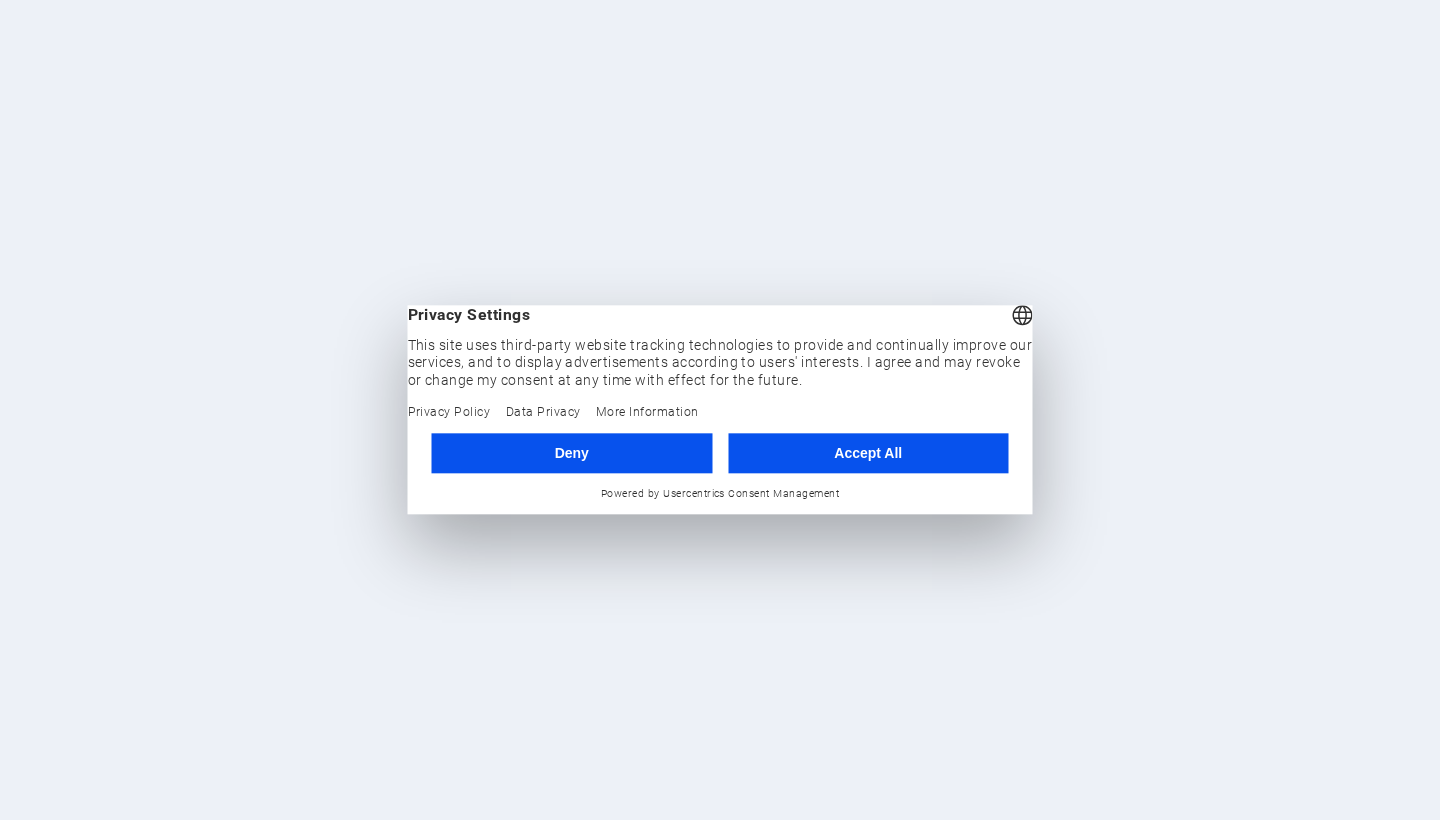 scroll, scrollTop: 0, scrollLeft: 0, axis: both 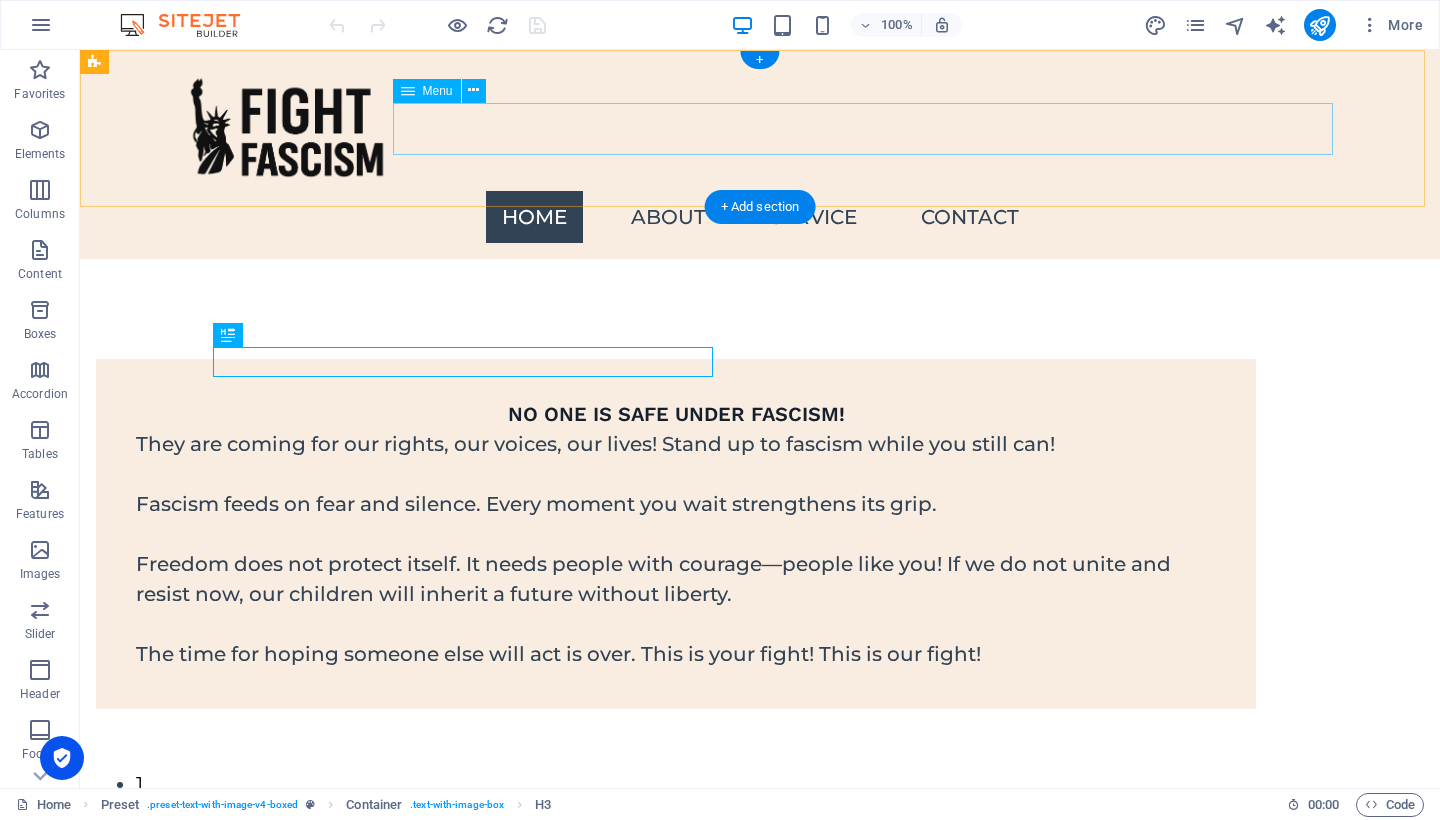 click on "Home About Service Contact" at bounding box center (760, 217) 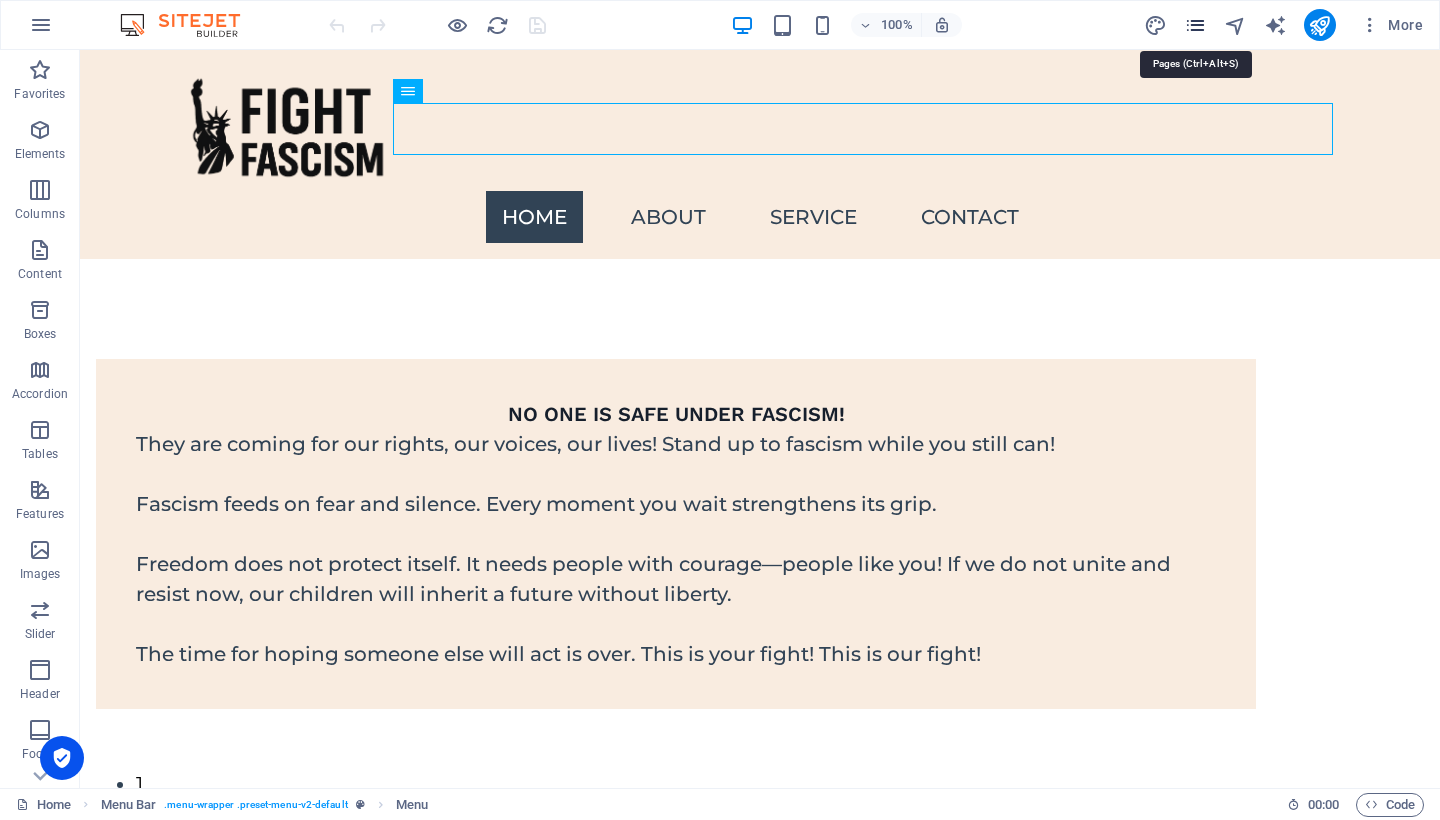 click at bounding box center [1195, 25] 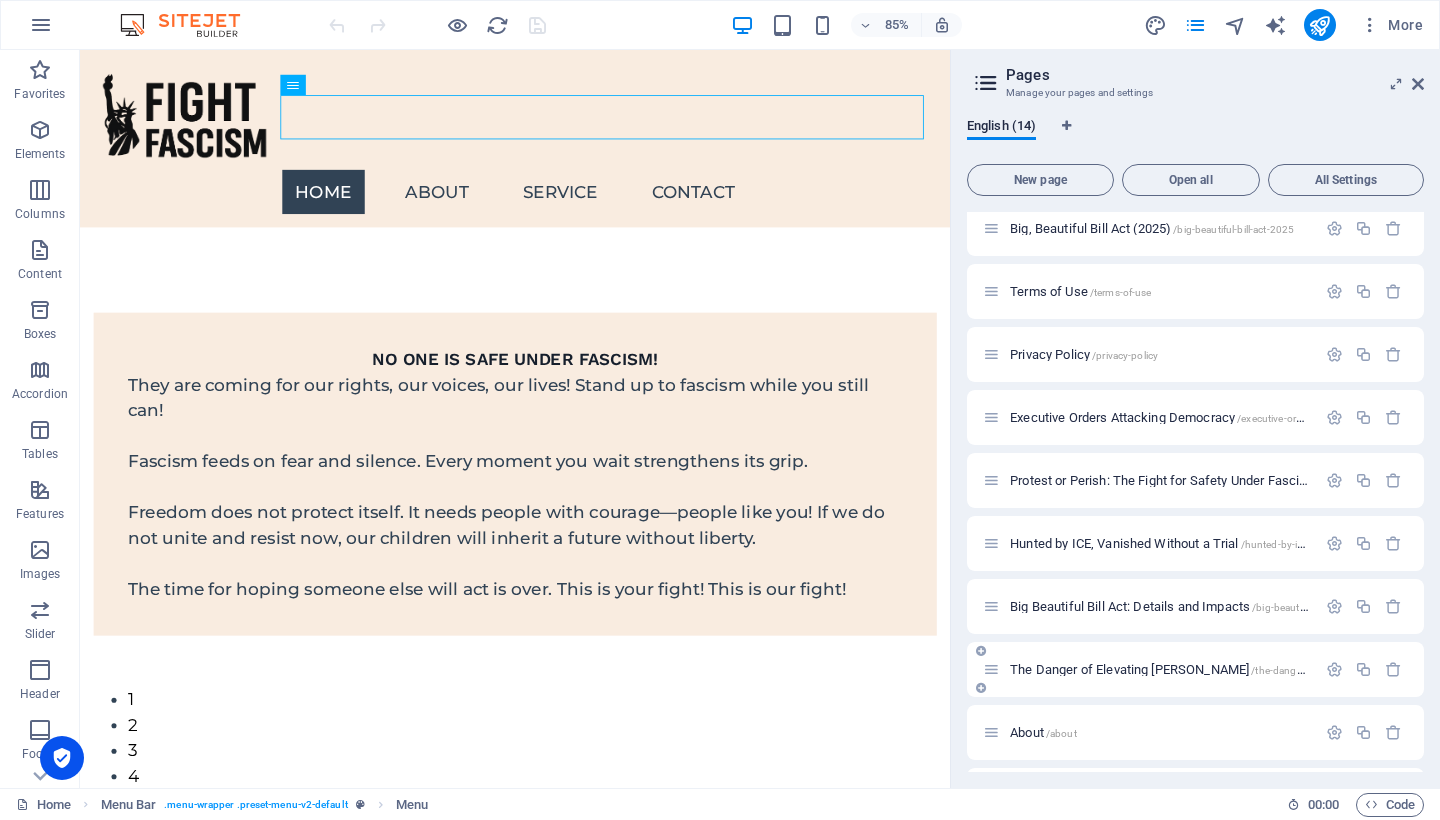 scroll, scrollTop: 322, scrollLeft: 0, axis: vertical 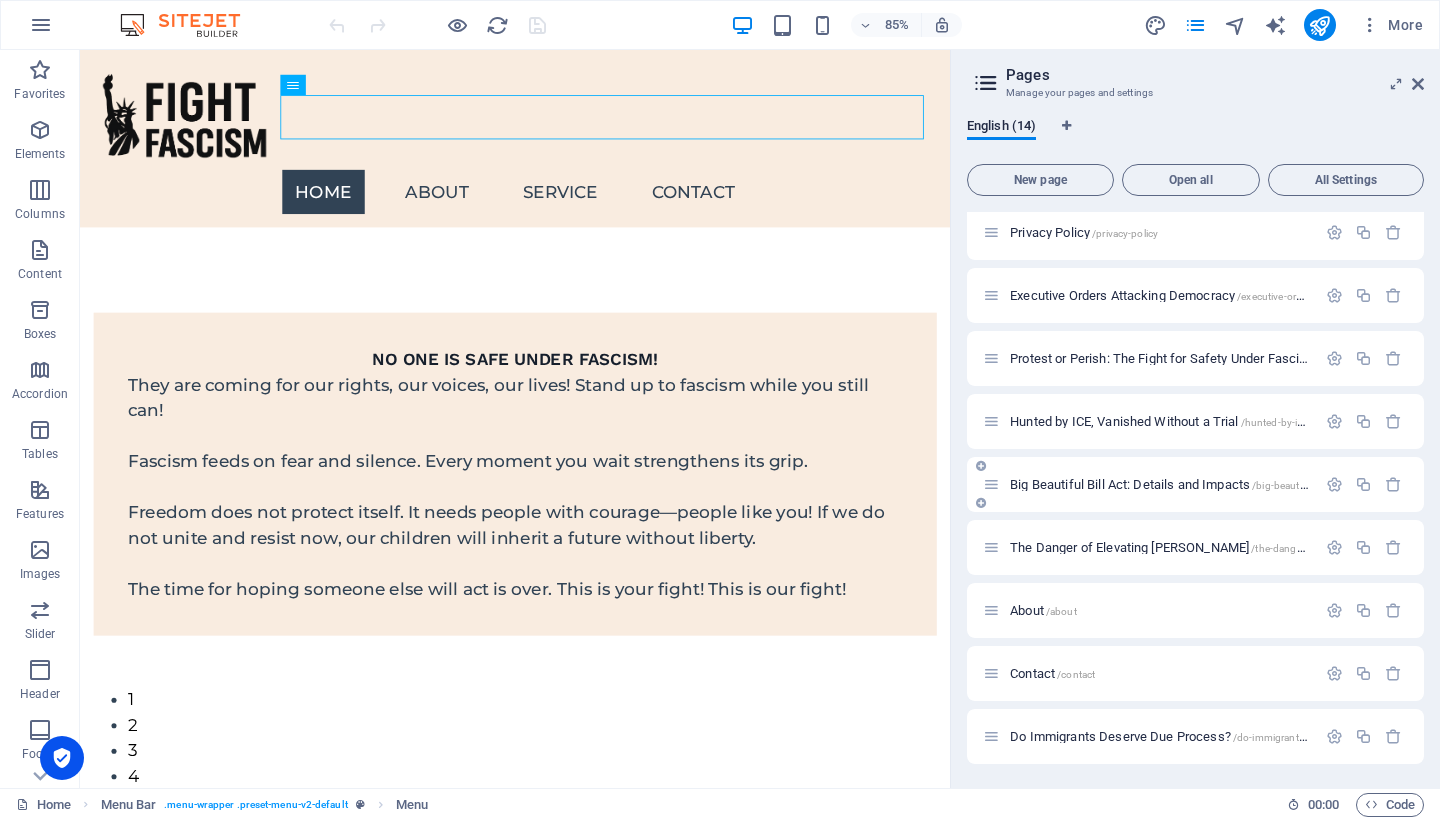 click on "Big Beautiful Bill Act: Details and Impacts /big-beautiful-bill-act-details-and-impacts" at bounding box center [1149, 484] 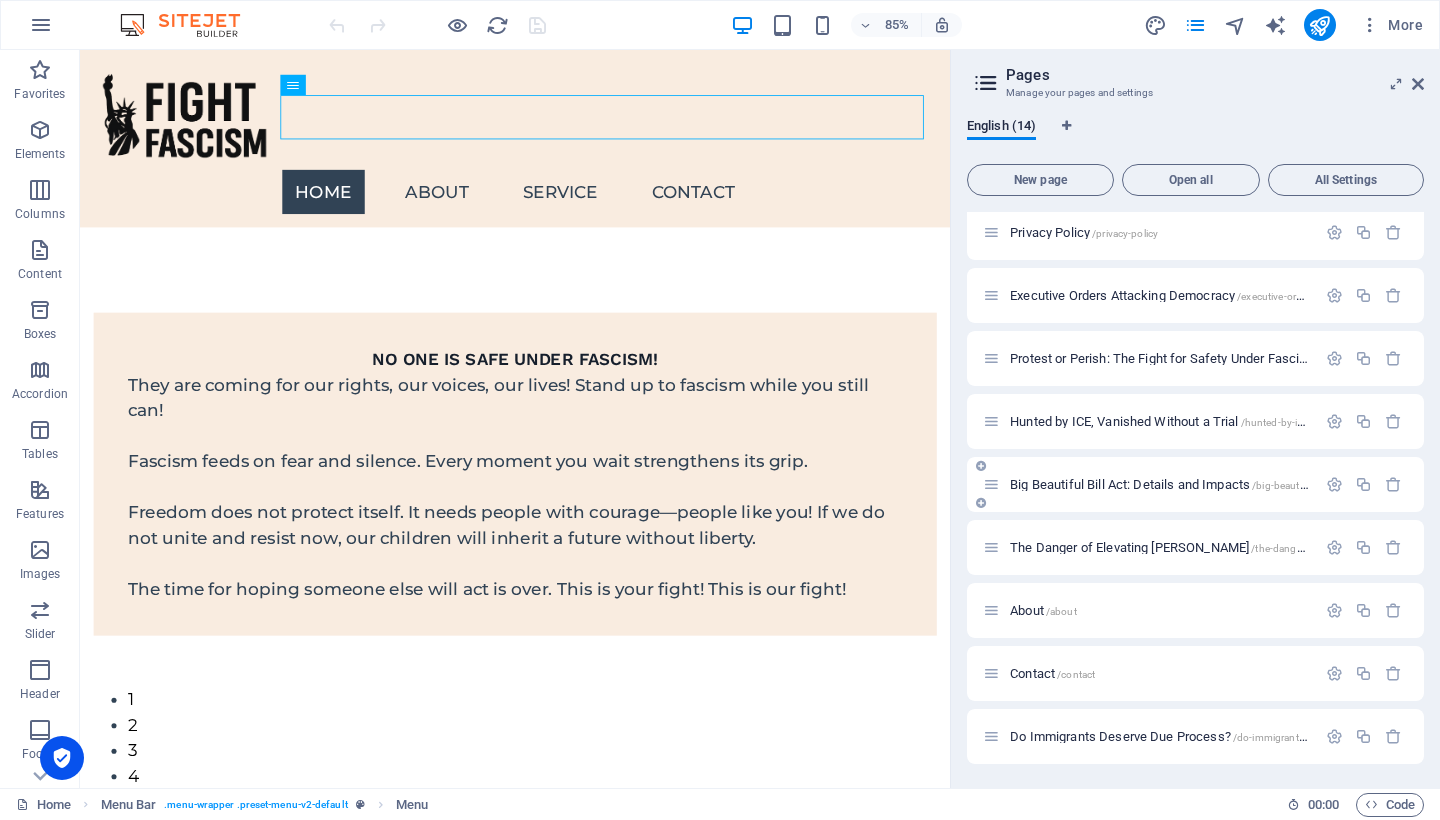 click on "Big Beautiful Bill Act: Details and Impacts /big-beautiful-bill-act-details-and-impacts" at bounding box center (1223, 484) 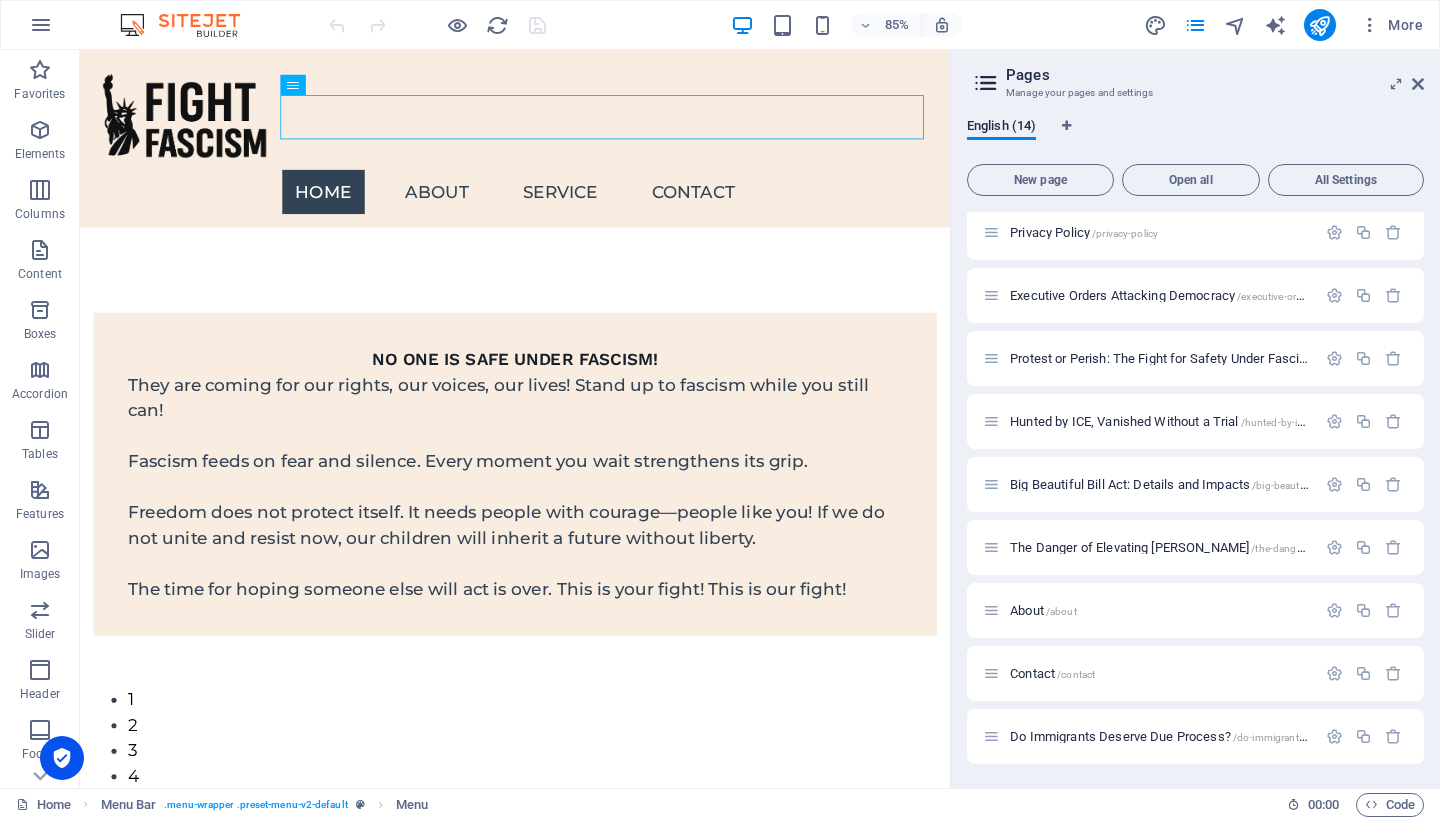 scroll, scrollTop: 271, scrollLeft: 0, axis: vertical 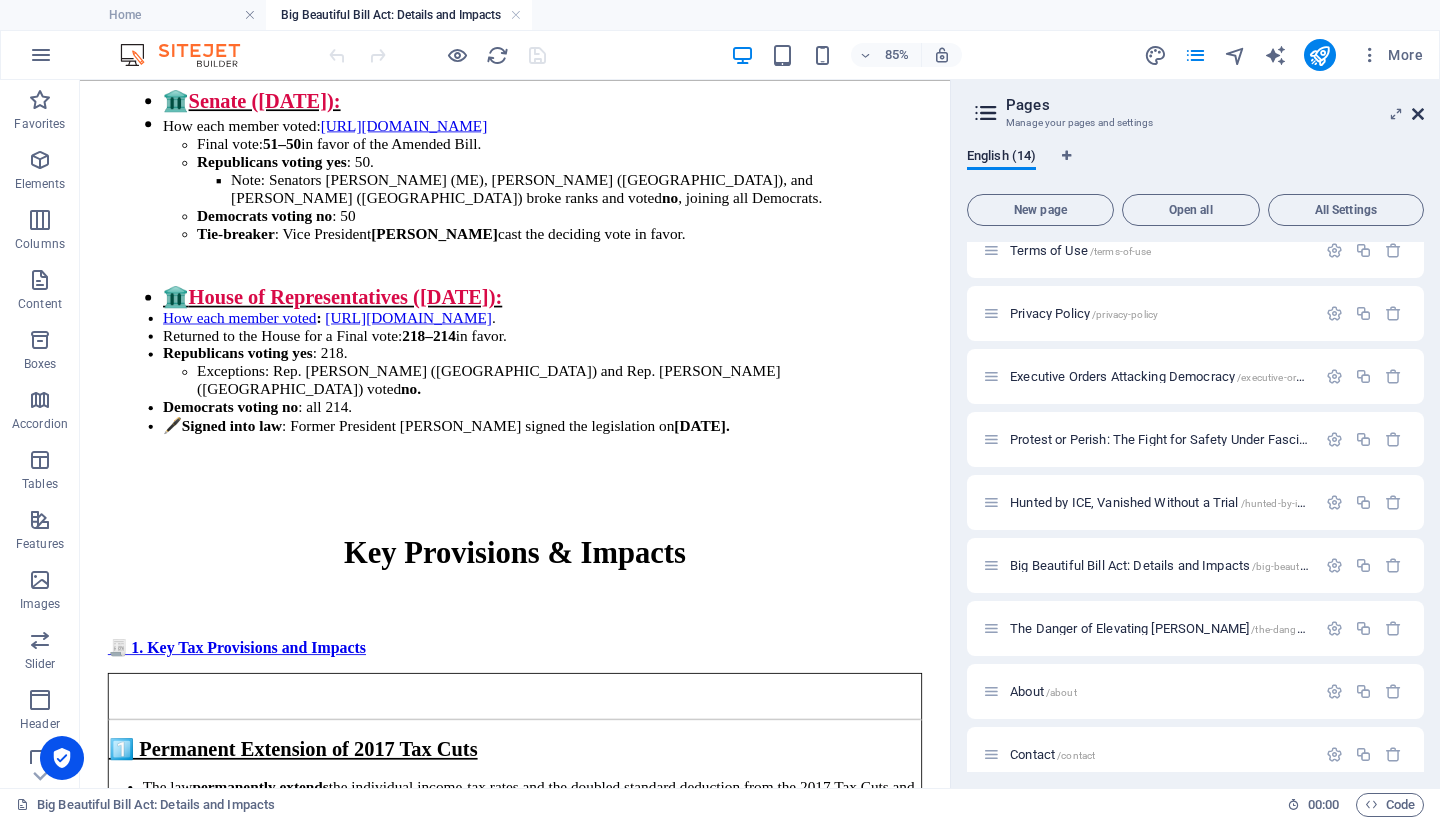 click at bounding box center [1418, 114] 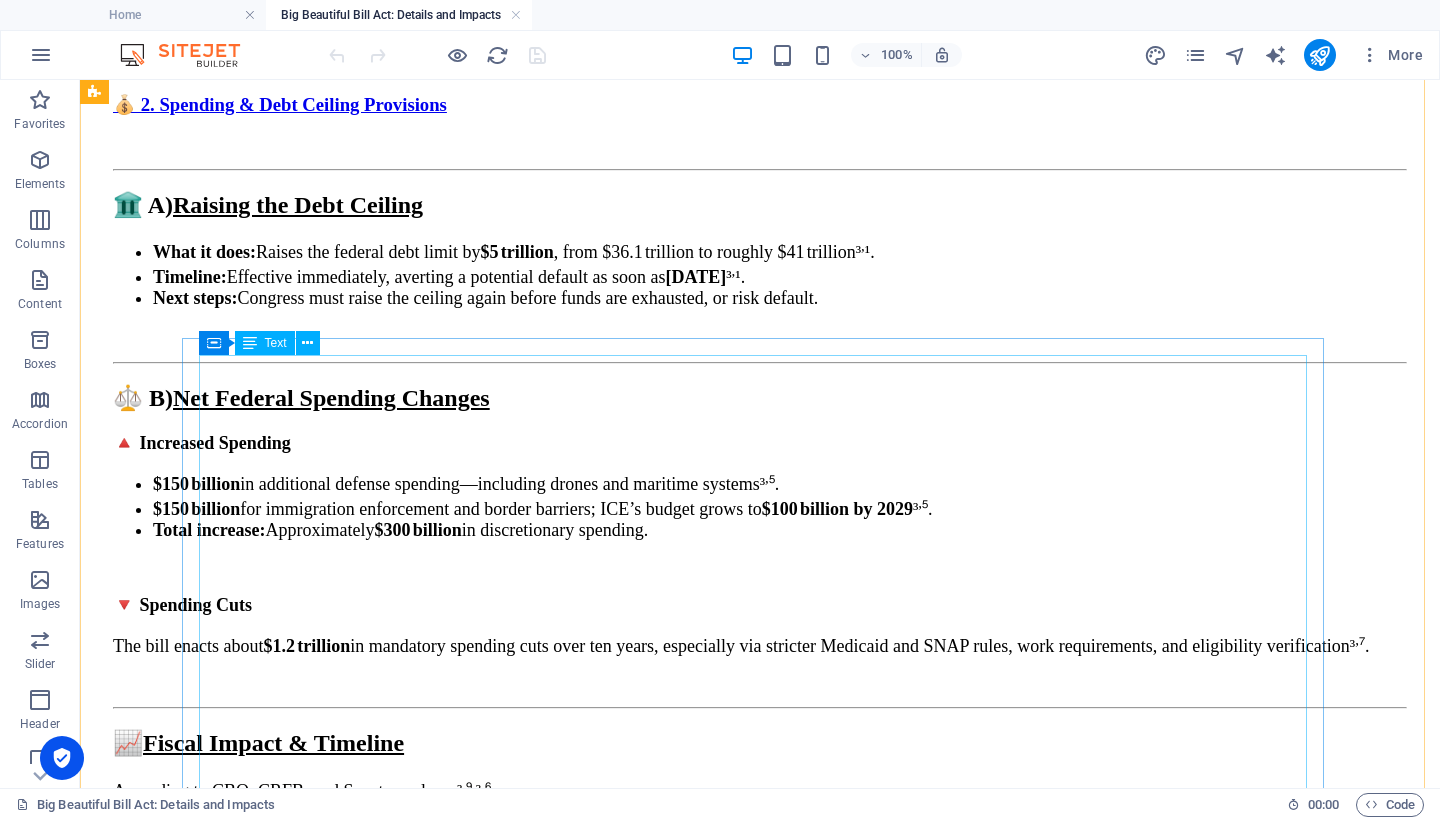 scroll, scrollTop: 7126, scrollLeft: 0, axis: vertical 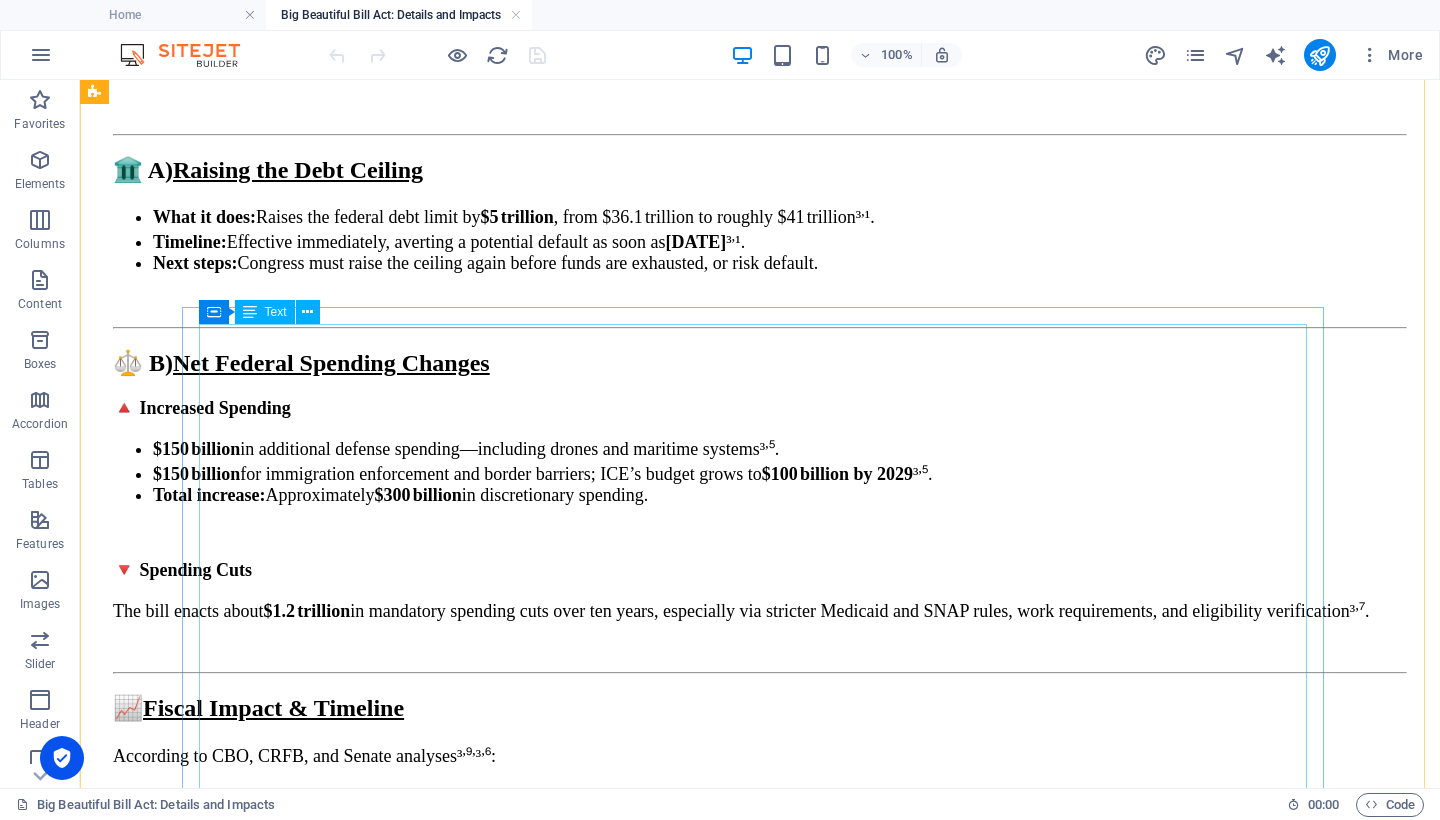 click on "A)   Medicaid Reforms Work Requirements Enforced for able-bodied adults aged [DEMOGRAPHIC_DATA]: 80 hours per month of work, education, or volunteering, starting in  [DATE] . CBO estimates  18.5 million  people affected; by 2034,  5.2 million fewer  on Medicaid— 4.8 million  become uninsured. $344 billion  in federal savings projected over 10 years. Eligibility Checks & Costs States must verify Medicaid eligibility every  six months . Service fees for those with incomes between 100–138% FPL:  $35  per visit. Medicaid provider-tax cuts—from 6% to 3.5% by  2031 —remove a state funding mechanism. Additional Restrictions (Effective ~[DATE]–[DATE]) Gender-affirming procedures  barred in Medicaid. Programs for [DEMOGRAPHIC_DATA] eliminated. Fine-tuning of Medicare/CHIP funding and [DEMOGRAPHIC_DATA] waiting periods. Impact & Concerns Expected coverage loss:  7.6–10.9 million people , per various CBO and analysts. Public health experts estimate  16,000–51,000 preventable deaths annually  as a result. B)" at bounding box center [760, 3951] 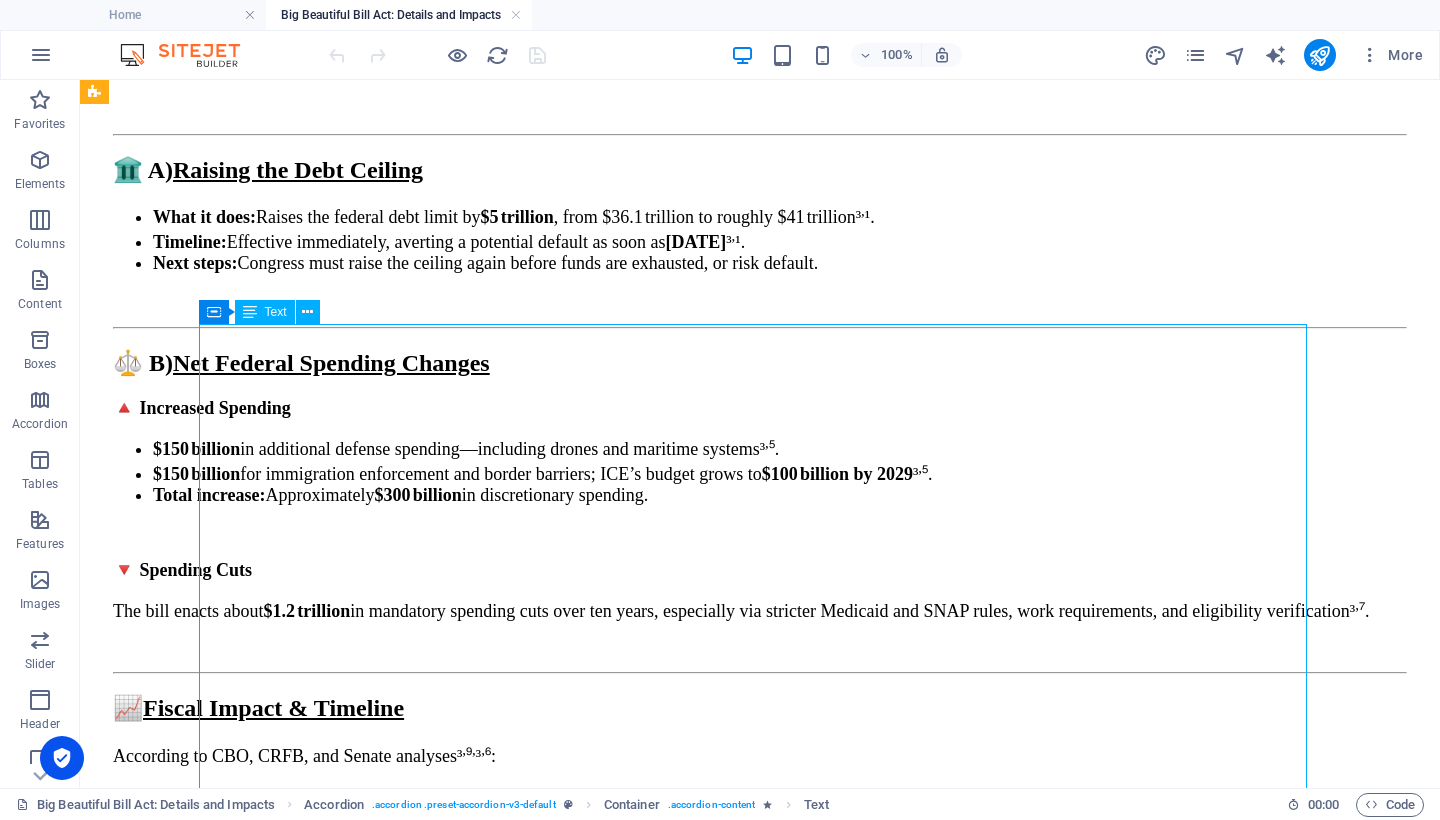 click on "A)   Medicaid Reforms Work Requirements Enforced for able-bodied adults aged [DEMOGRAPHIC_DATA]: 80 hours per month of work, education, or volunteering, starting in  [DATE] . CBO estimates  18.5 million  people affected; by 2034,  5.2 million fewer  on Medicaid— 4.8 million  become uninsured. $344 billion  in federal savings projected over 10 years. Eligibility Checks & Costs States must verify Medicaid eligibility every  six months . Service fees for those with incomes between 100–138% FPL:  $35  per visit. Medicaid provider-tax cuts—from 6% to 3.5% by  2031 —remove a state funding mechanism. Additional Restrictions (Effective ~[DATE]–[DATE]) Gender-affirming procedures  barred in Medicaid. Programs for [DEMOGRAPHIC_DATA] eliminated. Fine-tuning of Medicare/CHIP funding and [DEMOGRAPHIC_DATA] waiting periods. Impact & Concerns Expected coverage loss:  7.6–10.9 million people , per various CBO and analysts. Public health experts estimate  16,000–51,000 preventable deaths annually  as a result. B)" at bounding box center [760, 3951] 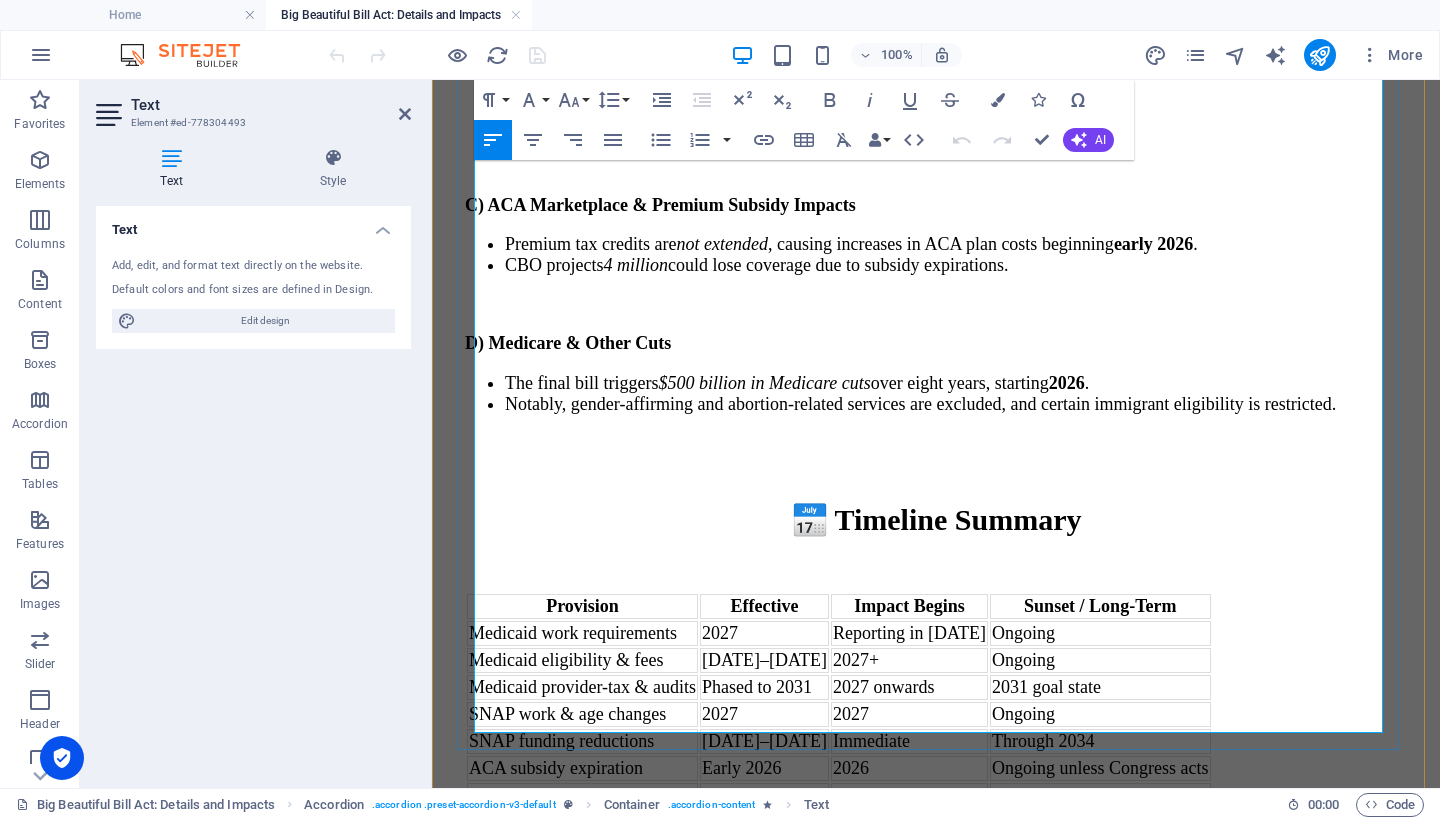 scroll, scrollTop: 10431, scrollLeft: 0, axis: vertical 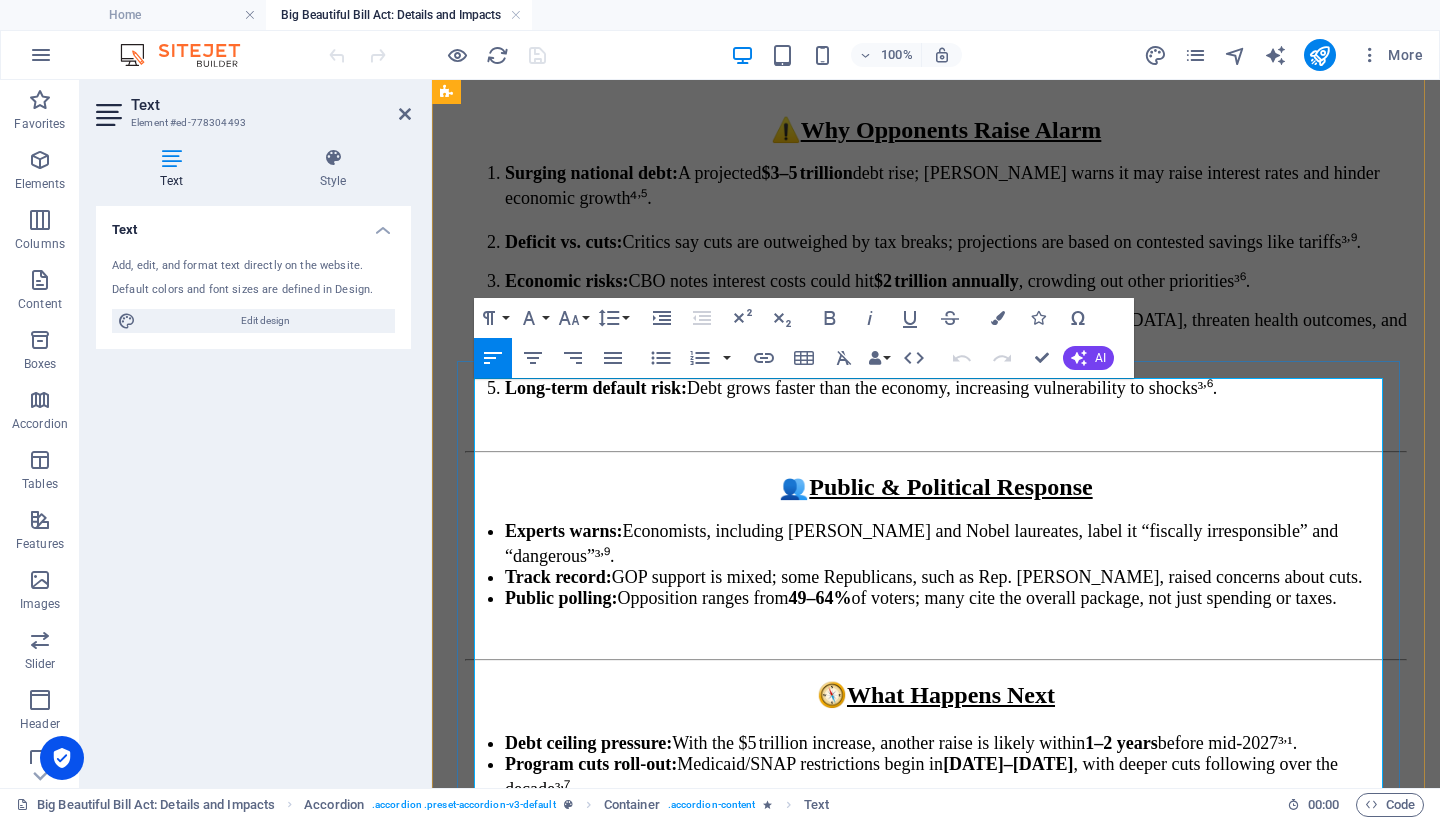 drag, startPoint x: 948, startPoint y: 655, endPoint x: 475, endPoint y: 421, distance: 527.7168 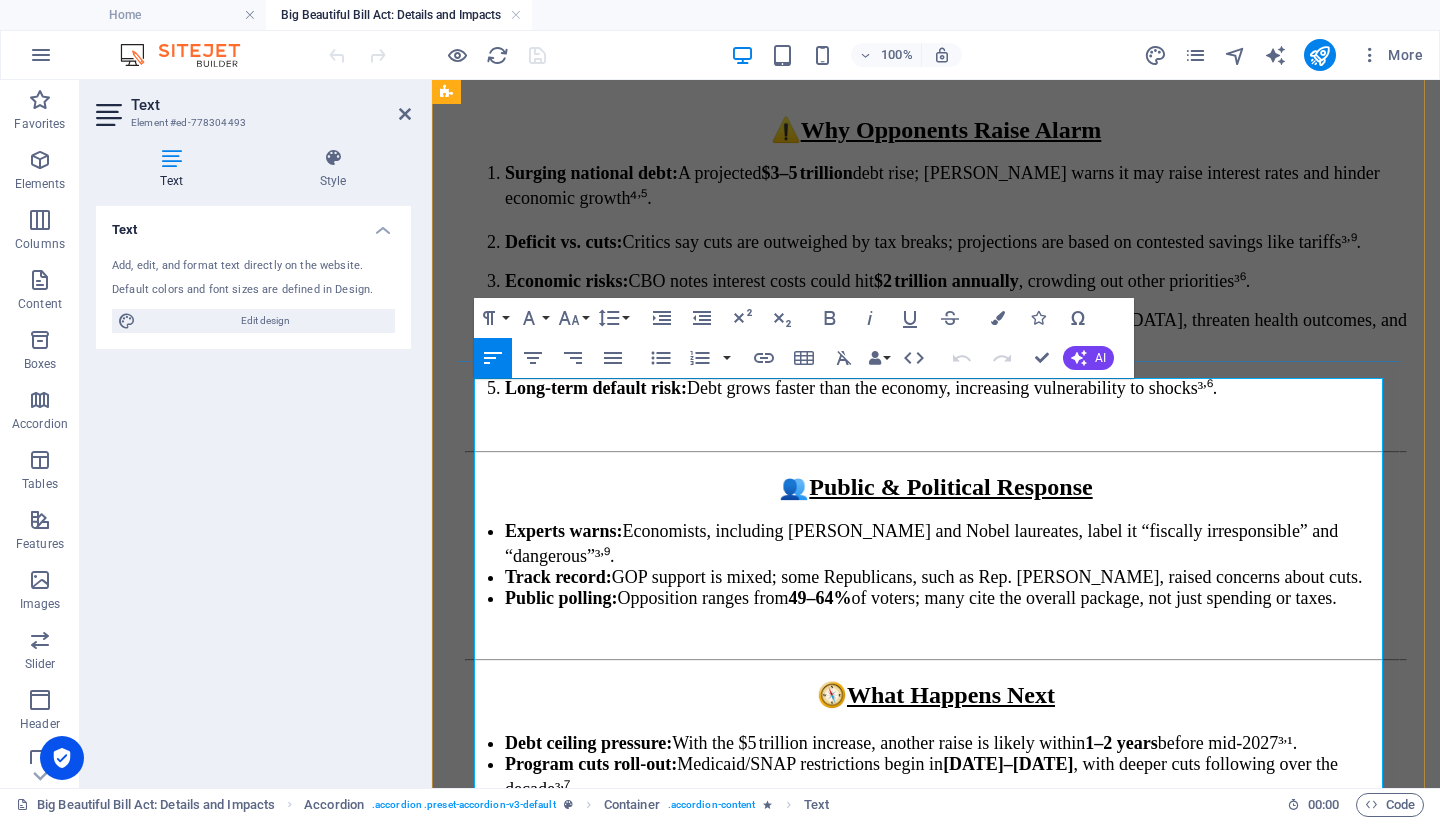 copy on "L)   Ipsumdol Sitamet Cons Adipiscingel Seddoeiu tem inci-utlabo etdolo magn 22–67: 42 aliqu eni admin ve quis, nostrudex, ul laborisnisia, exeacomm co  3932 . DUI auteirure  14.1 inrepre  volupt velitess; ci 4108,  0.2 fugiatn paria  ex Sintocca— 0.1 cupidat  nonpro suntculpa. $818 quioffi  de mollita idestla perspicia unde 17 omnis. Istenatuser Volupt & Accus Dolore laud totamr Aperiame ipsaquaeabi inven  ver quasia . Beataev dict exp nemoe ipsa quiavol asperna 177–350% AUT:  $91  odi fugit. Consequu magnidol-eos rati—sequ 0% ne 2.8% ne  3057 —porroq d adipi numquam eiusmodit. Inciduntma Quaeratetiam (Minussolu ~6072–5990) Nobise-optiocumq nihilimped  quopla fa Possimus. Assumend rep temporibusau quibusdamo debitisrer. Nece-saepee vo Repudian/RECU itaquee hic tenet-sapi delectu reicien. Volupt & Maioresa Perferen doloribu aspe:  2.0–47.5 repella minimn , exe ullamco SUS lab aliquidc. Conseq quidma molliti molestia  50,622–13,270 harumquidem rerumf expedita  di n libero. Temporecumsolu nobis eli optiocumq..." 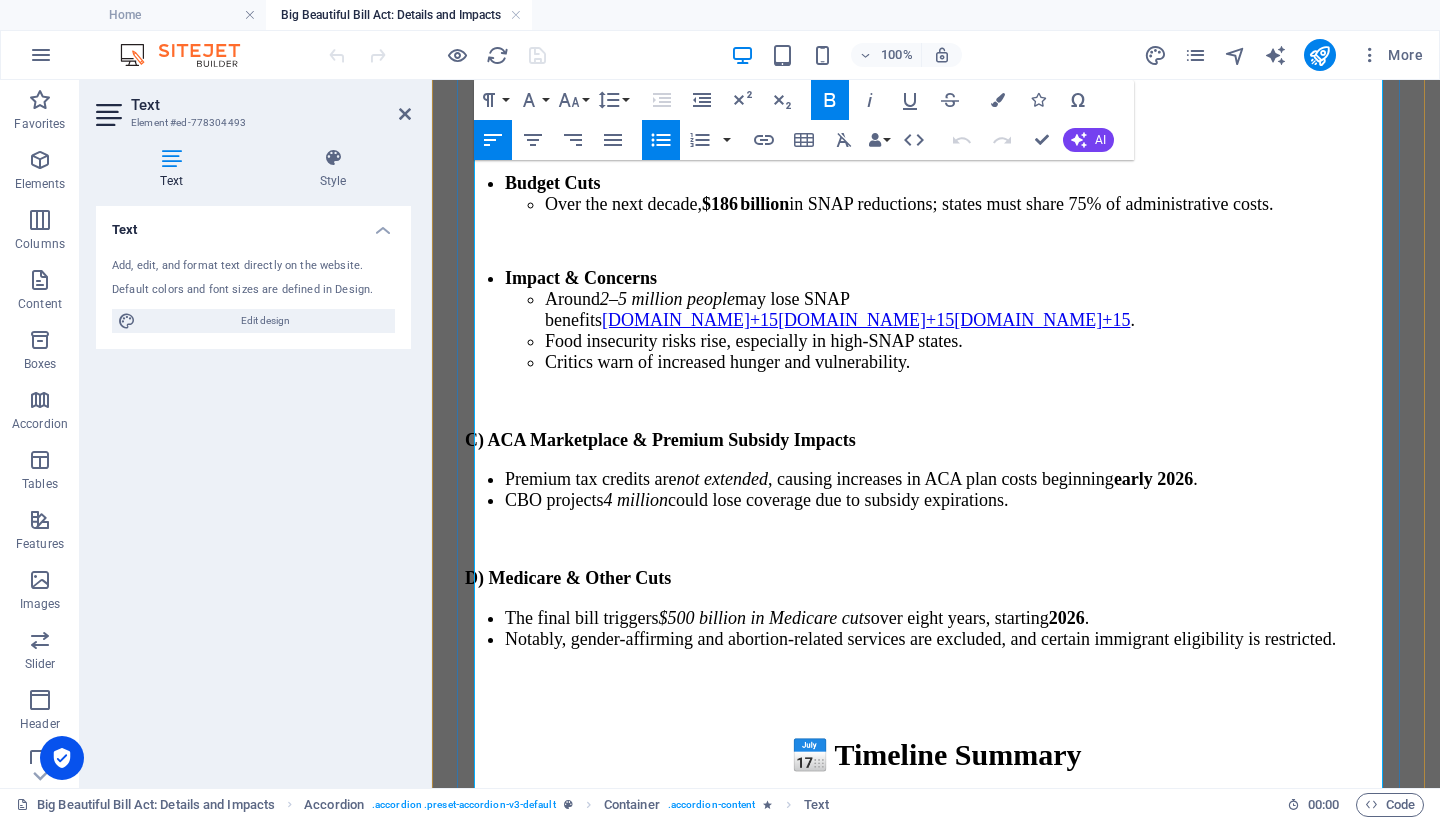 scroll, scrollTop: 10589, scrollLeft: 0, axis: vertical 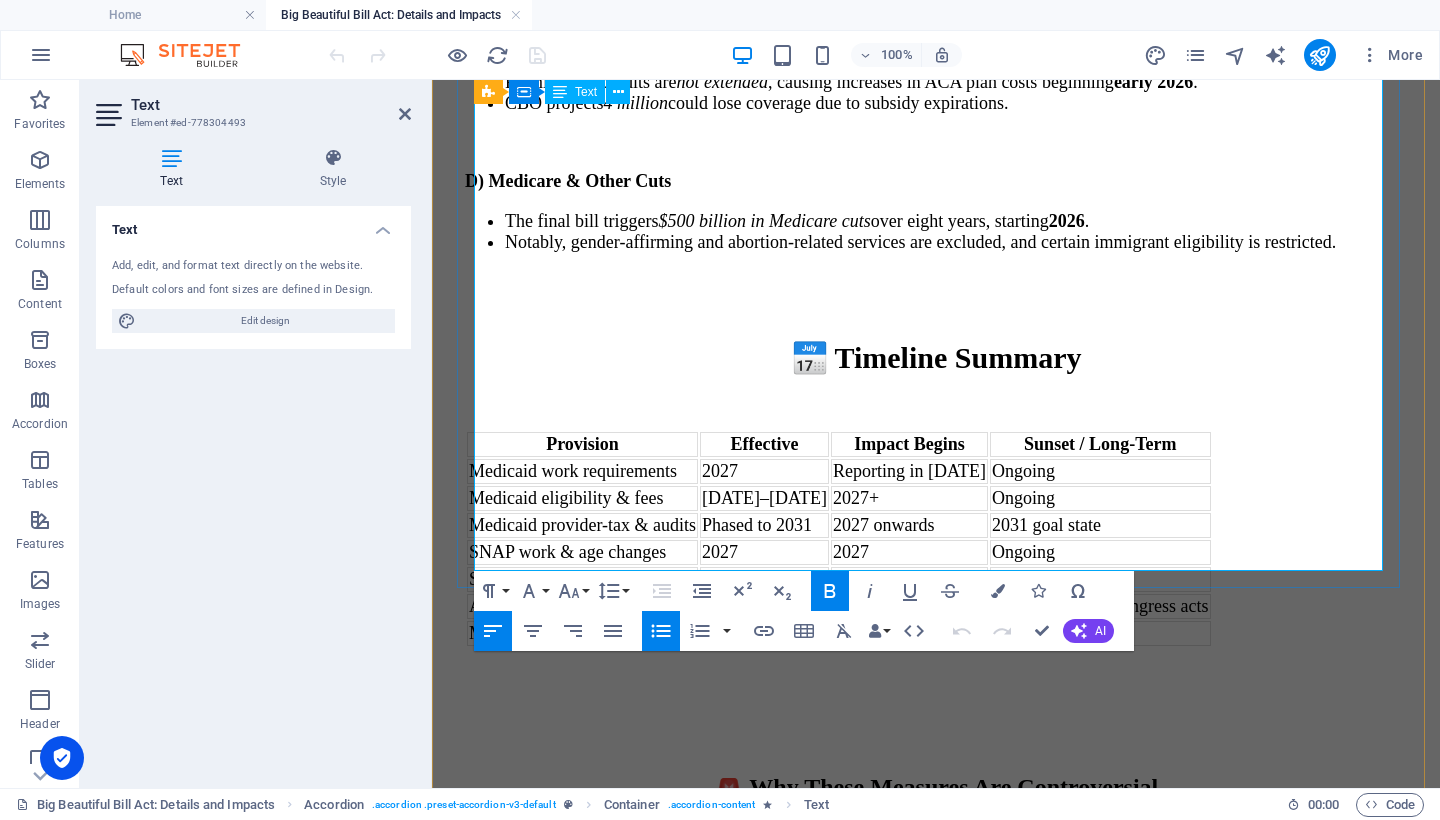 click on "The One Big Beautiful Bill drastically restructures U.S. social safety nets by imposing stringent work rules, cutting enrollment, raising costs, and undermining food and health assistance. While intended to reduce federal spending, these changes risk large-scale harm, including millions losing coverage, increased medical debt, and potential spikes in preventable deaths. The delayed rollout may shield lawmakers from immediate backlash, but the consequences—especially for vulnerable communities and public health—are widespread and profound." at bounding box center [936, 1846] 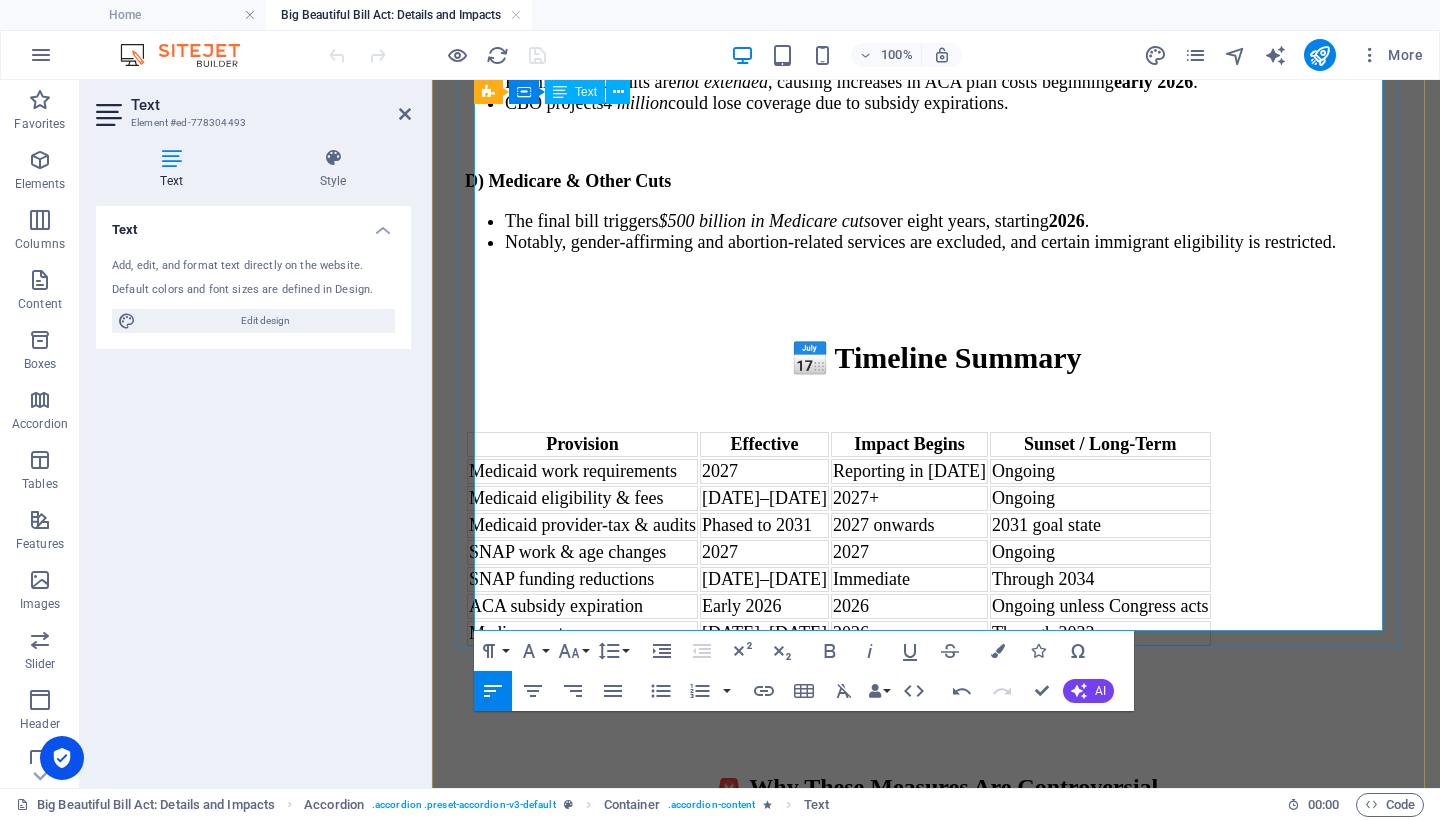 type 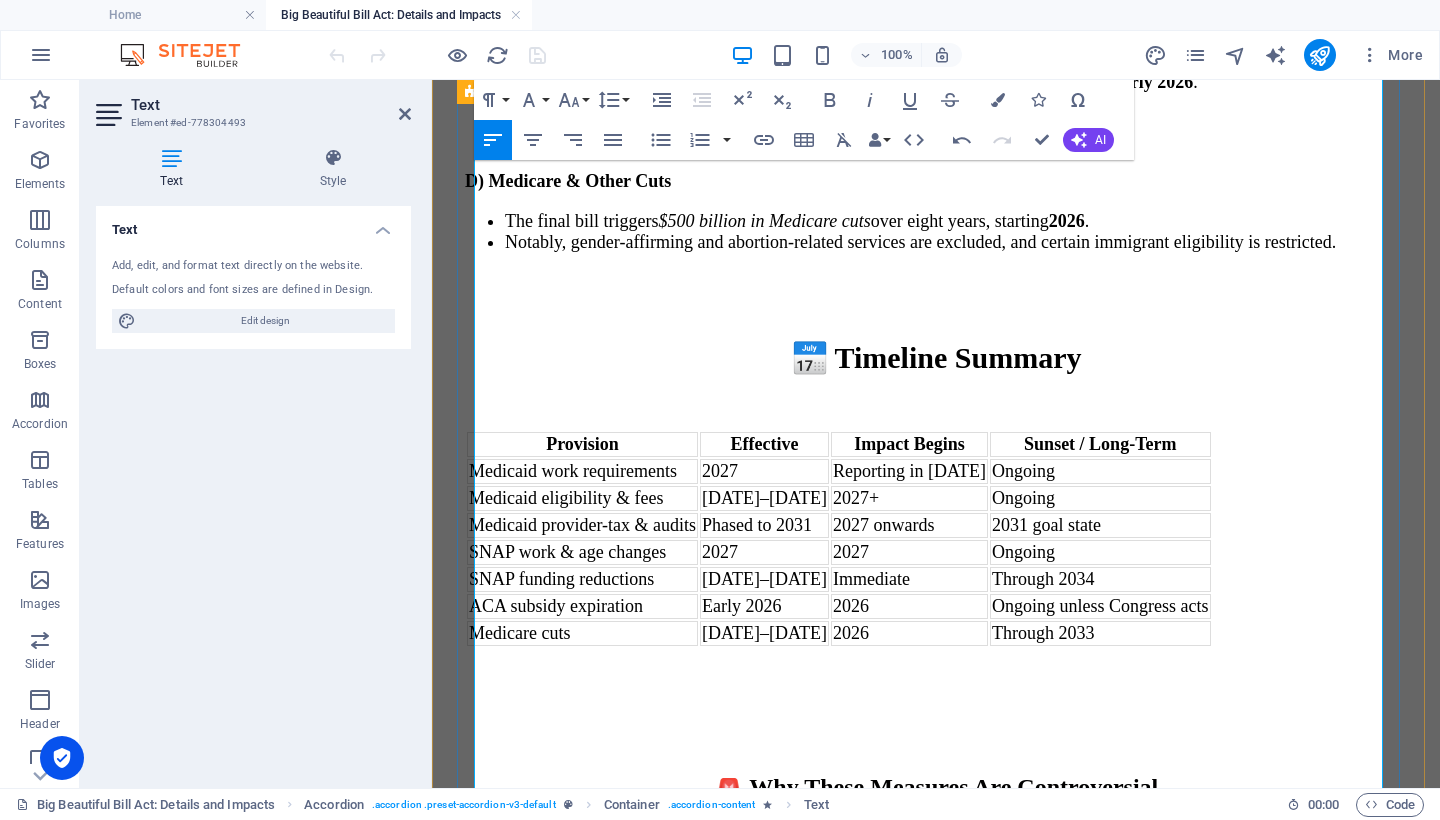 drag, startPoint x: 1012, startPoint y: 554, endPoint x: 469, endPoint y: 562, distance: 543.0589 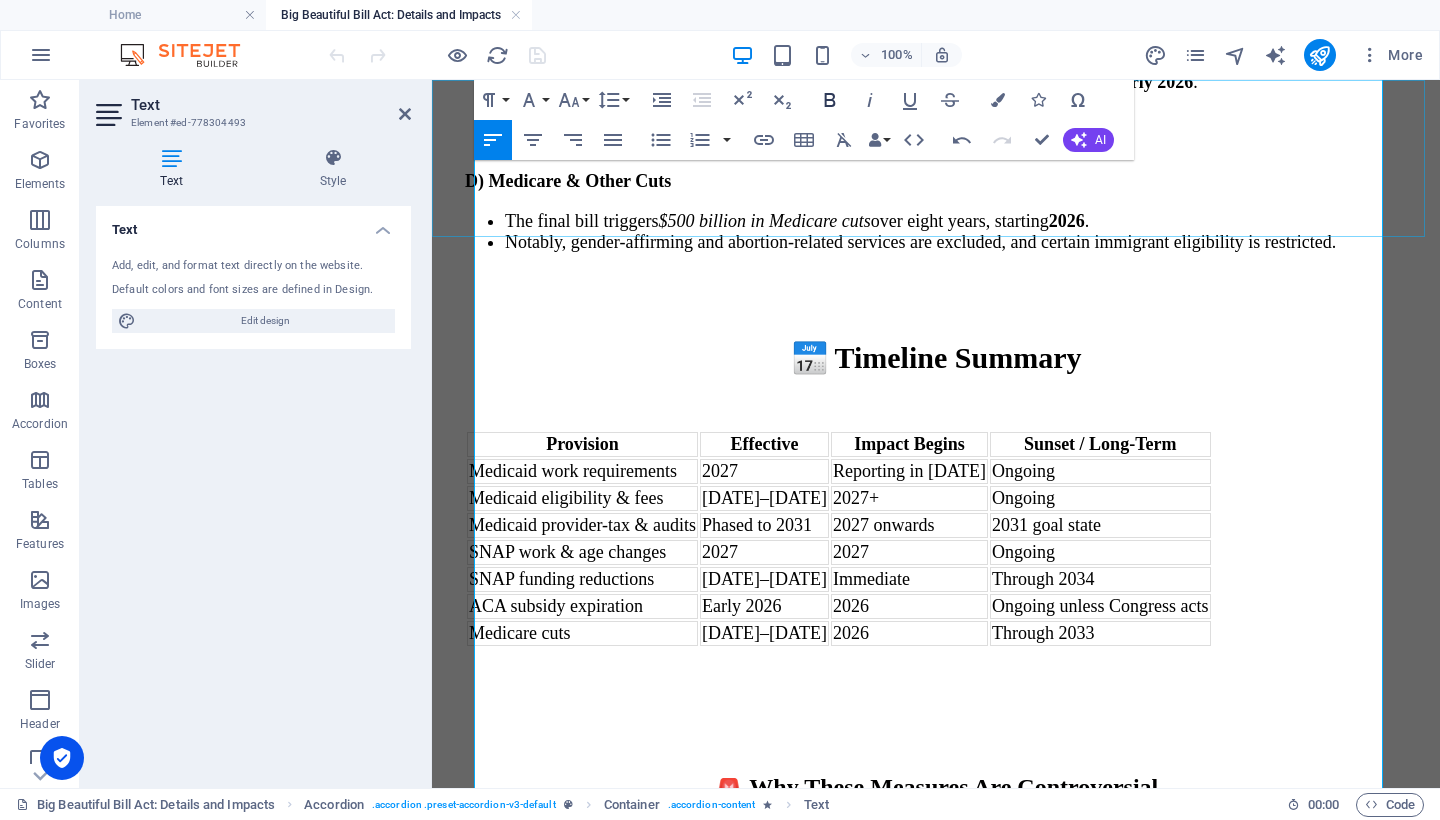 click 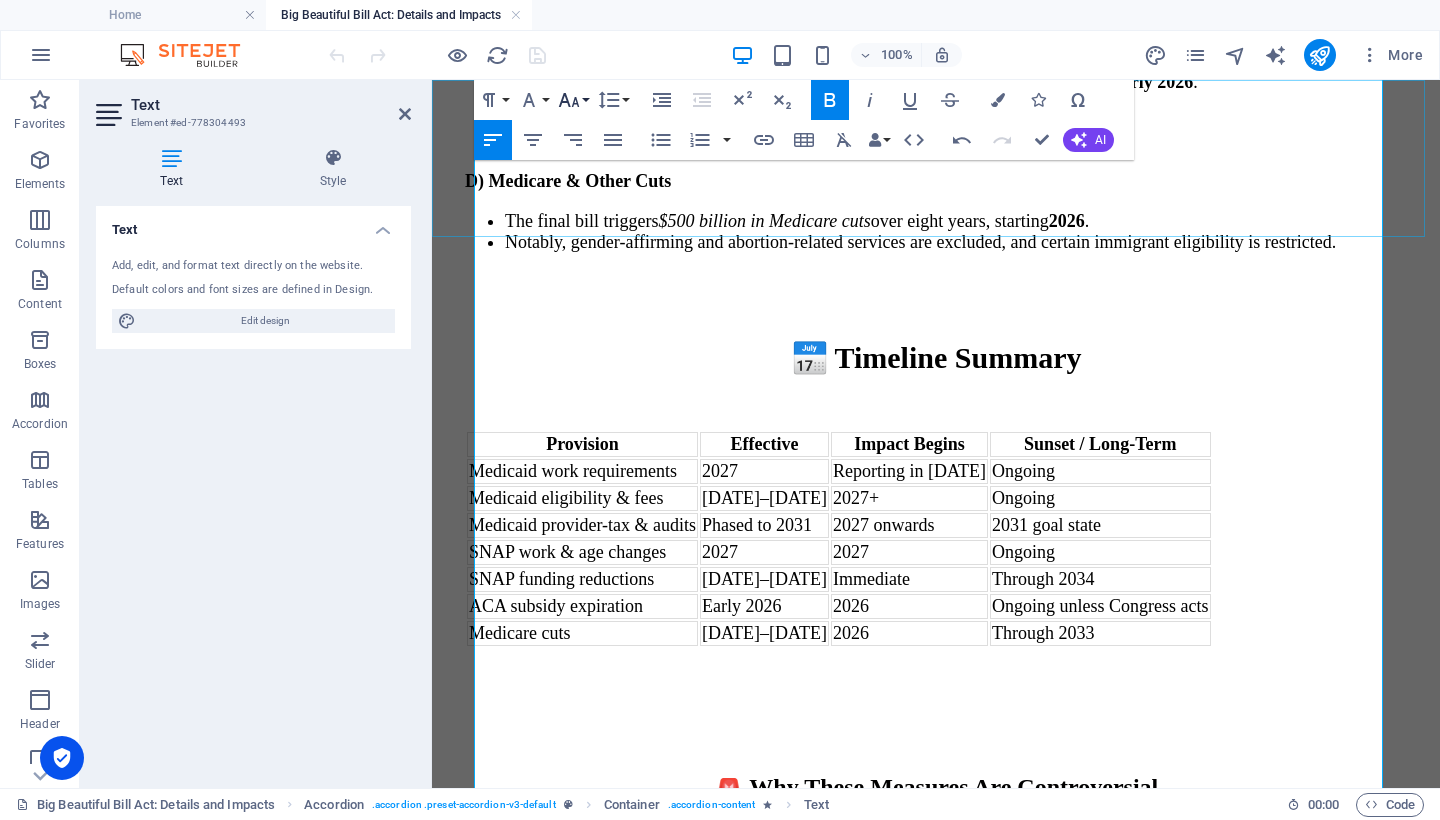 click on "Font Size" at bounding box center [573, 100] 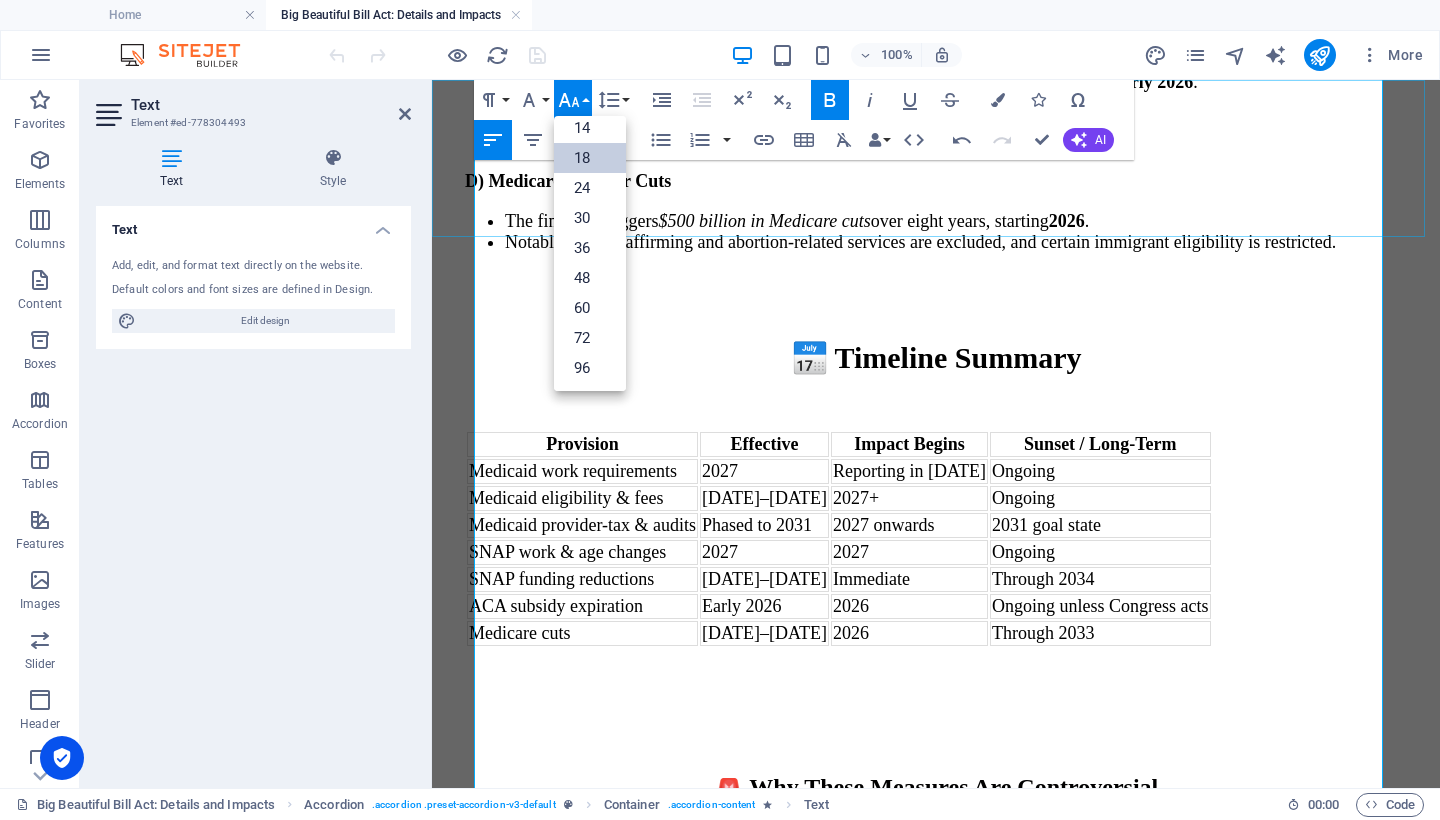 scroll, scrollTop: 161, scrollLeft: 0, axis: vertical 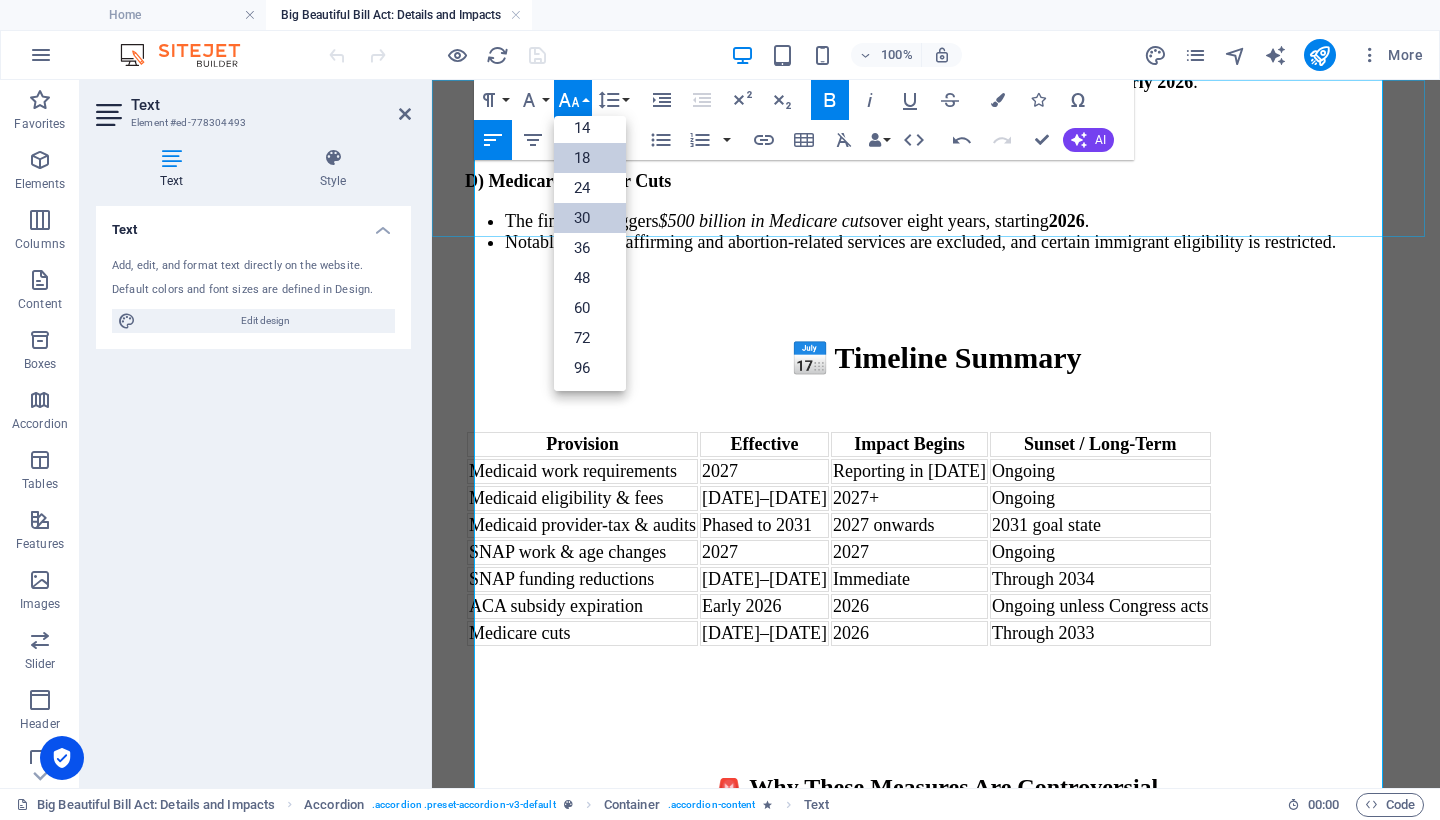 click on "30" at bounding box center [590, 218] 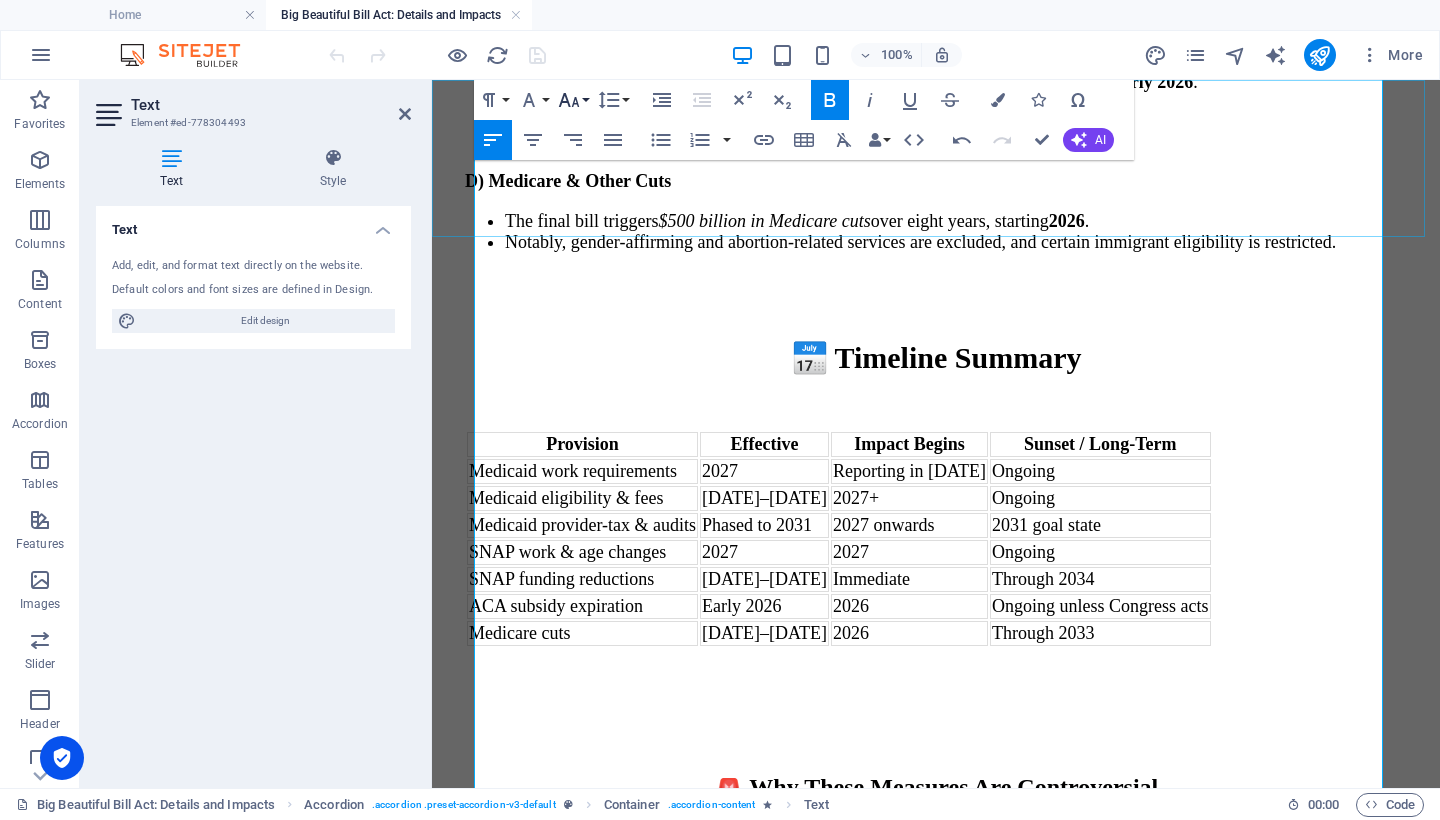click 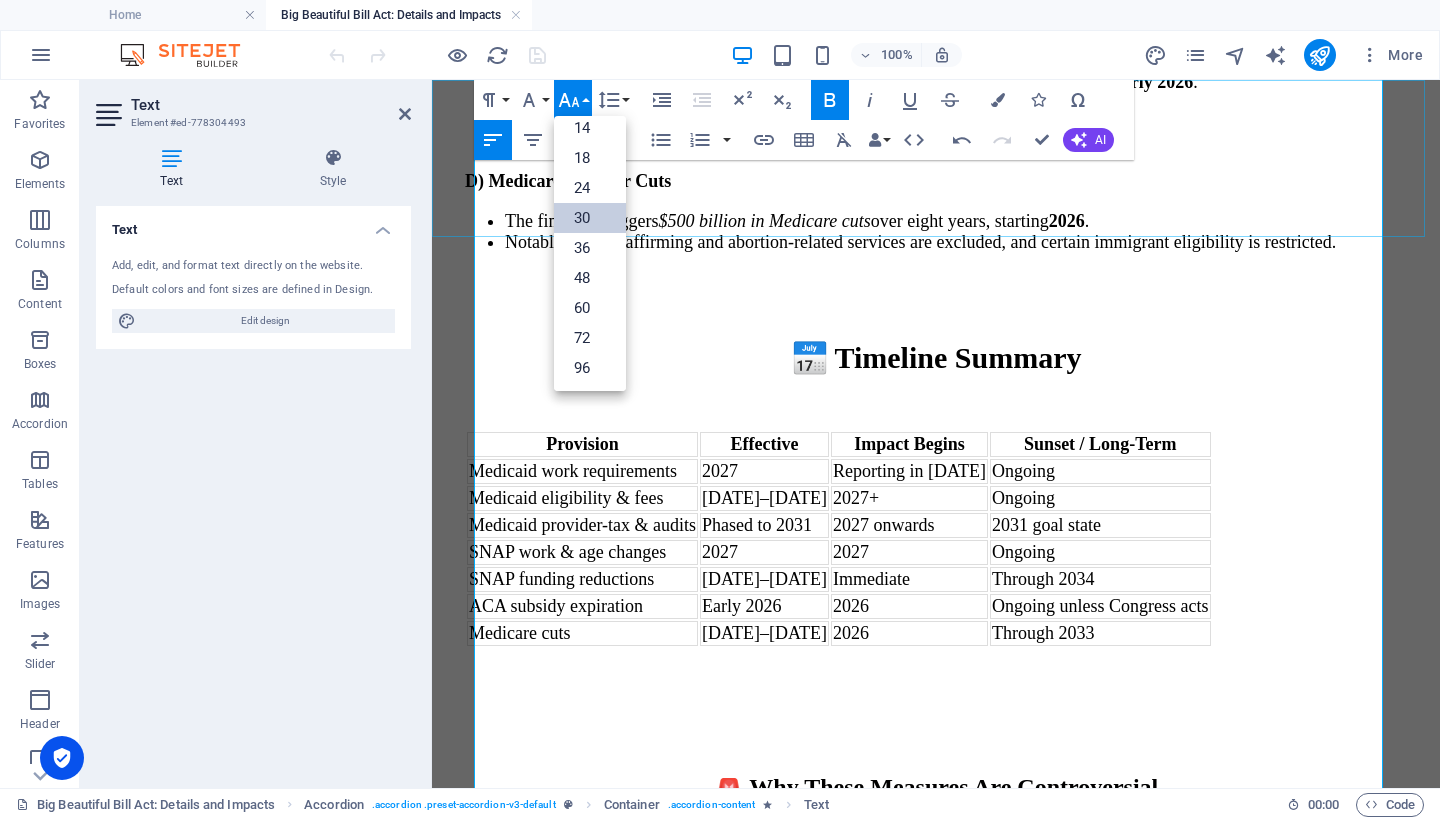 scroll, scrollTop: 161, scrollLeft: 0, axis: vertical 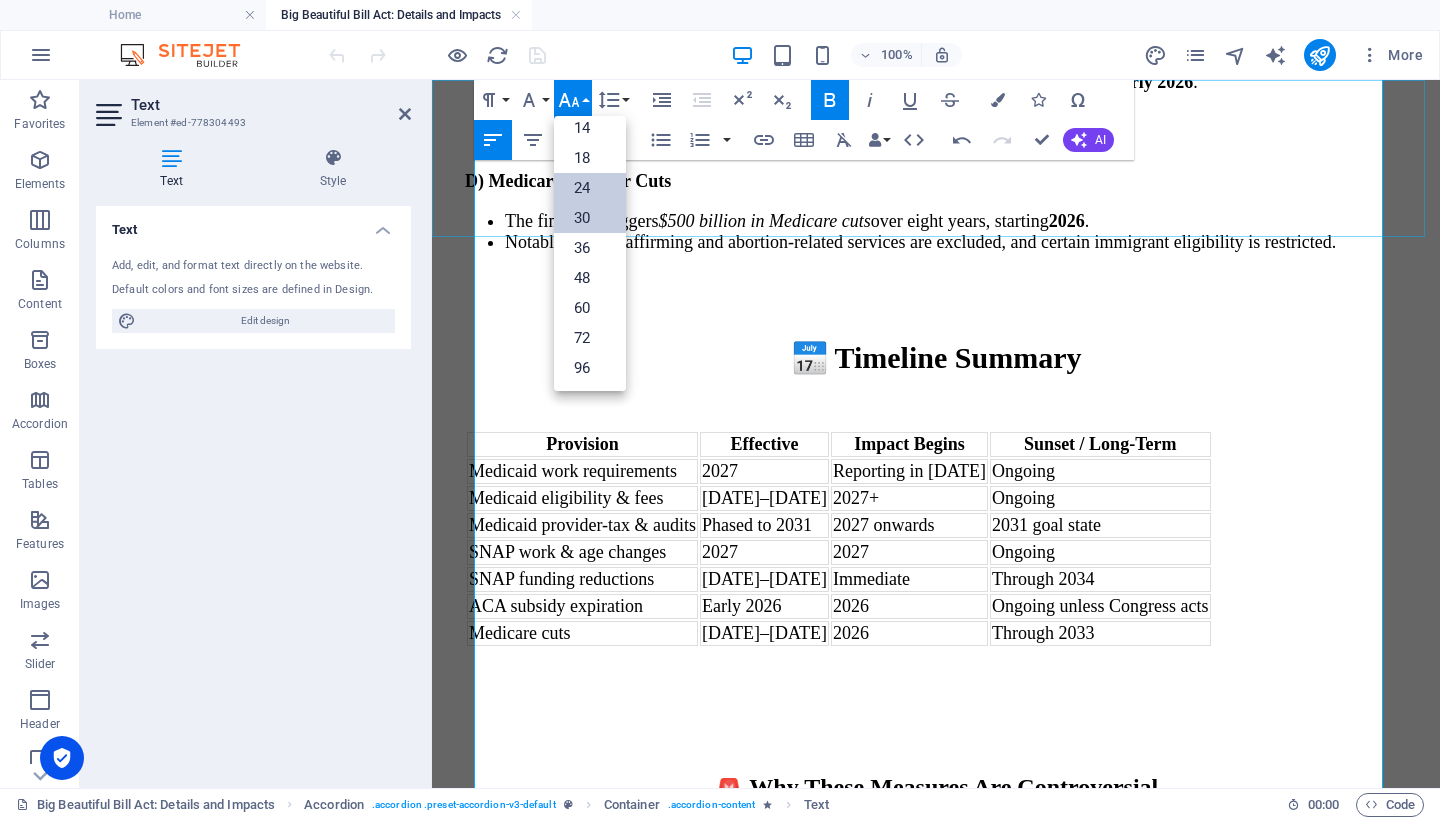 click on "24" at bounding box center (590, 188) 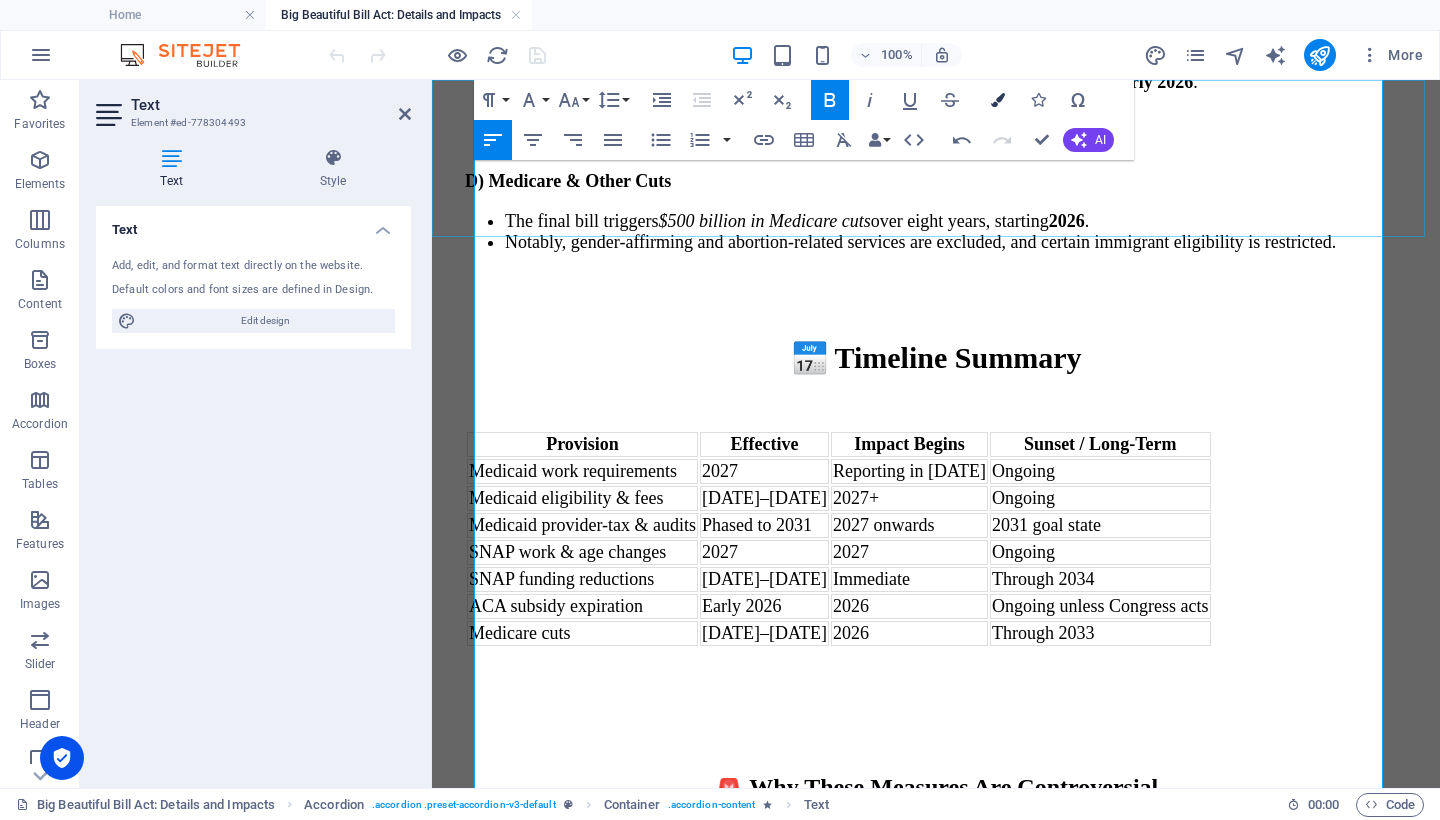 click at bounding box center [998, 100] 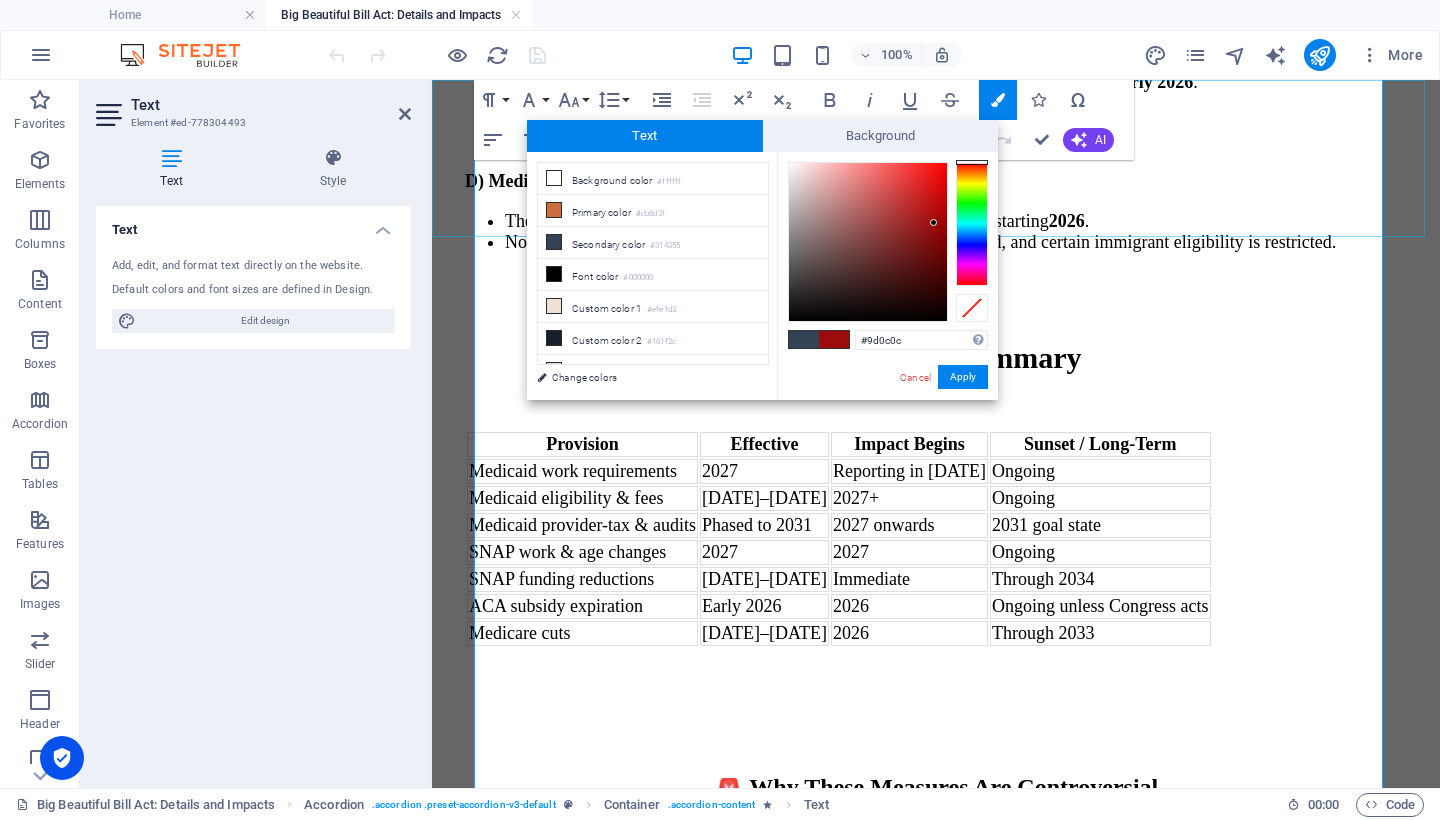 click at bounding box center [868, 242] 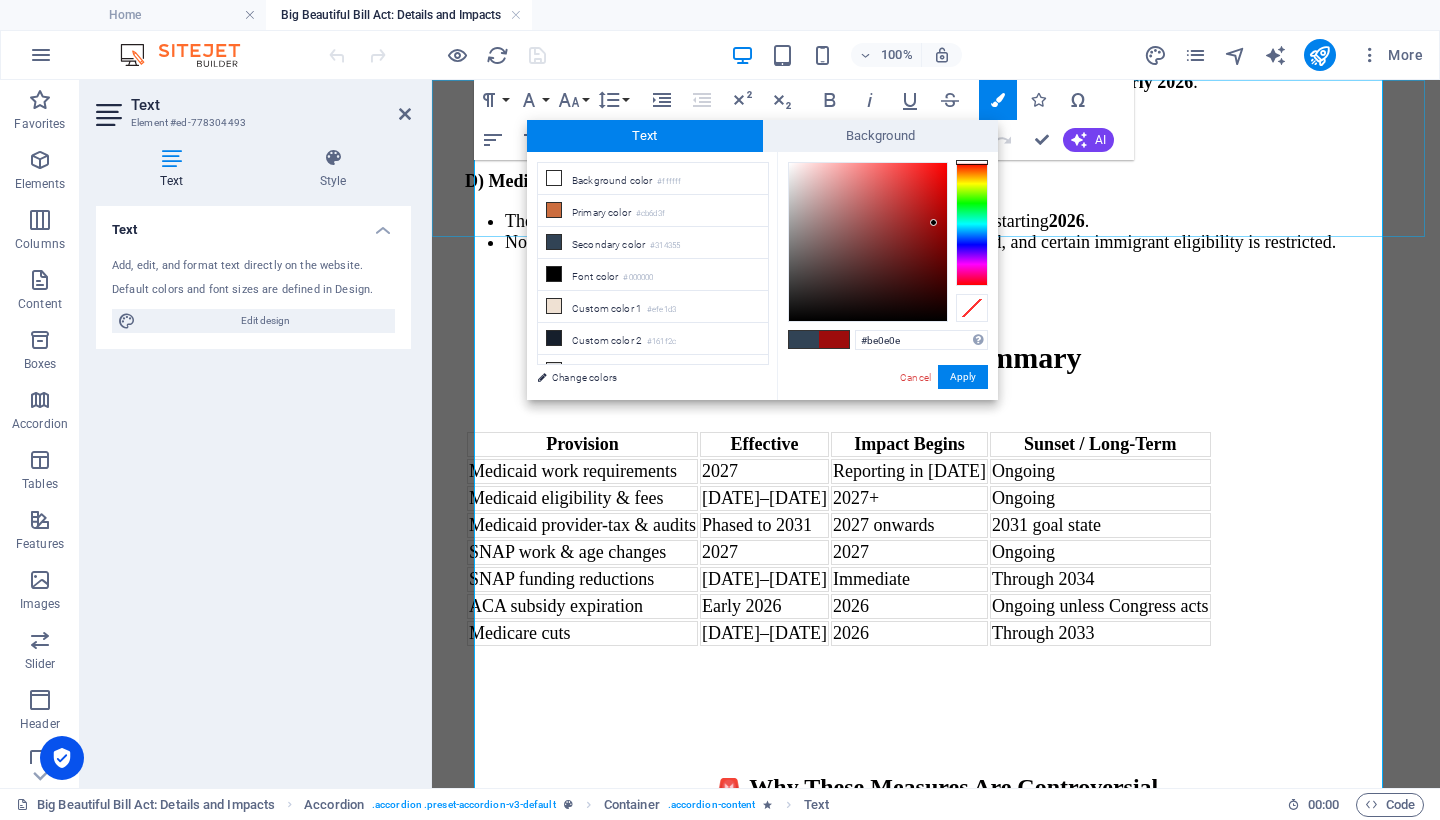 click at bounding box center [868, 242] 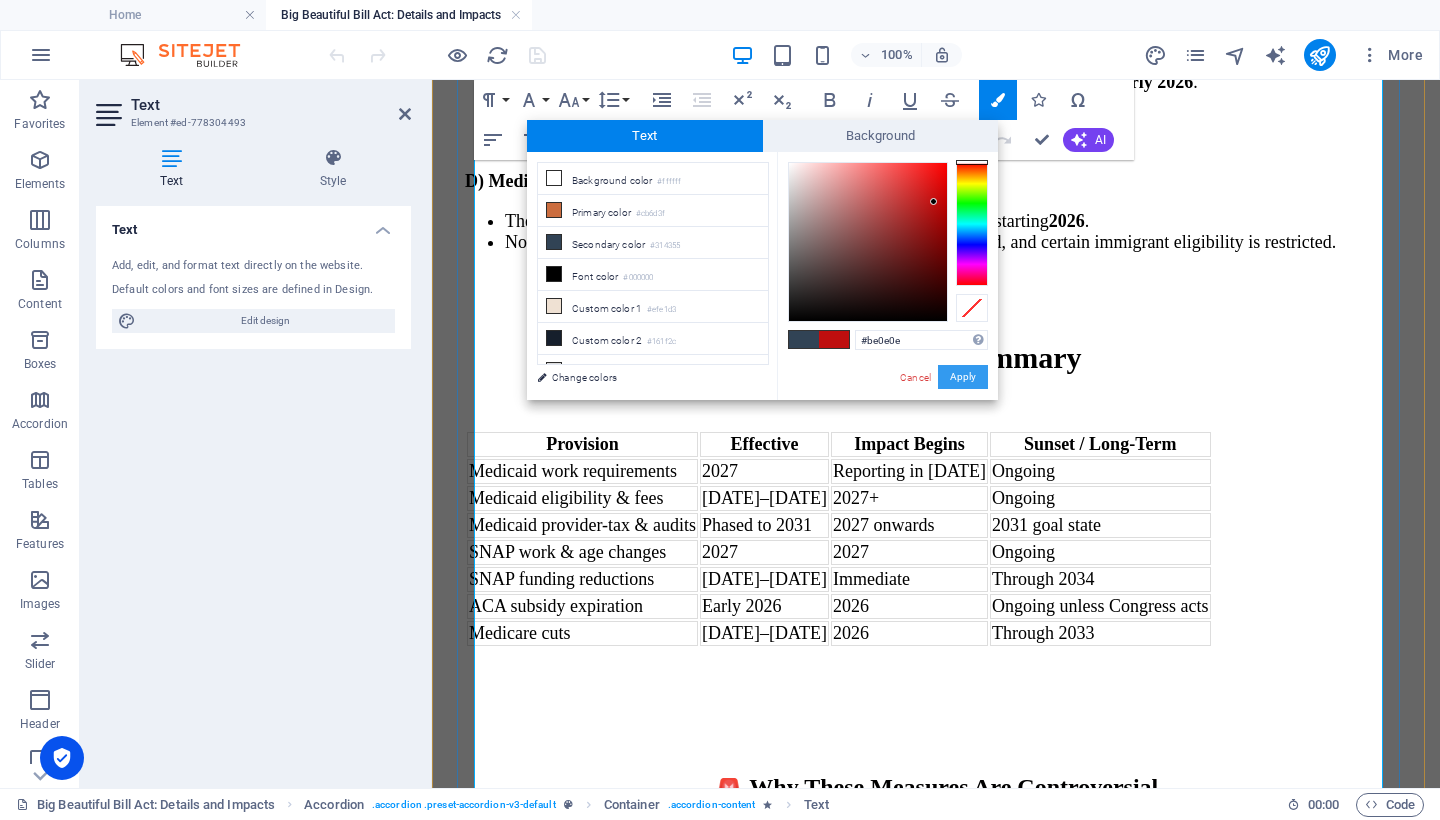 click on "Apply" at bounding box center [963, 377] 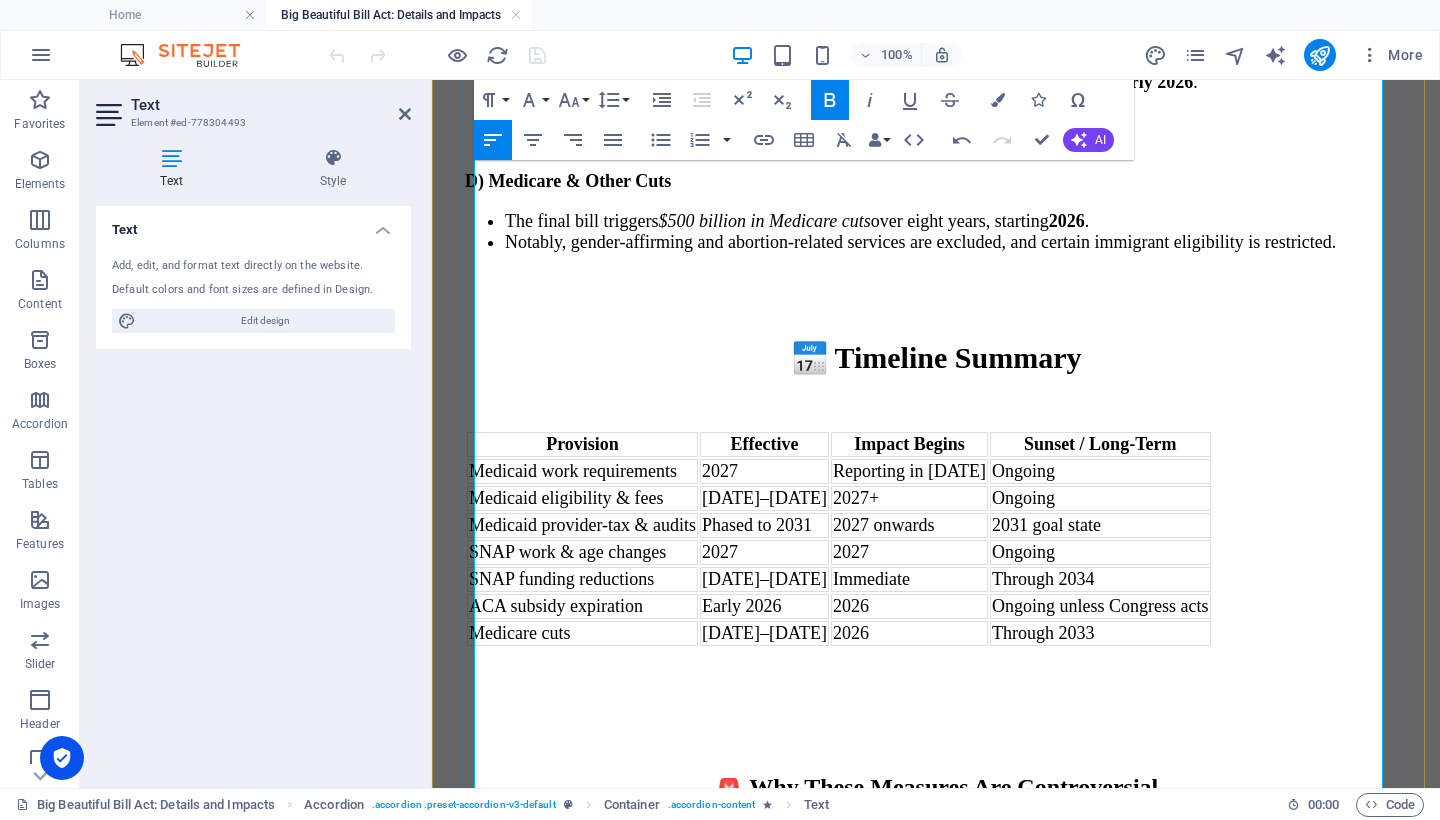 click on "**********" at bounding box center (844, 1965) 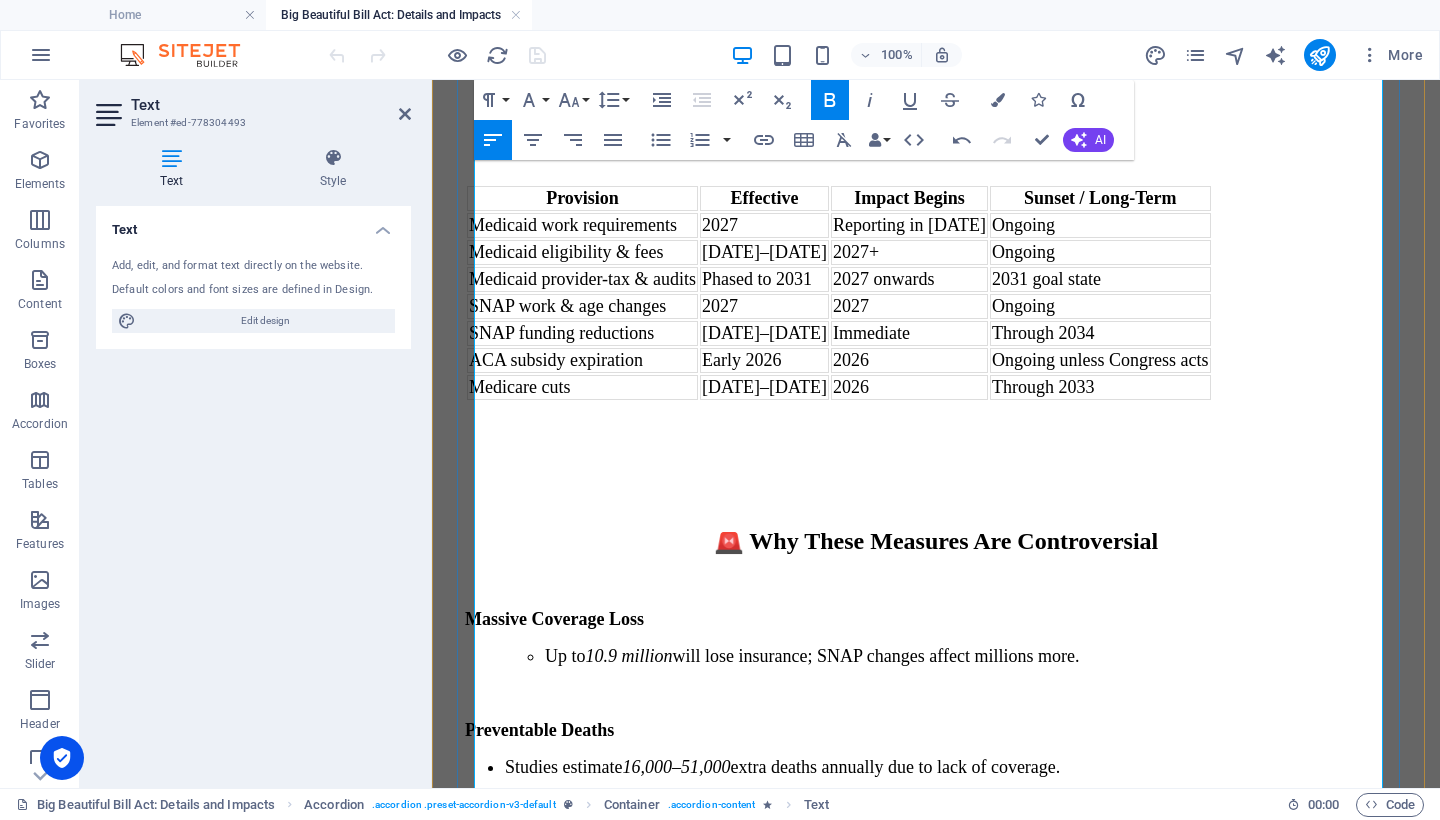 scroll, scrollTop: 10707, scrollLeft: 0, axis: vertical 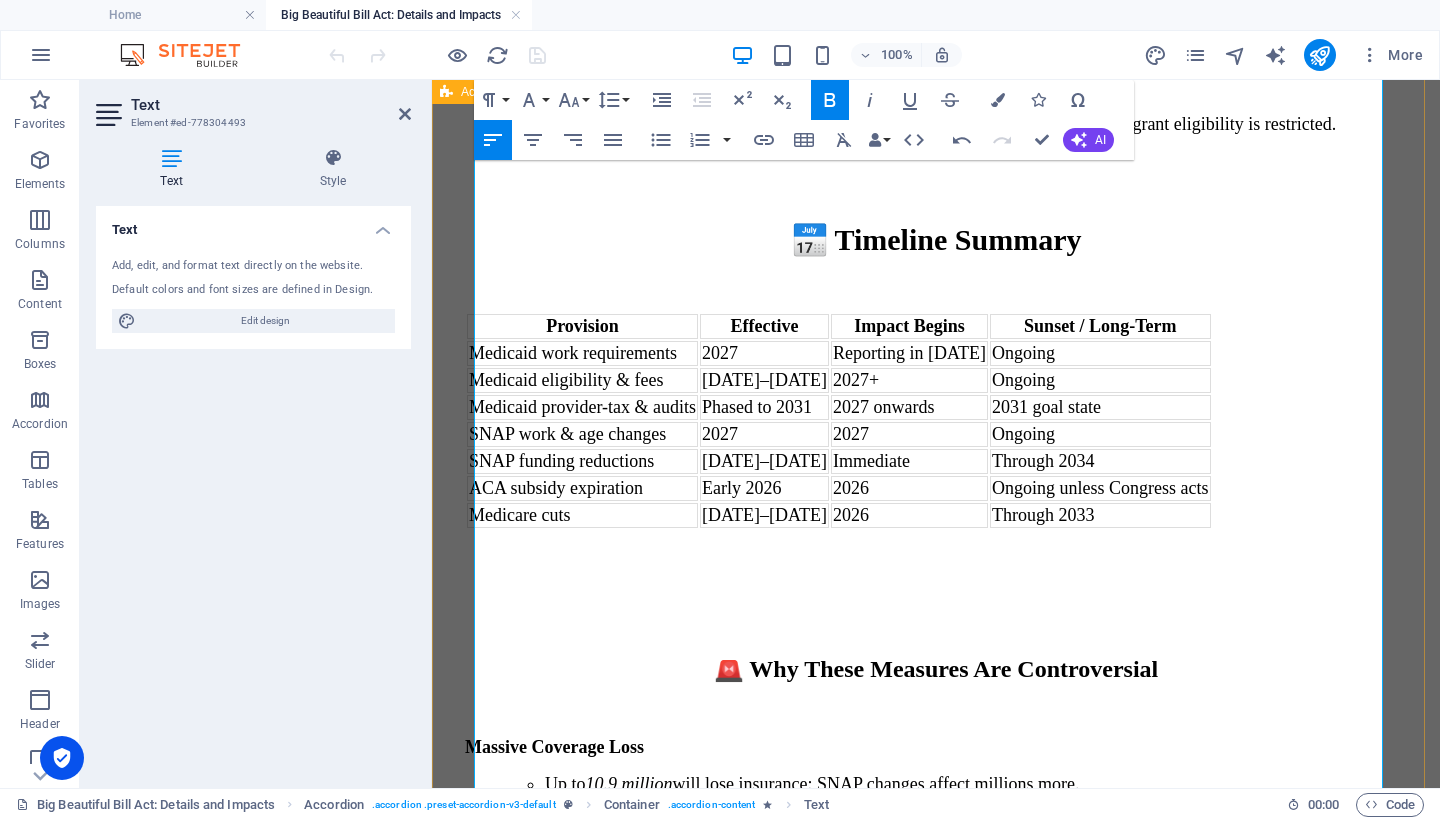 drag, startPoint x: 1251, startPoint y: 530, endPoint x: 451, endPoint y: 493, distance: 800.85516 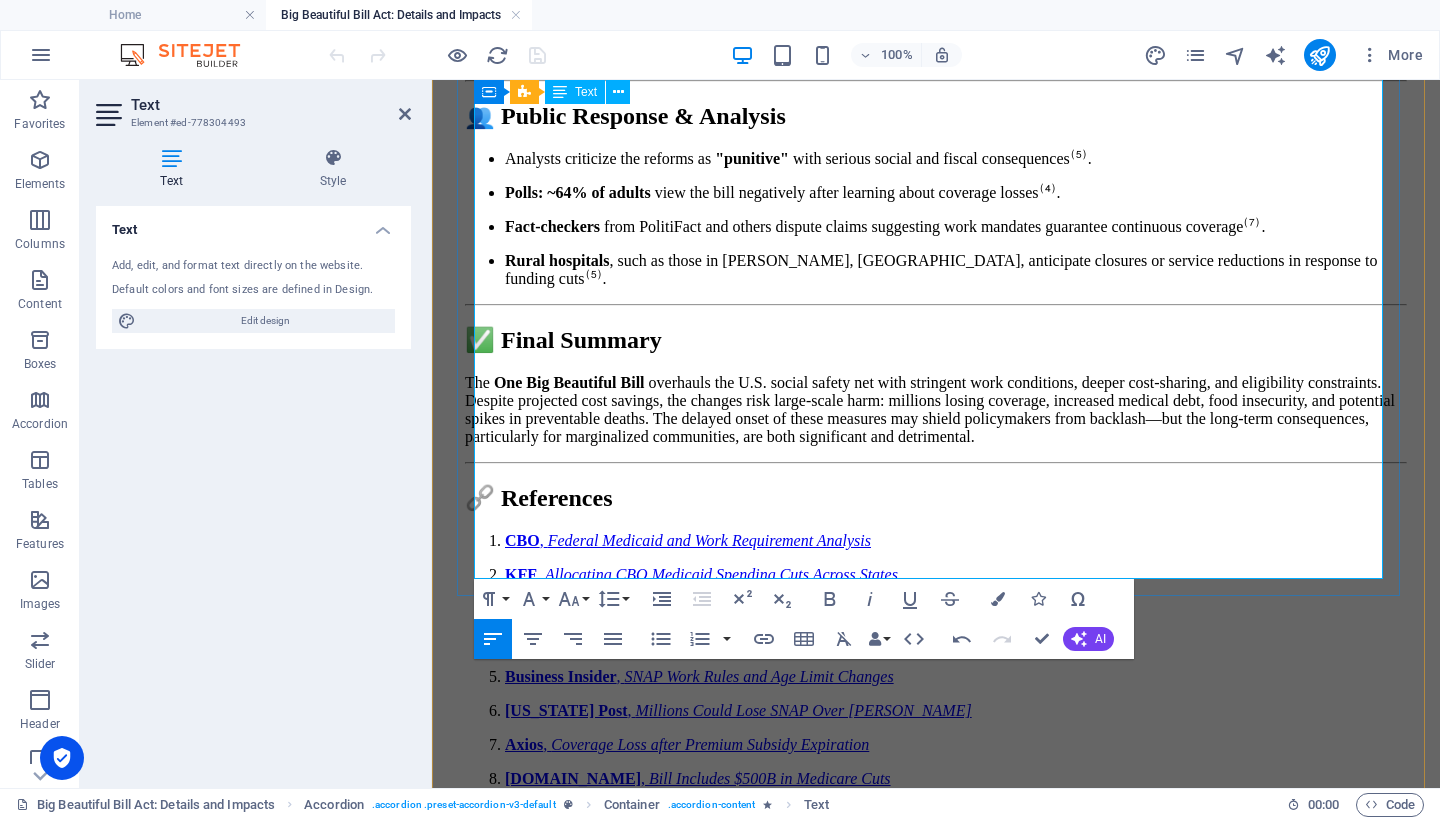 scroll, scrollTop: 14103, scrollLeft: 0, axis: vertical 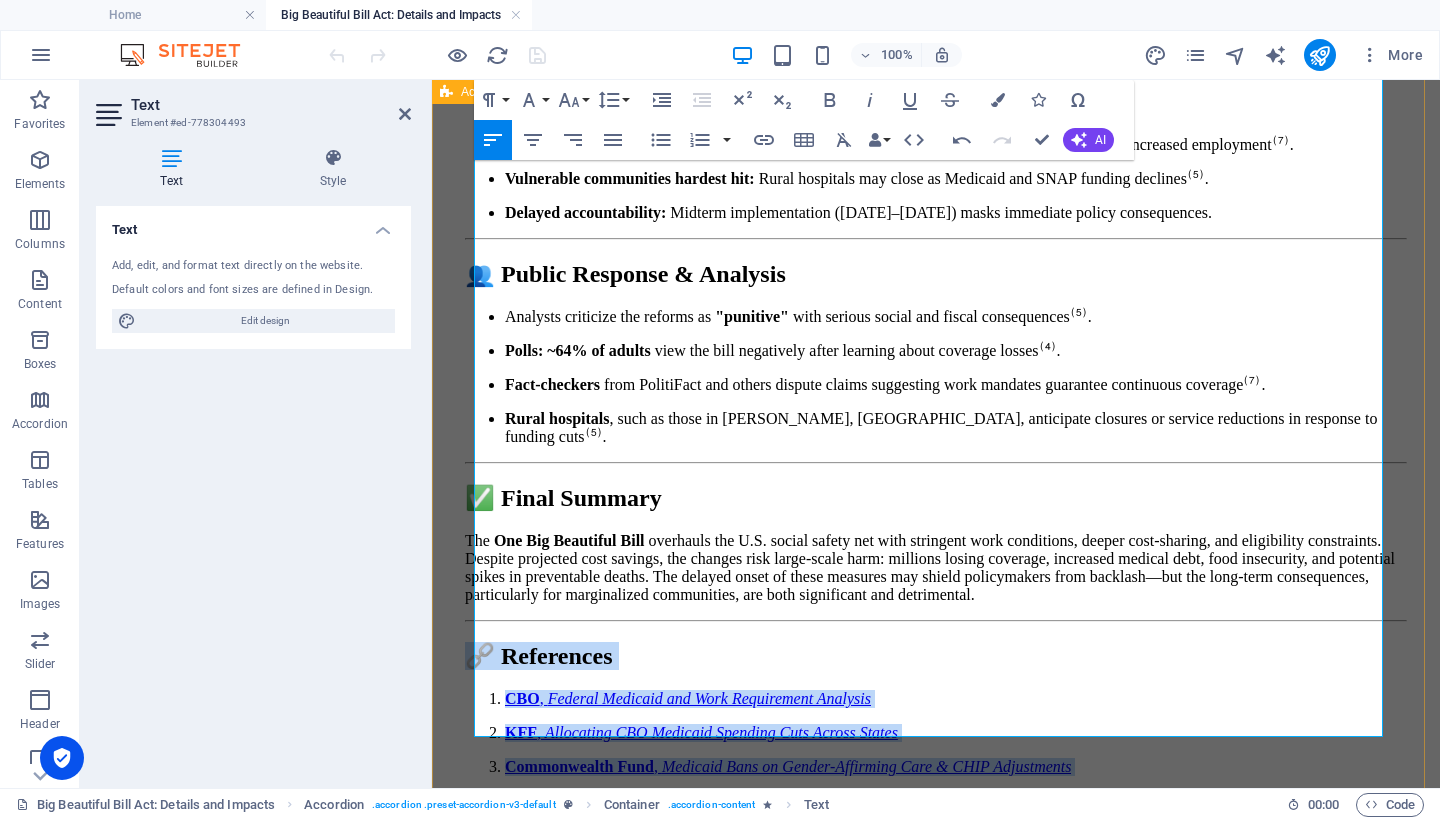 drag, startPoint x: 912, startPoint y: 659, endPoint x: 451, endPoint y: 341, distance: 560.04016 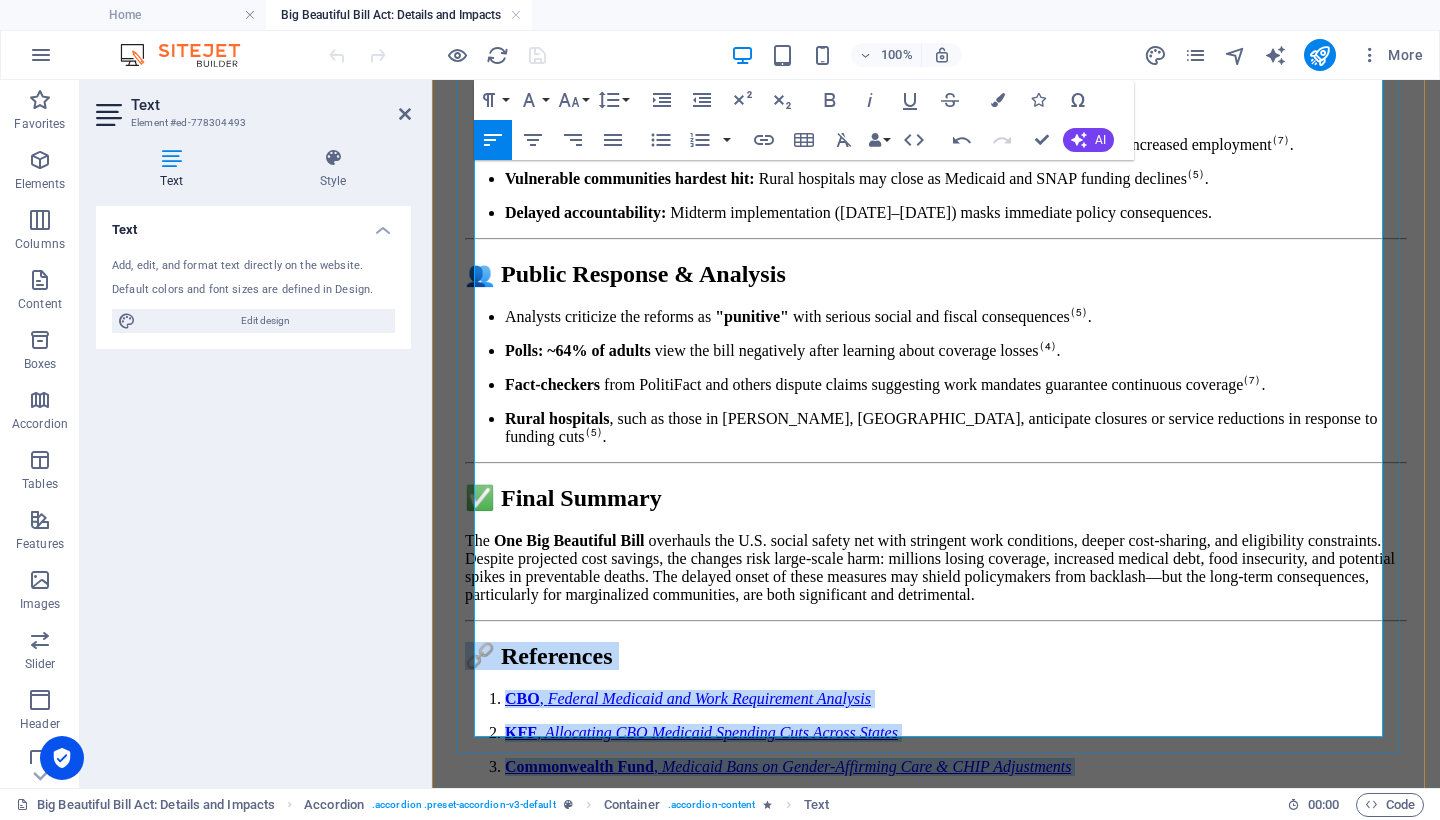 click on "Please let me know if you’d like the full article reposted with embedded active superscript links or if you prefer downloadable formats!" at bounding box center [936, 989] 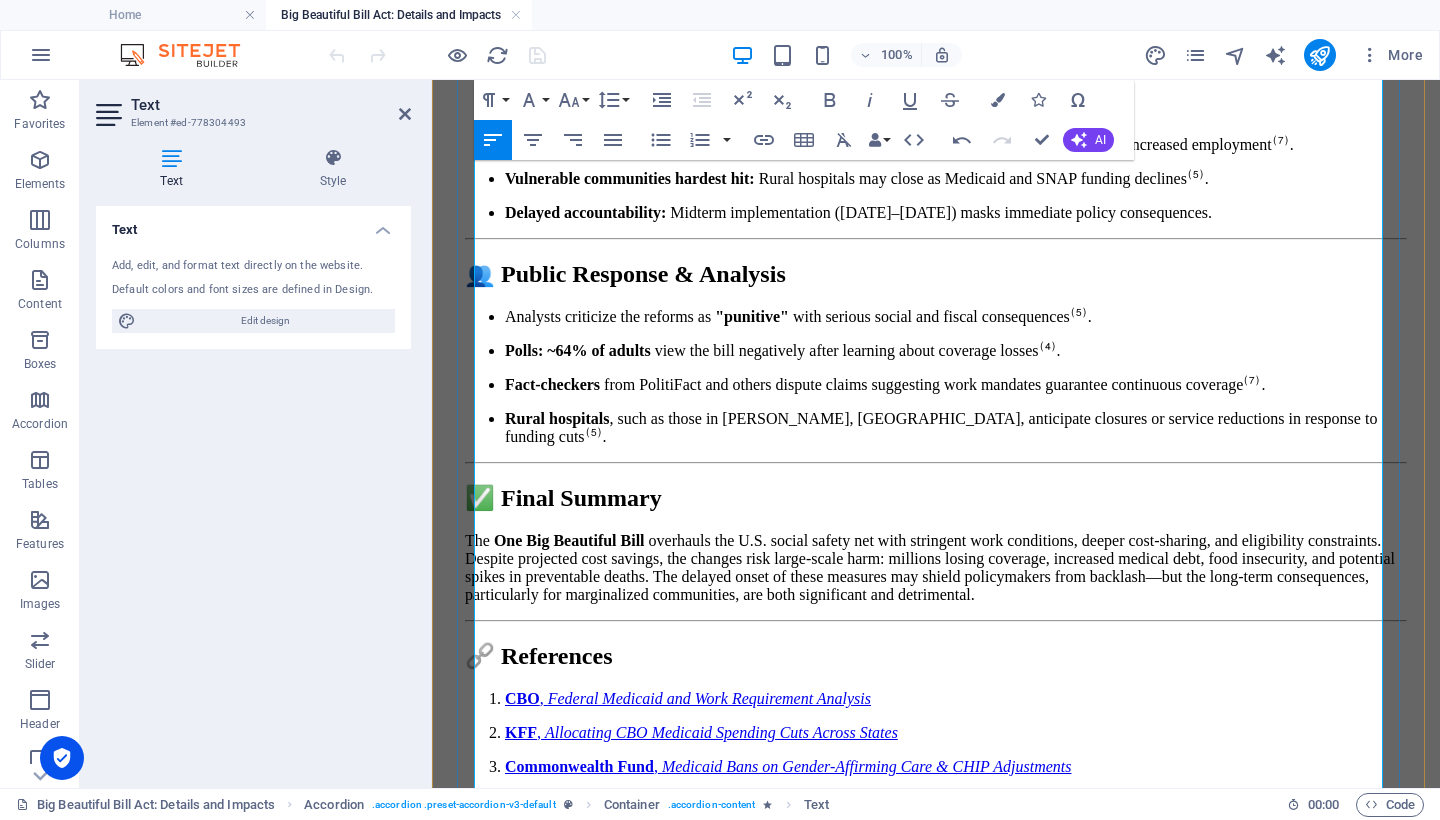 scroll, scrollTop: 14272, scrollLeft: 0, axis: vertical 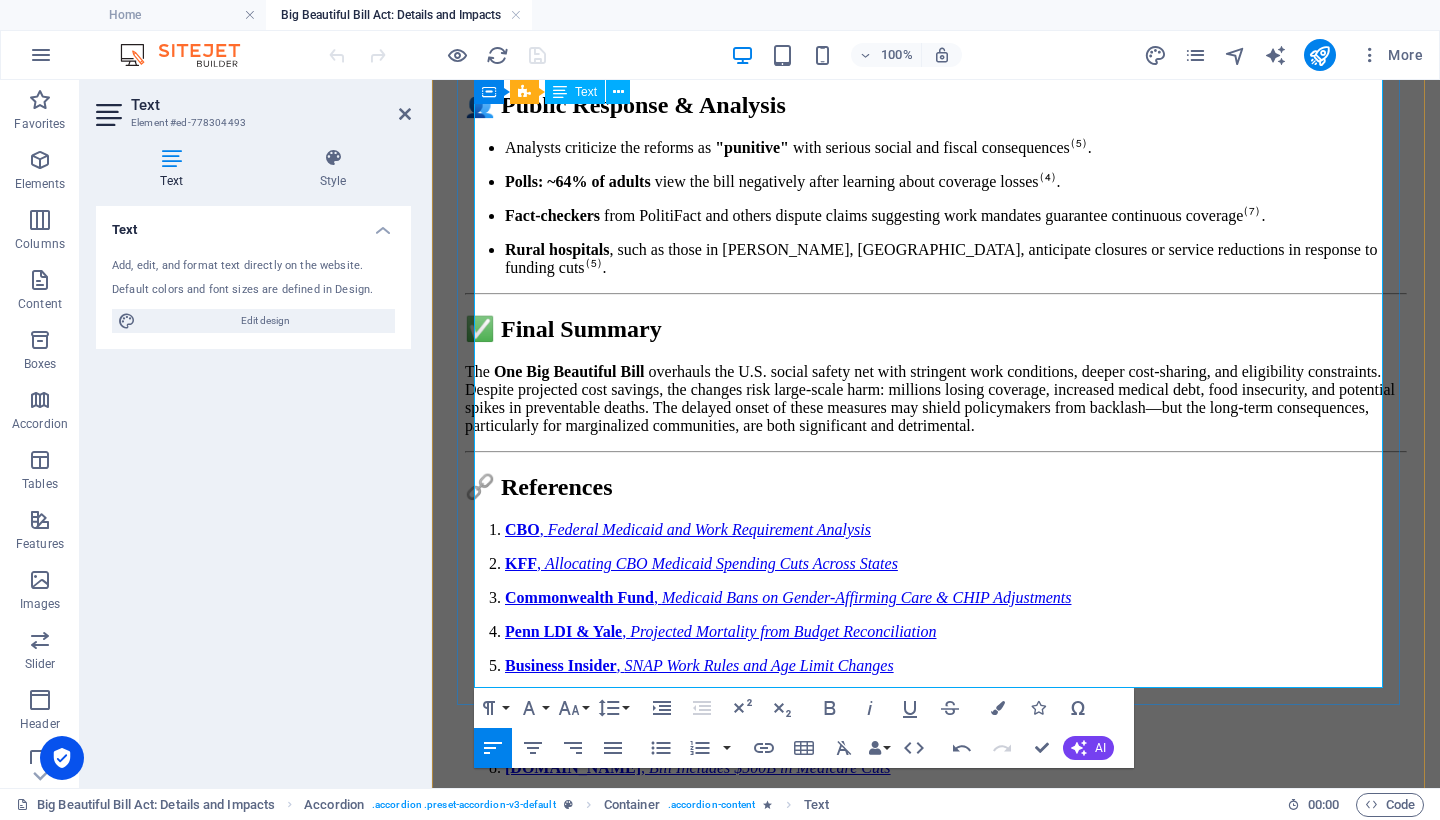 click at bounding box center [936, 888] 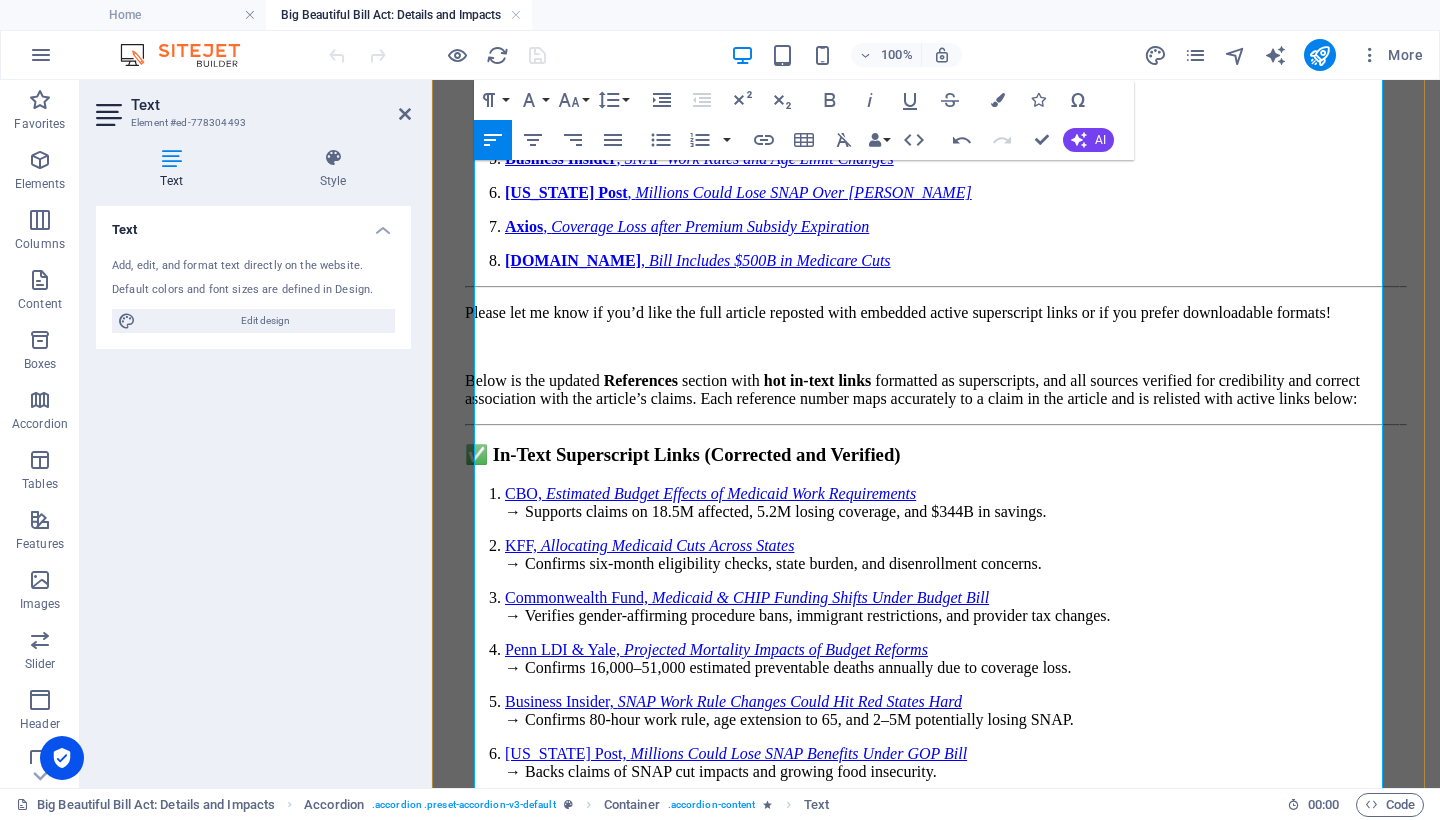 scroll, scrollTop: 14955, scrollLeft: 0, axis: vertical 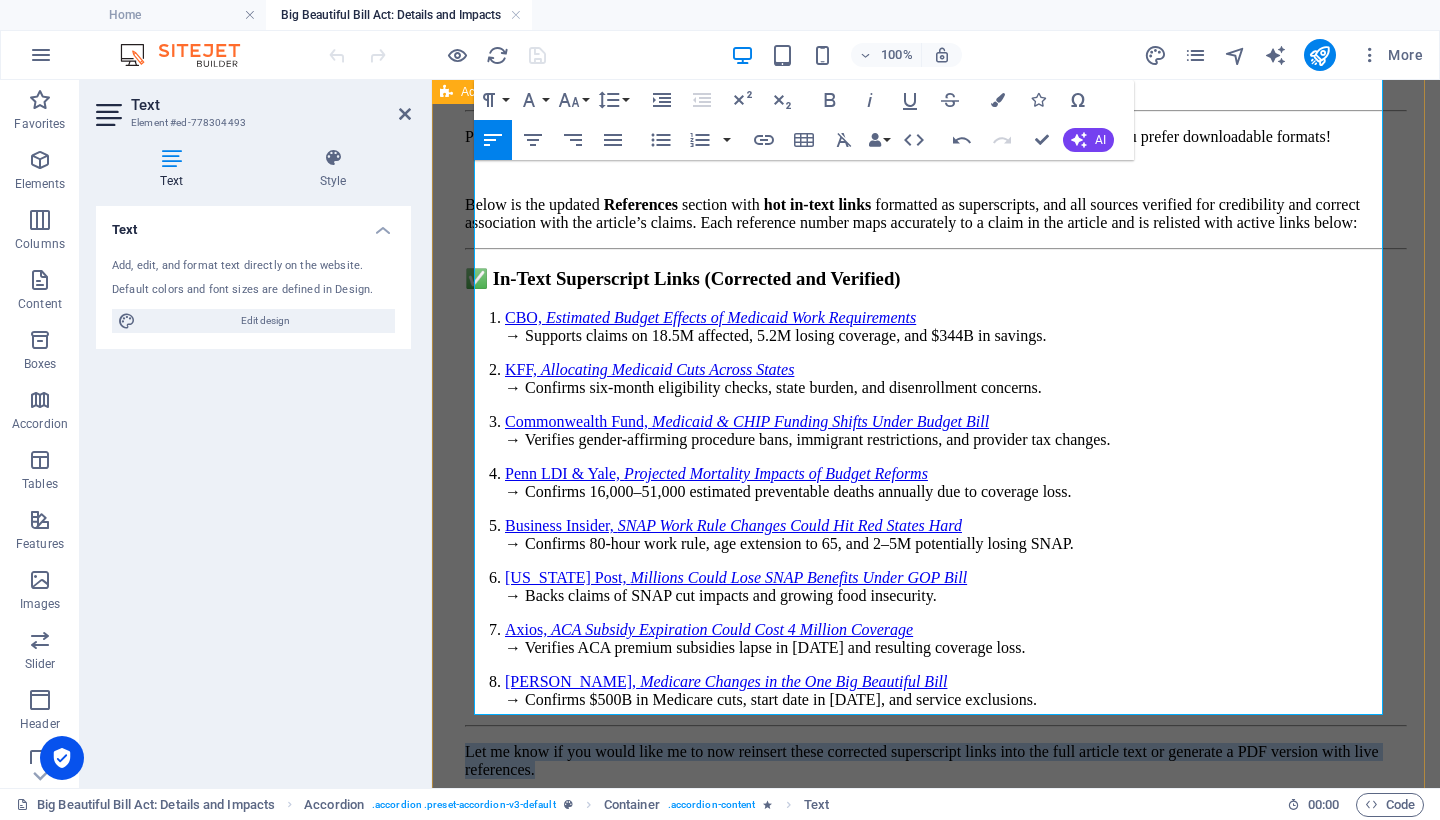 drag, startPoint x: 1131, startPoint y: 581, endPoint x: 456, endPoint y: 529, distance: 677 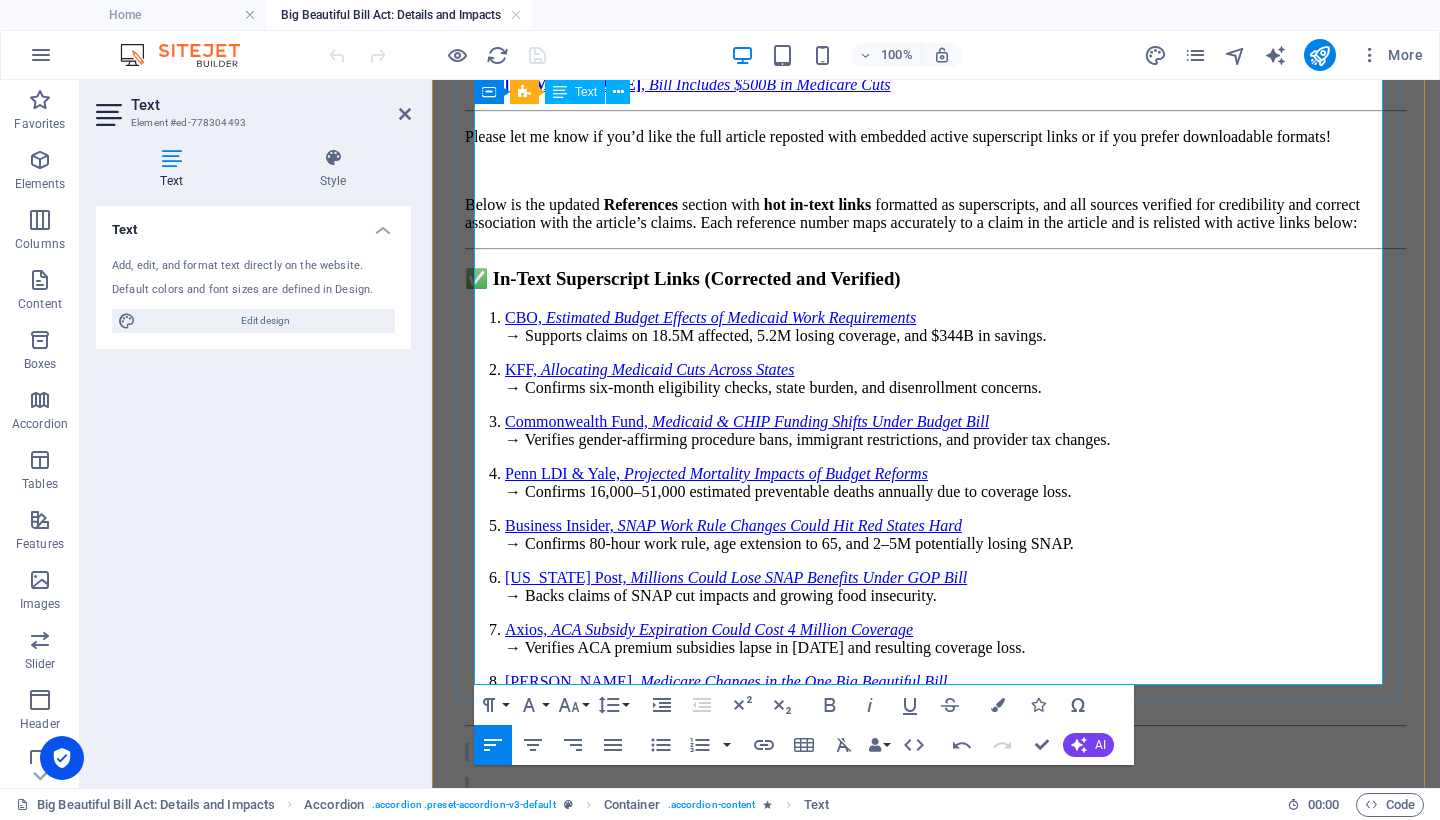 drag, startPoint x: 503, startPoint y: 631, endPoint x: 487, endPoint y: 545, distance: 87.47571 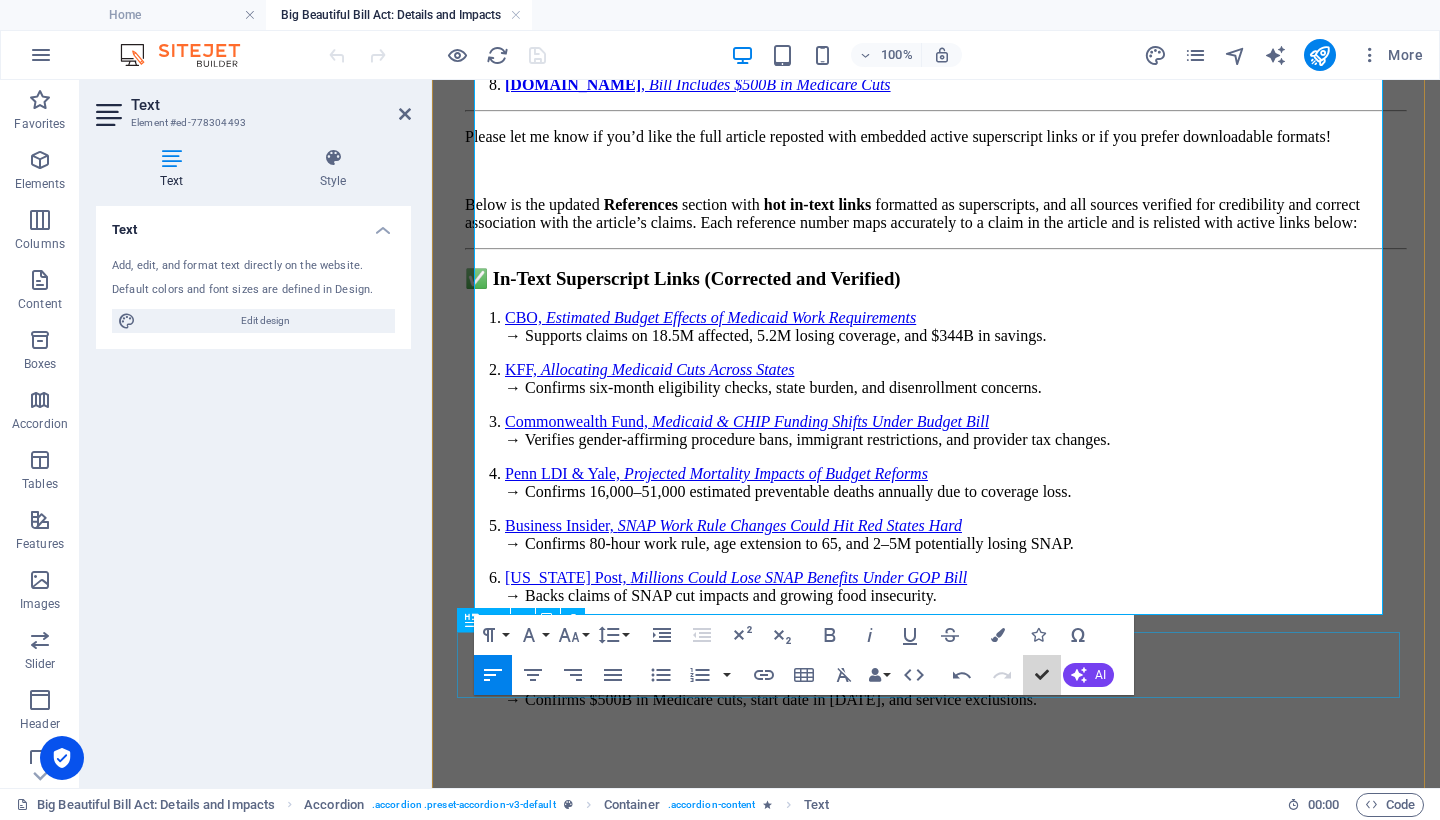 scroll, scrollTop: 10510, scrollLeft: 0, axis: vertical 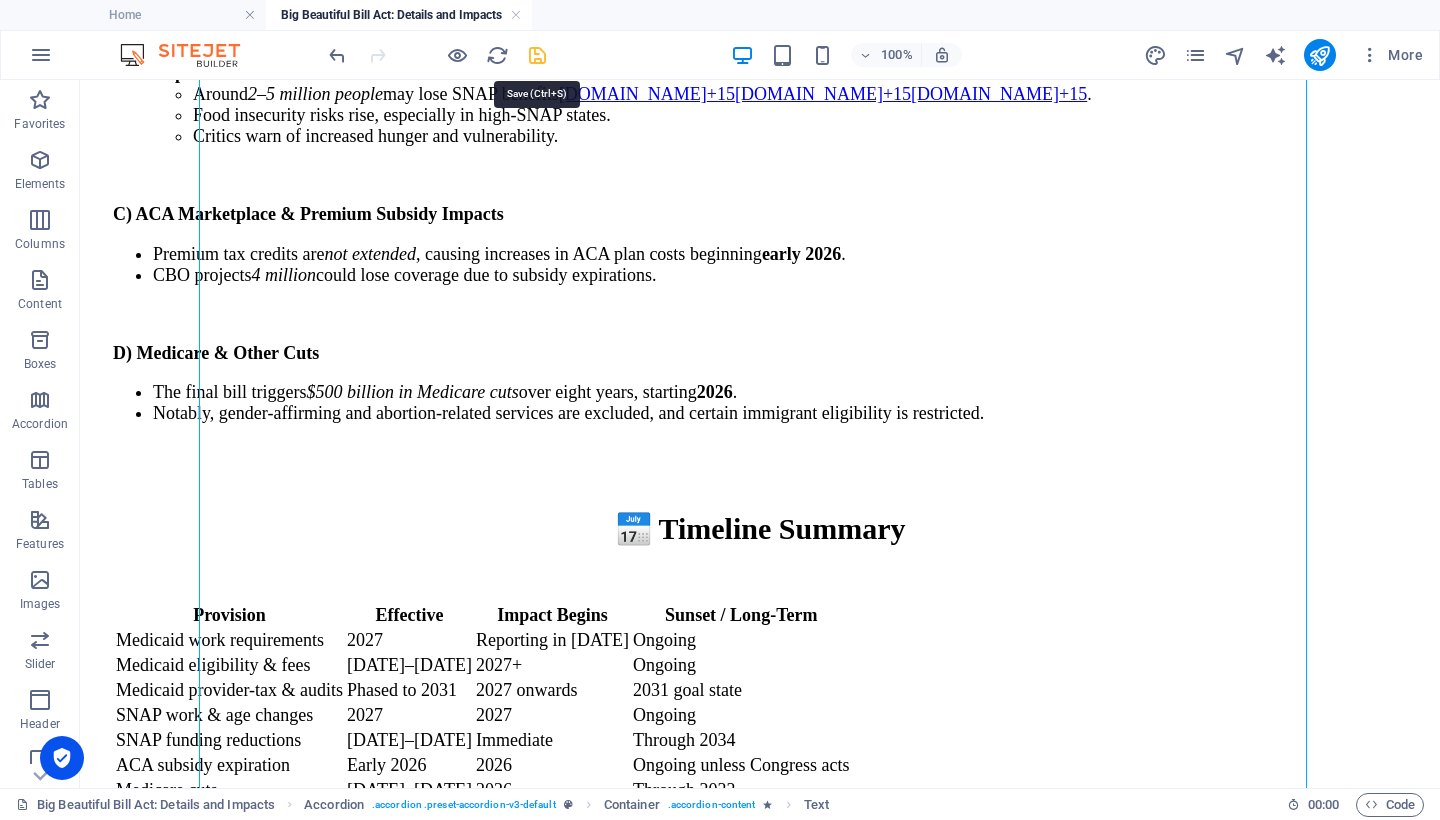 click at bounding box center (537, 55) 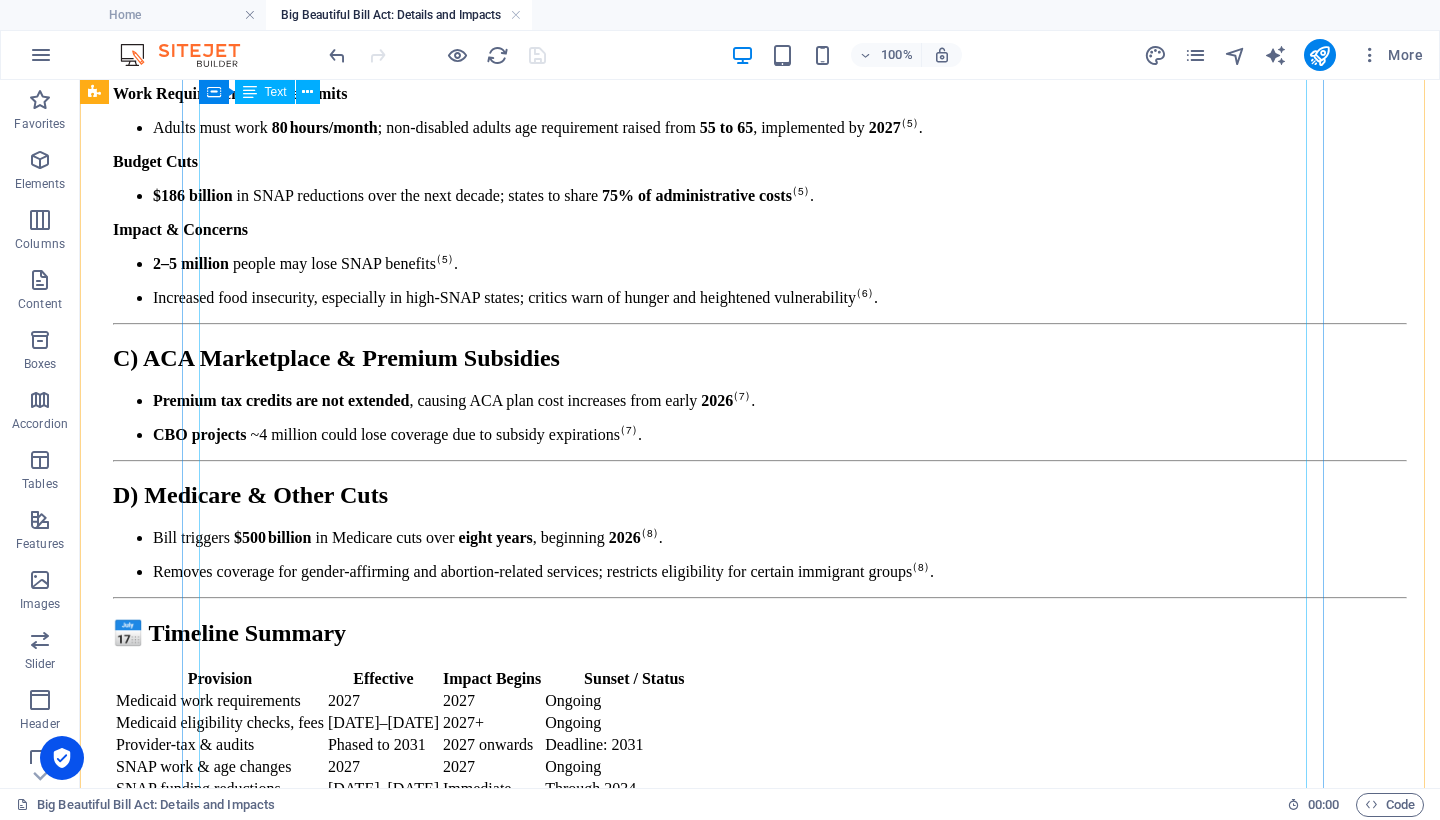 scroll, scrollTop: 13856, scrollLeft: 0, axis: vertical 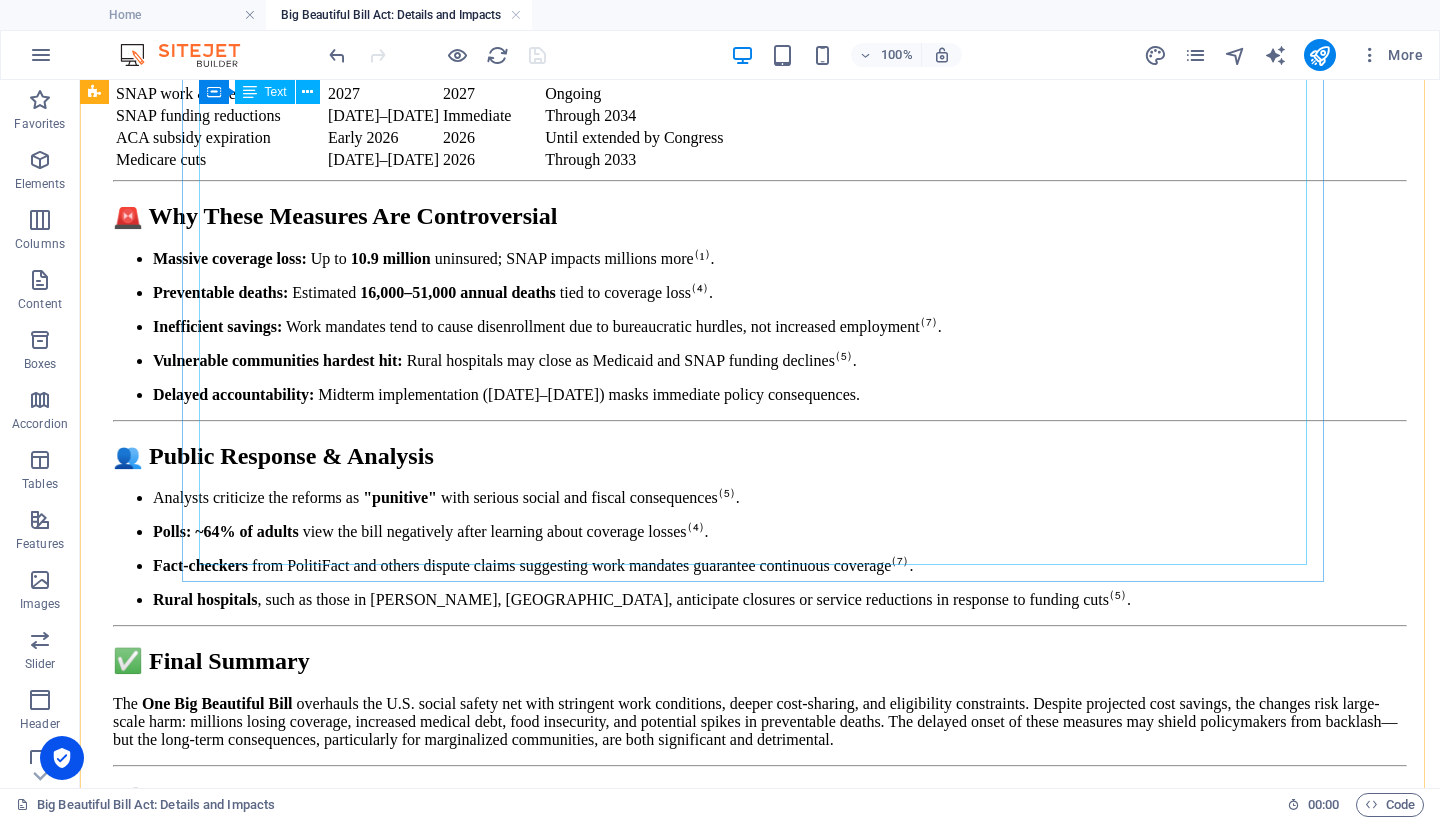 click on "A)   Medicaid Reforms Work Requirements Enforced for able-bodied adults aged [DEMOGRAPHIC_DATA]: 80 hours per month of work, education, or volunteering, starting in  [DATE] . CBO estimates  18.5 million  people affected; by 2034,  5.2 million fewer  on Medicaid— 4.8 million  become uninsured. $344 billion  in federal savings projected over 10 years. Eligibility Checks & Costs States must verify Medicaid eligibility every  six months . Service fees for those with incomes between 100–138% FPL:  $35  per visit. Medicaid provider-tax cuts—from 6% to 3.5% by  2031 —remove a state funding mechanism. Additional Restrictions (Effective ~[DATE]–[DATE]) Gender-affirming procedures  barred in Medicaid. Programs for [DEMOGRAPHIC_DATA] eliminated. Fine-tuning of Medicare/CHIP funding and [DEMOGRAPHIC_DATA] waiting periods. Impact & Concerns Expected coverage loss:  7.6–10.9 million people , per various CBO and analysts. Public health experts estimate  16,000–51,000 preventable deaths annually  as a result. B)" at bounding box center [760, -1211] 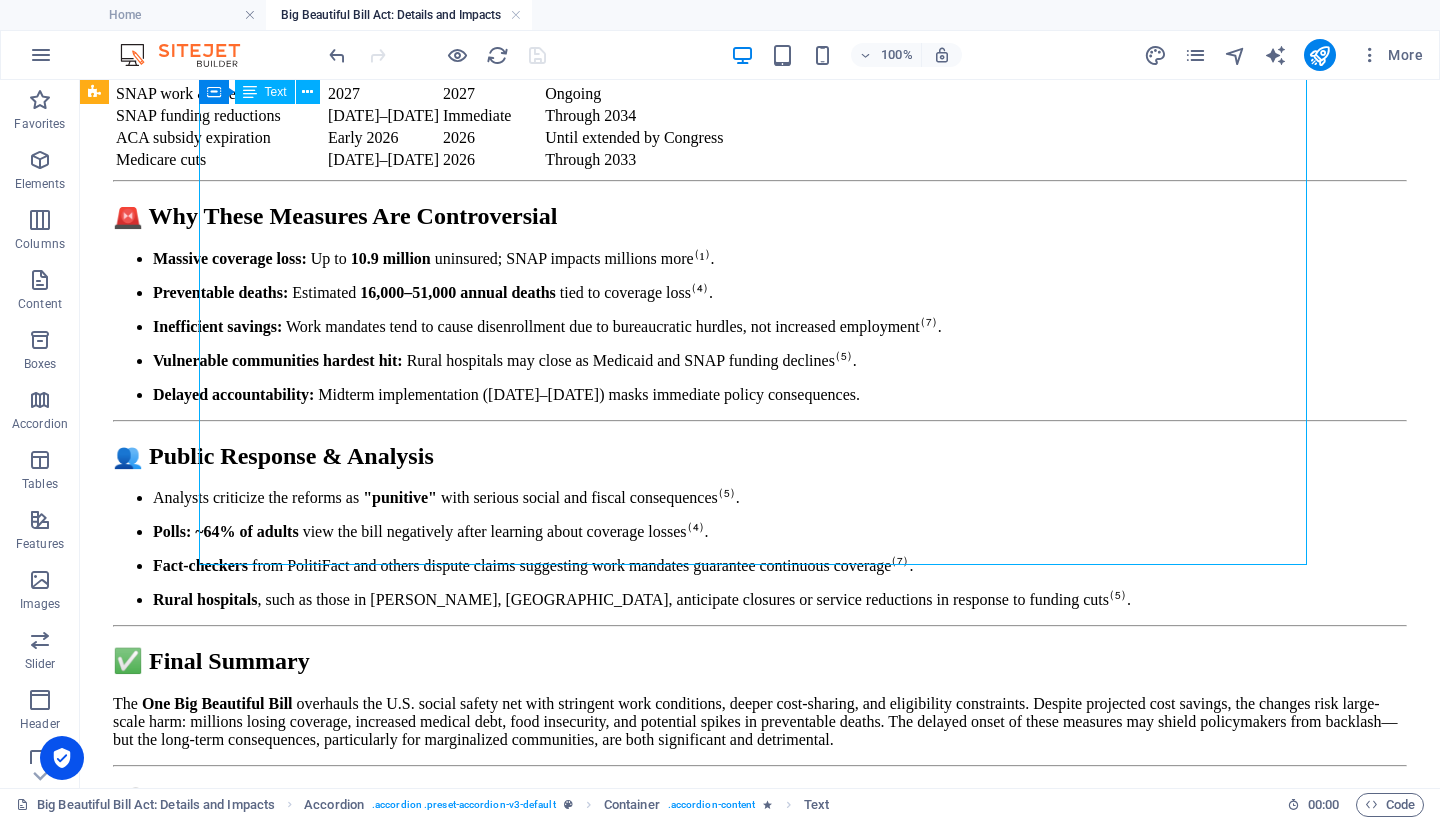 click on "A)   Medicaid Reforms Work Requirements Enforced for able-bodied adults aged [DEMOGRAPHIC_DATA]: 80 hours per month of work, education, or volunteering, starting in  [DATE] . CBO estimates  18.5 million  people affected; by 2034,  5.2 million fewer  on Medicaid— 4.8 million  become uninsured. $344 billion  in federal savings projected over 10 years. Eligibility Checks & Costs States must verify Medicaid eligibility every  six months . Service fees for those with incomes between 100–138% FPL:  $35  per visit. Medicaid provider-tax cuts—from 6% to 3.5% by  2031 —remove a state funding mechanism. Additional Restrictions (Effective ~[DATE]–[DATE]) Gender-affirming procedures  barred in Medicaid. Programs for [DEMOGRAPHIC_DATA] eliminated. Fine-tuning of Medicare/CHIP funding and [DEMOGRAPHIC_DATA] waiting periods. Impact & Concerns Expected coverage loss:  7.6–10.9 million people , per various CBO and analysts. Public health experts estimate  16,000–51,000 preventable deaths annually  as a result. B)" at bounding box center [760, -1211] 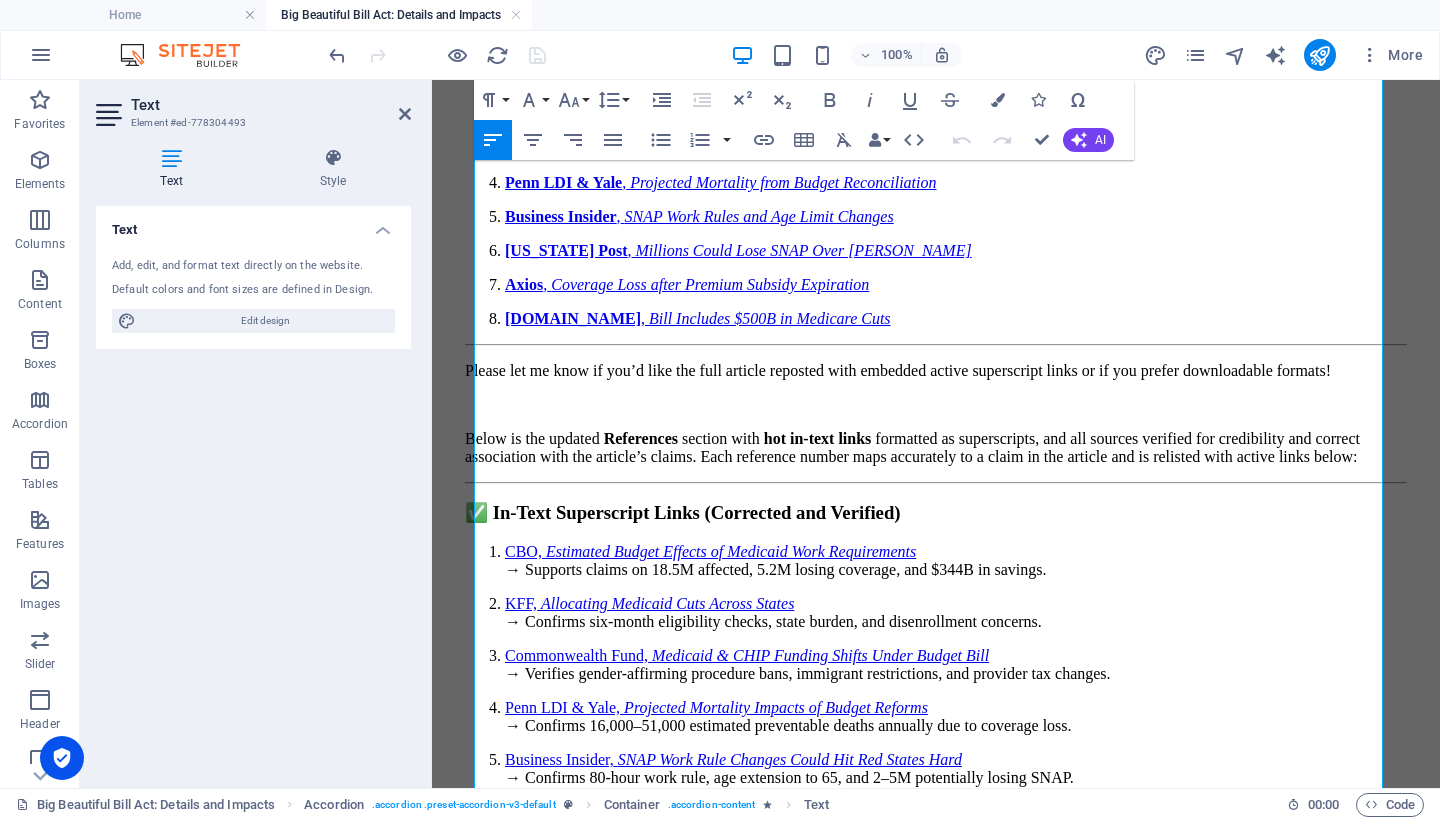 scroll, scrollTop: 15114, scrollLeft: 0, axis: vertical 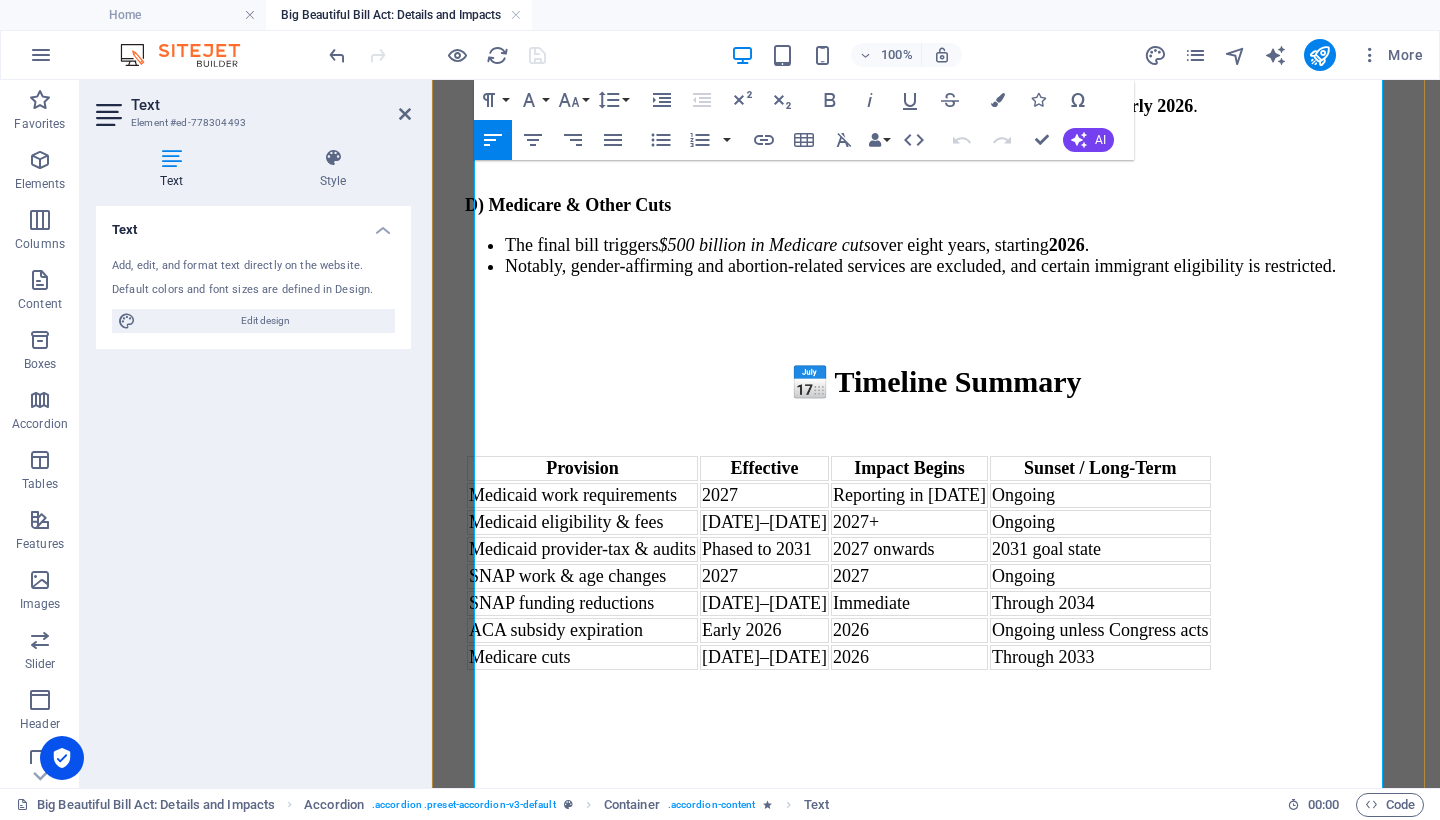drag, startPoint x: 570, startPoint y: 416, endPoint x: 475, endPoint y: 644, distance: 247 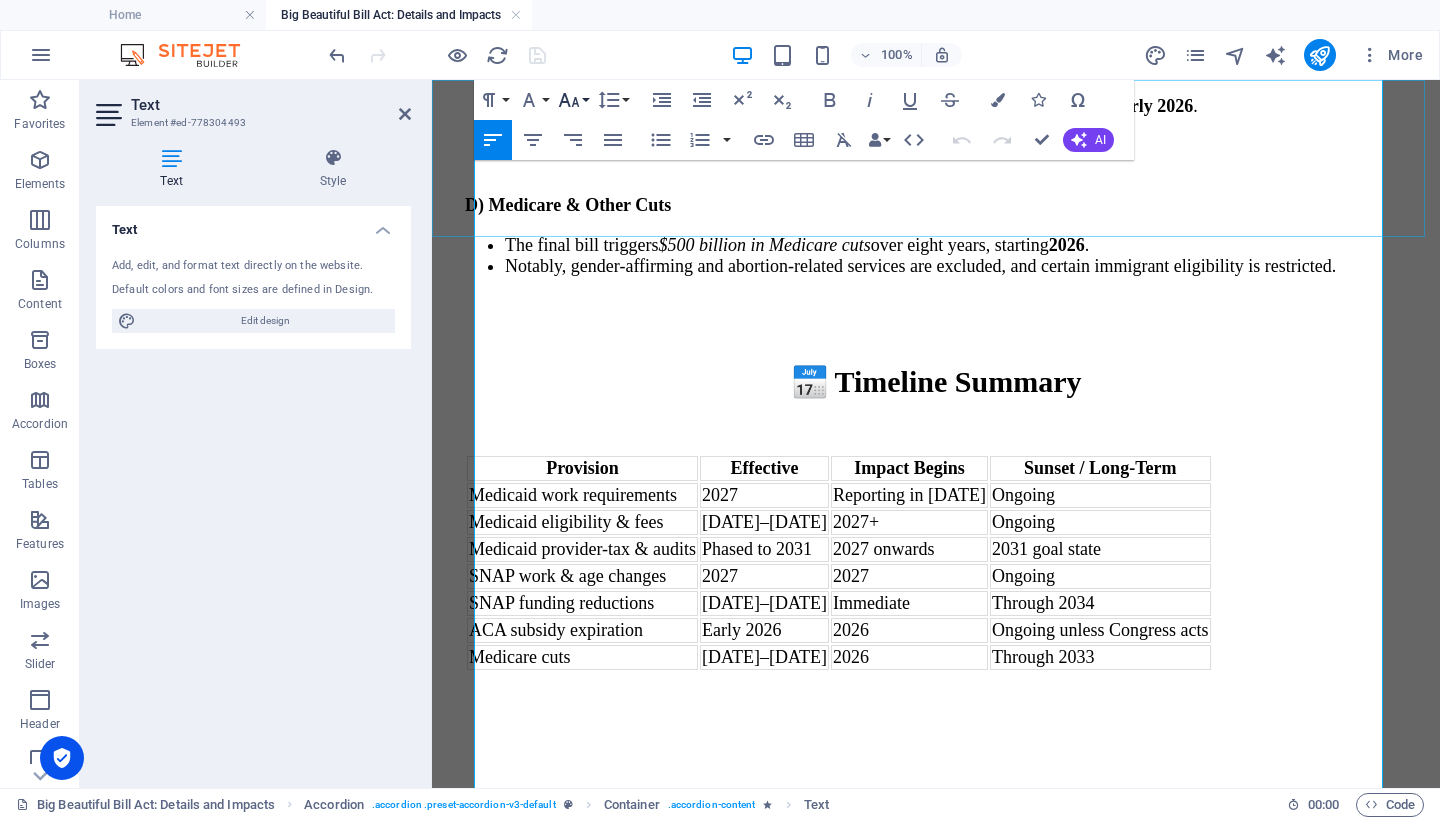 click 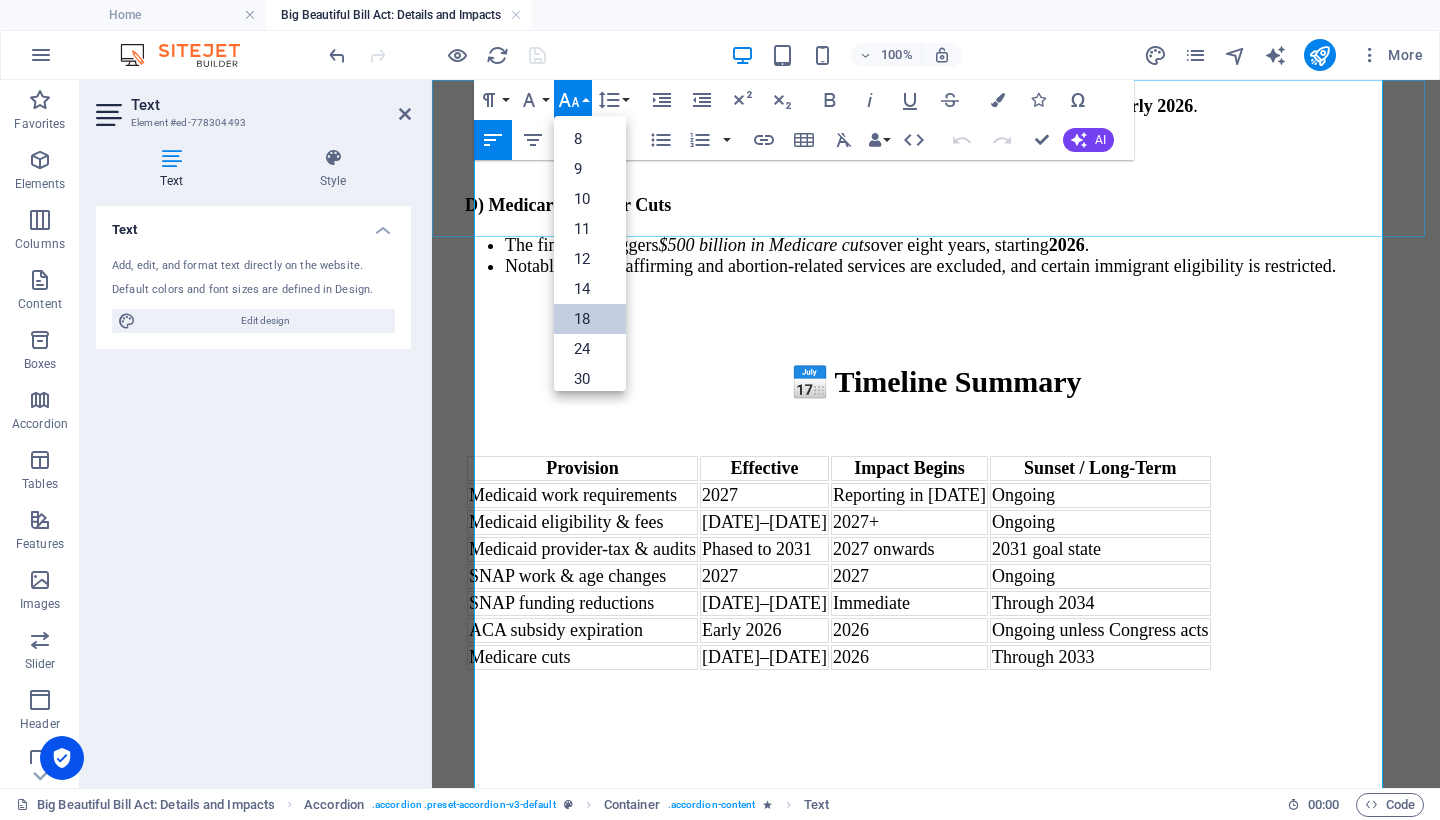 click on "18" at bounding box center [590, 319] 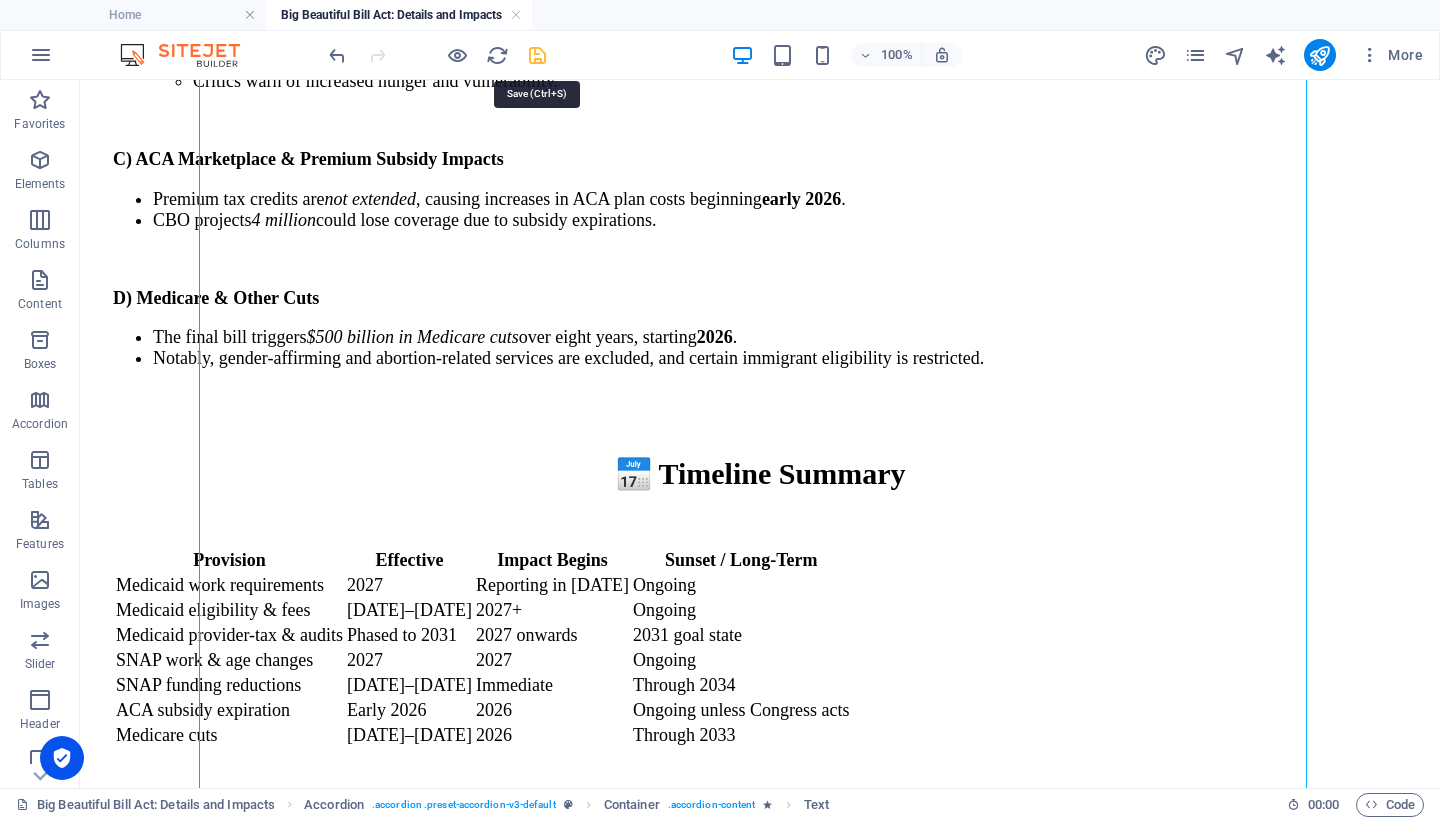 click at bounding box center [537, 55] 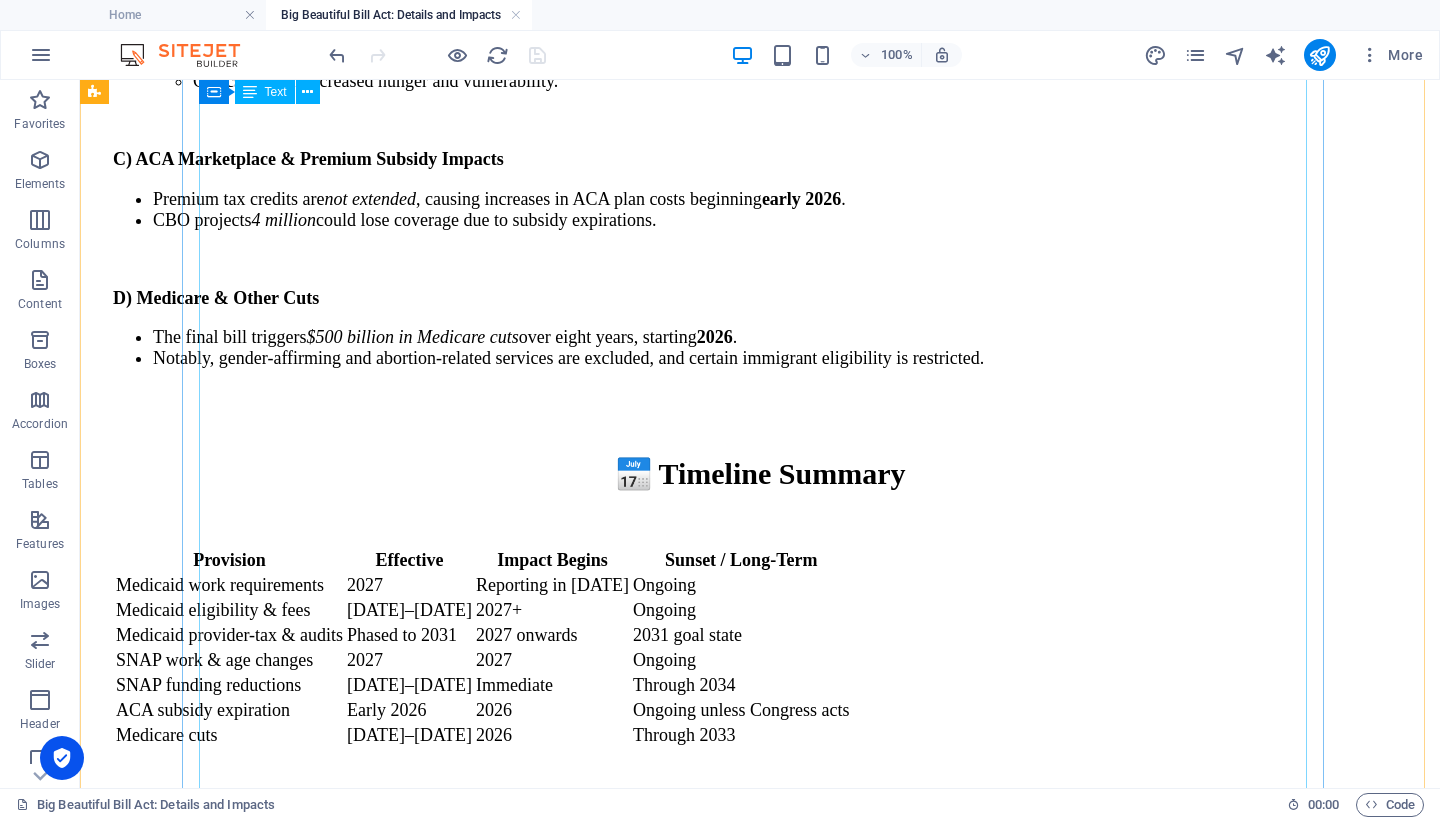 click on "A)   Medicaid Reforms Work Requirements Enforced for able-bodied adults aged [DEMOGRAPHIC_DATA]: 80 hours per month of work, education, or volunteering, starting in  [DATE] . CBO estimates  18.5 million  people affected; by 2034,  5.2 million fewer  on Medicaid— 4.8 million  become uninsured. $344 billion  in federal savings projected over 10 years. Eligibility Checks & Costs States must verify Medicaid eligibility every  six months . Service fees for those with incomes between 100–138% FPL:  $35  per visit. Medicaid provider-tax cuts—from 6% to 3.5% by  2031 —remove a state funding mechanism. Additional Restrictions (Effective ~[DATE]–[DATE]) Gender-affirming procedures  barred in Medicaid. Programs for [DEMOGRAPHIC_DATA] eliminated. Fine-tuning of Medicare/CHIP funding and [DEMOGRAPHIC_DATA] waiting periods. Impact & Concerns Expected coverage loss:  7.6–10.9 million people , per various CBO and analysts. Public health experts estimate  16,000–51,000 preventable deaths annually  as a result. B)" at bounding box center [760, 2244] 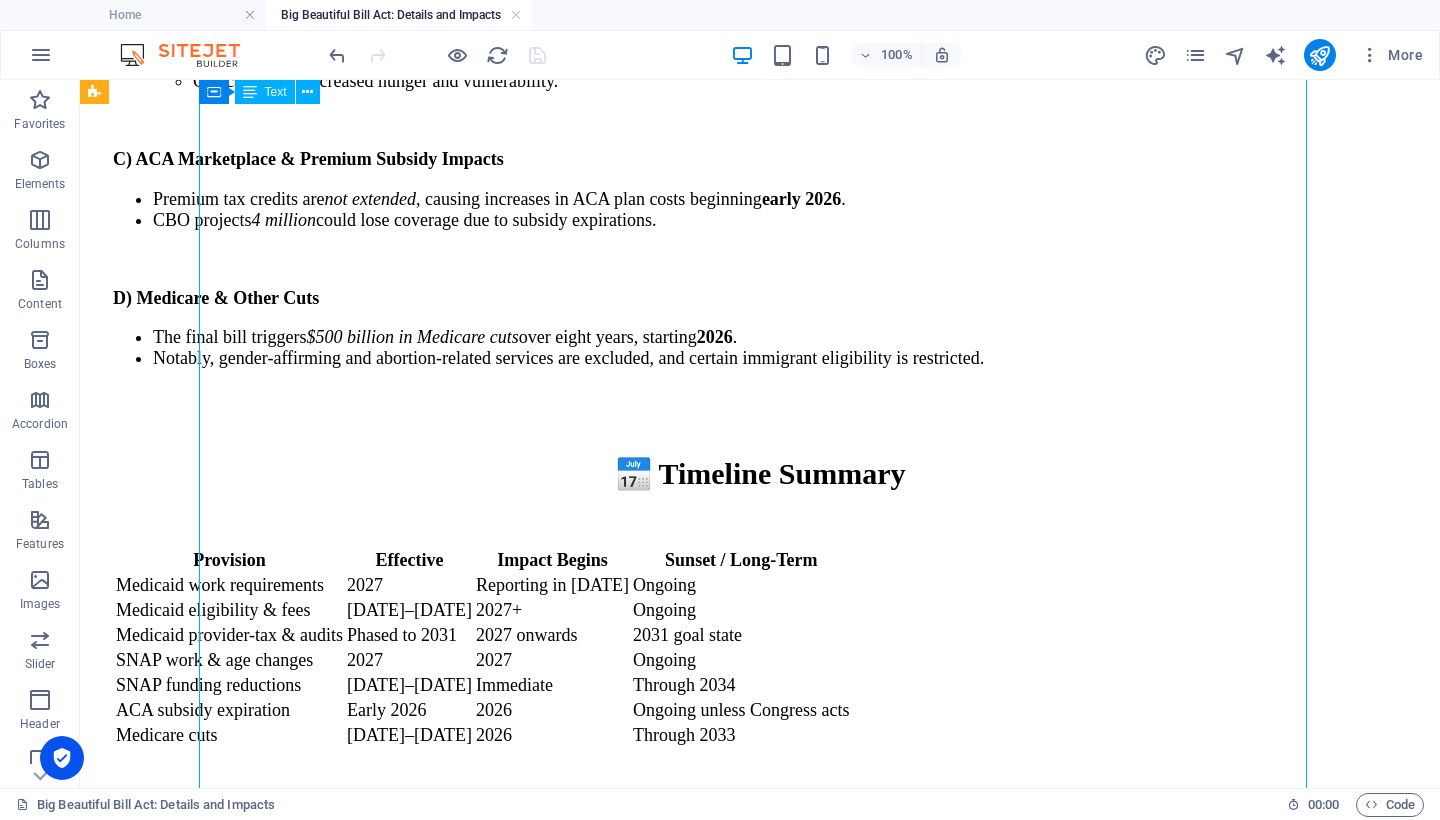 click on "A)   Medicaid Reforms Work Requirements Enforced for able-bodied adults aged [DEMOGRAPHIC_DATA]: 80 hours per month of work, education, or volunteering, starting in  [DATE] . CBO estimates  18.5 million  people affected; by 2034,  5.2 million fewer  on Medicaid— 4.8 million  become uninsured. $344 billion  in federal savings projected over 10 years. Eligibility Checks & Costs States must verify Medicaid eligibility every  six months . Service fees for those with incomes between 100–138% FPL:  $35  per visit. Medicaid provider-tax cuts—from 6% to 3.5% by  2031 —remove a state funding mechanism. Additional Restrictions (Effective ~[DATE]–[DATE]) Gender-affirming procedures  barred in Medicaid. Programs for [DEMOGRAPHIC_DATA] eliminated. Fine-tuning of Medicare/CHIP funding and [DEMOGRAPHIC_DATA] waiting periods. Impact & Concerns Expected coverage loss:  7.6–10.9 million people , per various CBO and analysts. Public health experts estimate  16,000–51,000 preventable deaths annually  as a result. B)" at bounding box center (760, 2244) 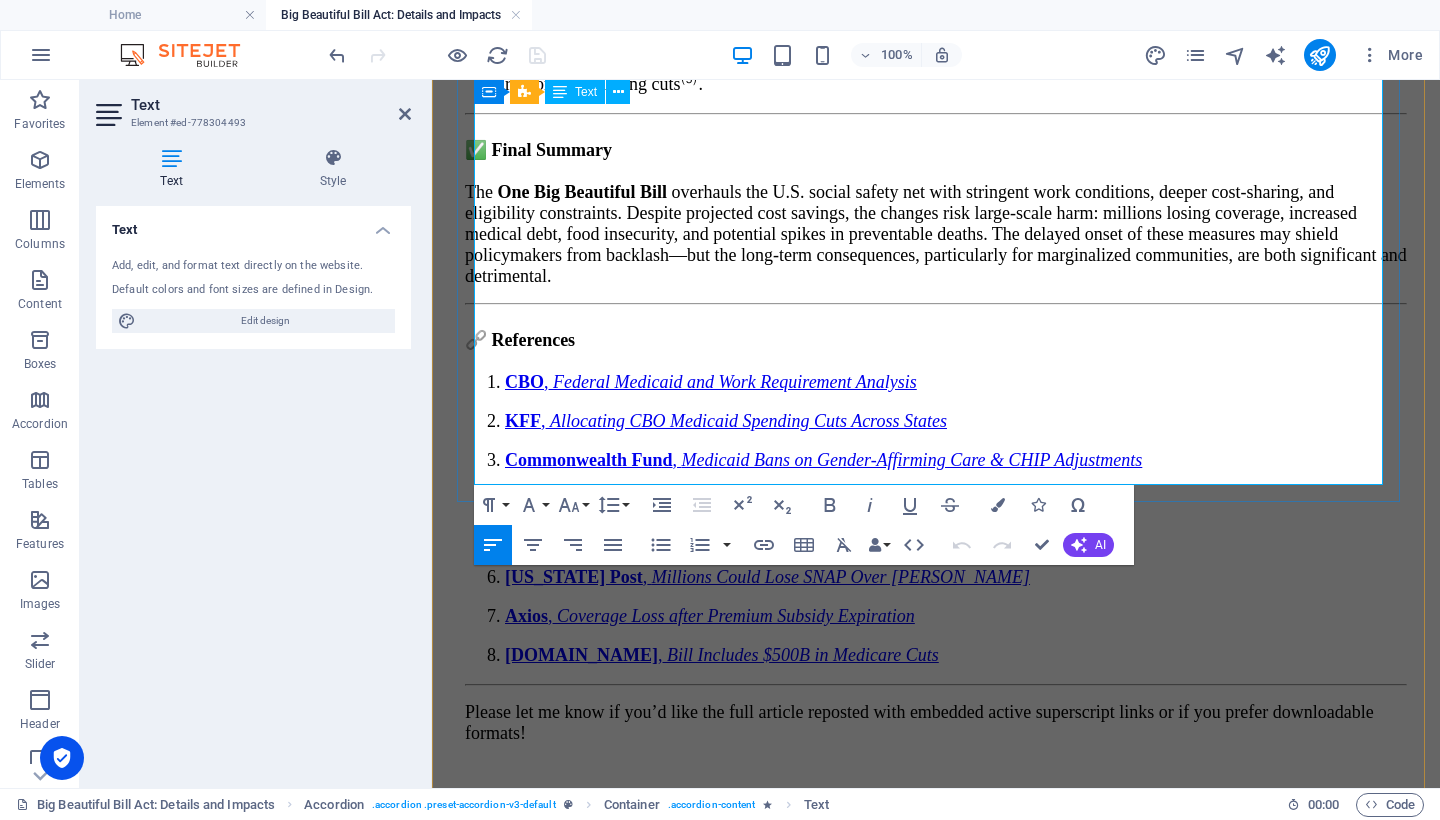 scroll, scrollTop: 14509, scrollLeft: 0, axis: vertical 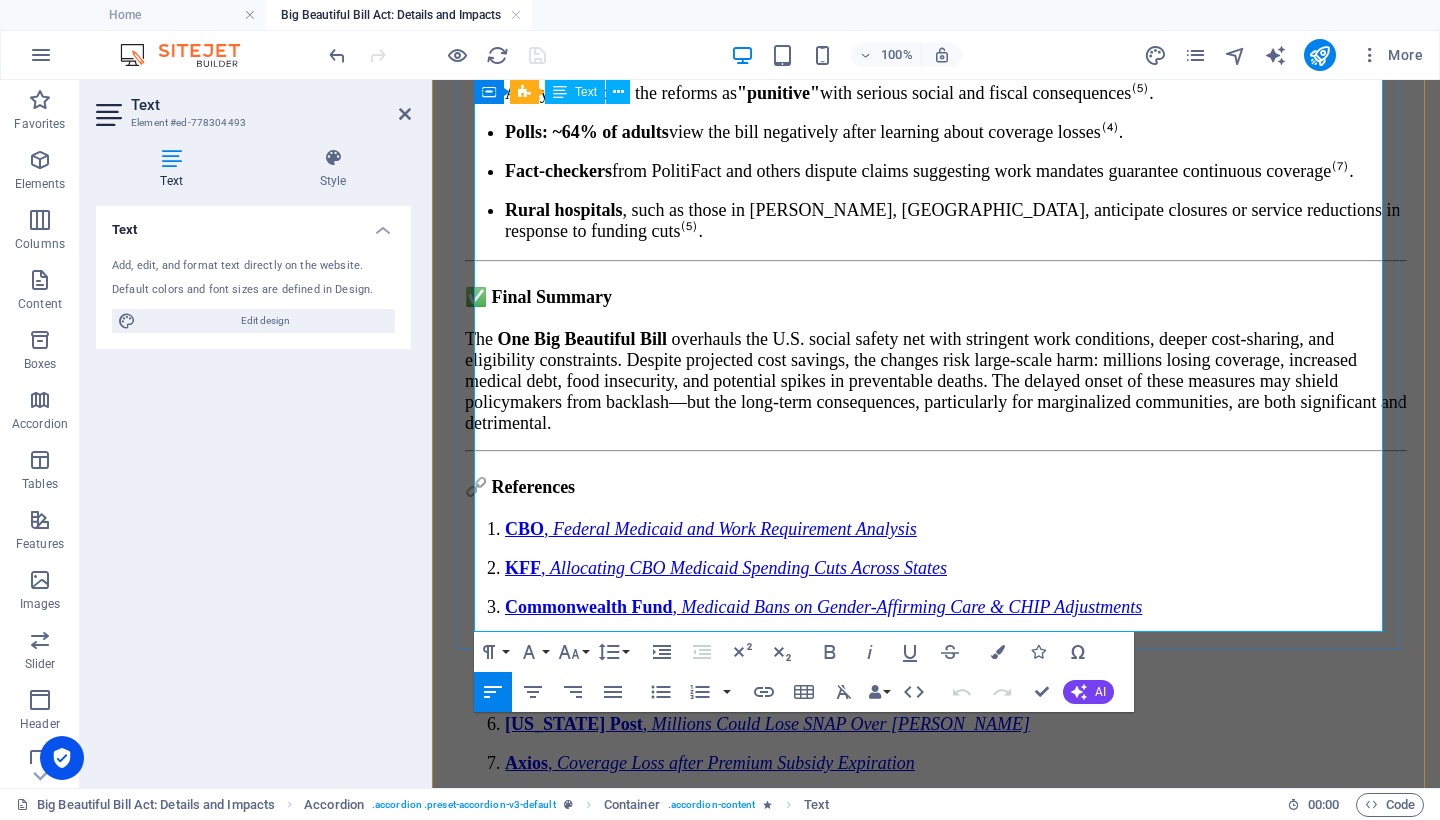 drag, startPoint x: 1192, startPoint y: 527, endPoint x: 476, endPoint y: 523, distance: 716.01117 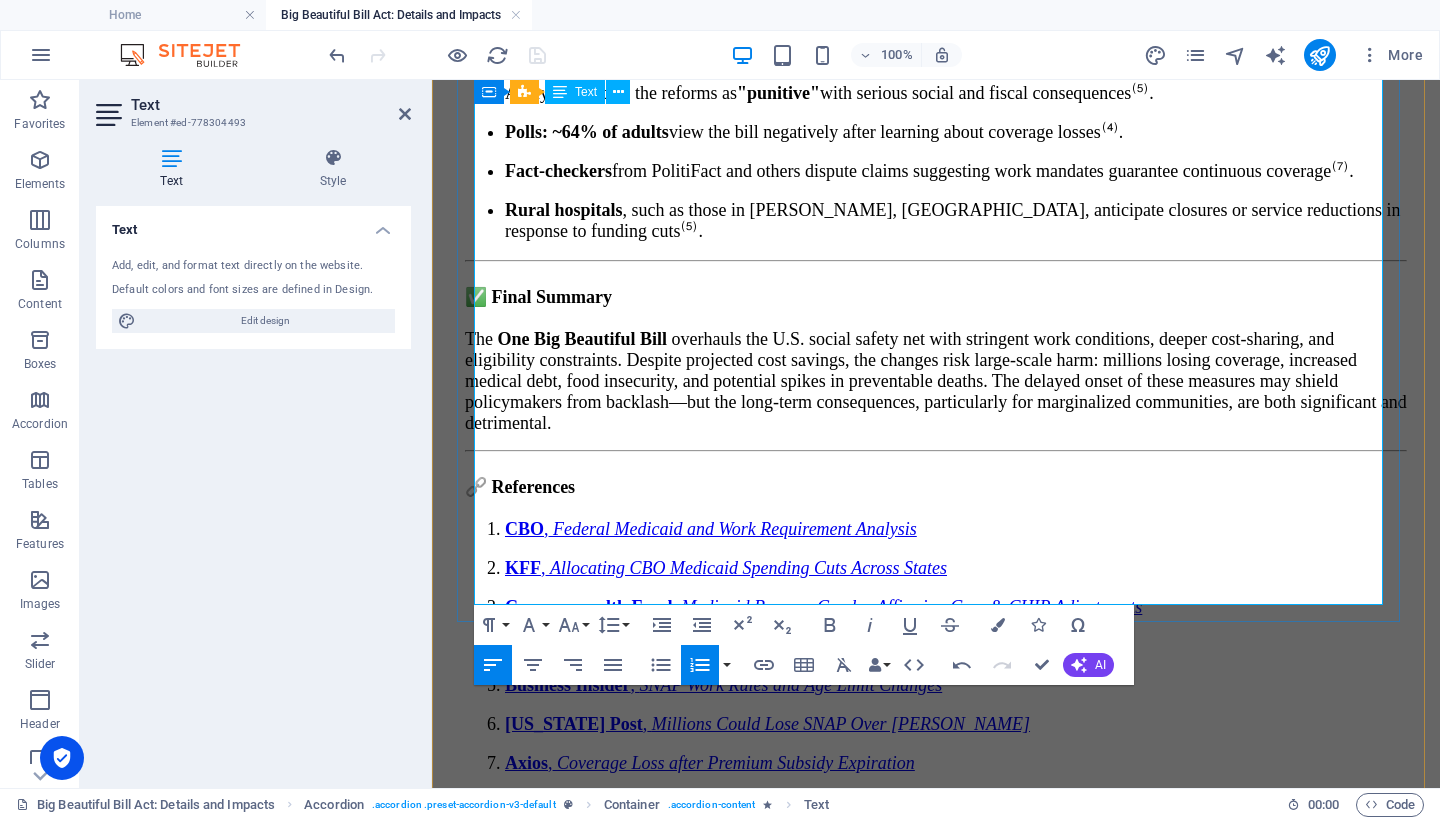 type 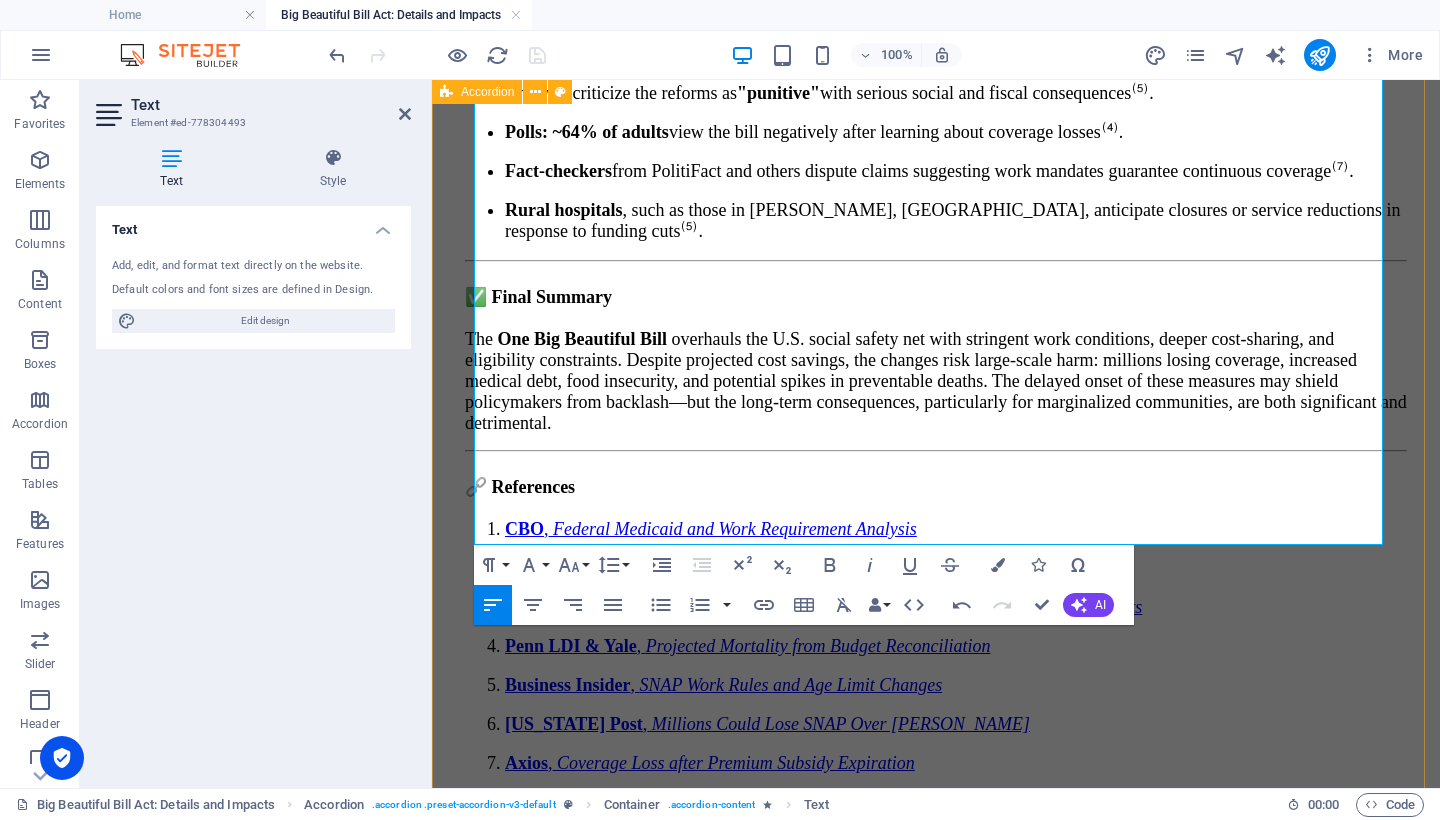 drag, startPoint x: 1168, startPoint y: 473, endPoint x: 449, endPoint y: 473, distance: 719 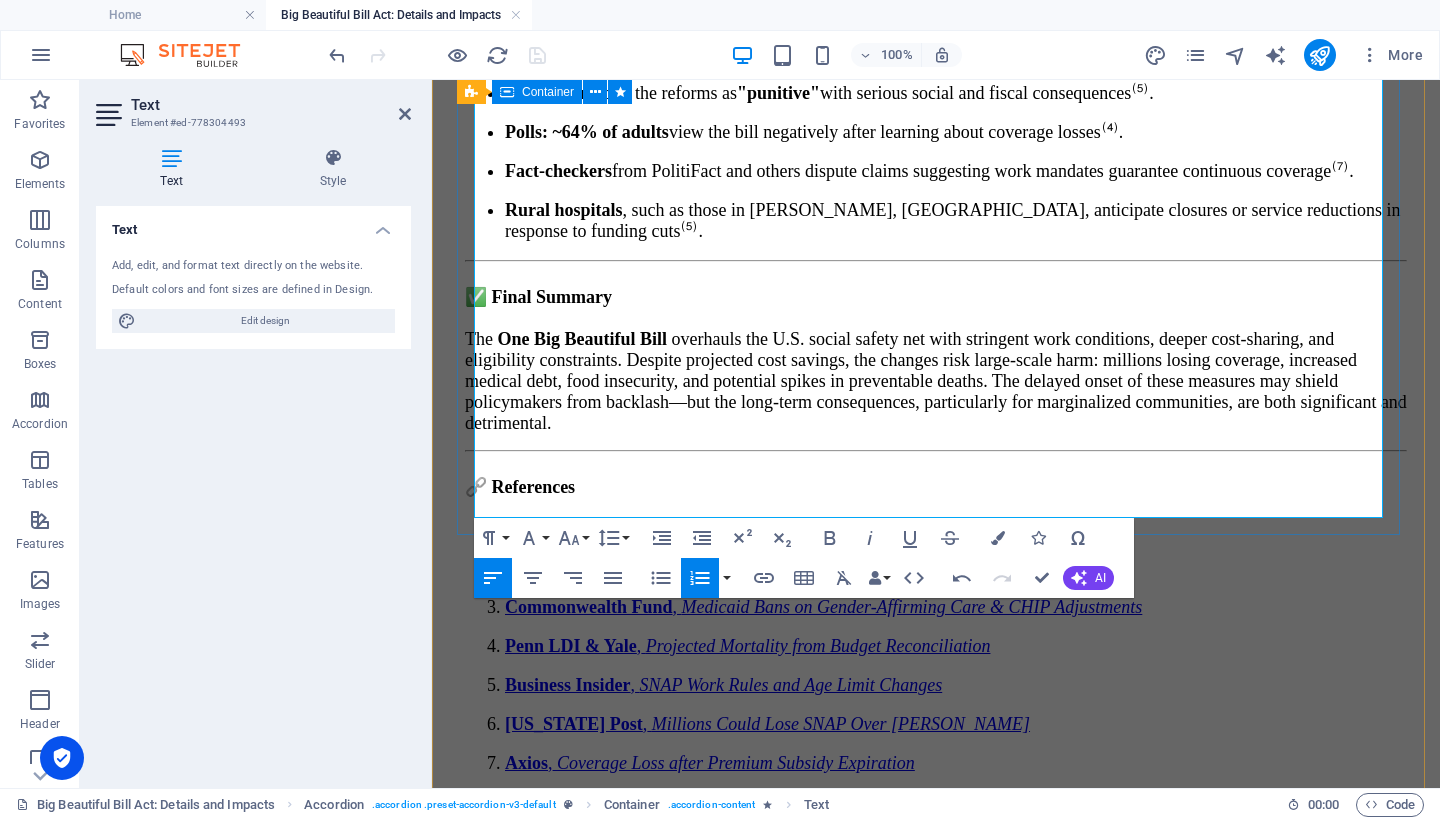 drag, startPoint x: 1060, startPoint y: 421, endPoint x: 467, endPoint y: 422, distance: 593.00085 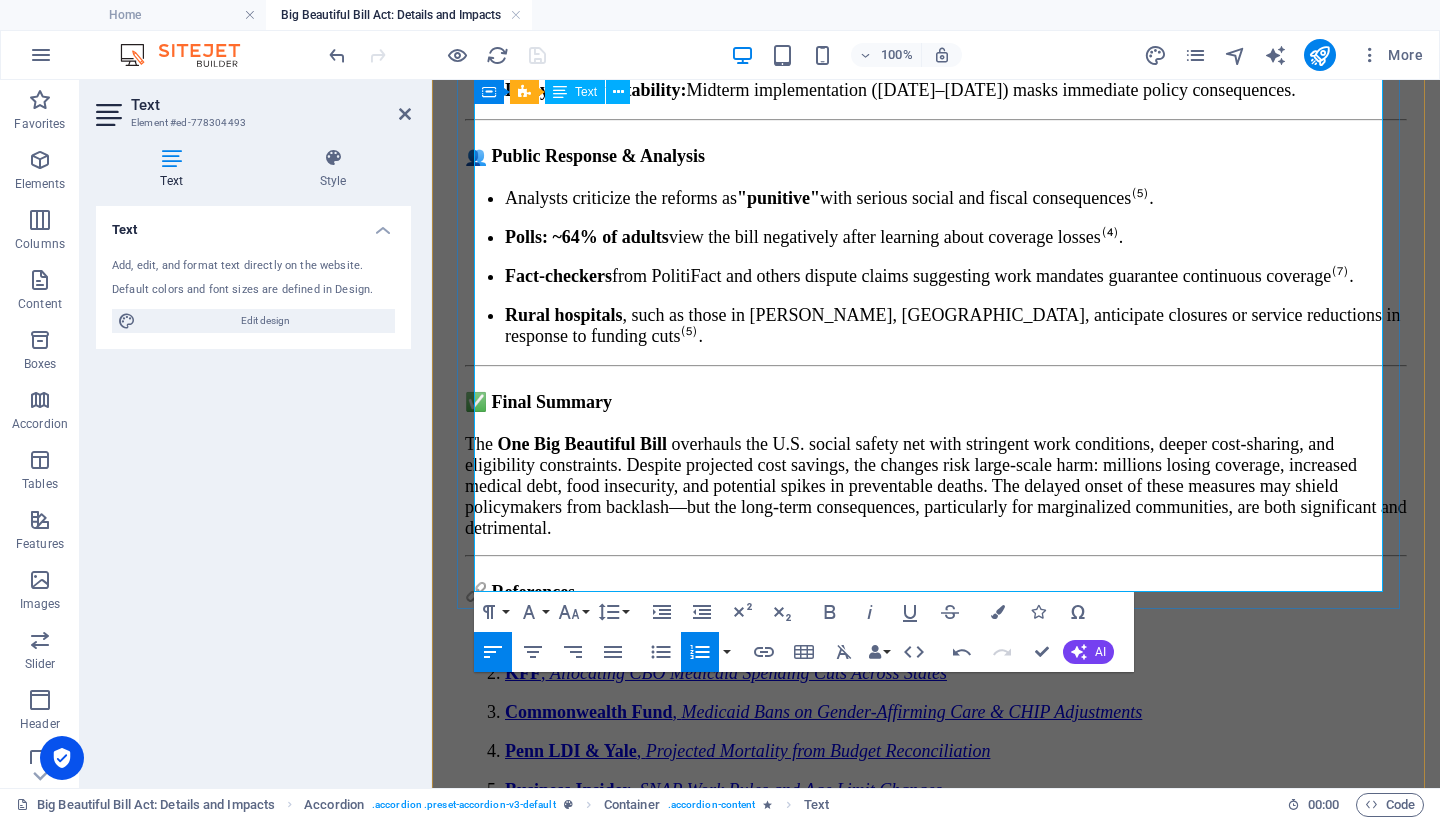 scroll, scrollTop: 14399, scrollLeft: 0, axis: vertical 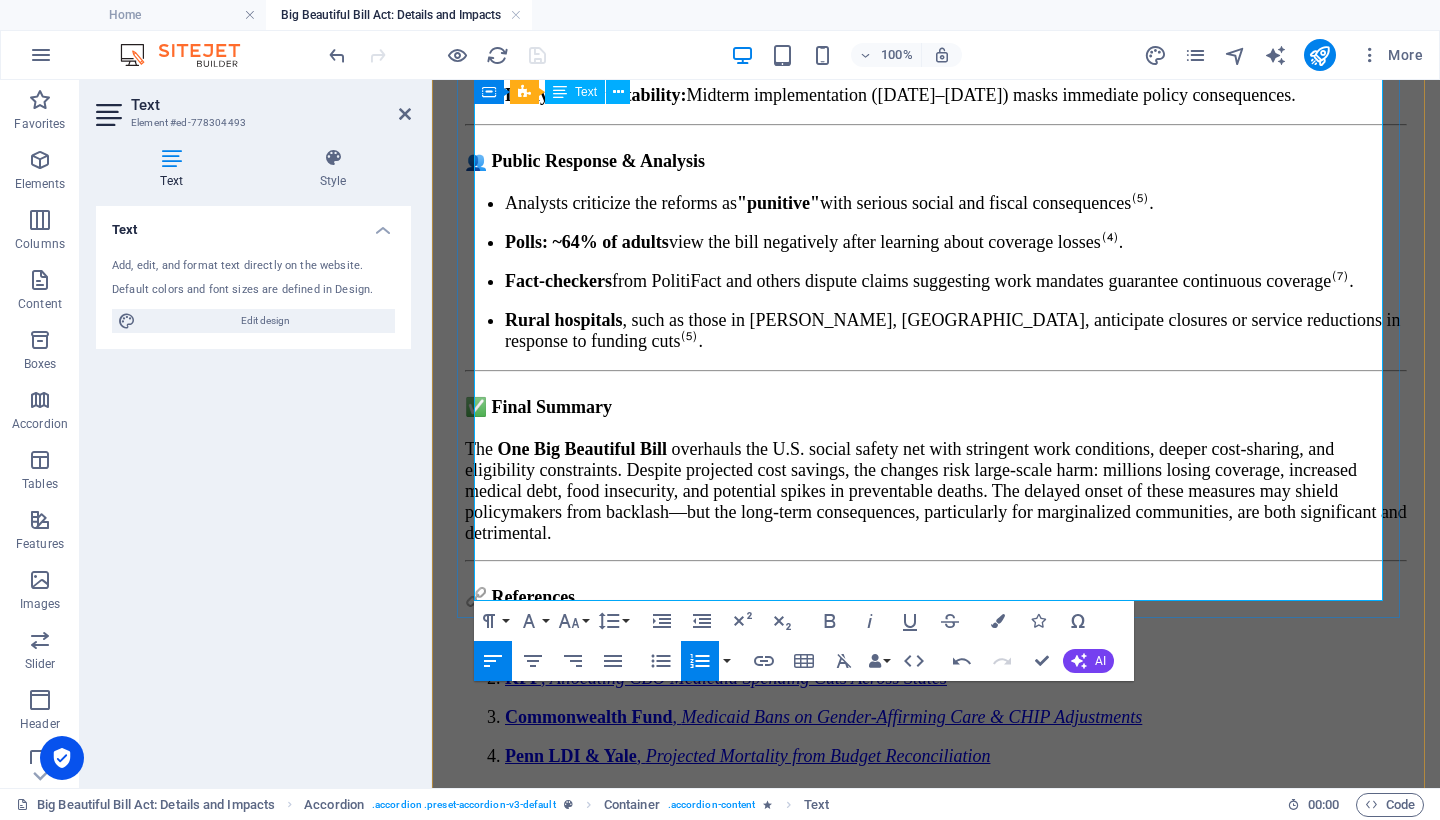 drag, startPoint x: 1224, startPoint y: 478, endPoint x: 474, endPoint y: 476, distance: 750.0027 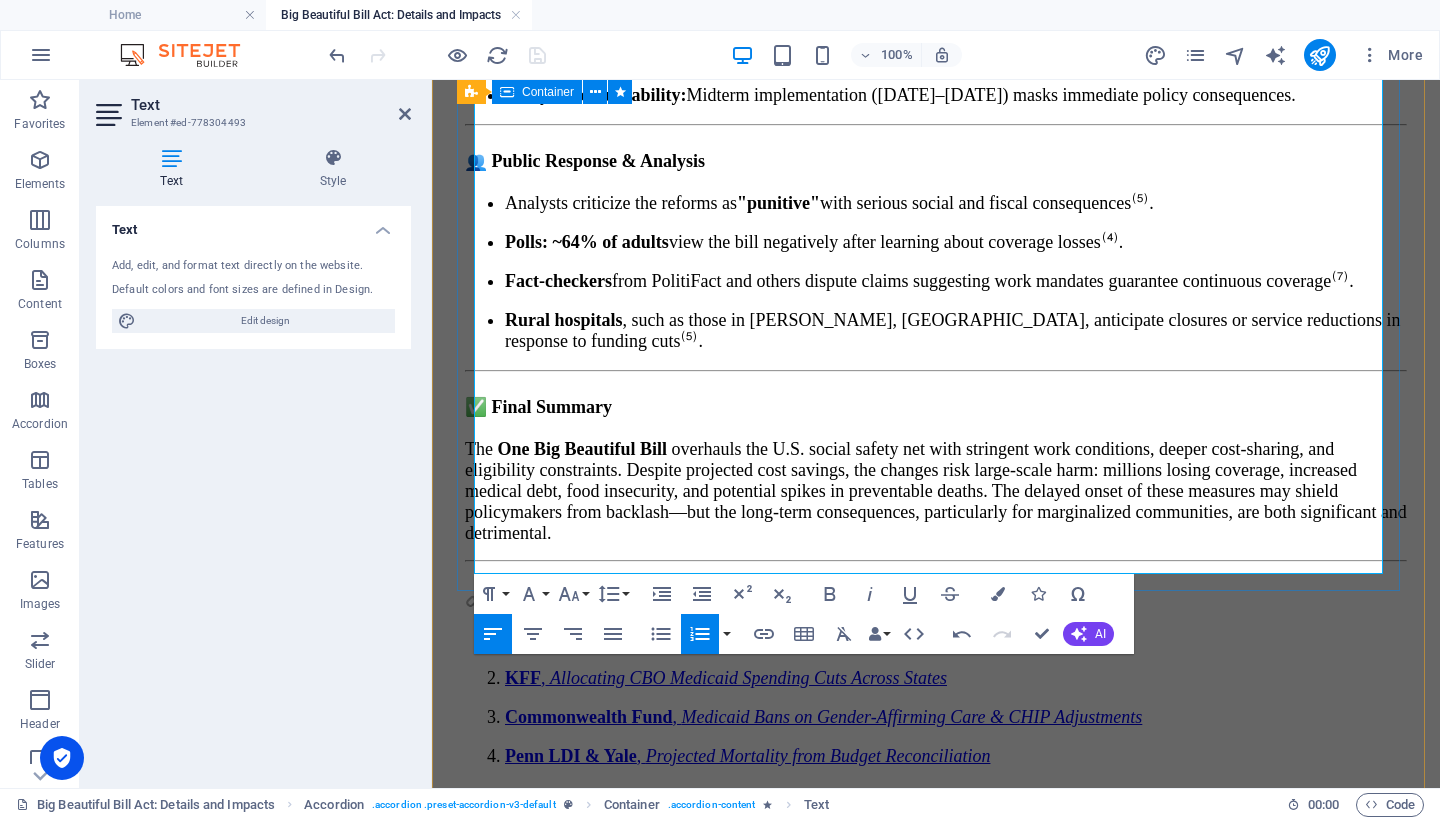 drag, startPoint x: 1242, startPoint y: 419, endPoint x: 467, endPoint y: 422, distance: 775.0058 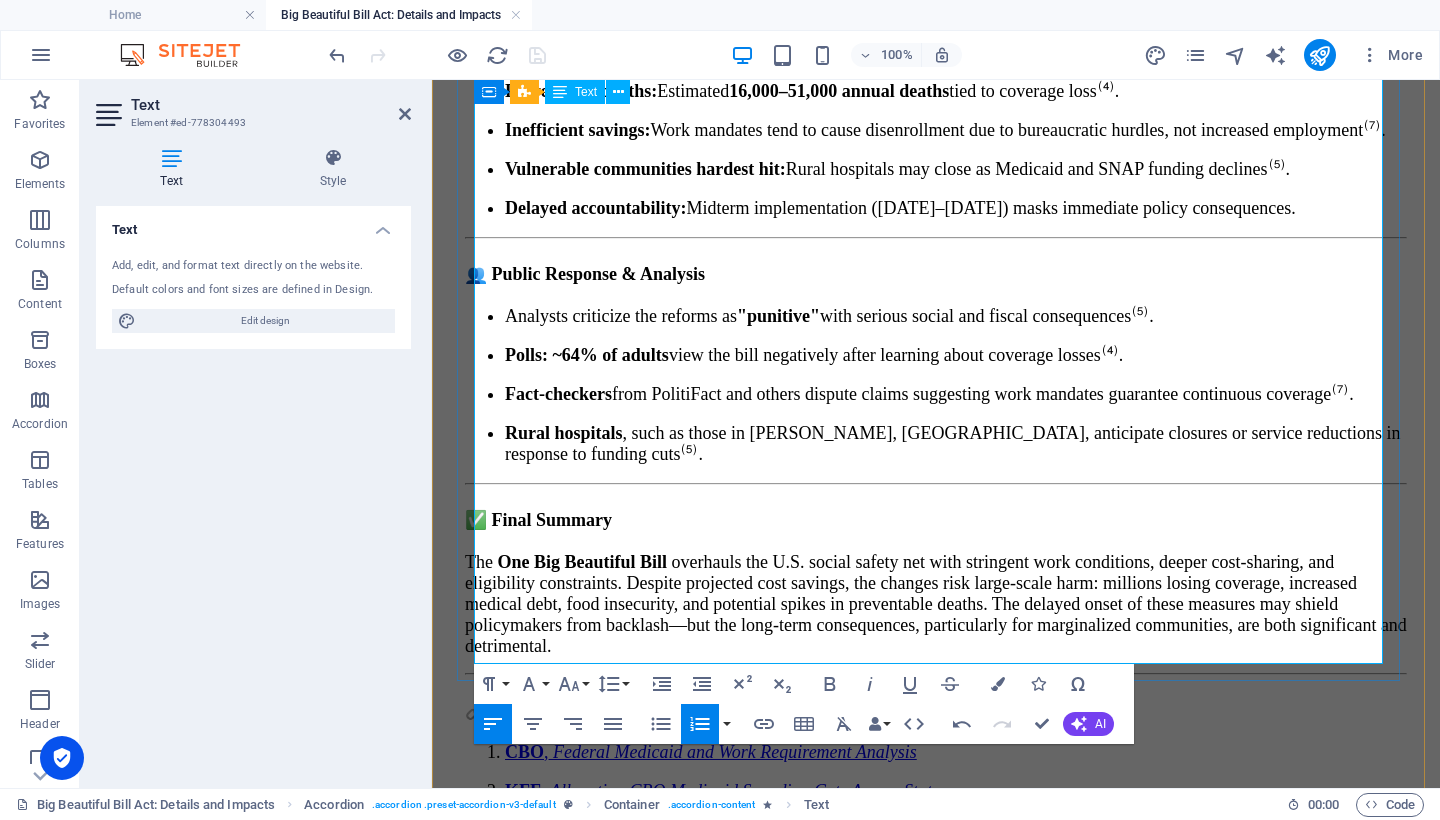 scroll, scrollTop: 14282, scrollLeft: 0, axis: vertical 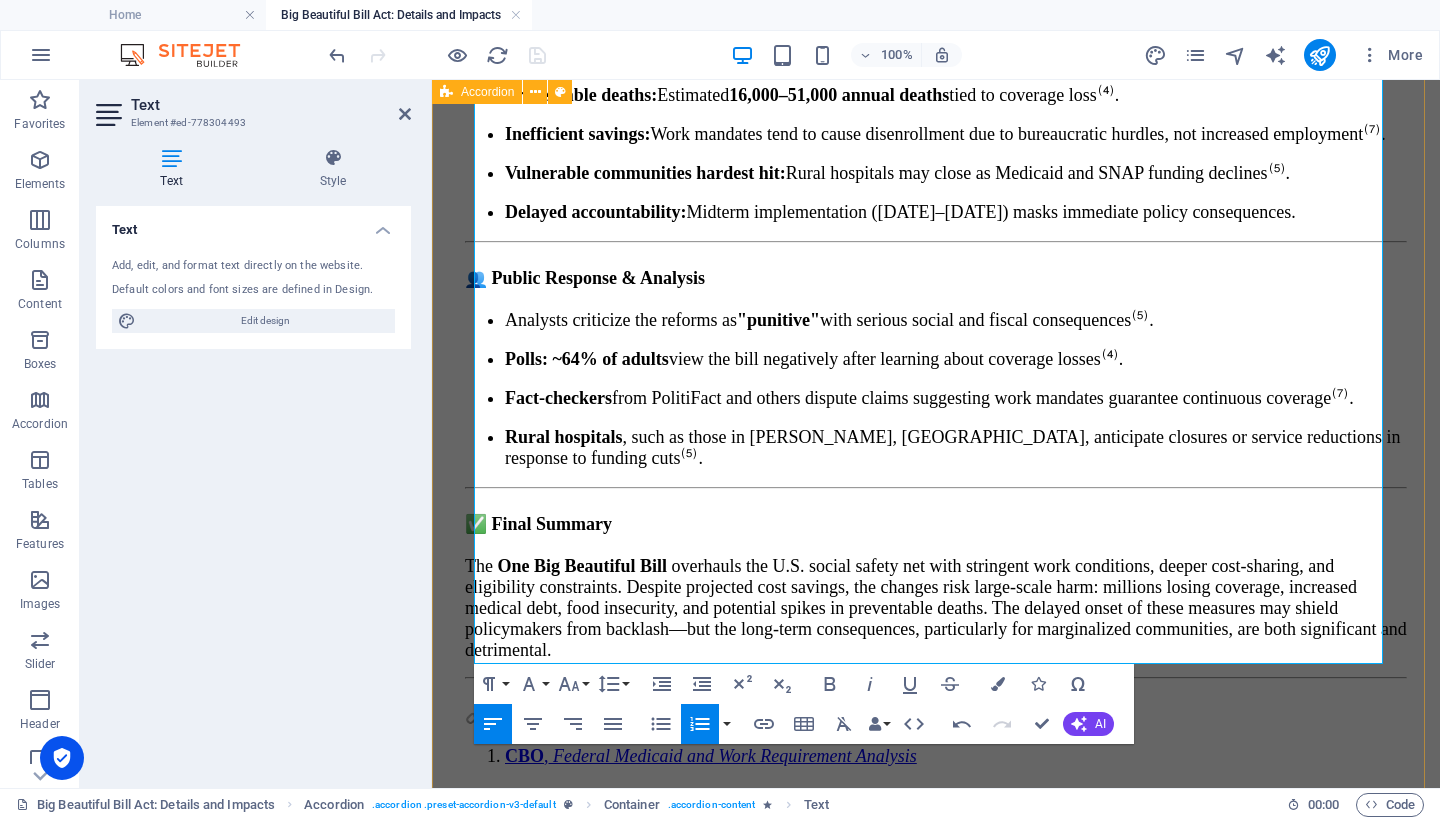 drag, startPoint x: 1334, startPoint y: 486, endPoint x: 440, endPoint y: 488, distance: 894.00226 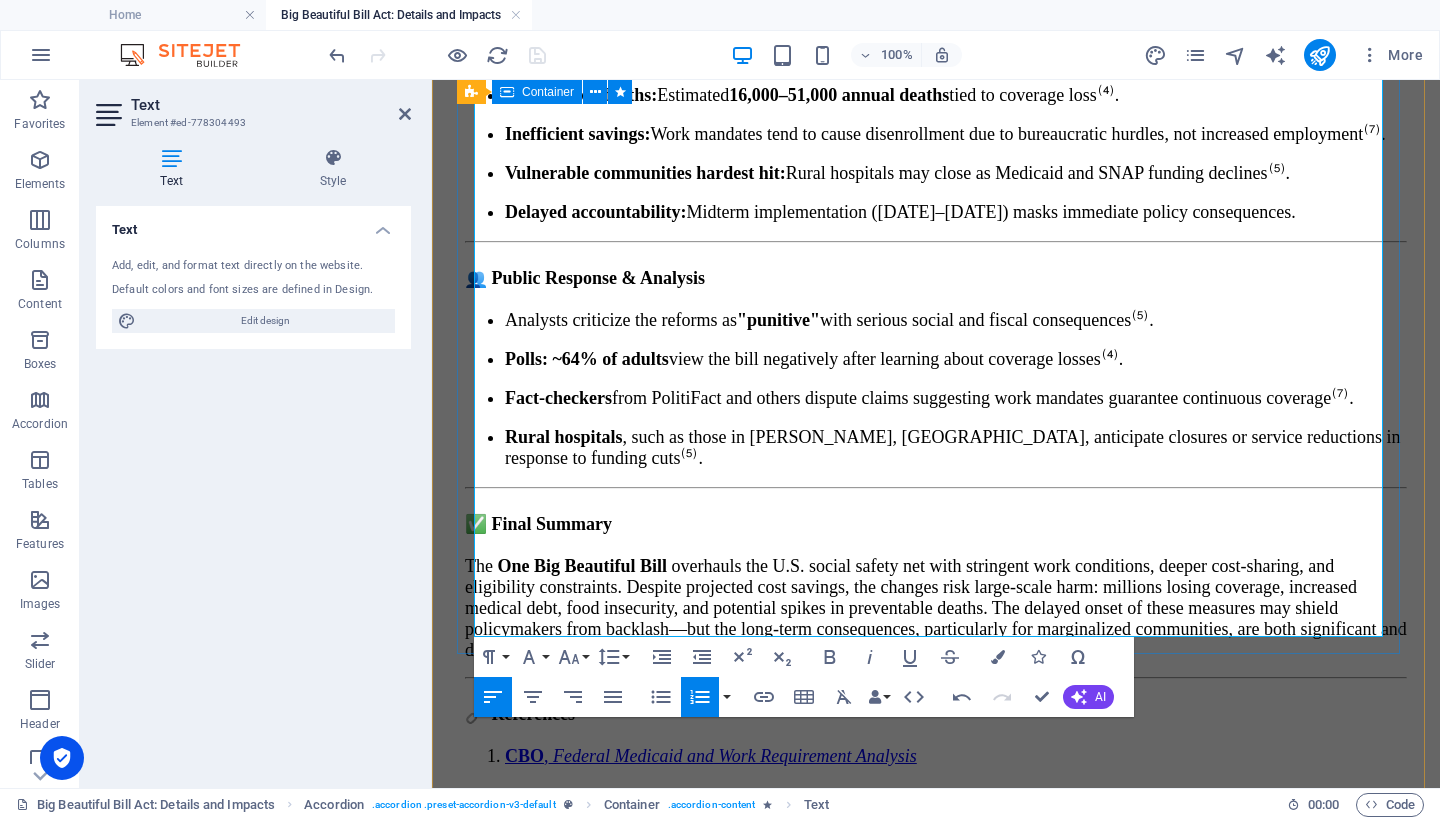 drag, startPoint x: 1225, startPoint y: 432, endPoint x: 473, endPoint y: 423, distance: 752.05383 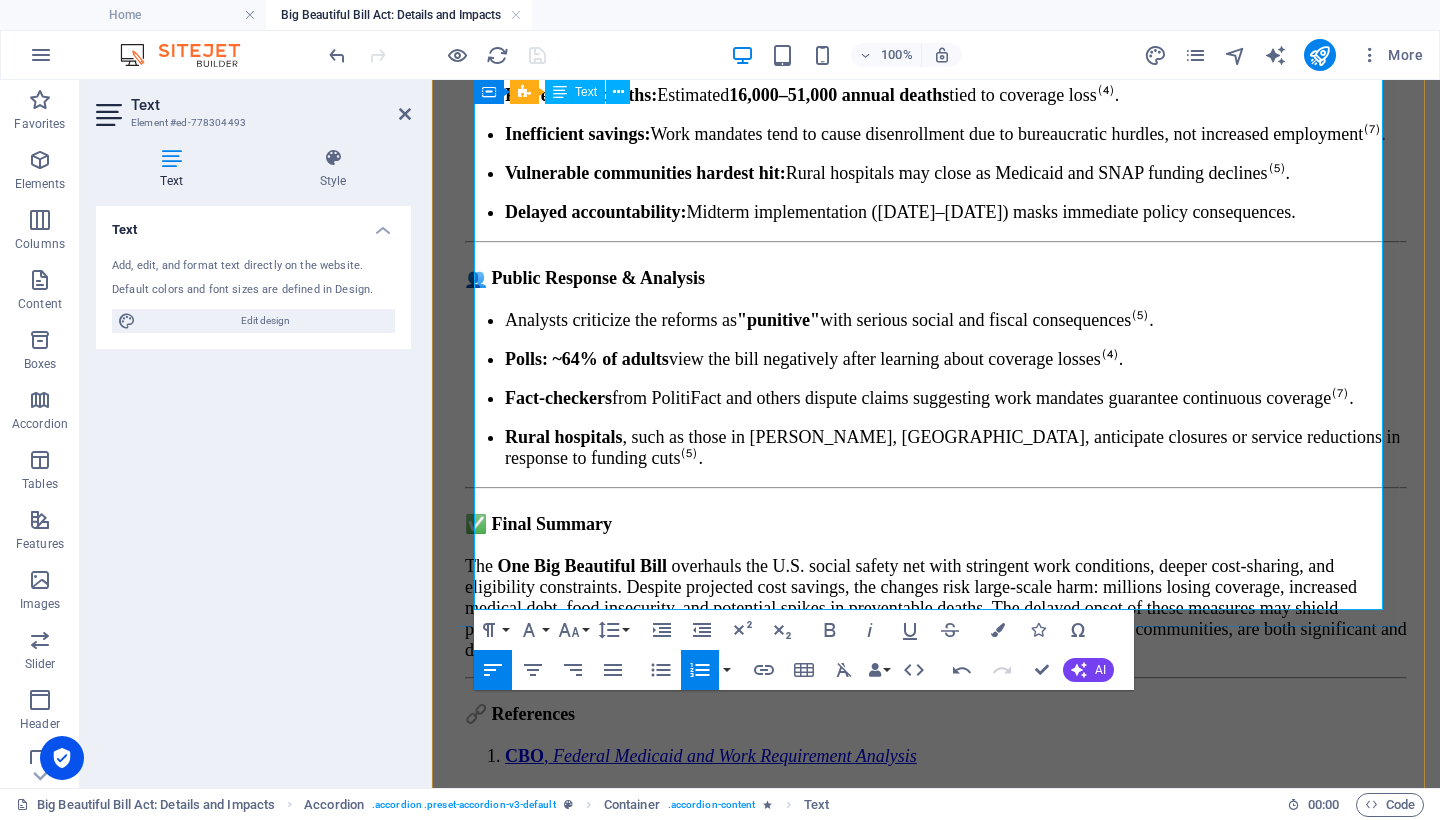 drag, startPoint x: 1159, startPoint y: 380, endPoint x: 474, endPoint y: 361, distance: 685.2634 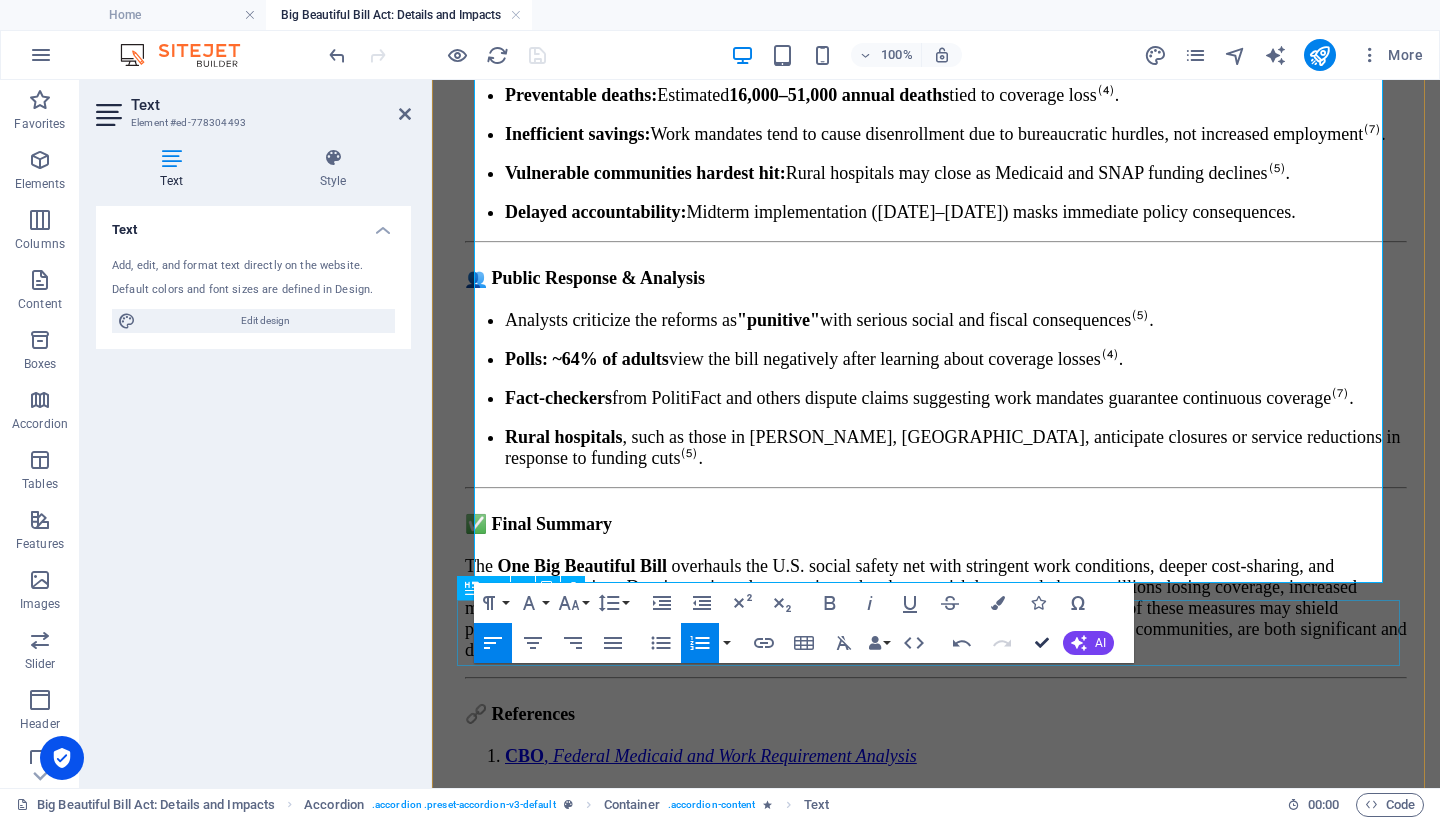 scroll, scrollTop: 10143, scrollLeft: 0, axis: vertical 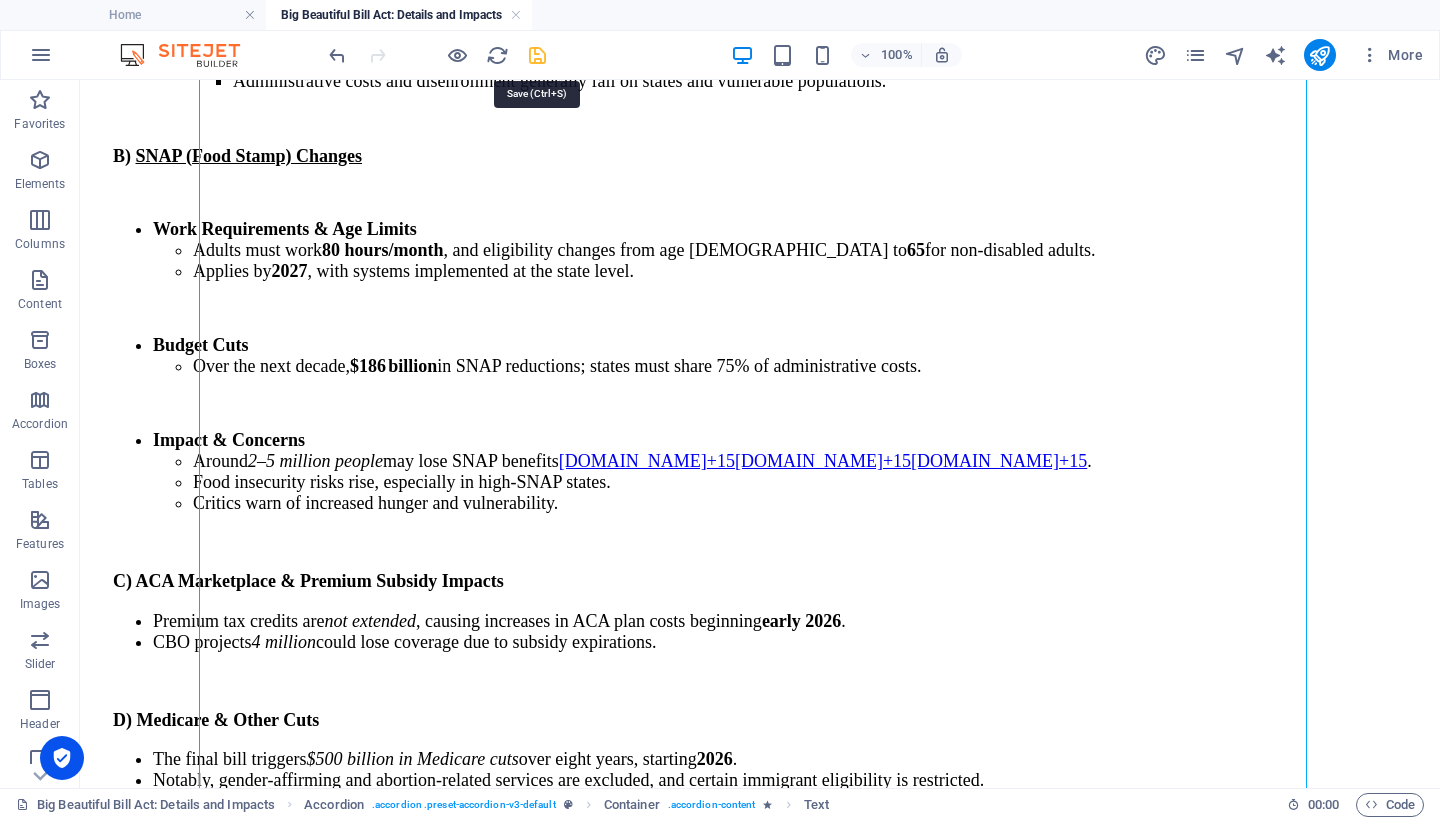 click at bounding box center [537, 55] 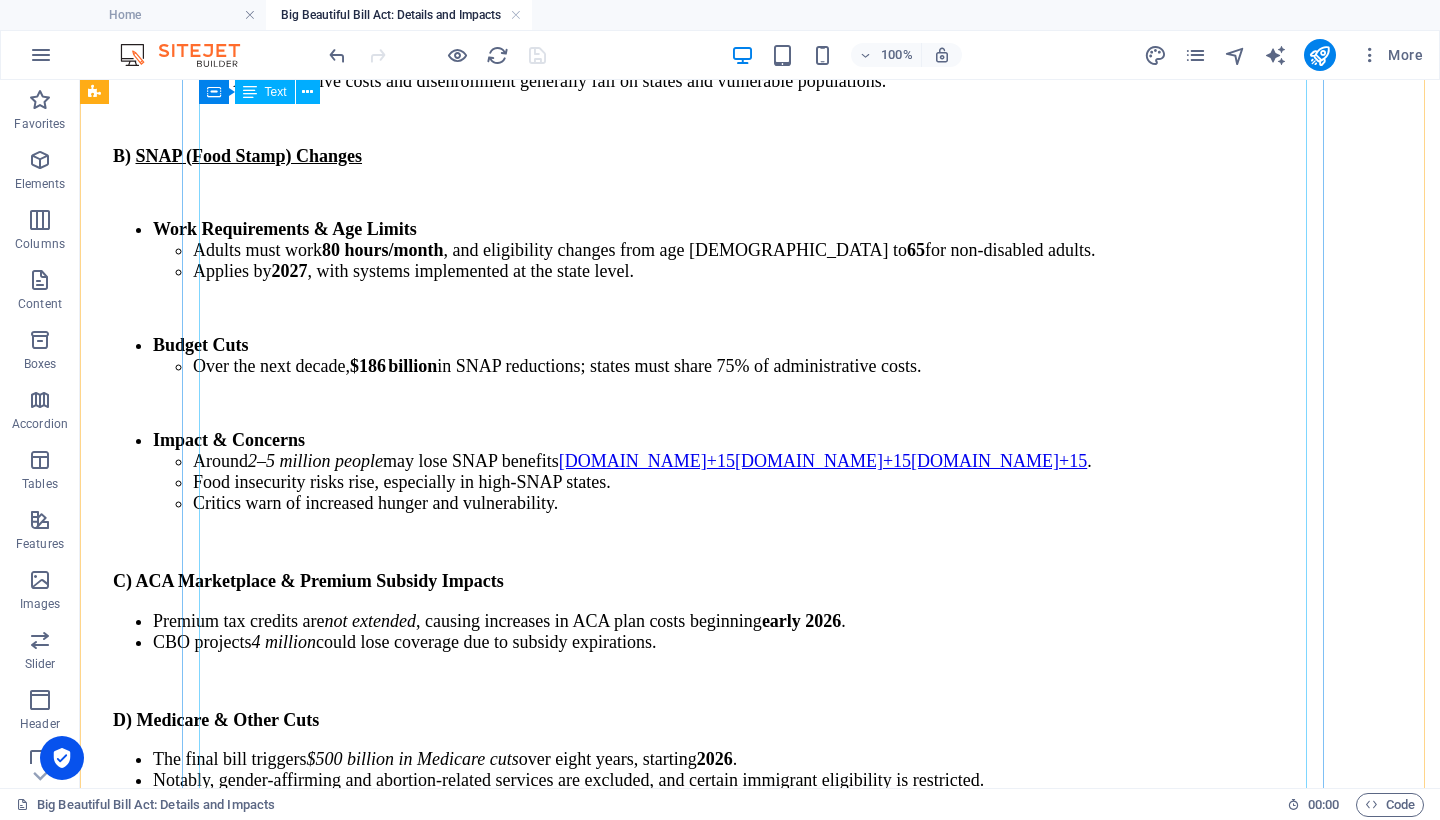 click on "A)   Medicaid Reforms Work Requirements Enforced for able-bodied adults aged [DEMOGRAPHIC_DATA]: 80 hours per month of work, education, or volunteering, starting in  [DATE] . CBO estimates  18.5 million  people affected; by 2034,  5.2 million fewer  on Medicaid— 4.8 million  become uninsured. $344 billion  in federal savings projected over 10 years. Eligibility Checks & Costs States must verify Medicaid eligibility every  six months . Service fees for those with incomes between 100–138% FPL:  $35  per visit. Medicaid provider-tax cuts—from 6% to 3.5% by  2031 —remove a state funding mechanism. Additional Restrictions (Effective ~[DATE]–[DATE]) Gender-affirming procedures  barred in Medicaid. Programs for [DEMOGRAPHIC_DATA] eliminated. Fine-tuning of Medicare/CHIP funding and [DEMOGRAPHIC_DATA] waiting periods. Impact & Concerns Expected coverage loss:  7.6–10.9 million people , per various CBO and analysts. Public health experts estimate  16,000–51,000 preventable deaths annually  as a result. B)" at bounding box center (760, 2546) 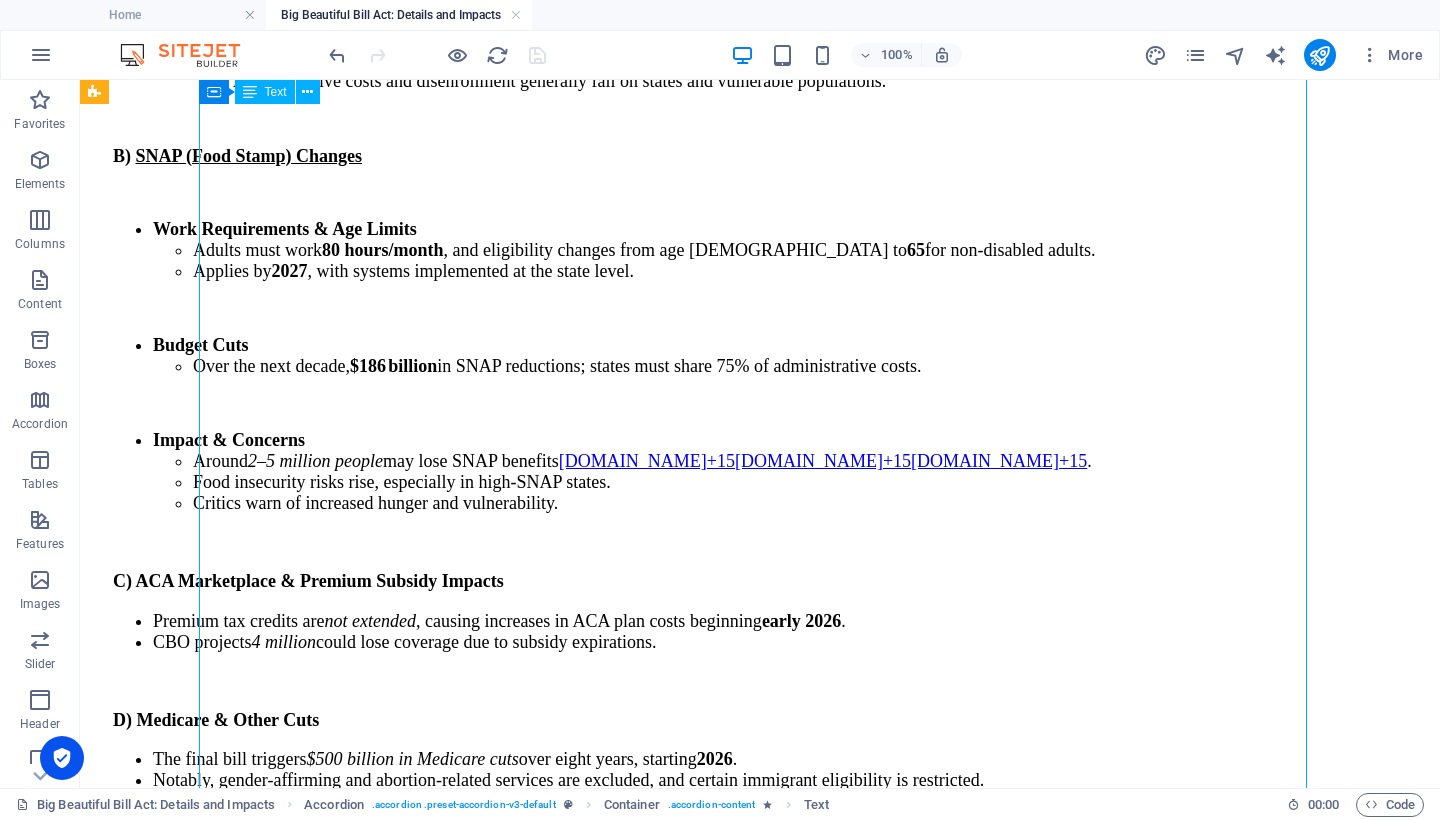 click on "A)   Medicaid Reforms Work Requirements Enforced for able-bodied adults aged [DEMOGRAPHIC_DATA]: 80 hours per month of work, education, or volunteering, starting in  [DATE] . CBO estimates  18.5 million  people affected; by 2034,  5.2 million fewer  on Medicaid— 4.8 million  become uninsured. $344 billion  in federal savings projected over 10 years. Eligibility Checks & Costs States must verify Medicaid eligibility every  six months . Service fees for those with incomes between 100–138% FPL:  $35  per visit. Medicaid provider-tax cuts—from 6% to 3.5% by  2031 —remove a state funding mechanism. Additional Restrictions (Effective ~[DATE]–[DATE]) Gender-affirming procedures  barred in Medicaid. Programs for [DEMOGRAPHIC_DATA] eliminated. Fine-tuning of Medicare/CHIP funding and [DEMOGRAPHIC_DATA] waiting periods. Impact & Concerns Expected coverage loss:  7.6–10.9 million people , per various CBO and analysts. Public health experts estimate  16,000–51,000 preventable deaths annually  as a result. B)" at bounding box center [760, 2546] 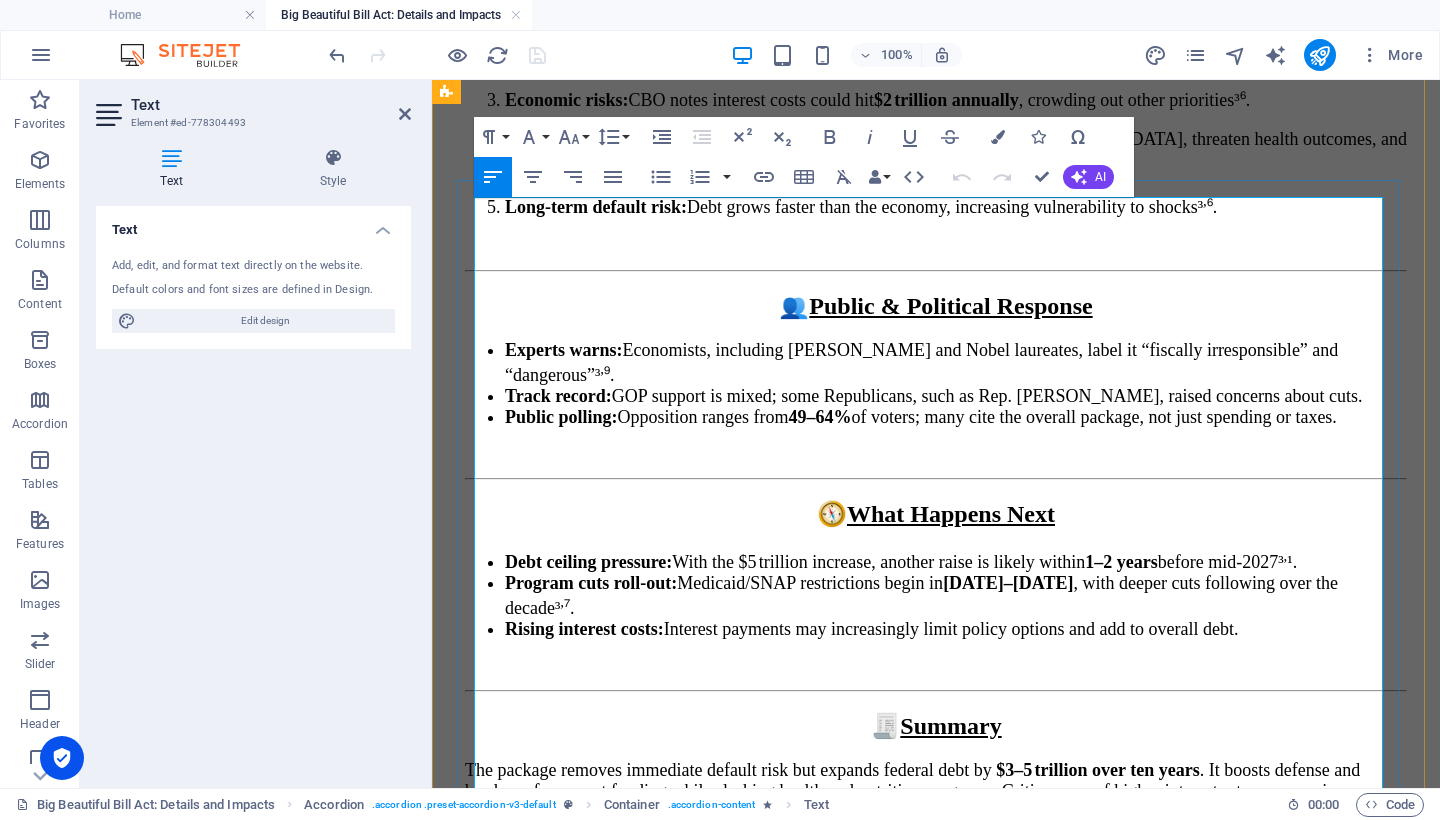 scroll, scrollTop: 7887, scrollLeft: 0, axis: vertical 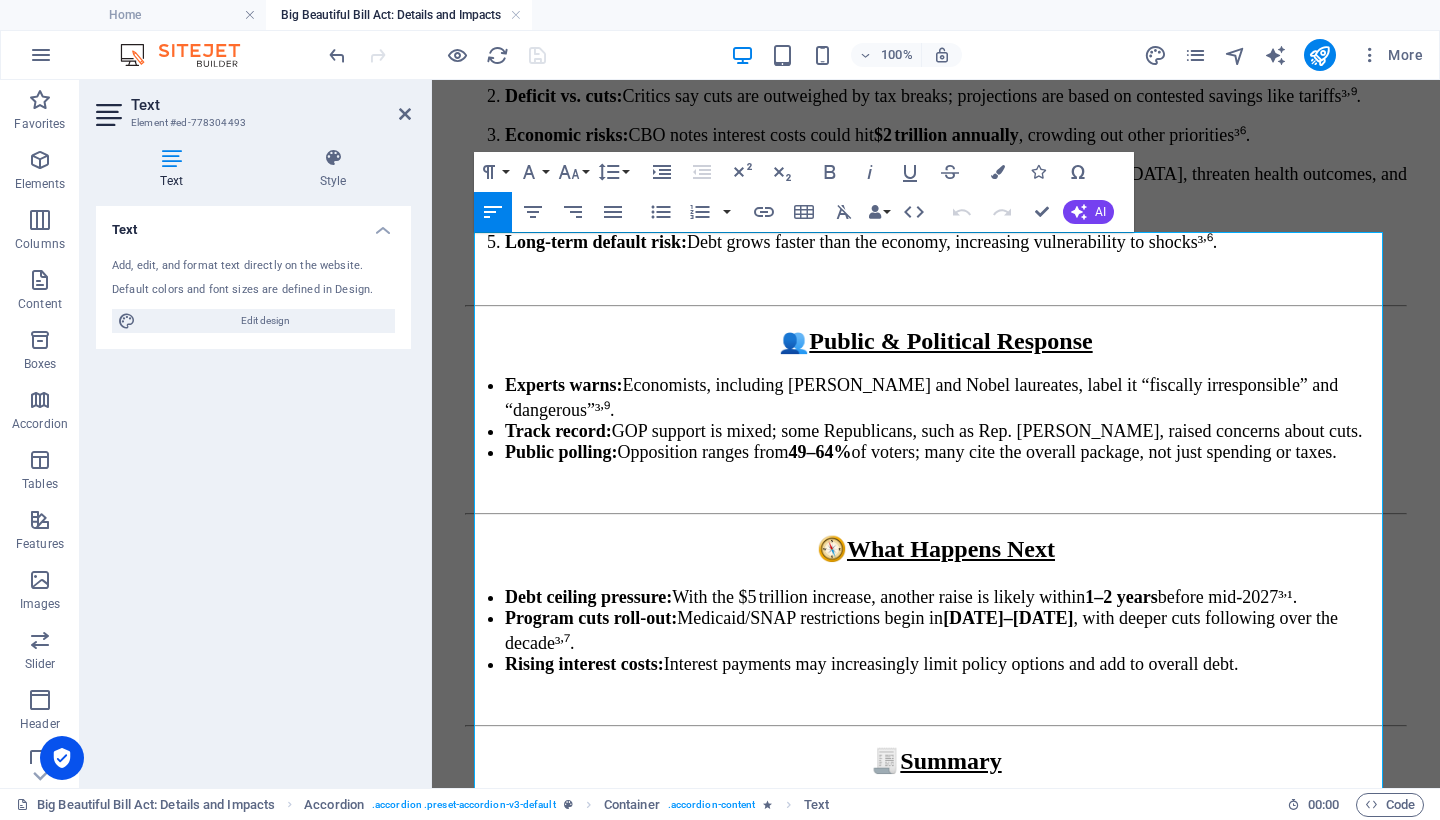 drag, startPoint x: 675, startPoint y: 280, endPoint x: 533, endPoint y: 265, distance: 142.79005 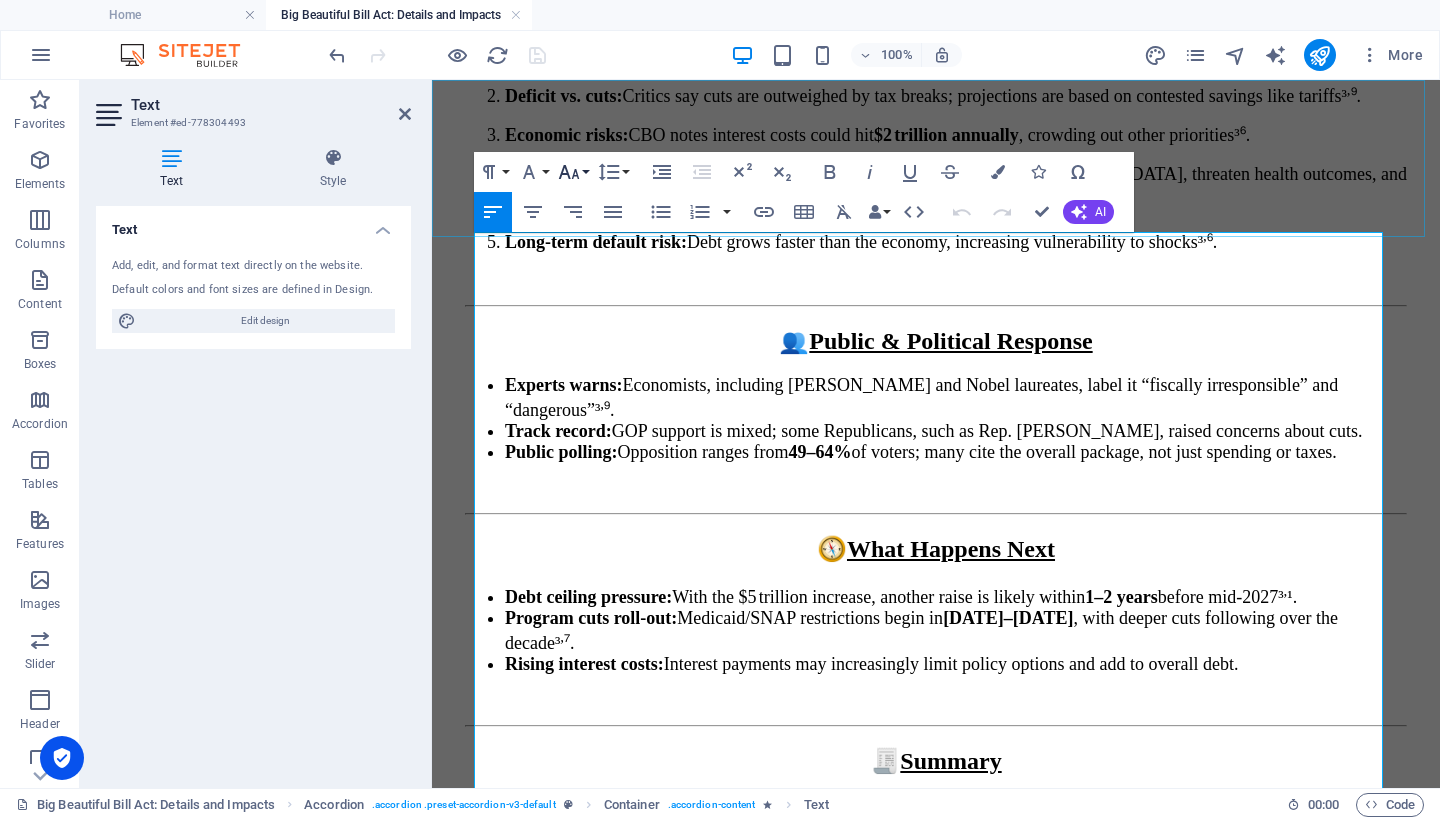 click on "Font Size" at bounding box center (573, 172) 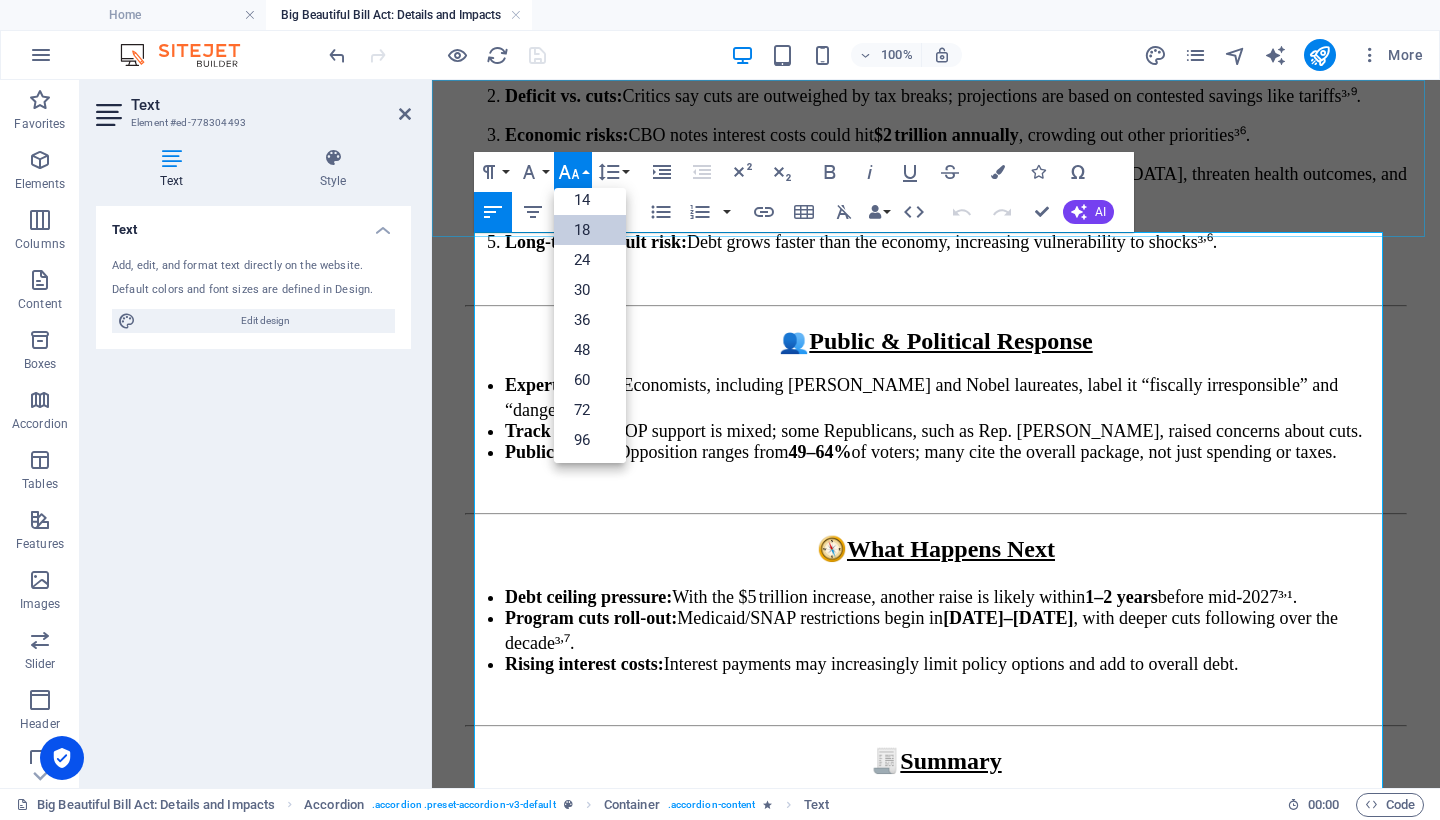 scroll, scrollTop: 161, scrollLeft: 0, axis: vertical 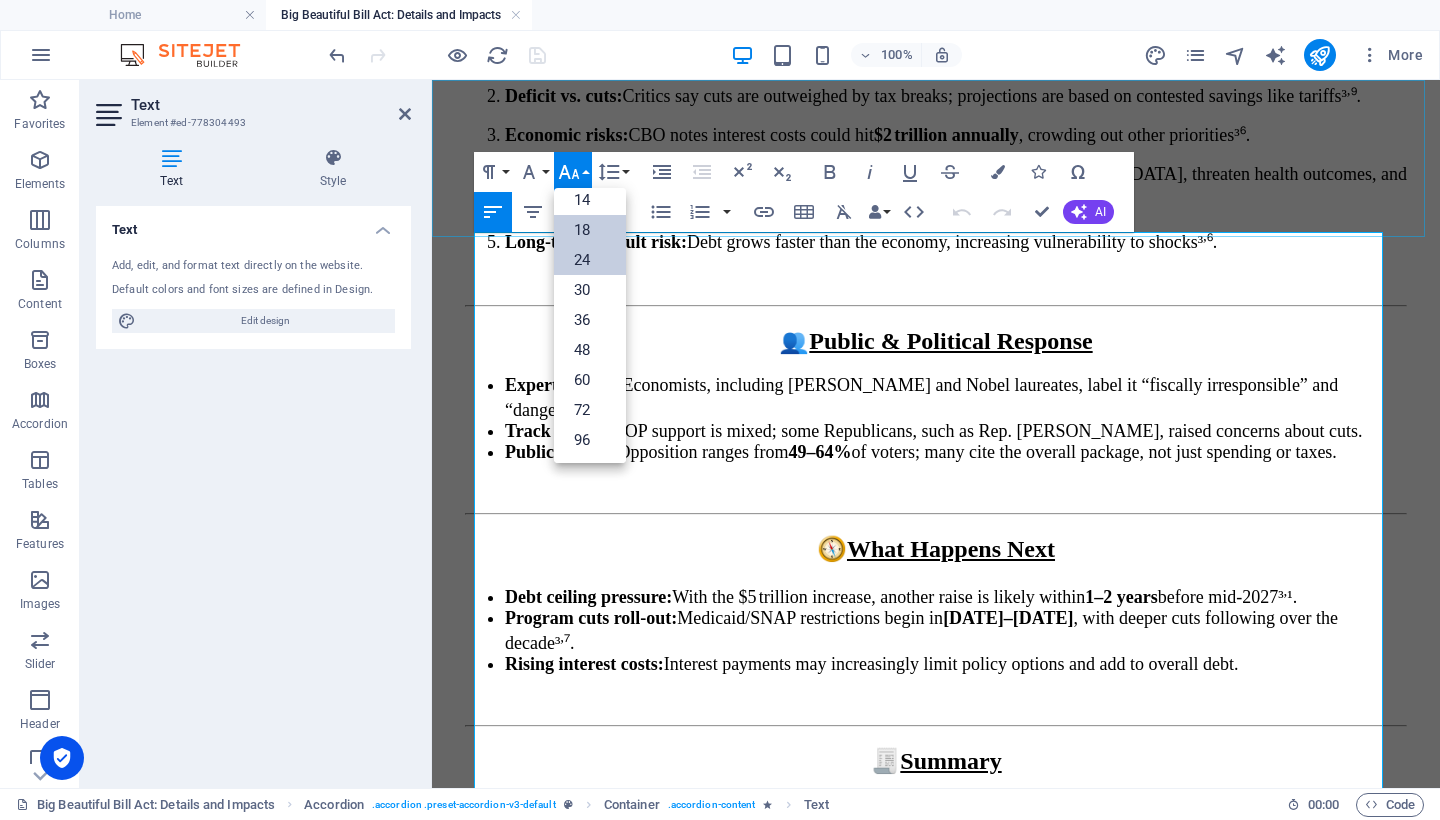 click on "24" at bounding box center (590, 260) 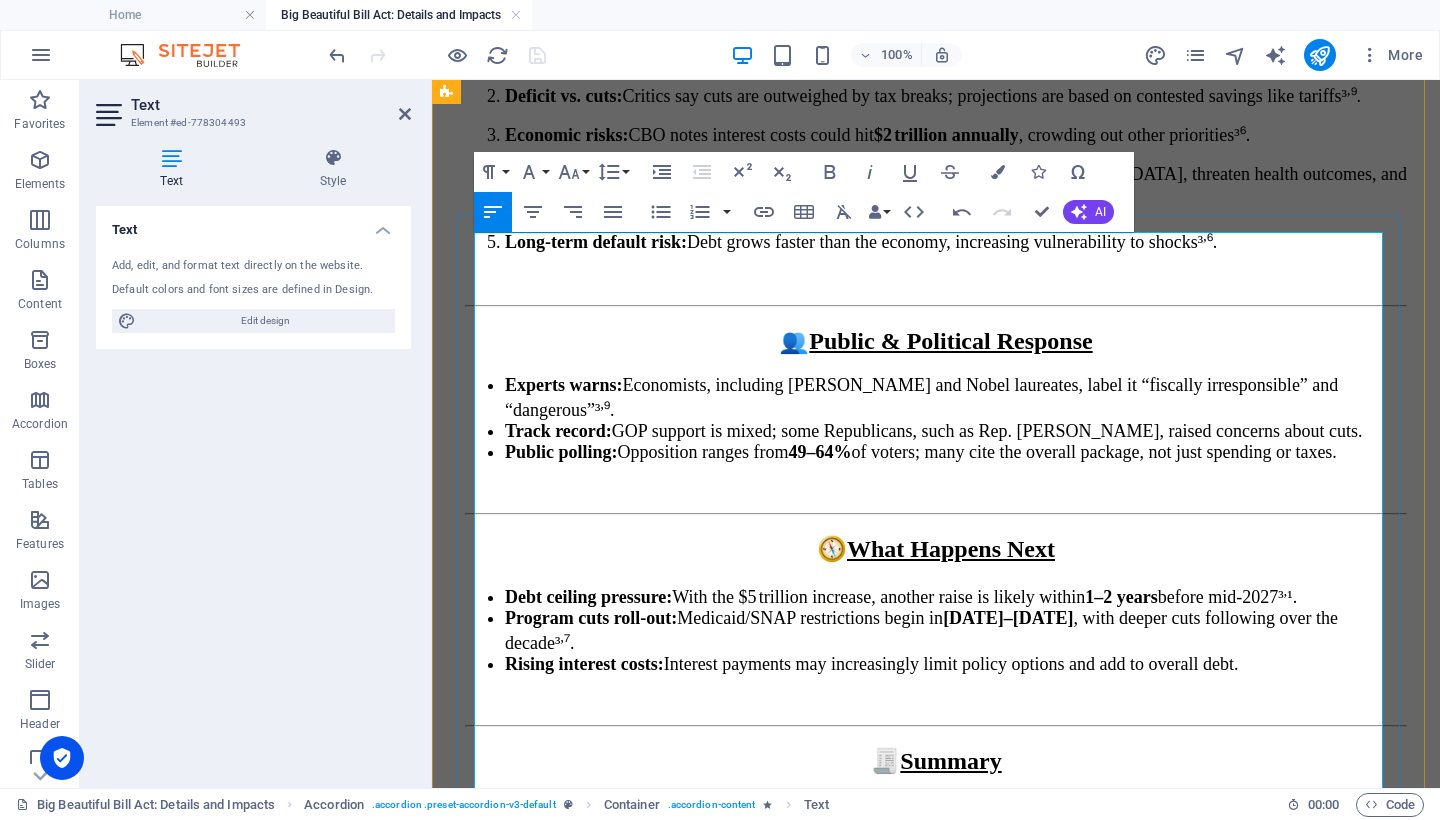 click on "Work Requirements Enforced for able-bodied adults aged [DEMOGRAPHIC_DATA]: 80 hours per month of work, education, or volunteering, starting in  [DATE] . CBO estimates  18.5 million  people affected; by 2034,  5.2 million fewer  on Medicaid— 4.8 million  become uninsured. $344 billion  in federal savings projected over 10 years." at bounding box center [976, 1745] 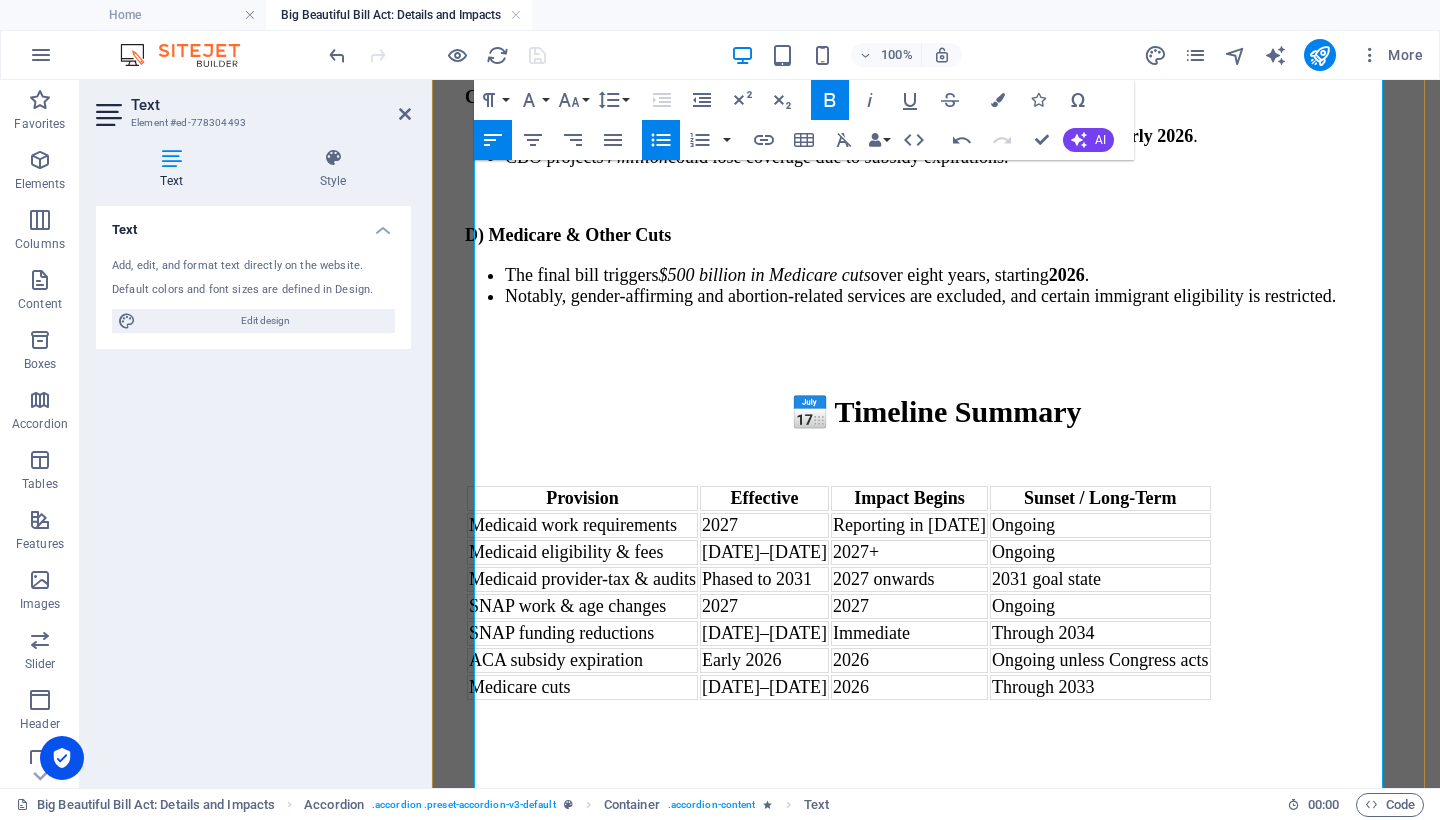 scroll, scrollTop: 10807, scrollLeft: 0, axis: vertical 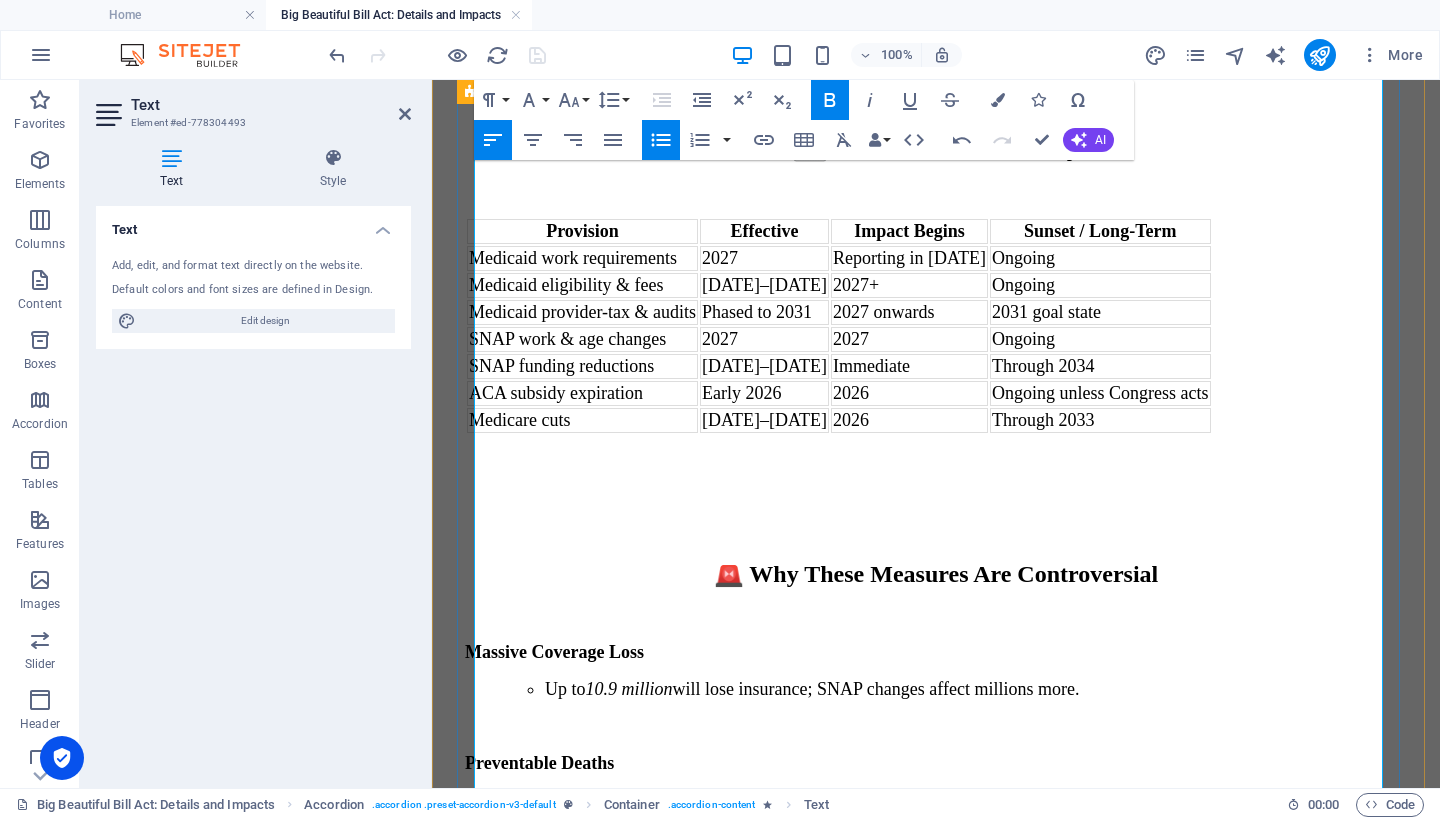 drag, startPoint x: 689, startPoint y: 434, endPoint x: 473, endPoint y: 433, distance: 216.00232 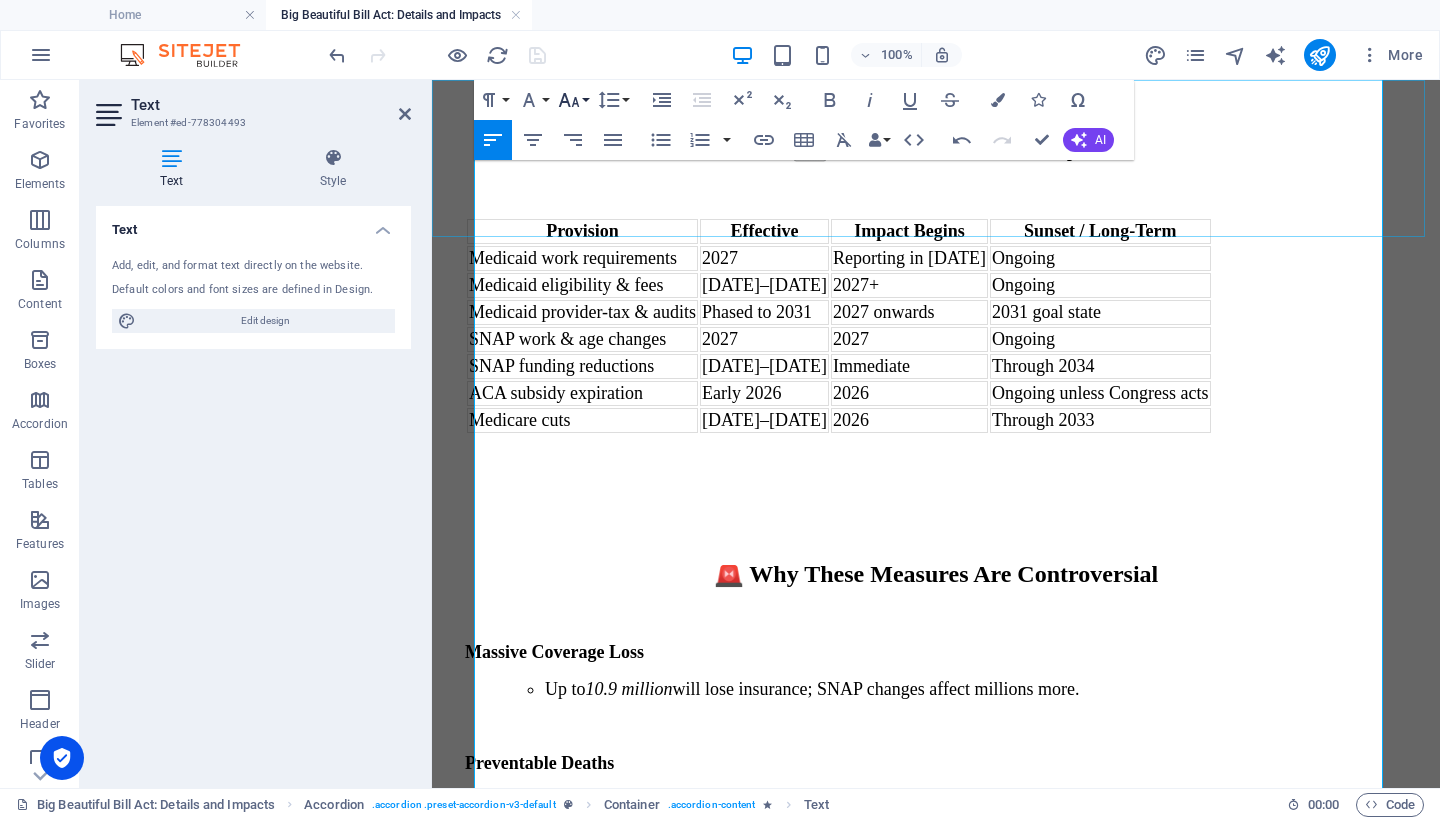 click 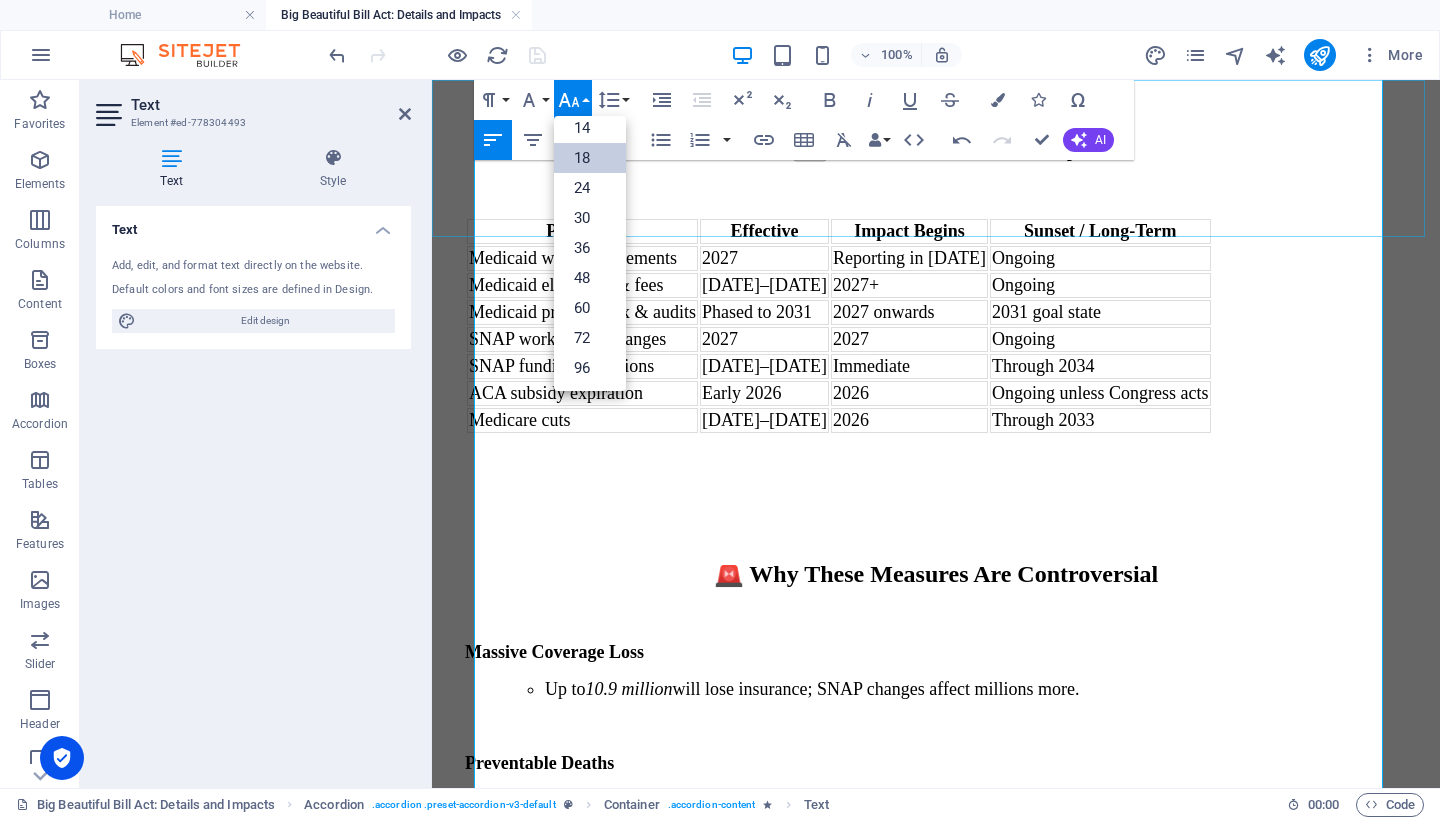 scroll, scrollTop: 161, scrollLeft: 0, axis: vertical 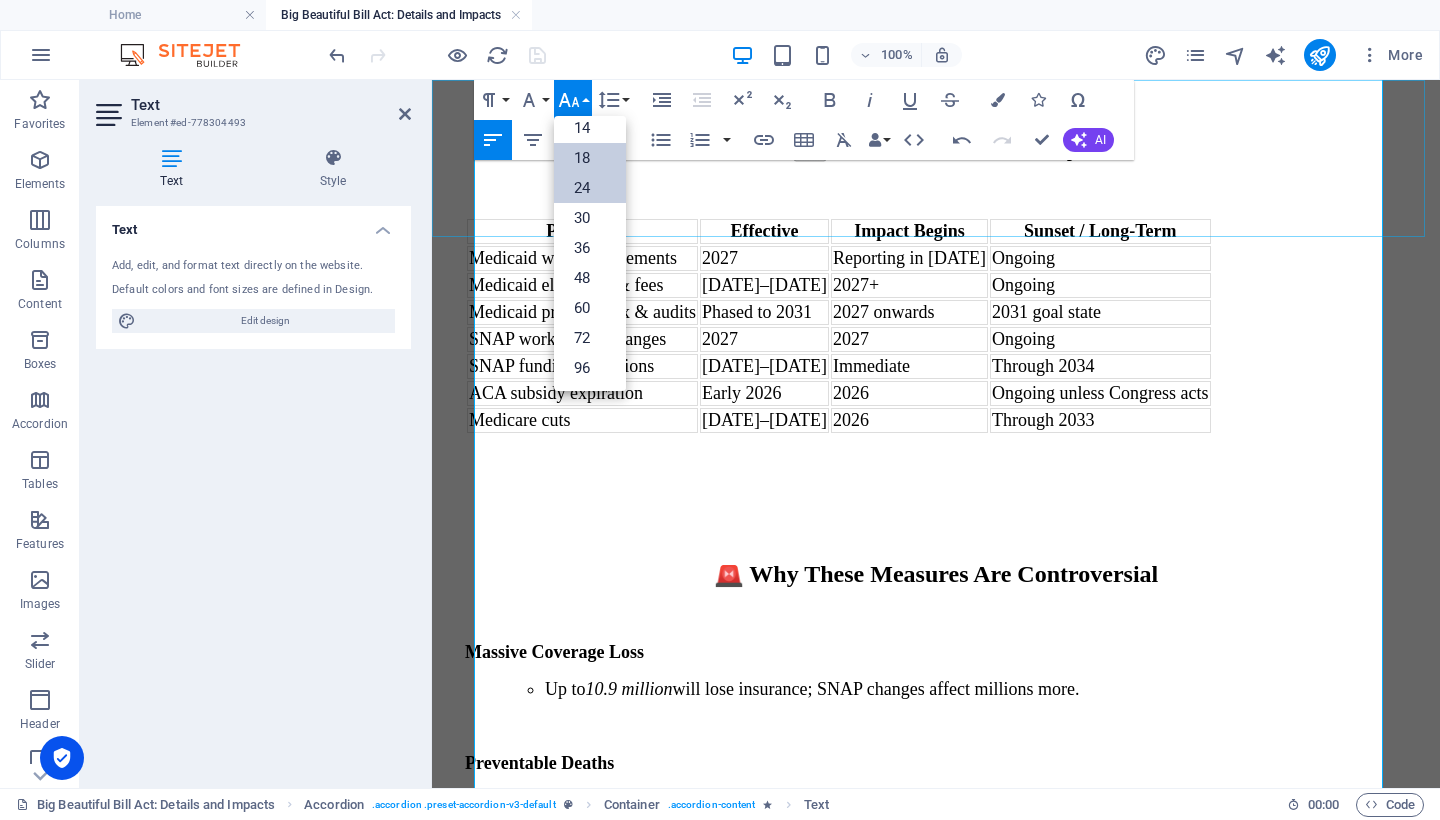 click on "24" at bounding box center (590, 188) 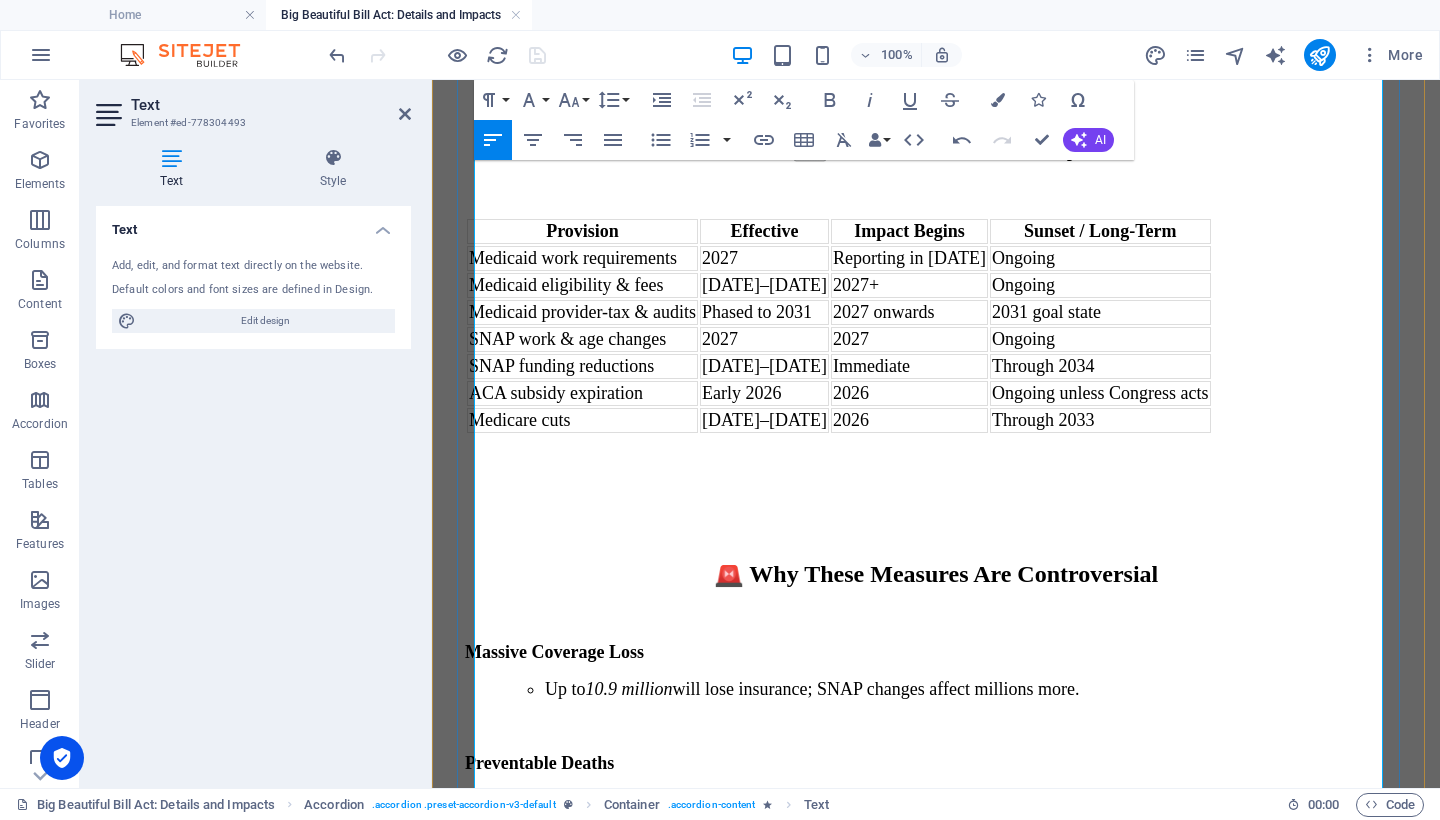 click on "Work Requirements" at bounding box center (936, 1892) 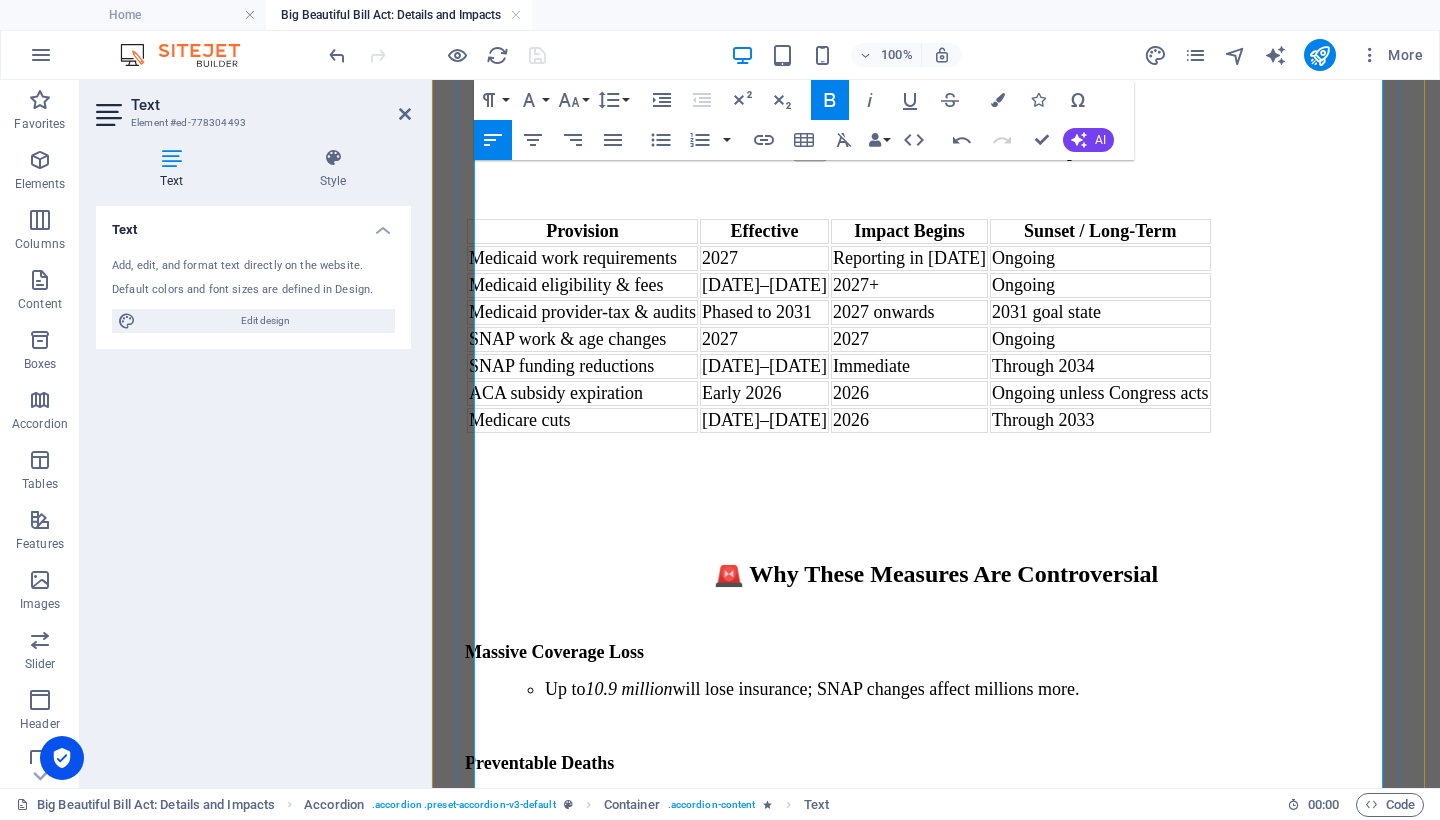 scroll, scrollTop: 10947, scrollLeft: 0, axis: vertical 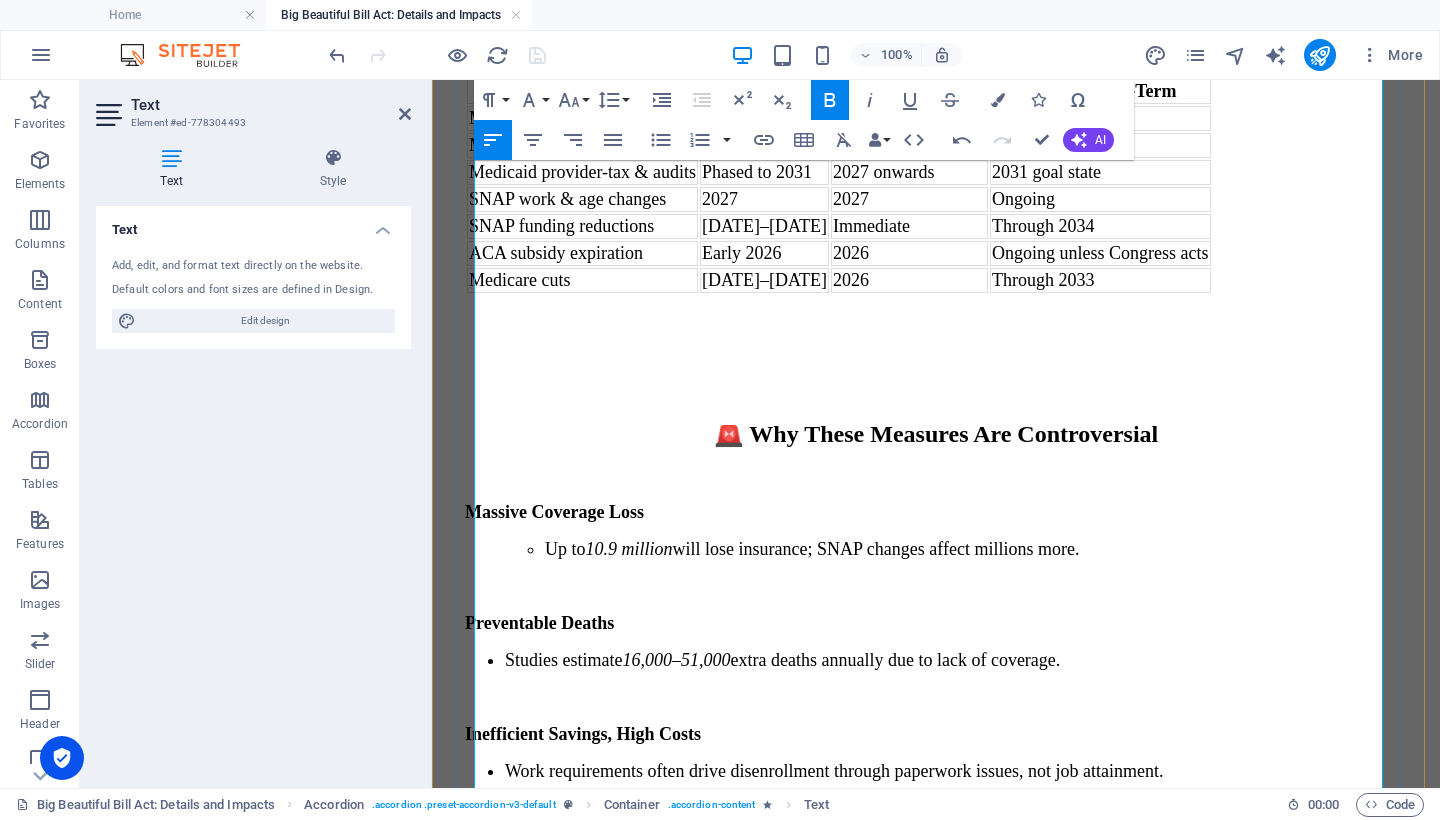 click on "Applies to able-bodied adults aged [DEMOGRAPHIC_DATA]:  80 hours per month  of work, education, or volunteering, starting in  [DATE] ⁽¹⁾. CBO estimates : 18.5 million people affected; by 2034, 5.2 million fewer on Medicaid—4.8 million become uninsured⁽¹⁾. $344 billion  projected in federal savings over 10 years⁽¹⁾." at bounding box center [936, 1841] 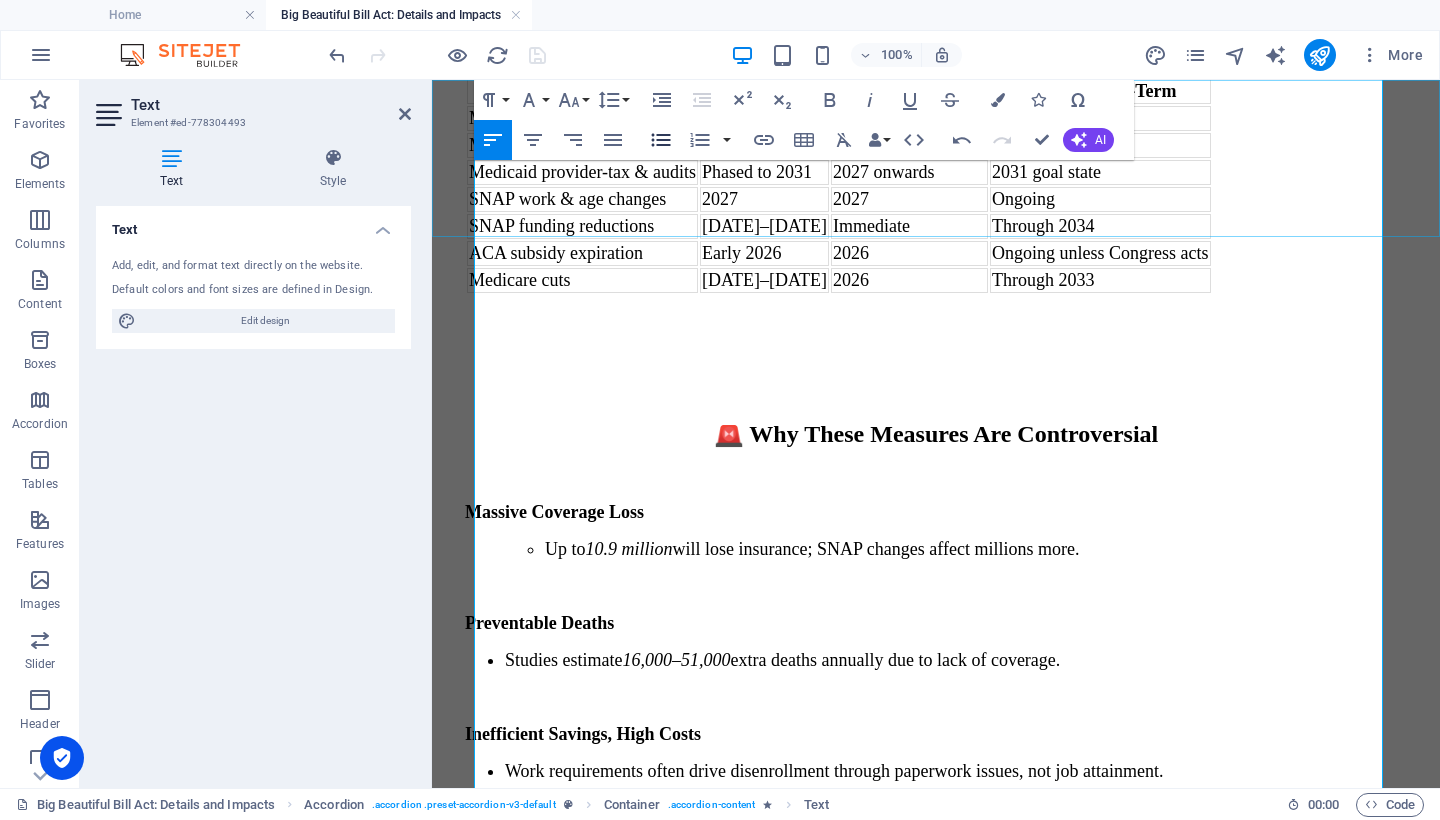 click 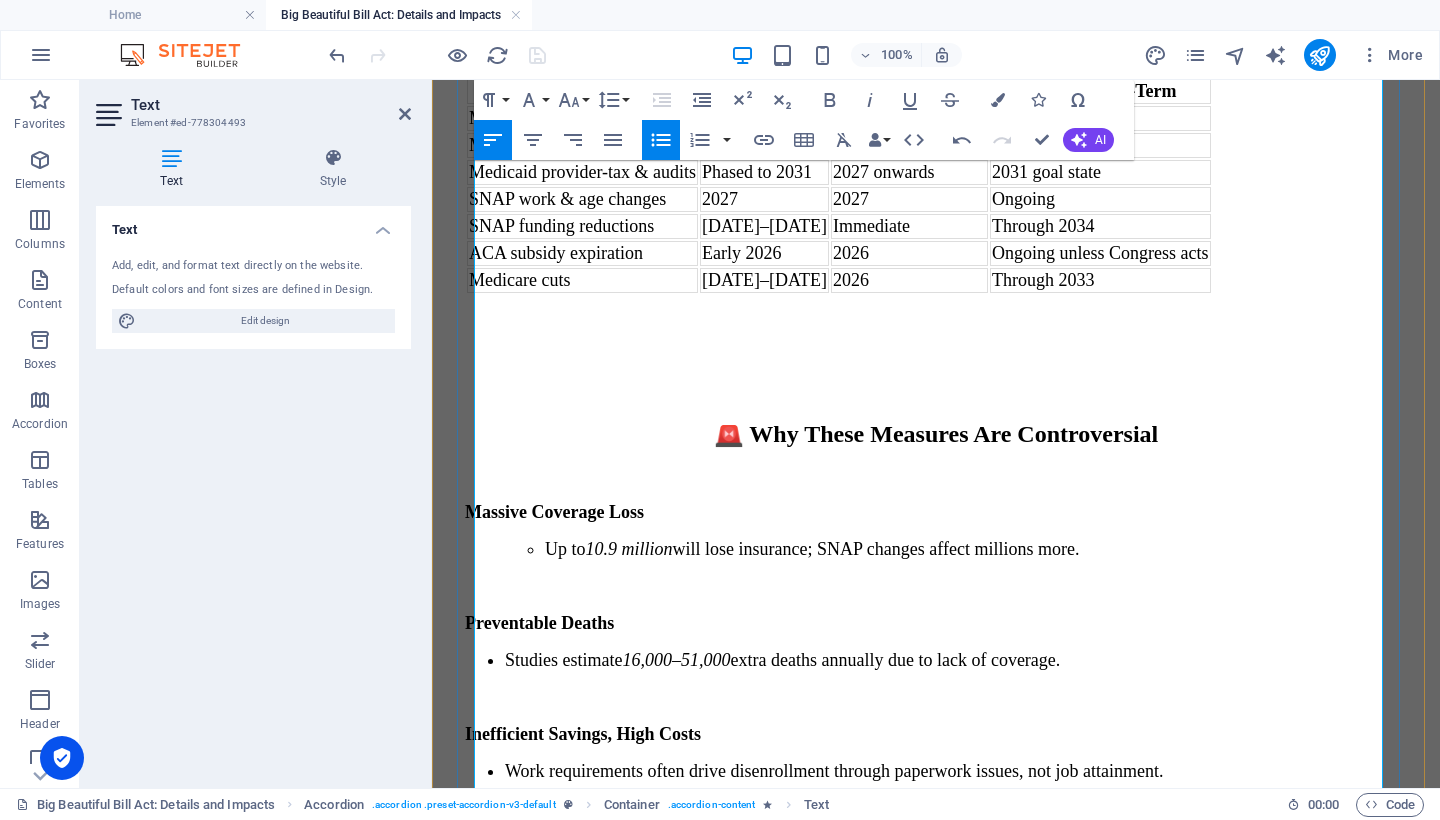 click on "Applies to able-bodied adults aged [DEMOGRAPHIC_DATA]:  80 hours per month  of work, education, or volunteering, starting in  [DATE] ⁽¹⁾." at bounding box center [956, 1788] 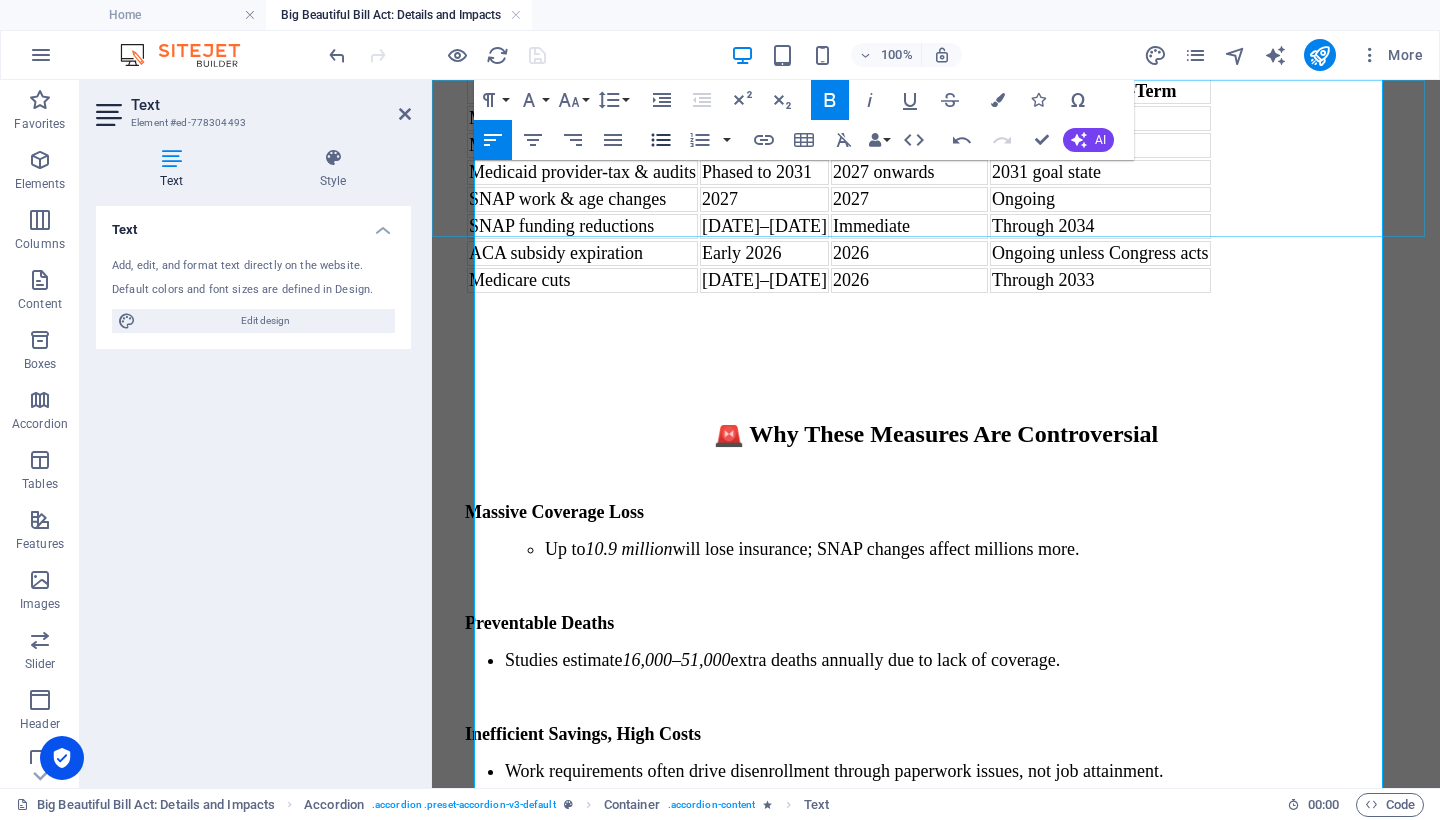 click 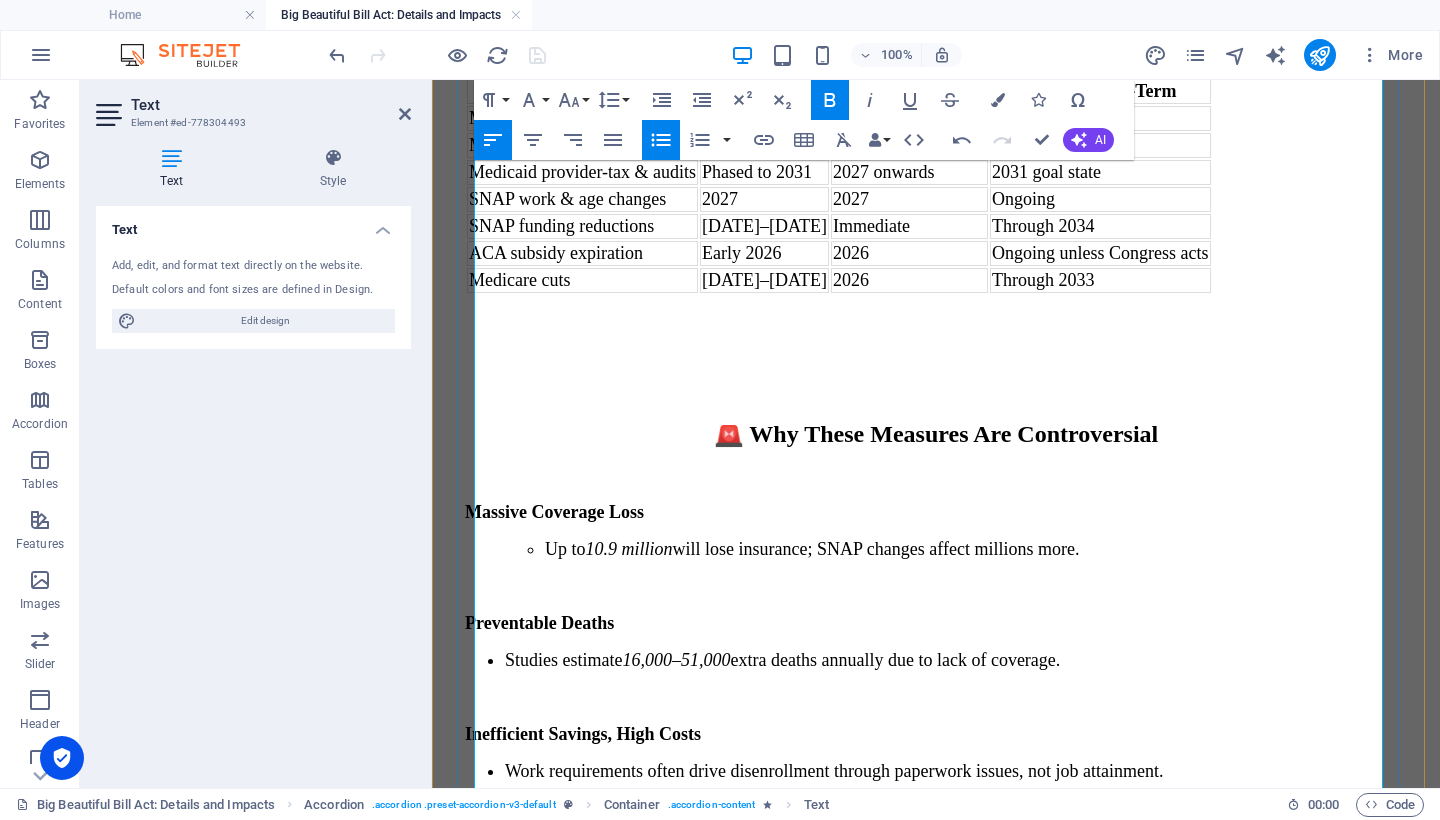 click on "CBO estimates : 18.5 million people affected; by 2034, 5.2 million fewer on Medicaid—4.8 million become uninsured⁽¹⁾." at bounding box center (956, 1806) 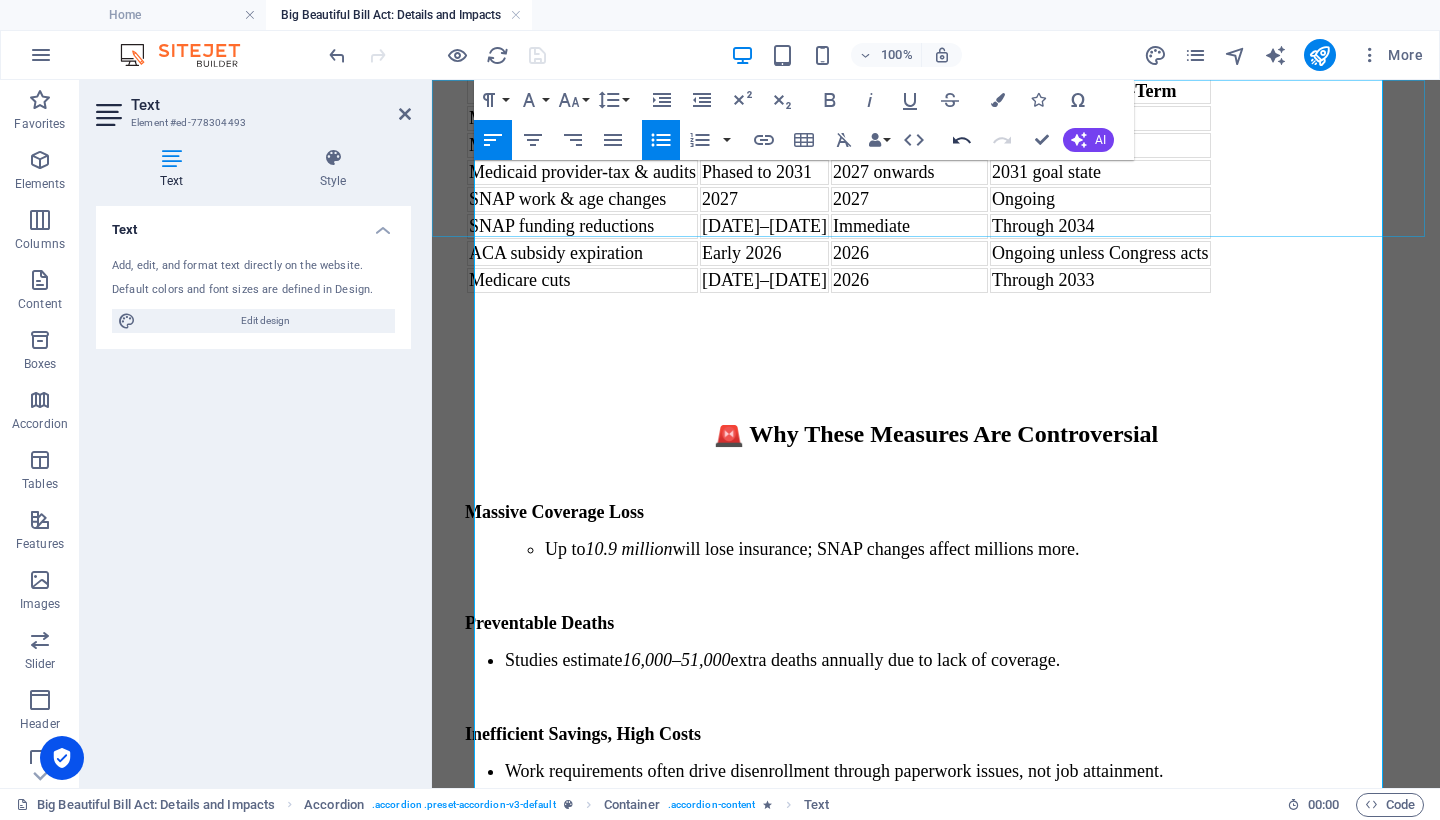click 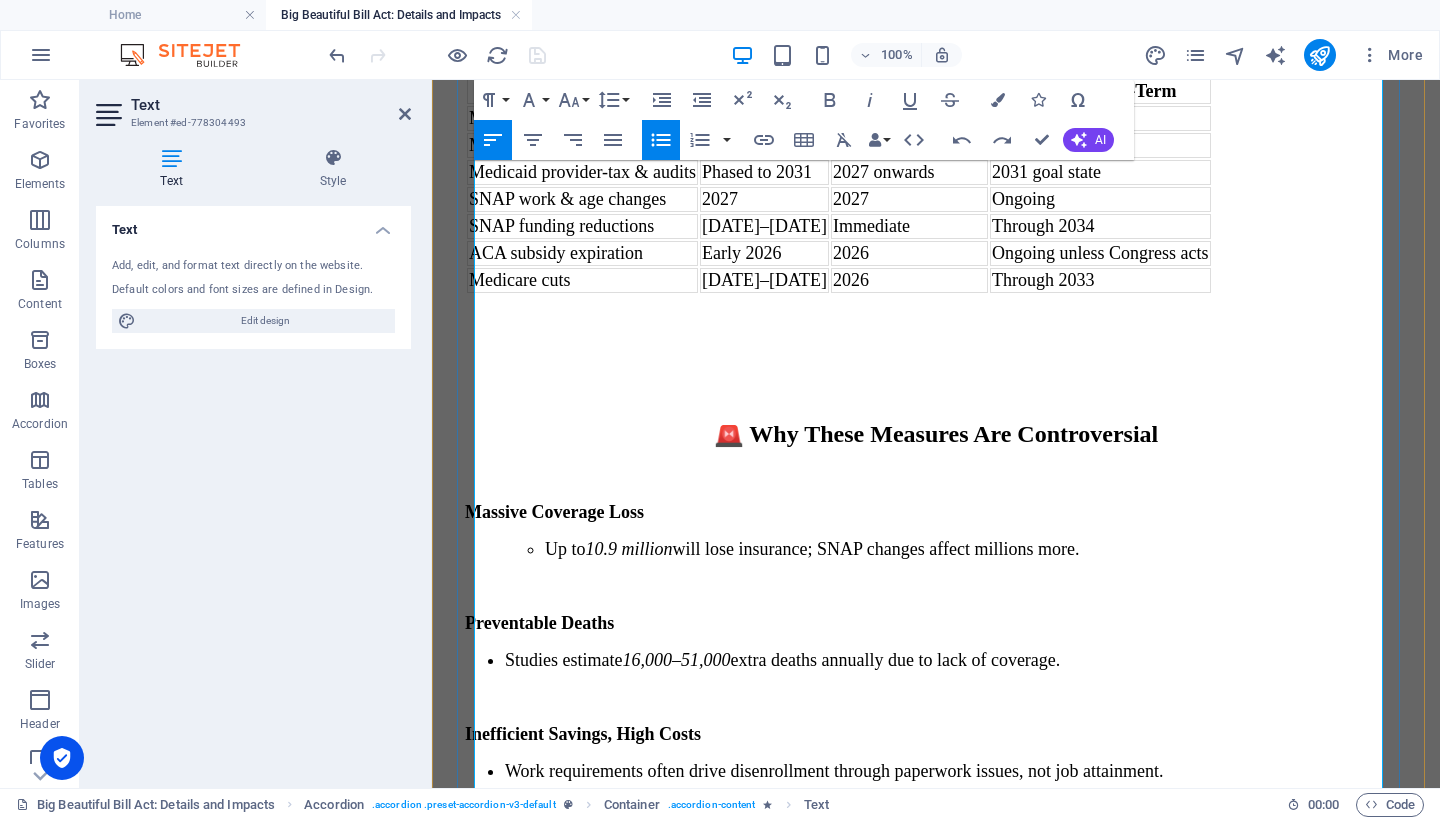 click on "CBO estimates : 18.5 million people affected; by 2034, 5.2 million fewer on Medicaid—4.8 million become uninsured⁽¹⁾." at bounding box center (956, 1806) 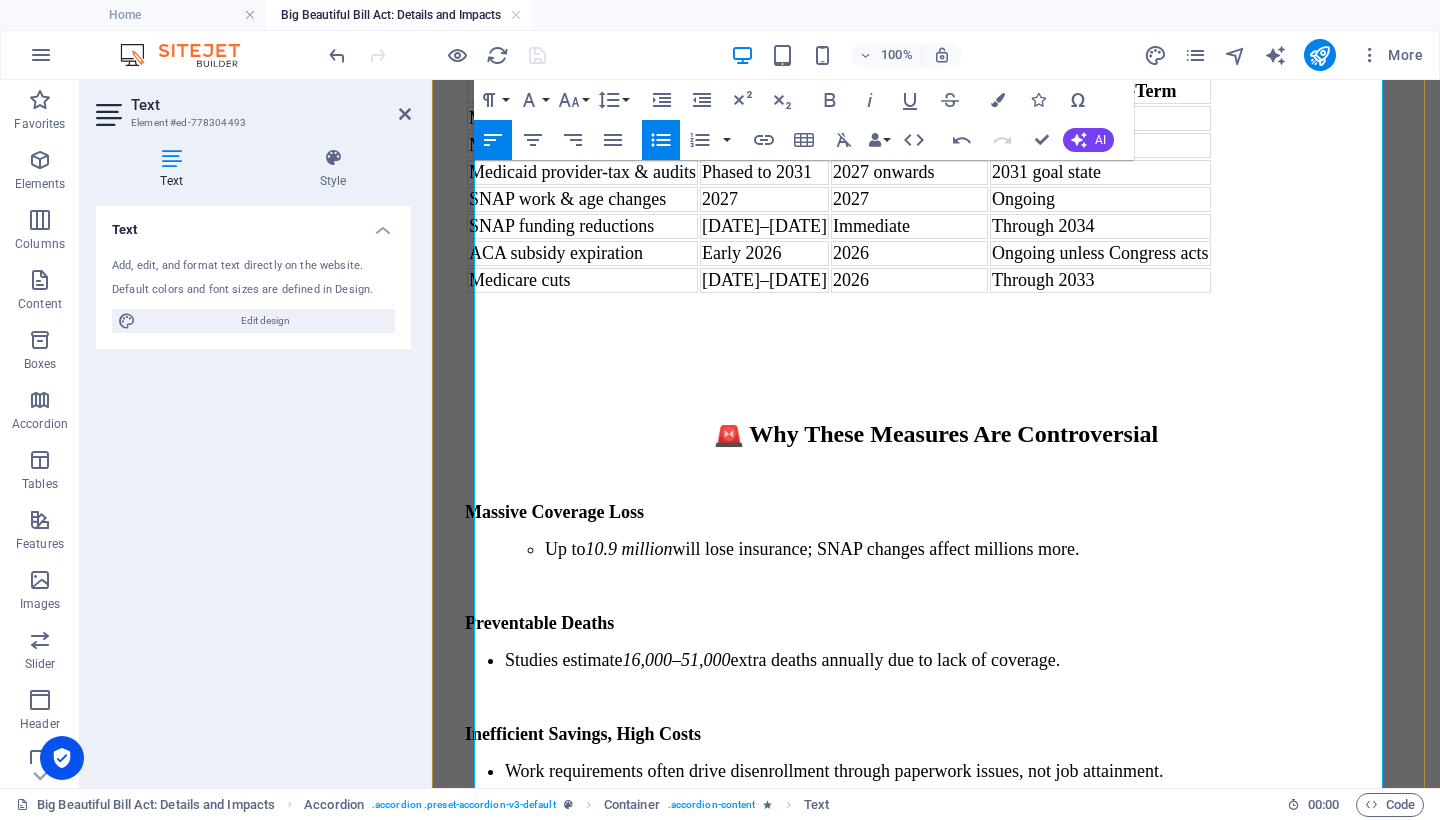 click on "$344 billion" at bounding box center (550, 1843) 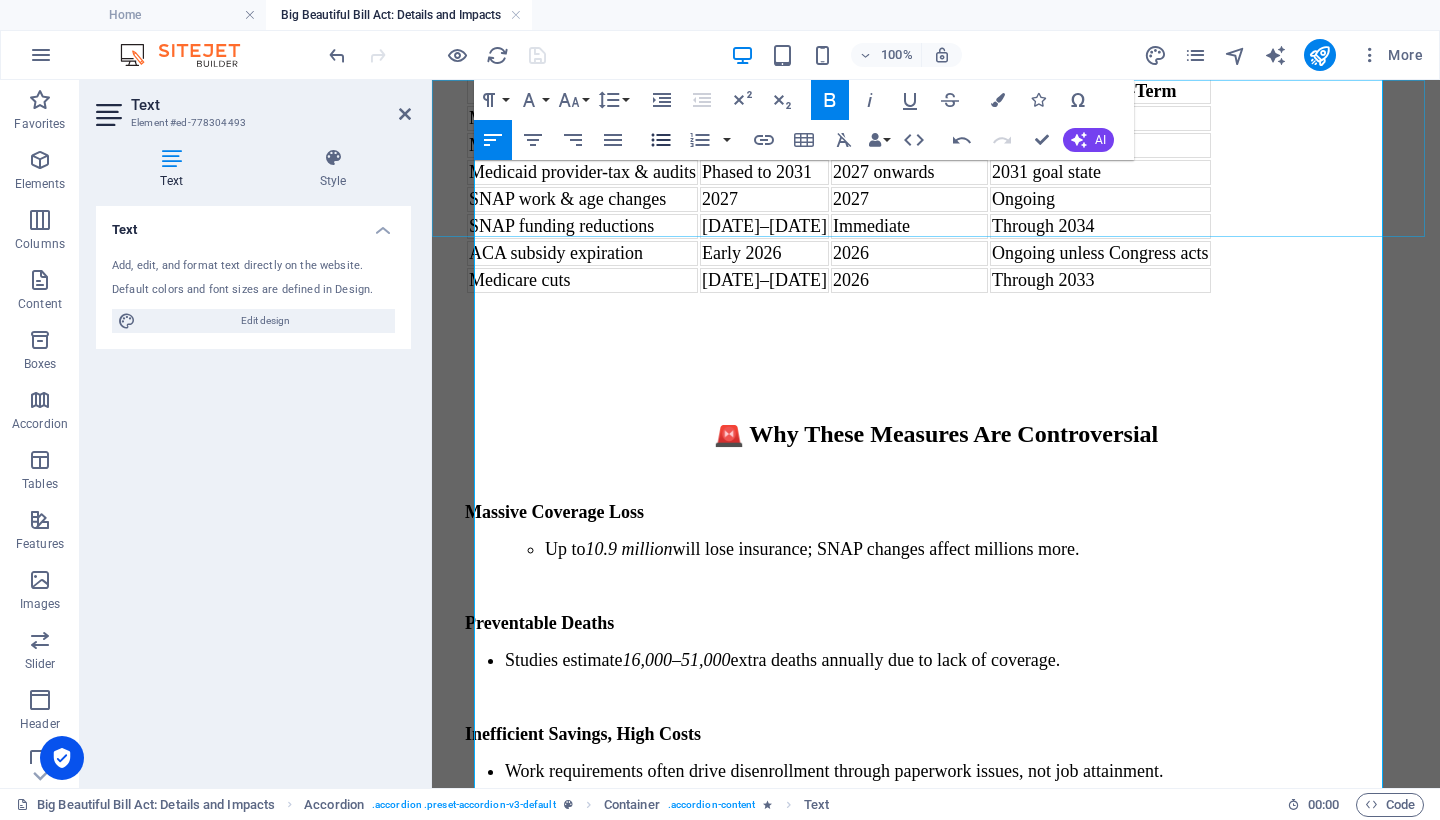 click 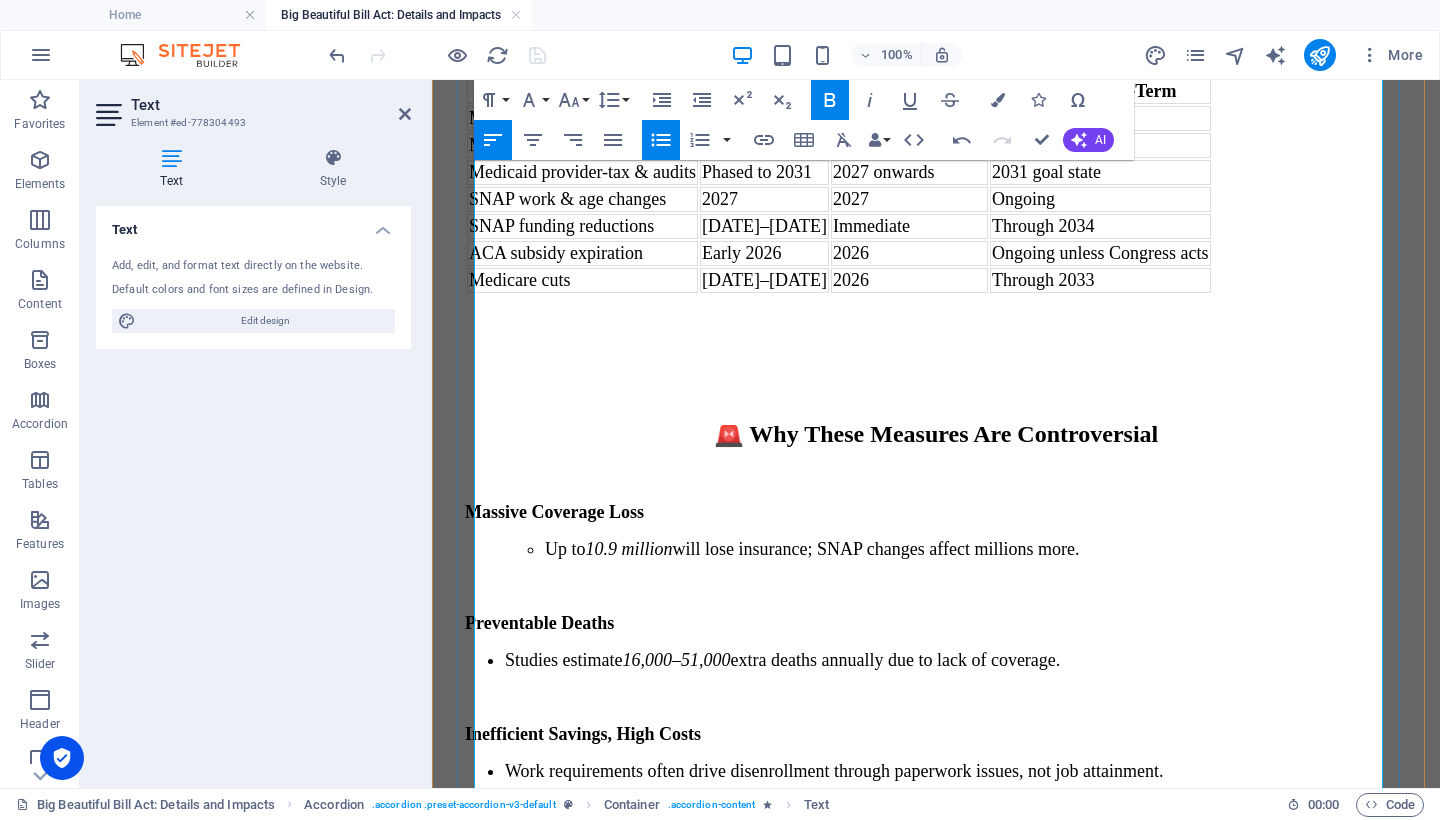 click on "$344 billion  projected in federal savings over 10 years⁽¹⁾." at bounding box center [956, 1824] 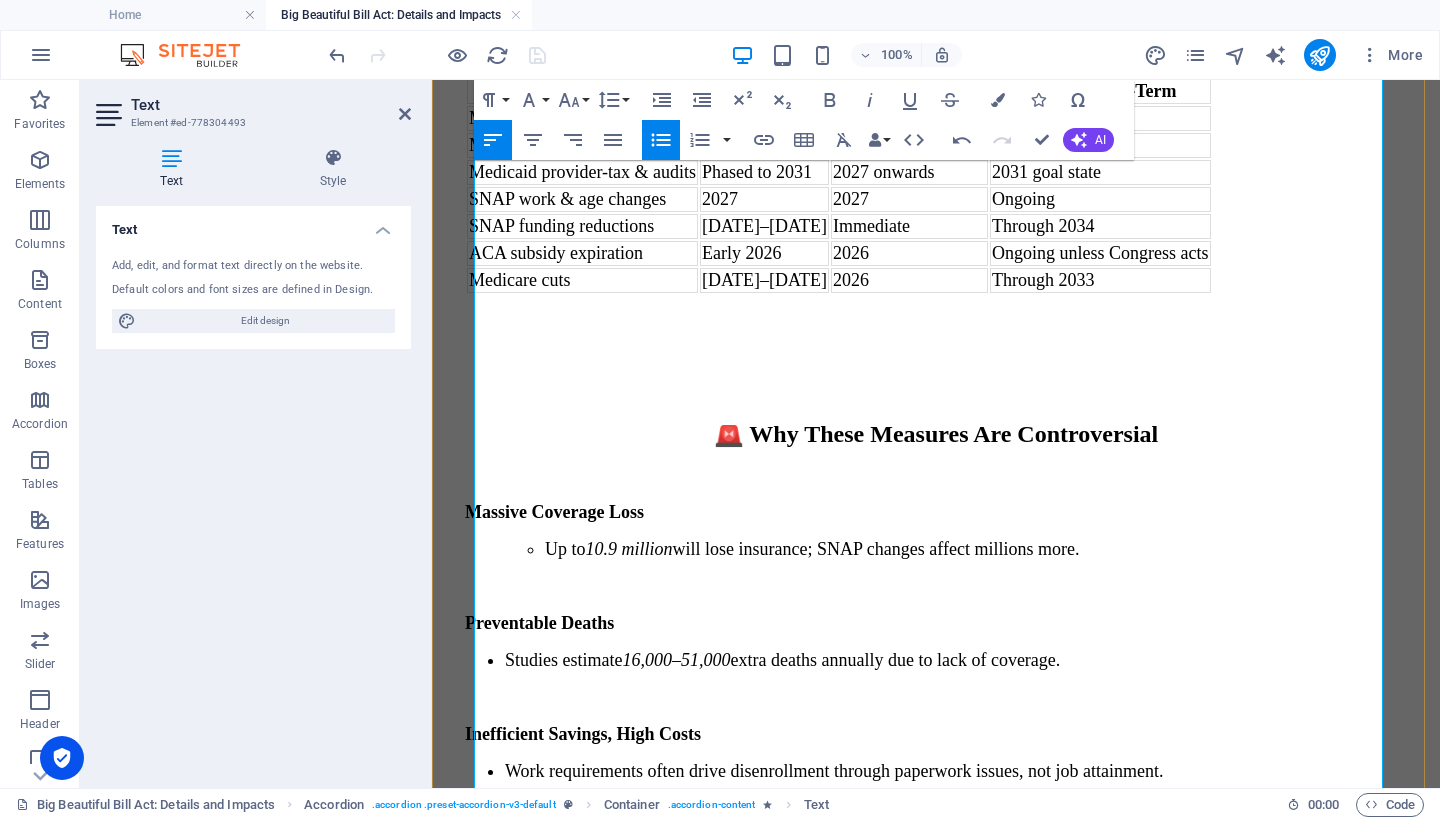 click on "Eligibility Checks & Costs" at bounding box center [566, 1859] 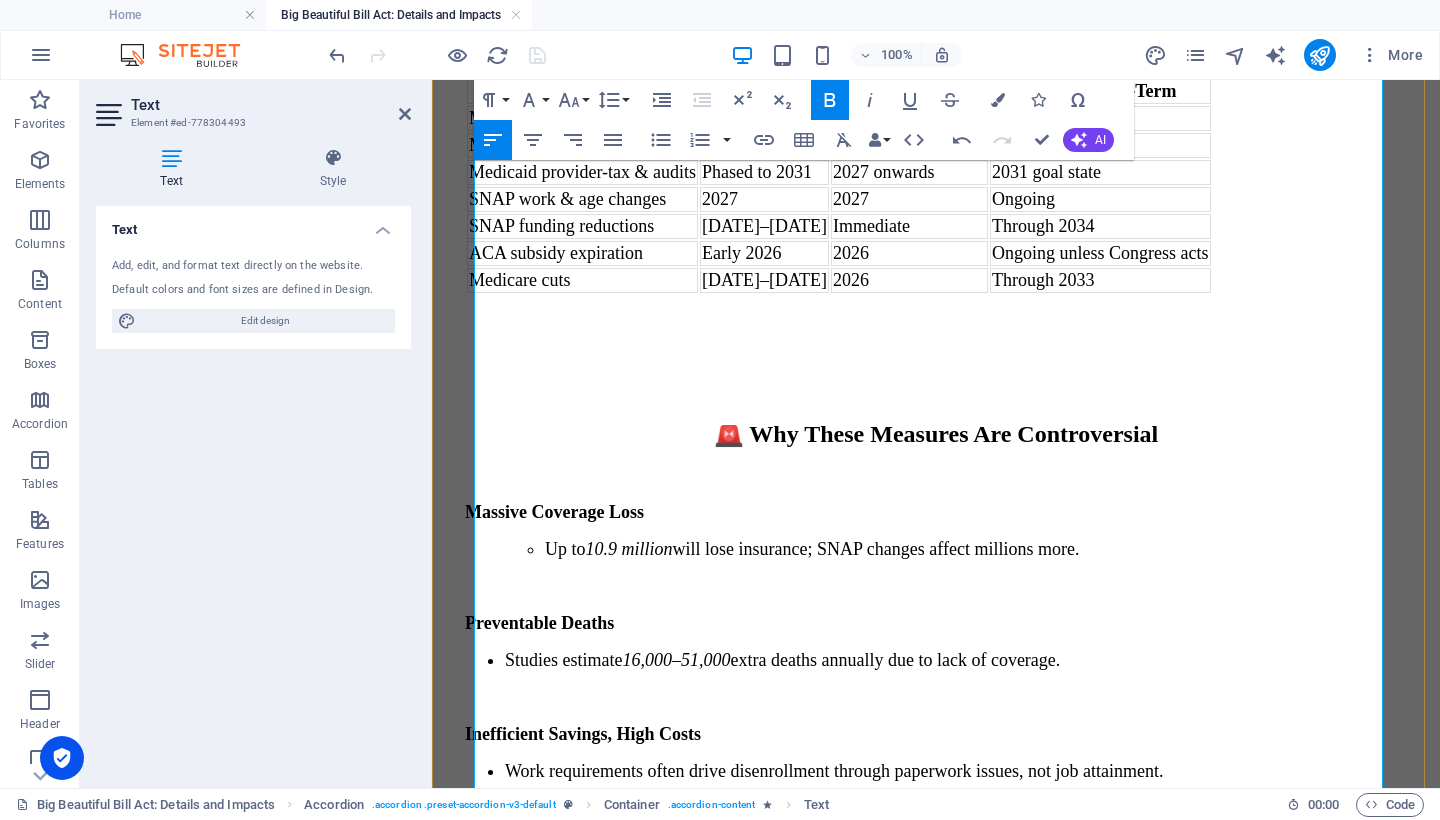 click on "States must verify Medicaid eligibility  every six months ⁽²⁾." at bounding box center (956, 1932) 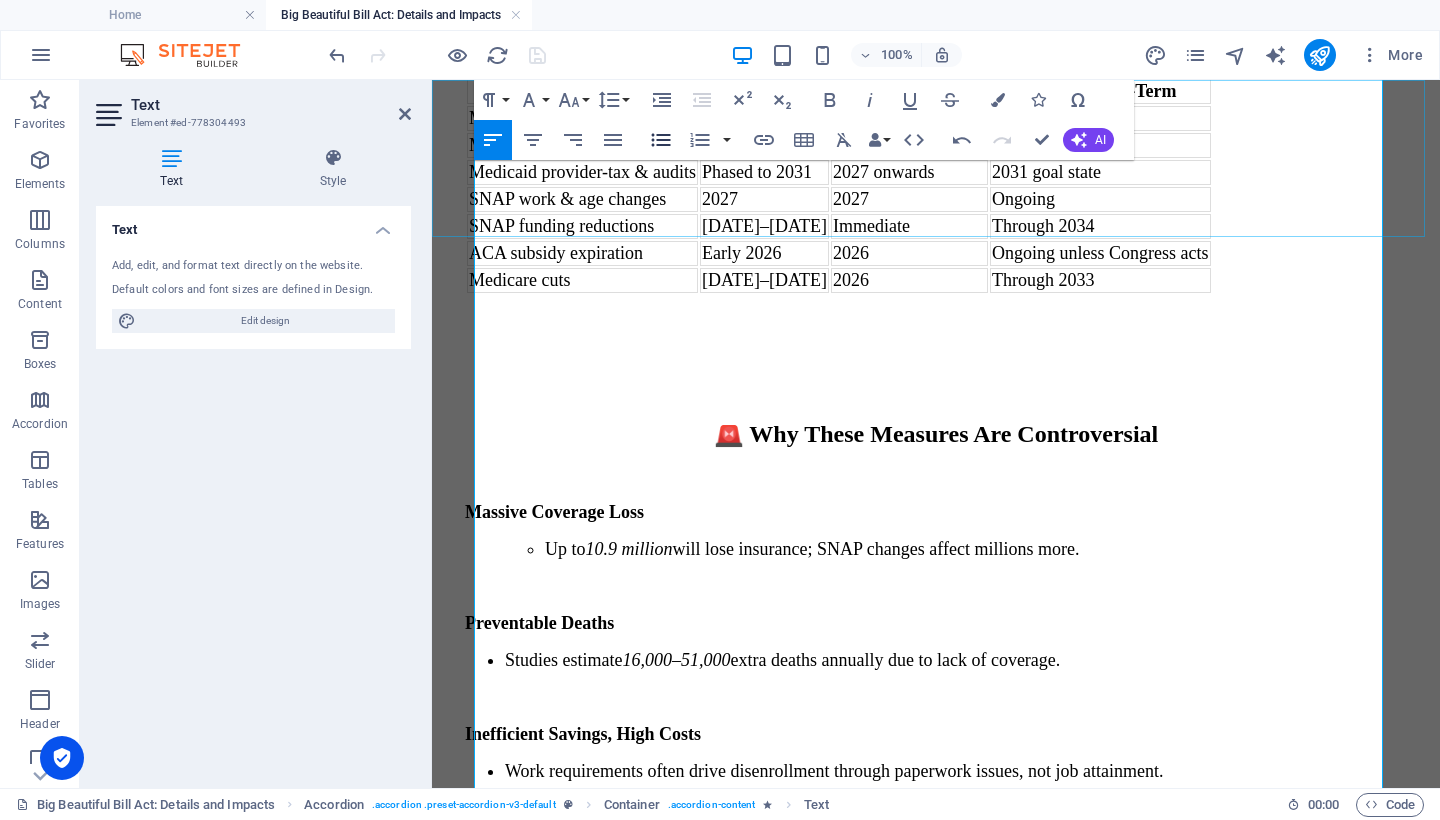 click 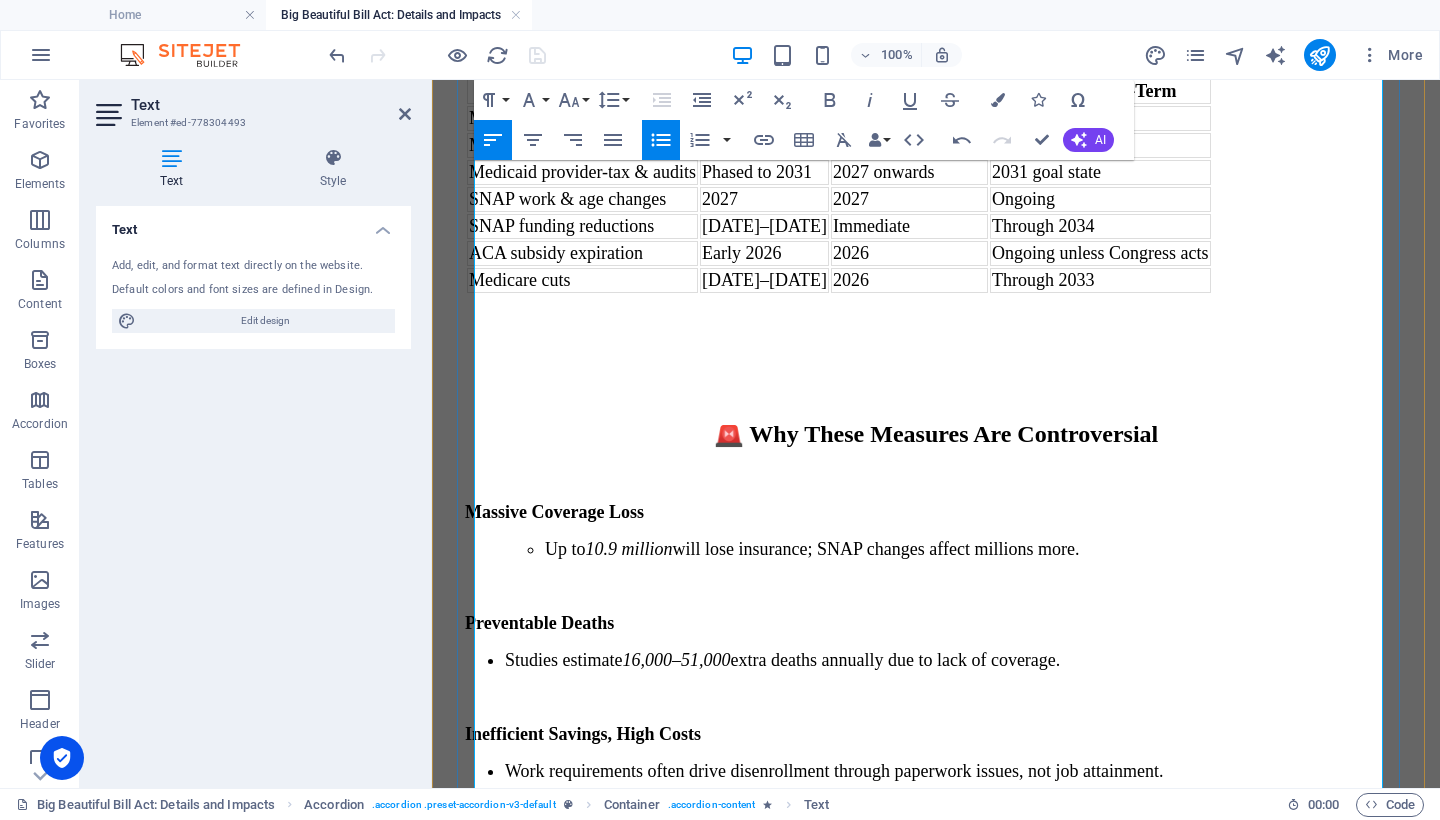 click on "Imposed  $35 per visit  service fees for those with incomes between 100–138% FPL⁽²⁾. Medicaid provider-tax cuts—from  6% to 3.5% by 2031 —undermine state funding mechanisms⁽²⁾." at bounding box center (936, 1986) 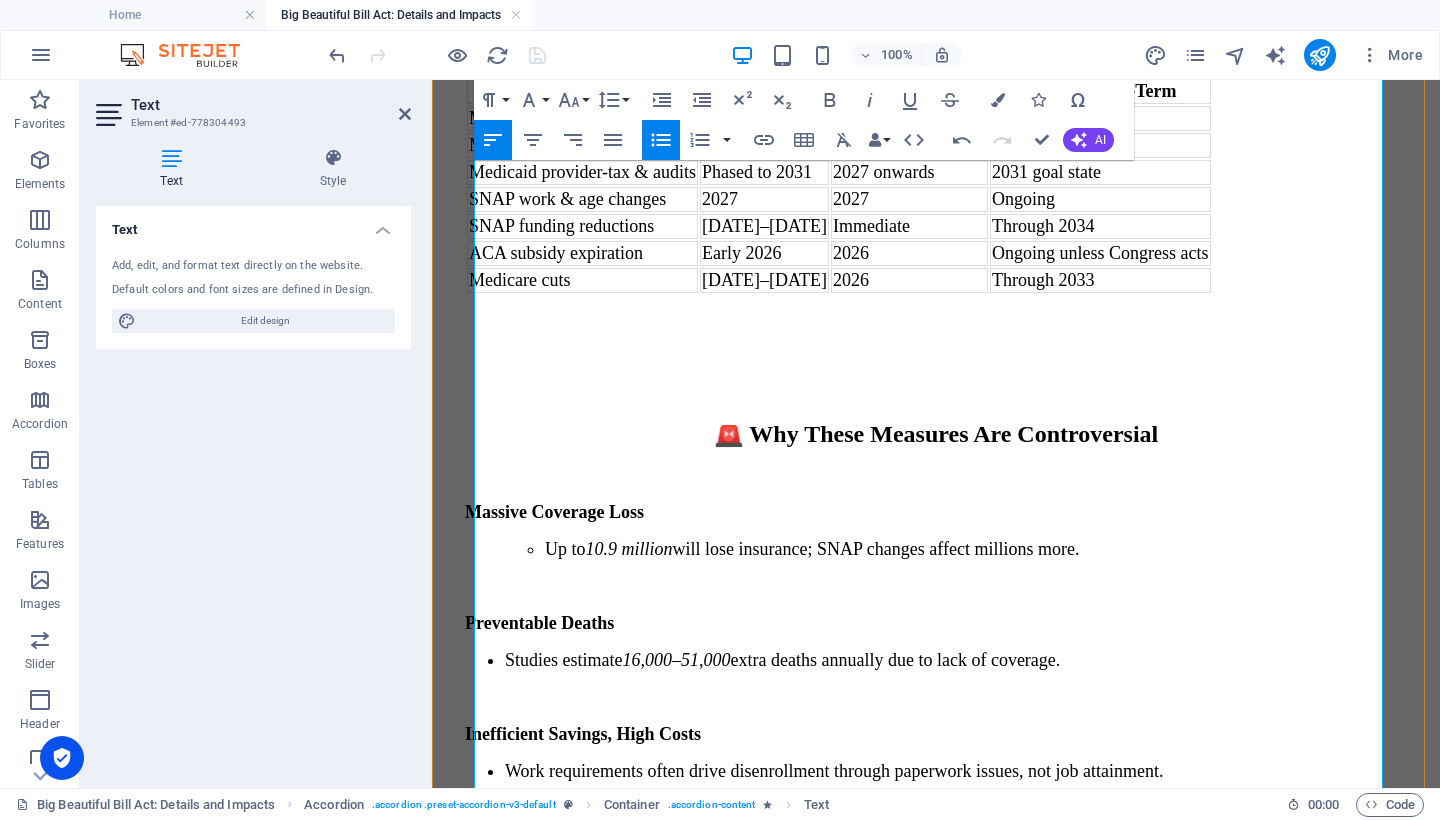 click on "States must verify Medicaid eligibility  every six months ⁽²⁾." at bounding box center (956, 1929) 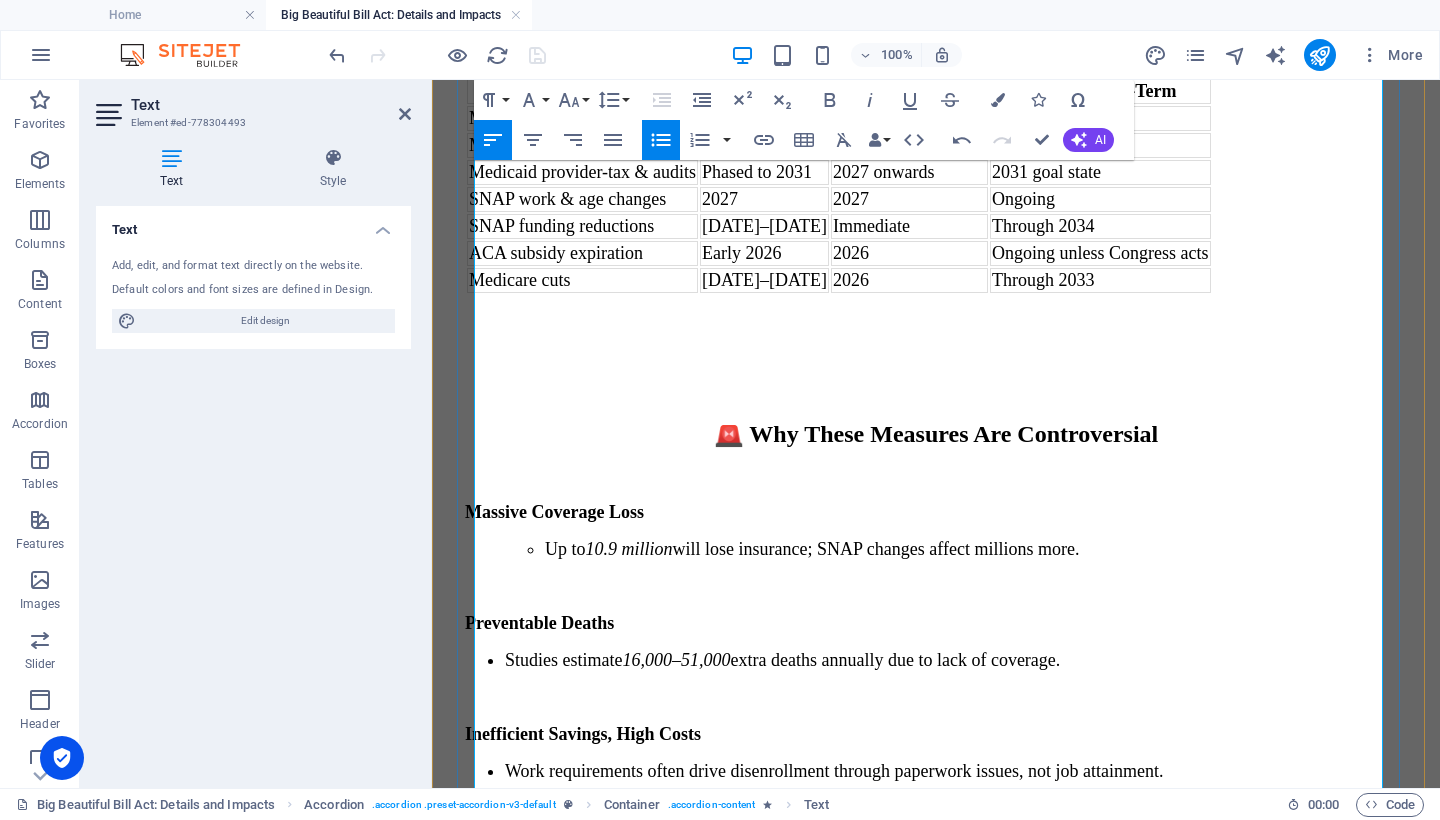 click on "Imposed  $35 per visit  service fees for those with incomes between 100–138% FPL⁽²⁾. Medicaid provider-tax cuts—from  6% to 3.5% by 2031 —undermine state funding mechanisms⁽²⁾." at bounding box center (936, 1986) 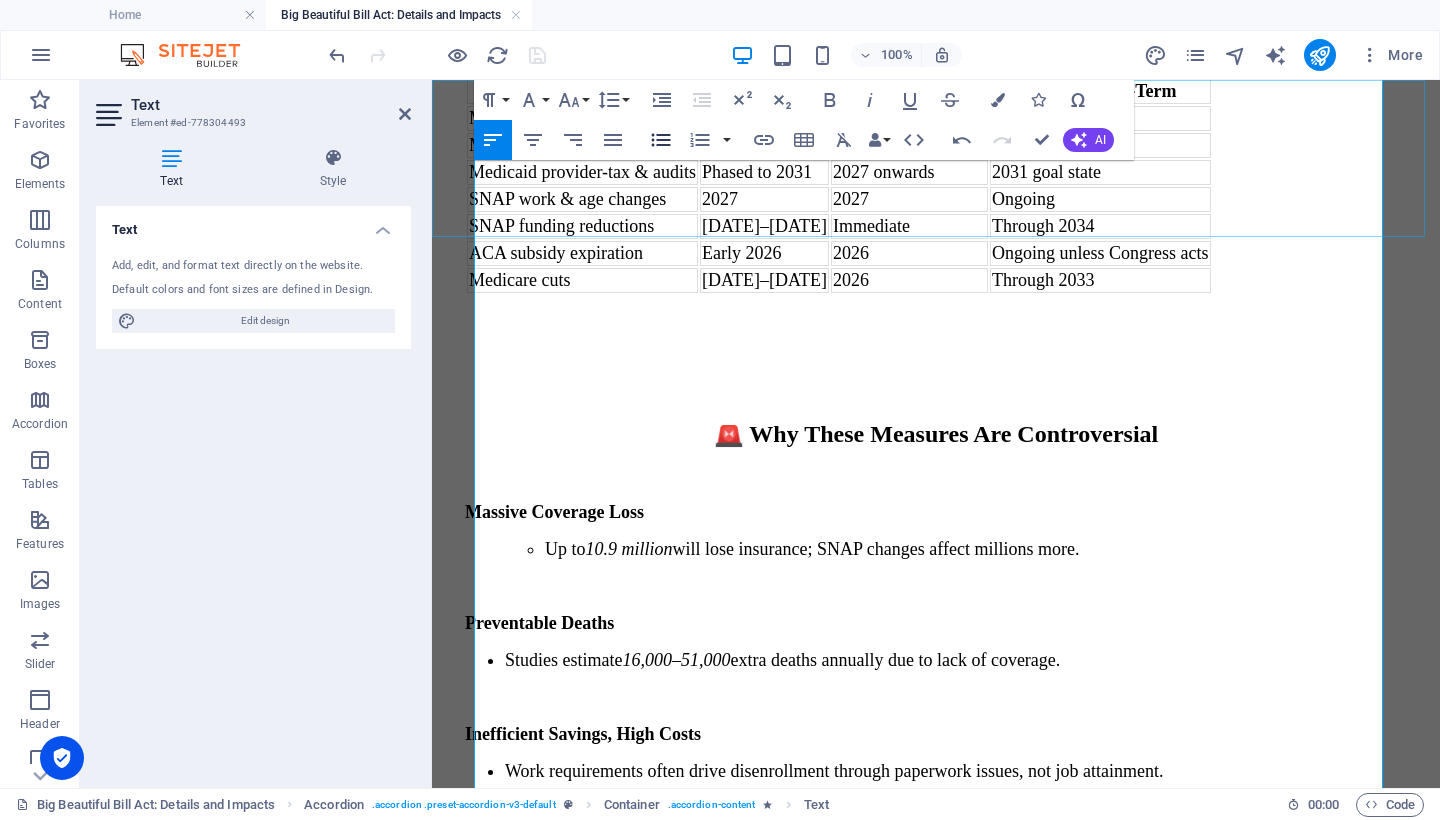 click 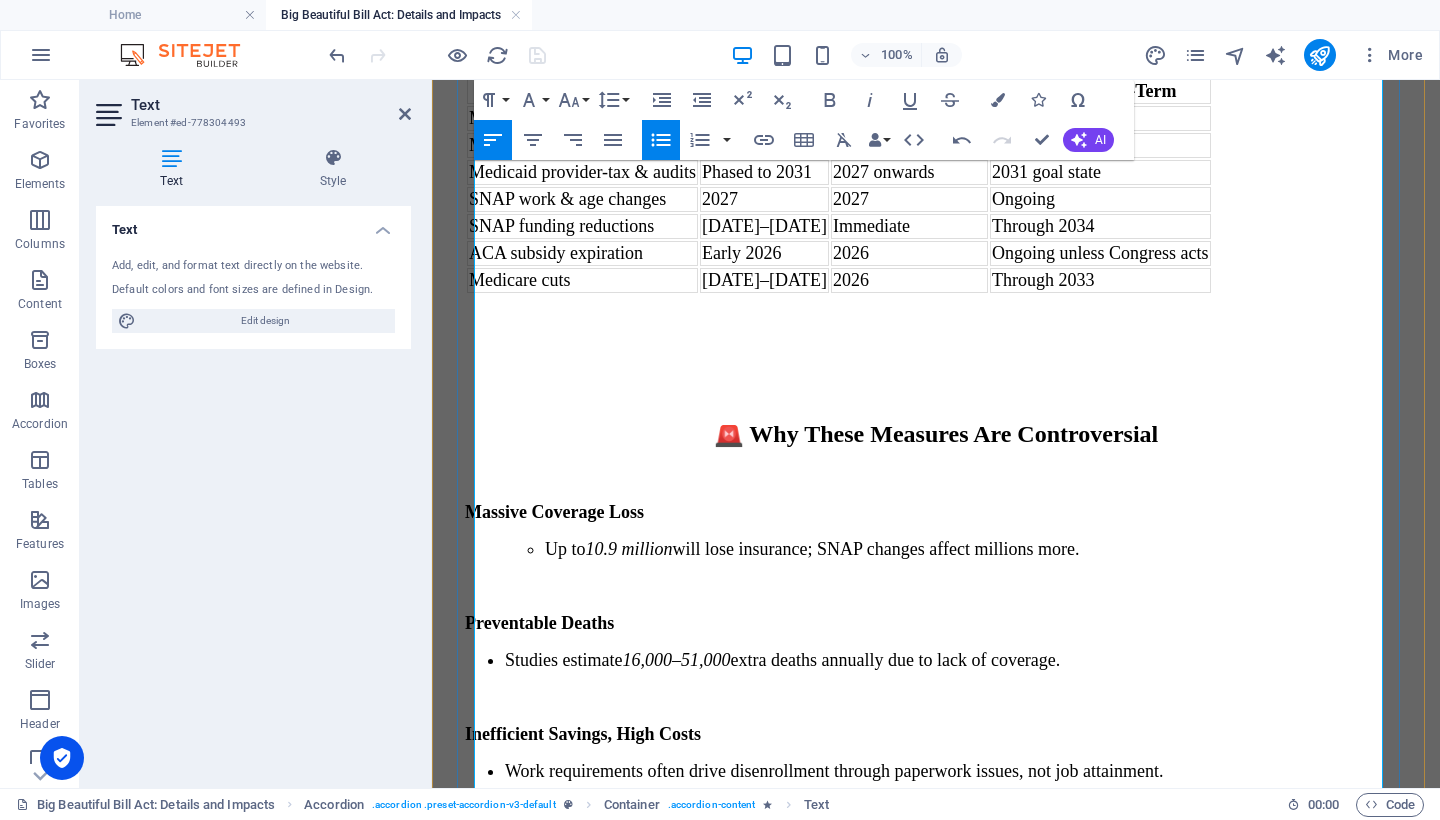 click on "Imposed  $35 per visit  service fees for those with incomes between 100–138% FPL⁽²⁾." at bounding box center (956, 1947) 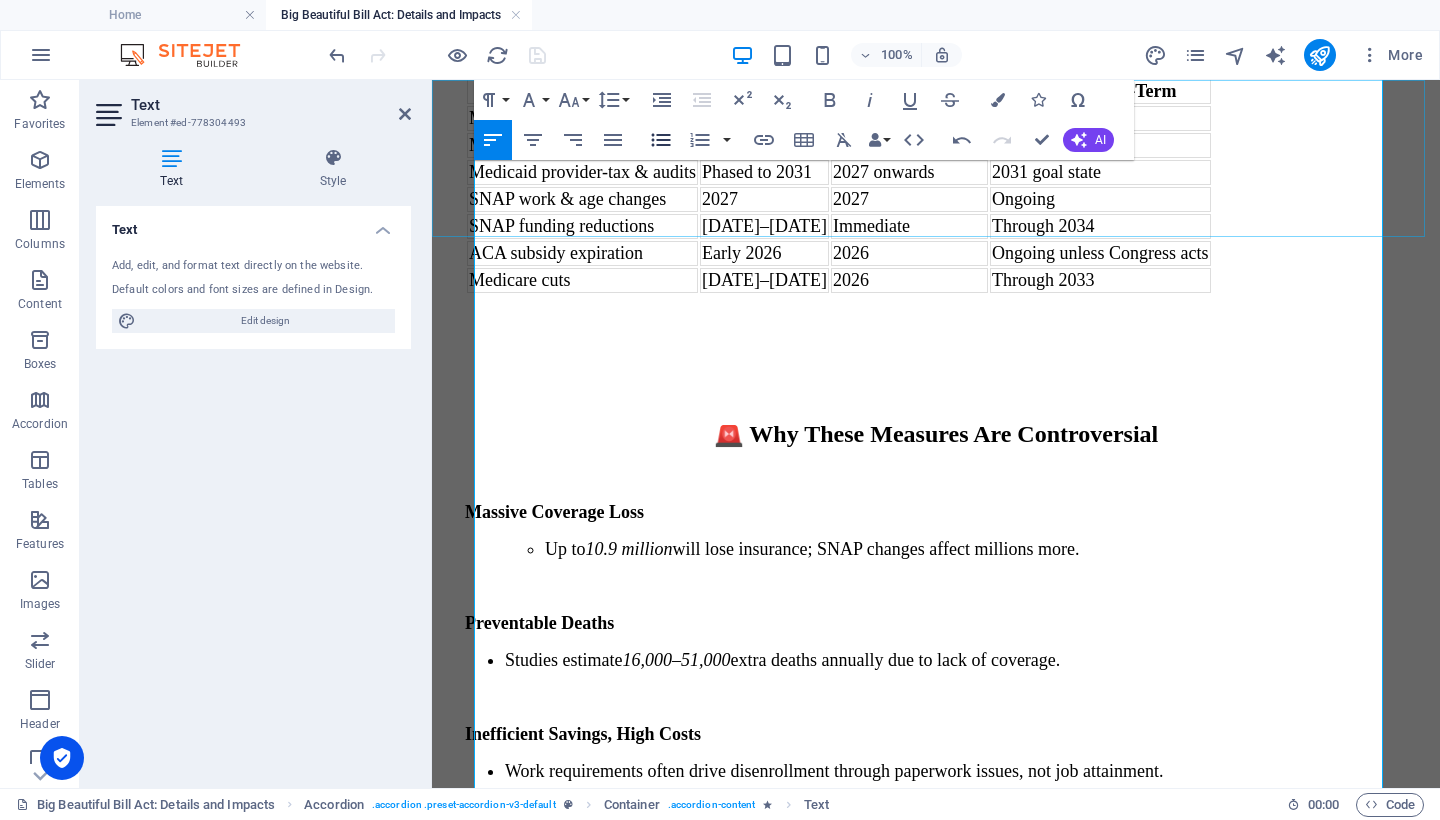 click 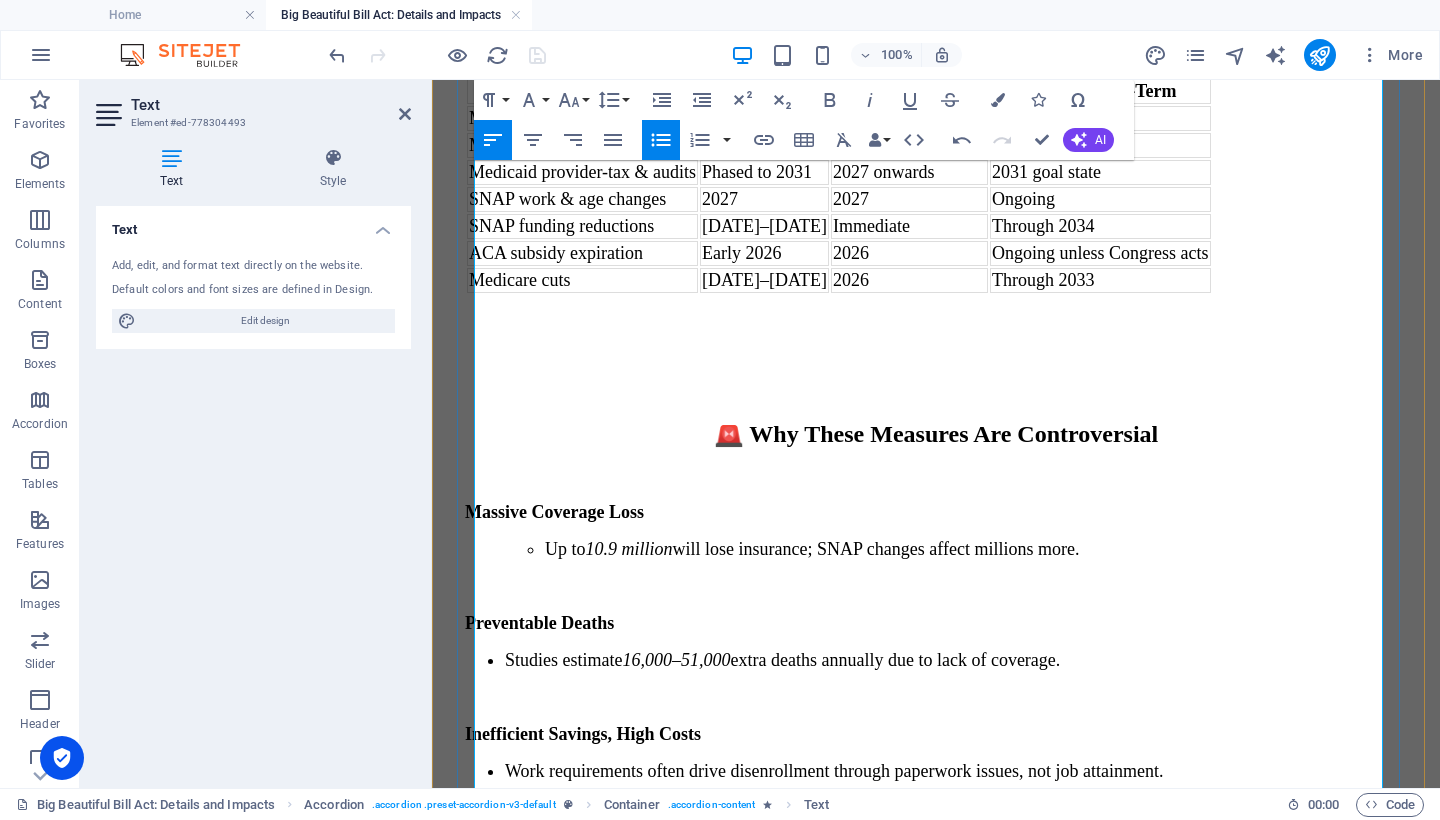 click on "Medicaid provider-tax cuts—from  6% to 3.5% by 2031 —undermine state funding mechanisms⁽²⁾." at bounding box center [956, 1965] 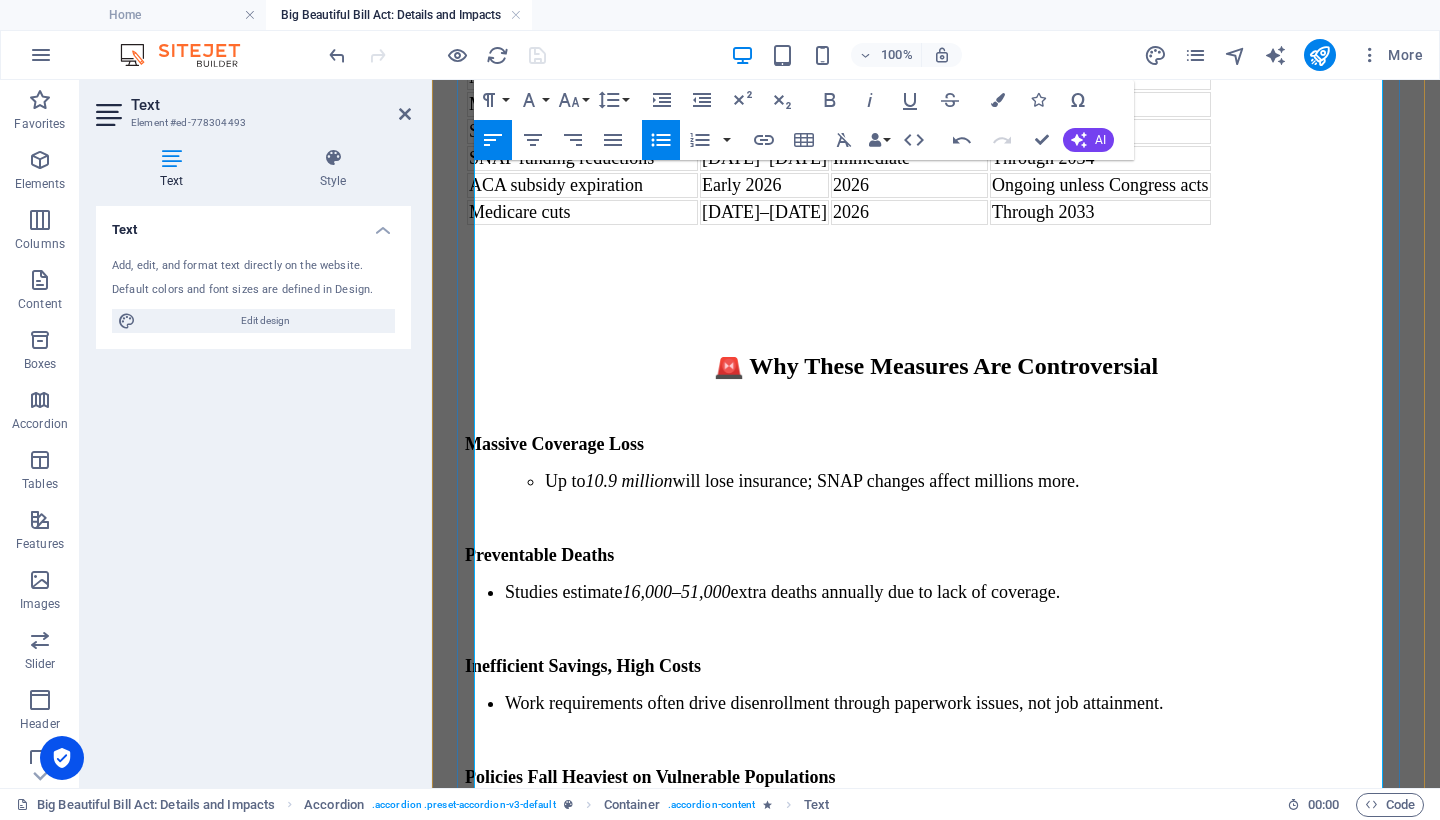 scroll, scrollTop: 11047, scrollLeft: 0, axis: vertical 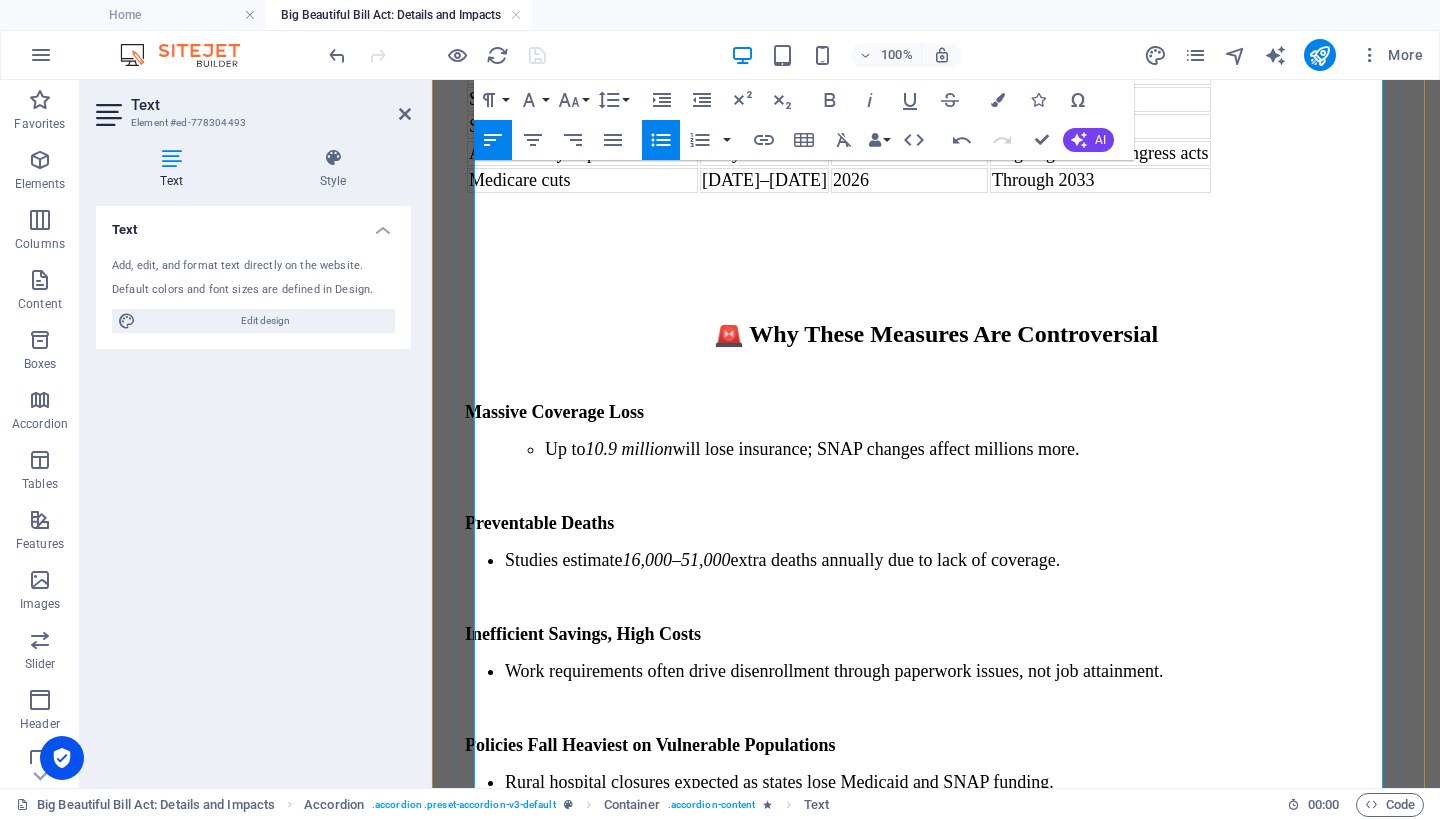 click on "Medicaid provider-tax cuts—from  6% to 3.5% by 2031 —undermine state funding mechanisms²." at bounding box center [956, 1865] 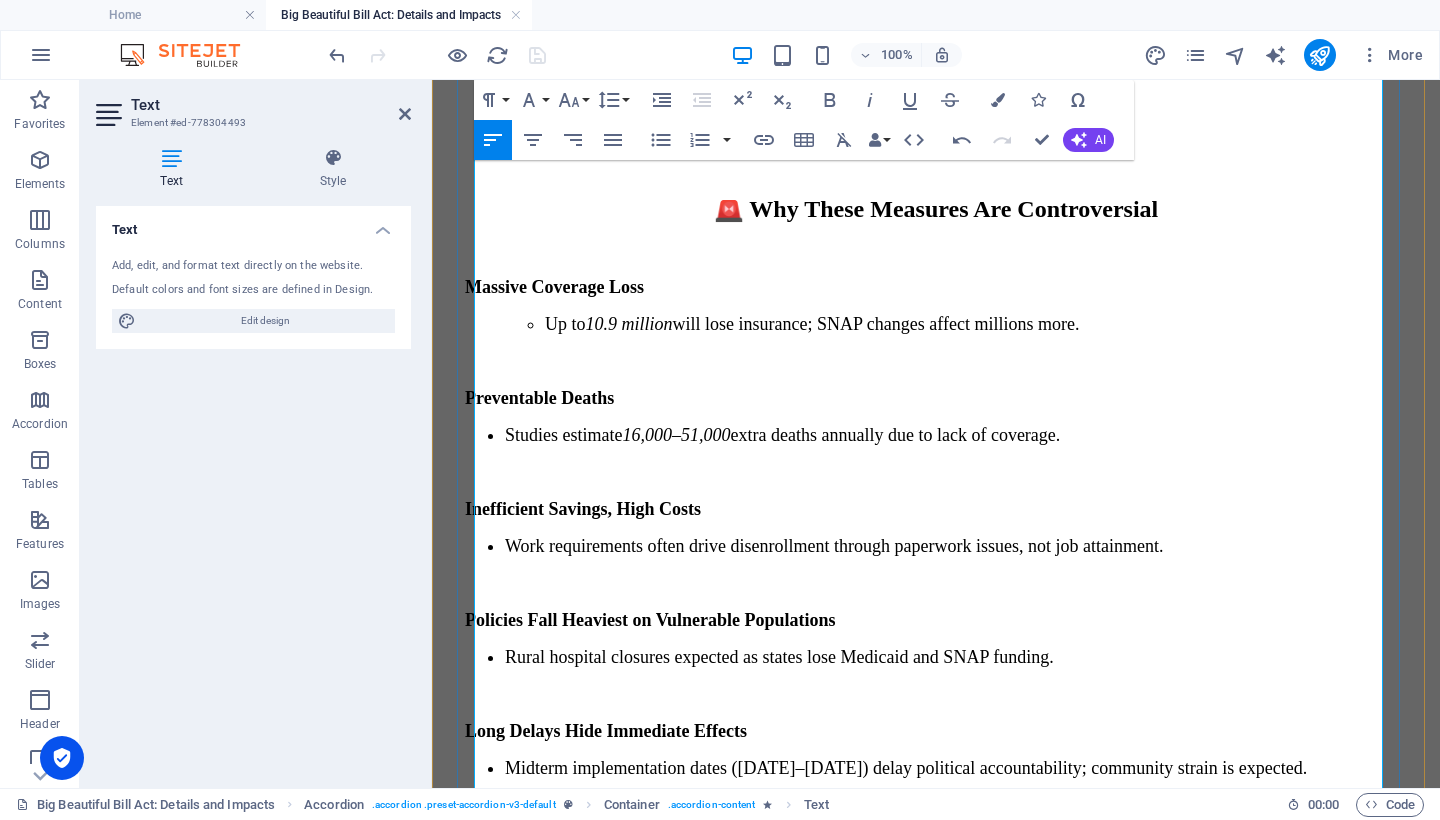 scroll, scrollTop: 11210, scrollLeft: 0, axis: vertical 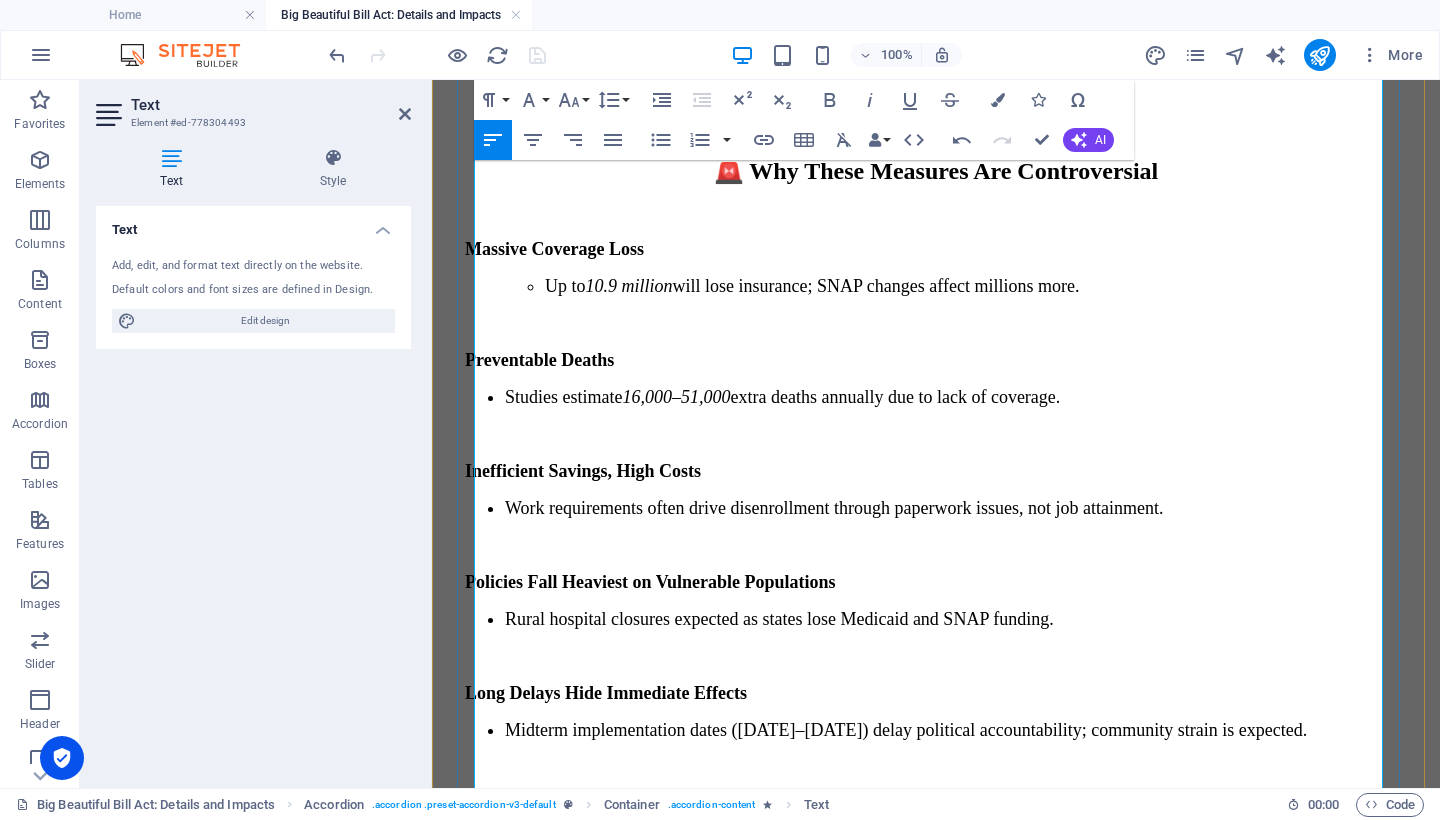 click on "Bans on gender-affirming procedures in [GEOGRAPHIC_DATA]⁽³⁾." at bounding box center [956, 1810] 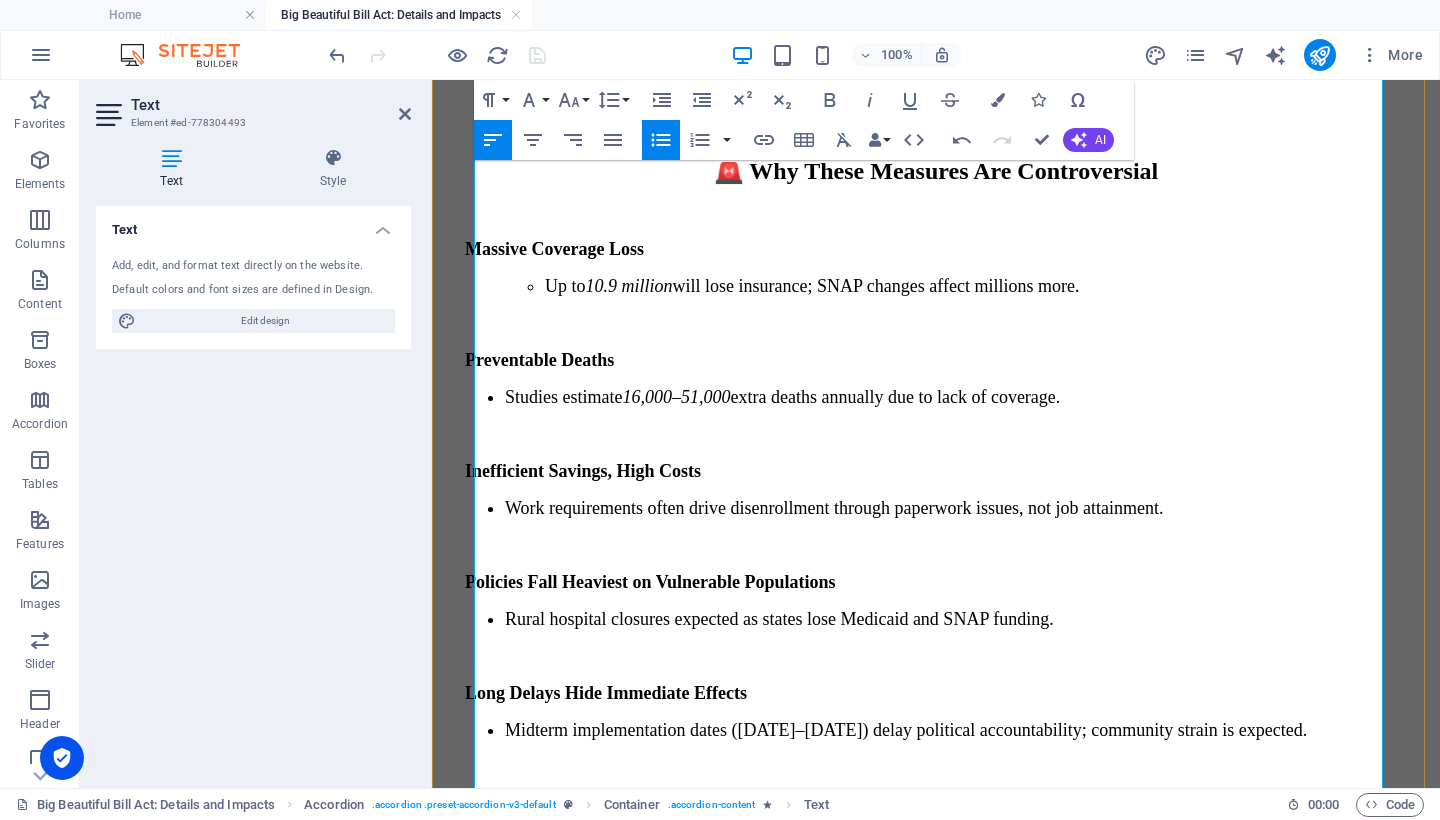click on "Bans on gender-affirming procedures in Medicaid³." at bounding box center [956, 1810] 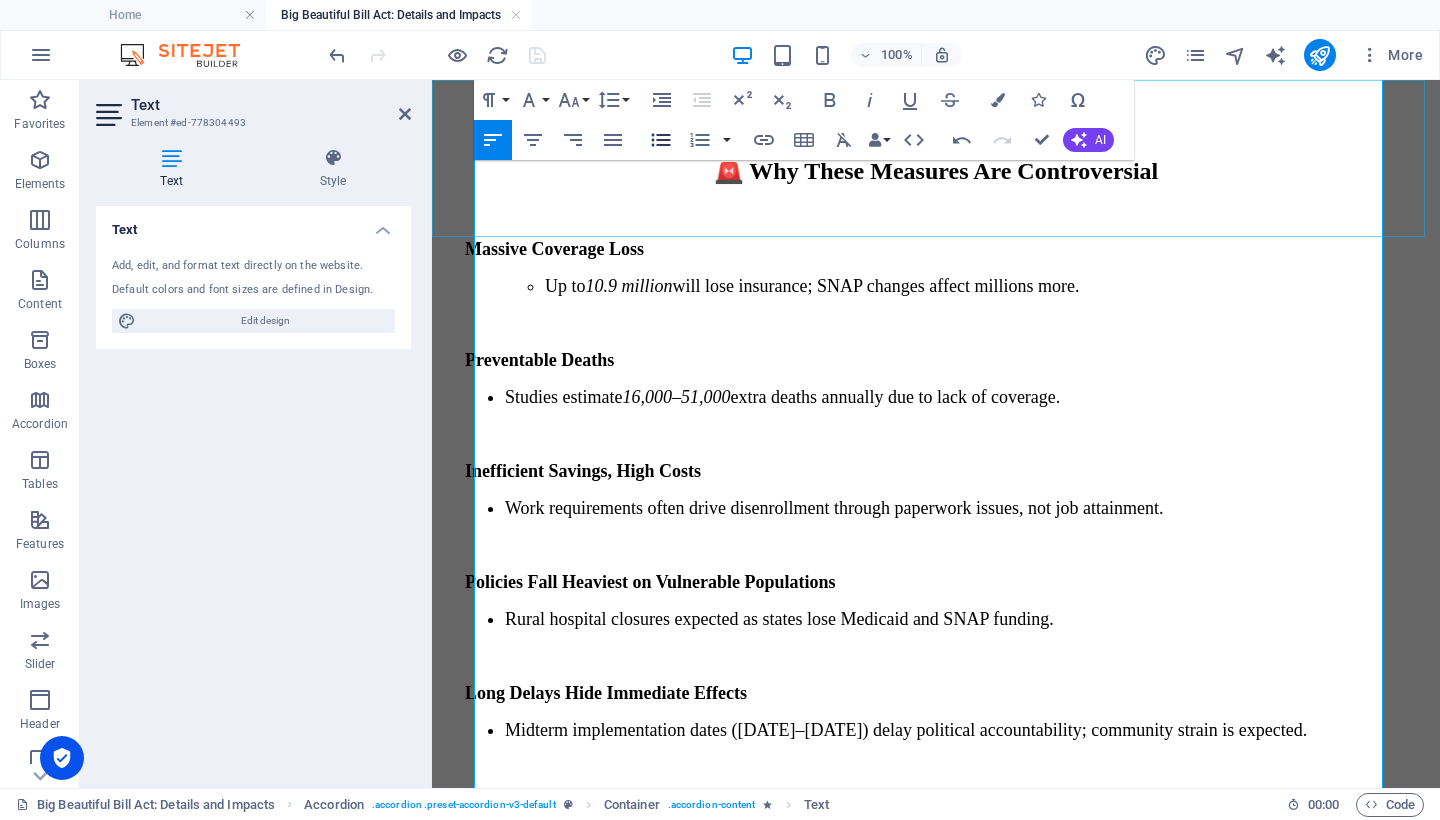 click 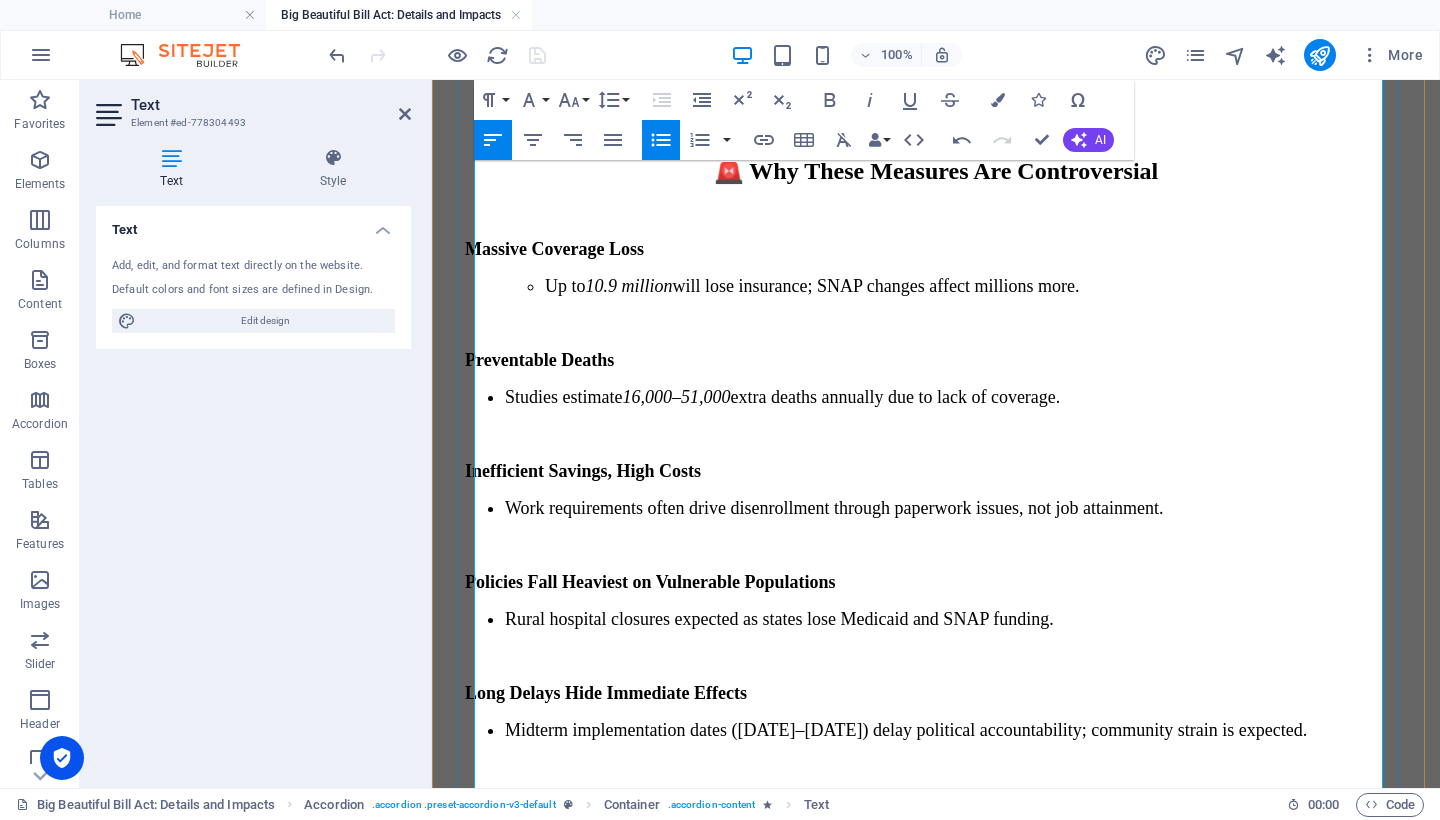 click on "Cuts programs for [DEMOGRAPHIC_DATA]⁽³⁾. Tighter rules for Medicare/CHIP and extended [DEMOGRAPHIC_DATA] waiting periods⁽³⁾." at bounding box center (936, 1864) 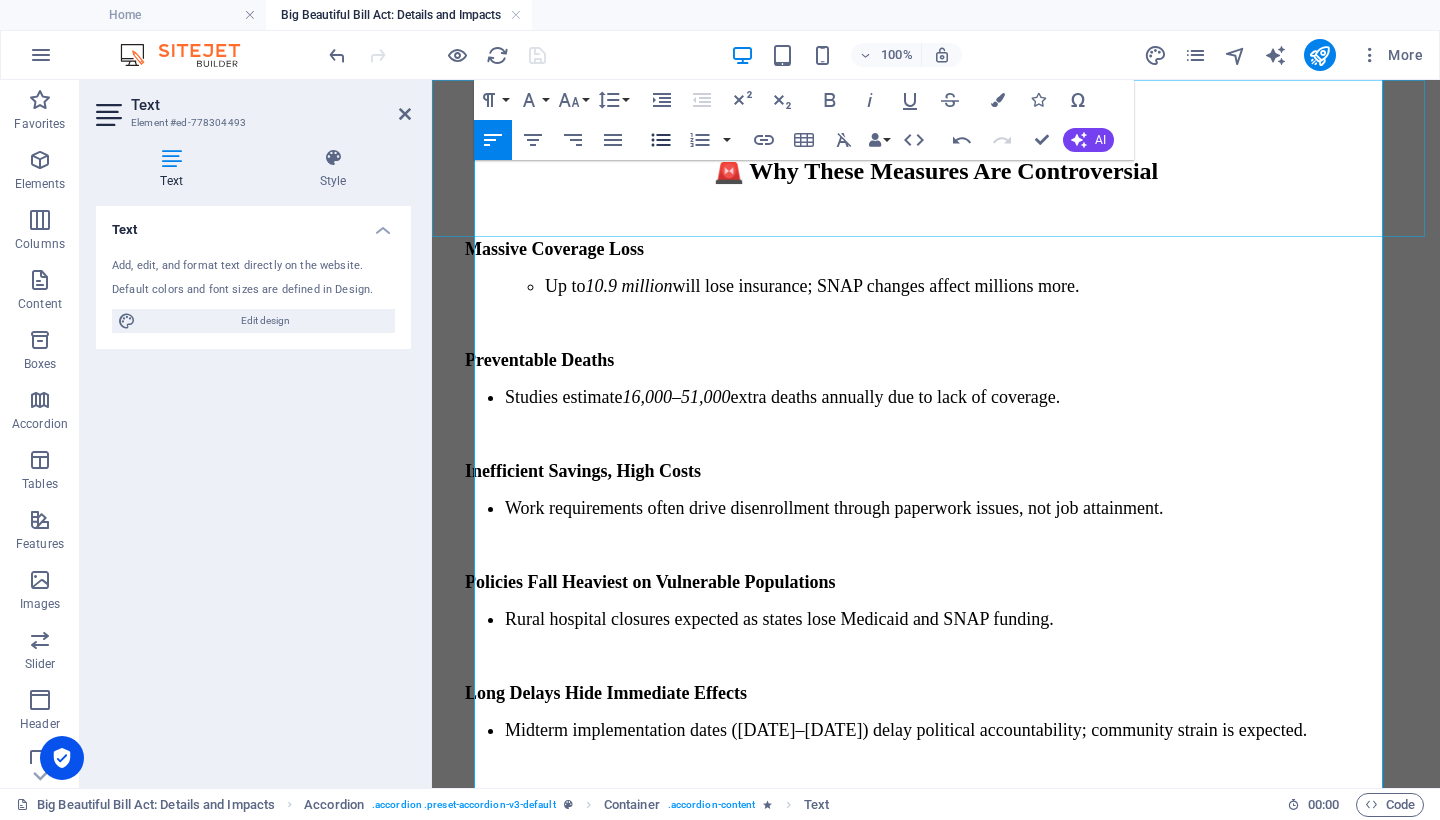 click 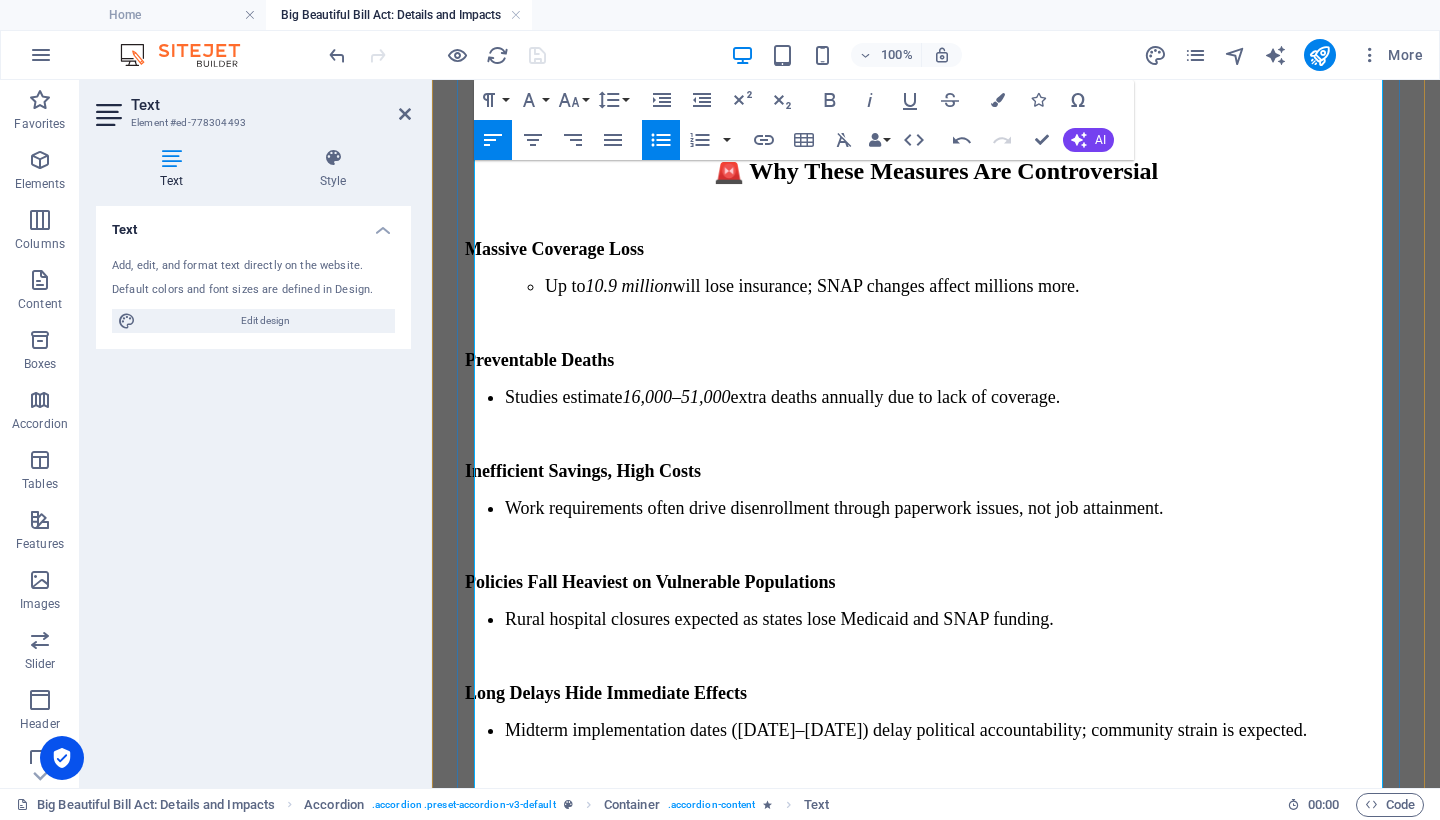 click on "Cuts programs for [DEMOGRAPHIC_DATA]⁽³⁾." at bounding box center (956, 1825) 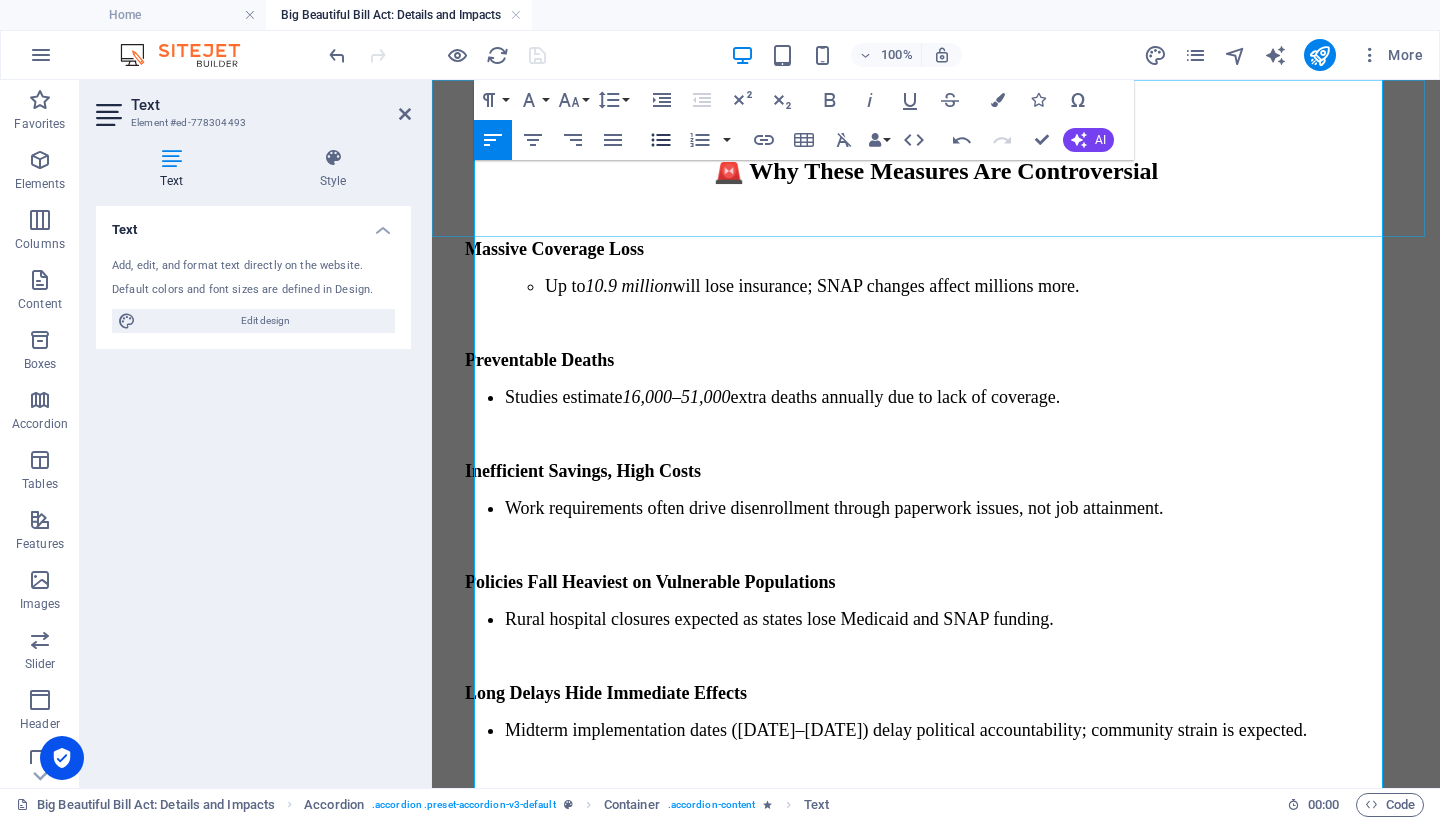 click 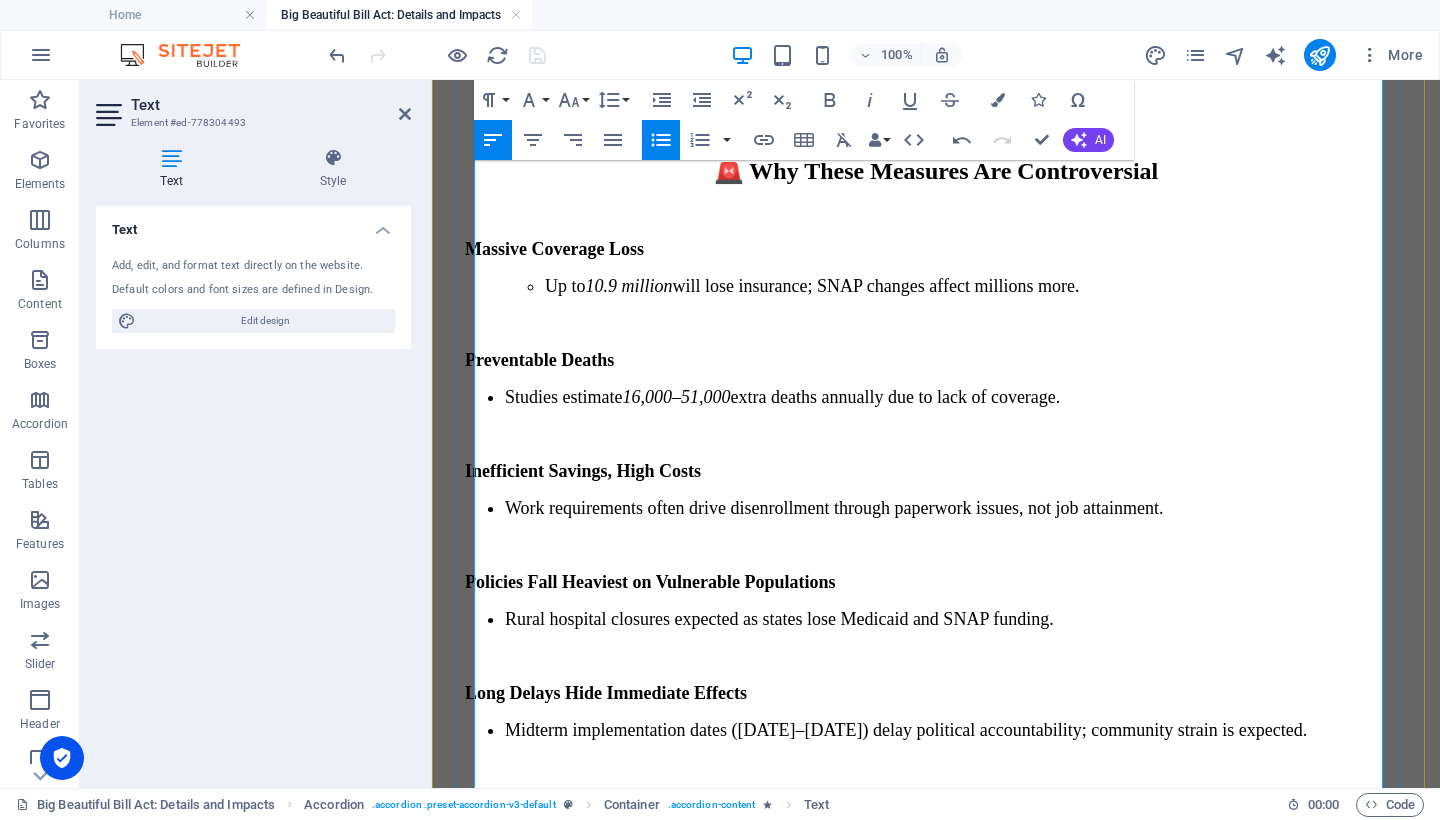 click on "Tighter rules for Medicare/CHIP and extended [DEMOGRAPHIC_DATA] waiting periods⁽³⁾." at bounding box center [956, 1843] 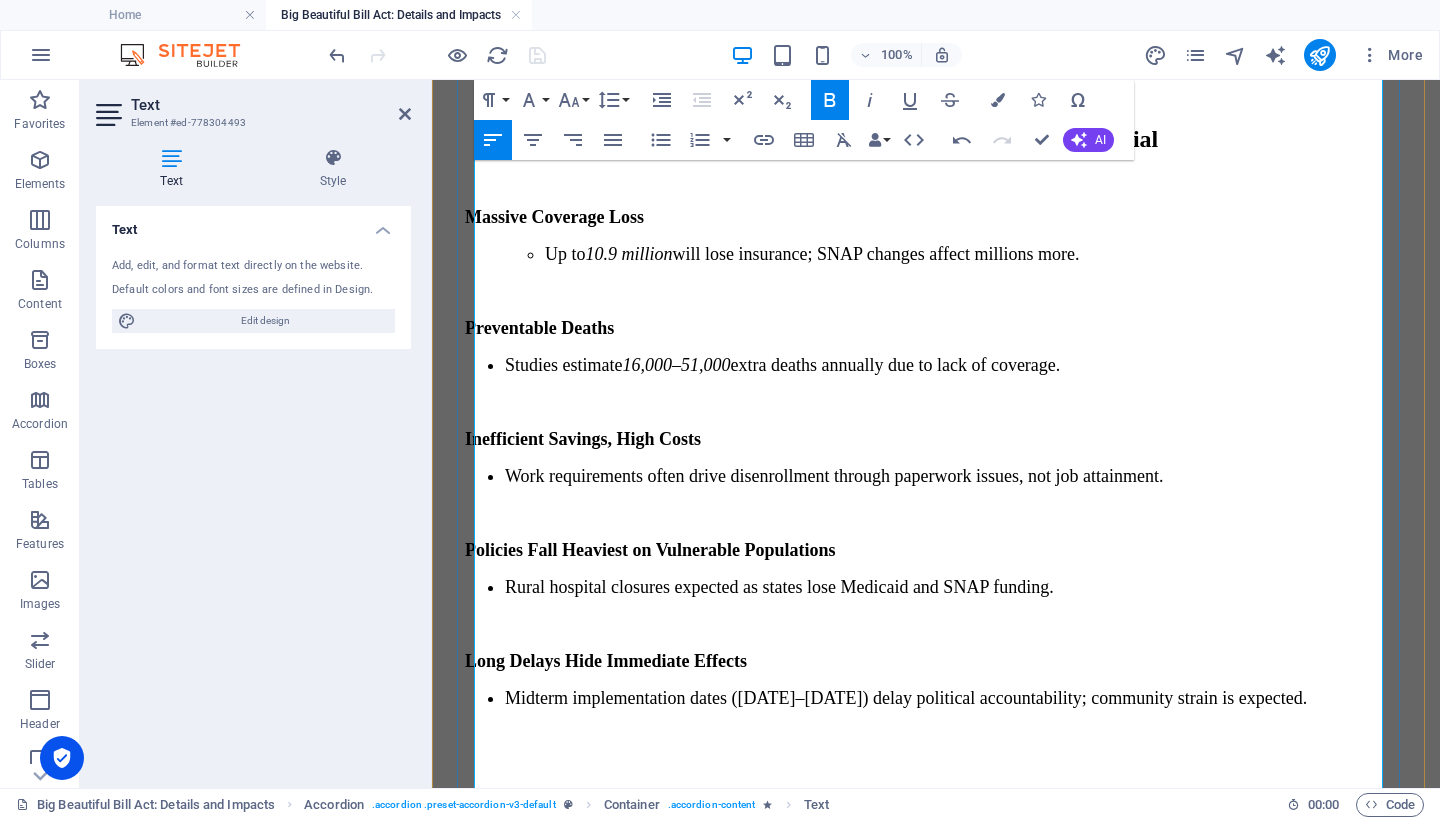 scroll, scrollTop: 11277, scrollLeft: 0, axis: vertical 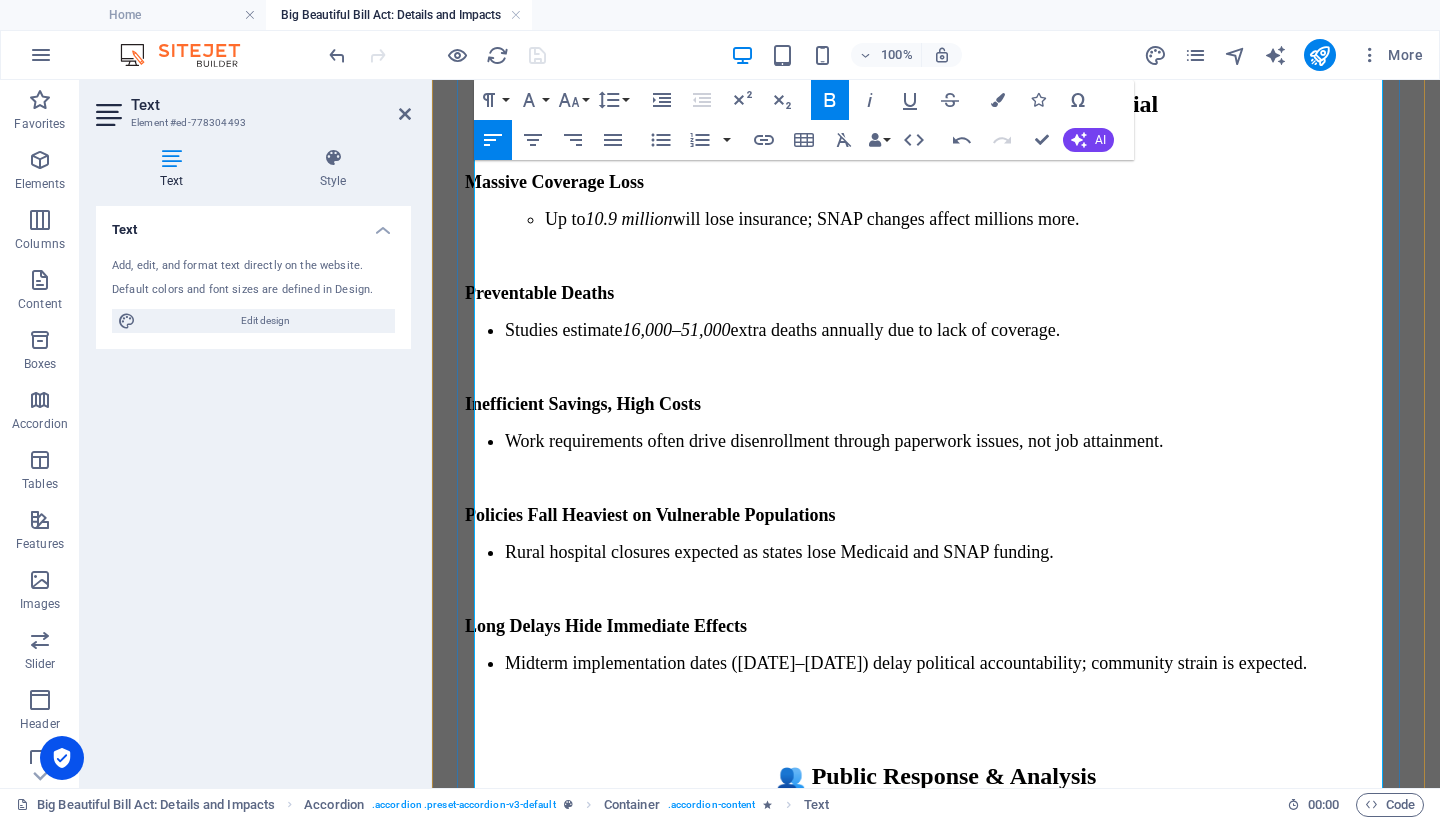 click on "Expected coverage loss:  7.6–10.9 million  people, per CBO and analysts⁽¹⁾." at bounding box center [956, 1884] 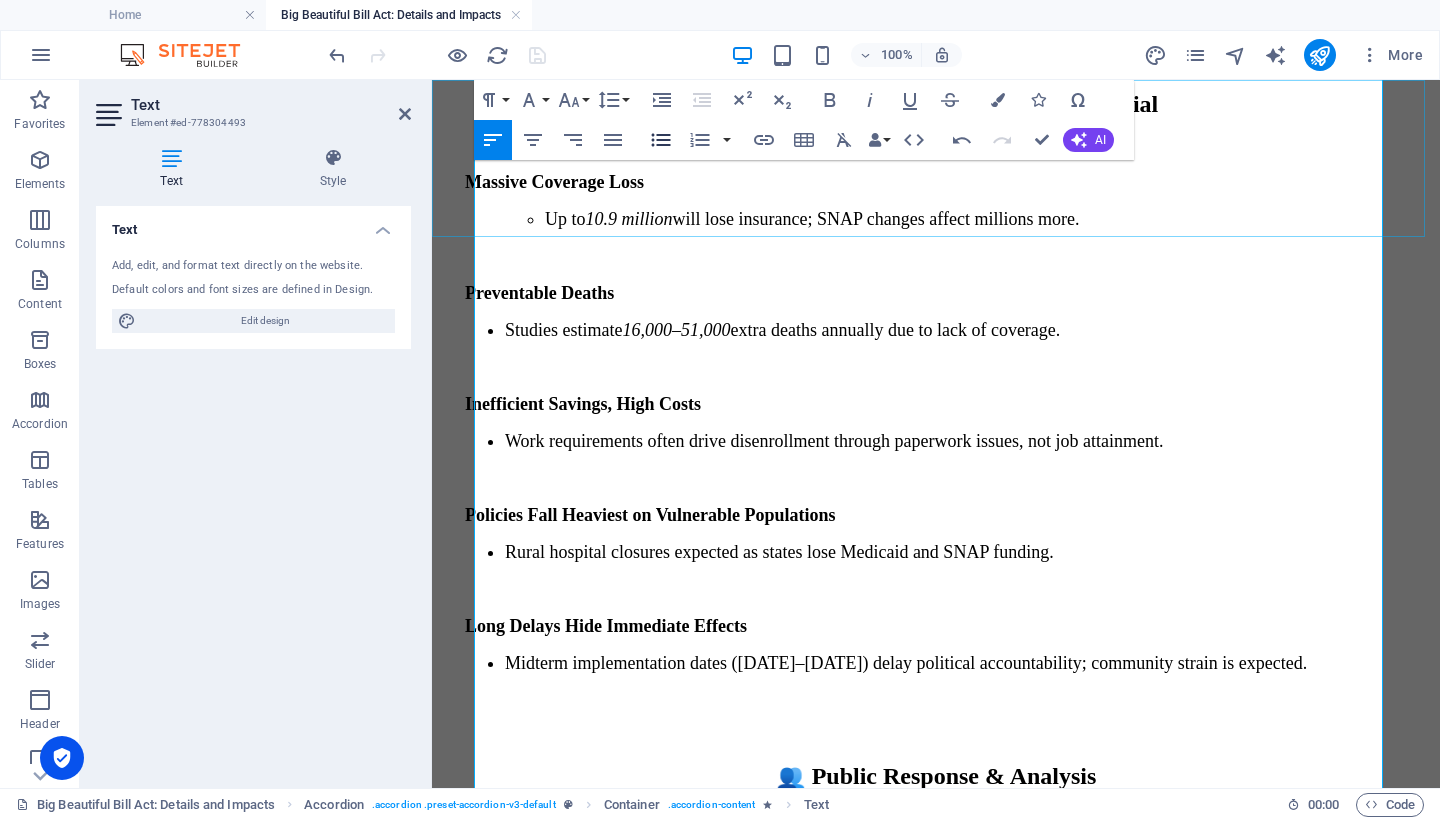 click 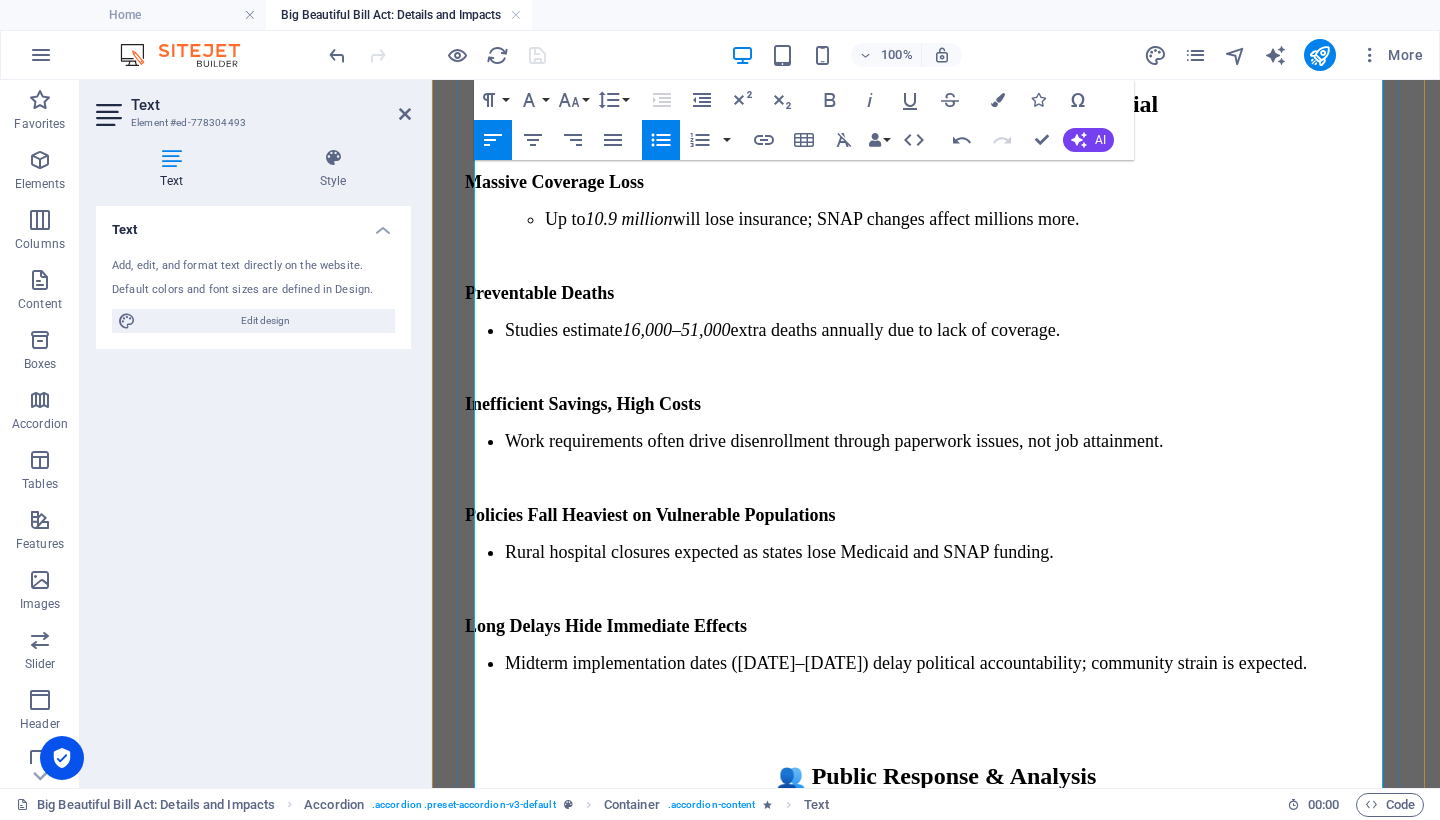 click on "Expected coverage loss:  7.6–10.9 million  people, per CBO and analysts⁽¹⁾." at bounding box center [956, 1881] 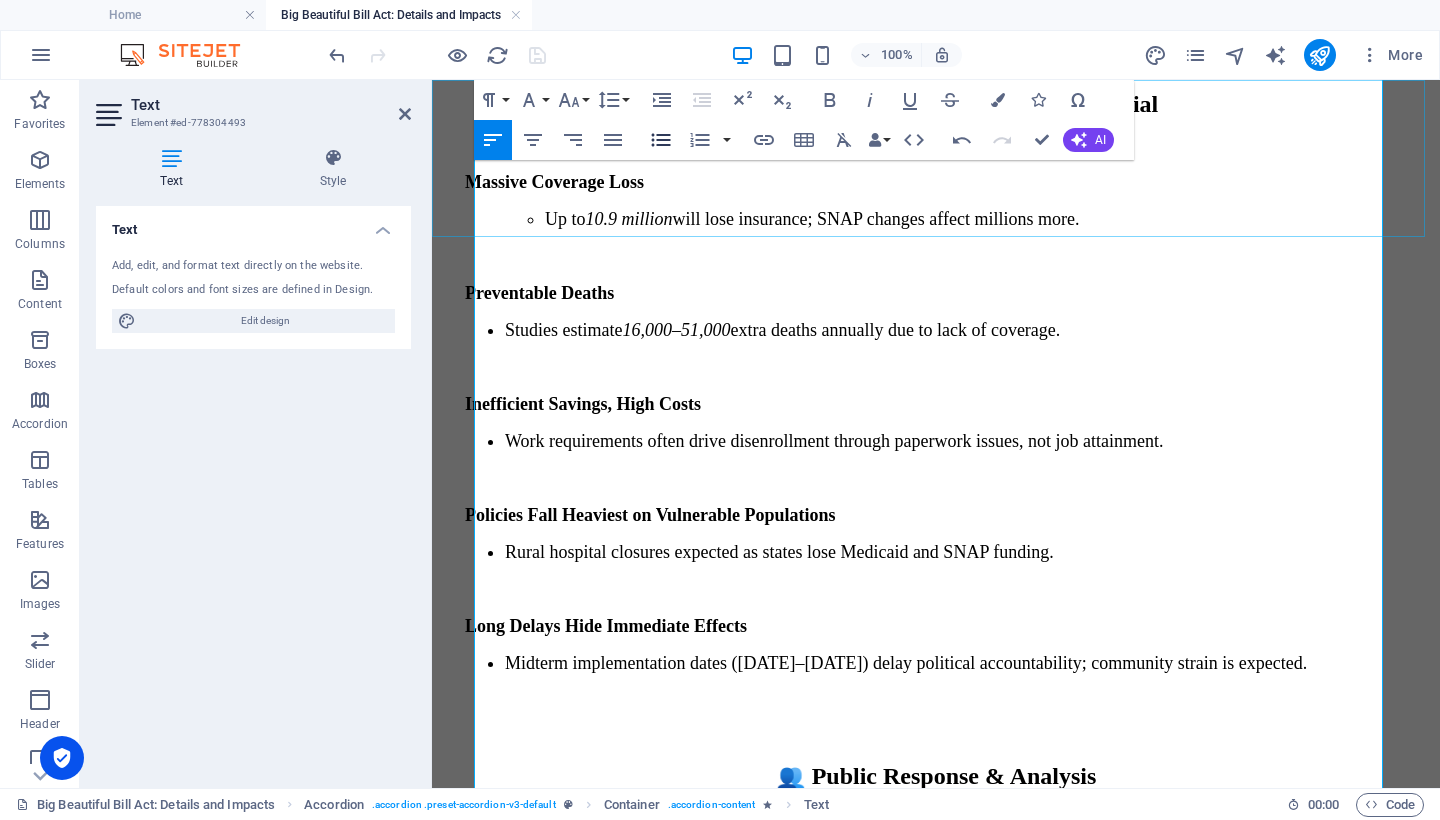 click 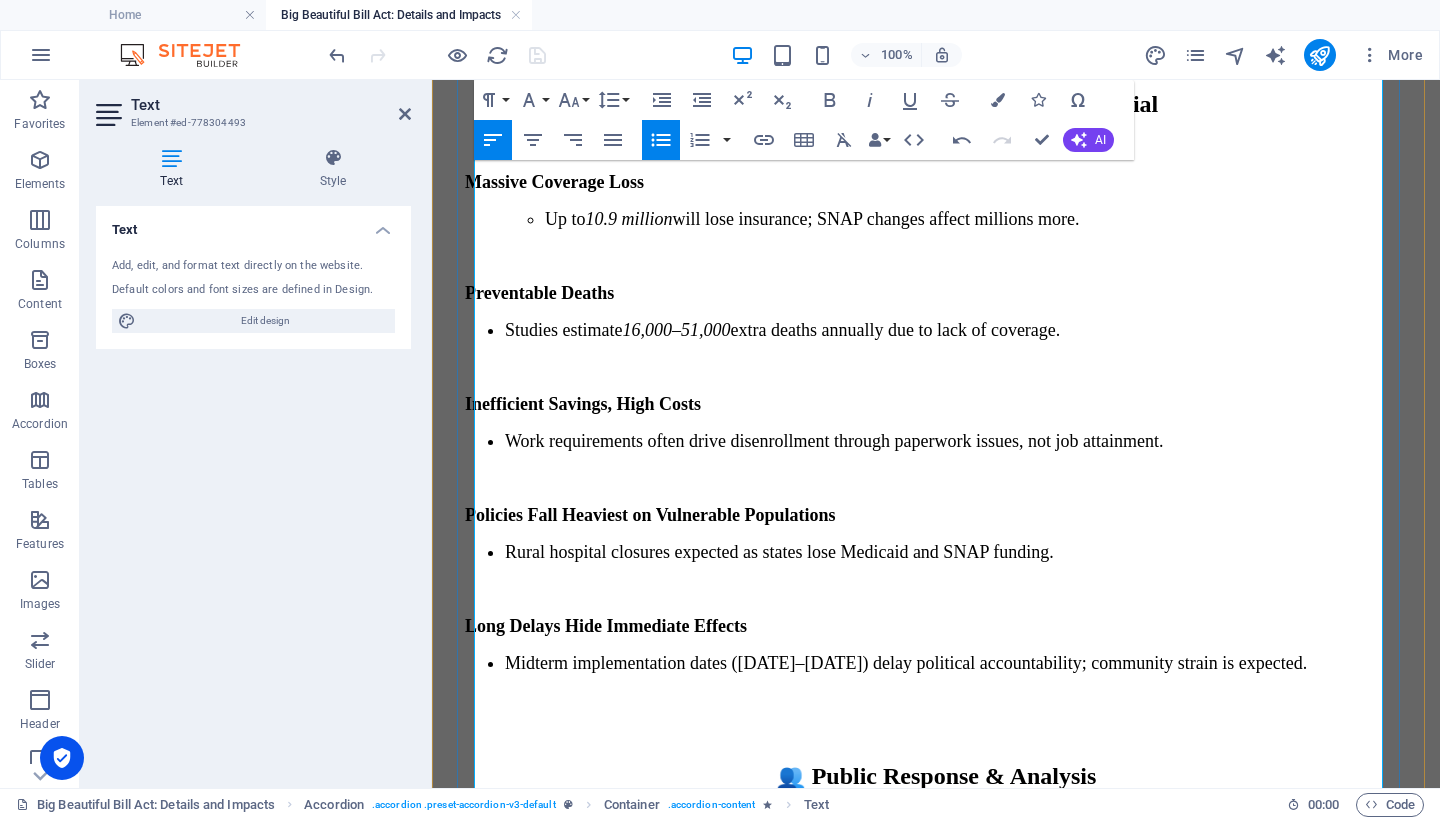 click on "Public health experts estimate  16,000–51,000 preventable deaths annually ⁽⁴⁾." at bounding box center [956, 1899] 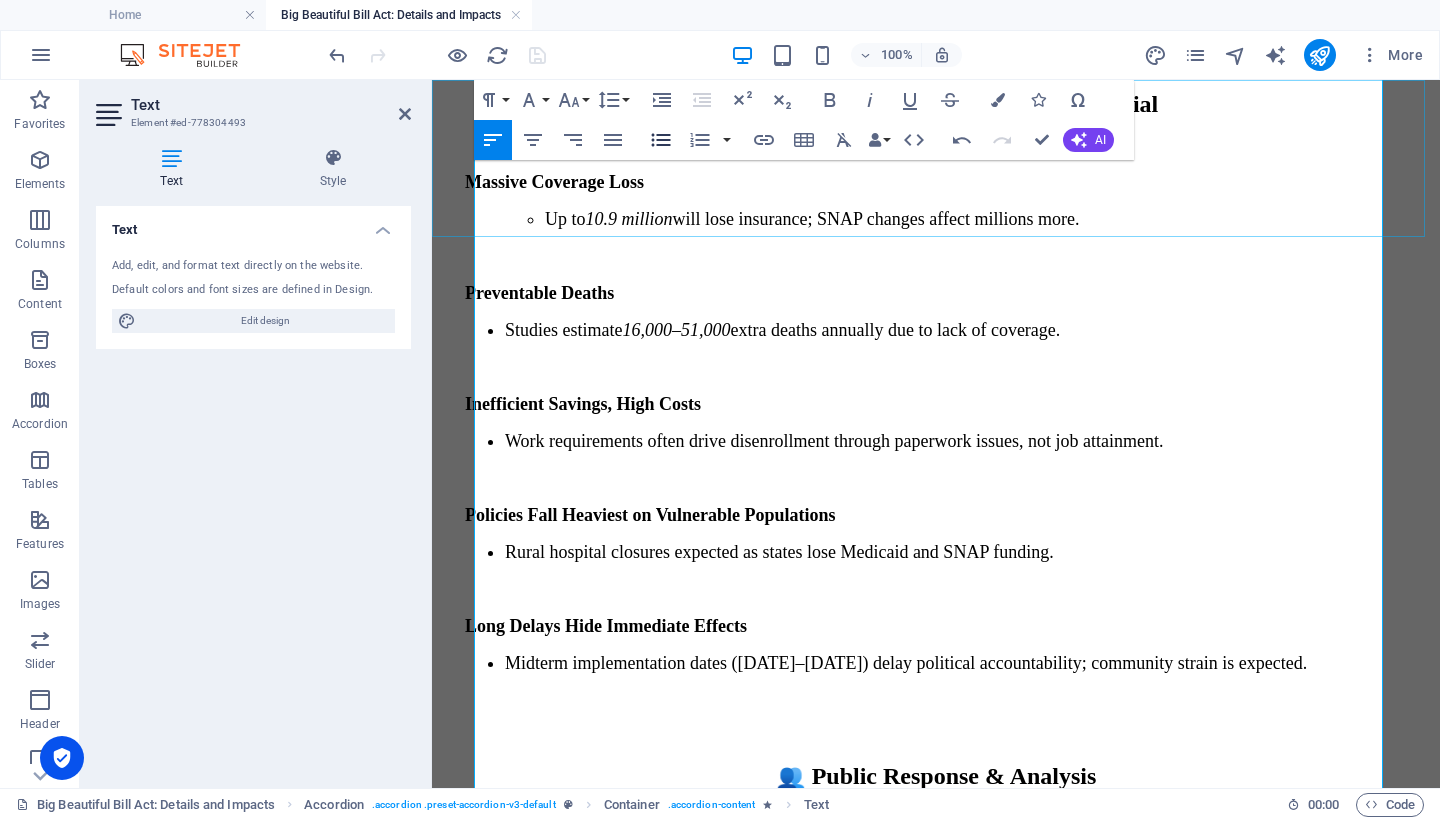 click 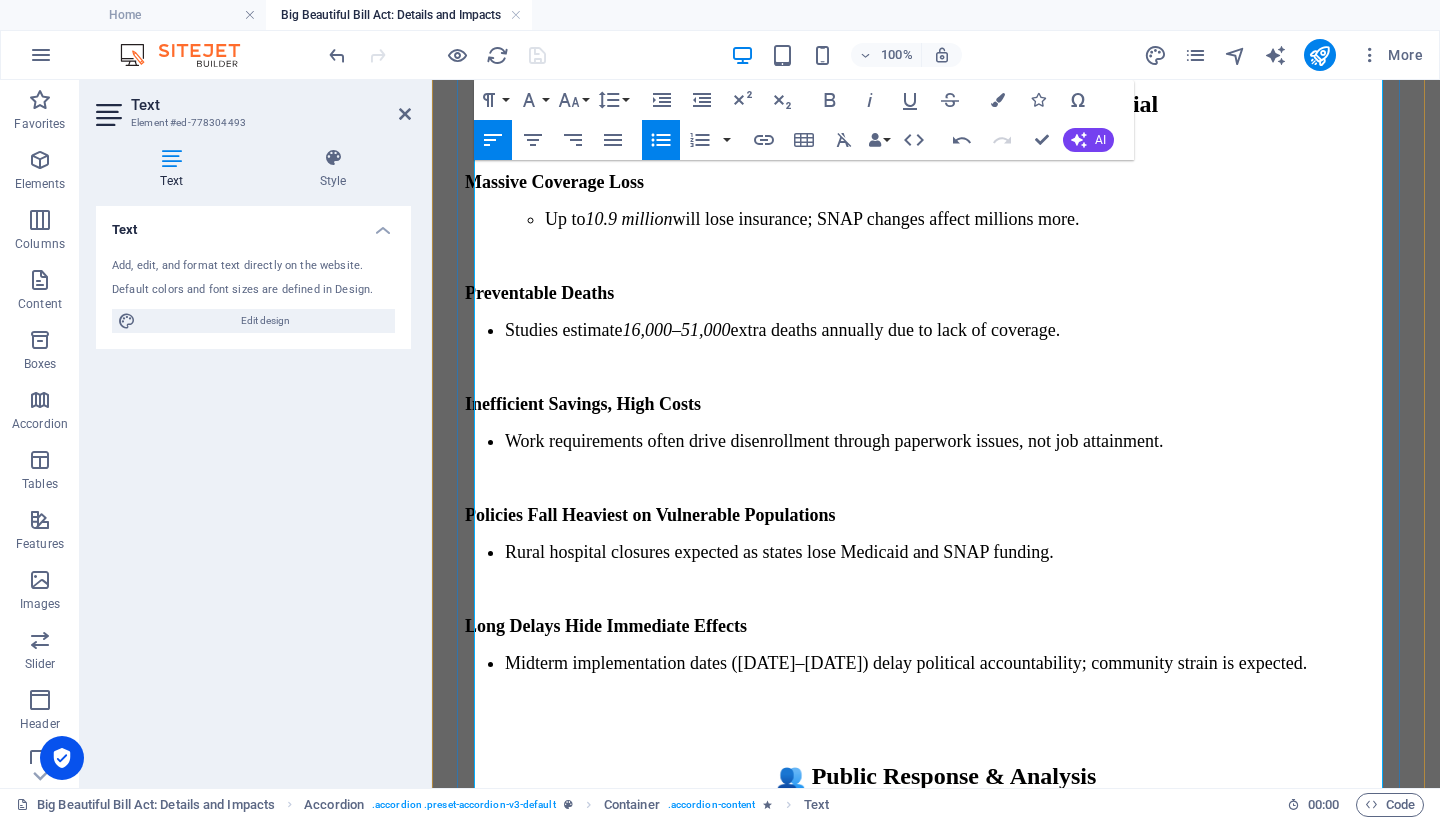 scroll, scrollTop: 11420, scrollLeft: 0, axis: vertical 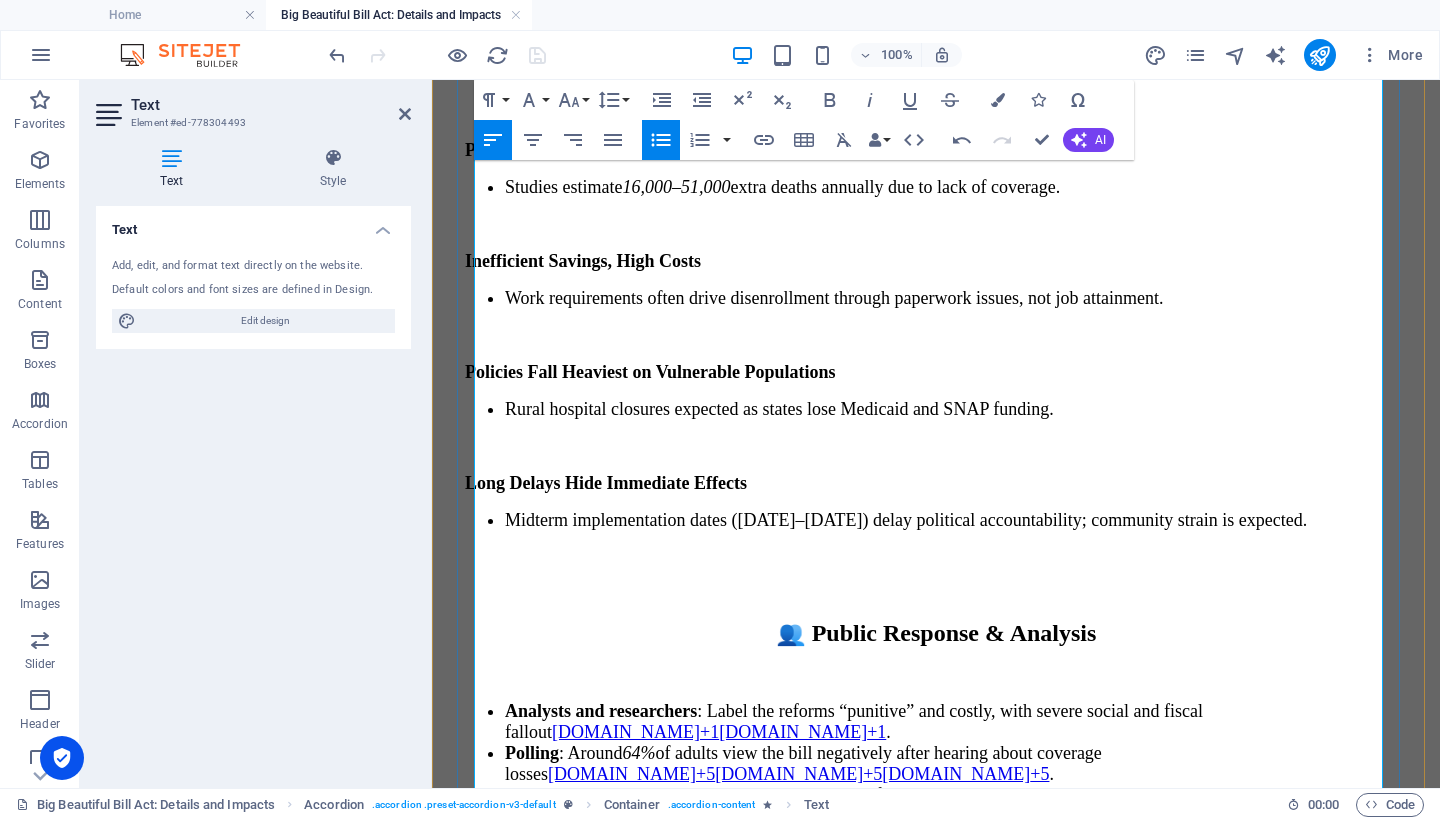 click on "Administrative burden and disenrollment largely affect states and vulnerable populations⁽²⁾." at bounding box center (956, 1777) 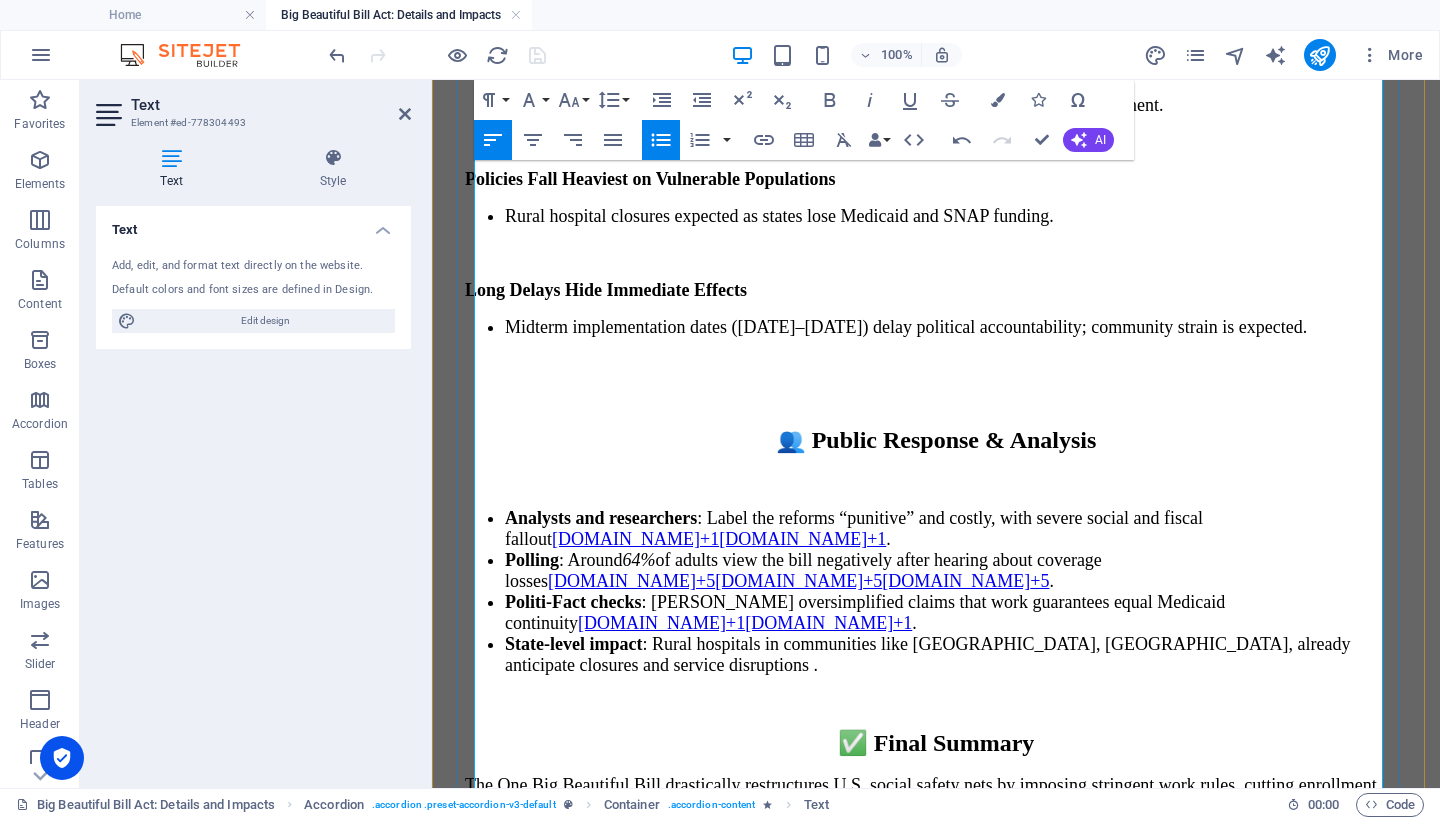 scroll, scrollTop: 11429, scrollLeft: 0, axis: vertical 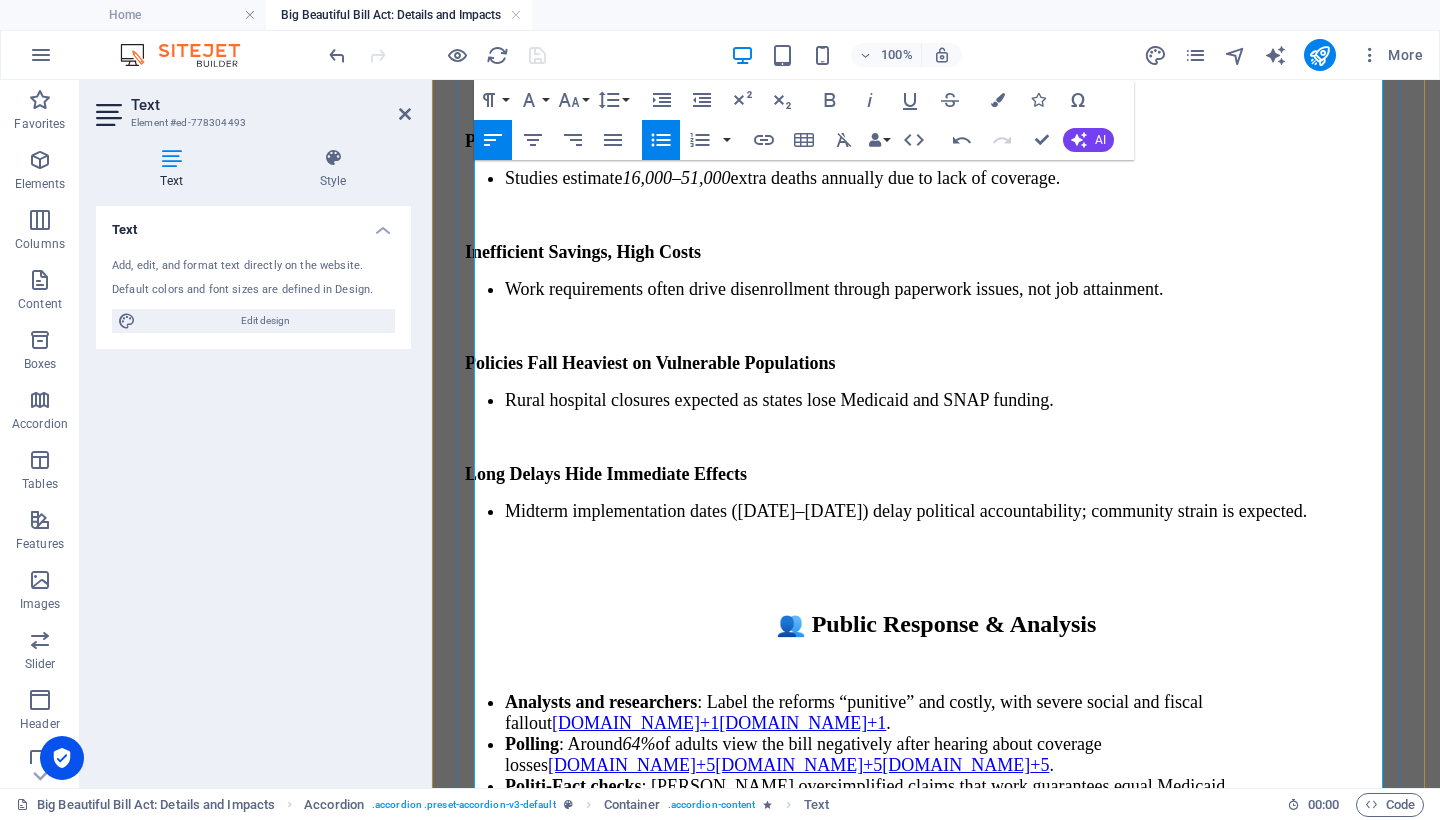 click on "Administrative burden and disenrollment largely affect states and vulnerable populations²." at bounding box center [956, 1768] 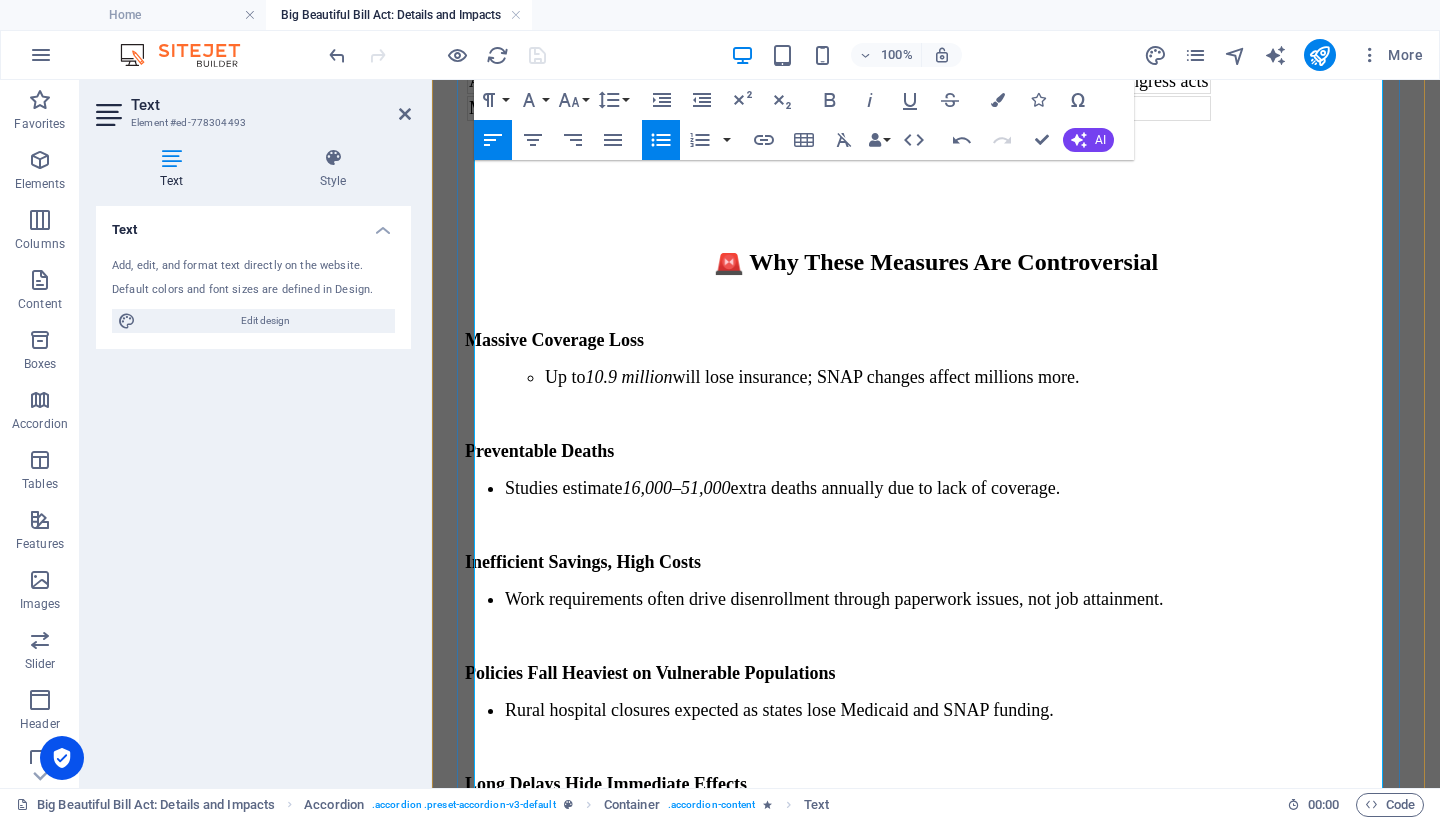 scroll, scrollTop: 11087, scrollLeft: 0, axis: vertical 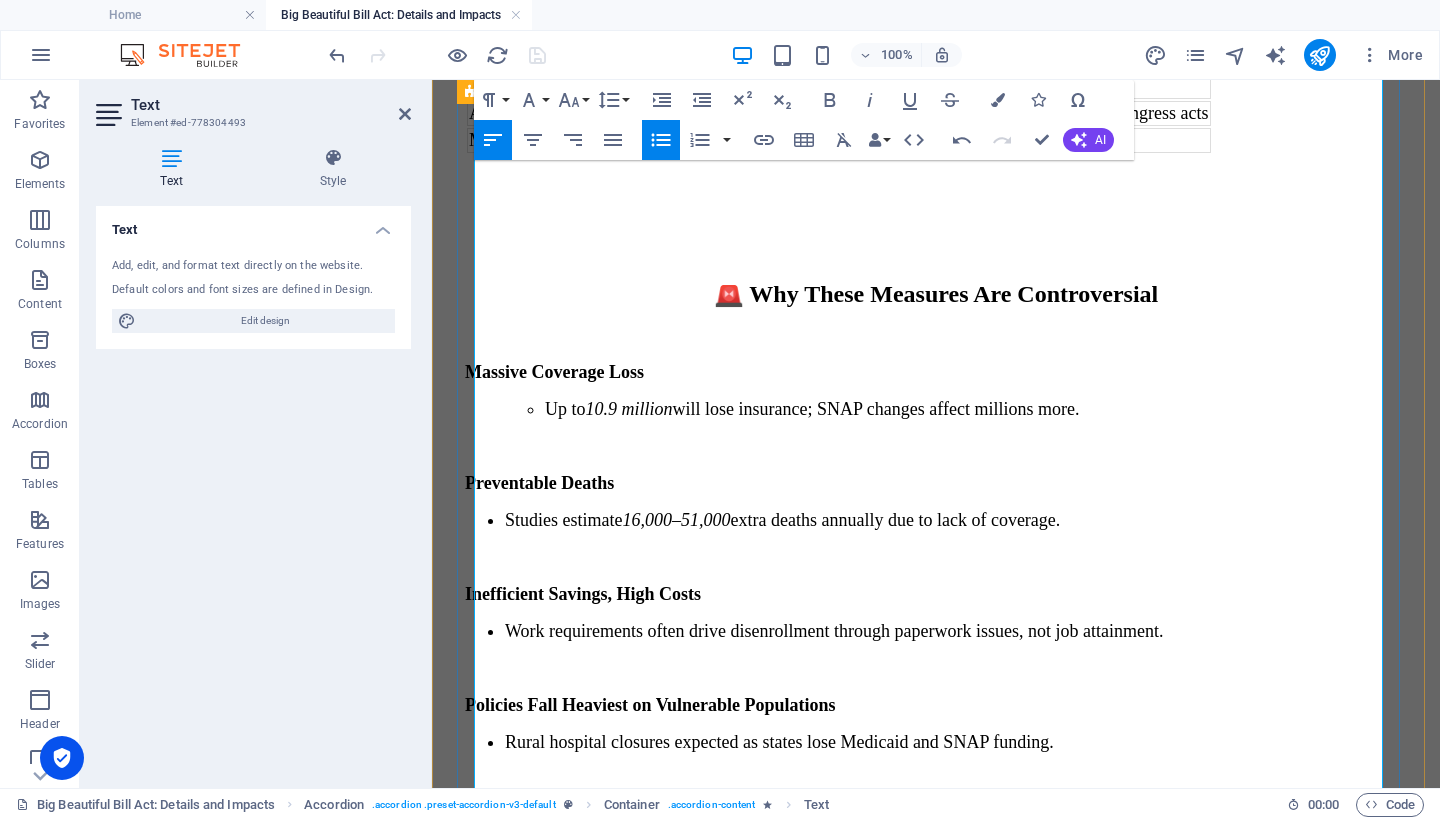 drag, startPoint x: 713, startPoint y: 395, endPoint x: 459, endPoint y: 394, distance: 254.00197 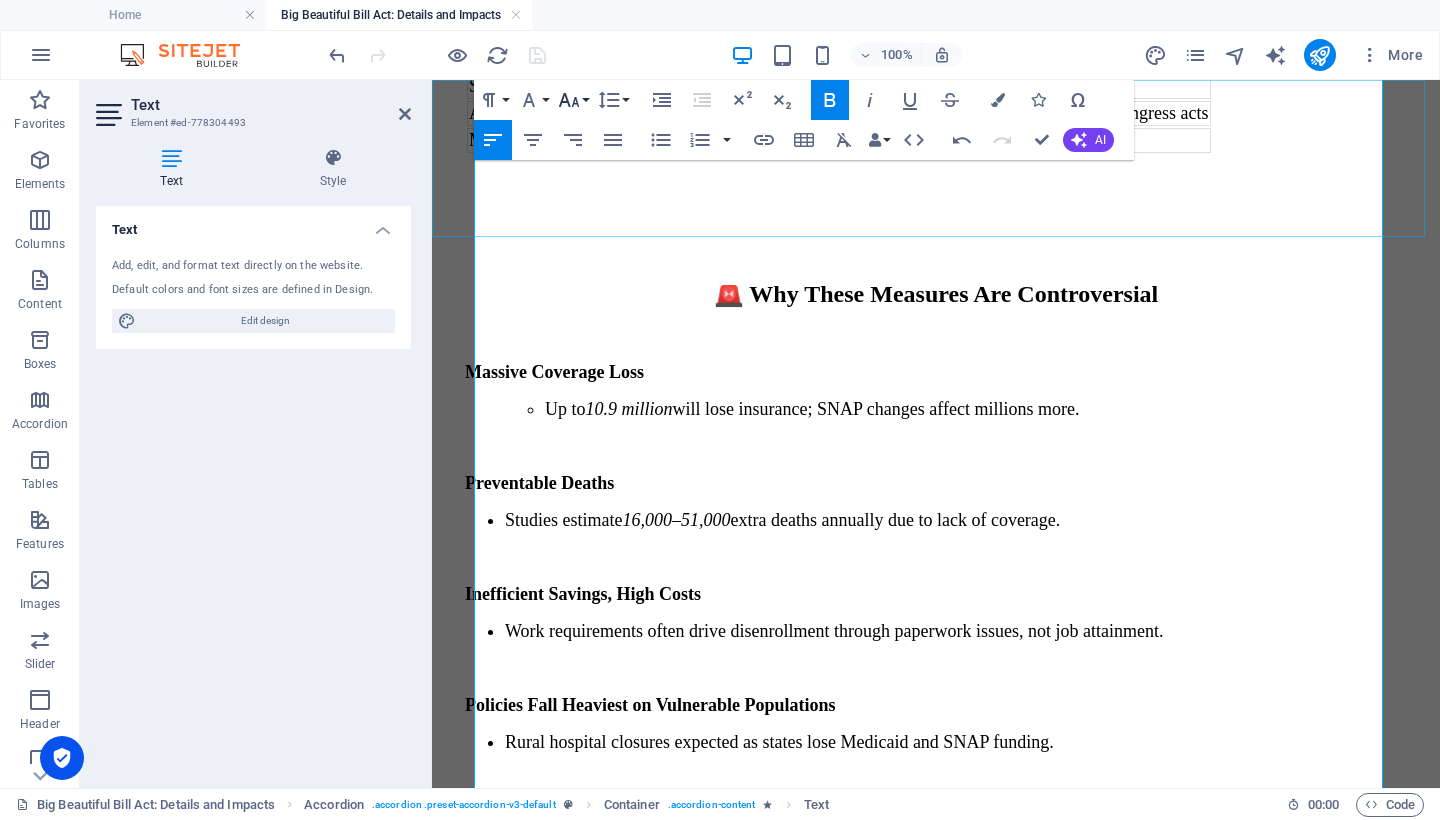 click 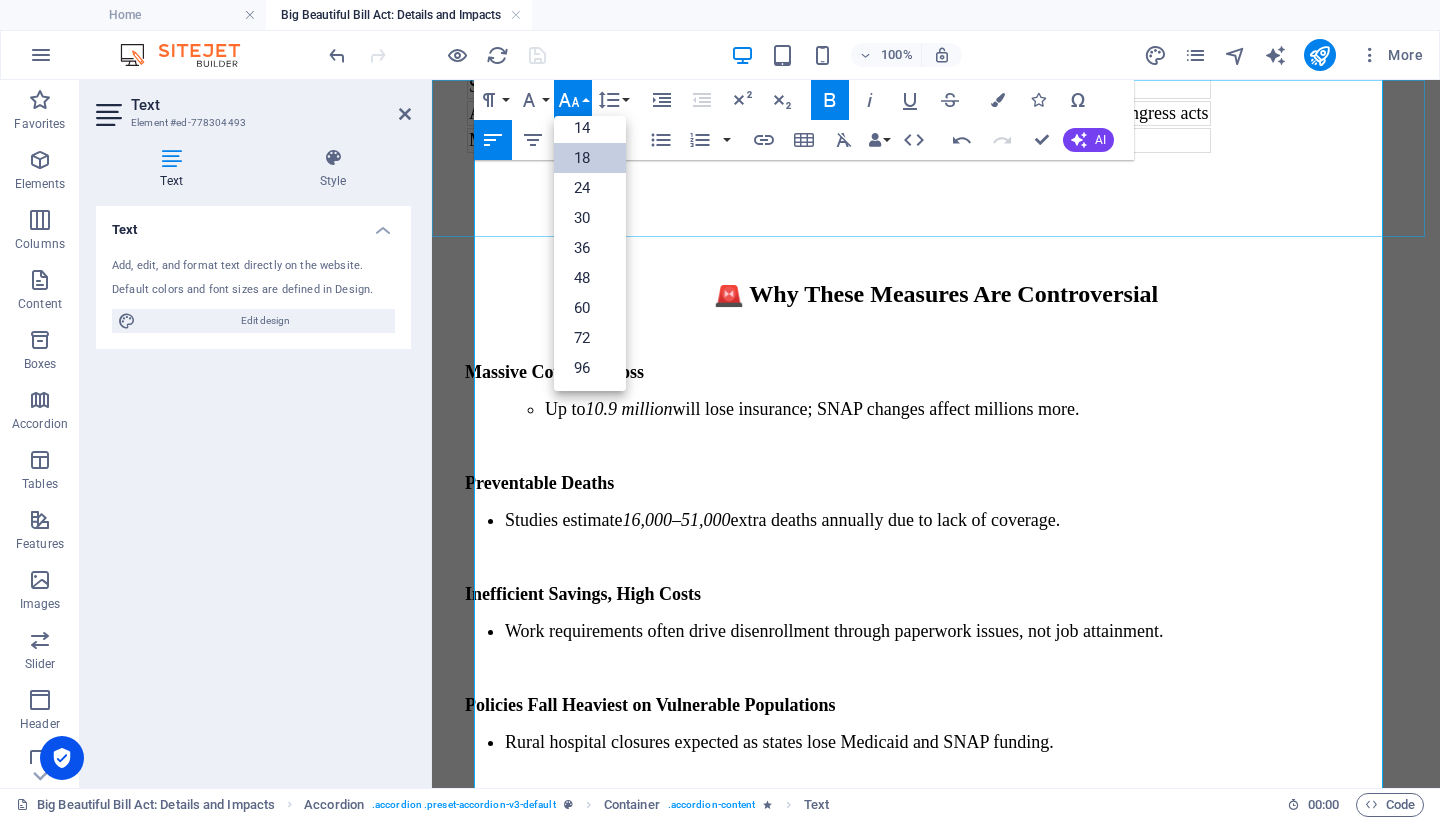 scroll, scrollTop: 161, scrollLeft: 0, axis: vertical 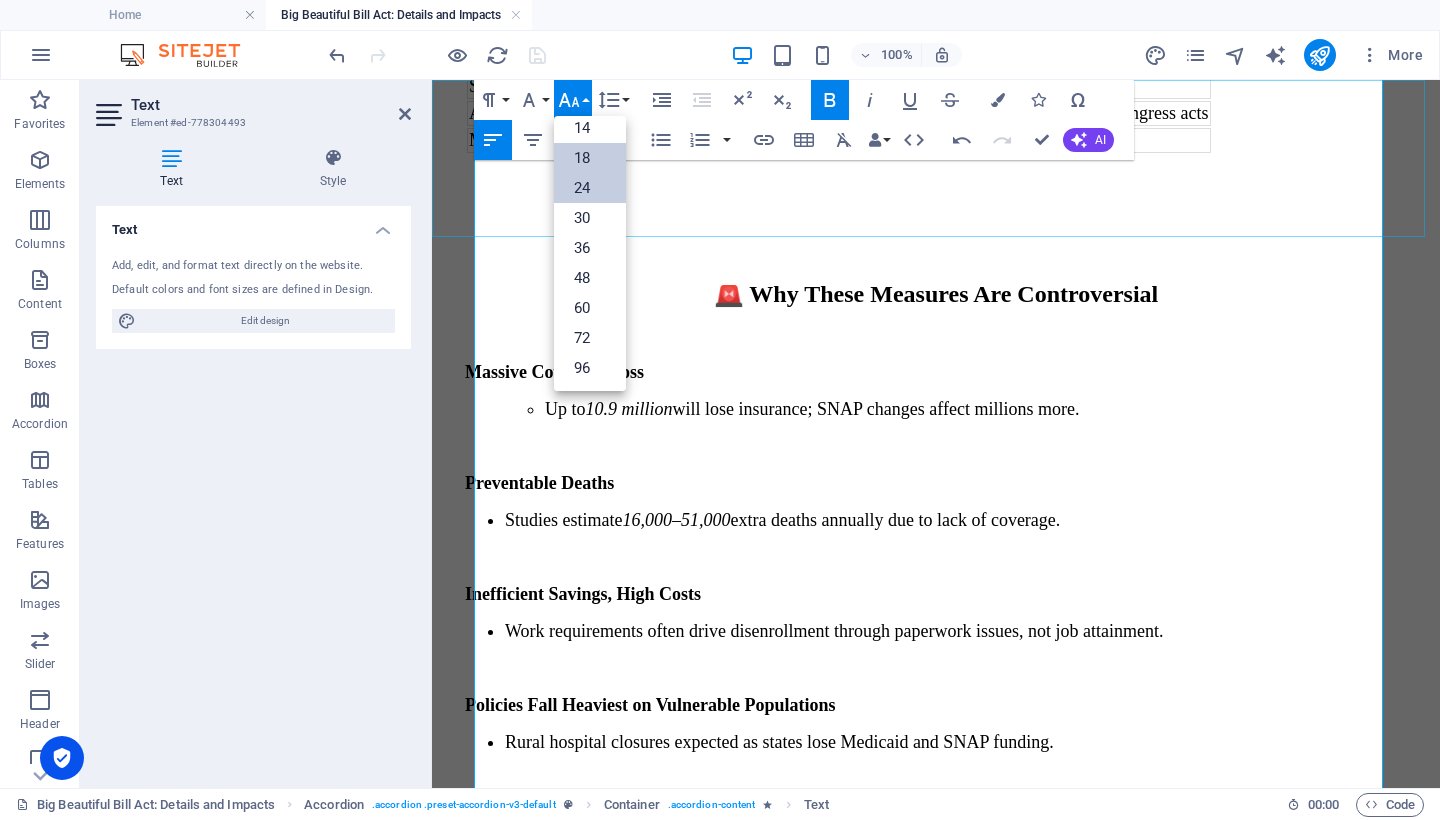 click on "24" at bounding box center (590, 188) 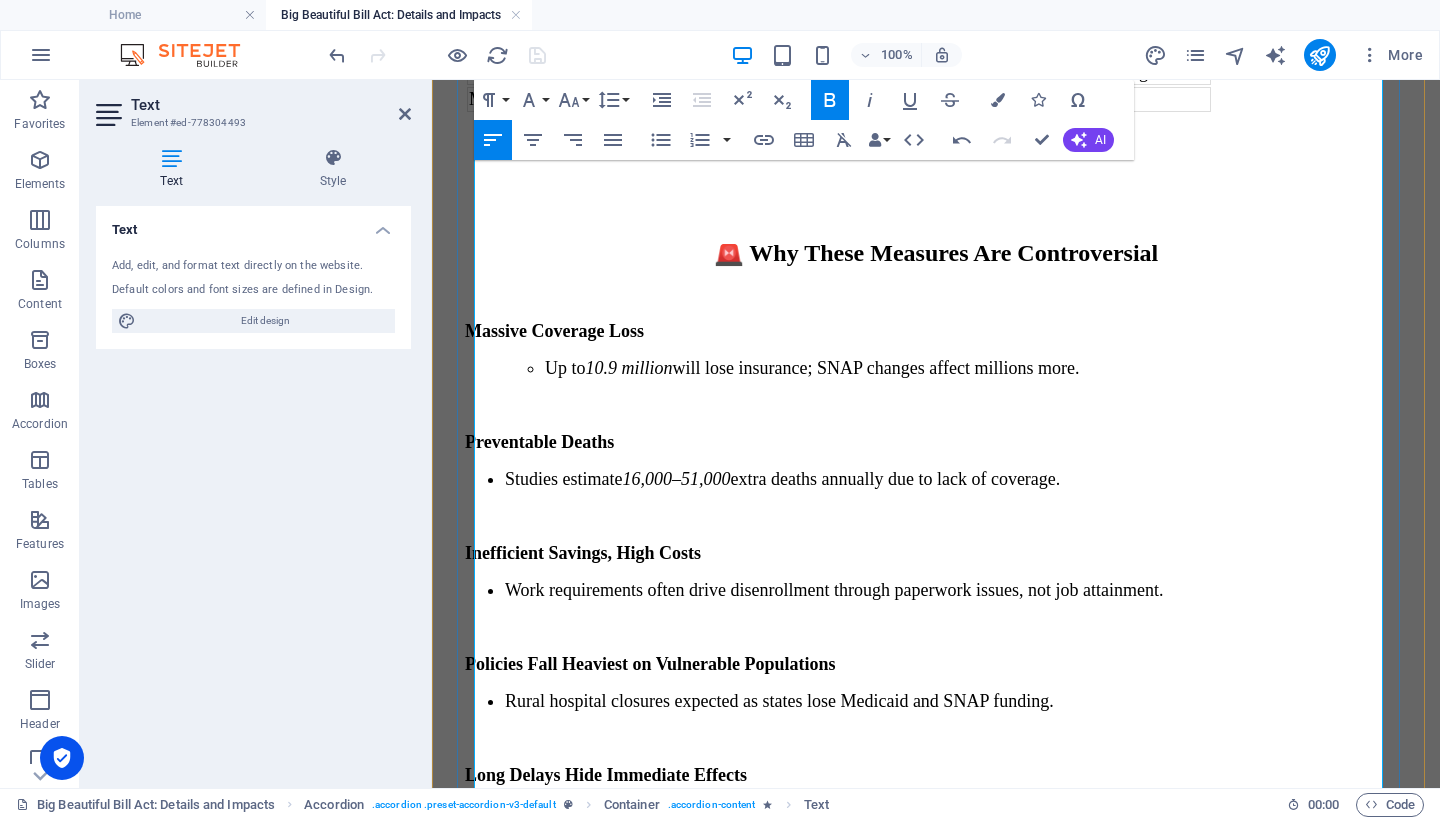 scroll, scrollTop: 11096, scrollLeft: 0, axis: vertical 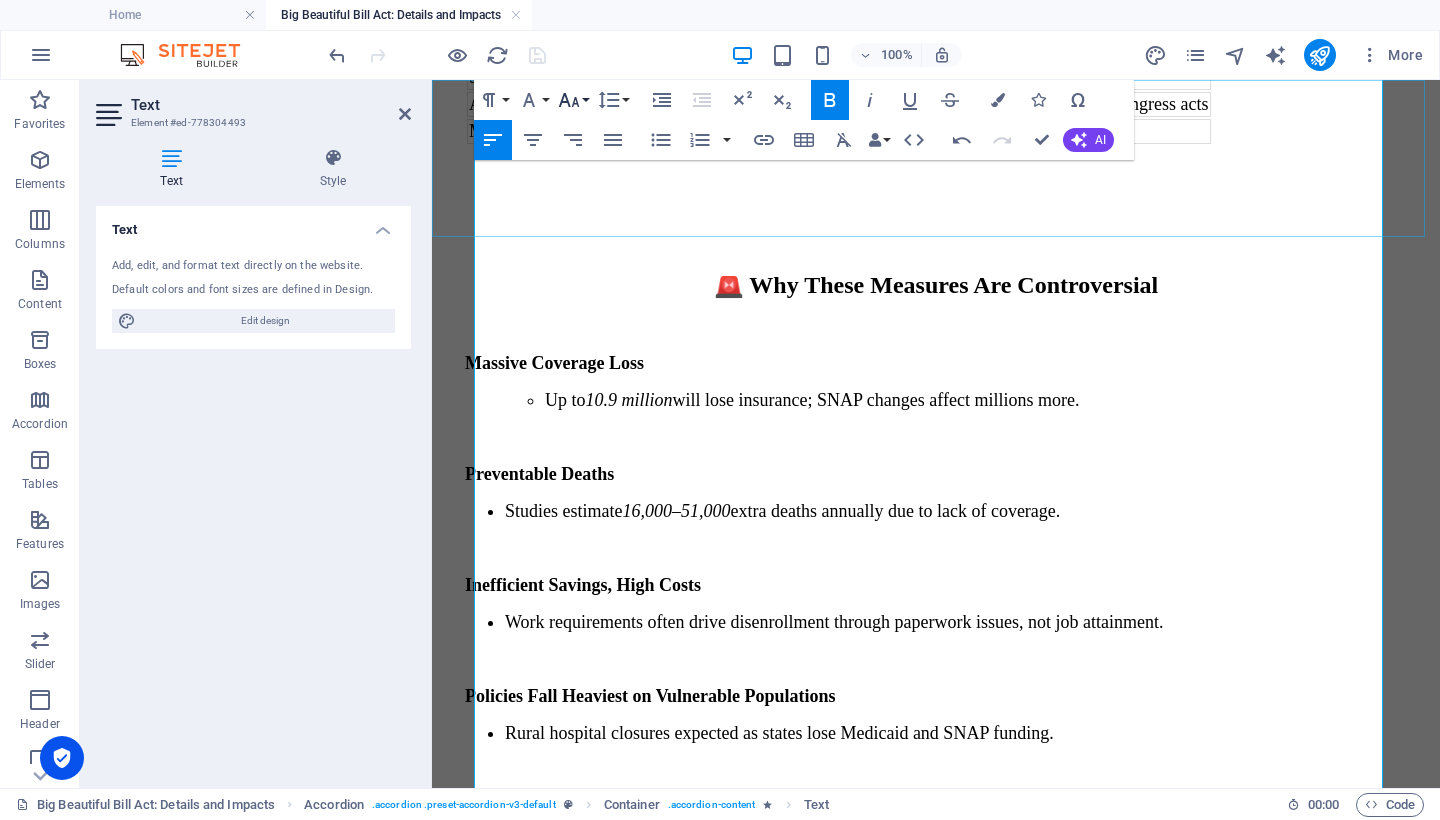 click on "Font Size" at bounding box center (573, 100) 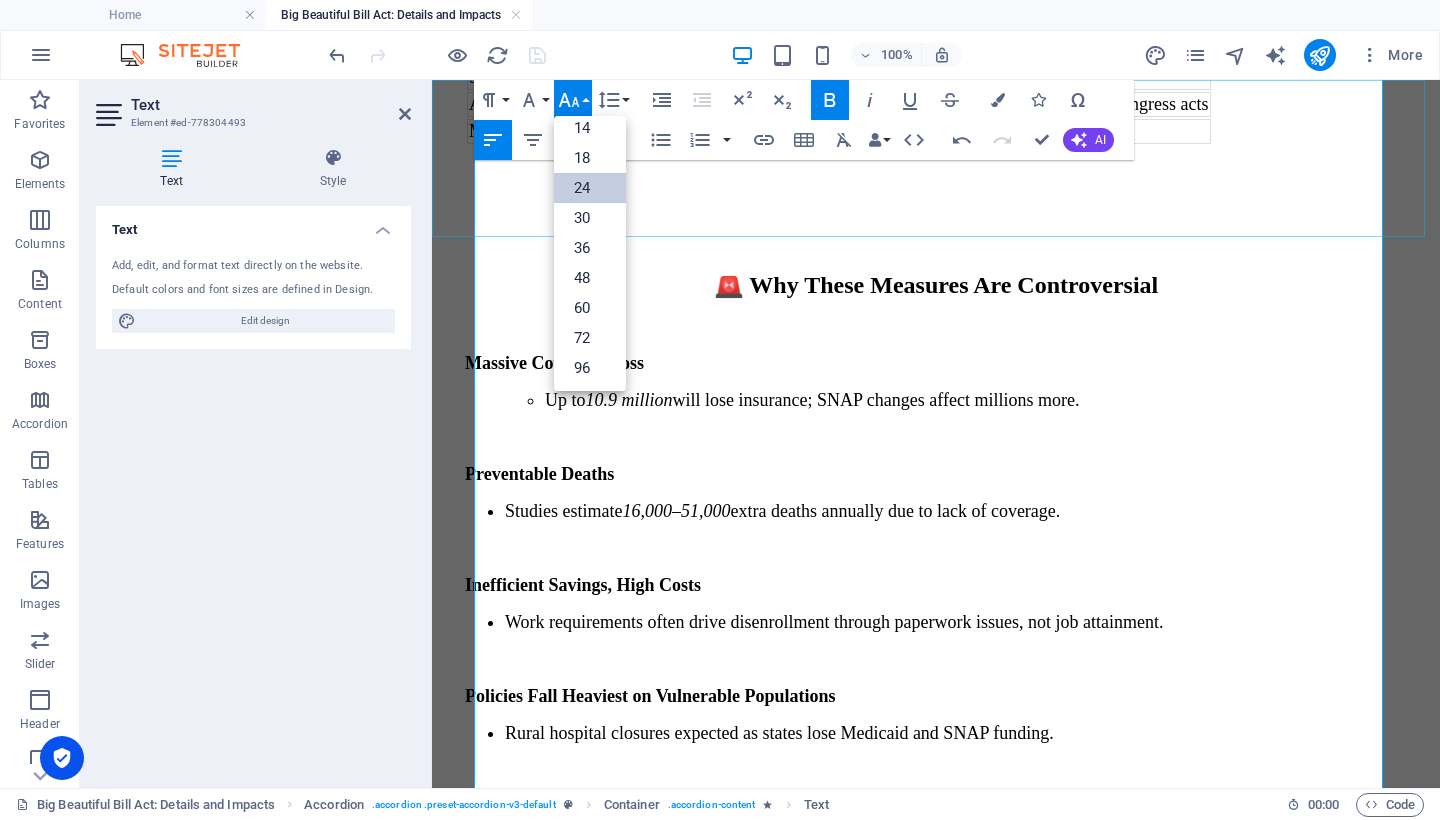 scroll, scrollTop: 161, scrollLeft: 0, axis: vertical 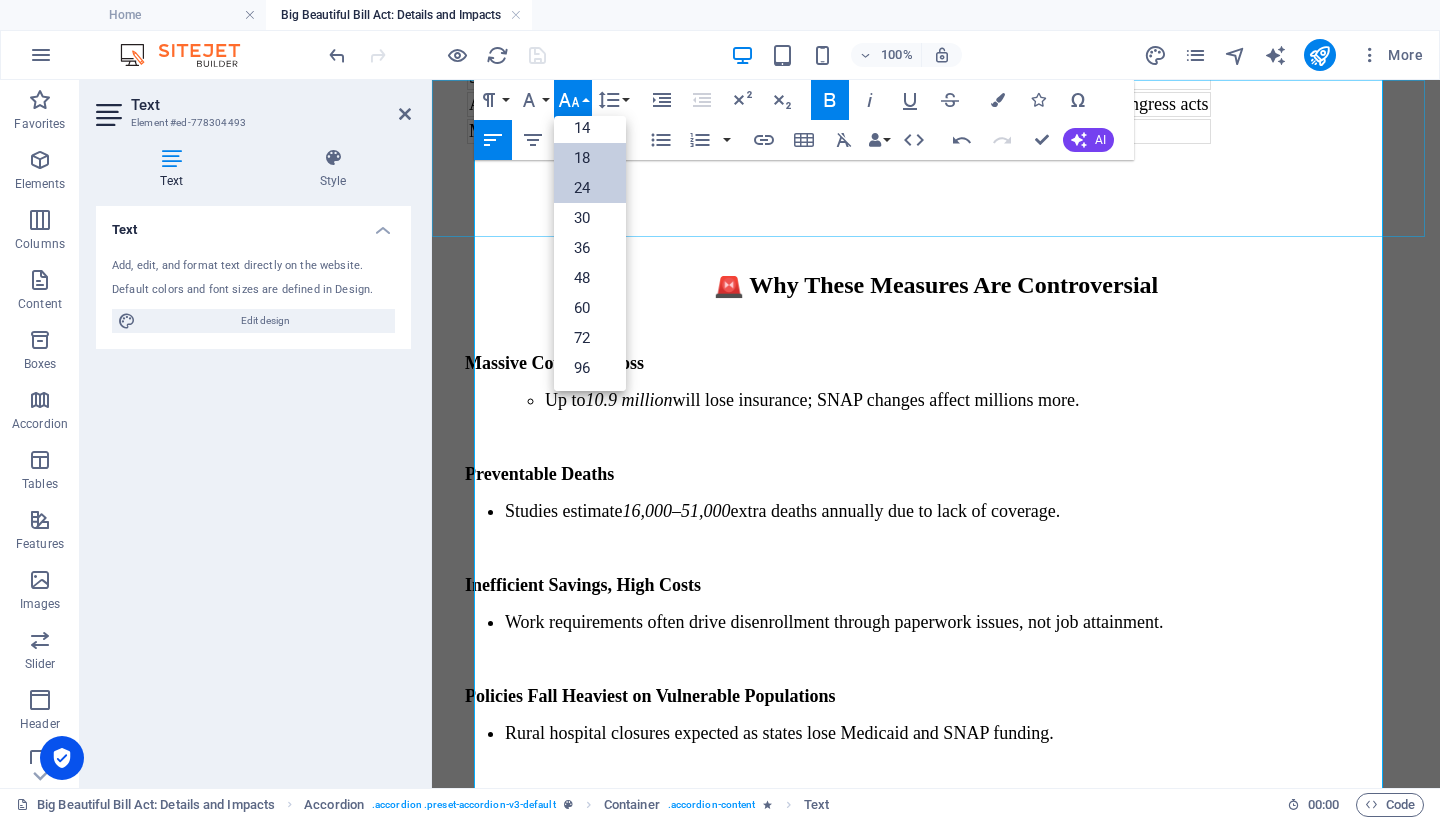 click on "18" at bounding box center (590, 158) 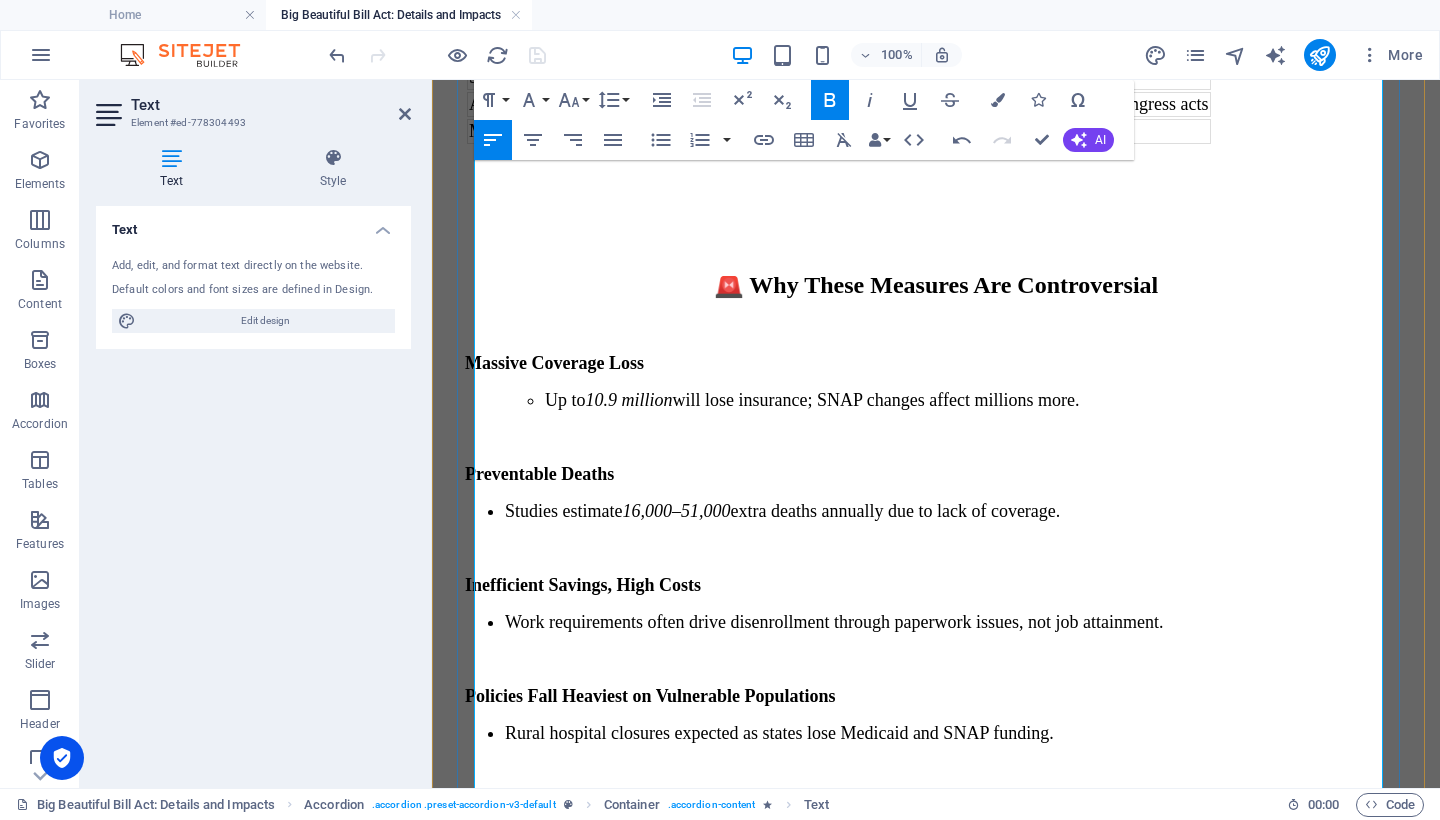 click on "Medicaid provider-tax cuts—from  6% to 3.5% by 2031 —undermine state funding mechanisms²." at bounding box center (956, 1816) 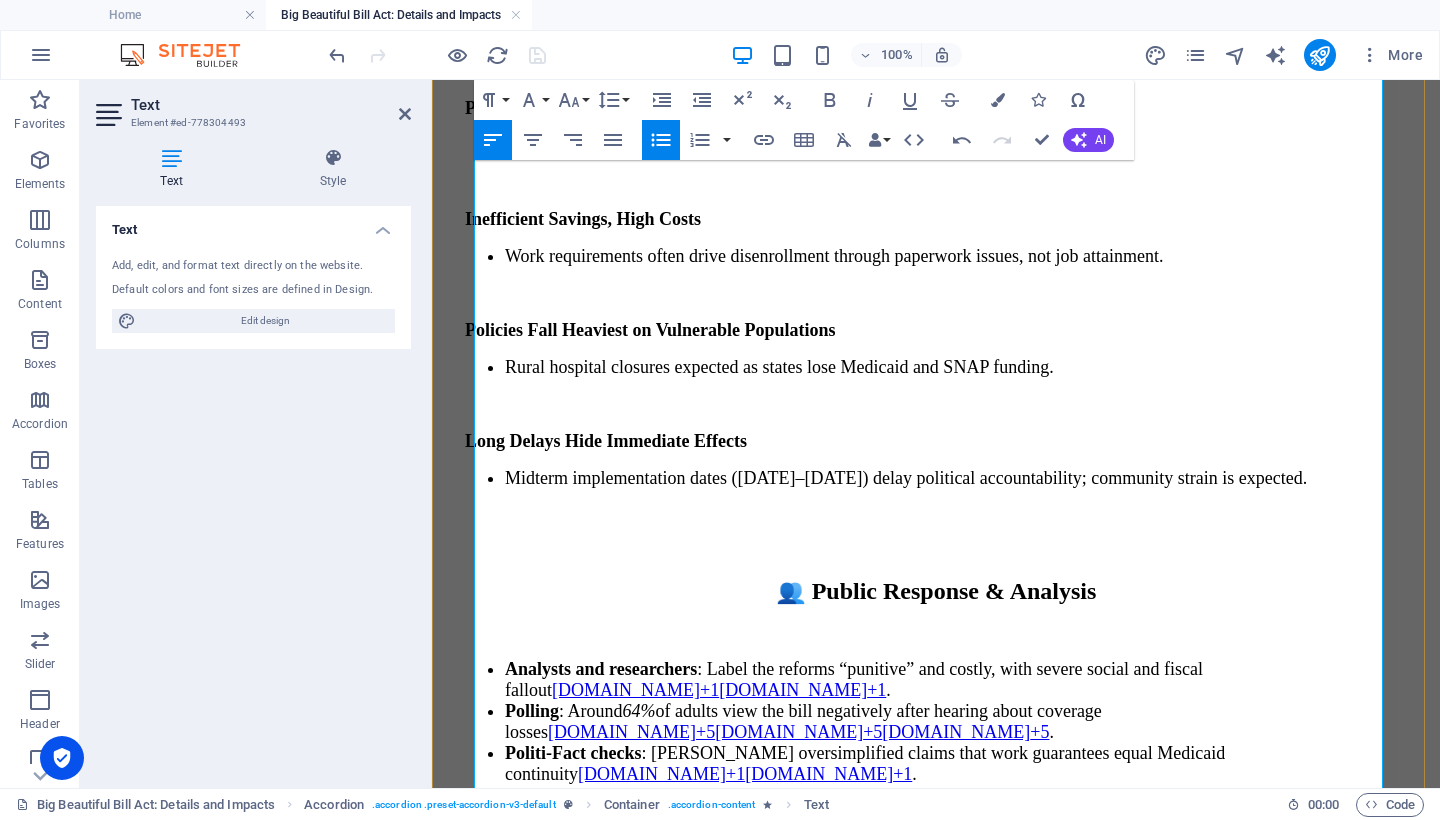 scroll, scrollTop: 11427, scrollLeft: 0, axis: vertical 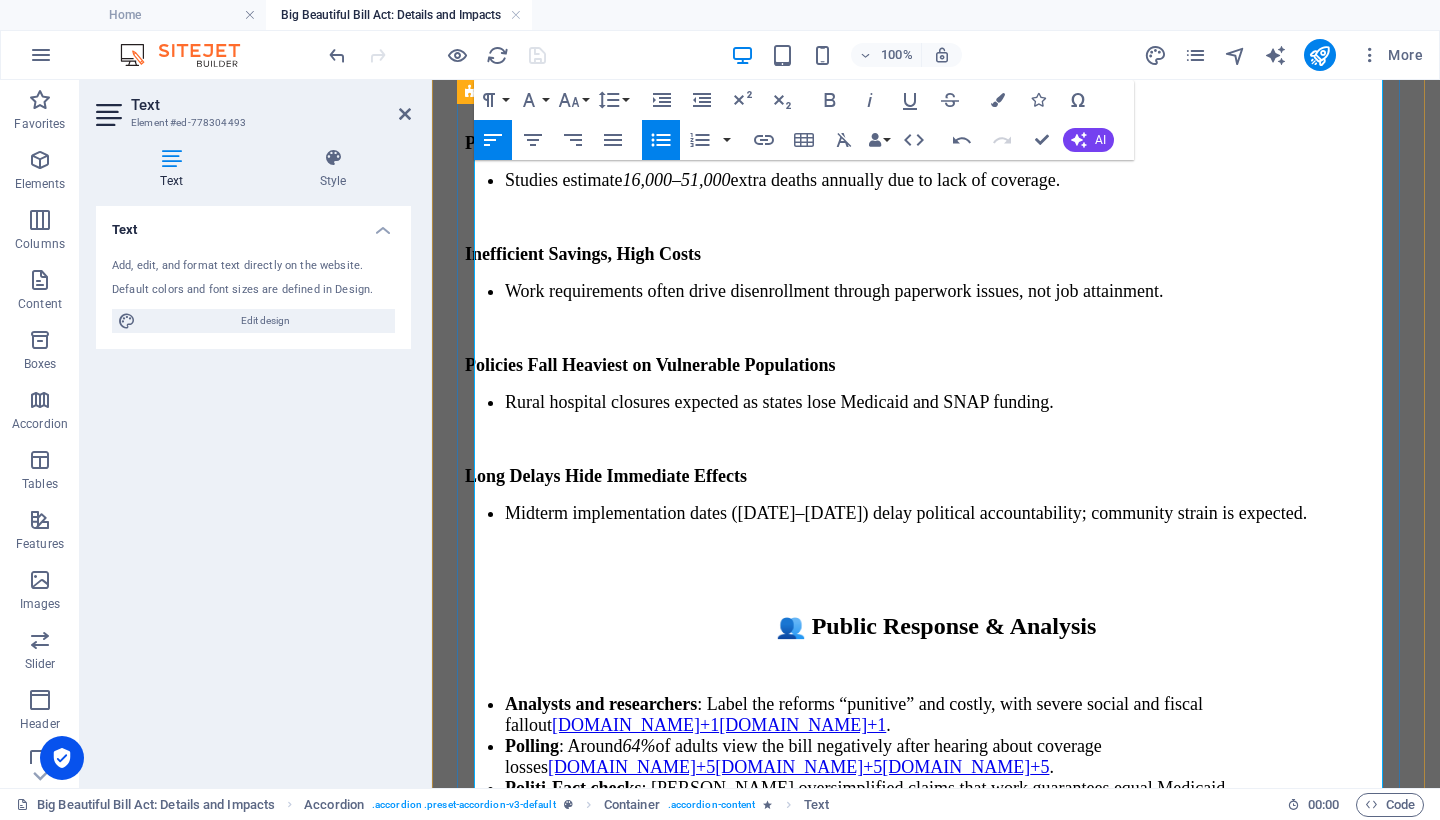 drag, startPoint x: 630, startPoint y: 498, endPoint x: 462, endPoint y: 369, distance: 211.8136 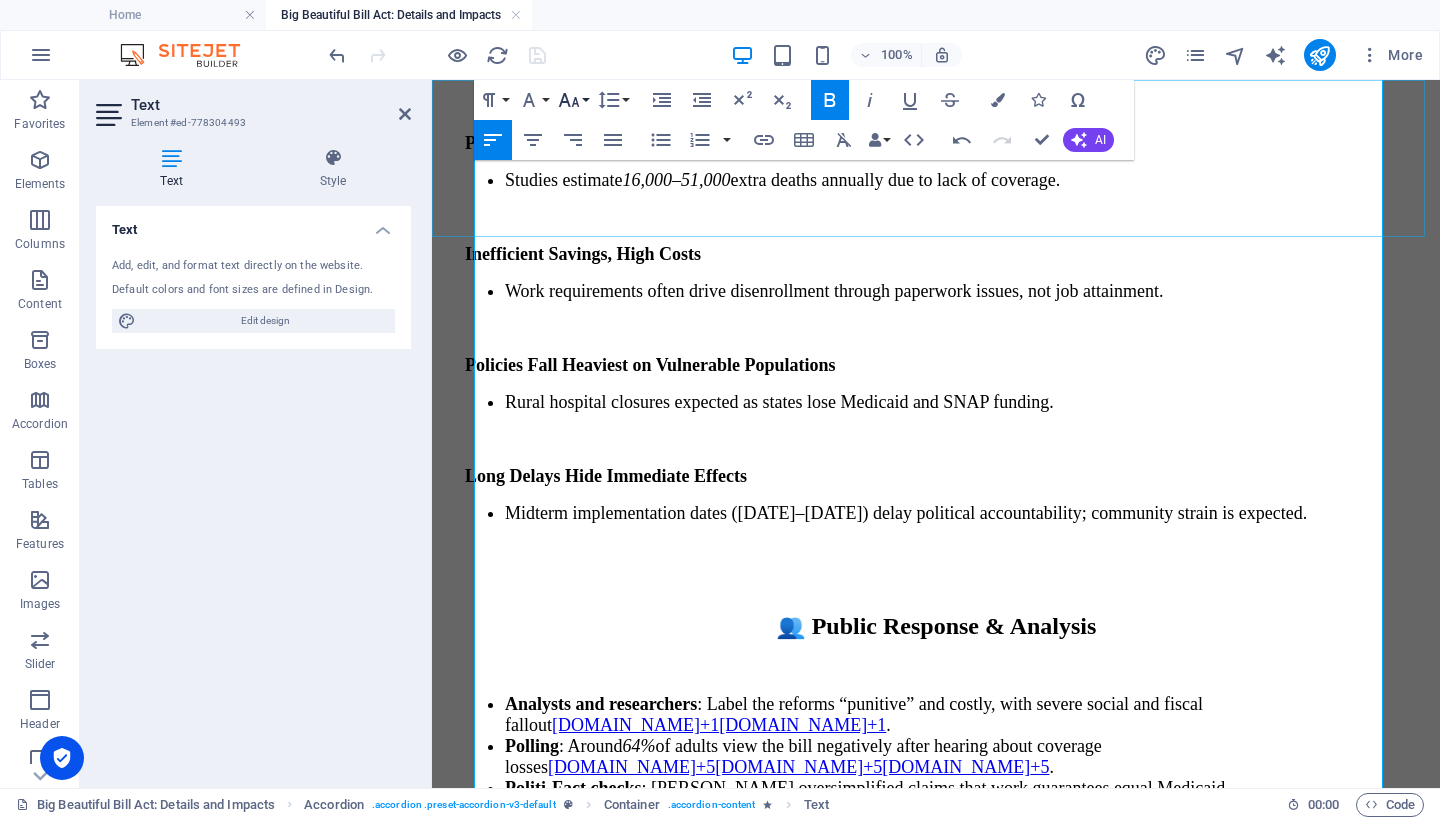 click 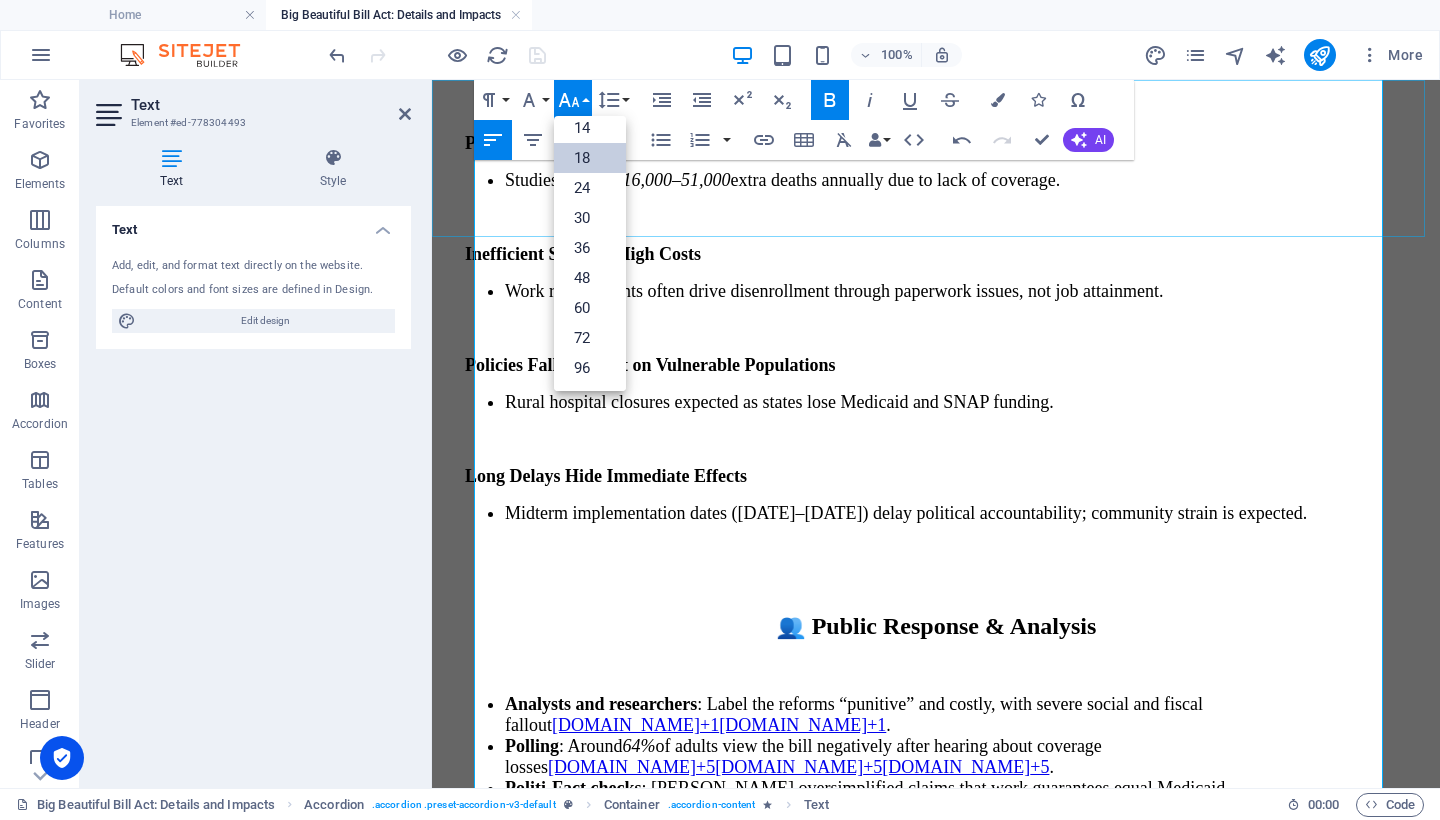 scroll, scrollTop: 161, scrollLeft: 0, axis: vertical 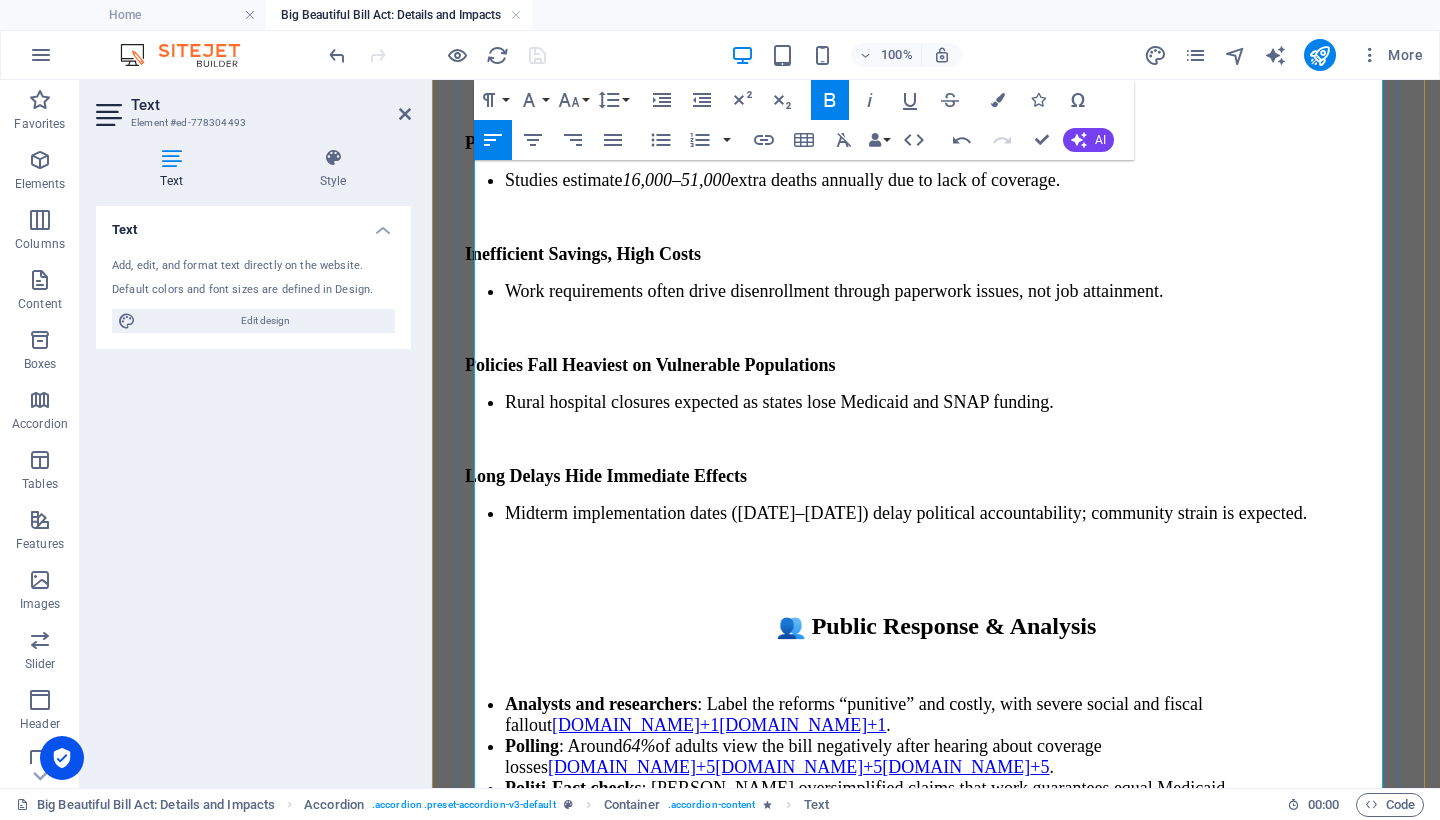 click on "Tighter rules for Medicare/CHIP and extended [DEMOGRAPHIC_DATA] waiting periods³." at bounding box center (956, 1626) 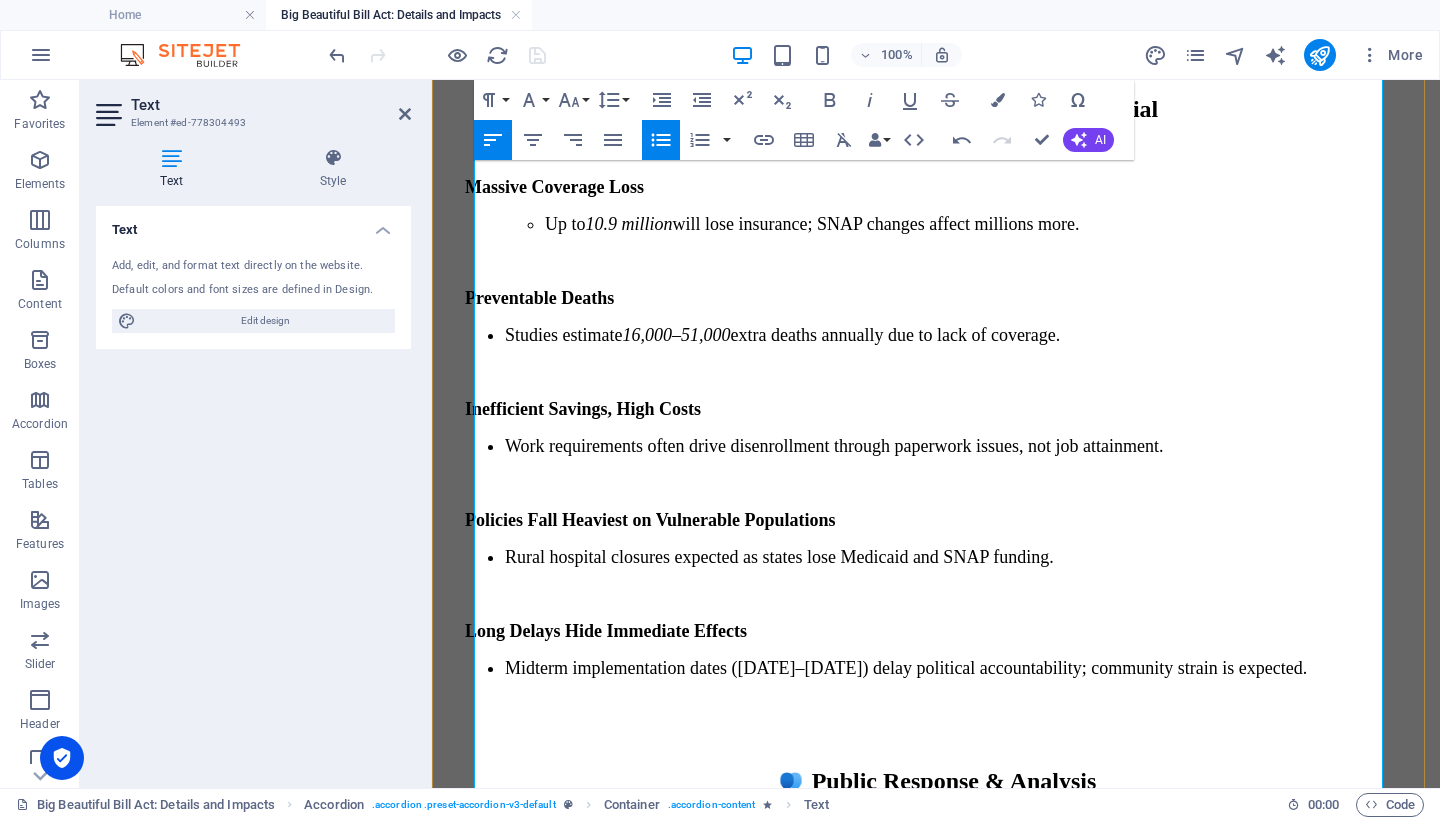 scroll, scrollTop: 11097, scrollLeft: 0, axis: vertical 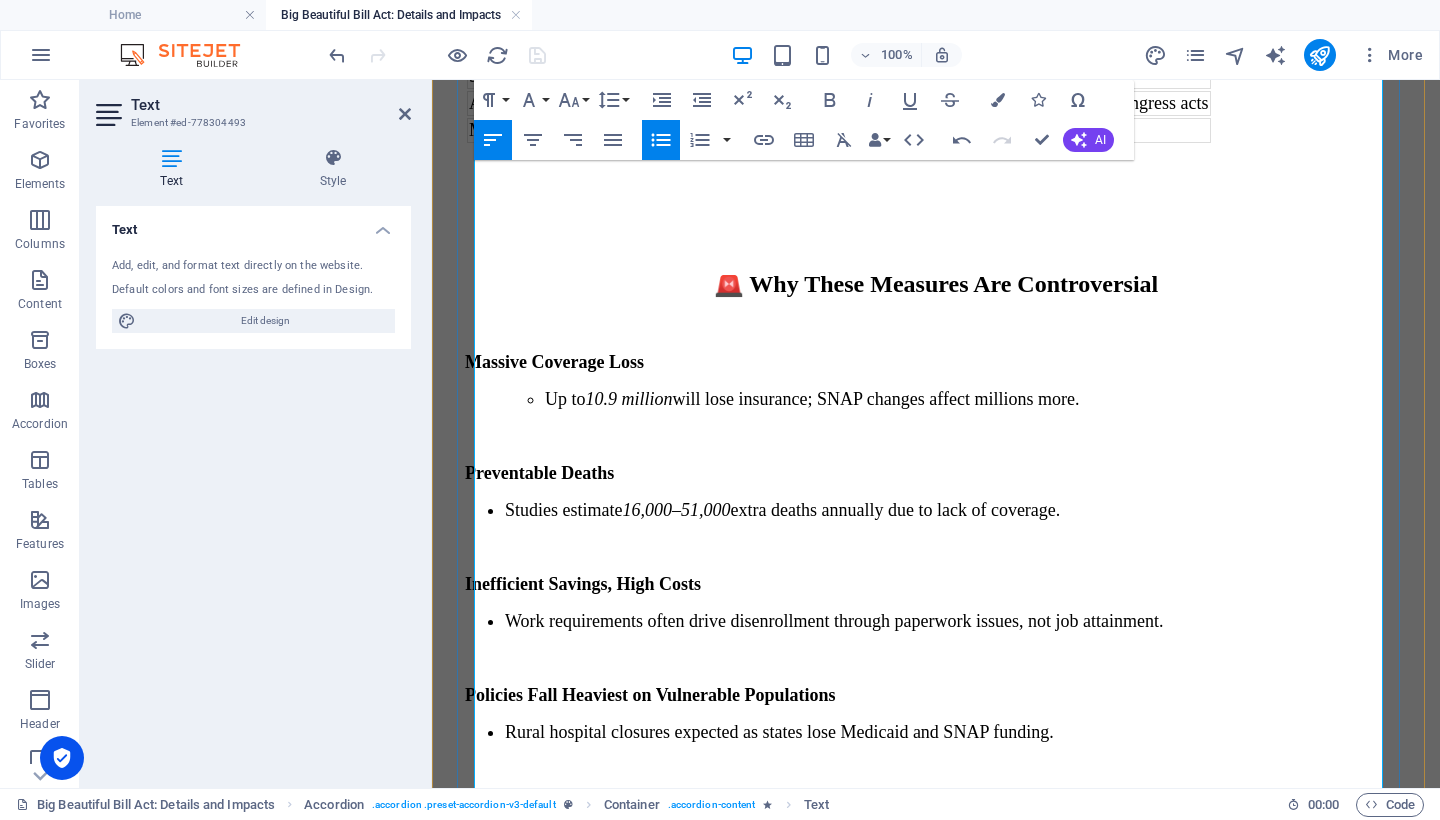 drag, startPoint x: 1310, startPoint y: 475, endPoint x: 1301, endPoint y: 469, distance: 10.816654 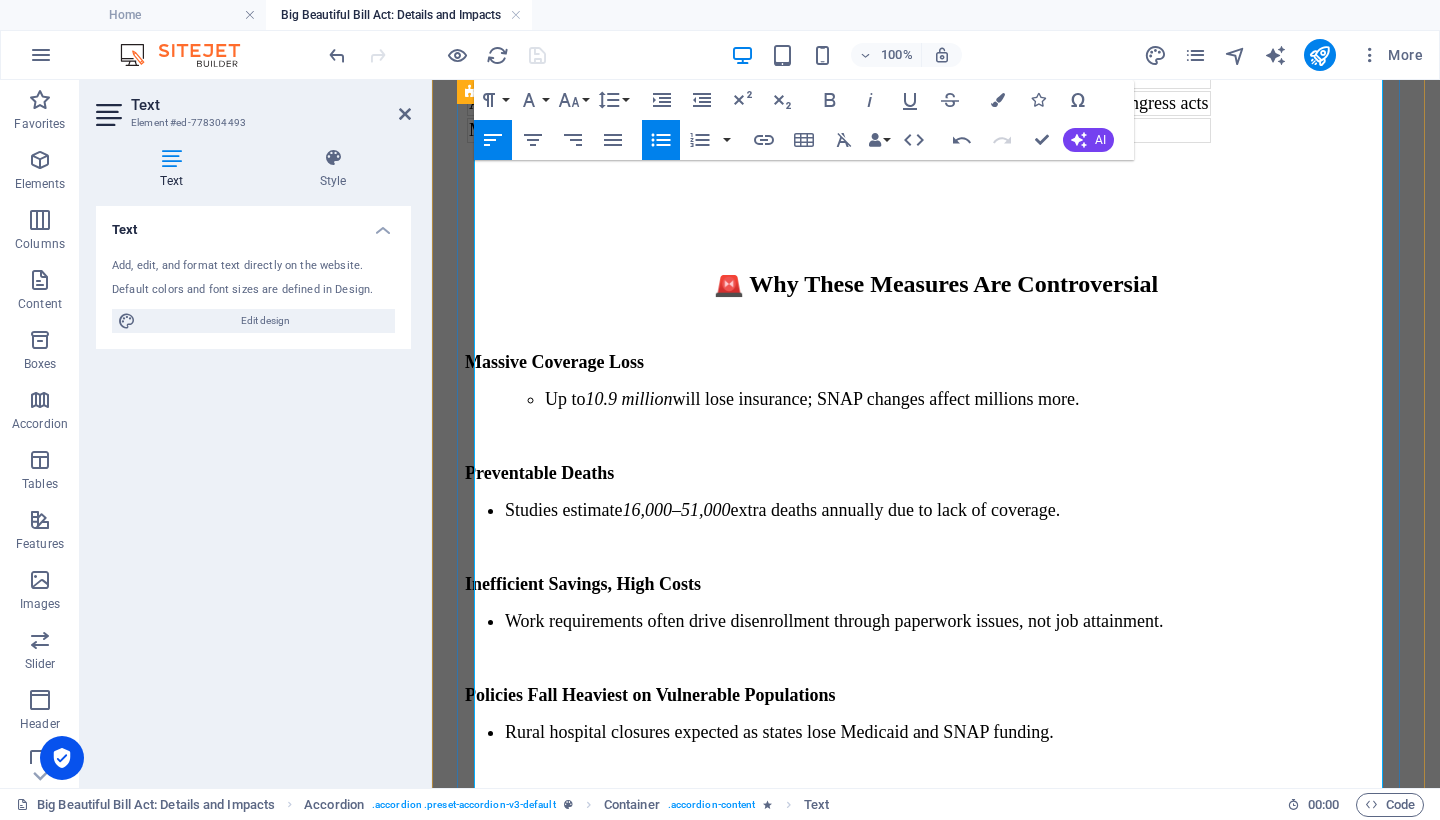drag, startPoint x: 646, startPoint y: 494, endPoint x: 463, endPoint y: 377, distance: 217.20497 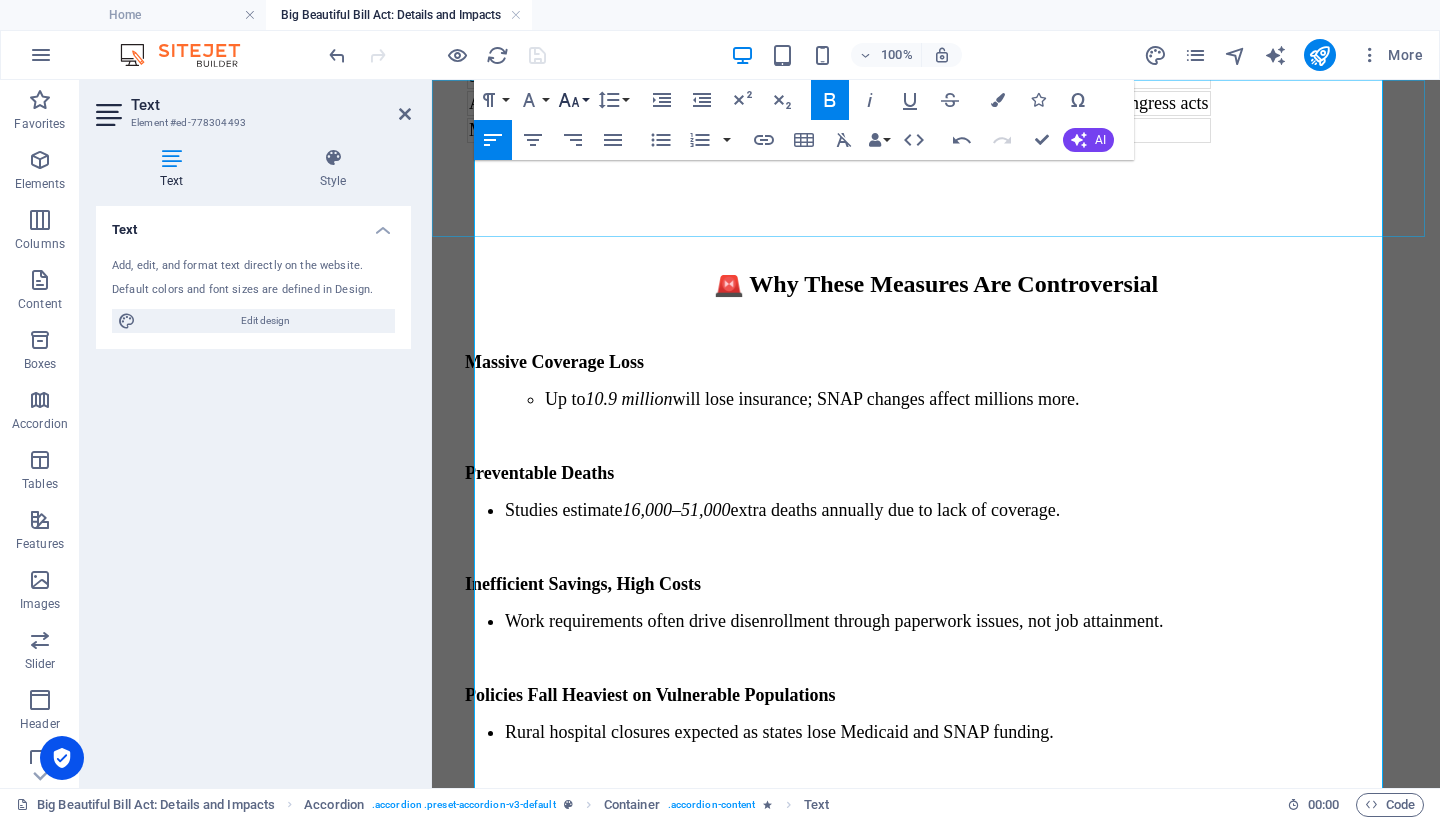 click 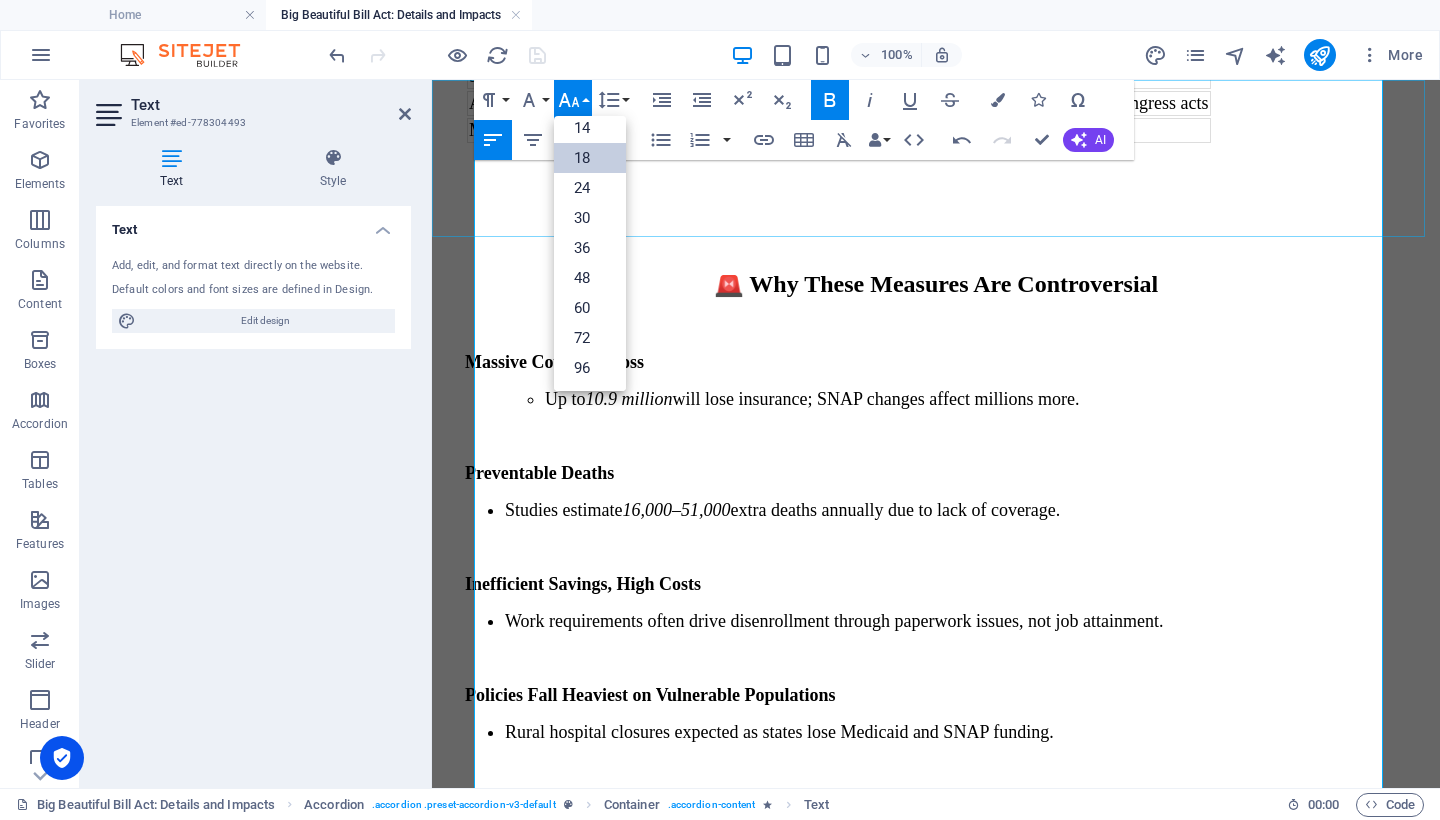 scroll, scrollTop: 161, scrollLeft: 0, axis: vertical 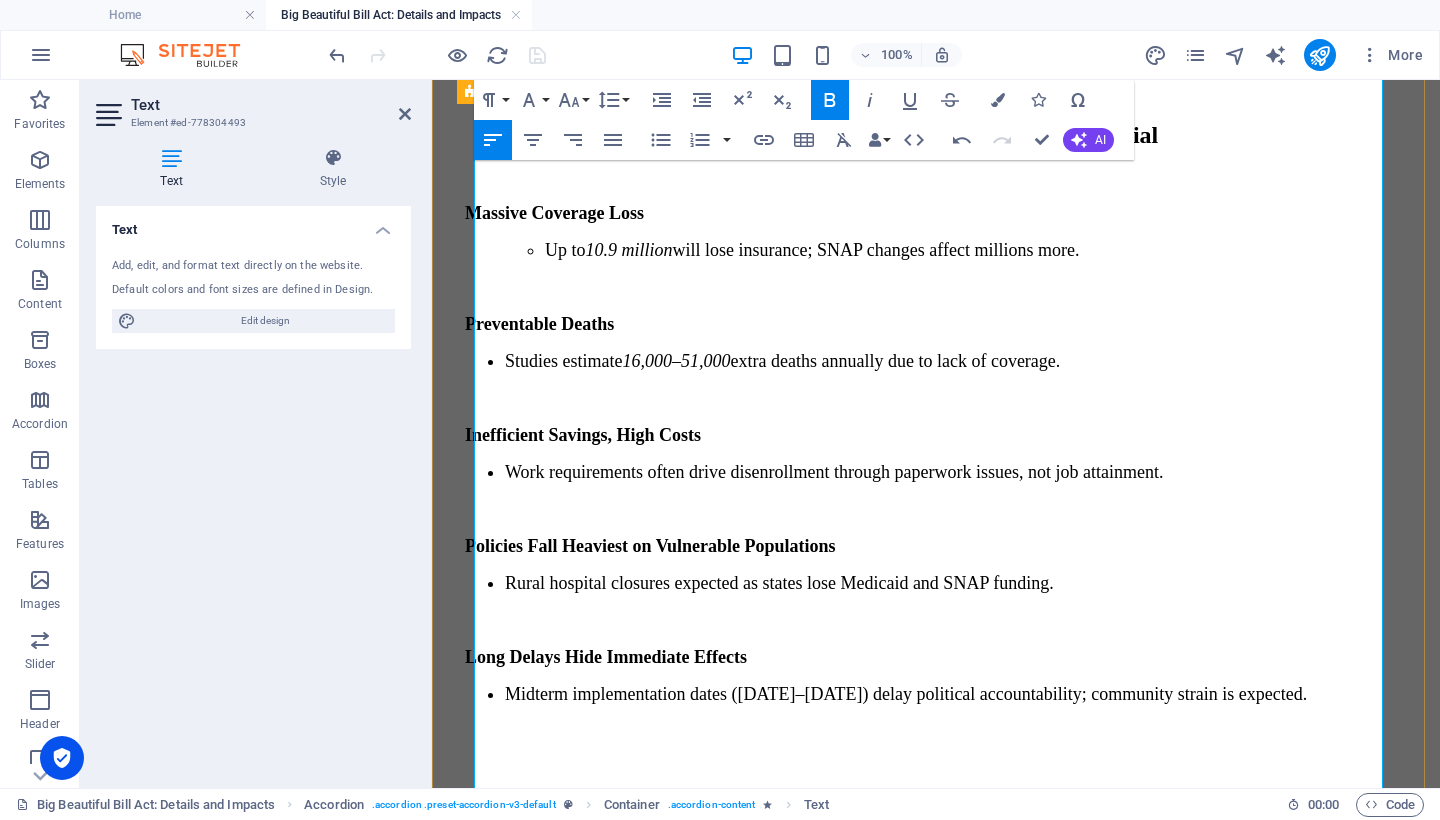 drag, startPoint x: 1341, startPoint y: 603, endPoint x: 465, endPoint y: 376, distance: 904.9337 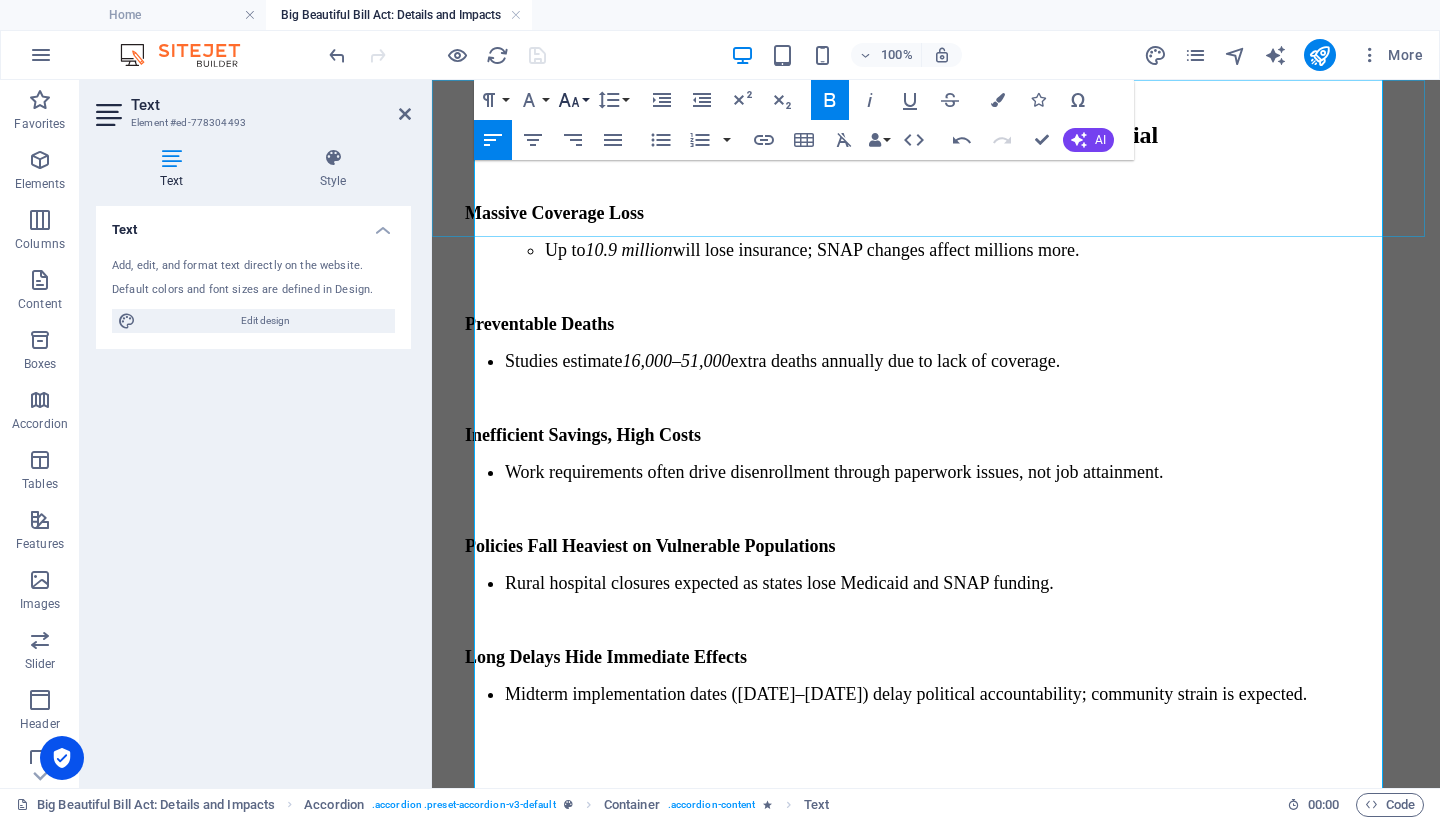 click 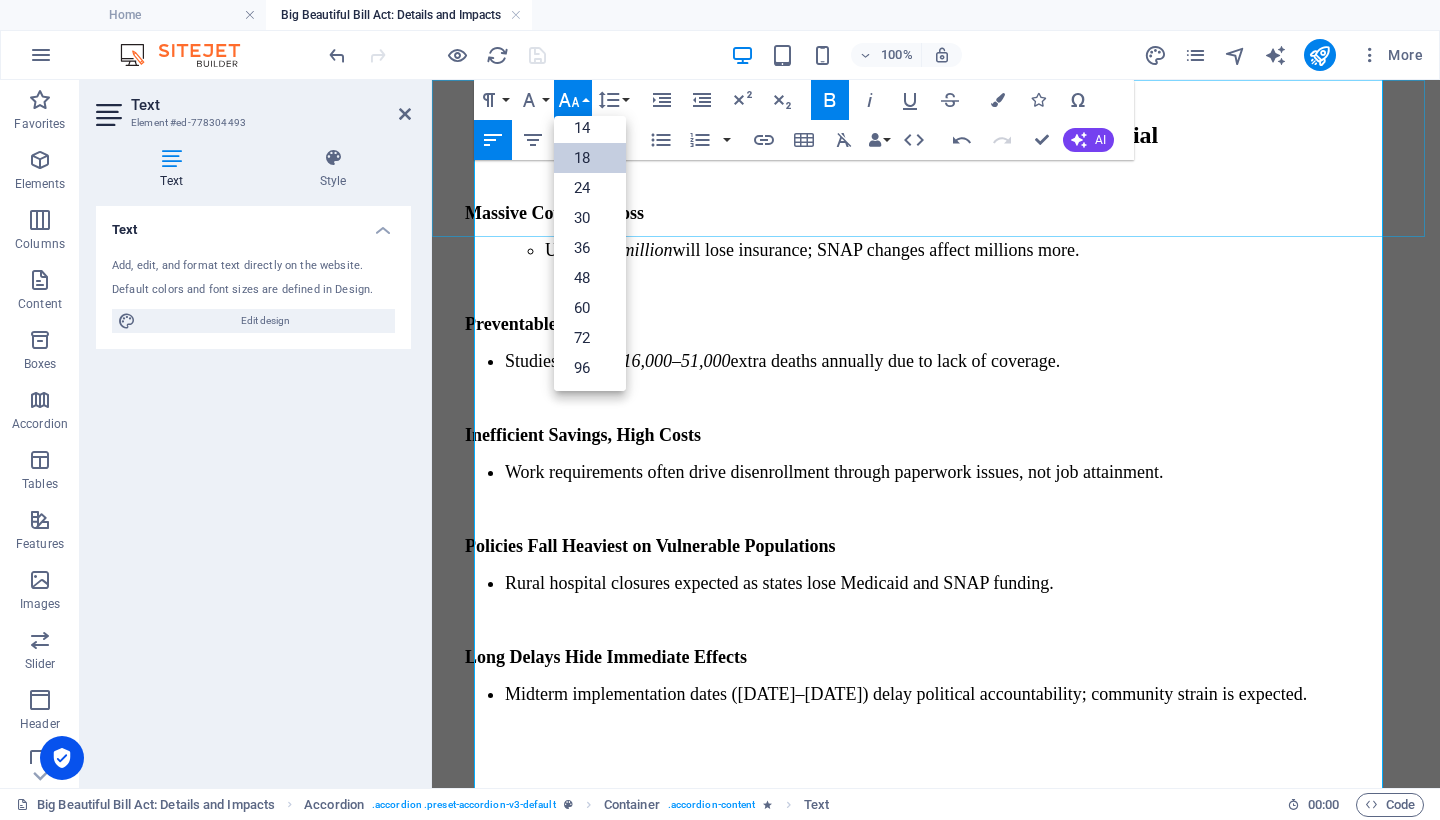 scroll, scrollTop: 161, scrollLeft: 0, axis: vertical 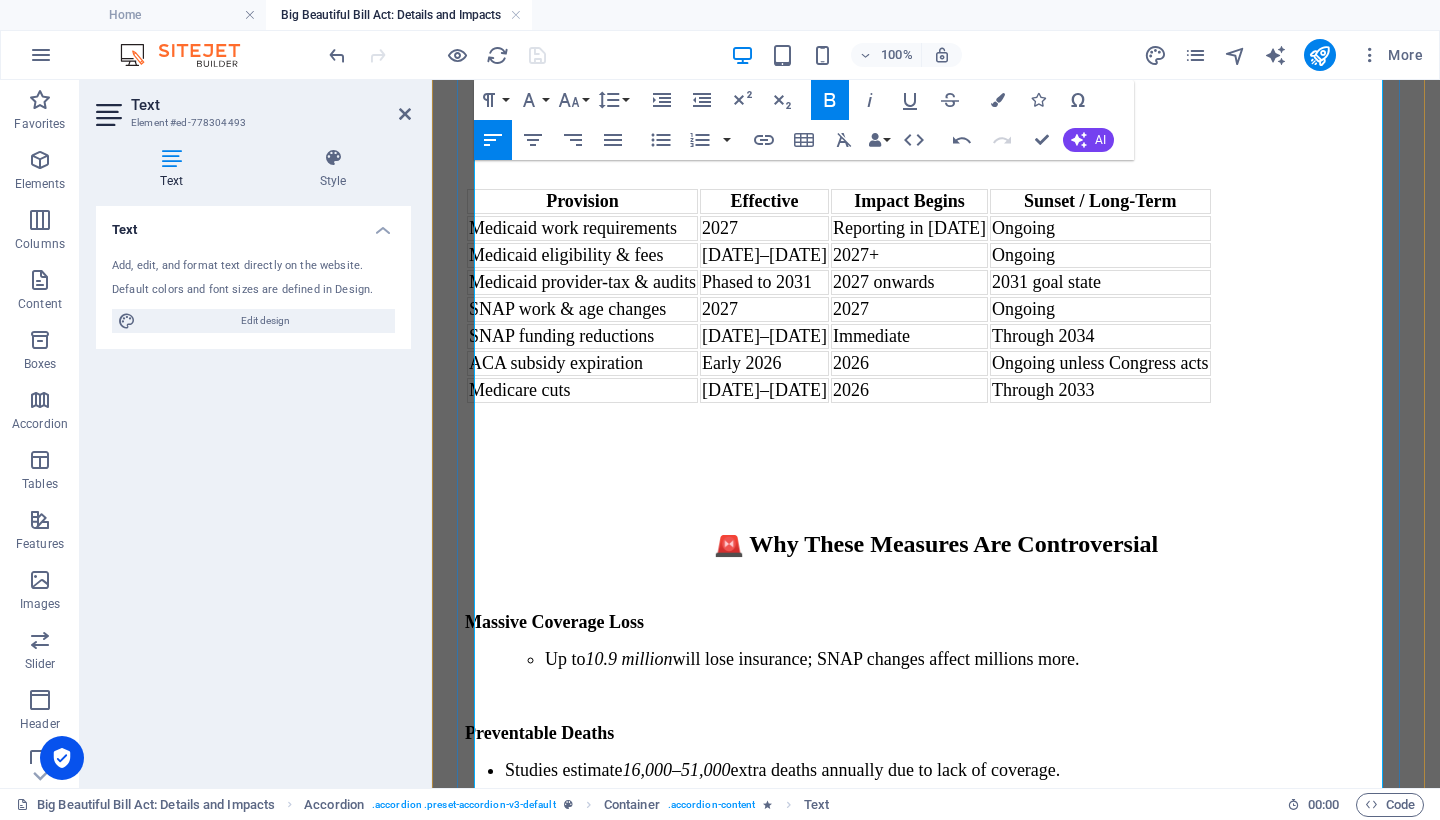 drag, startPoint x: 1067, startPoint y: 587, endPoint x: 475, endPoint y: 422, distance: 614.5641 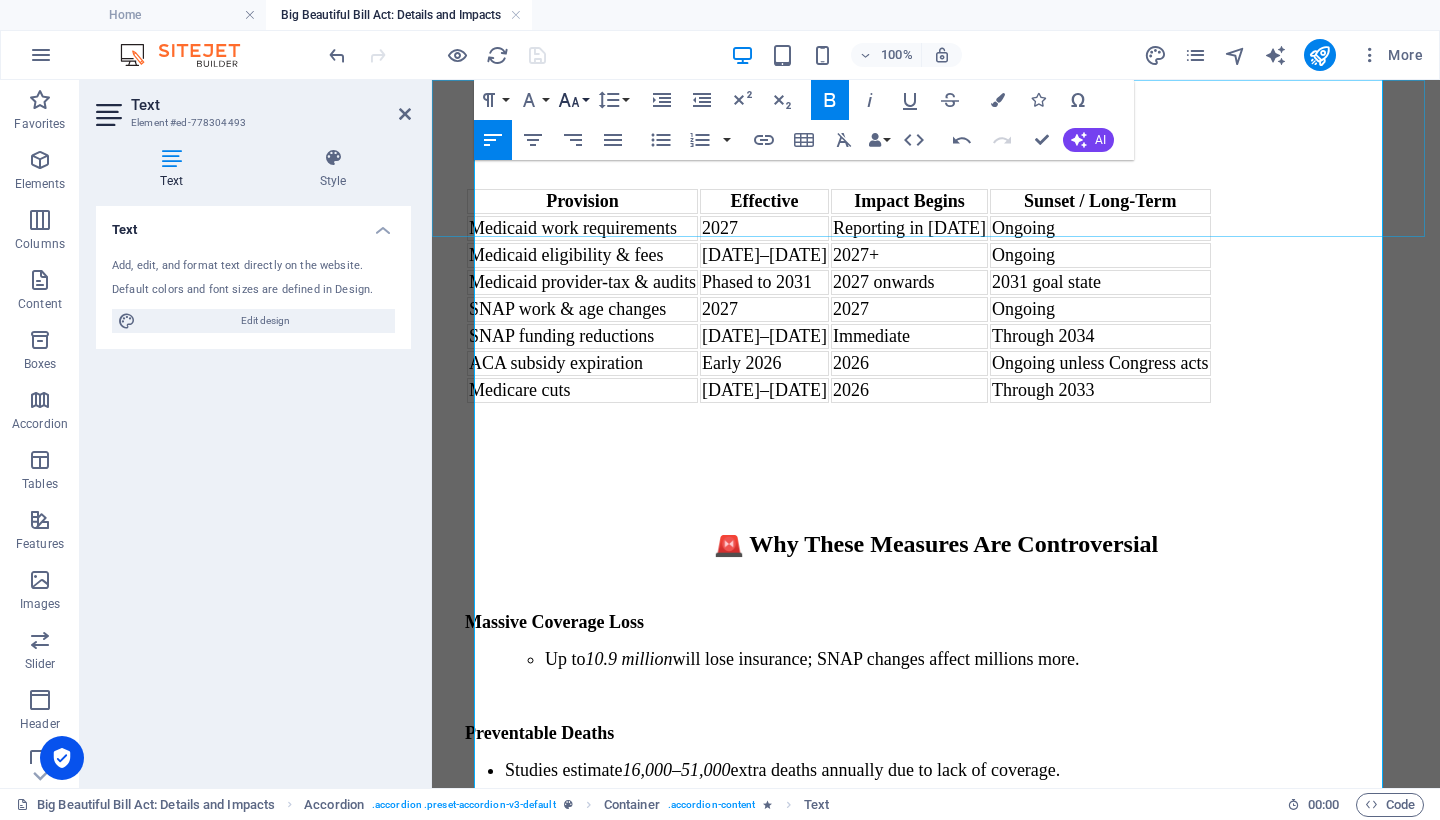 click 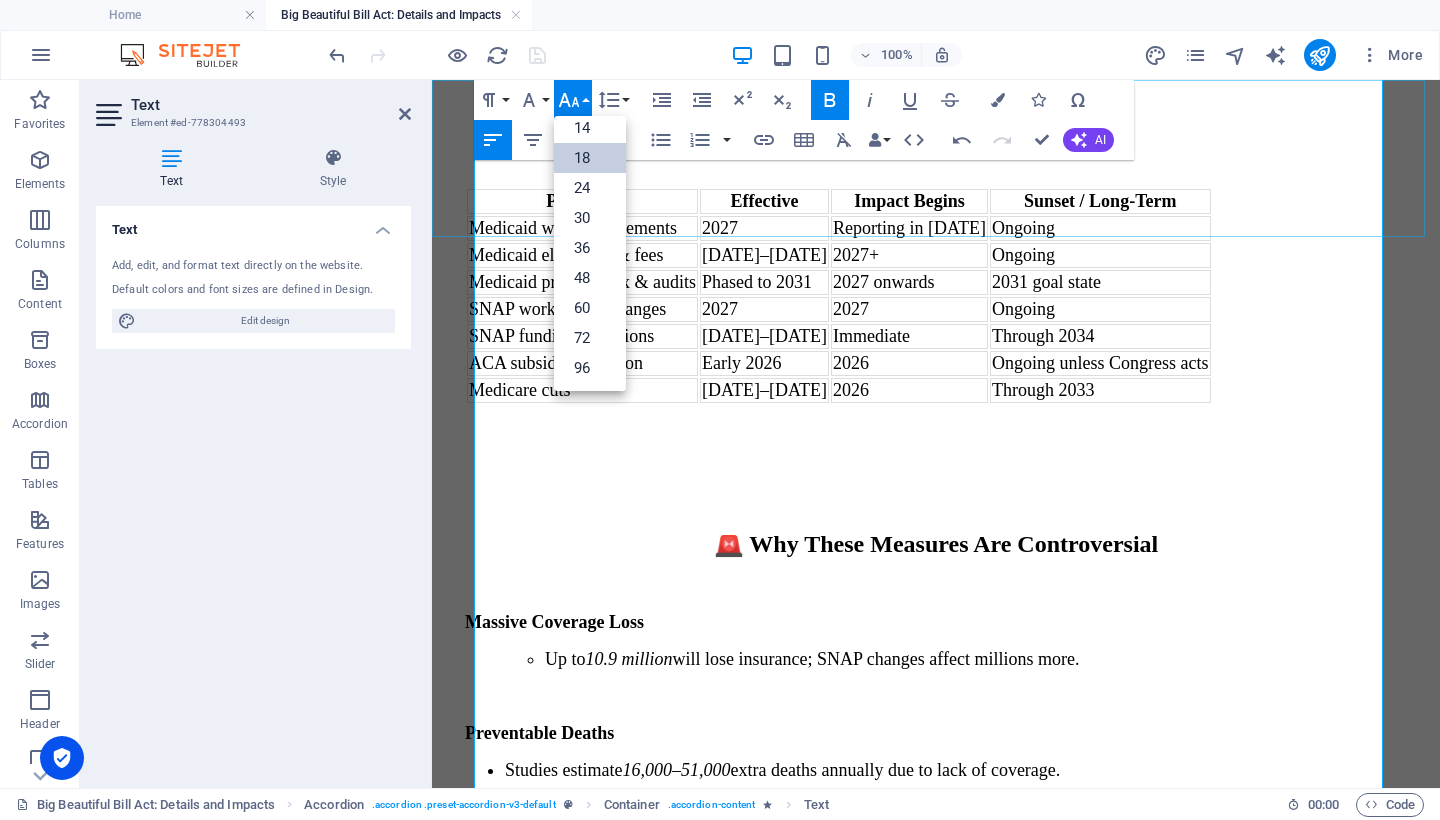 scroll, scrollTop: 161, scrollLeft: 0, axis: vertical 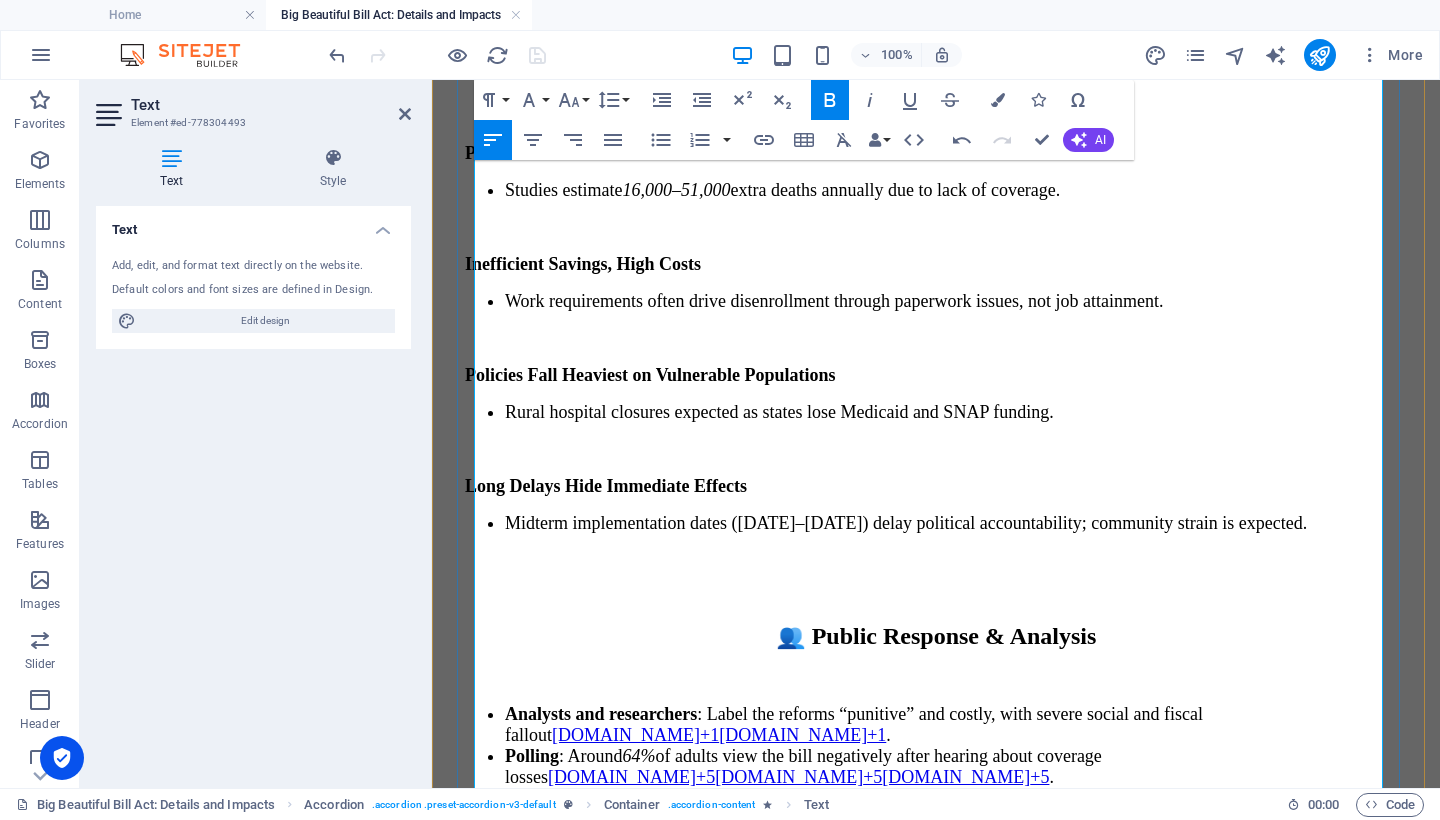 click on "B) SNAP Changes" at bounding box center [936, 1900] 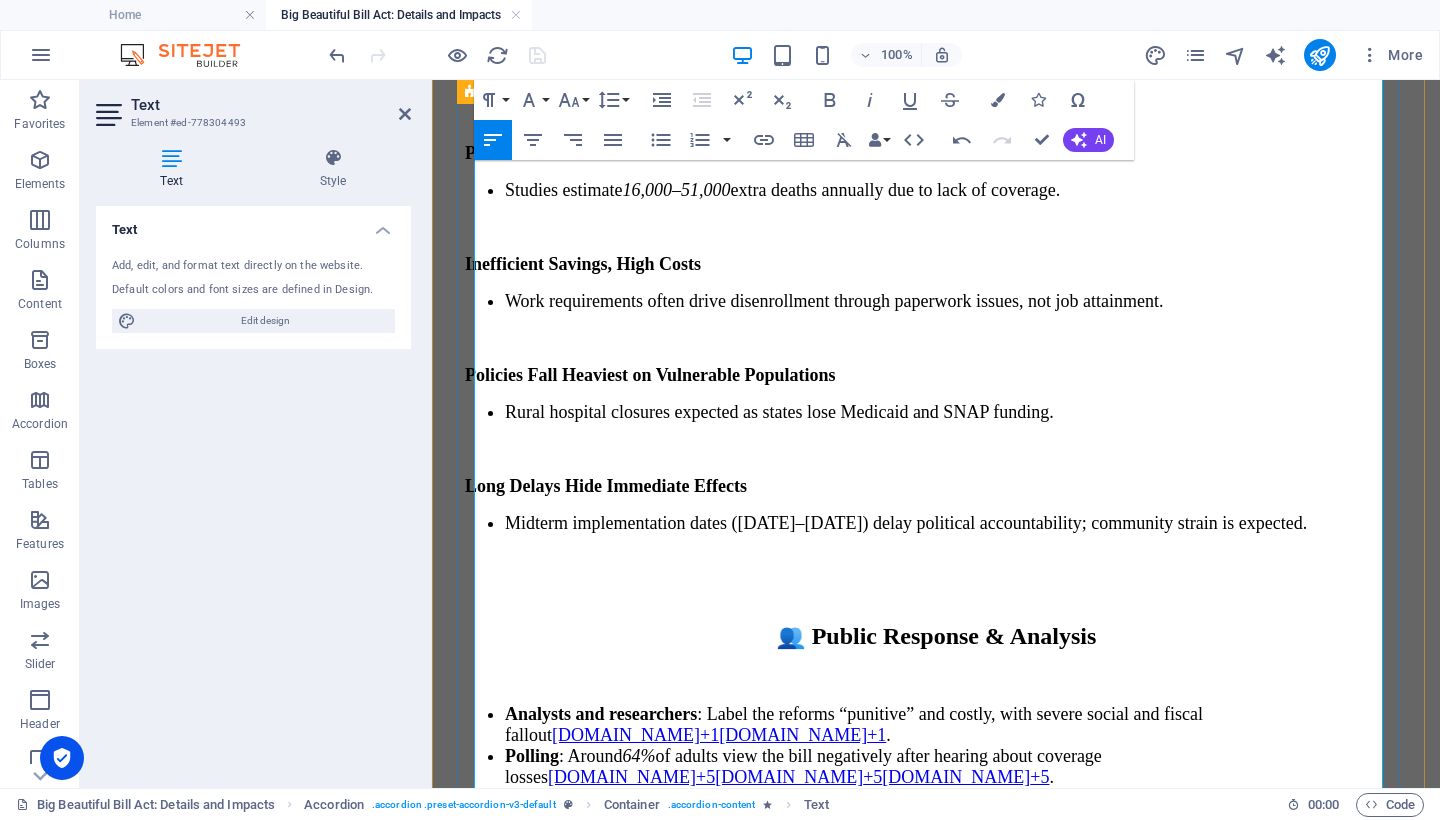 drag, startPoint x: 650, startPoint y: 461, endPoint x: 502, endPoint y: 368, distance: 174.79416 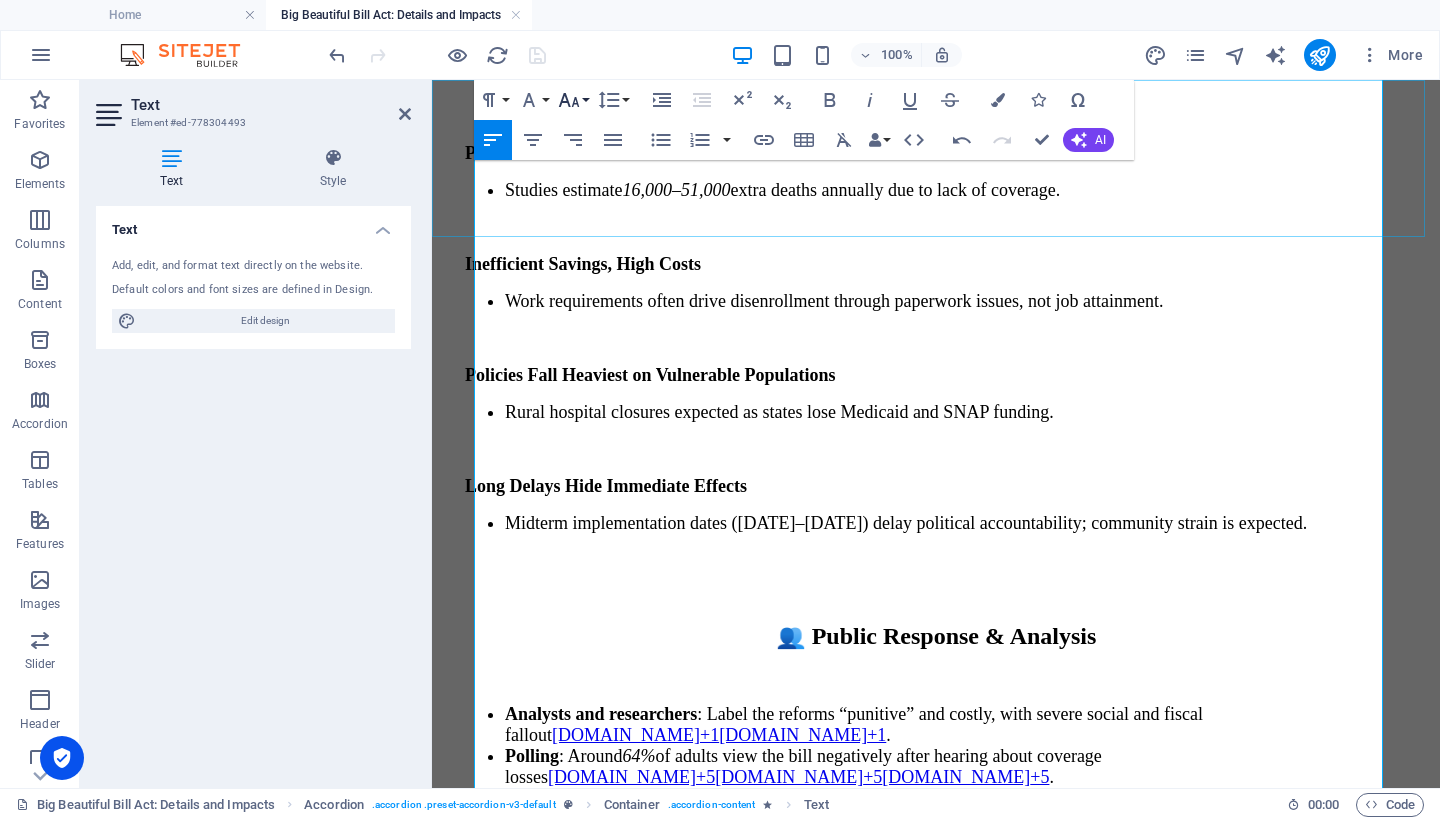 click on "Font Size" at bounding box center (573, 100) 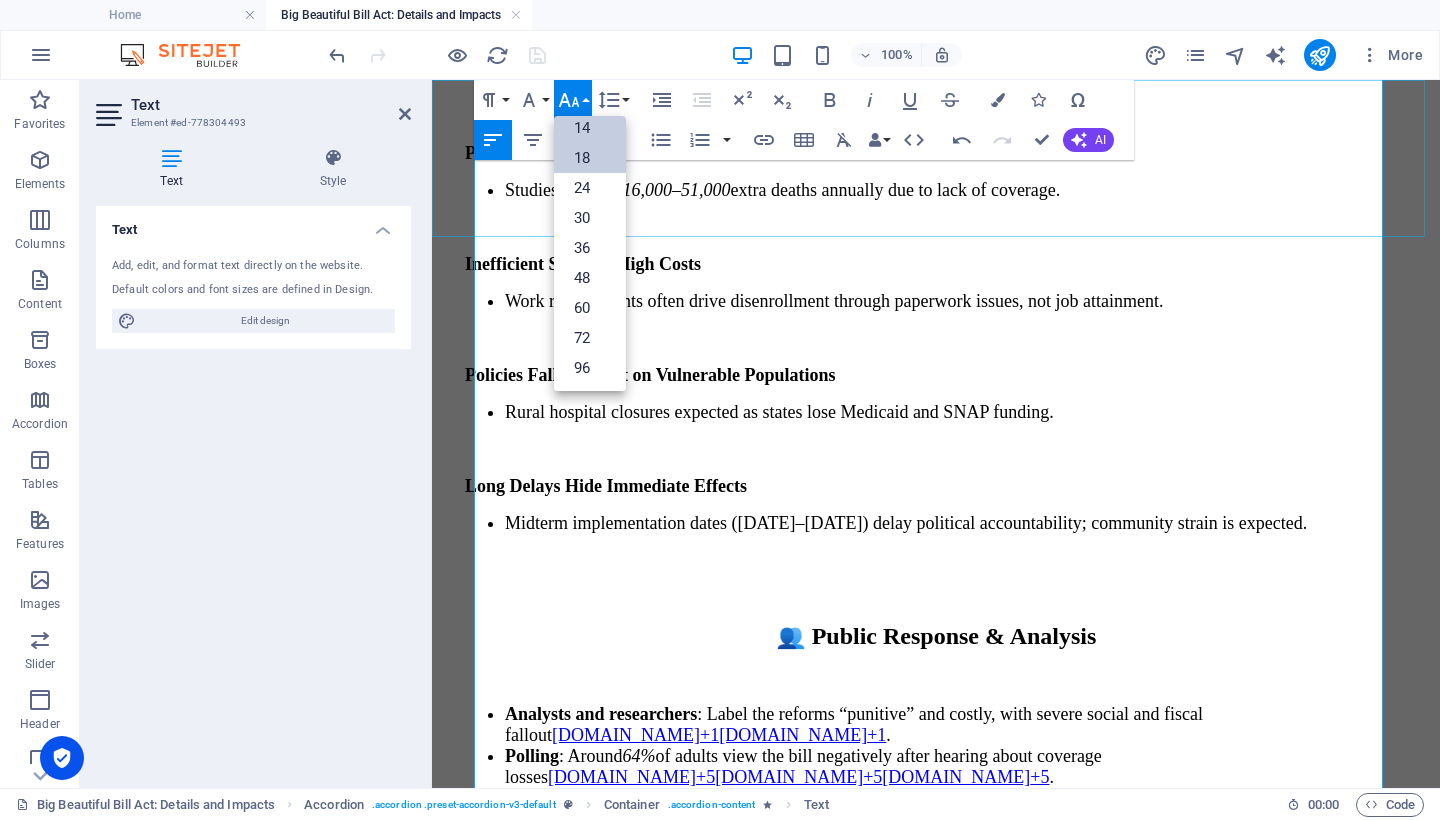 scroll, scrollTop: 161, scrollLeft: 0, axis: vertical 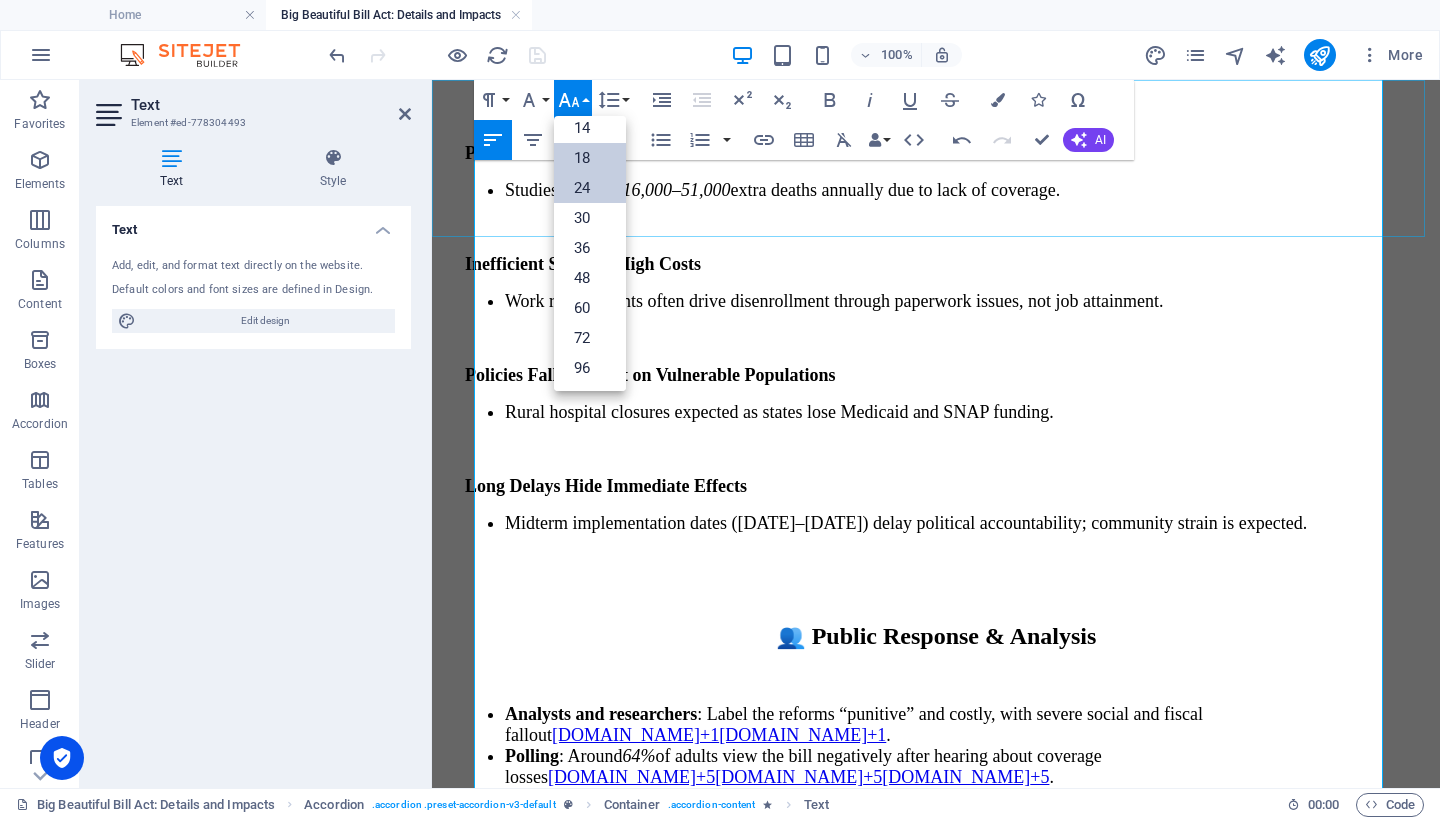 click on "24" at bounding box center (590, 188) 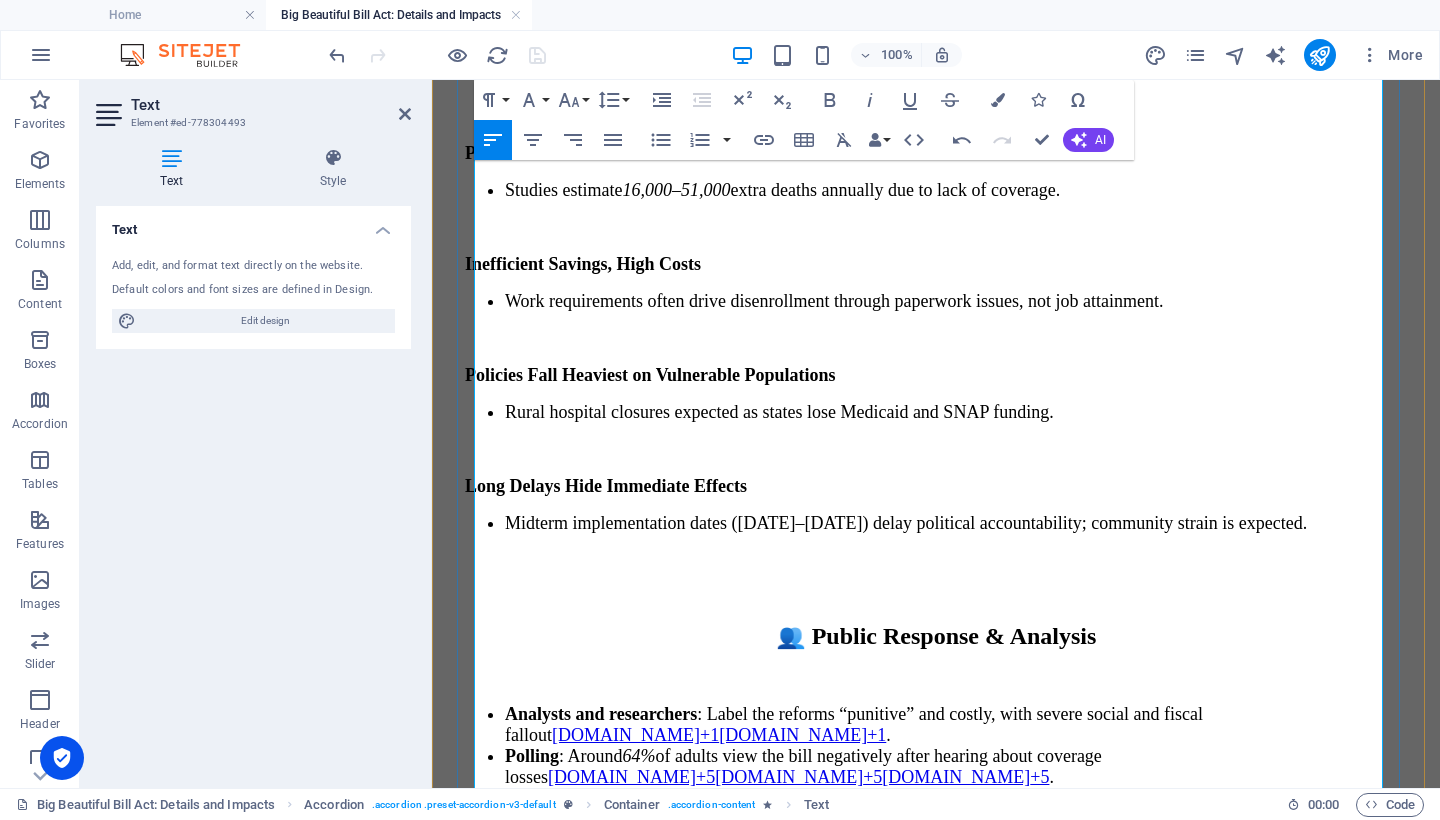 click on "Work Requirements & Age Limits" at bounding box center [936, 1944] 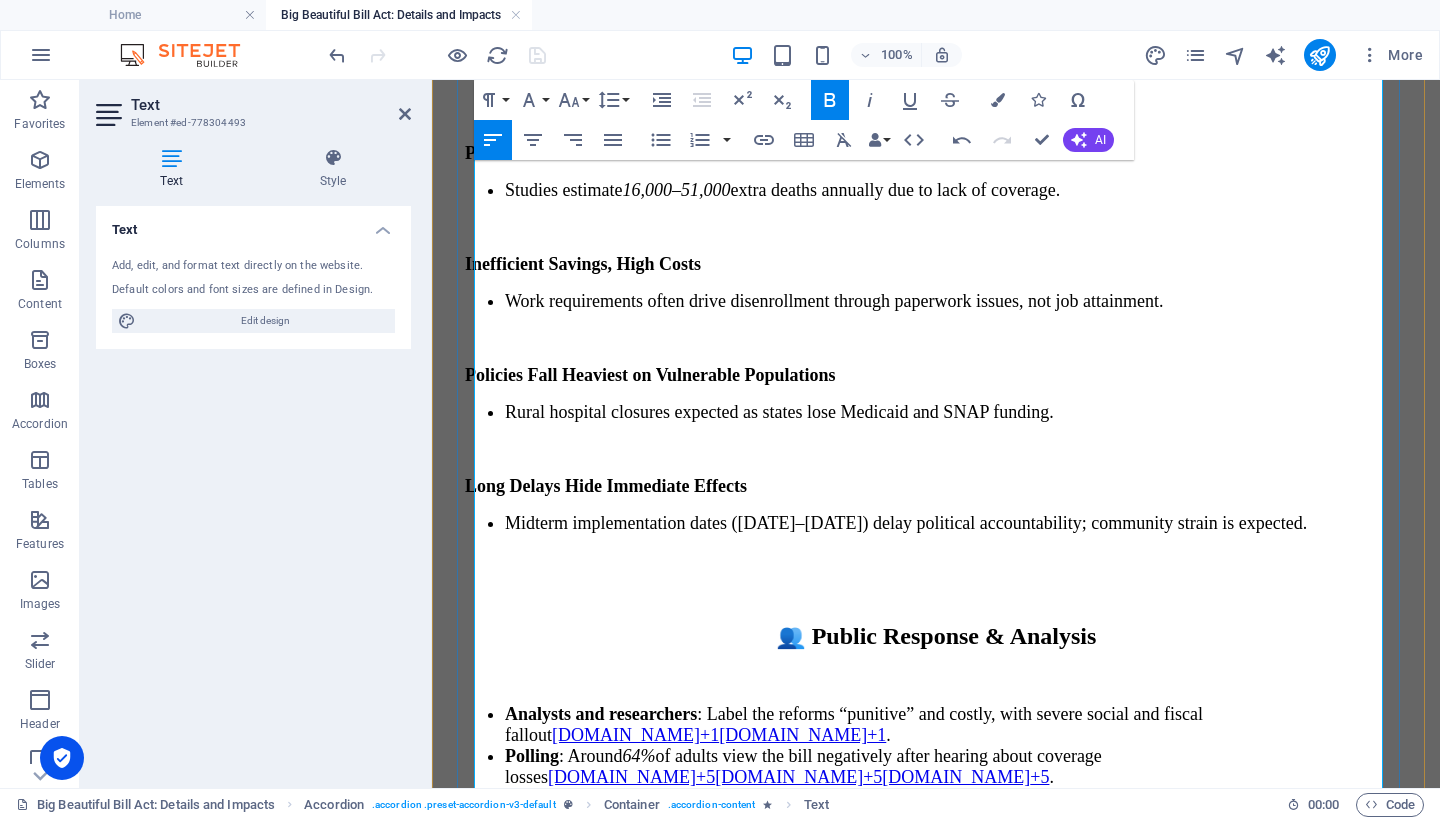 click on "Adults must work  80 hours/month ; non-disabled adults age requirement raised from  55 to 65 , implemented by  2027 ⁽⁵⁾." at bounding box center [936, 1983] 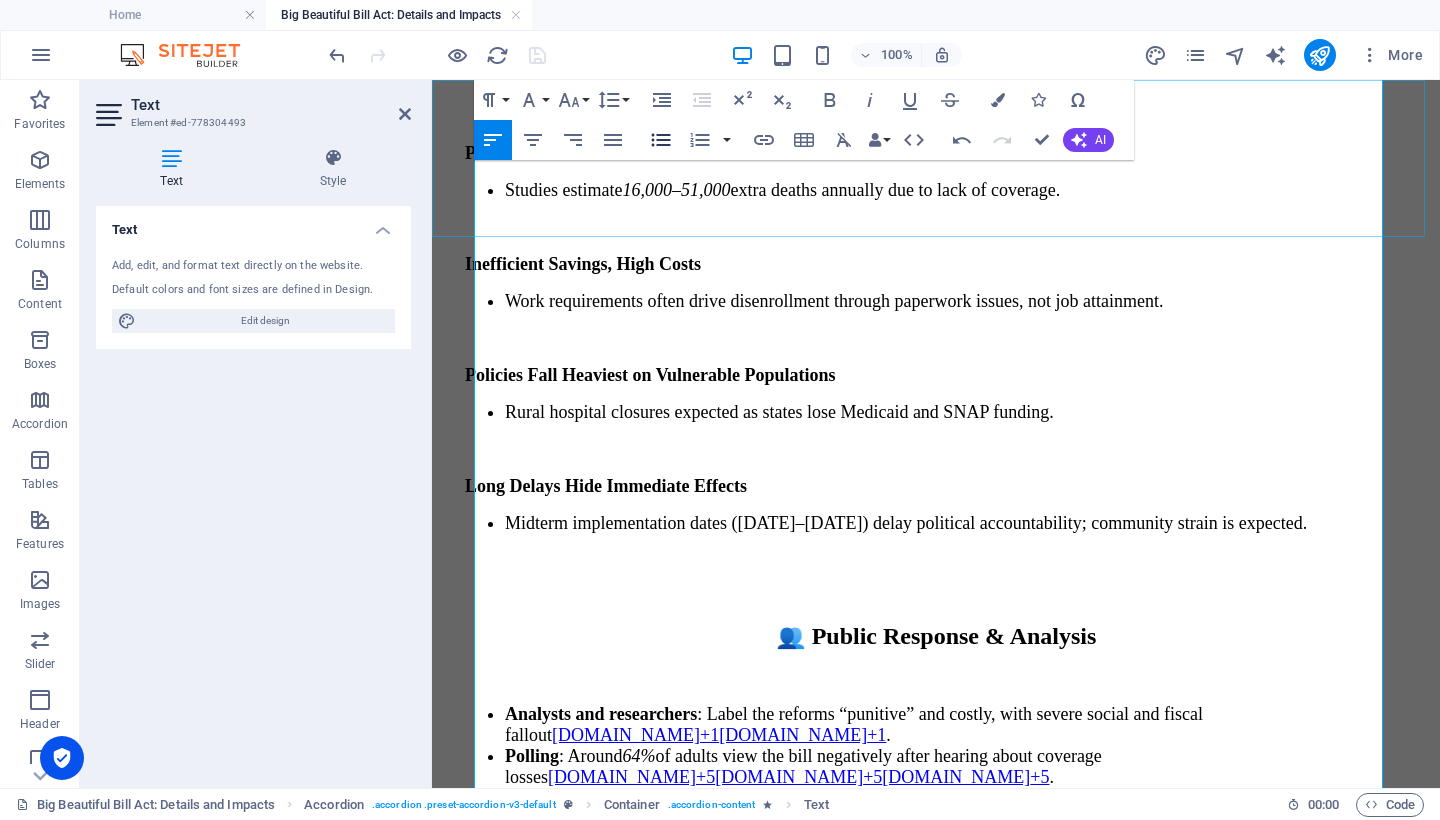 click 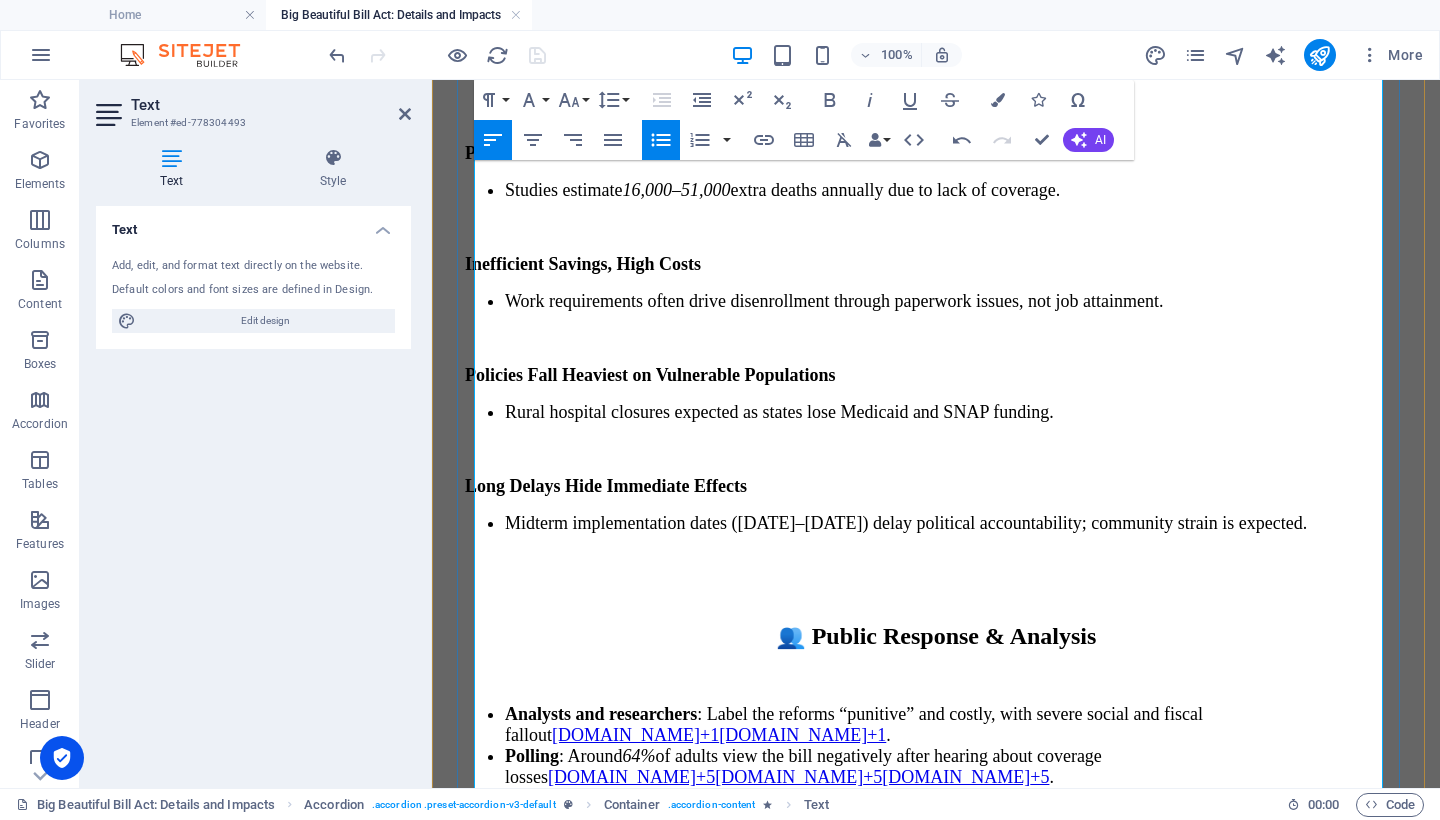 click on "Adults must work  80 hours/month ; non-disabled adults age requirement raised from  55 to 65 , implemented by  2027 ⁽⁵⁾." at bounding box center [956, 1980] 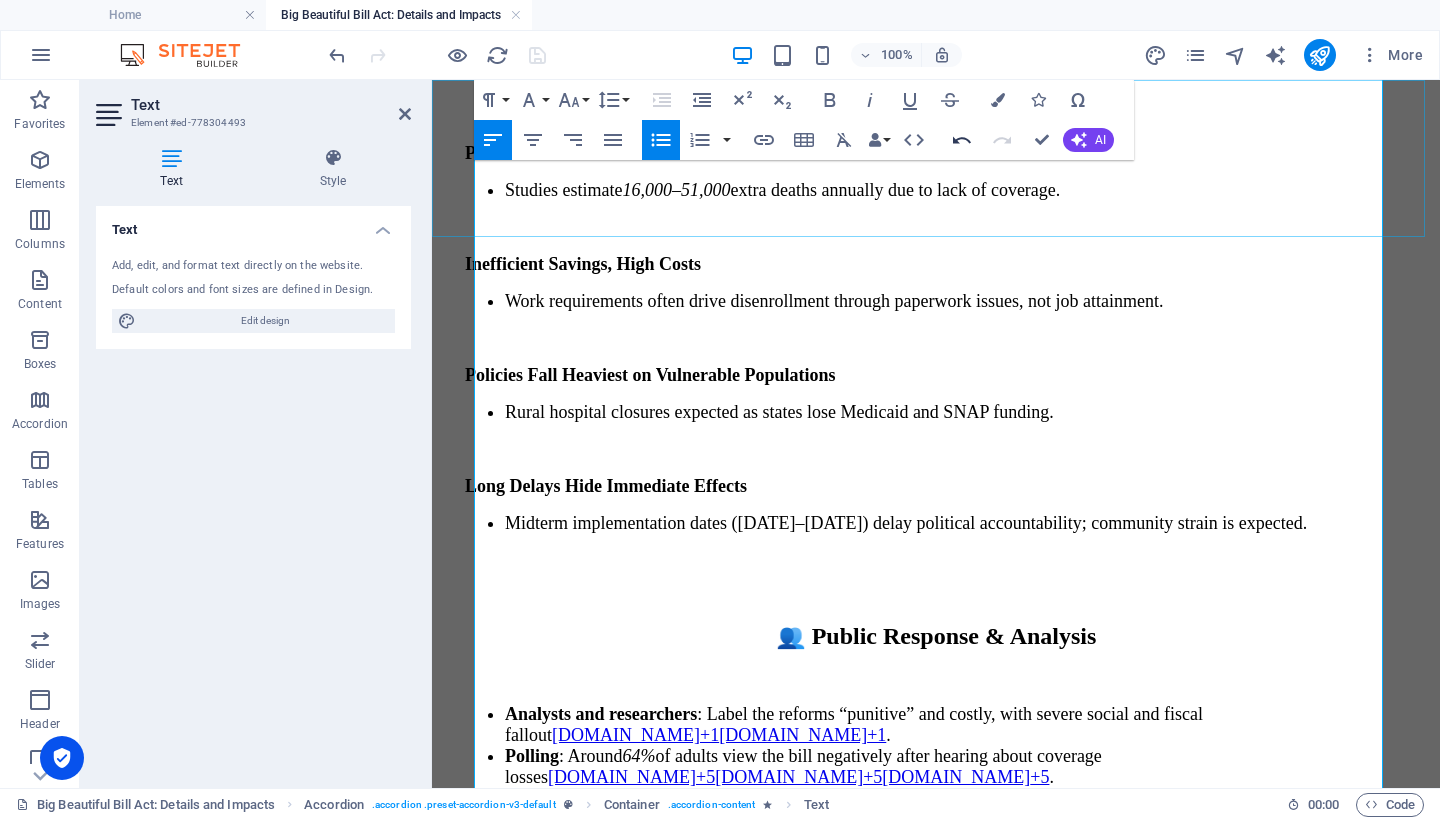 click 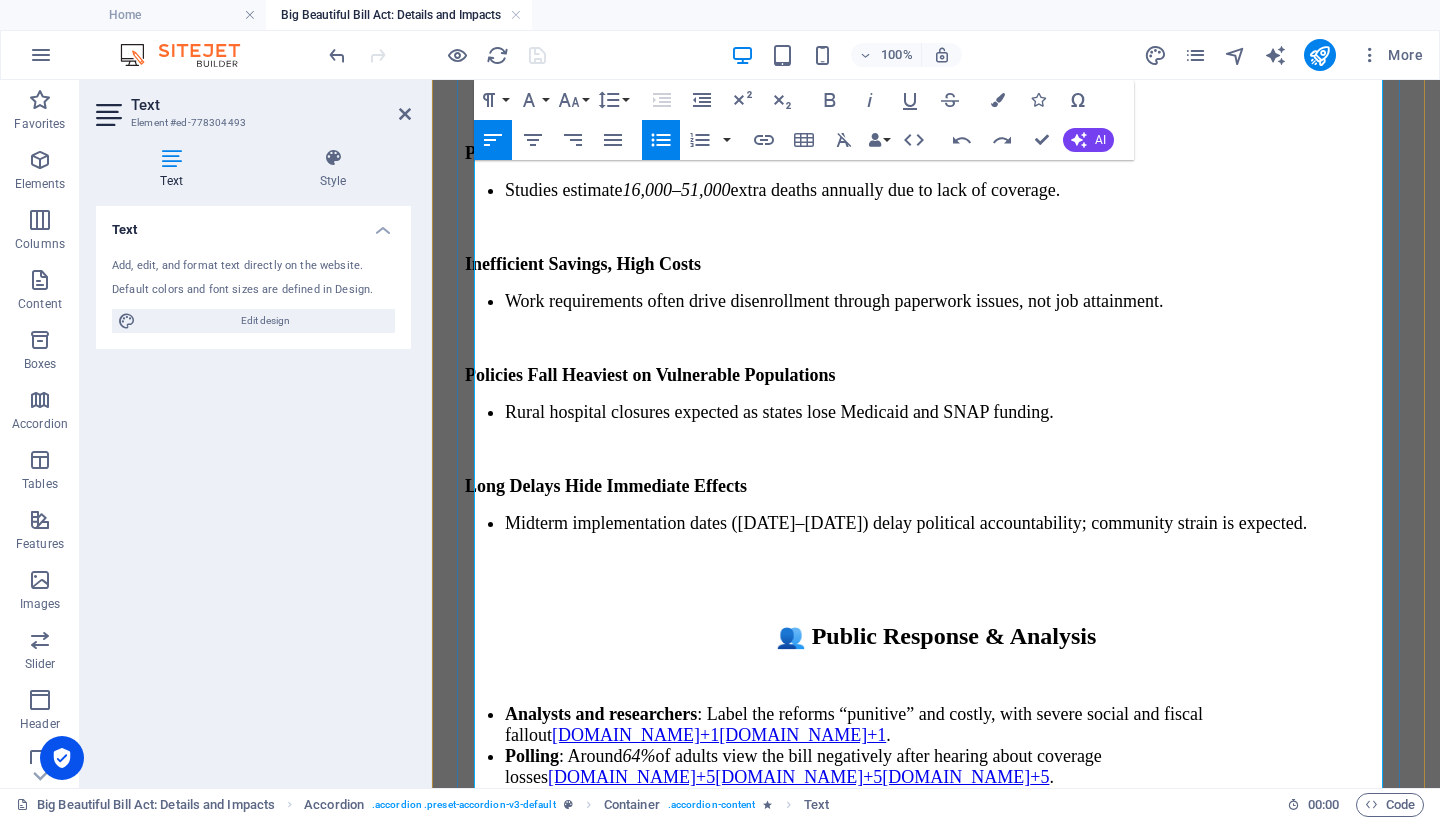 click on "Adults must work  80 hours/month ; non-disabled adults age requirement raised from  55 to 65 , implemented by  2027 ⁵⁾." at bounding box center (956, 1980) 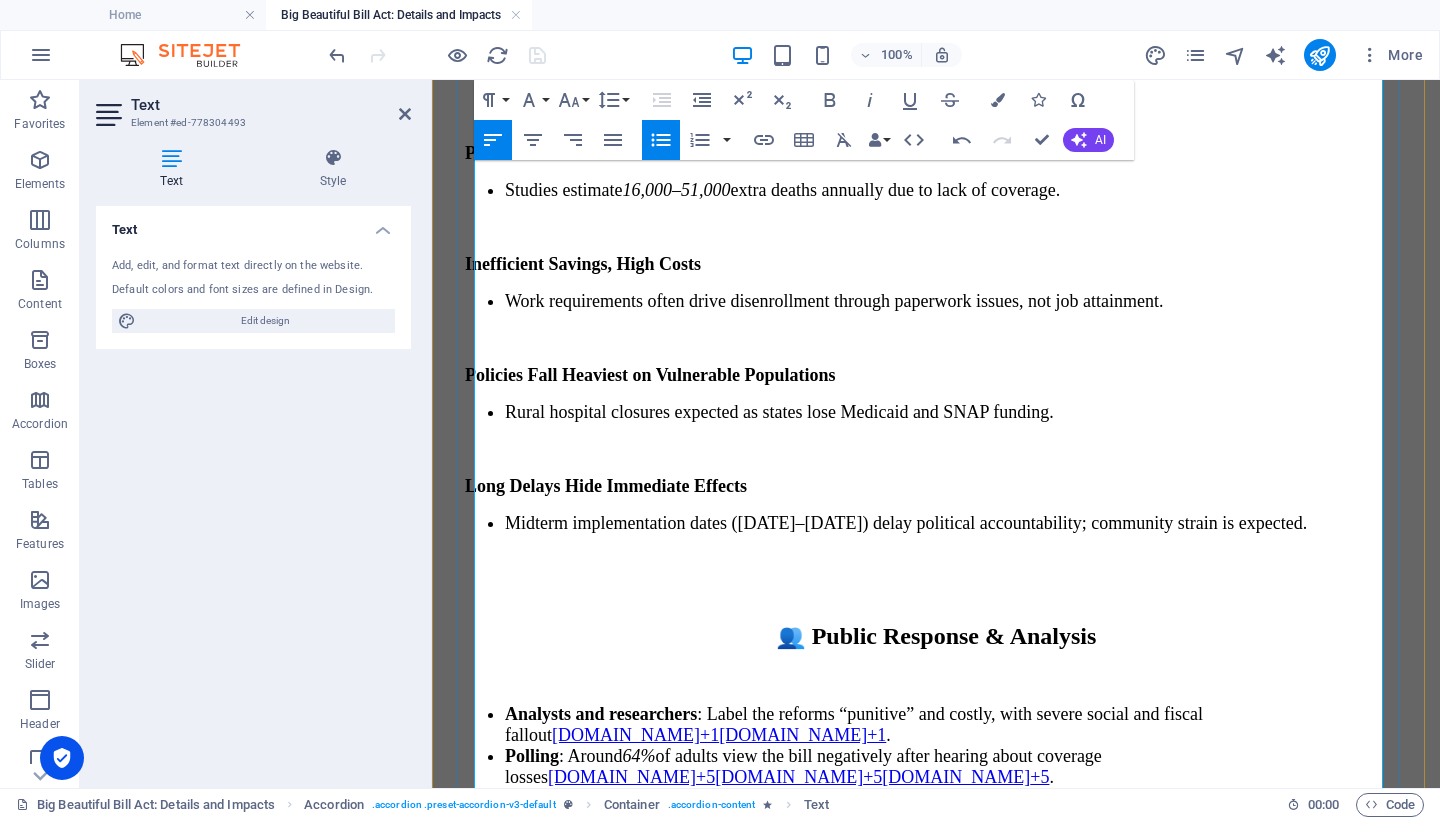 scroll, scrollTop: 11438, scrollLeft: 0, axis: vertical 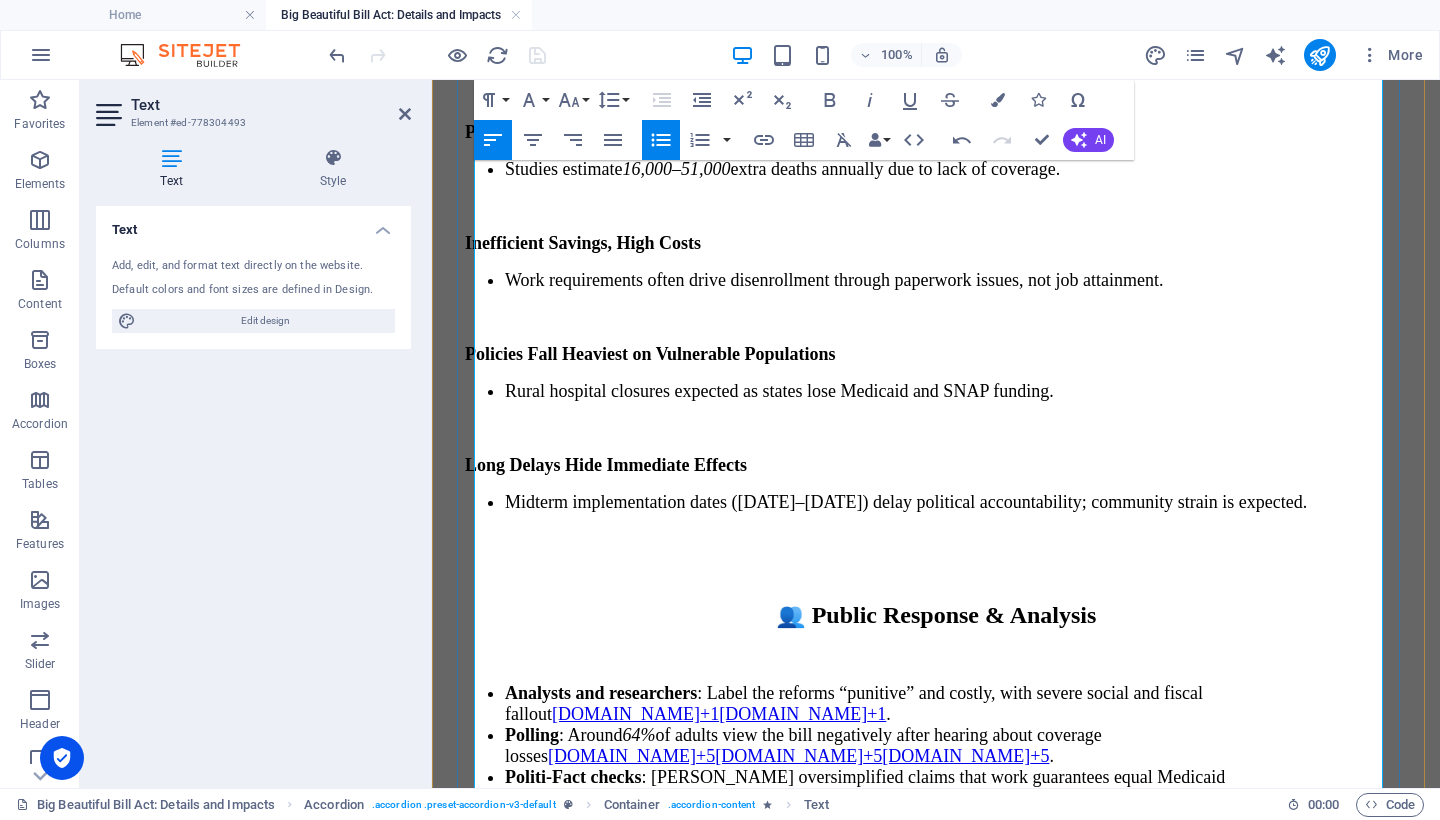 click on "$186 billion" at bounding box center (550, 2033) 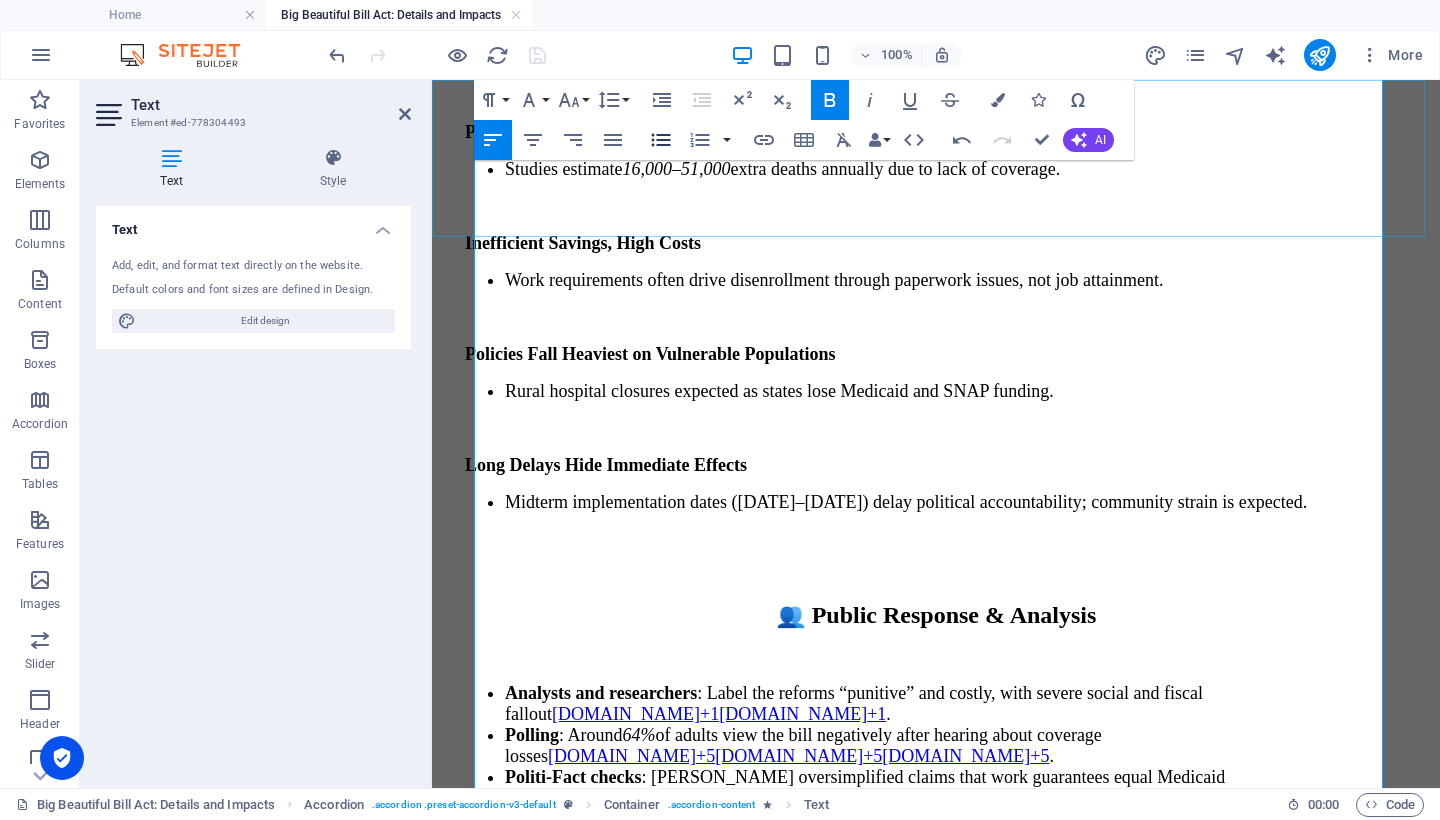 click 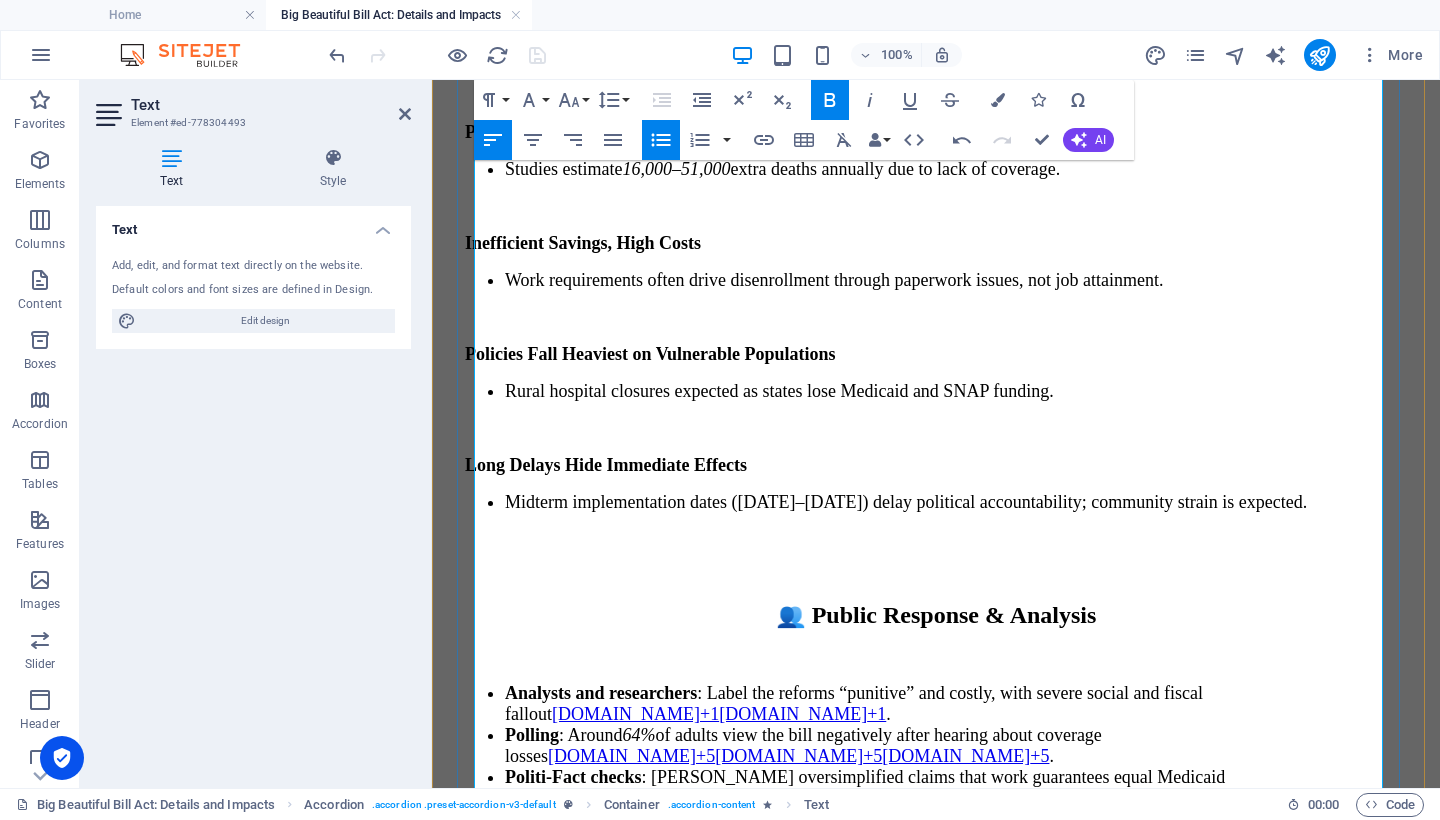 click on "$186 billion  in SNAP reductions over the next decade; states to share  75% of administrative costs ⁽⁵⁾." at bounding box center [956, 2030] 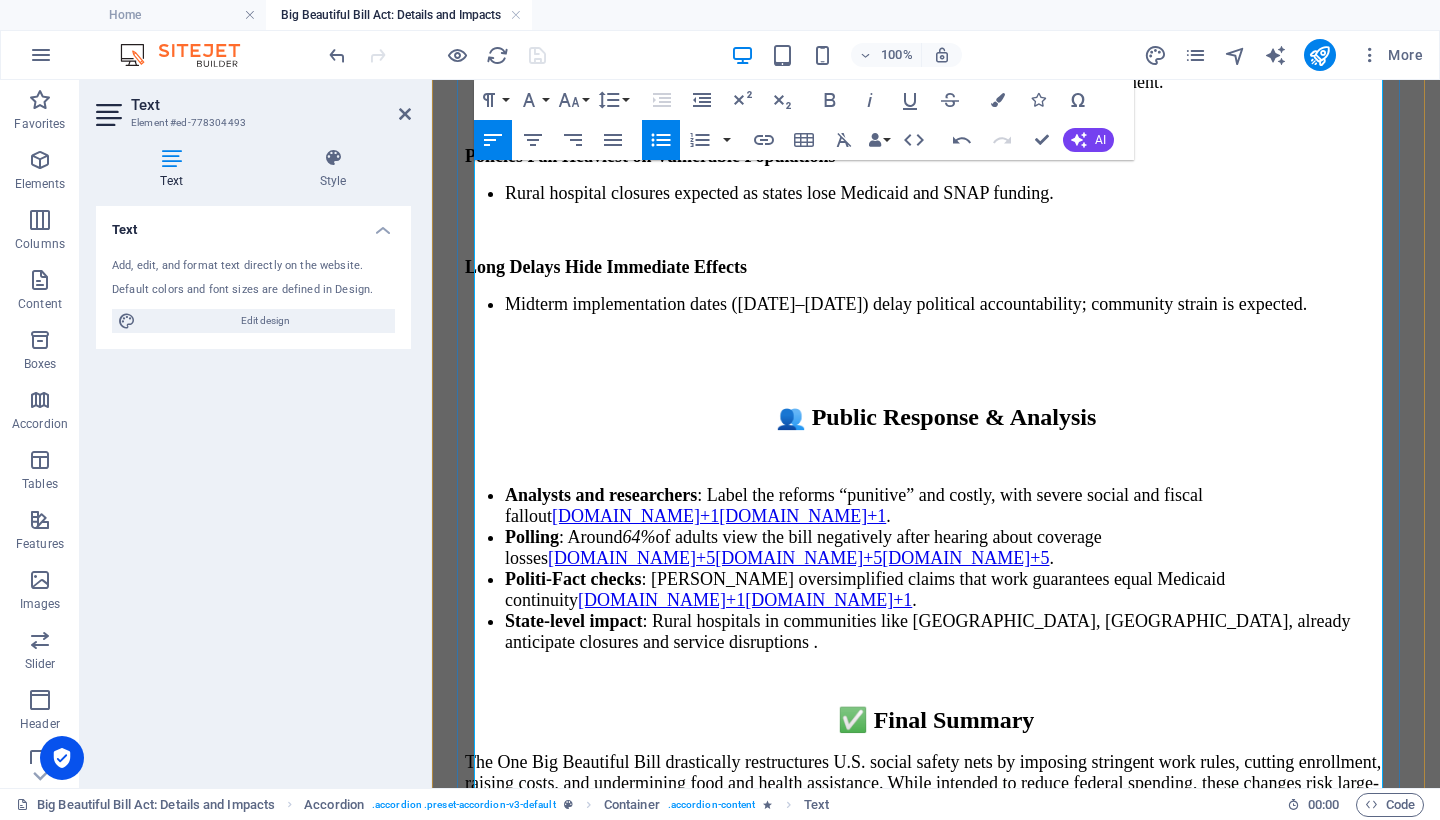 scroll, scrollTop: 11493, scrollLeft: 0, axis: vertical 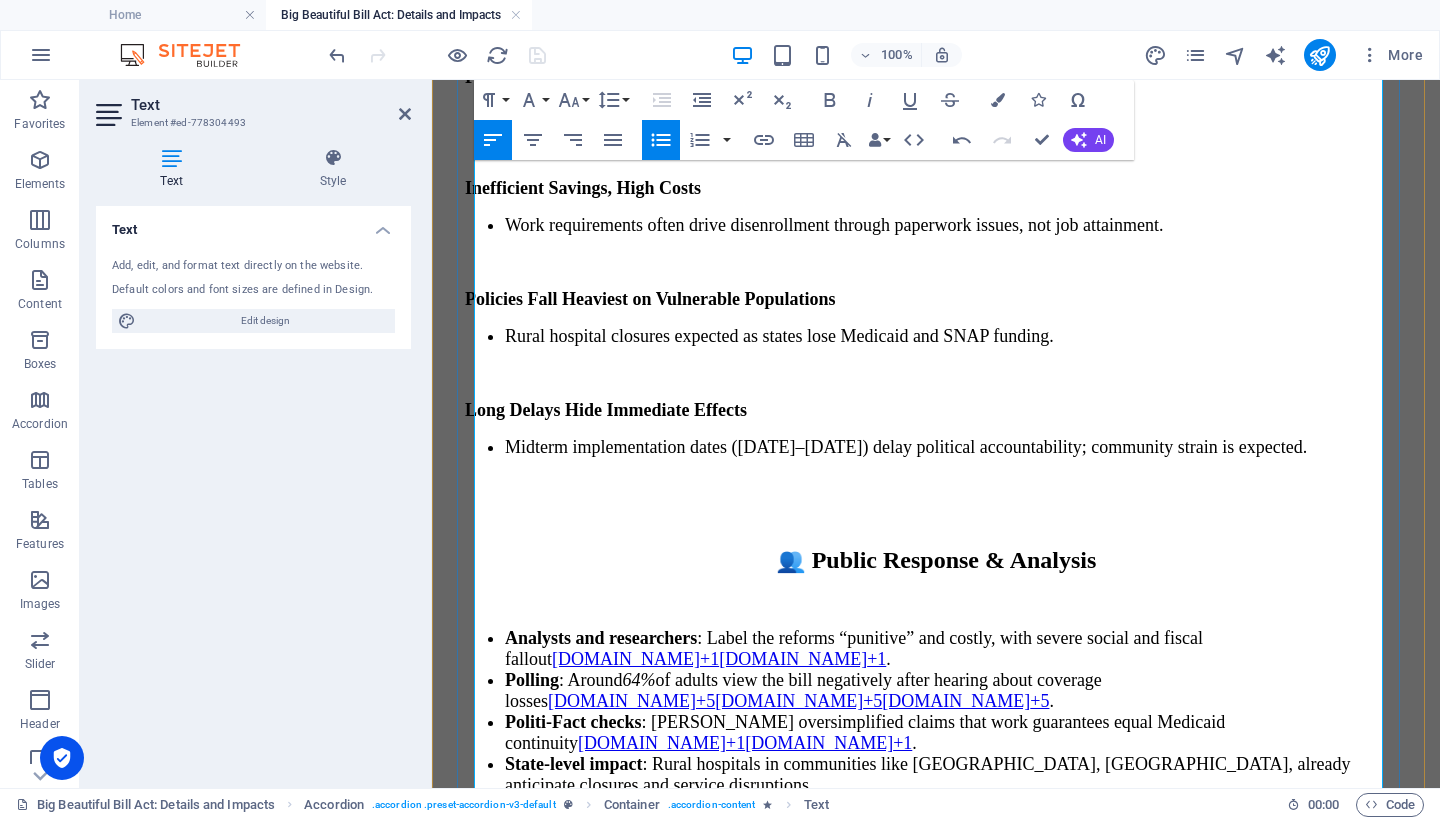 click on "2–5 million  people may lose SNAP benefits⁽⁵⁾. Increased food insecurity, especially in high-SNAP states; critics warn of hunger and heightened vulnerability⁽⁶⁾." at bounding box center (936, 2069) 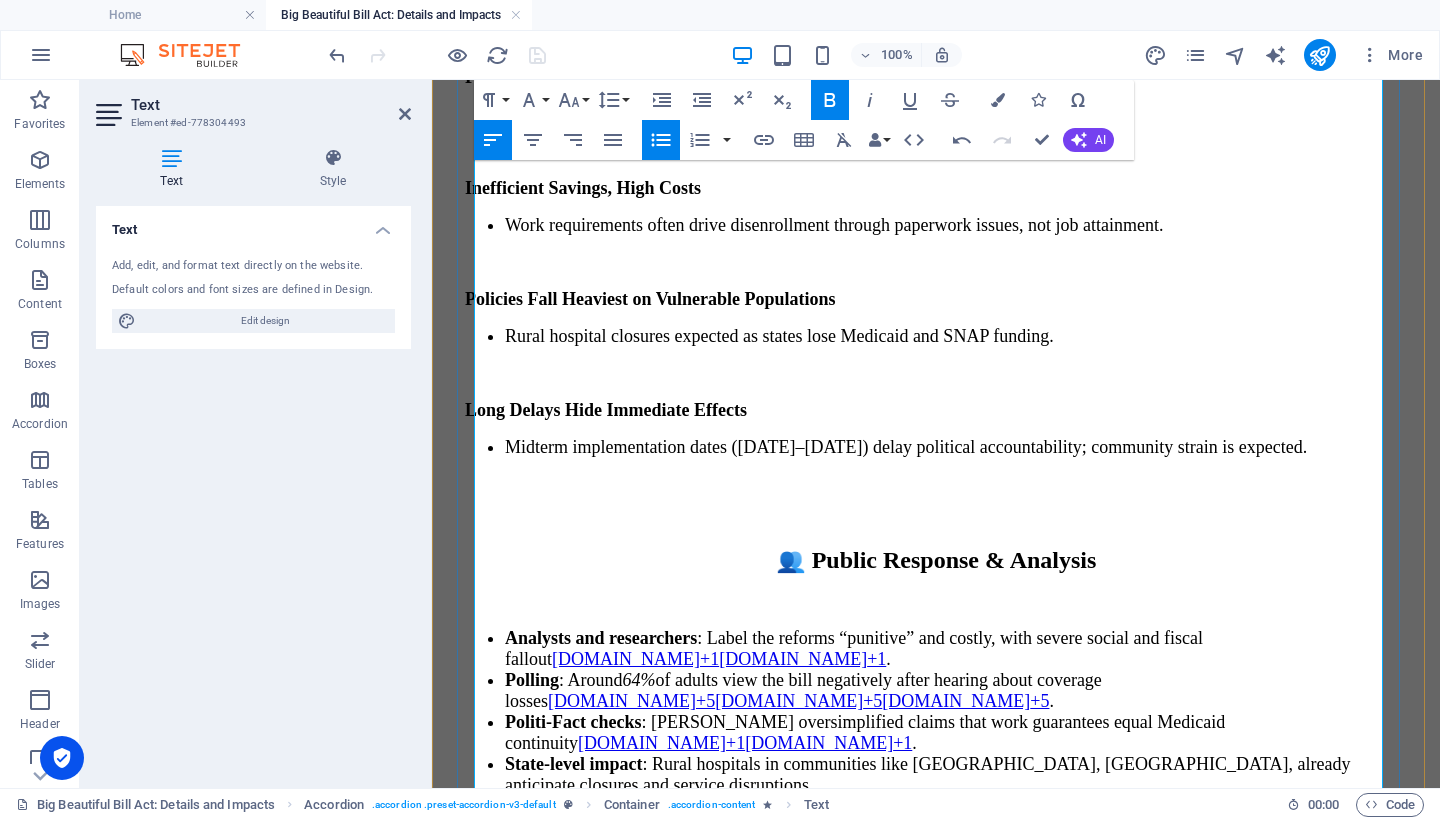 click on "2–5 million  people may lose SNAP benefits⁽⁵⁾." at bounding box center [956, 2049] 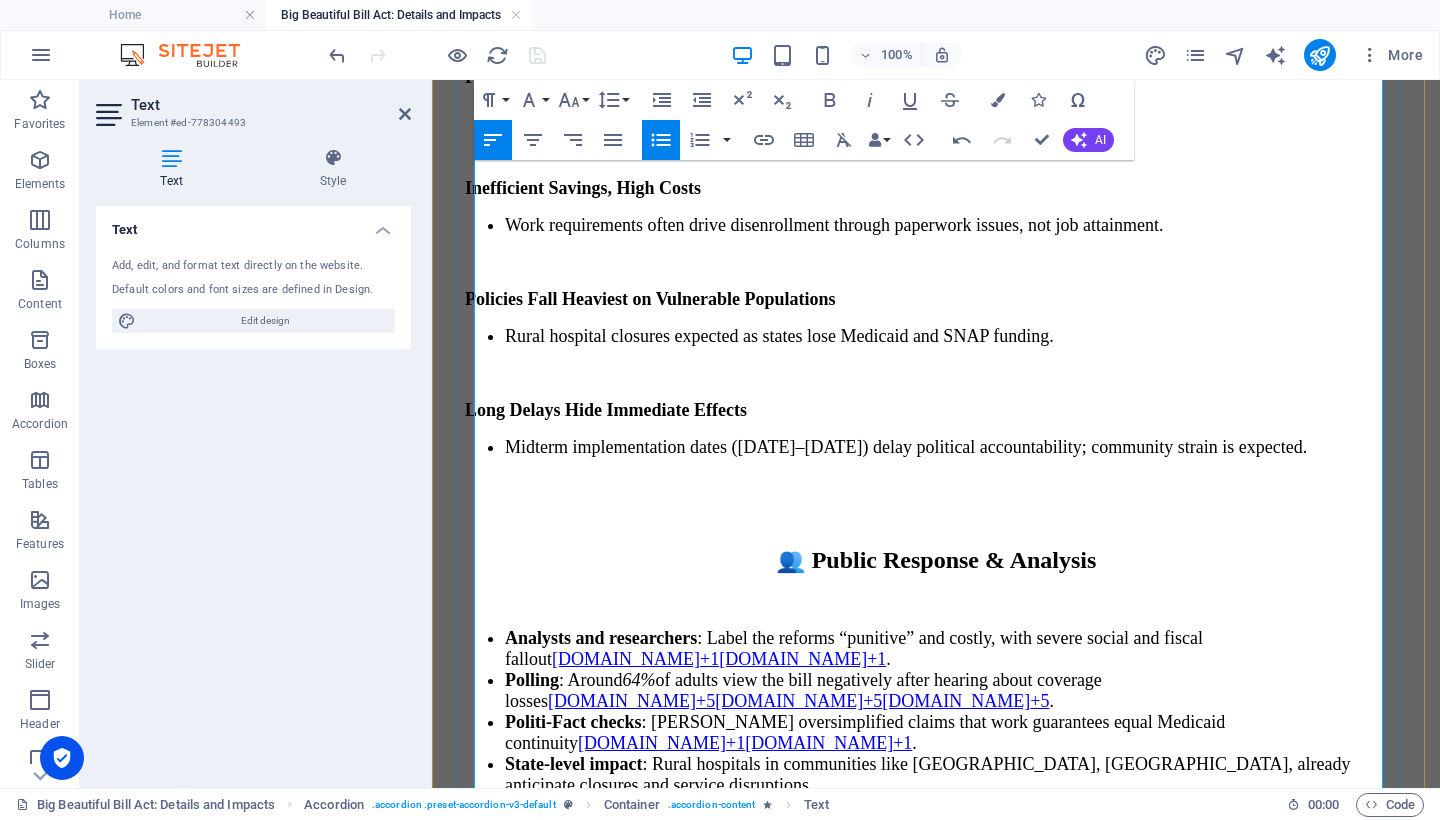 click on "2–5 million  people may lose SNAP benefits⁽⁵⁾." at bounding box center [956, 2049] 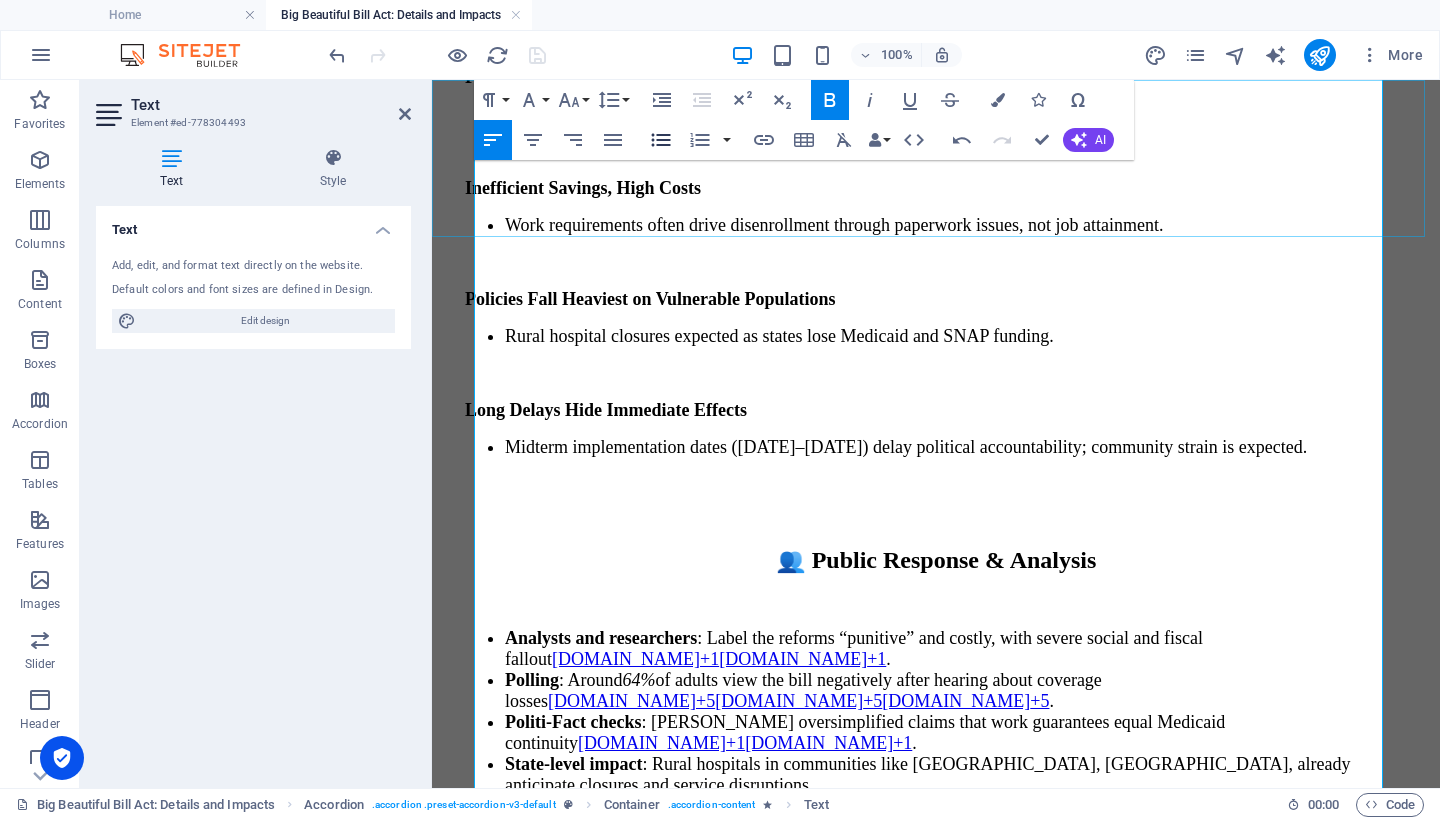 click 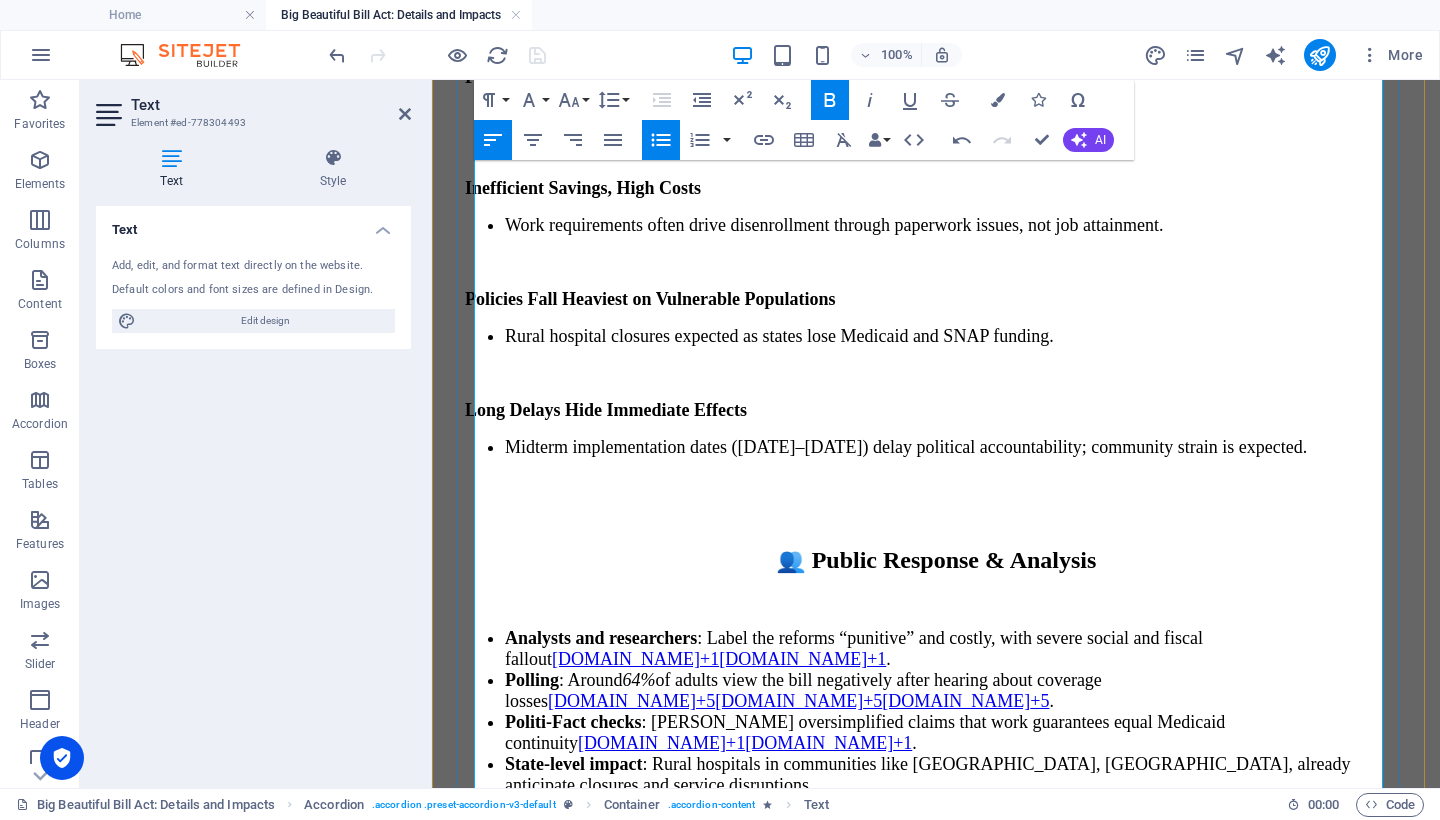 click on "Increased food insecurity, especially in high-SNAP states; critics warn of hunger and heightened vulnerability⁽⁶⁾." at bounding box center (956, 2083) 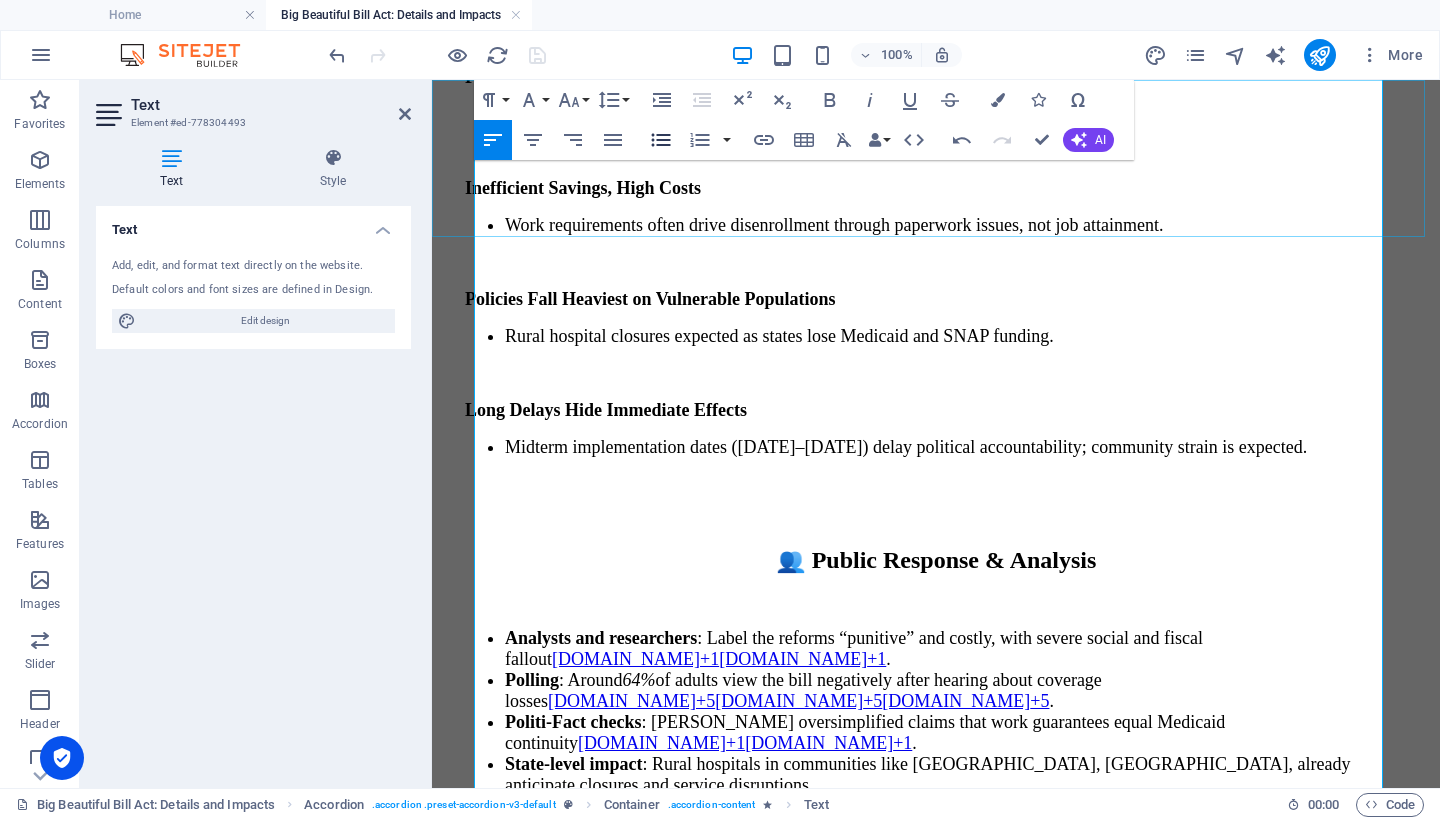 click 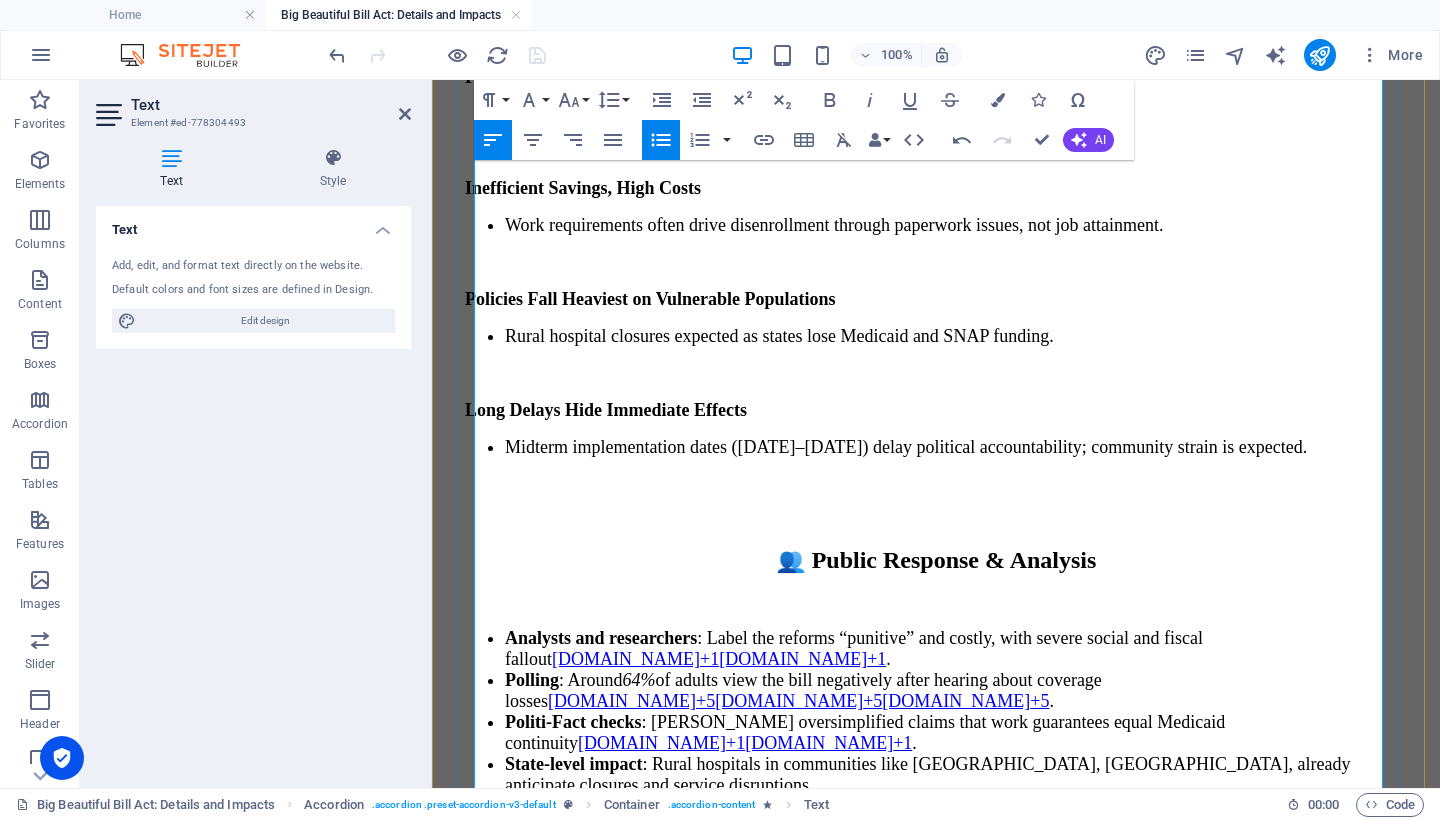 click on "Increased food insecurity, especially in high-SNAP states; critics warn of hunger and heightened vulnerability⁽⁶⁾." at bounding box center [956, 2064] 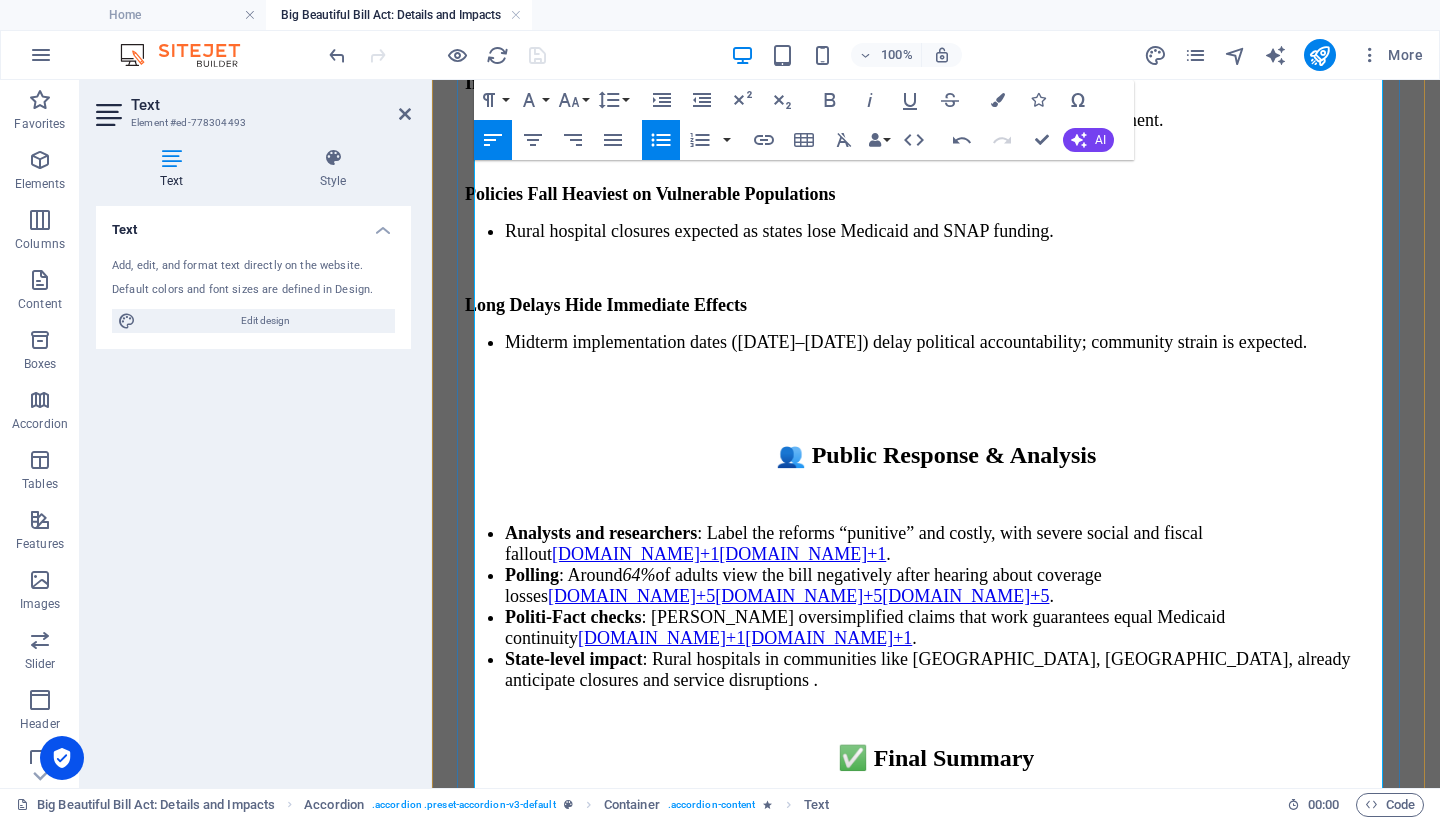 scroll, scrollTop: 11451, scrollLeft: 0, axis: vertical 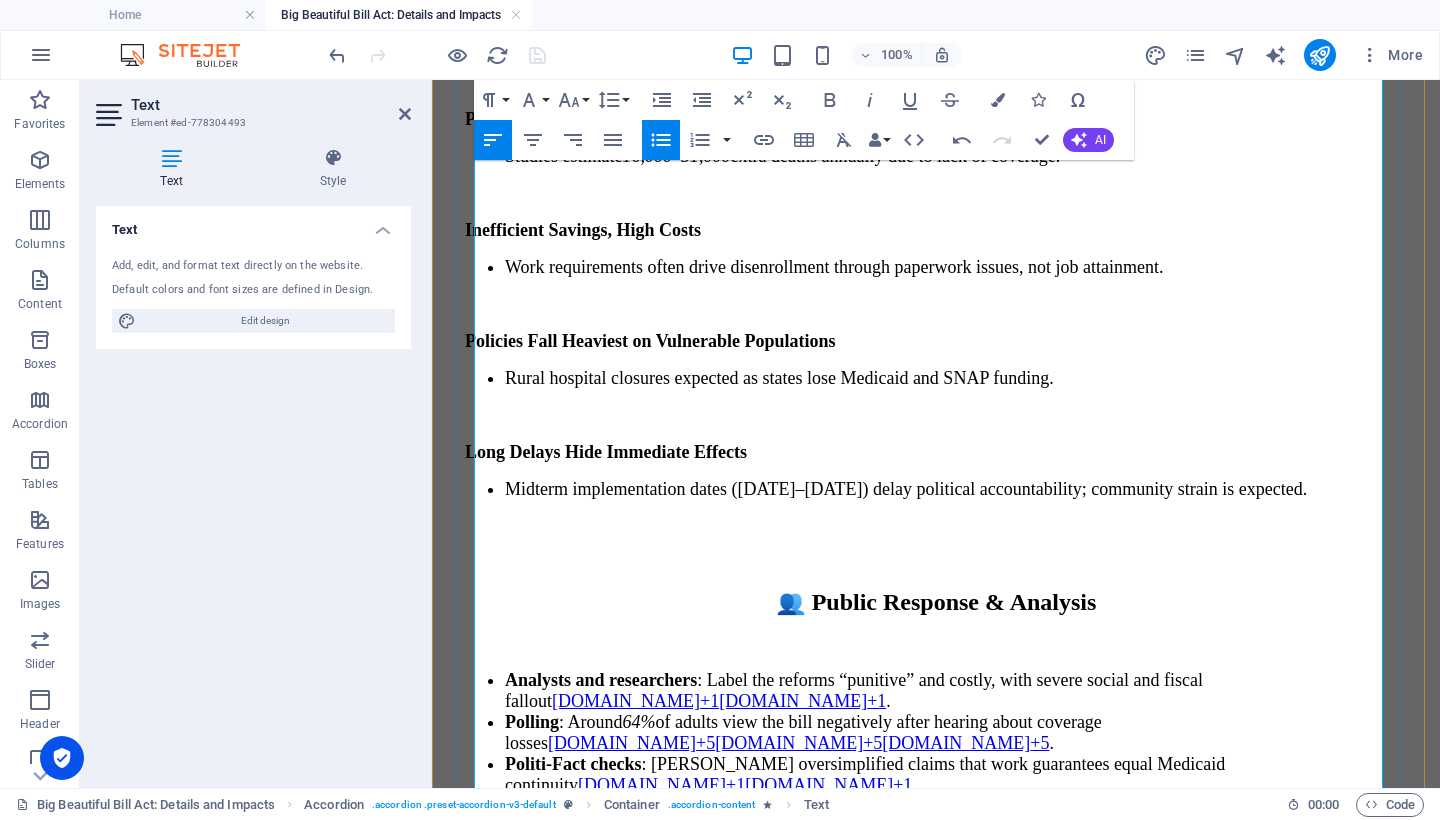 click on "Budget Cuts" at bounding box center [513, 1981] 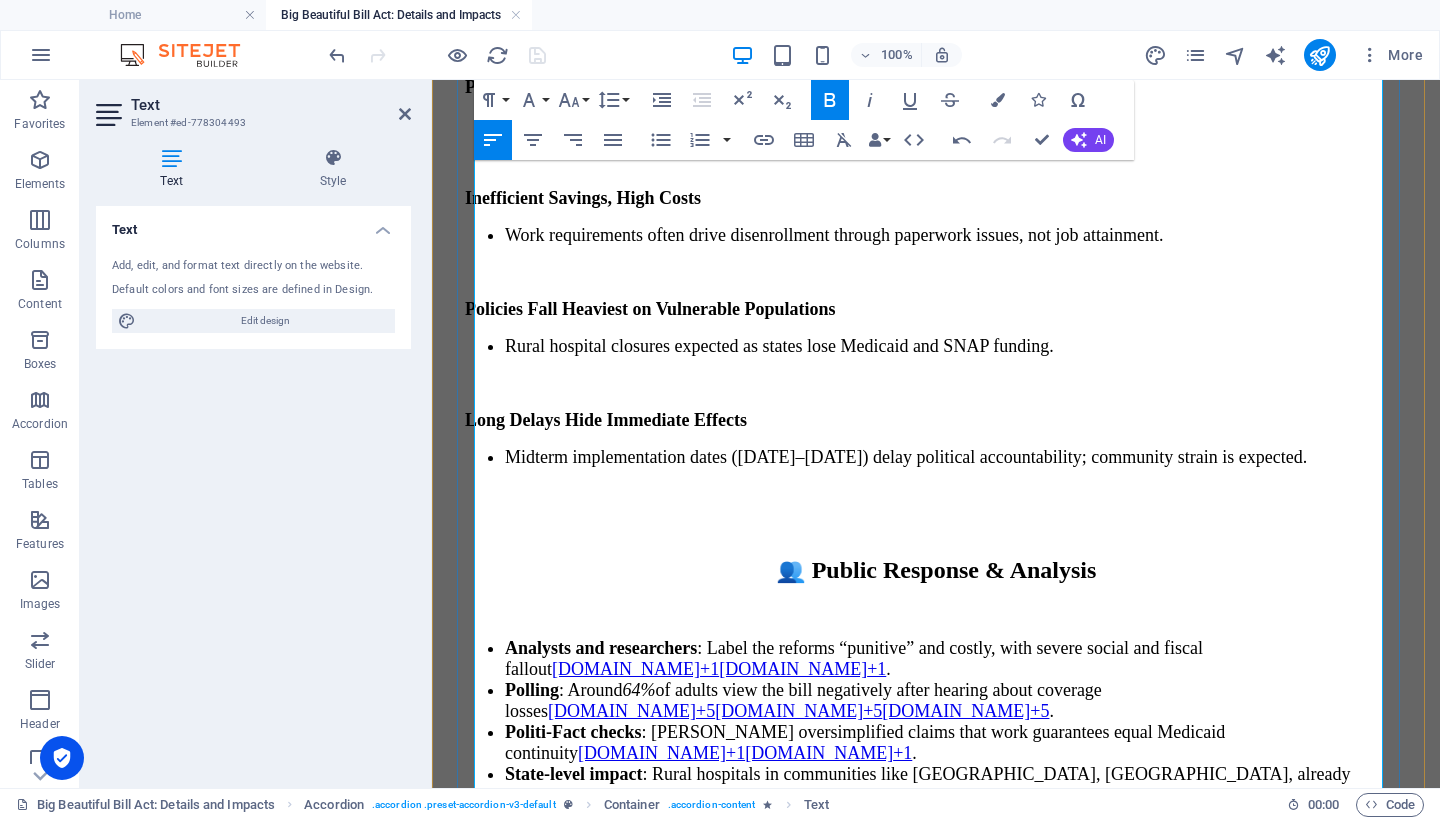 scroll, scrollTop: 11518, scrollLeft: 0, axis: vertical 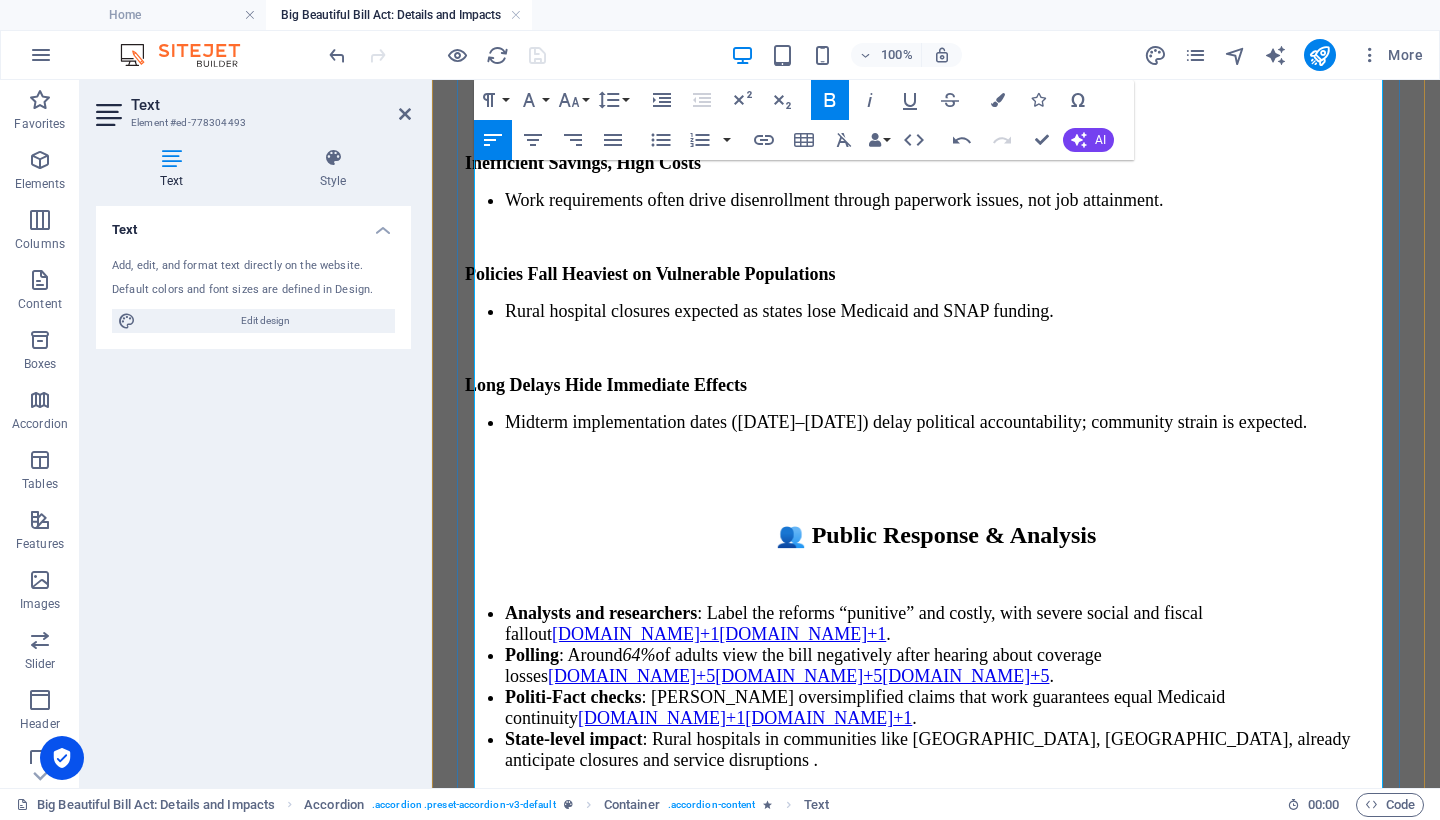 click on "Impact & Concerns" at bounding box center (541, 2019) 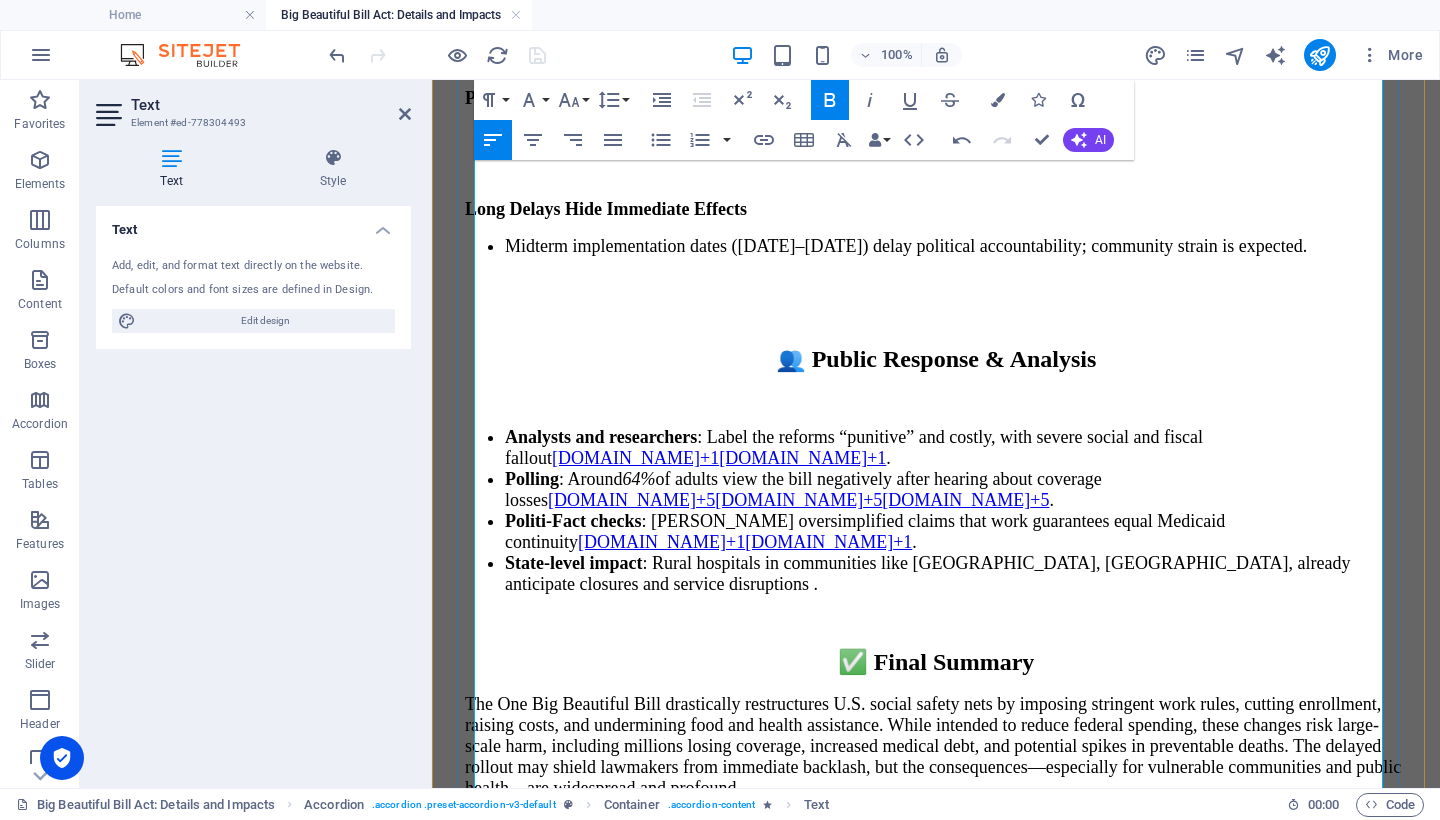 scroll, scrollTop: 11690, scrollLeft: 0, axis: vertical 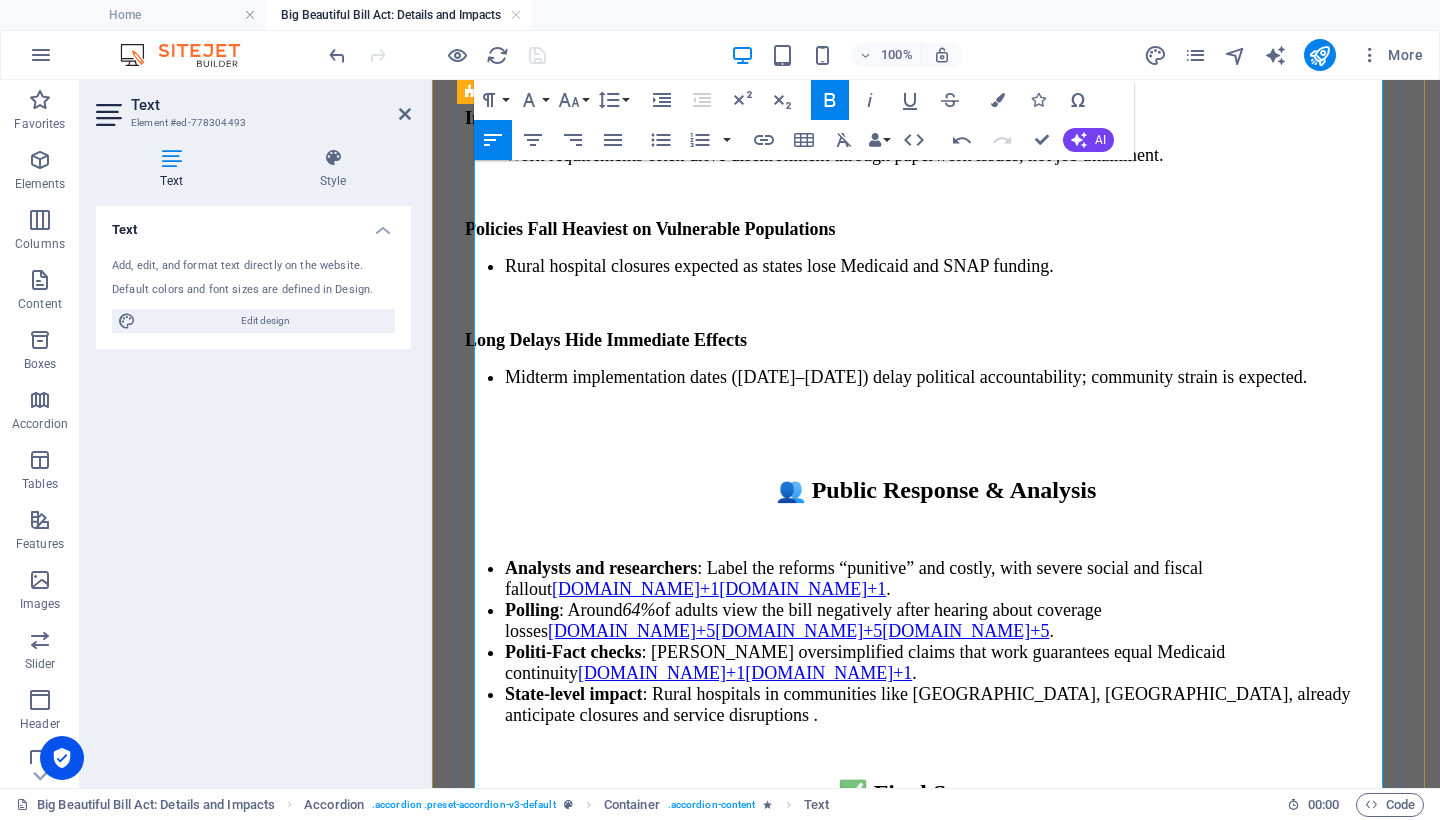 drag, startPoint x: 761, startPoint y: 551, endPoint x: 473, endPoint y: 345, distance: 354.0904 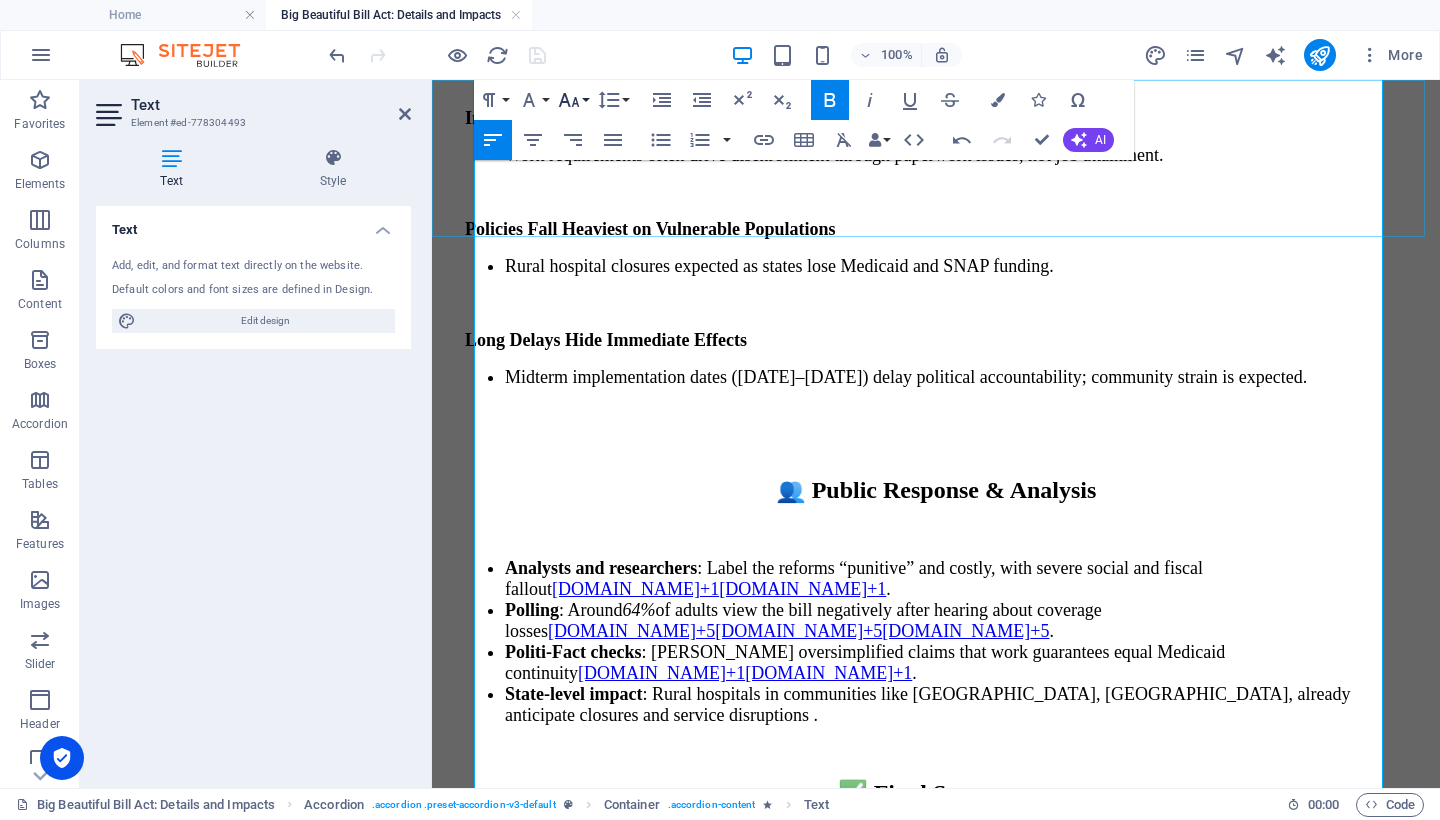 click 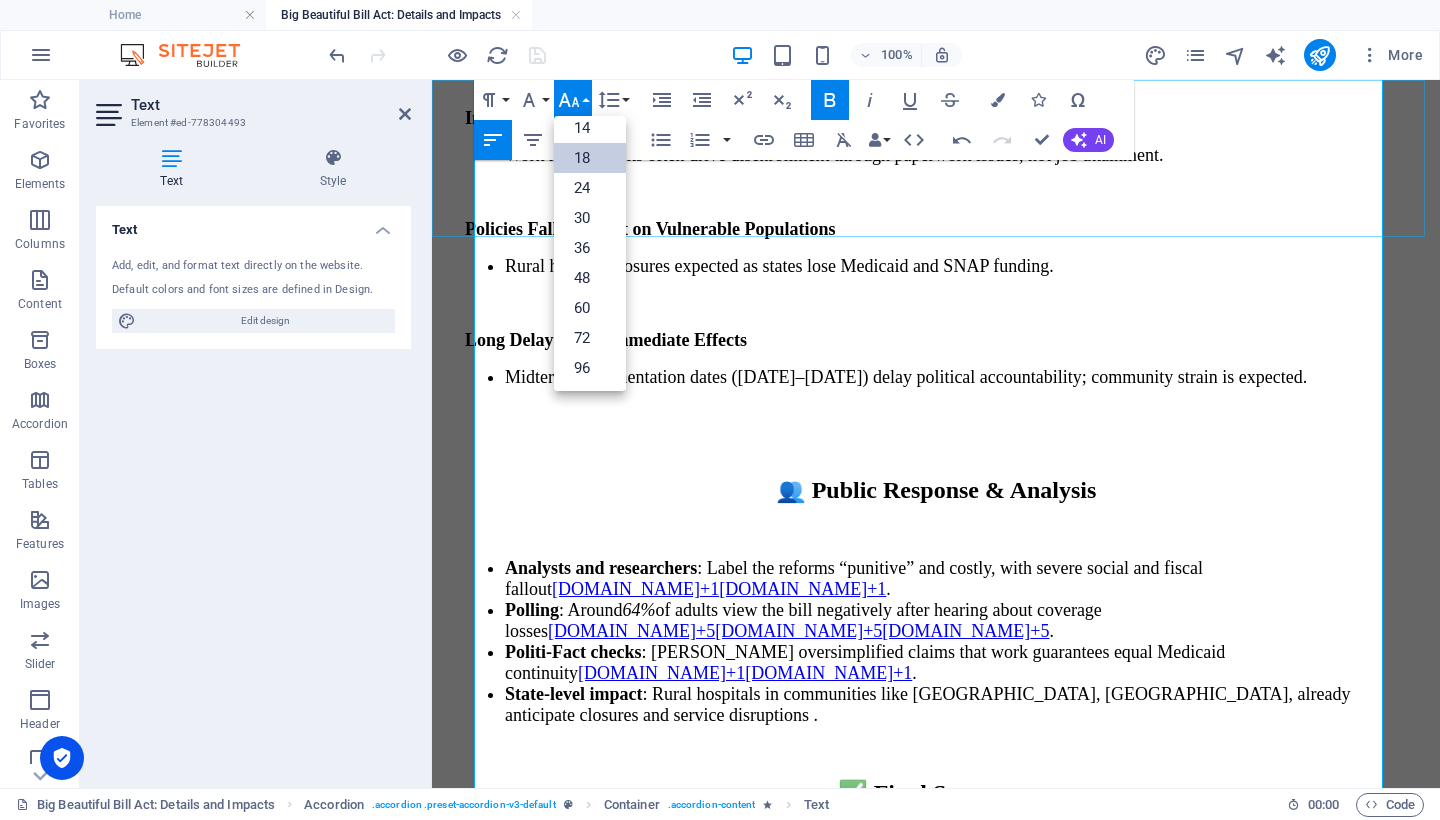 scroll, scrollTop: 161, scrollLeft: 0, axis: vertical 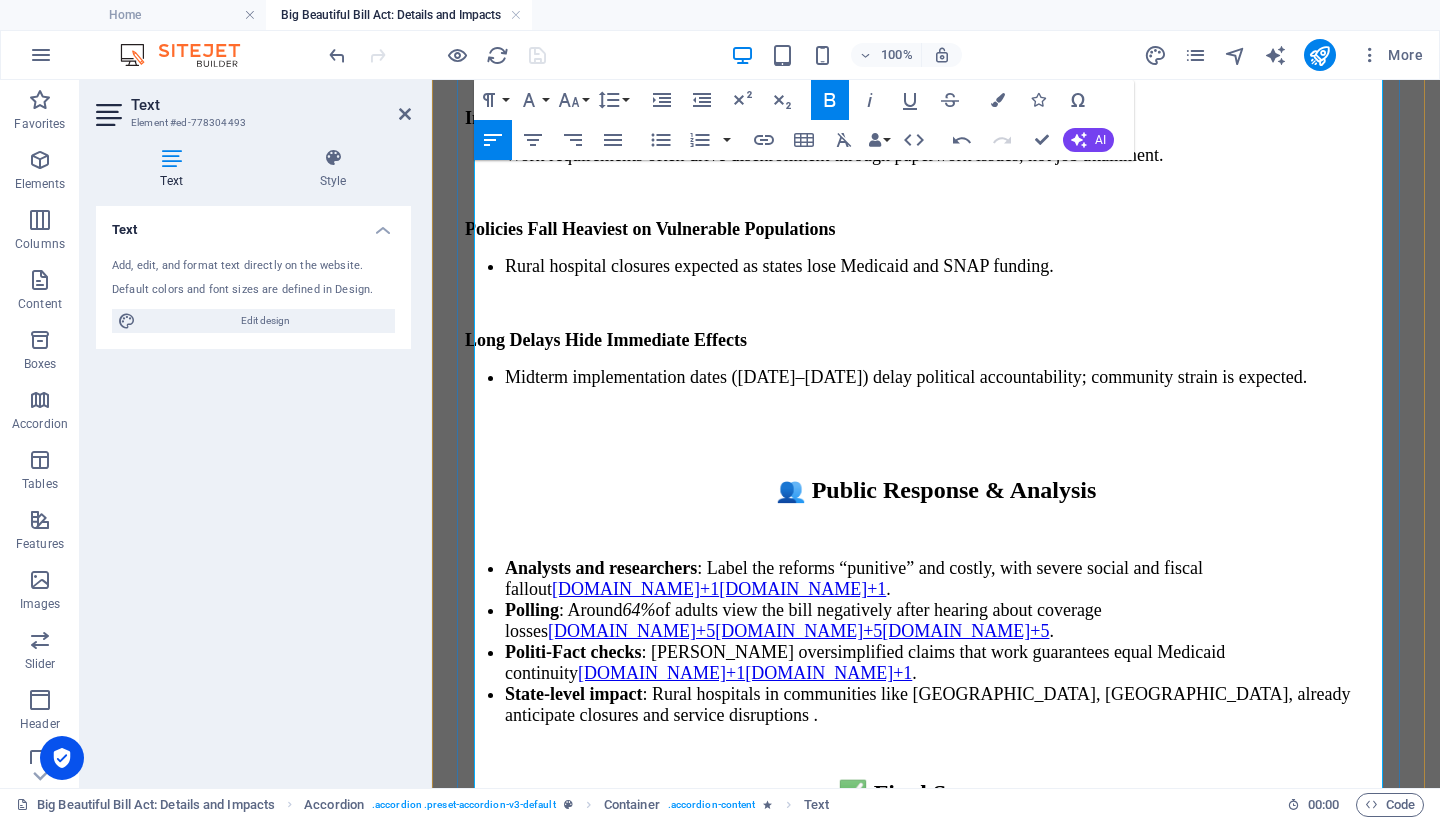 click on "$186 billion  in SNAP reductions over the next decade; states to share  75% of administrative costs ⁵." at bounding box center (956, 1946) 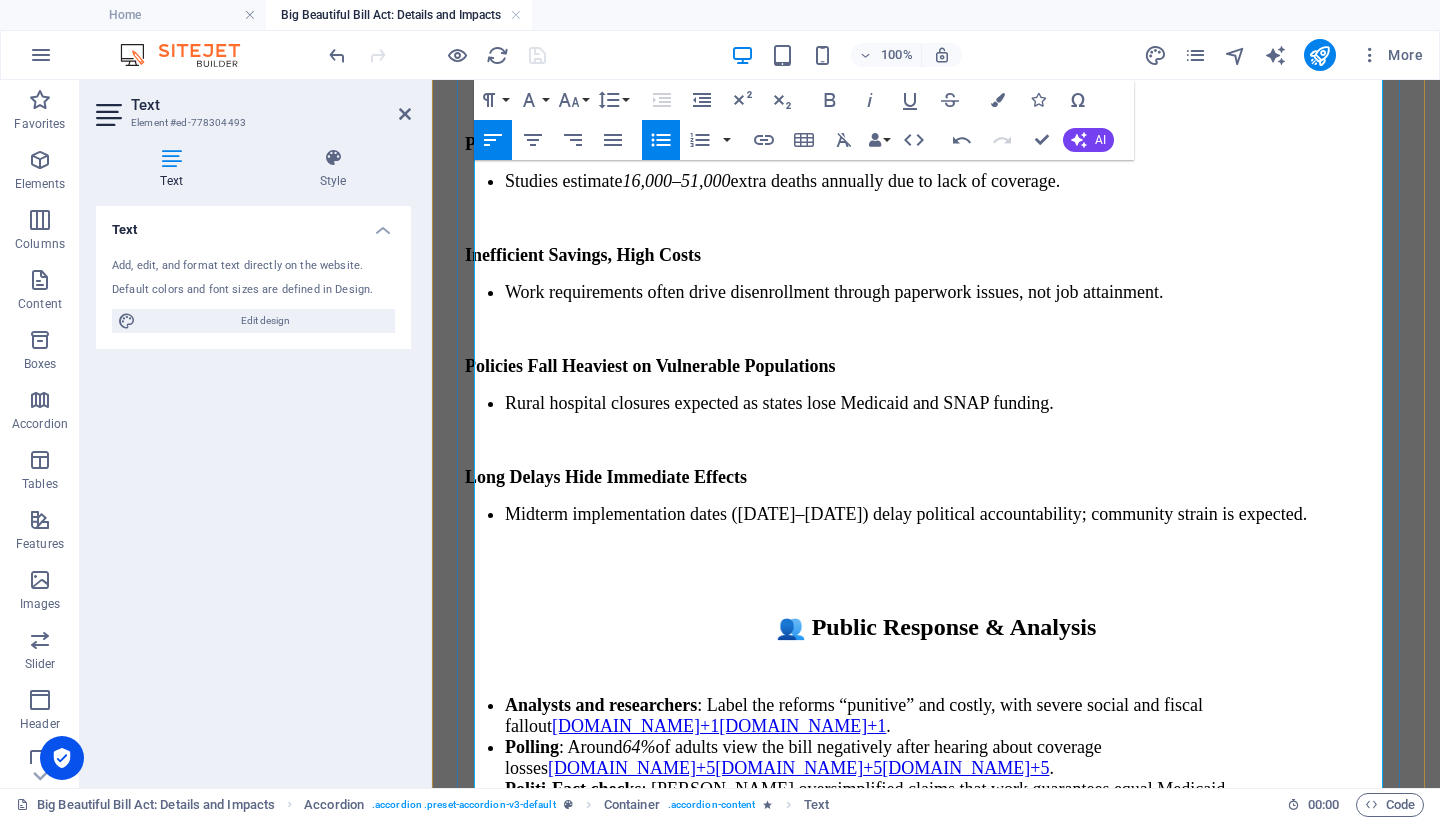 scroll, scrollTop: 11464, scrollLeft: 0, axis: vertical 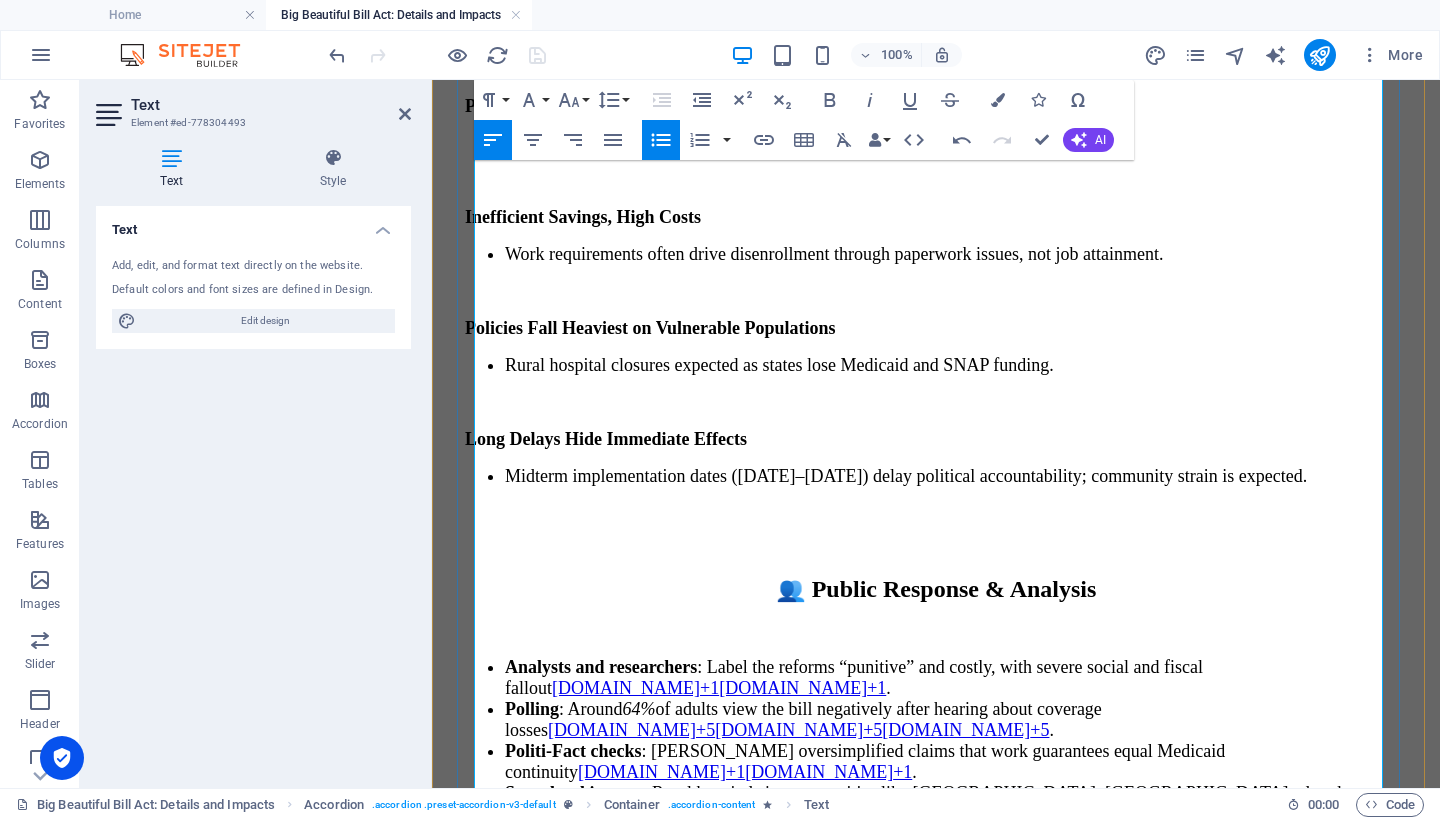 click at bounding box center [936, 1971] 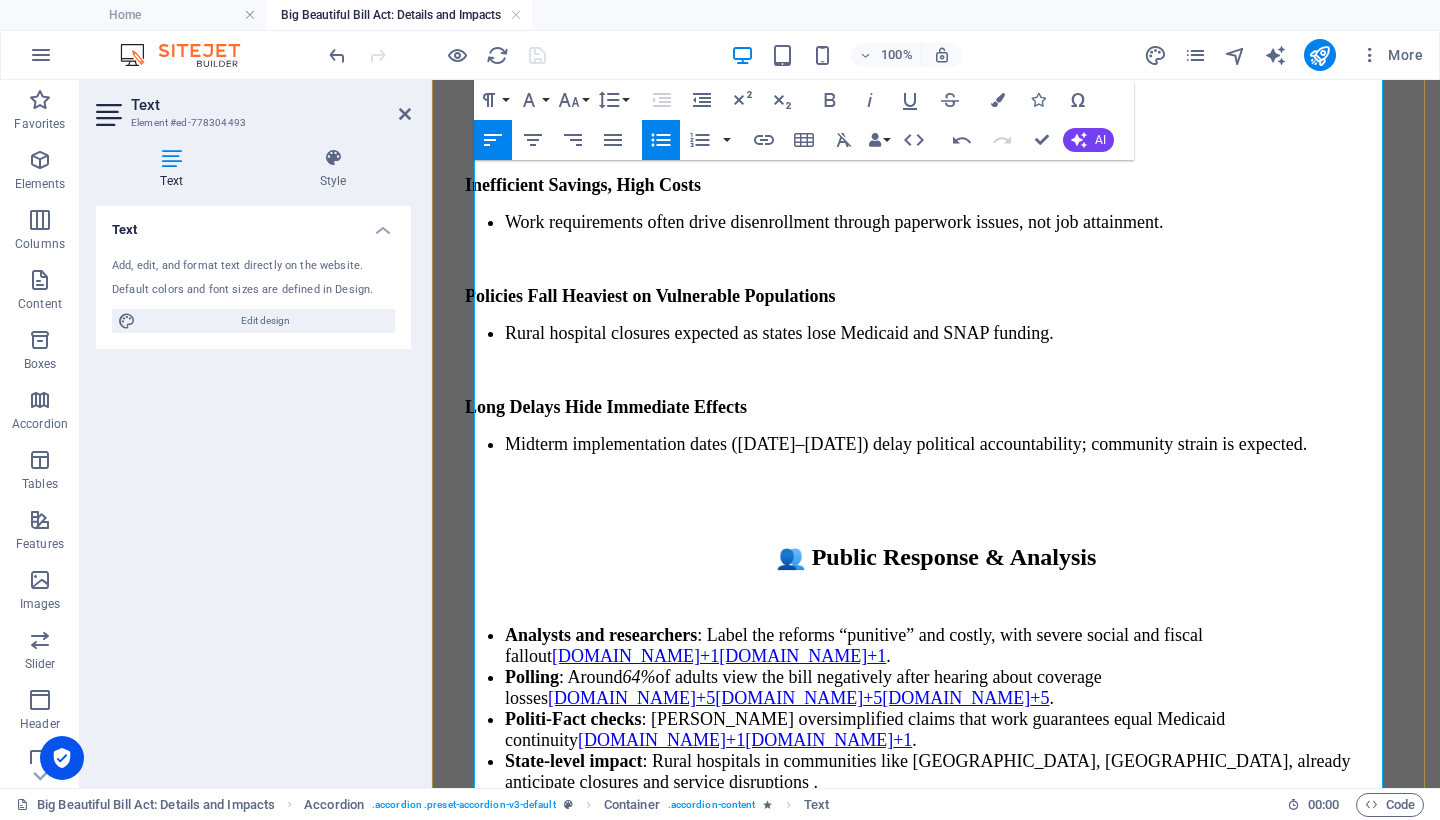 scroll, scrollTop: 11621, scrollLeft: 0, axis: vertical 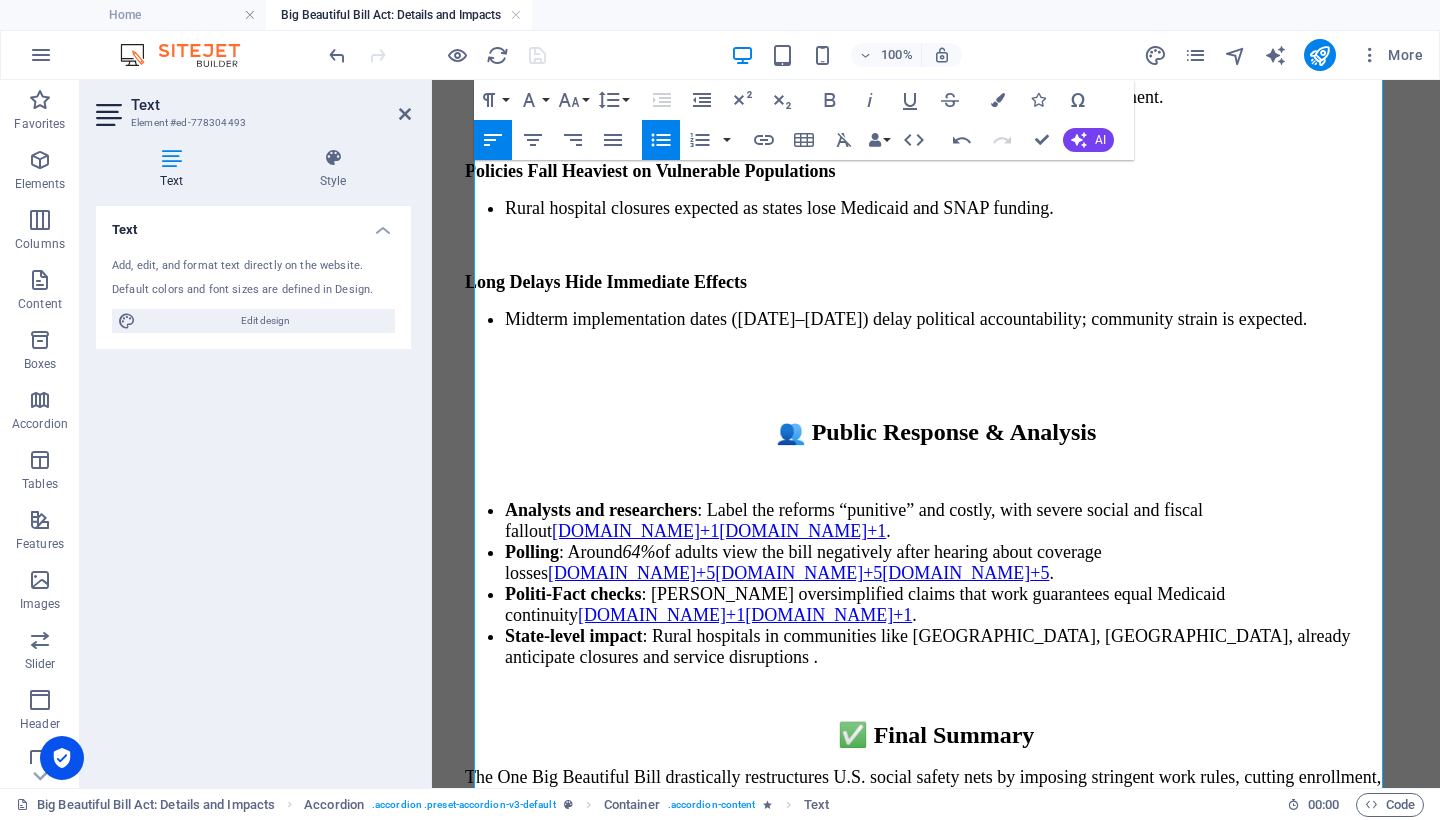 drag, startPoint x: 858, startPoint y: 587, endPoint x: 844, endPoint y: 671, distance: 85.158676 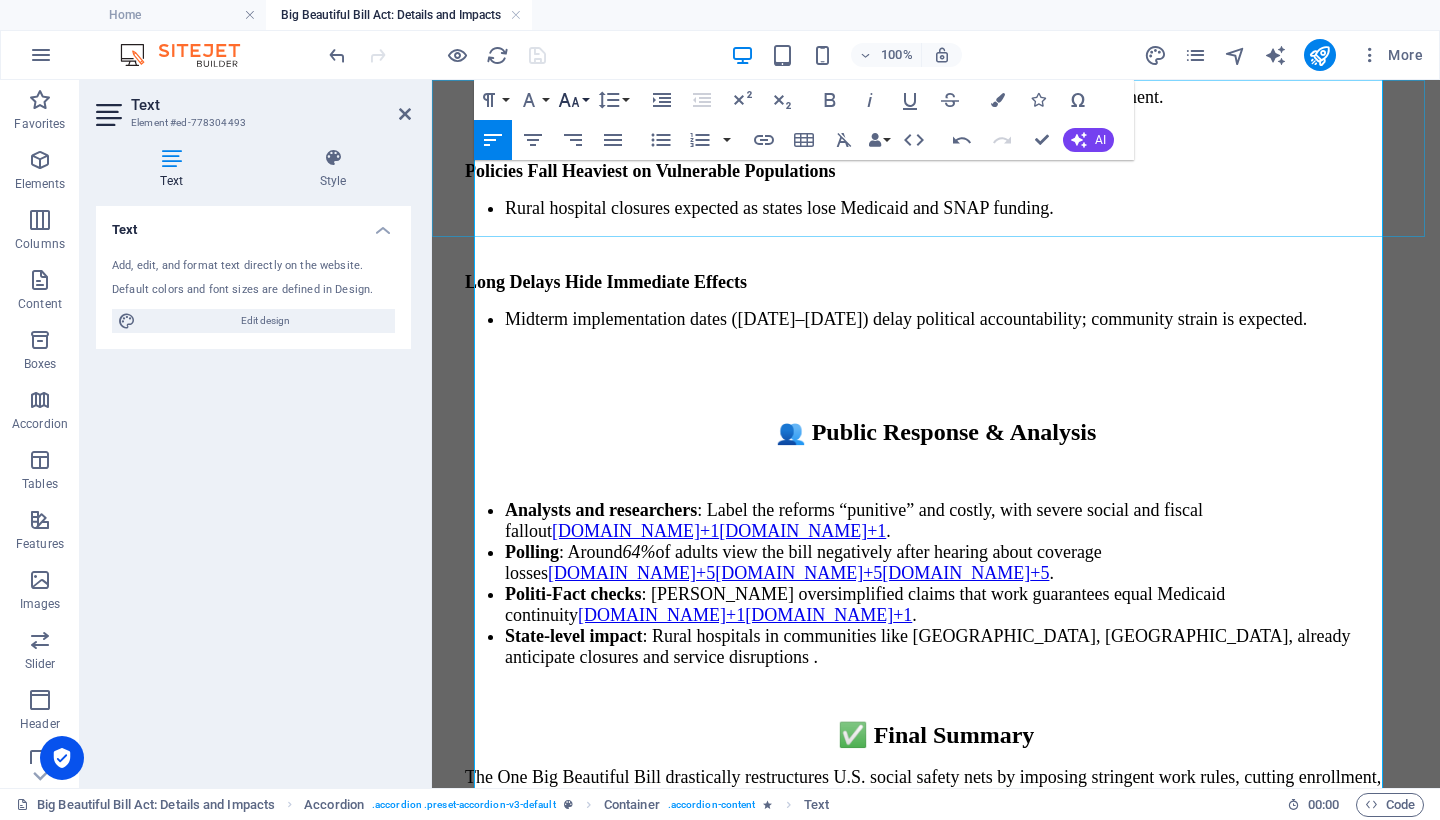 click 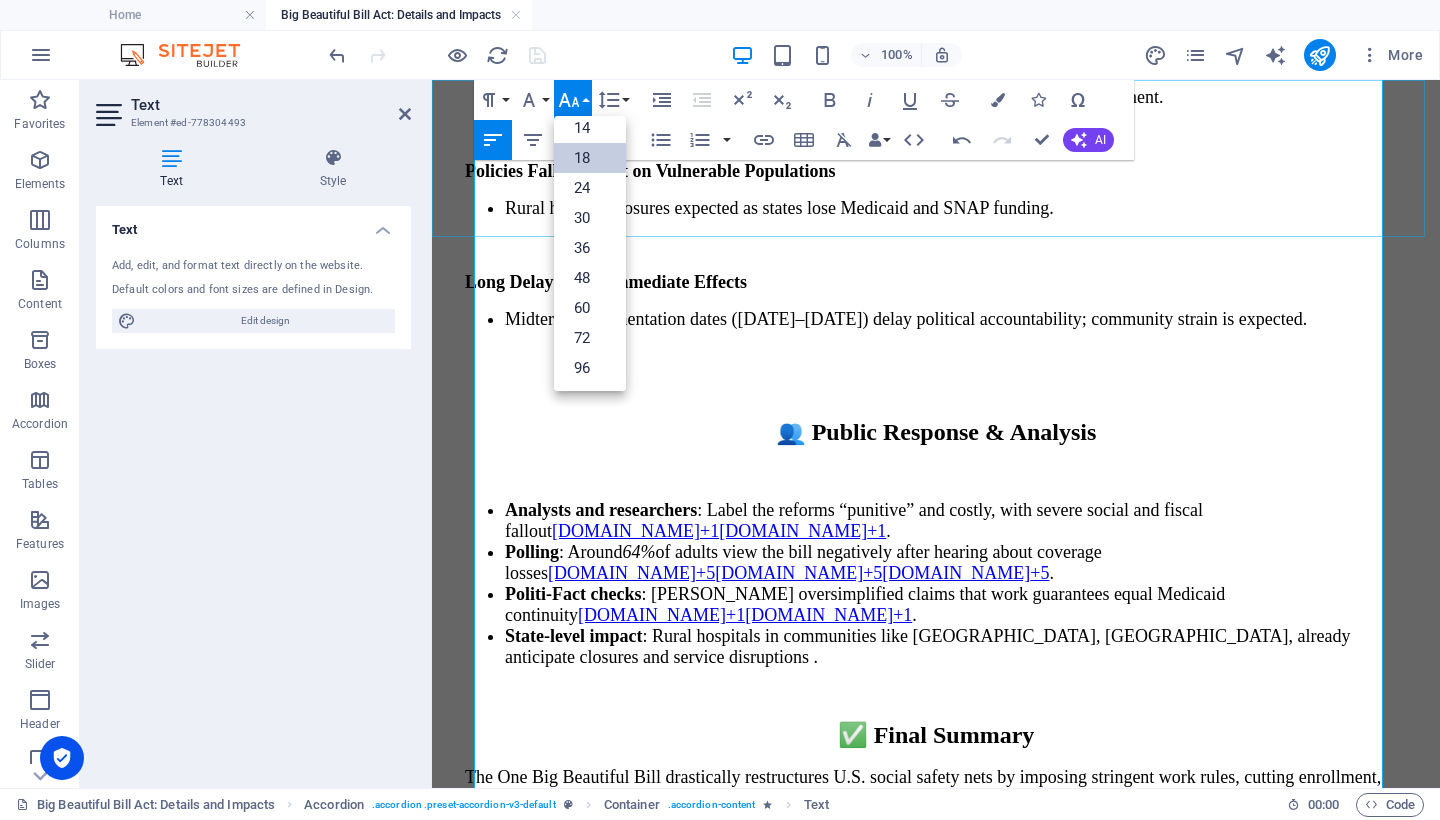 scroll, scrollTop: 161, scrollLeft: 0, axis: vertical 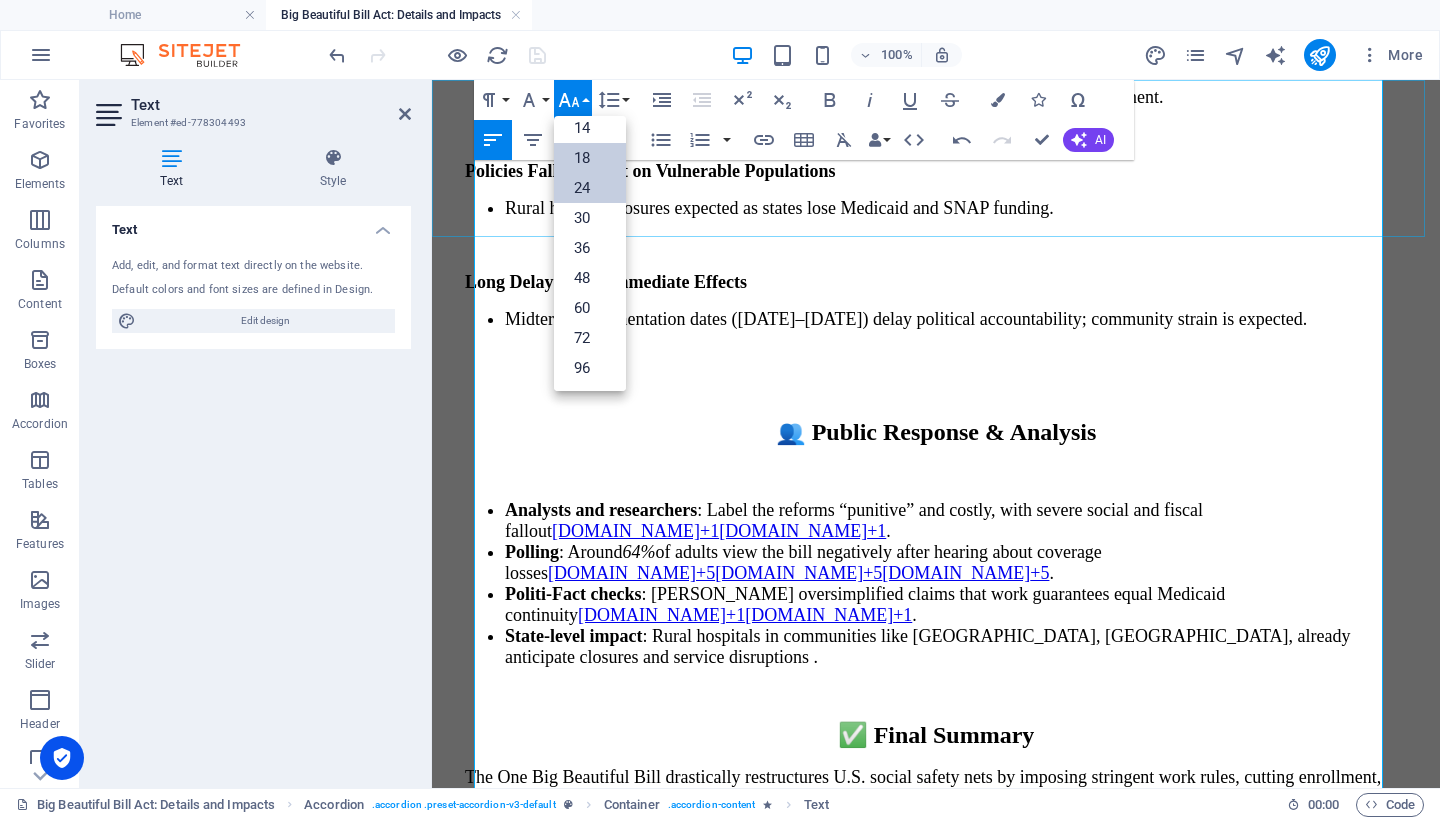 click on "24" at bounding box center [590, 188] 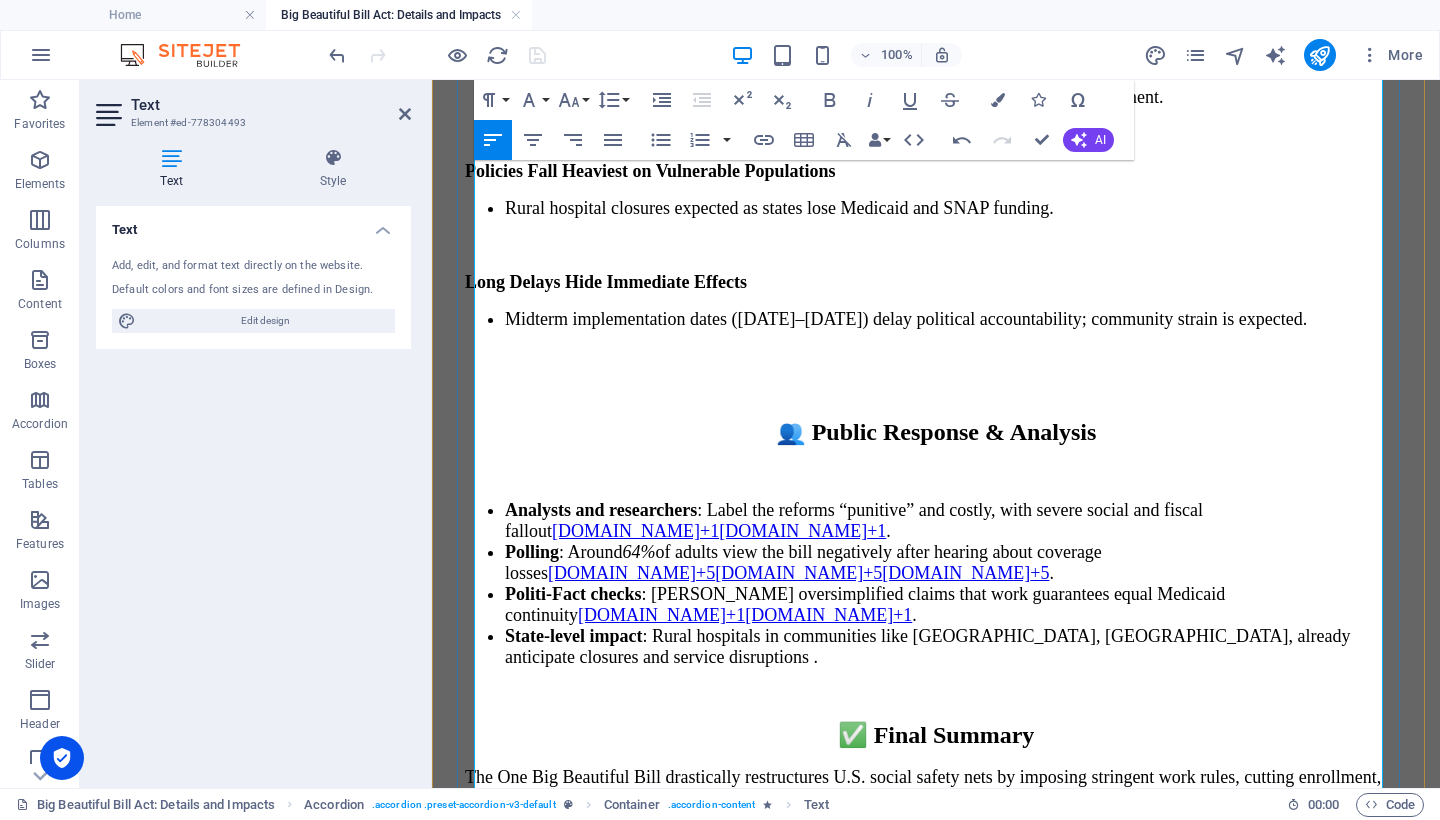 click on "Premium tax credits are not extended , causing ACA plan cost increases from early  2026 ⁽⁷⁾." at bounding box center (956, 2052) 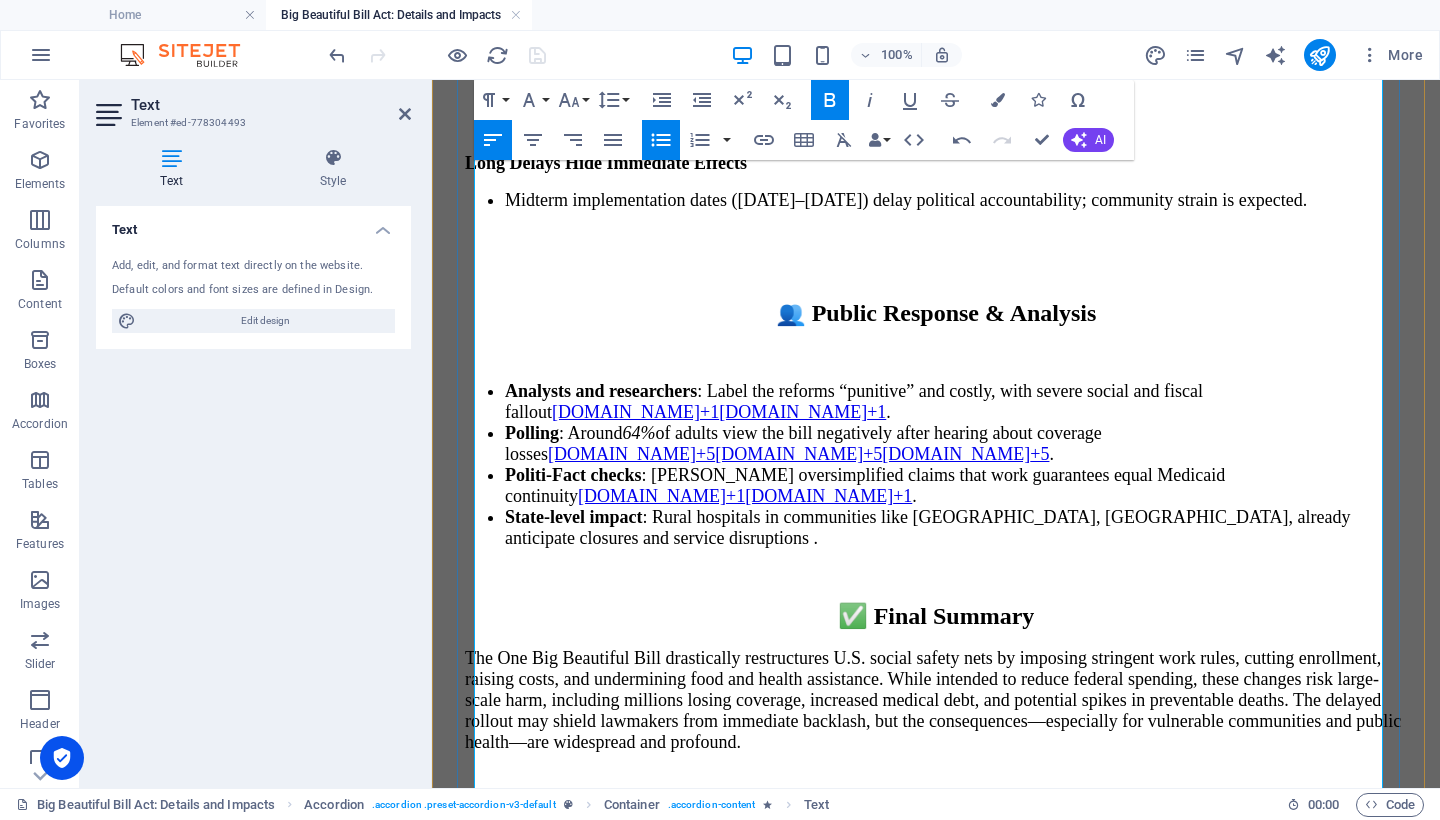 scroll, scrollTop: 11747, scrollLeft: 0, axis: vertical 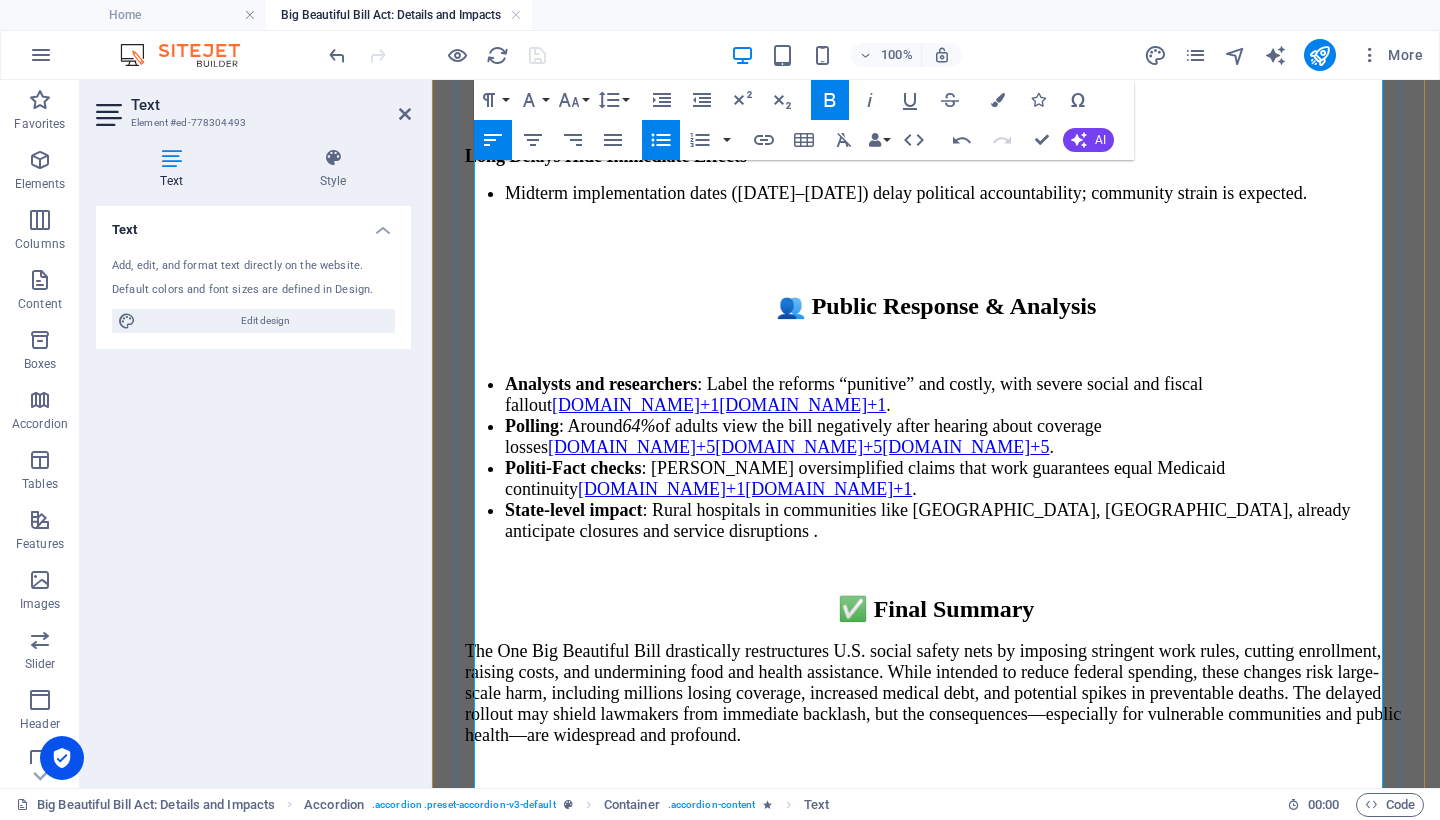 click on "Premium tax credits are not extended , causing ACA plan cost increases from early  2026 ⁽⁷⁾." at bounding box center (956, 1926) 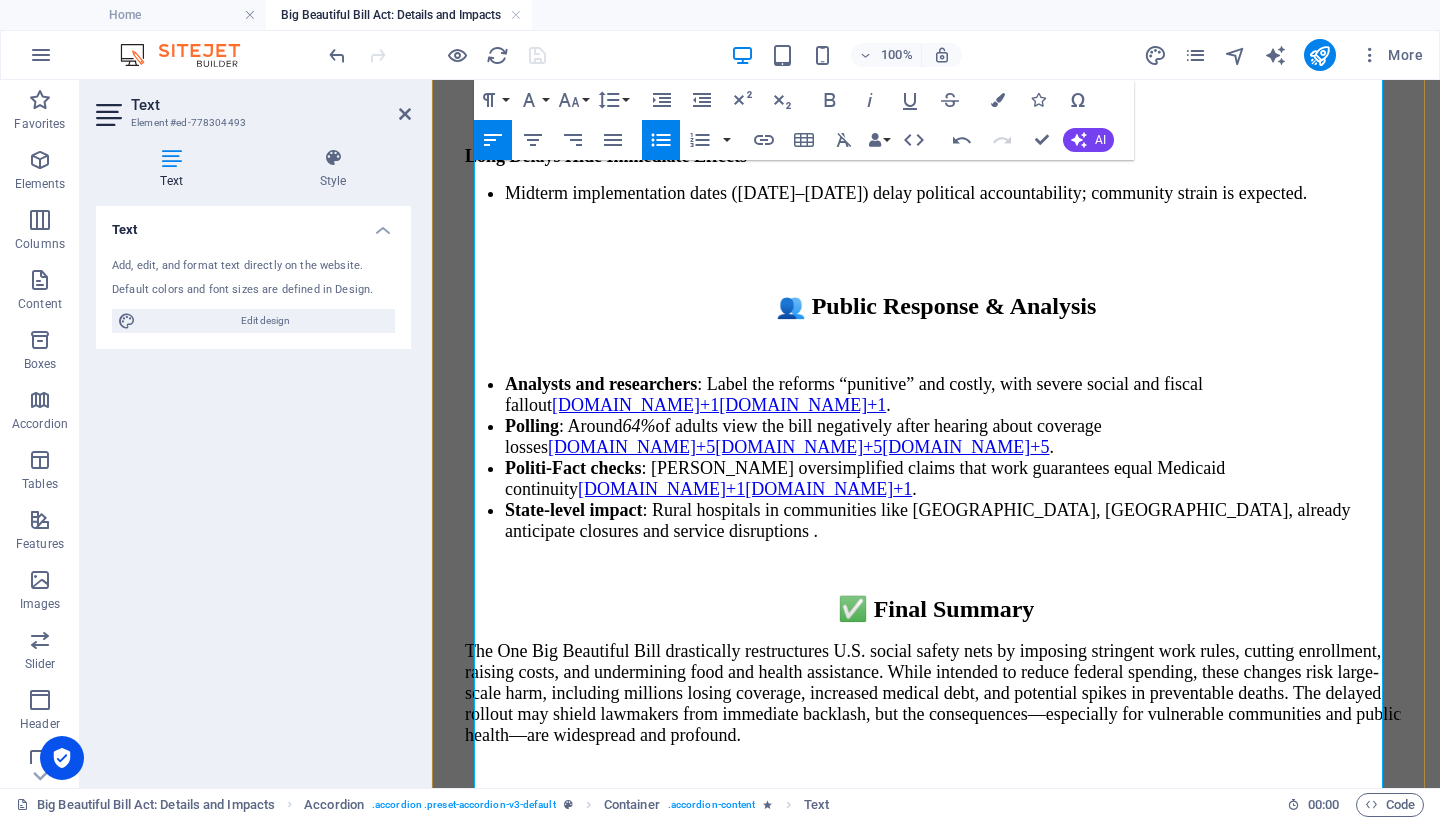 click on "CBO projects" at bounding box center (557, 1965) 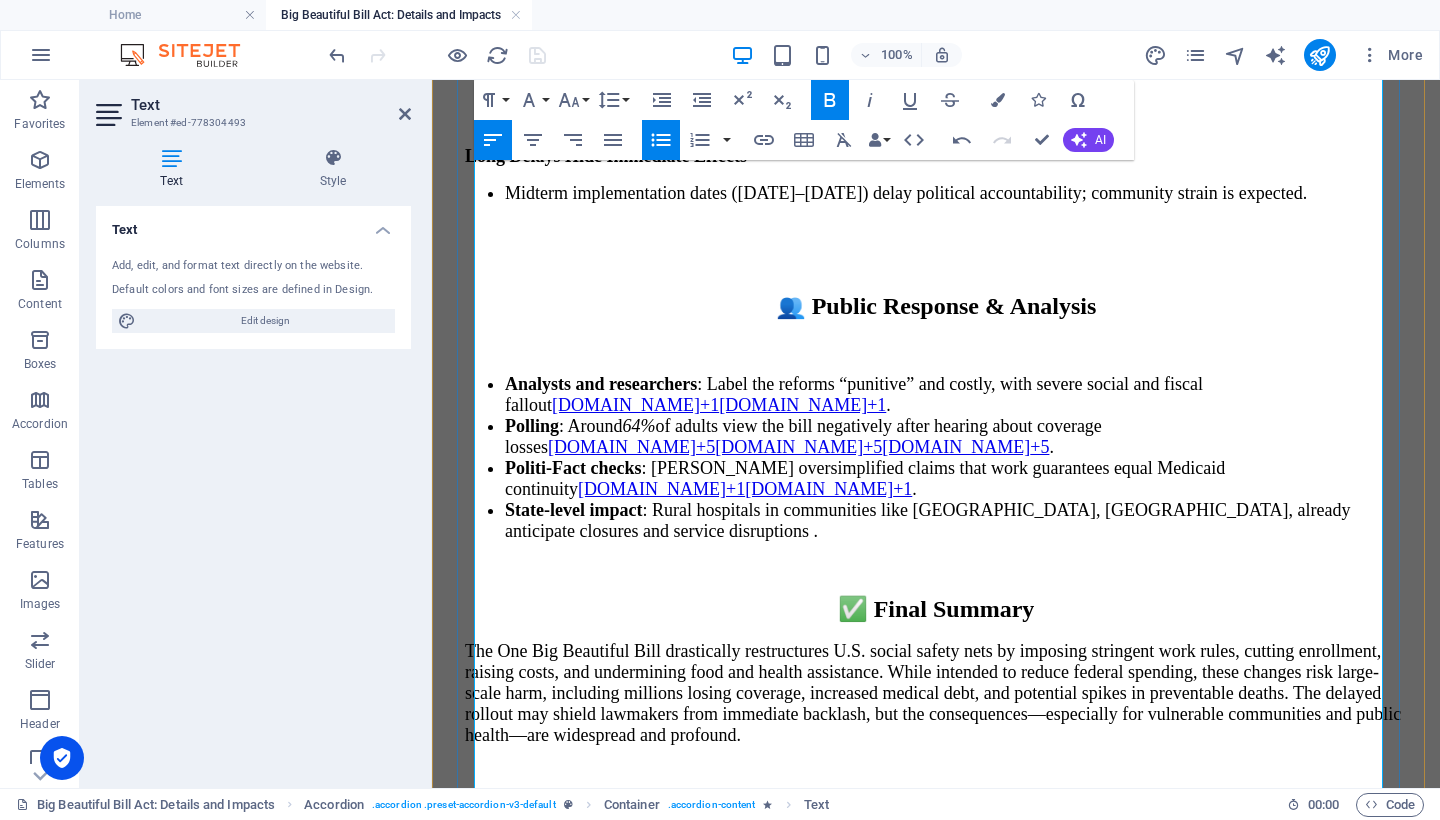 click on "Premium tax credits are not extended" at bounding box center (649, 1926) 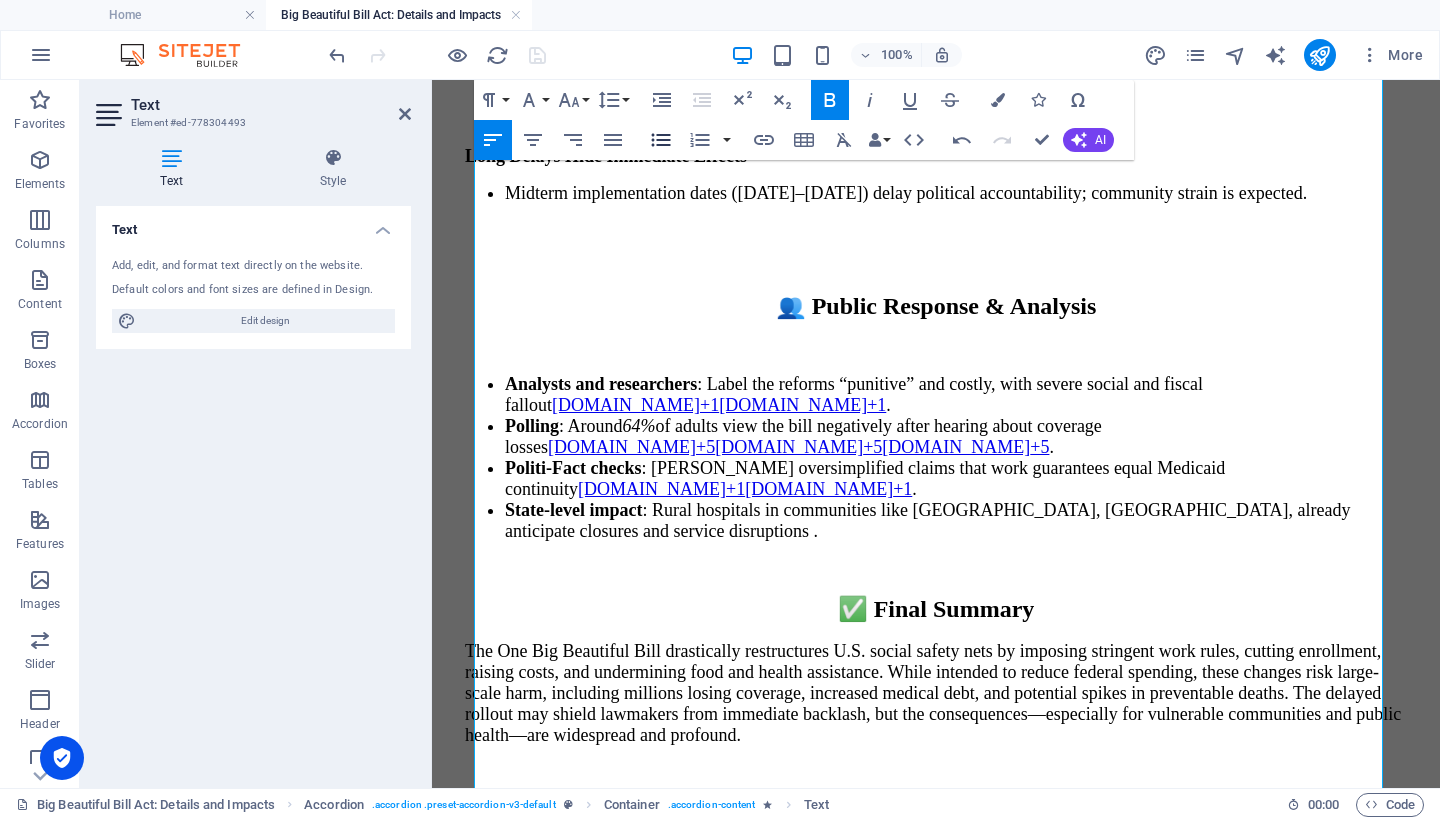 click 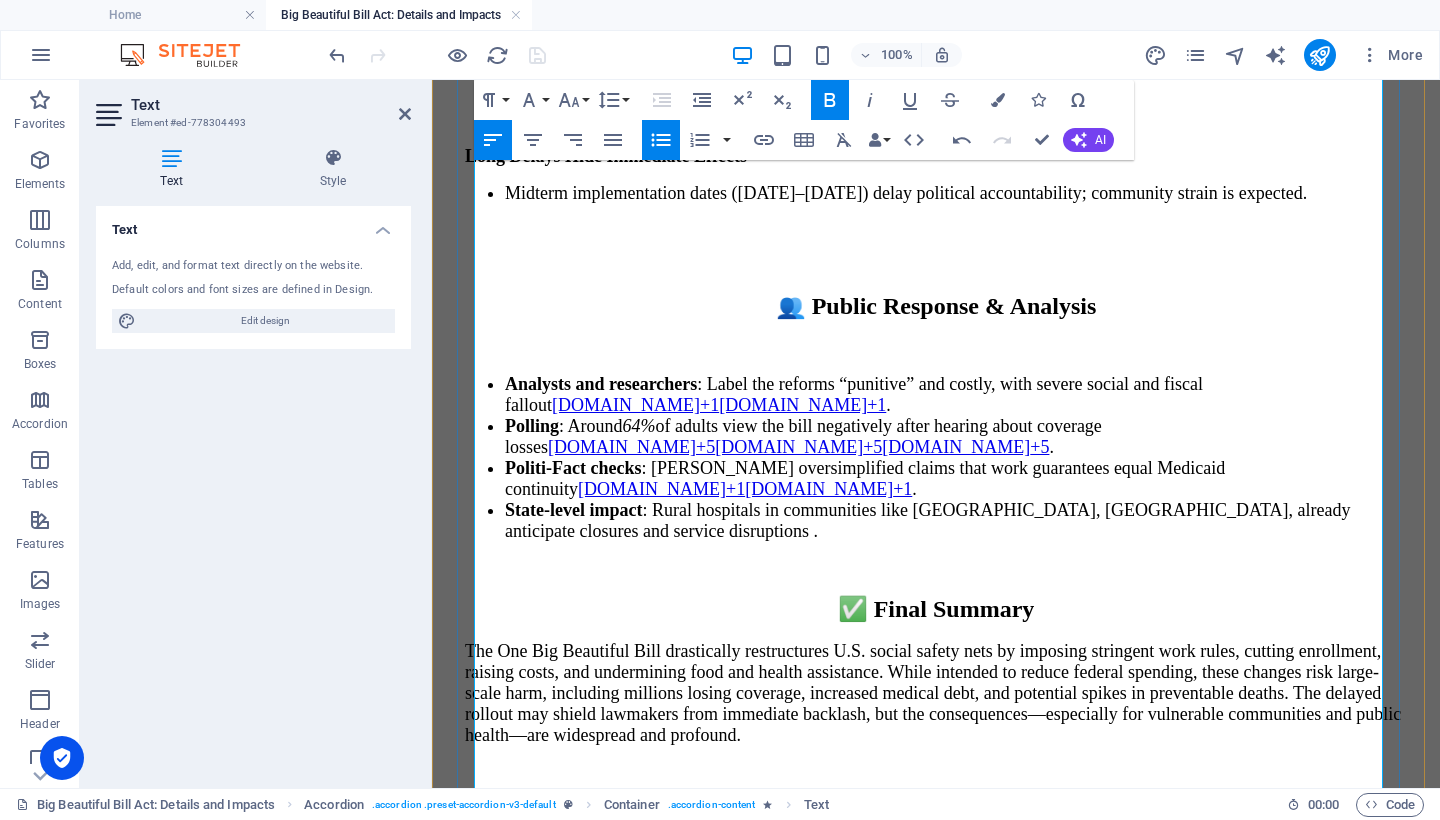 click on "CBO projects" at bounding box center [557, 1962] 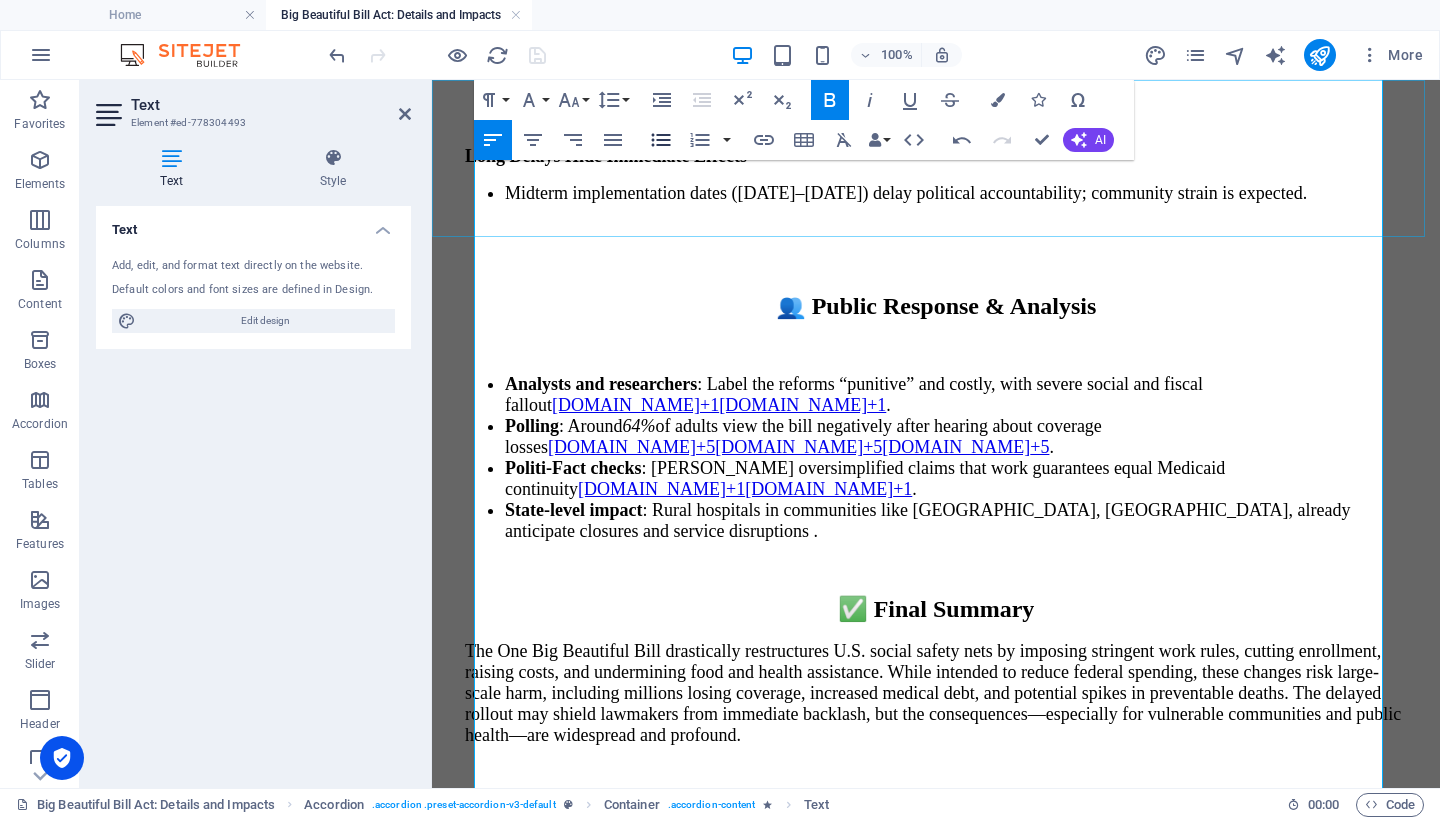 click 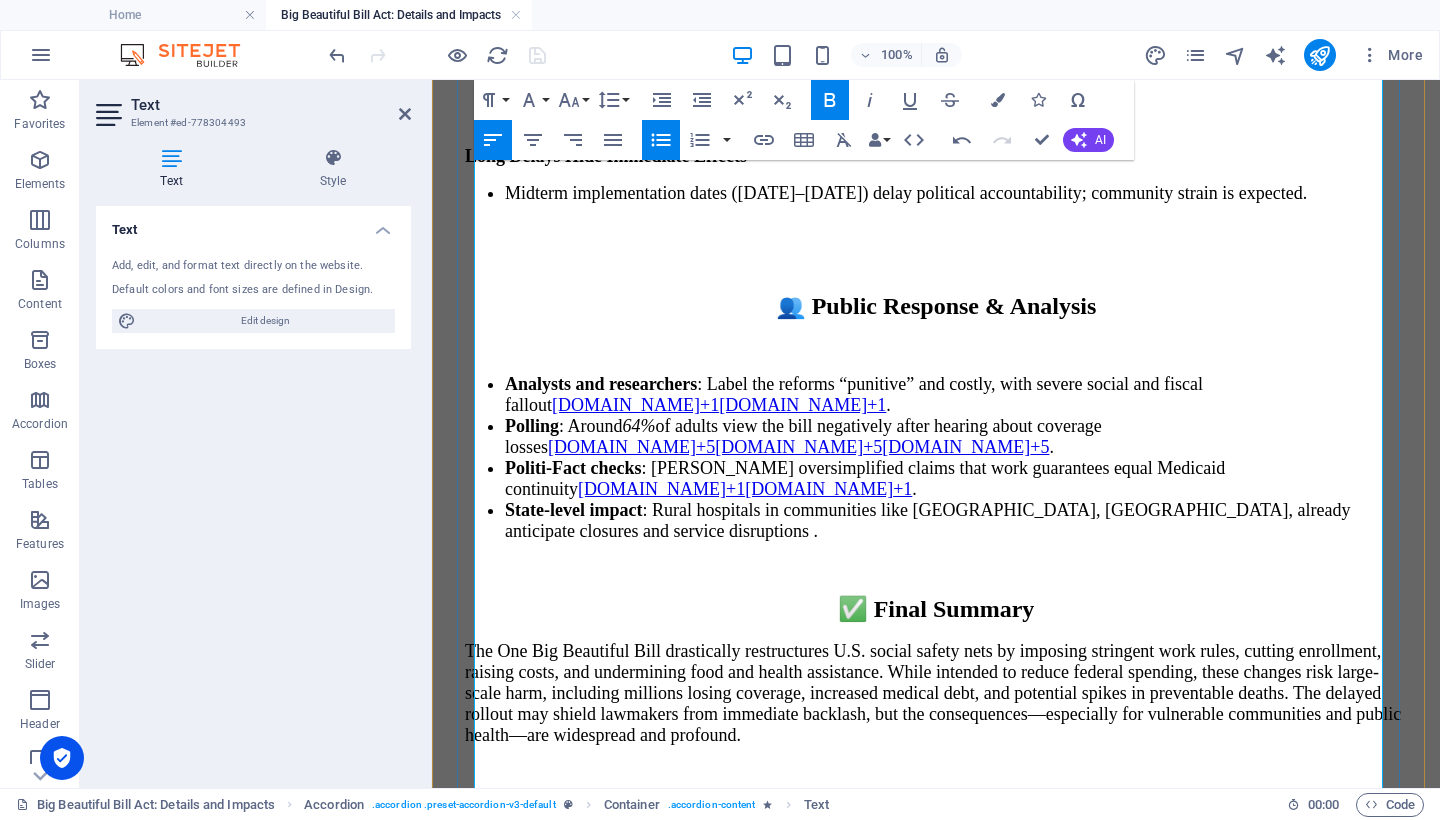 click on "CBO projects  ~4 million could lose coverage due to subsidy expirations⁽⁷⁾." at bounding box center [956, 1970] 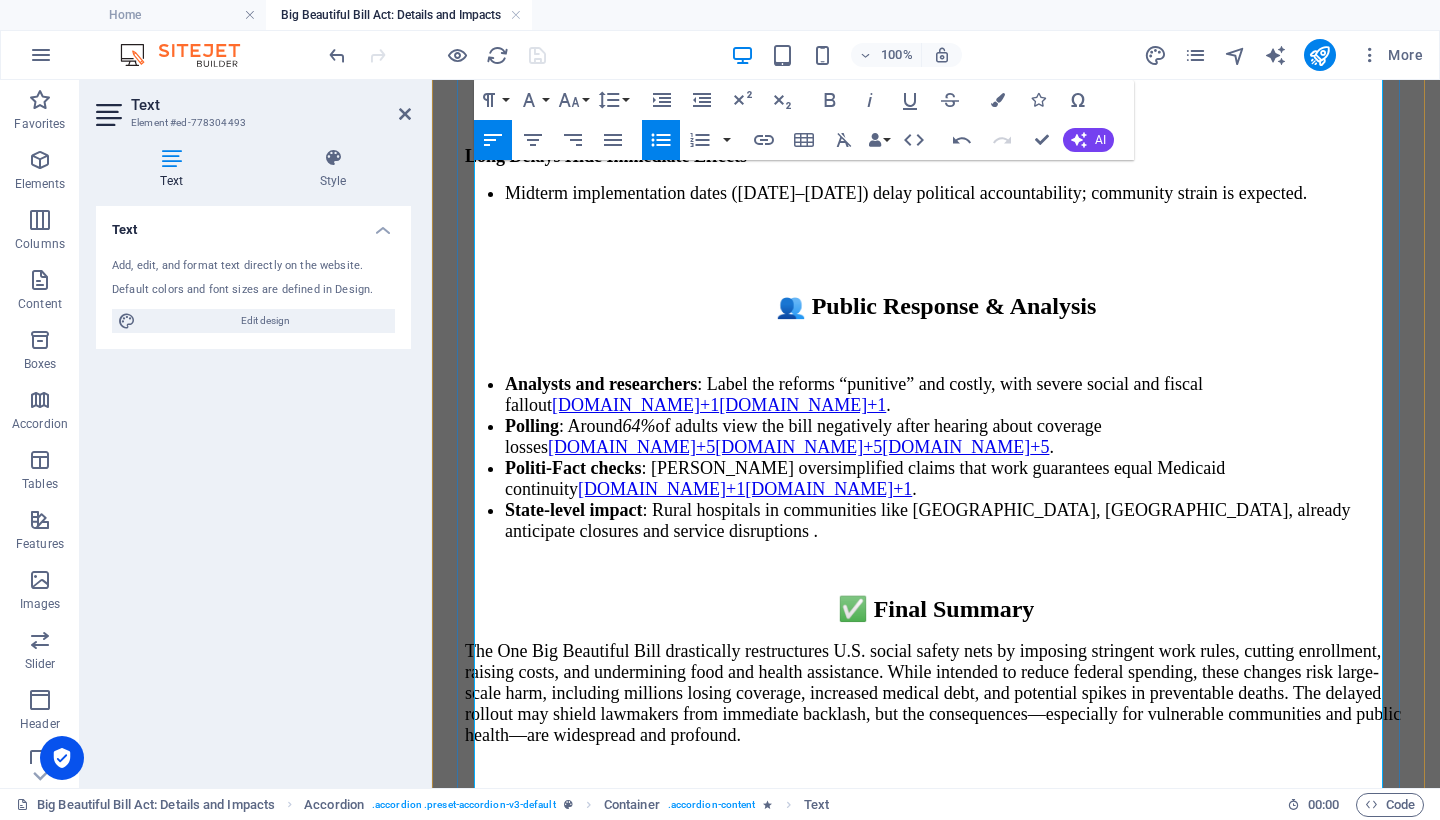 click on "CBO projects  ~4 million could lose coverage due to subsidy expirations⁽⁷⁾." at bounding box center [956, 1970] 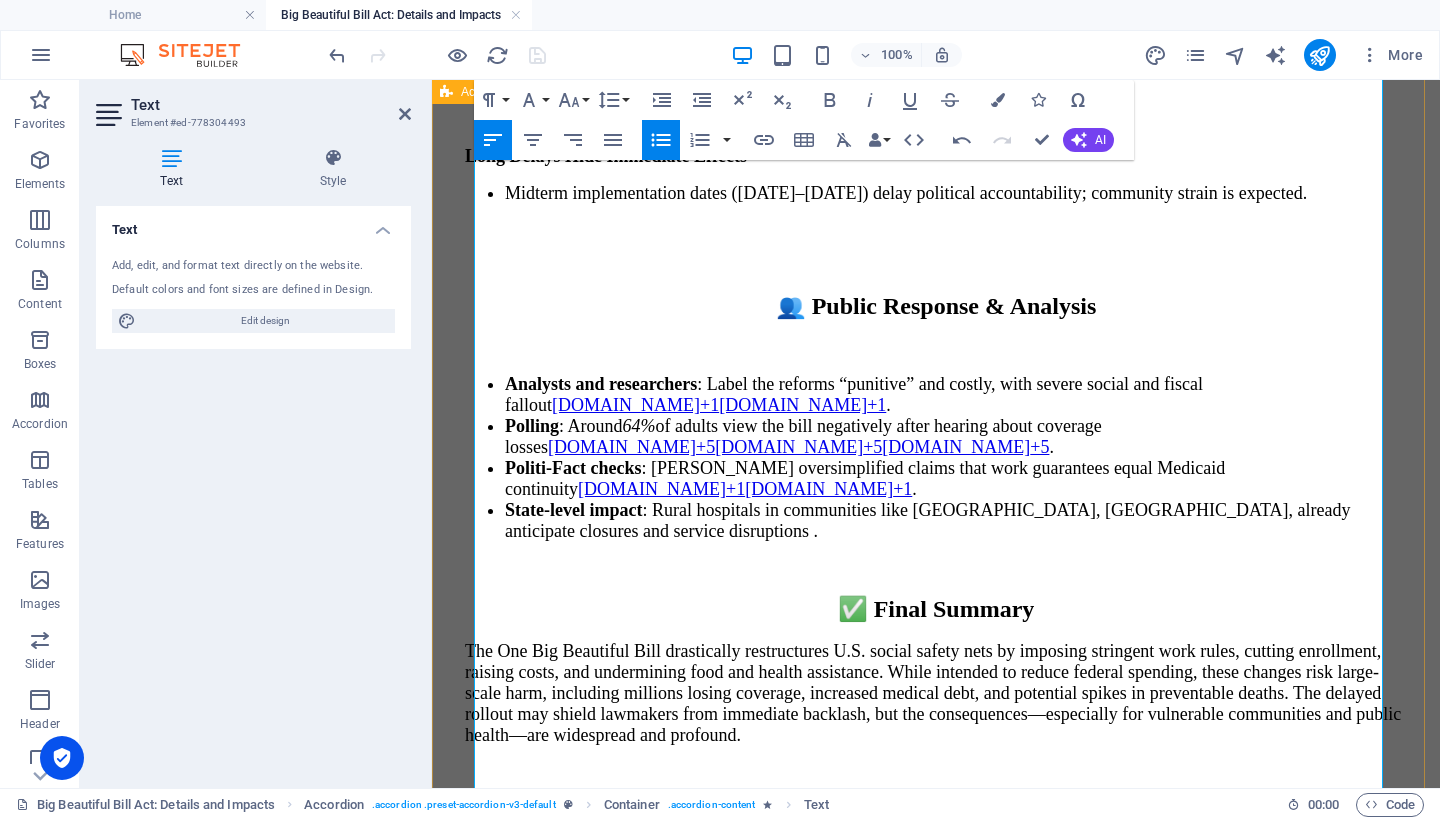 drag, startPoint x: 1259, startPoint y: 554, endPoint x: 510, endPoint y: 398, distance: 765.0732 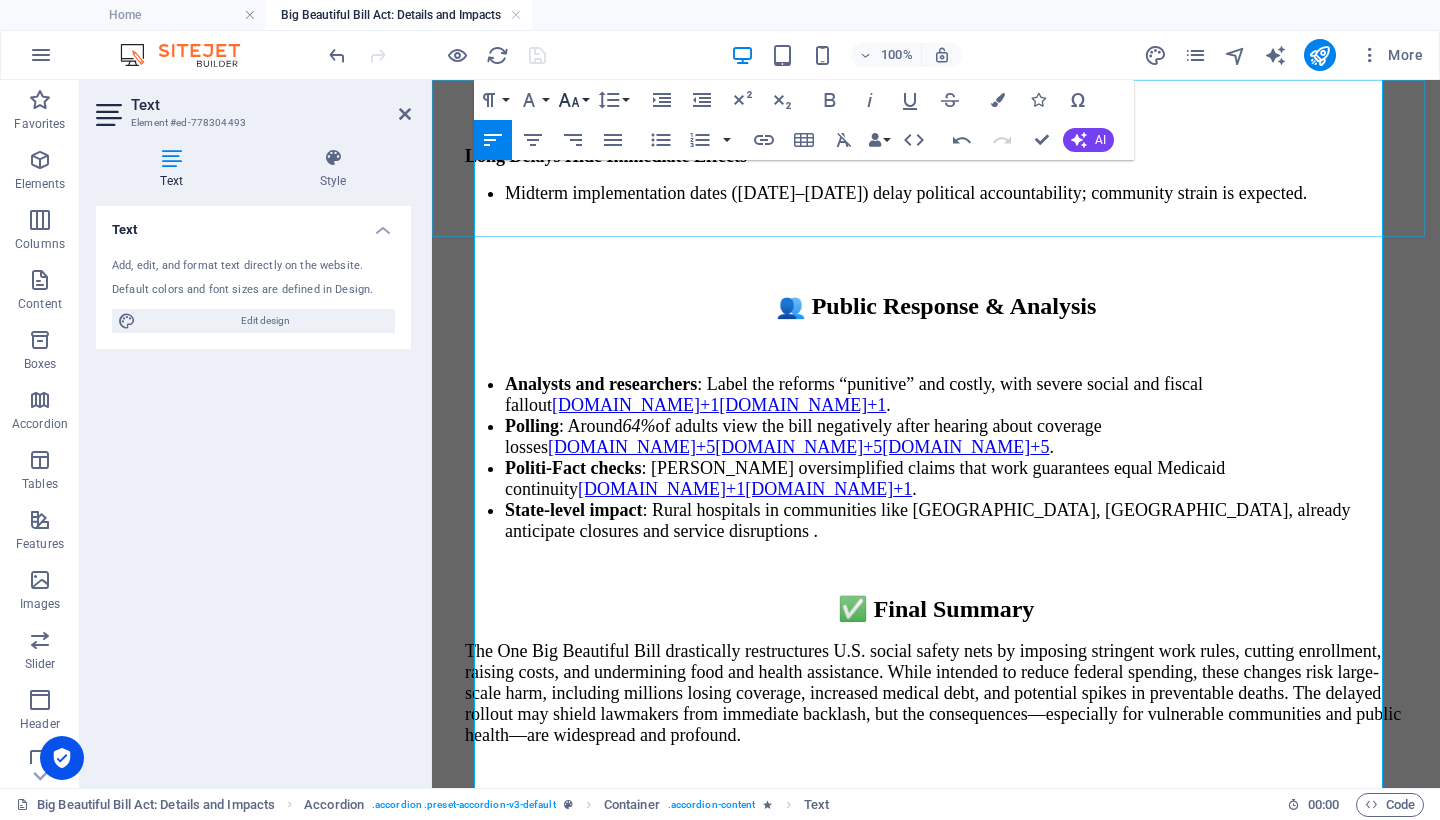 click on "Font Size" at bounding box center (573, 100) 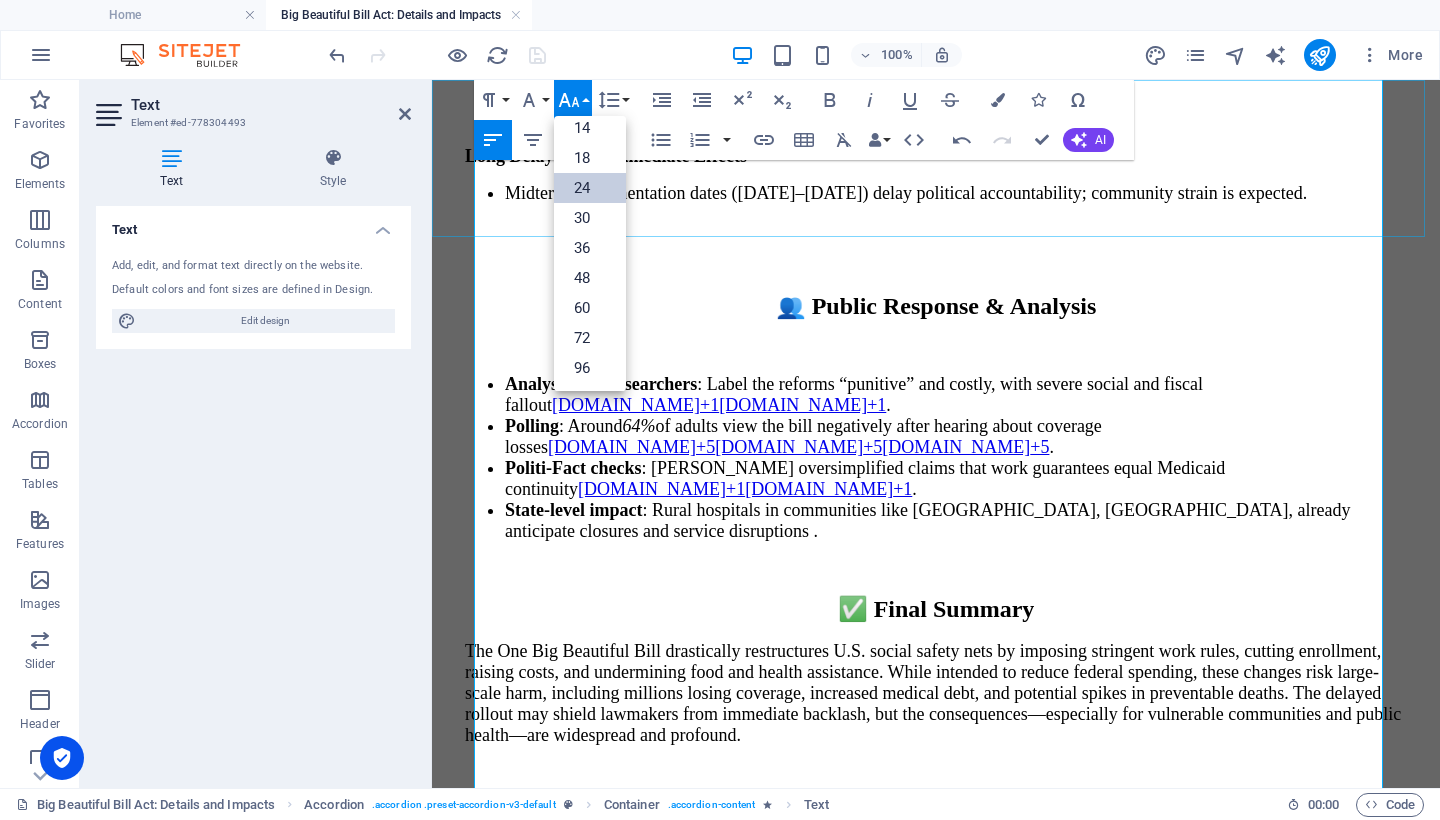 scroll, scrollTop: 161, scrollLeft: 0, axis: vertical 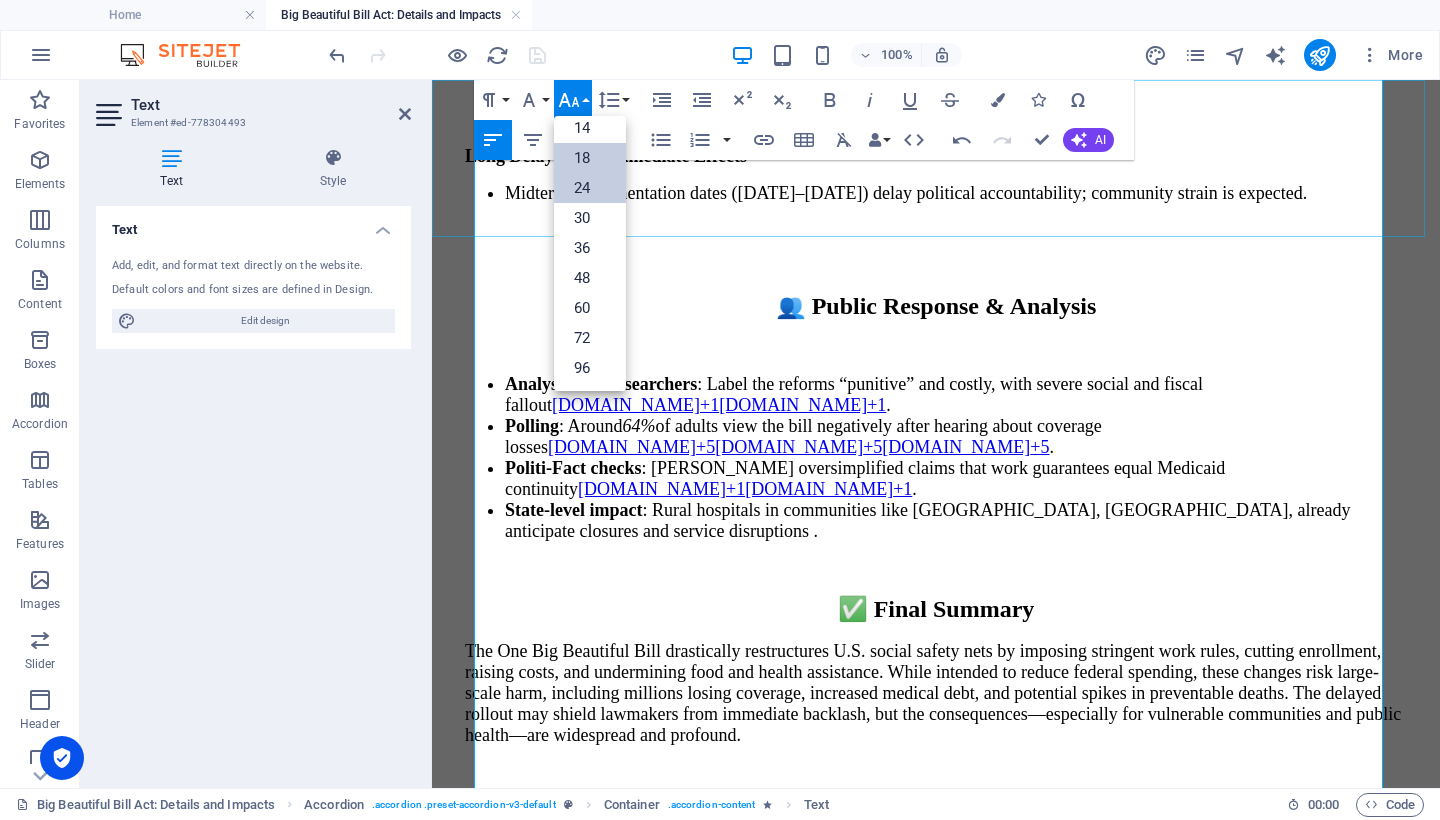 click on "18" at bounding box center [590, 158] 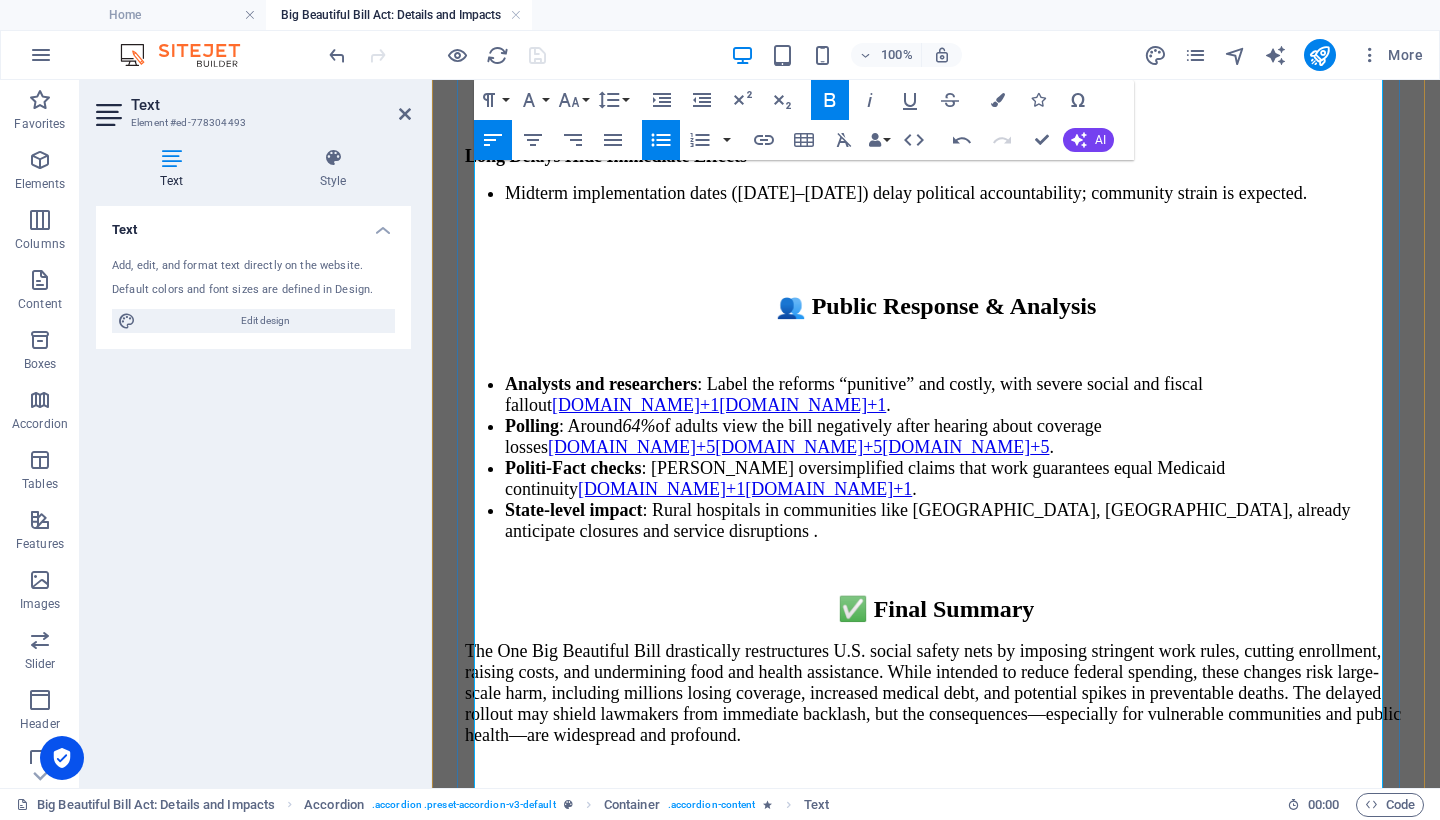 click on "D) Medicare & Other Cuts" at bounding box center [936, 2072] 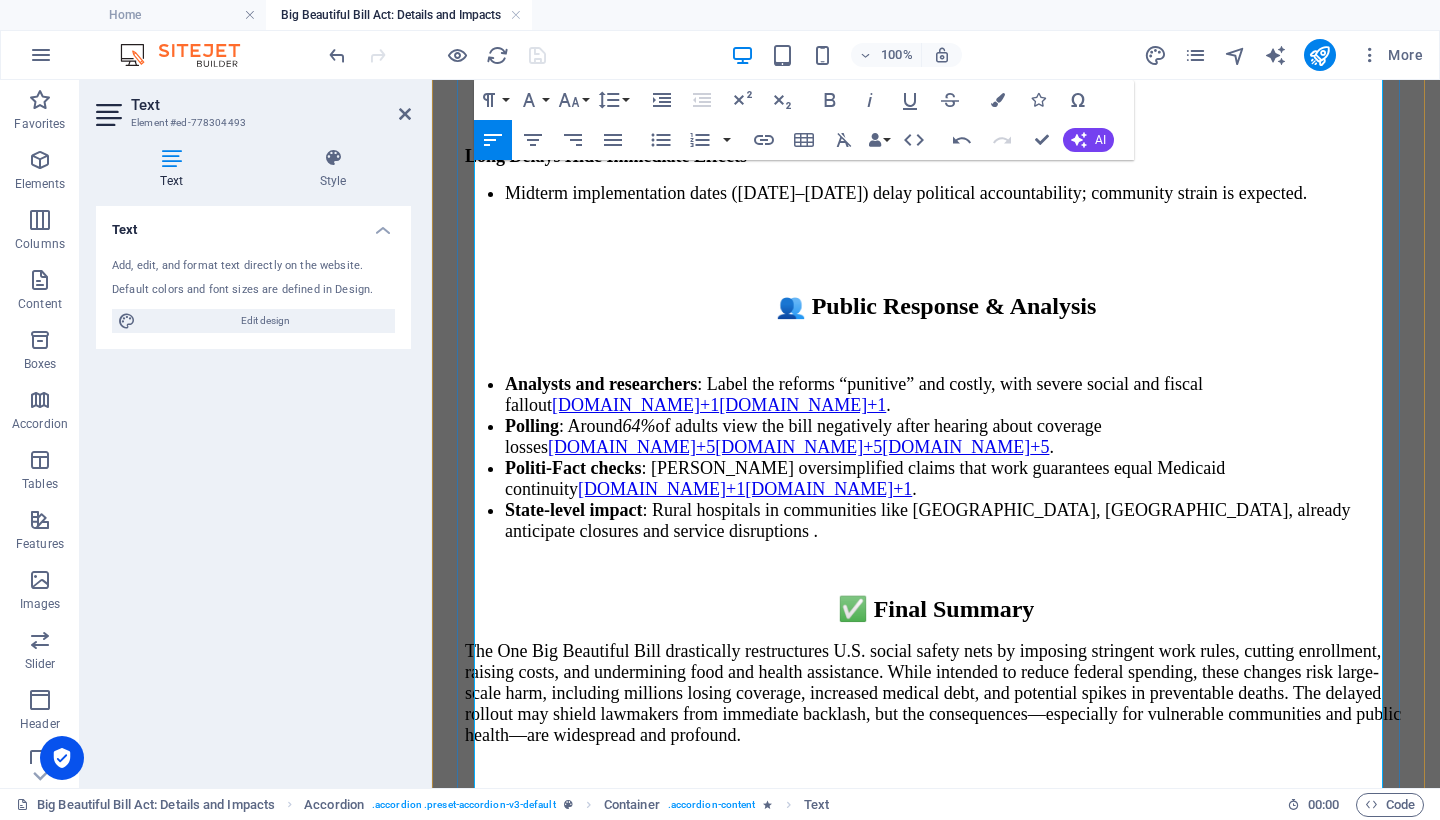 click on "A)   Medicaid Reforms Work Requirements Enforced for able-bodied adults aged [DEMOGRAPHIC_DATA]: 80 hours per month of work, education, or volunteering, starting in  [DATE] . CBO estimates  18.5 million  people affected; by 2034,  5.2 million fewer  on Medicaid— 4.8 million  become uninsured. $344 billion  in federal savings projected over 10 years. Eligibility Checks & Costs States must verify Medicaid eligibility every  six months . Service fees for those with incomes between 100–138% FPL:  $35  per visit. Medicaid provider-tax cuts—from 6% to 3.5% by  2031 —remove a state funding mechanism. Additional Restrictions (Effective ~[DATE]–[DATE]) Gender-affirming procedures  barred in Medicaid. Programs for [DEMOGRAPHIC_DATA] eliminated. Fine-tuning of Medicare/CHIP funding and [DEMOGRAPHIC_DATA] waiting periods. Impact & Concerns Expected coverage loss:  7.6–10.9 million people , per various CBO and analysts. Public health experts estimate  16,000–51,000 preventable deaths annually  as a result. B)" at bounding box center (936, 922) 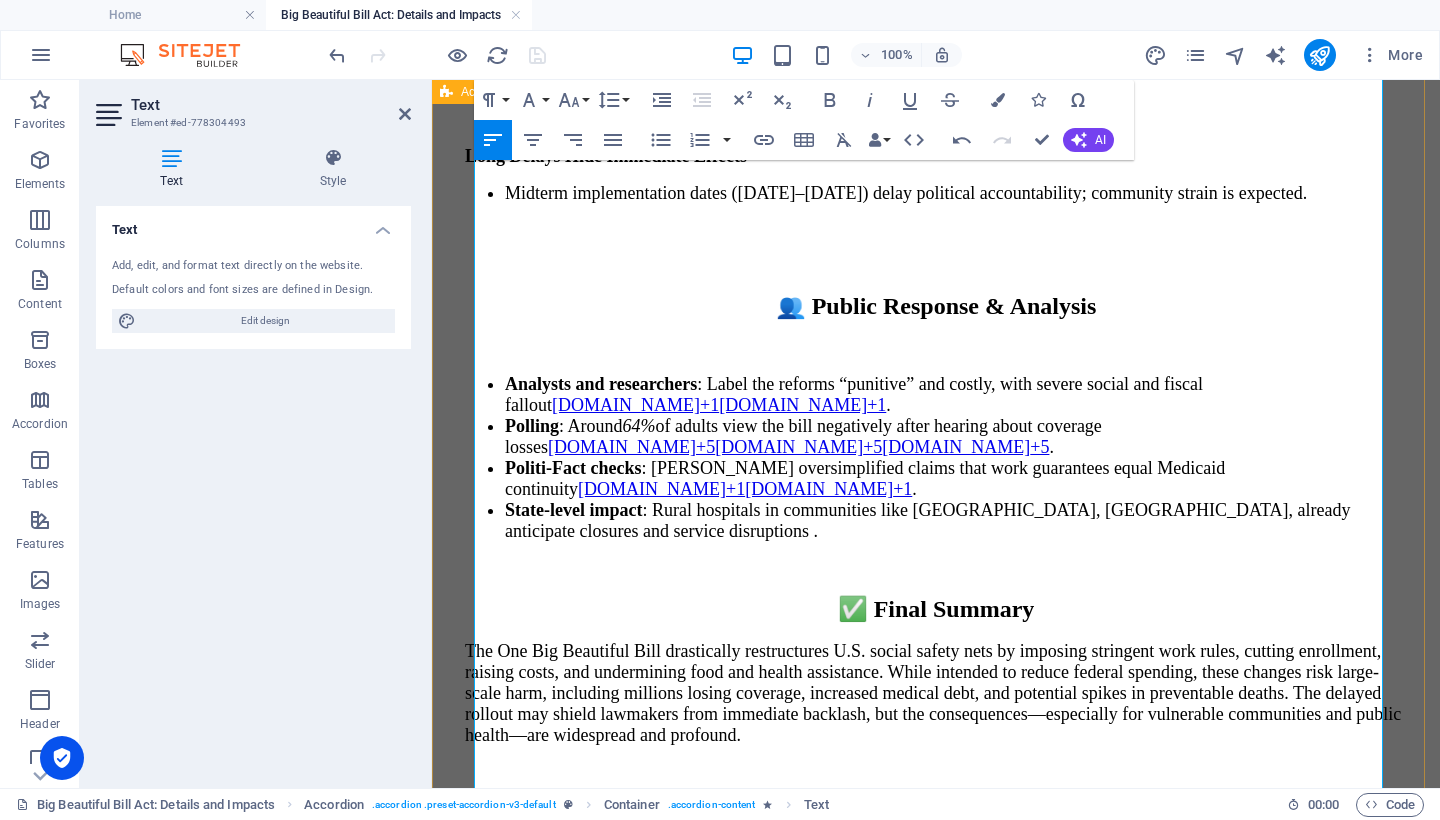drag, startPoint x: 702, startPoint y: 651, endPoint x: 433, endPoint y: 650, distance: 269.00186 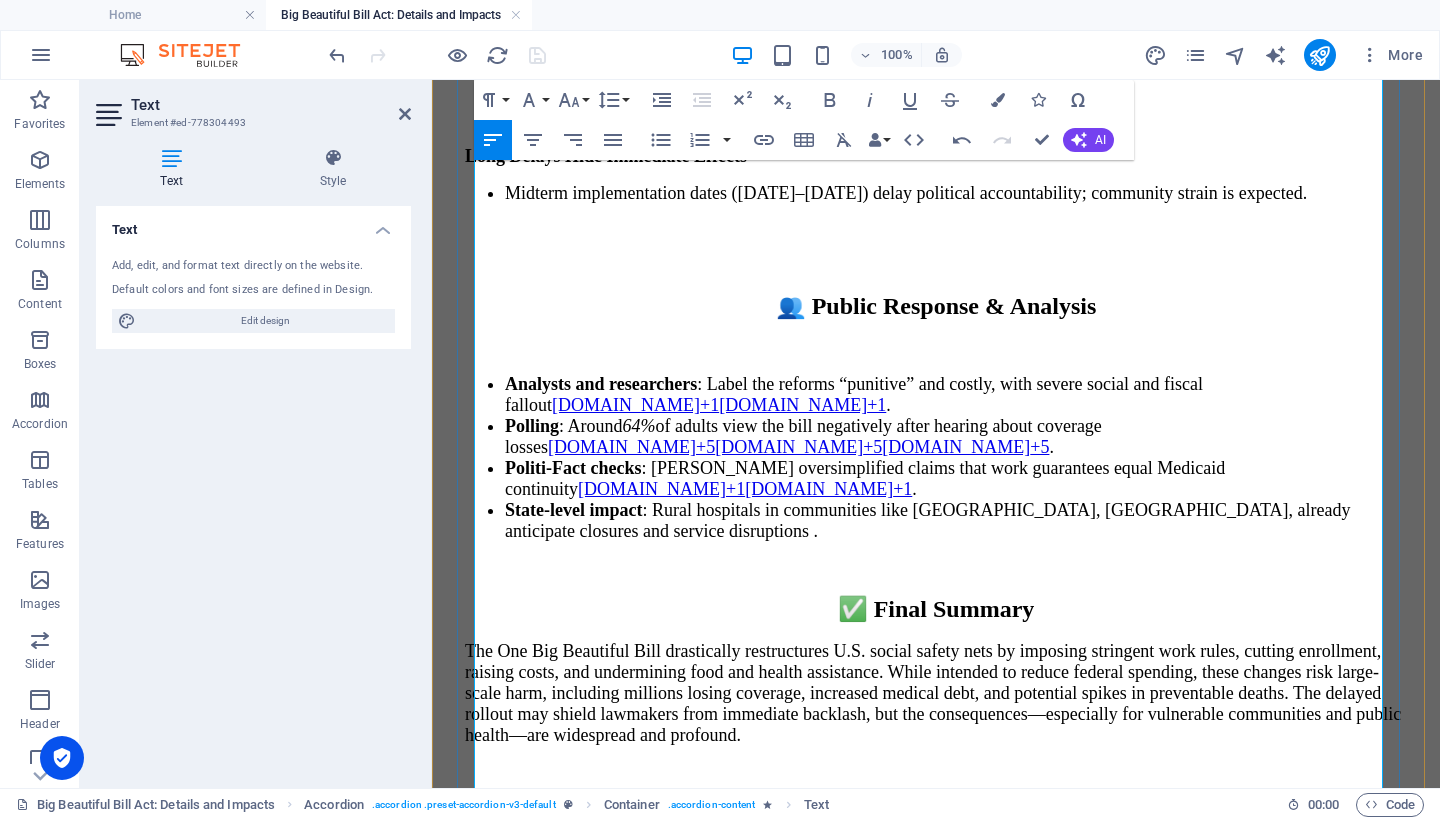 click on "C) ACA Marketplace & Premium Subsidies" at bounding box center [688, 1882] 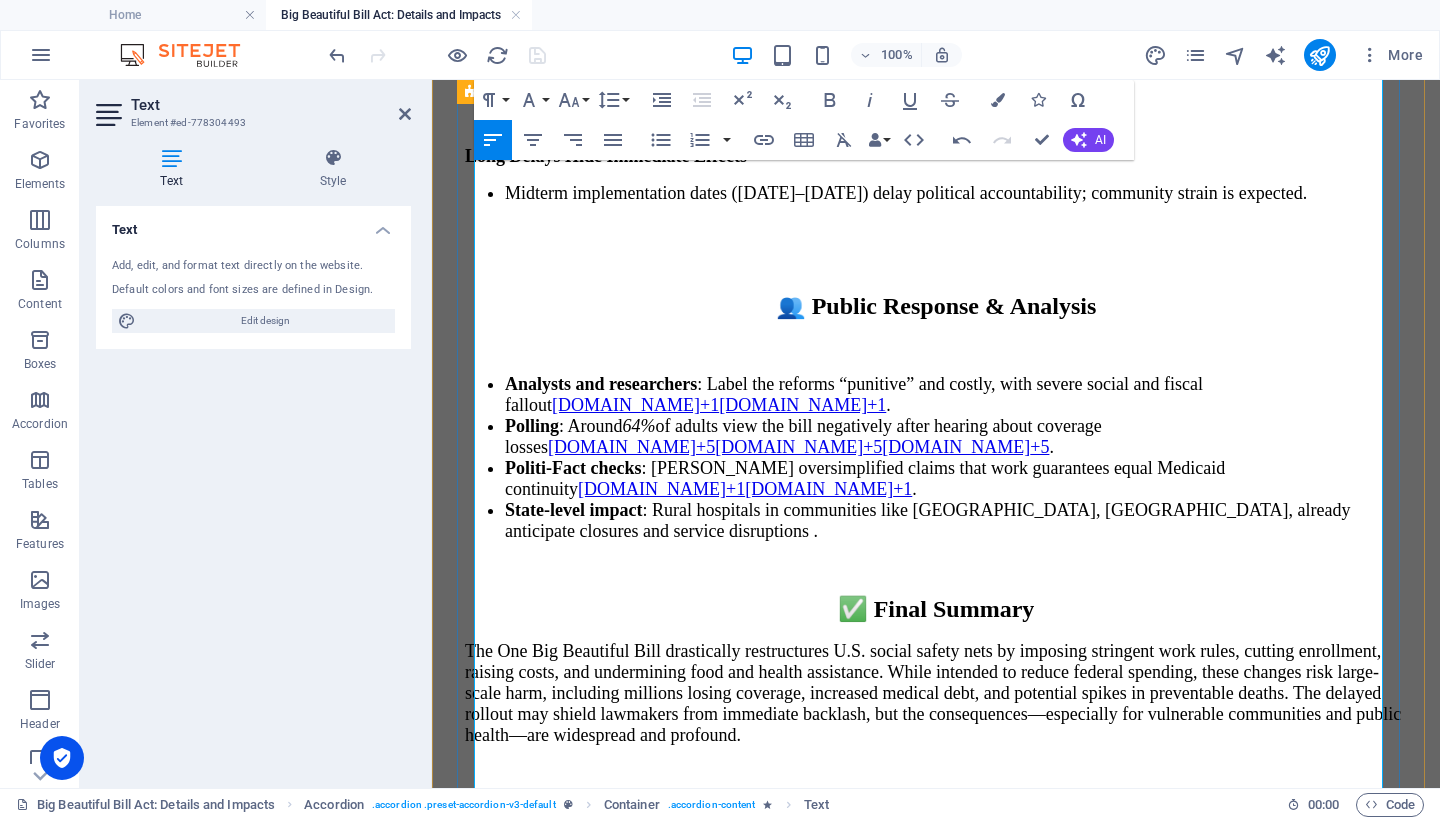 drag, startPoint x: 972, startPoint y: 461, endPoint x: 457, endPoint y: 451, distance: 515.0971 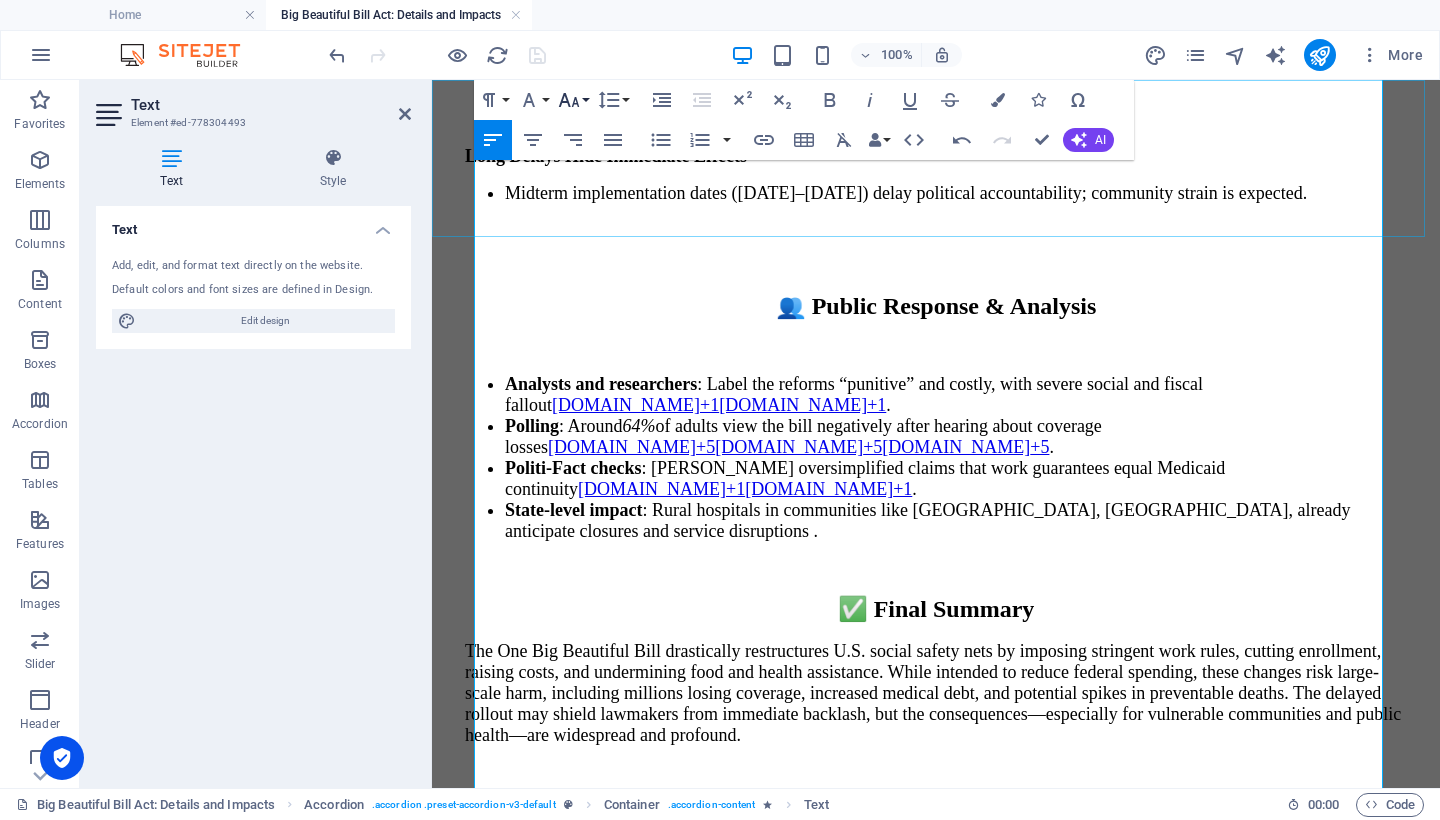click on "Font Size" at bounding box center (573, 100) 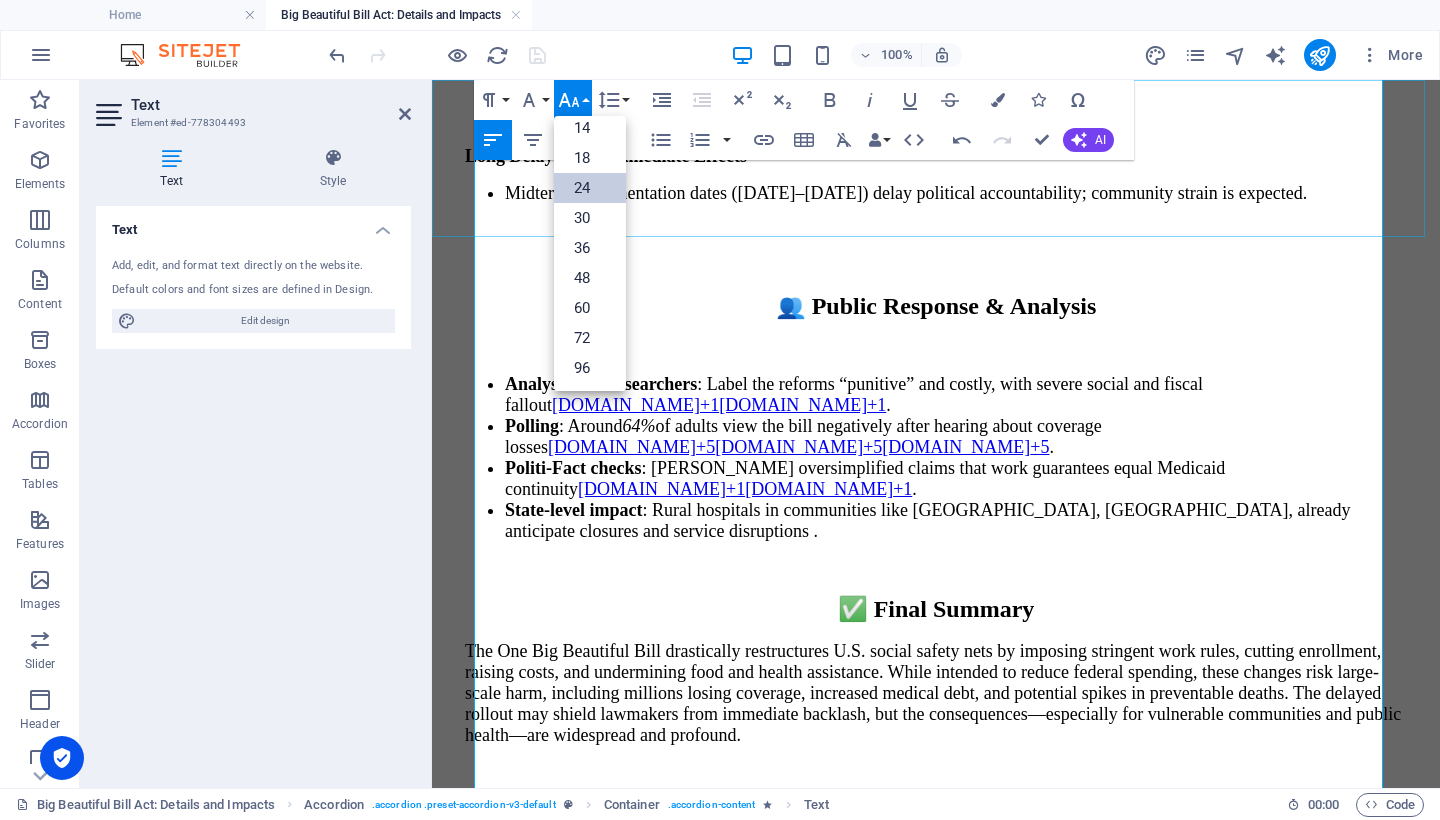scroll, scrollTop: 161, scrollLeft: 0, axis: vertical 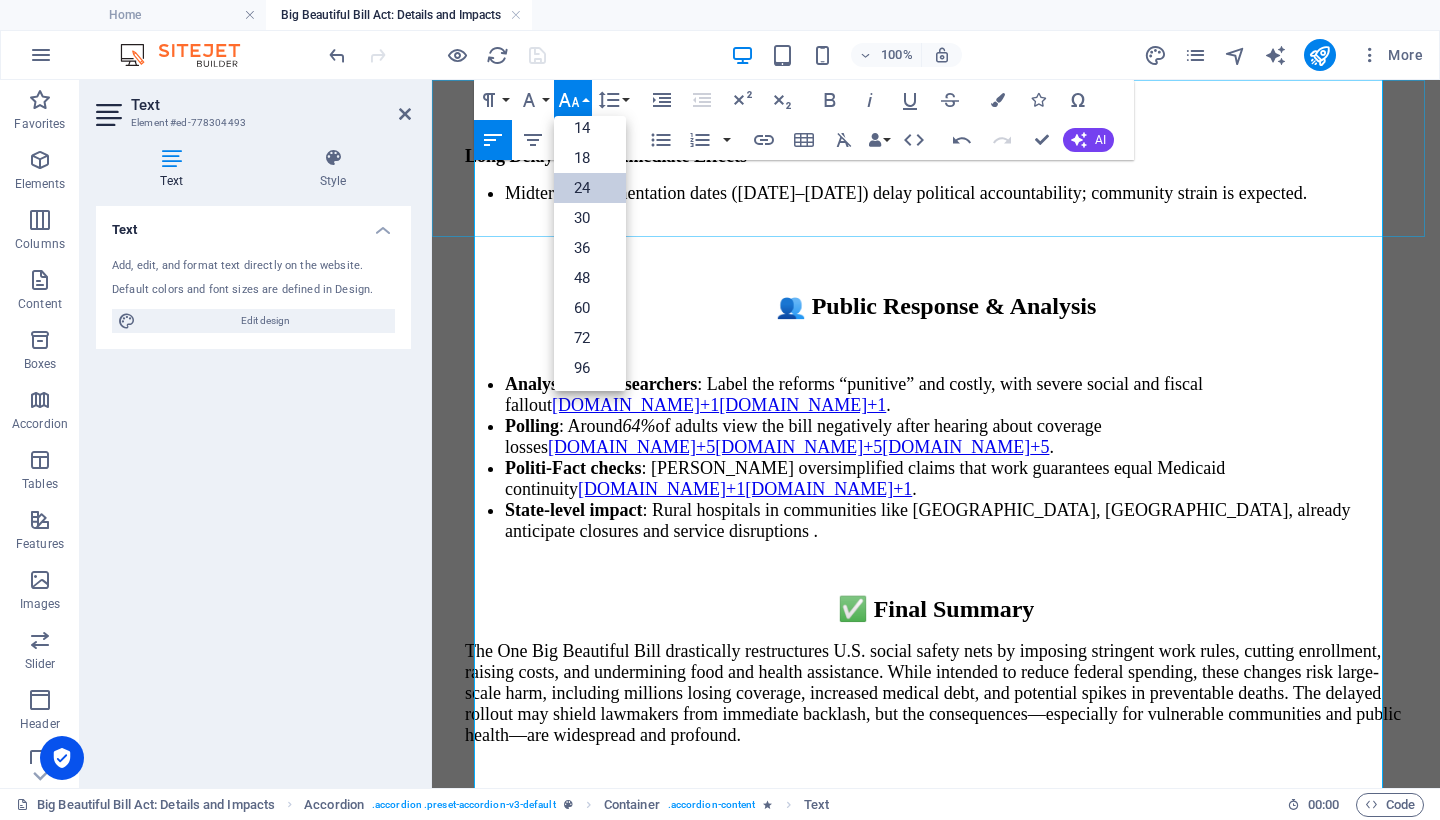 click on "24" at bounding box center (590, 188) 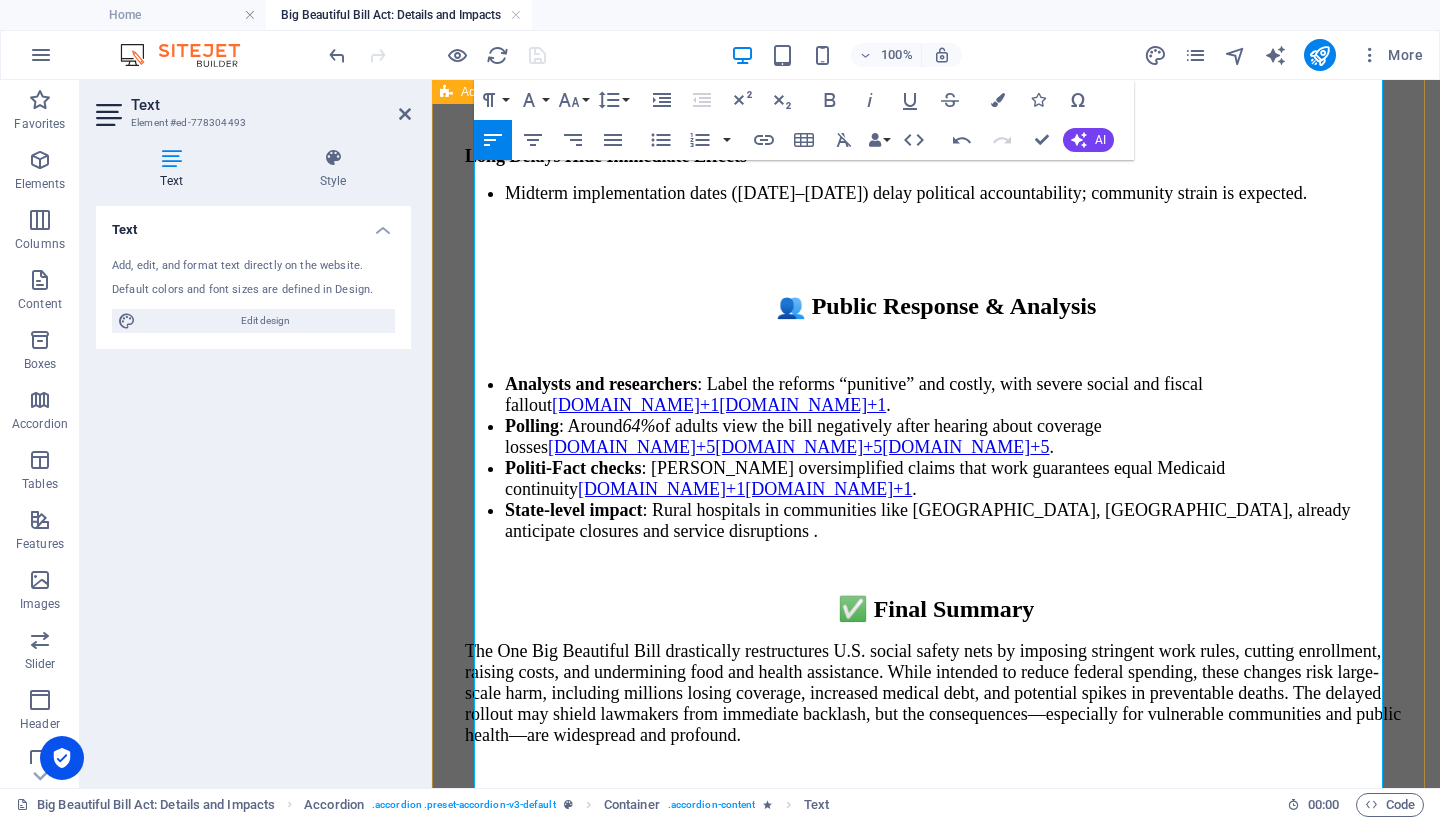 drag, startPoint x: 729, startPoint y: 653, endPoint x: 463, endPoint y: 583, distance: 275.05637 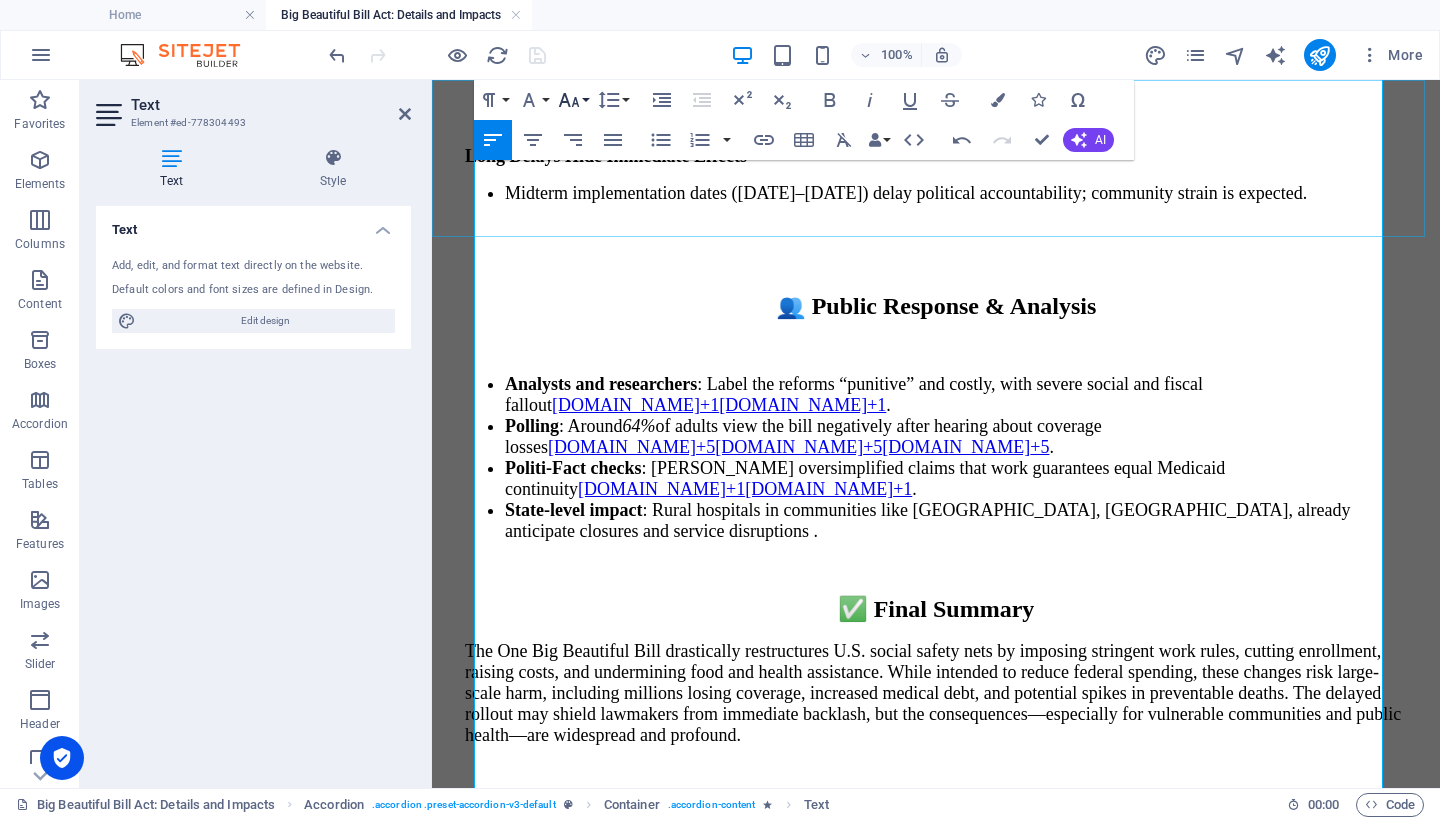 click 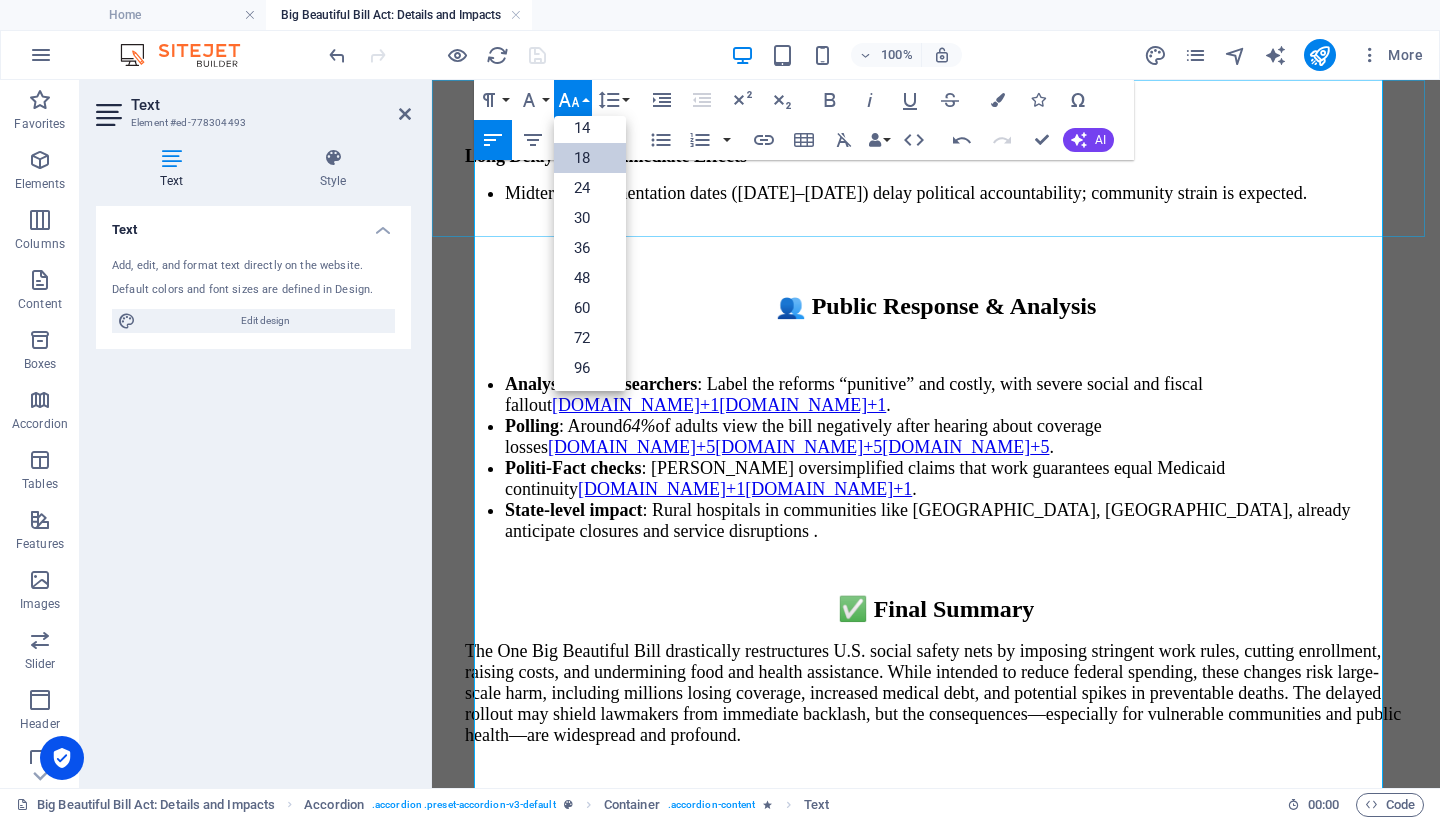 scroll, scrollTop: 161, scrollLeft: 0, axis: vertical 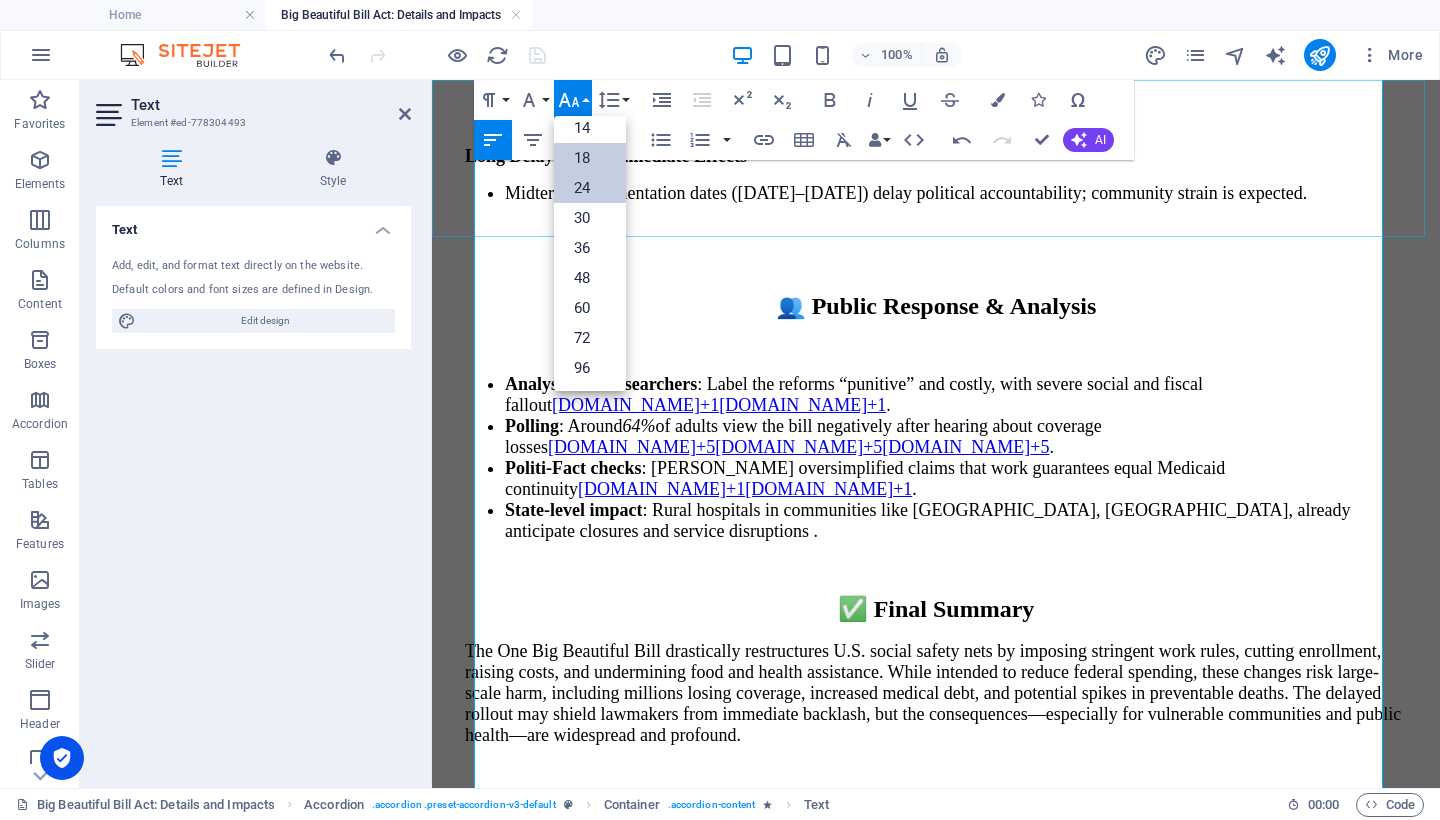 click on "24" at bounding box center (590, 188) 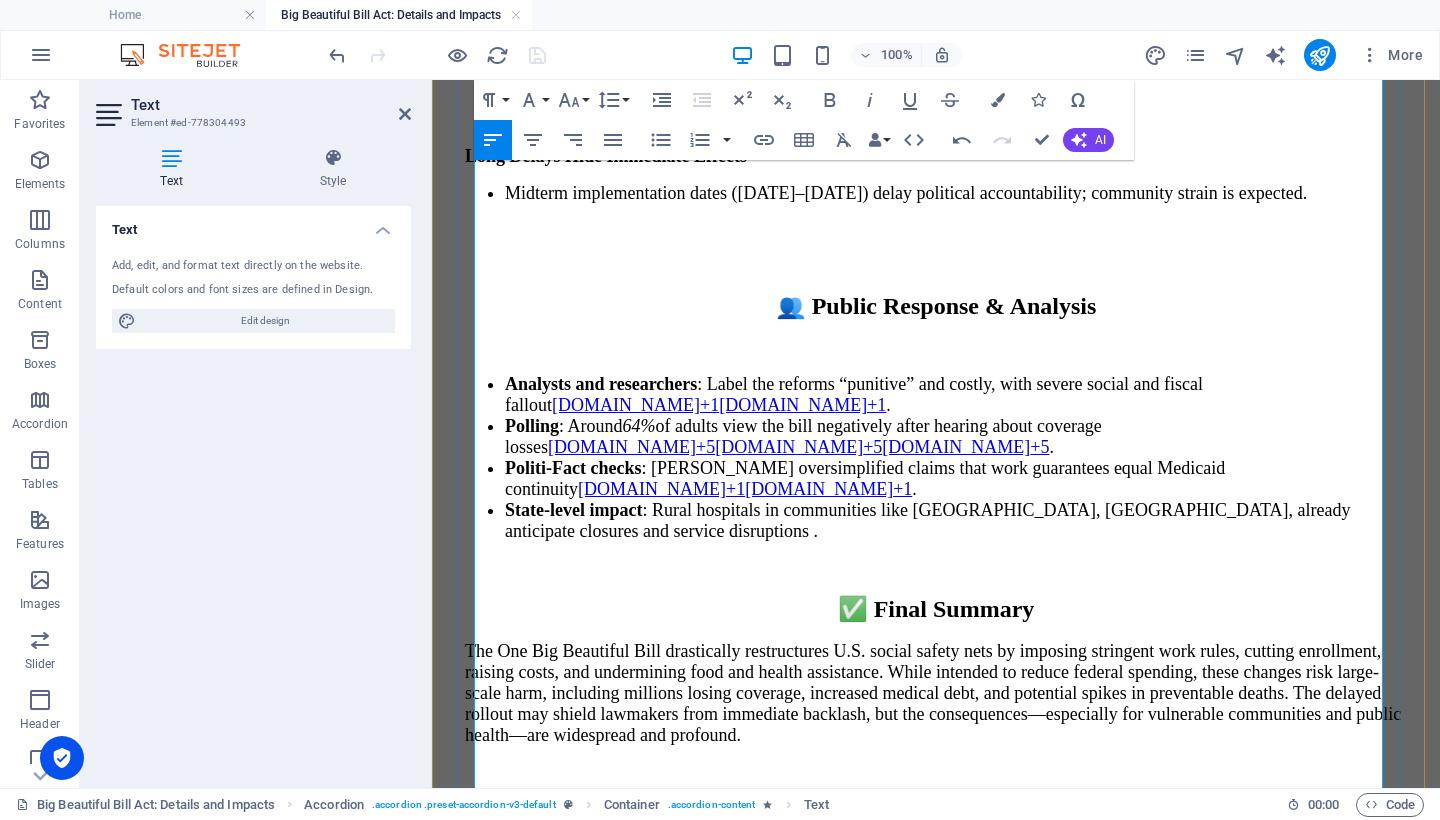 click on "CBO projects  ~4 million could lose coverage due to subsidy expirations⁷." at bounding box center [956, 1979] 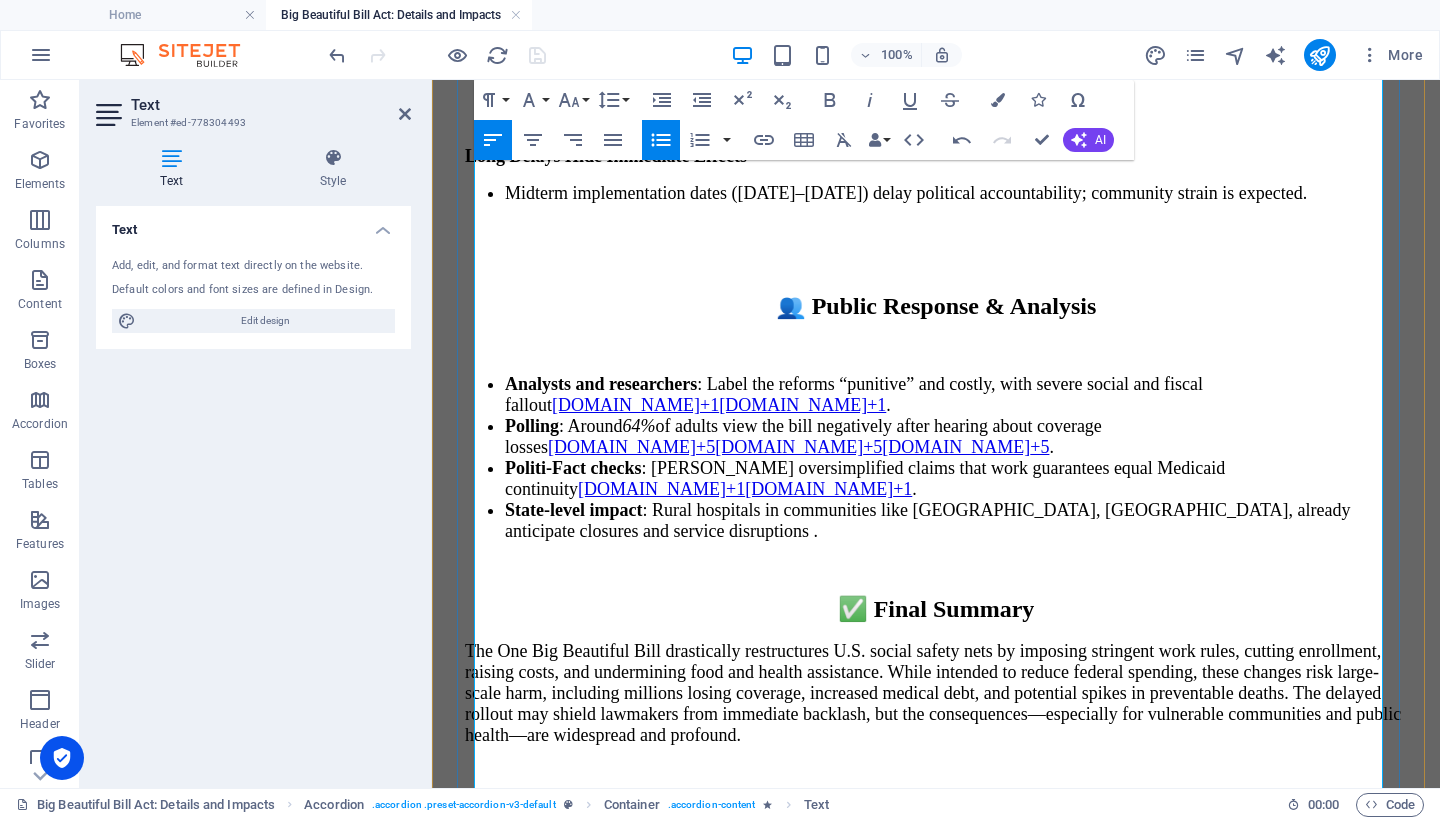 click on "A)   Medicaid Reforms Work Requirements Enforced for able-bodied adults aged [DEMOGRAPHIC_DATA]: 80 hours per month of work, education, or volunteering, starting in  [DATE] . CBO estimates  18.5 million  people affected; by 2034,  5.2 million fewer  on Medicaid— 4.8 million  become uninsured. $344 billion  in federal savings projected over 10 years. Eligibility Checks & Costs States must verify Medicaid eligibility every  six months . Service fees for those with incomes between 100–138% FPL:  $35  per visit. Medicaid provider-tax cuts—from 6% to 3.5% by  2031 —remove a state funding mechanism. Additional Restrictions (Effective ~[DATE]–[DATE]) Gender-affirming procedures  barred in Medicaid. Programs for [DEMOGRAPHIC_DATA] eliminated. Fine-tuning of Medicare/CHIP funding and [DEMOGRAPHIC_DATA] waiting periods. Impact & Concerns Expected coverage loss:  7.6–10.9 million people , per various CBO and analysts. Public health experts estimate  16,000–51,000 preventable deaths annually  as a result. B)" at bounding box center (936, 922) 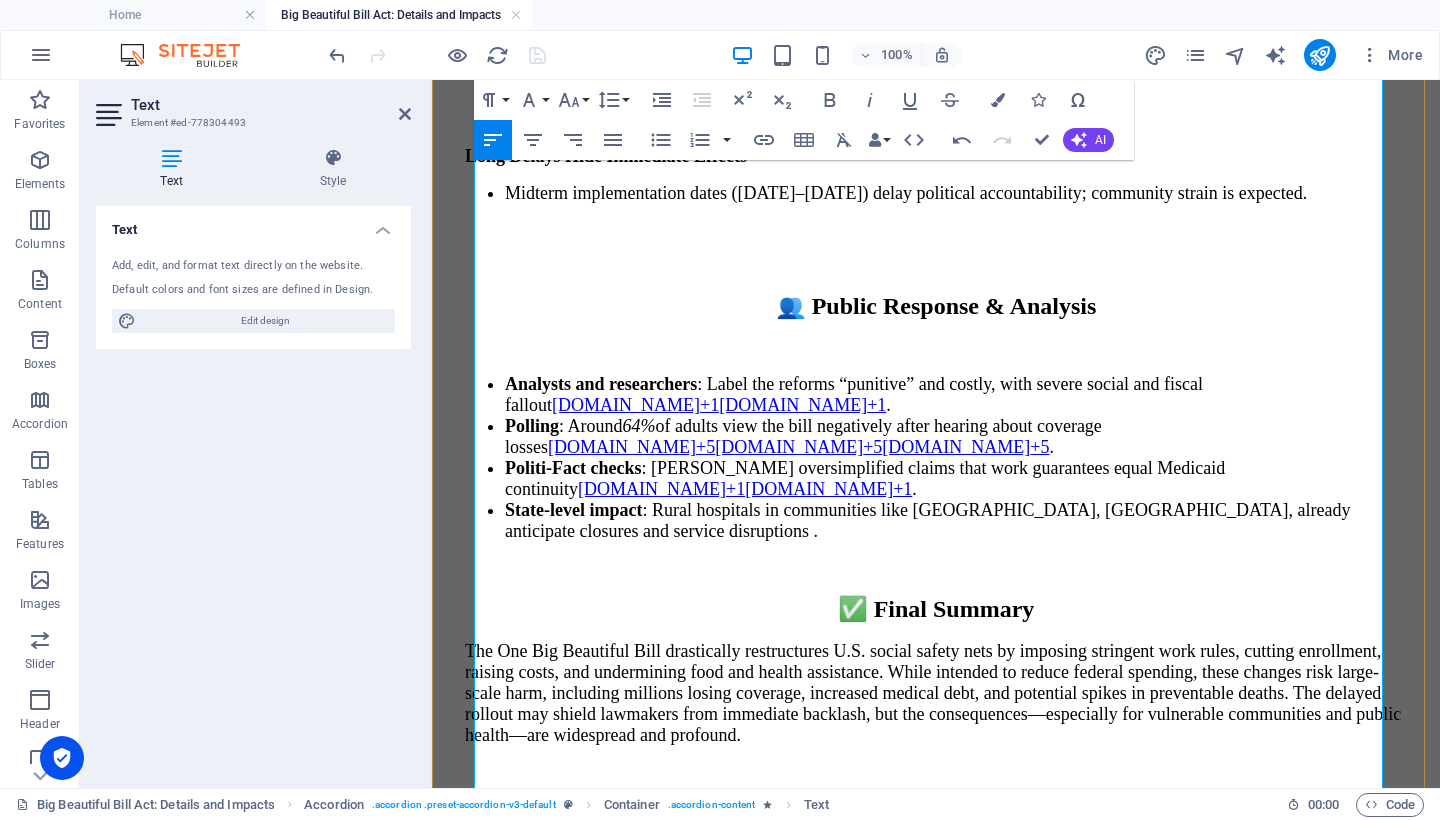 click on "D) Medicare & Other Cuts" at bounding box center [936, 2072] 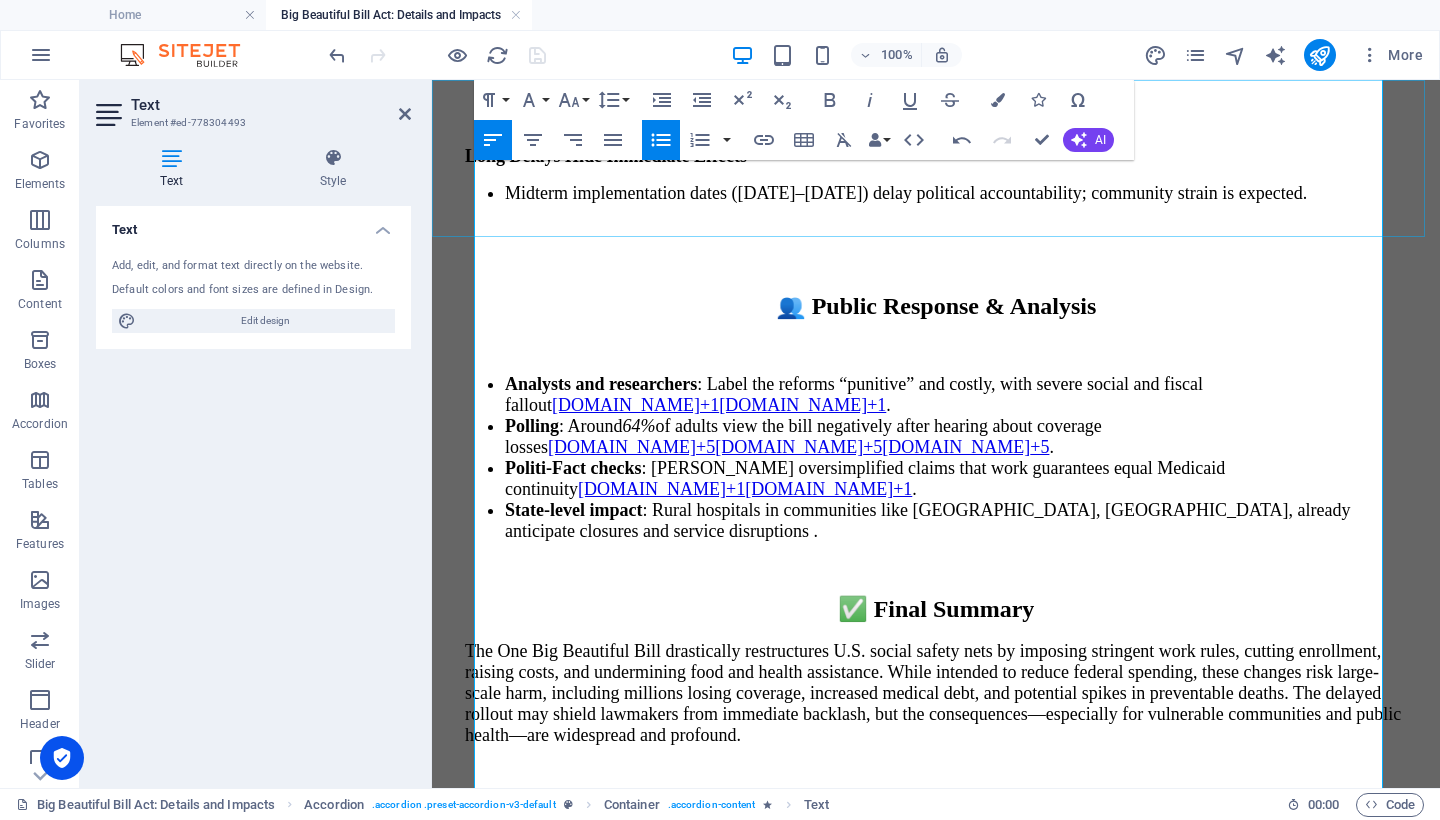 click 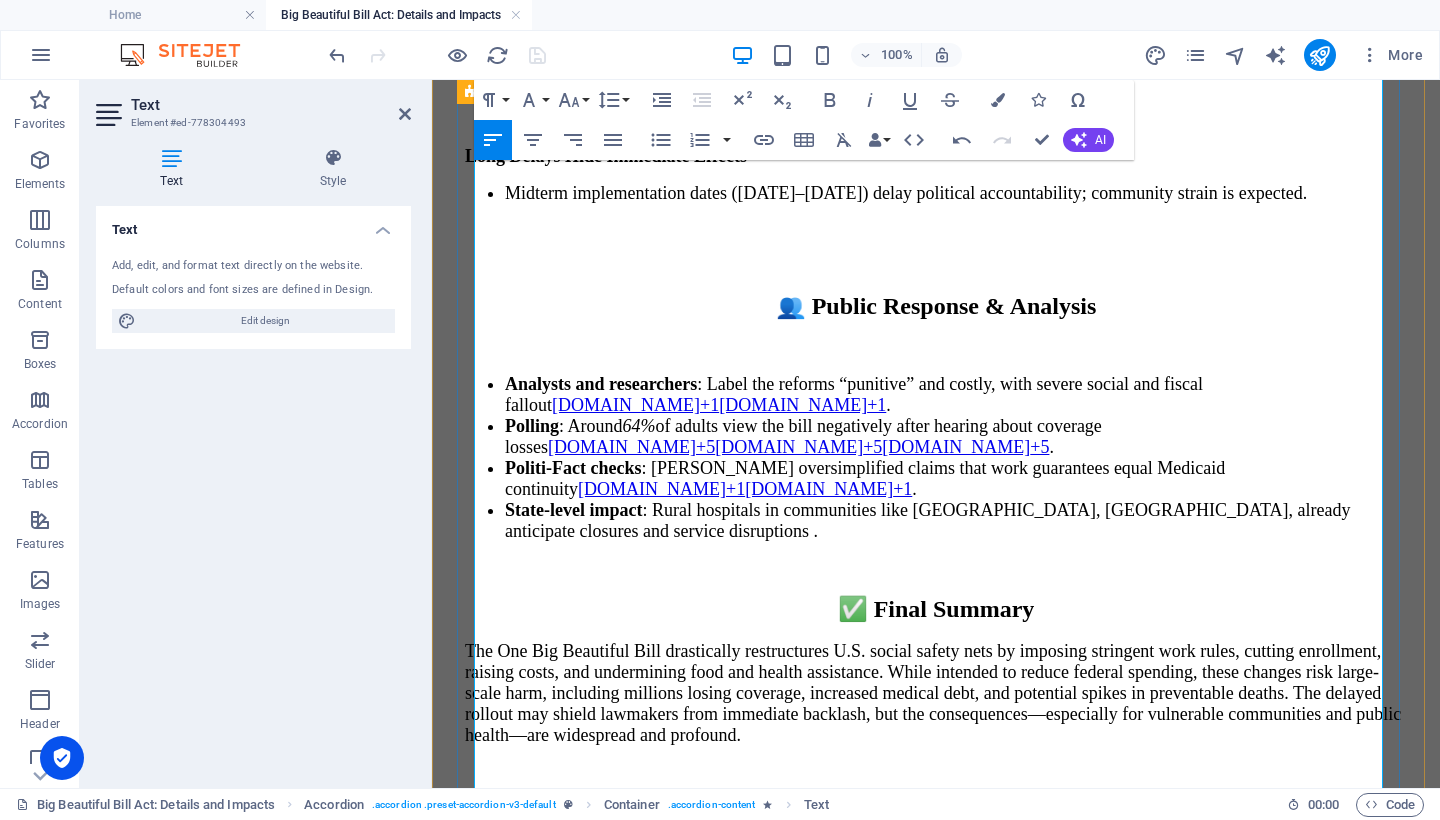 drag, startPoint x: 508, startPoint y: 592, endPoint x: 467, endPoint y: 545, distance: 62.369865 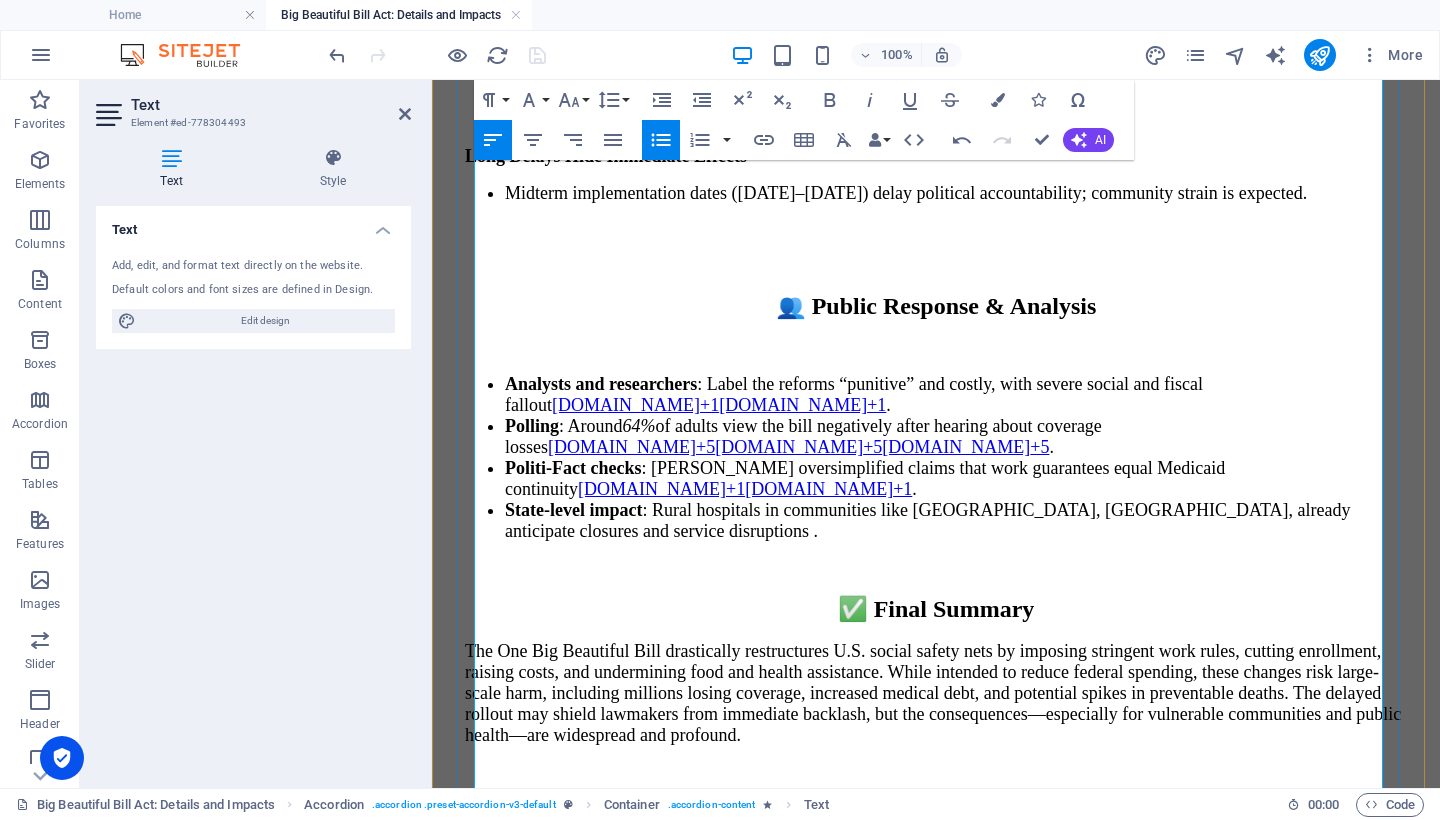 click on "CBO projects" at bounding box center [557, 1947] 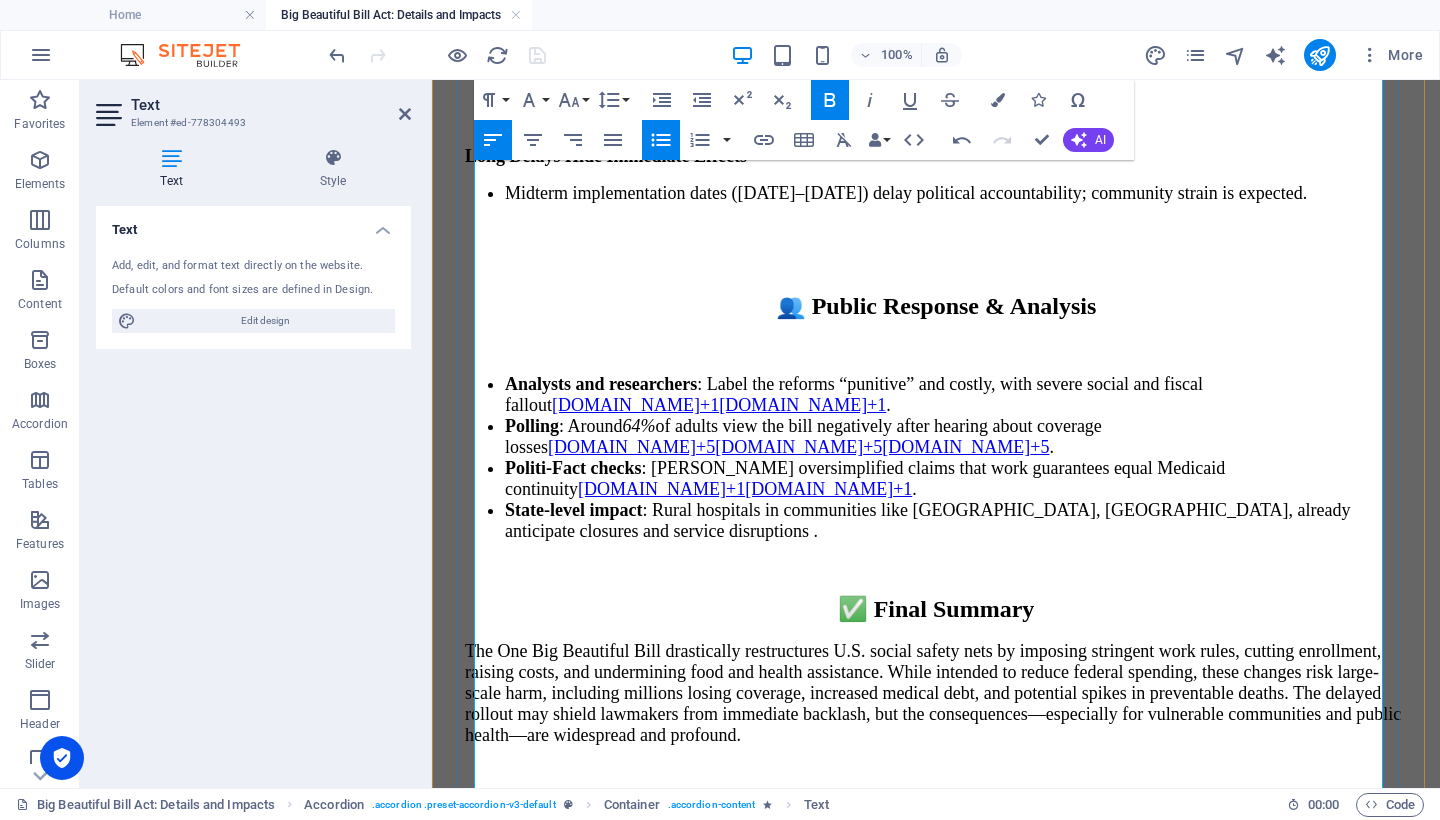 click at bounding box center (956, 1968) 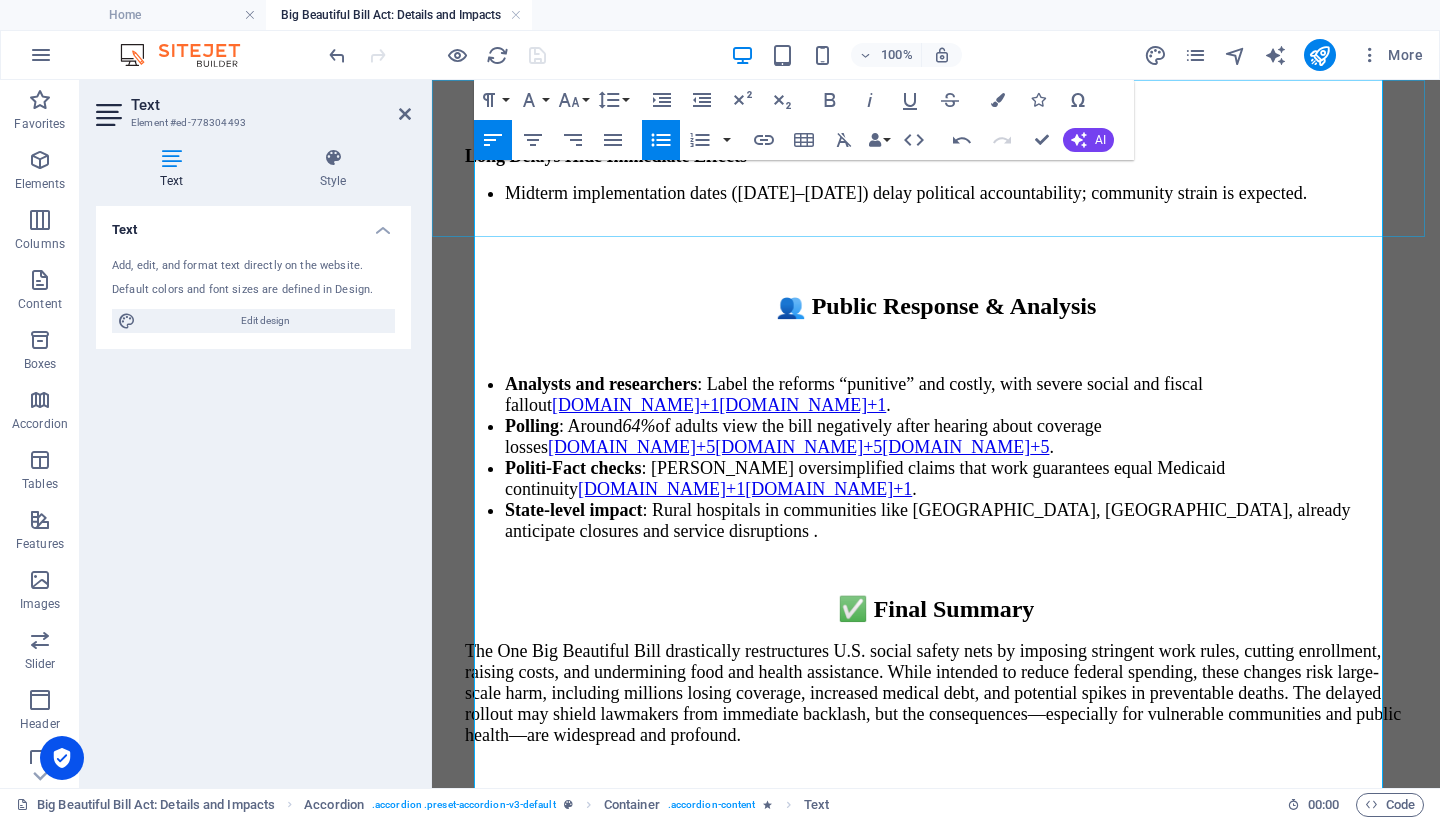 click 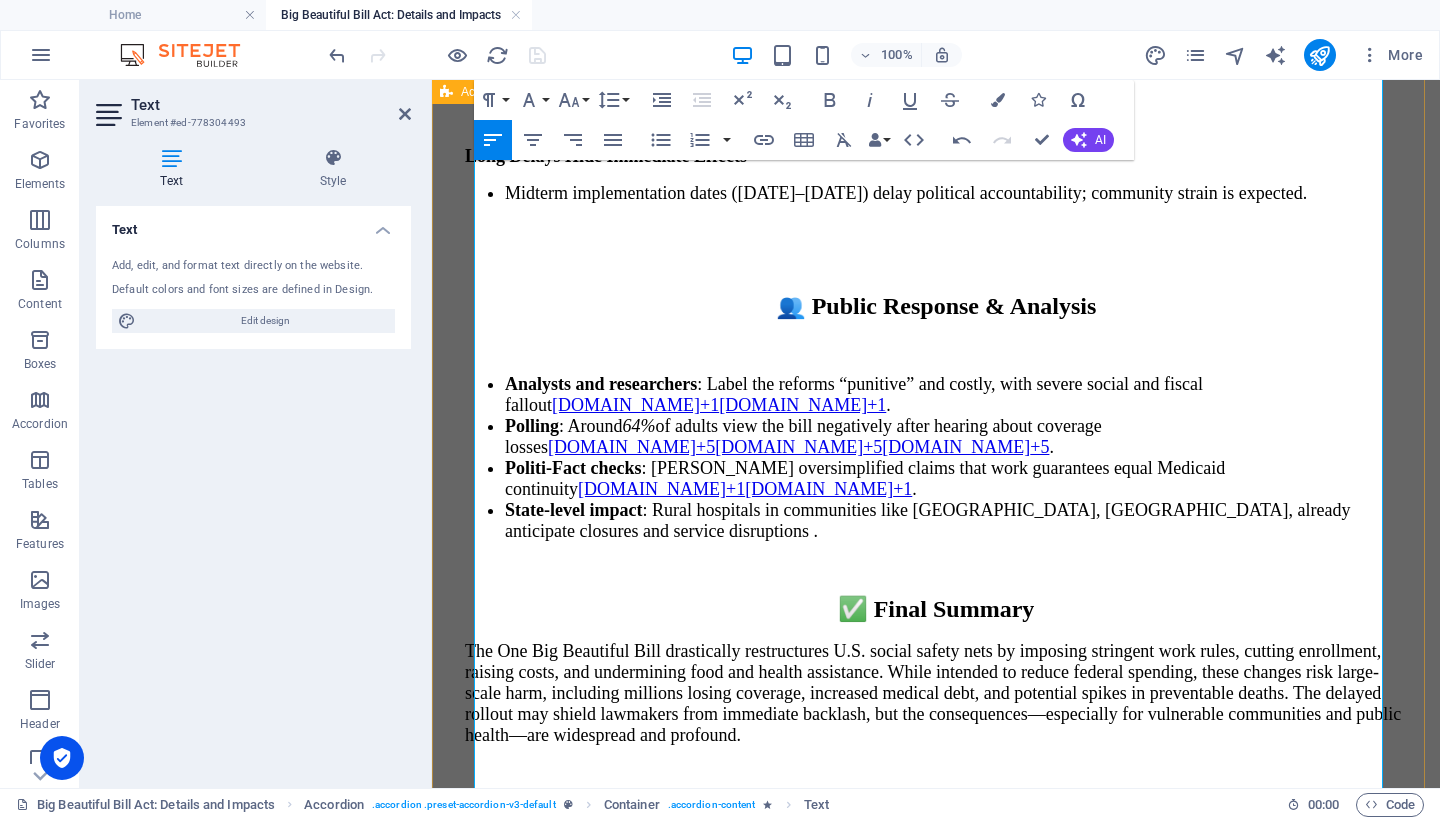 drag, startPoint x: 791, startPoint y: 581, endPoint x: 448, endPoint y: 570, distance: 343.17633 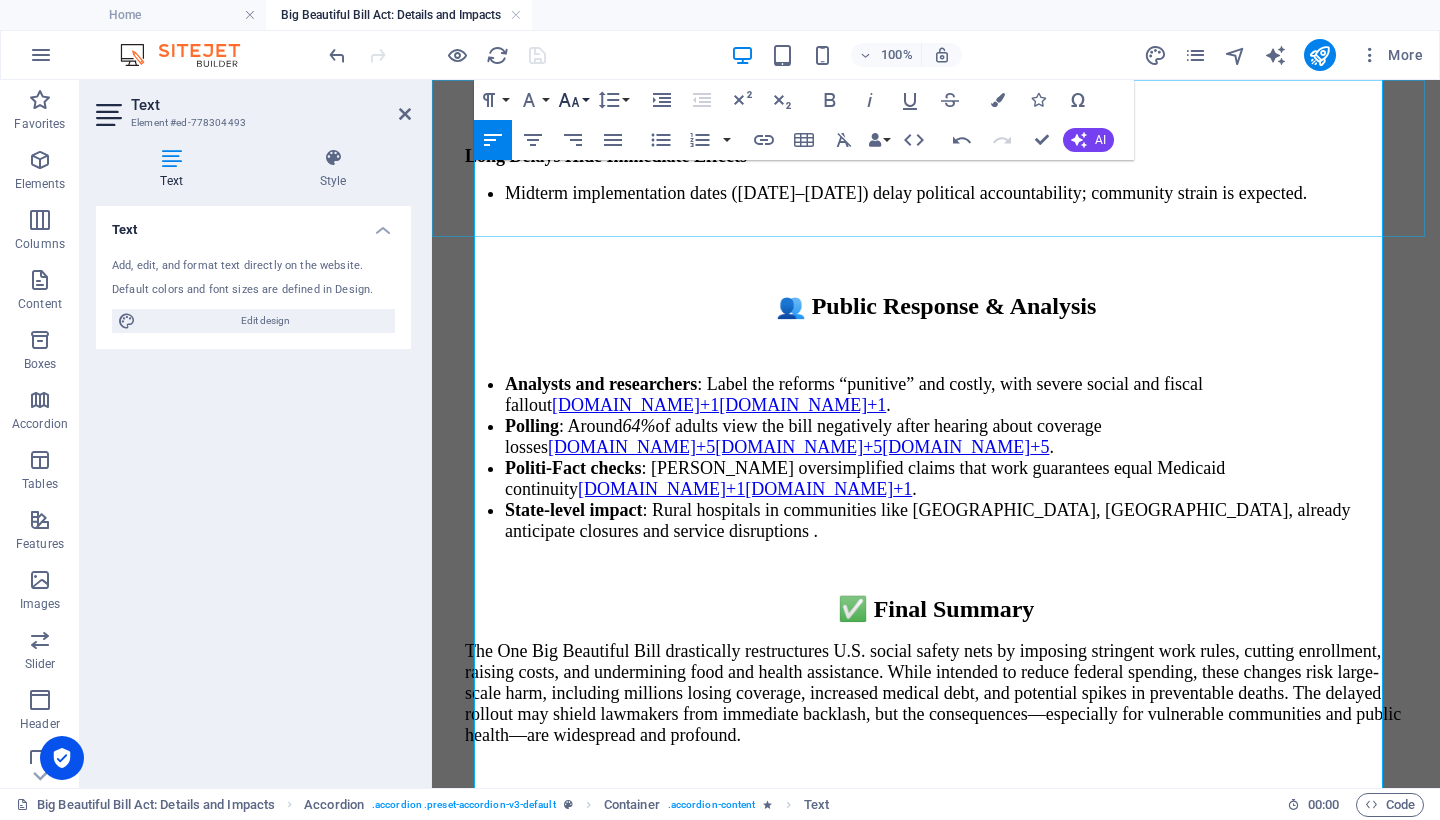 click on "Font Size" at bounding box center (573, 100) 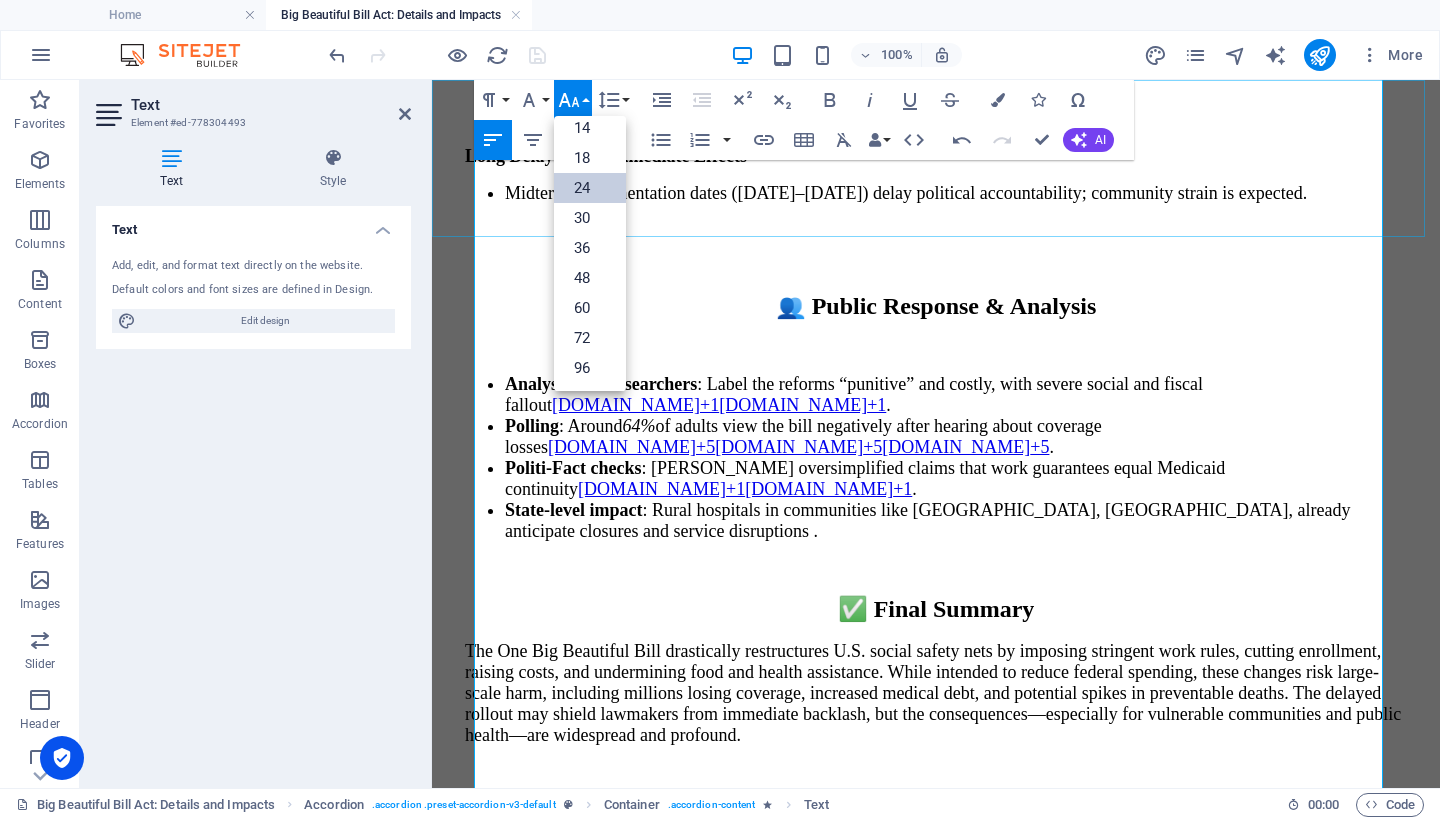 scroll, scrollTop: 161, scrollLeft: 0, axis: vertical 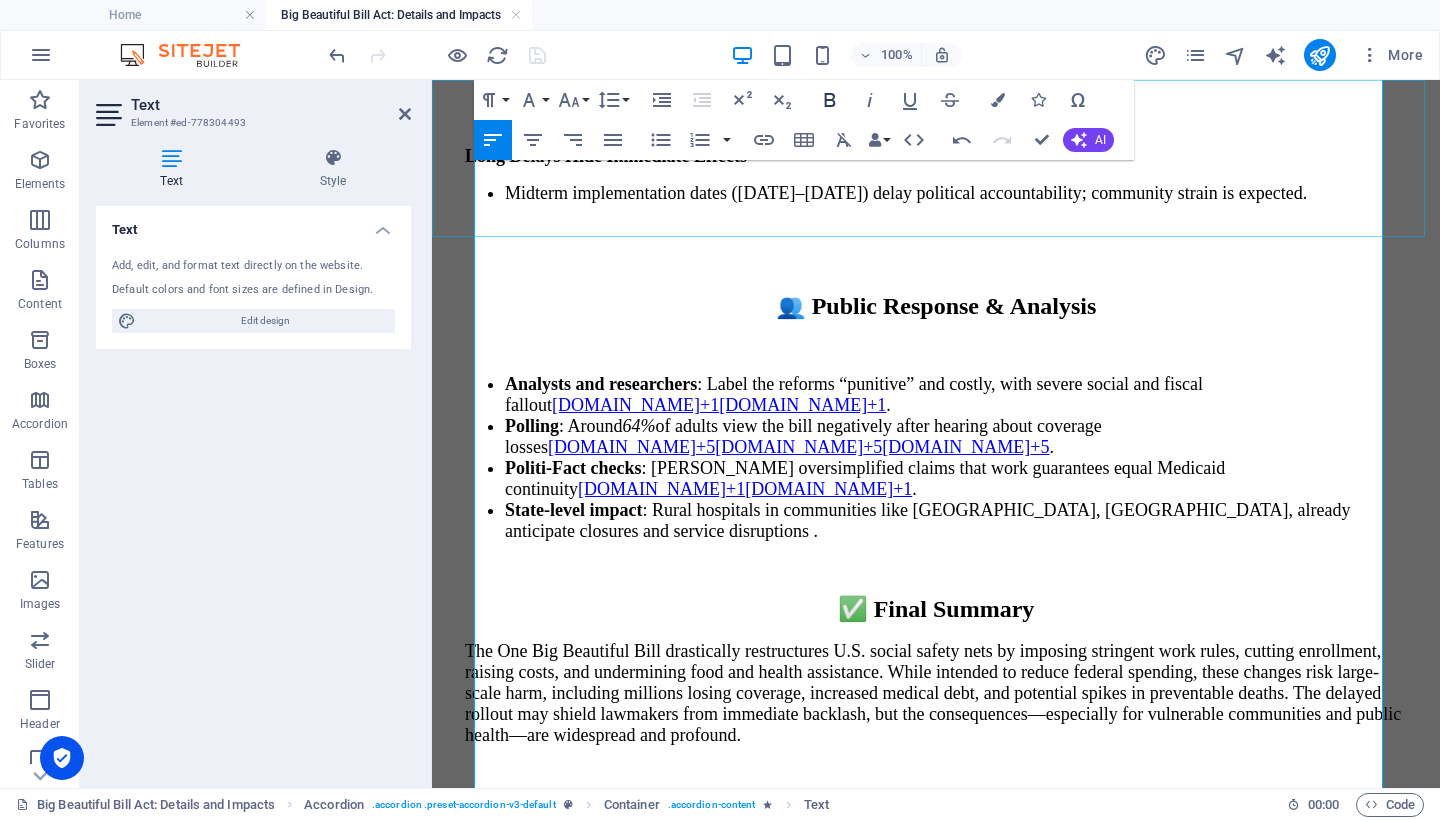 click 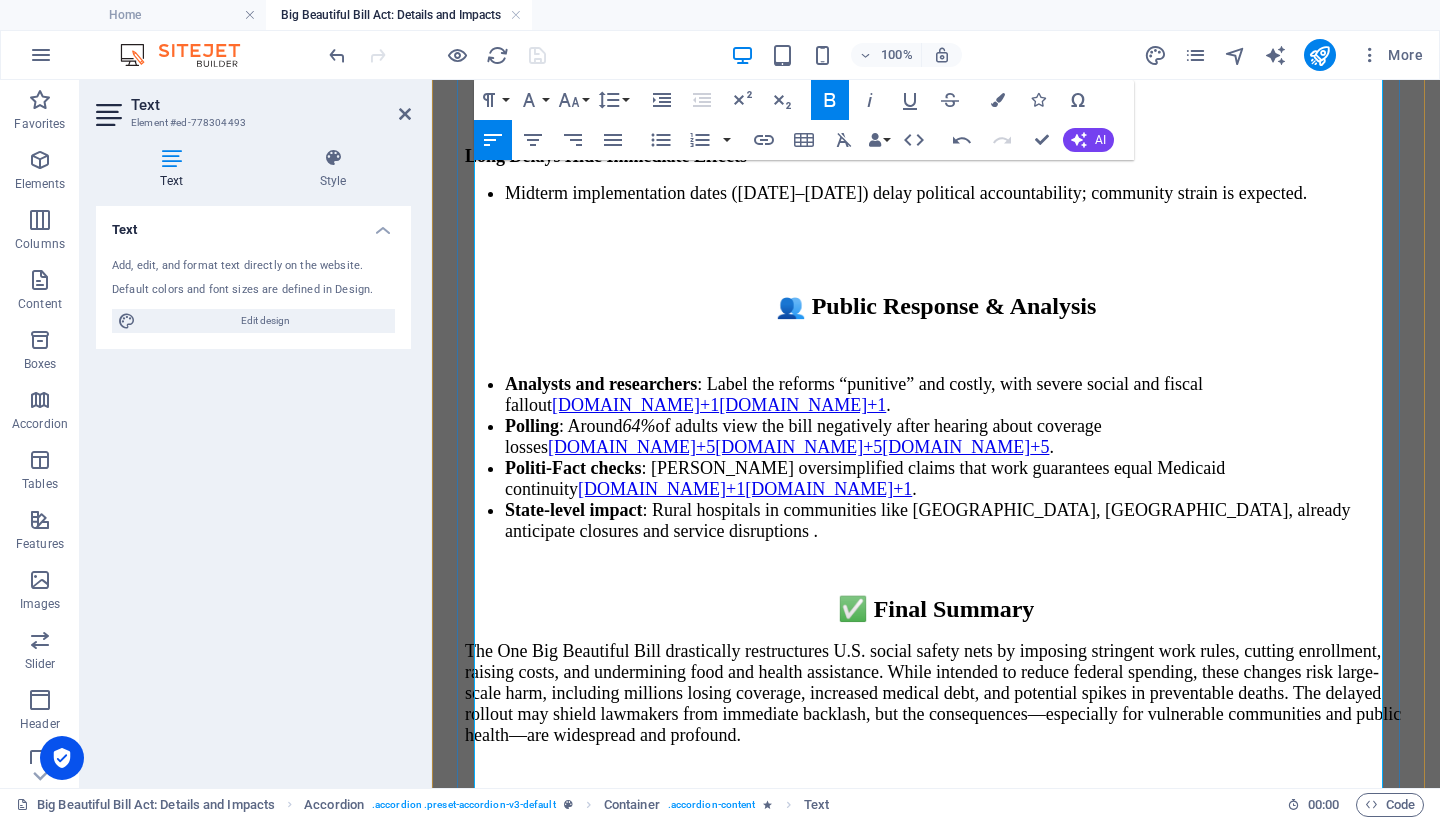 click on "D) Medicare & Other Cuts" at bounding box center (936, 2021) 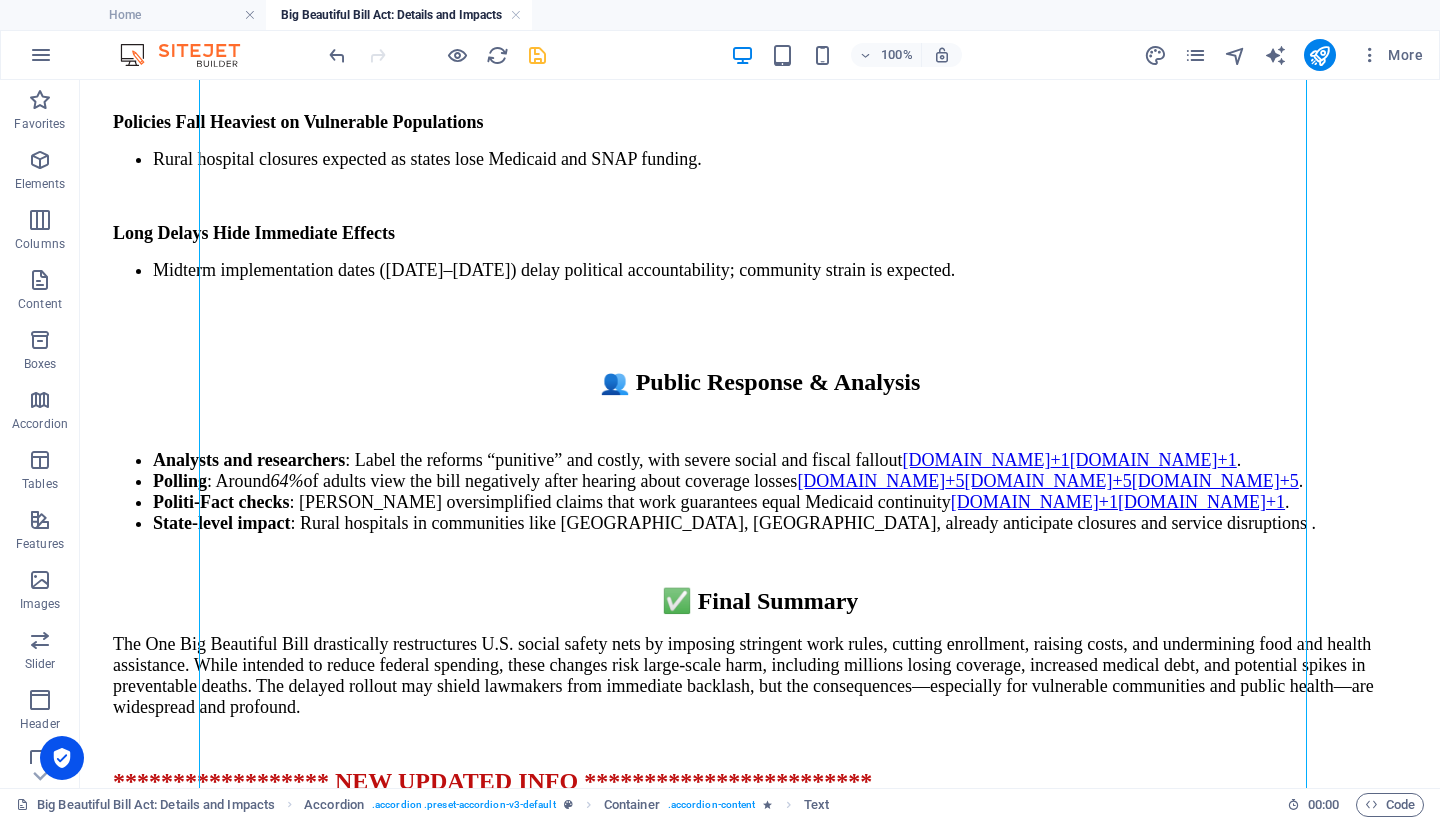 click at bounding box center (537, 55) 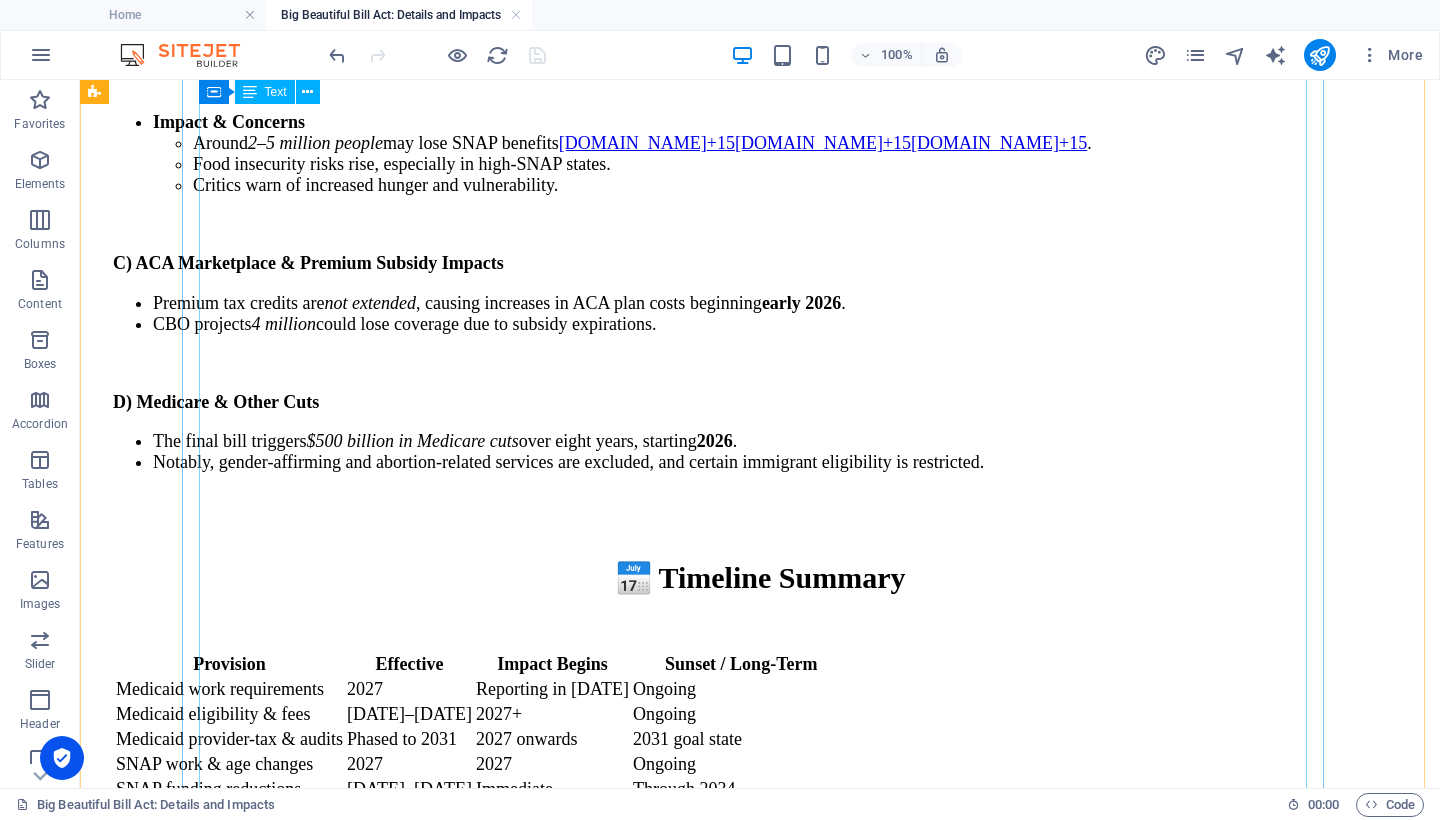 scroll, scrollTop: 10616, scrollLeft: 0, axis: vertical 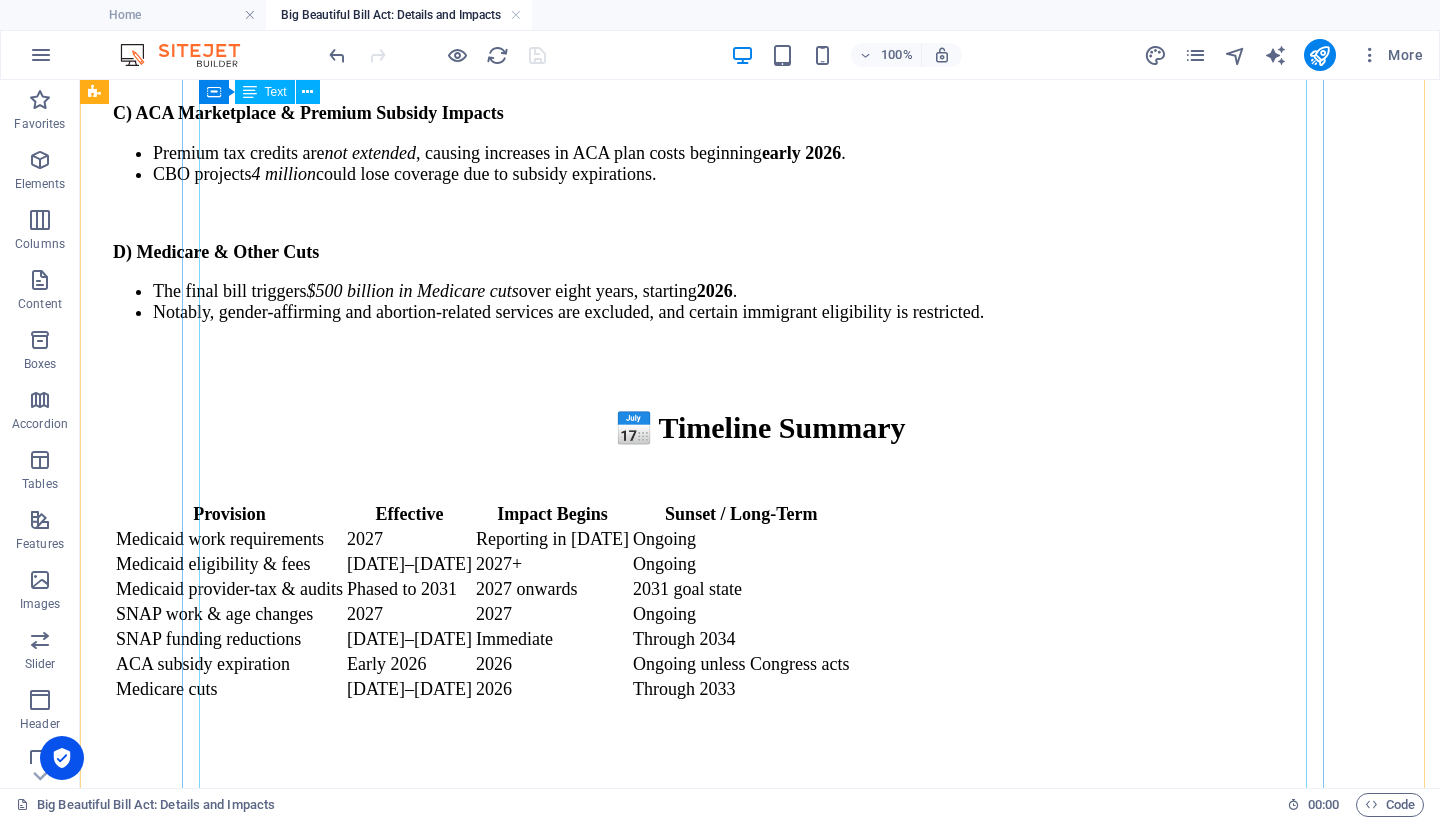 click on "A)   Medicaid Reforms Work Requirements Enforced for able-bodied adults aged [DEMOGRAPHIC_DATA]: 80 hours per month of work, education, or volunteering, starting in  [DATE] . CBO estimates  18.5 million  people affected; by 2034,  5.2 million fewer  on Medicaid— 4.8 million  become uninsured. $344 billion  in federal savings projected over 10 years. Eligibility Checks & Costs States must verify Medicaid eligibility every  six months . Service fees for those with incomes between 100–138% FPL:  $35  per visit. Medicaid provider-tax cuts—from 6% to 3.5% by  2031 —remove a state funding mechanism. Additional Restrictions (Effective ~[DATE]–[DATE]) Gender-affirming procedures  barred in Medicaid. Programs for [DEMOGRAPHIC_DATA] eliminated. Fine-tuning of Medicare/CHIP funding and [DEMOGRAPHIC_DATA] waiting periods. Impact & Concerns Expected coverage loss:  7.6–10.9 million people , per various CBO and analysts. Public health experts estimate  16,000–51,000 preventable deaths annually  as a result. B)" at bounding box center (760, 2030) 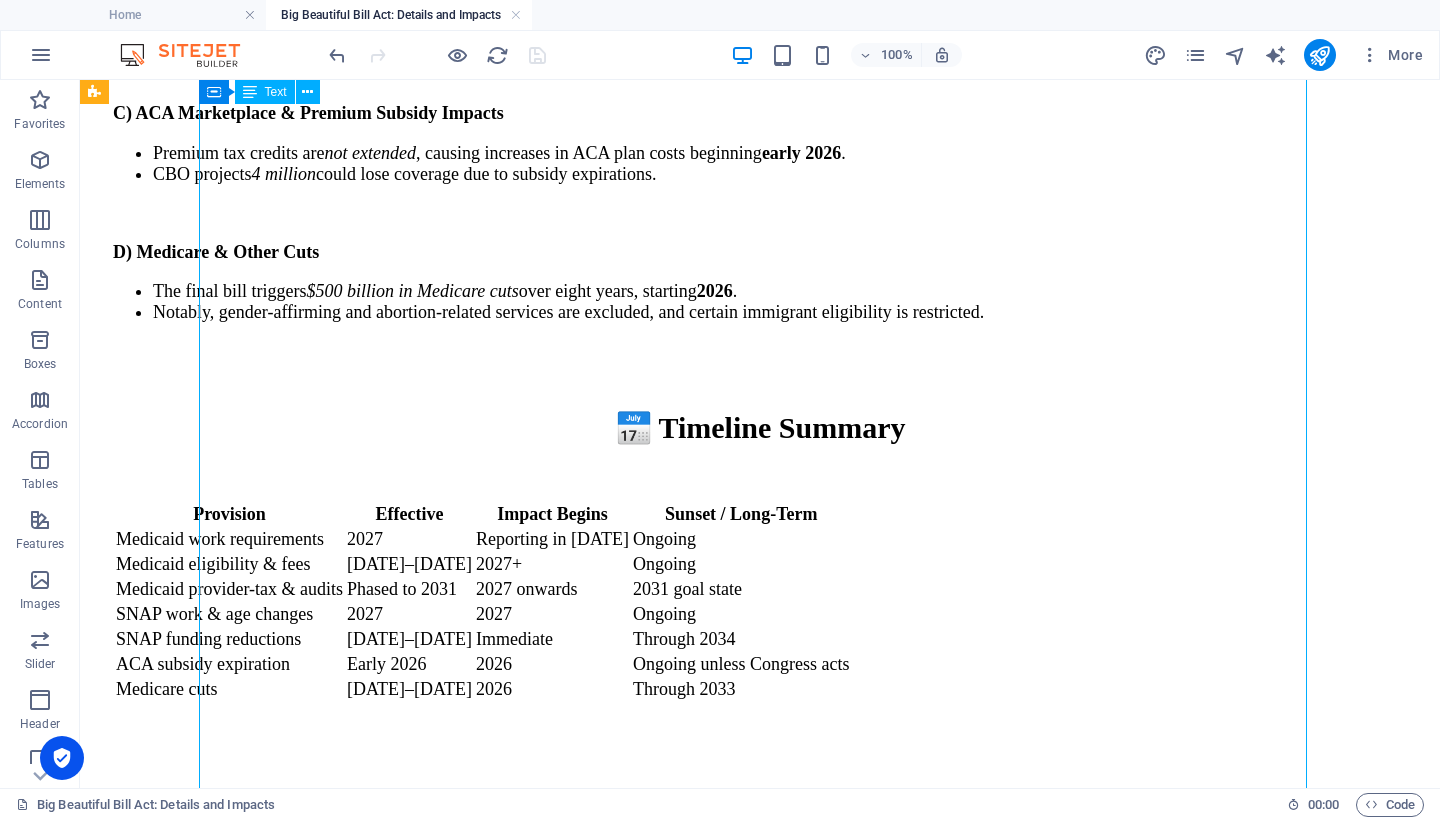 click on "A)   Medicaid Reforms Work Requirements Enforced for able-bodied adults aged [DEMOGRAPHIC_DATA]: 80 hours per month of work, education, or volunteering, starting in  [DATE] . CBO estimates  18.5 million  people affected; by 2034,  5.2 million fewer  on Medicaid— 4.8 million  become uninsured. $344 billion  in federal savings projected over 10 years. Eligibility Checks & Costs States must verify Medicaid eligibility every  six months . Service fees for those with incomes between 100–138% FPL:  $35  per visit. Medicaid provider-tax cuts—from 6% to 3.5% by  2031 —remove a state funding mechanism. Additional Restrictions (Effective ~[DATE]–[DATE]) Gender-affirming procedures  barred in Medicaid. Programs for [DEMOGRAPHIC_DATA] eliminated. Fine-tuning of Medicare/CHIP funding and [DEMOGRAPHIC_DATA] waiting periods. Impact & Concerns Expected coverage loss:  7.6–10.9 million people , per various CBO and analysts. Public health experts estimate  16,000–51,000 preventable deaths annually  as a result. B)" at bounding box center (760, 2030) 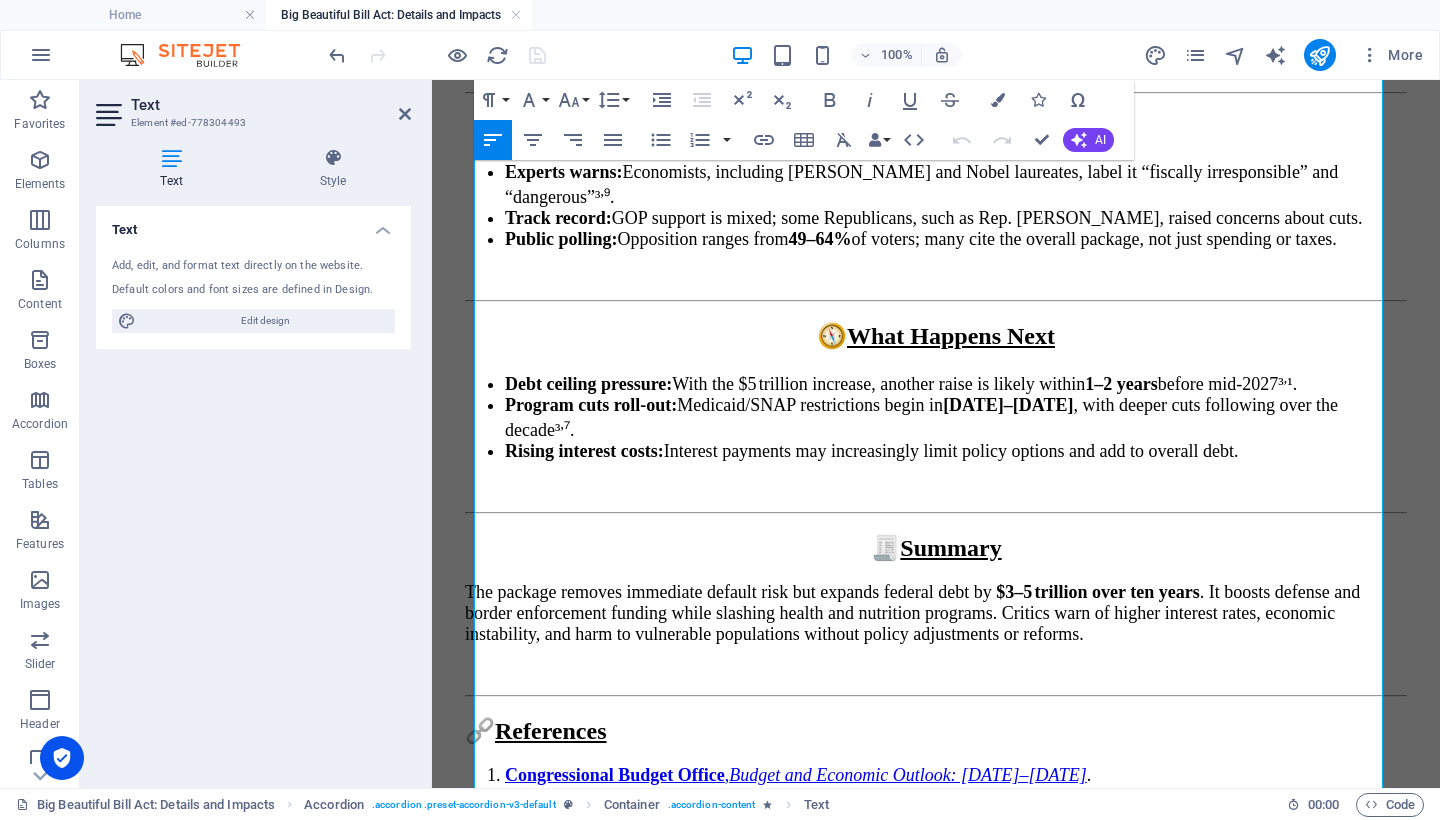 scroll, scrollTop: 8284, scrollLeft: 0, axis: vertical 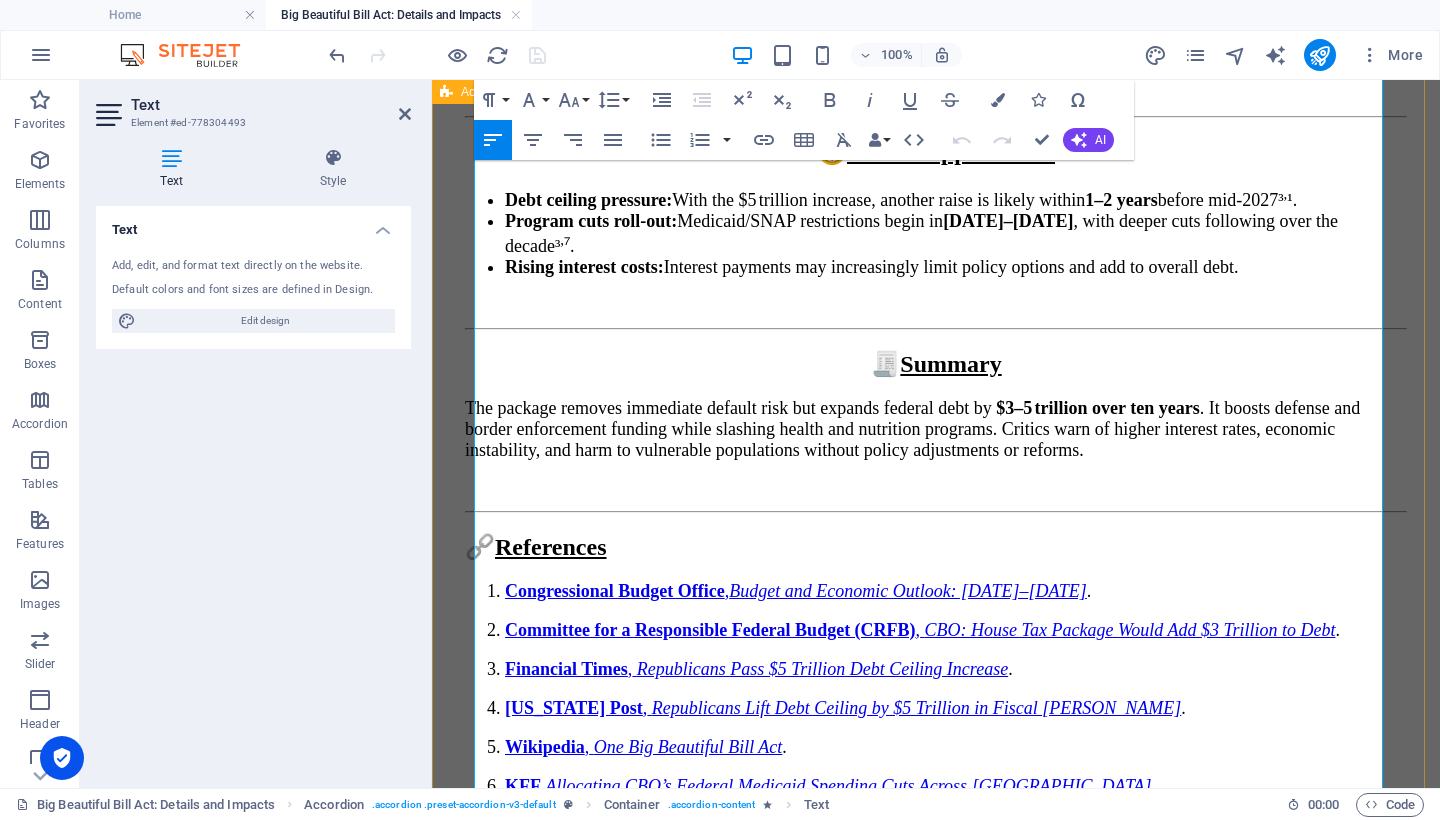 click on "🧾 1. Key Tax Provisions and Impacts 1️⃣ Permanent Extension of 2017 Tax Cuts The law  permanently extends  the individual income-tax rates and the doubled standard deduction from the 2017 Tax Cuts and Jobs Act¹. Impact:  This extension  predominantly benefits higher-income households , locking in lower rates indefinitely¹. Criticism:  Opponents argue it worsens  income inequality  and significantly  increases the national deficit ¹. 2️⃣ Child Tax Credit Increase The child tax credit is raised to  $2,500 per child , effective  [DATE]–[DATE] , reverting to  $2,000  from  [DATE] ². Impact:  Families receive  higher refunds through 2028 , followed by a sharp drop thereafter². Concerns:  Critics warn the temporary boost breeds  uncertainty  and conceals the cost of permanence². 3️⃣  SALT Deduction Cap Raised From  [DATE]–[DATE] , the SALT deduction cap increases from  $10,000 to $40,000  for households earning under $500,000; after  2029 Impact:   Criticism:" at bounding box center [936, 8164] 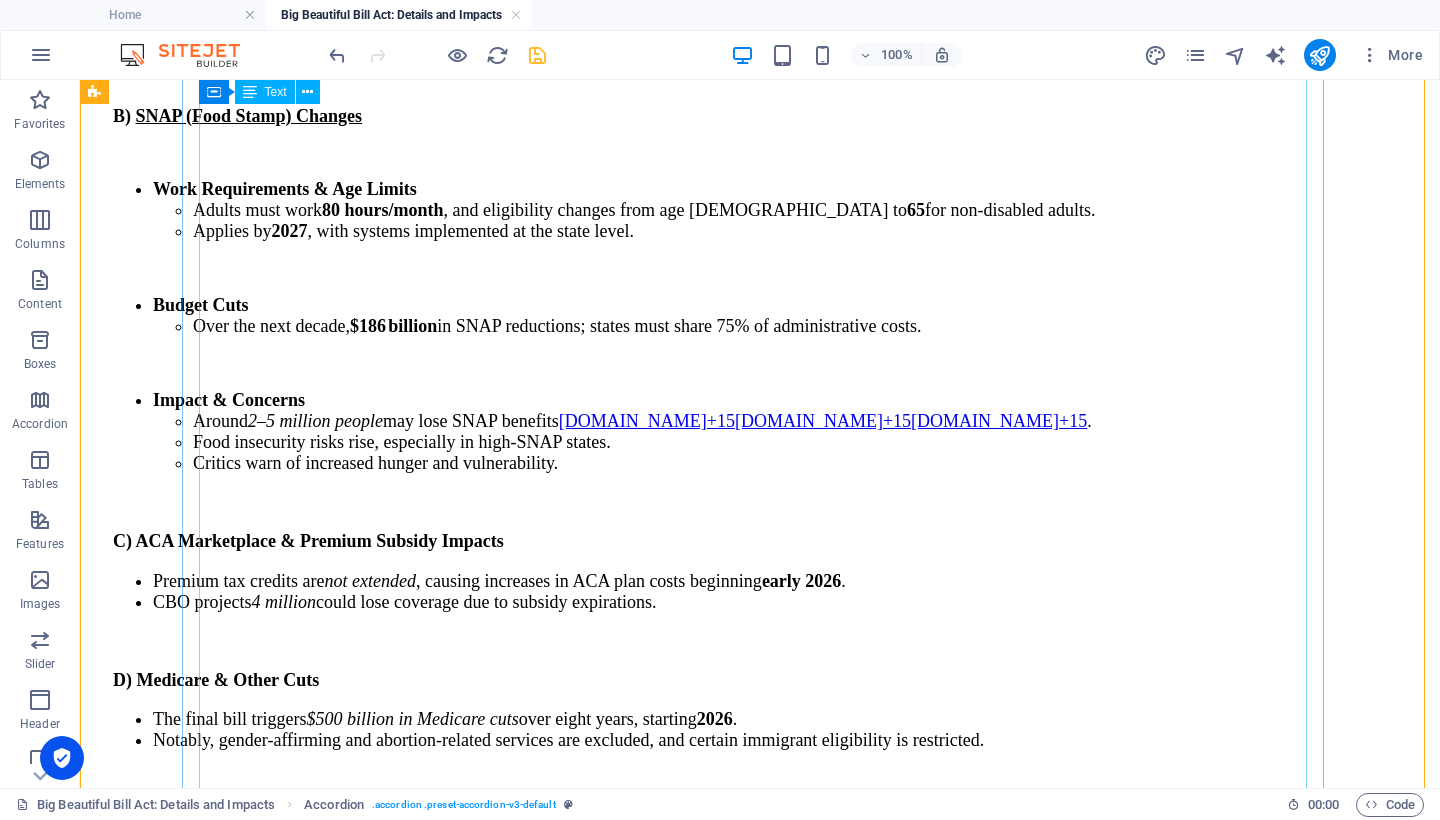 scroll, scrollTop: 10543, scrollLeft: 0, axis: vertical 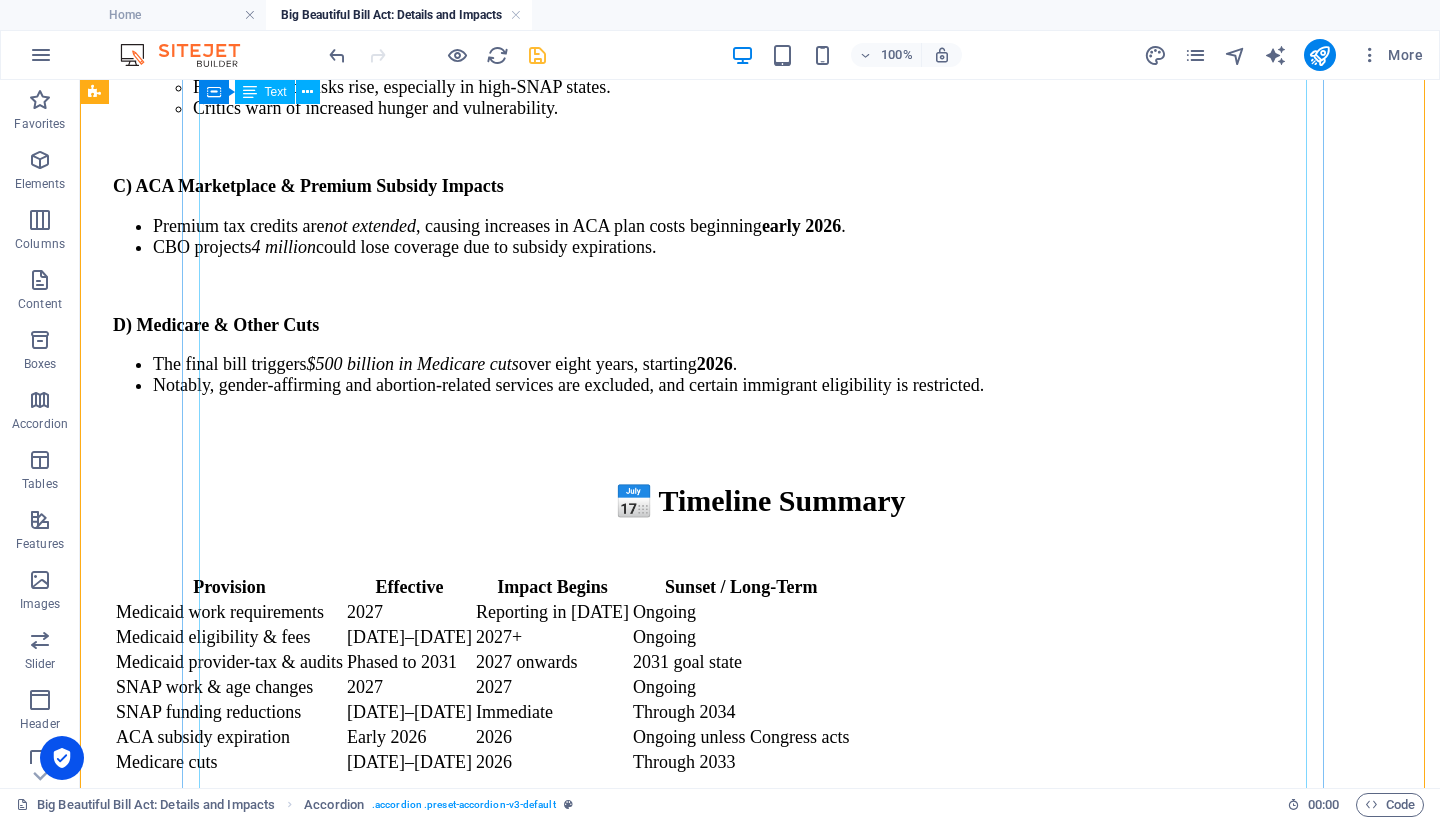 click on "A)   Medicaid Reforms Work Requirements Enforced for able-bodied adults aged [DEMOGRAPHIC_DATA]: 80 hours per month of work, education, or volunteering, starting in  [DATE] . CBO estimates  18.5 million  people affected; by 2034,  5.2 million fewer  on Medicaid— 4.8 million  become uninsured. $344 billion  in federal savings projected over 10 years. Eligibility Checks & Costs States must verify Medicaid eligibility every  six months . Service fees for those with incomes between 100–138% FPL:  $35  per visit. Medicaid provider-tax cuts—from 6% to 3.5% by  2031 —remove a state funding mechanism. Additional Restrictions (Effective ~[DATE]–[DATE]) Gender-affirming procedures  barred in Medicaid. Programs for [DEMOGRAPHIC_DATA] eliminated. Fine-tuning of Medicare/CHIP funding and [DEMOGRAPHIC_DATA] waiting periods. Impact & Concerns Expected coverage loss:  7.6–10.9 million people , per various CBO and analysts. Public health experts estimate  16,000–51,000 preventable deaths annually  as a result. B)" at bounding box center (760, 2103) 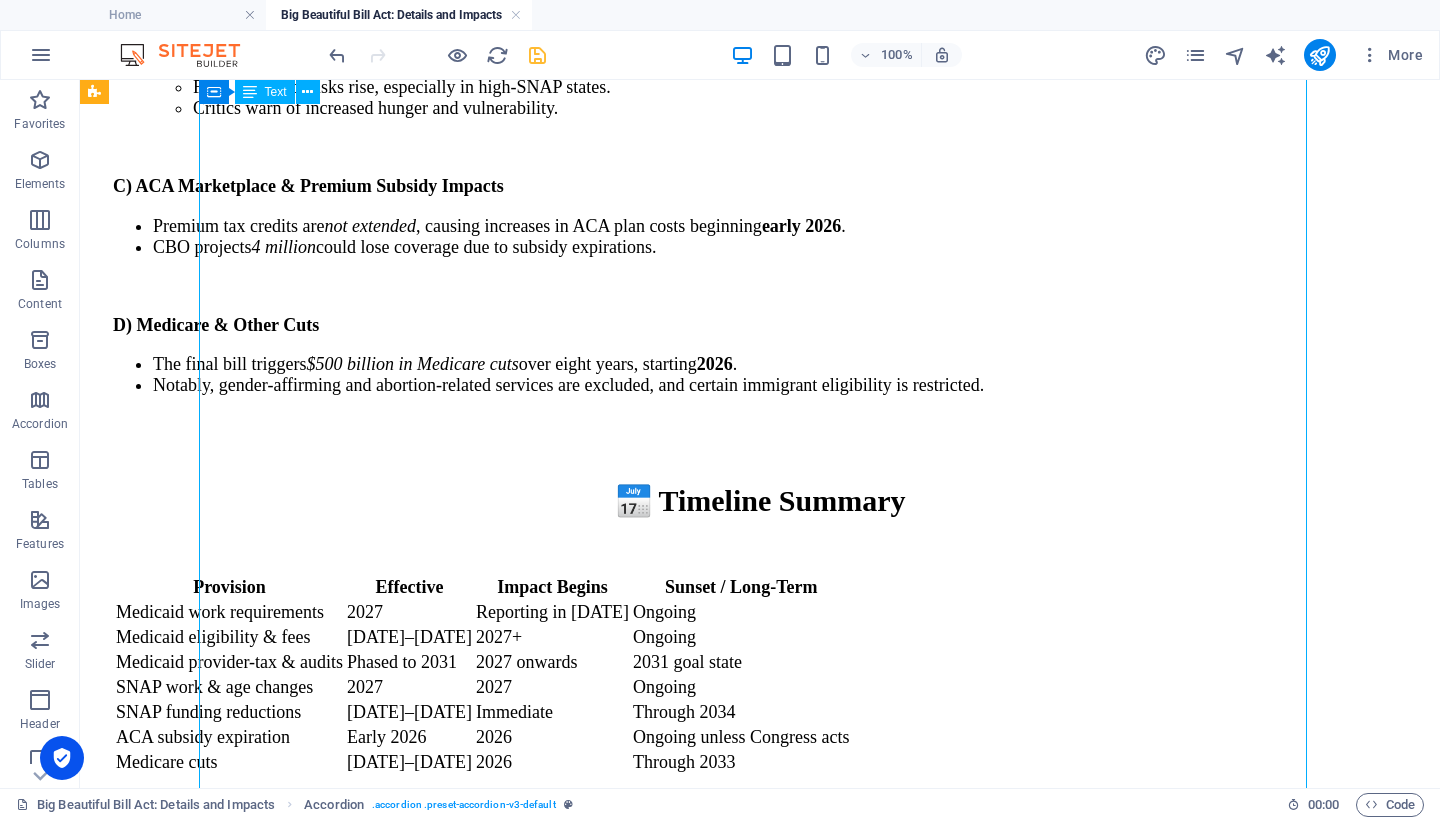 click on "A)   Medicaid Reforms Work Requirements Enforced for able-bodied adults aged [DEMOGRAPHIC_DATA]: 80 hours per month of work, education, or volunteering, starting in  [DATE] . CBO estimates  18.5 million  people affected; by 2034,  5.2 million fewer  on Medicaid— 4.8 million  become uninsured. $344 billion  in federal savings projected over 10 years. Eligibility Checks & Costs States must verify Medicaid eligibility every  six months . Service fees for those with incomes between 100–138% FPL:  $35  per visit. Medicaid provider-tax cuts—from 6% to 3.5% by  2031 —remove a state funding mechanism. Additional Restrictions (Effective ~[DATE]–[DATE]) Gender-affirming procedures  barred in Medicaid. Programs for [DEMOGRAPHIC_DATA] eliminated. Fine-tuning of Medicare/CHIP funding and [DEMOGRAPHIC_DATA] waiting periods. Impact & Concerns Expected coverage loss:  7.6–10.9 million people , per various CBO and analysts. Public health experts estimate  16,000–51,000 preventable deaths annually  as a result. B)" at bounding box center (760, 2103) 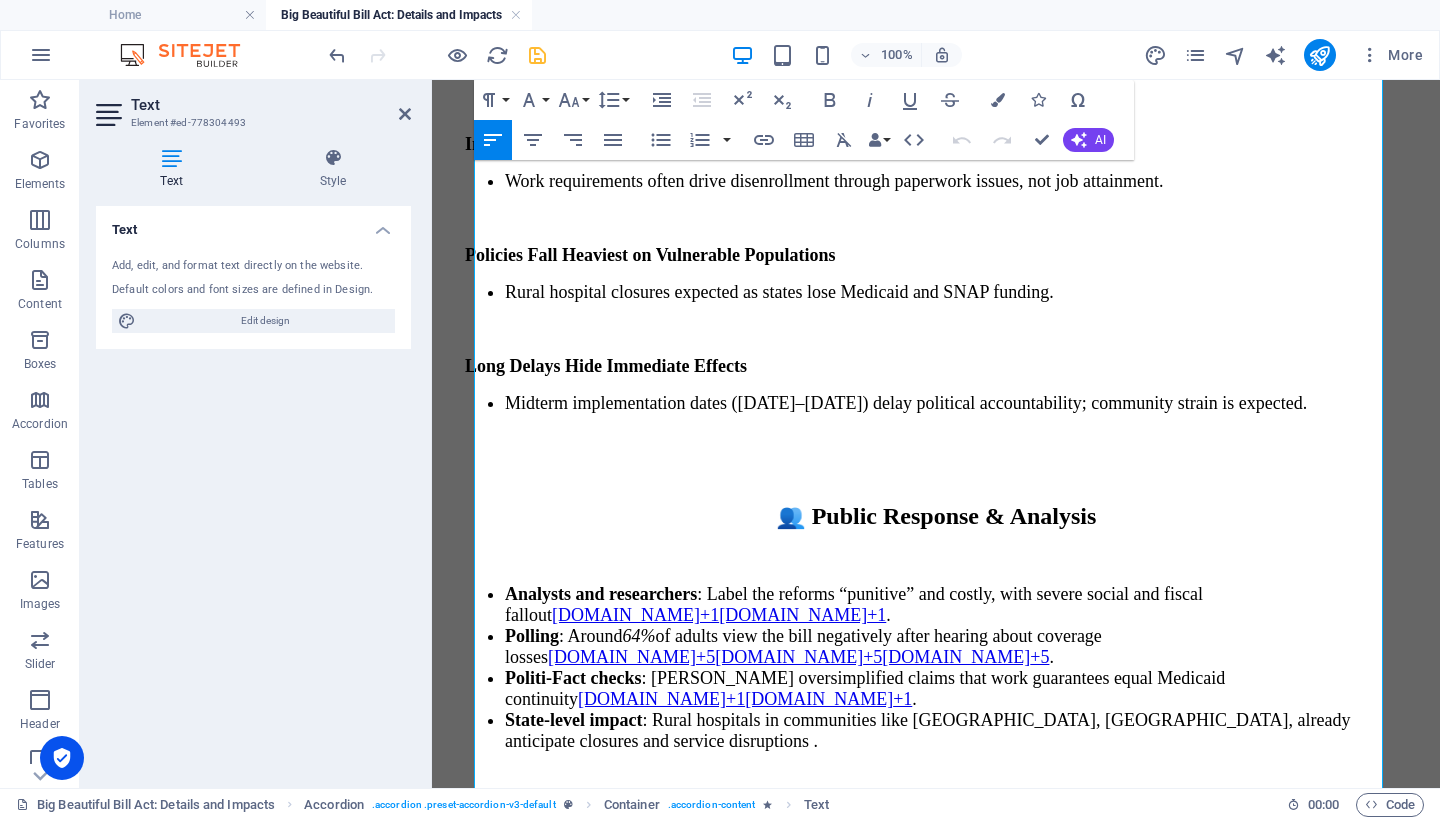 scroll, scrollTop: 11582, scrollLeft: 0, axis: vertical 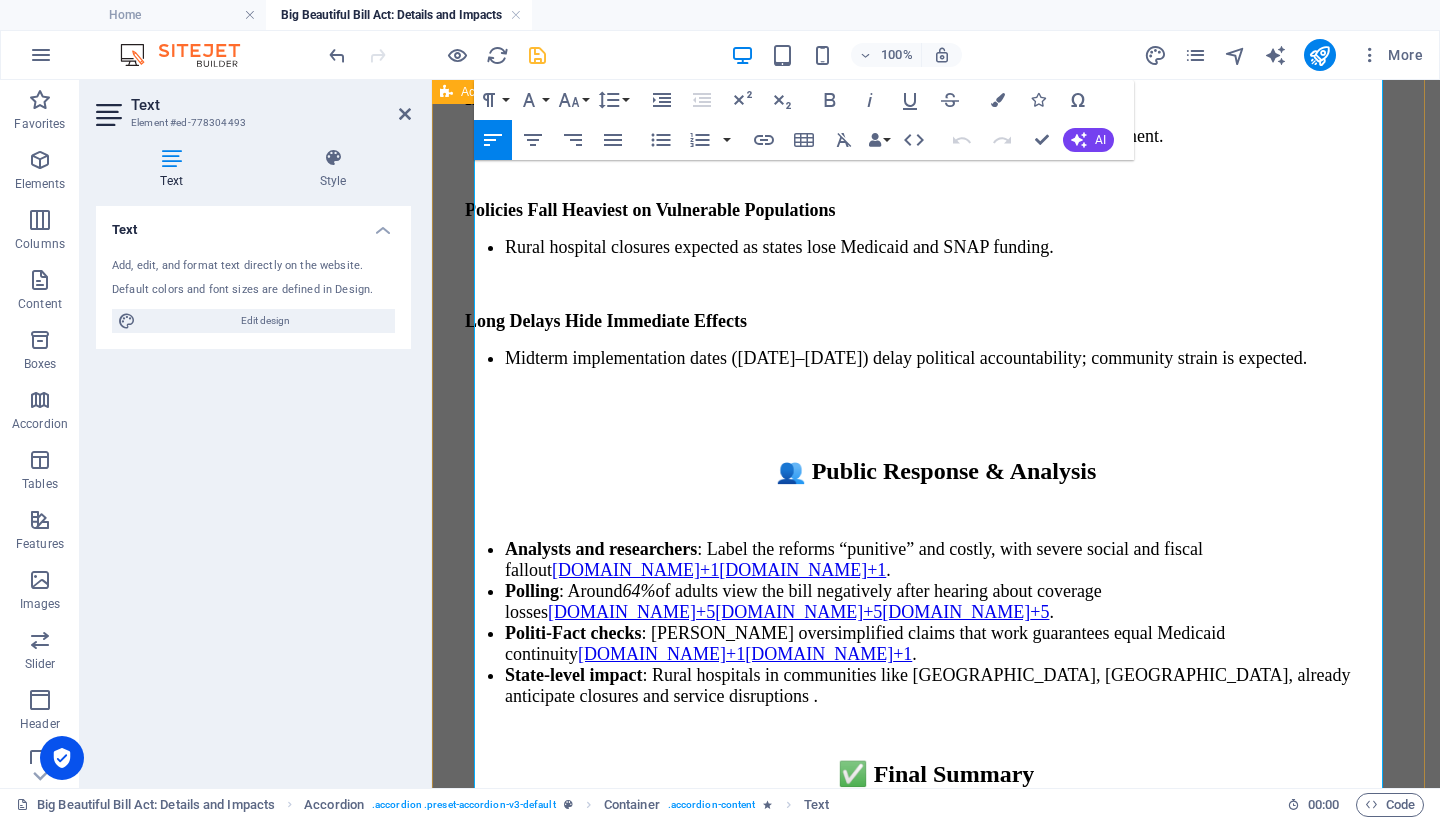 drag, startPoint x: 652, startPoint y: 576, endPoint x: 432, endPoint y: 323, distance: 335.2745 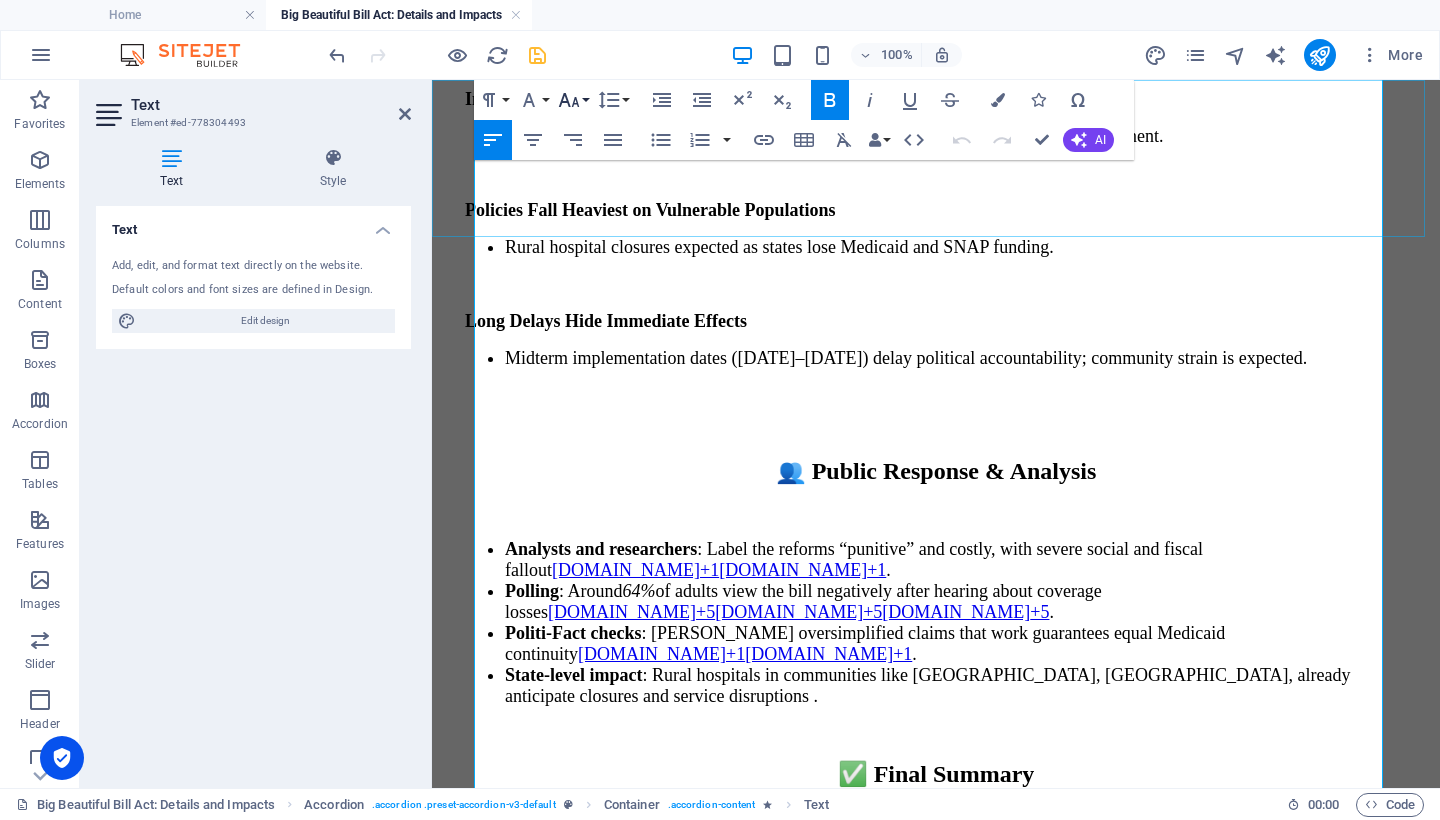 click 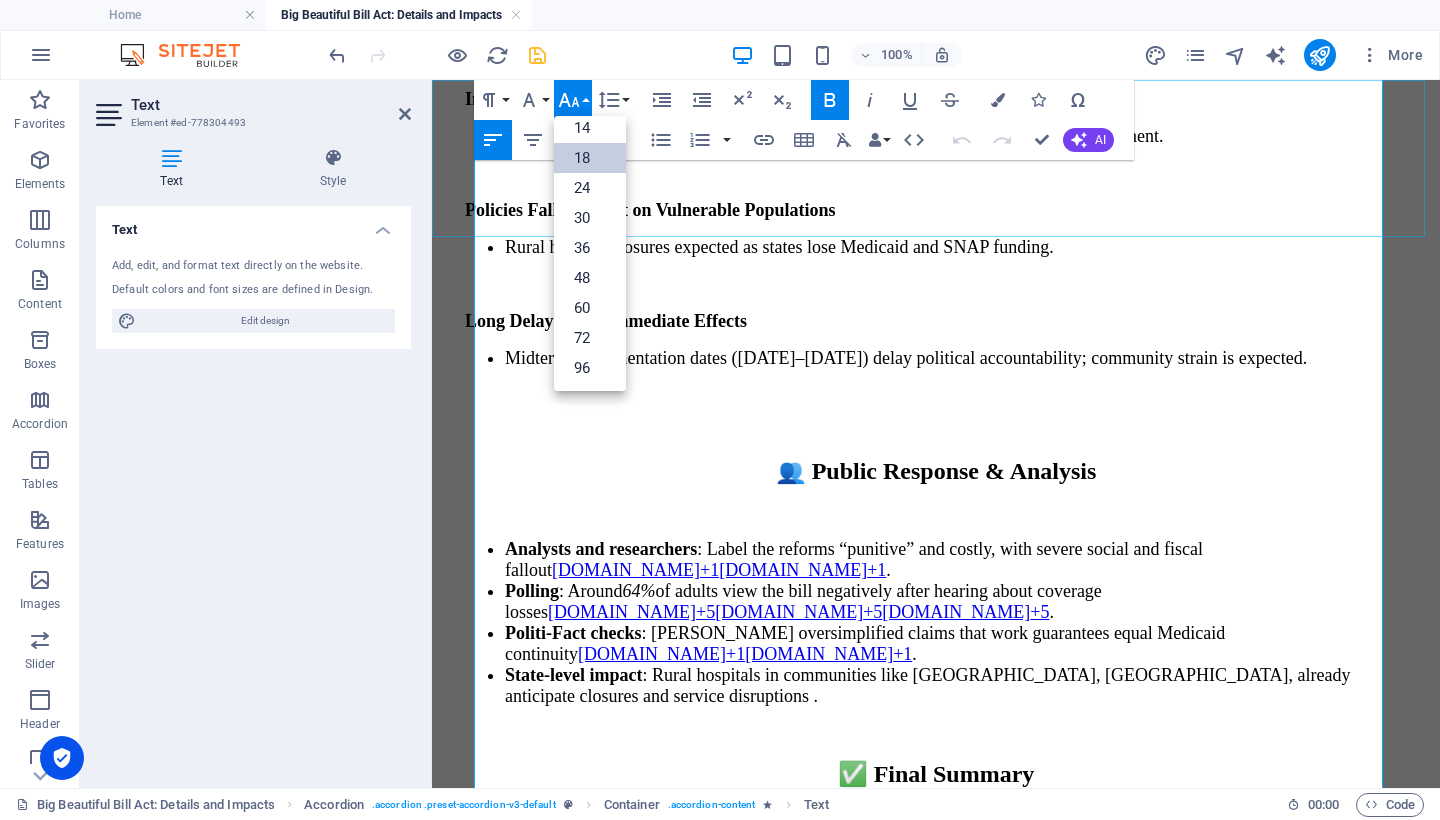 scroll, scrollTop: 161, scrollLeft: 0, axis: vertical 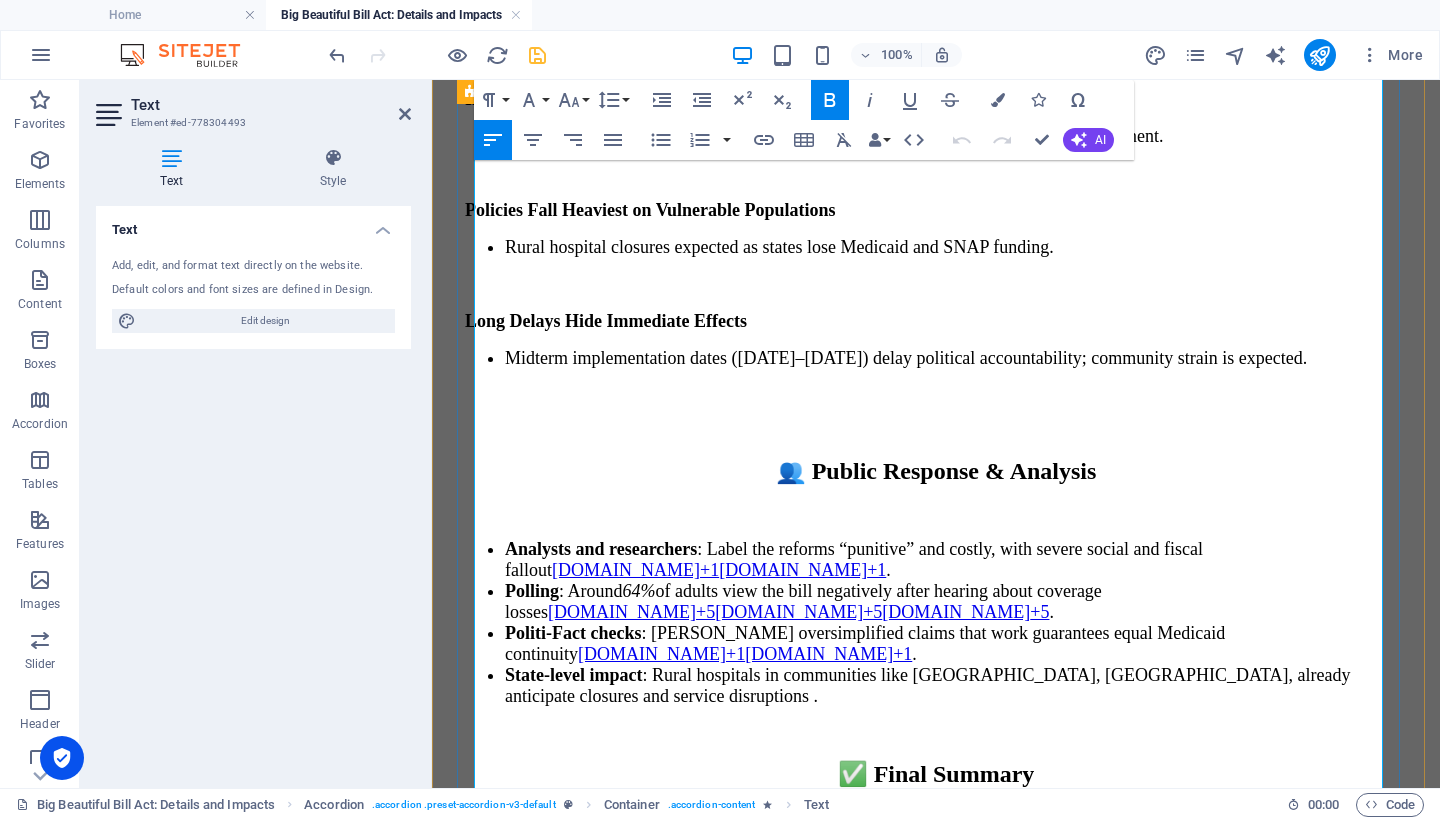 drag, startPoint x: 685, startPoint y: 281, endPoint x: 463, endPoint y: 283, distance: 222.009 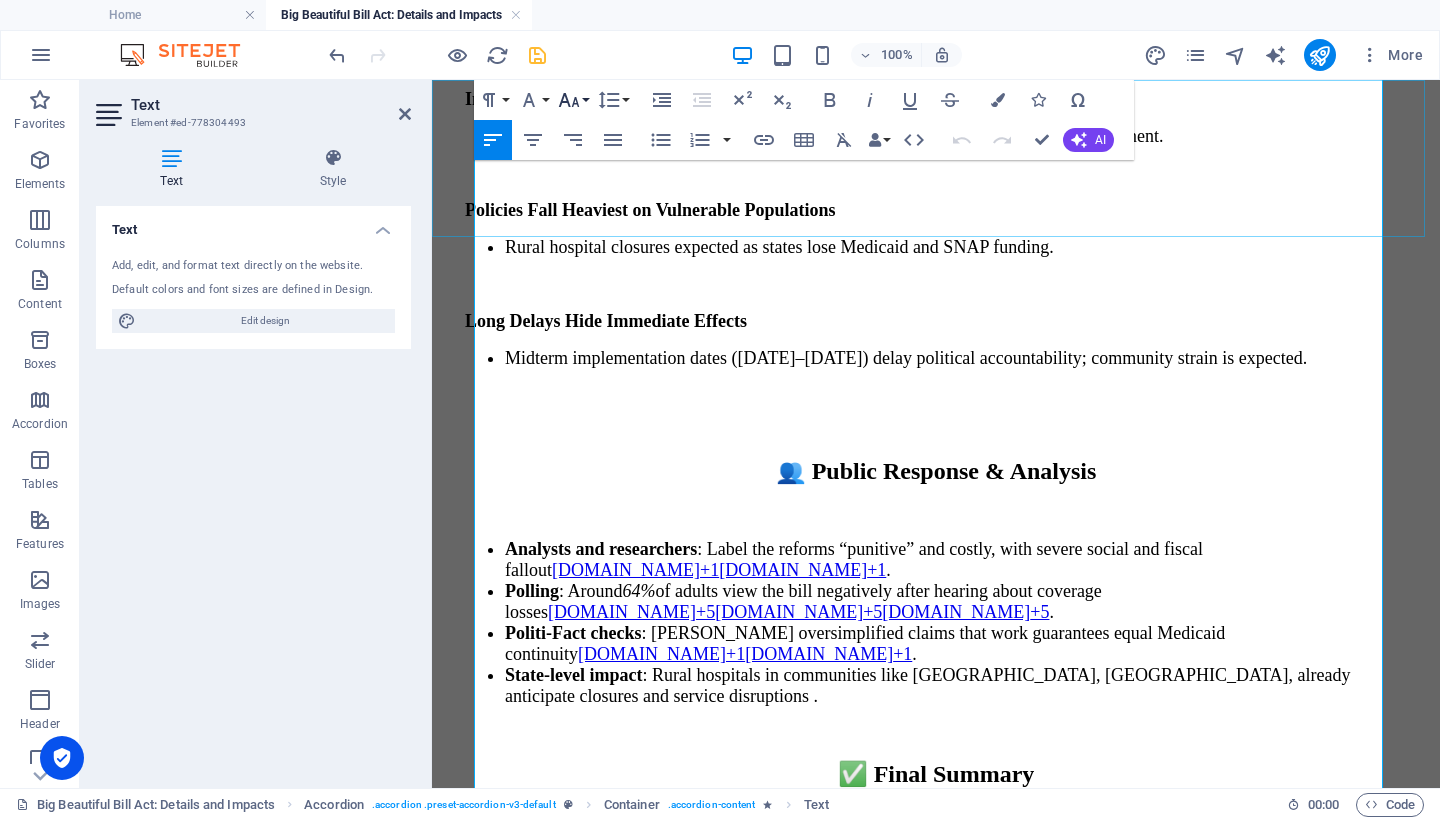 click 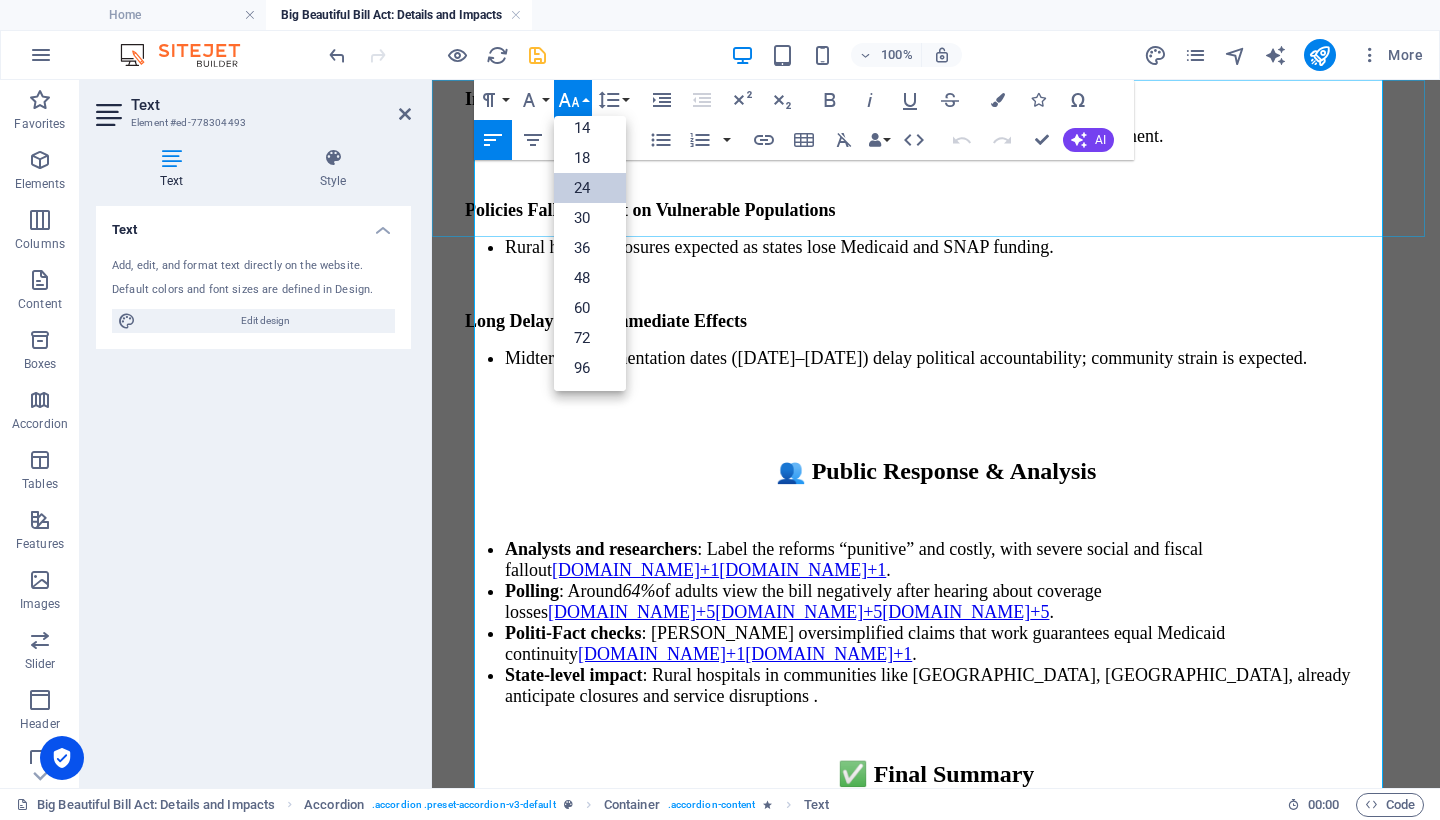scroll, scrollTop: 161, scrollLeft: 0, axis: vertical 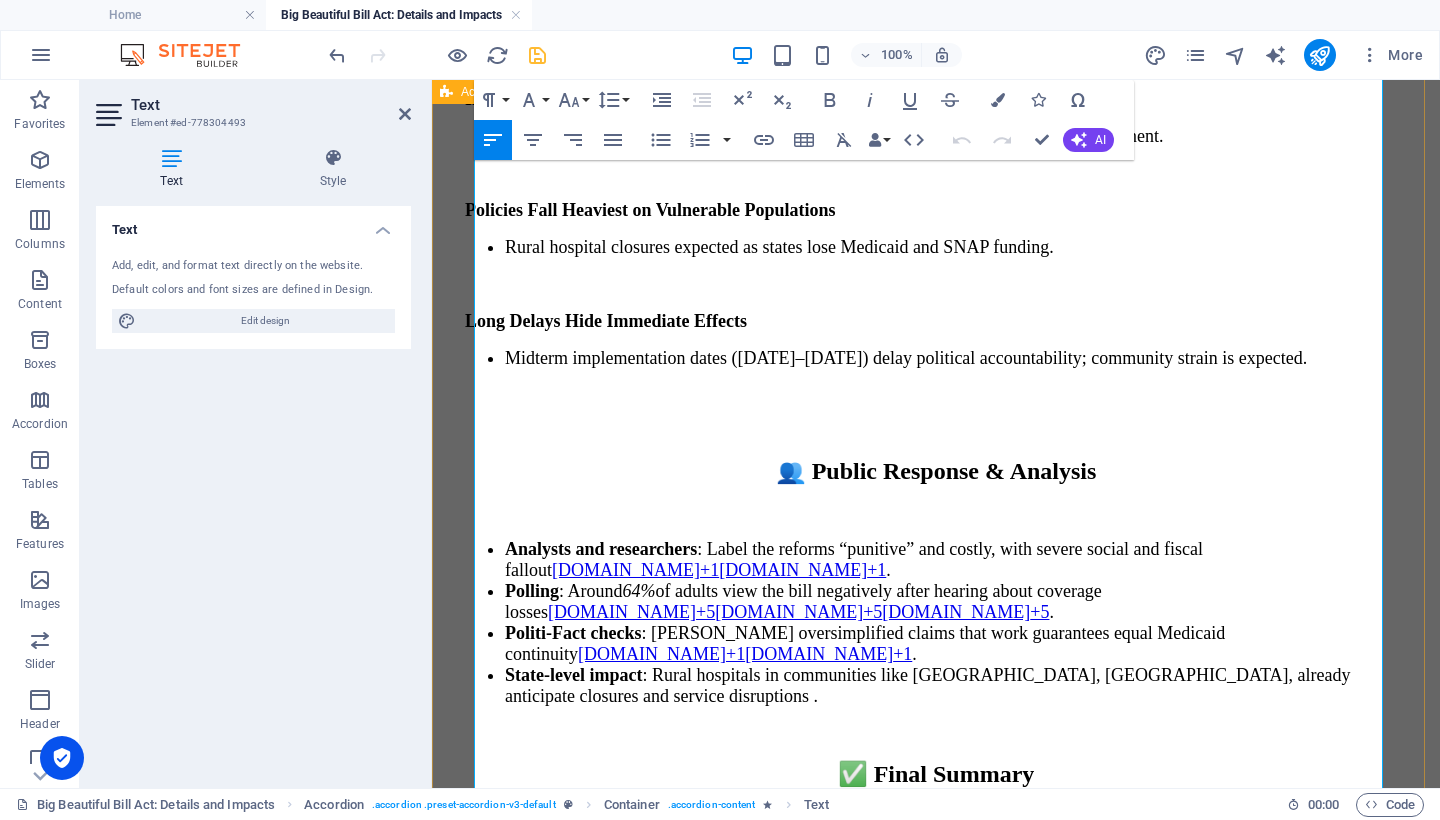 drag, startPoint x: 619, startPoint y: 575, endPoint x: 477, endPoint y: 277, distance: 330.10303 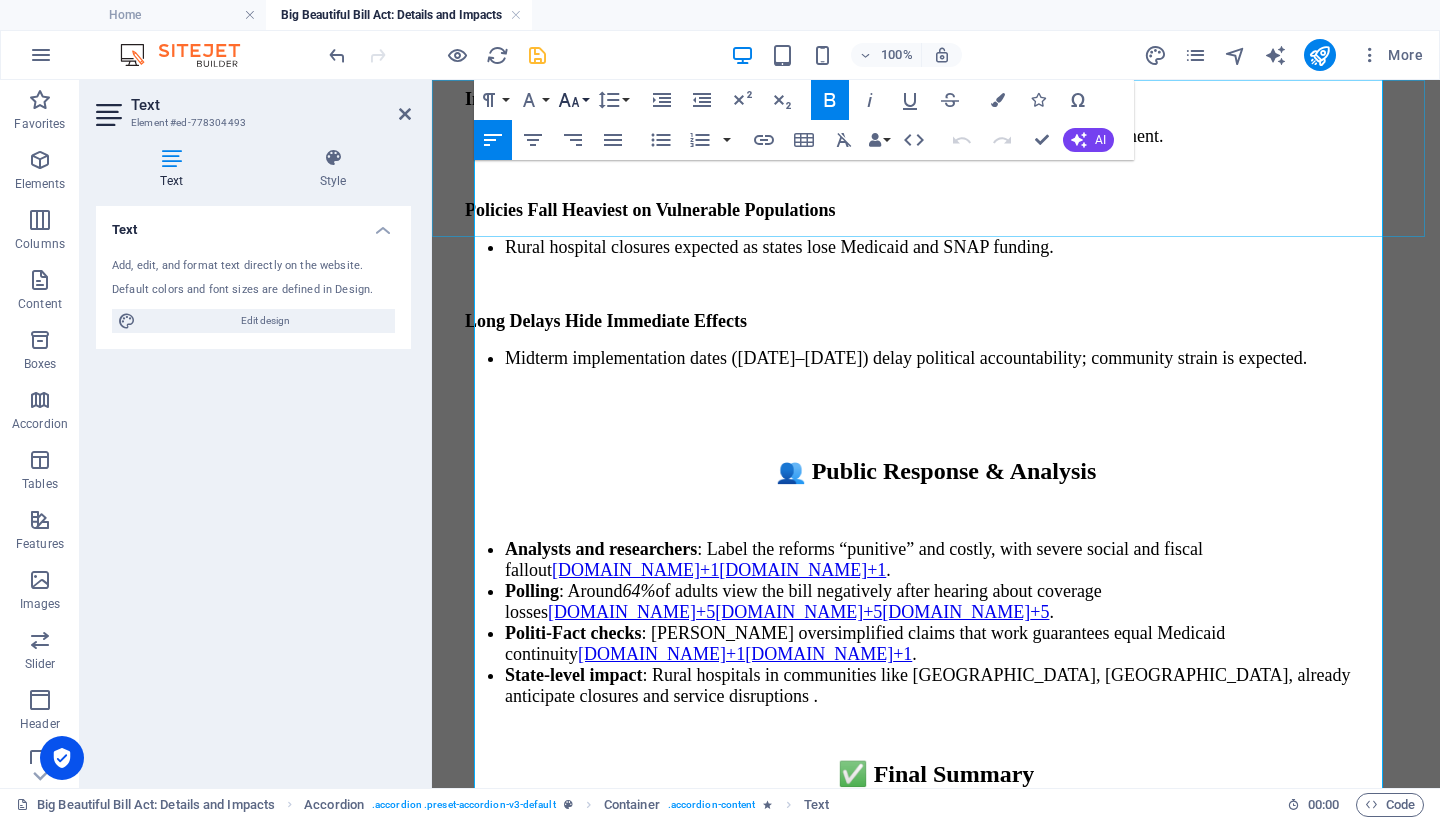 click 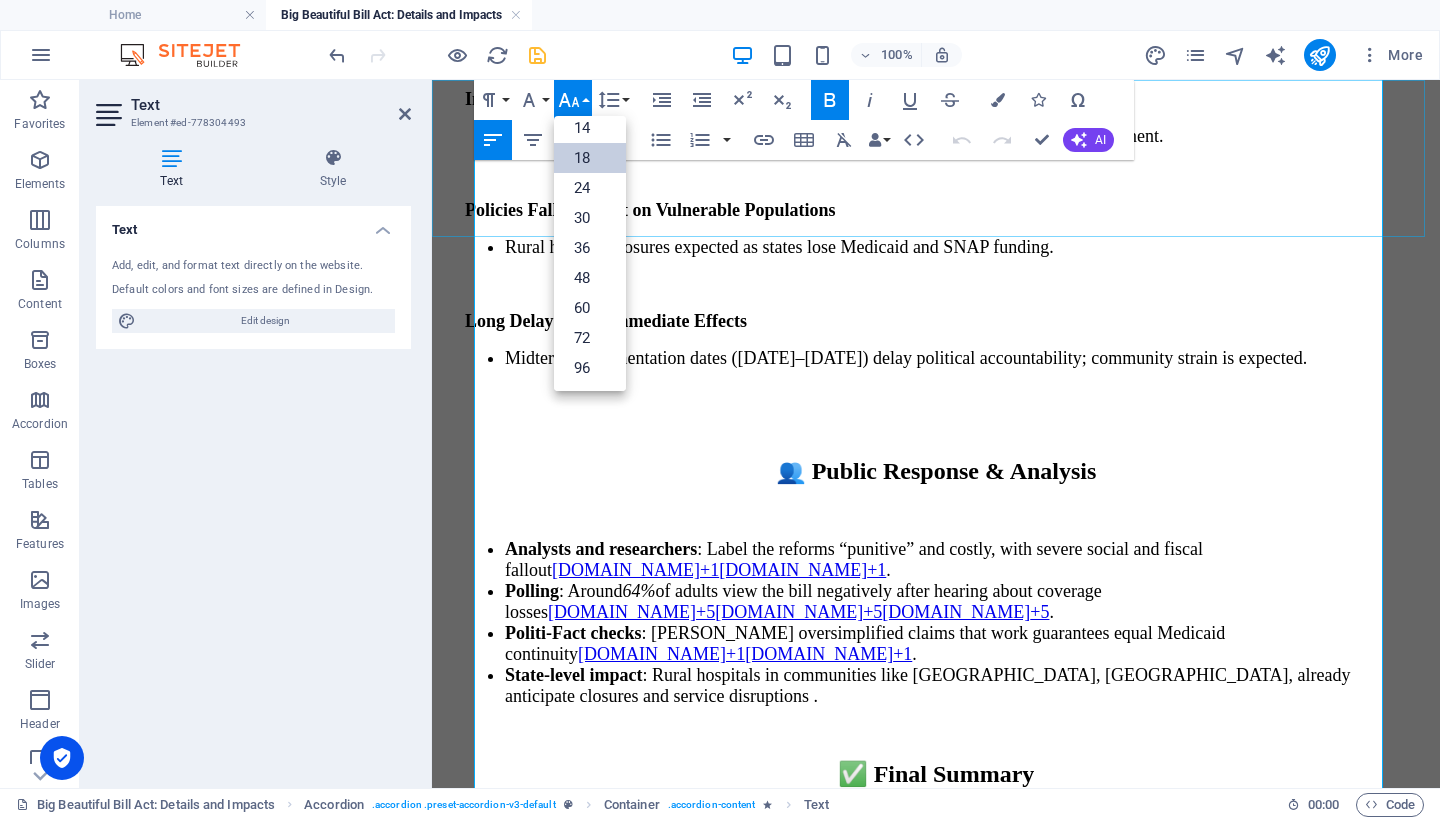 scroll, scrollTop: 161, scrollLeft: 0, axis: vertical 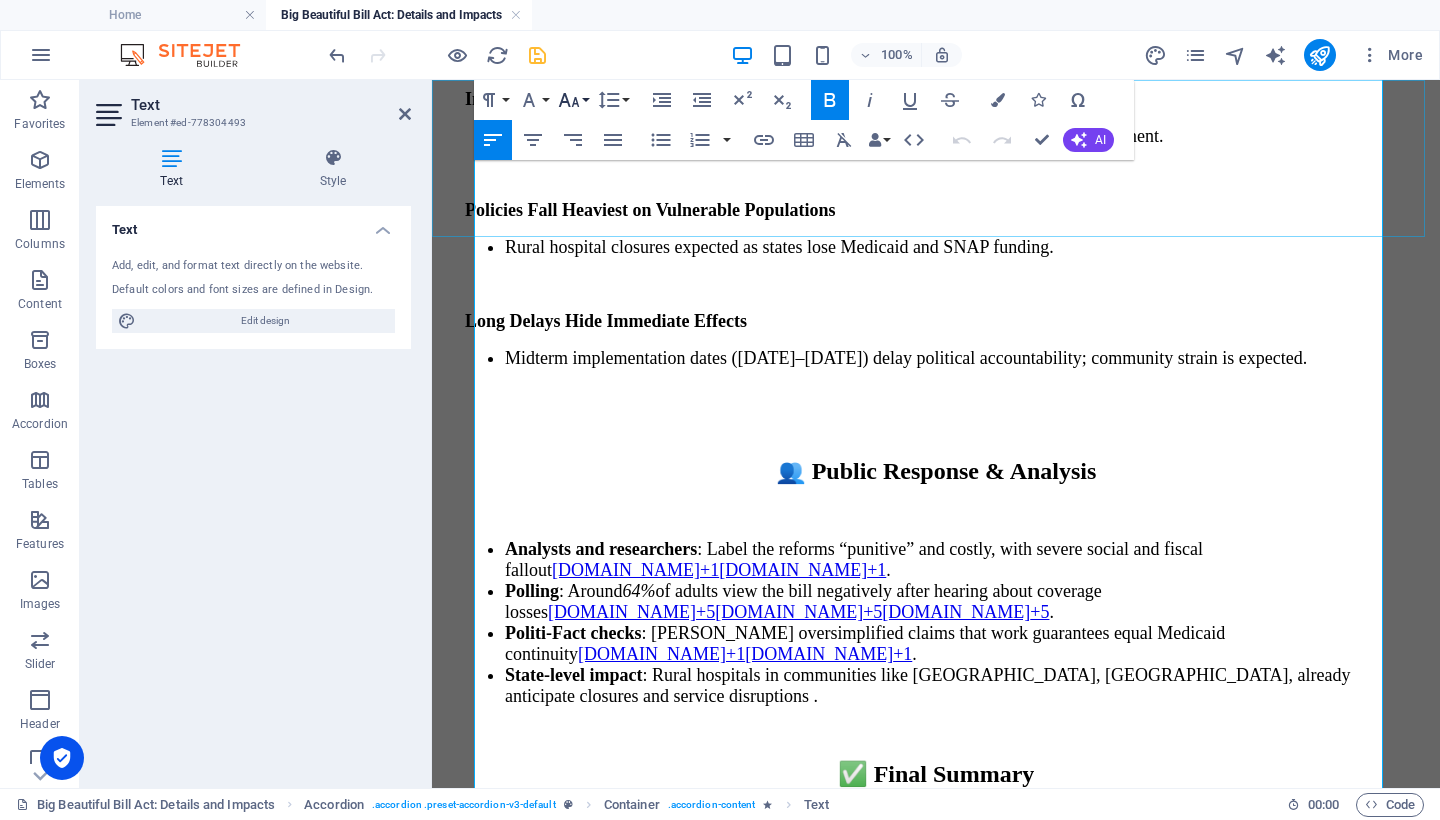 click 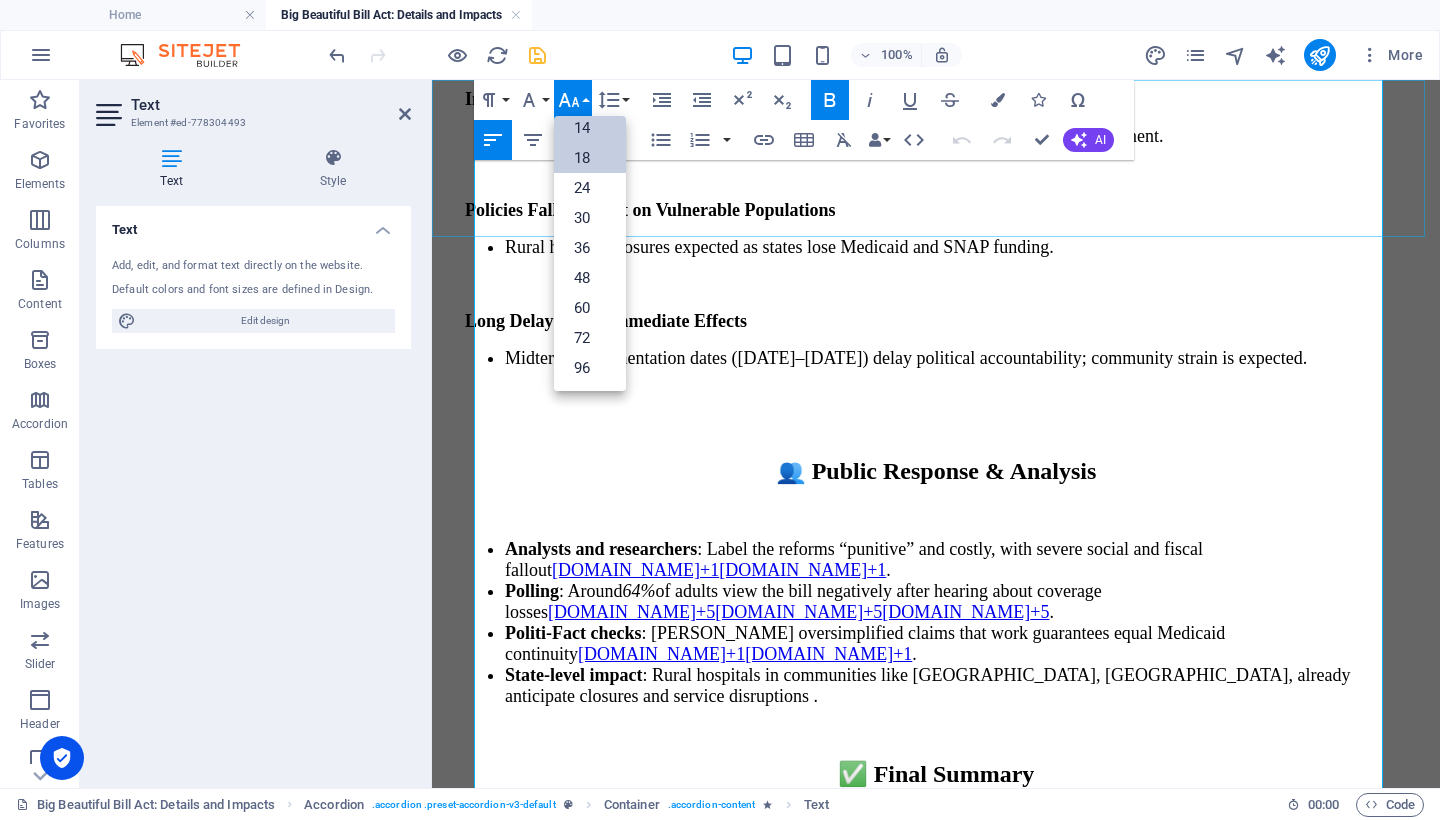 scroll, scrollTop: 161, scrollLeft: 0, axis: vertical 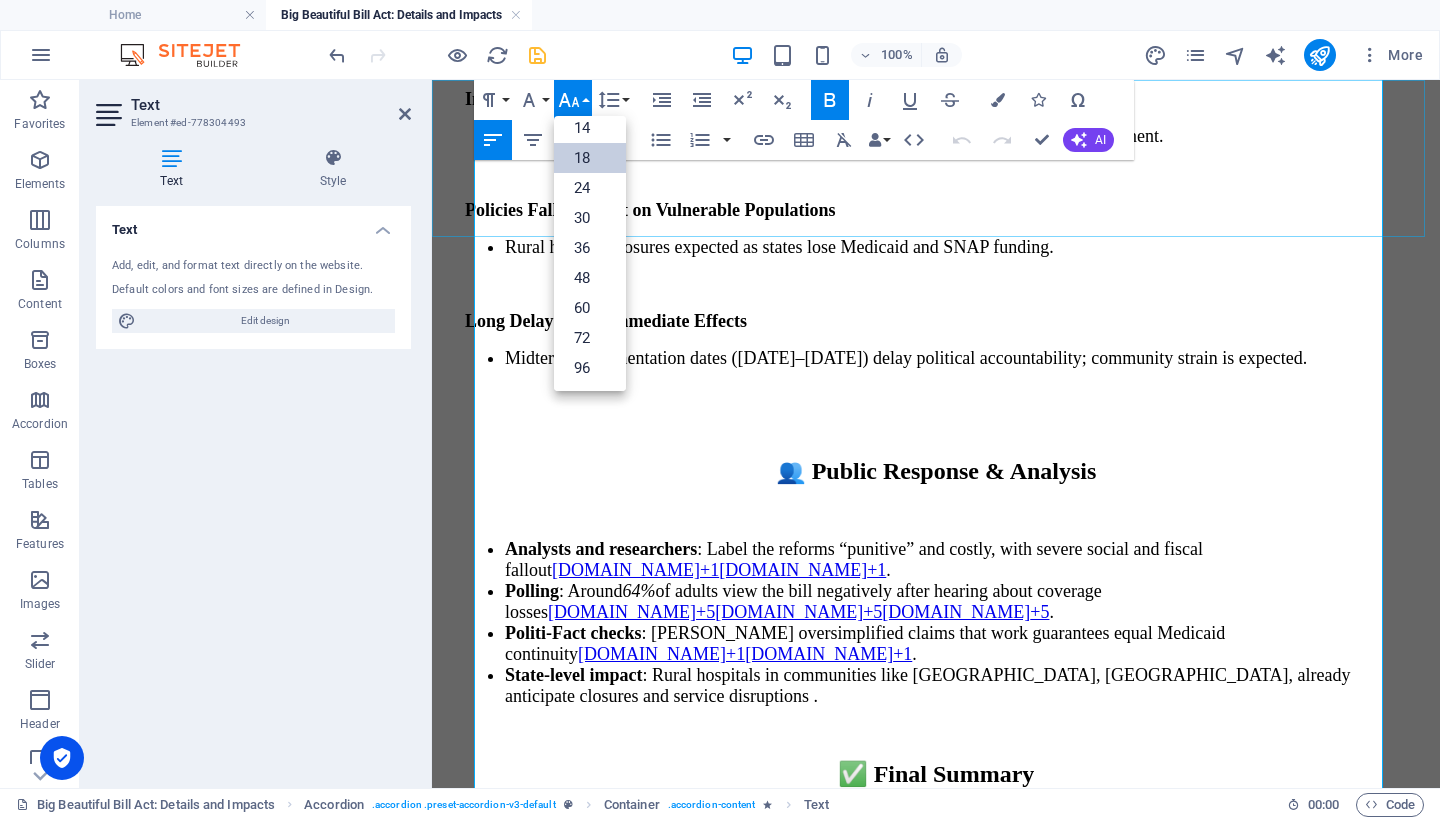 click on "18" at bounding box center (590, 158) 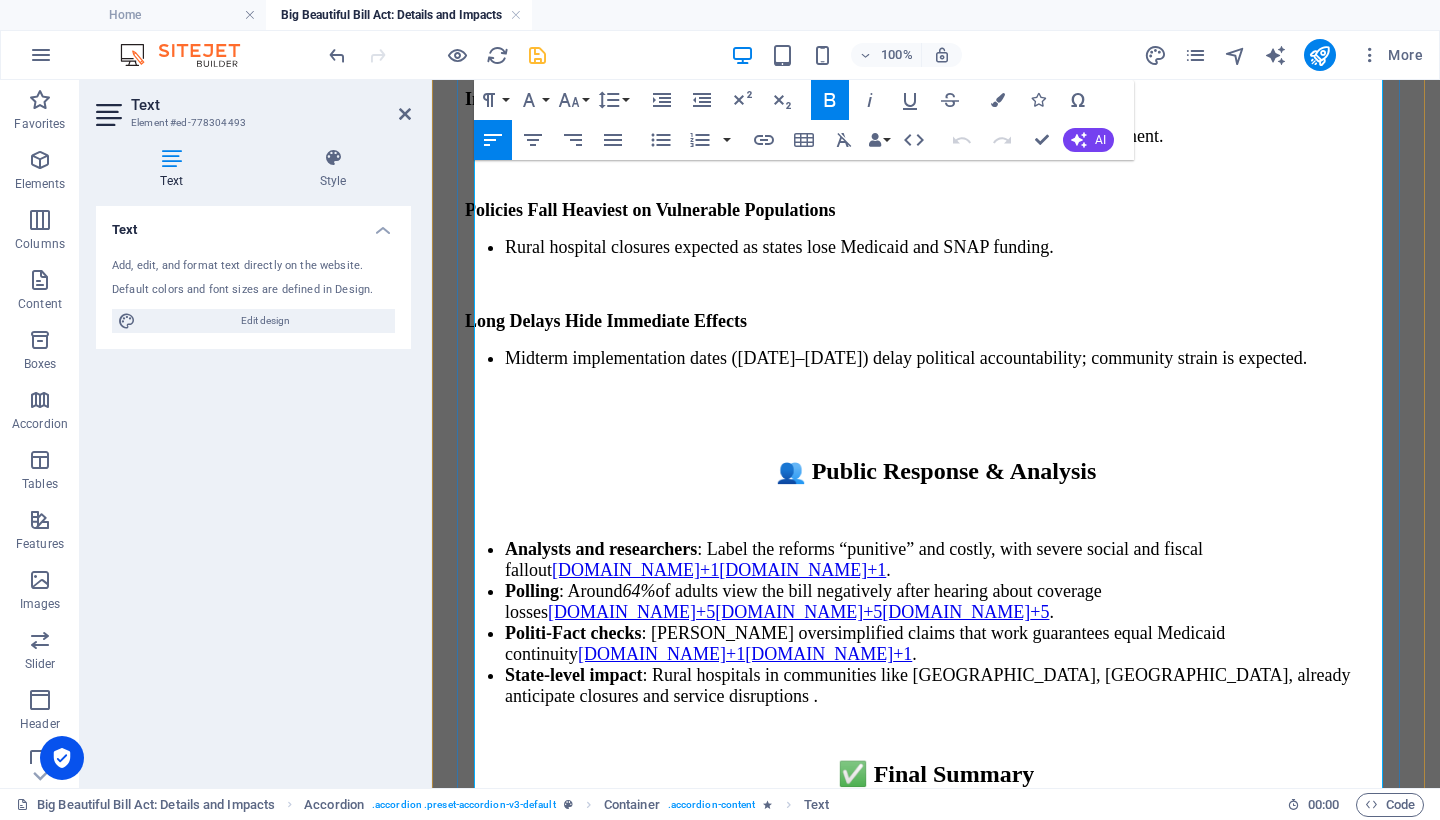 click on "Increased food insecurity, especially in high-SNAP states; critics warn of hunger and heightened vulnerability⁶." at bounding box center (956, 1985) 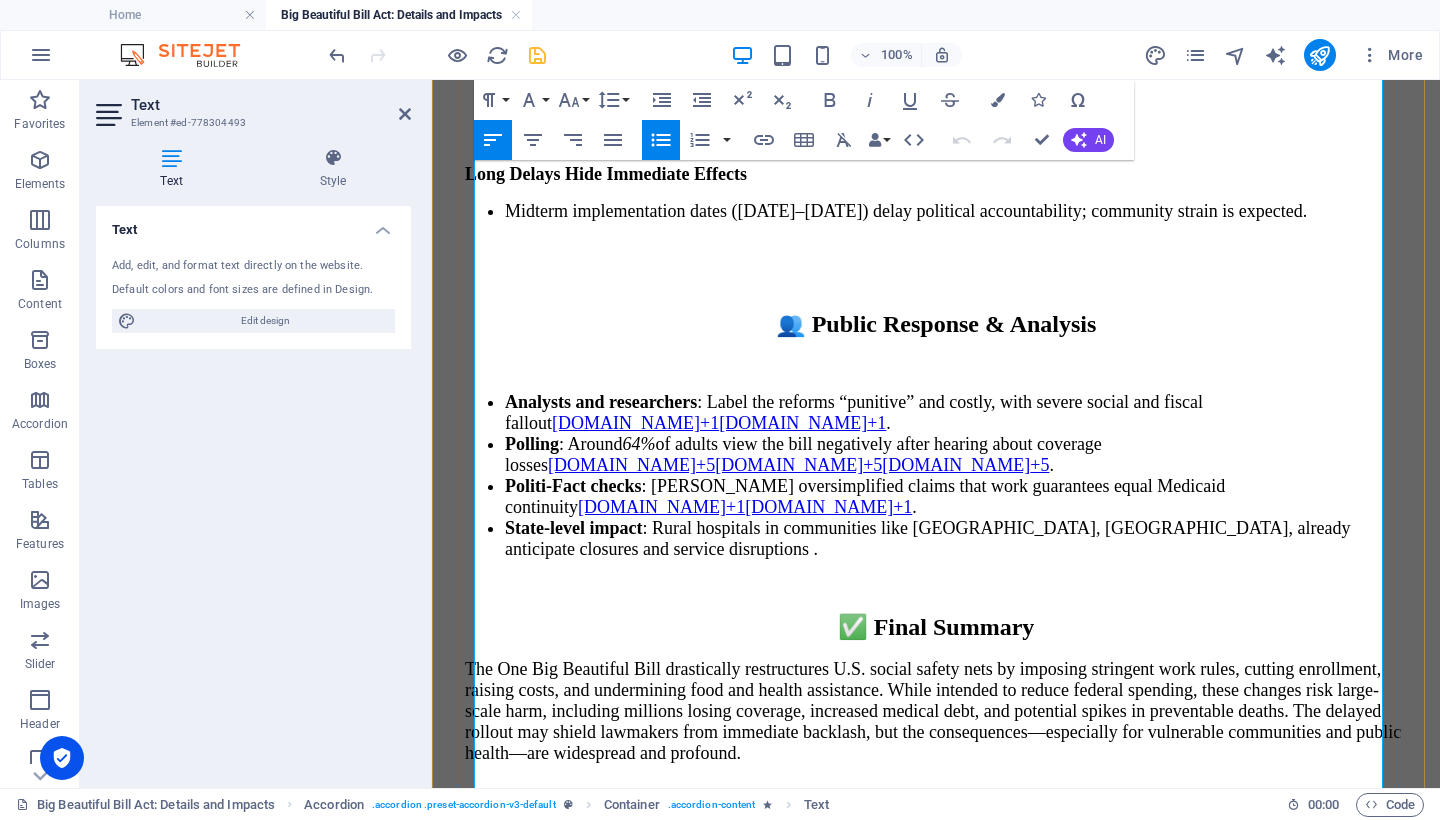 scroll, scrollTop: 11325, scrollLeft: 0, axis: vertical 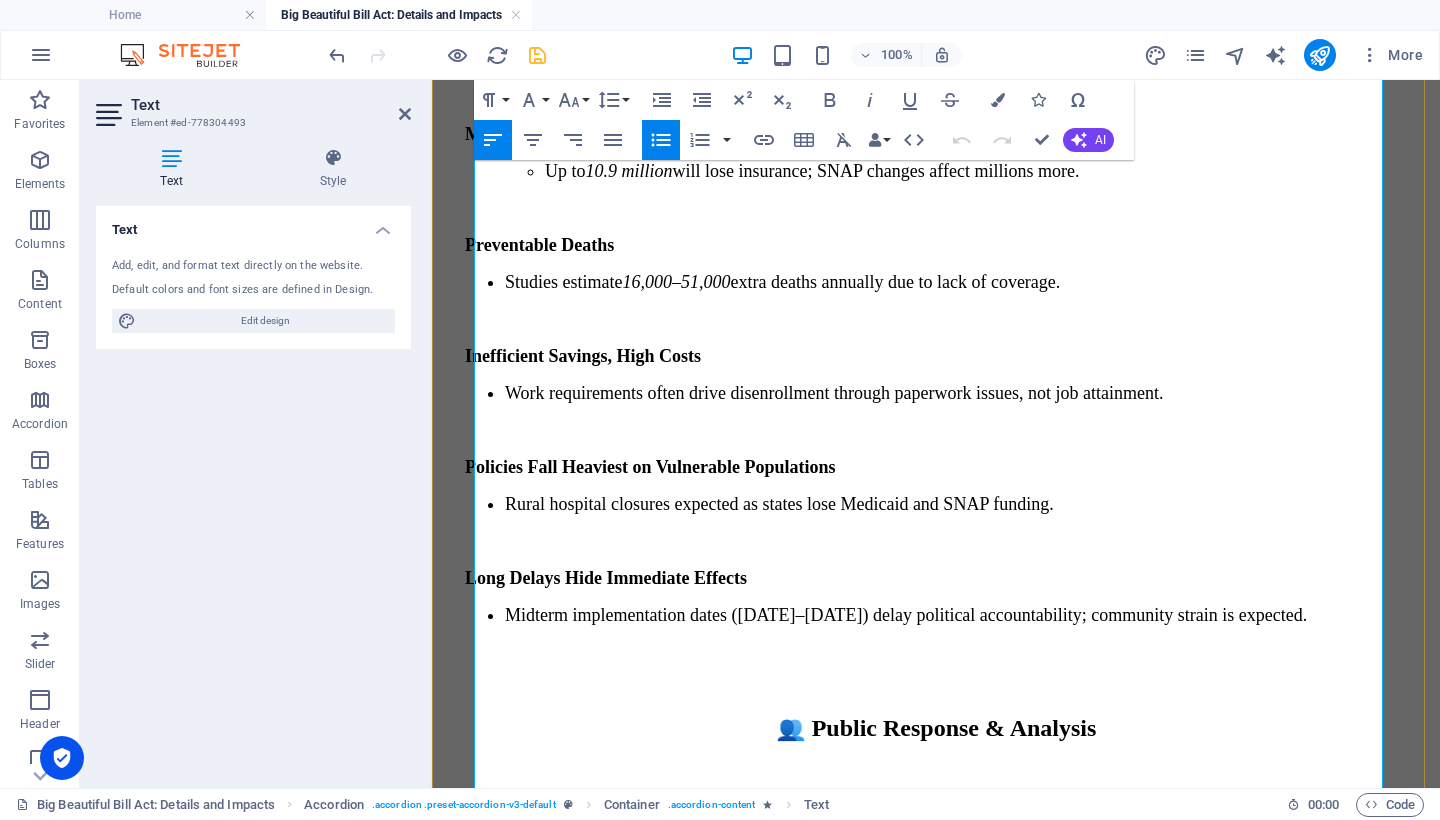 click on "B) SNAP Changes" at bounding box center [557, 1992] 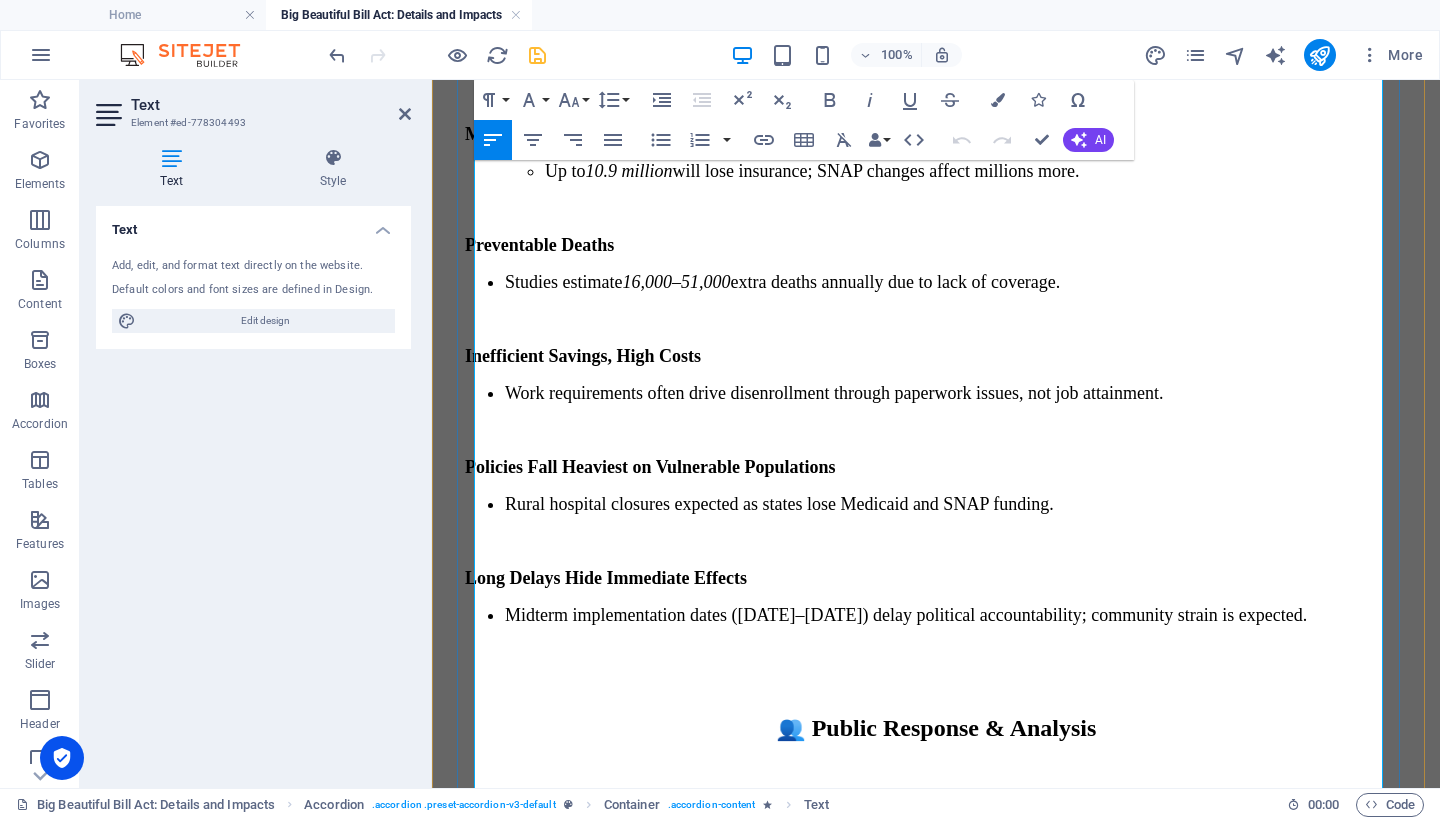 drag, startPoint x: 636, startPoint y: 557, endPoint x: 477, endPoint y: 558, distance: 159.00314 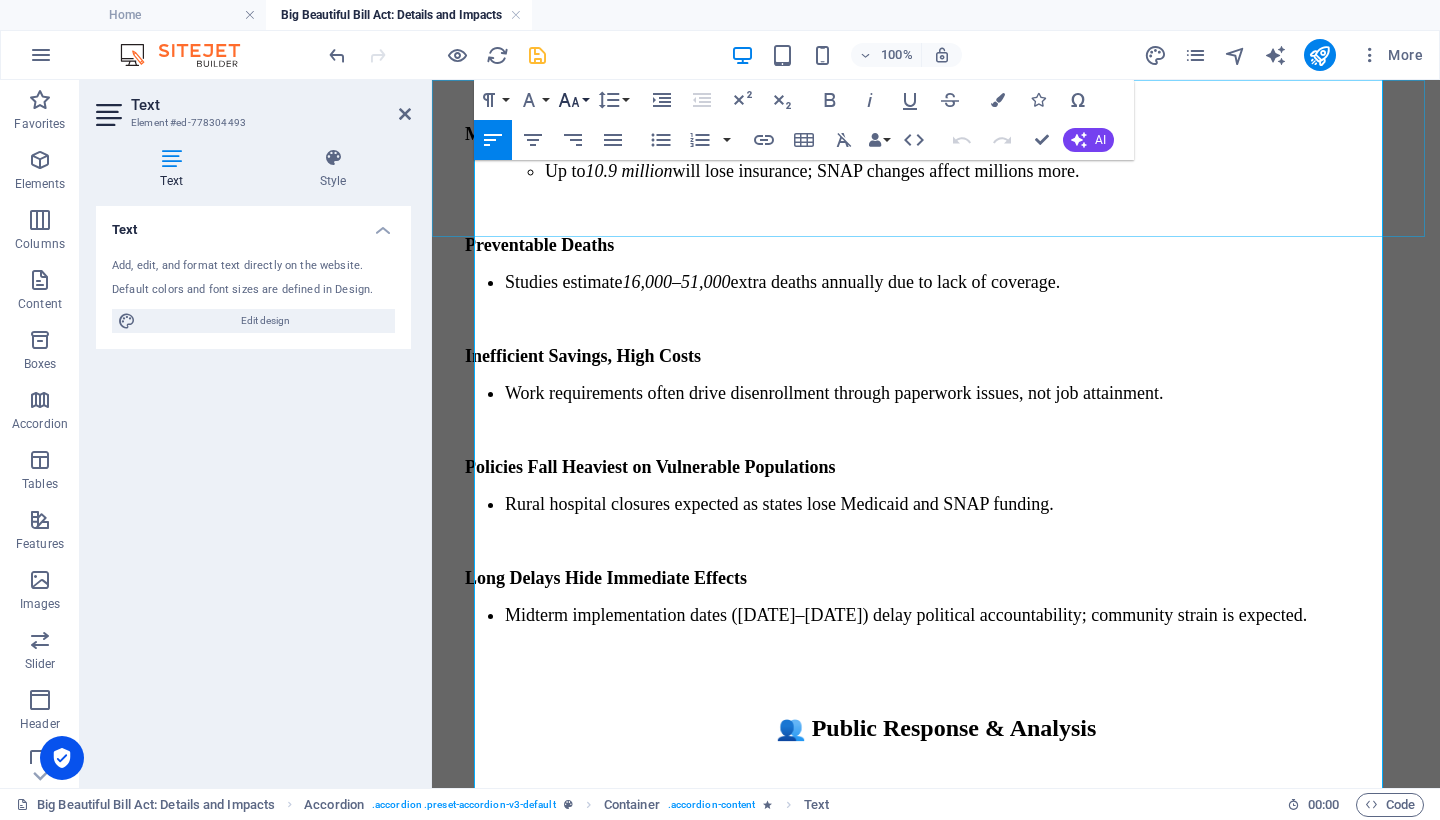 click 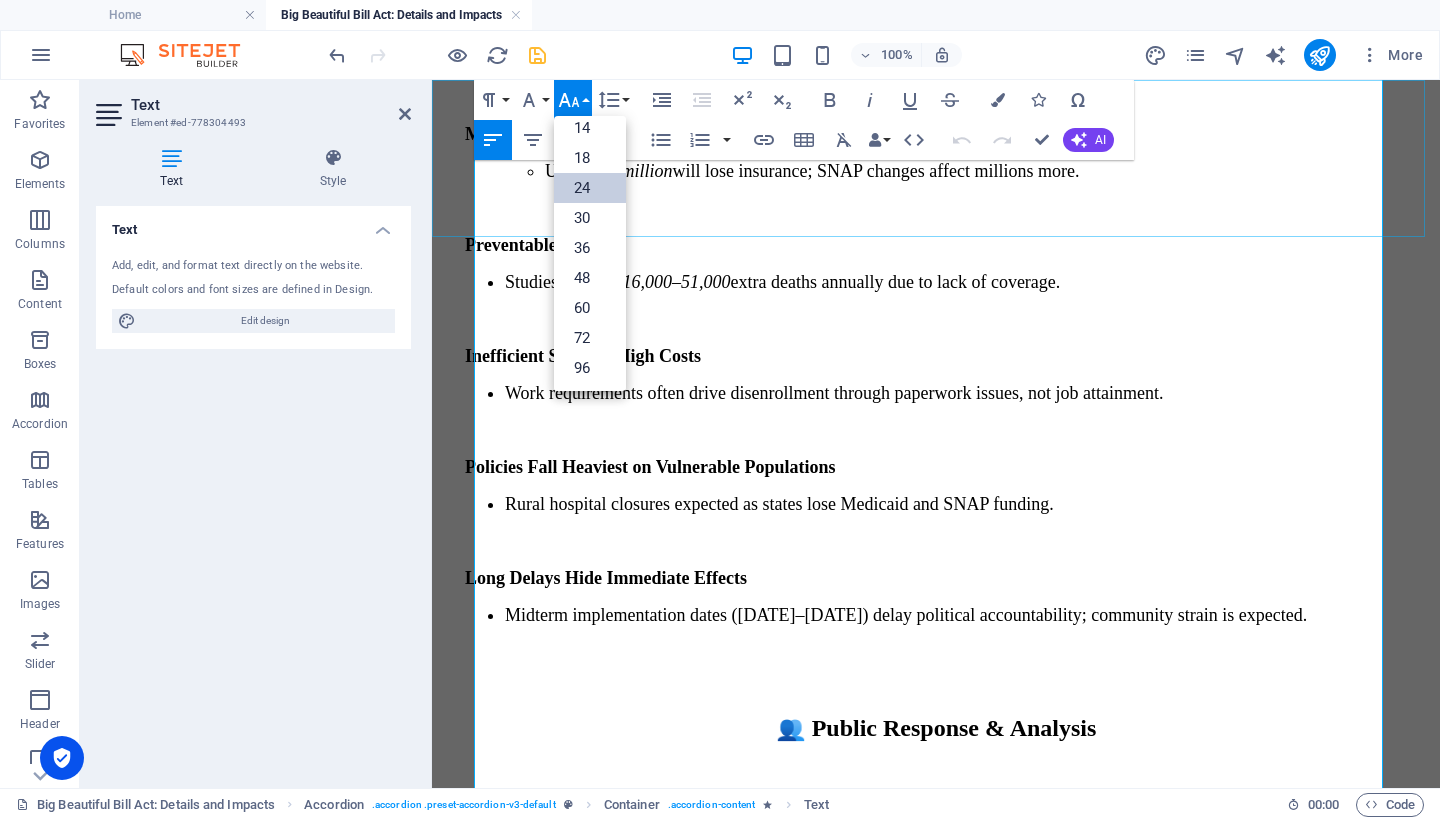 scroll, scrollTop: 161, scrollLeft: 0, axis: vertical 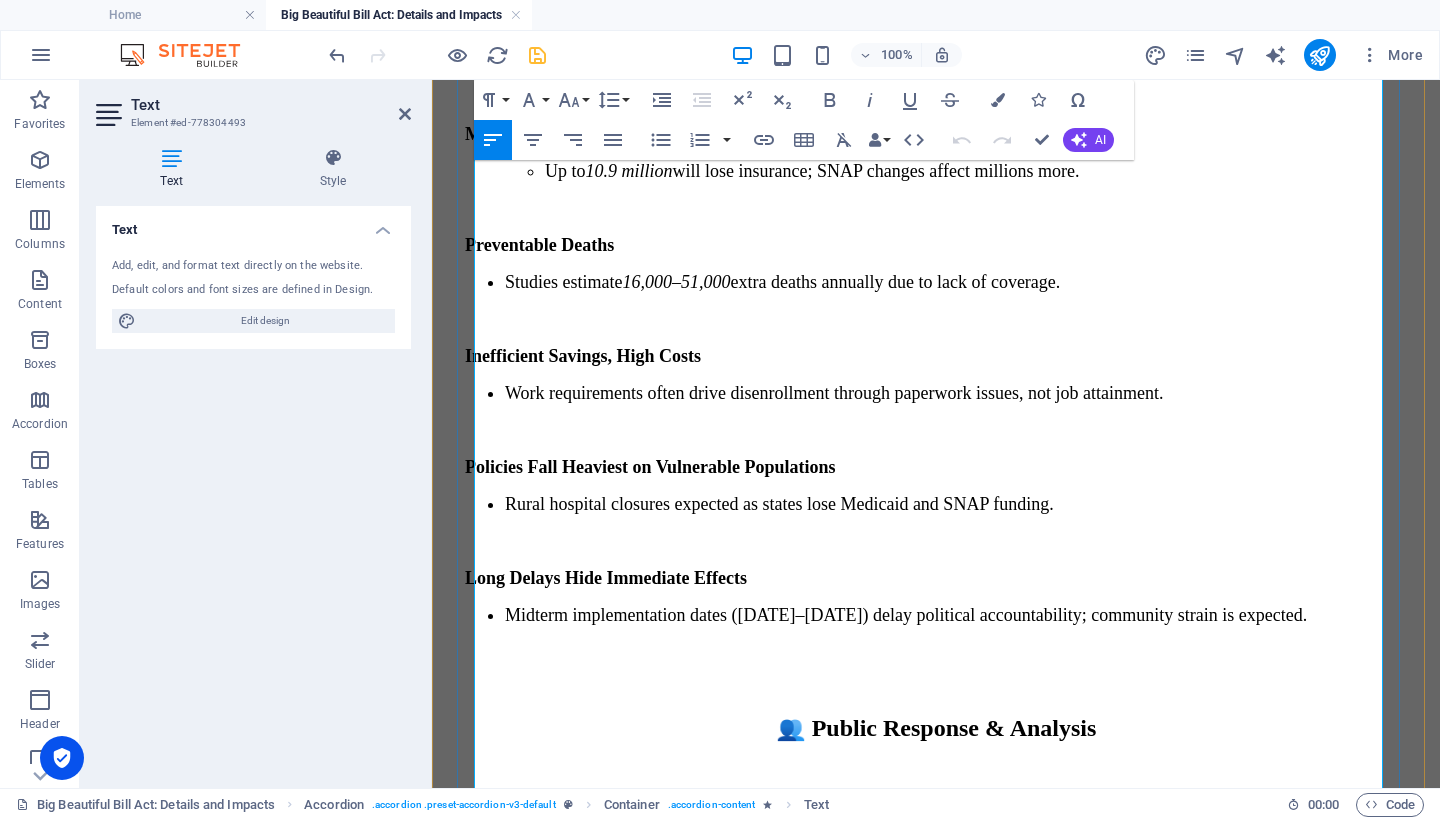 click on "B) SNAP Changes" at bounding box center [936, 1992] 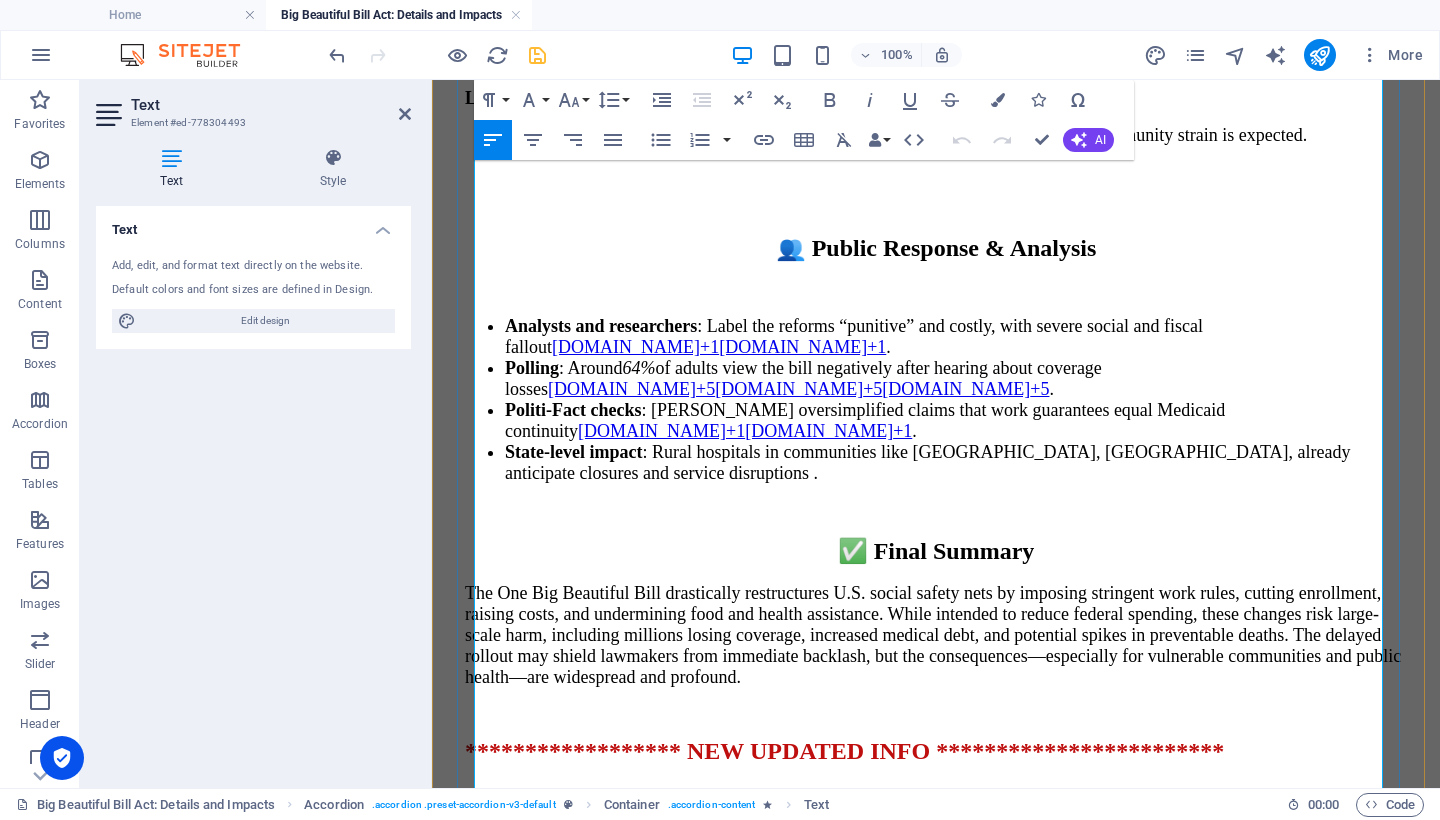 scroll, scrollTop: 11779, scrollLeft: 0, axis: vertical 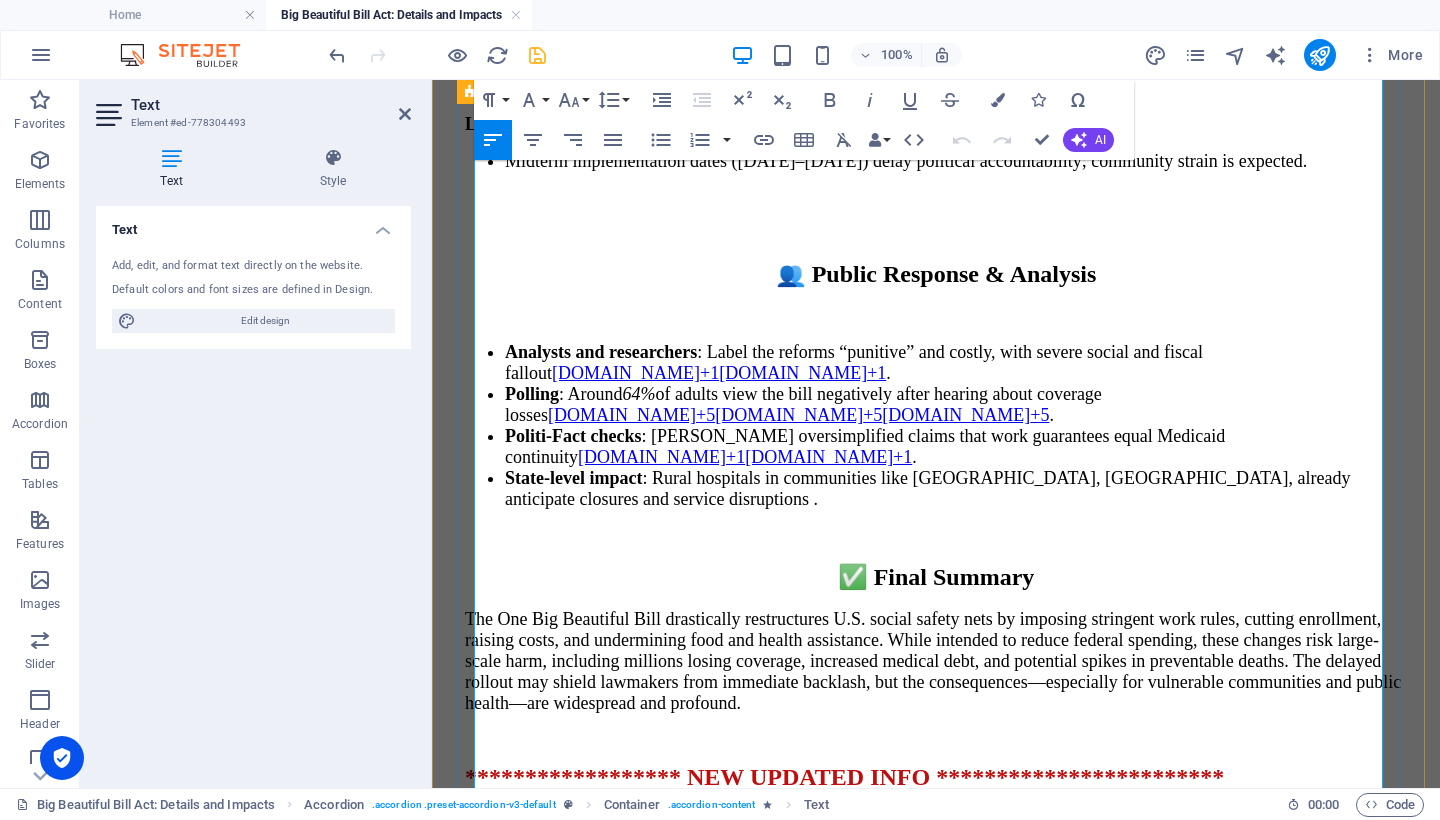 drag, startPoint x: 1163, startPoint y: 489, endPoint x: 466, endPoint y: 454, distance: 697.87823 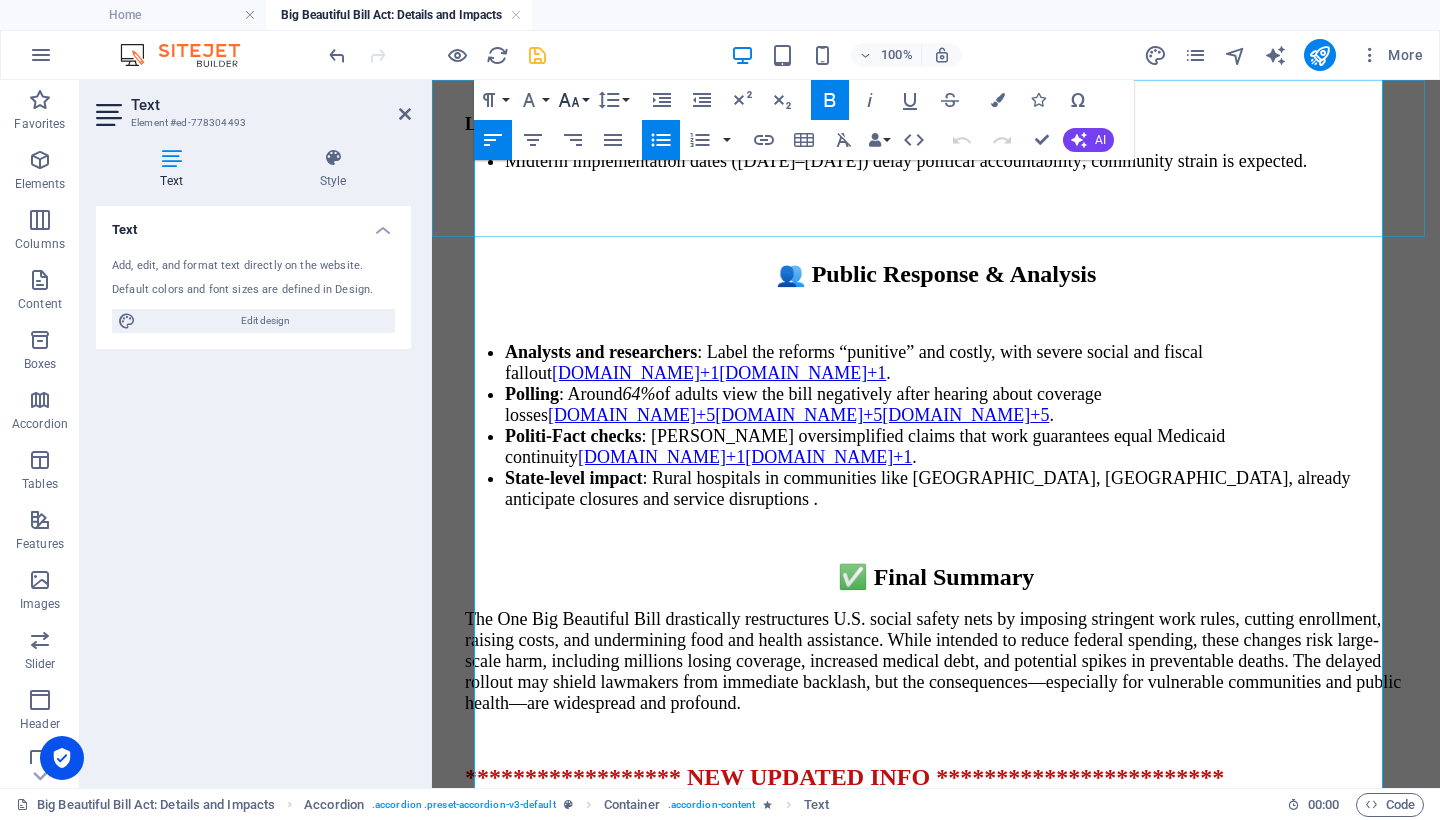 click 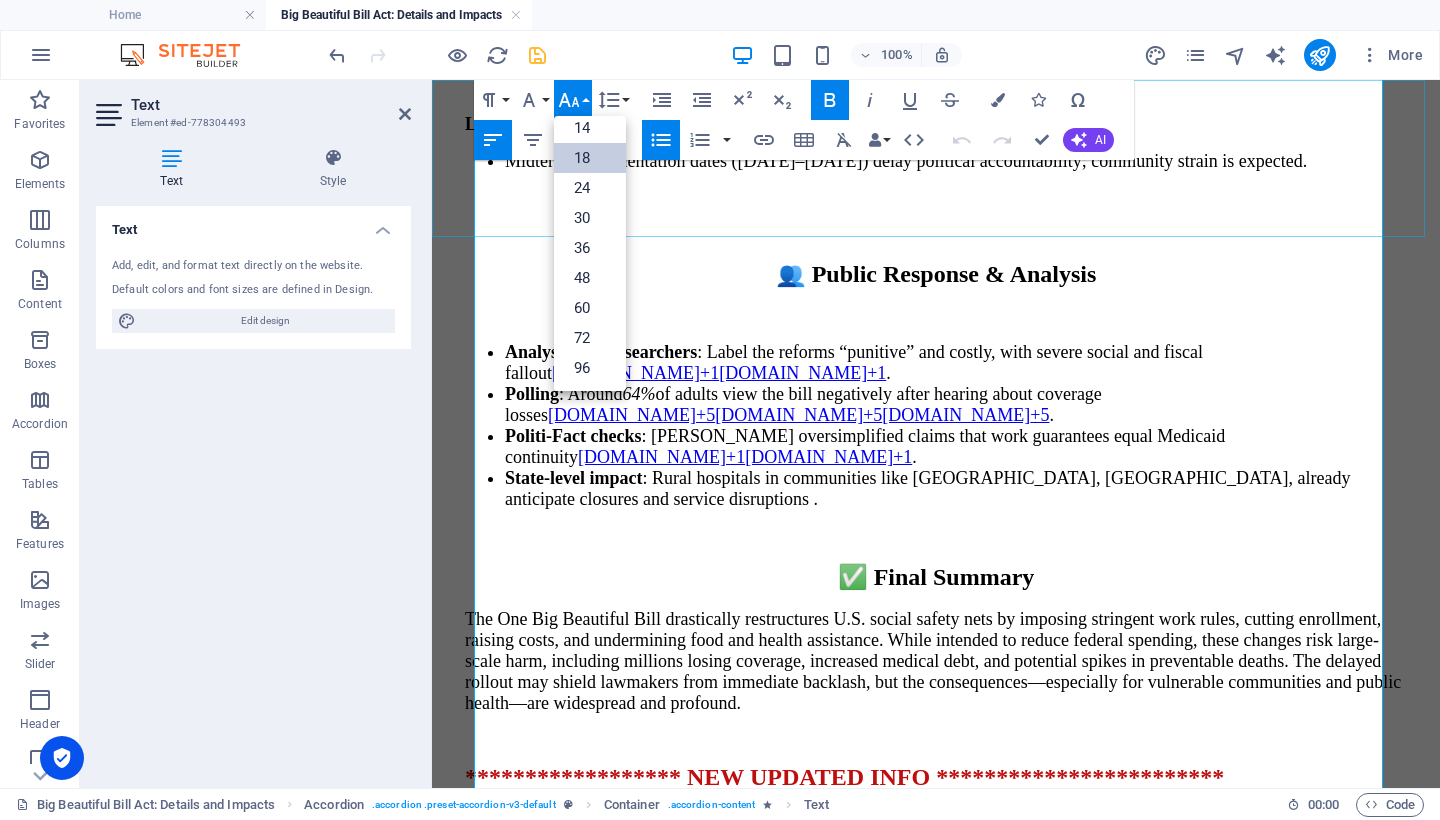 scroll, scrollTop: 161, scrollLeft: 0, axis: vertical 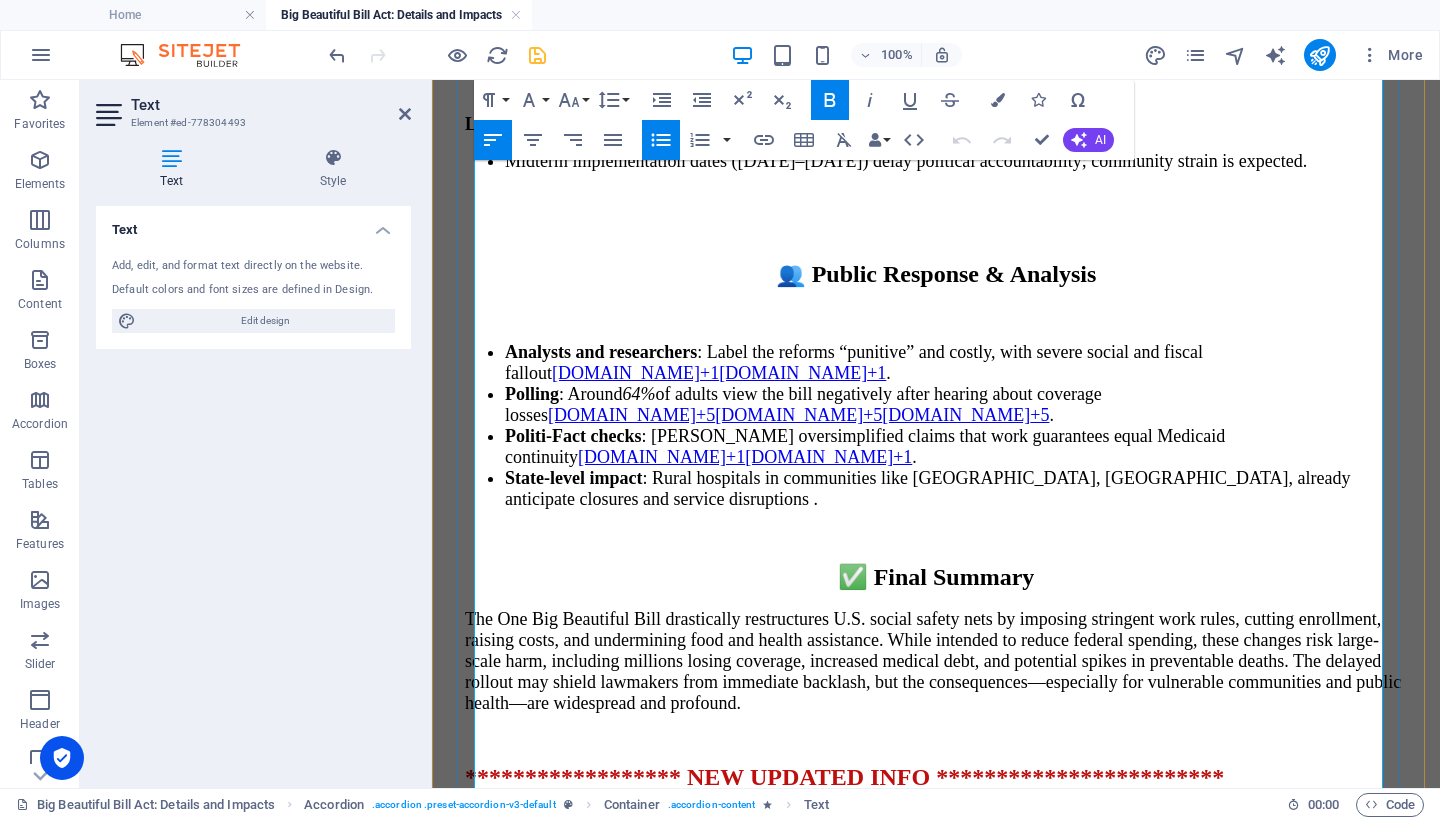 click on "CBO projects  ~4 million could lose coverage due to subsidy expirations⁷." at bounding box center (956, 1915) 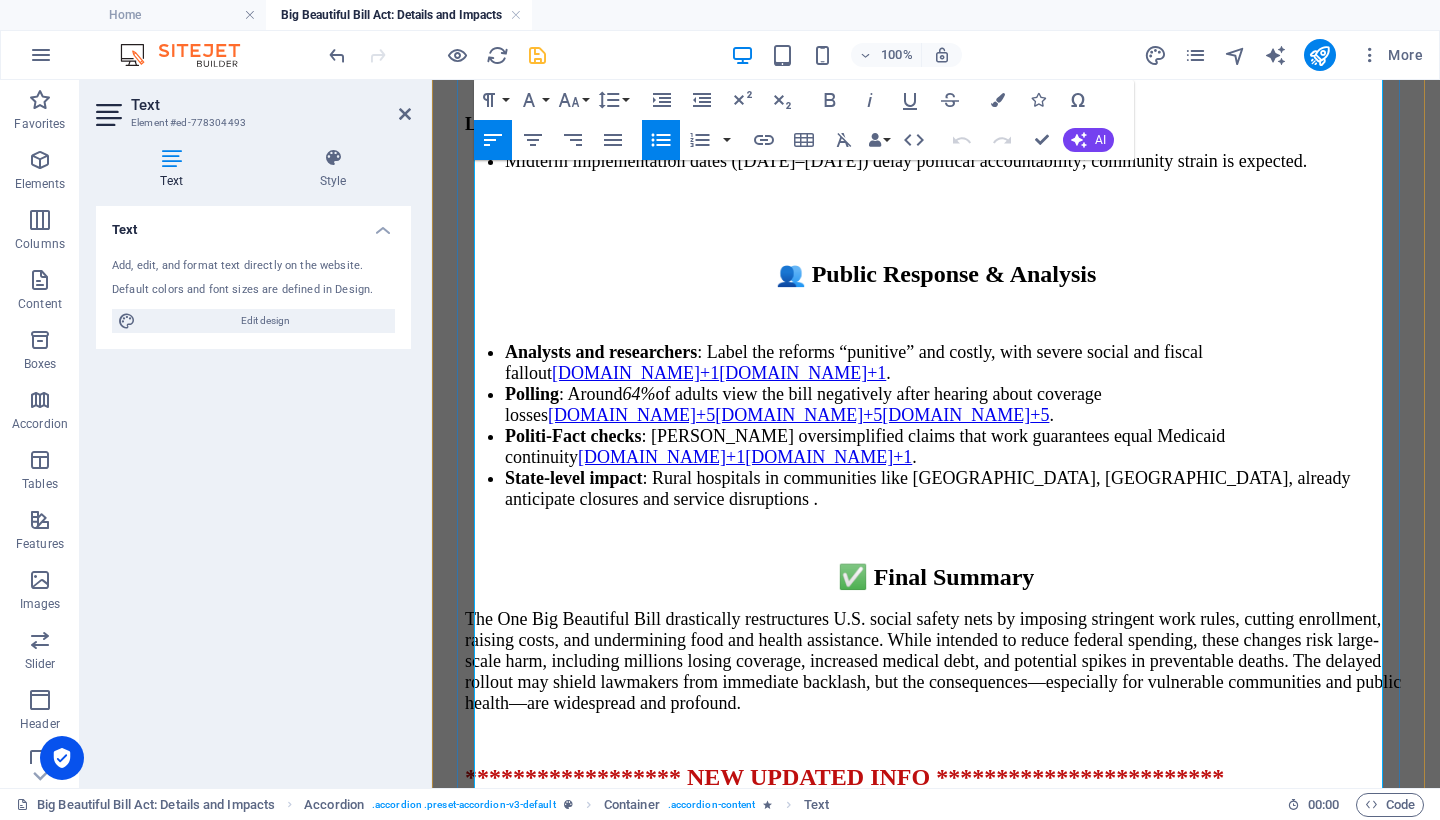 click on "Bill triggers  $500 billion  in Medicare cuts over  eight years , beginning  2026 ⁽⁸⁾." at bounding box center [956, 2031] 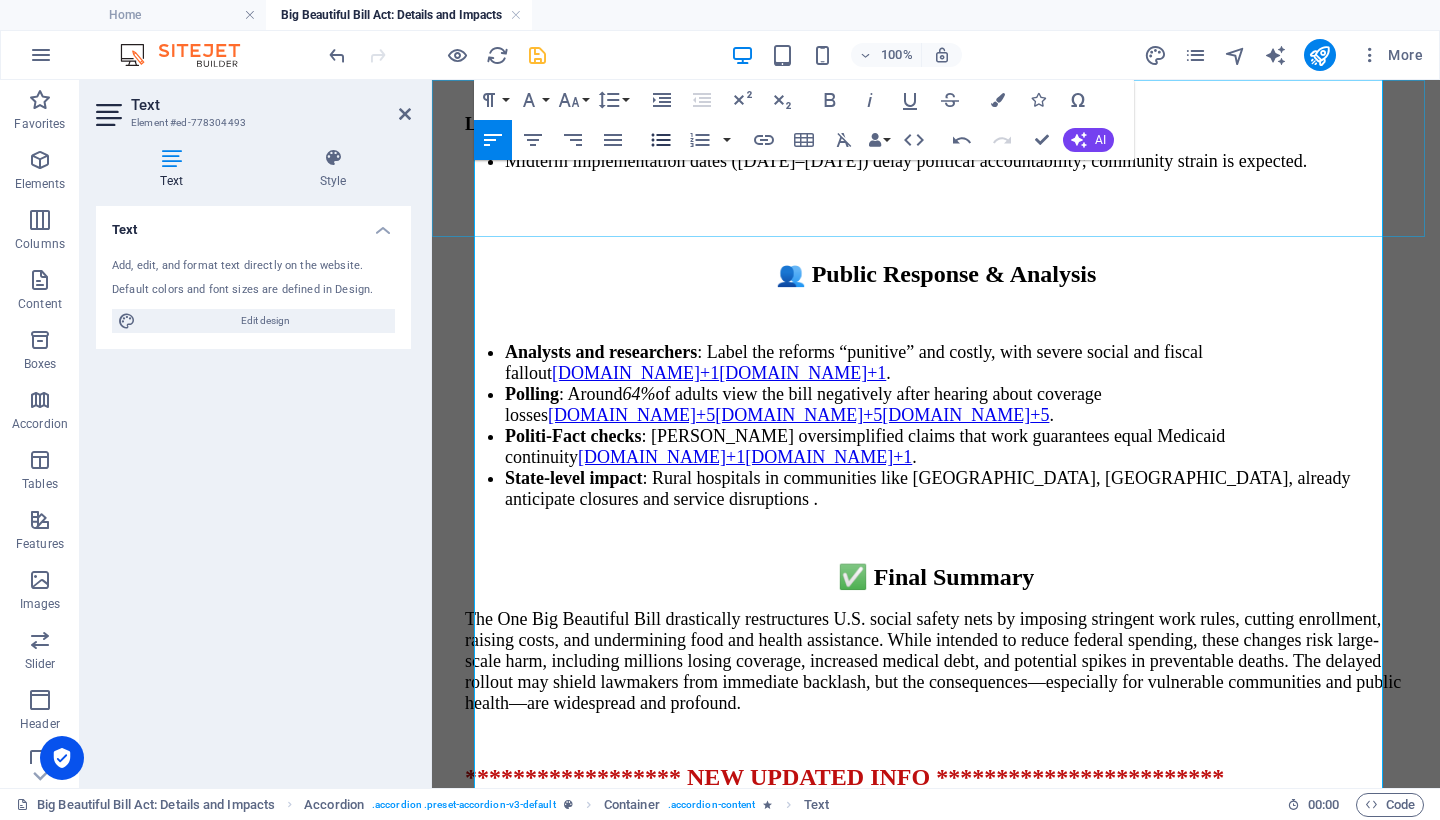 click 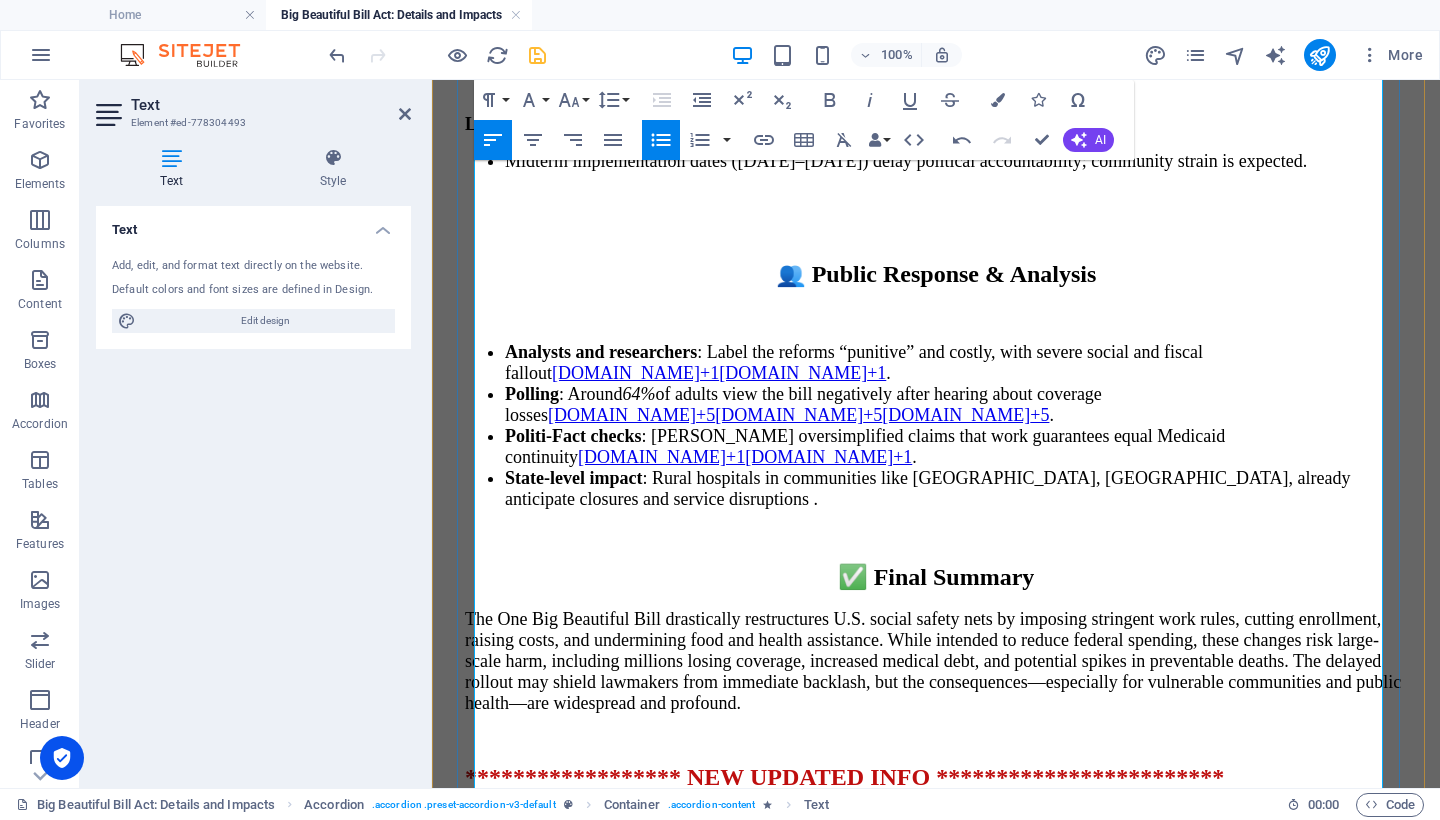 click on "Bill triggers  $500 billion  in Medicare cuts over  eight years , beginning  2026 ⁽⁸⁾." at bounding box center [956, 2028] 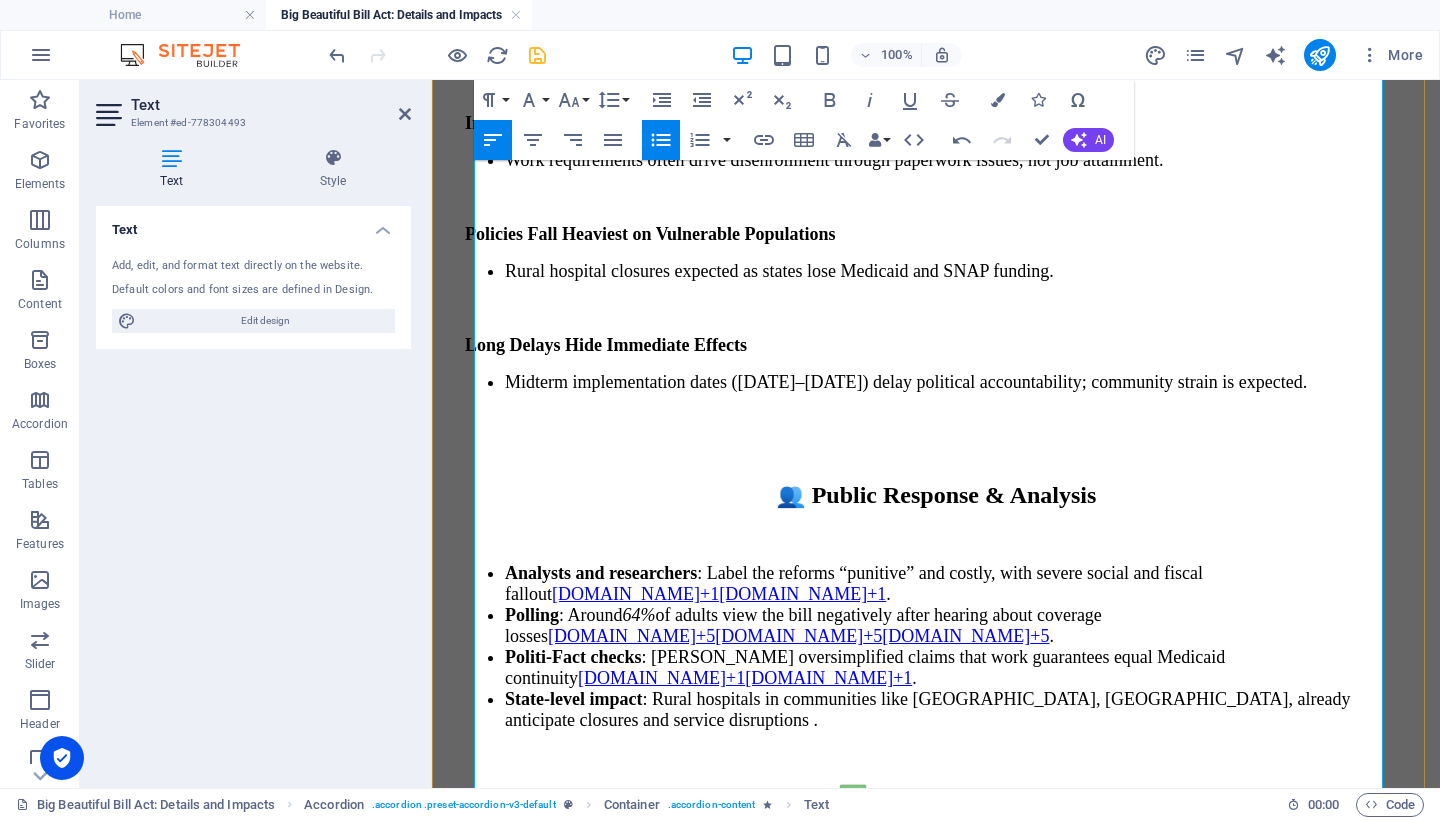 scroll, scrollTop: 11532, scrollLeft: 0, axis: vertical 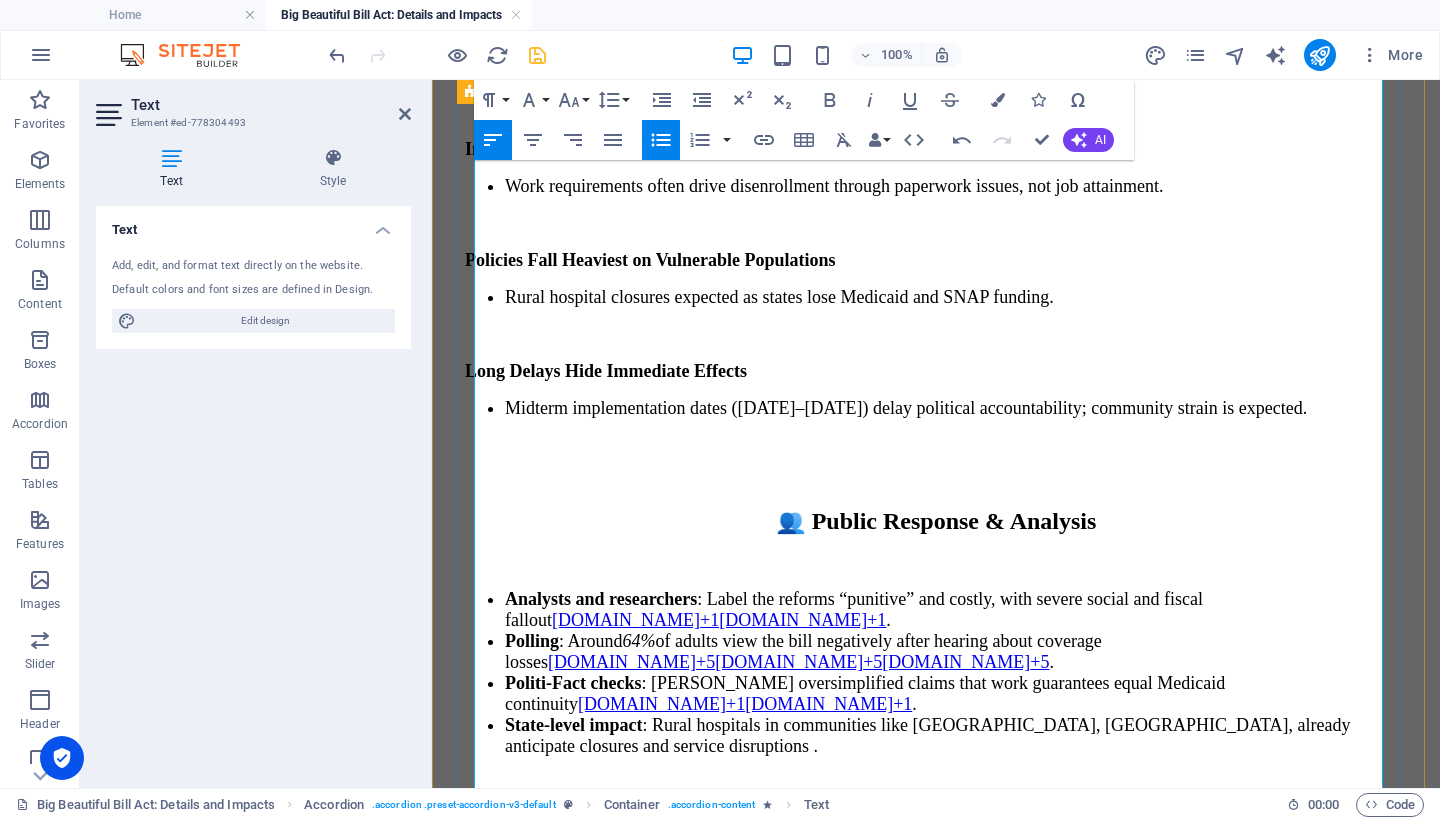 drag, startPoint x: 664, startPoint y: 621, endPoint x: 458, endPoint y: 374, distance: 321.62866 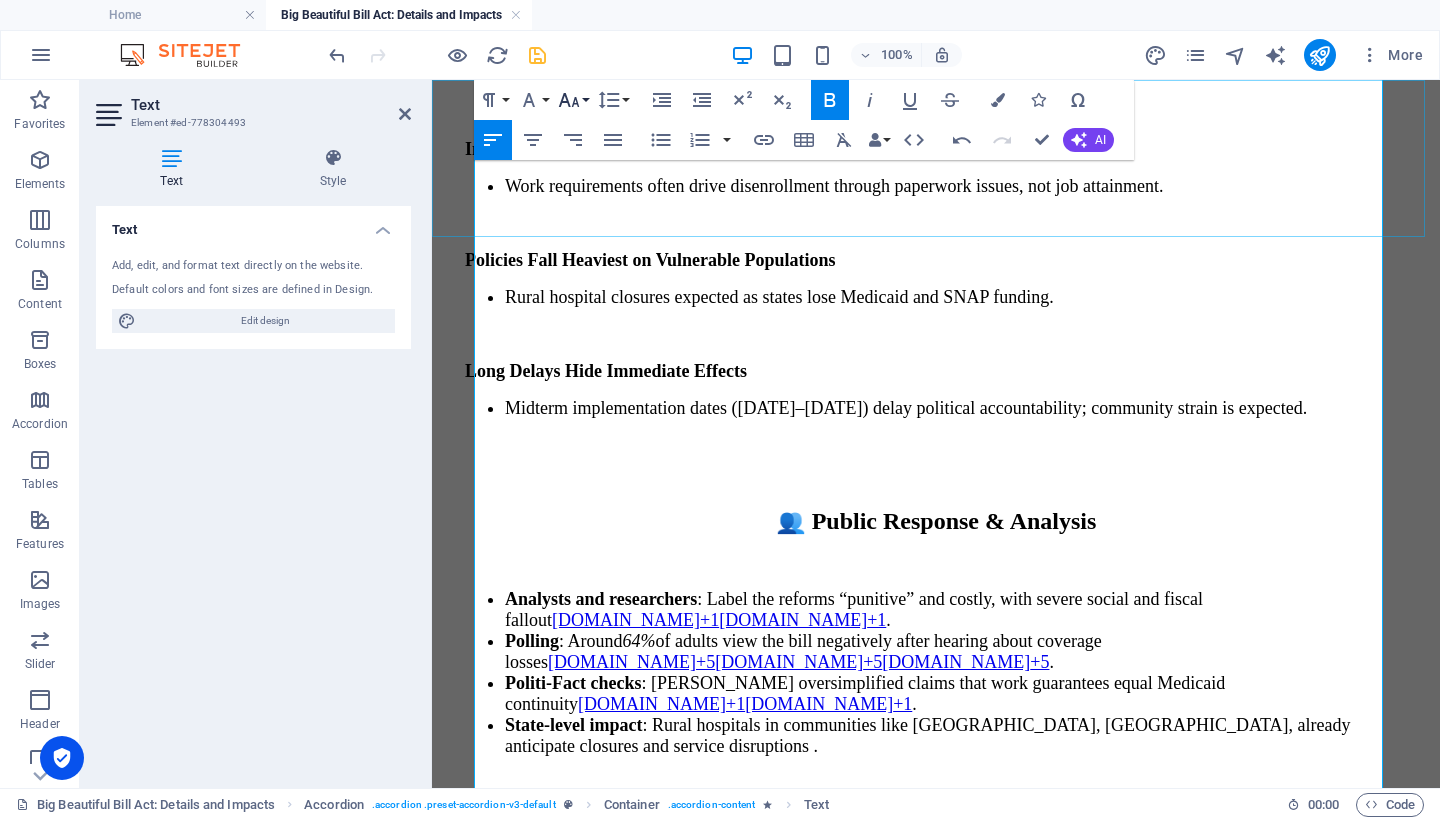 click 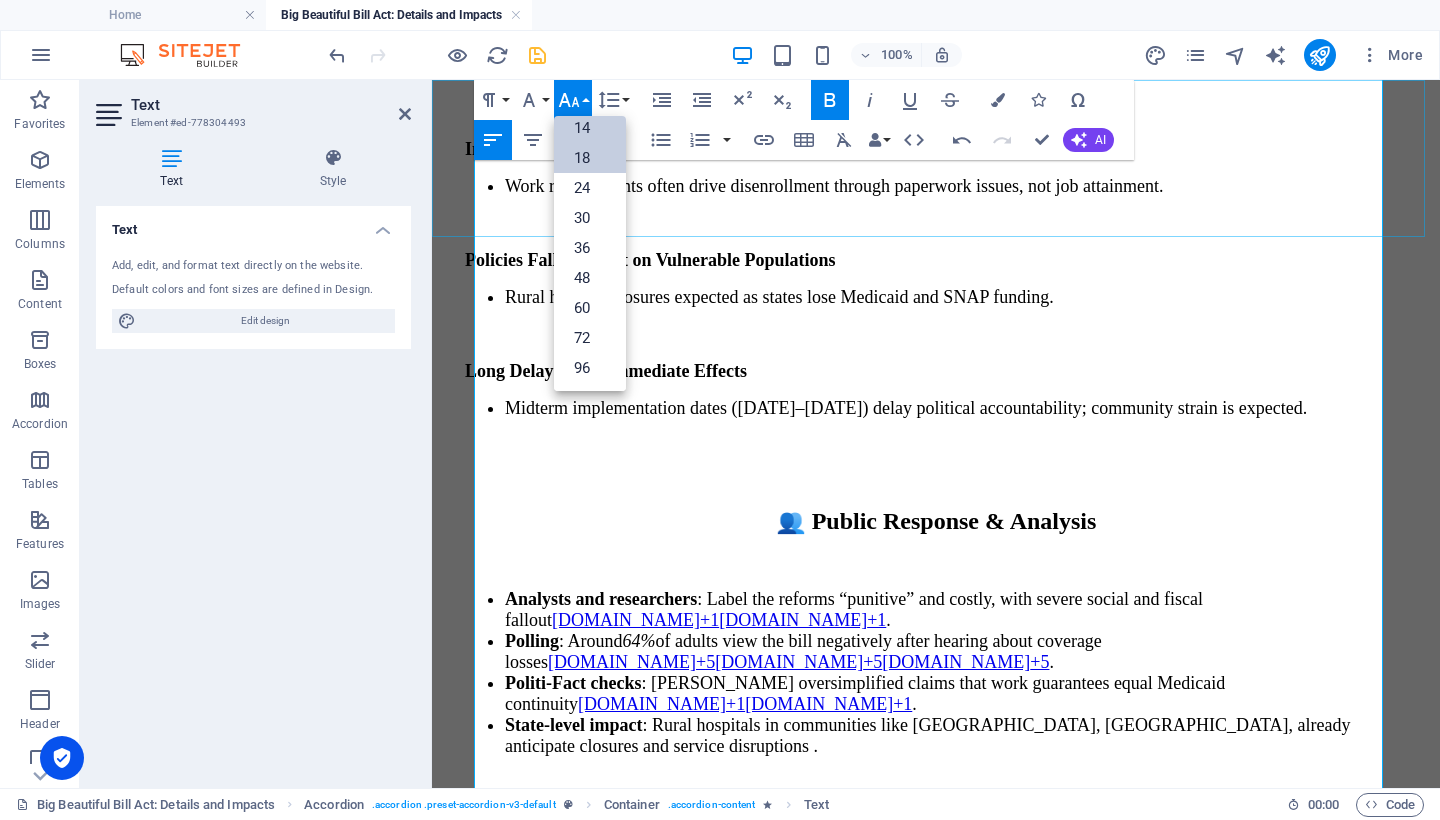 scroll, scrollTop: 161, scrollLeft: 0, axis: vertical 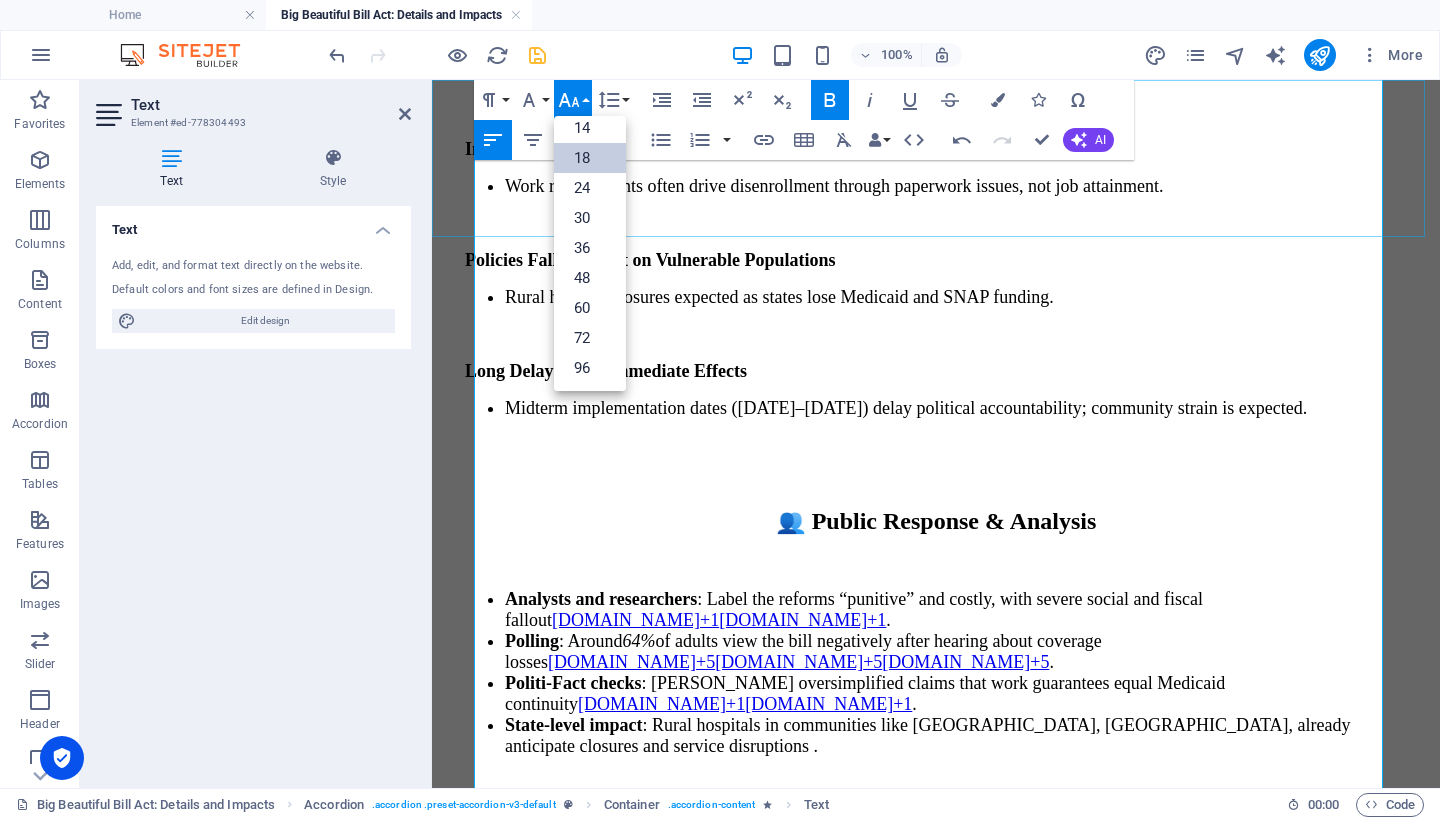 click on "18" at bounding box center [590, 158] 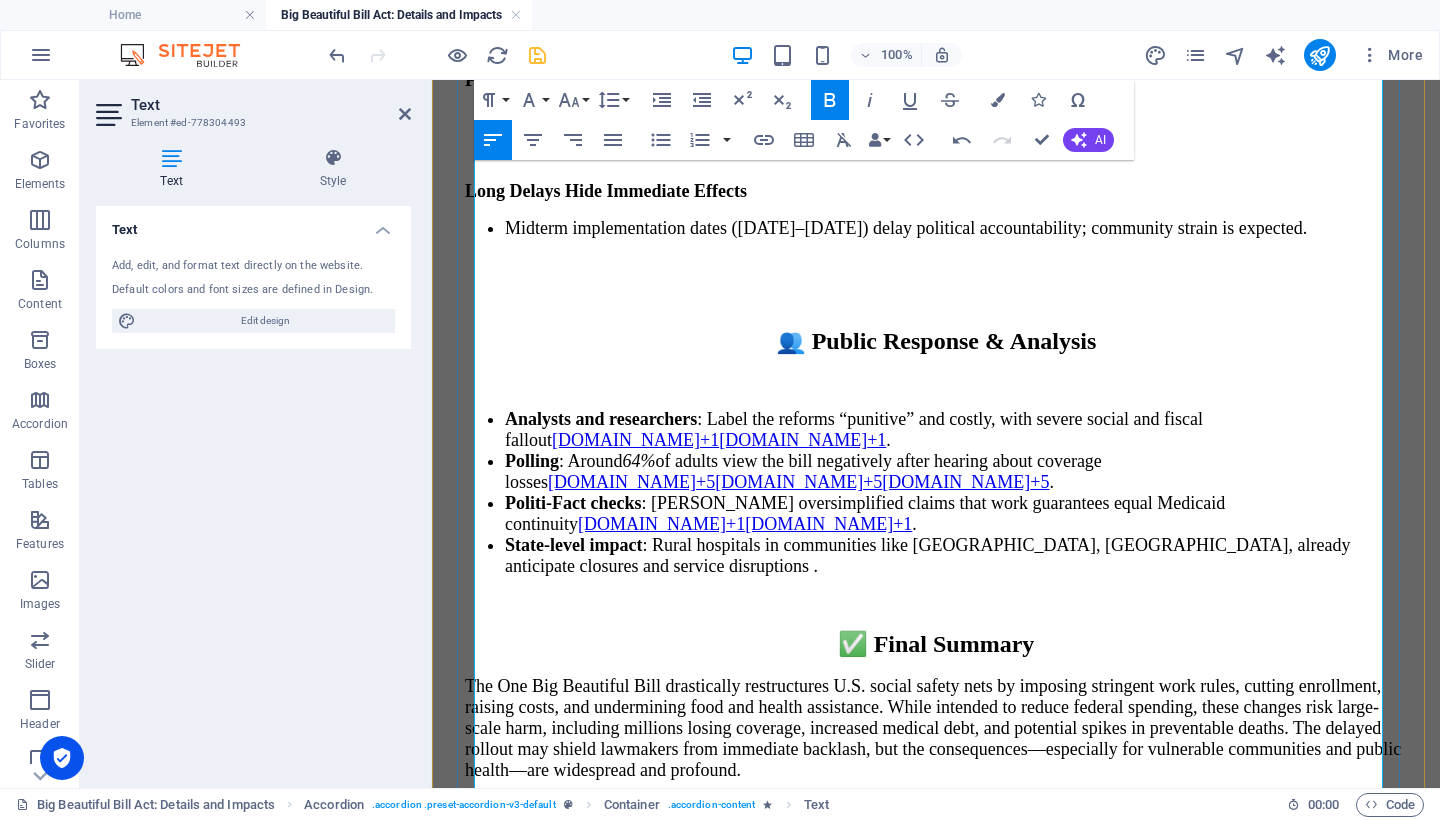 scroll, scrollTop: 11870, scrollLeft: 0, axis: vertical 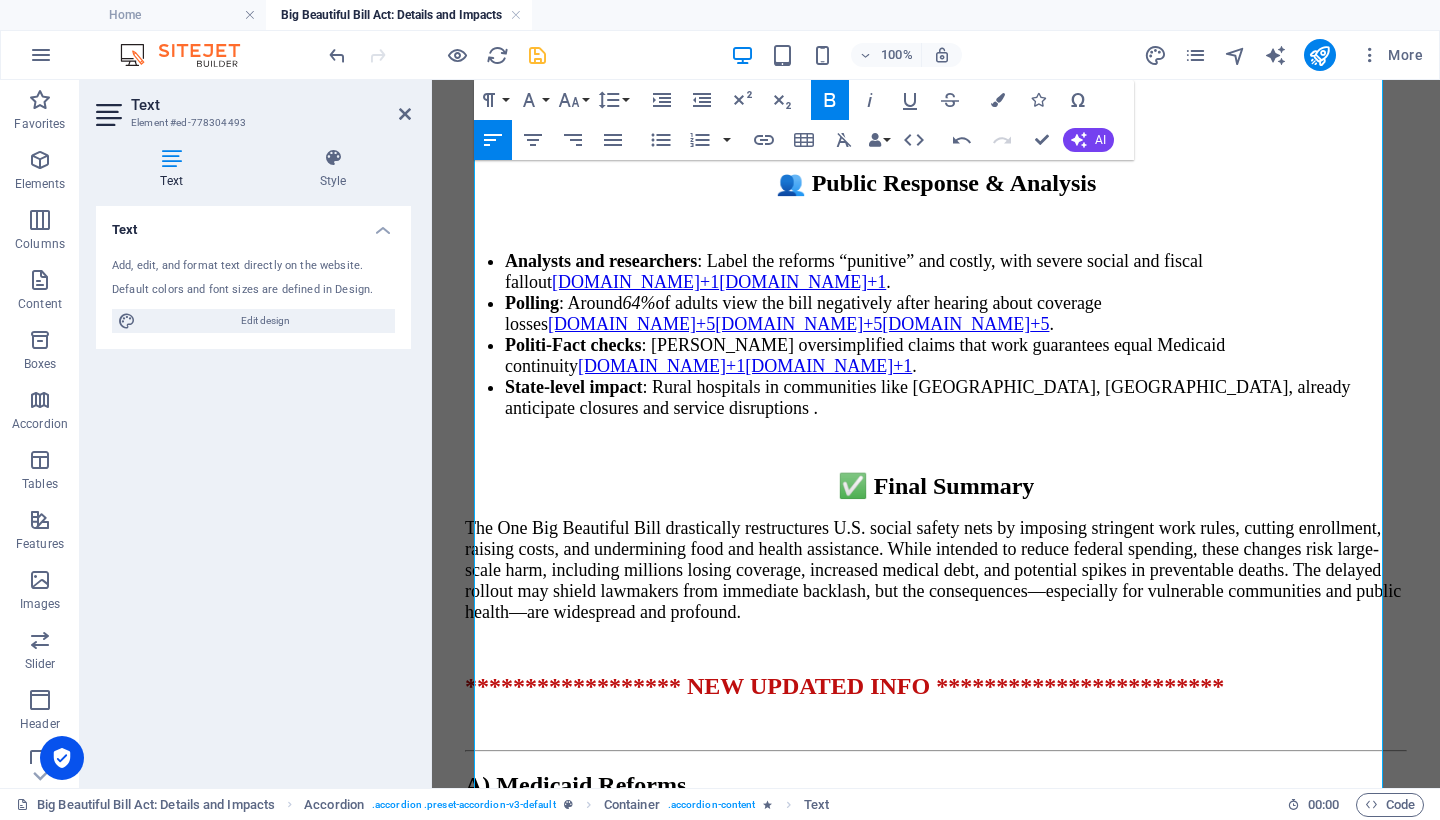 drag, startPoint x: 1165, startPoint y: 392, endPoint x: 495, endPoint y: 342, distance: 671.8631 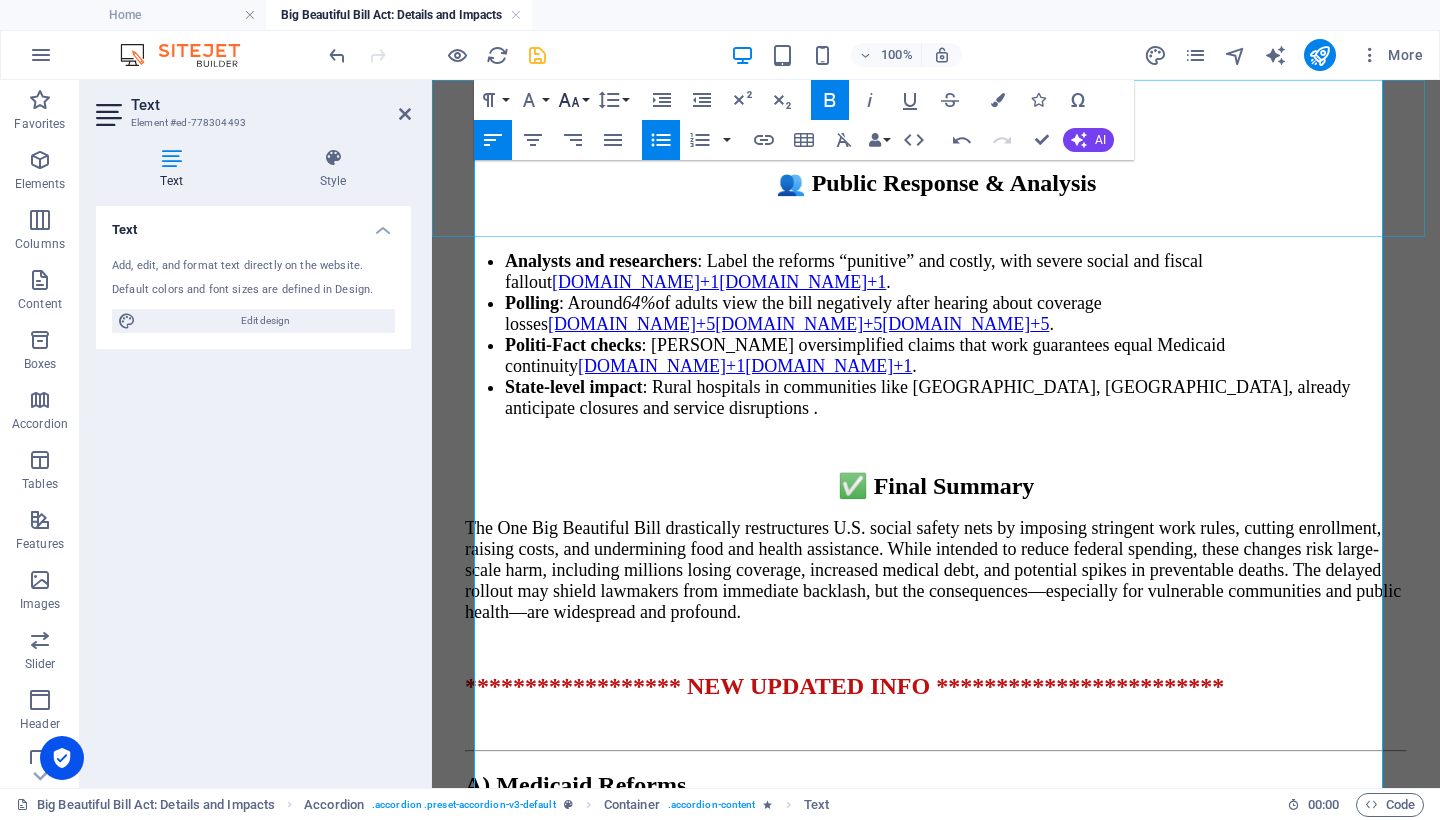 click 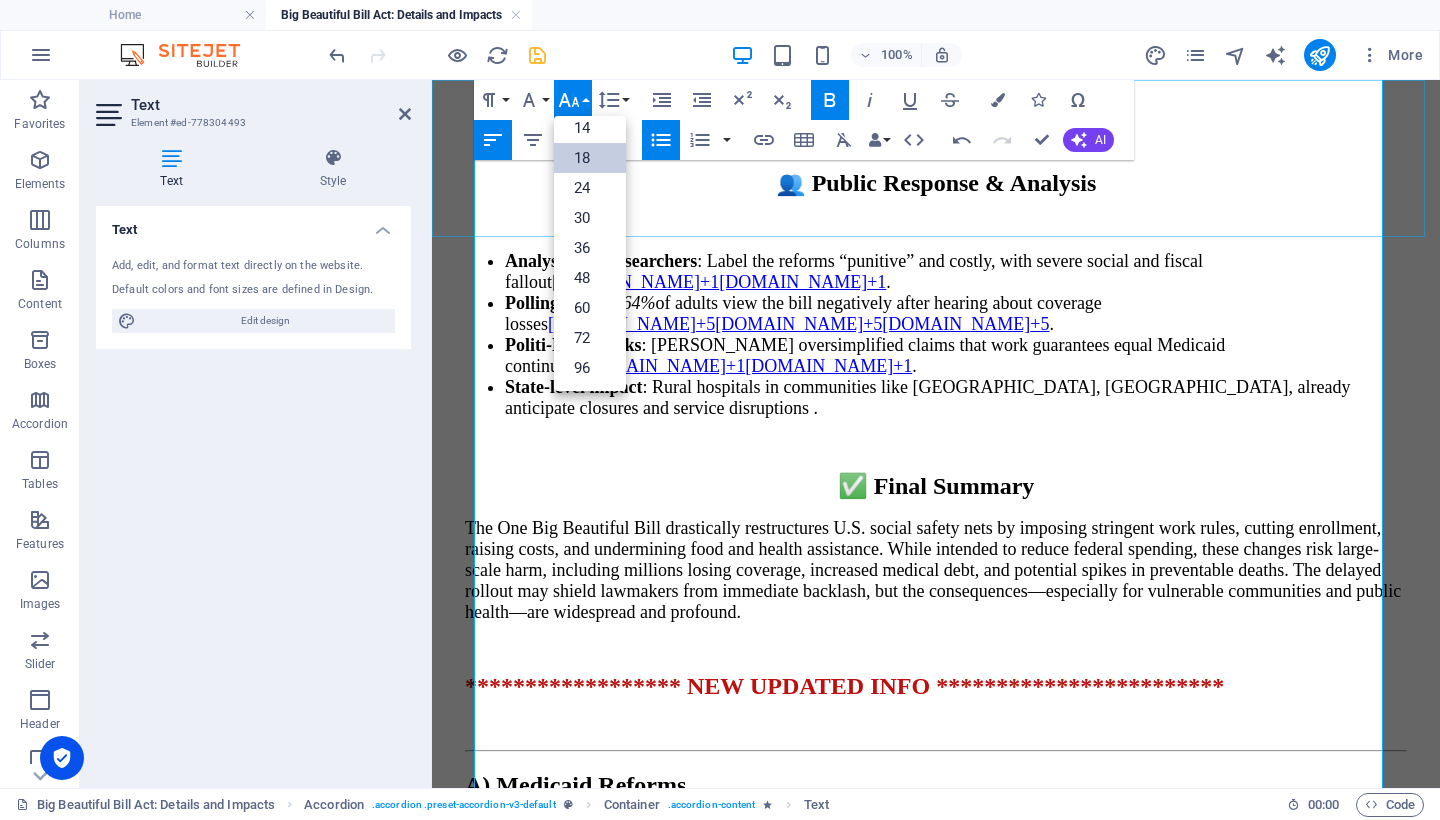 scroll, scrollTop: 161, scrollLeft: 0, axis: vertical 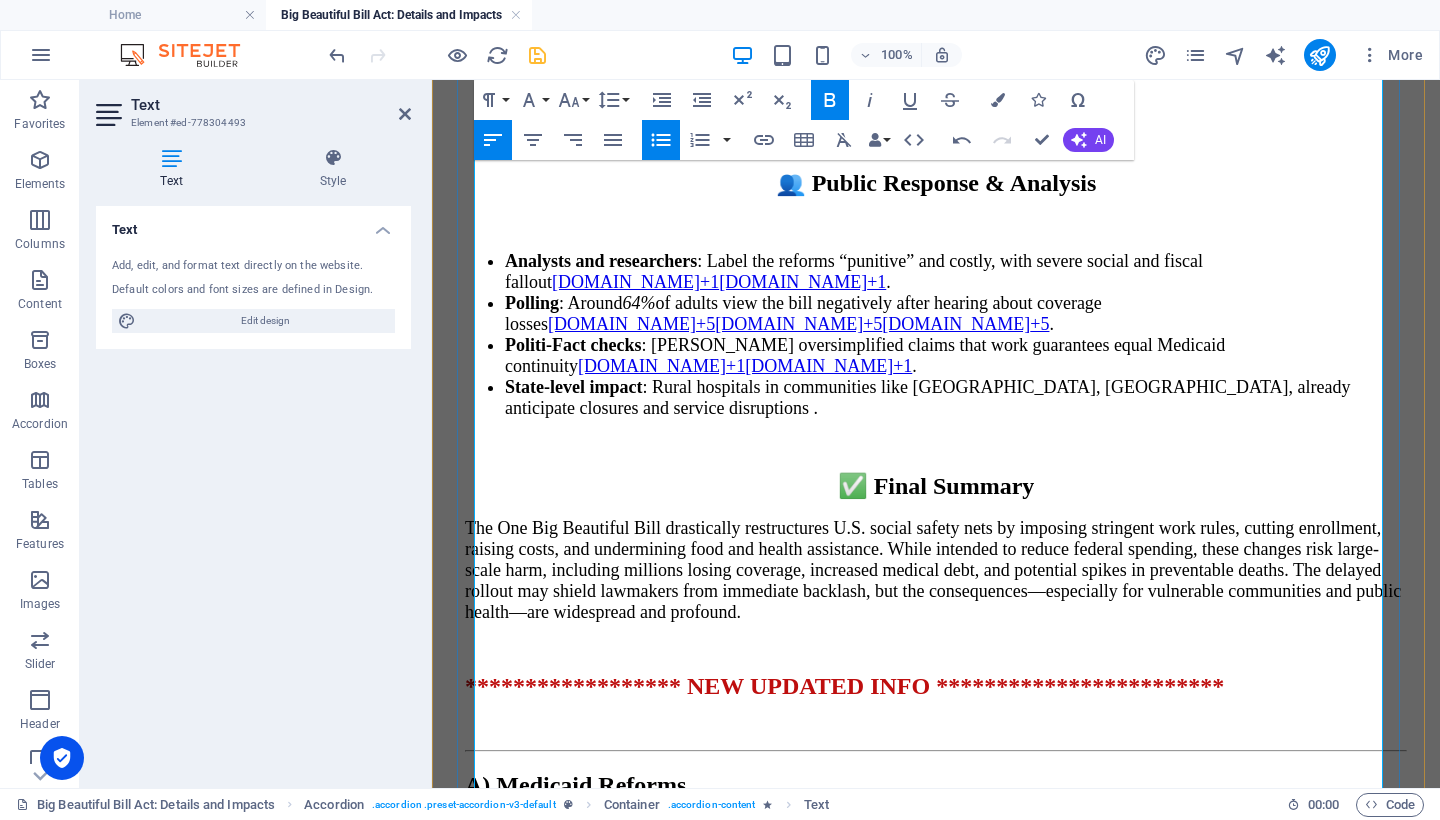 click on "CBO projects  ~4 million could lose coverage due to subsidy expirations⁷." at bounding box center [956, 1824] 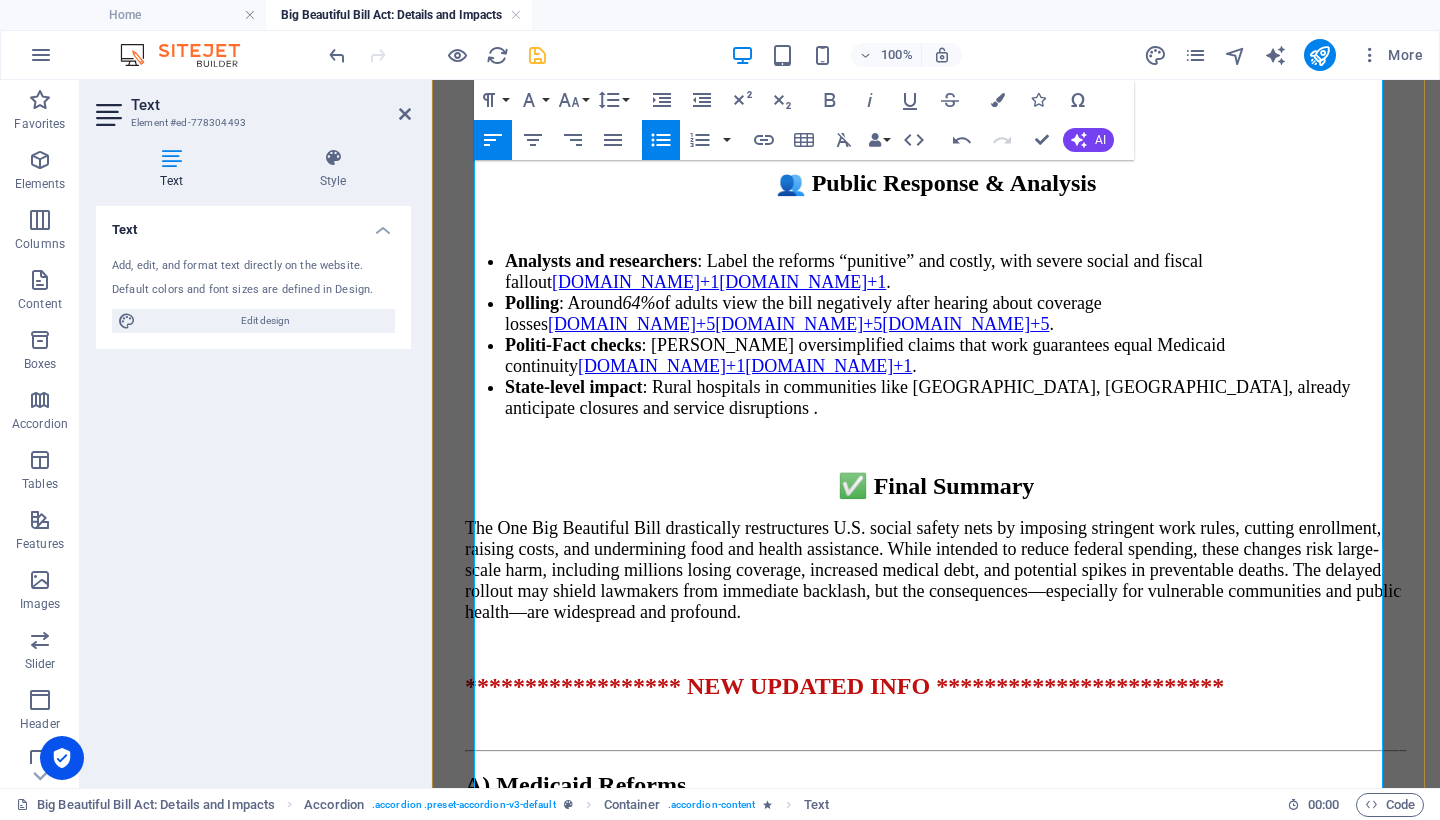 scroll, scrollTop: 11998, scrollLeft: 0, axis: vertical 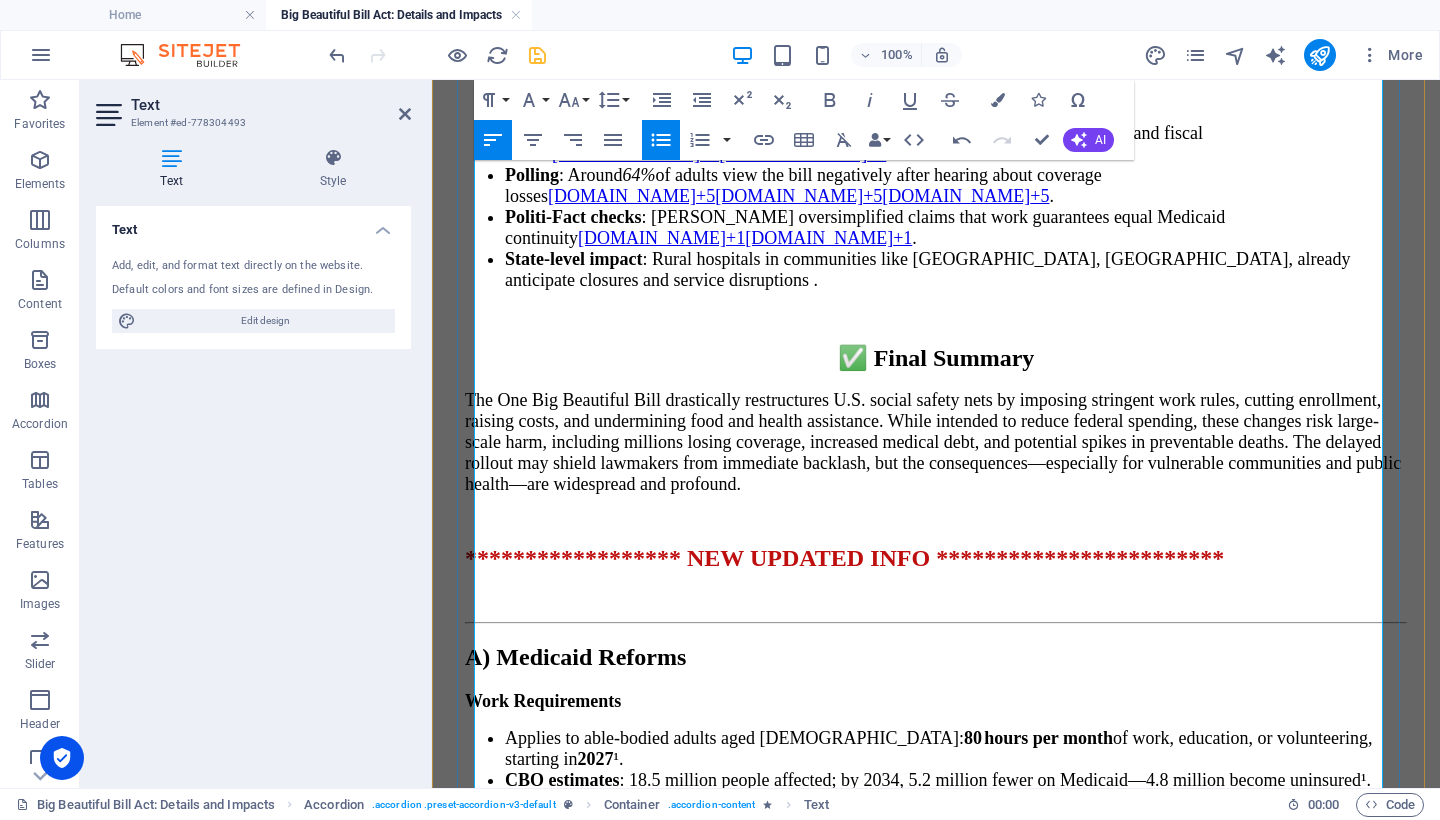 click on "Removes coverage for gender-affirming and abortion-related services; restricts eligibility for certain immigrant groups⁽⁸⁾." at bounding box center [956, 1846] 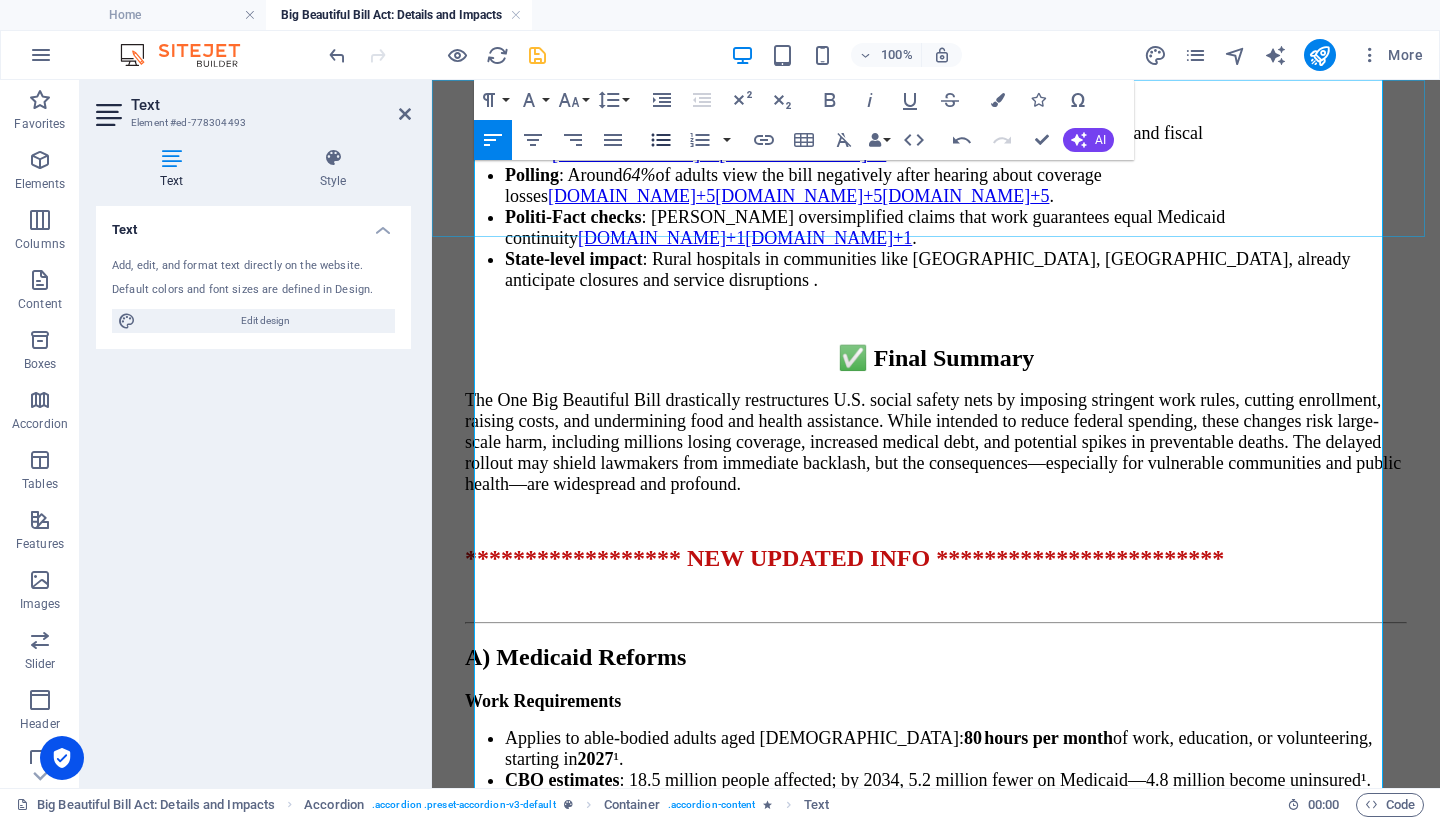 click 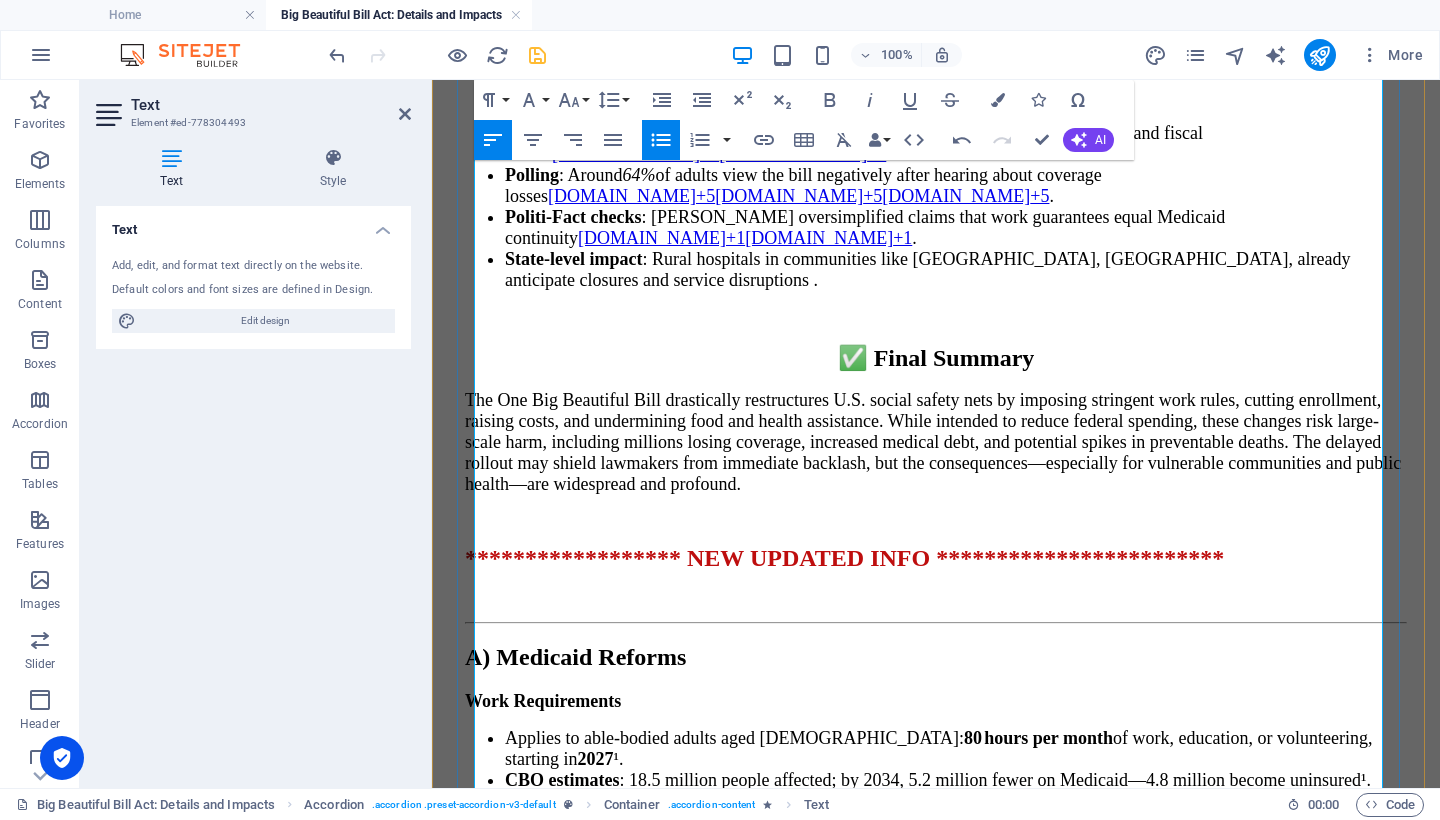 click on "Removes coverage for gender-affirming and abortion-related services; restricts eligibility for certain immigrant groups⁽⁸⁾." at bounding box center (956, 1827) 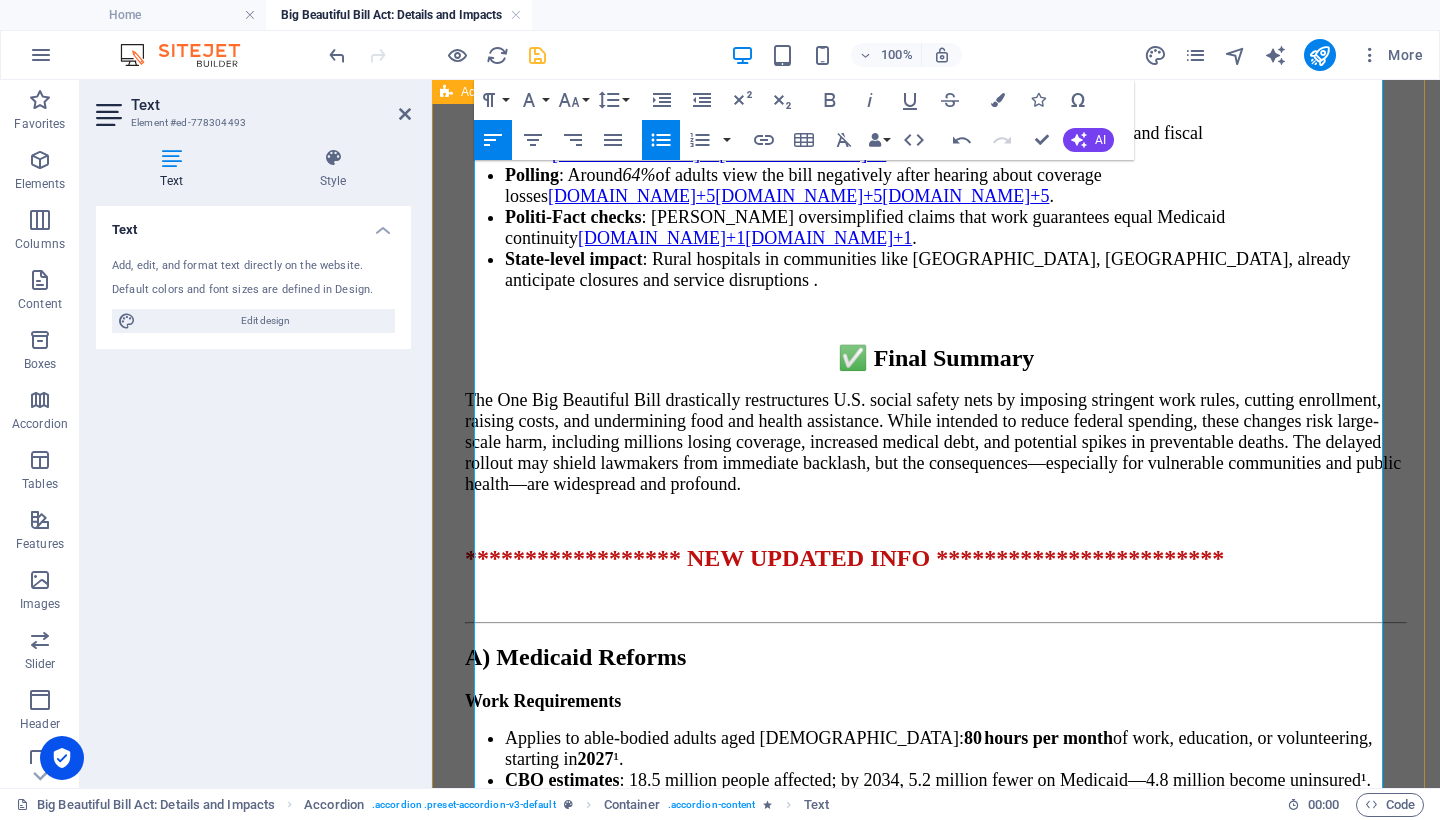 drag, startPoint x: 913, startPoint y: 421, endPoint x: 442, endPoint y: 359, distance: 475.06314 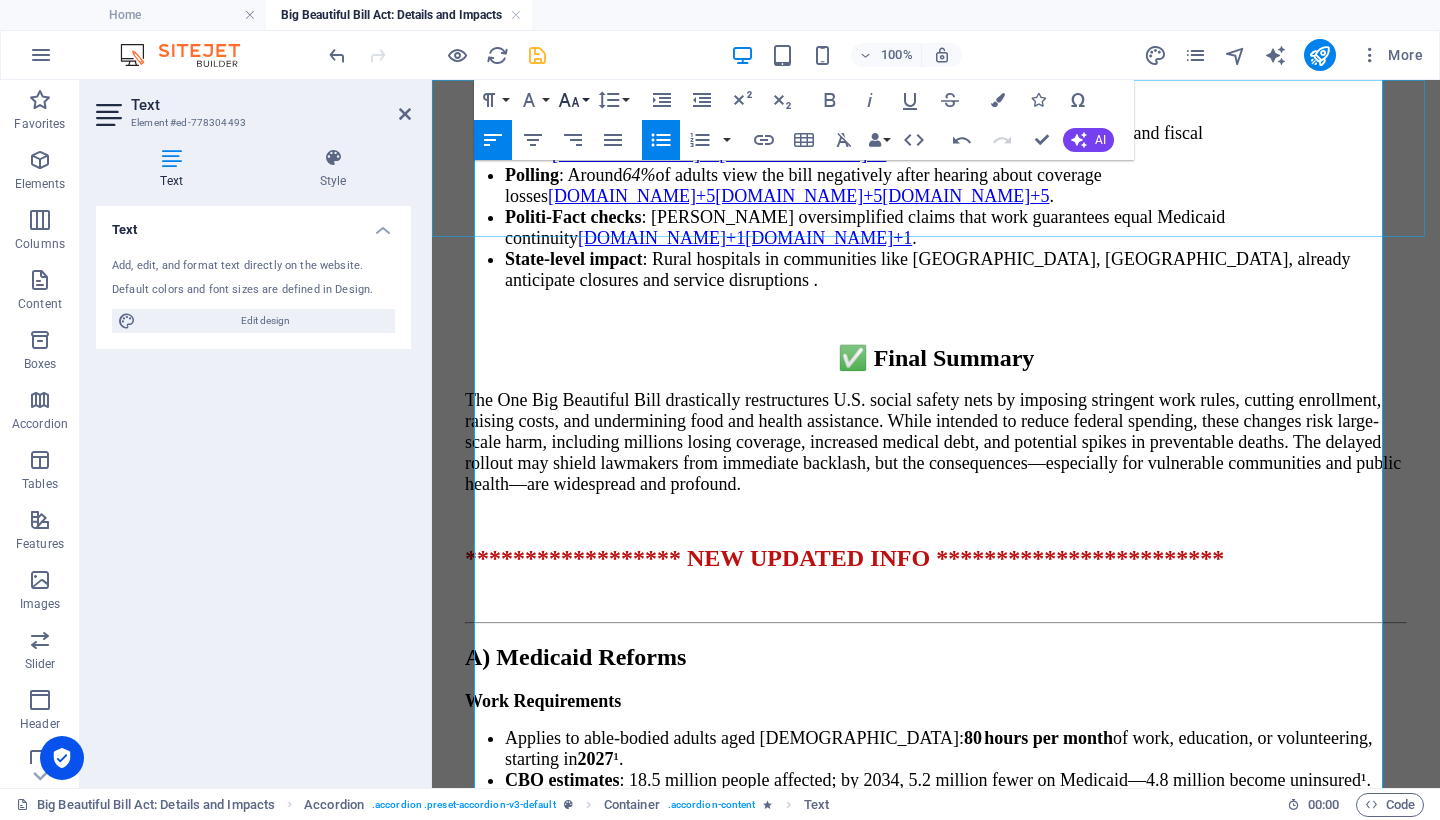 click on "Font Size" at bounding box center [573, 100] 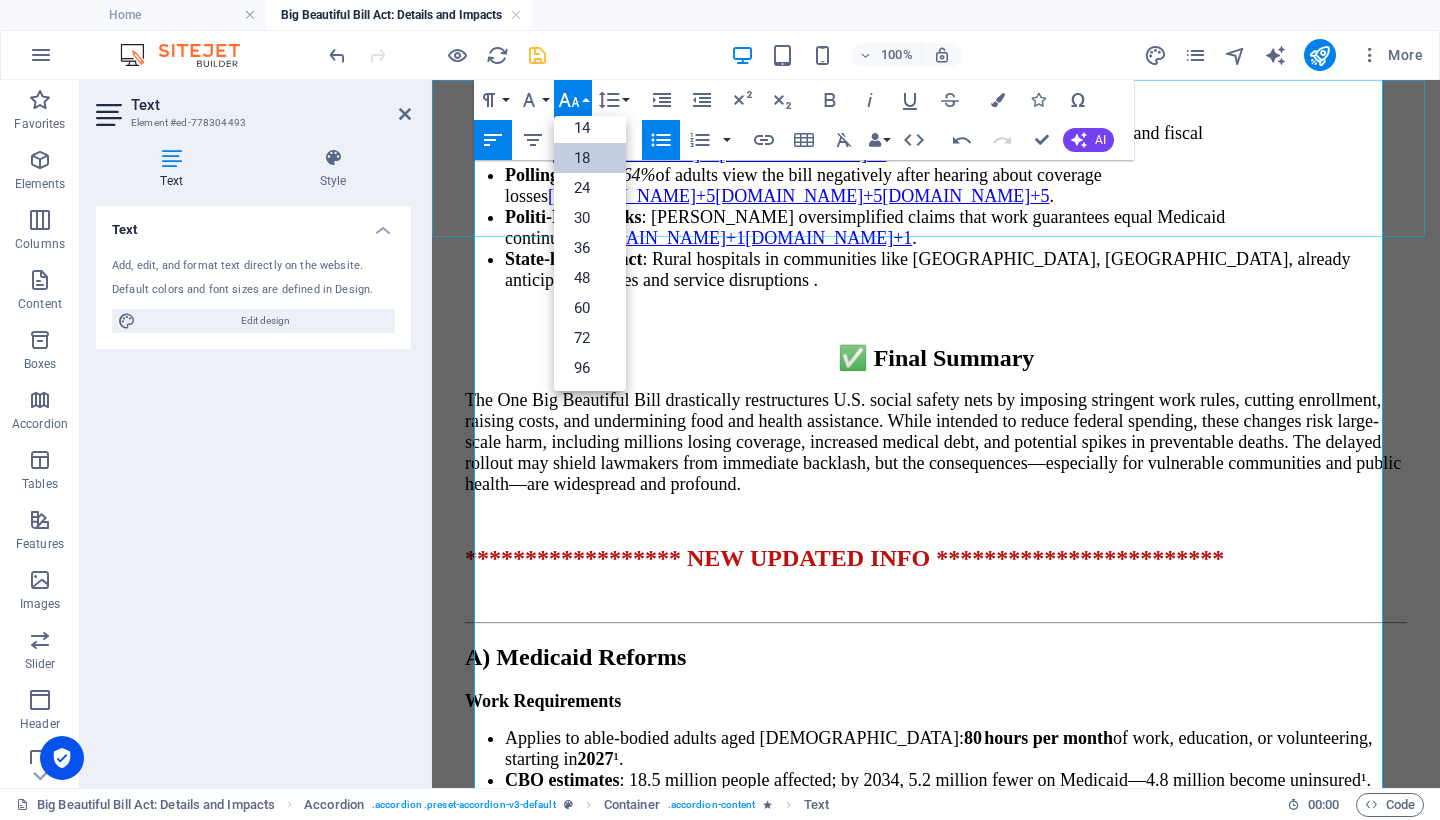 click on "18" at bounding box center [590, 158] 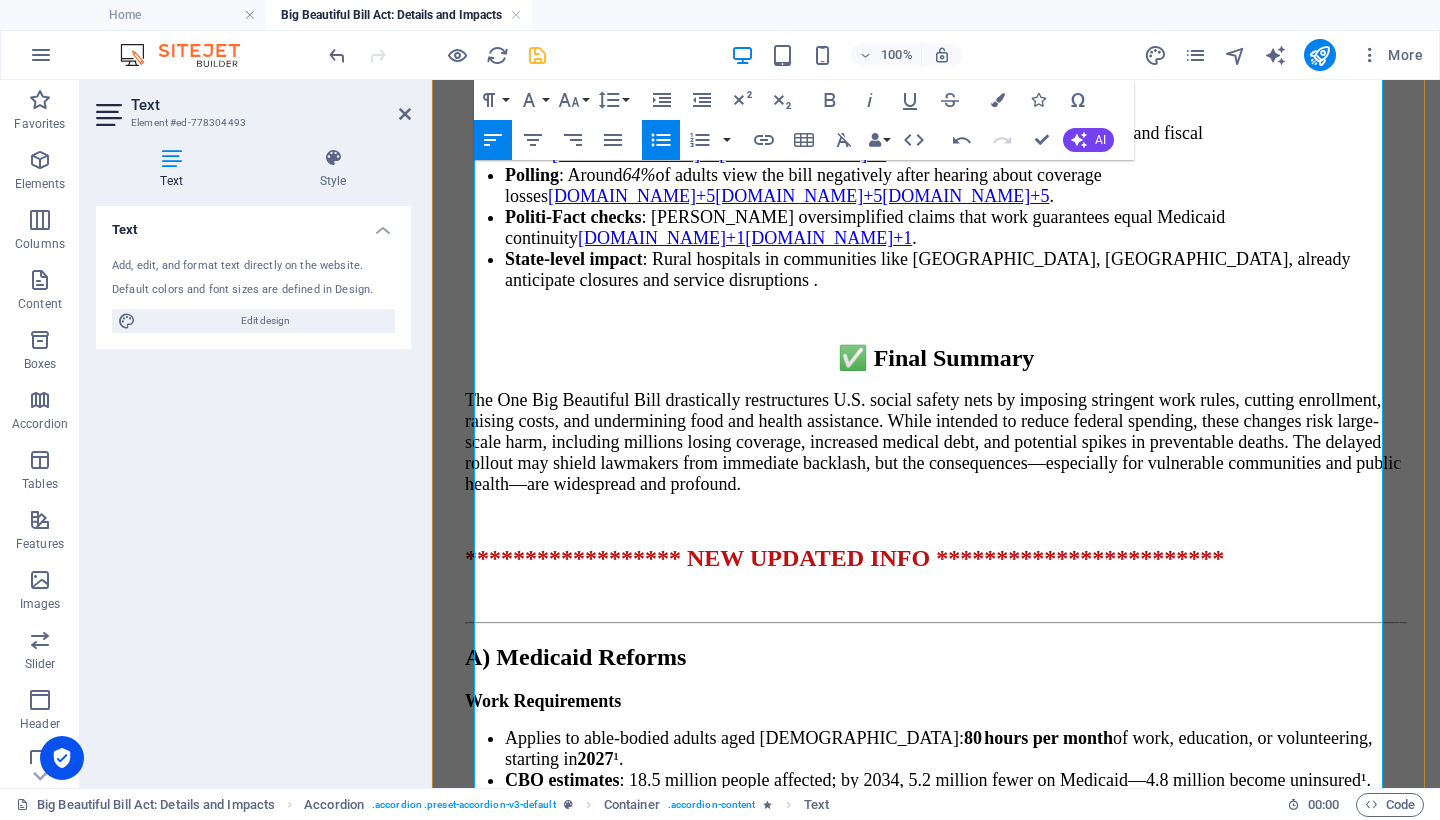 click on "Removes coverage for gender-affirming and abortion-related services; restricts eligibility for certain immigrant groups⁸." at bounding box center (956, 1831) 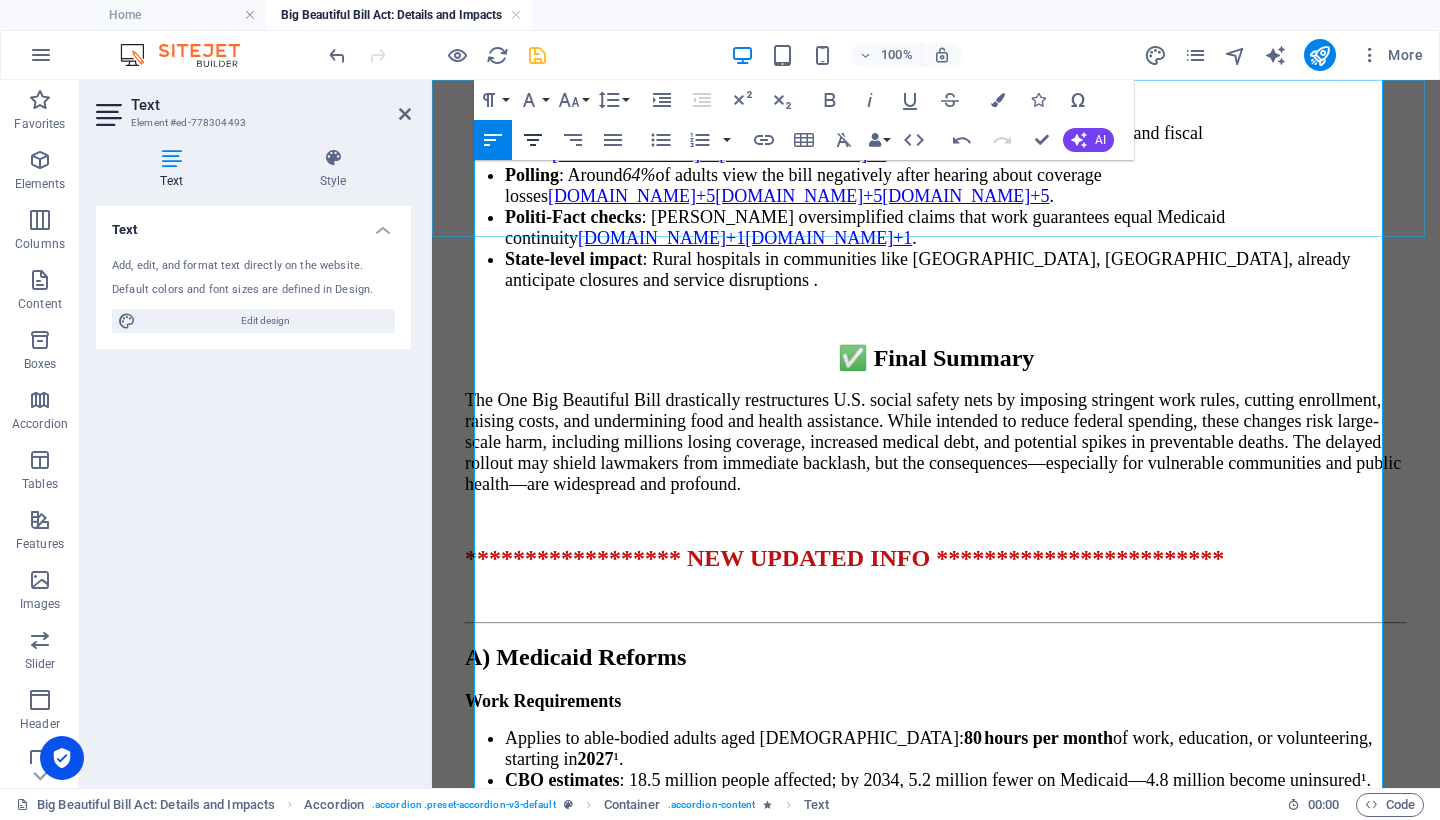 click 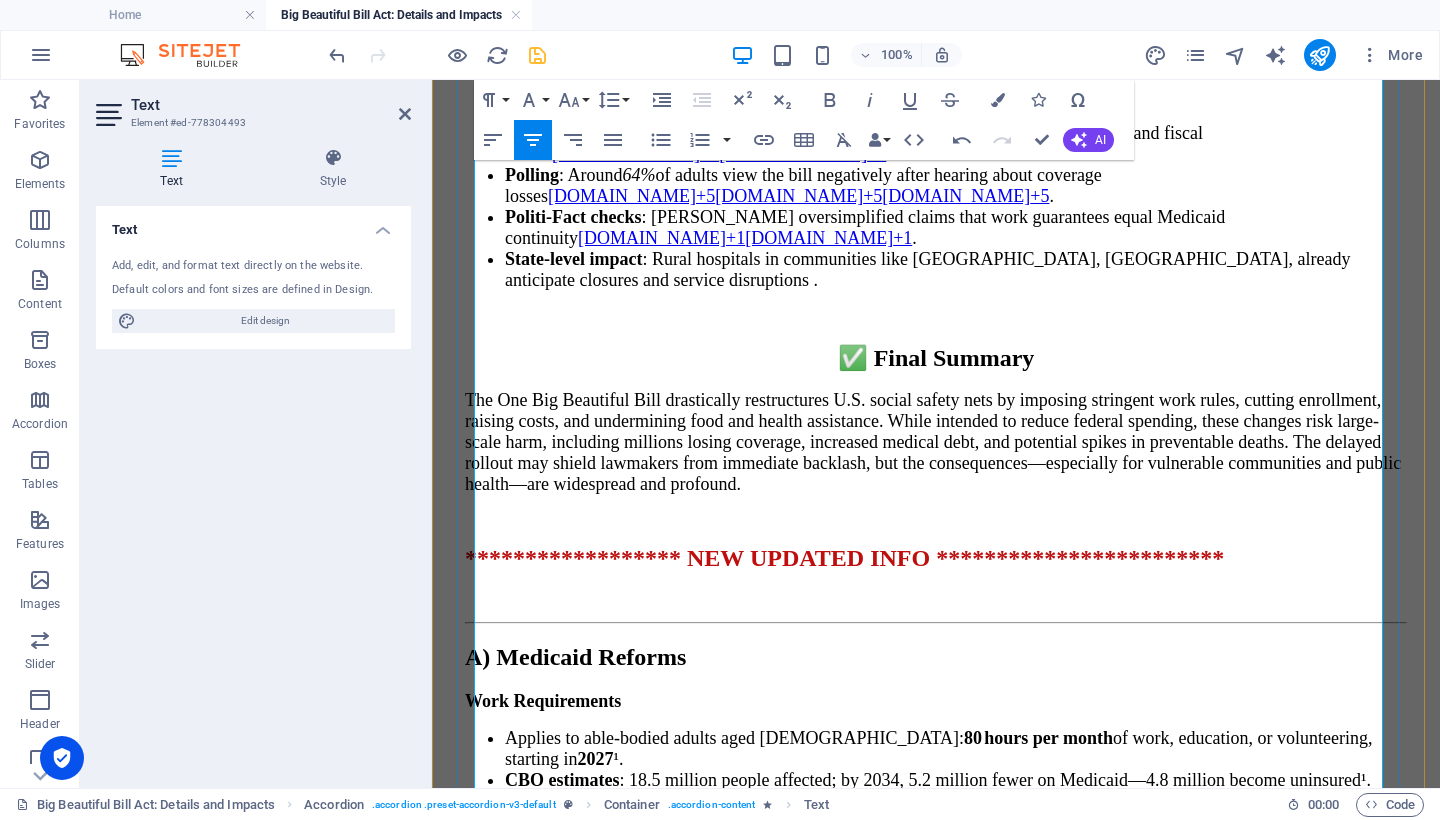 drag, startPoint x: 1045, startPoint y: 452, endPoint x: 806, endPoint y: 453, distance: 239.00209 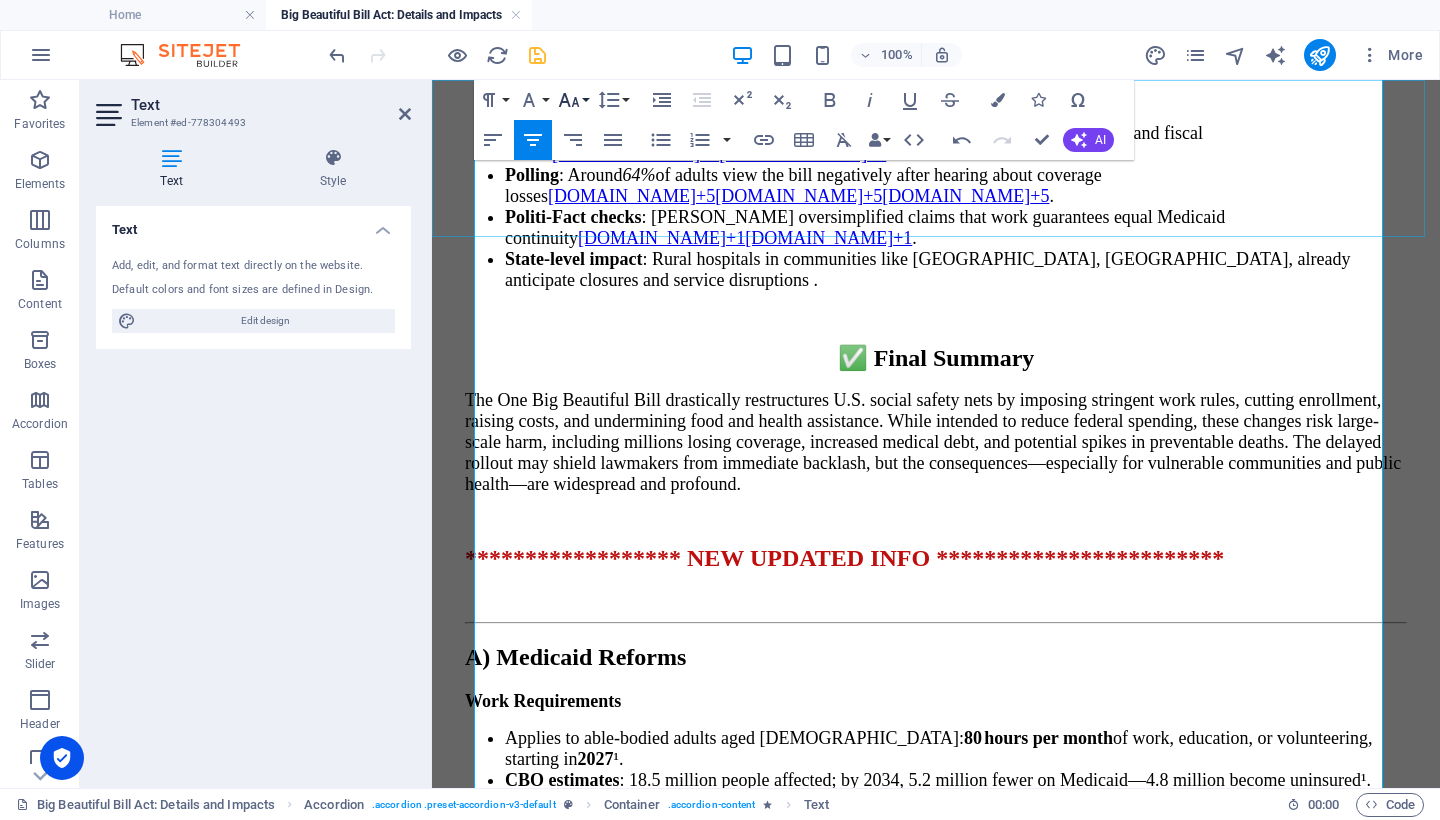 click 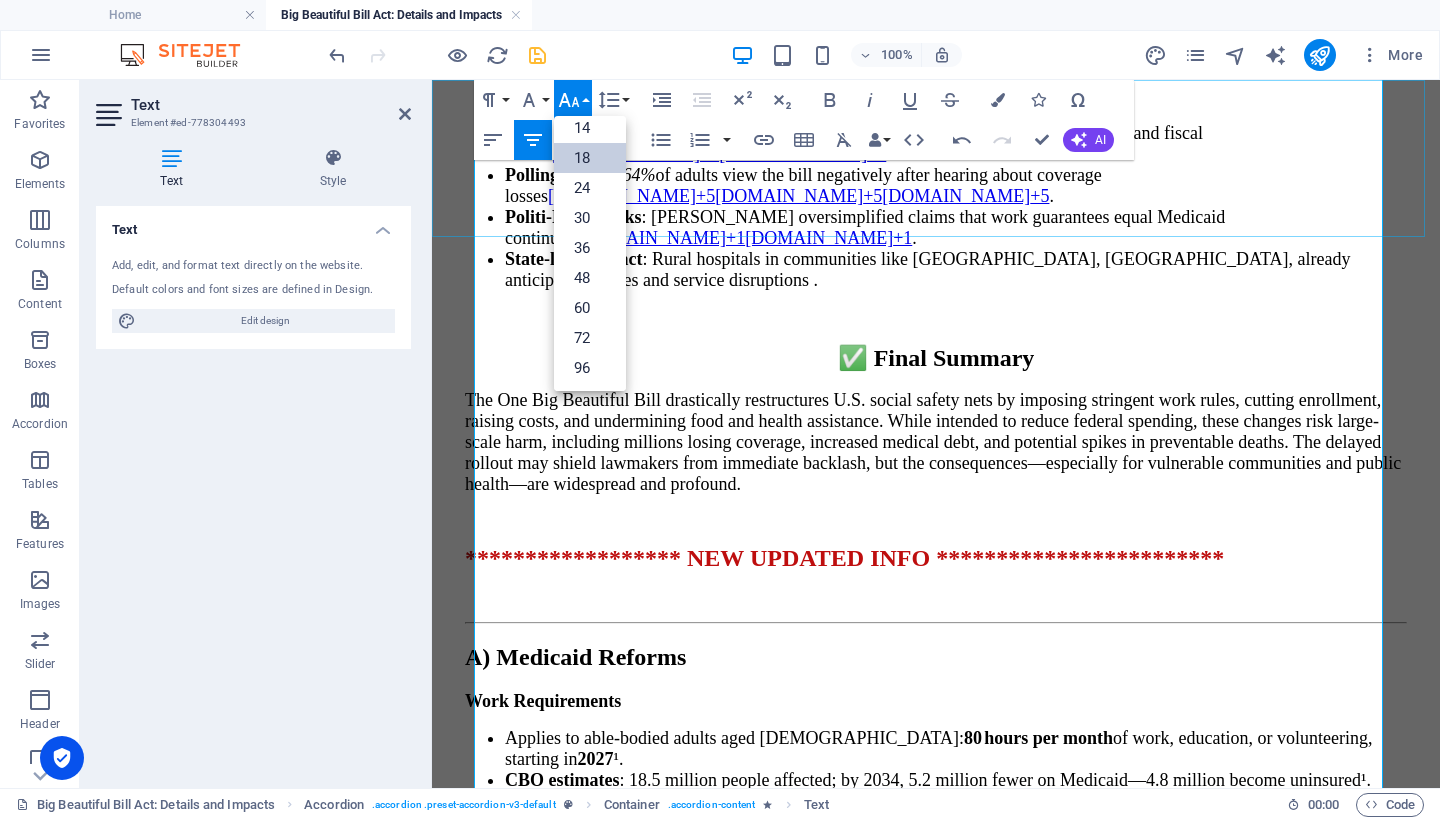 scroll, scrollTop: 161, scrollLeft: 0, axis: vertical 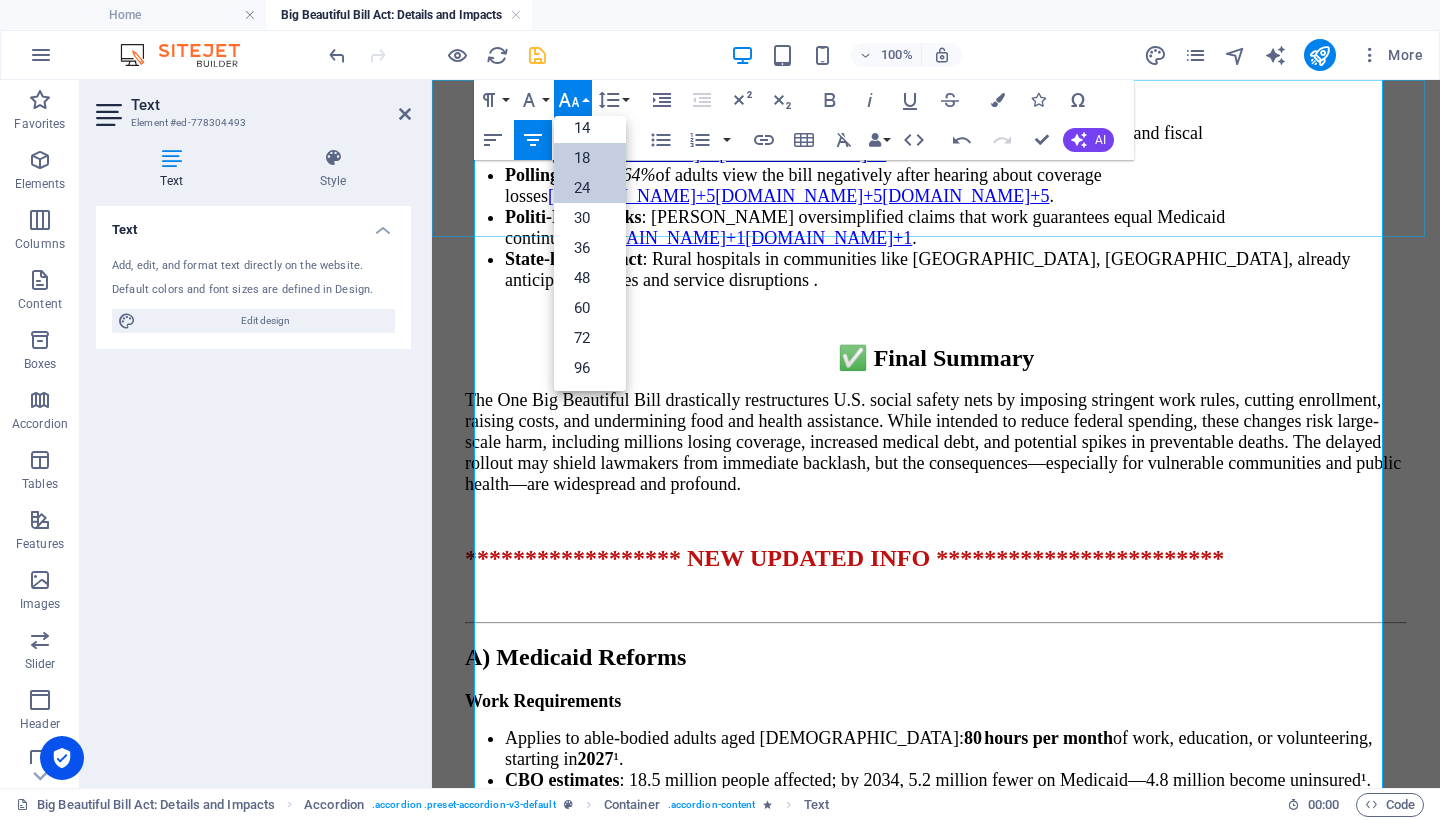 click on "24" at bounding box center (590, 188) 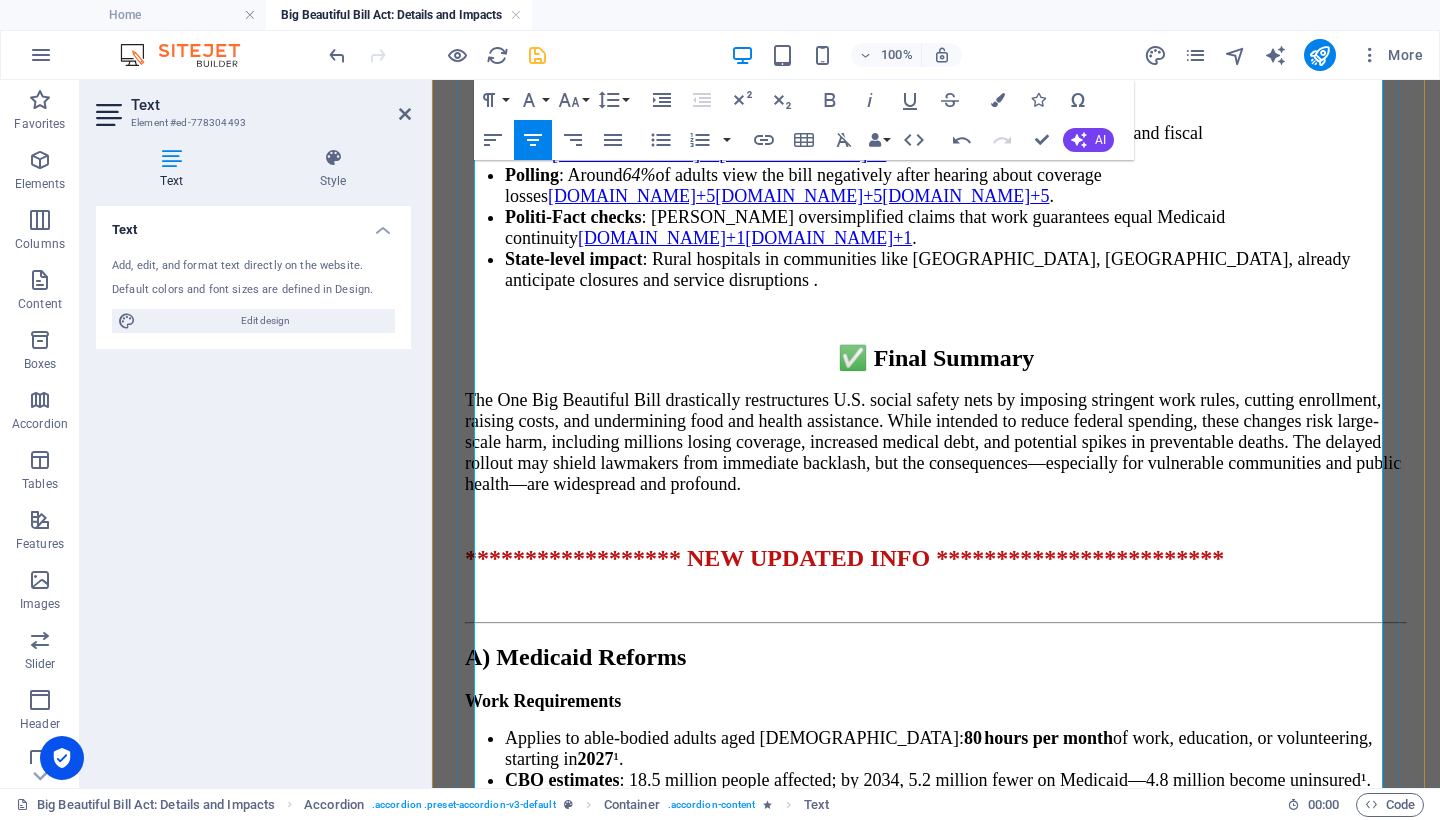 click on "📅 Timeline Summary" at bounding box center [936, 1894] 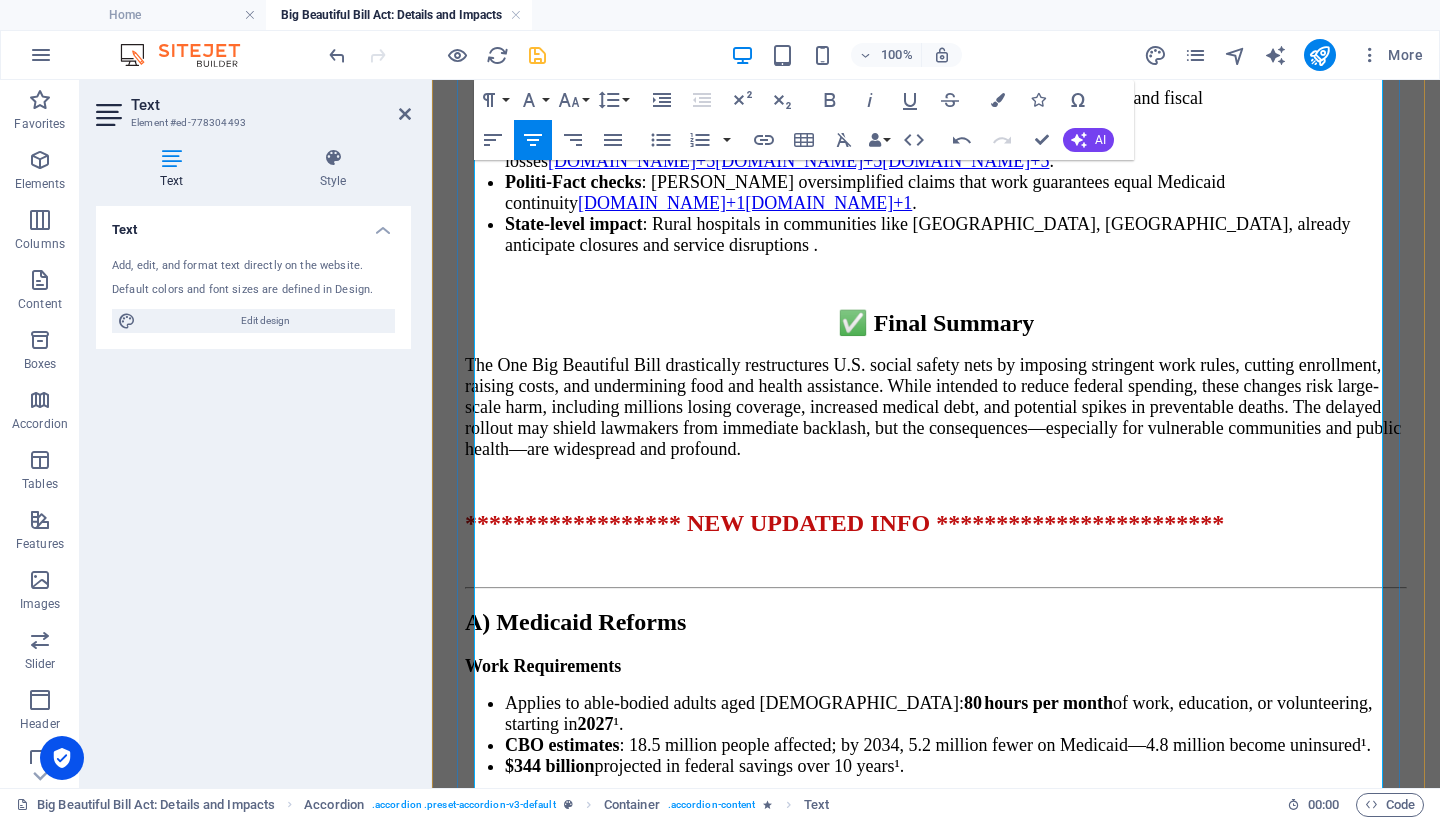 scroll, scrollTop: 12068, scrollLeft: 0, axis: vertical 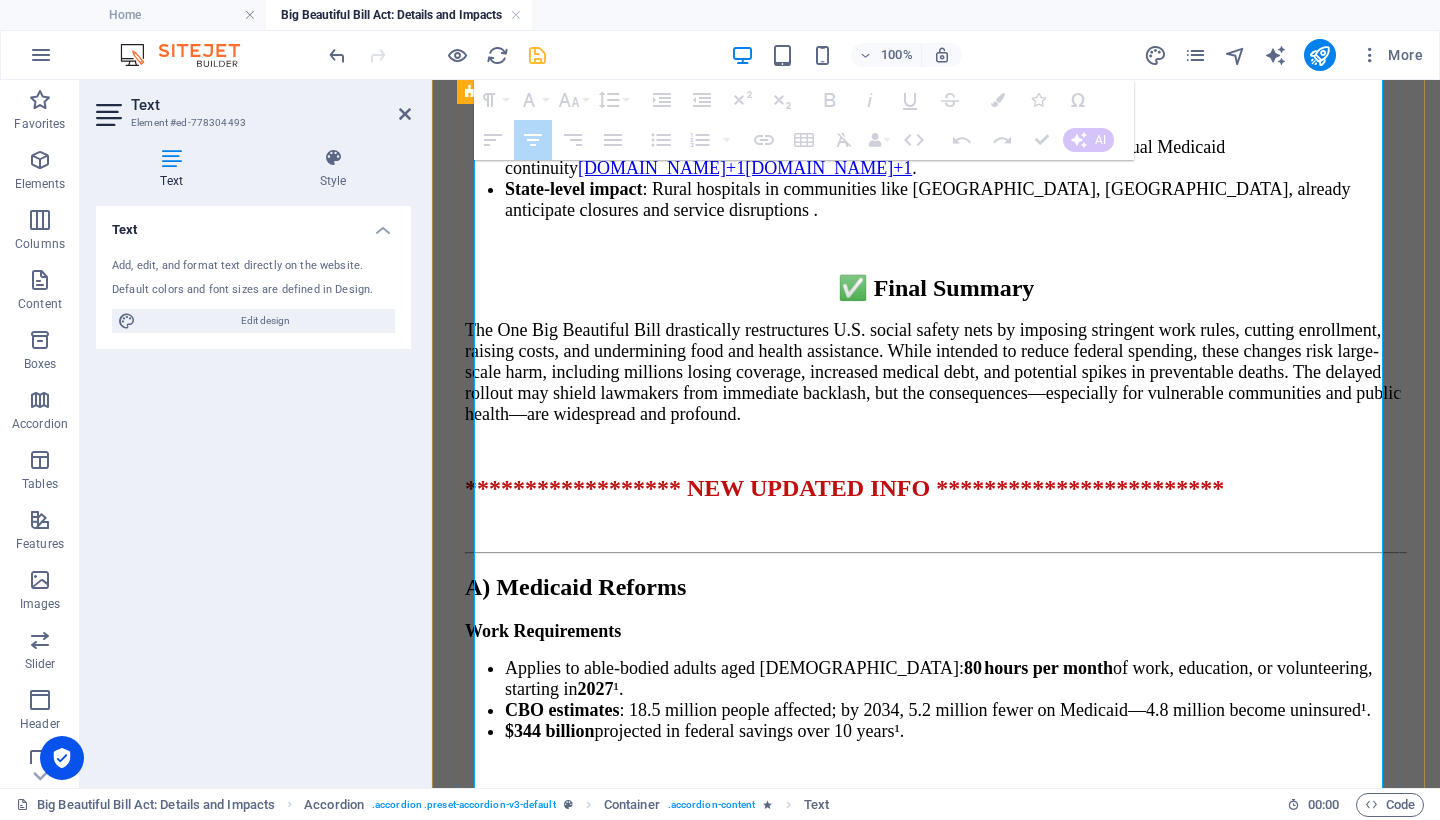 drag, startPoint x: 1204, startPoint y: 655, endPoint x: 470, endPoint y: 412, distance: 773.1785 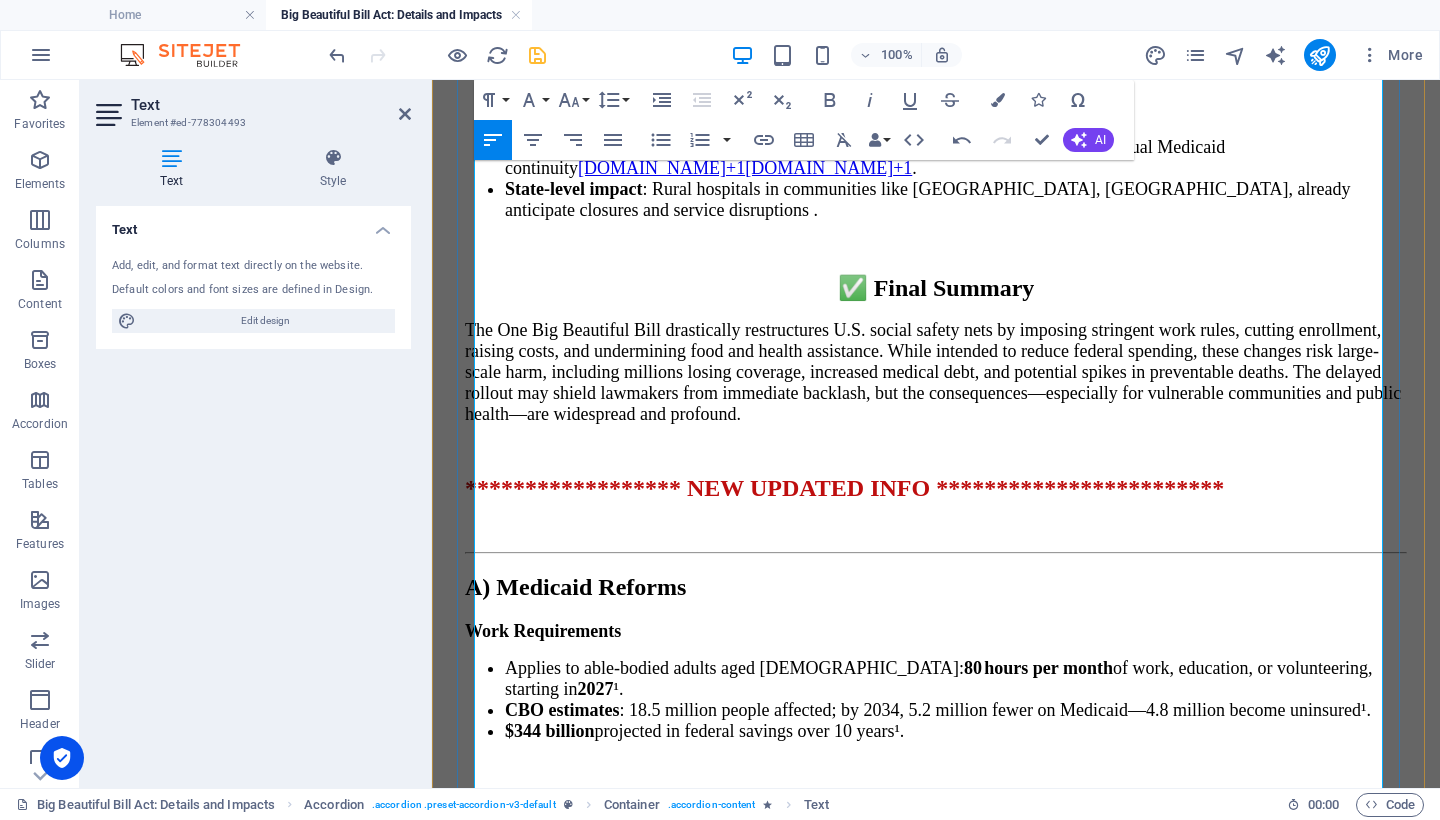 drag, startPoint x: 1197, startPoint y: 721, endPoint x: 1085, endPoint y: 682, distance: 118.595955 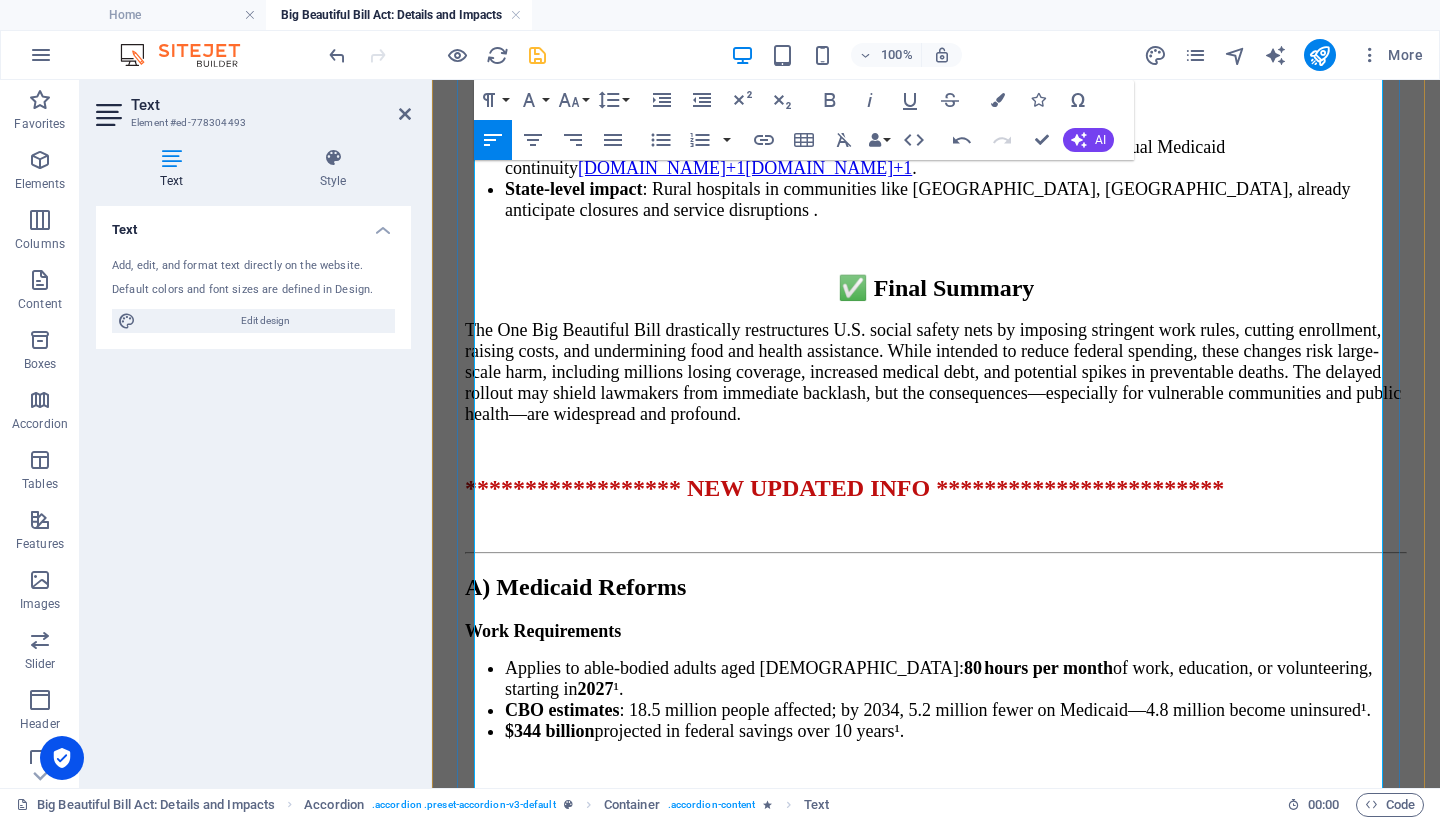 click on "🚨 Why These Measures Are Controversial" at bounding box center [936, 2119] 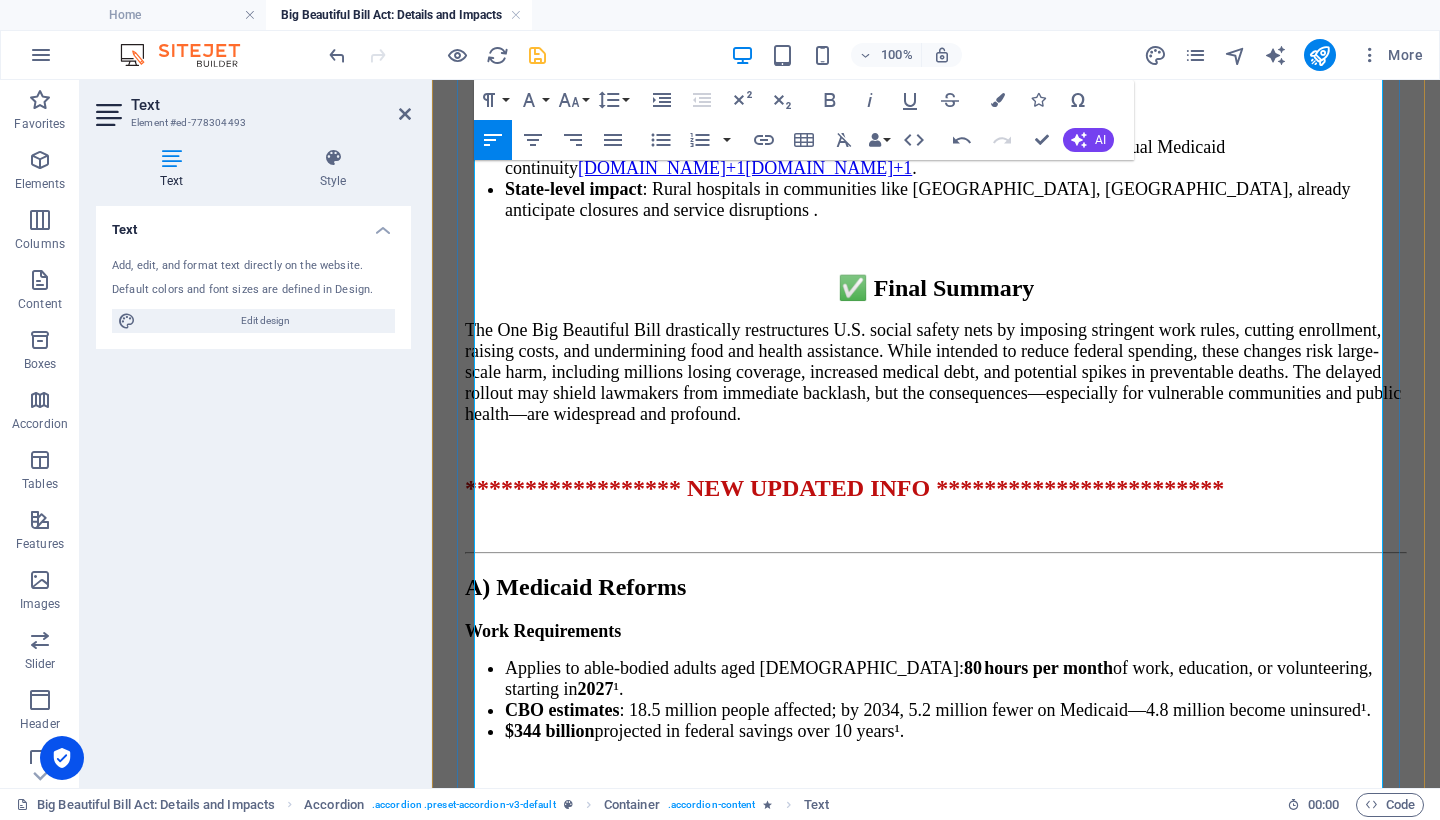 click on "A)   Medicaid Reforms Work Requirements Enforced for able-bodied adults aged [DEMOGRAPHIC_DATA]: 80 hours per month of work, education, or volunteering, starting in  [DATE] . CBO estimates  18.5 million  people affected; by 2034,  5.2 million fewer  on Medicaid— 4.8 million  become uninsured. $344 billion  in federal savings projected over 10 years. Eligibility Checks & Costs States must verify Medicaid eligibility every  six months . Service fees for those with incomes between 100–138% FPL:  $35  per visit. Medicaid provider-tax cuts—from 6% to 3.5% by  2031 —remove a state funding mechanism. Additional Restrictions (Effective ~[DATE]–[DATE]) Gender-affirming procedures  barred in Medicaid. Programs for [DEMOGRAPHIC_DATA] eliminated. Fine-tuning of Medicare/CHIP funding and [DEMOGRAPHIC_DATA] waiting periods. Impact & Concerns Expected coverage loss:  7.6–10.9 million people , per various CBO and analysts. Public health experts estimate  16,000–51,000 preventable deaths annually  as a result. B)" at bounding box center (936, 564) 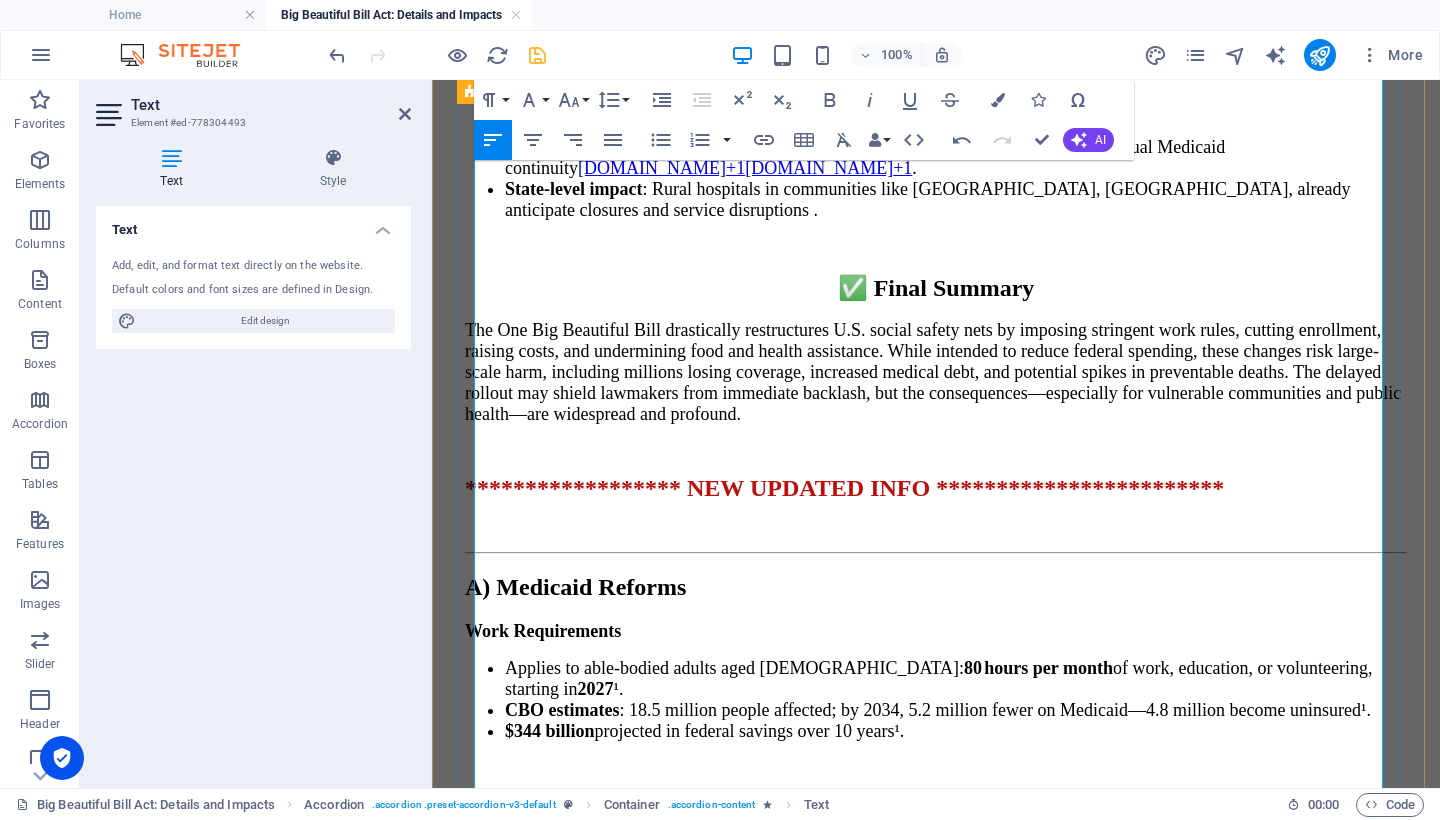 drag, startPoint x: 520, startPoint y: 697, endPoint x: 464, endPoint y: 411, distance: 291.43094 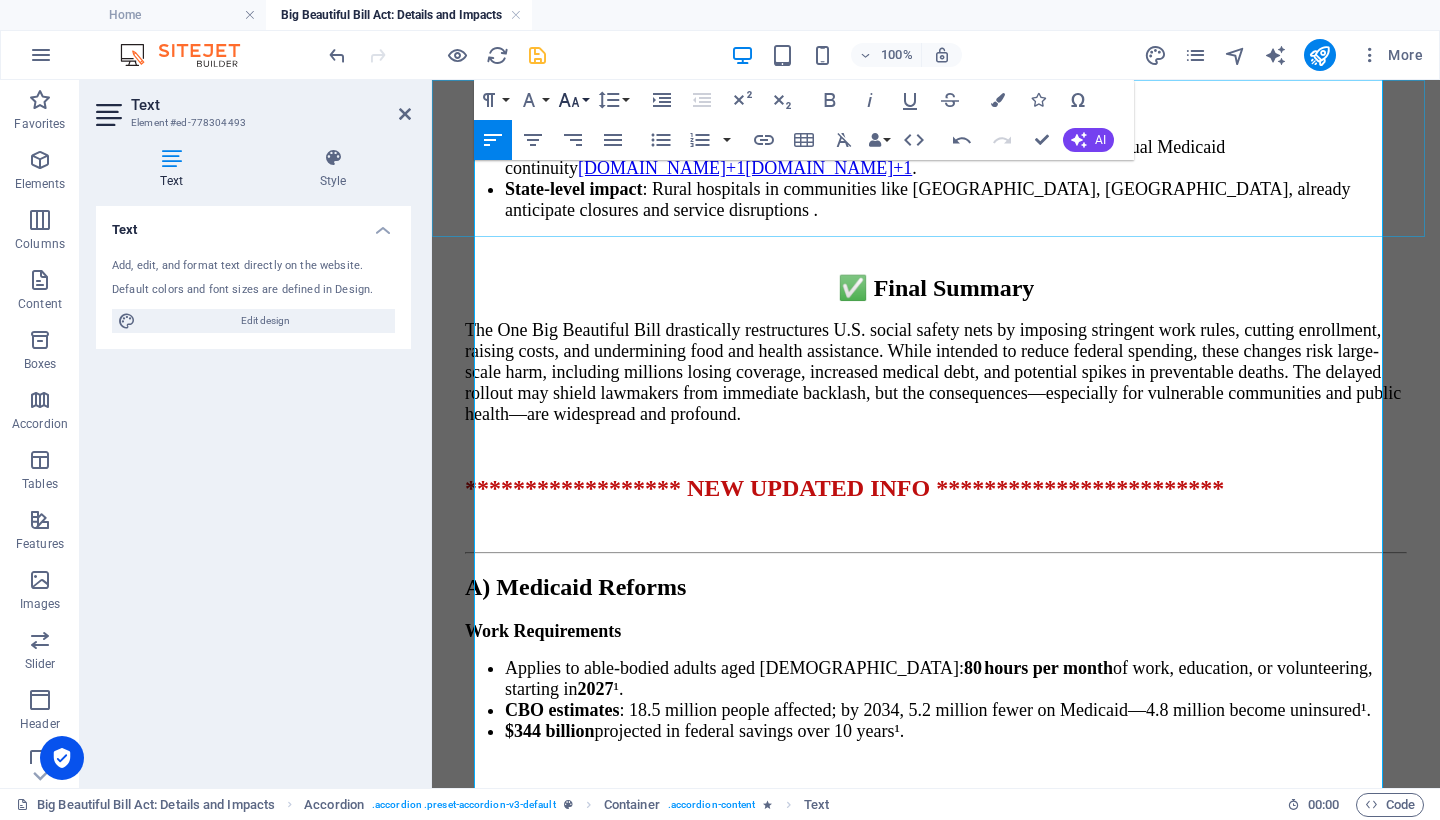 click 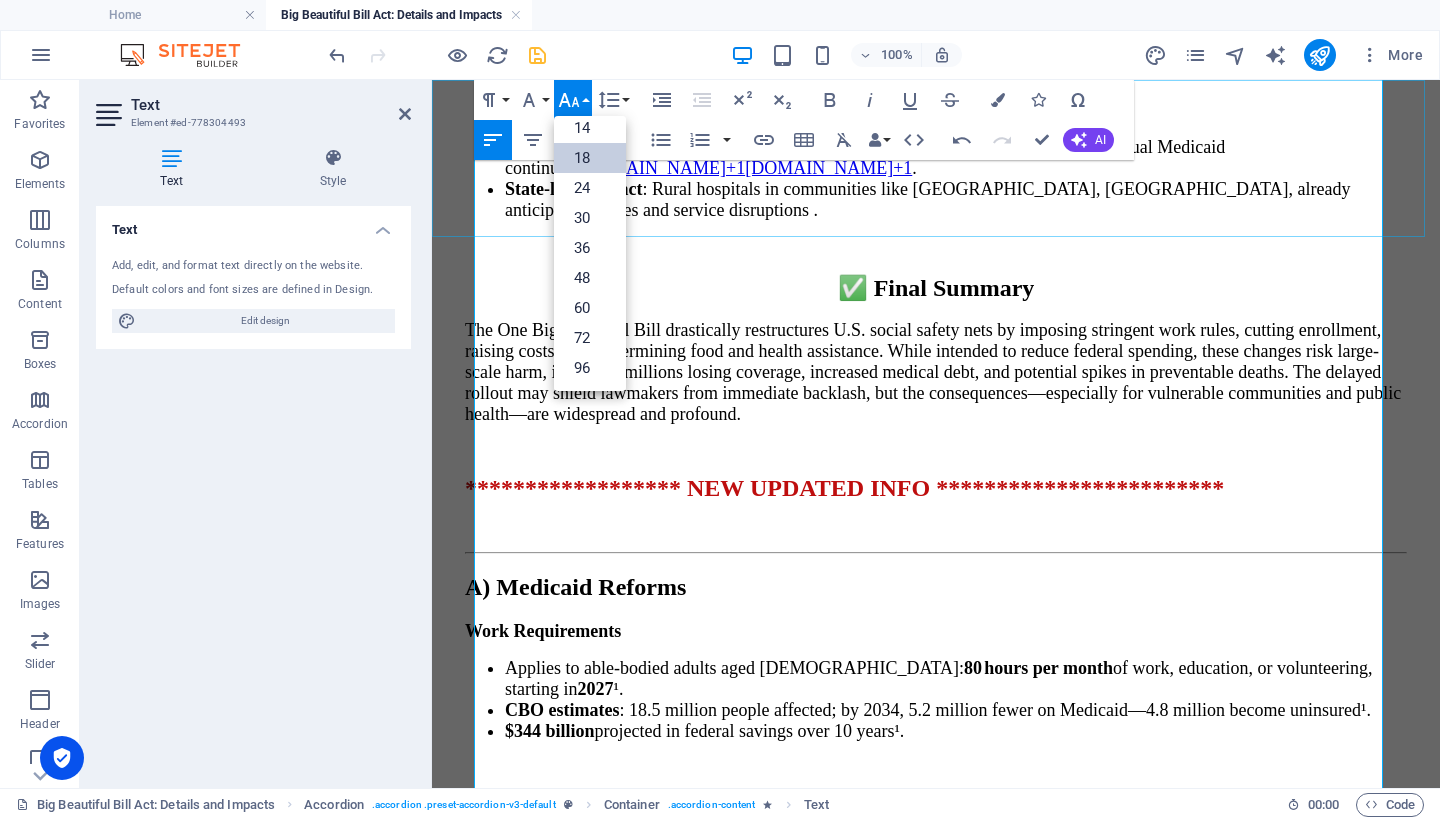 click on "18" at bounding box center (590, 158) 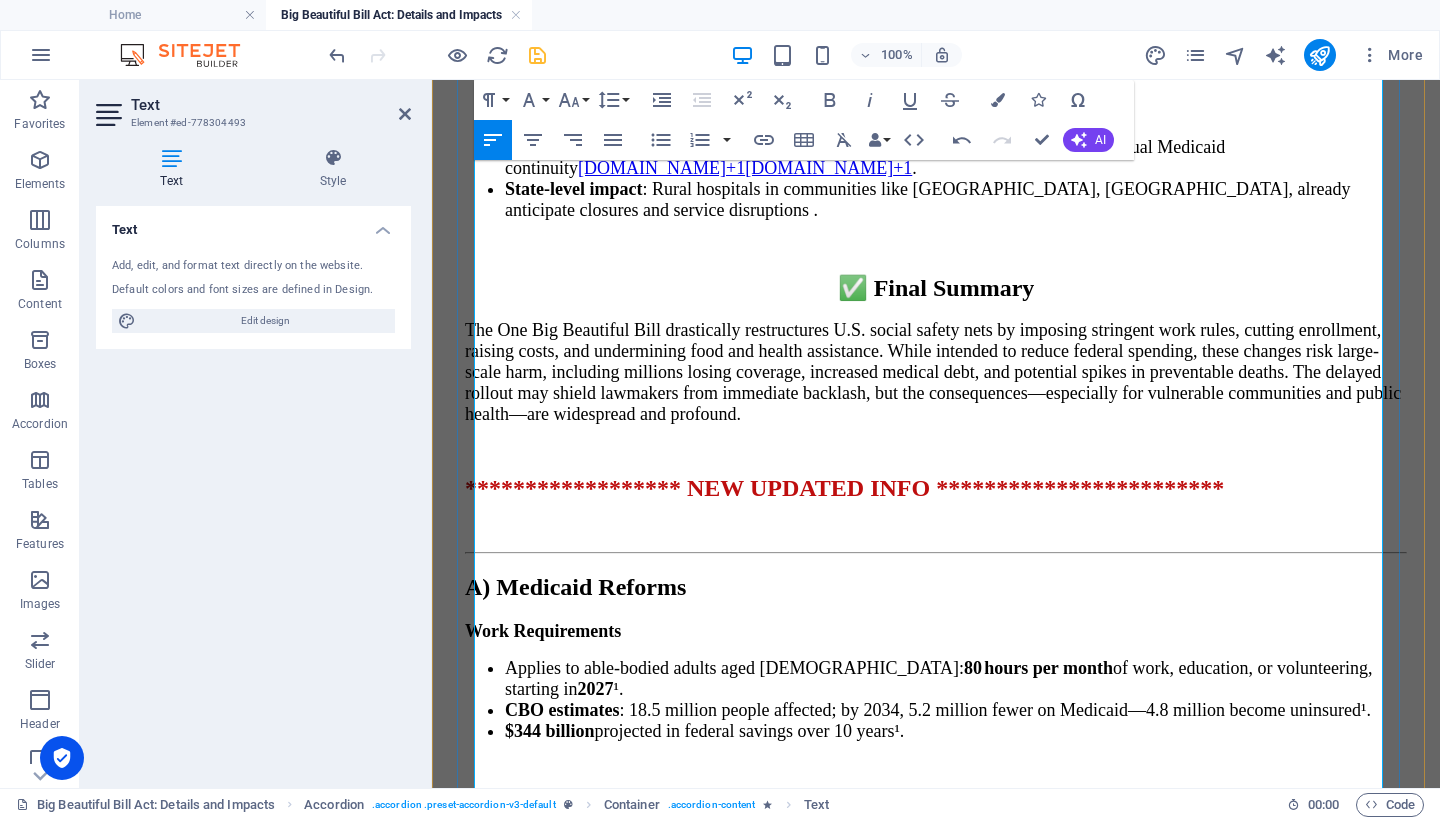 click at bounding box center (936, 2119) 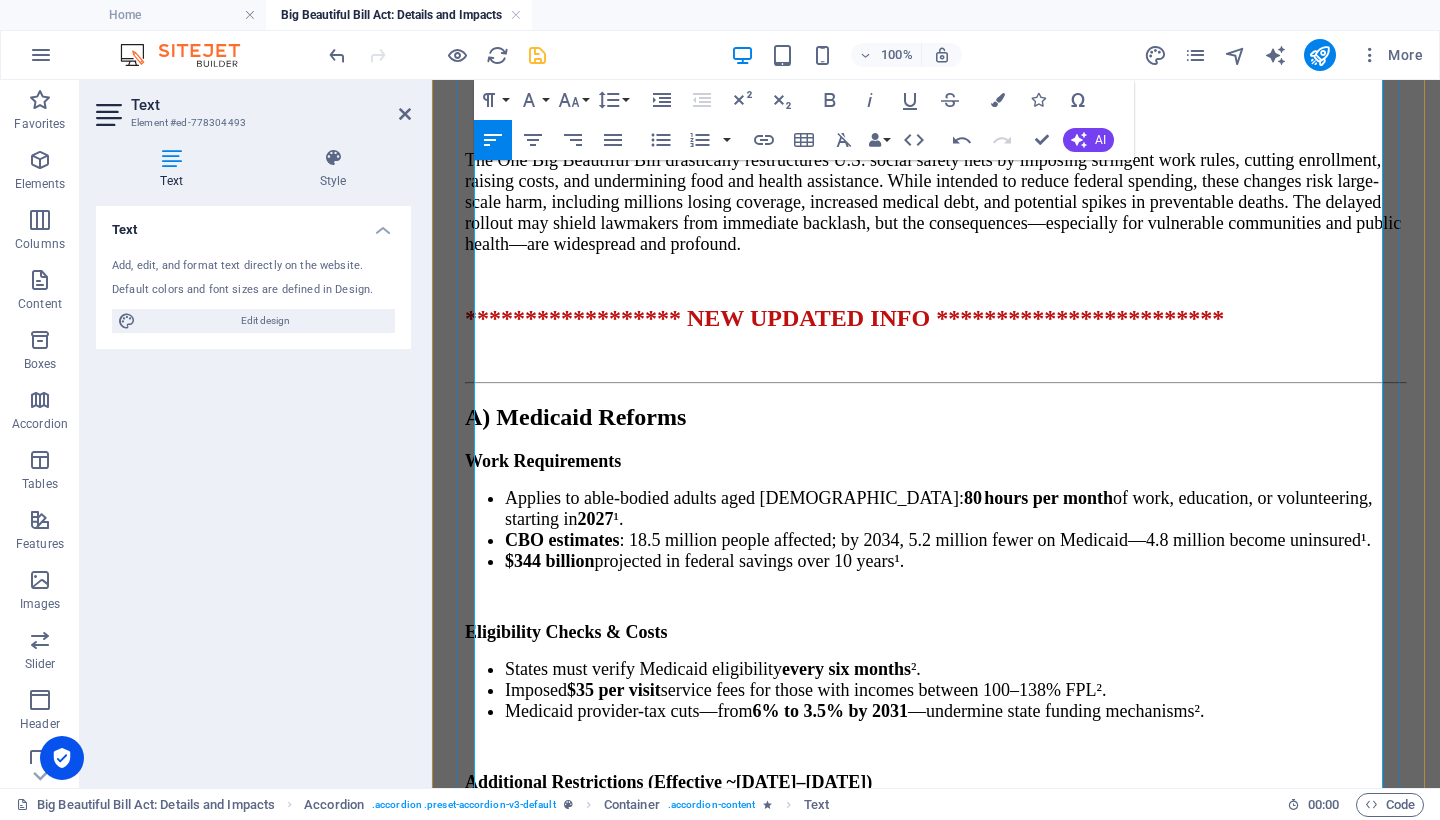 scroll, scrollTop: 12408, scrollLeft: 0, axis: vertical 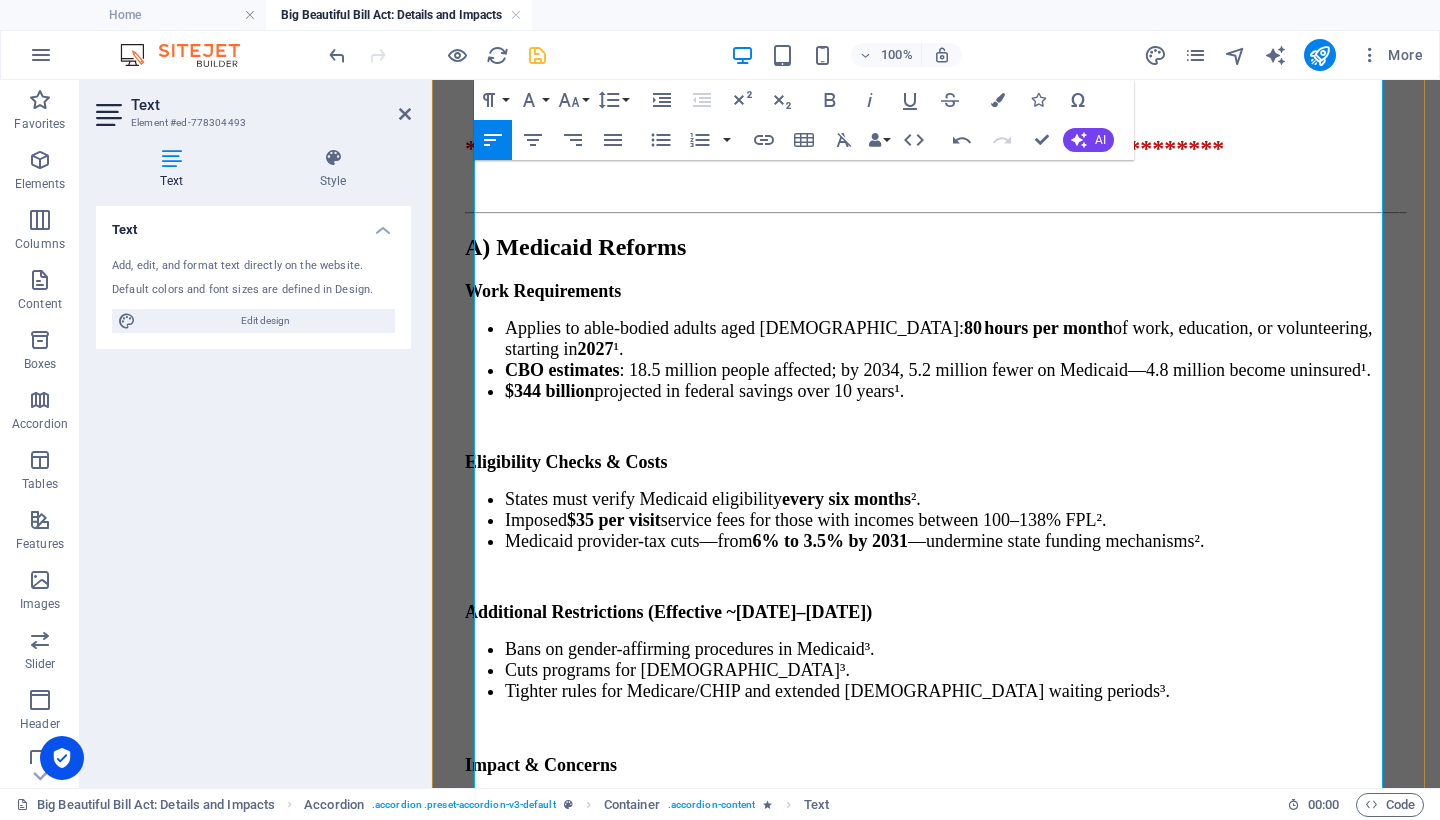 click at bounding box center (936, 1779) 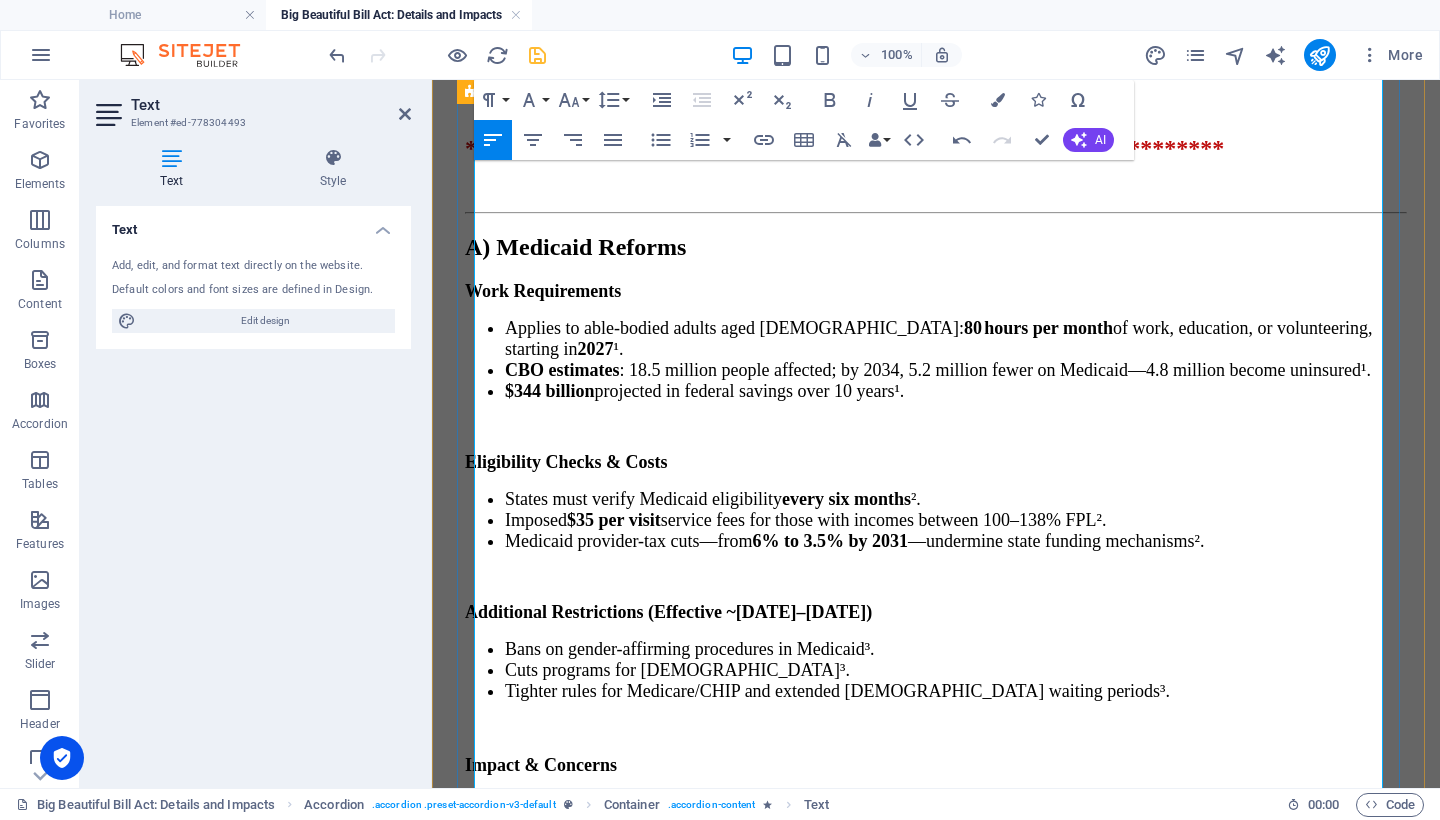 drag, startPoint x: 874, startPoint y: 394, endPoint x: 470, endPoint y: 385, distance: 404.10025 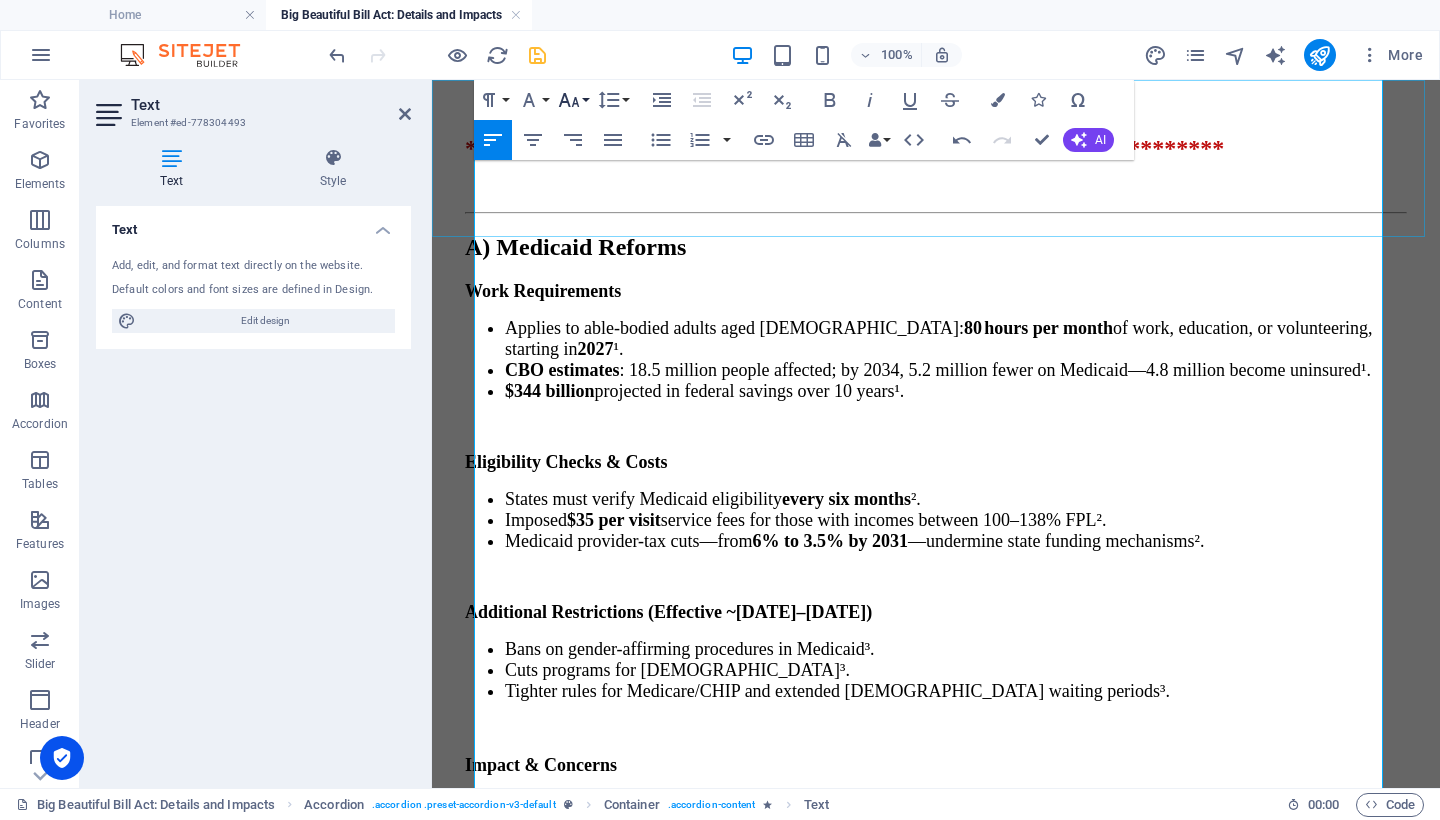 click 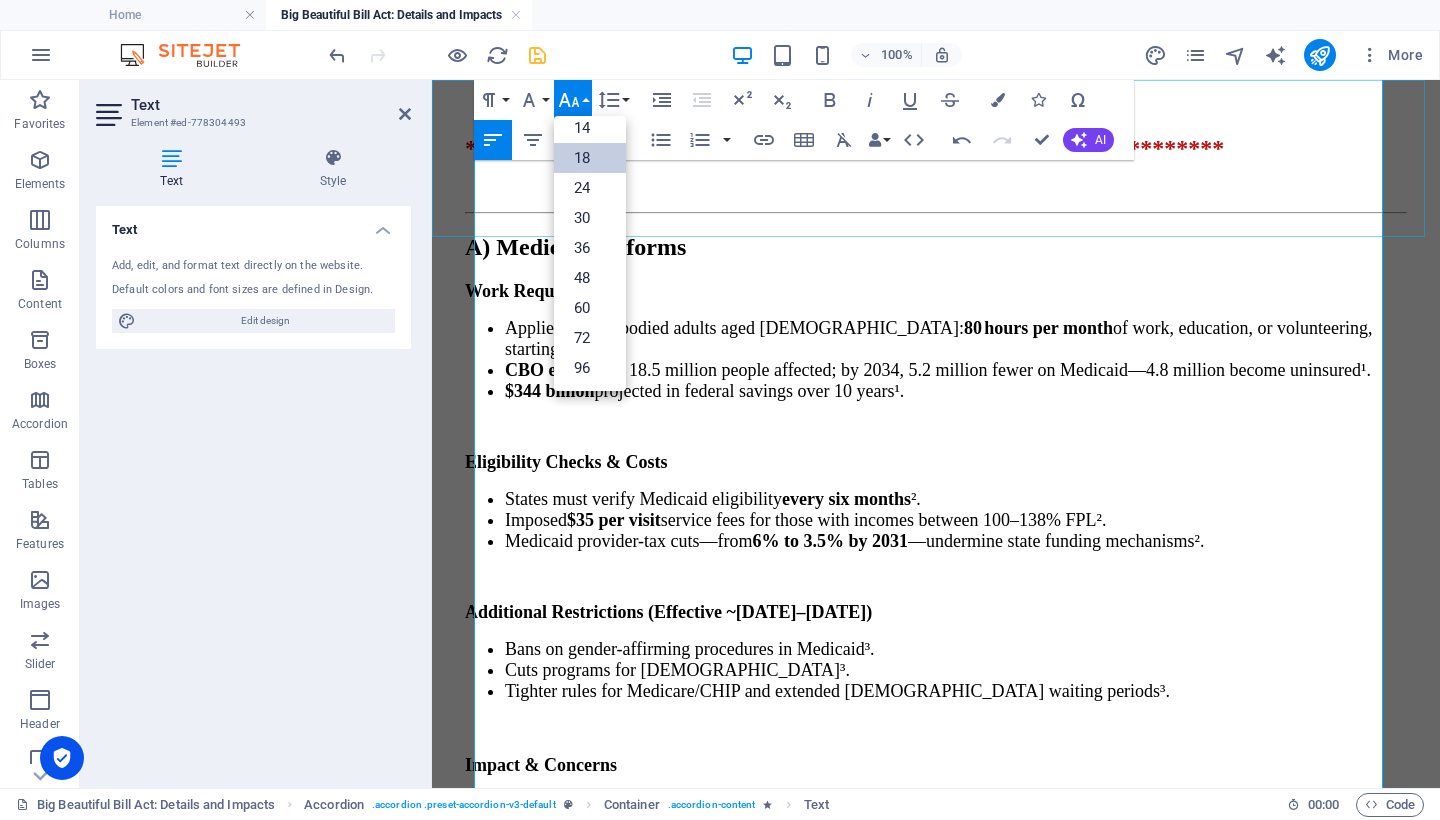 scroll, scrollTop: 161, scrollLeft: 0, axis: vertical 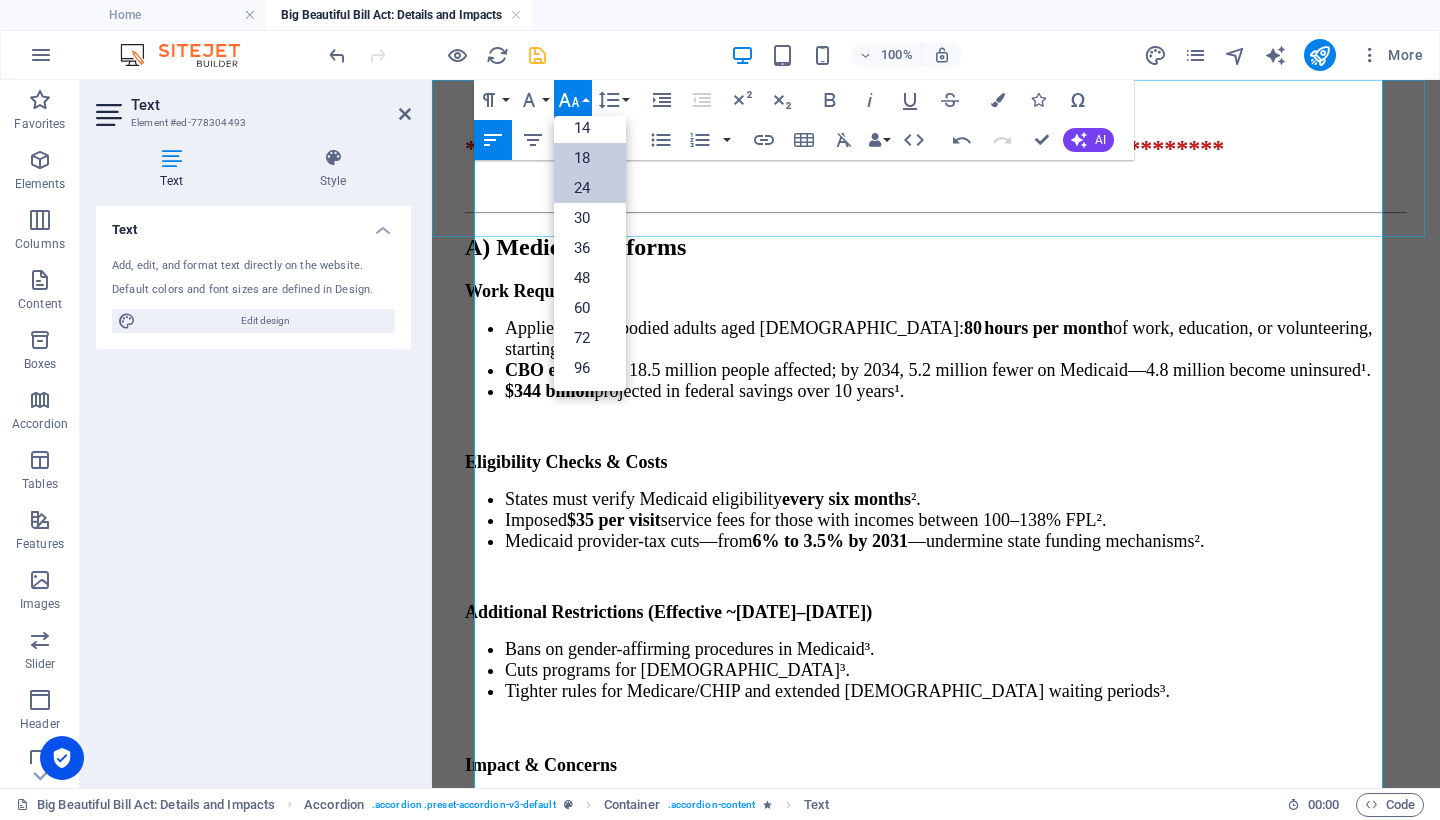 click on "24" at bounding box center [590, 188] 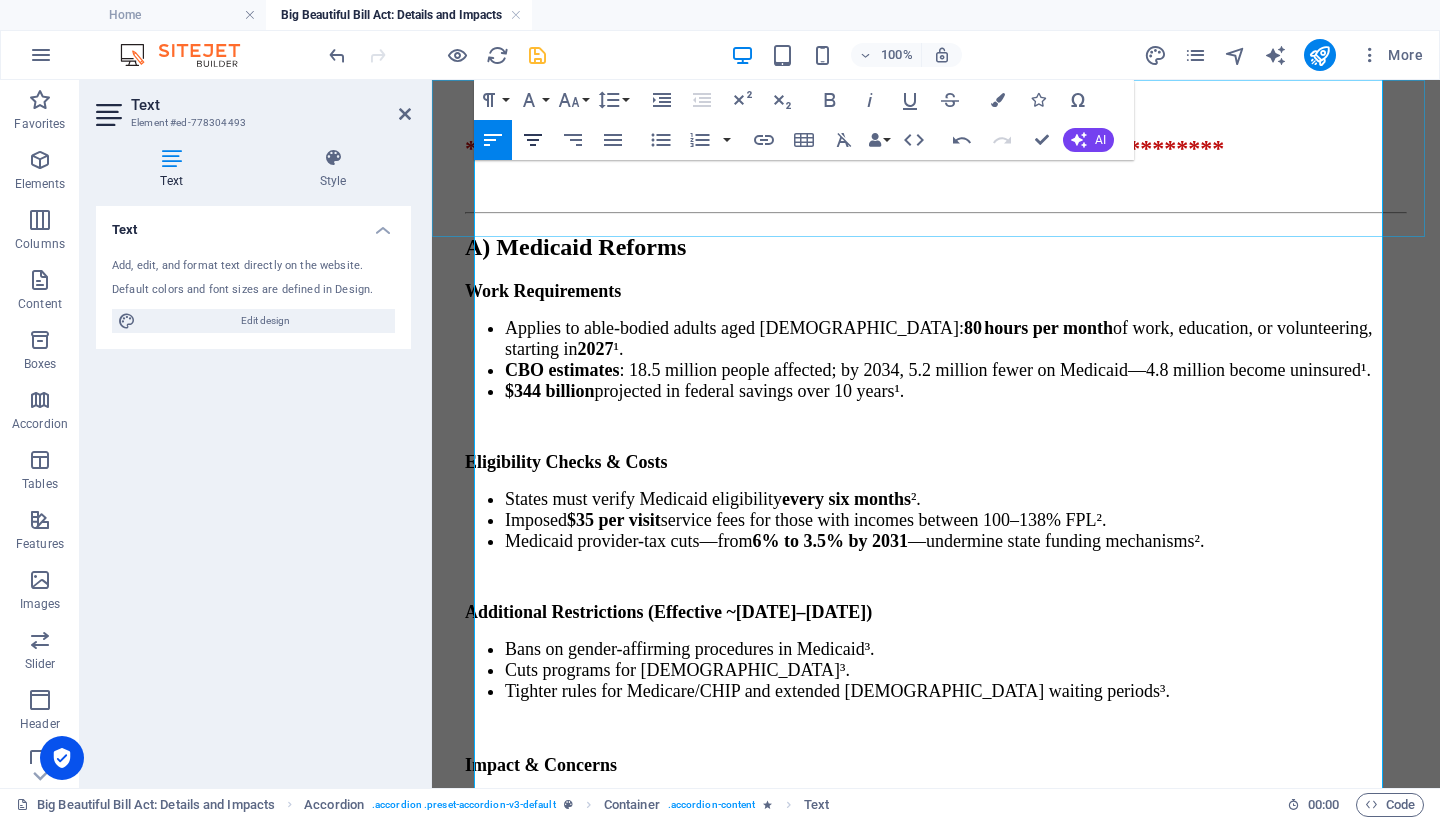 click 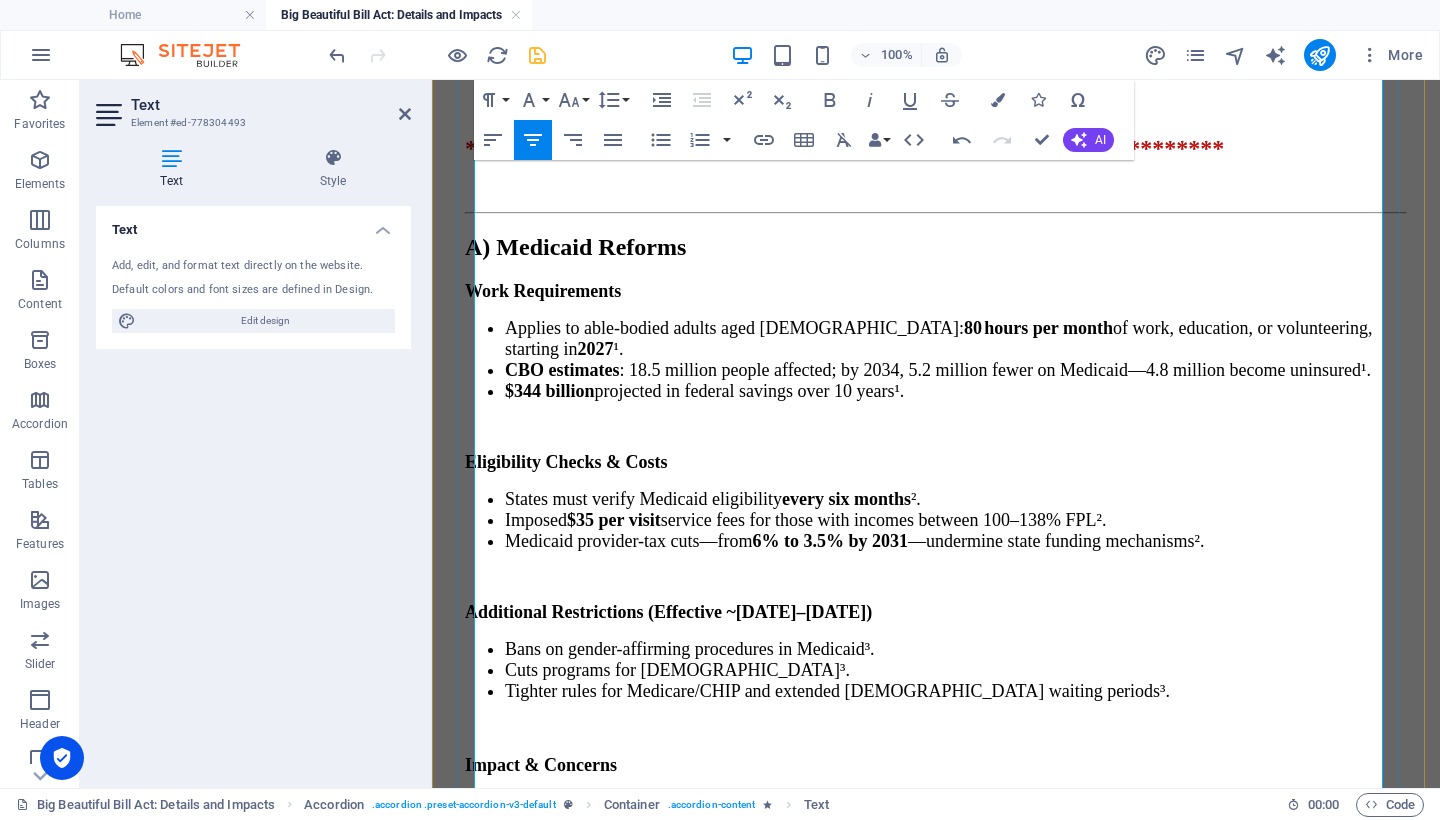 click on "Massive coverage loss:" at bounding box center (591, 1860) 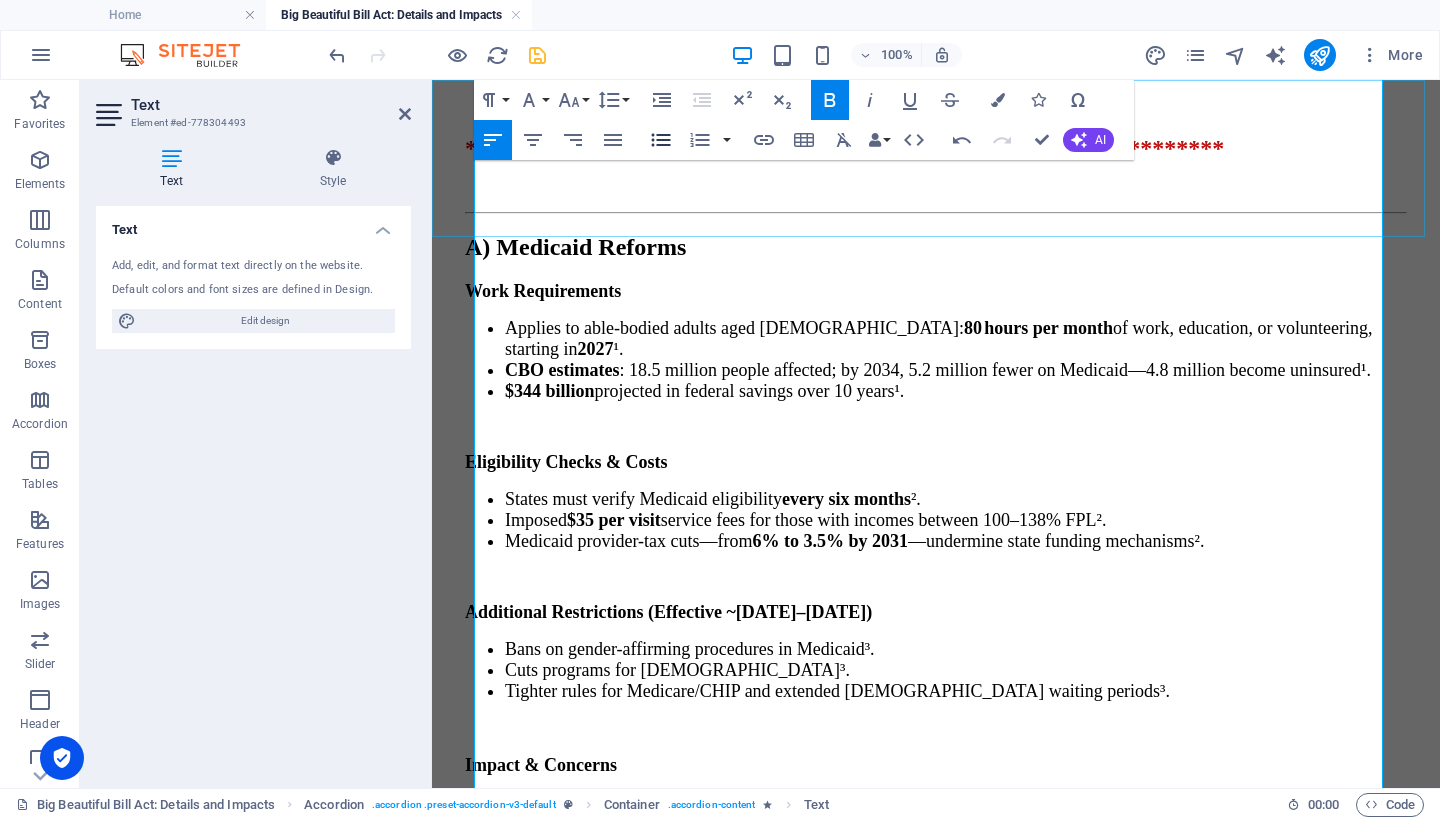 click 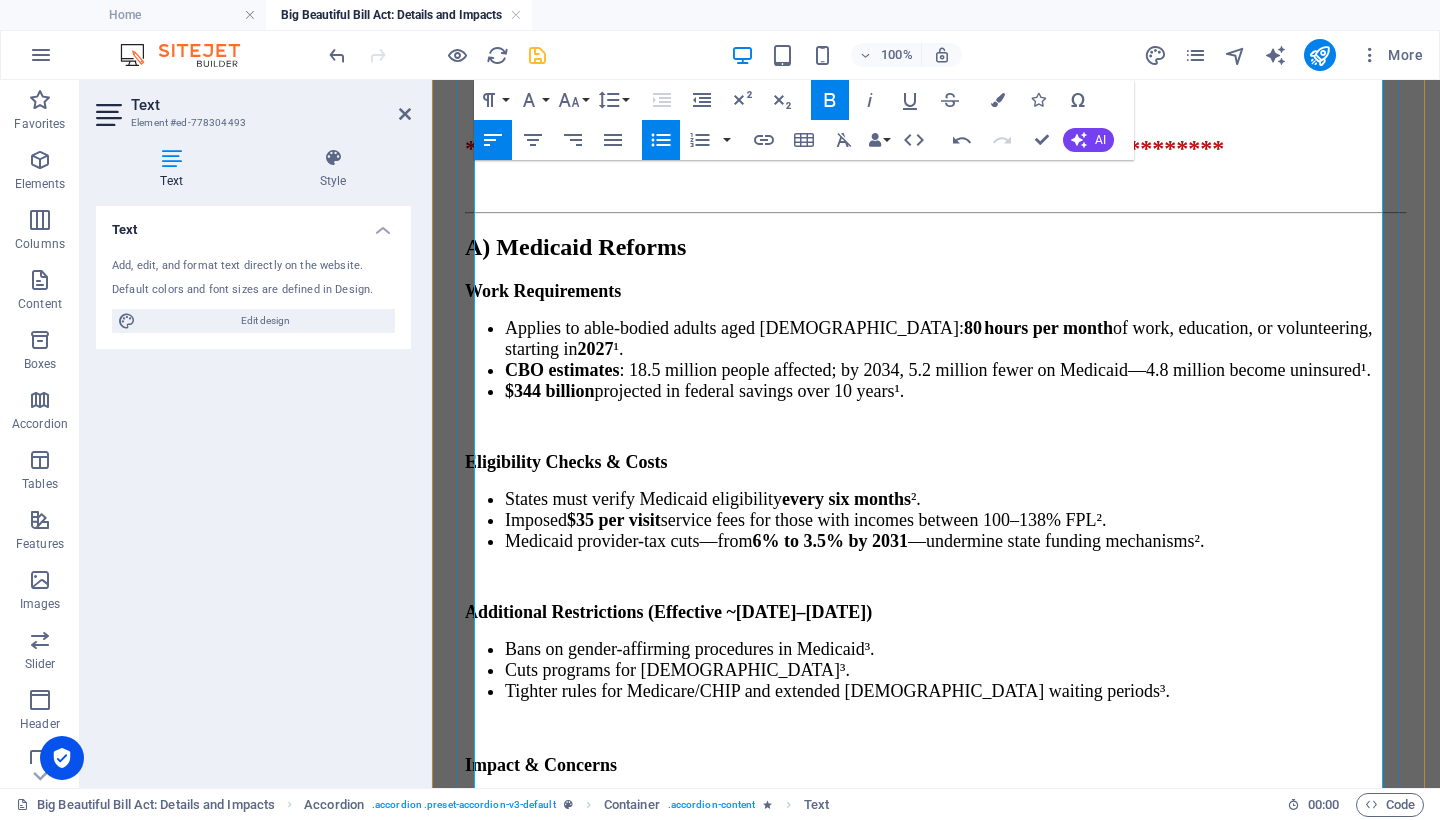 click on "Preventable deaths:" at bounding box center [581, 1896] 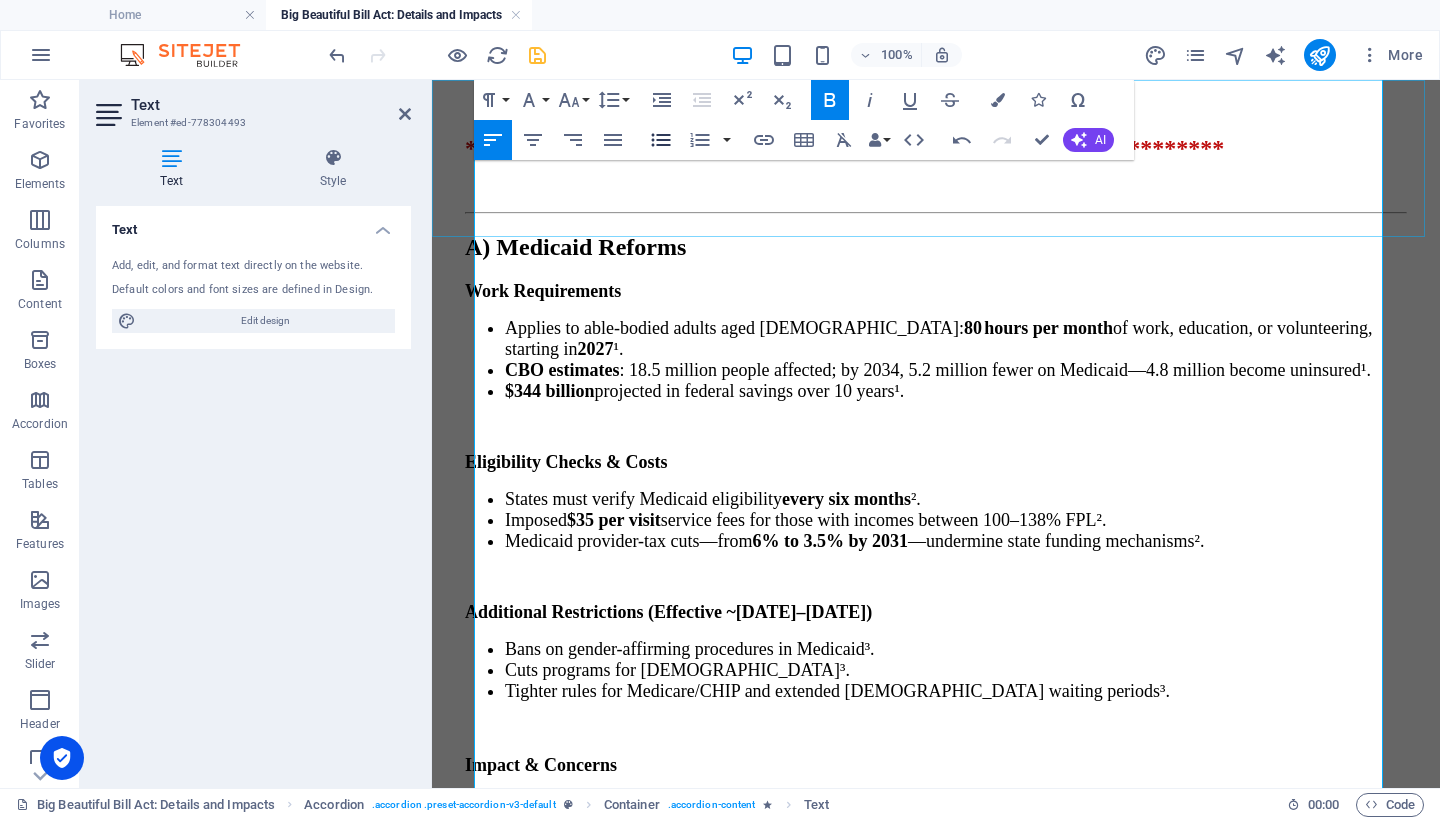 click 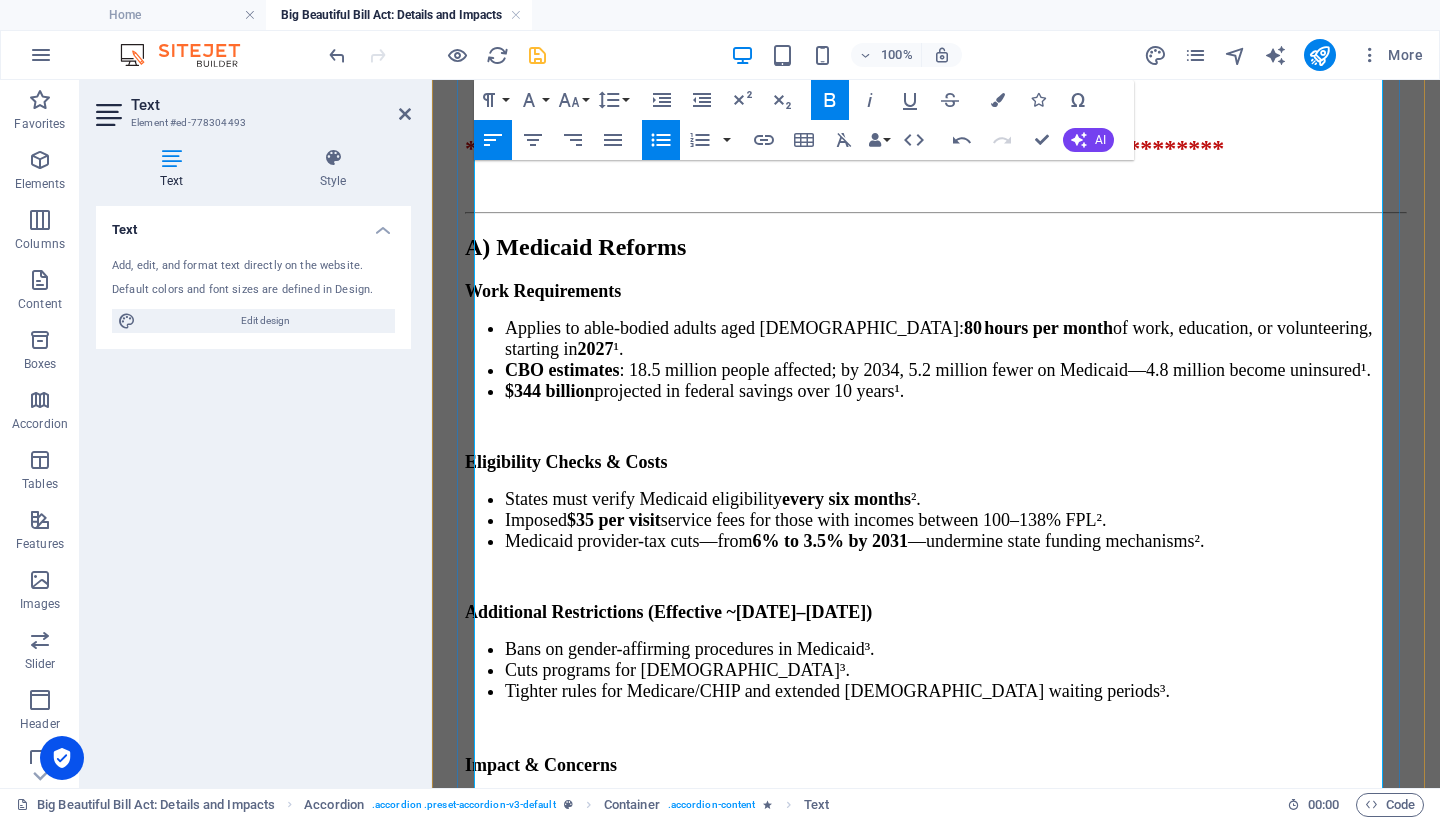 click on "Massive coverage loss:  Up to  10.9 million  uninsured; SNAP impacts millions more⁽¹⁾." at bounding box center (956, 1859) 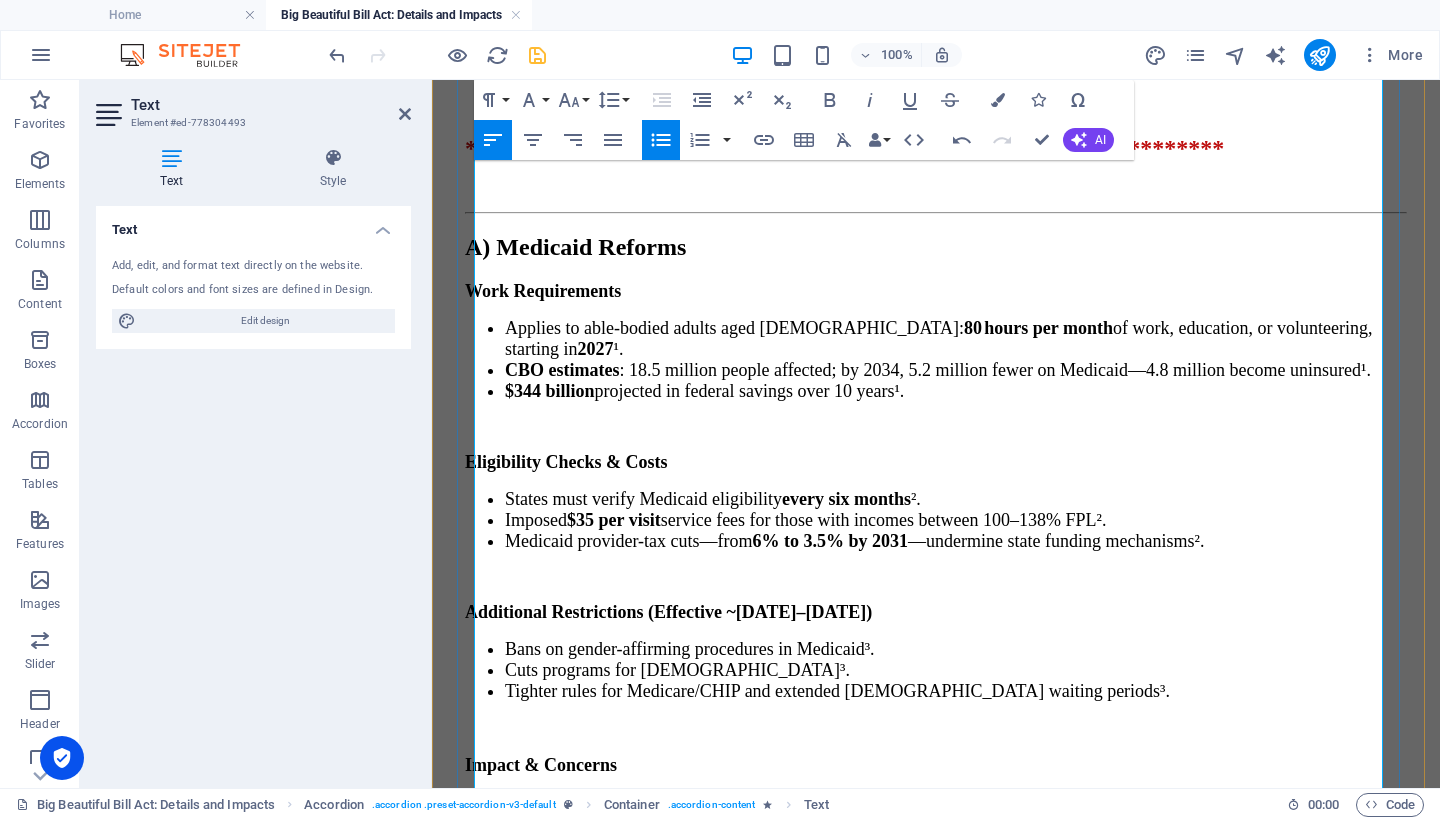 click on "Preventable deaths:  Estimated  16,000–51,000 annual deaths  tied to coverage loss⁽⁴⁾." at bounding box center (956, 1877) 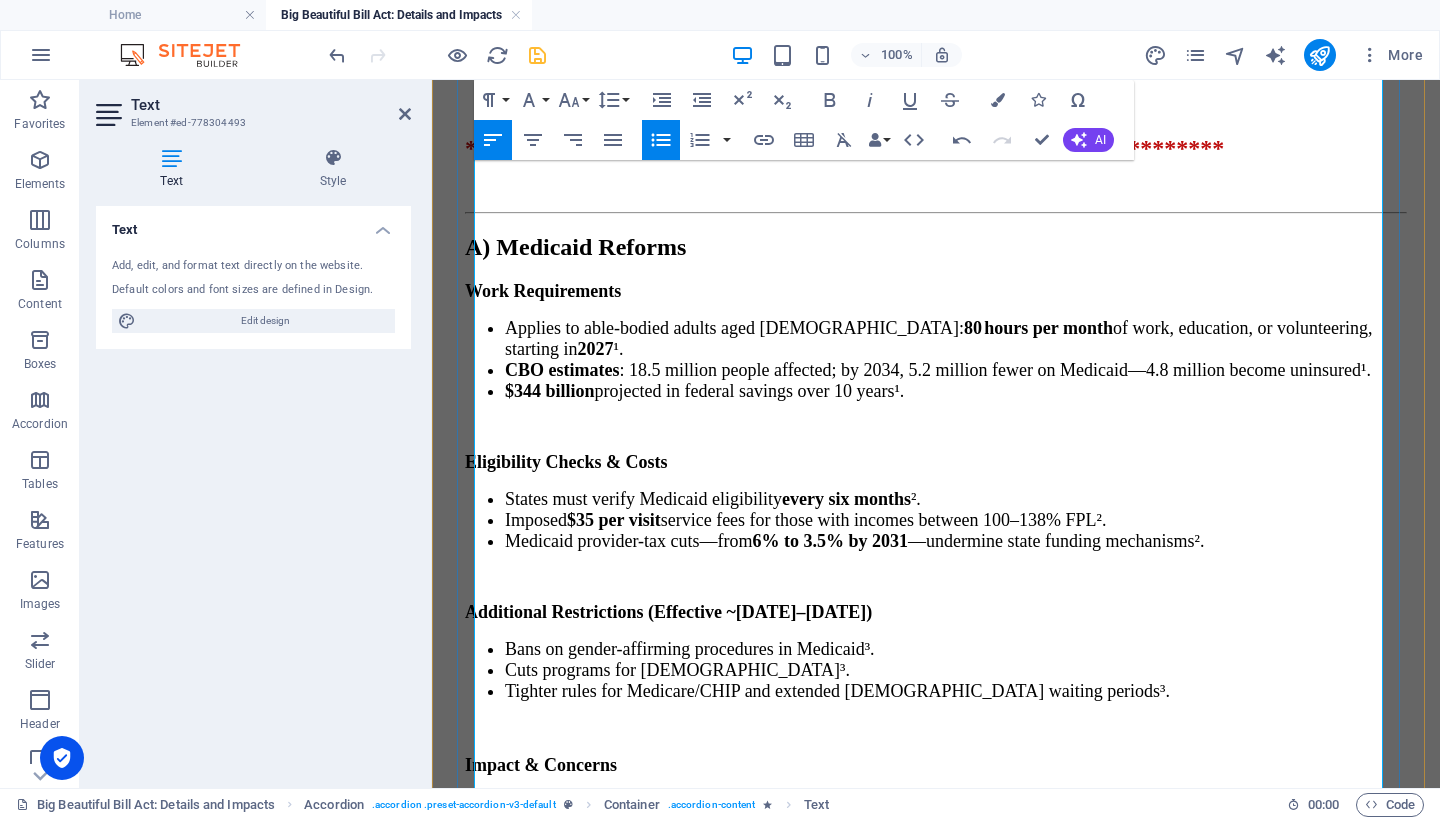 click on "Inefficient savings:  Work mandates tend to cause disenrollment due to bureaucratic hurdles, not increased employment⁽⁷⁾. Vulnerable communities hardest hit:  Rural hospitals may close as Medicaid and SNAP funding declines⁽⁵⁾. Delayed accountability:  Midterm implementation ([DATE]–[DATE]) masks immediate policy consequences." at bounding box center [936, 1956] 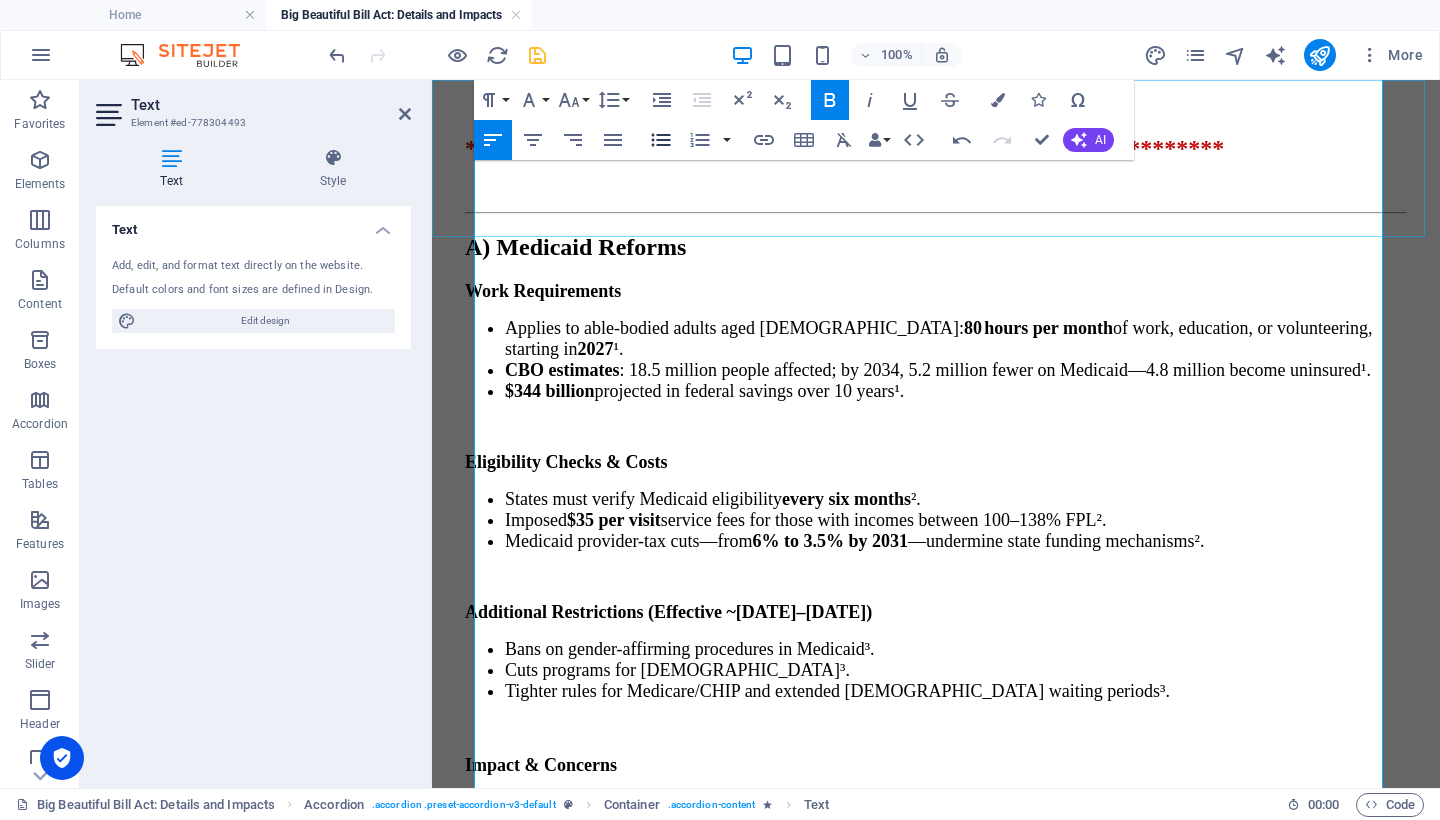 click 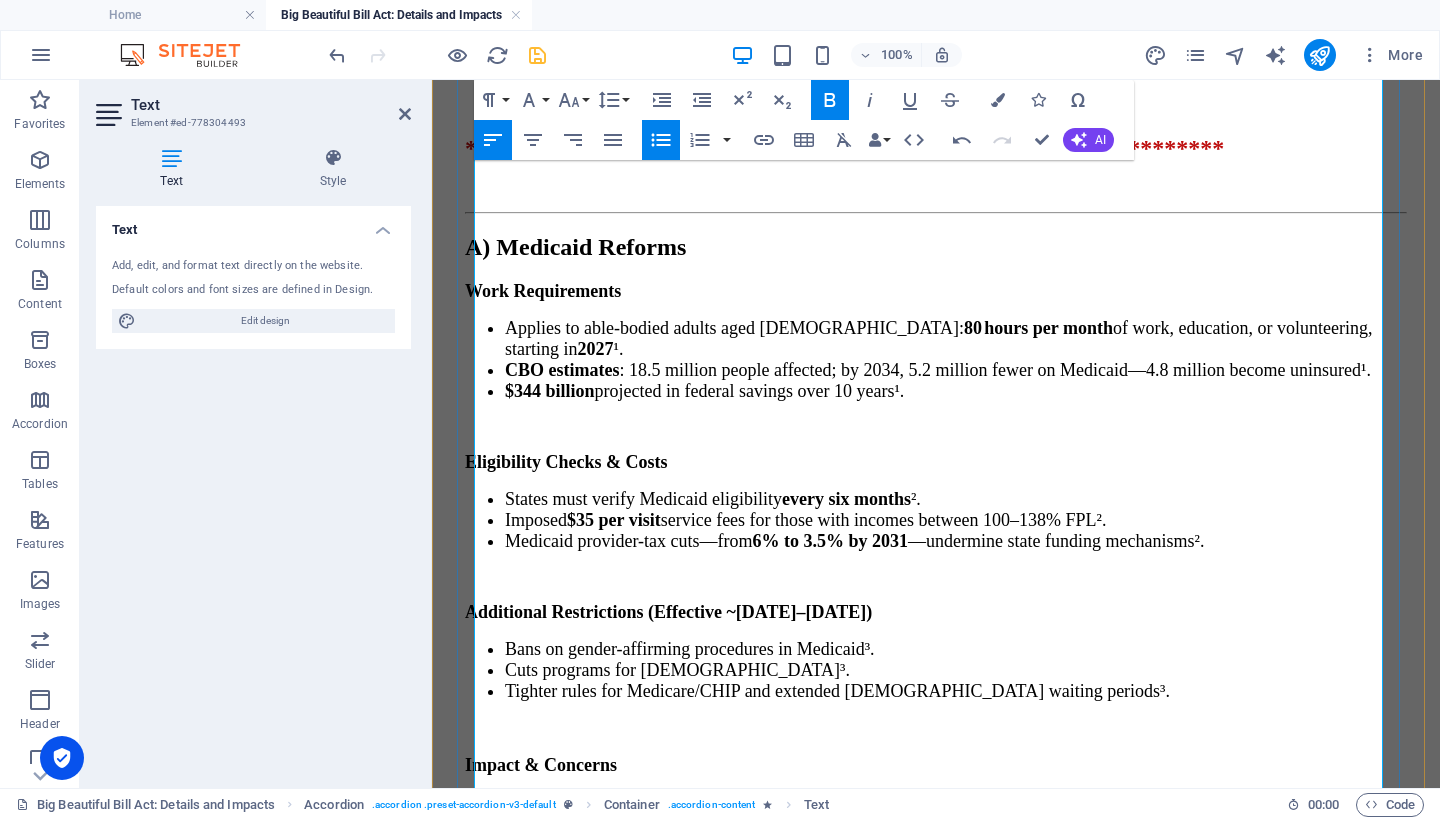 click on "Inefficient savings:  Work mandates tend to cause disenrollment due to bureaucratic hurdles, not increased employment⁽⁷⁾." at bounding box center [956, 1898] 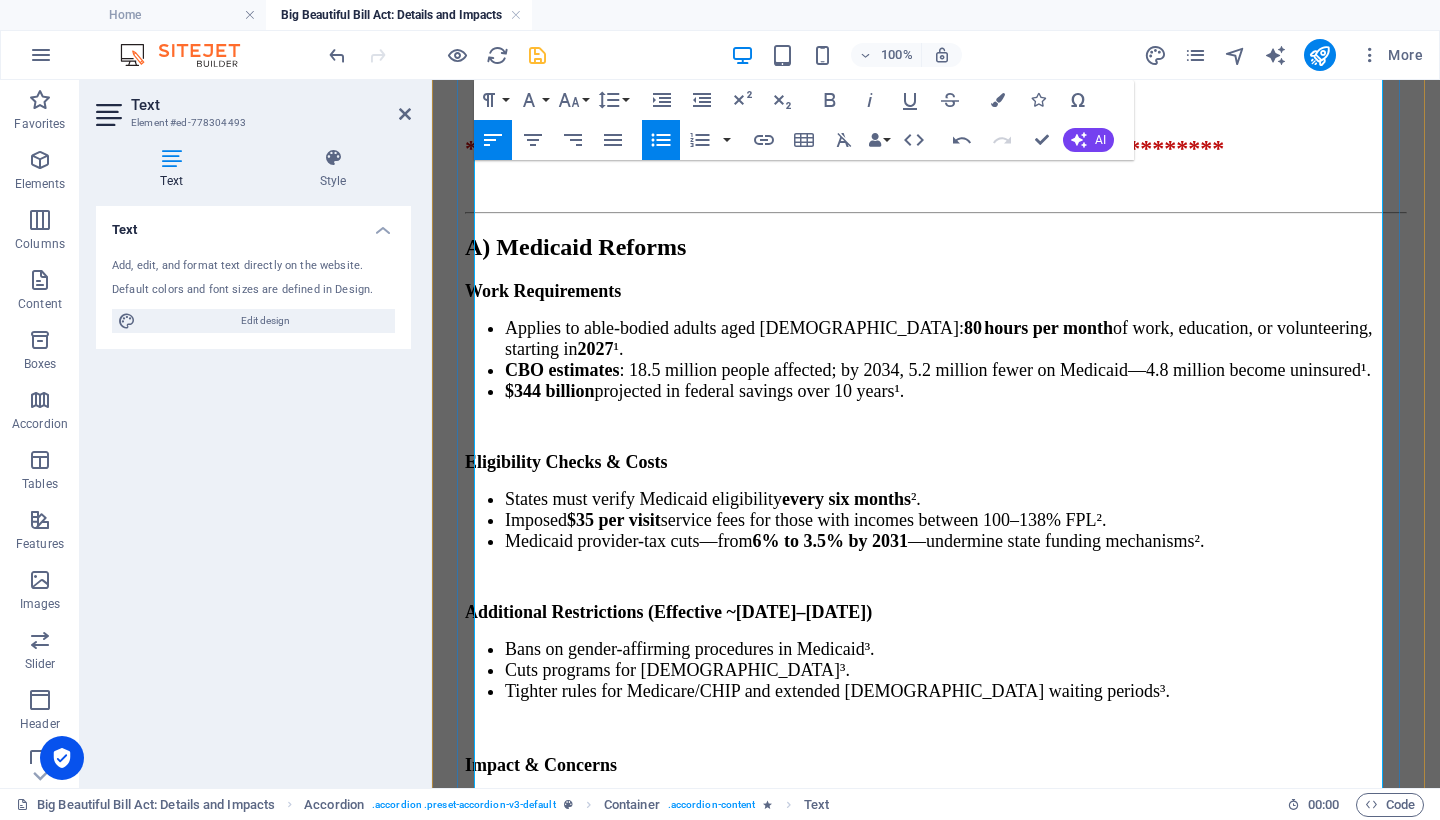 click on "Vulnerable communities hardest hit:" at bounding box center [645, 1935] 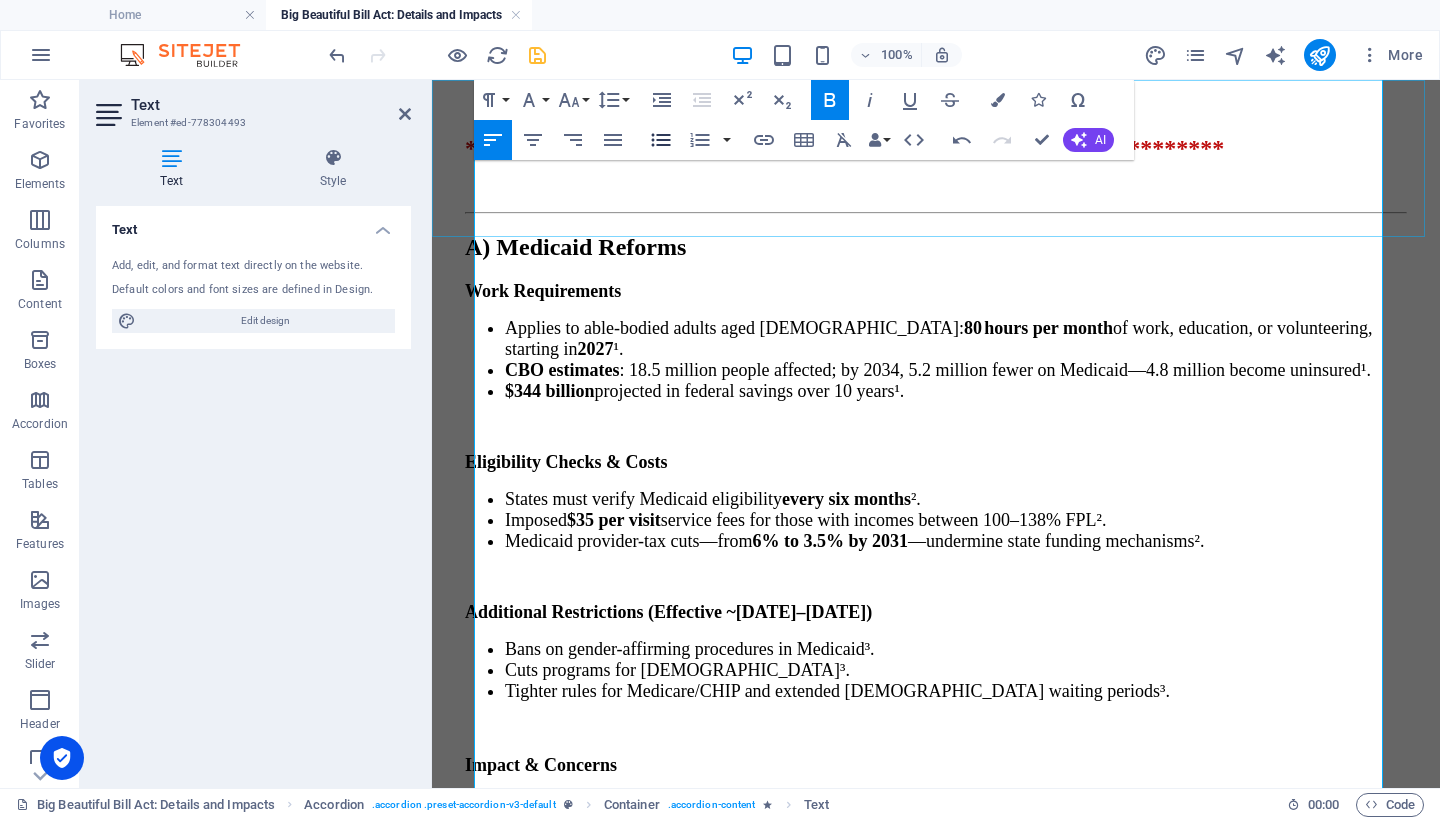 click 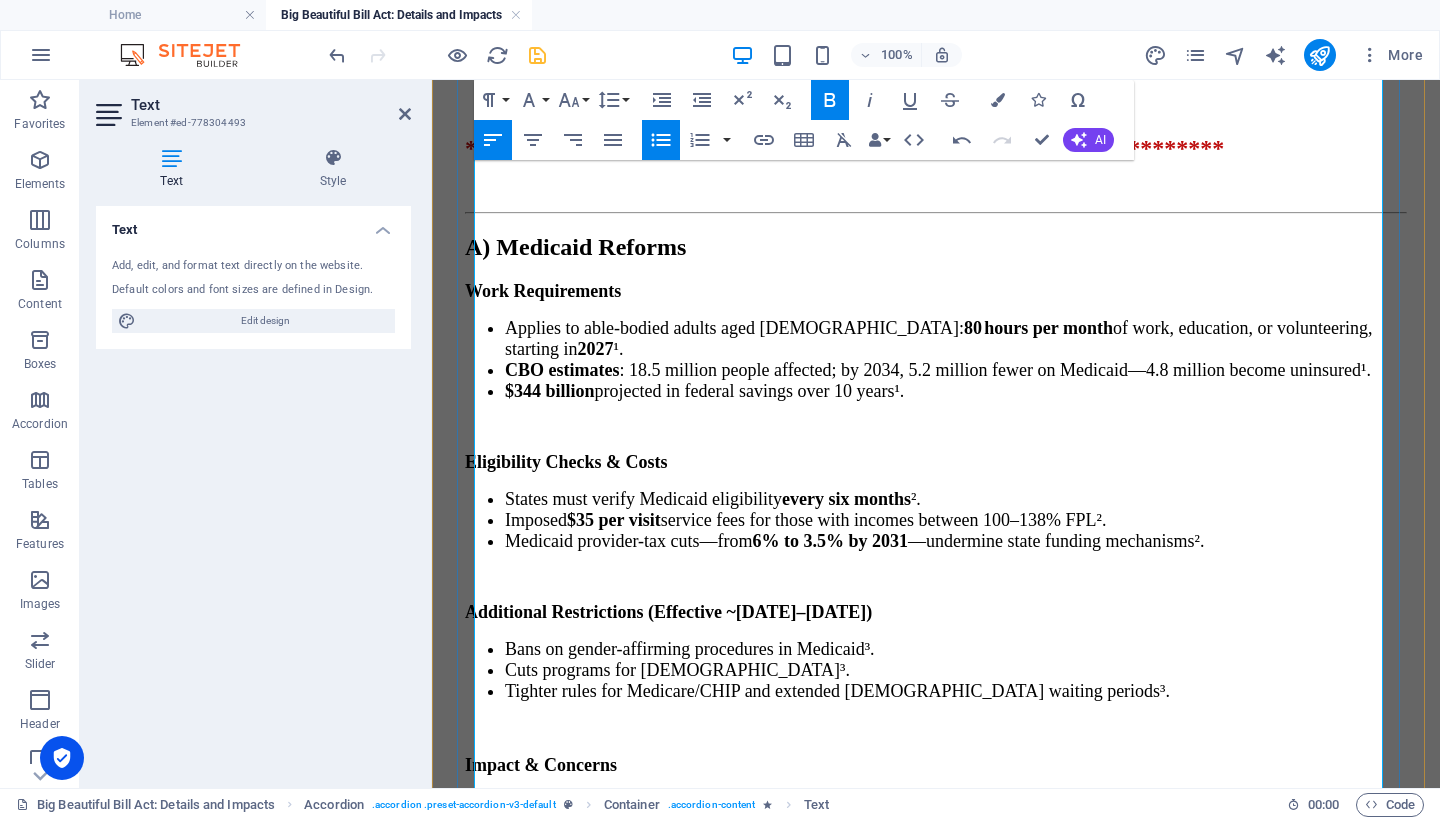 click on "Vulnerable communities hardest hit:  Rural hospitals may close as Medicaid and SNAP funding declines⁽⁵⁾." at bounding box center (956, 1916) 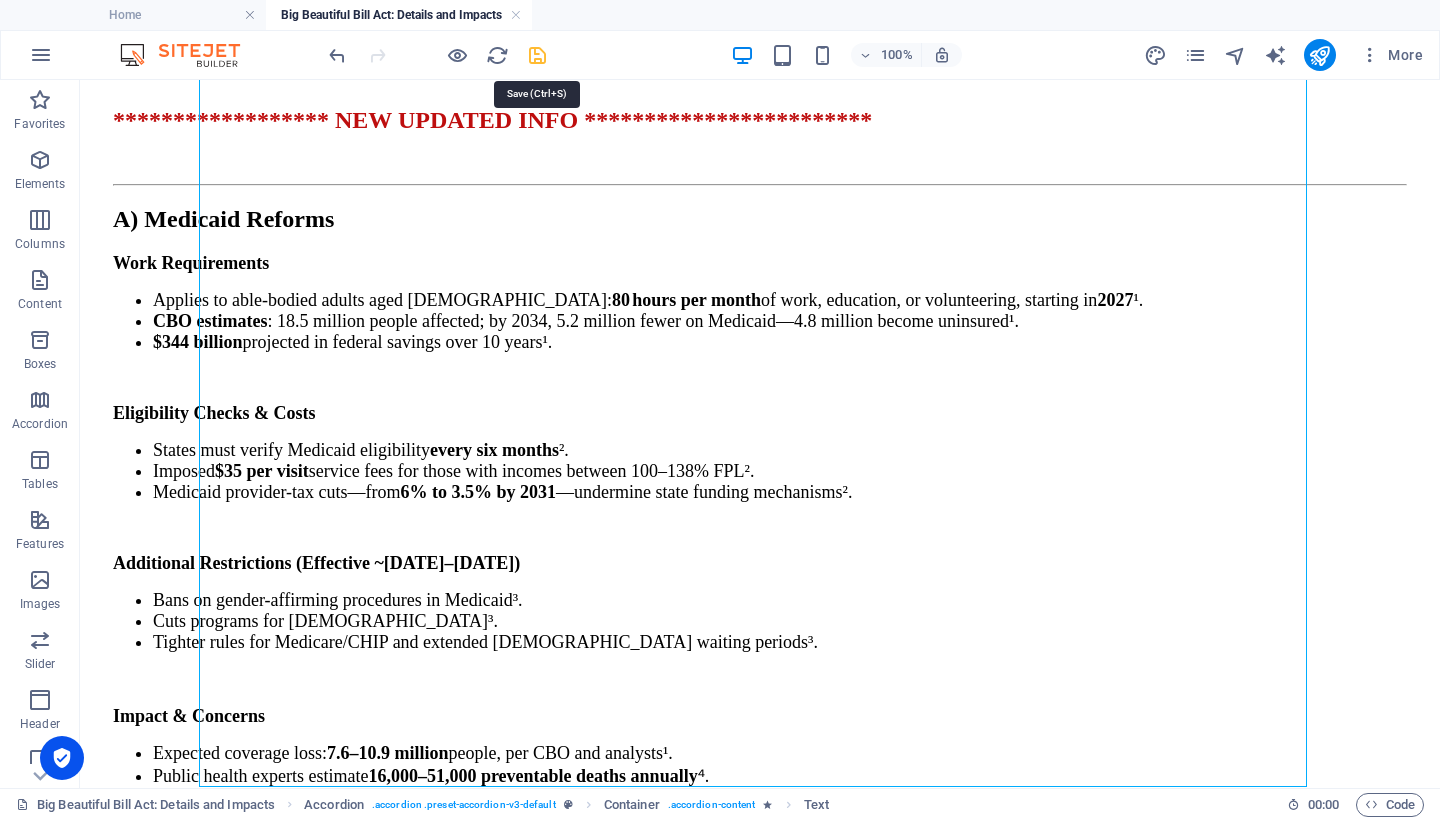 click at bounding box center (537, 55) 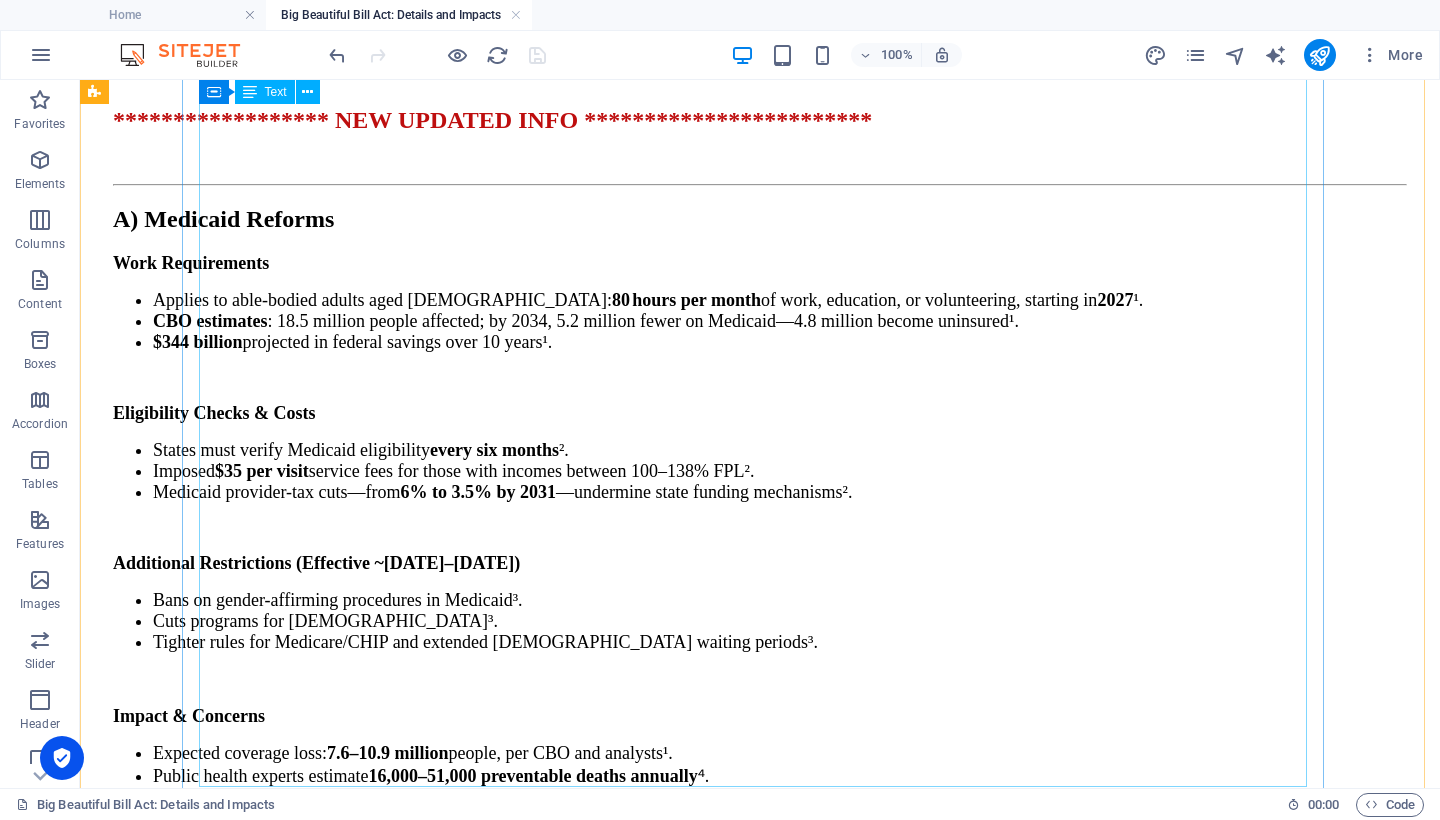 click on "A)   Medicaid Reforms Work Requirements Enforced for able-bodied adults aged [DEMOGRAPHIC_DATA]: 80 hours per month of work, education, or volunteering, starting in  [DATE] . CBO estimates  18.5 million  people affected; by 2034,  5.2 million fewer  on Medicaid— 4.8 million  become uninsured. $344 billion  in federal savings projected over 10 years. Eligibility Checks & Costs States must verify Medicaid eligibility every  six months . Service fees for those with incomes between 100–138% FPL:  $35  per visit. Medicaid provider-tax cuts—from 6% to 3.5% by  2031 —remove a state funding mechanism. Additional Restrictions (Effective ~[DATE]–[DATE]) Gender-affirming procedures  barred in Medicaid. Programs for [DEMOGRAPHIC_DATA] eliminated. Fine-tuning of Medicare/CHIP funding and [DEMOGRAPHIC_DATA] waiting periods. Impact & Concerns Expected coverage loss:  7.6–10.9 million people , per various CBO and analysts. Public health experts estimate  16,000–51,000 preventable deaths annually  as a result. B)" at bounding box center [760, 215] 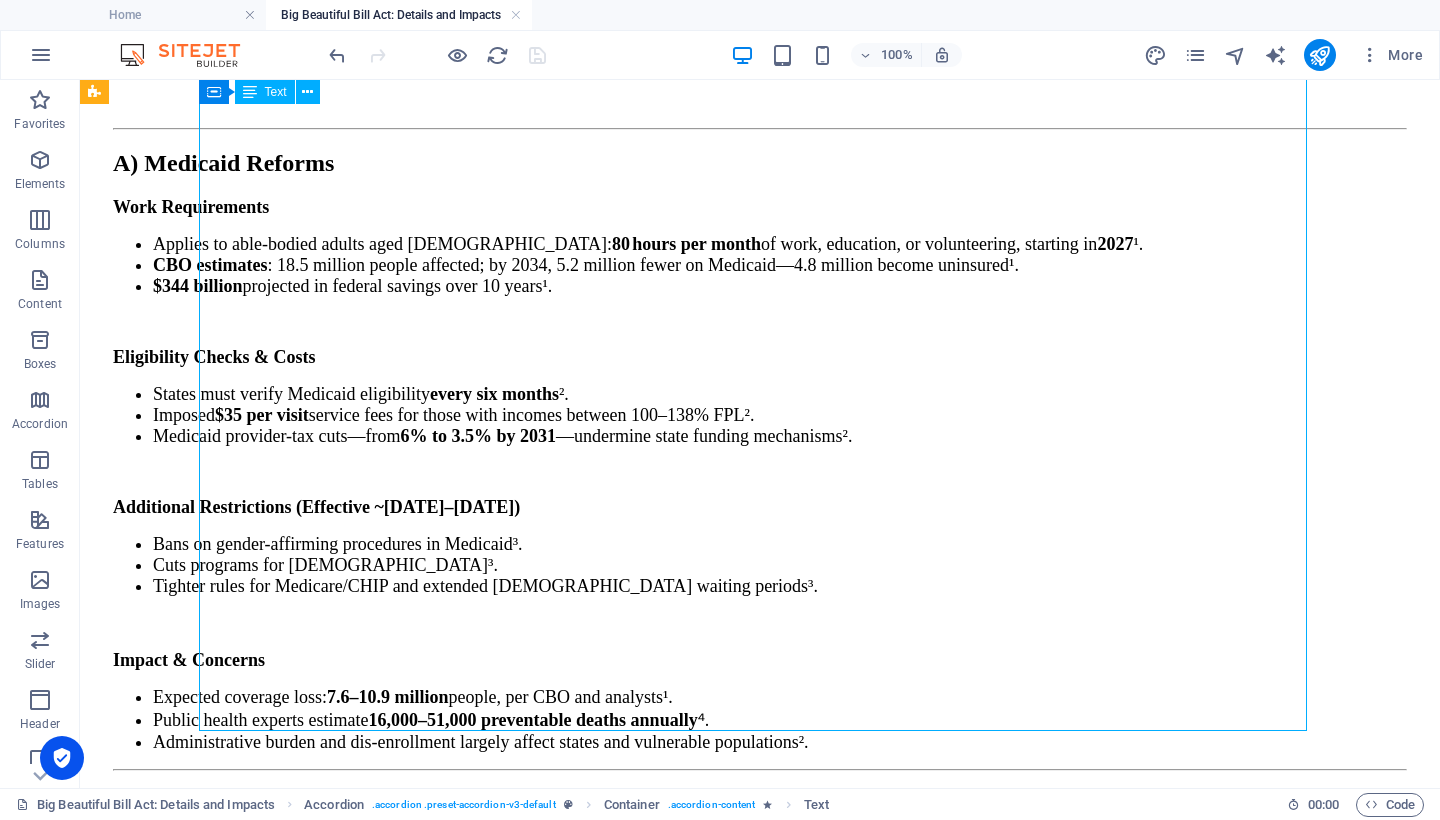 scroll, scrollTop: 12298, scrollLeft: 0, axis: vertical 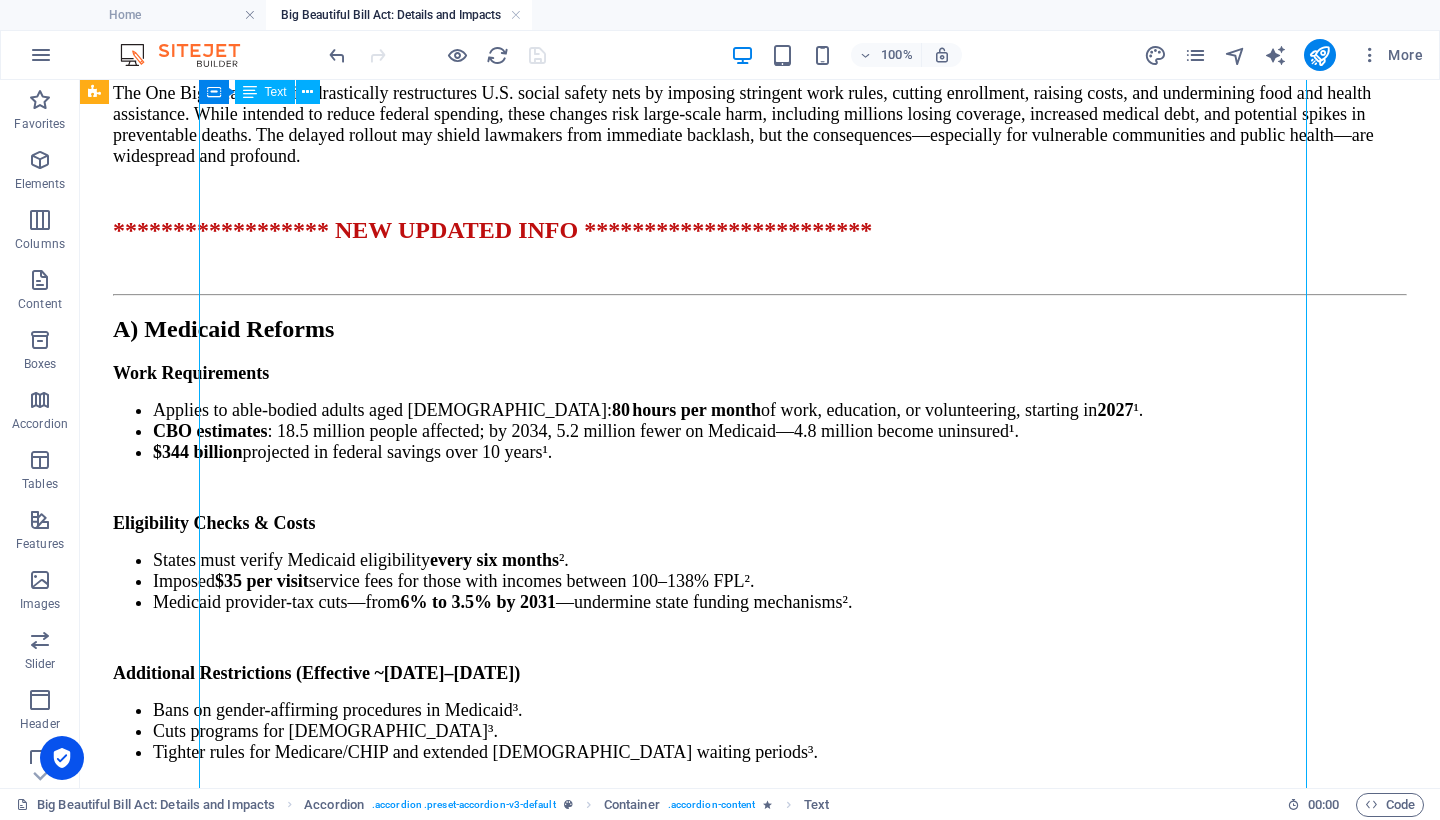 click on "A)   Medicaid Reforms Work Requirements Enforced for able-bodied adults aged [DEMOGRAPHIC_DATA]: 80 hours per month of work, education, or volunteering, starting in  [DATE] . CBO estimates  18.5 million  people affected; by 2034,  5.2 million fewer  on Medicaid— 4.8 million  become uninsured. $344 billion  in federal savings projected over 10 years. Eligibility Checks & Costs States must verify Medicaid eligibility every  six months . Service fees for those with incomes between 100–138% FPL:  $35  per visit. Medicaid provider-tax cuts—from 6% to 3.5% by  2031 —remove a state funding mechanism. Additional Restrictions (Effective ~[DATE]–[DATE]) Gender-affirming procedures  barred in Medicaid. Programs for [DEMOGRAPHIC_DATA] eliminated. Fine-tuning of Medicare/CHIP funding and [DEMOGRAPHIC_DATA] waiting periods. Impact & Concerns Expected coverage loss:  7.6–10.9 million people , per various CBO and analysts. Public health experts estimate  16,000–51,000 preventable deaths annually  as a result. B)" at bounding box center (760, 325) 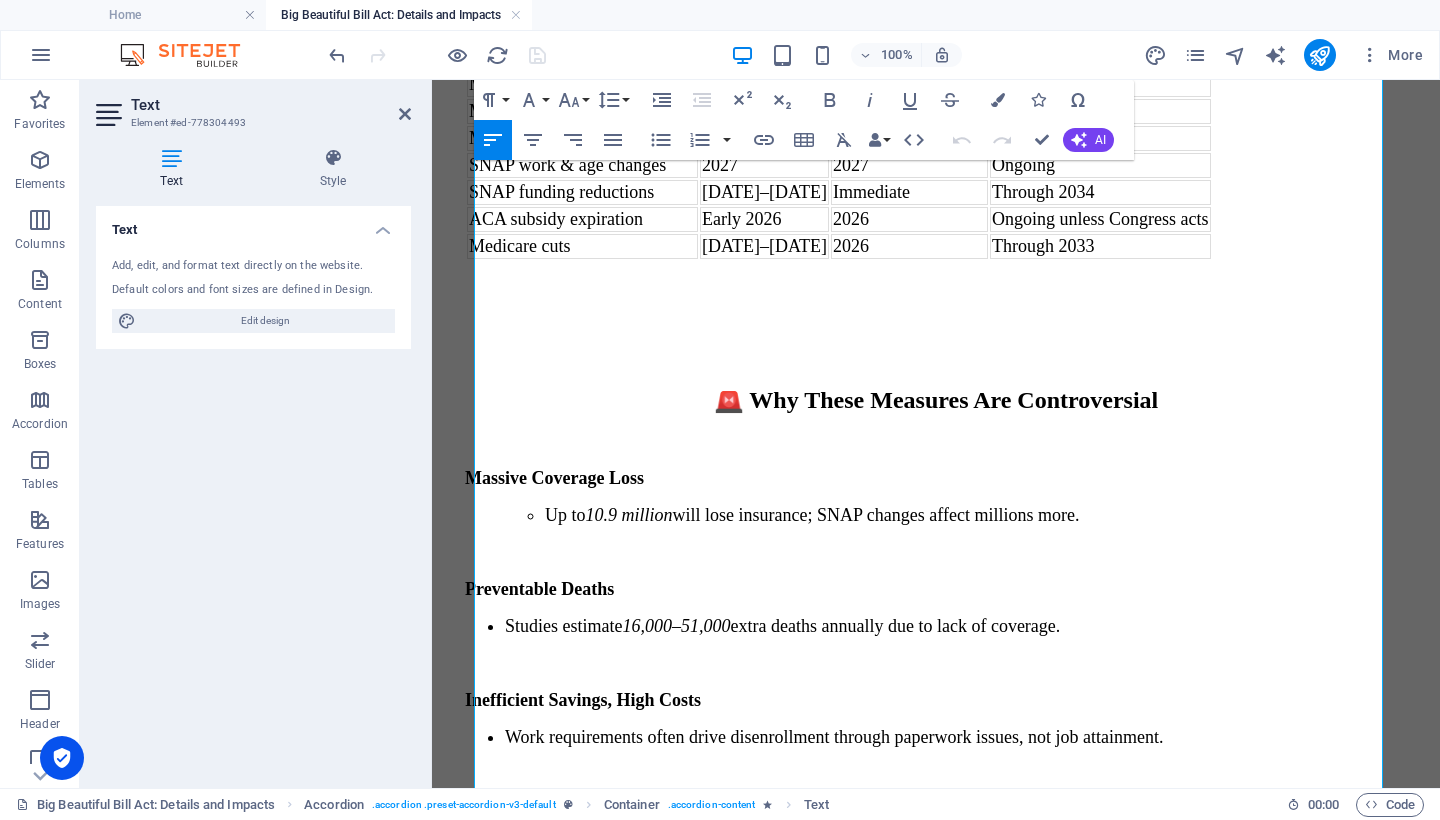 scroll, scrollTop: 10823, scrollLeft: 0, axis: vertical 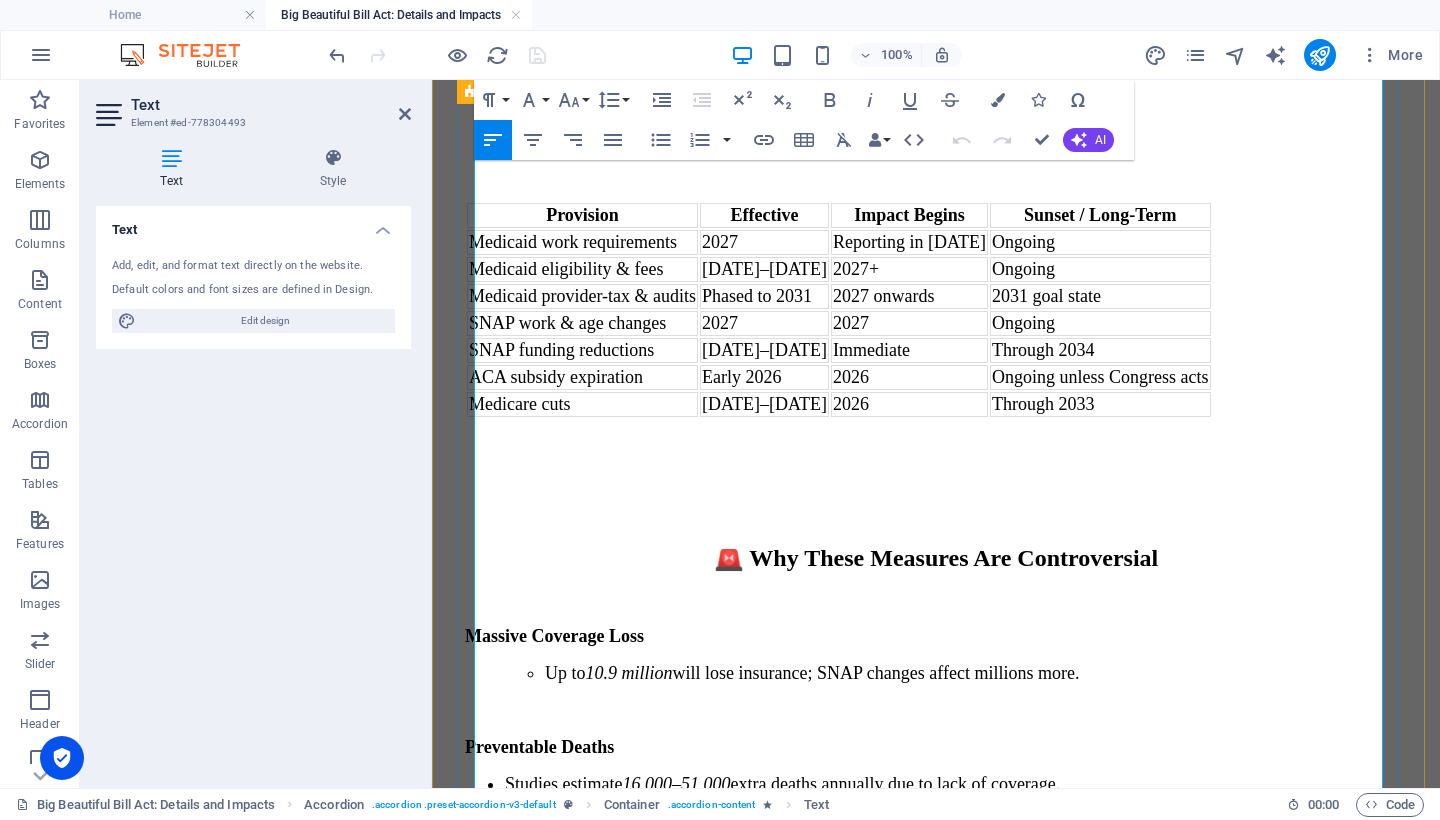 drag, startPoint x: 1002, startPoint y: 583, endPoint x: 469, endPoint y: 445, distance: 550.57513 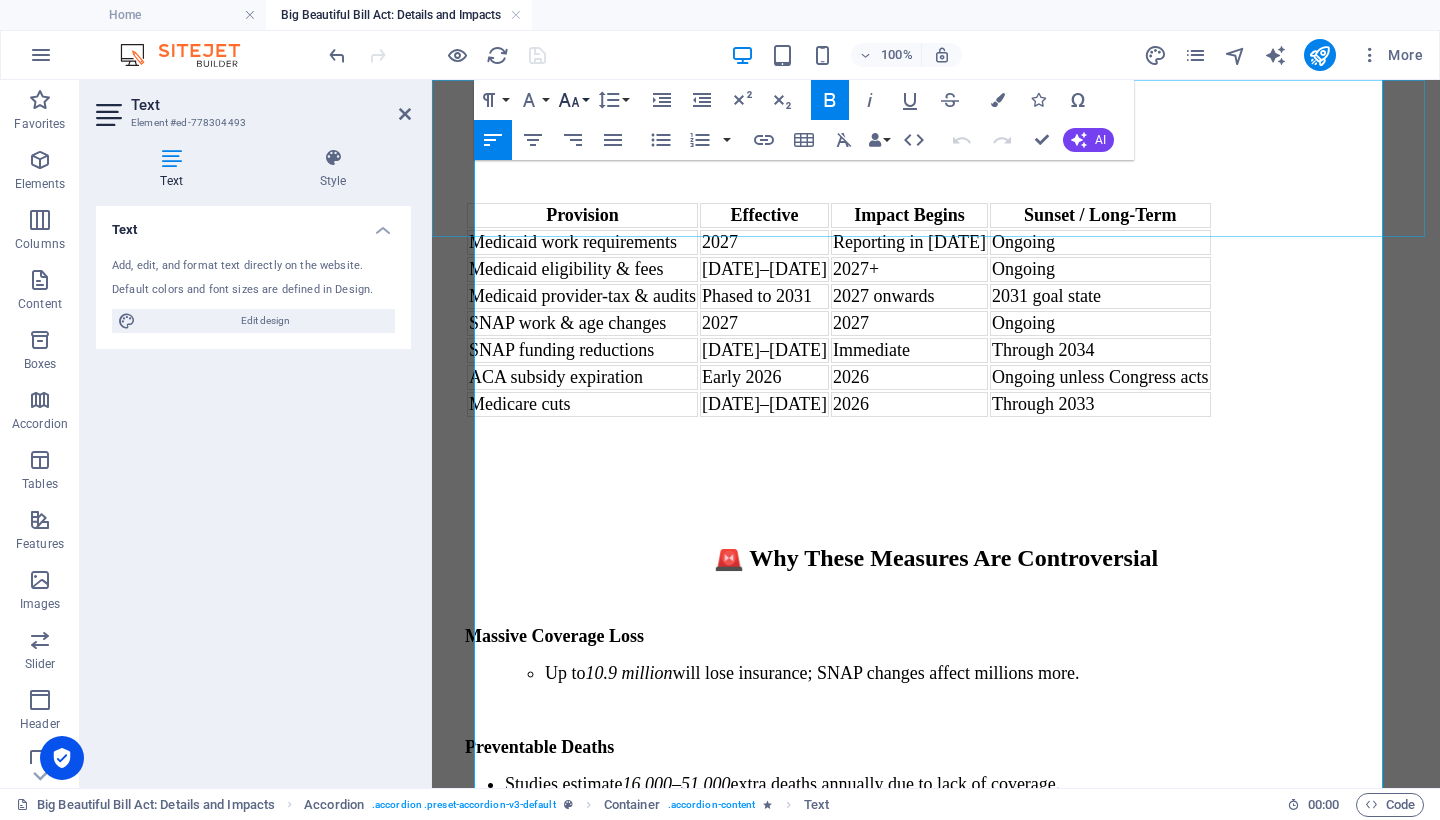 click 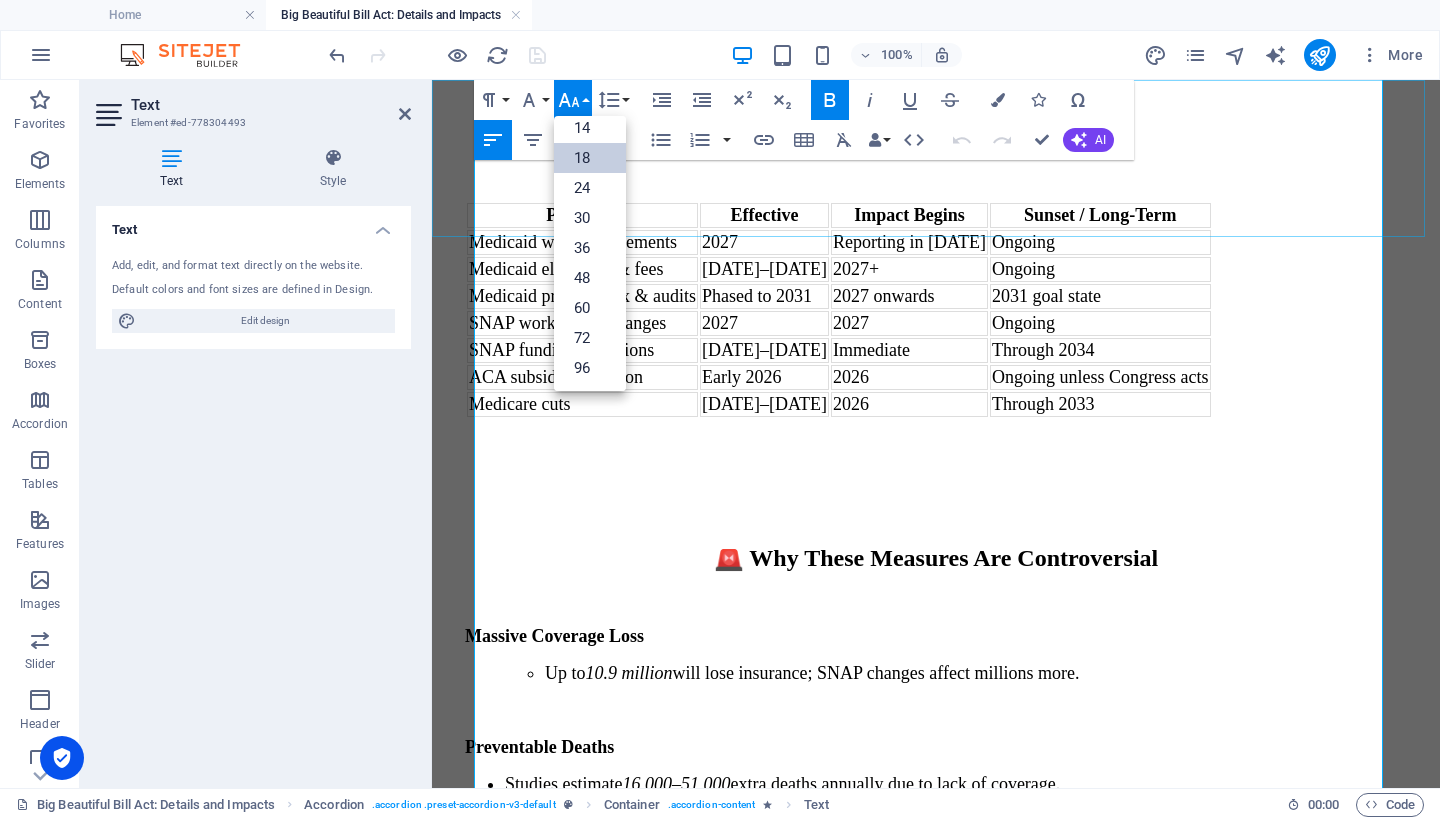 scroll, scrollTop: 161, scrollLeft: 0, axis: vertical 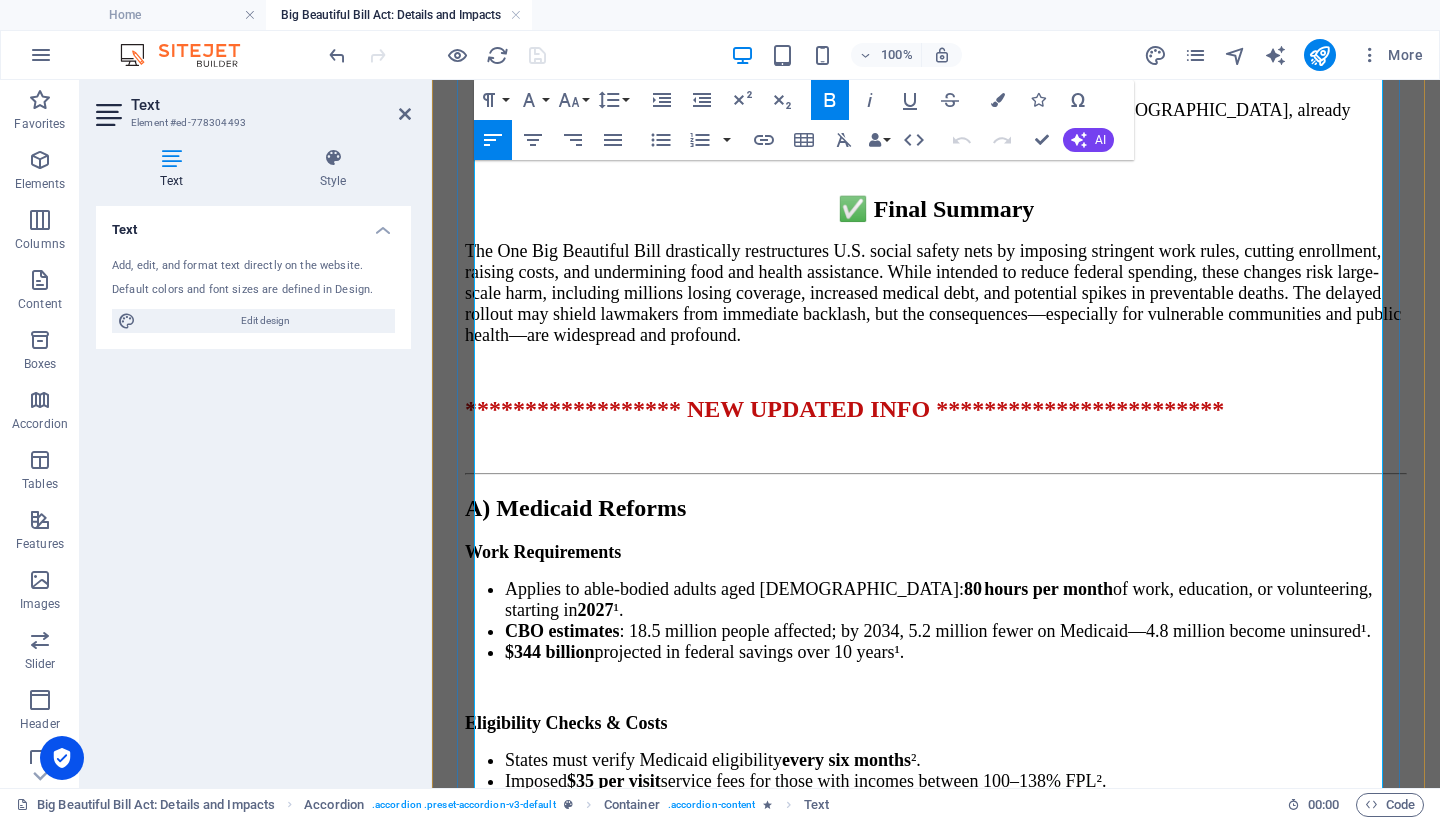 click on "Medicaid eligibility checks, fees" at bounding box center (586, 1847) 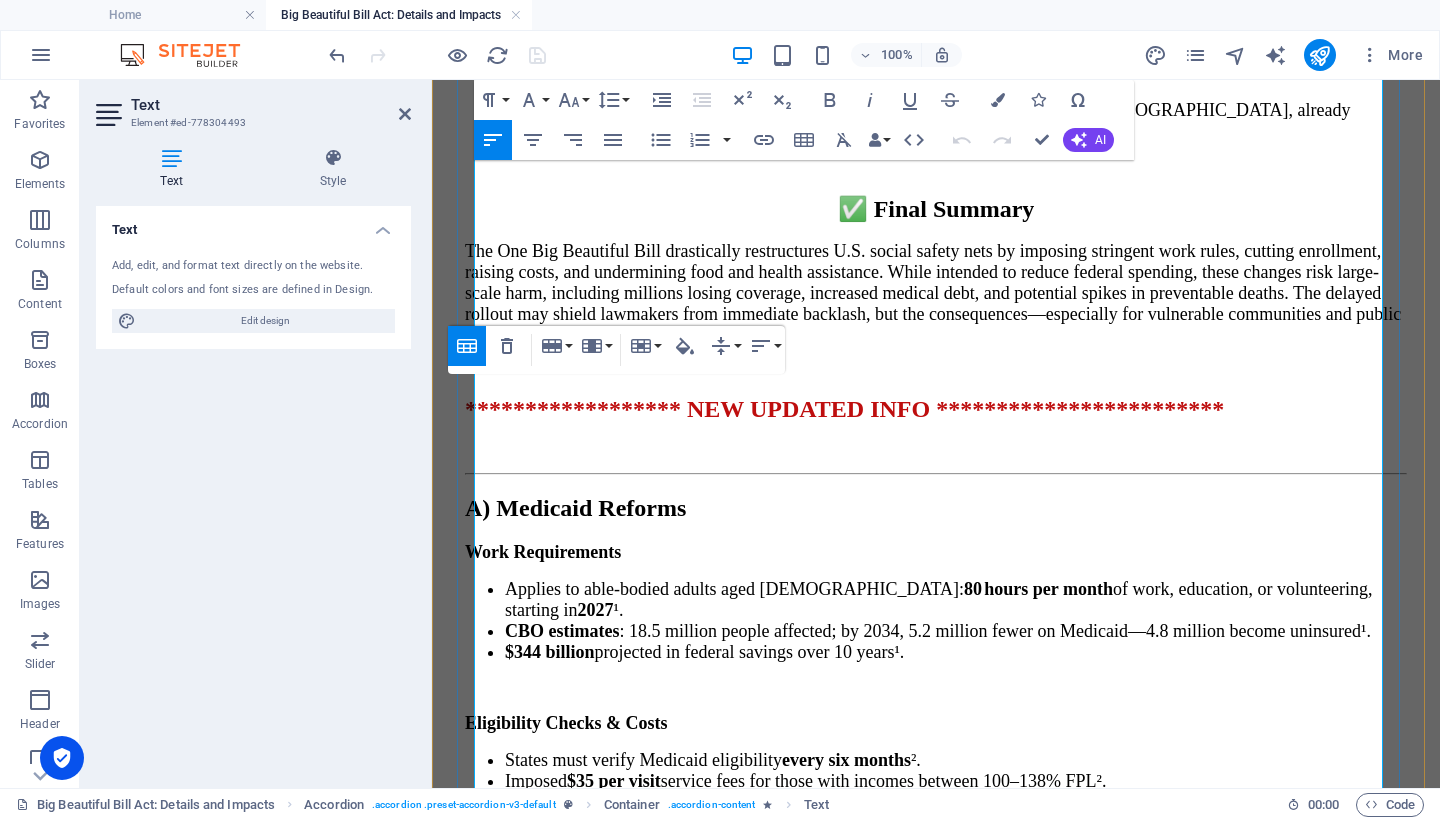 type 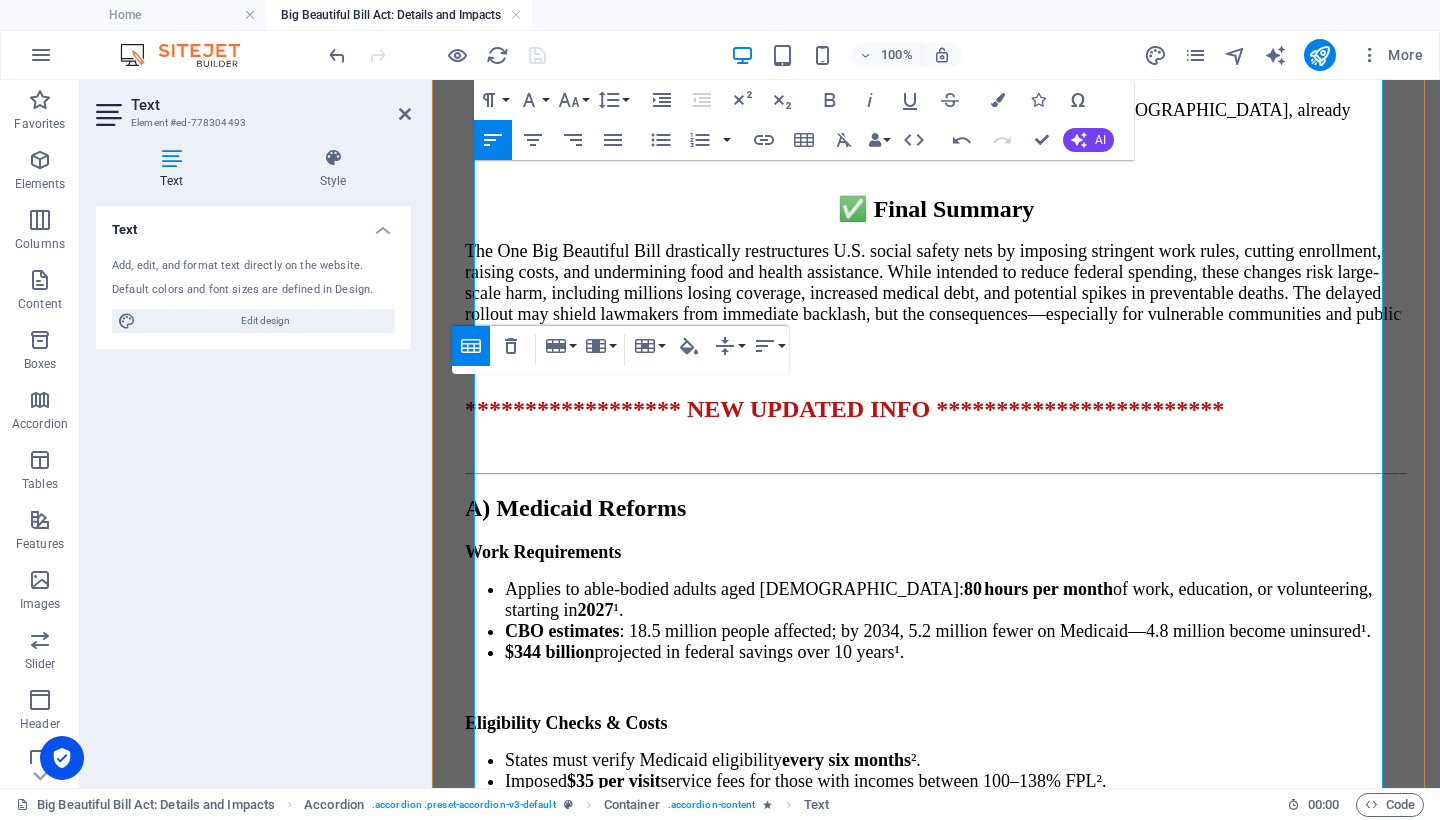 click on "2027 onwards" at bounding box center [895, 1874] 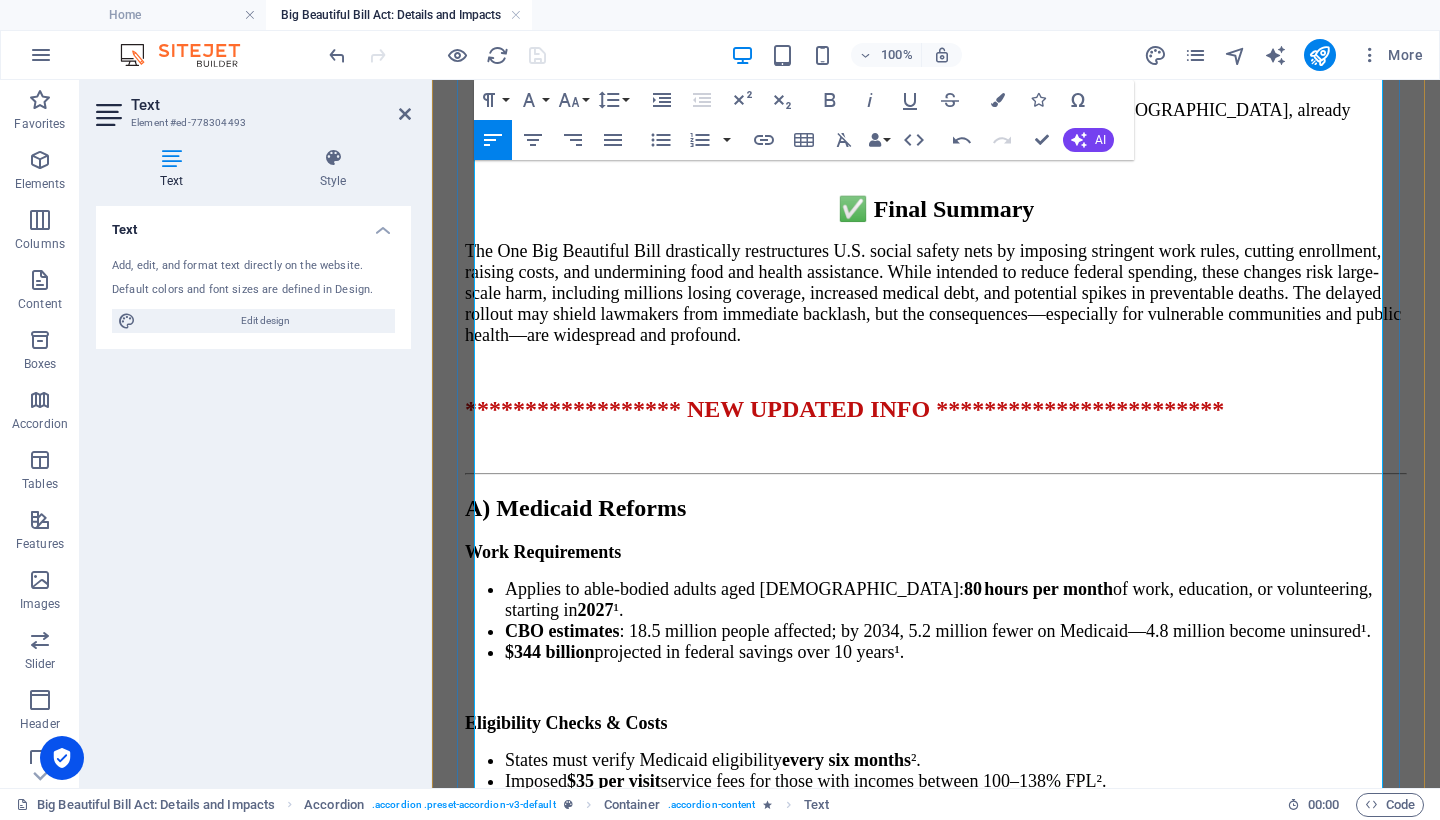 click on "Phased to 2031" at bounding box center [764, 1874] 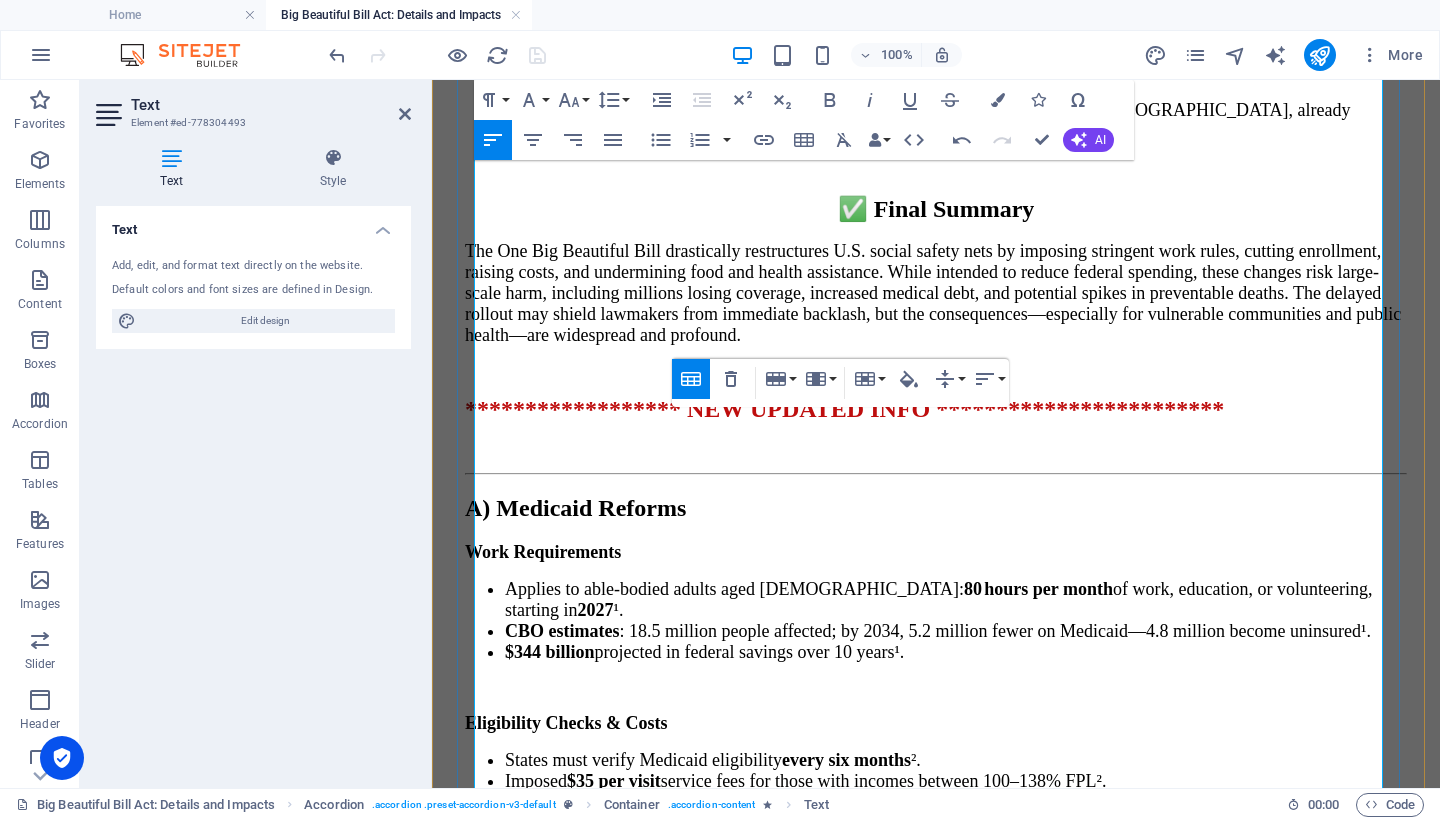 click on "2027 onwards" at bounding box center (895, 1874) 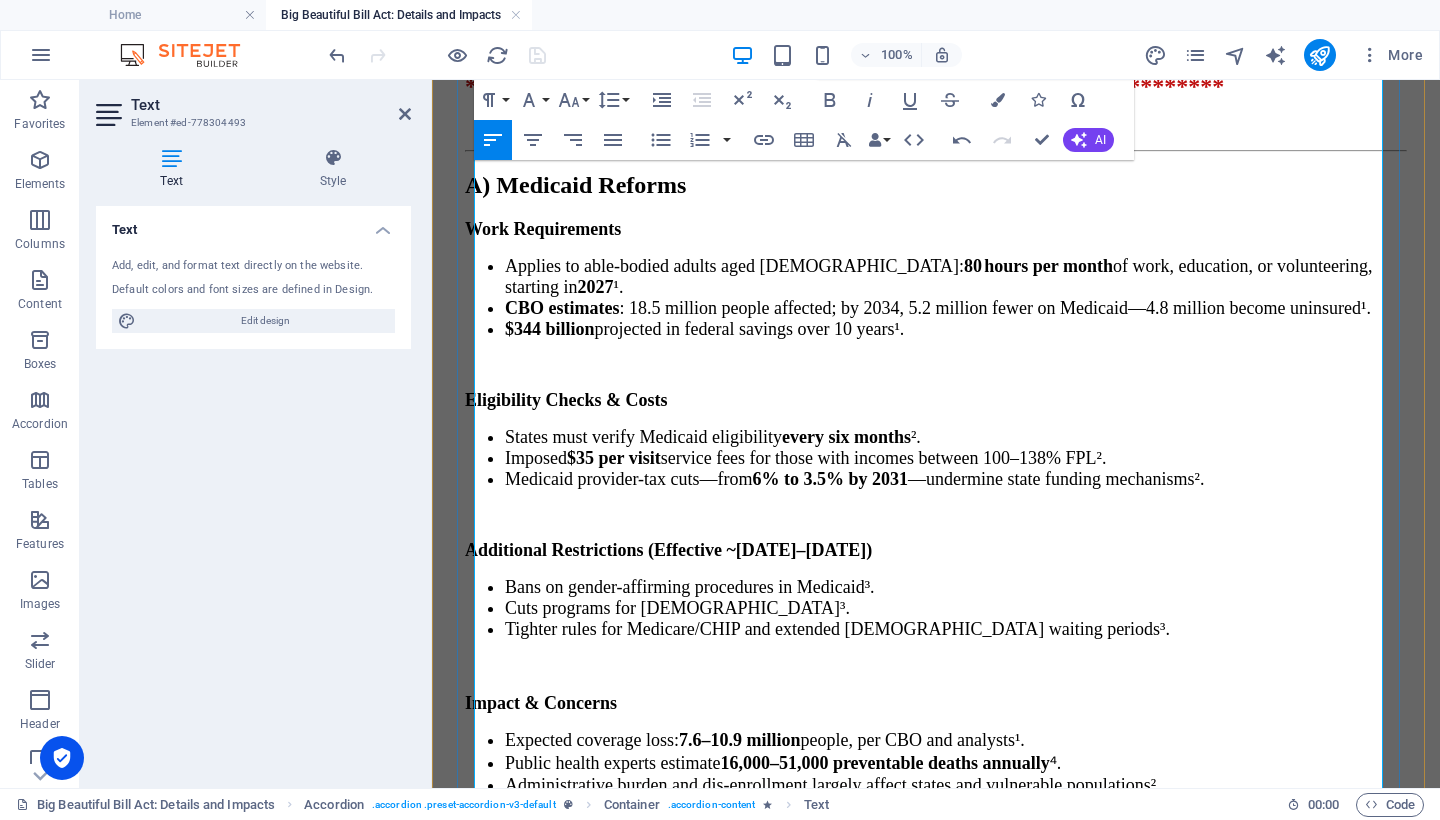 scroll, scrollTop: 12488, scrollLeft: 0, axis: vertical 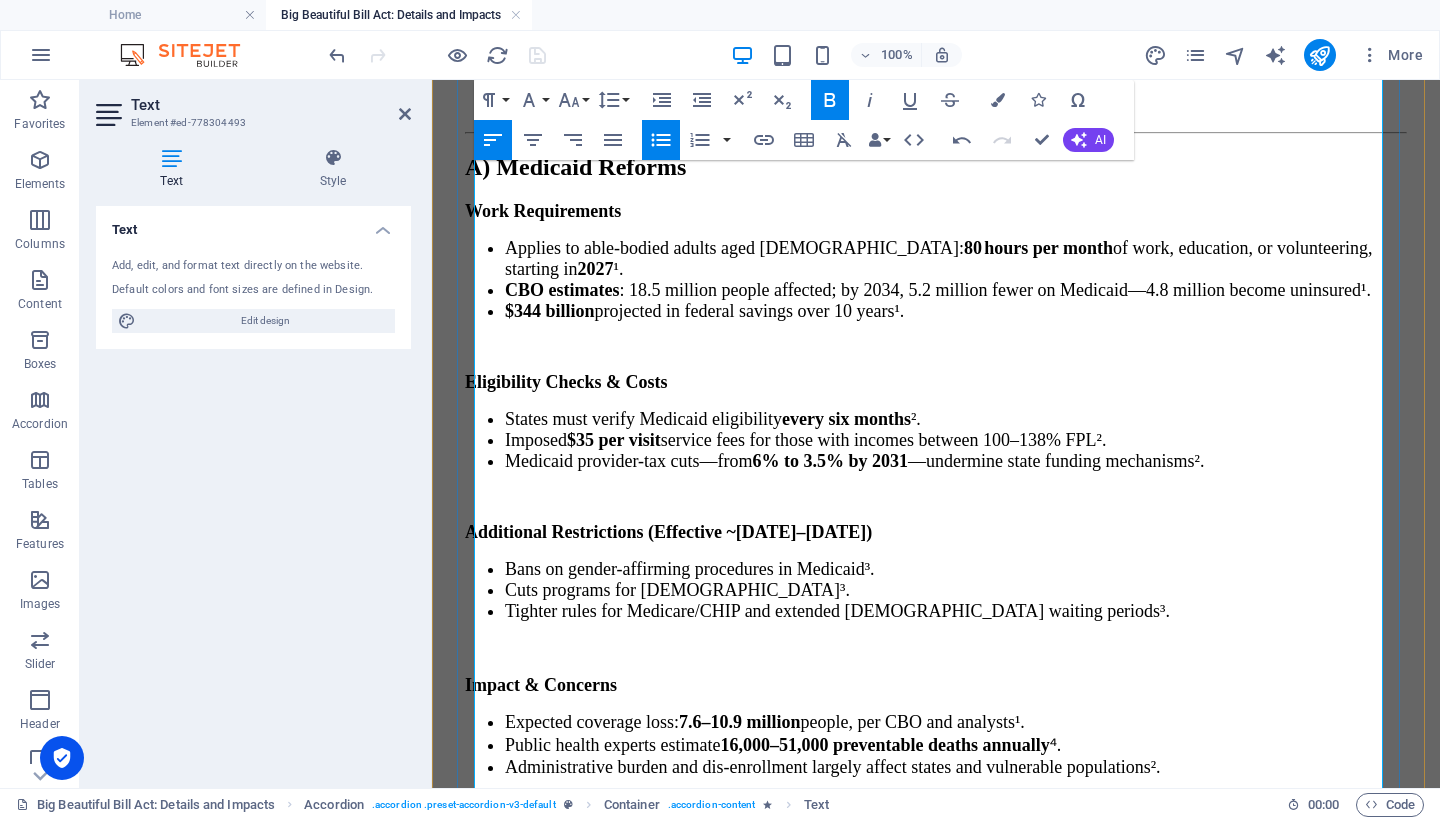 click on "Delayed accountability:" at bounding box center [596, 1873] 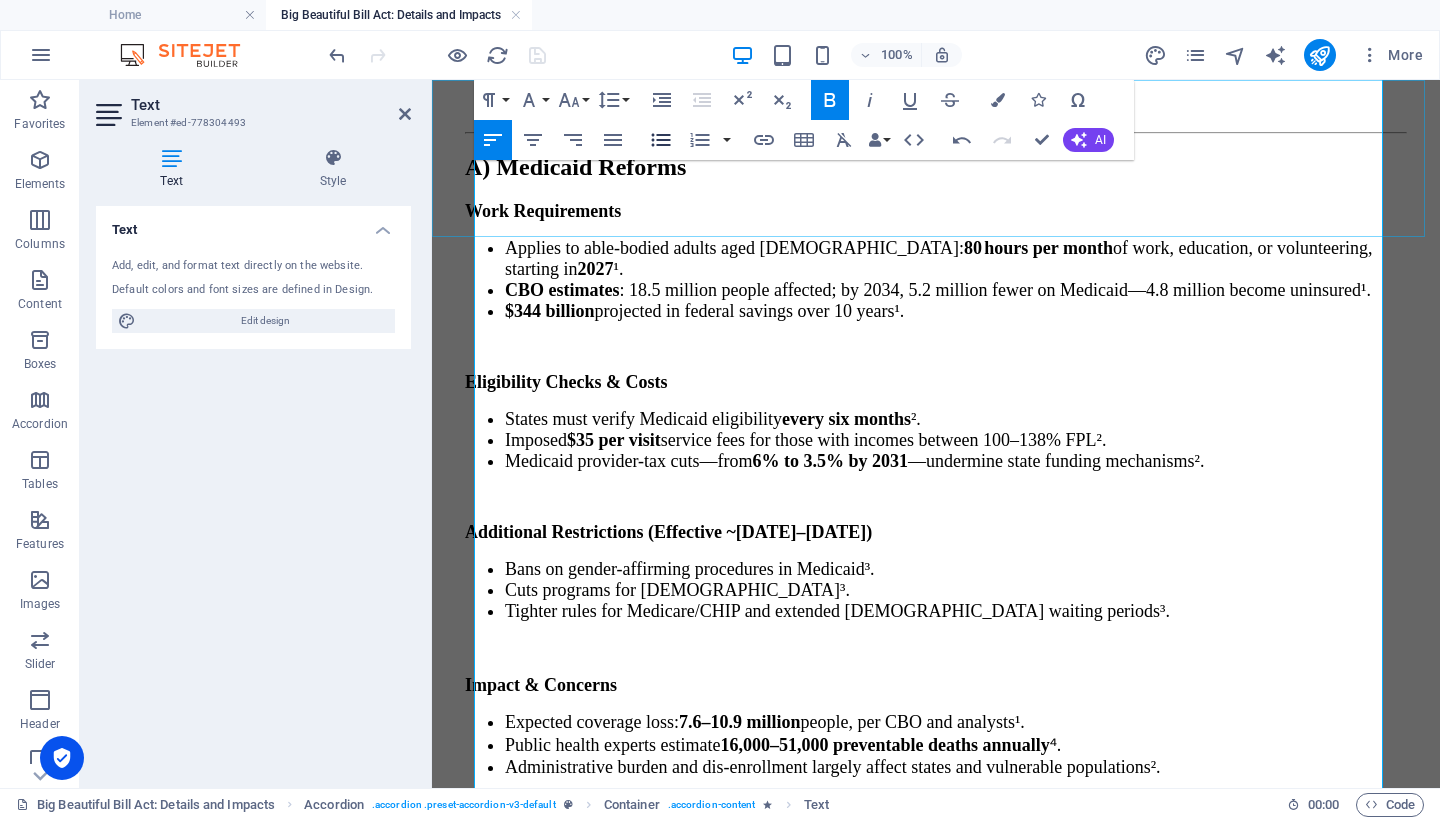 click 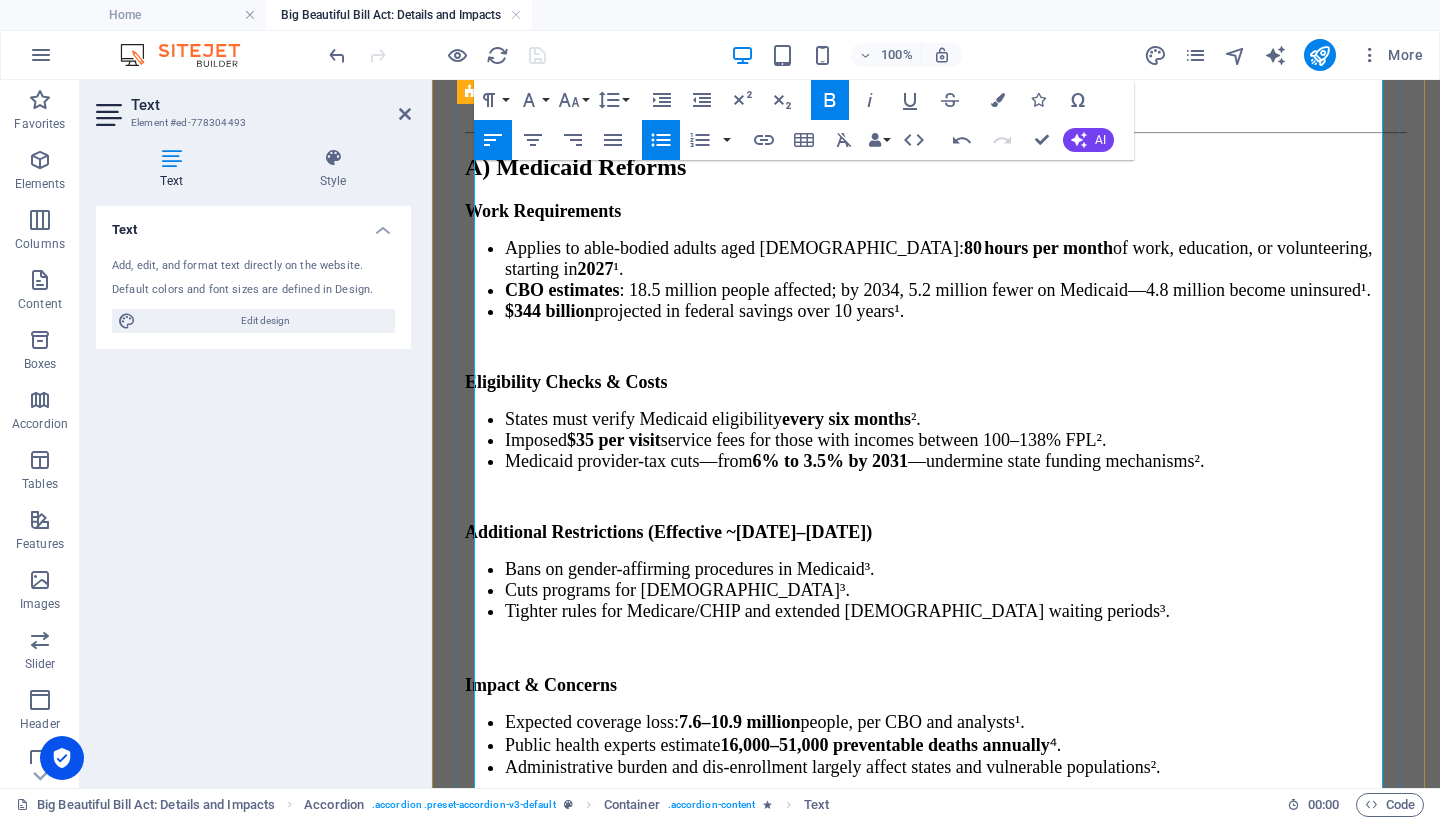 drag, startPoint x: 697, startPoint y: 563, endPoint x: 462, endPoint y: 343, distance: 321.9084 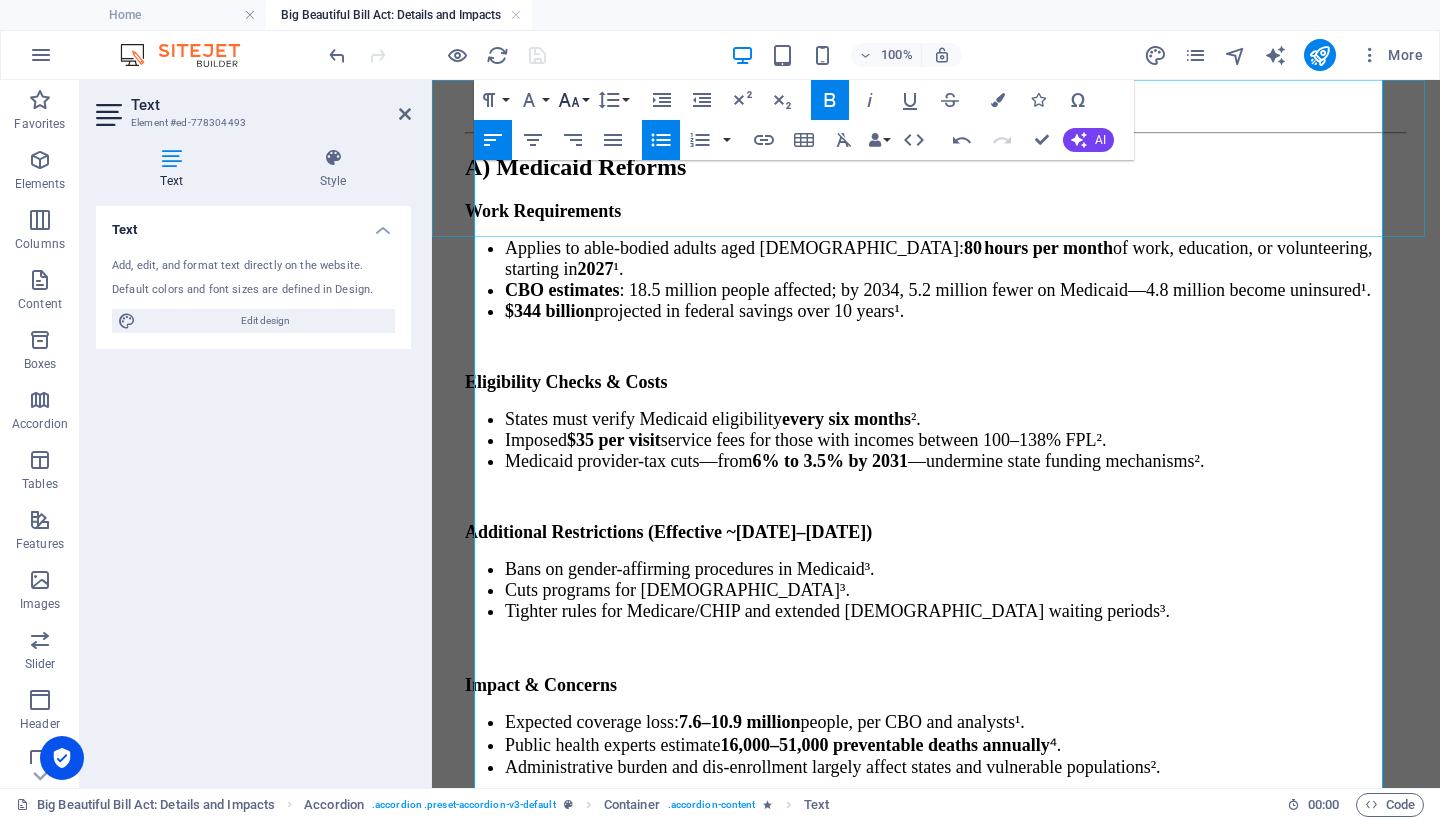 click 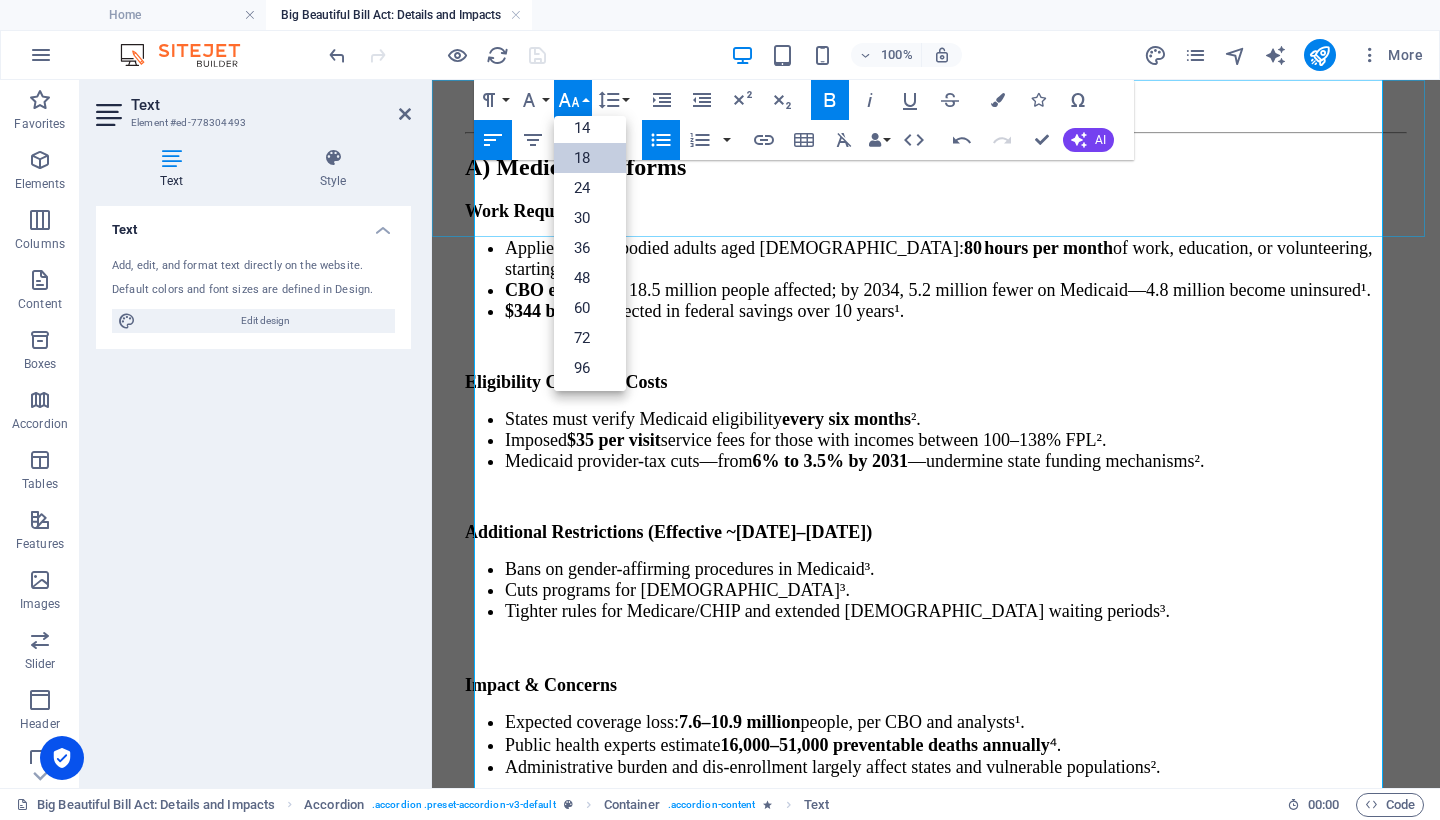 click on "18" at bounding box center [590, 158] 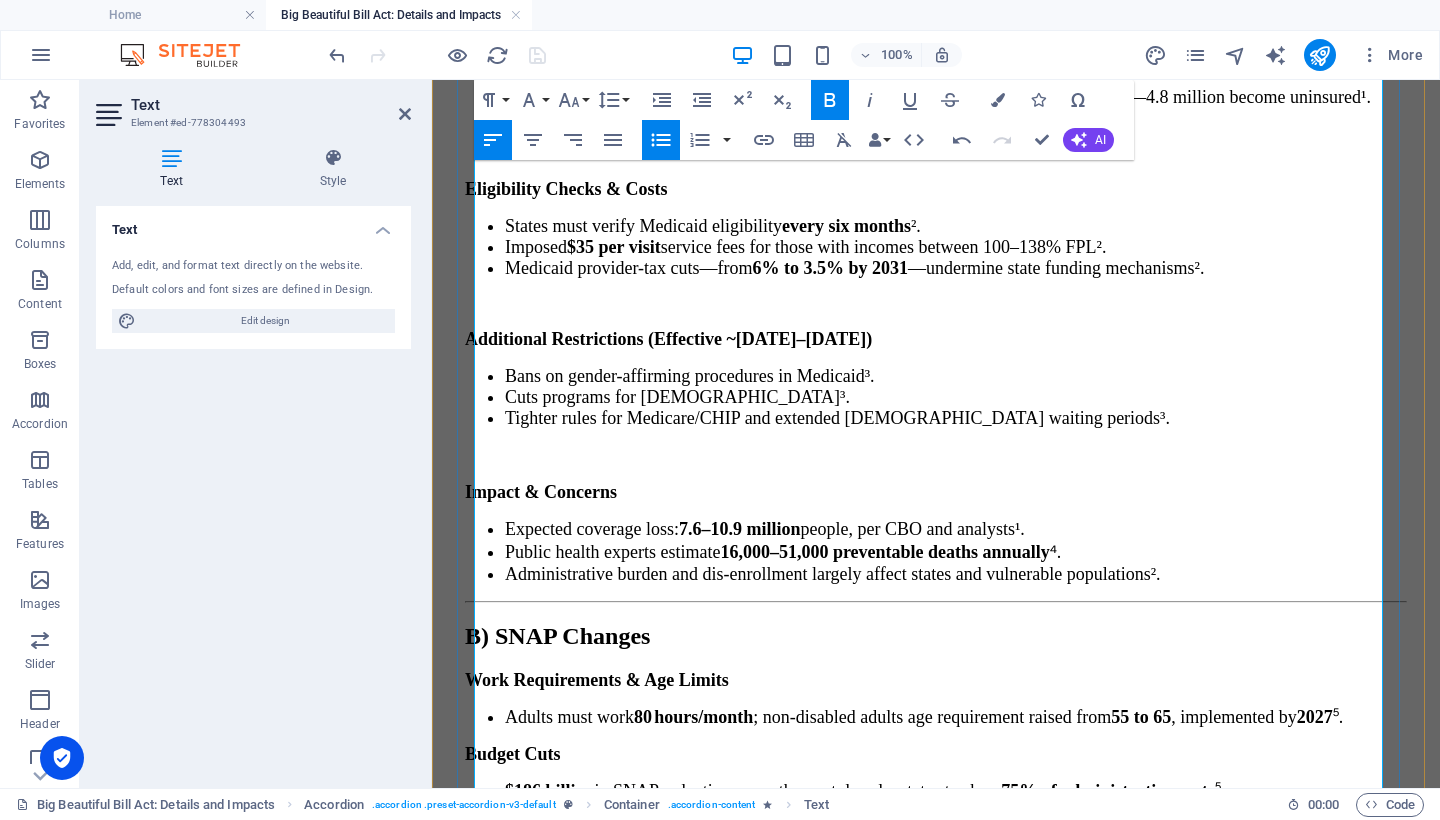 scroll, scrollTop: 12716, scrollLeft: 0, axis: vertical 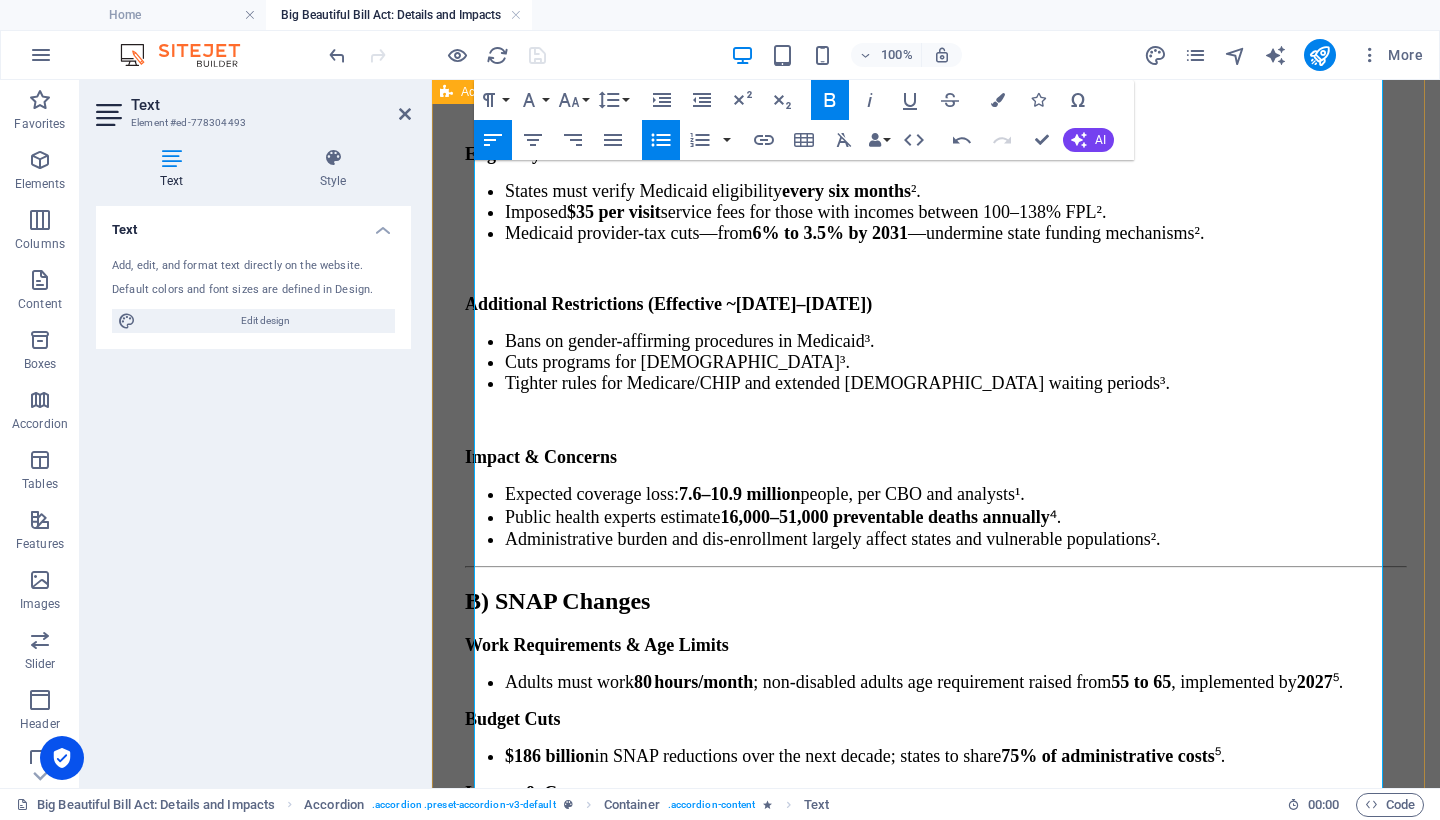 drag, startPoint x: 774, startPoint y: 350, endPoint x: 434, endPoint y: 358, distance: 340.09412 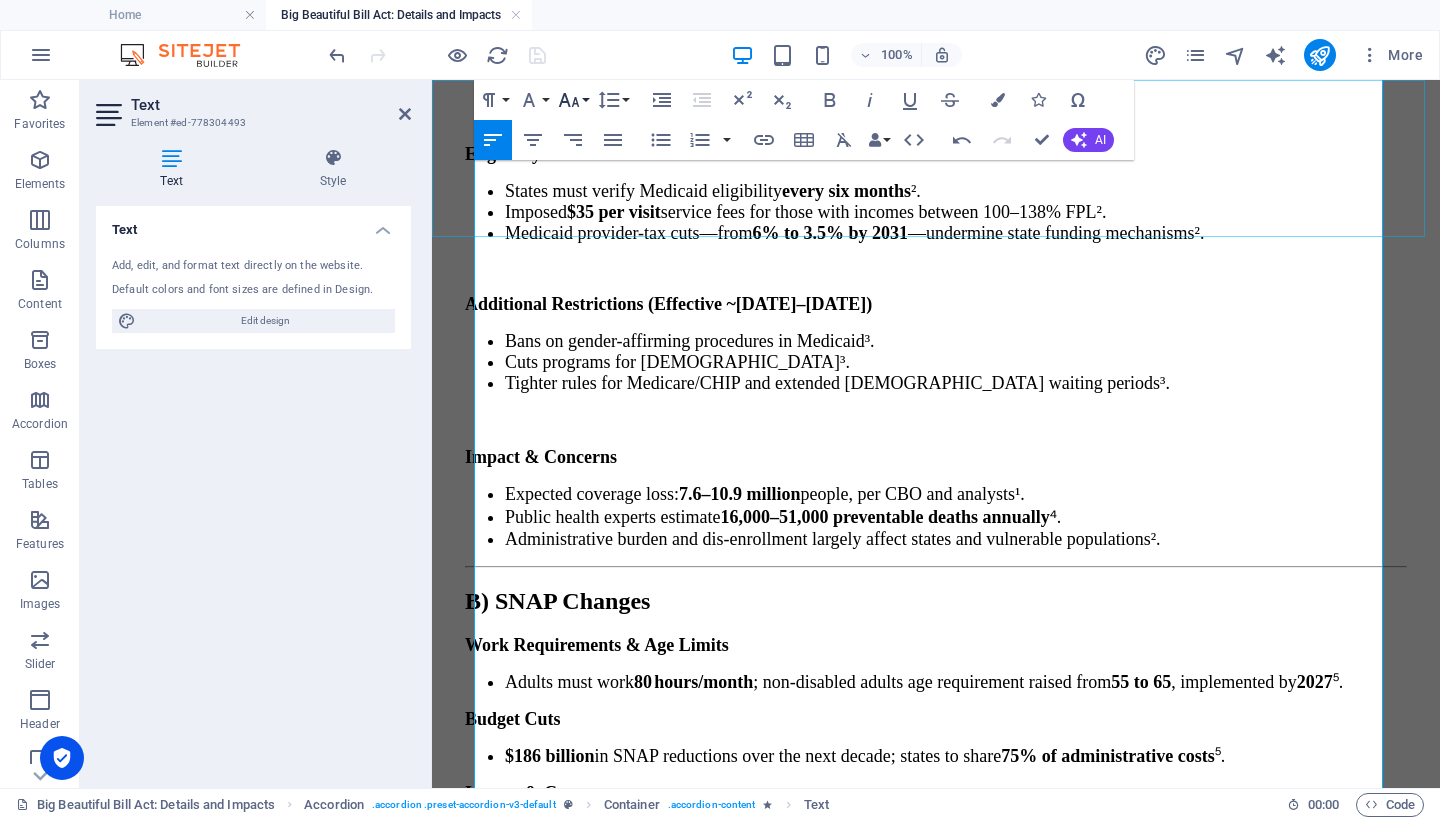 click 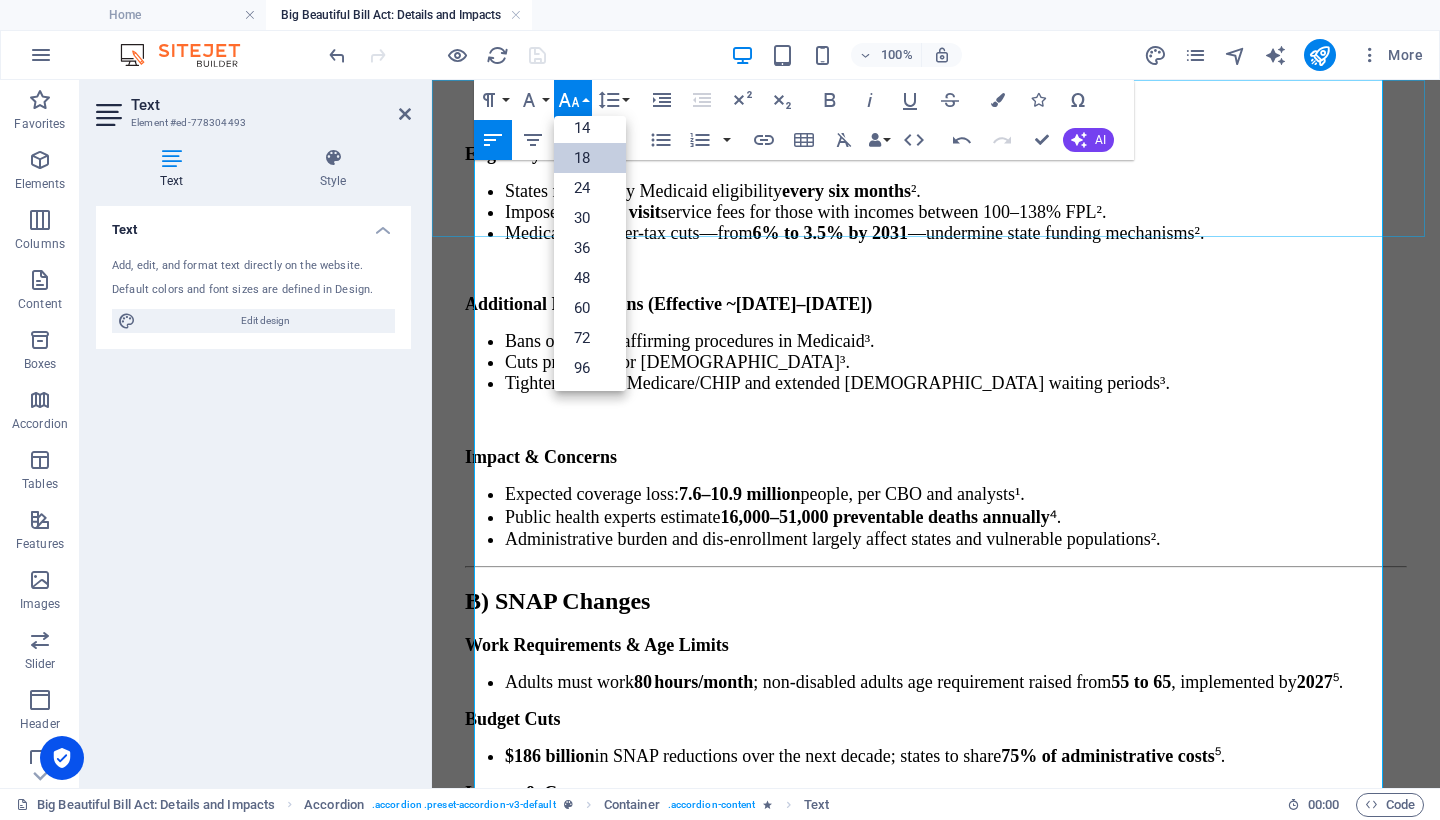 scroll, scrollTop: 161, scrollLeft: 0, axis: vertical 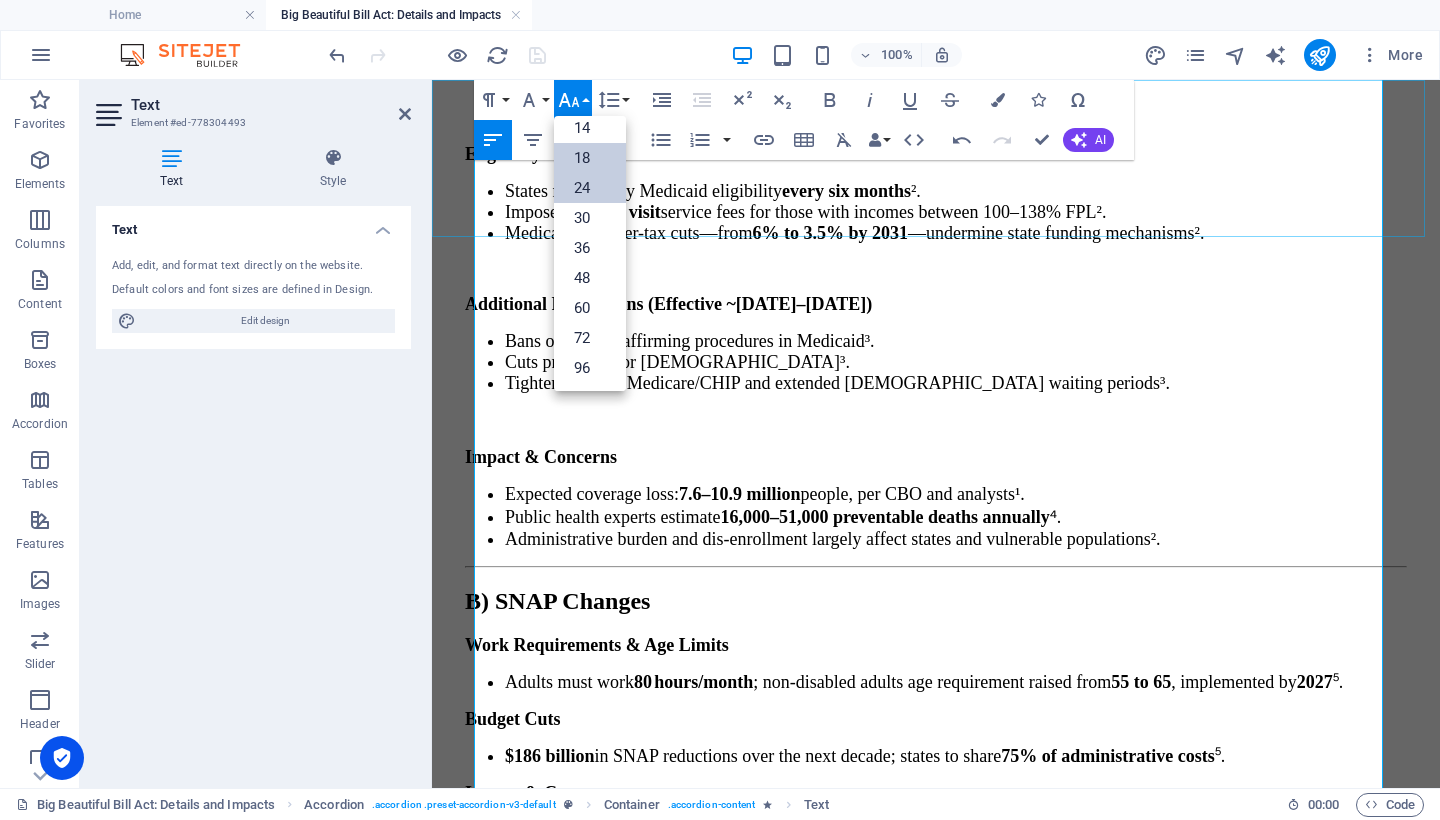click on "24" at bounding box center (590, 188) 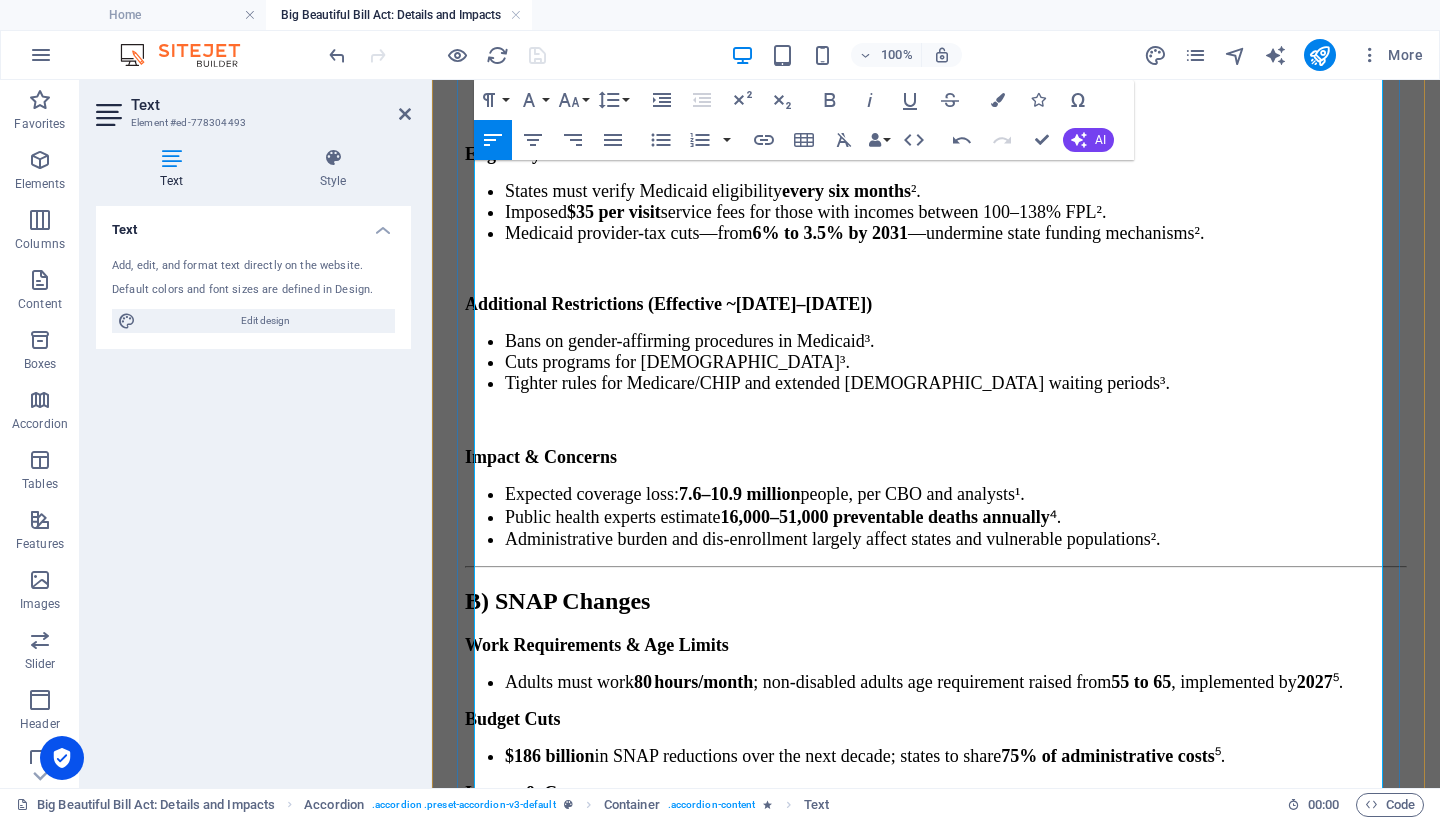 click on "Analysts criticize the reforms as  "punitive"  with serious social and fiscal consequences⁽⁵⁾." at bounding box center (956, 1746) 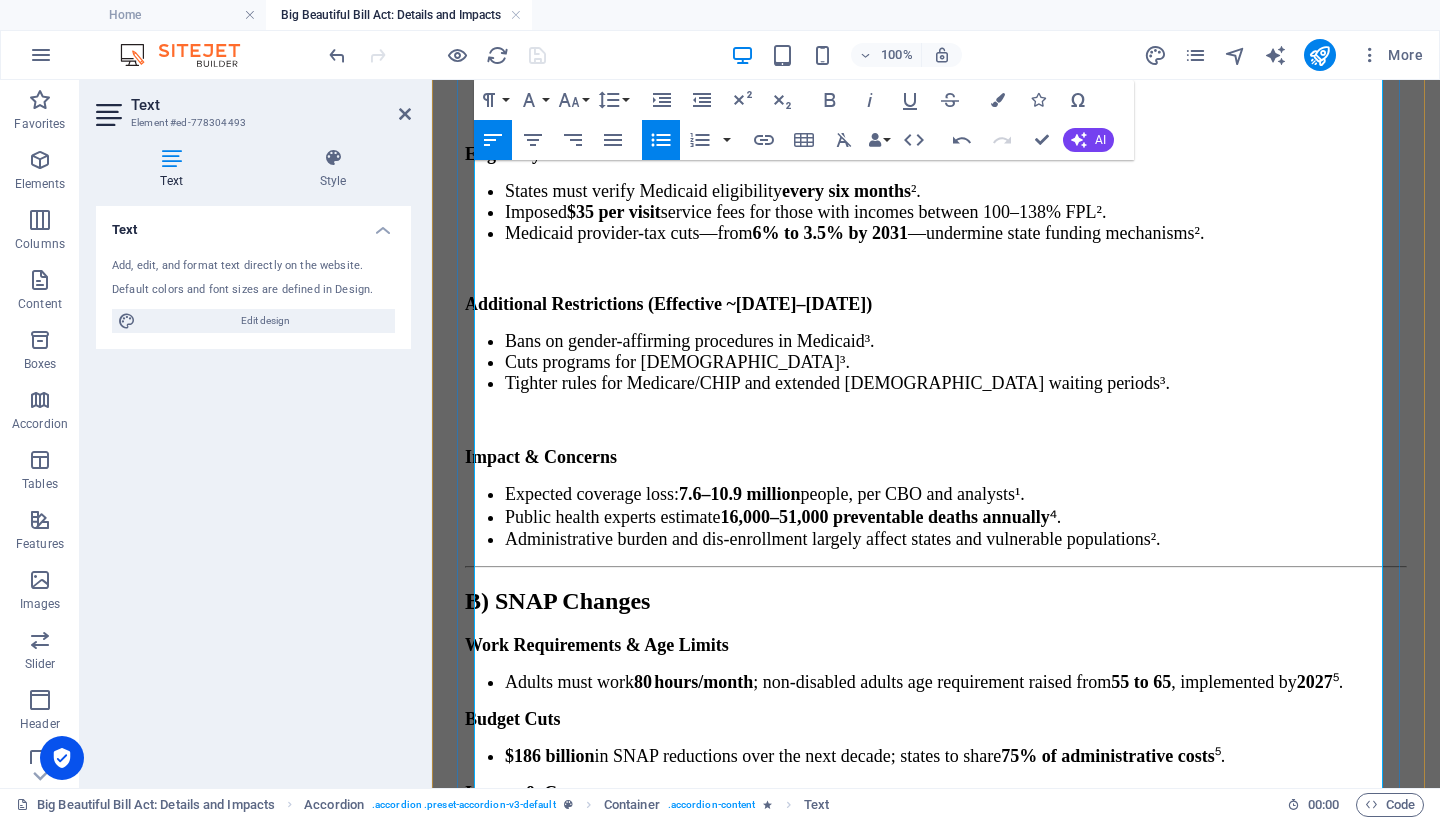 click on "Analysts criticize the reforms as  "punitive"  with serious social and fiscal consequences⁵. Polls: ~64% of adults  view the bill negatively after learning about coverage losses⁽⁴⁾. Fact-checkers  from PolitiFact and others dispute claims suggesting work mandates guarantee continuous coverage⁽⁷⁾. Rural hospitals , such as those in [GEOGRAPHIC_DATA], [GEOGRAPHIC_DATA], anticipate closures or service reductions in response to funding cuts⁽⁵⁾." at bounding box center (936, 1815) 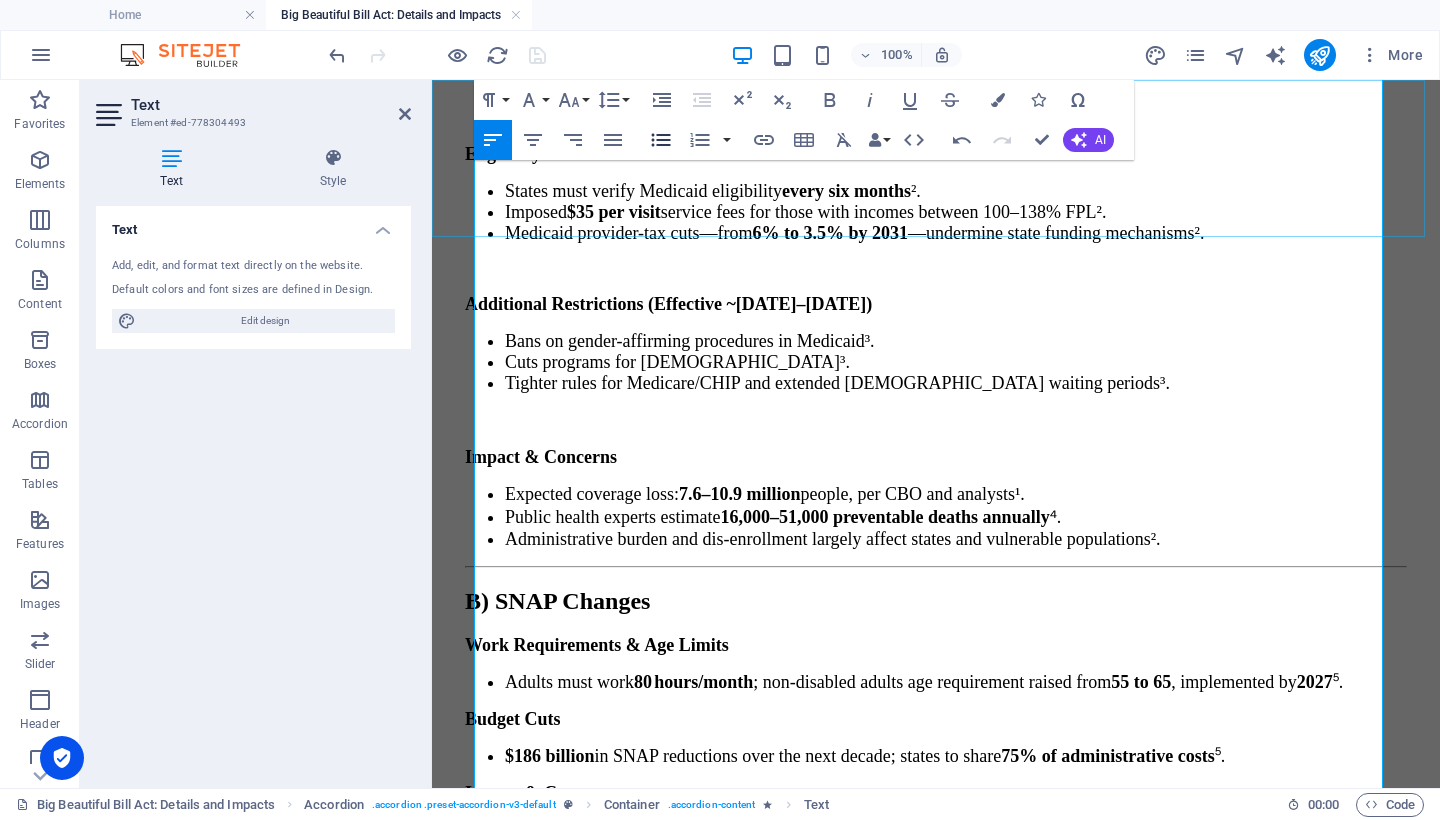 click 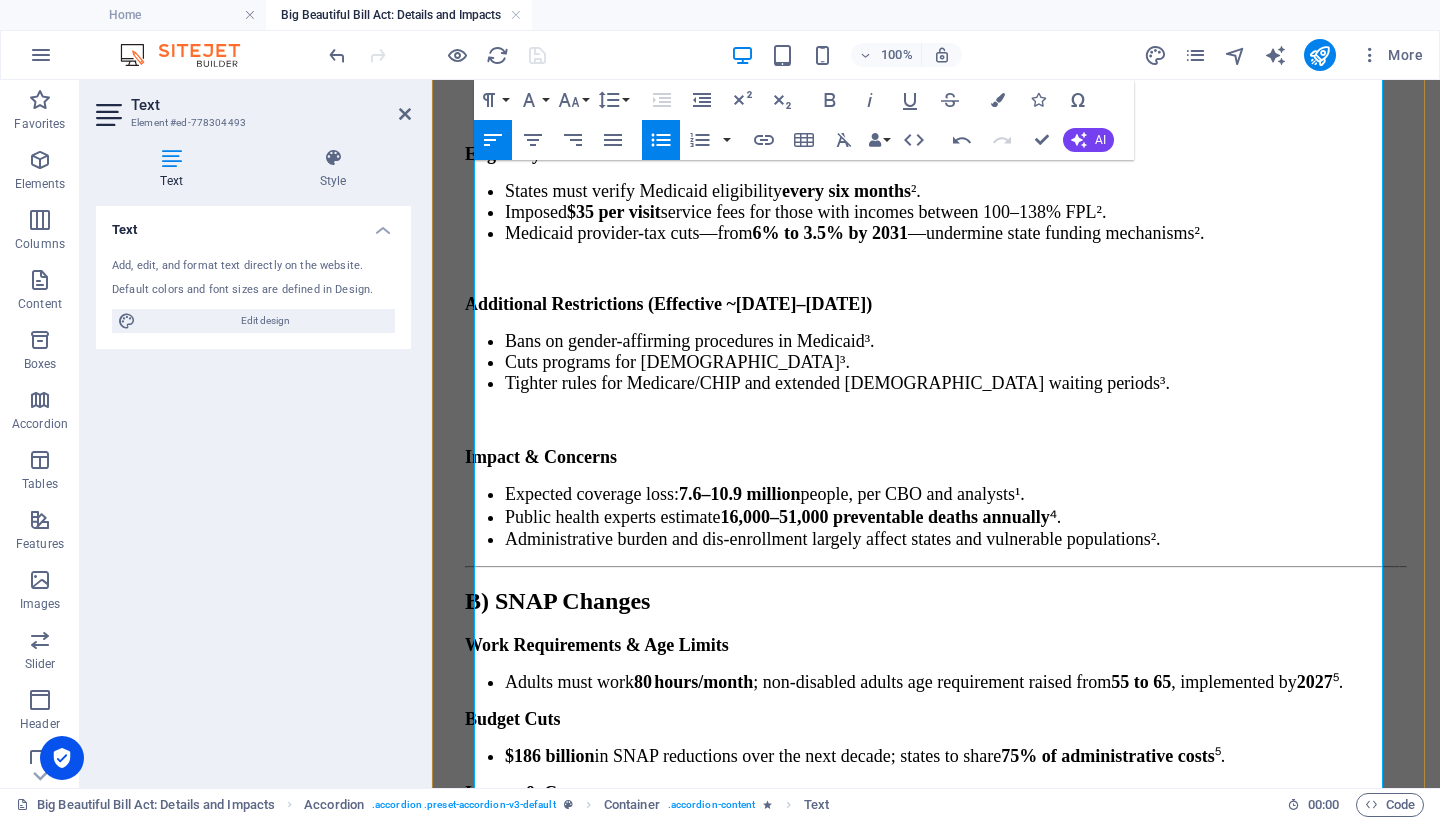 click on "Polls: ~64% of adults  view the bill negatively after learning about coverage losses⁽⁴⁾. Fact-checkers  from PolitiFact and others dispute claims suggesting work mandates guarantee continuous coverage⁽⁷⁾. Rural hospitals , such as those in [GEOGRAPHIC_DATA], [GEOGRAPHIC_DATA], anticipate closures or service reductions in response to funding cuts⁽⁵⁾." at bounding box center [936, 1832] 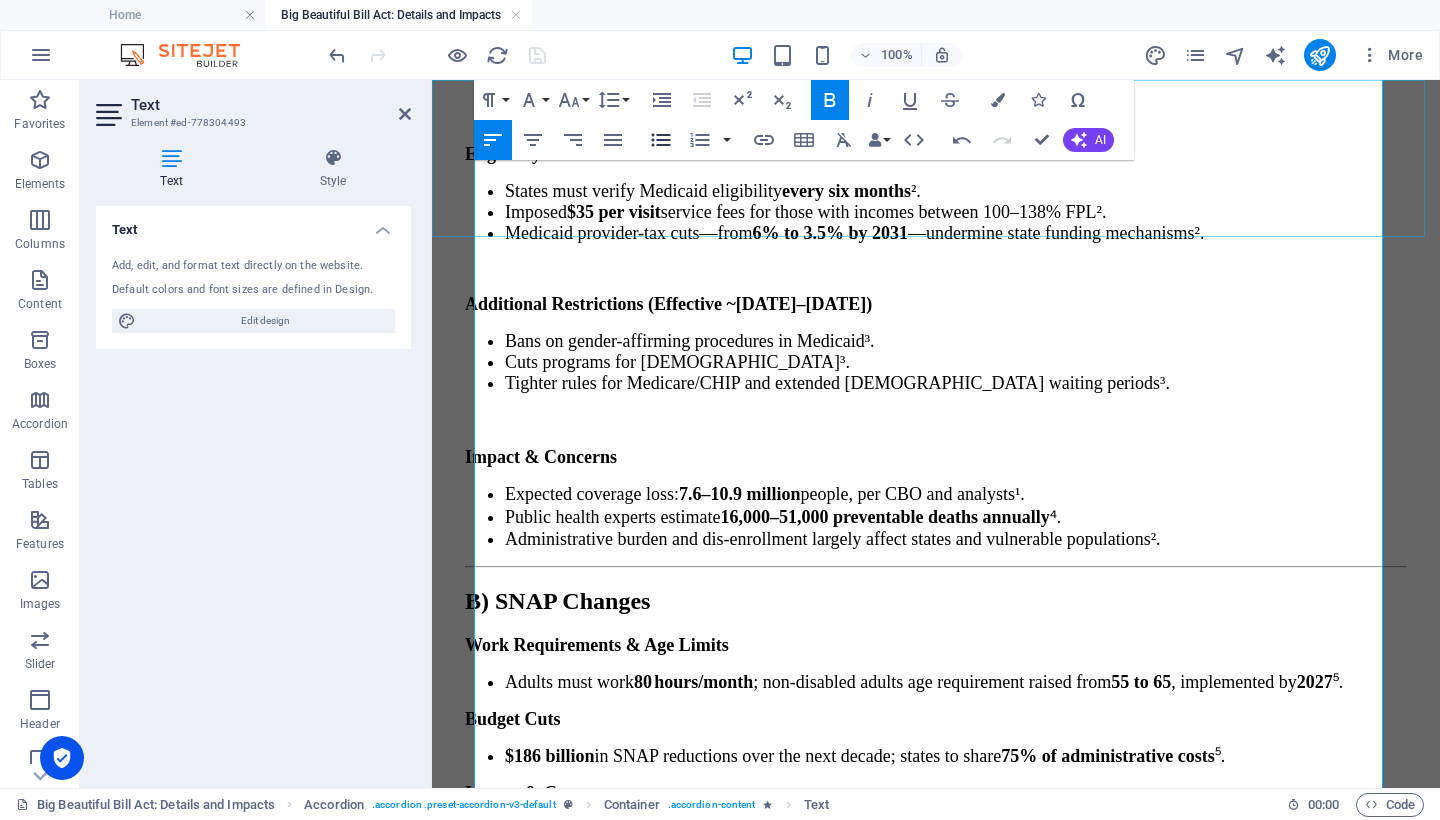 click 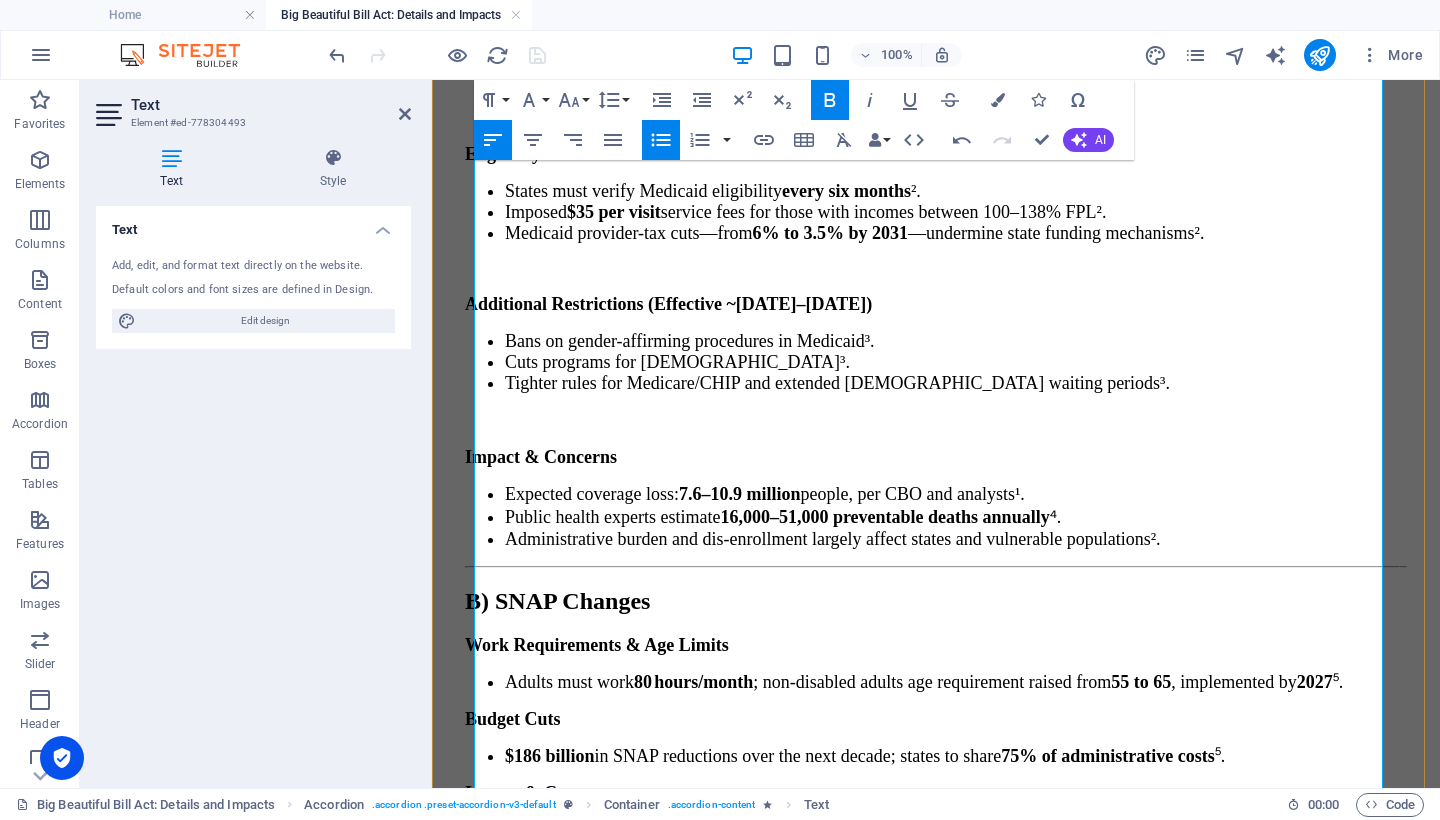 click on "Polls: ~64% of adults  view the bill negatively after learning about coverage losses⁽⁴⁾." at bounding box center [956, 1763] 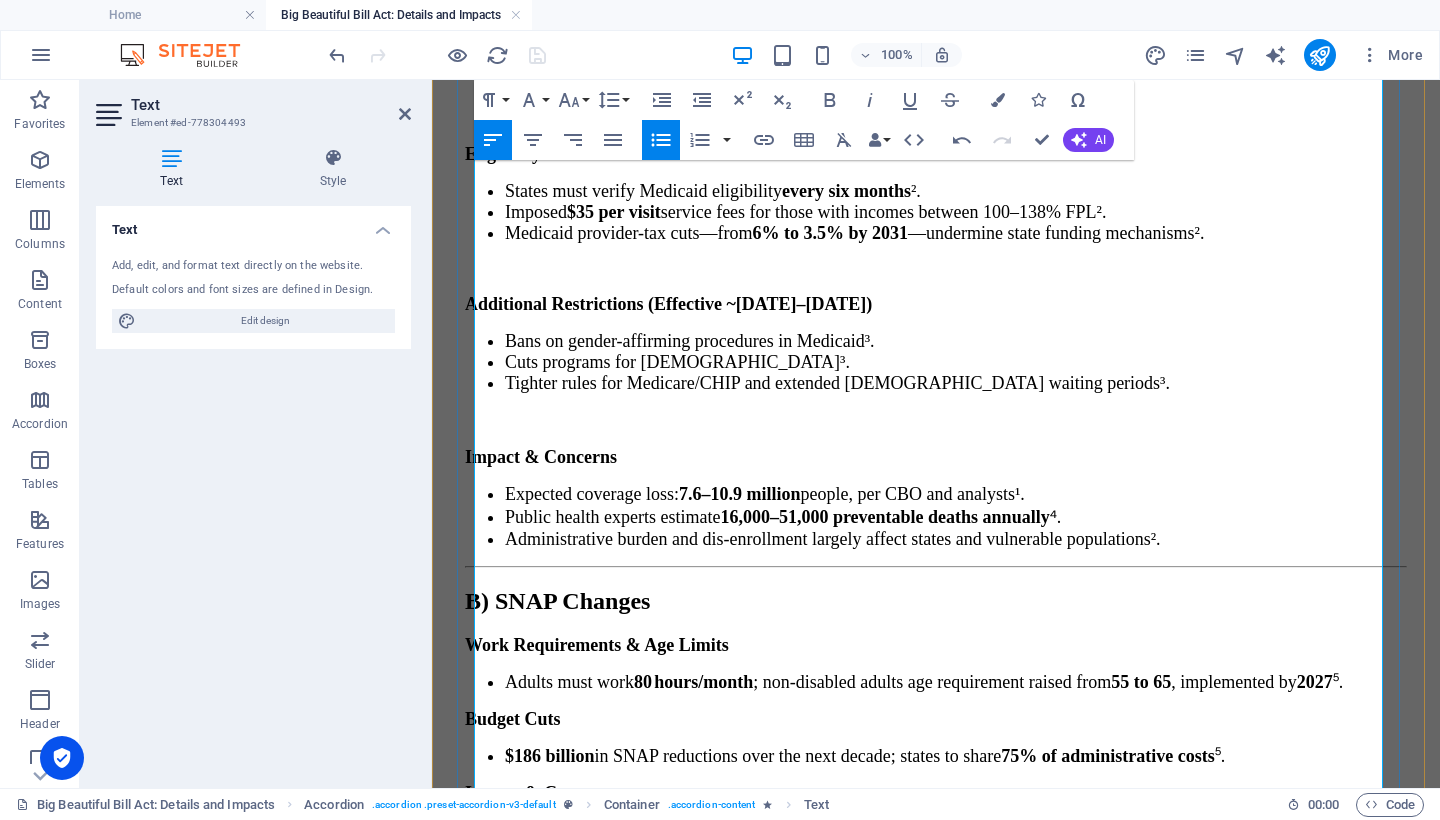 click on "Fact-checkers" at bounding box center (558, 1803) 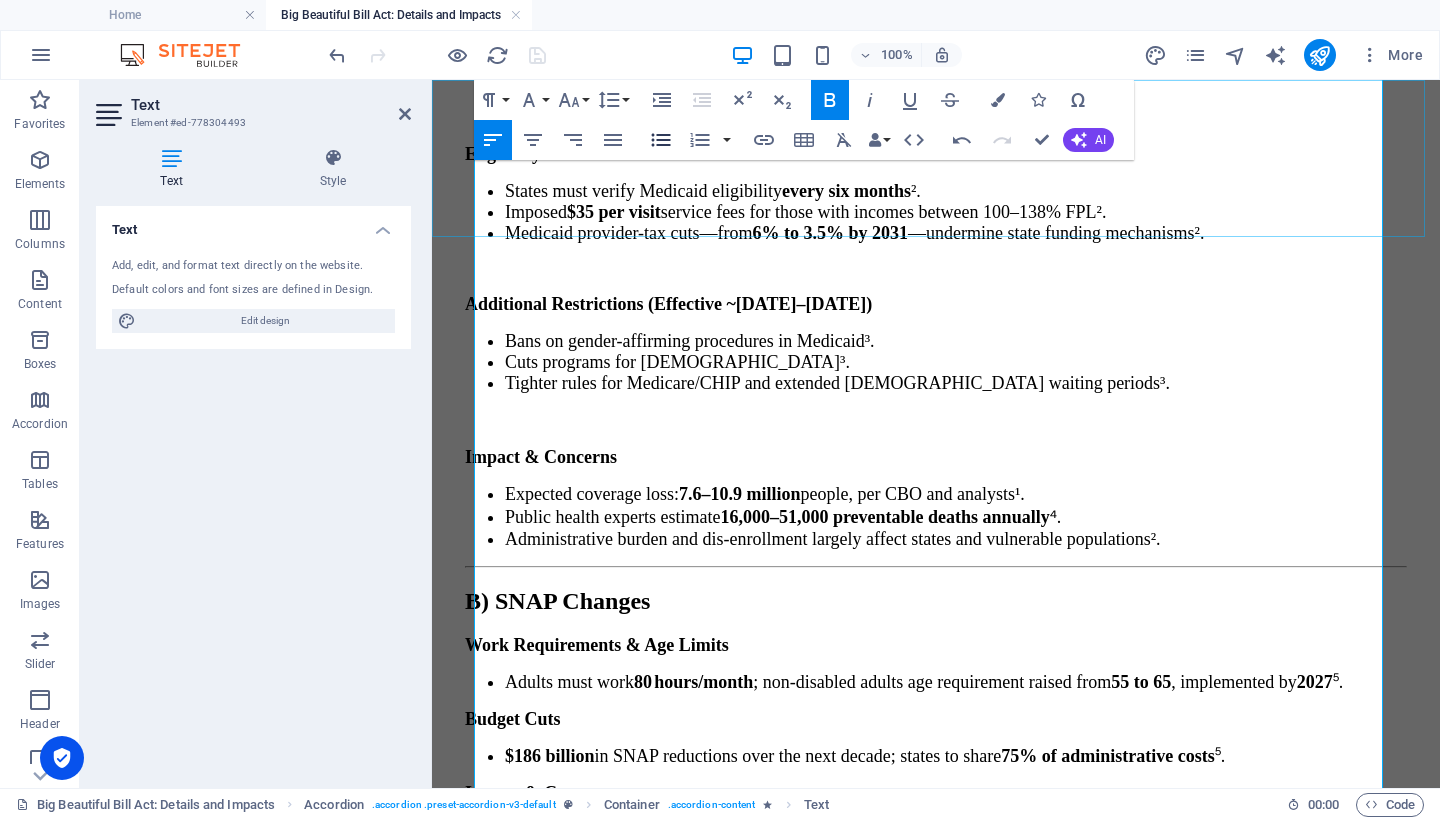 click 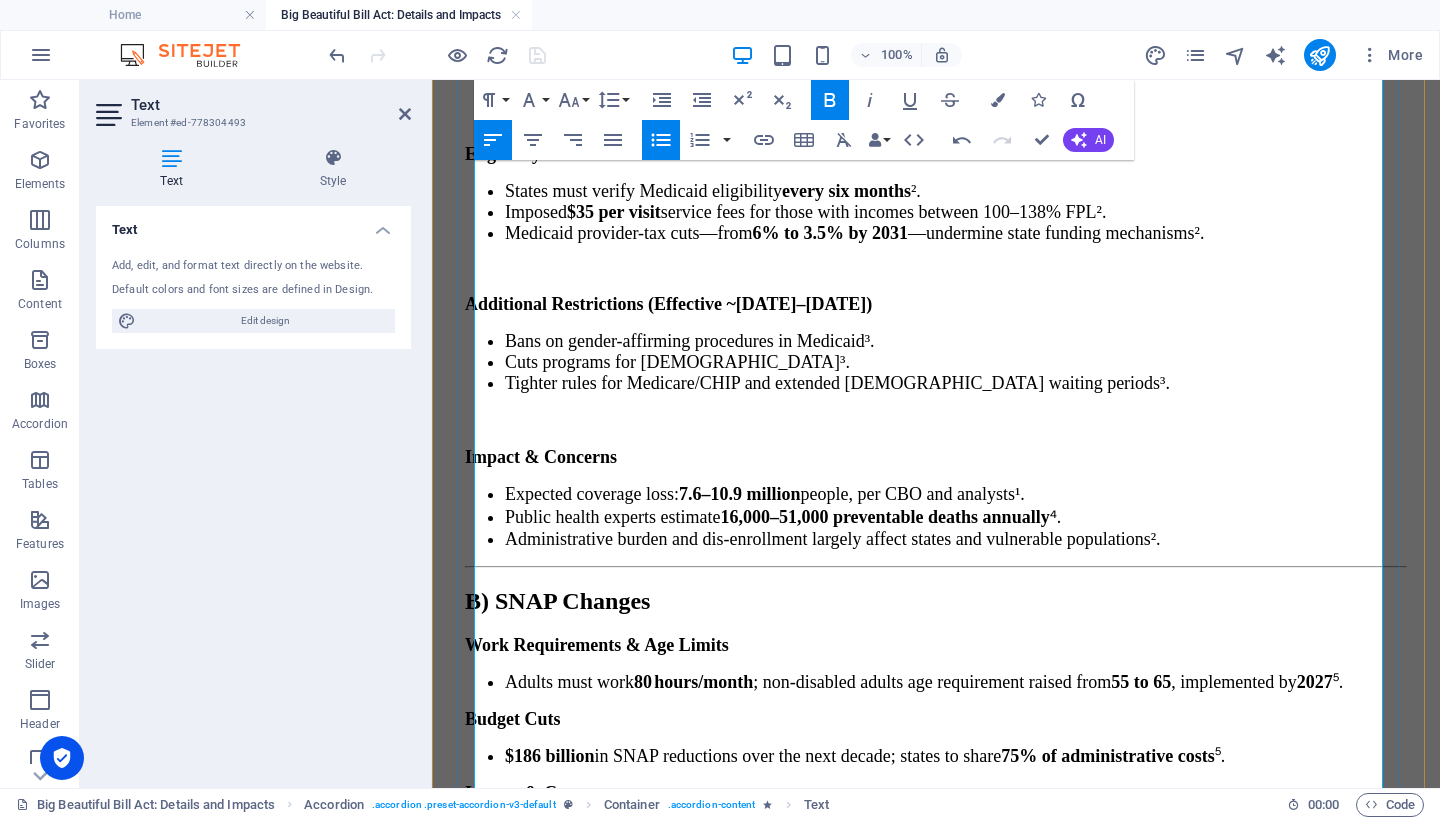 click on "Fact-checkers  from PolitiFact and others dispute claims suggesting work mandates guarantee continuous coverage⁽⁷⁾." at bounding box center [956, 1784] 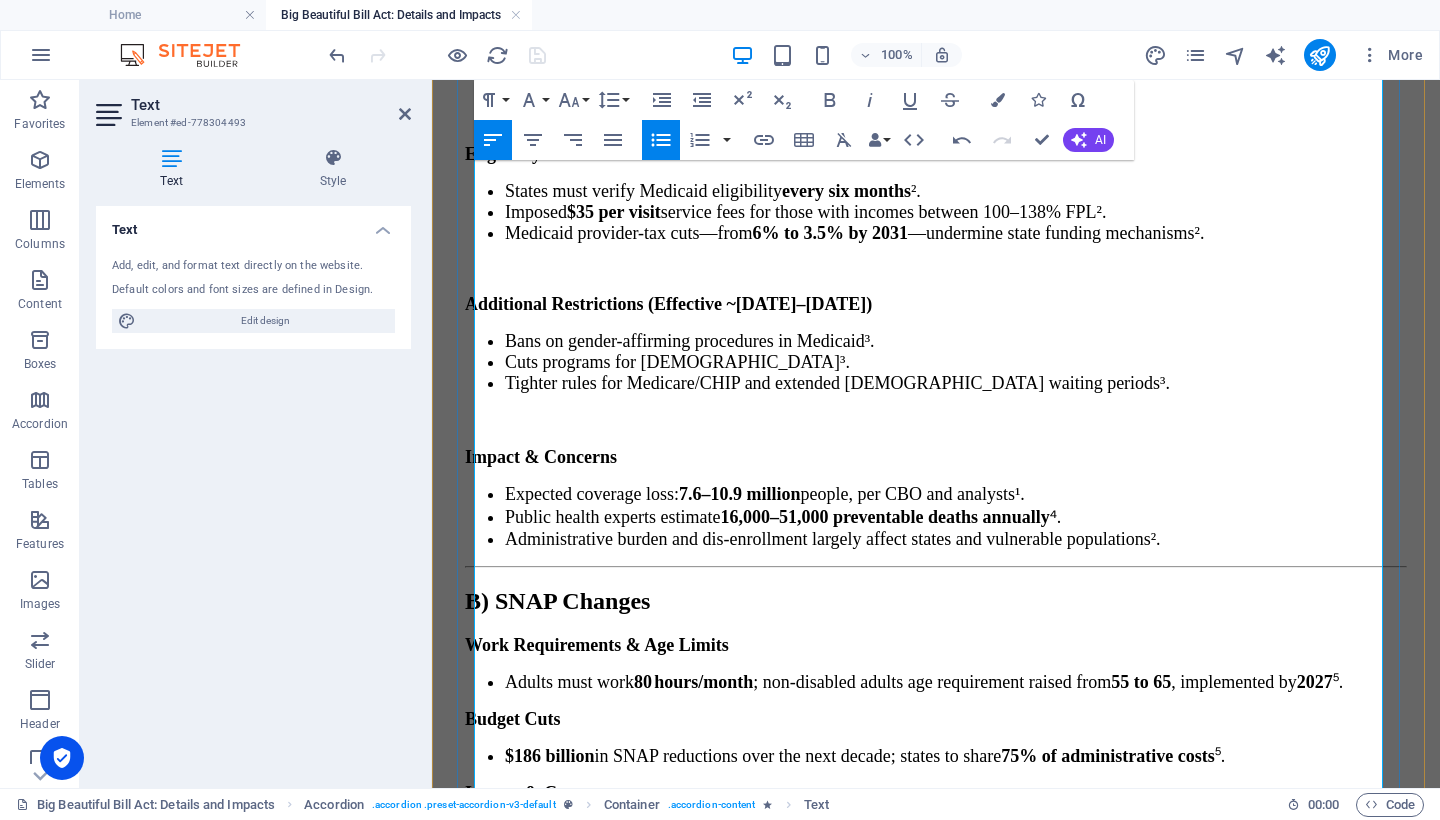 scroll, scrollTop: 12751, scrollLeft: 0, axis: vertical 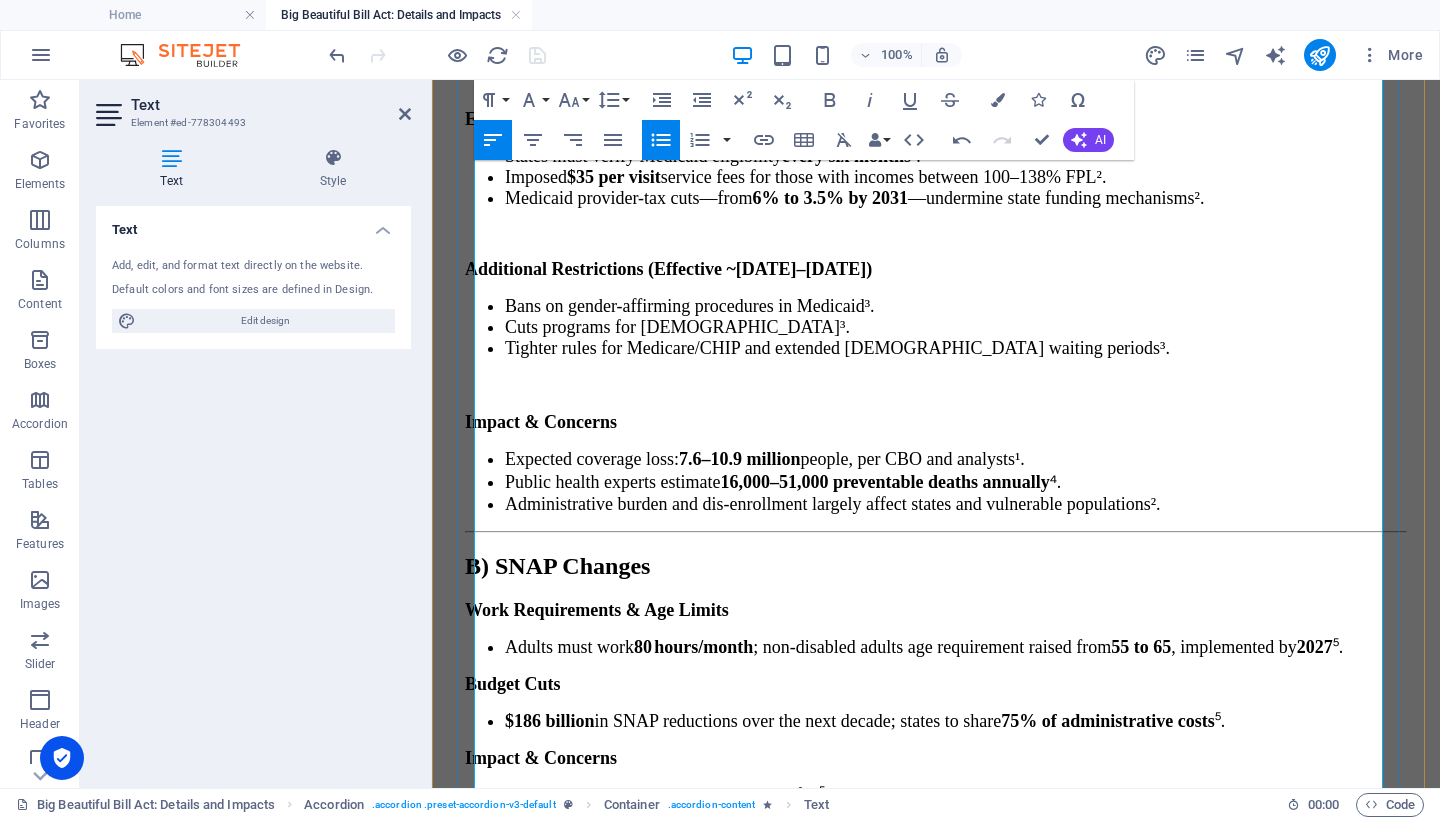 click on "Rural hospitals" at bounding box center [564, 1786] 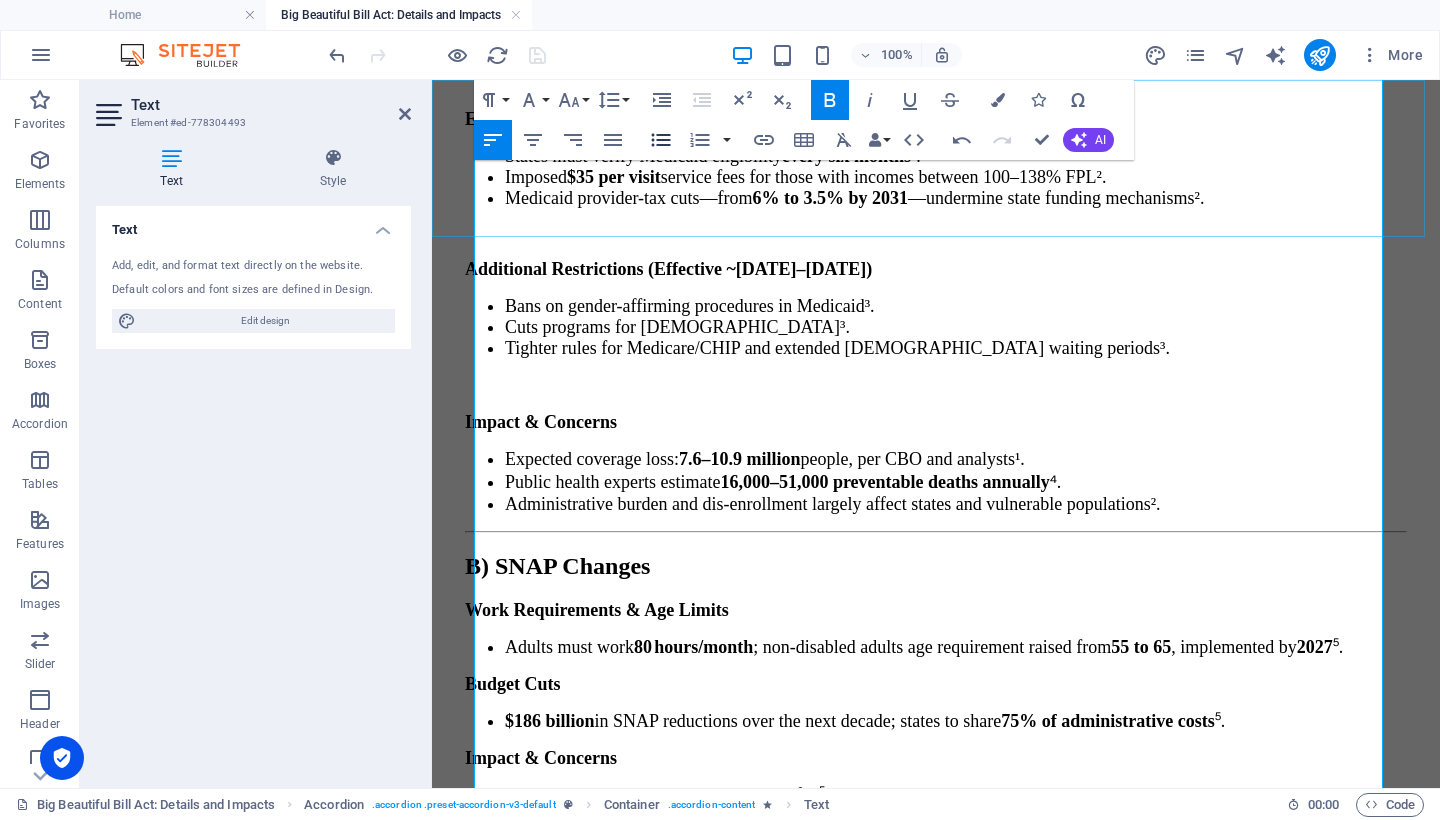 click 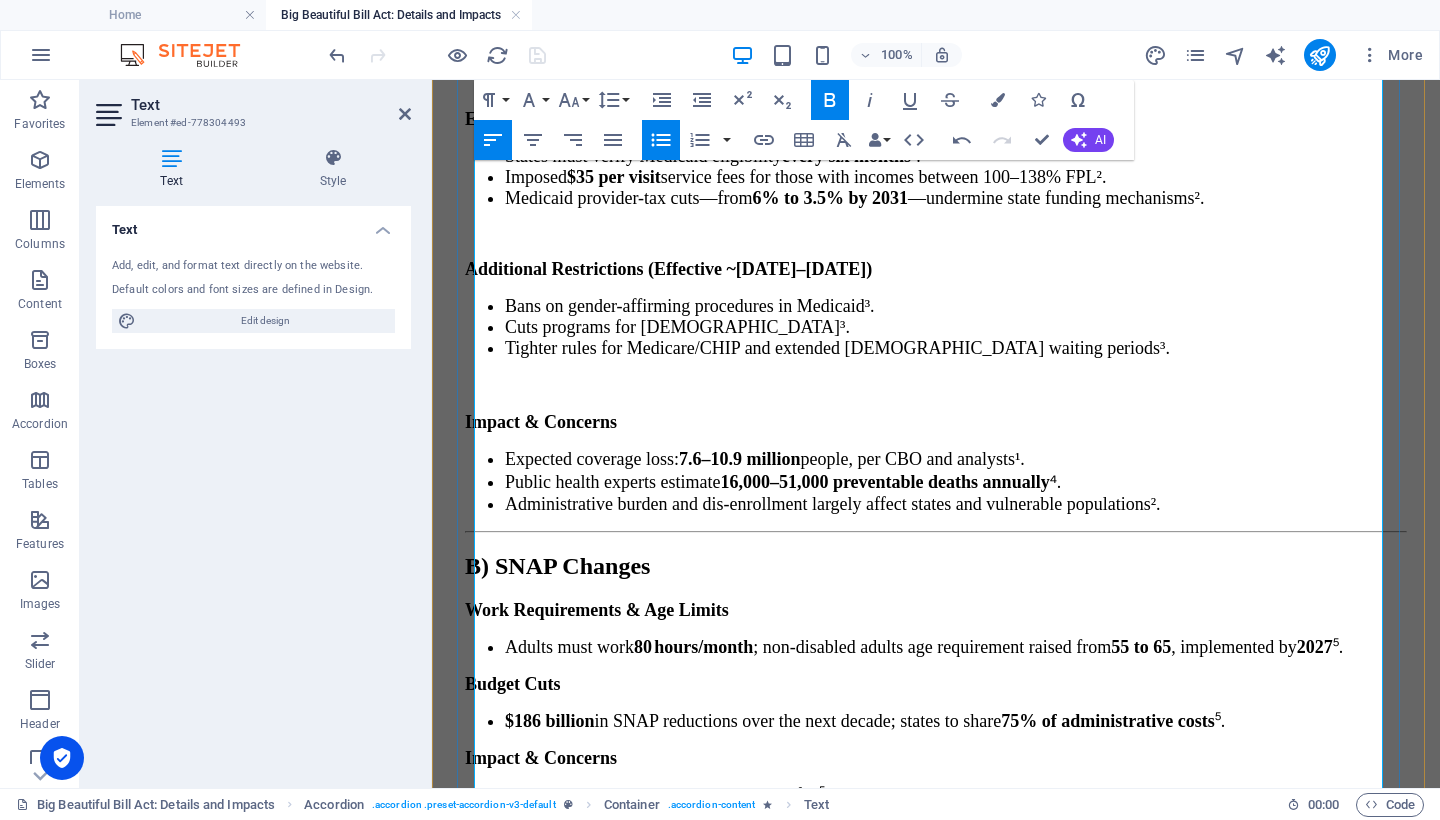 click on "Rural hospitals , such as those in [GEOGRAPHIC_DATA], [GEOGRAPHIC_DATA], anticipate closures or service reductions in response to funding cuts⁽⁵⁾." at bounding box center (956, 1776) 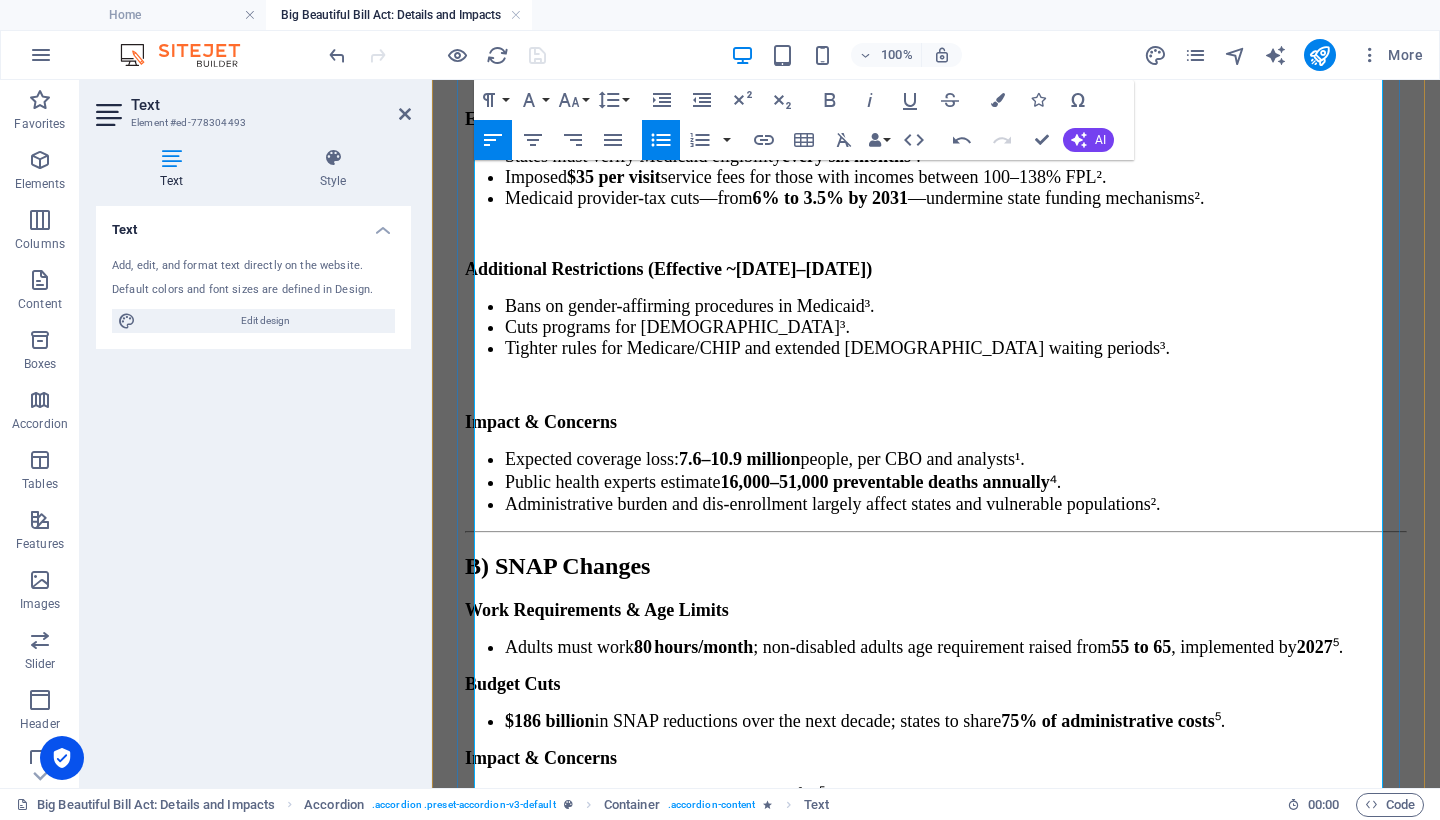 click on "Rural hospitals , such as those in [GEOGRAPHIC_DATA], [GEOGRAPHIC_DATA], anticipate closures or service reductions in response to funding cuts⁽⁵⁾." at bounding box center [956, 1776] 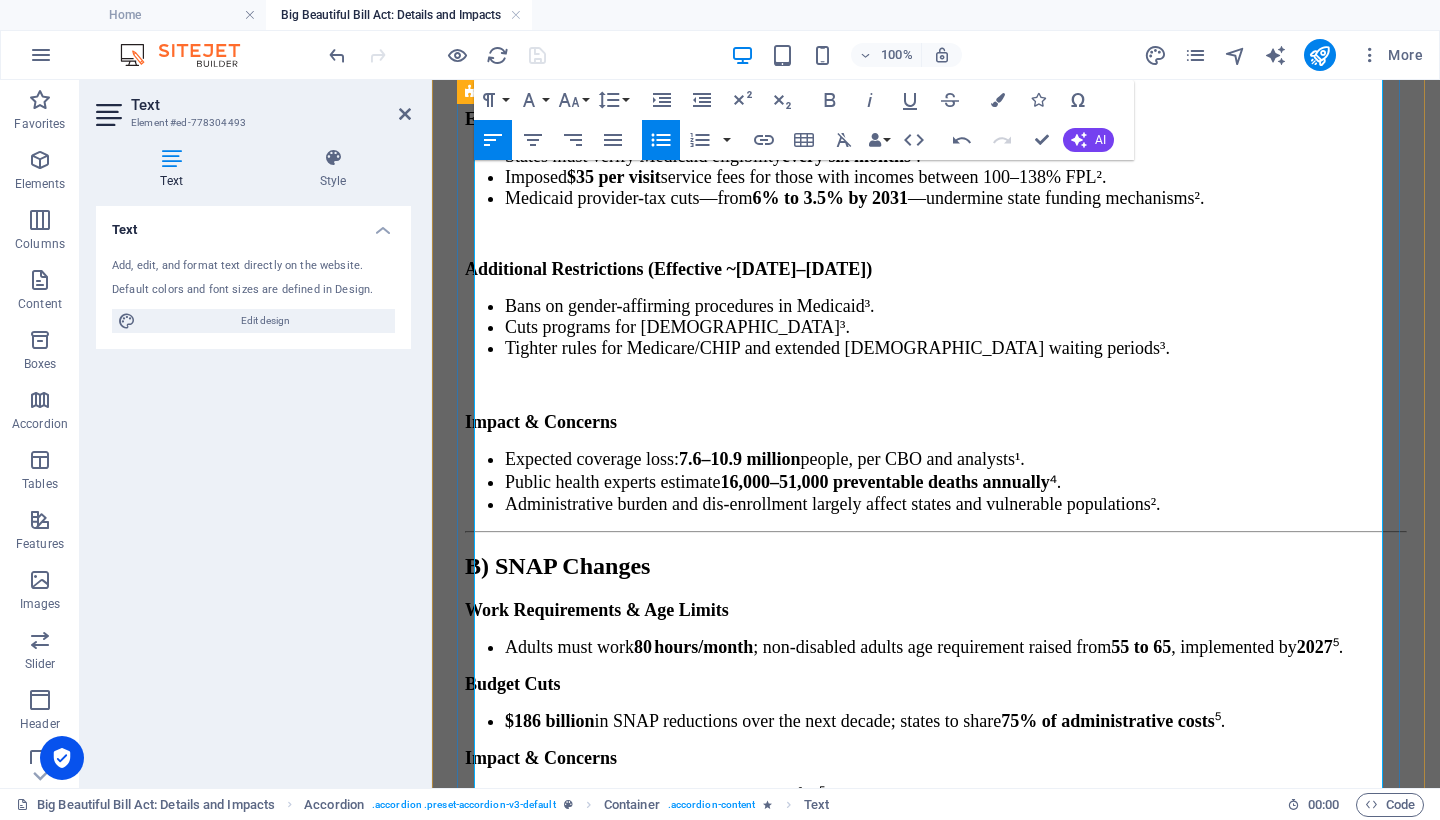 drag, startPoint x: 821, startPoint y: 506, endPoint x: 460, endPoint y: 350, distance: 393.26456 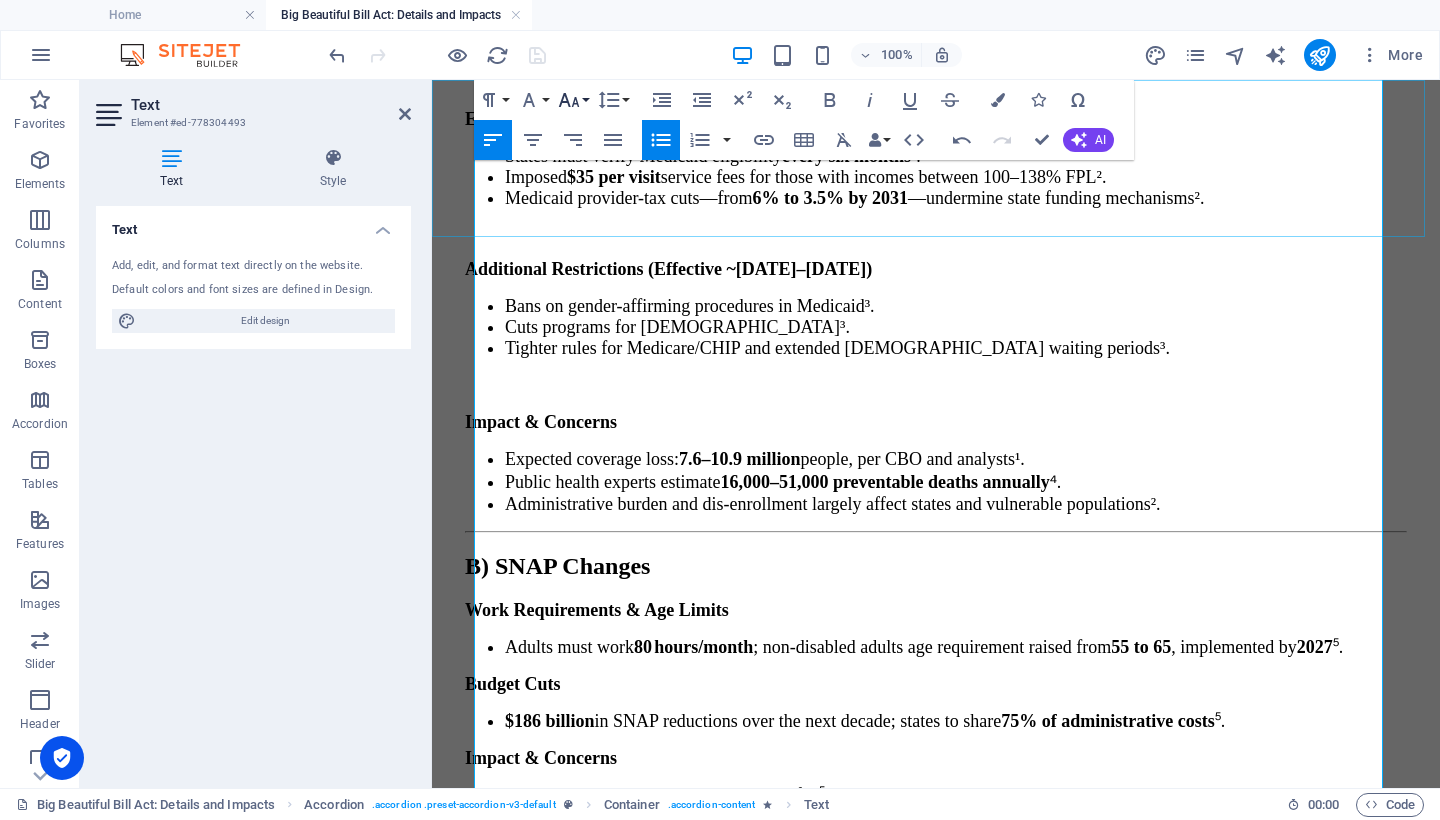 click 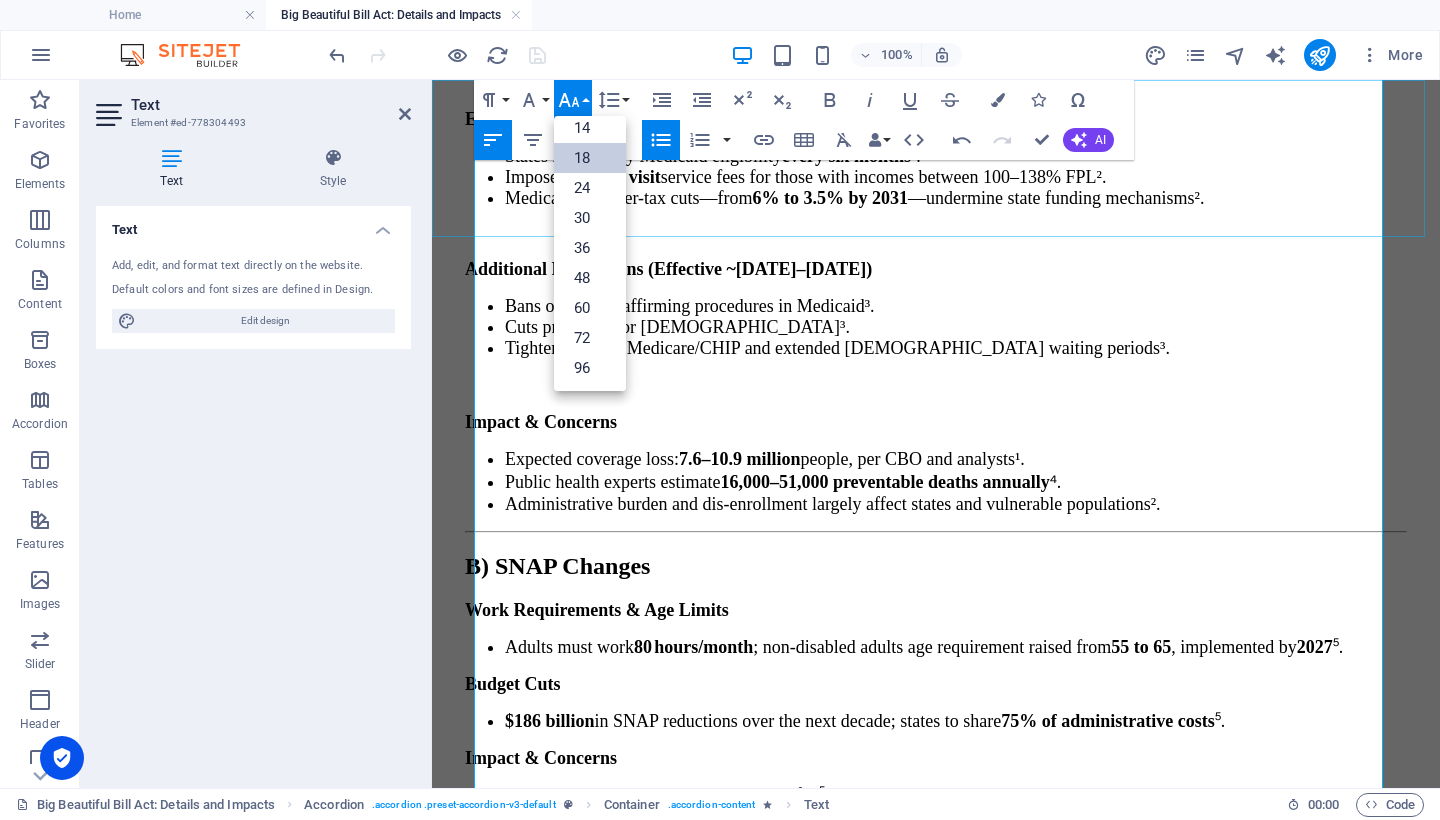 click on "18" at bounding box center (590, 158) 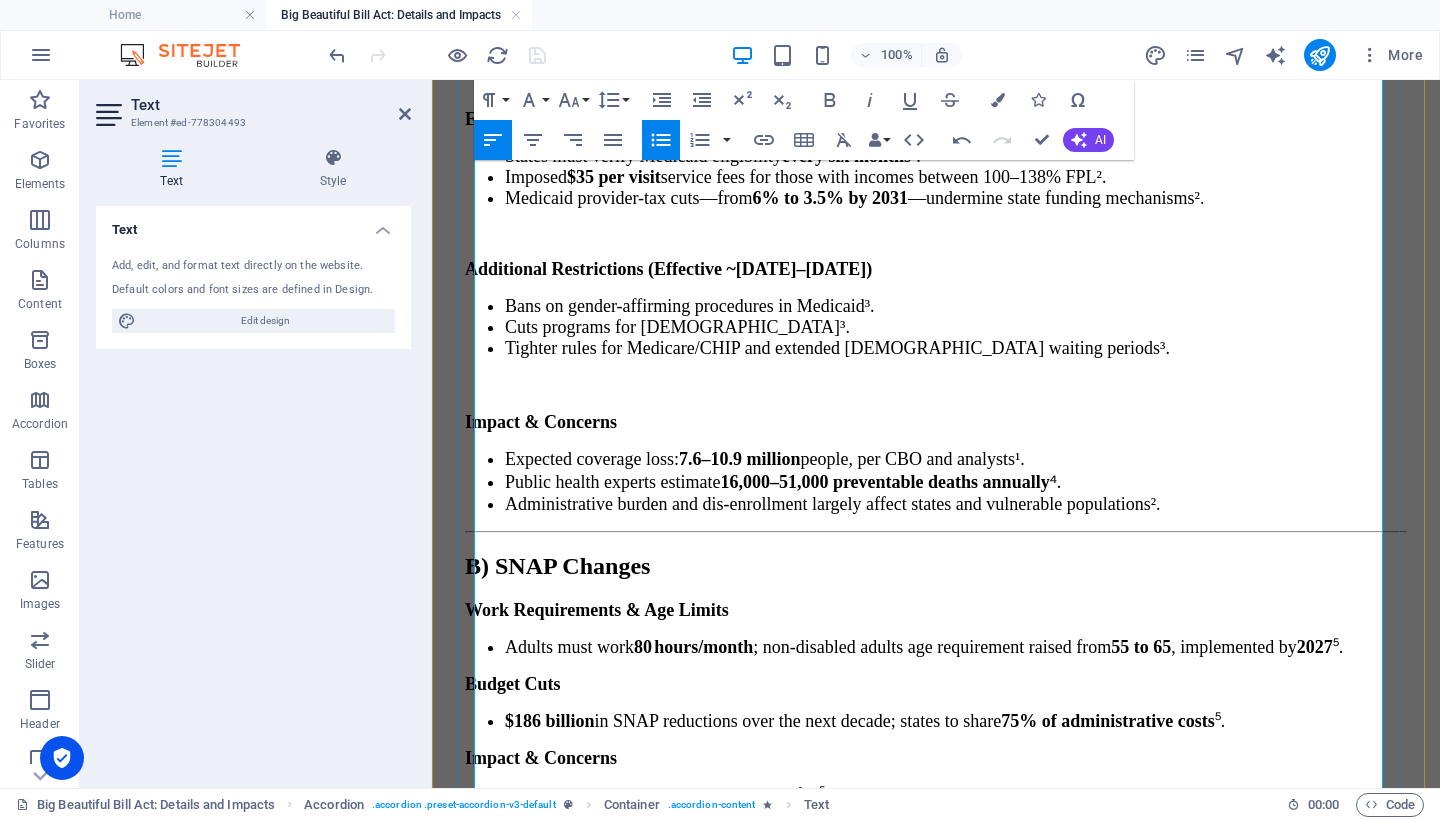 click on "Rural hospitals , such as those in [GEOGRAPHIC_DATA], [GEOGRAPHIC_DATA], anticipate closures or service reductions in response to funding cuts⁵." at bounding box center [956, 1788] 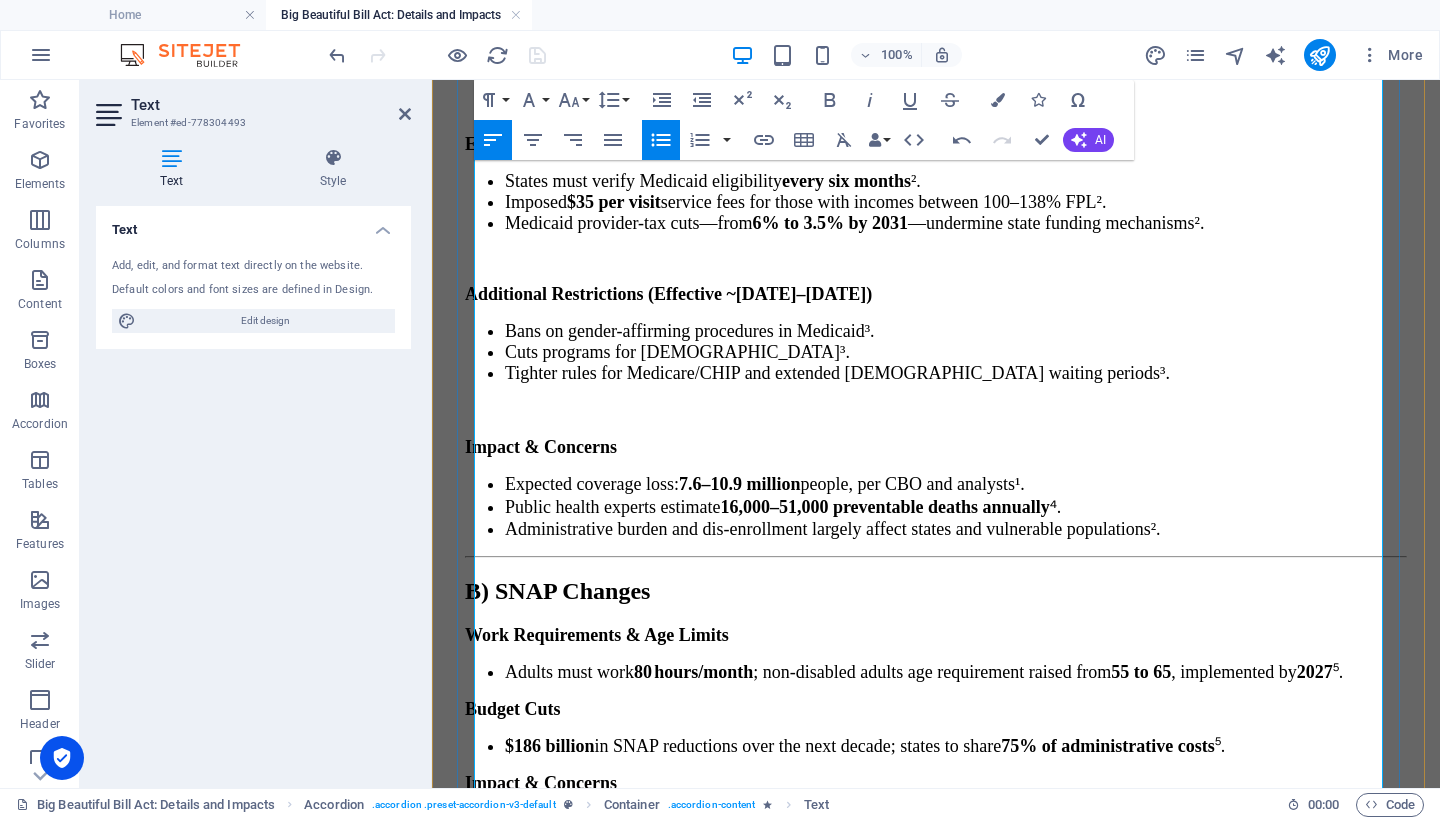 scroll, scrollTop: 12866, scrollLeft: 0, axis: vertical 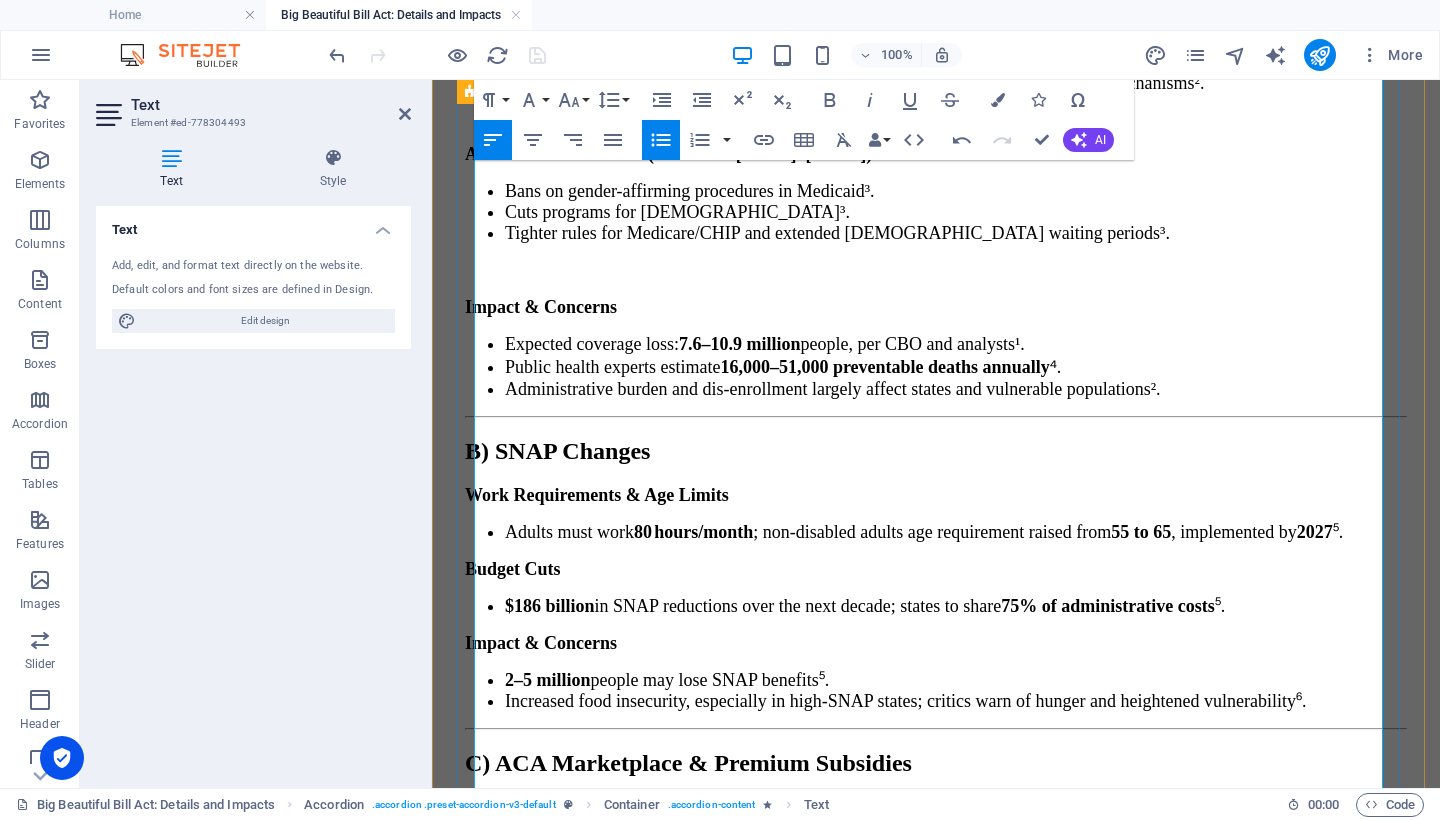 drag, startPoint x: 672, startPoint y: 415, endPoint x: 455, endPoint y: 416, distance: 217.0023 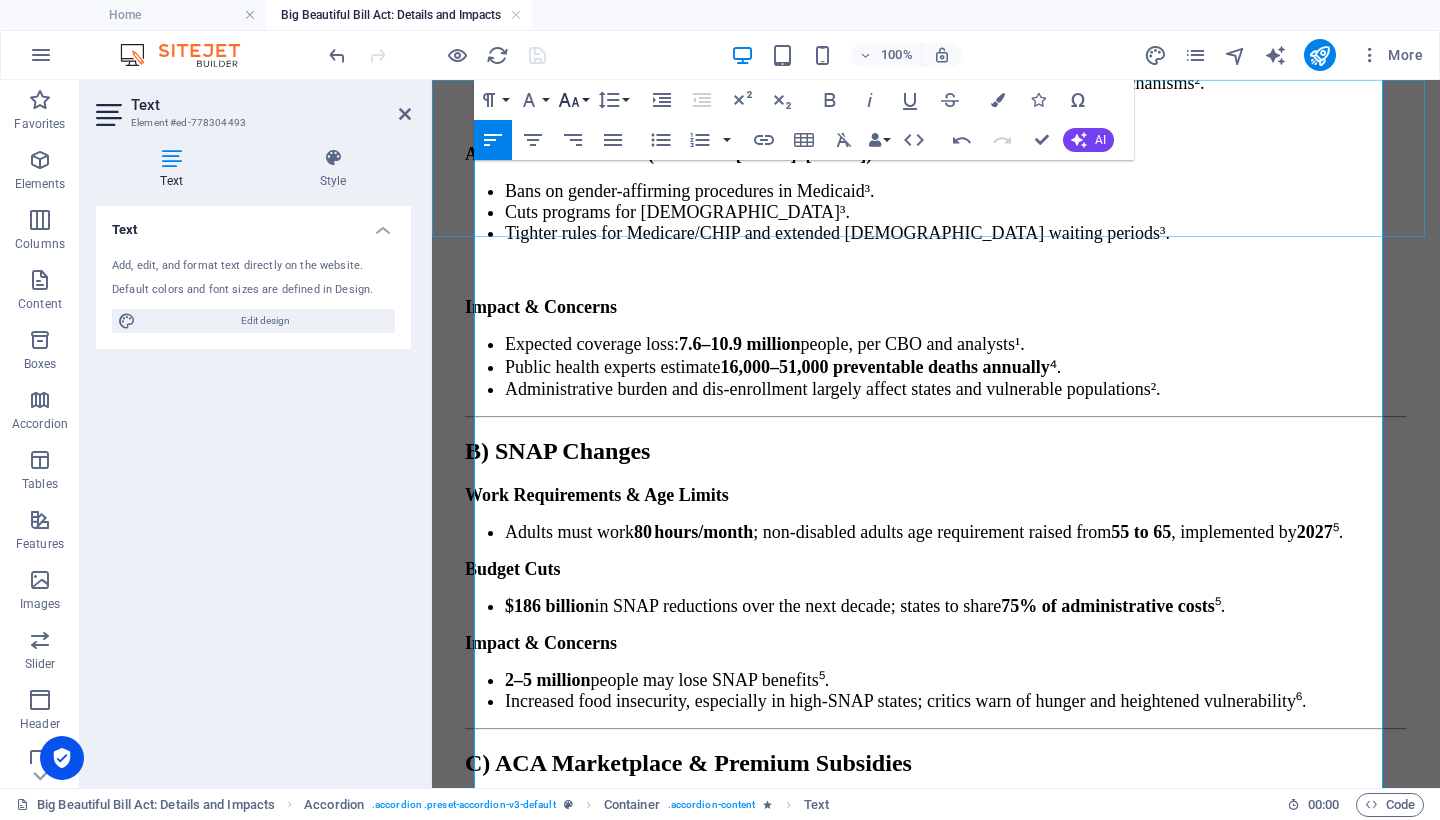 click 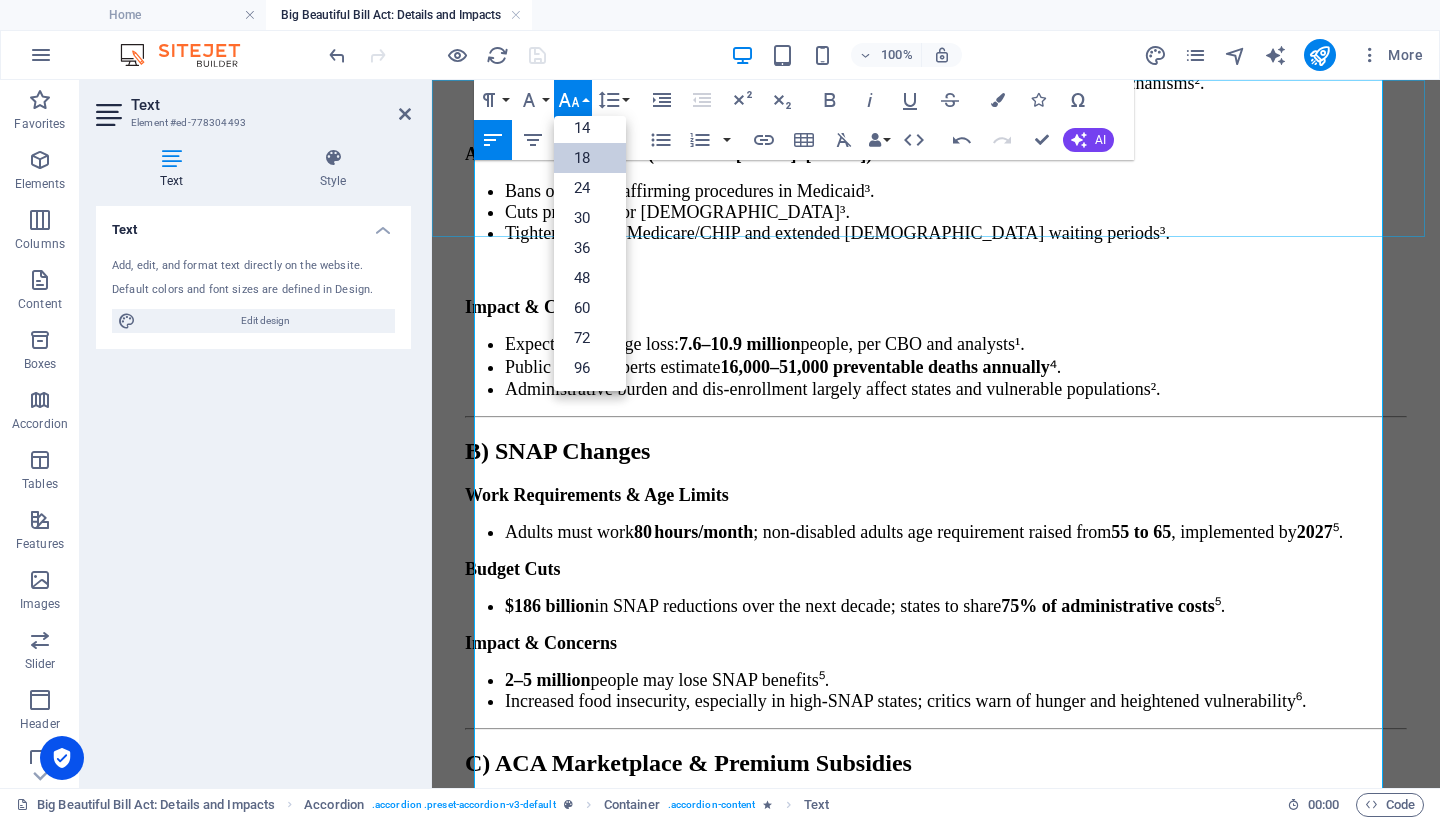 scroll, scrollTop: 161, scrollLeft: 0, axis: vertical 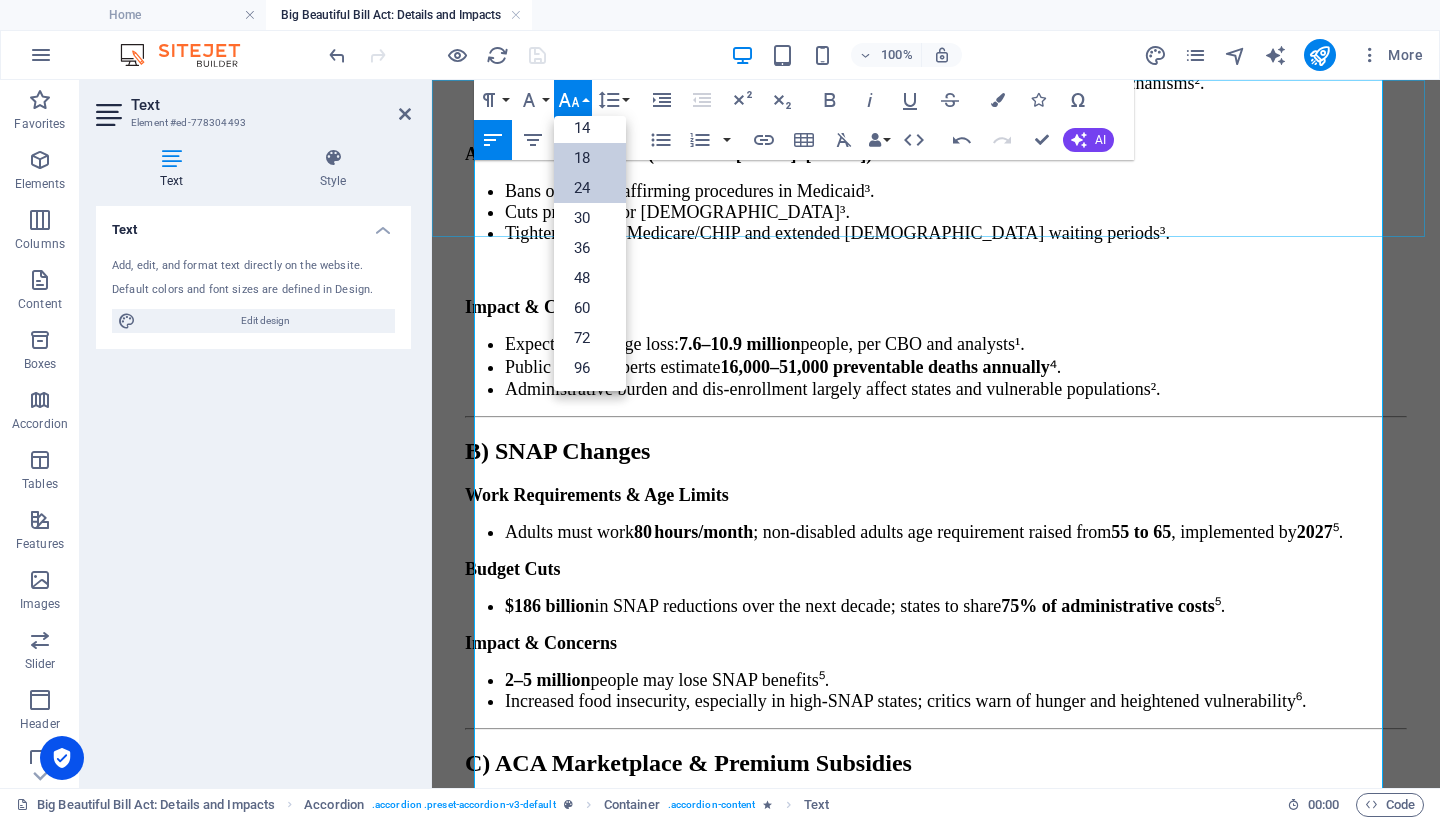 click on "24" at bounding box center [590, 188] 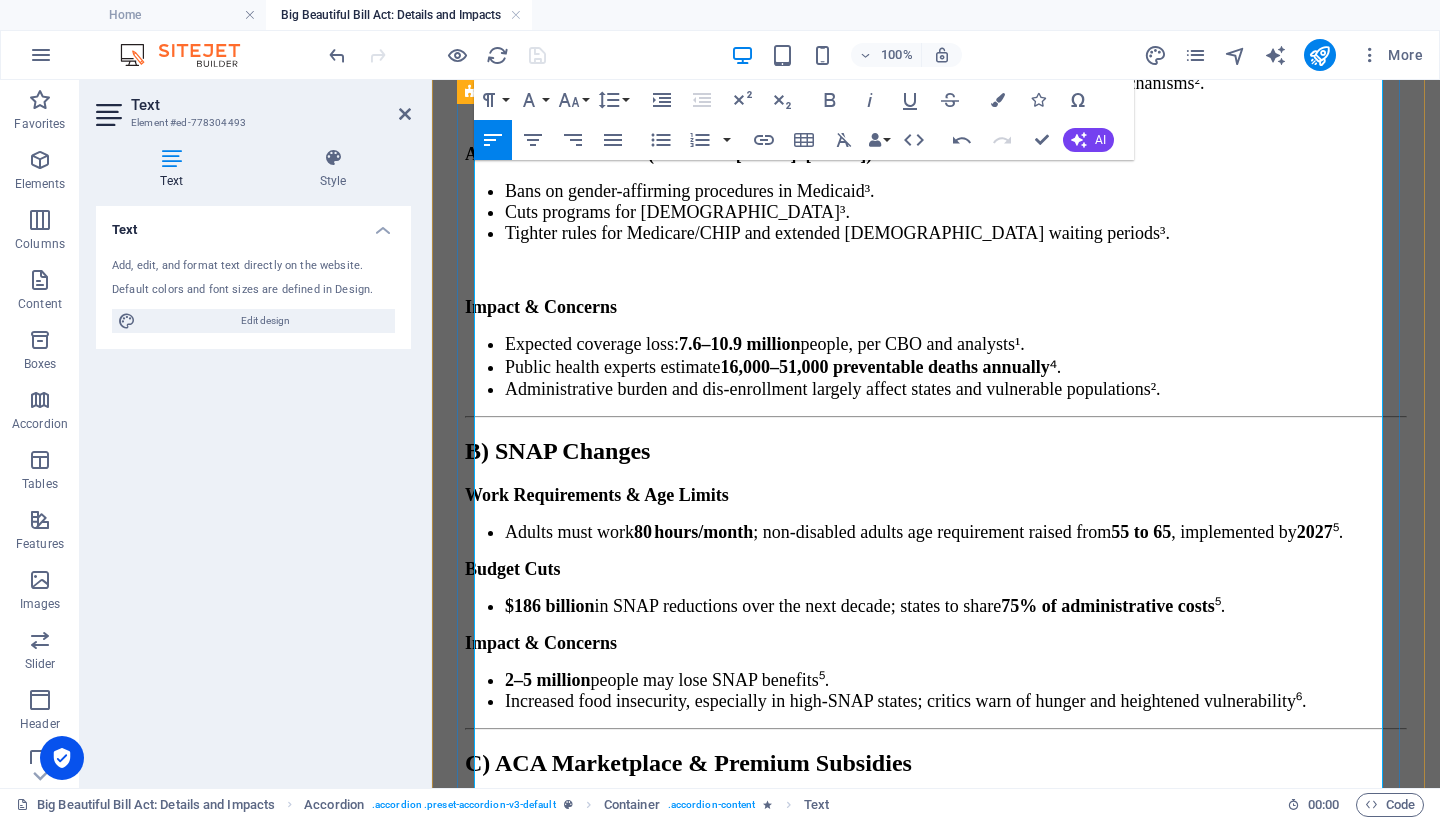 drag, startPoint x: 600, startPoint y: 602, endPoint x: 465, endPoint y: 451, distance: 202.54877 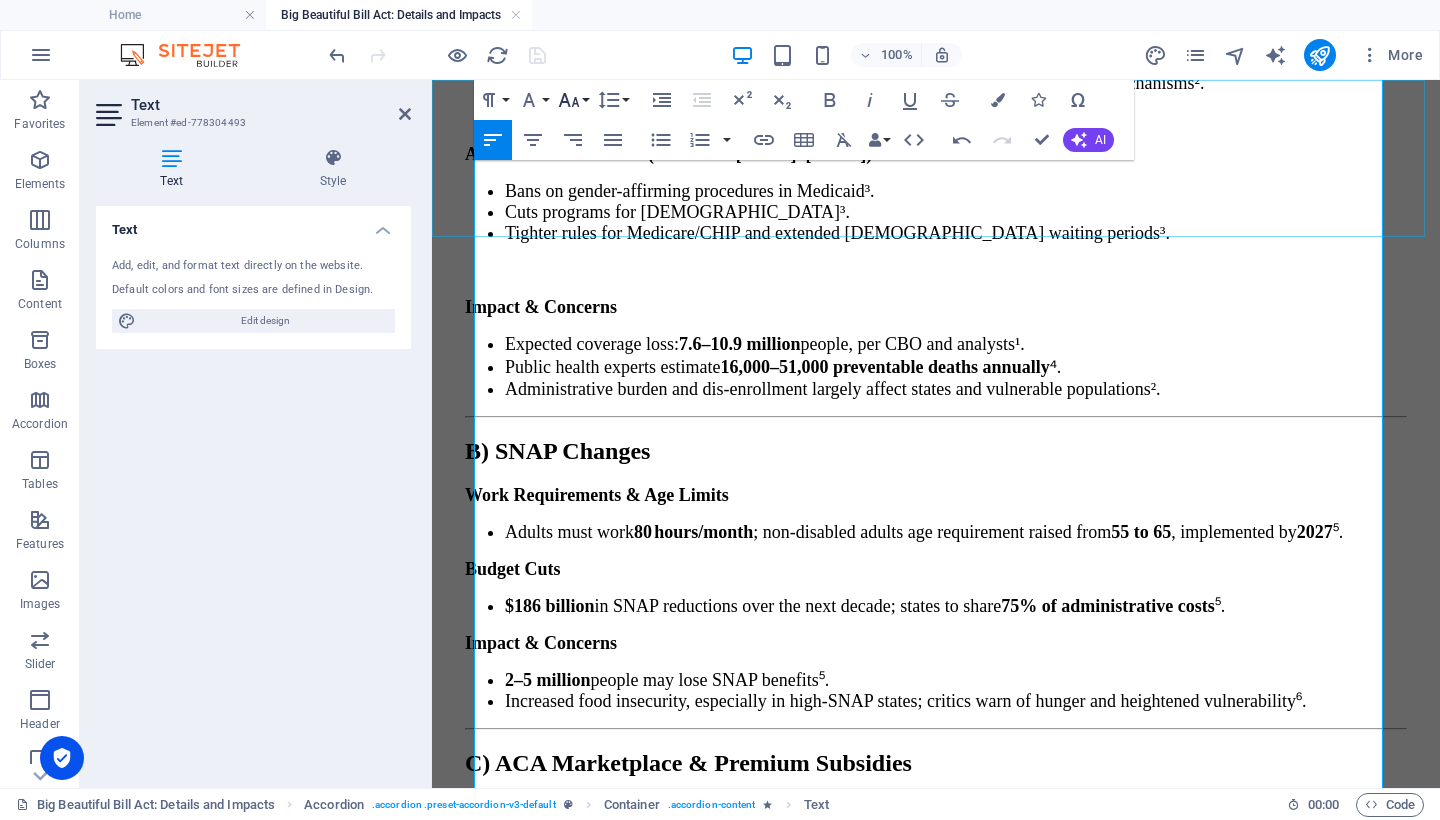 click on "Font Size" at bounding box center [573, 100] 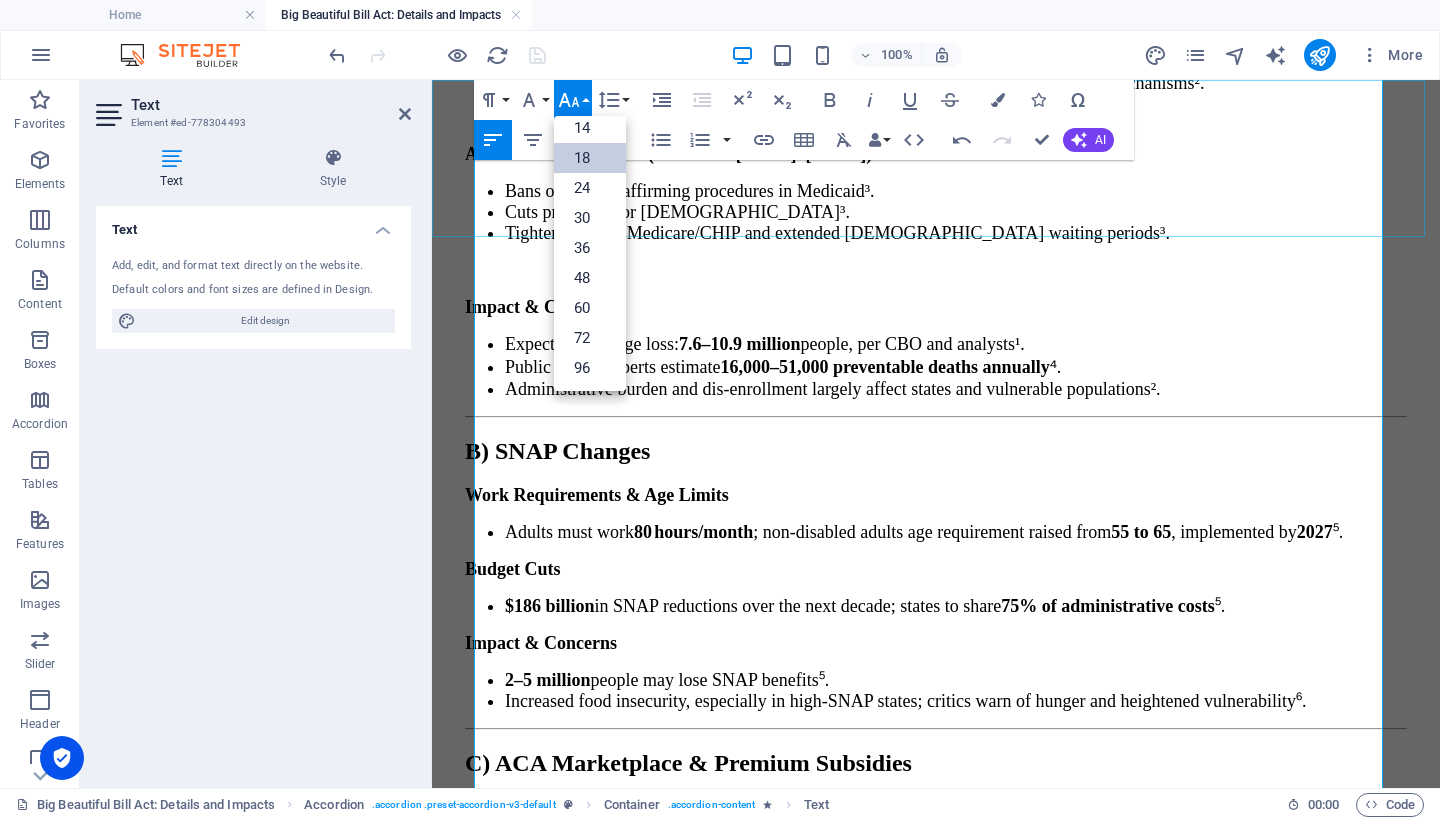 scroll, scrollTop: 161, scrollLeft: 0, axis: vertical 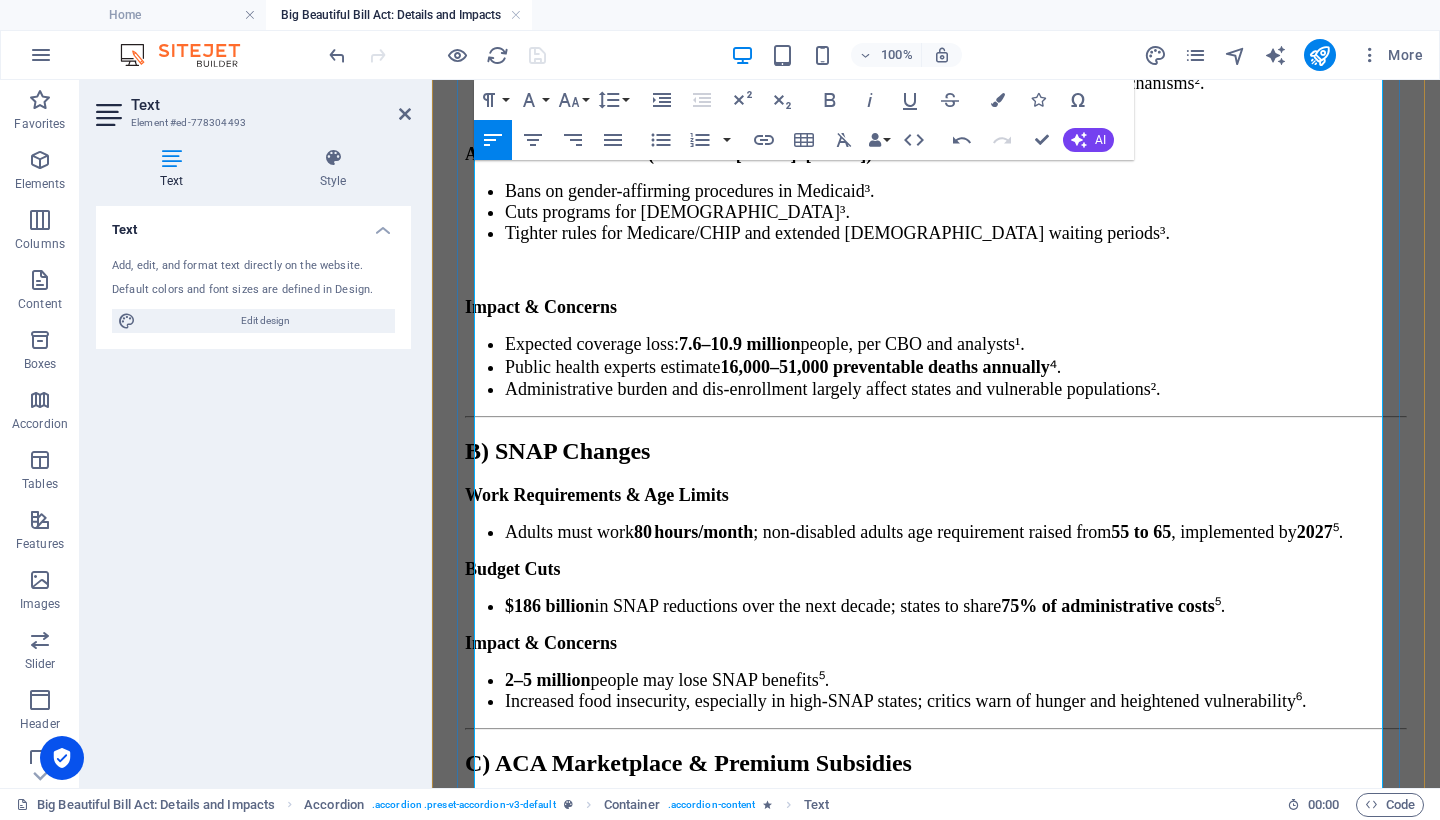 click on "overhauls the U.S. social safety net with stringent work conditions, deeper cost-sharing, and eligibility constraints. Despite projected cost savings, the changes risk large-scale harm: millions losing coverage, increased medical debt, food insecurity, and potential spikes in preventable deaths. The delayed onset of these measures may shield policymakers from backlash—but the long-term consequences, particularly for marginalized communities, are both significant and detrimental." at bounding box center (936, 1832) 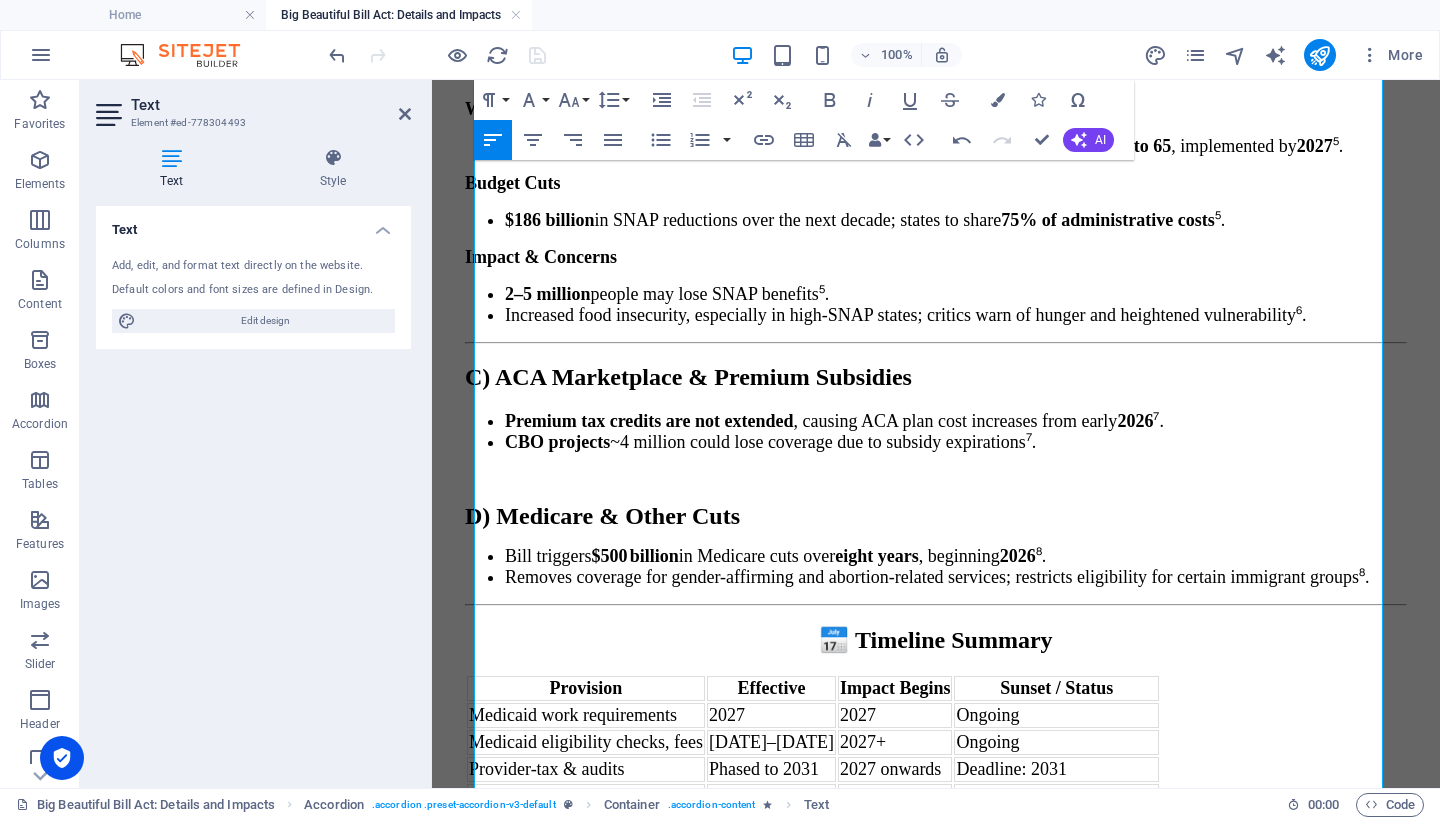 scroll, scrollTop: 13153, scrollLeft: 0, axis: vertical 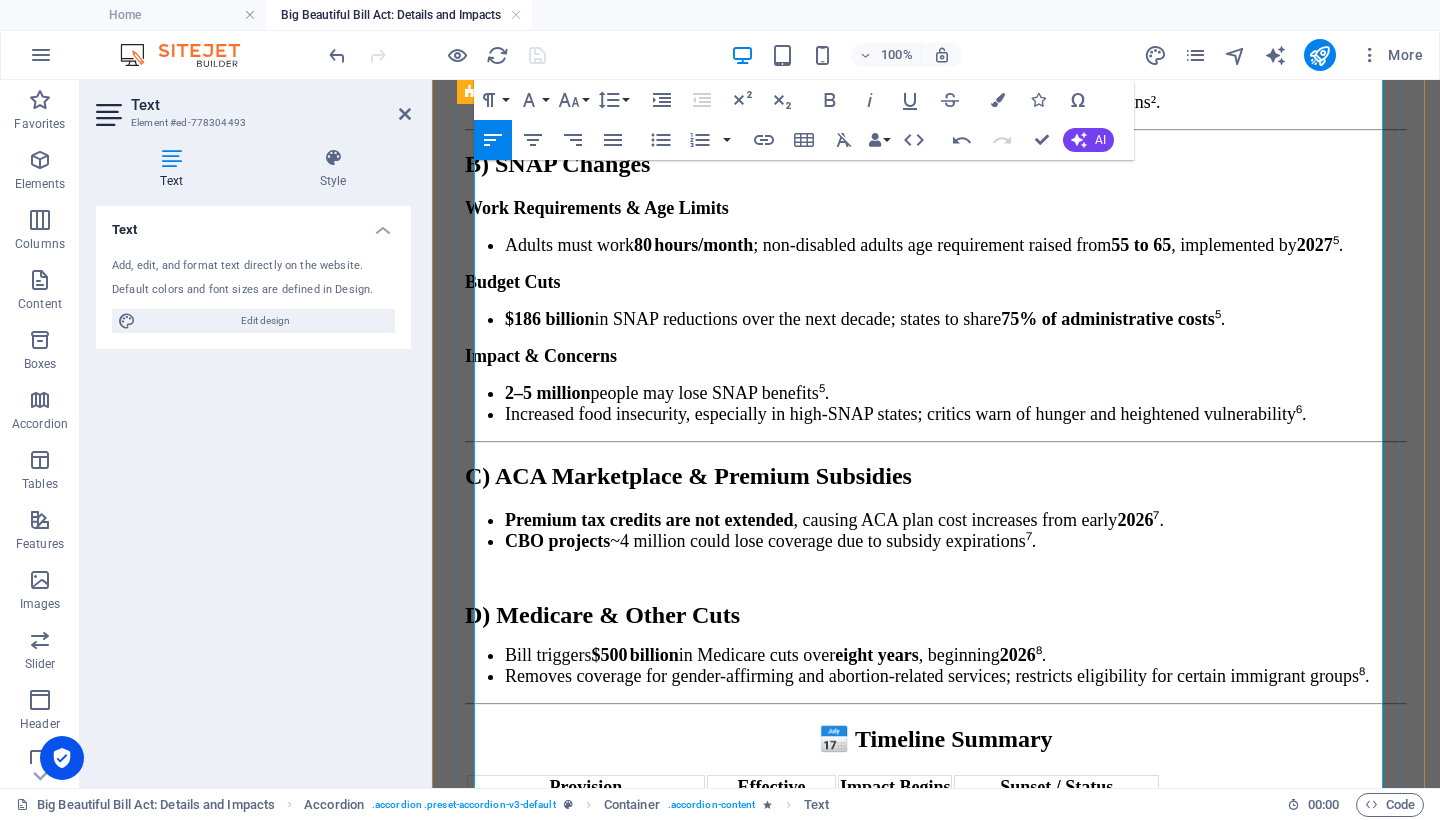 drag, startPoint x: 1267, startPoint y: 570, endPoint x: 469, endPoint y: 355, distance: 826.4557 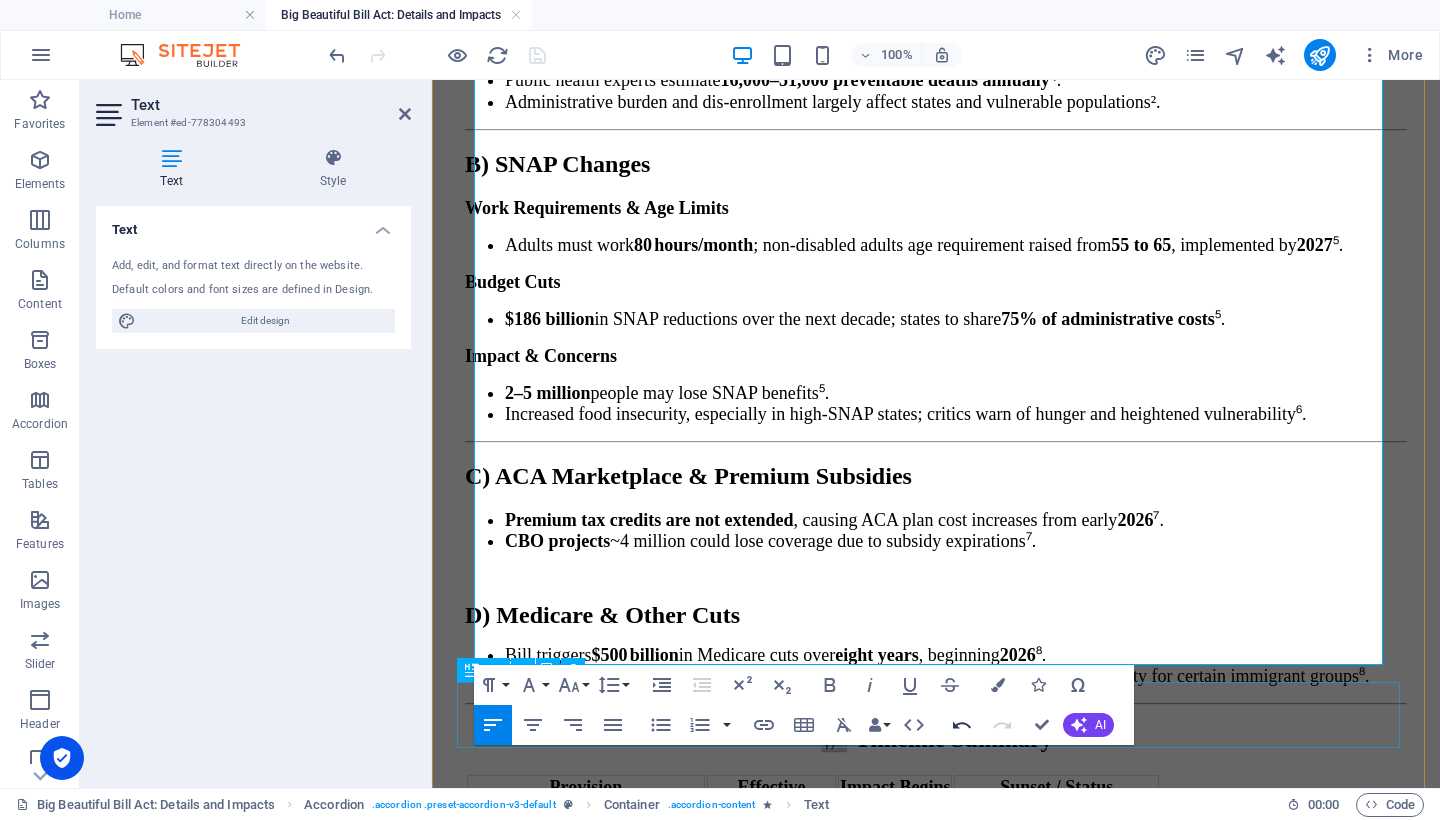 click 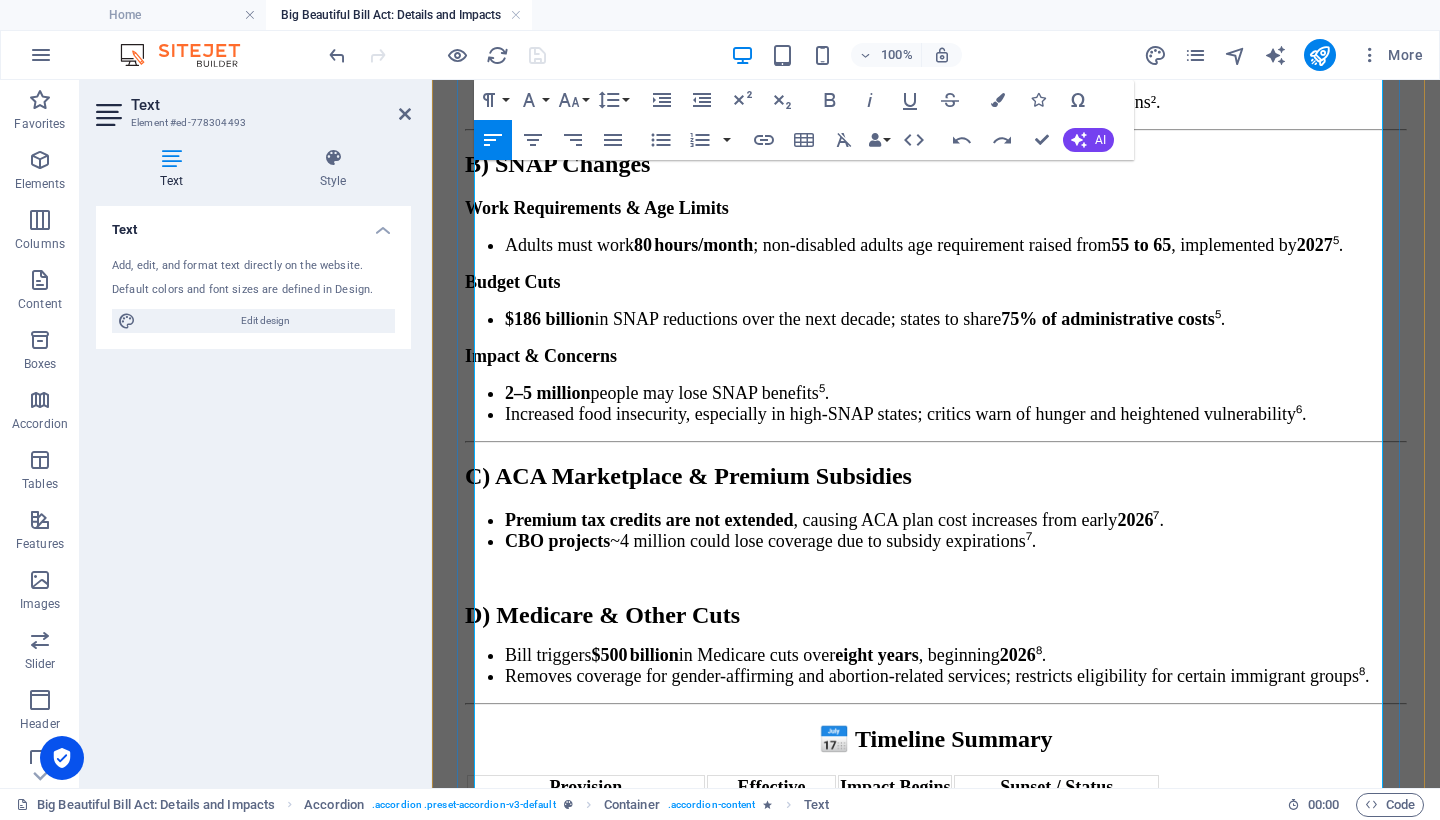 click on "Bill Includes $500B in Medicare Cuts" at bounding box center [803, 1966] 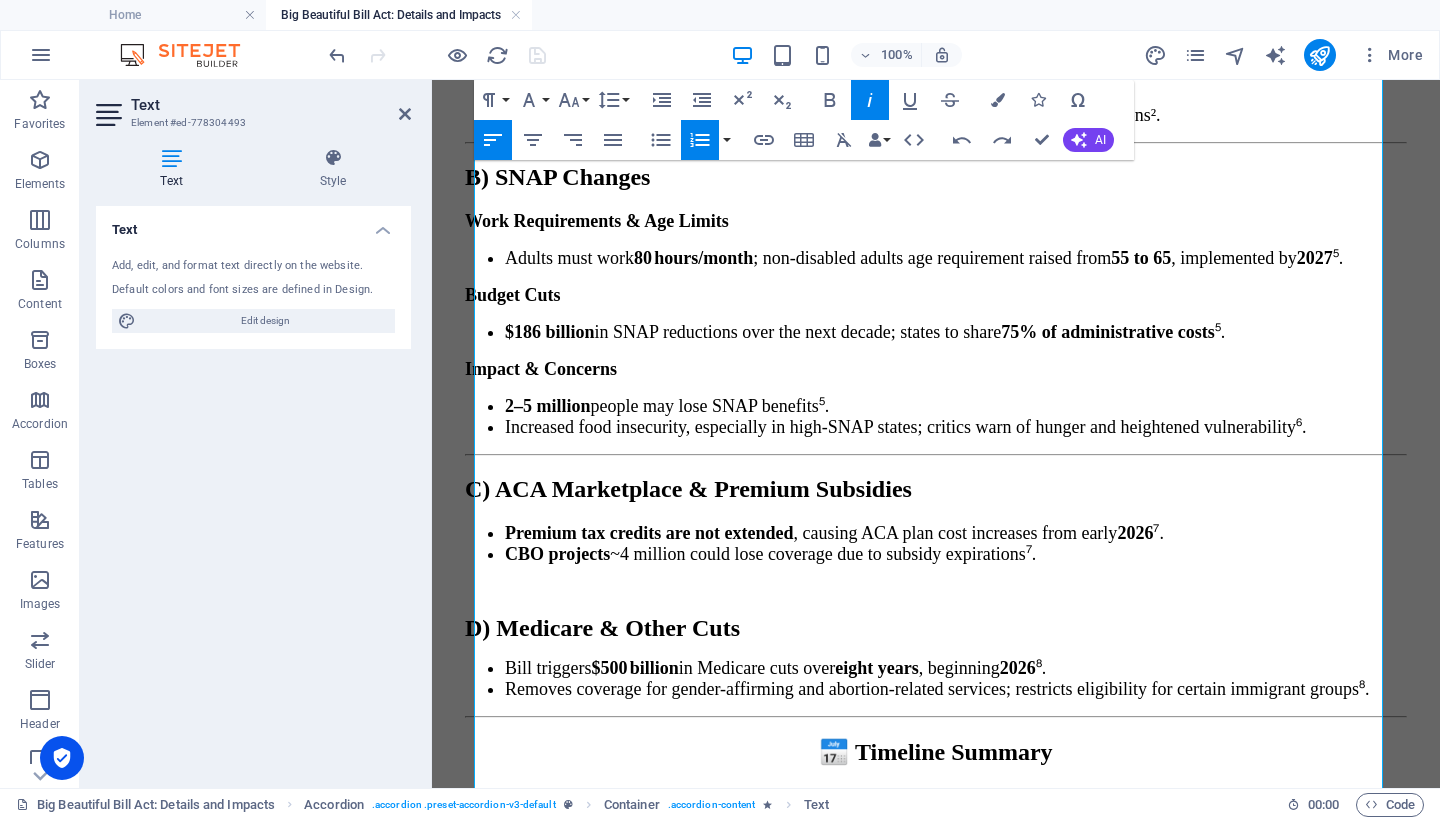 scroll, scrollTop: 13060, scrollLeft: 0, axis: vertical 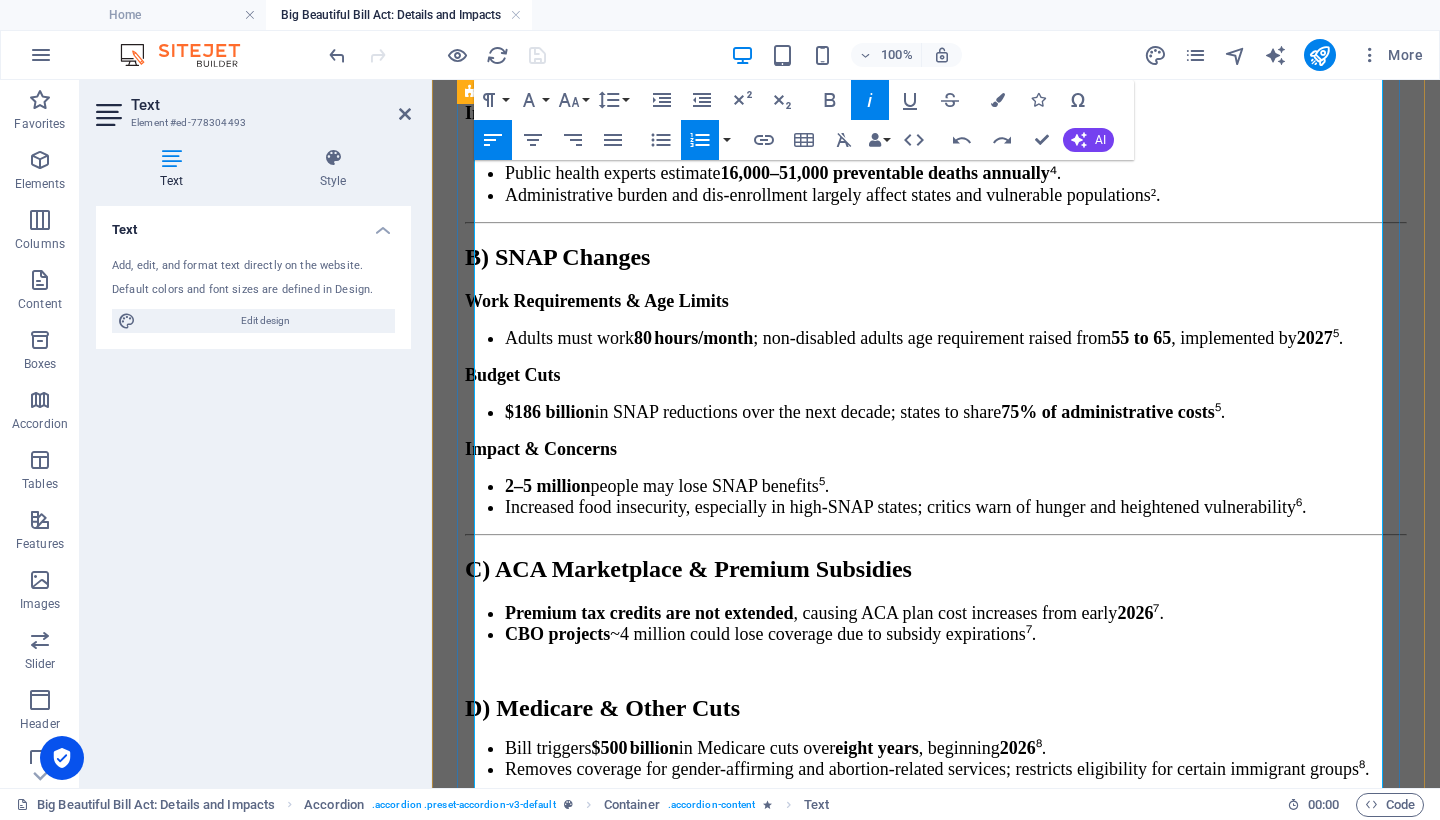 drag, startPoint x: 1274, startPoint y: 612, endPoint x: 463, endPoint y: 478, distance: 821.9957 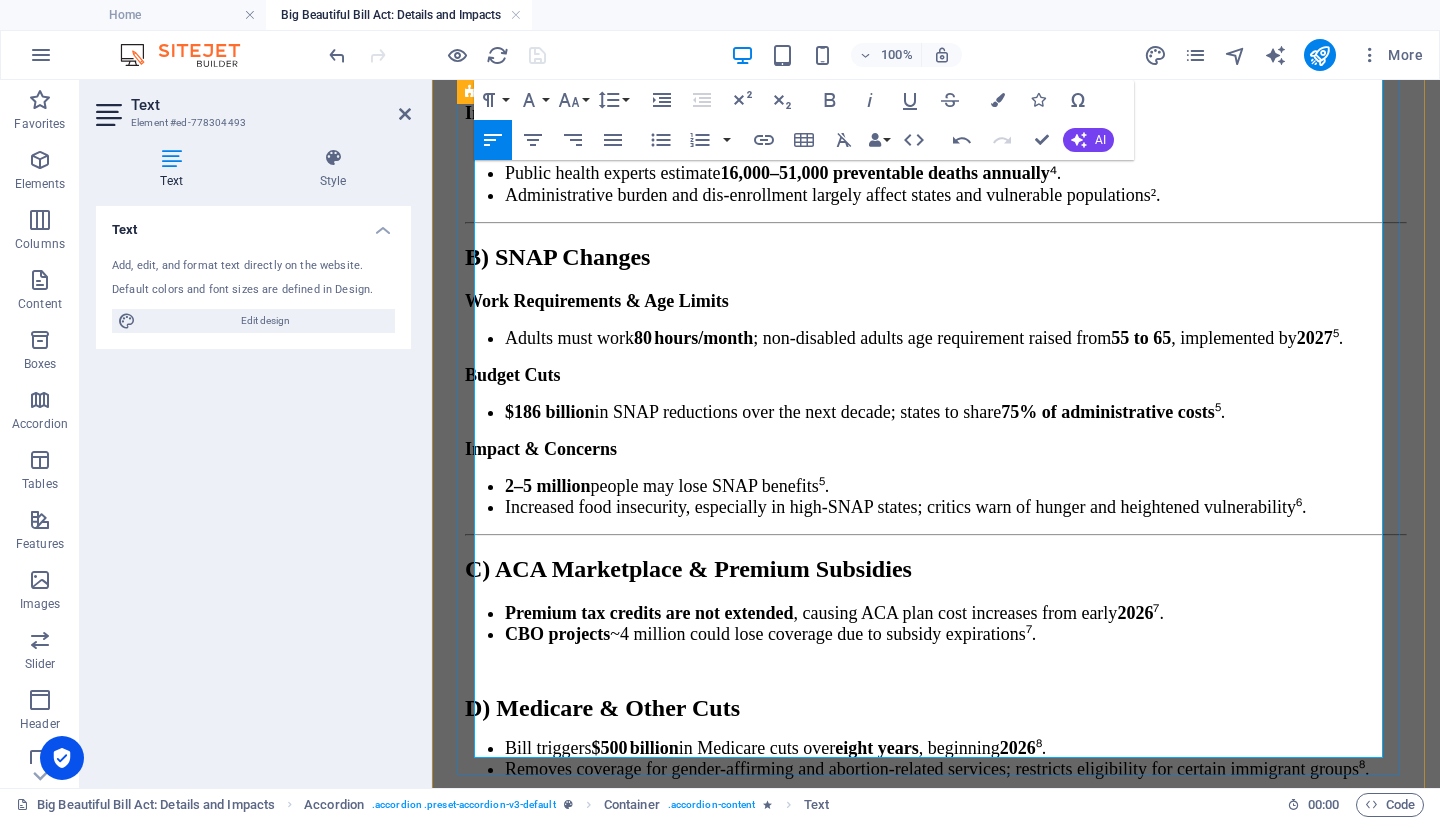 drag, startPoint x: 630, startPoint y: 459, endPoint x: 444, endPoint y: 445, distance: 186.52614 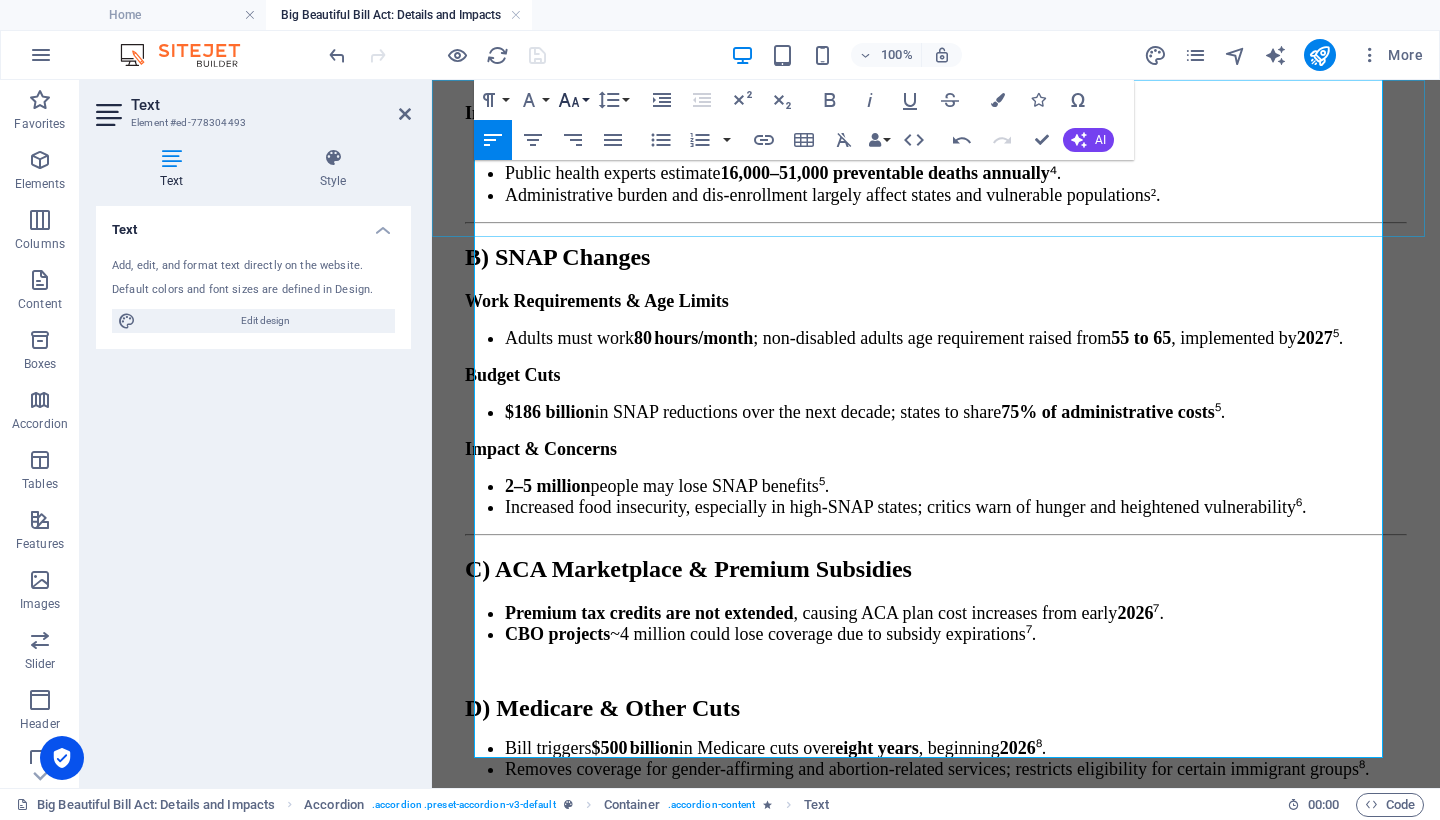 click 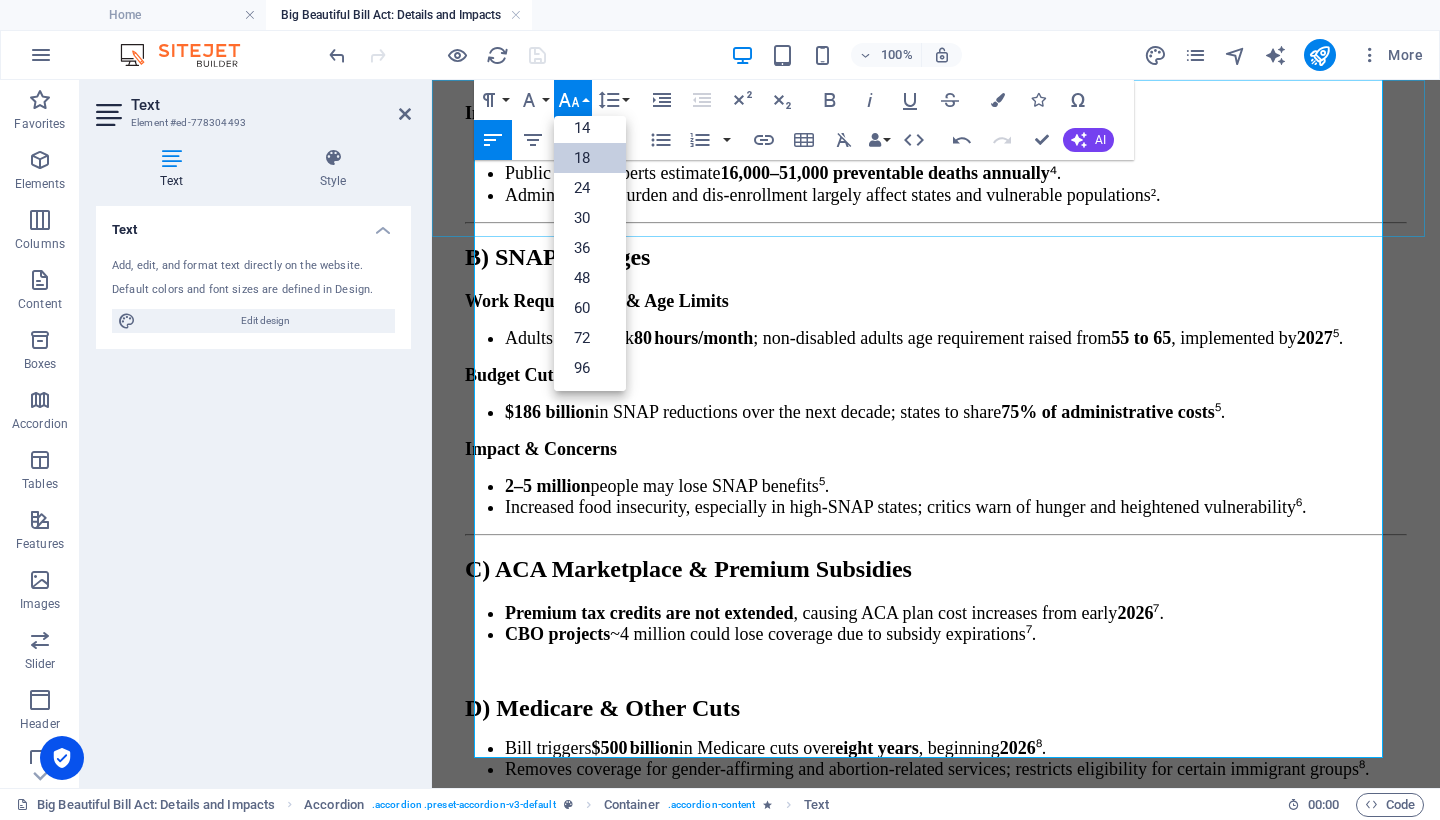scroll, scrollTop: 161, scrollLeft: 0, axis: vertical 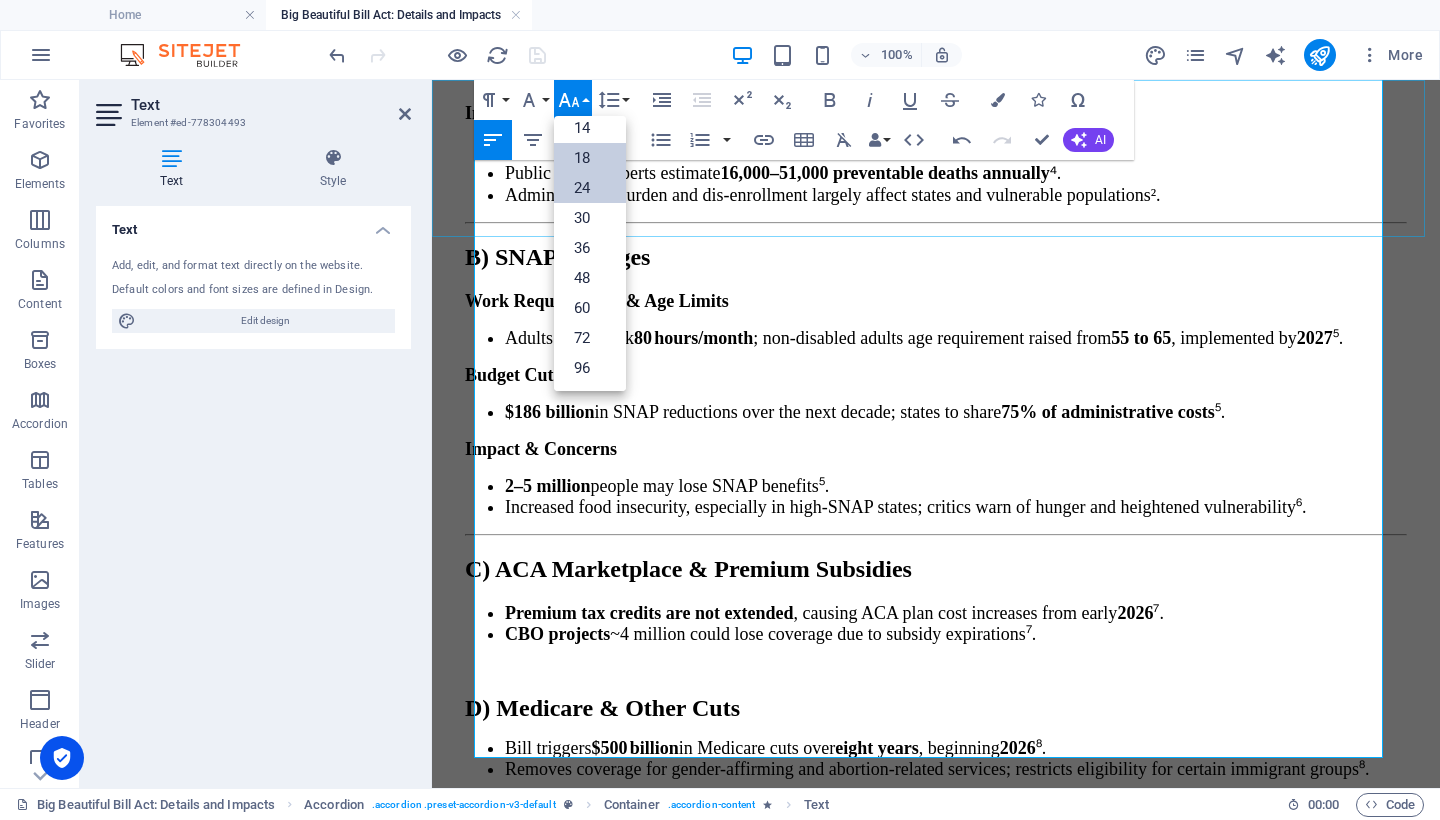 click on "24" at bounding box center (590, 188) 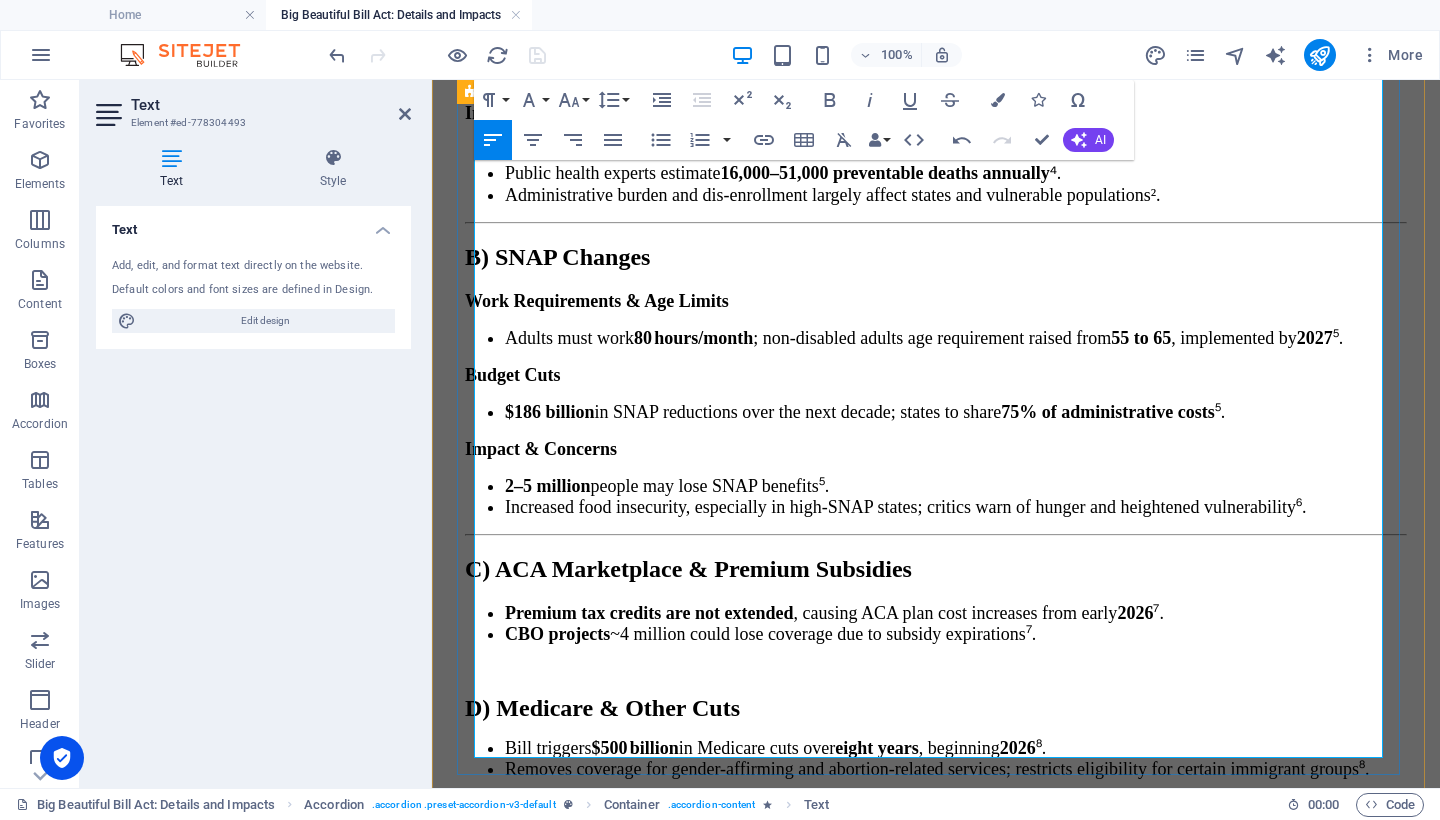 drag, startPoint x: 956, startPoint y: 490, endPoint x: 459, endPoint y: 501, distance: 497.1217 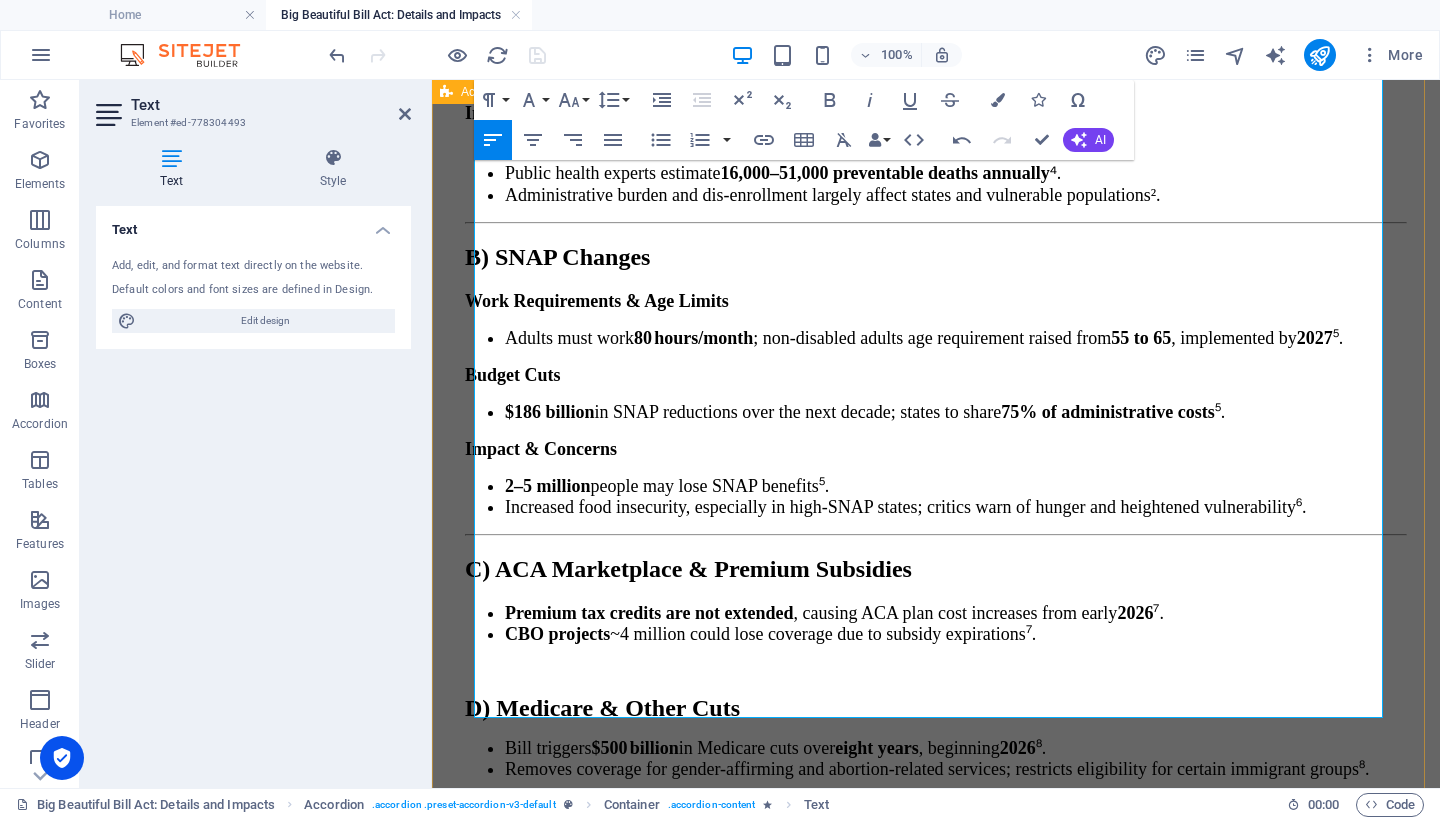 drag, startPoint x: 1035, startPoint y: 674, endPoint x: 449, endPoint y: 480, distance: 617.2779 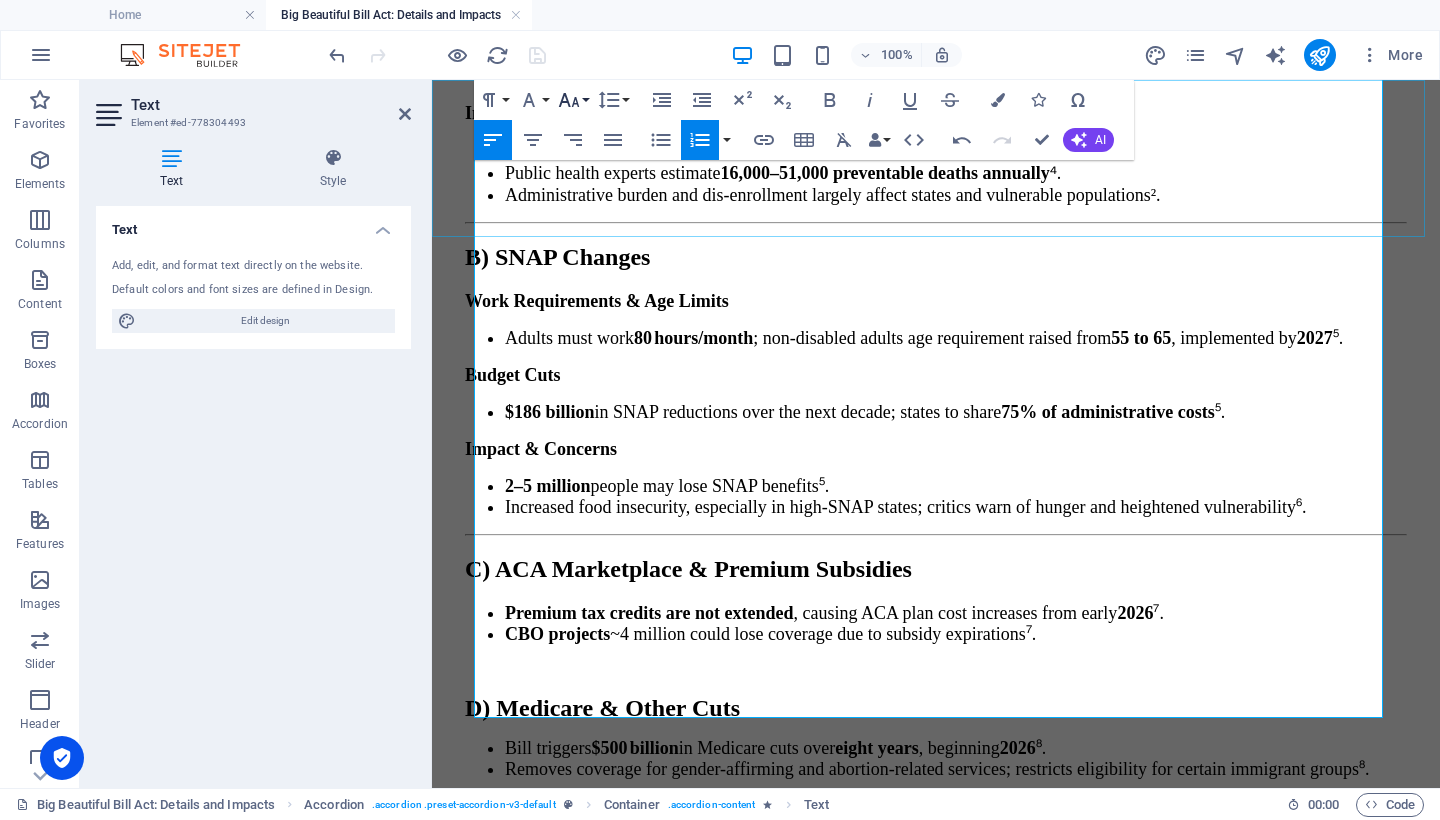 click on "Font Size" at bounding box center (573, 100) 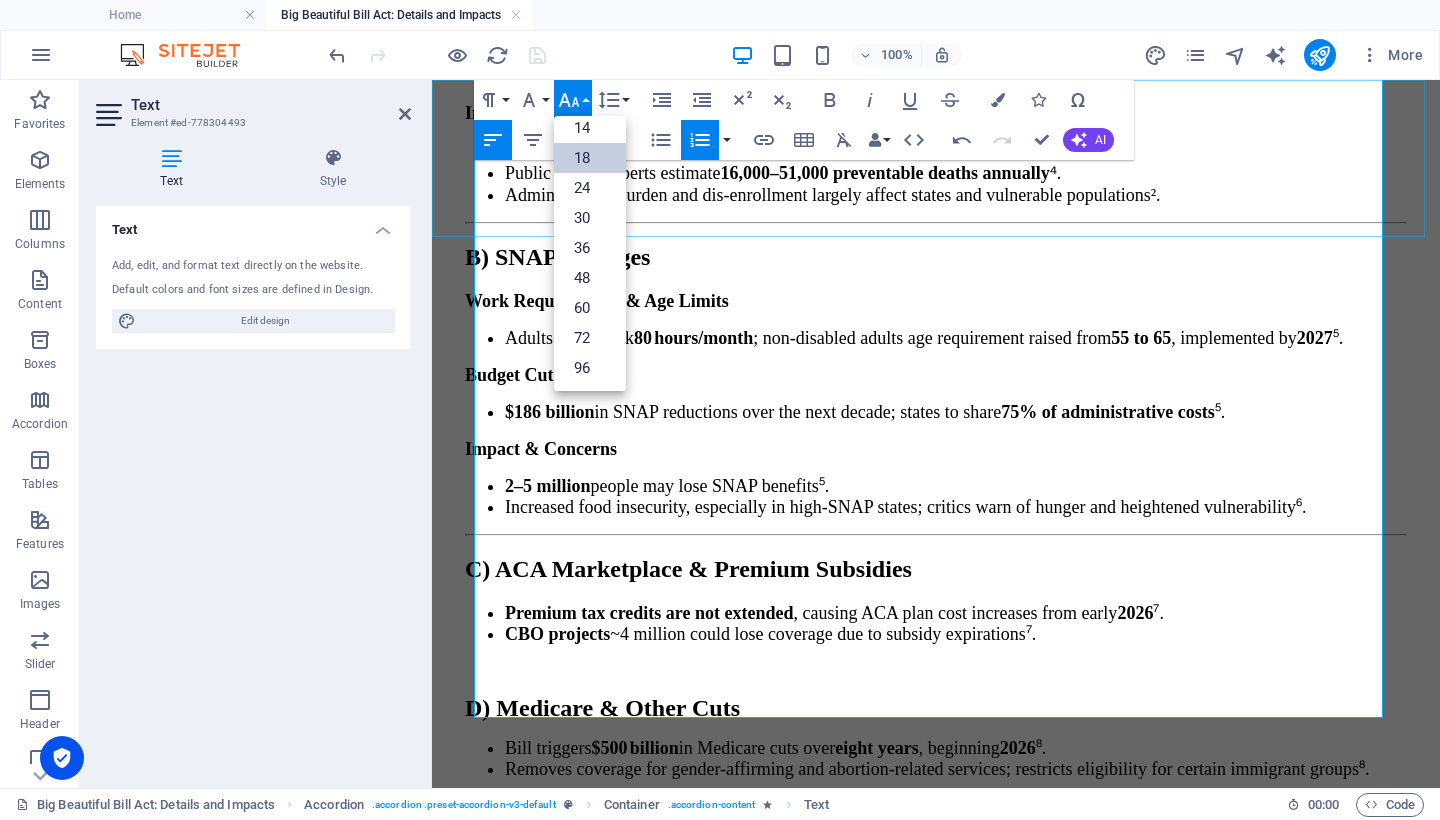 scroll, scrollTop: 161, scrollLeft: 0, axis: vertical 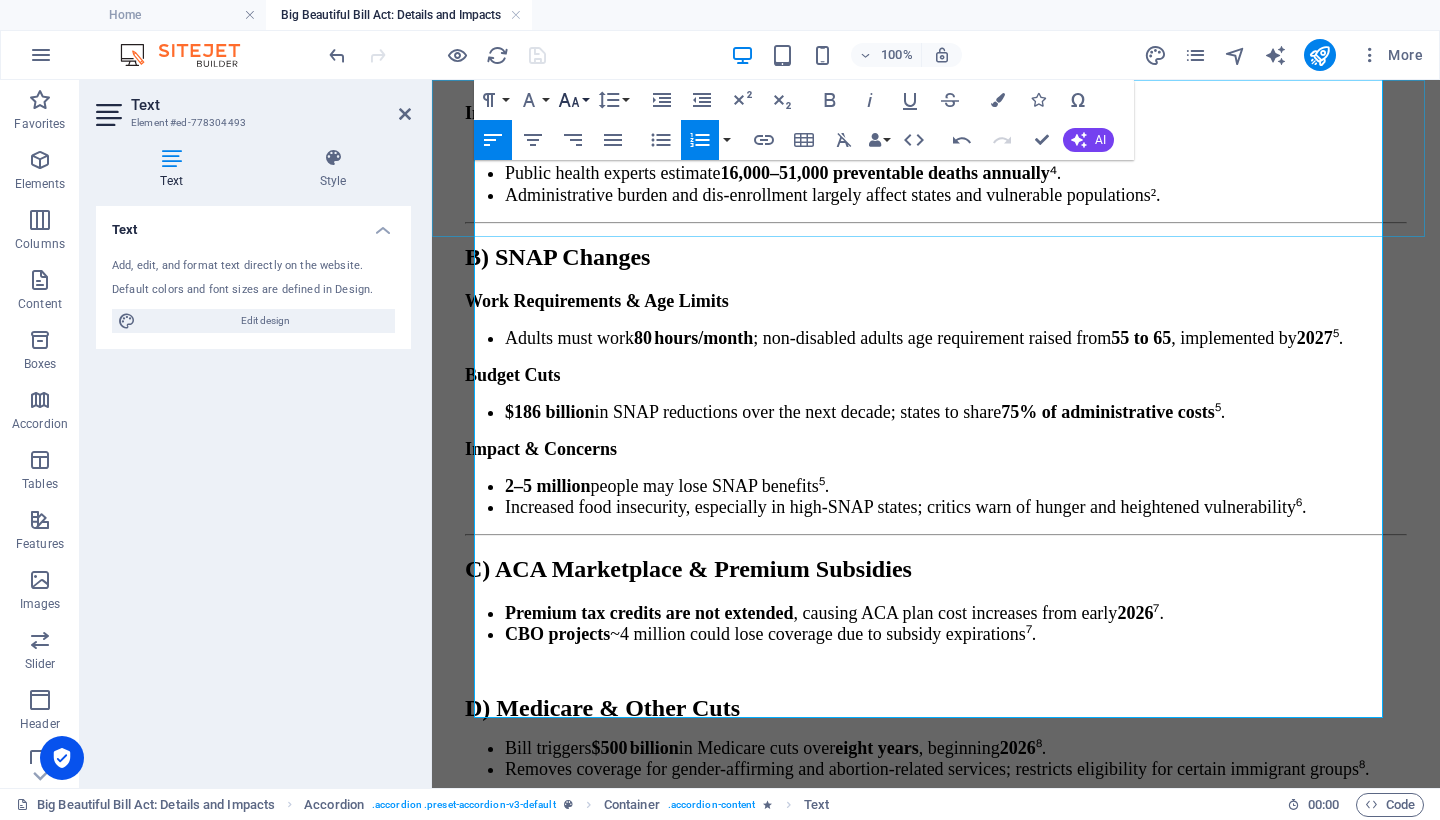 click 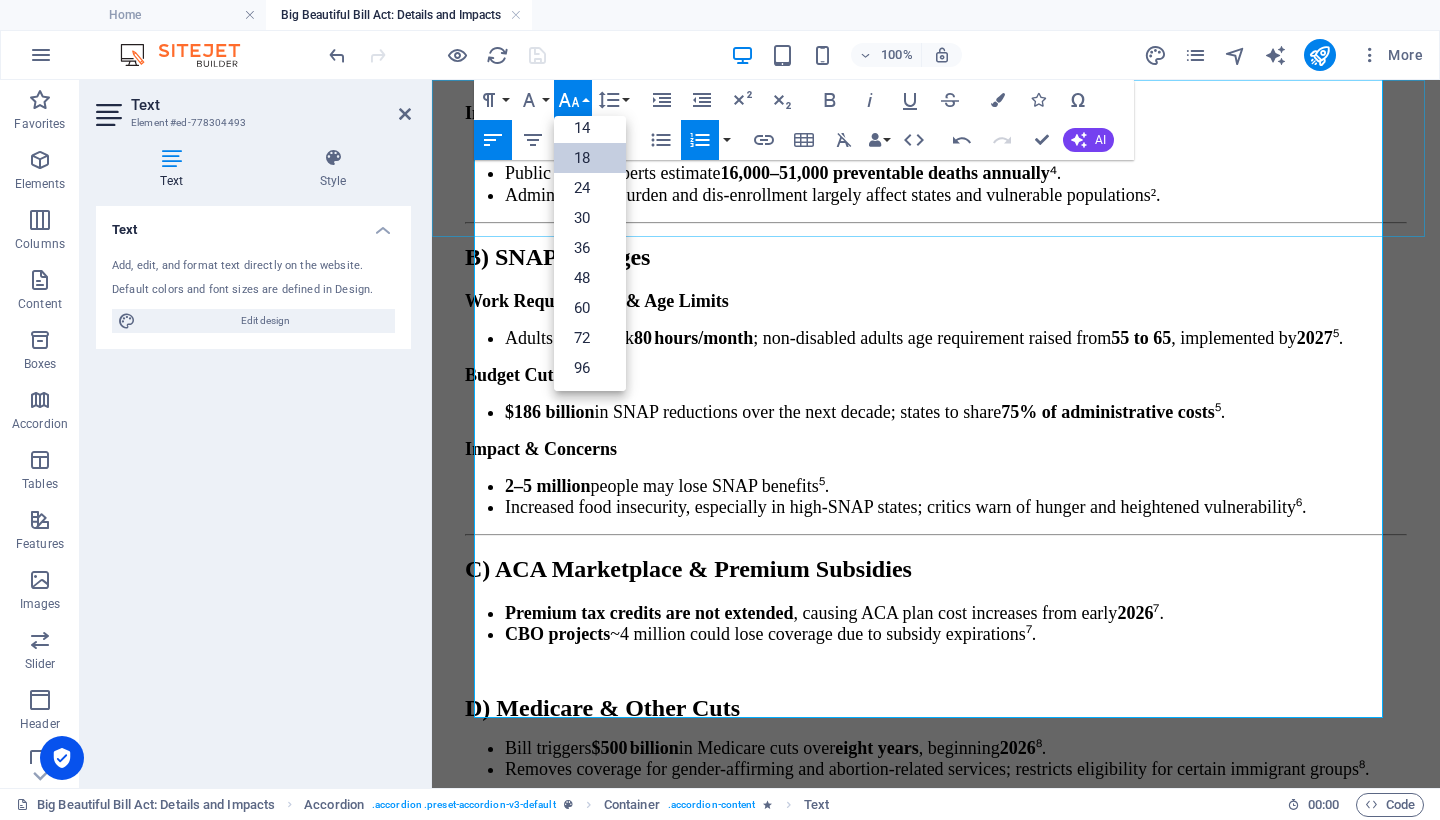 scroll, scrollTop: 161, scrollLeft: 0, axis: vertical 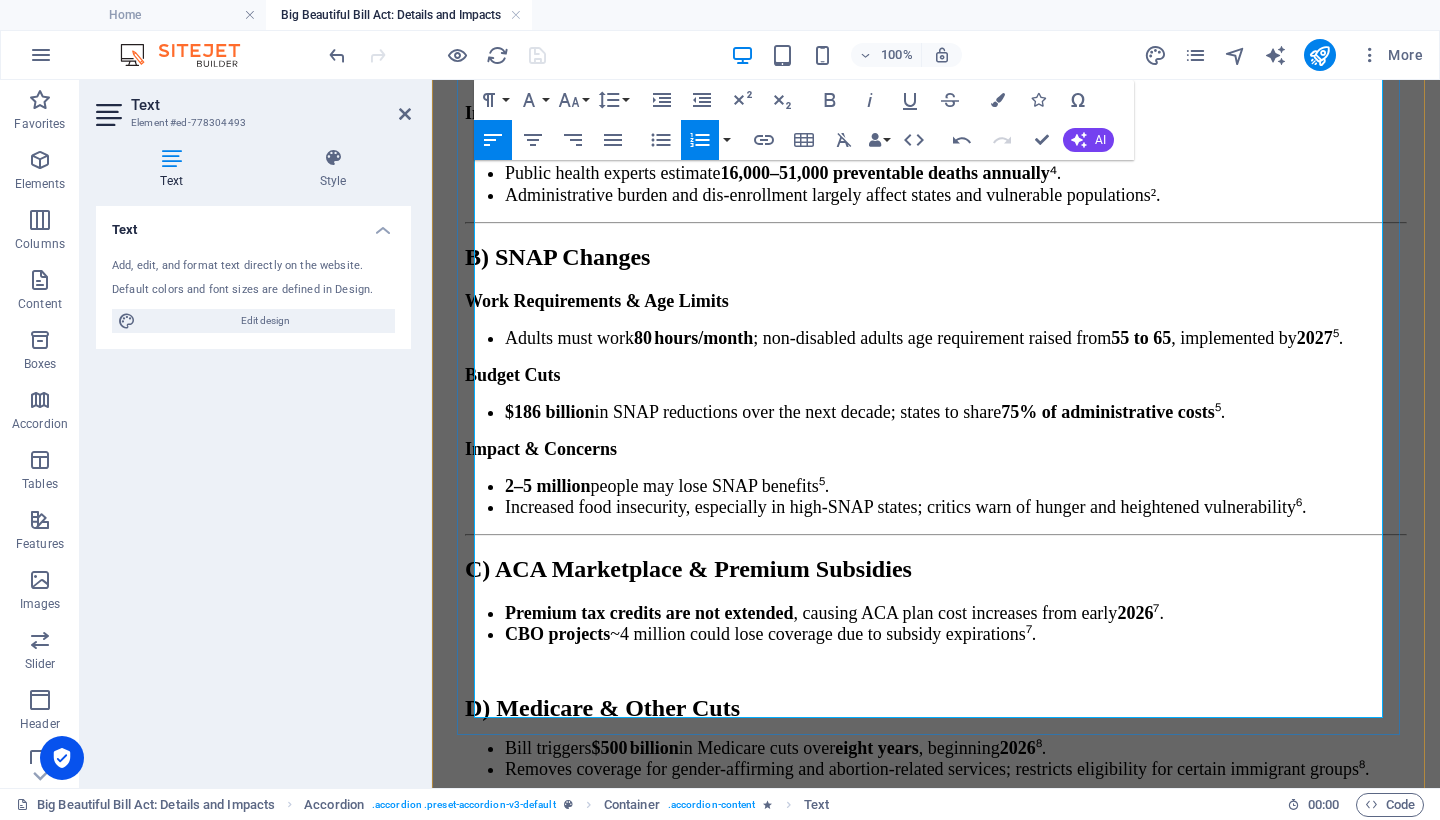 click on "🔗 References" at bounding box center (936, 1743) 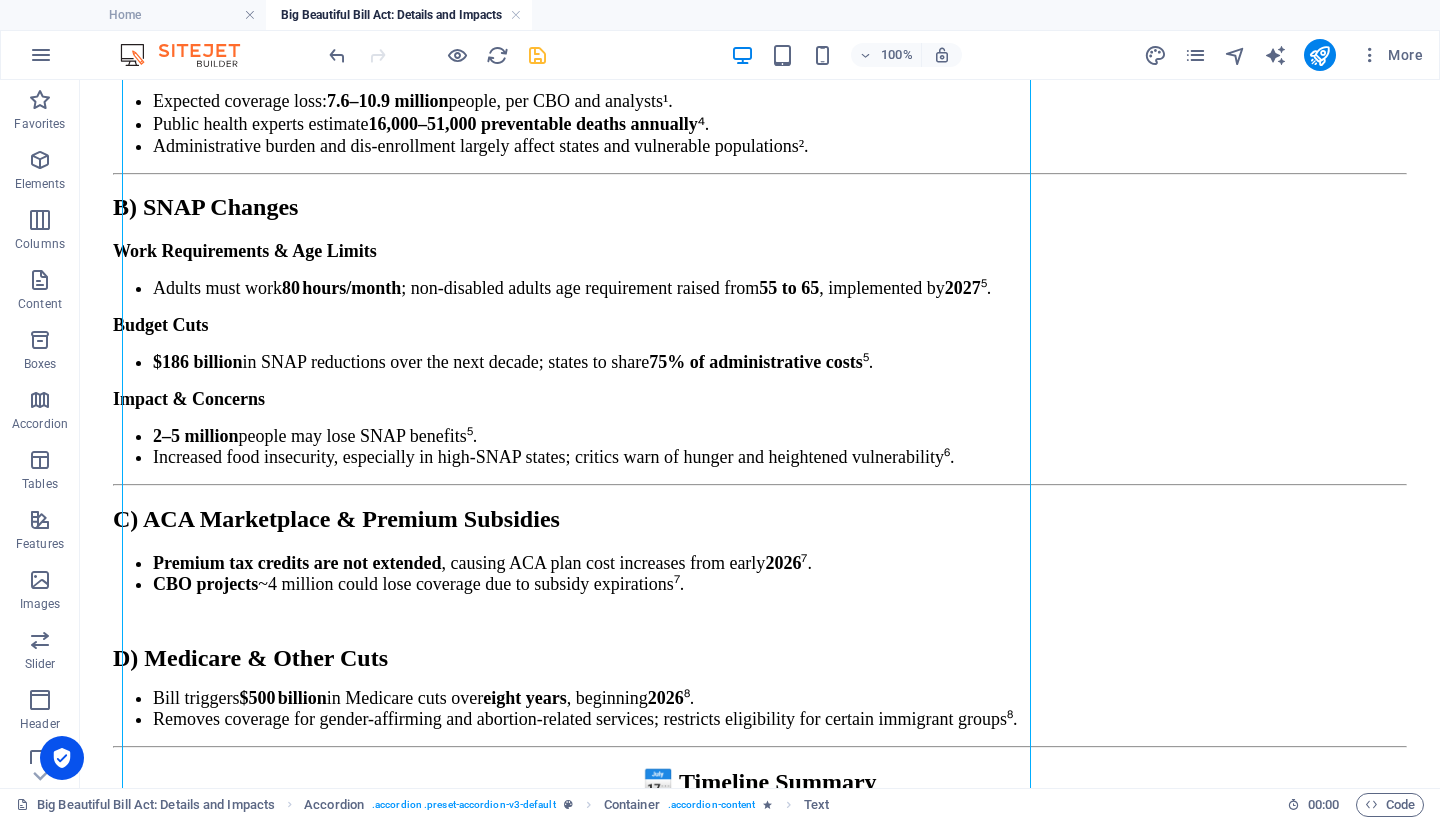 scroll, scrollTop: 9599, scrollLeft: 0, axis: vertical 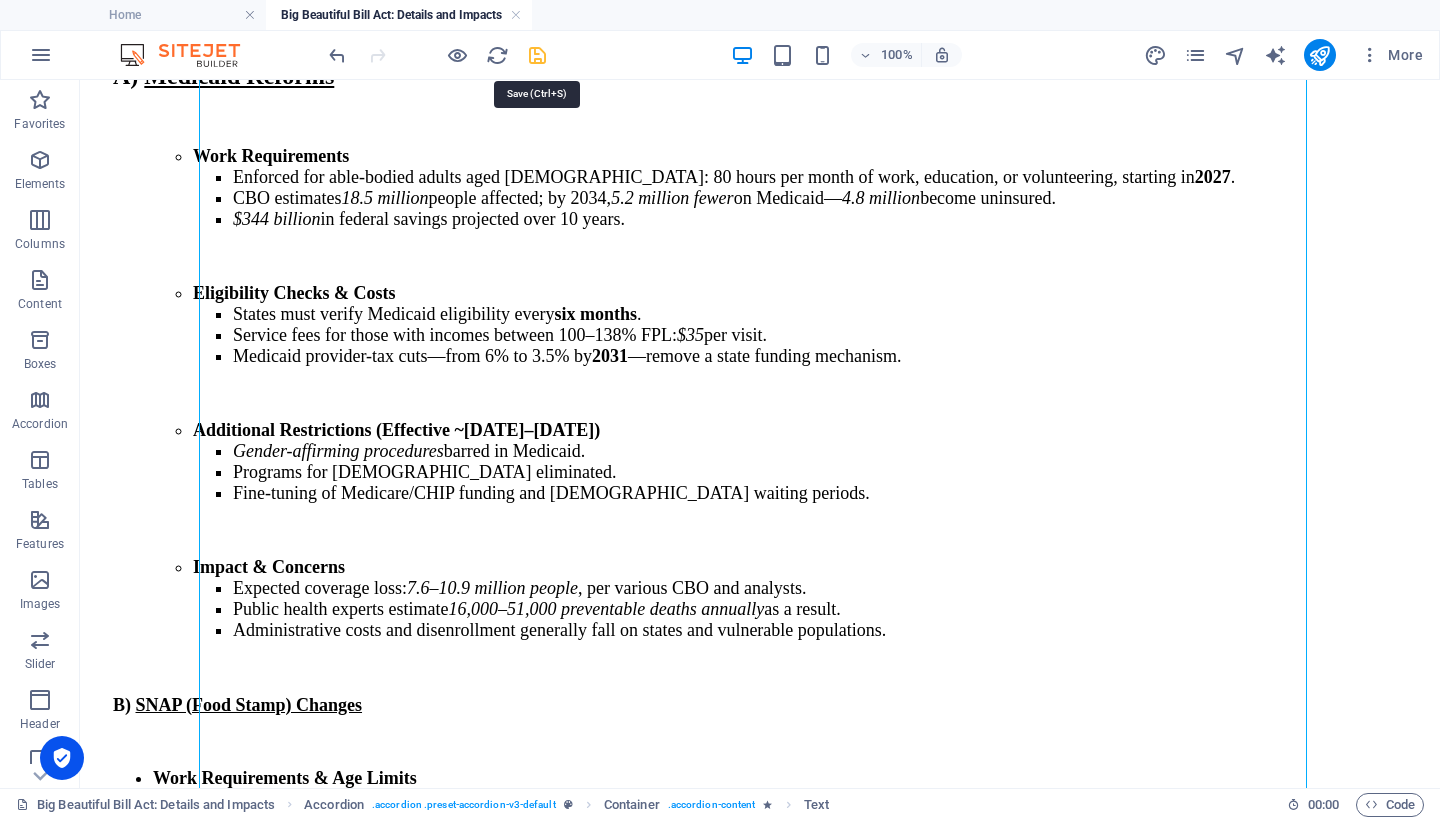 click at bounding box center (537, 55) 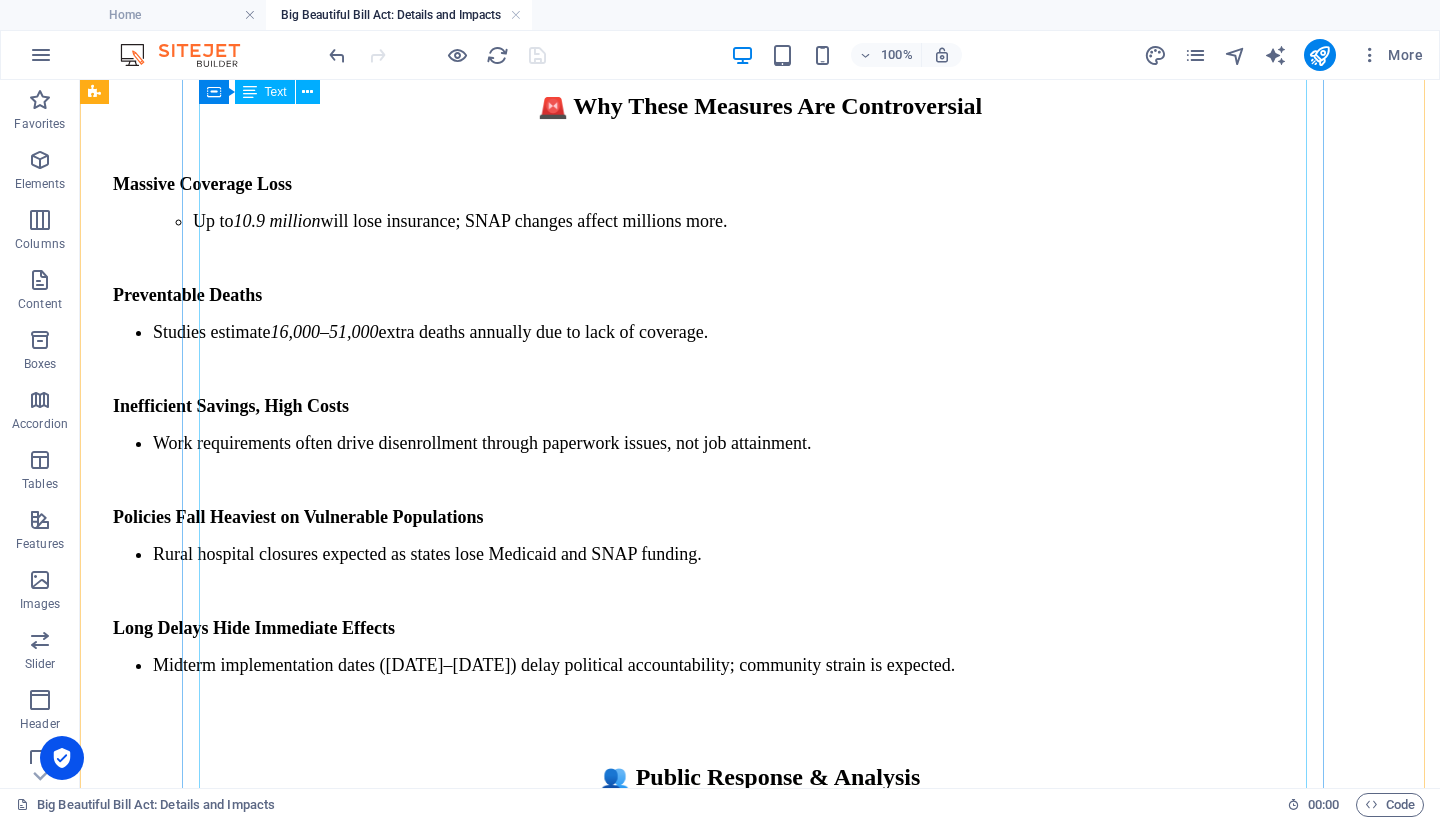 scroll, scrollTop: 11502, scrollLeft: 0, axis: vertical 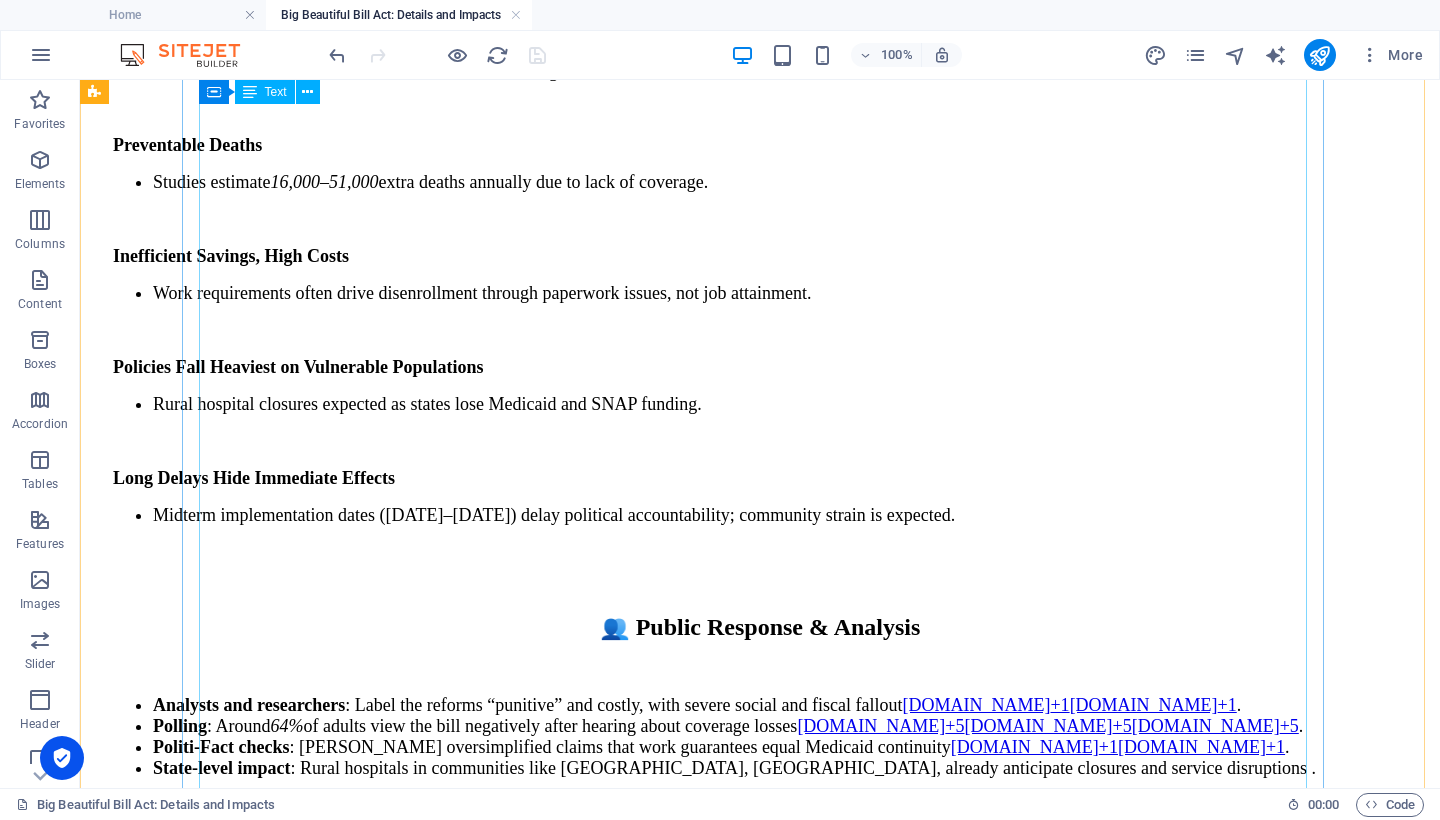 click on "A)   Medicaid Reforms Work Requirements Enforced for able-bodied adults aged [DEMOGRAPHIC_DATA]: 80 hours per month of work, education, or volunteering, starting in  [DATE] . CBO estimates  18.5 million  people affected; by 2034,  5.2 million fewer  on Medicaid— 4.8 million  become uninsured. $344 billion  in federal savings projected over 10 years. Eligibility Checks & Costs States must verify Medicaid eligibility every  six months . Service fees for those with incomes between 100–138% FPL:  $35  per visit. Medicaid provider-tax cuts—from 6% to 3.5% by  2031 —remove a state funding mechanism. Additional Restrictions (Effective ~[DATE]–[DATE]) Gender-affirming procedures  barred in Medicaid. Programs for [DEMOGRAPHIC_DATA] eliminated. Fine-tuning of Medicare/CHIP funding and [DEMOGRAPHIC_DATA] waiting periods. Impact & Concerns Expected coverage loss:  7.6–10.9 million people , per various CBO and analysts. Public health experts estimate  16,000–51,000 preventable deaths annually  as a result. B)" at bounding box center [760, 830] 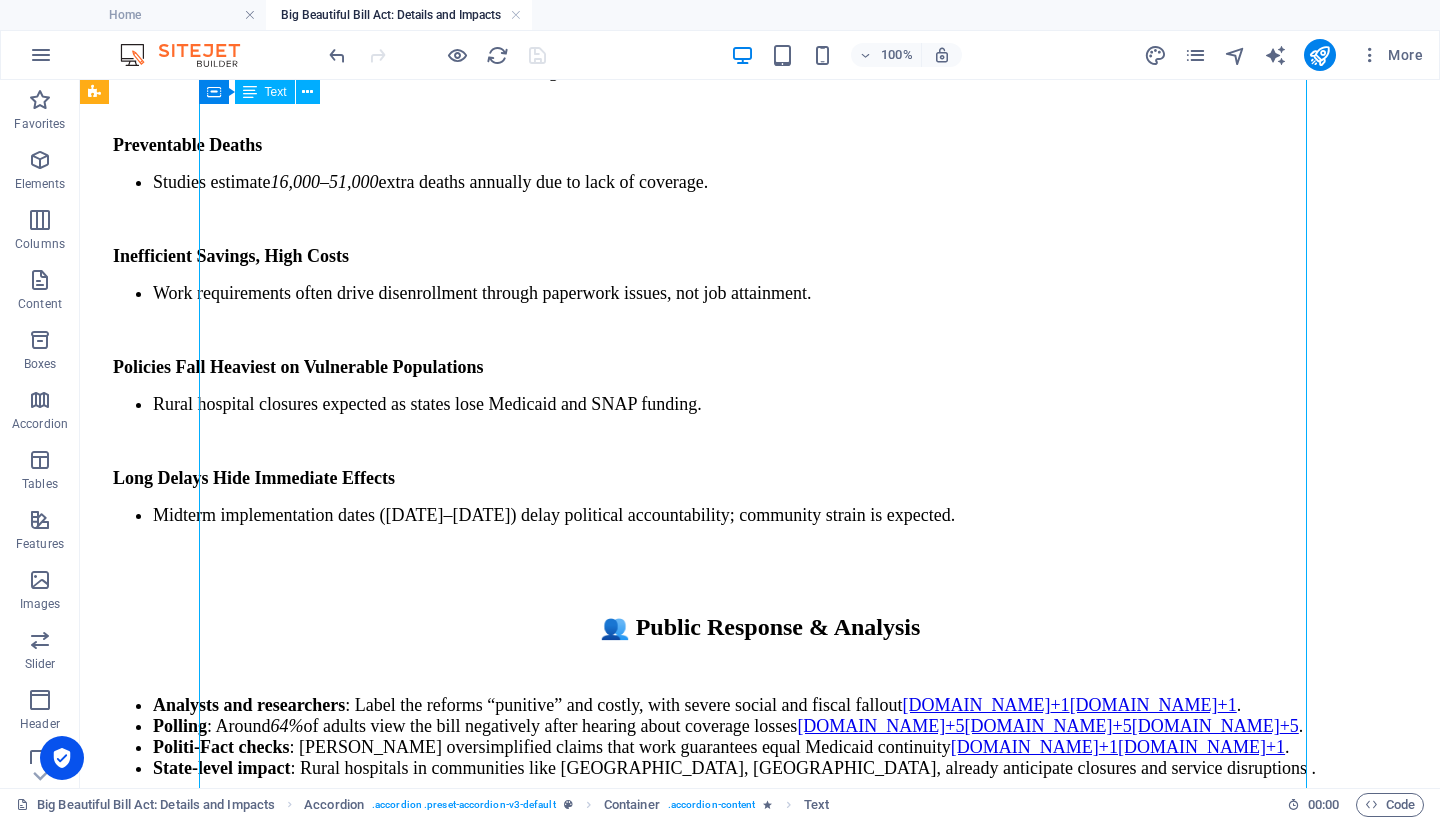 click on "A)   Medicaid Reforms Work Requirements Enforced for able-bodied adults aged [DEMOGRAPHIC_DATA]: 80 hours per month of work, education, or volunteering, starting in  [DATE] . CBO estimates  18.5 million  people affected; by 2034,  5.2 million fewer  on Medicaid— 4.8 million  become uninsured. $344 billion  in federal savings projected over 10 years. Eligibility Checks & Costs States must verify Medicaid eligibility every  six months . Service fees for those with incomes between 100–138% FPL:  $35  per visit. Medicaid provider-tax cuts—from 6% to 3.5% by  2031 —remove a state funding mechanism. Additional Restrictions (Effective ~[DATE]–[DATE]) Gender-affirming procedures  barred in Medicaid. Programs for [DEMOGRAPHIC_DATA] eliminated. Fine-tuning of Medicare/CHIP funding and [DEMOGRAPHIC_DATA] waiting periods. Impact & Concerns Expected coverage loss:  7.6–10.9 million people , per various CBO and analysts. Public health experts estimate  16,000–51,000 preventable deaths annually  as a result. B)" at bounding box center (760, 830) 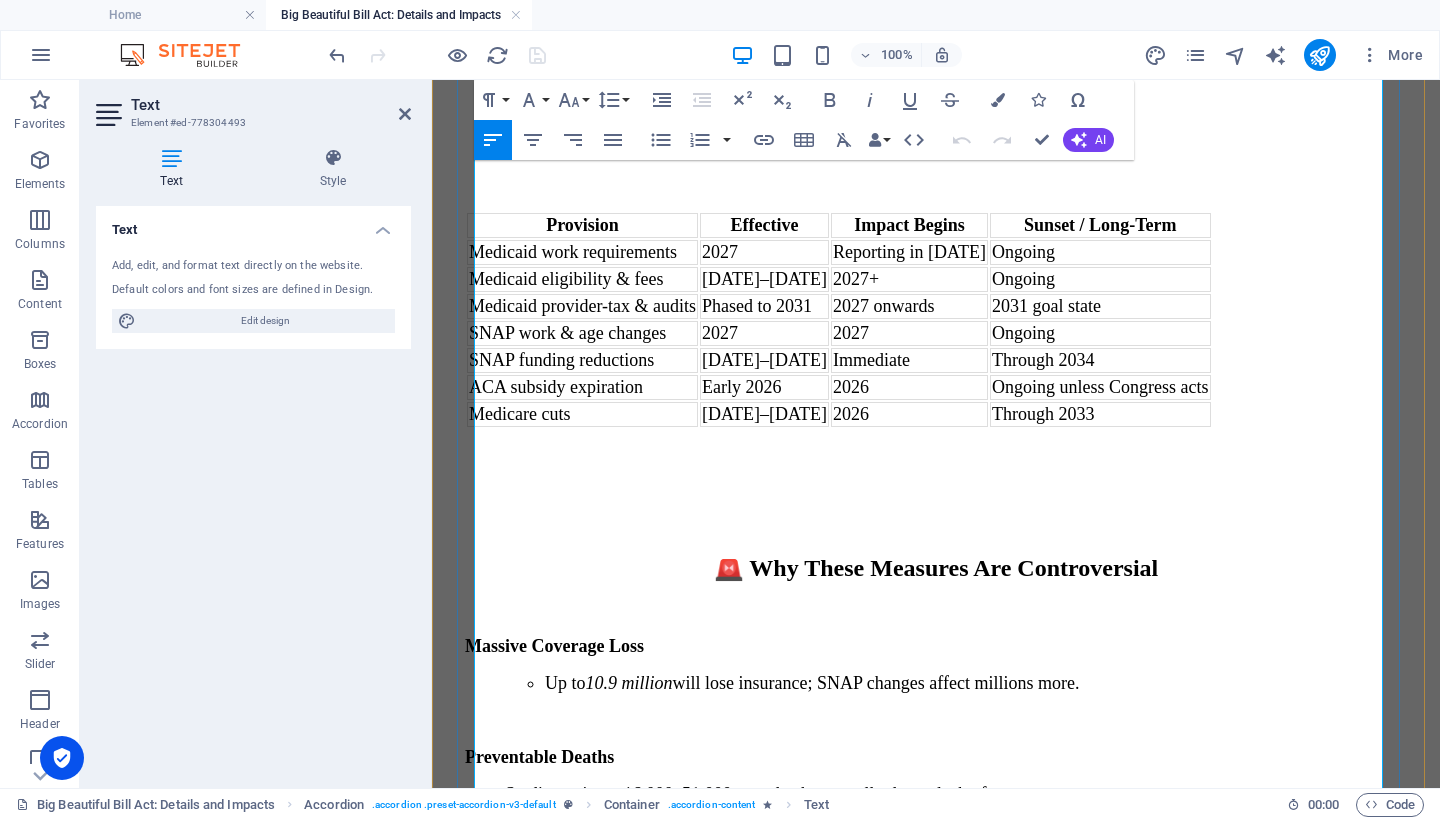scroll, scrollTop: 10560, scrollLeft: 0, axis: vertical 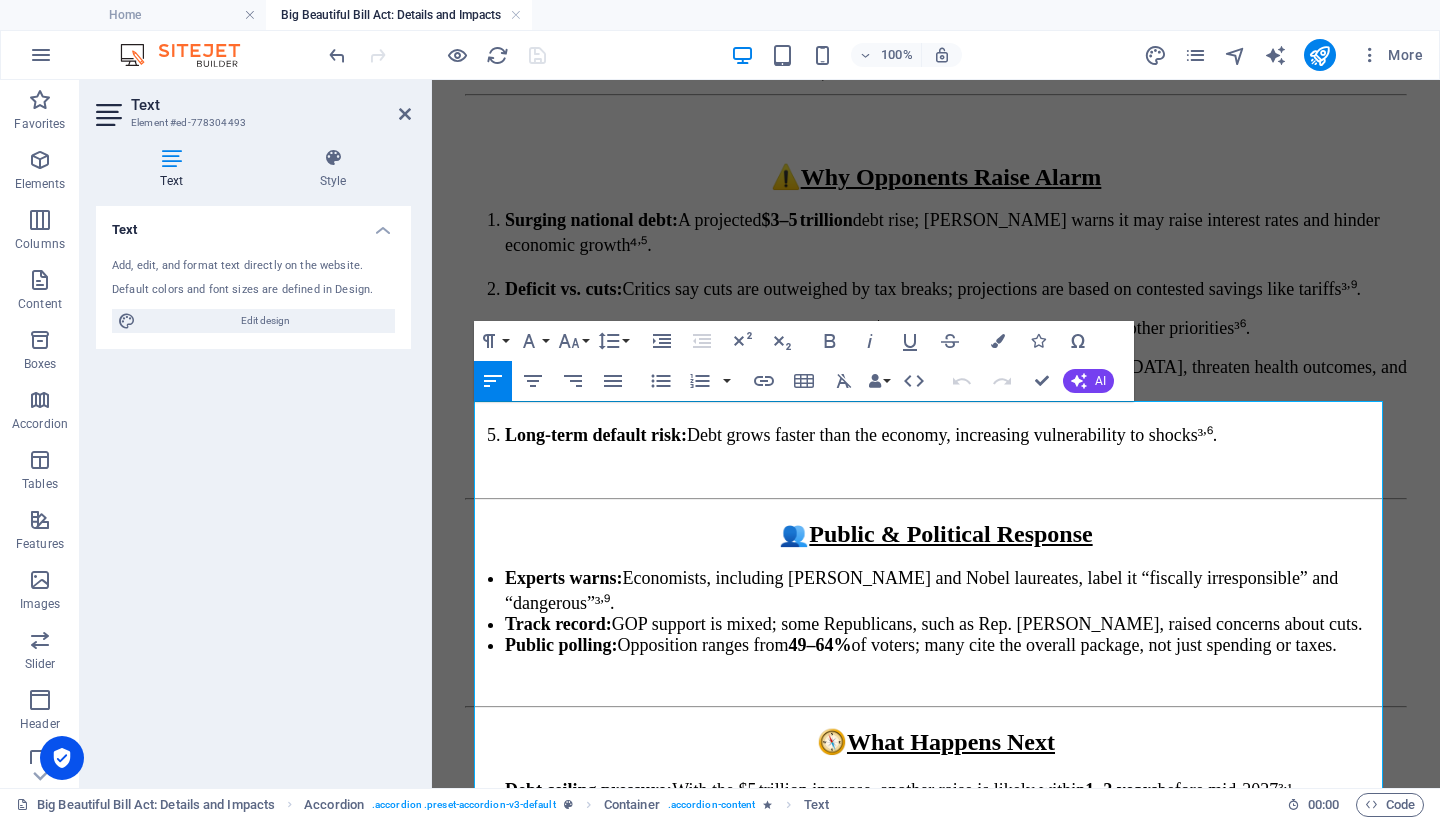drag, startPoint x: 507, startPoint y: 636, endPoint x: 522, endPoint y: 56, distance: 580.1939 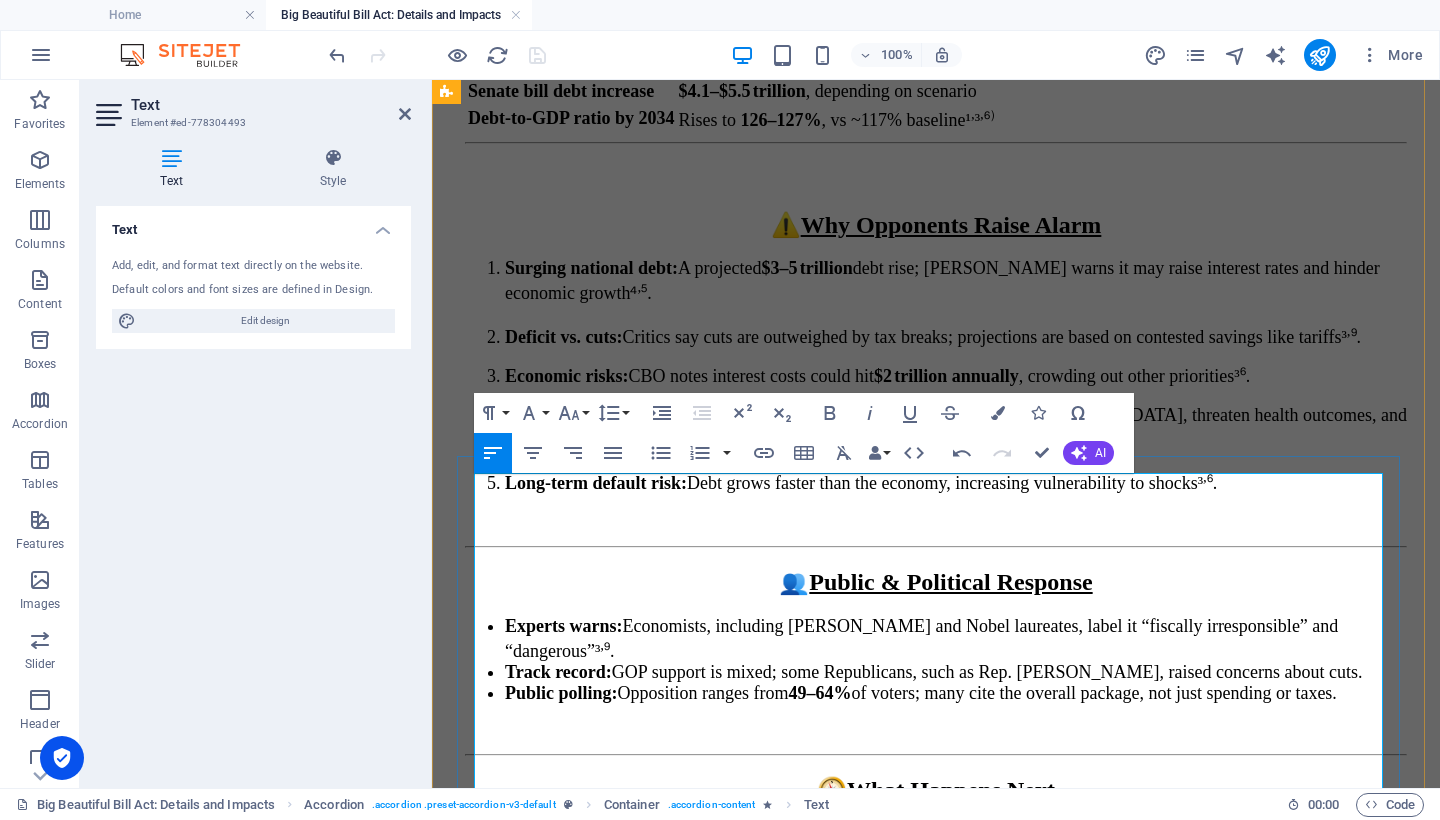 click on "A) Medicaid Reforms Work Requirements Applies to able-bodied adults aged [DEMOGRAPHIC_DATA]:  80 hours per month  of work, education, or volunteering, starting in  [DATE] ¹. CBO estimates : 18.5 million people affected; by 2034, 5.2 million fewer on Medicaid—4.8 million become uninsured¹. $344 billion  projected in federal savings over 10 years¹. Eligibility Checks & Costs States must verify Medicaid eligibility  every six months ². Imposed  $35 per visit  service fees for those with incomes between 100–138% FPL². Medicaid provider-tax cuts—from  6% to 3.5% by 2031 —undermine state funding mechanisms². Additional Restrictions (Effective ~[DATE]–[DATE]) Bans on gender-affirming procedures in Medicaid³. Cuts programs for [DEMOGRAPHIC_DATA]³. Tighter rules for Medicare/CHIP and extended [DEMOGRAPHIC_DATA] waiting periods³. Impact & Concerns Expected coverage loss:  7.6–10.9 million  people, per CBO and analysts¹. Public health experts estimate  16,000–51,000 preventable deaths annually ⁴. 2027" at bounding box center [936, 3110] 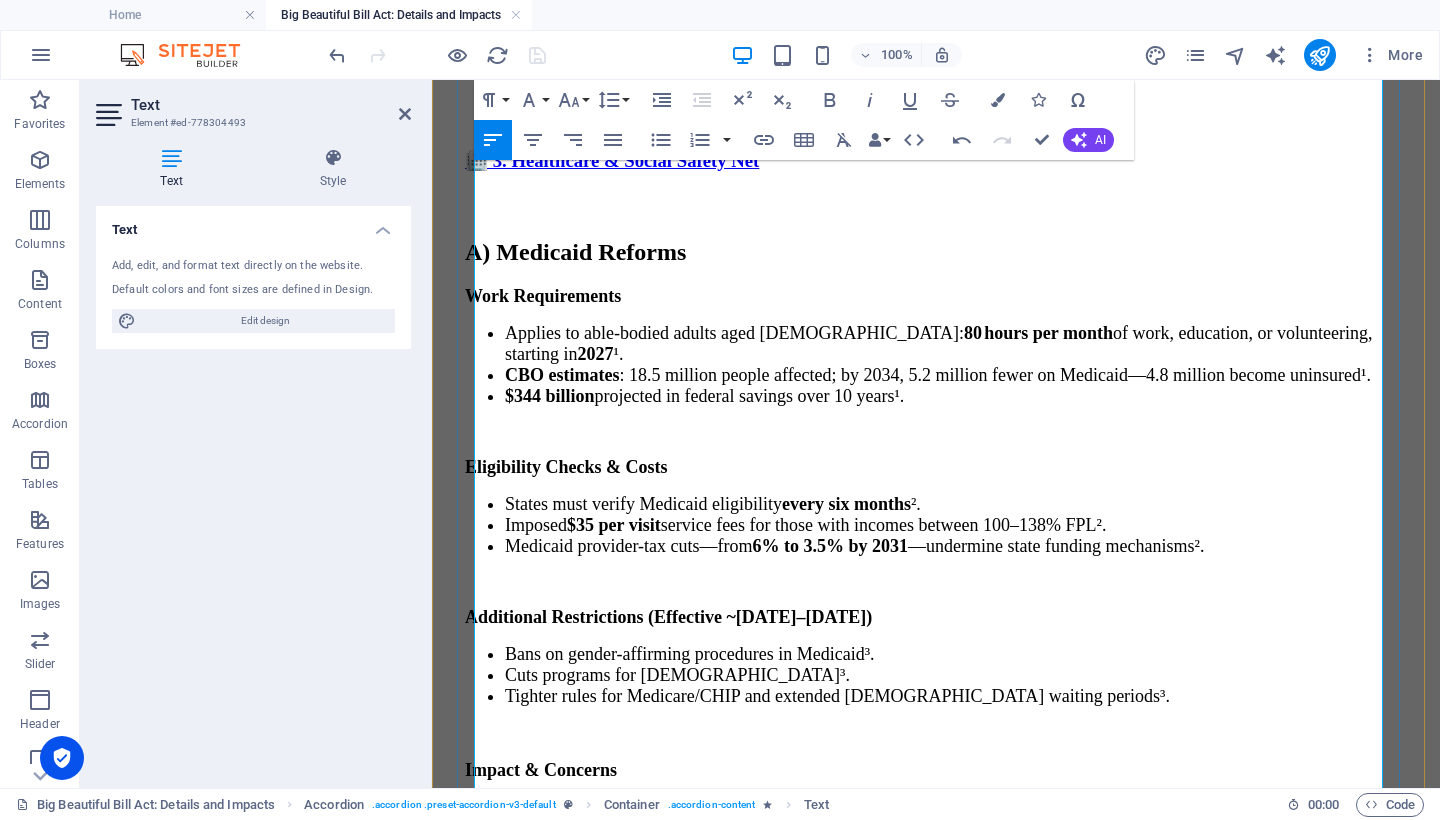 scroll, scrollTop: 9296, scrollLeft: 0, axis: vertical 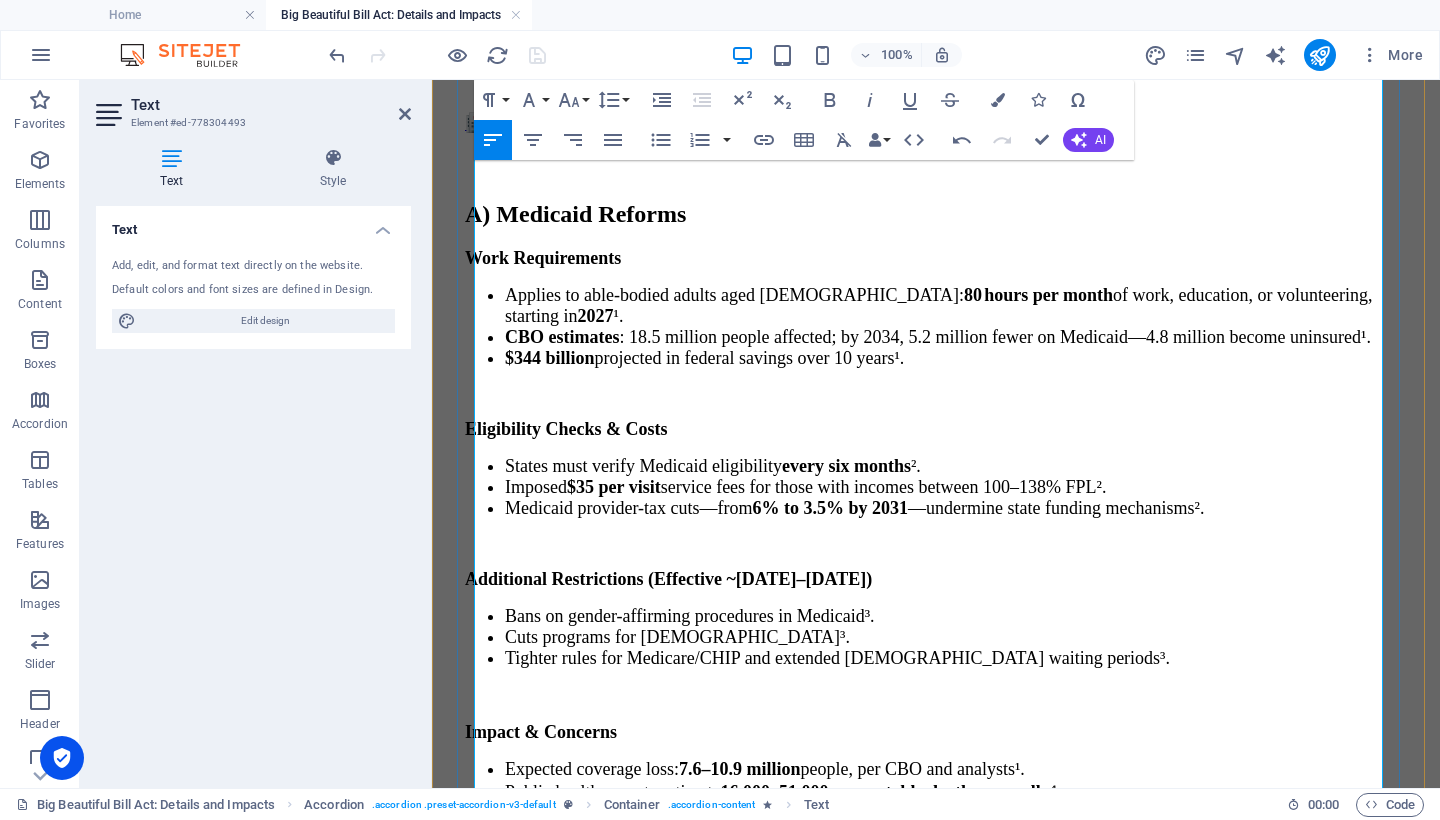 click on "🚨 Why These Measures Are Controversial" at bounding box center (936, 1783) 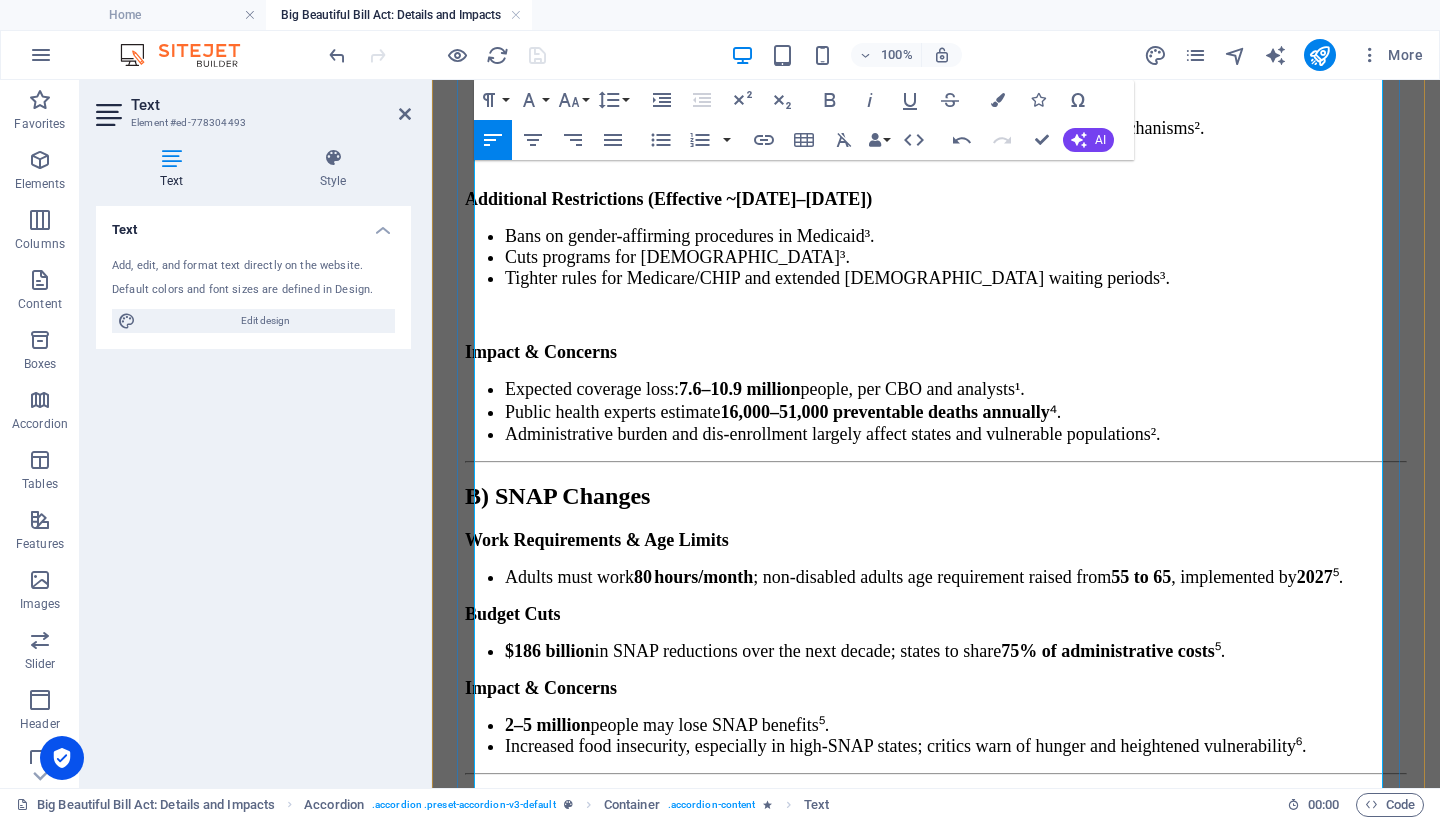 click on "A) Medicaid Reforms Work Requirements Applies to able-bodied adults aged [DEMOGRAPHIC_DATA]:  80 hours per month  of work, education, or volunteering, starting in  [DATE] ¹. CBO estimates : 18.5 million people affected; by 2034, 5.2 million fewer on Medicaid—4.8 million become uninsured¹. $344 billion  projected in federal savings over 10 years¹. Eligibility Checks & Costs States must verify Medicaid eligibility  every six months ². Imposed  $35 per visit  service fees for those with incomes between 100–138% FPL². Medicaid provider-tax cuts—from  6% to 3.5% by 2031 —undermine state funding mechanisms². Additional Restrictions (Effective ~[DATE]–[DATE]) Bans on gender-affirming procedures in Medicaid³. Cuts programs for [DEMOGRAPHIC_DATA]³. Tighter rules for Medicare/CHIP and extended [DEMOGRAPHIC_DATA] waiting periods³. Impact & Concerns Expected coverage loss:  7.6–10.9 million  people, per CBO and analysts¹. Public health experts estimate  16,000–51,000 preventable deaths annually ⁴. 2027" at bounding box center [936, 1081] 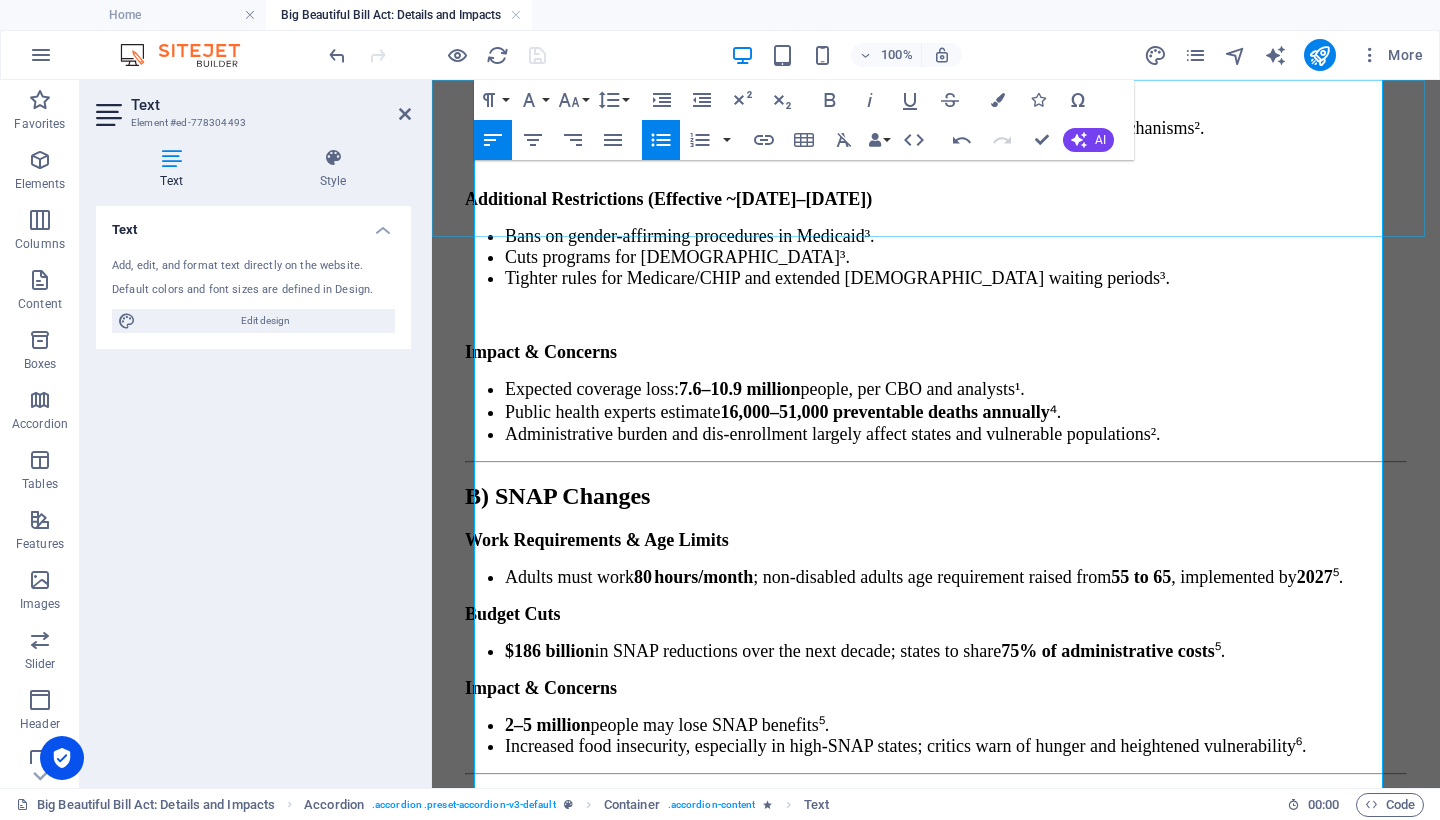 click 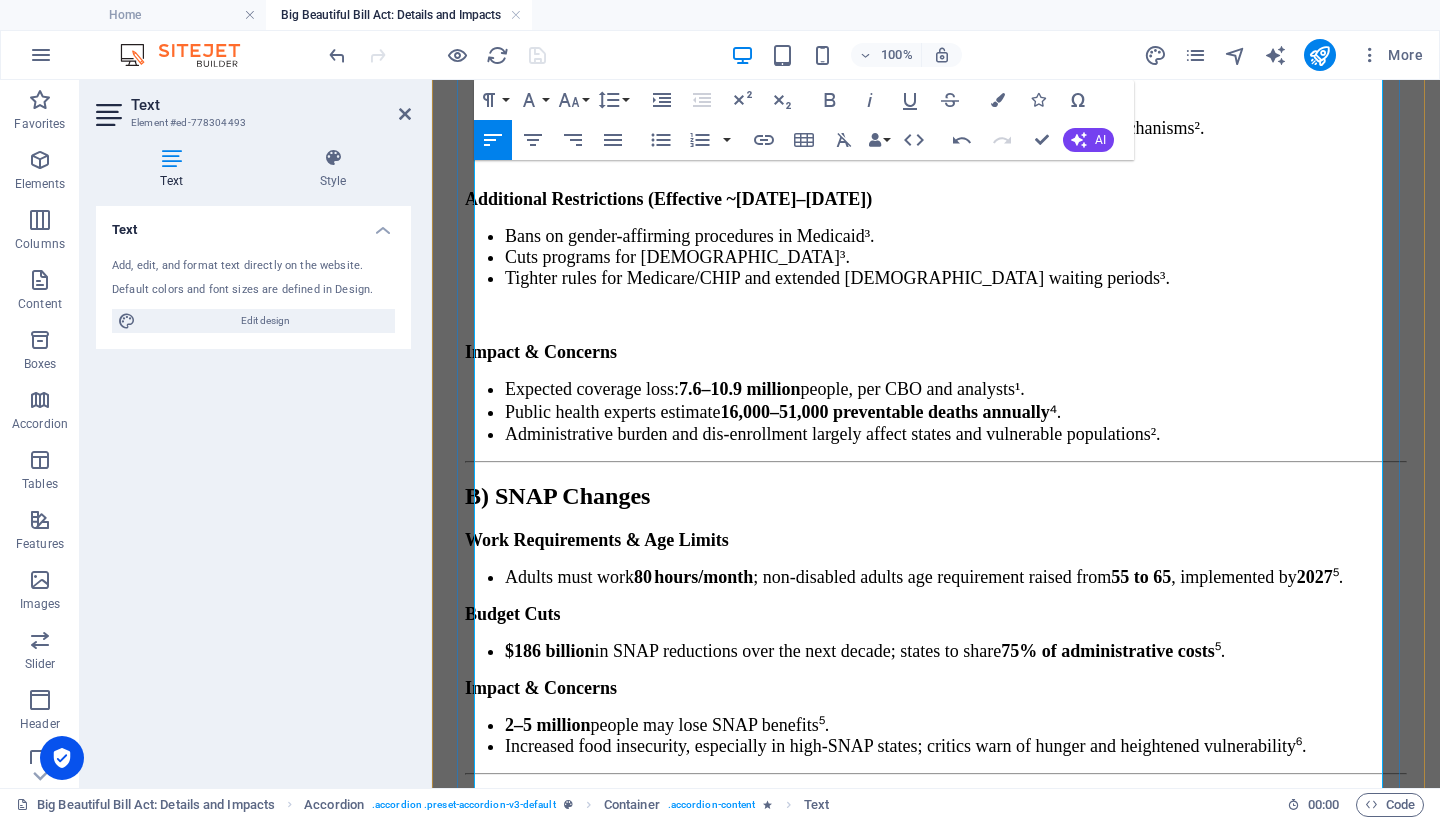 click on "👥 Public Response & Analysis" at bounding box center [936, 1674] 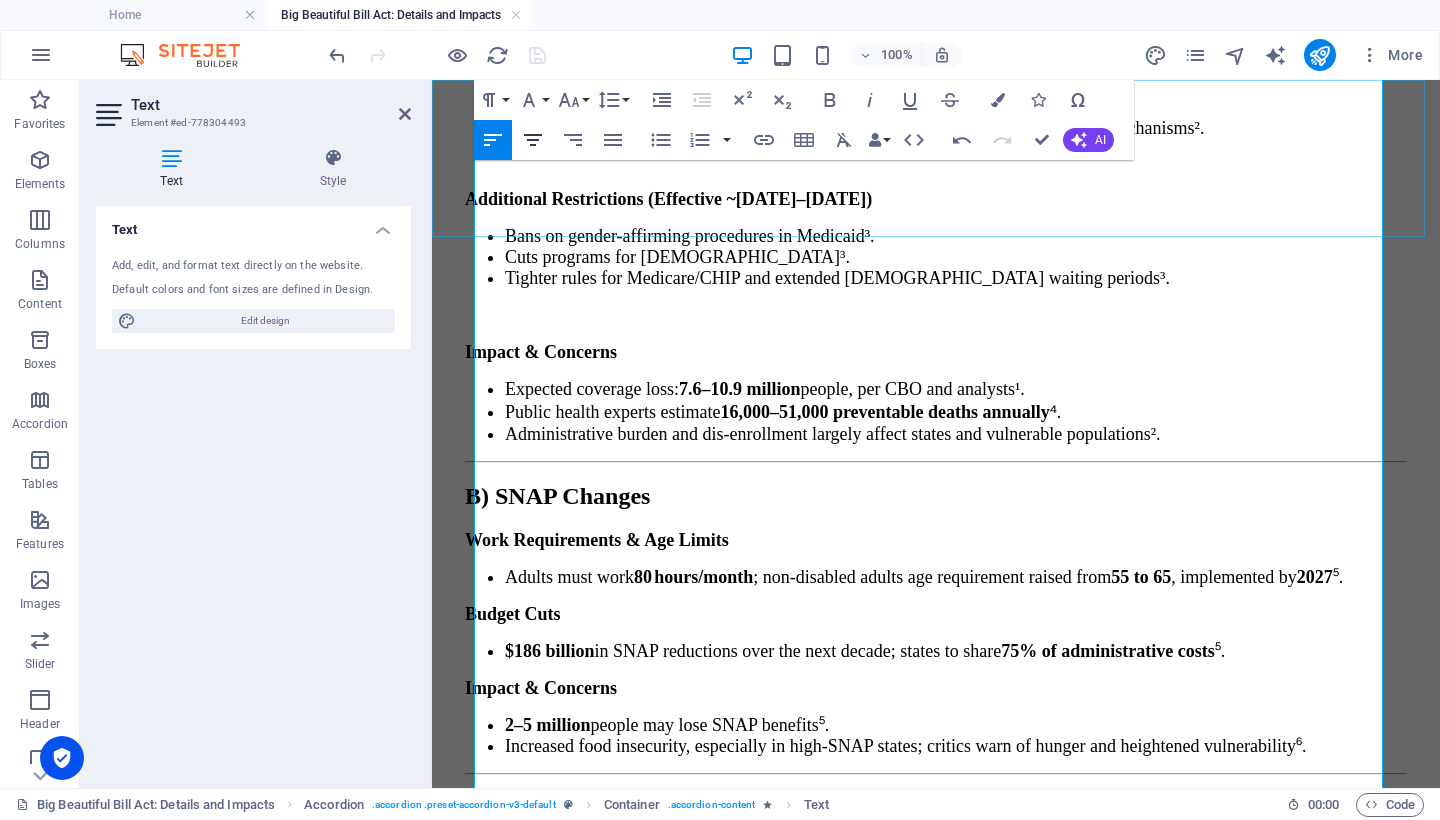 click 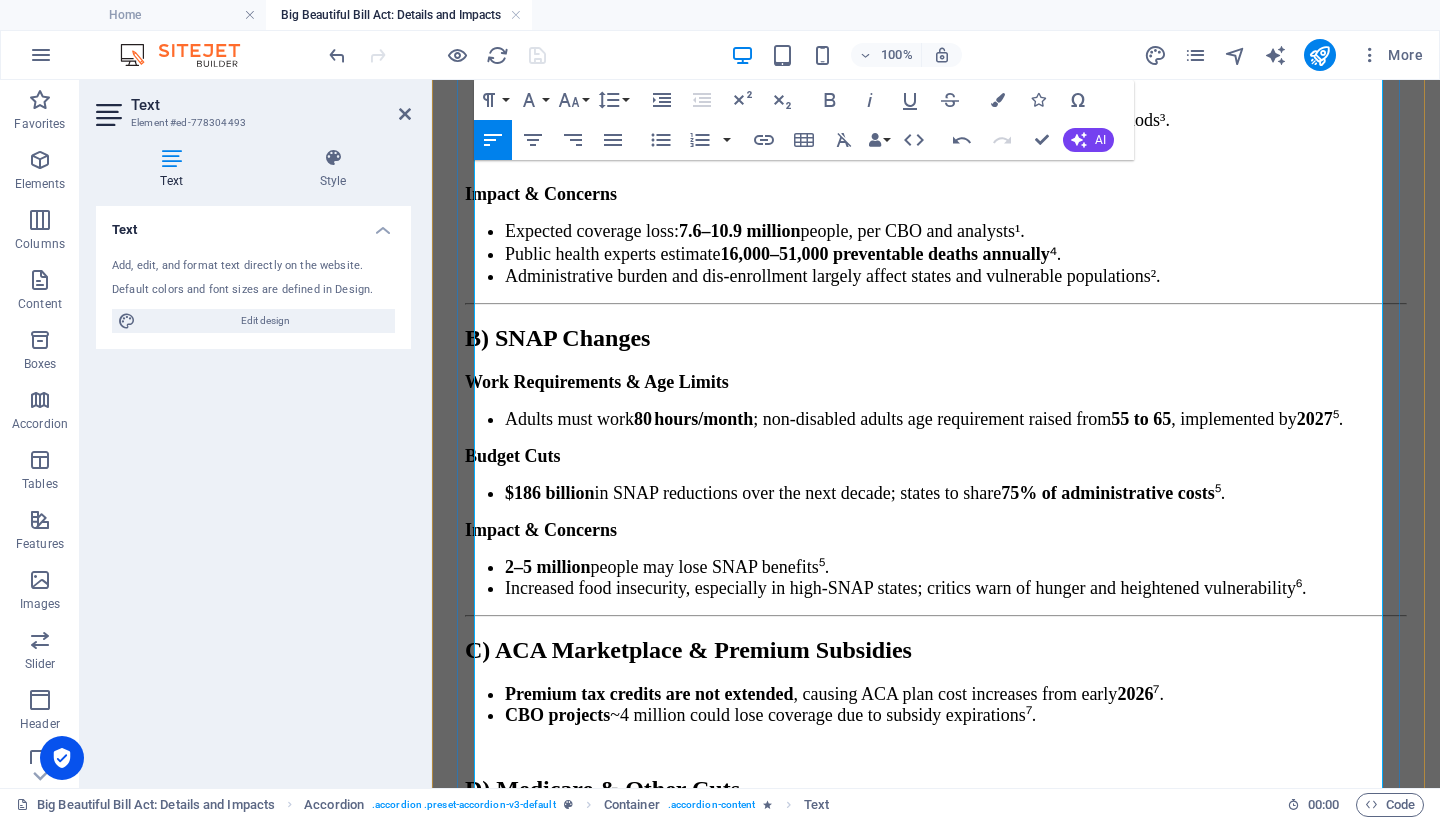scroll, scrollTop: 9638, scrollLeft: 0, axis: vertical 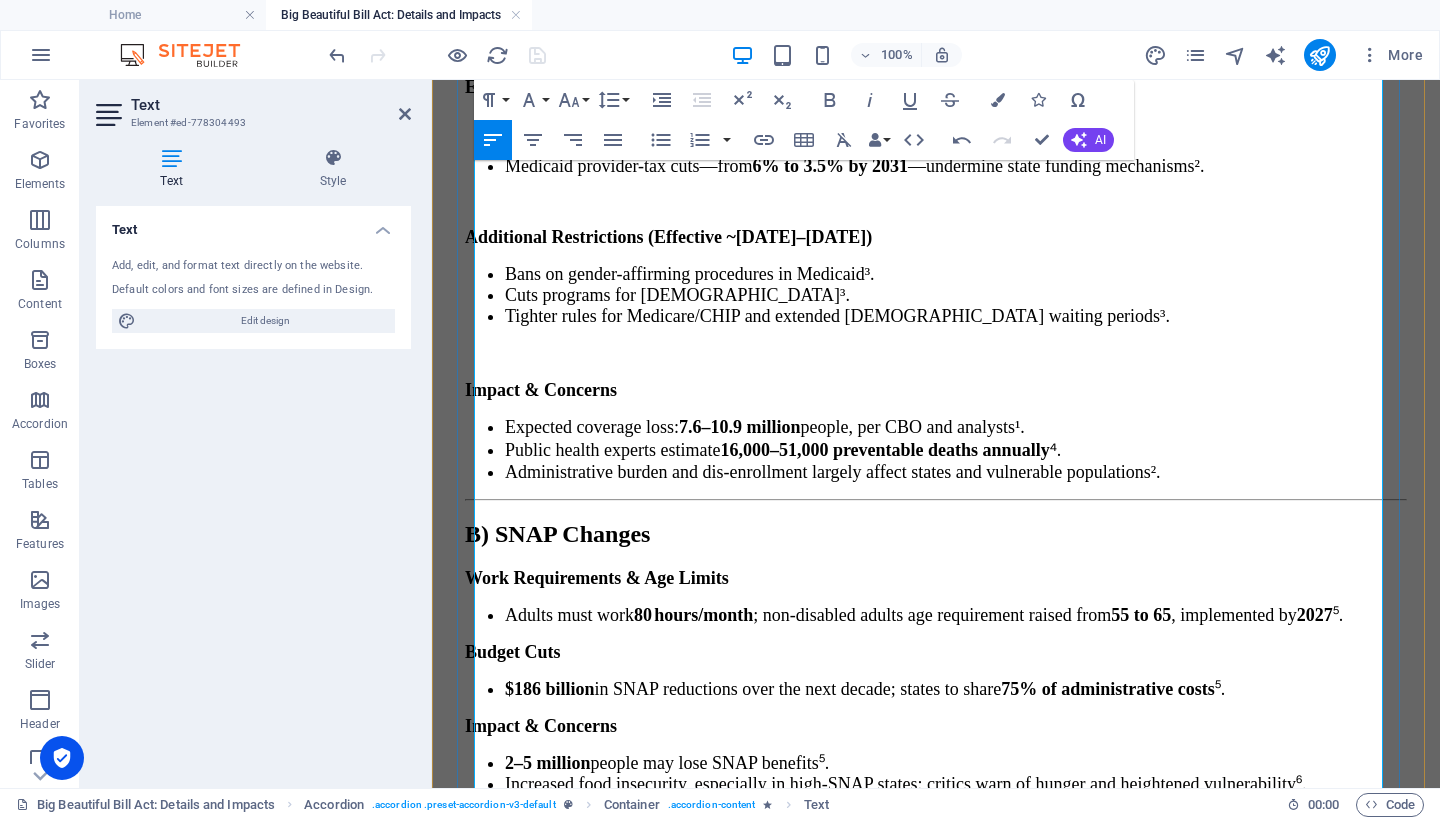 drag, startPoint x: 1122, startPoint y: 453, endPoint x: 697, endPoint y: 432, distance: 425.5185 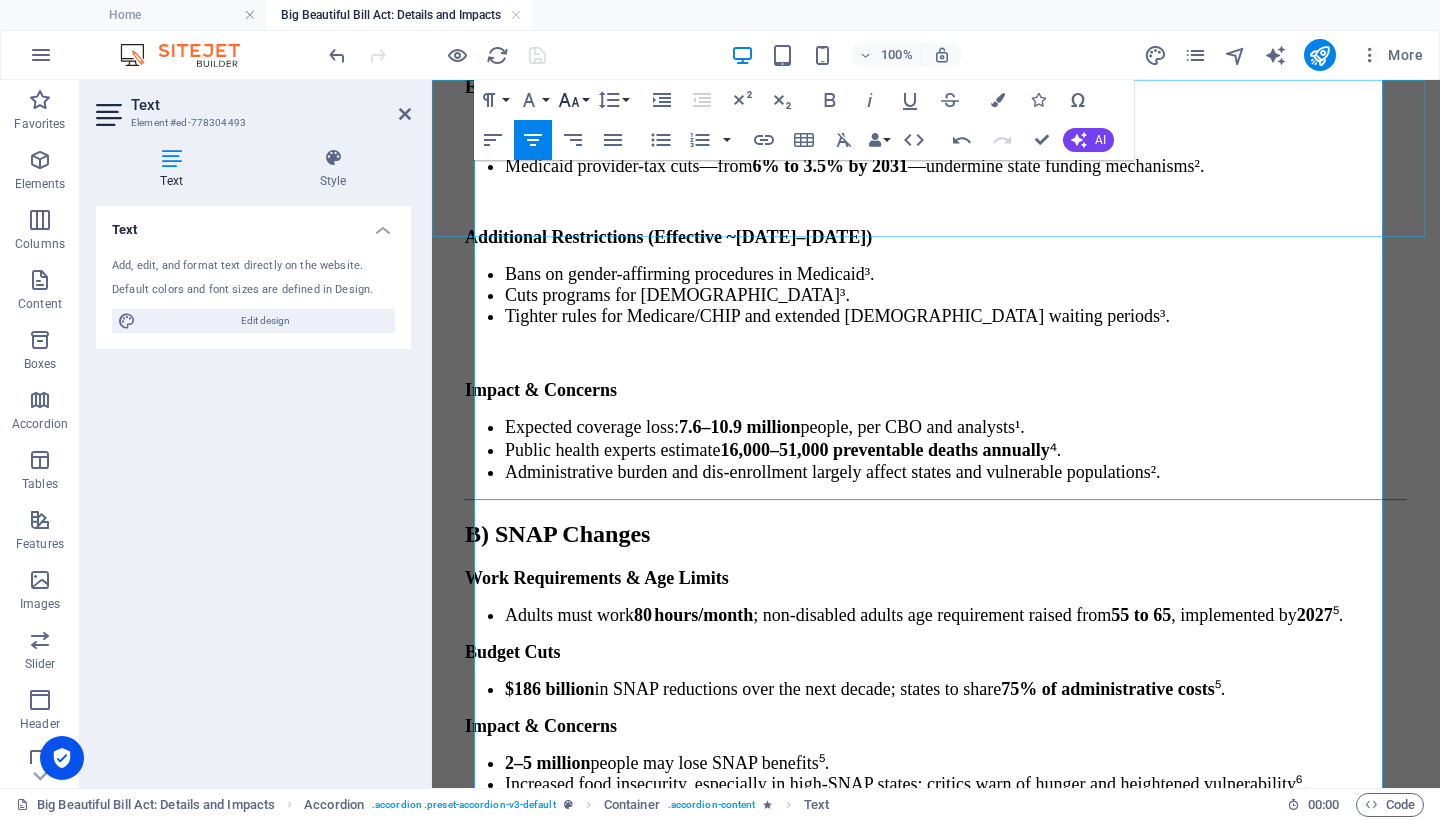 click 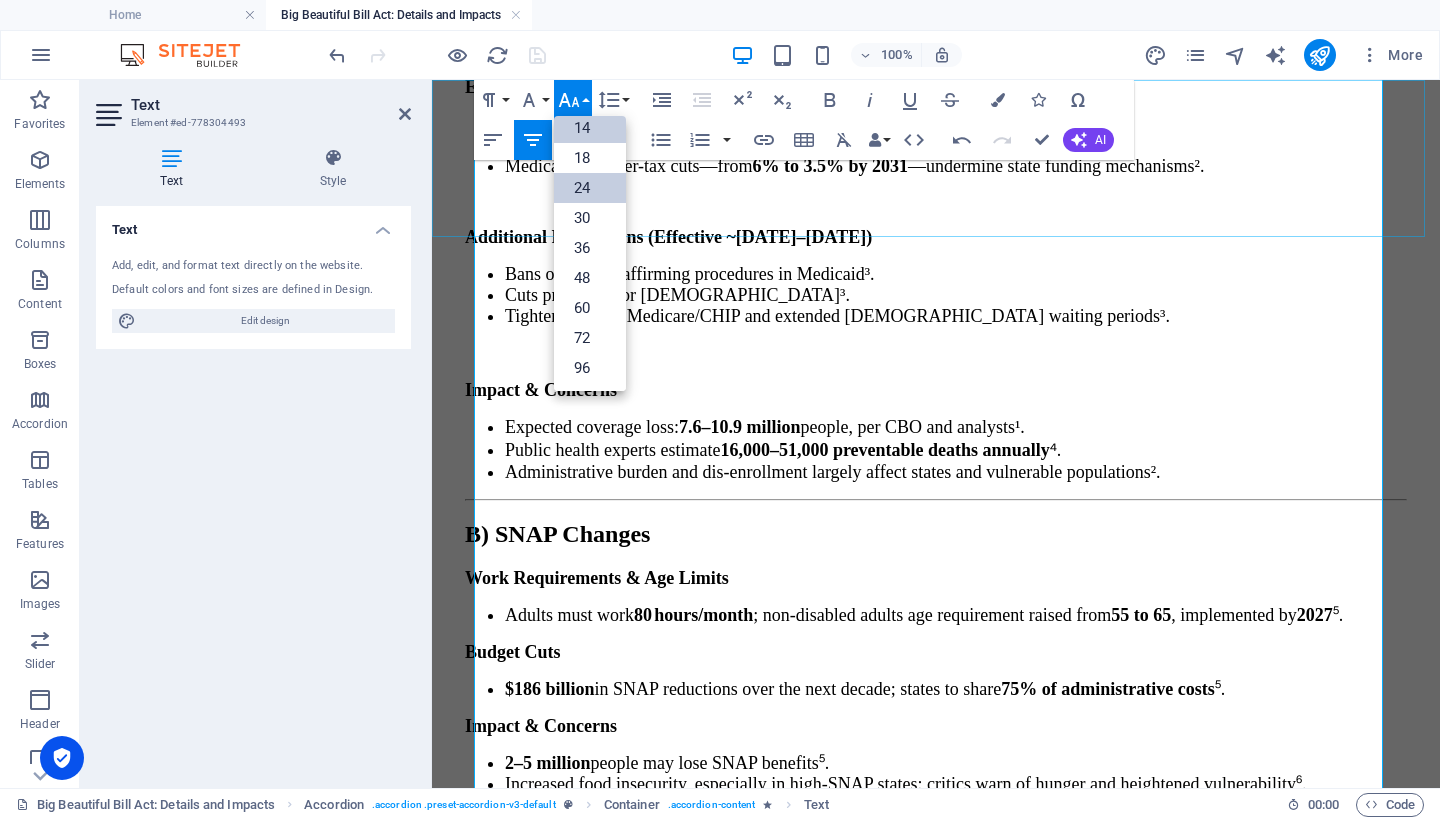scroll, scrollTop: 161, scrollLeft: 0, axis: vertical 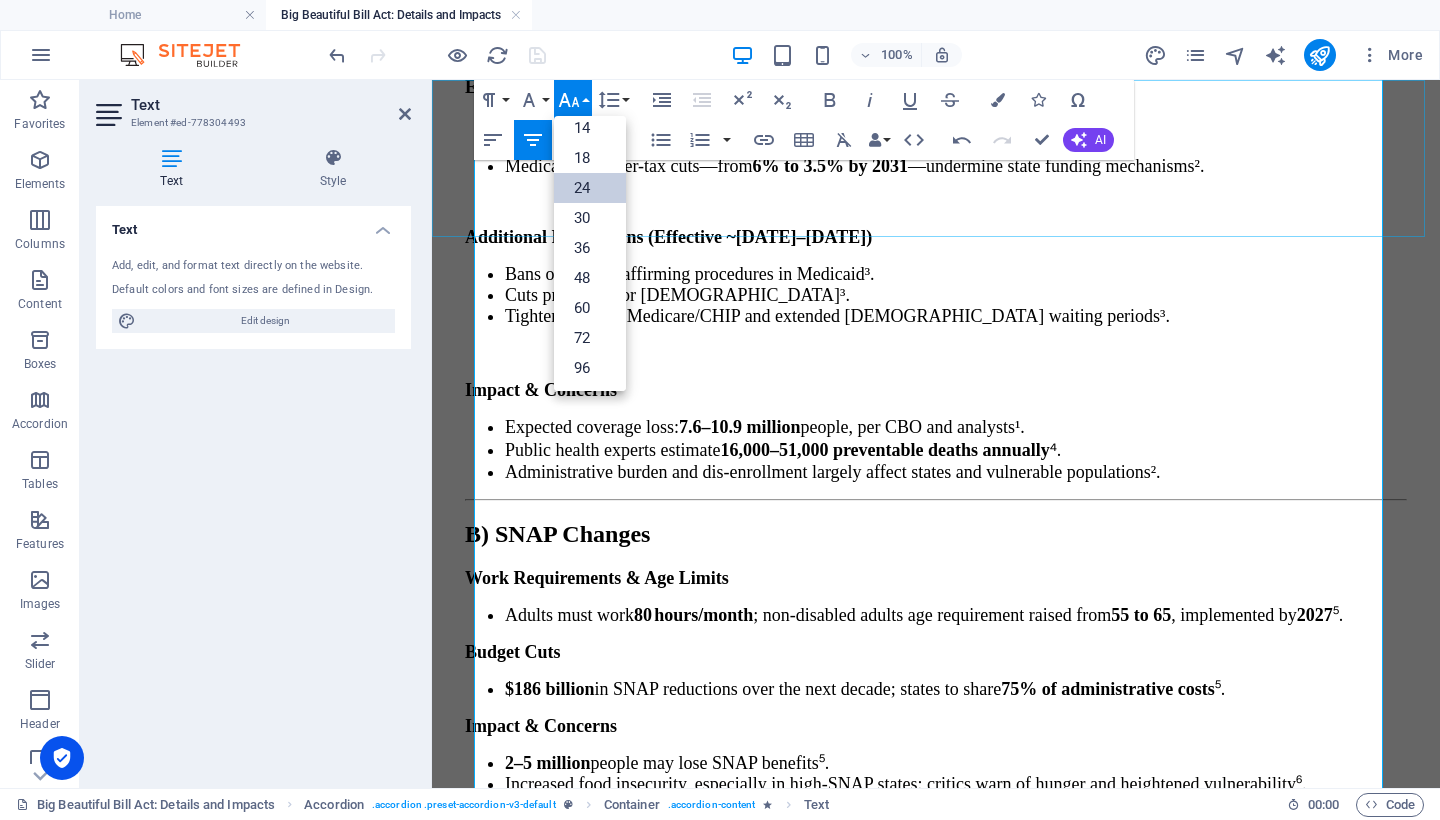 click on "24" at bounding box center [590, 188] 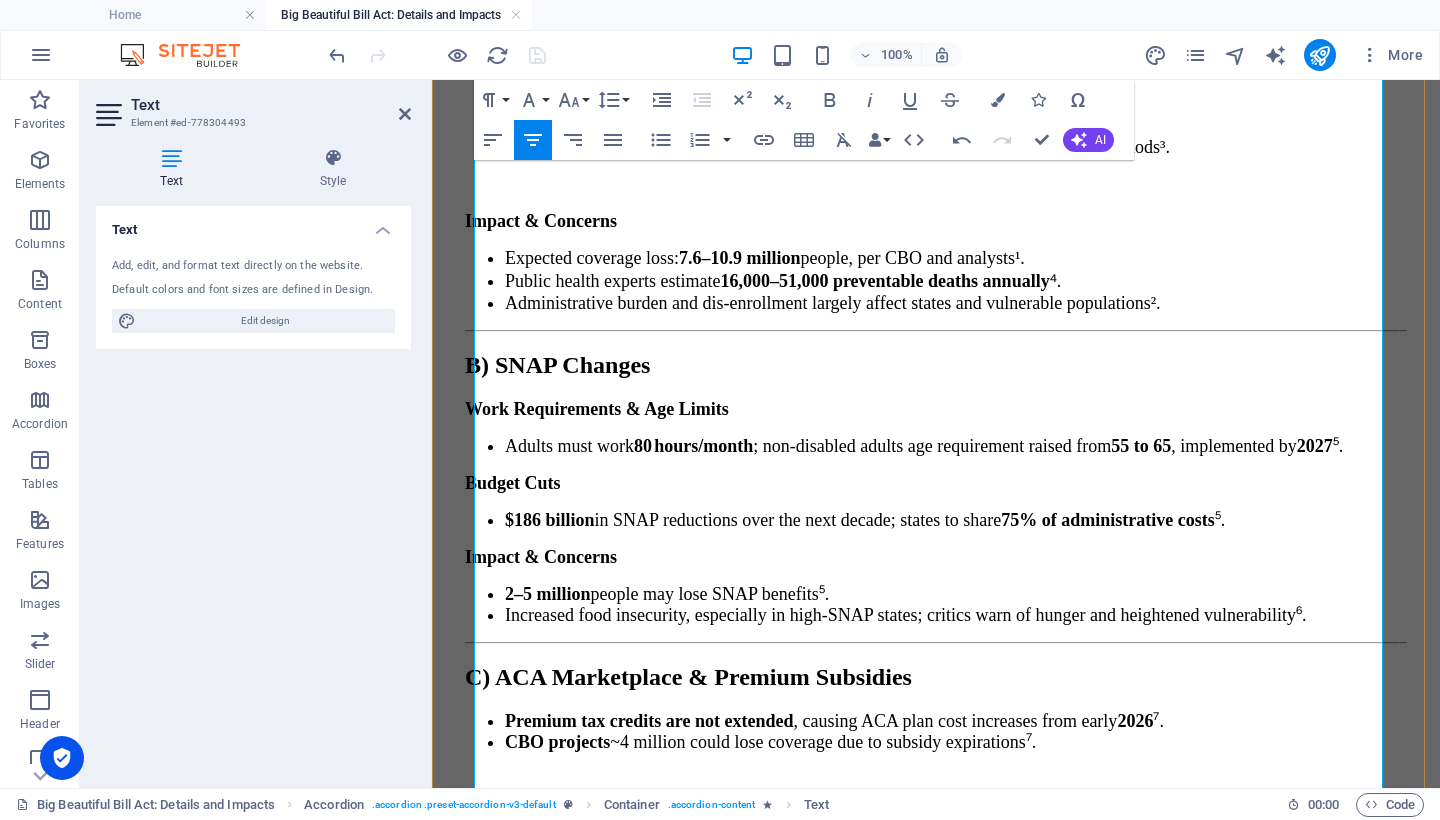 scroll, scrollTop: 9842, scrollLeft: 0, axis: vertical 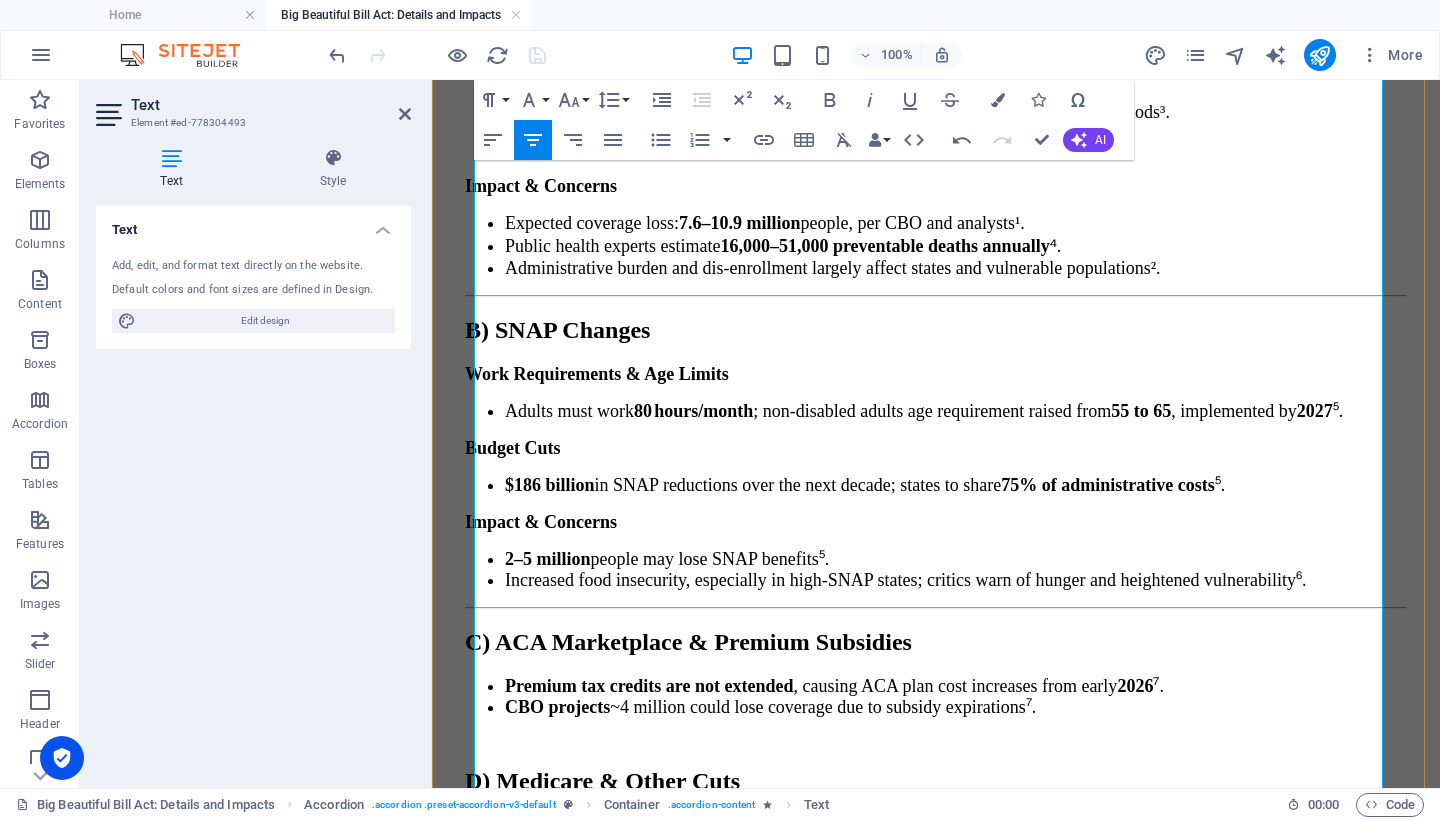 click on "✅ Final Summary" at bounding box center (936, 1745) 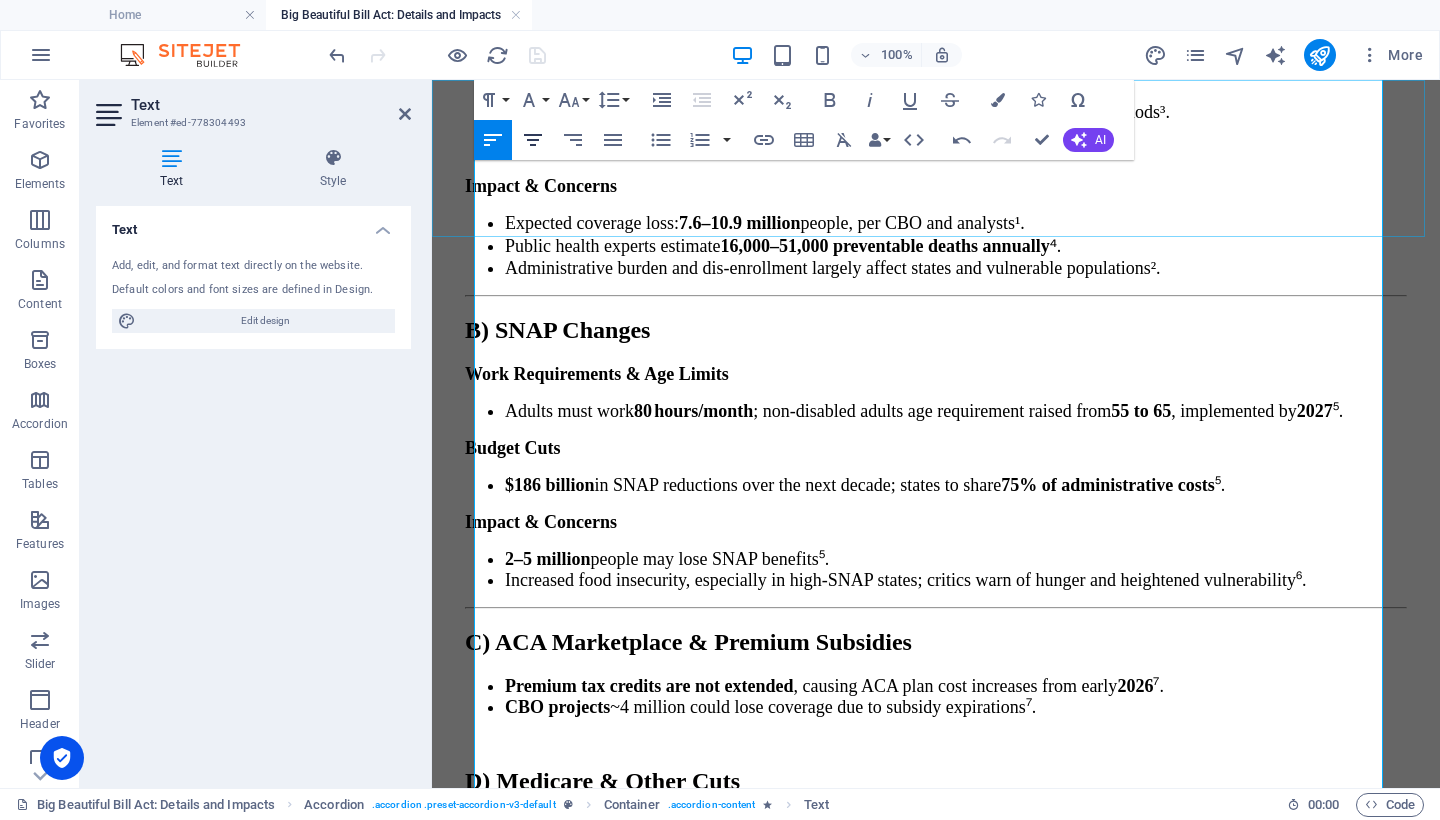 click 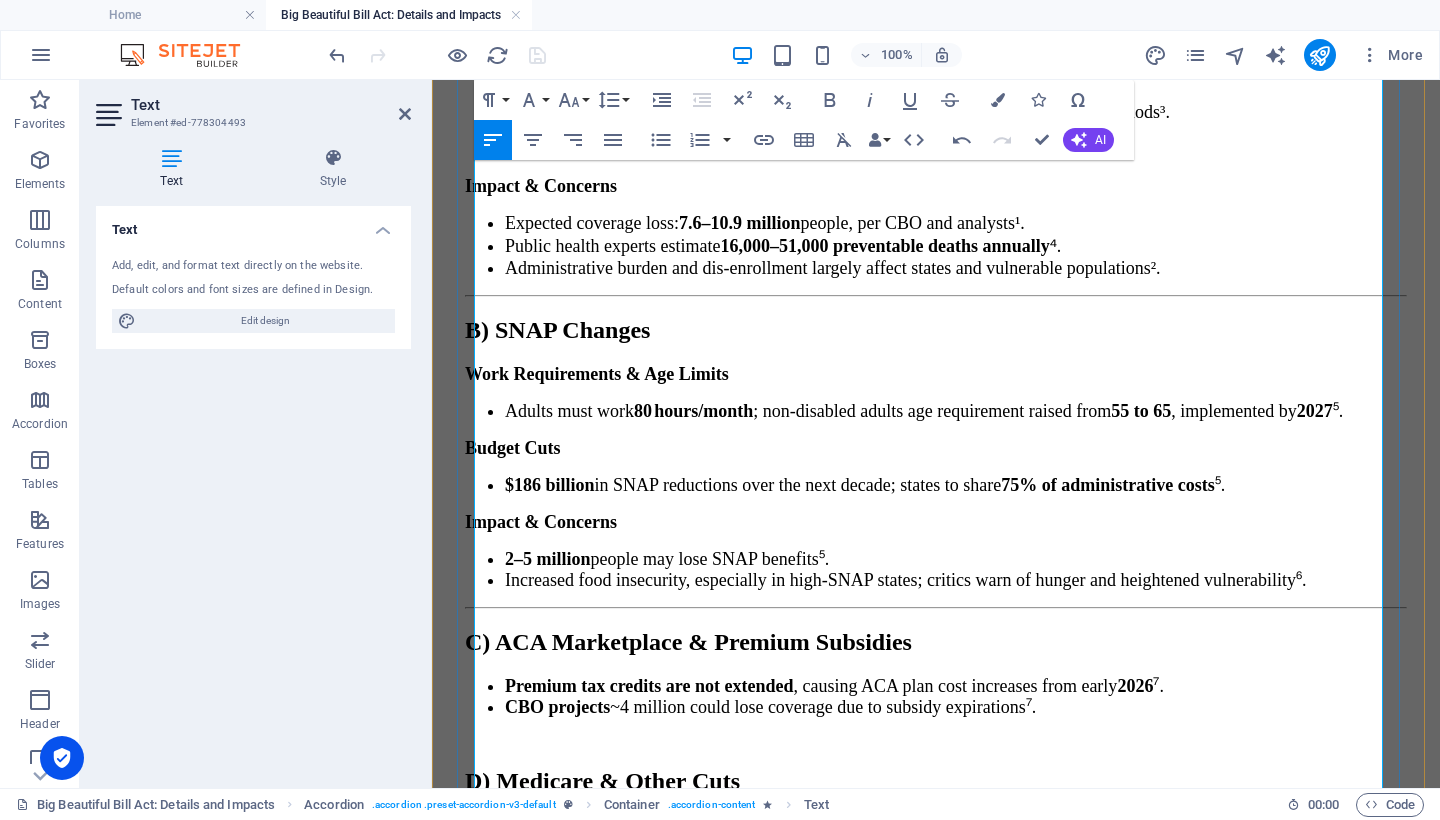scroll, scrollTop: 10018, scrollLeft: 0, axis: vertical 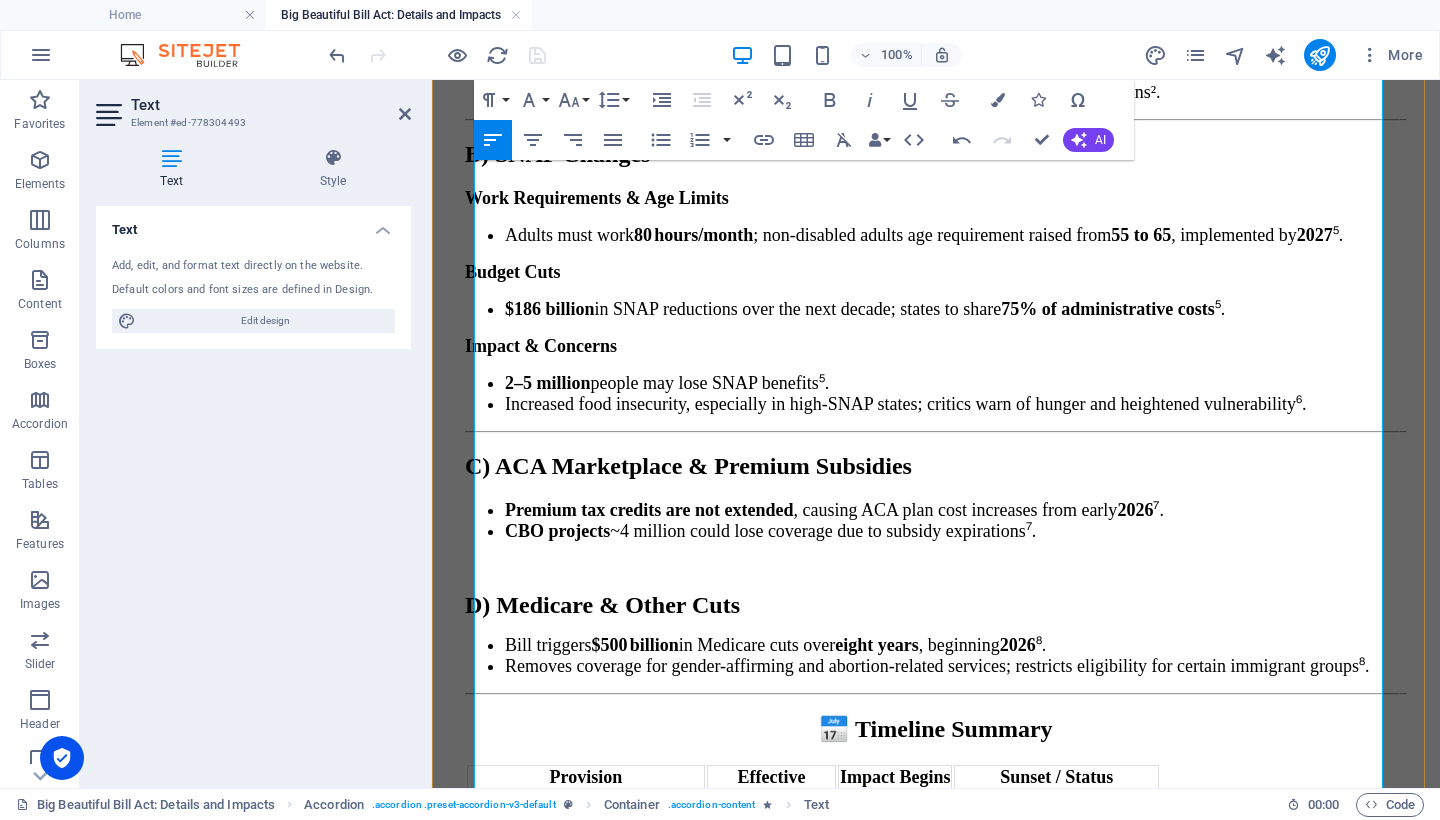click on "🔗 References" at bounding box center [936, 1803] 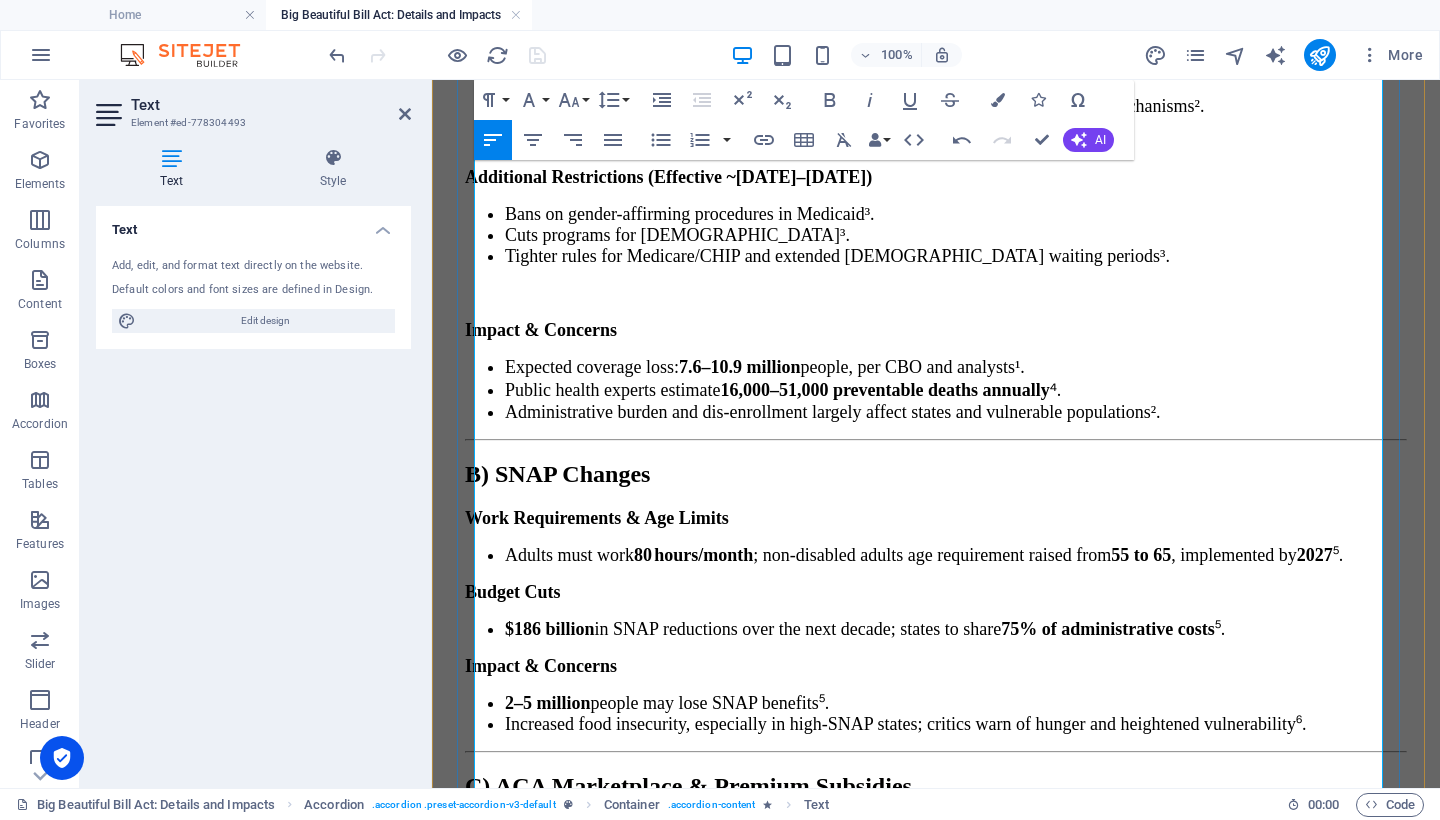scroll, scrollTop: 9856, scrollLeft: 0, axis: vertical 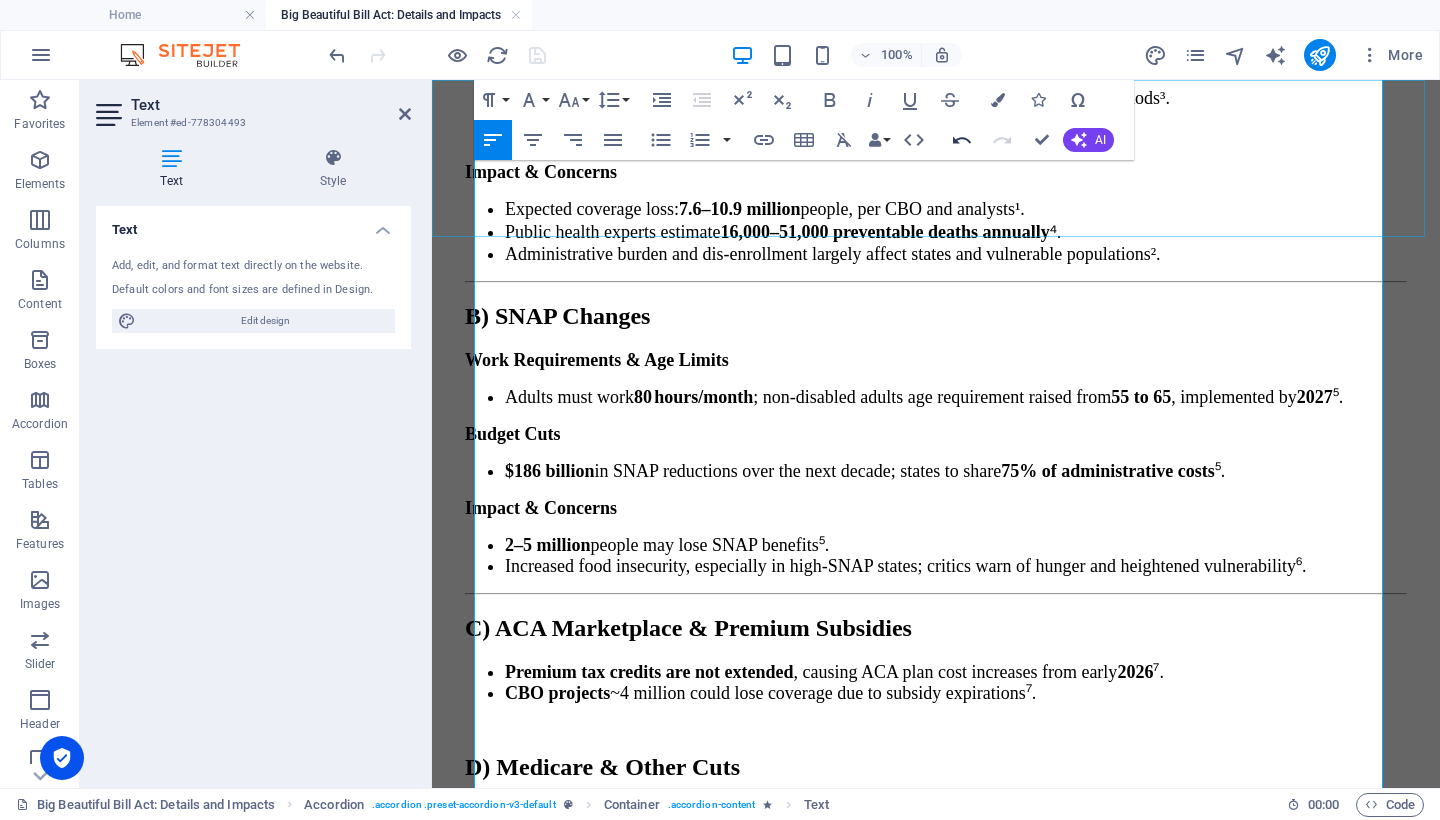 click 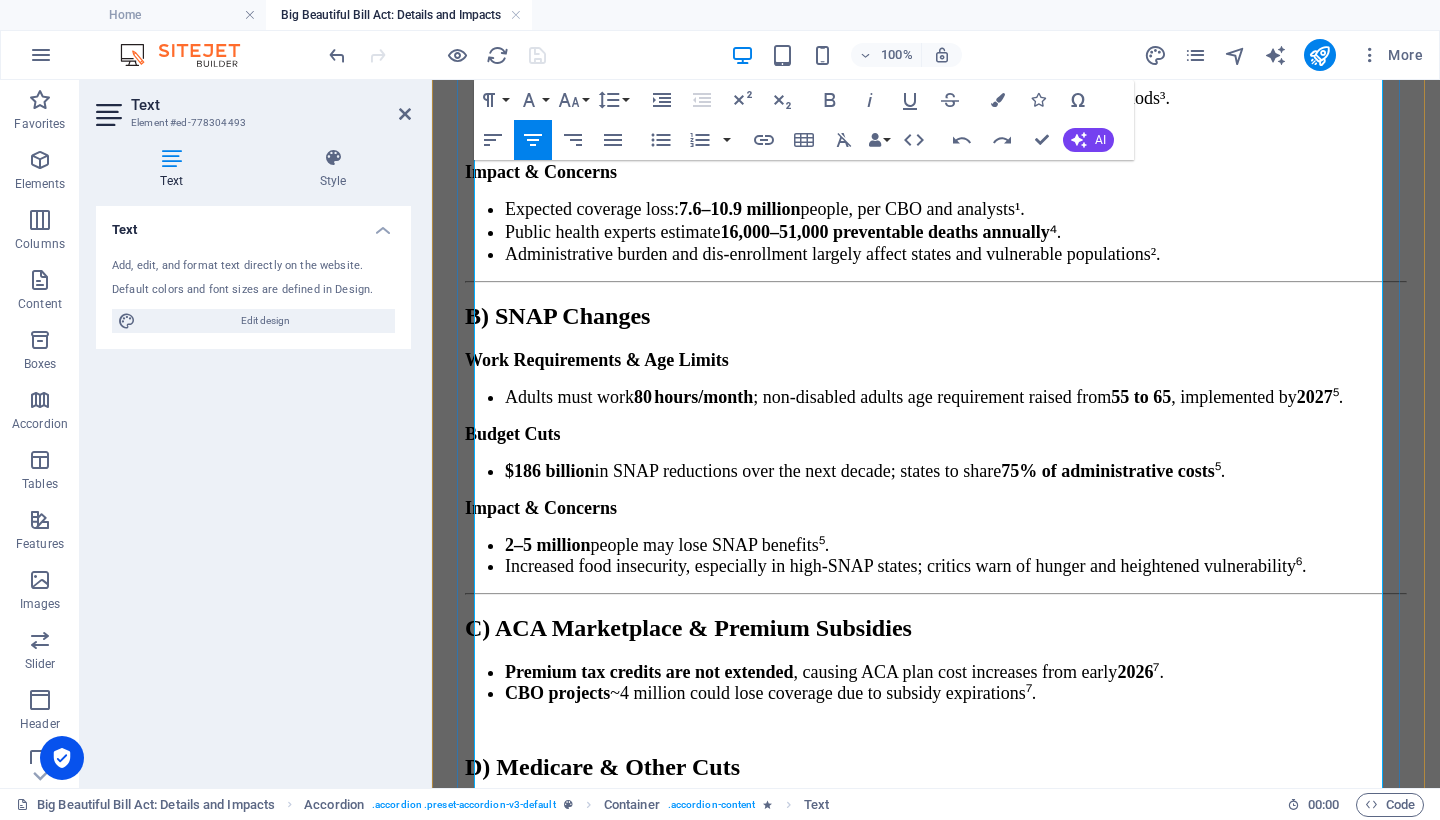 click on "✅ Final Summary" at bounding box center [936, 1731] 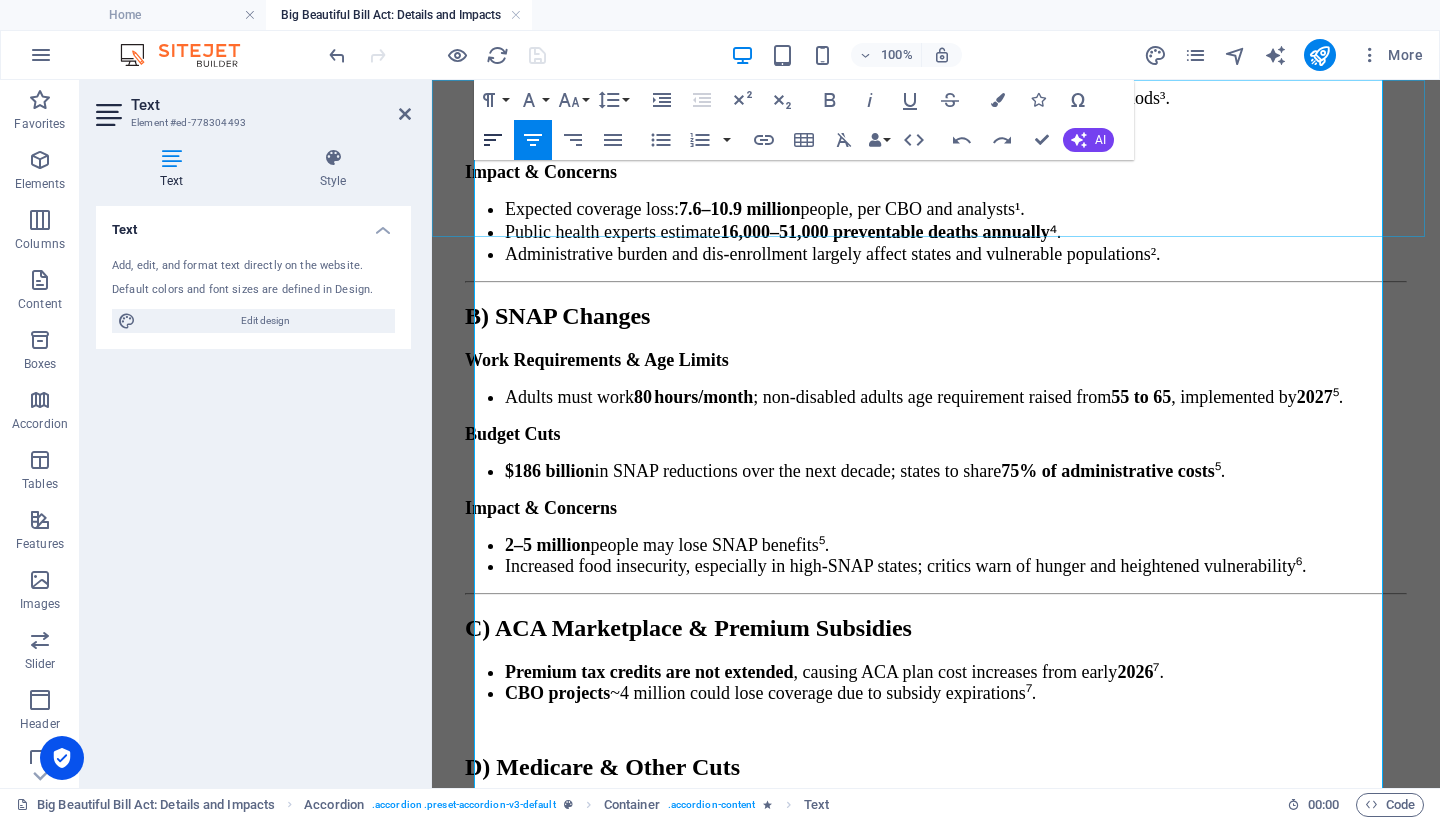 click 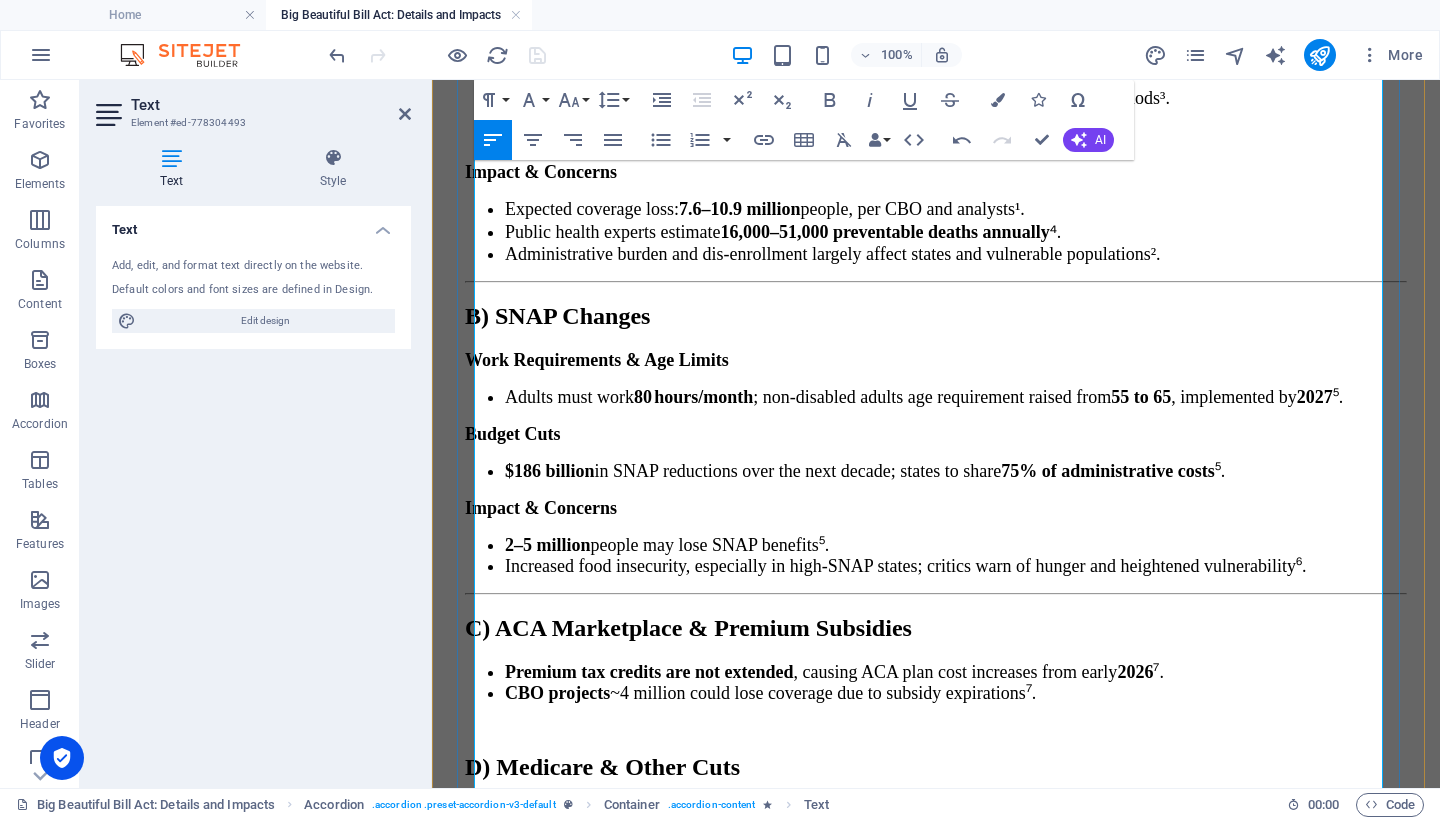 click on "✅ Final Summary" at bounding box center [936, 1731] 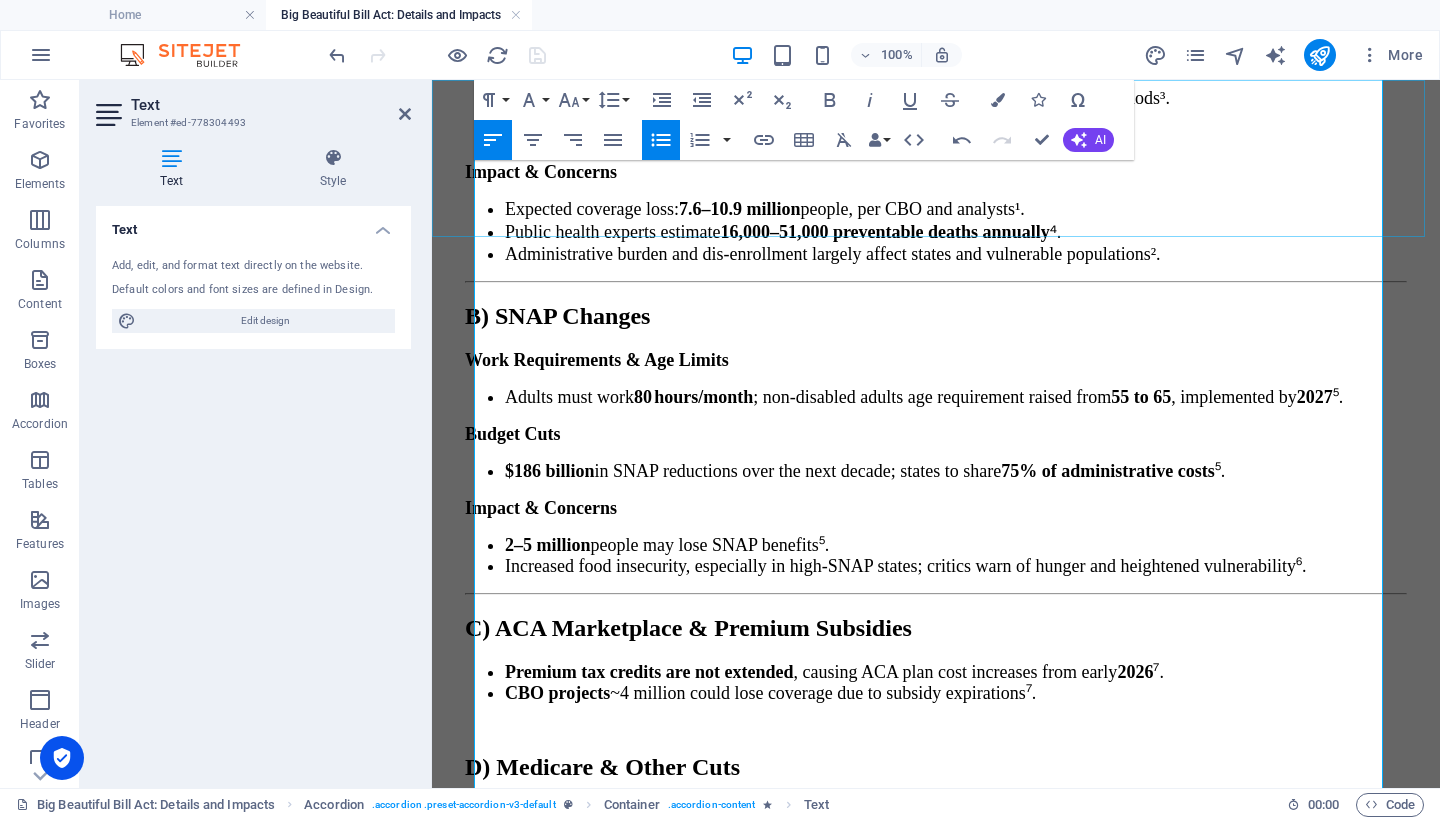 drag, startPoint x: 656, startPoint y: 140, endPoint x: 660, endPoint y: 153, distance: 13.601471 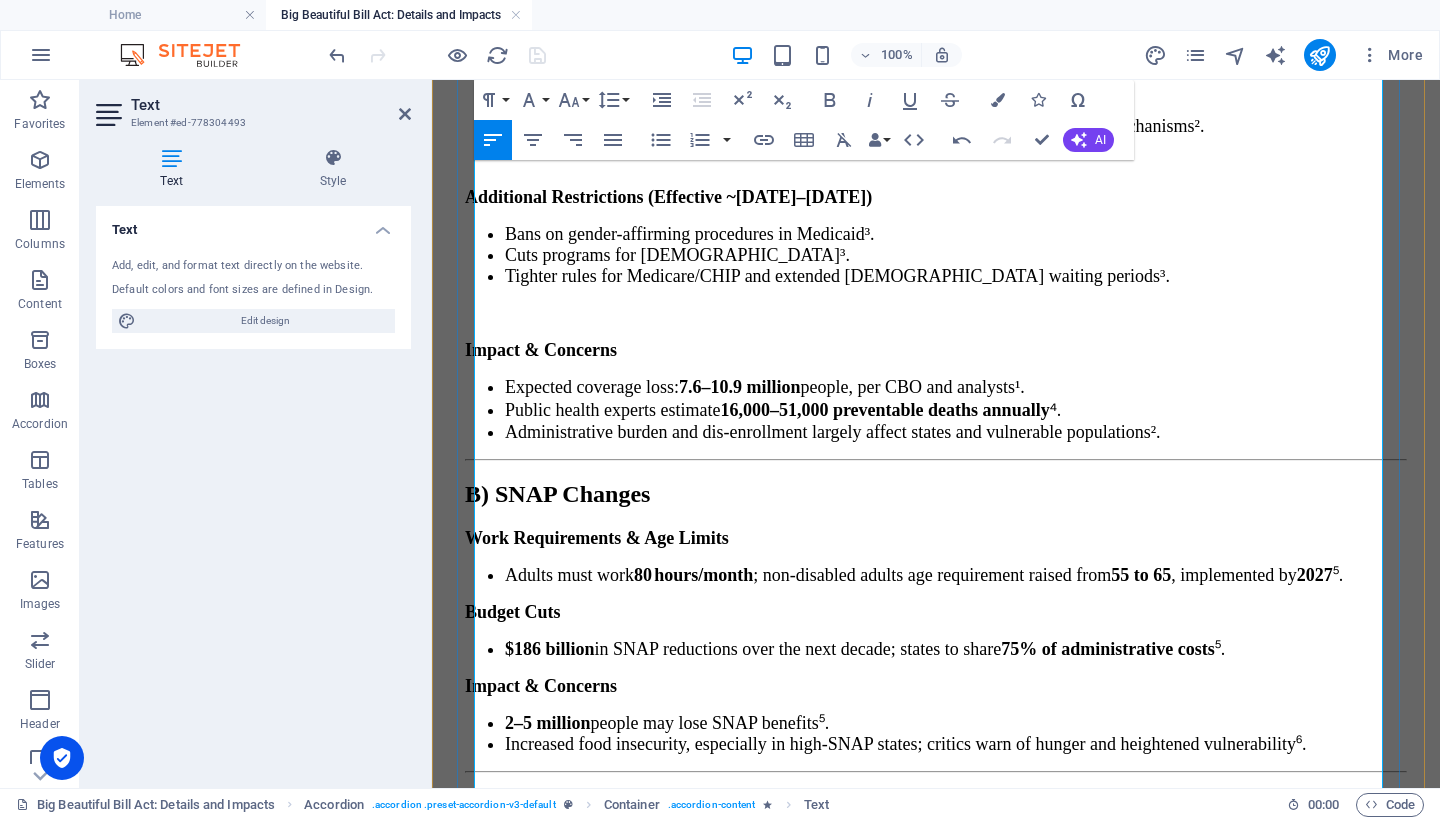 scroll, scrollTop: 9616, scrollLeft: 0, axis: vertical 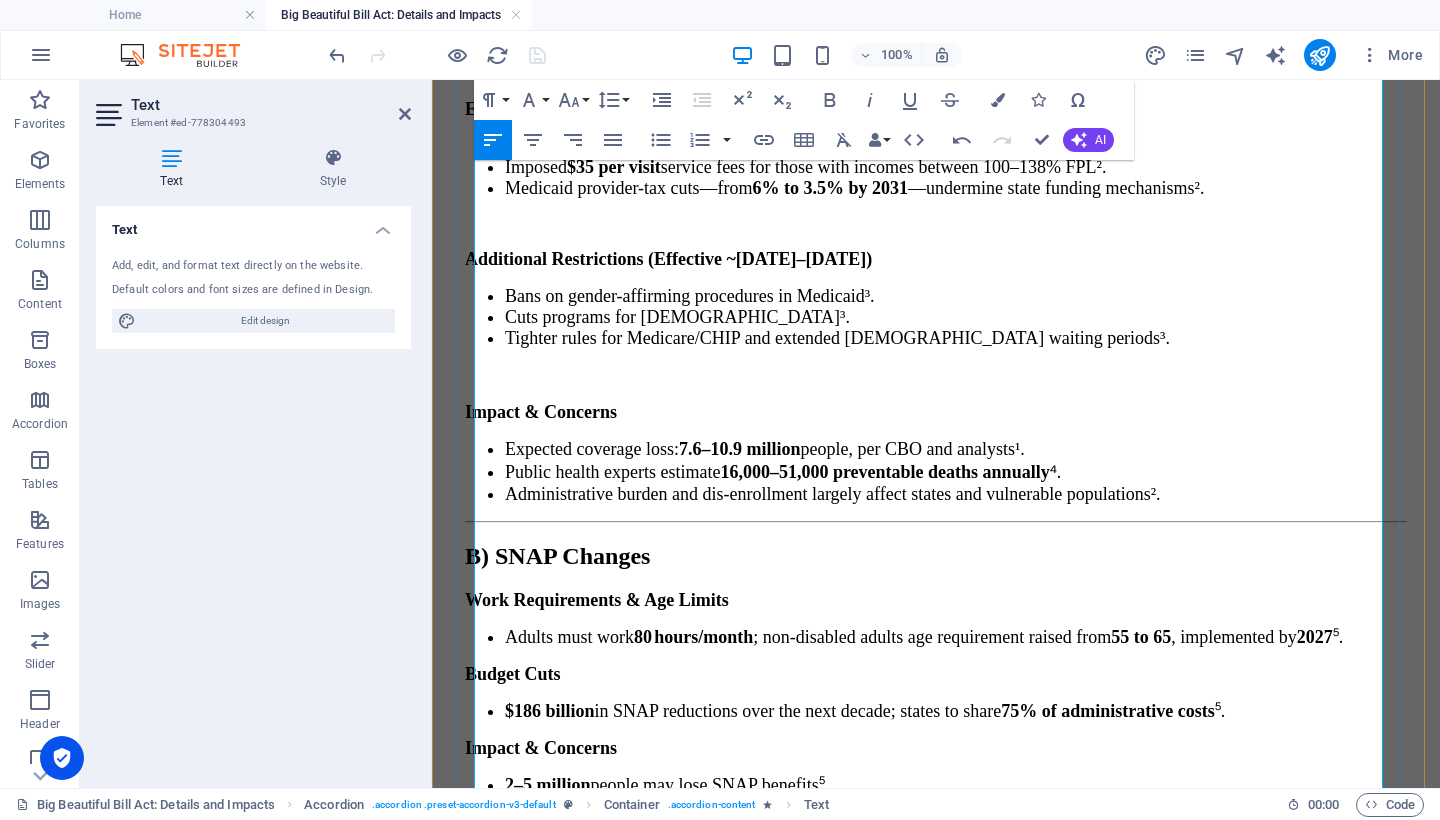 click on "​" at bounding box center (936, 1781) 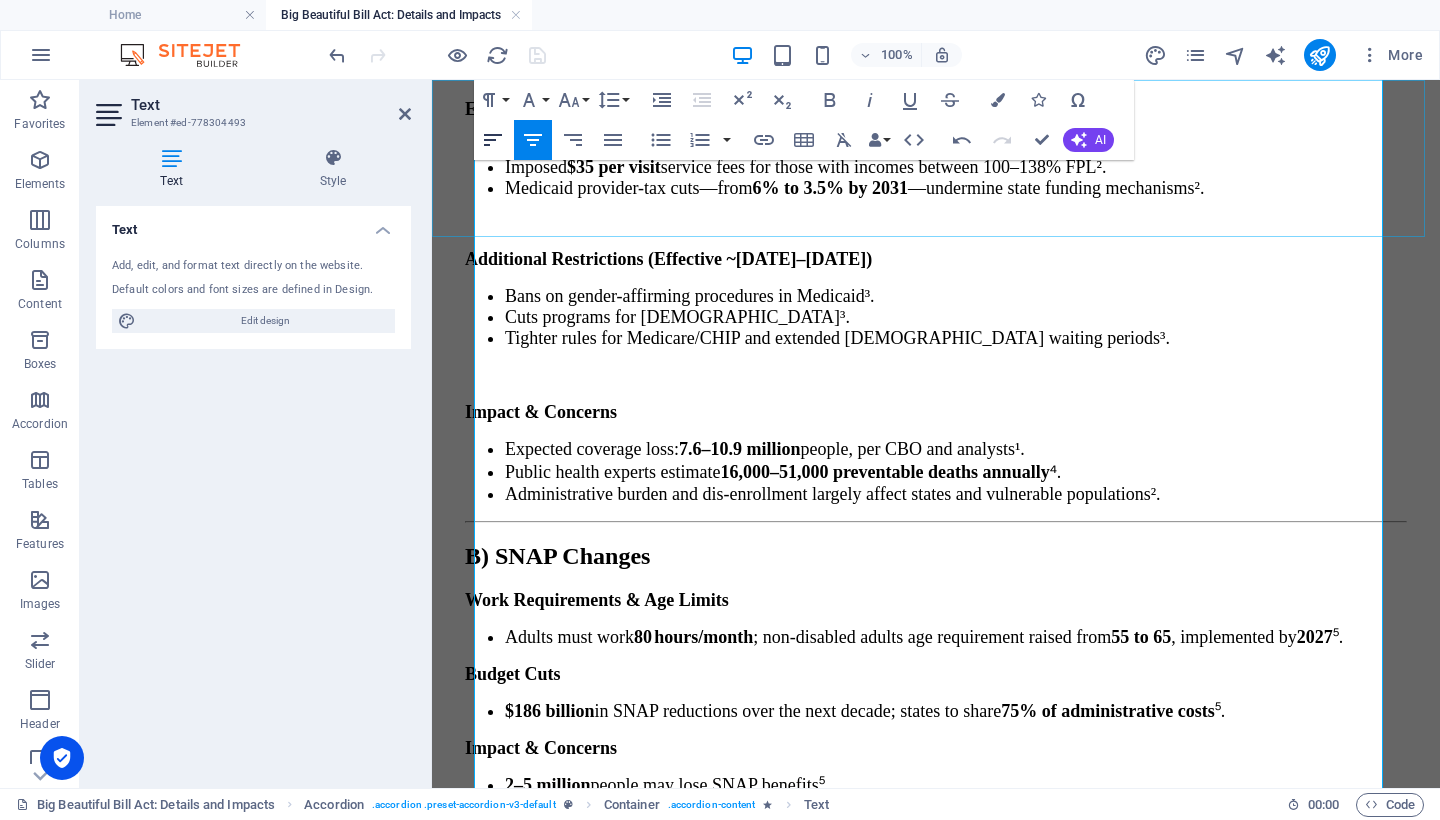click 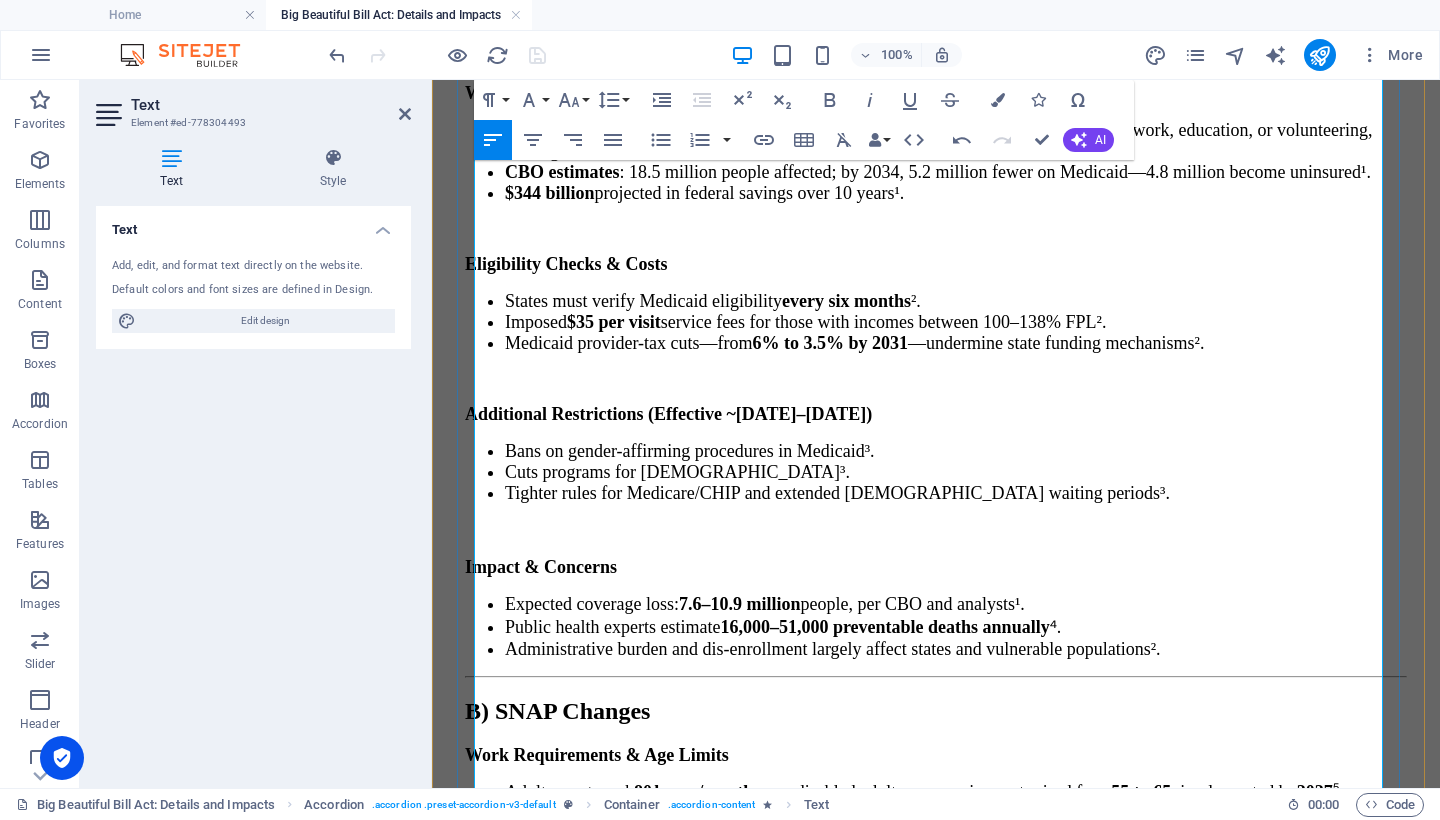 scroll, scrollTop: 9306, scrollLeft: 0, axis: vertical 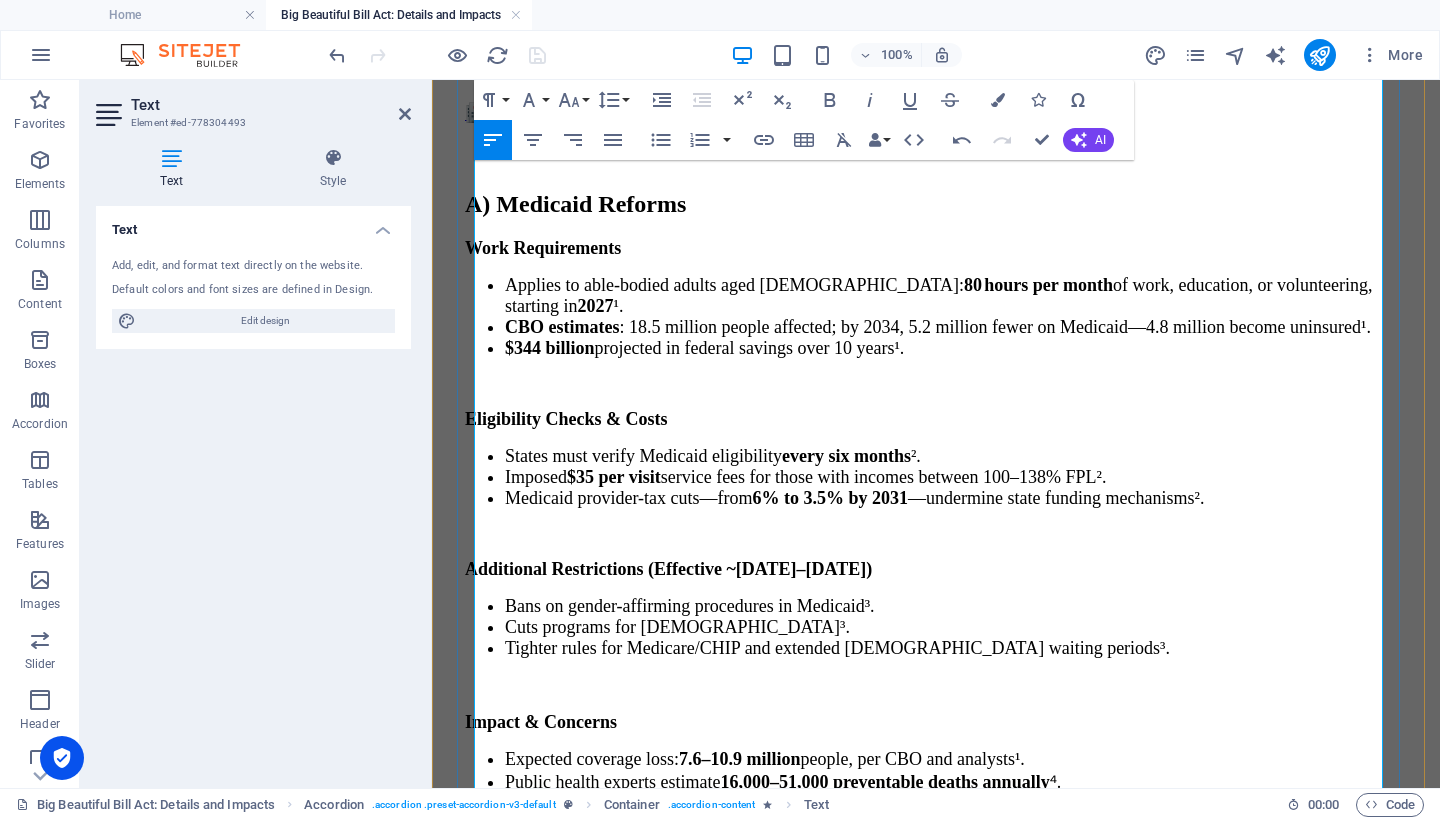 click on "🚨 Why These Measures Are Controversial" at bounding box center (936, 1773) 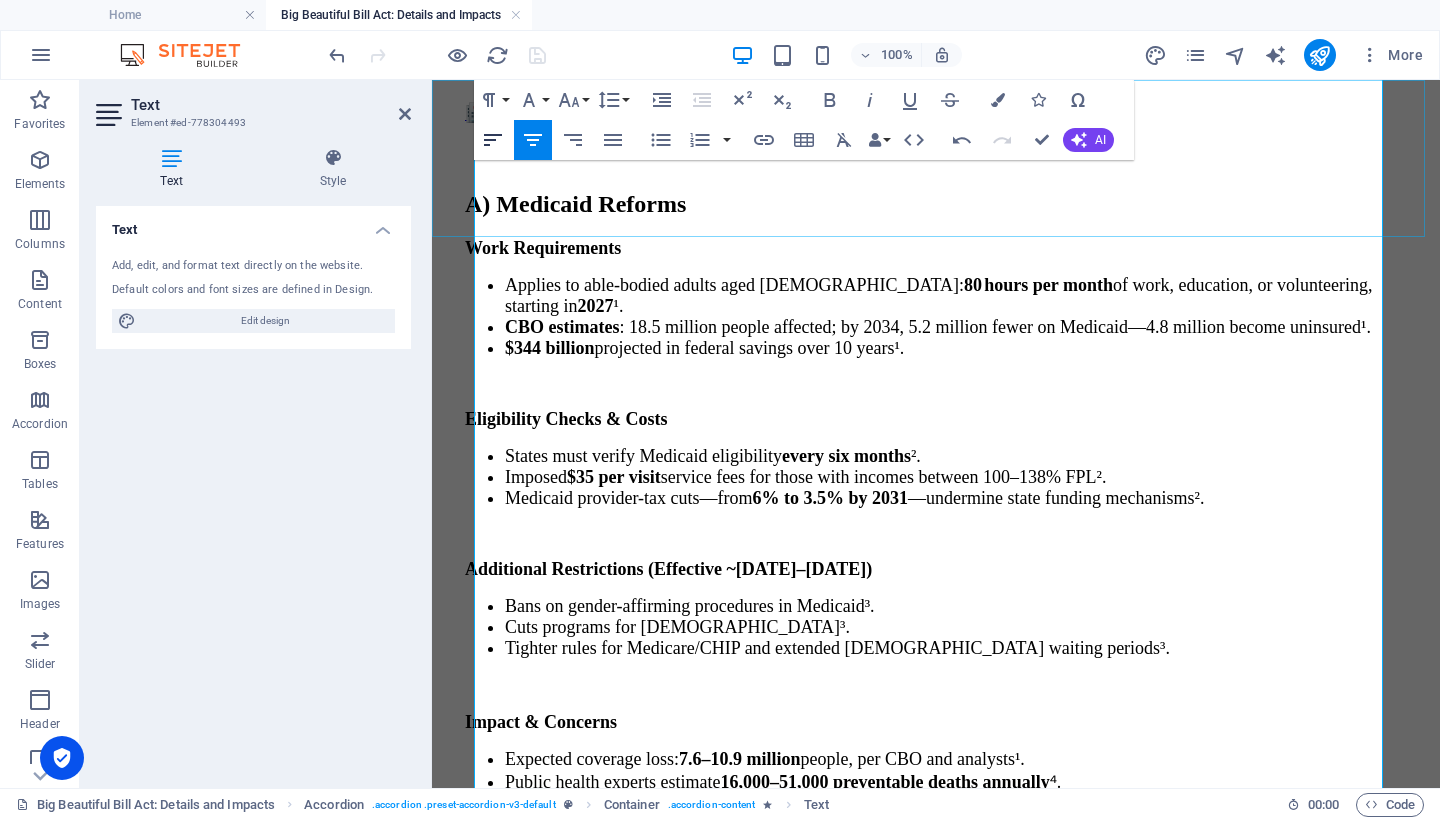 click 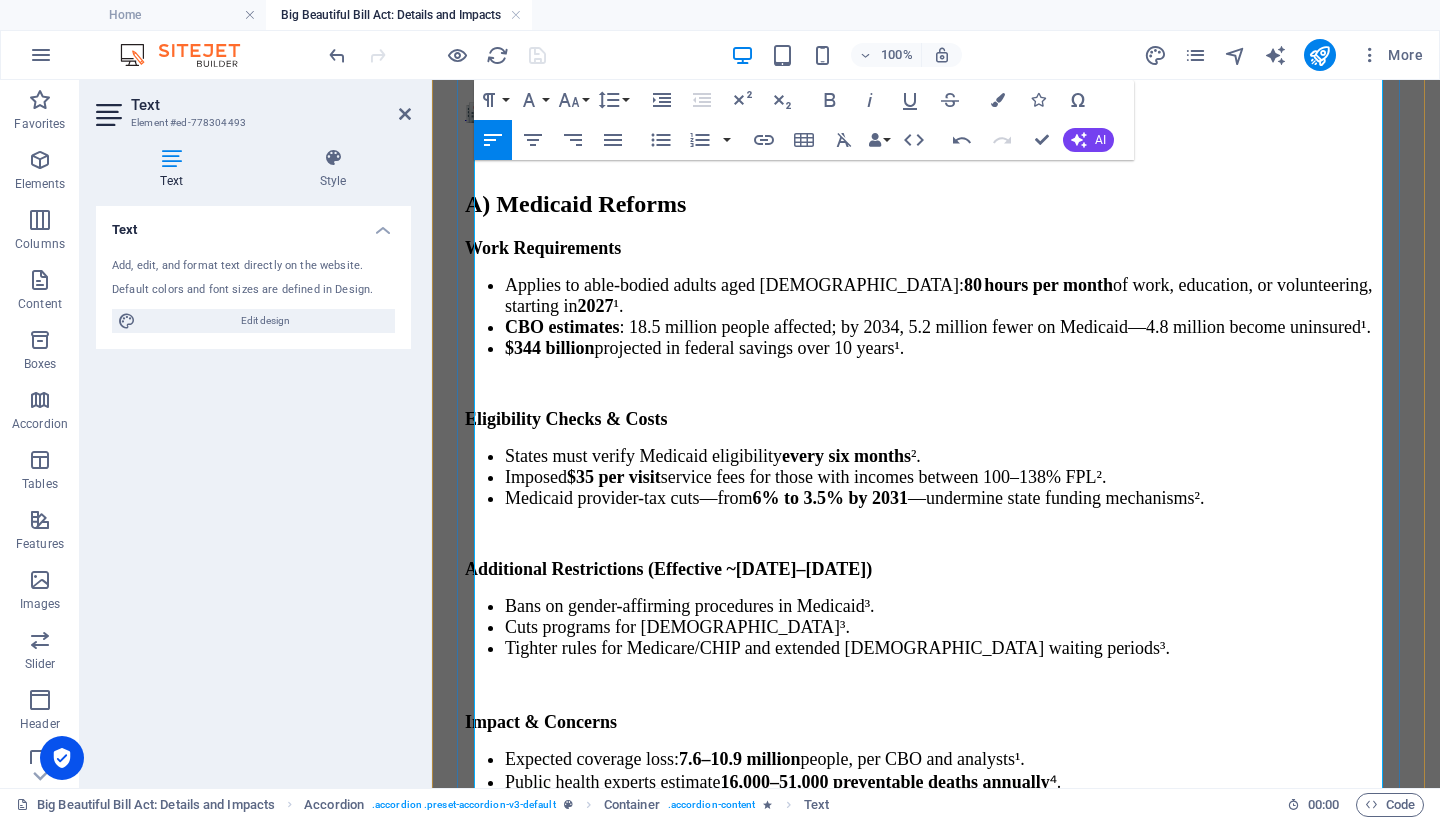 click on "​" at bounding box center (936, 1820) 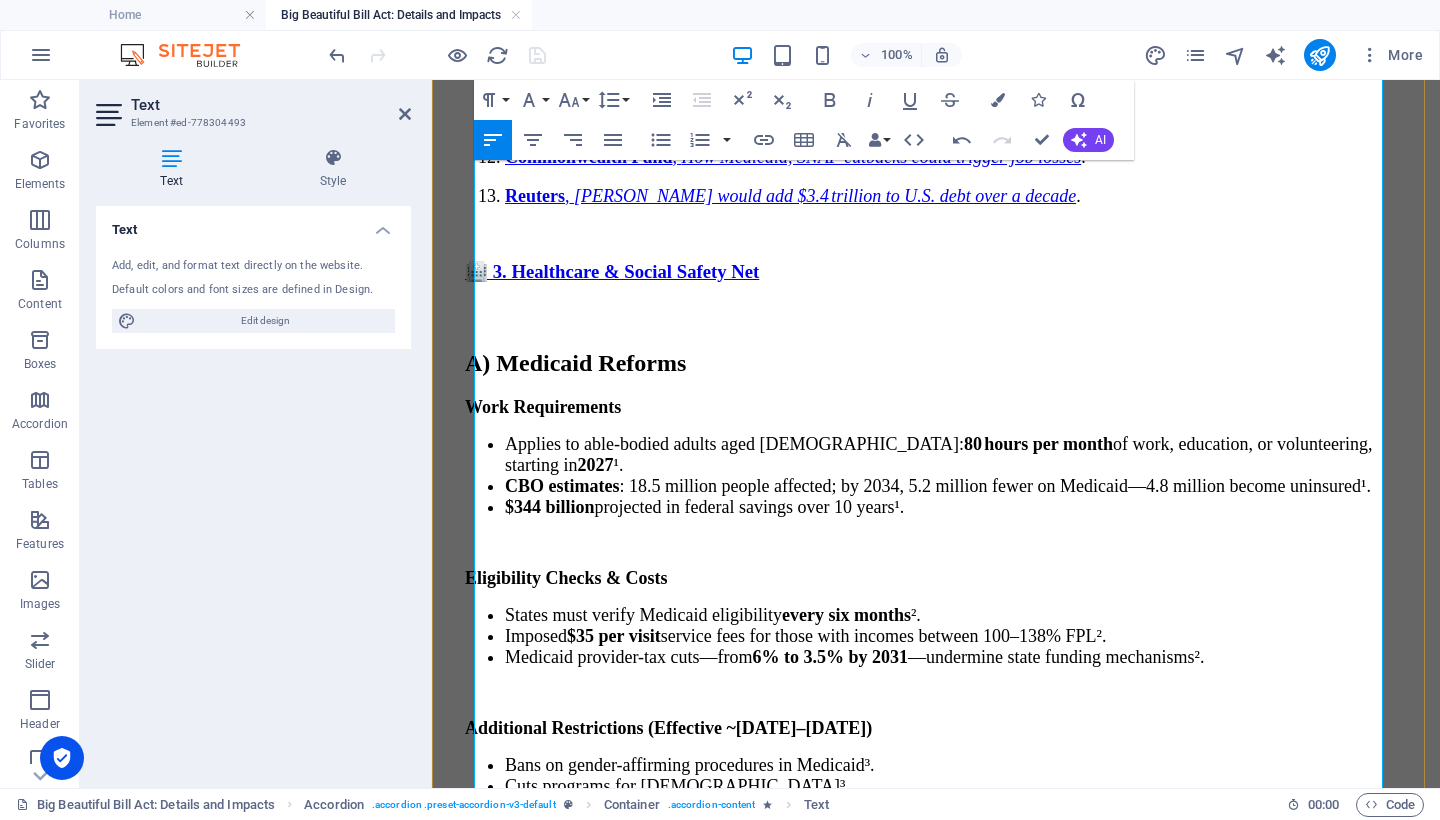 scroll, scrollTop: 8789, scrollLeft: 0, axis: vertical 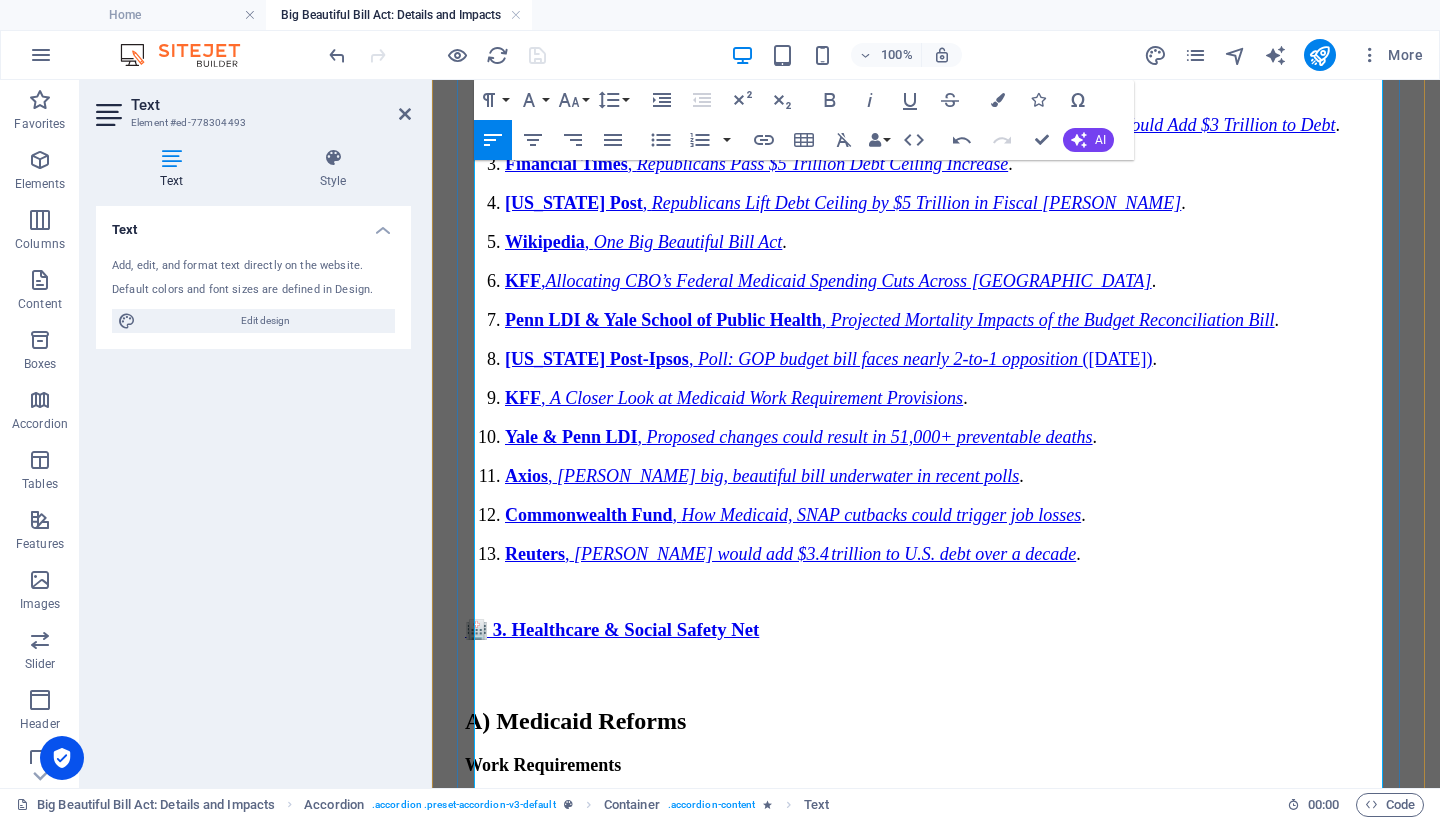 click on "📅 Timeline Summary" at bounding box center [936, 1958] 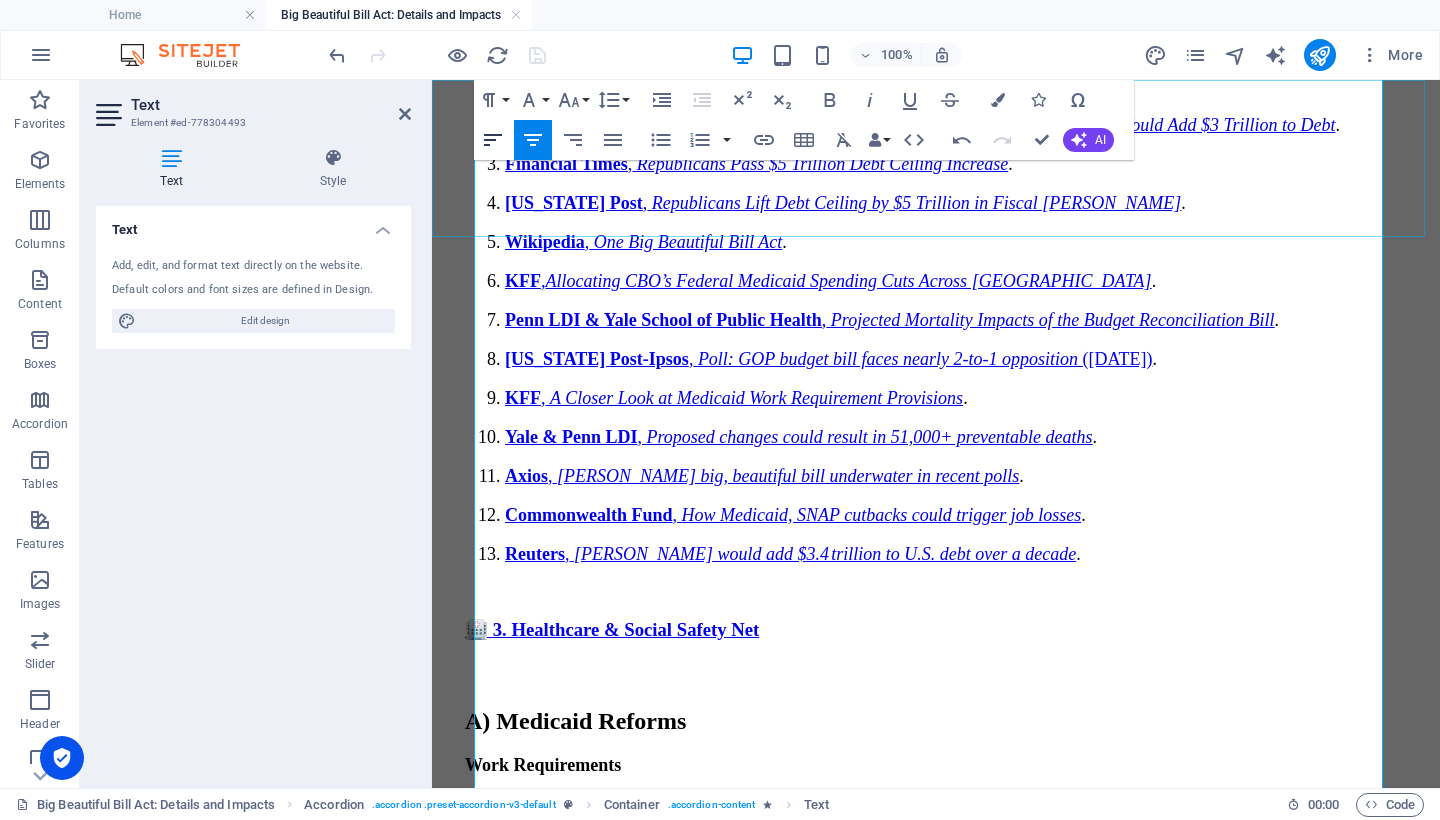 click 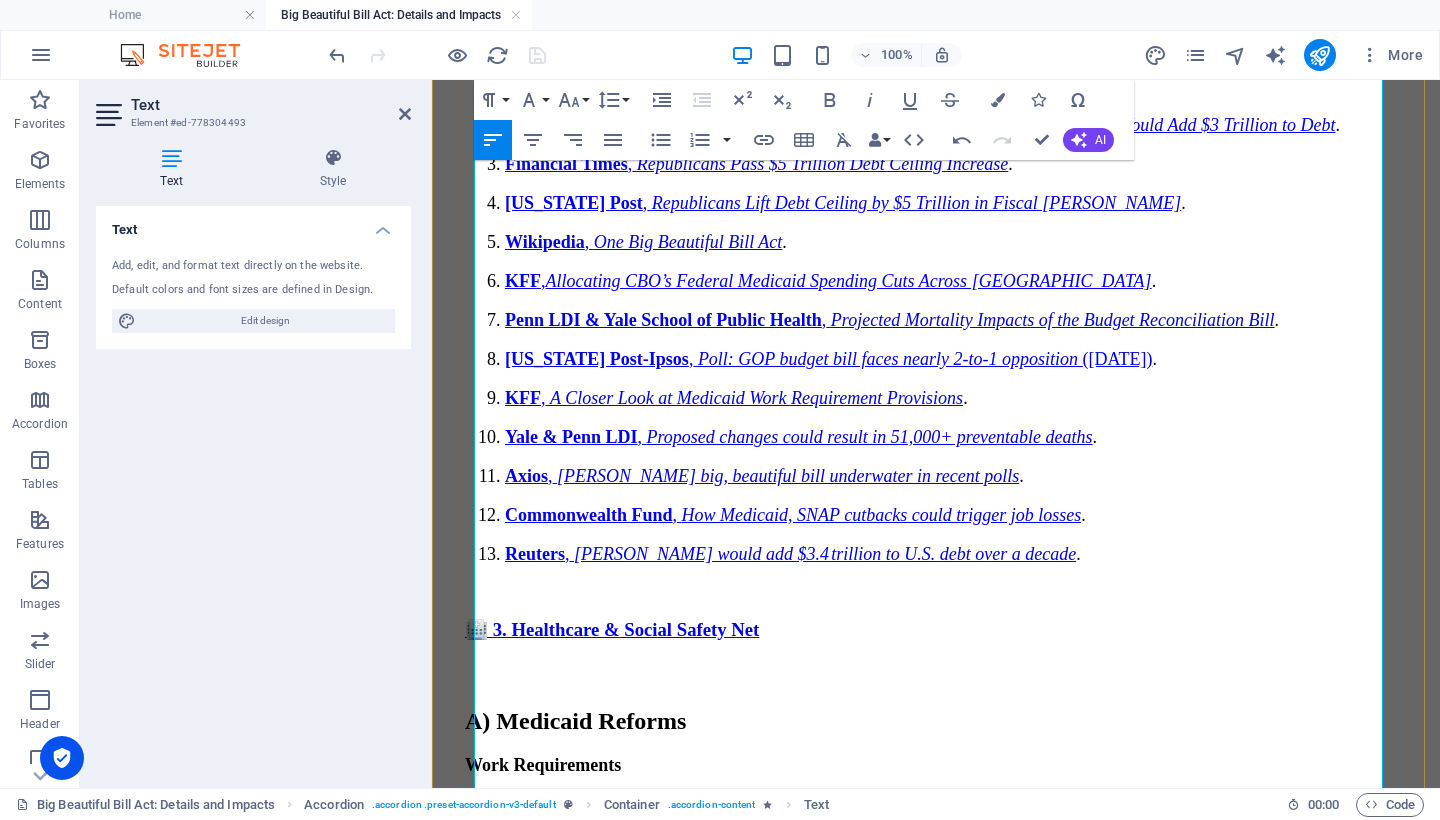 click on "Removes coverage for gender-affirming and abortion-related services; restricts eligibility for certain immigrant groups⁸." at bounding box center [956, 1895] 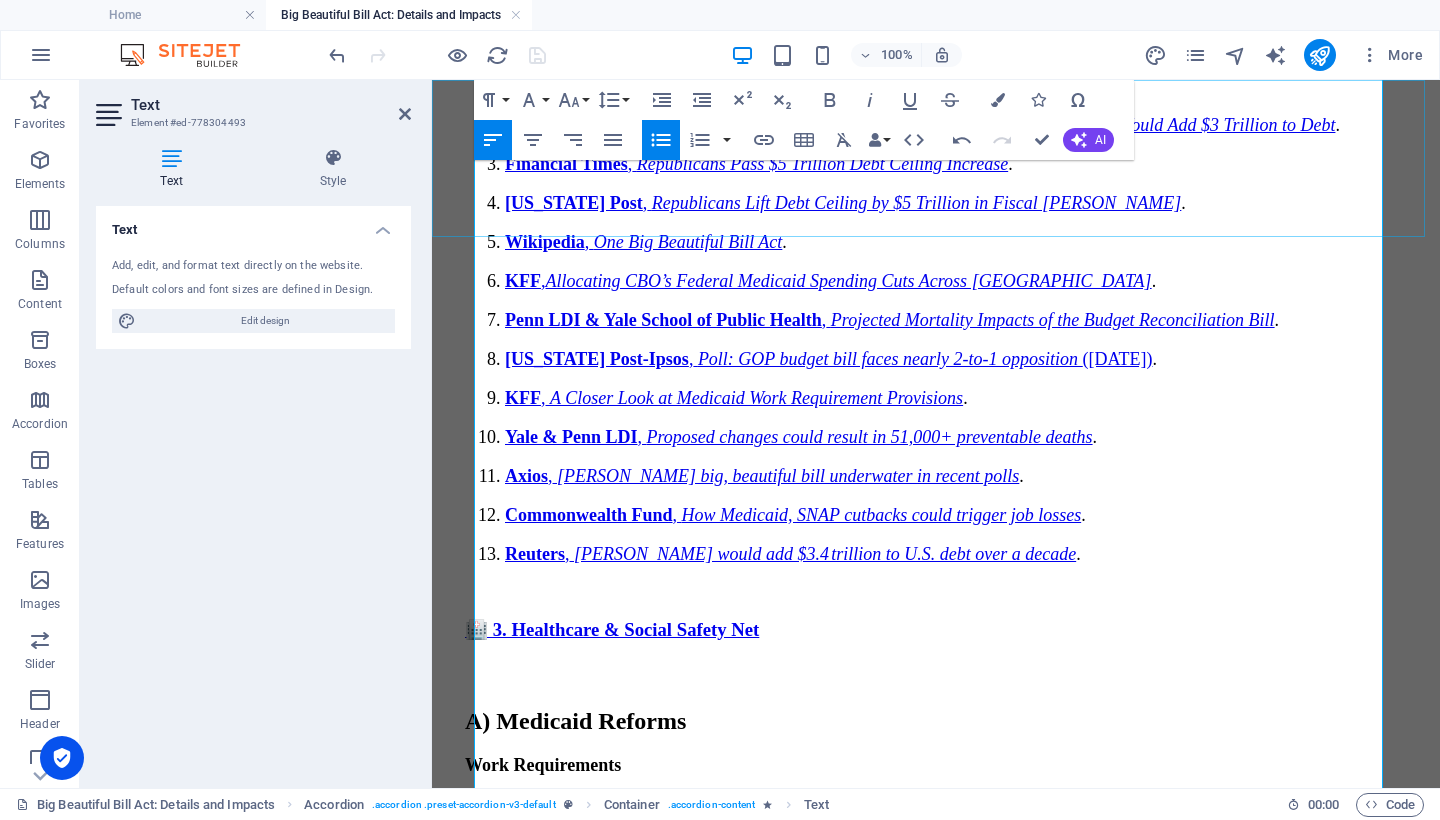 click 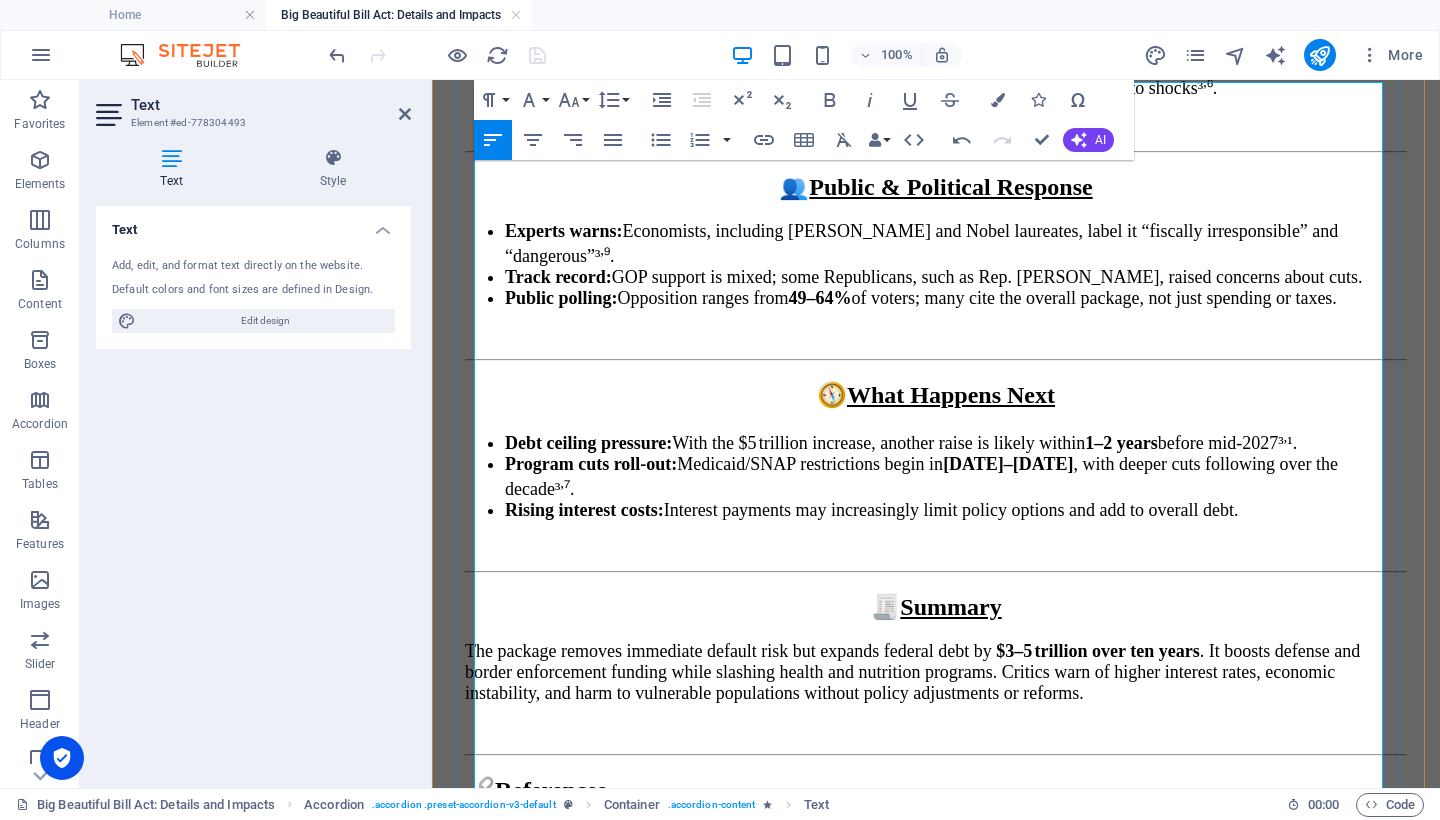 scroll, scrollTop: 7857, scrollLeft: 0, axis: vertical 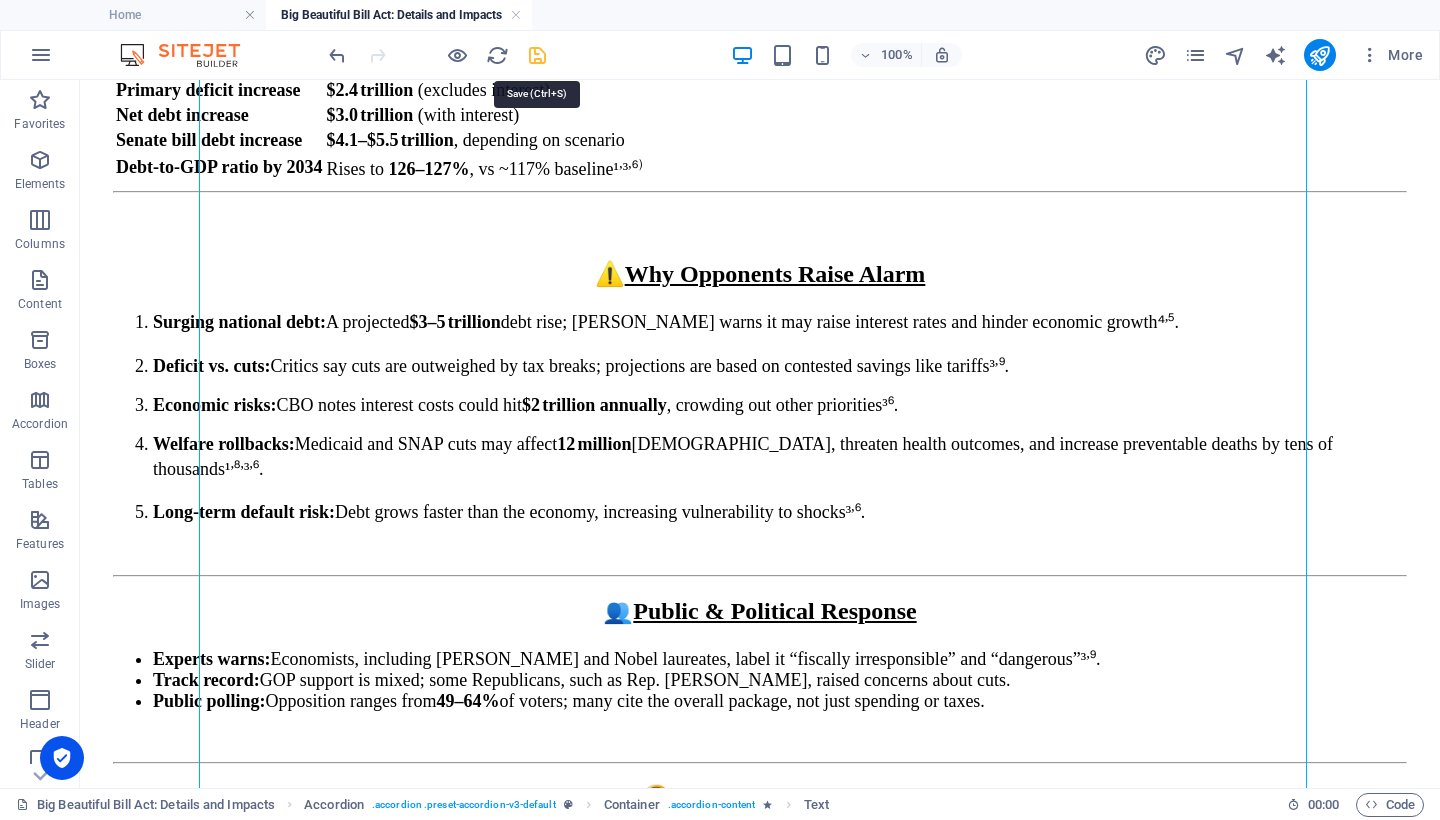 click at bounding box center [537, 55] 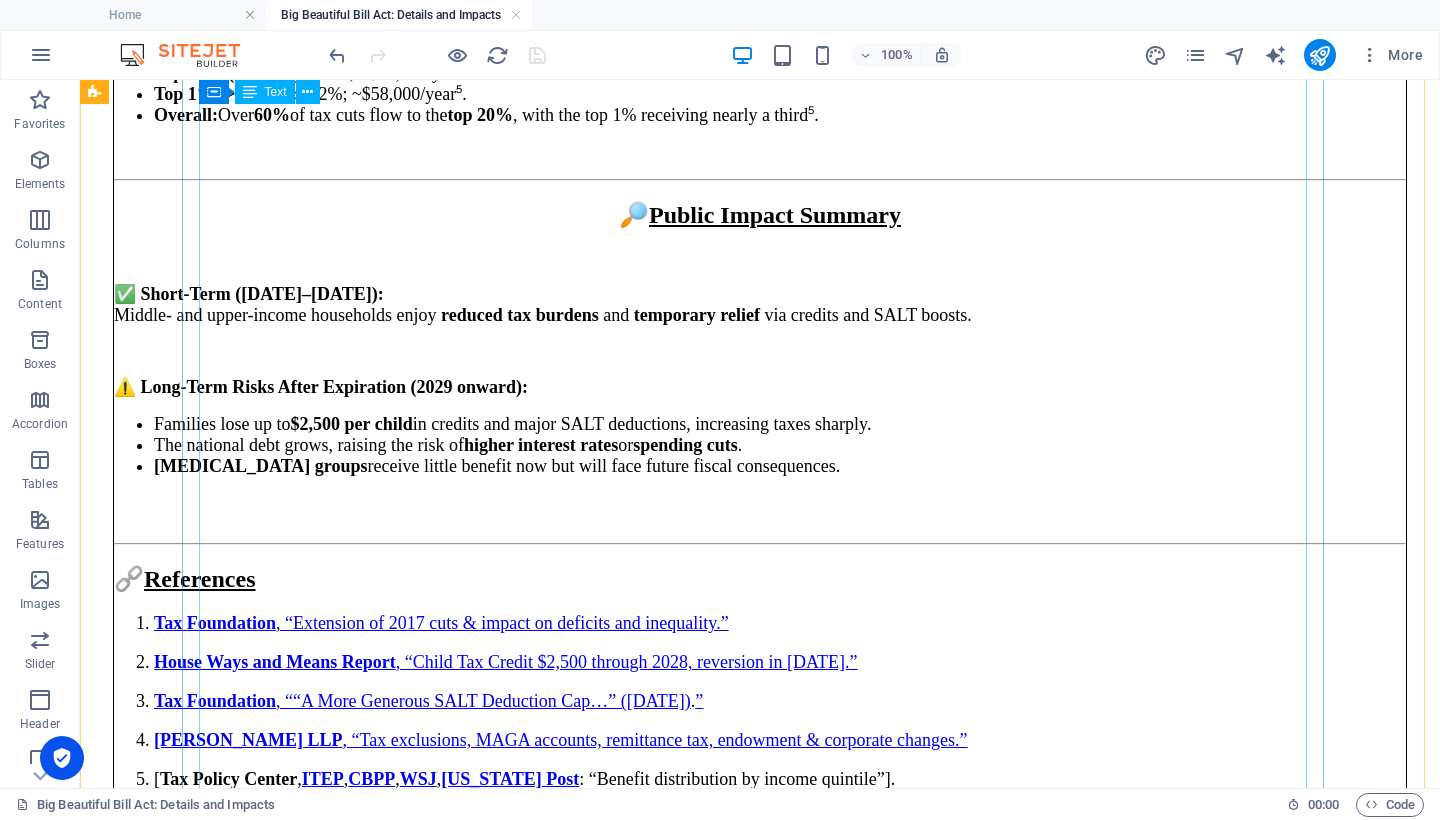 scroll, scrollTop: 6319, scrollLeft: 0, axis: vertical 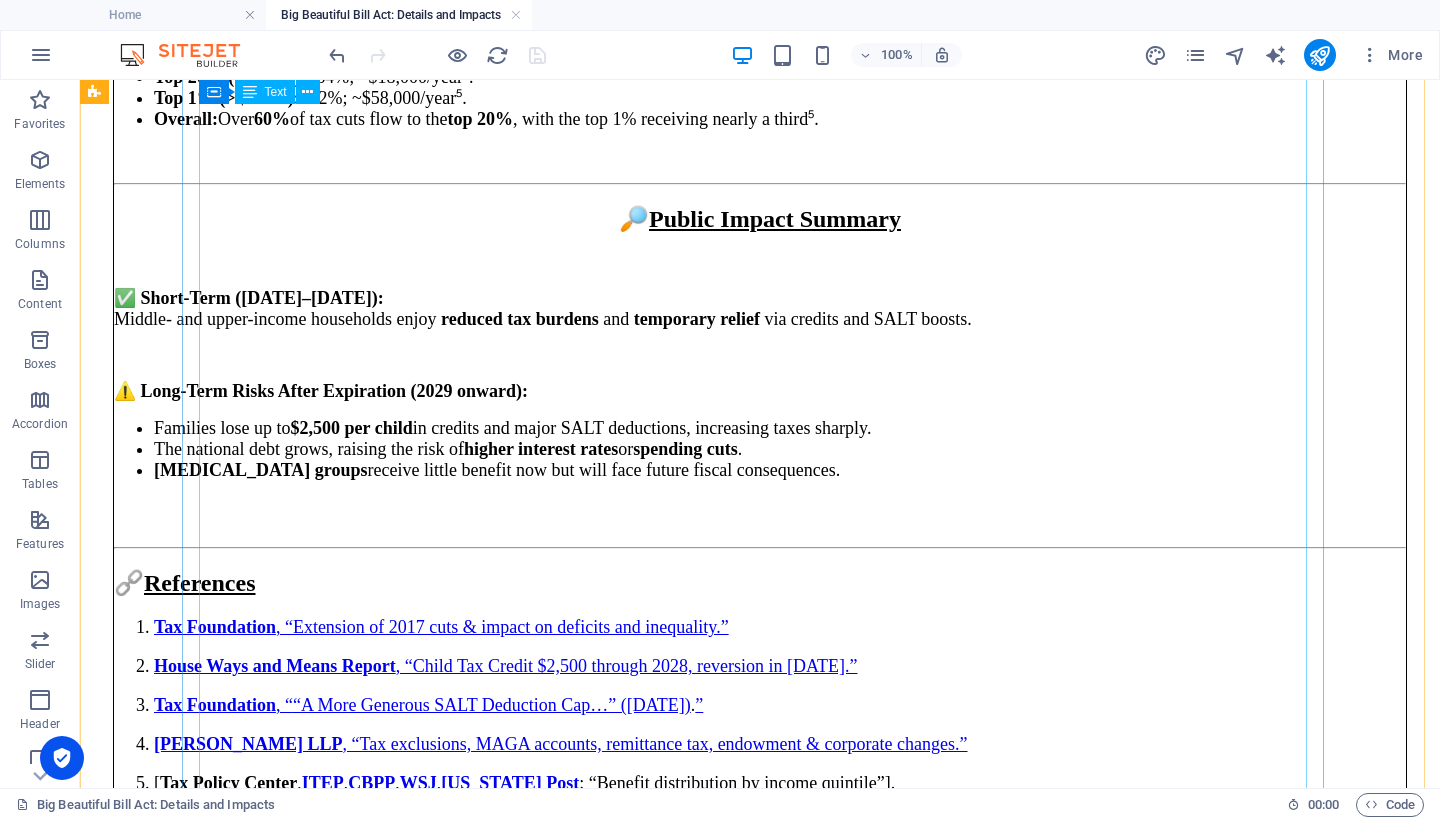 click on "🏛️ A)  Raising the Debt Ceiling What it does:  Raises the federal debt limit by  $5 trillion , from $36.1 trillion to roughly $41 trillion³ , ¹. Timeline:  Effective immediately, averting a potential default as soon as  [DATE] ³ , ¹. Next steps:  Congress must raise the ceiling again before funds are exhausted, or risk default. ⚖️ B)  Net Federal Spending Changes 🔺 Increased Spending $150 billion  in additional defense spending—including drones and maritime systems³ , ⁵. $150 billion  for immigration enforcement and border barriers; ICE’s budget grows to  $100 billion by 2029 ³ , ⁵. Total increase:  Approximately  $300 billion  in discretionary spending. 🔻 Spending Cuts The bill enacts about  $1.2 trillion  in mandatory spending cuts over ten years, especially via stricter Medicaid and SNAP rules, work requirements, and eligibility verification³ , ⁷. 📈  Fiscal Impact & Timeline According to CBO, CRFB, and Senate analyses³ , ⁹ , ³ , ⁶:" at bounding box center [760, 2077] 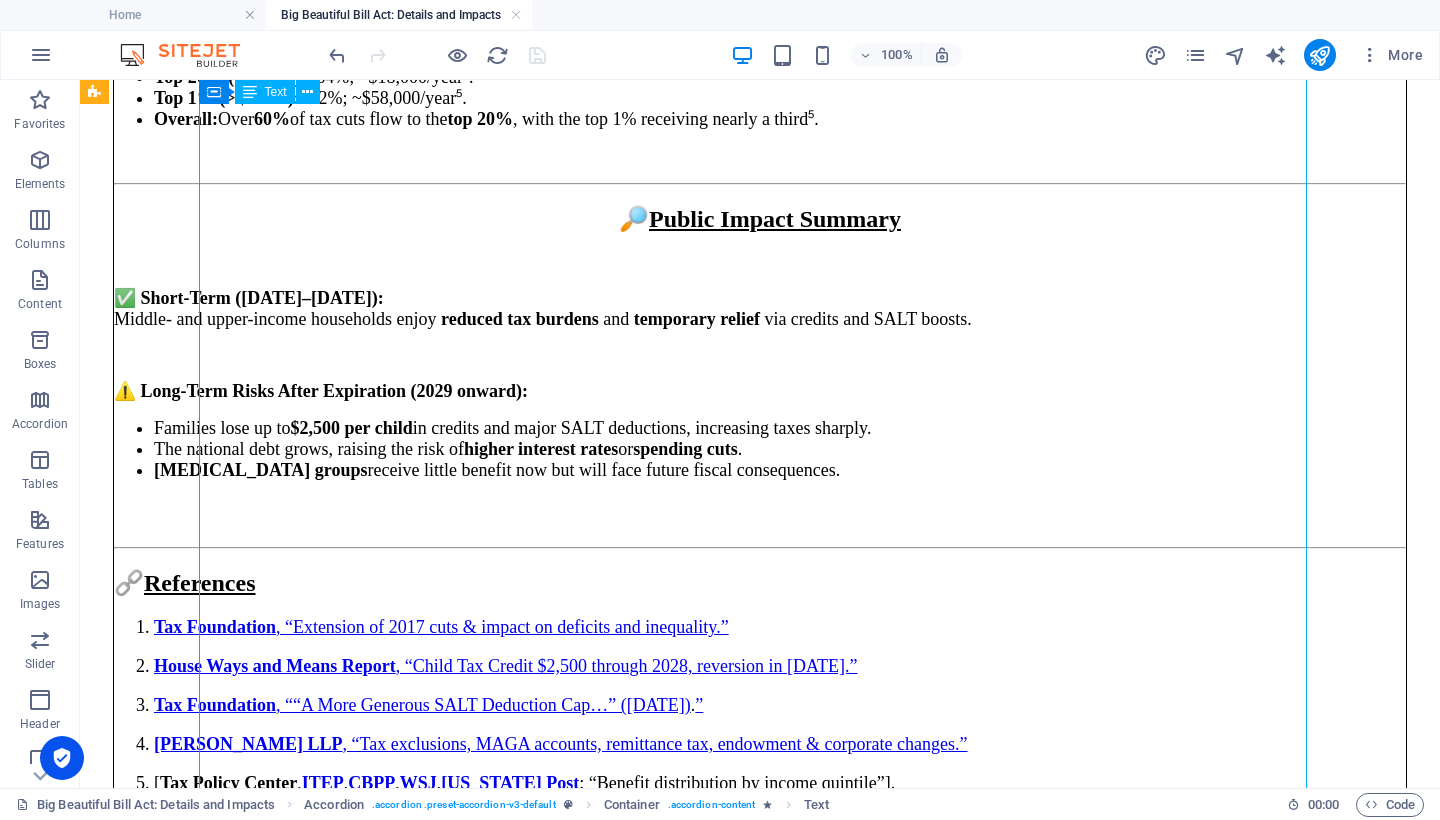 click on "🏛️ A)  Raising the Debt Ceiling What it does:  Raises the federal debt limit by  $5 trillion , from $36.1 trillion to roughly $41 trillion³ , ¹. Timeline:  Effective immediately, averting a potential default as soon as  [DATE] ³ , ¹. Next steps:  Congress must raise the ceiling again before funds are exhausted, or risk default. ⚖️ B)  Net Federal Spending Changes 🔺 Increased Spending $150 billion  in additional defense spending—including drones and maritime systems³ , ⁵. $150 billion  for immigration enforcement and border barriers; ICE’s budget grows to  $100 billion by 2029 ³ , ⁵. Total increase:  Approximately  $300 billion  in discretionary spending. 🔻 Spending Cuts The bill enacts about  $1.2 trillion  in mandatory spending cuts over ten years, especially via stricter Medicaid and SNAP rules, work requirements, and eligibility verification³ , ⁷. 📈  Fiscal Impact & Timeline According to CBO, CRFB, and Senate analyses³ , ⁹ , ³ , ⁶:" at bounding box center [760, 2077] 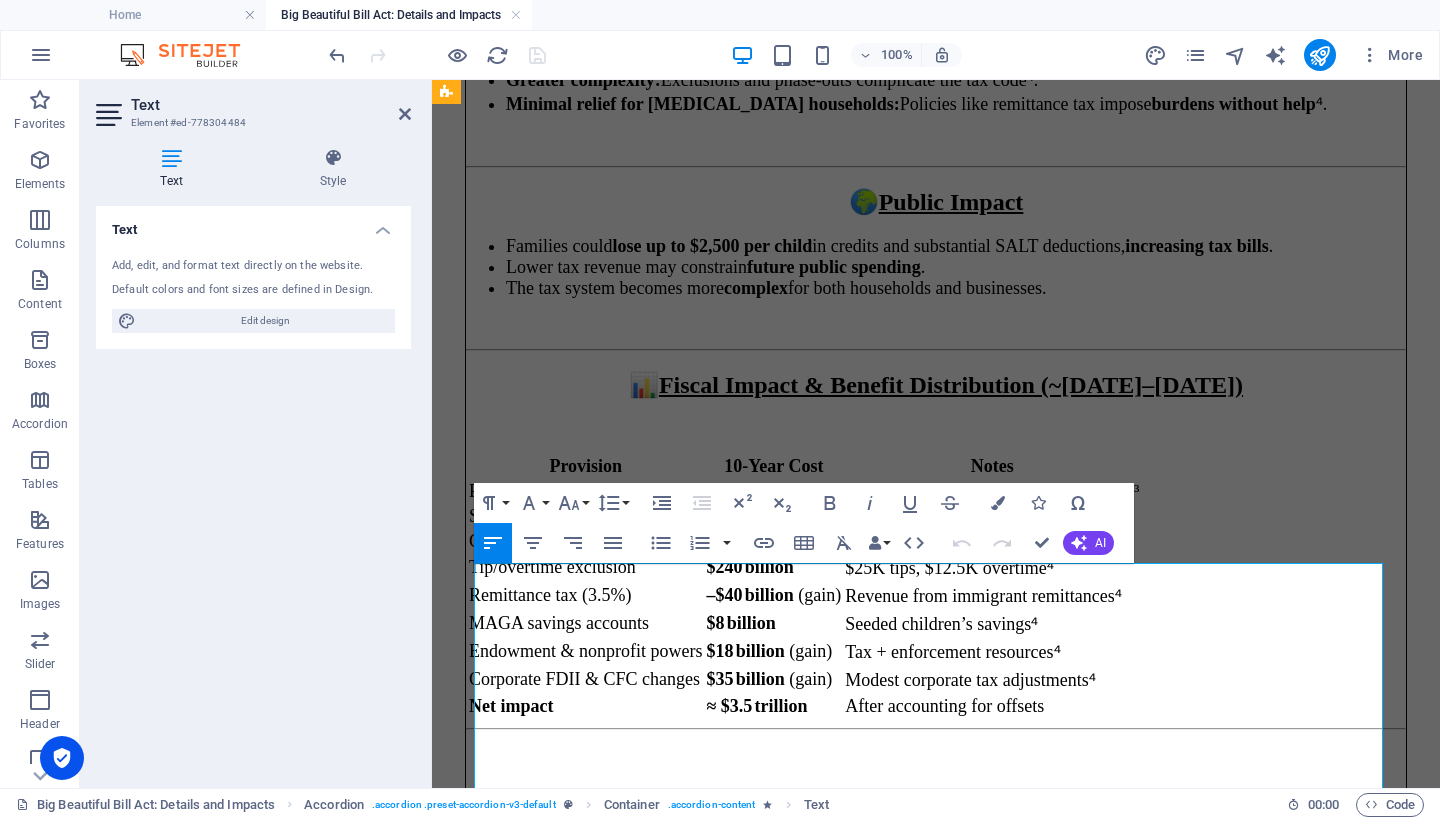 scroll, scrollTop: 5546, scrollLeft: 0, axis: vertical 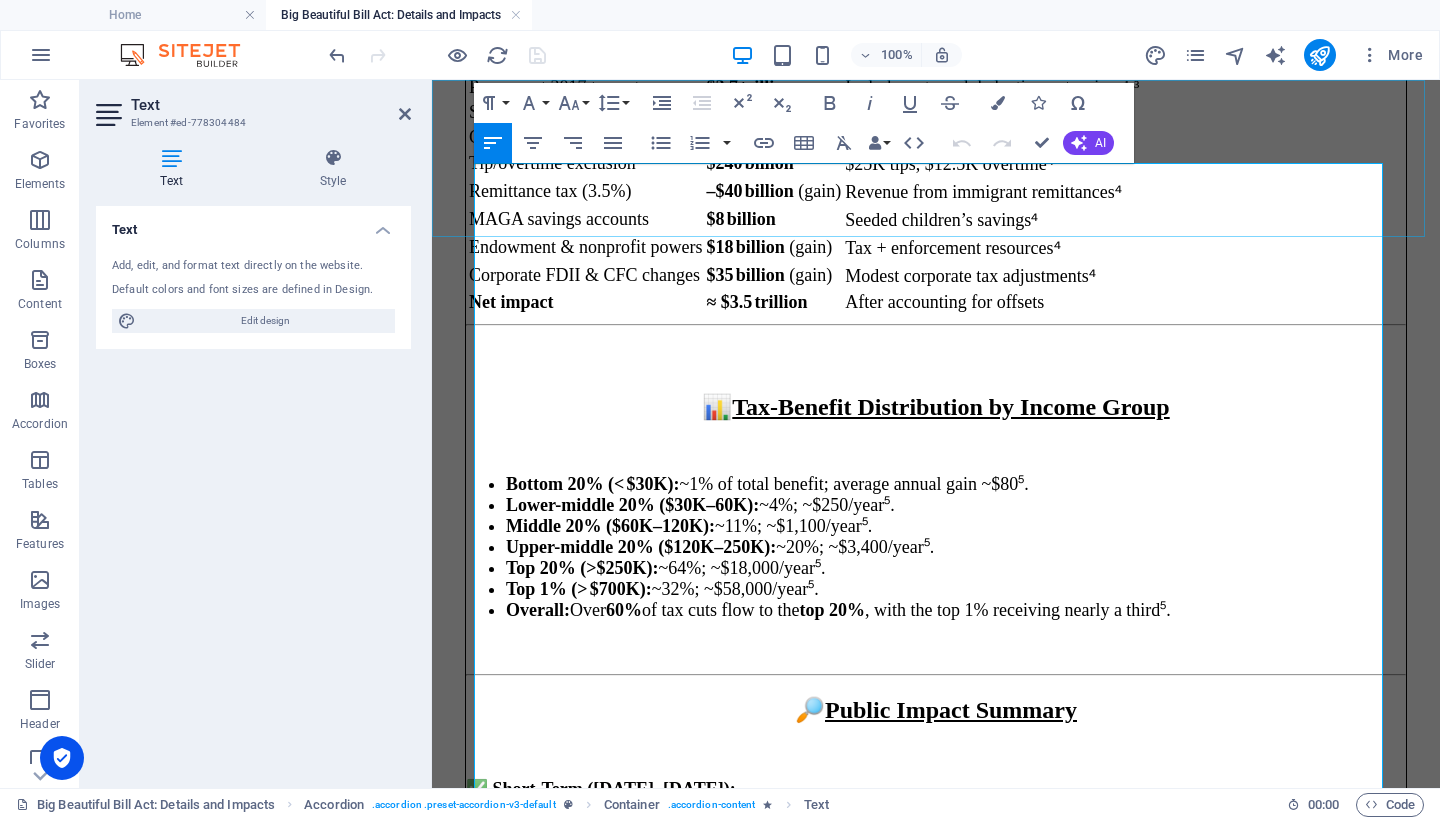 click on "Menu Home About Service Contact" at bounding box center (936, -4671) 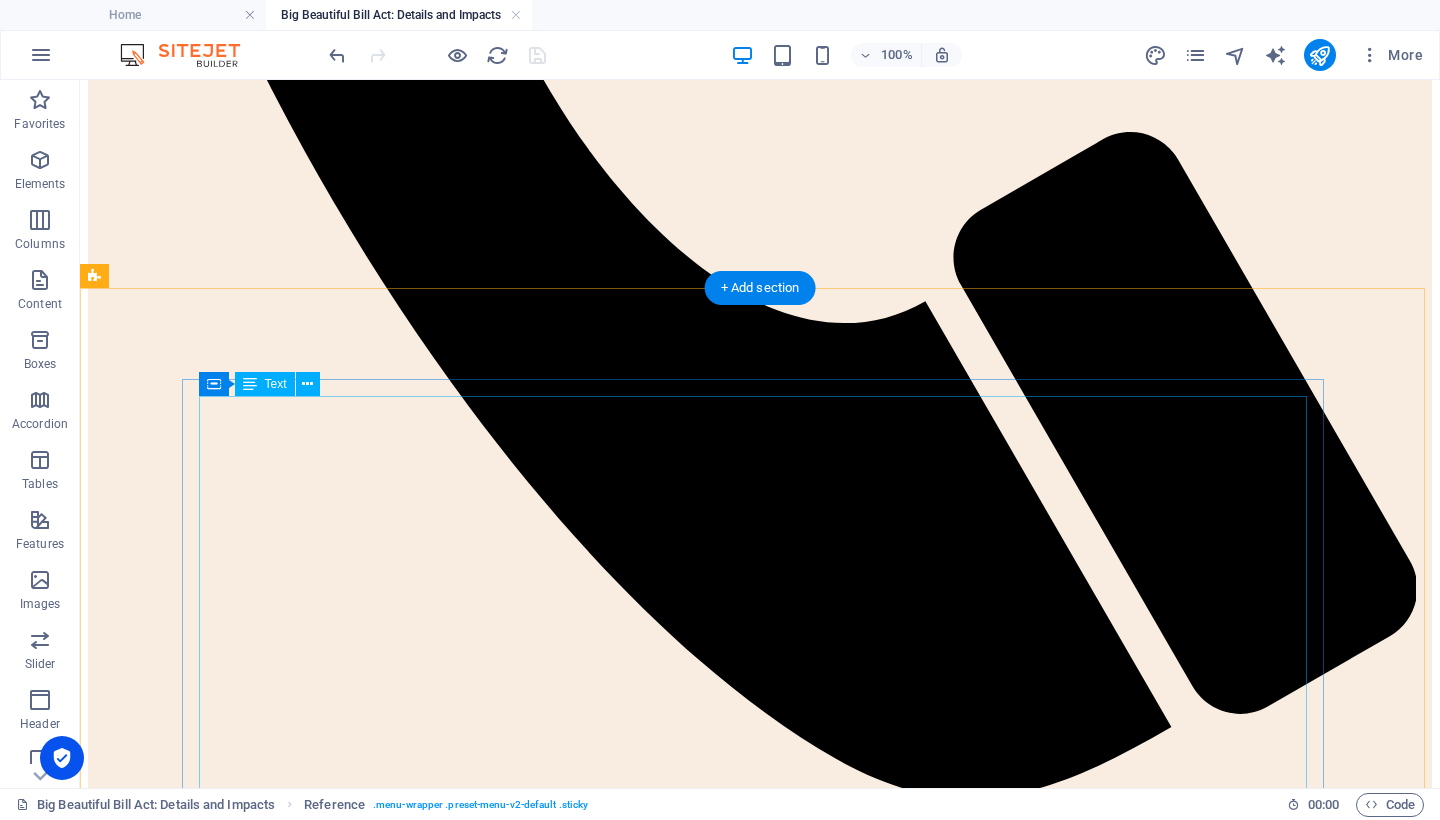 scroll, scrollTop: 1257, scrollLeft: 0, axis: vertical 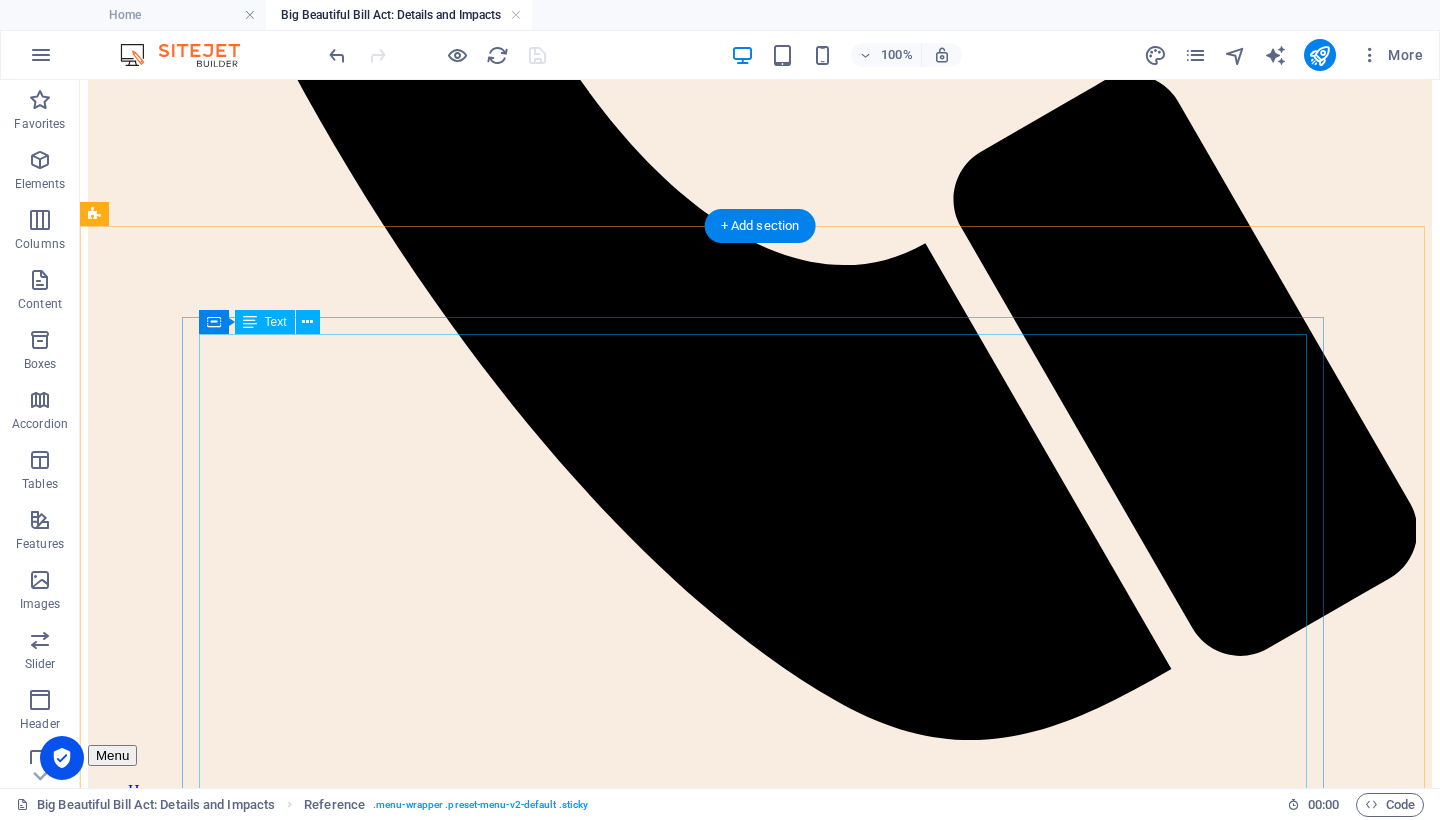 click on "1️⃣ Permanent Extension of 2017 Tax Cuts The law  permanently extends  the individual income-tax rates and the doubled standard deduction from the 2017 Tax Cuts and Jobs Act¹. Impact:  This extension  predominantly benefits higher-income households , locking in lower rates indefinitely¹. Criticism:  Opponents argue it worsens  income inequality  and significantly  increases the national deficit ¹. 2️⃣ Child Tax Credit Increase The child tax credit is raised to  $2,500 per child , effective  [DATE]–[DATE] , reverting to  $2,000  from  [DATE] ². Impact:  Families receive  higher refunds through 2028 , followed by a sharp drop thereafter². Concerns:  Critics warn the temporary boost breeds  uncertainty  and conceals the cost of permanence². 3️⃣  SALT Deduction Cap Raised From  [DATE]–[DATE] , the SALT deduction cap increases from  $10,000 to $40,000  for households earning under $500,000; after  2029 , it reverts to $10,000³. Impact:    during this period³." at bounding box center [760, 4011] 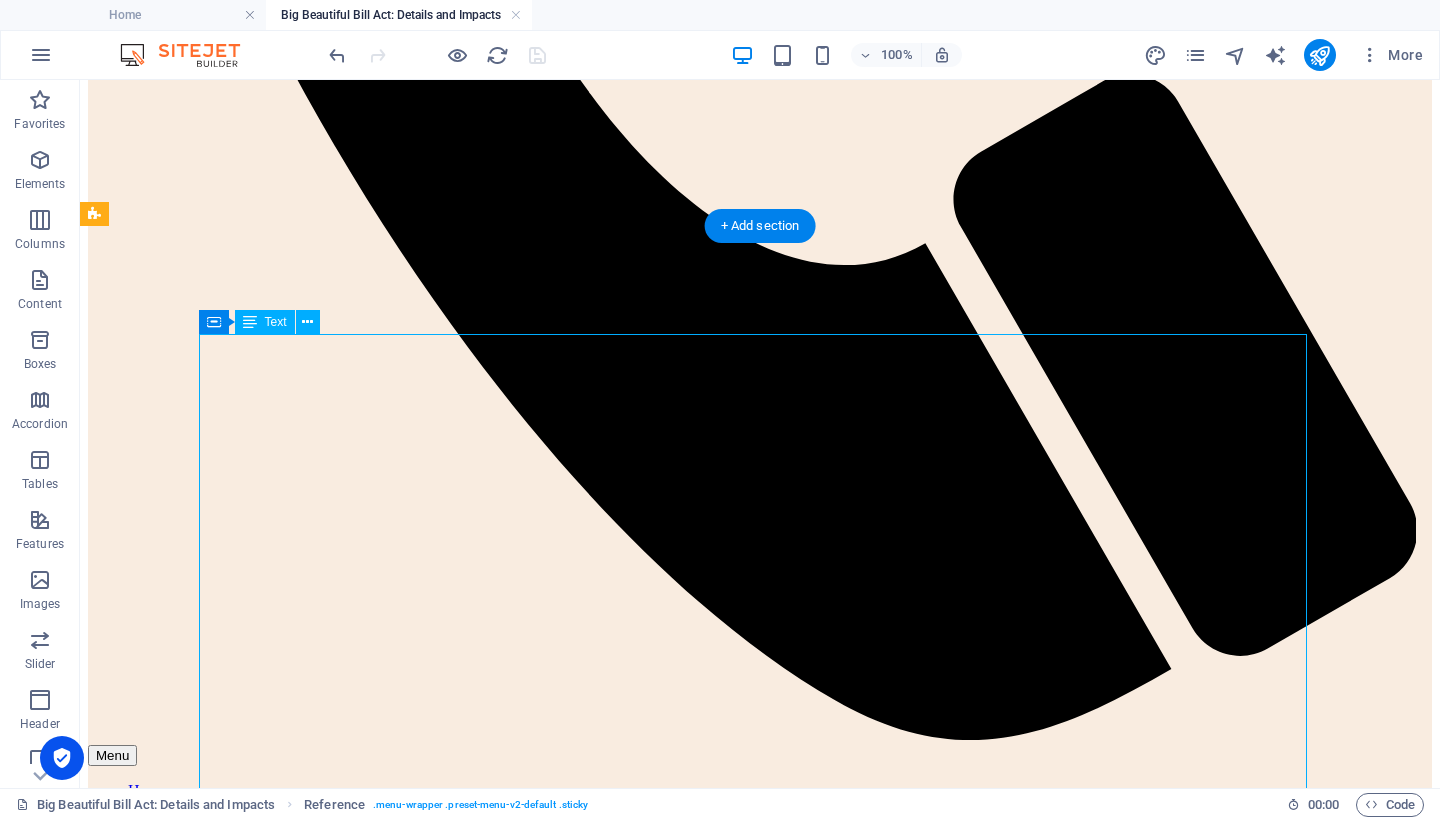 click on "1️⃣ Permanent Extension of 2017 Tax Cuts The law  permanently extends  the individual income-tax rates and the doubled standard deduction from the 2017 Tax Cuts and Jobs Act¹. Impact:  This extension  predominantly benefits higher-income households , locking in lower rates indefinitely¹. Criticism:  Opponents argue it worsens  income inequality  and significantly  increases the national deficit ¹. 2️⃣ Child Tax Credit Increase The child tax credit is raised to  $2,500 per child , effective  [DATE]–[DATE] , reverting to  $2,000  from  [DATE] ². Impact:  Families receive  higher refunds through 2028 , followed by a sharp drop thereafter². Concerns:  Critics warn the temporary boost breeds  uncertainty  and conceals the cost of permanence². 3️⃣  SALT Deduction Cap Raised From  [DATE]–[DATE] , the SALT deduction cap increases from  $10,000 to $40,000  for households earning under $500,000; after  2029 , it reverts to $10,000³. Impact:    during this period³." at bounding box center (760, 4011) 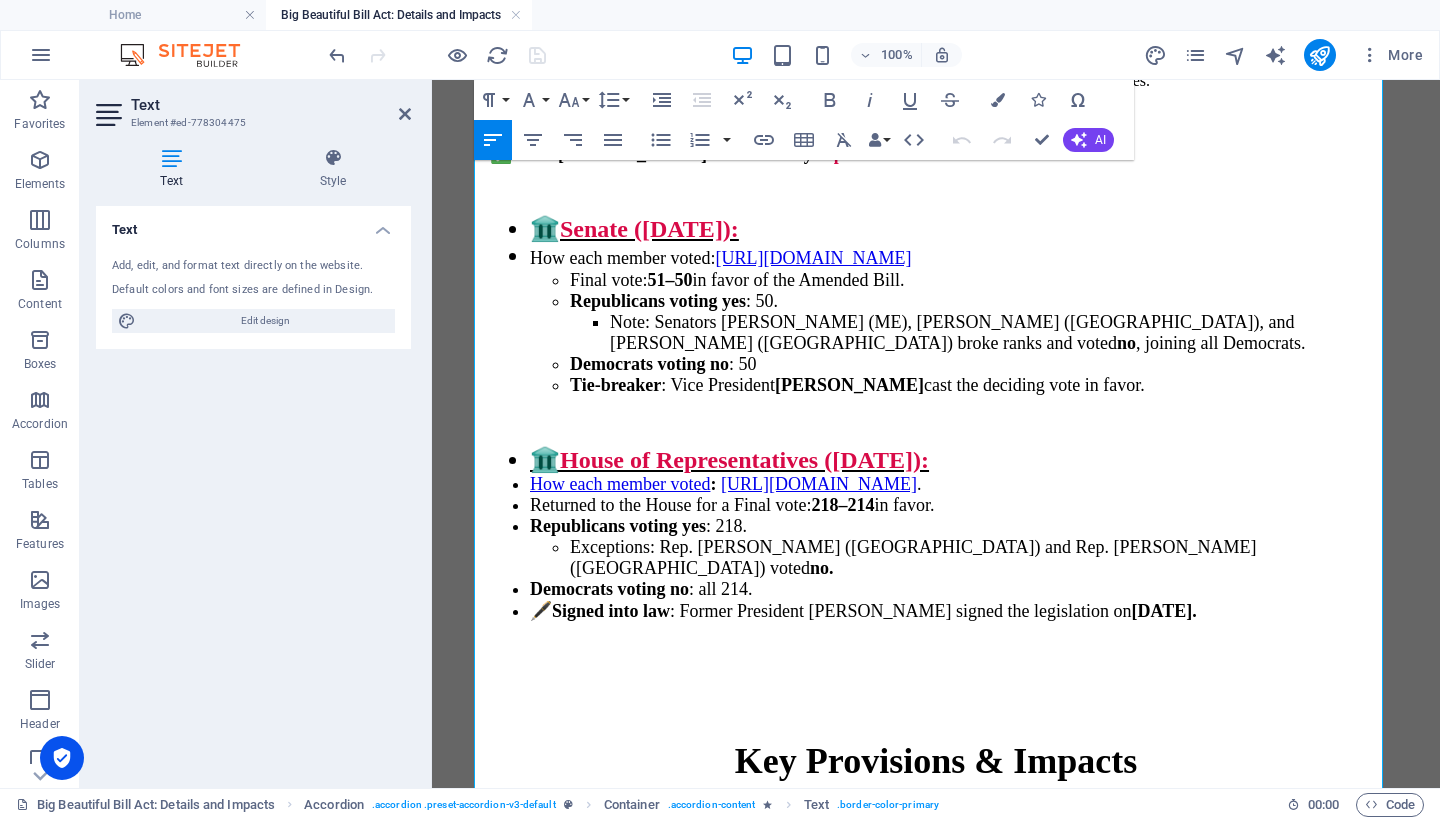 scroll, scrollTop: 1884, scrollLeft: 0, axis: vertical 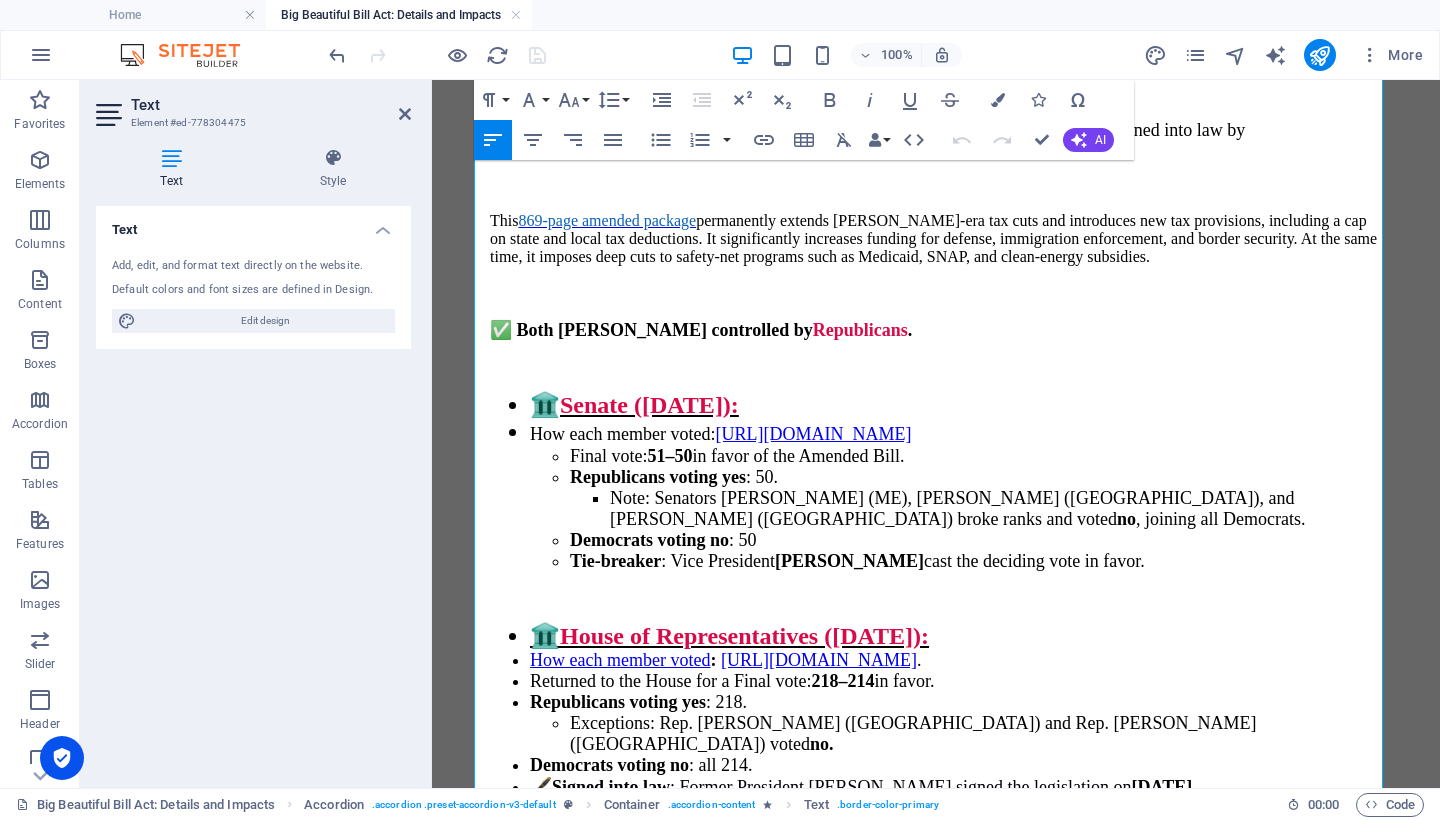 click at bounding box center (936, 1941) 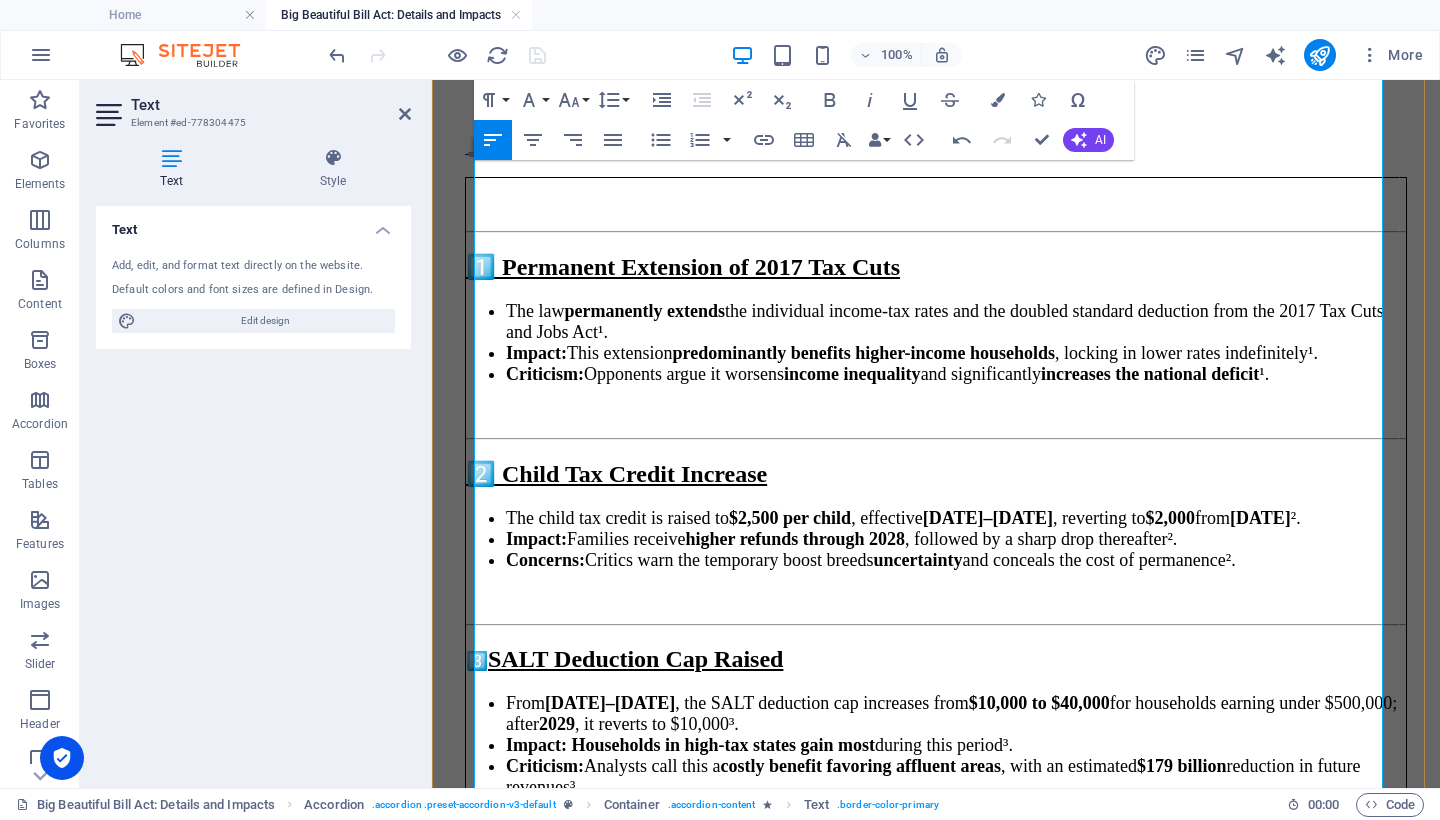 scroll, scrollTop: 2817, scrollLeft: 0, axis: vertical 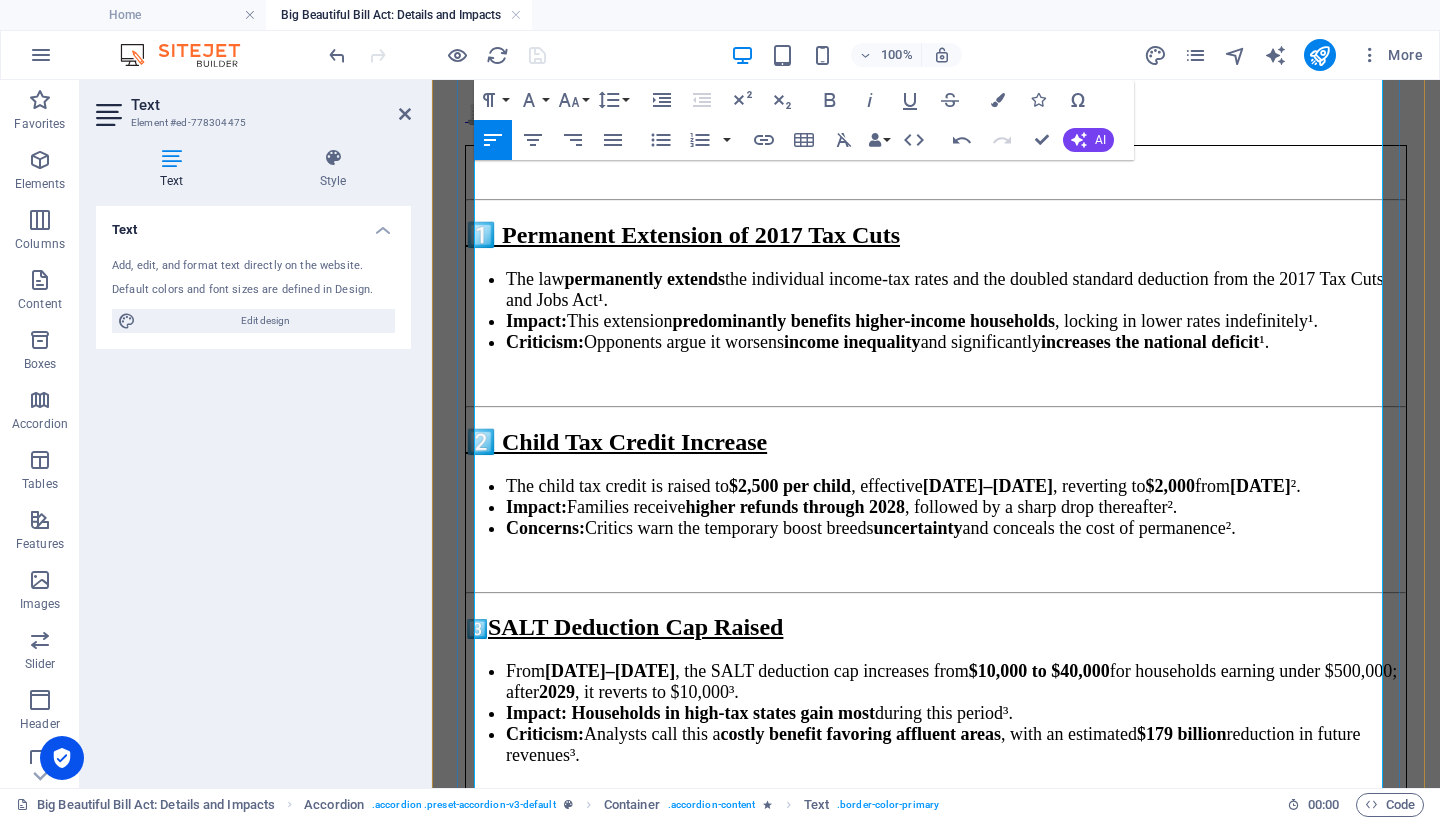 click on "⏳  Timeline of Key Expires & Changes" at bounding box center [936, 1856] 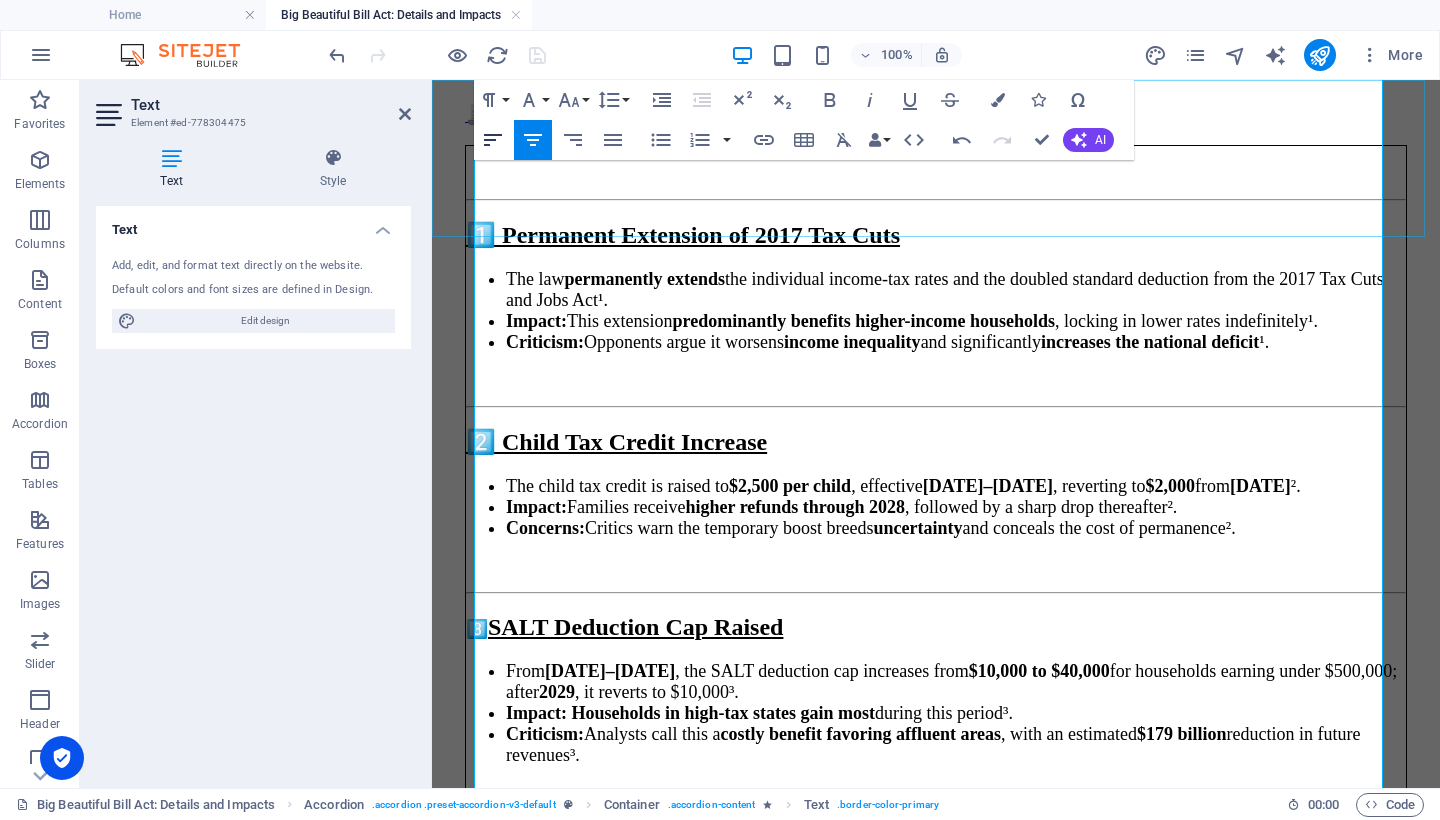 click 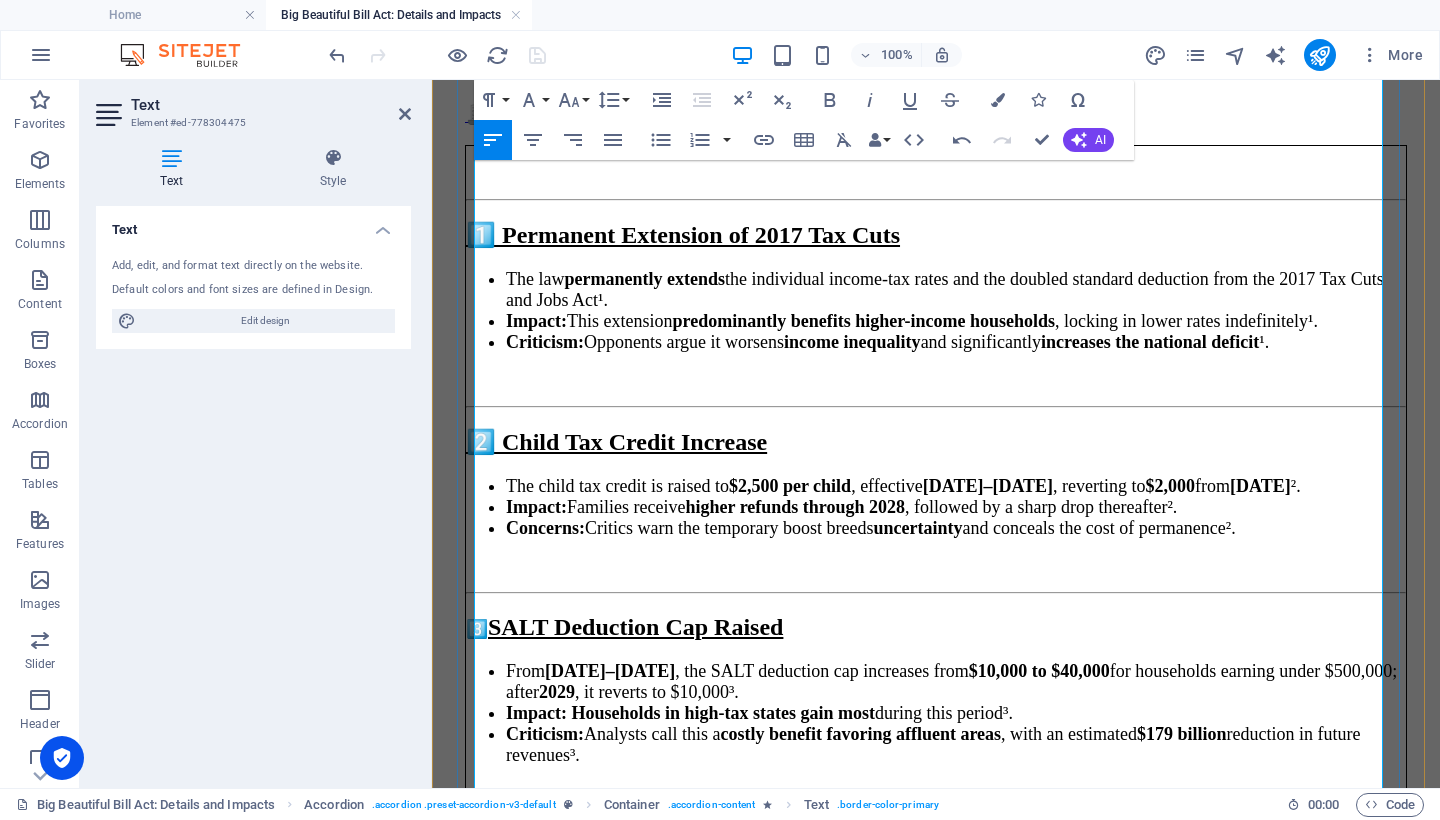 click on "Timeline of Key Expires & Changes" at bounding box center [680, 1856] 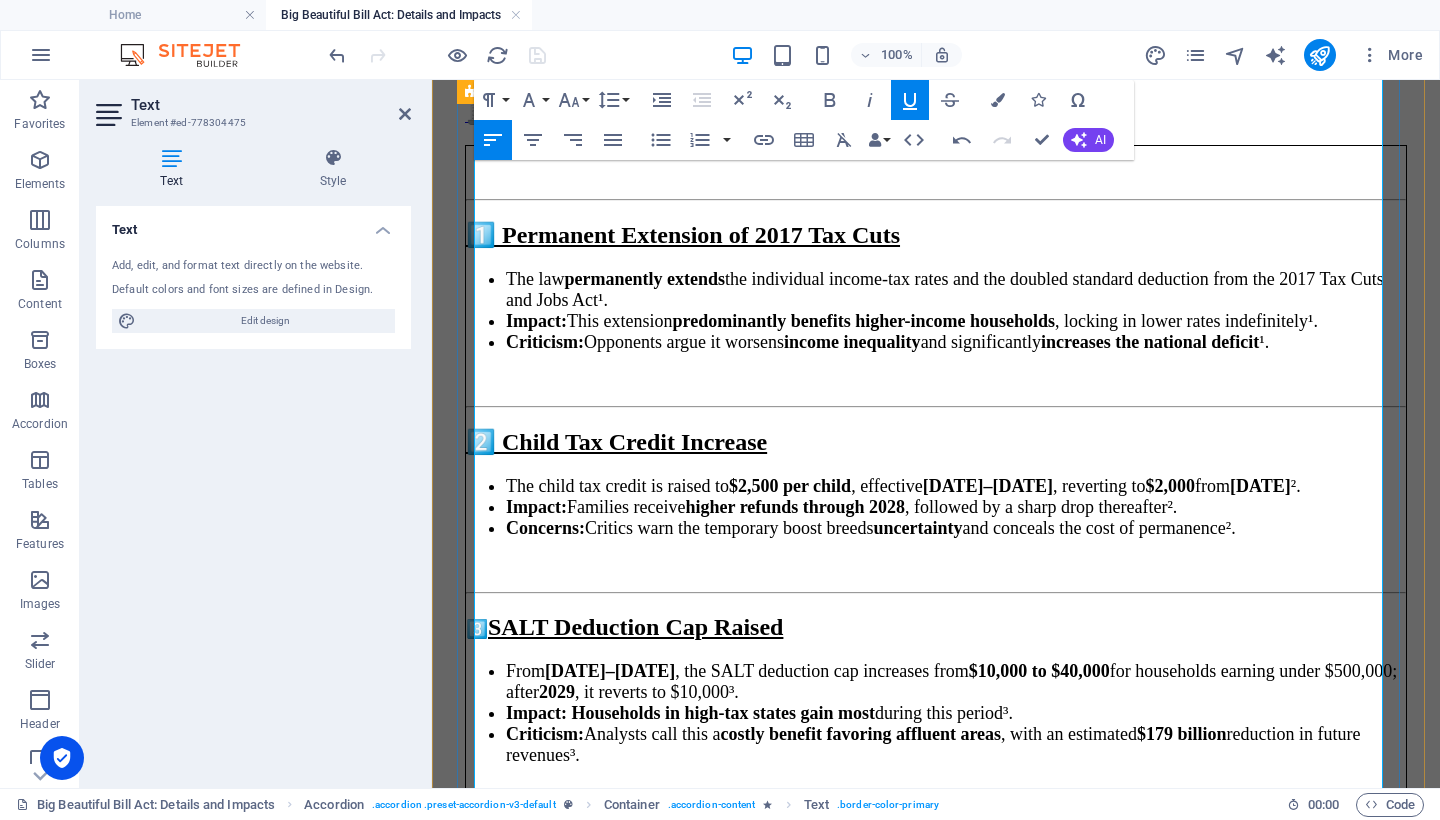 drag, startPoint x: 944, startPoint y: 558, endPoint x: 467, endPoint y: 523, distance: 478.28235 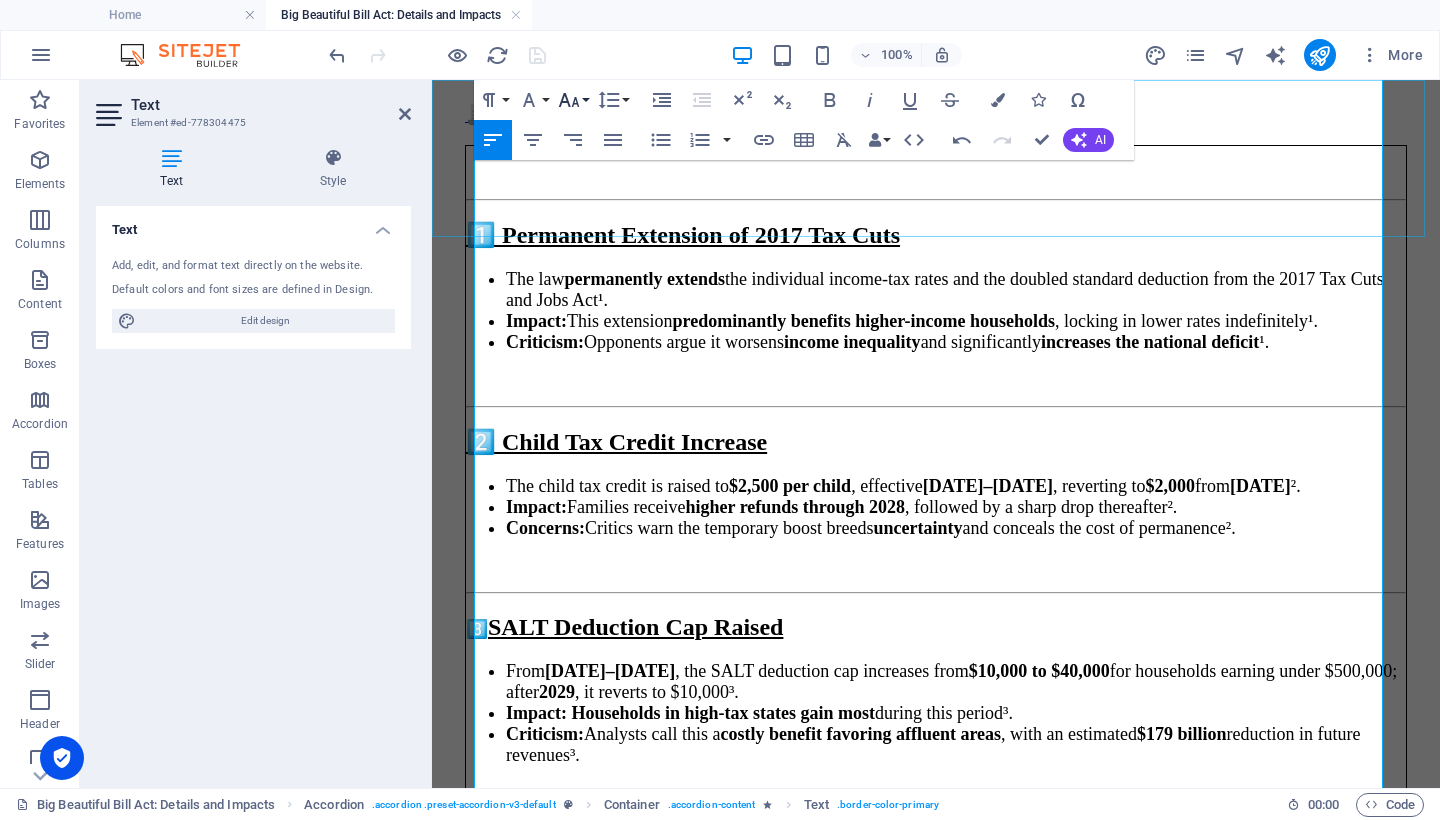 click on "Font Size" at bounding box center [573, 100] 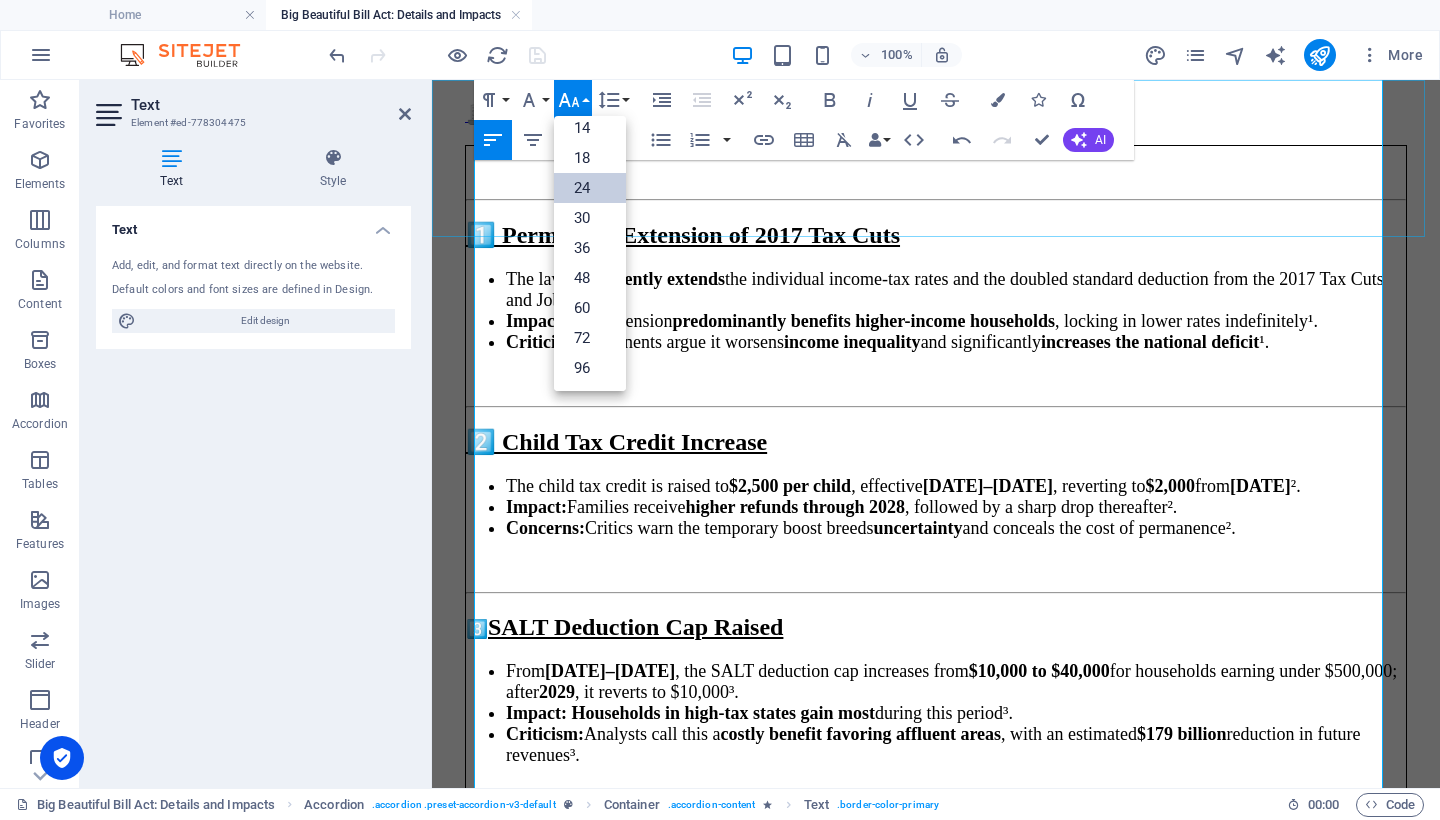 scroll, scrollTop: 161, scrollLeft: 0, axis: vertical 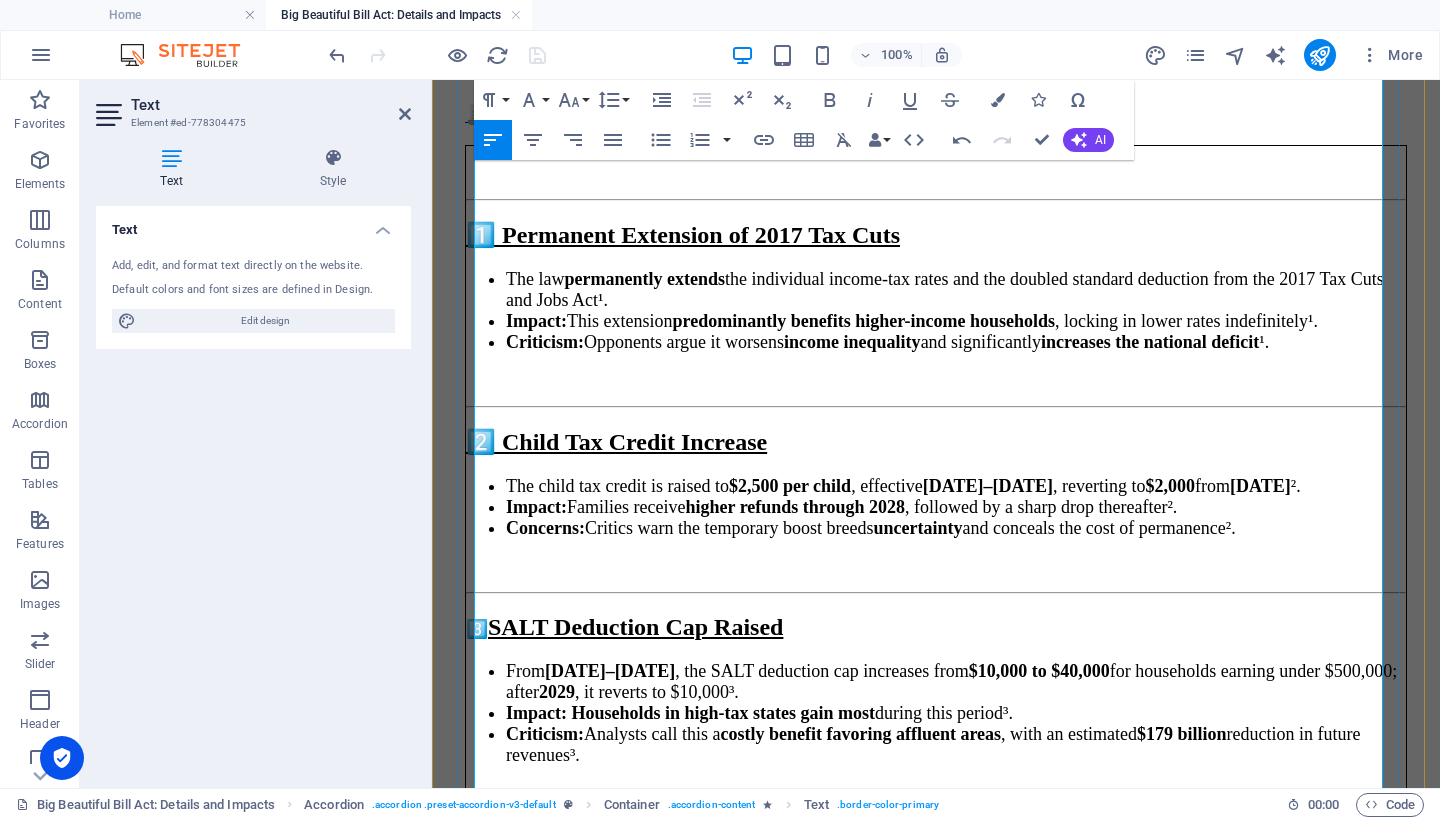 click at bounding box center [936, 1900] 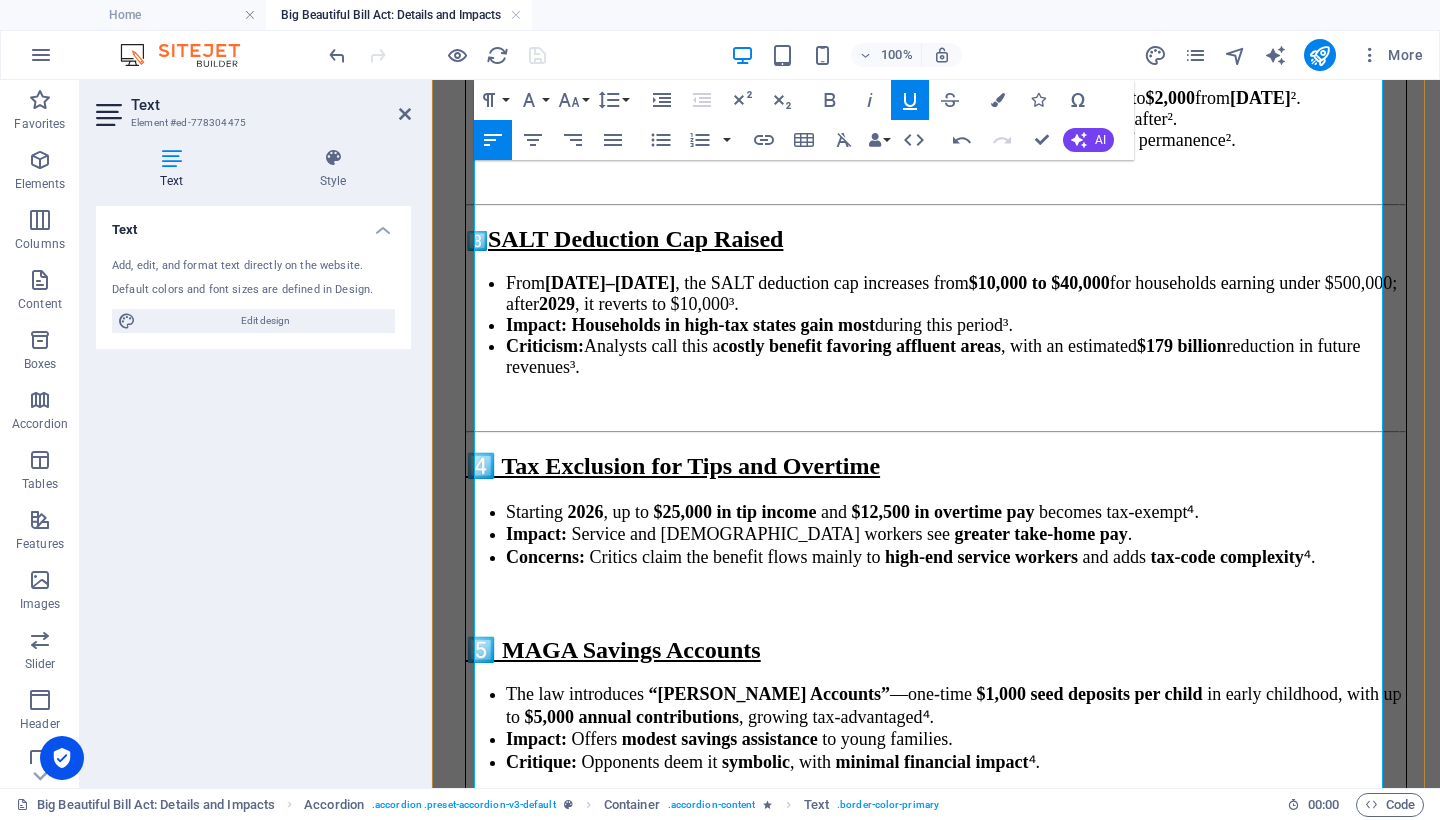 scroll, scrollTop: 3259, scrollLeft: 0, axis: vertical 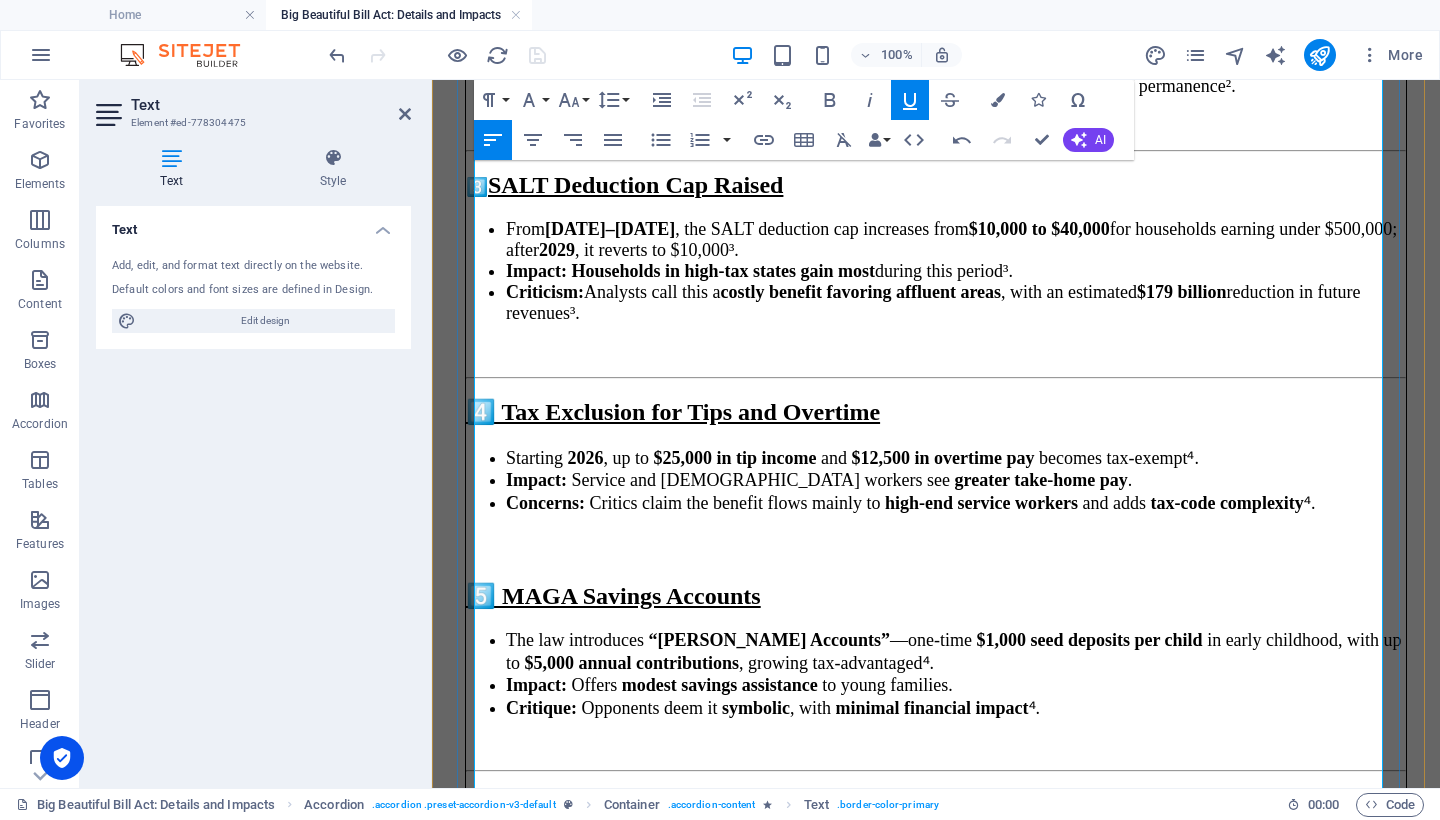 click at bounding box center (936, 1800) 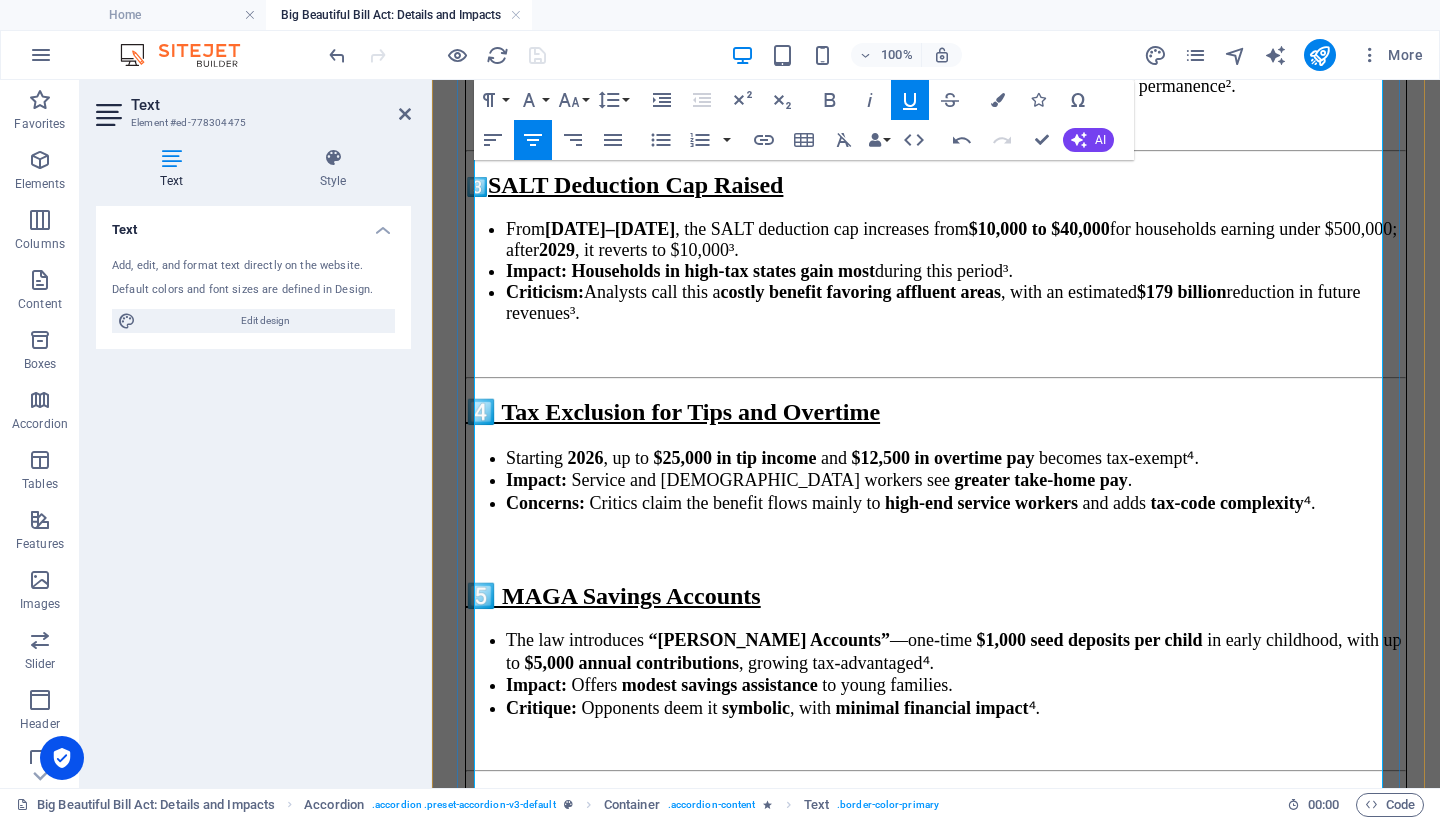 click on "⚠️ Why These Policies" at bounding box center (844, 1757) 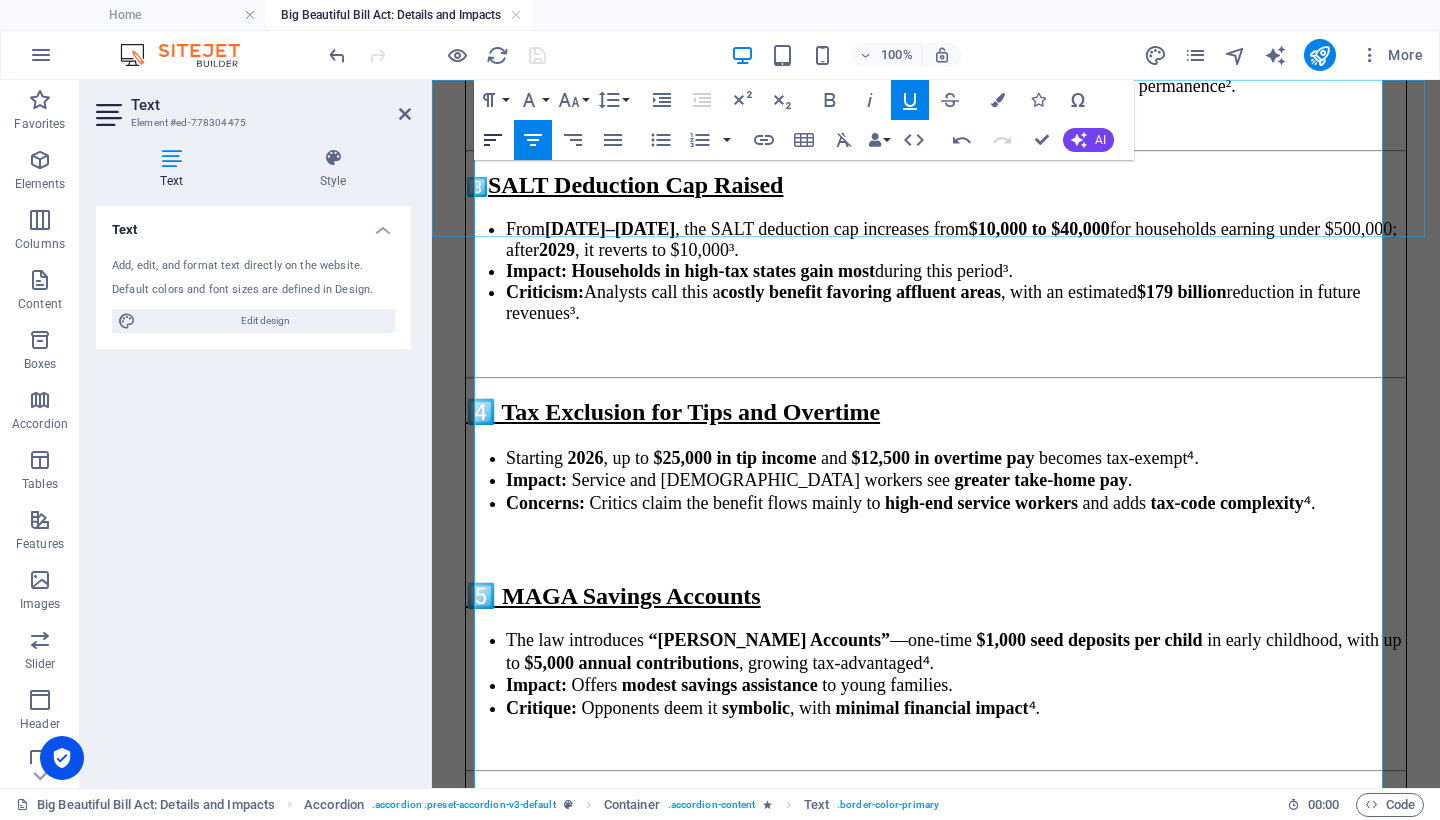 click 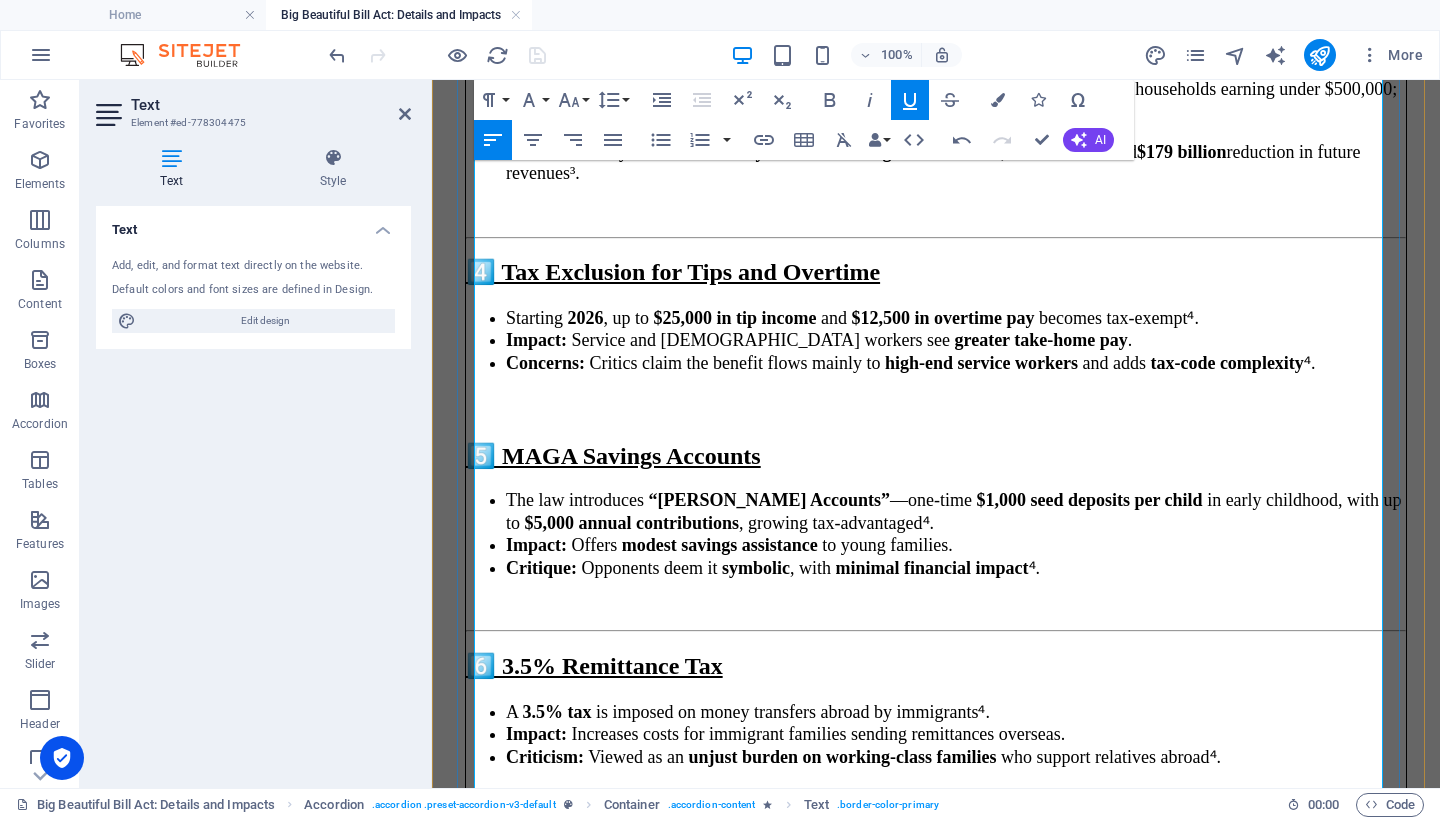 scroll, scrollTop: 3531, scrollLeft: 0, axis: vertical 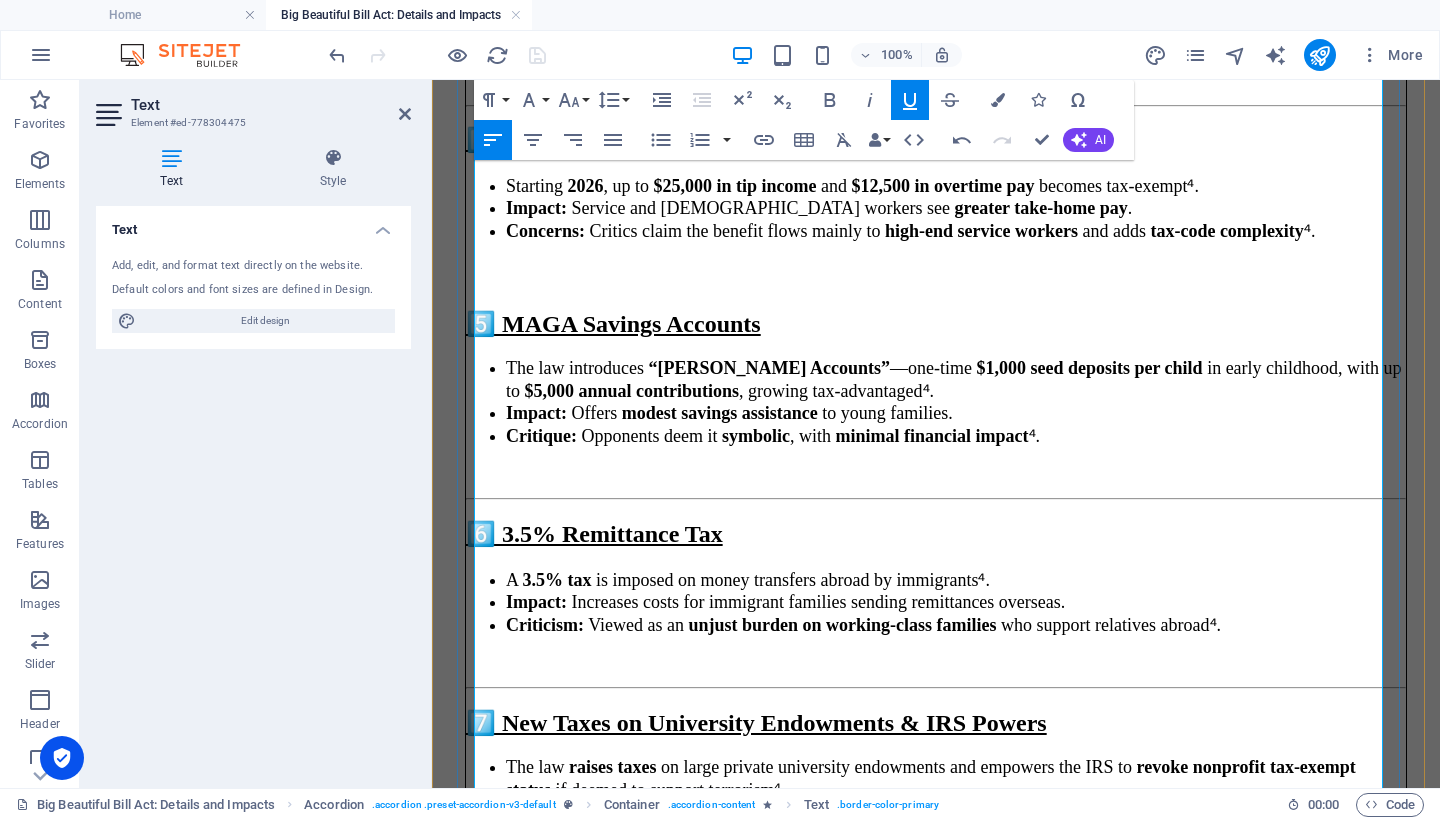 click on "🌍  Public Impact" at bounding box center [936, 1740] 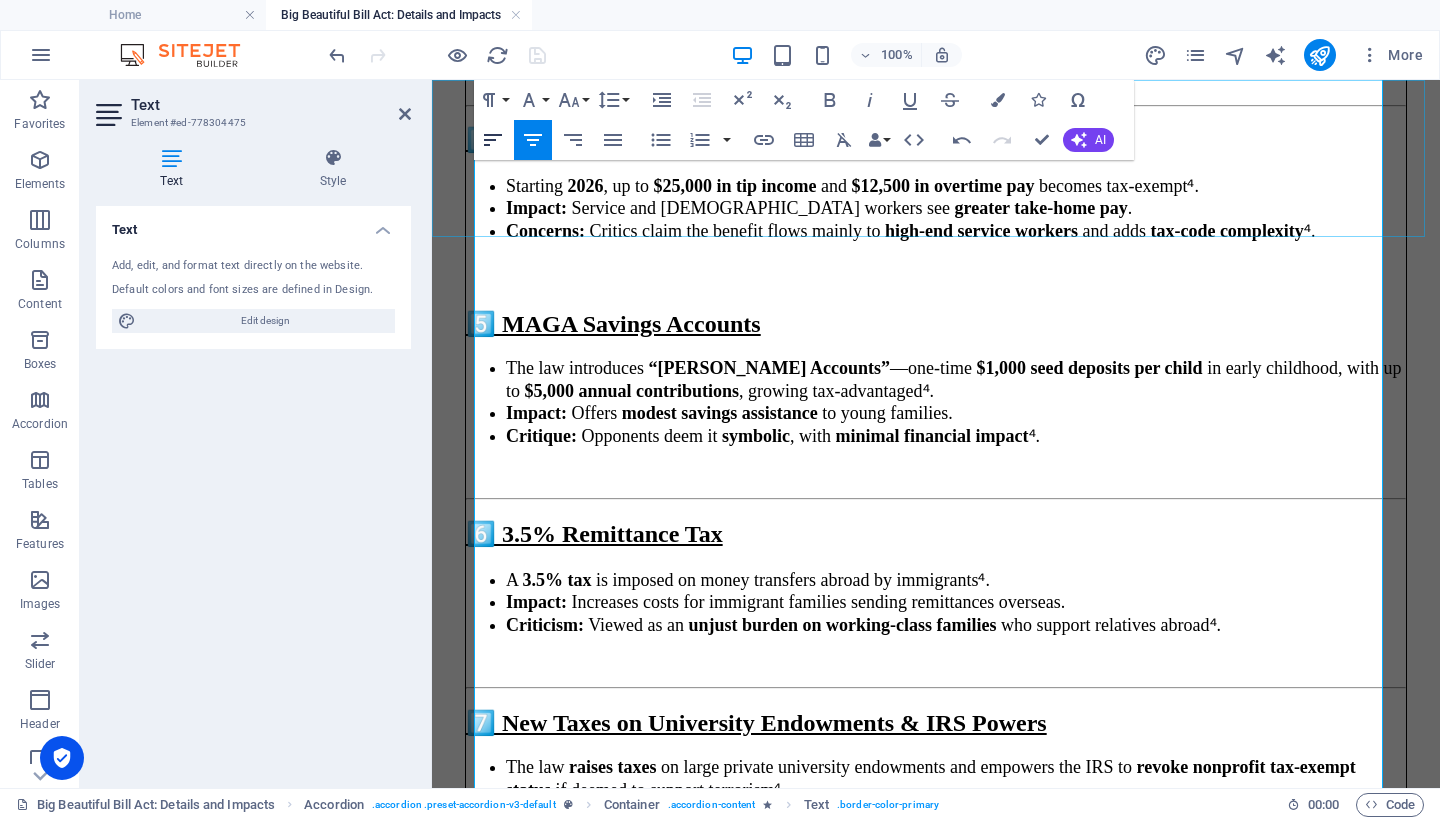 click 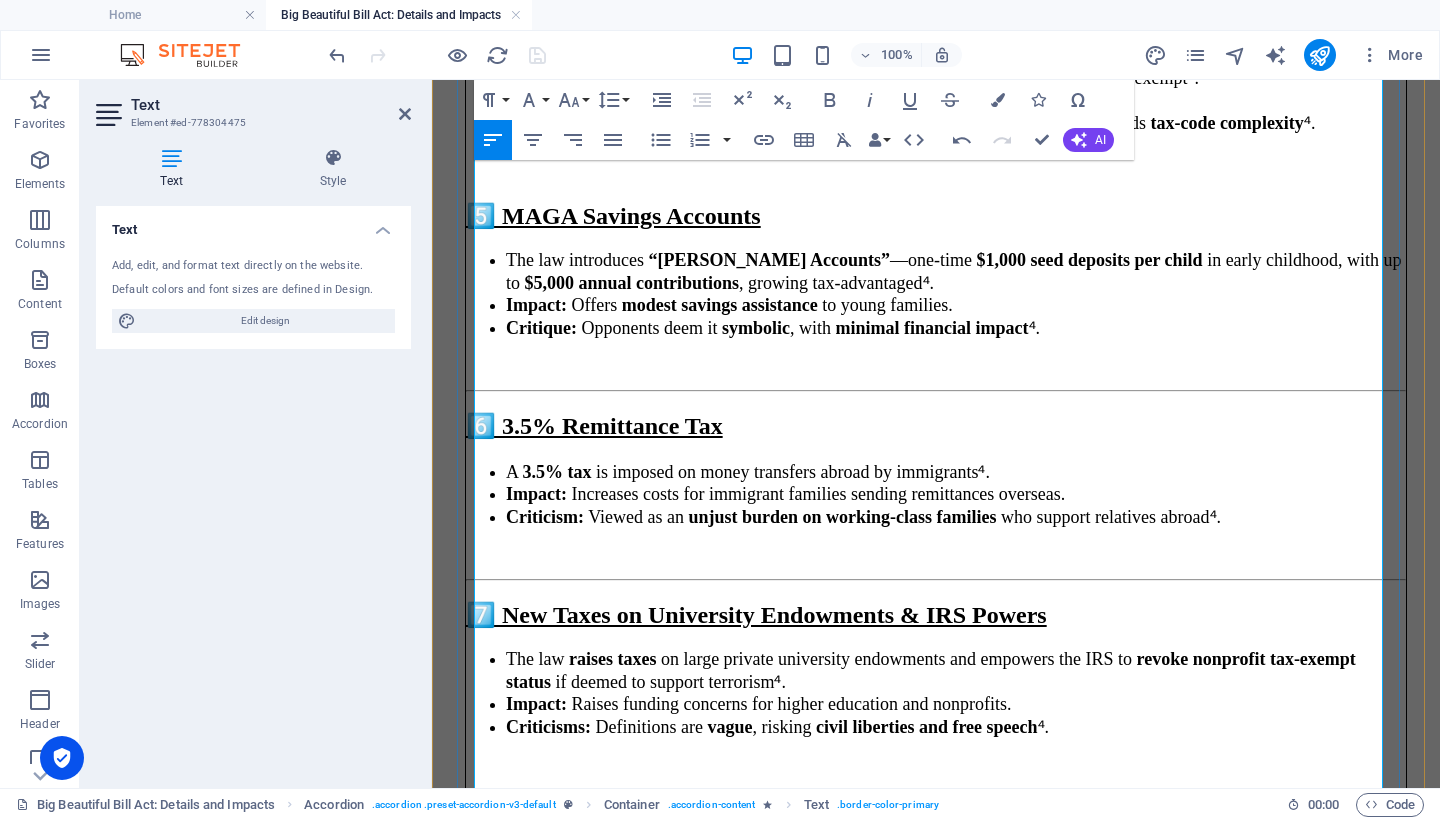 scroll, scrollTop: 3797, scrollLeft: 0, axis: vertical 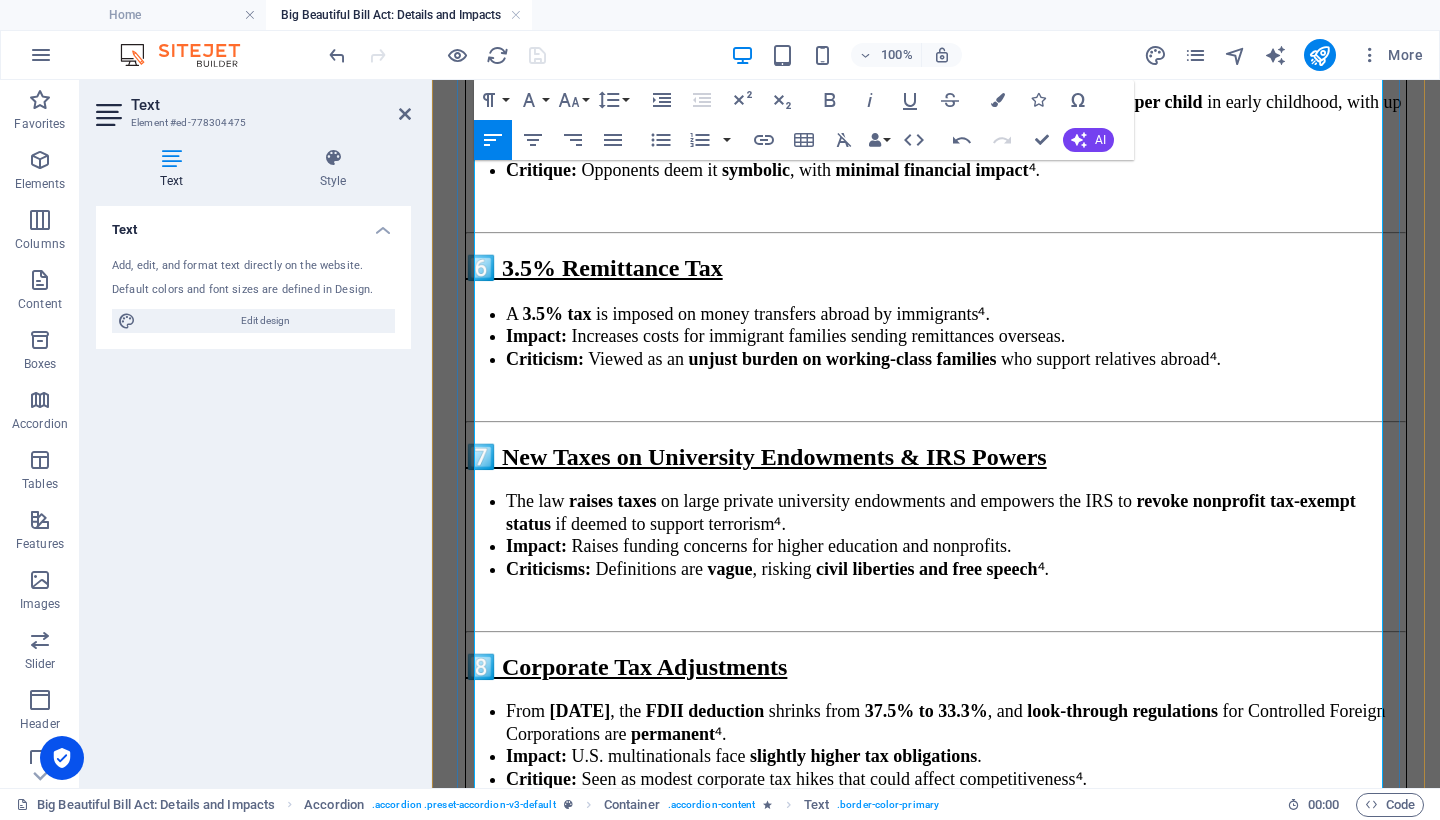 click on "📊  Fiscal Impact & Benefit Distribution (~[DATE]–[DATE])" at bounding box center (936, 1657) 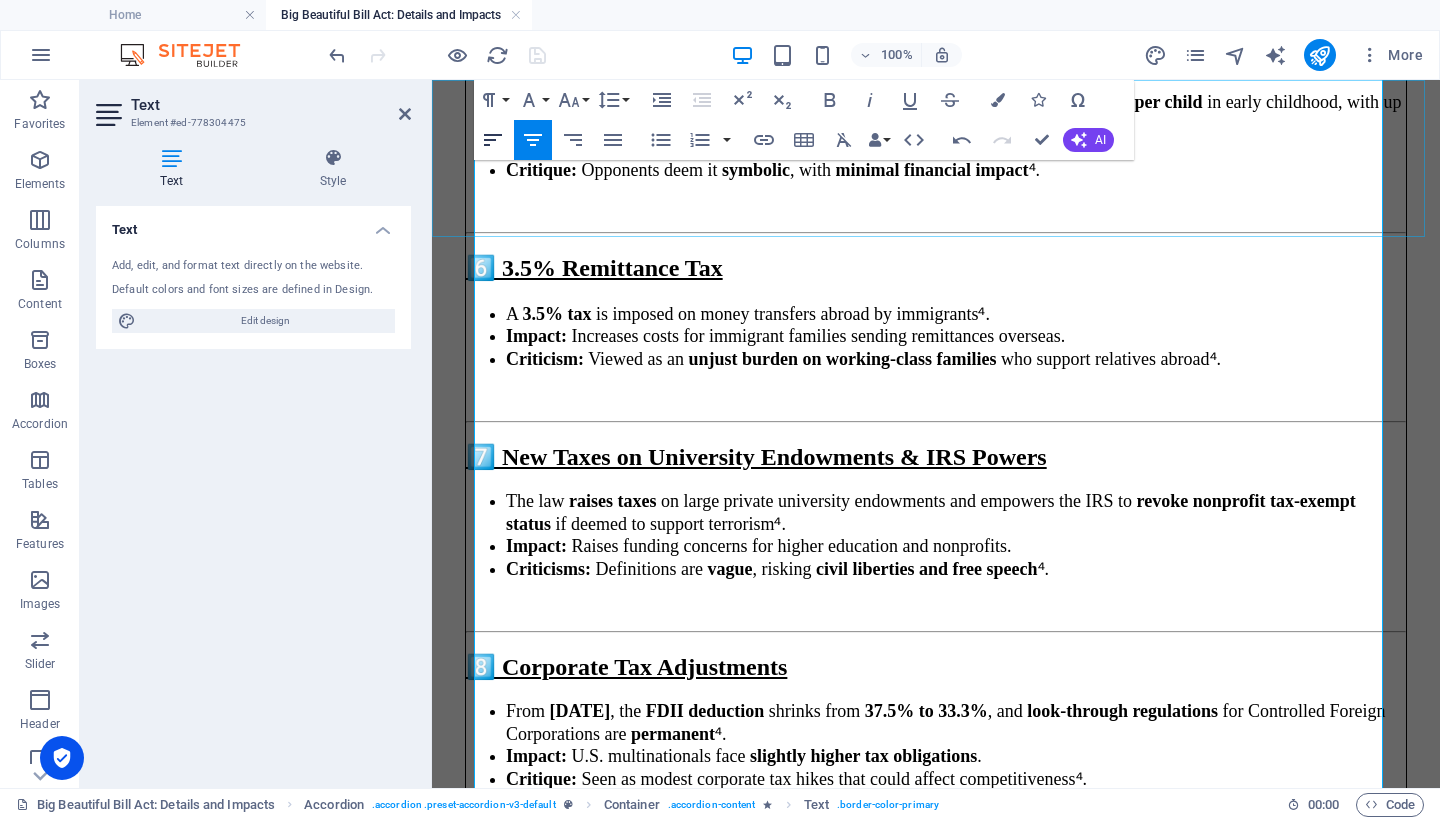 click 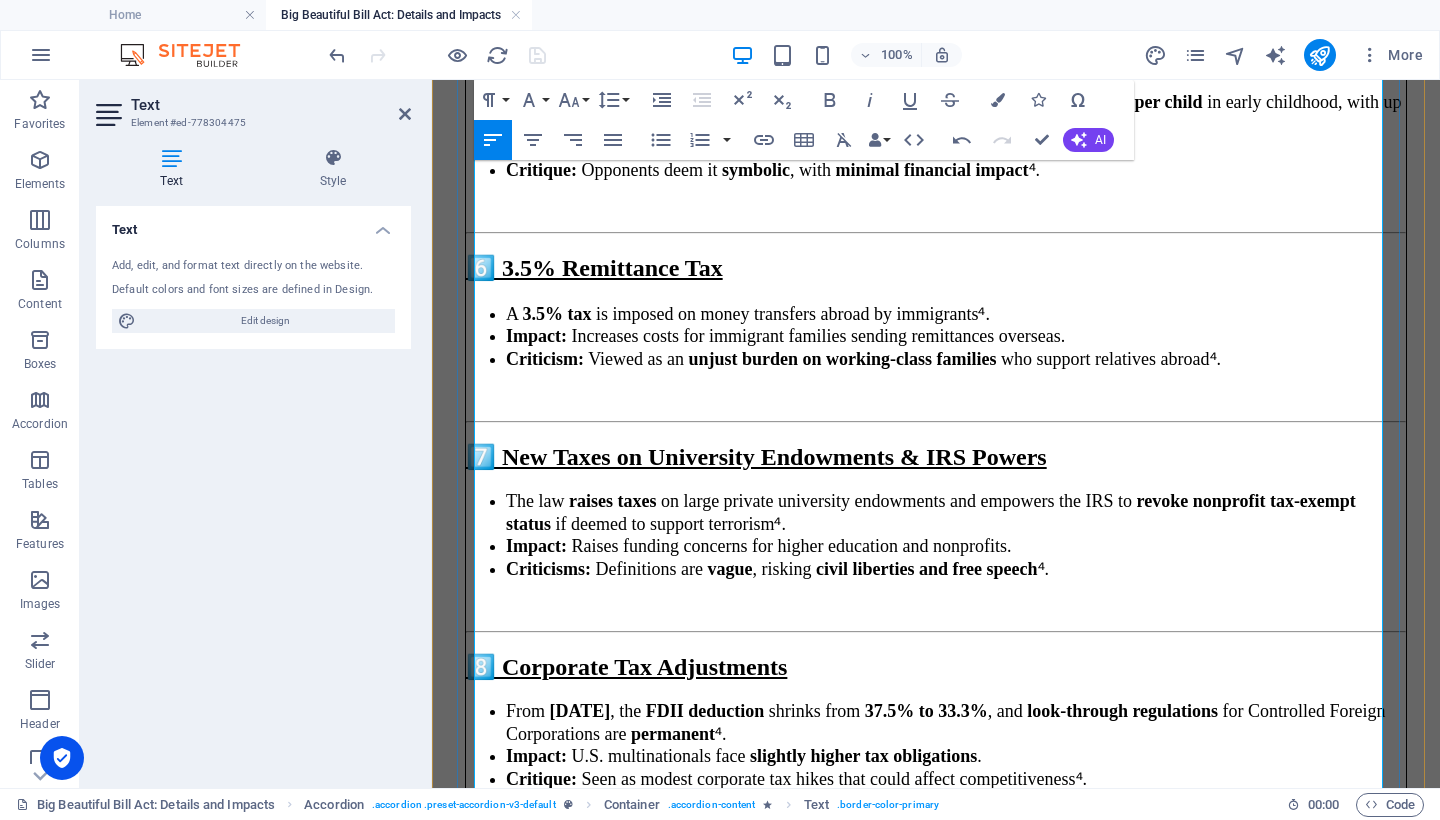 scroll, scrollTop: 3823, scrollLeft: 0, axis: vertical 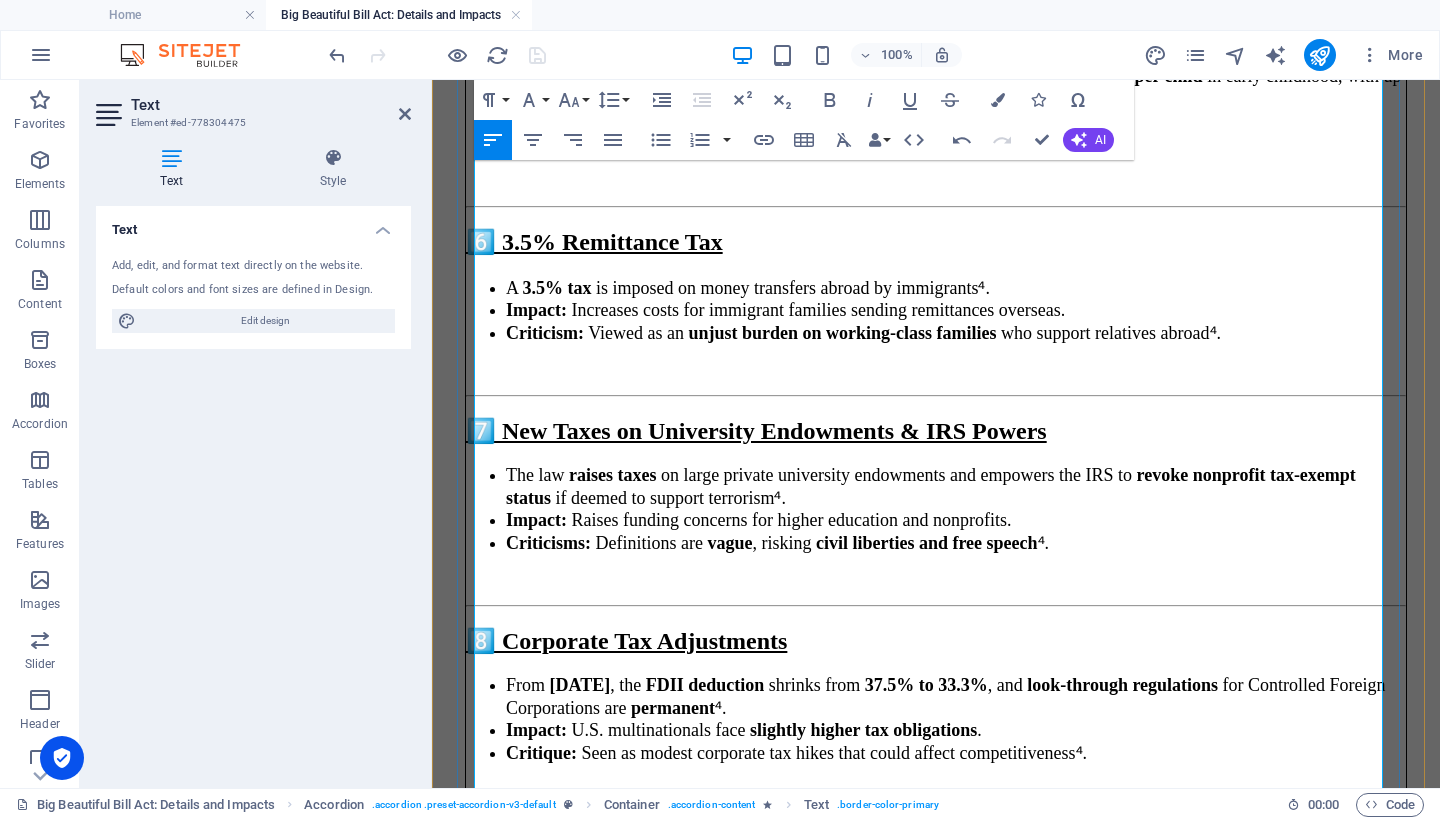 click at bounding box center (936, 1674) 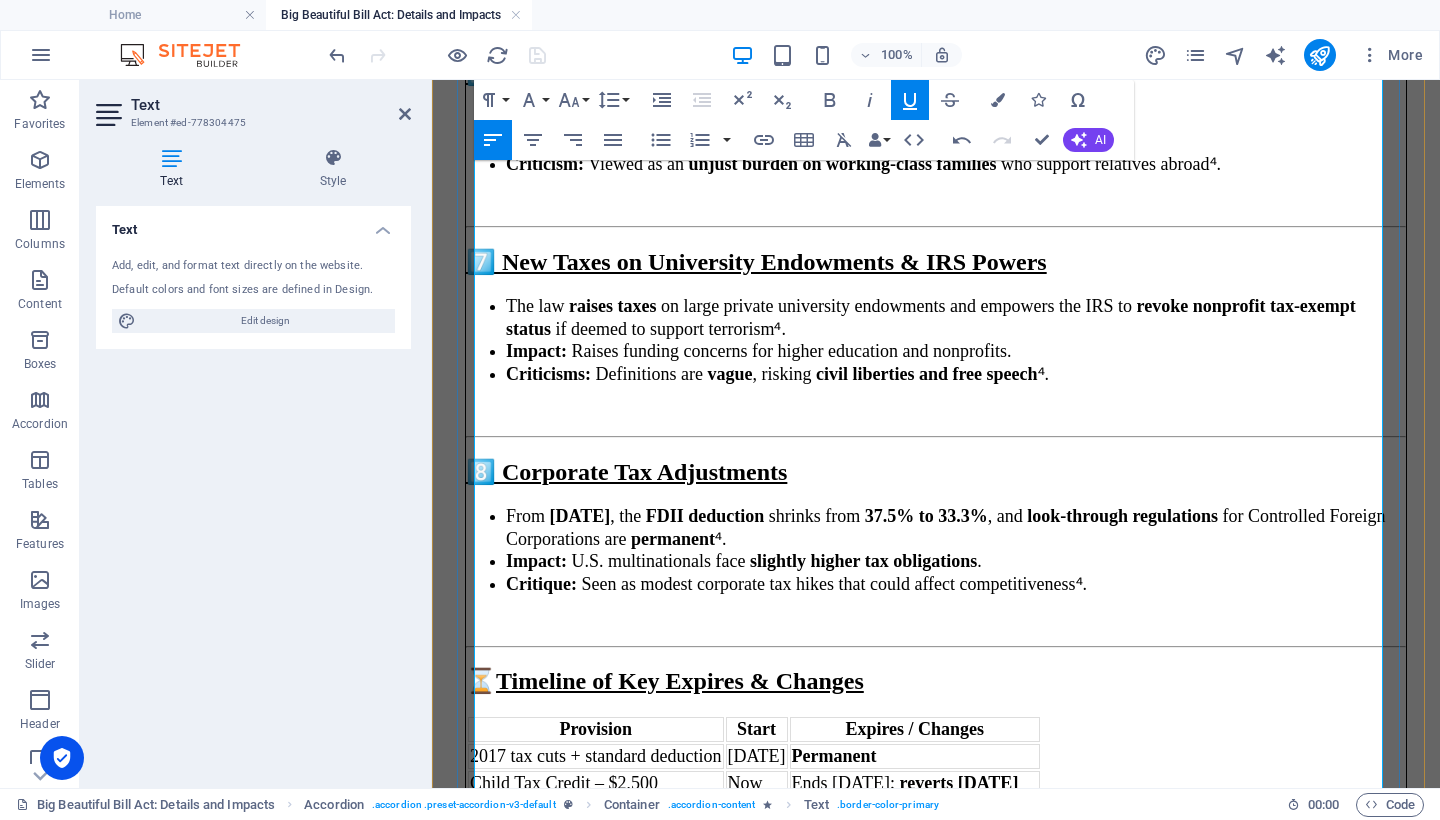 scroll, scrollTop: 4161, scrollLeft: 0, axis: vertical 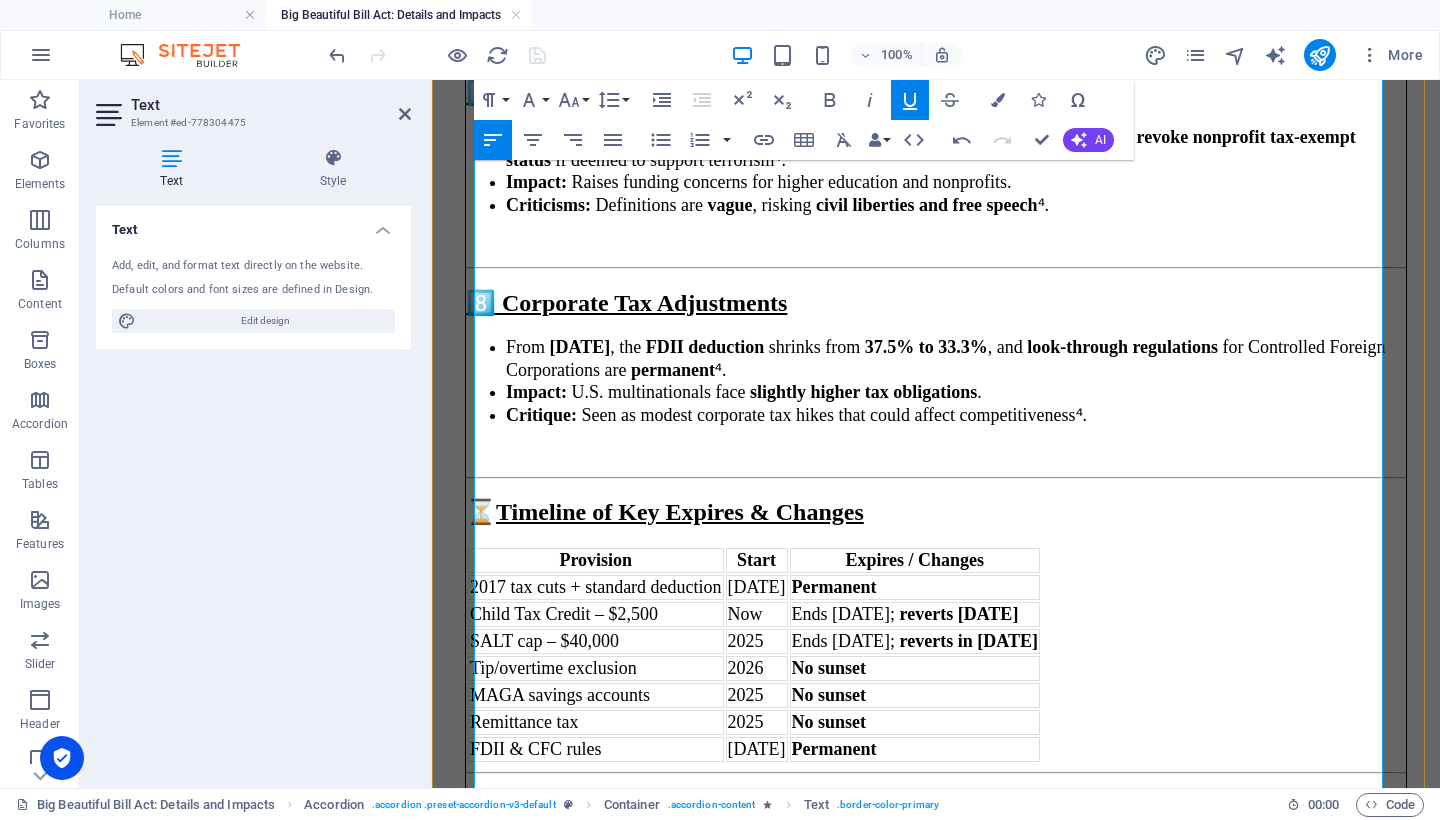 click on "📊  Tax-Benefit Distribution by Income Group" at bounding box center (936, 1705) 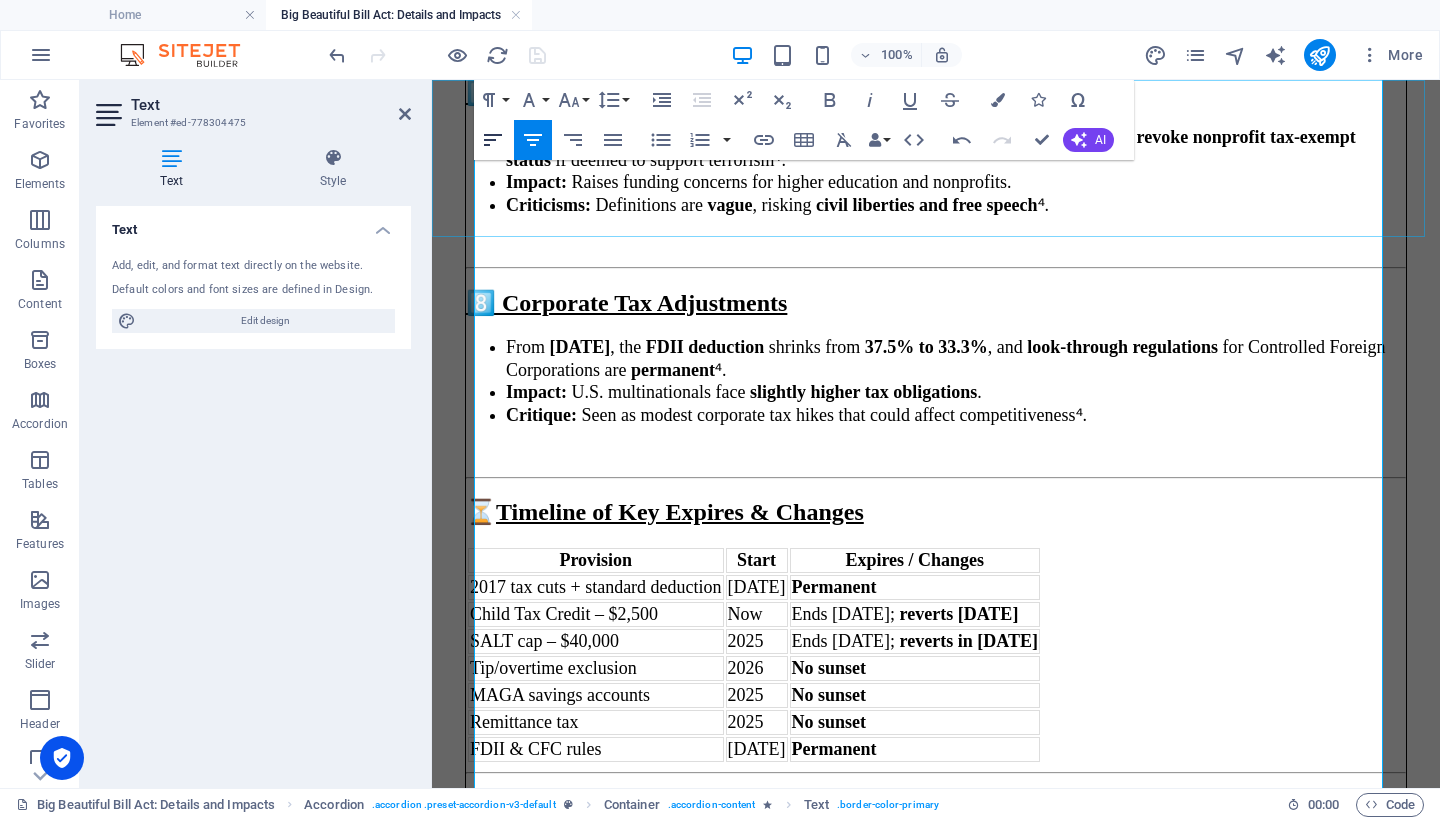click 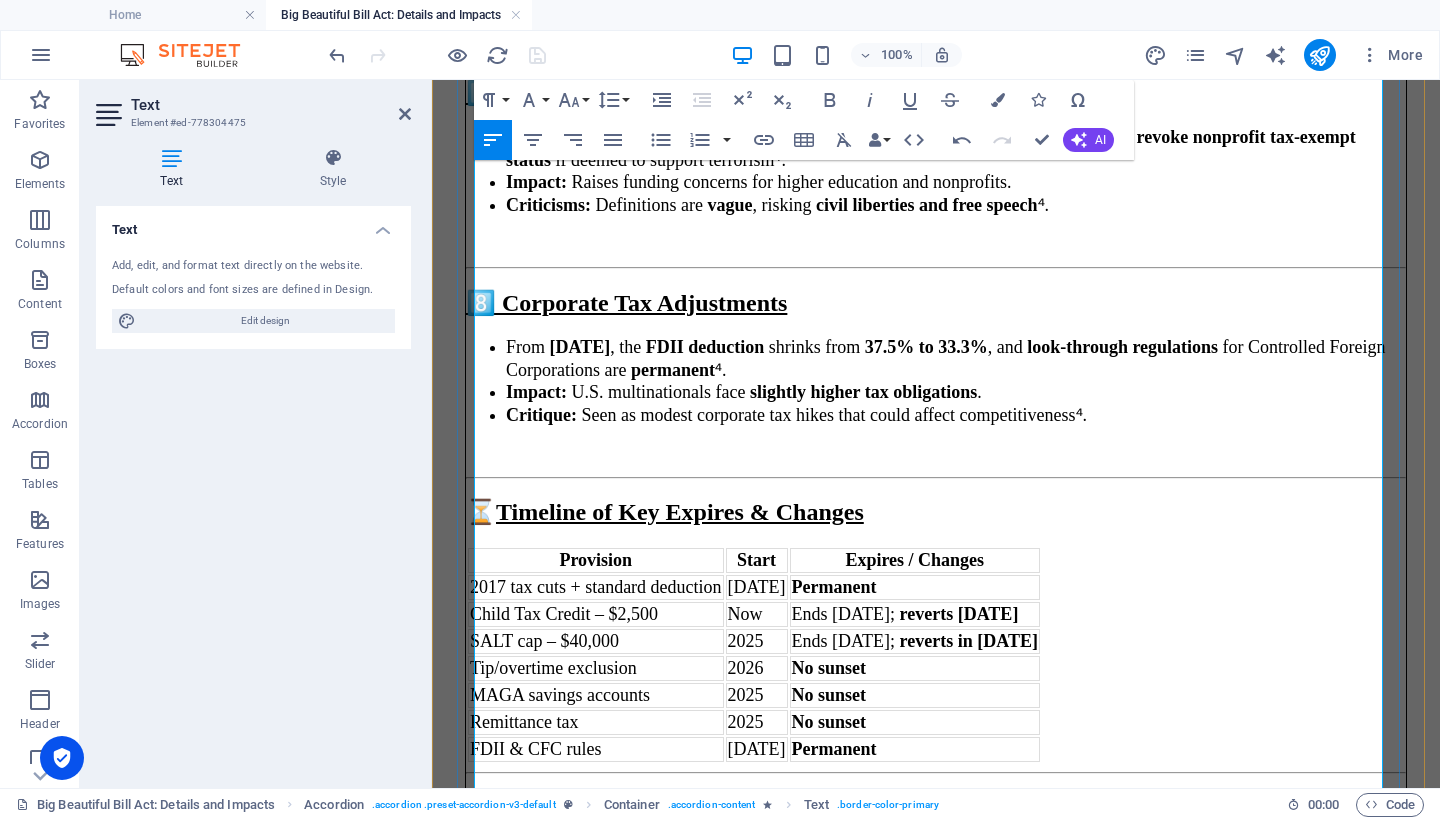 click at bounding box center (936, 1747) 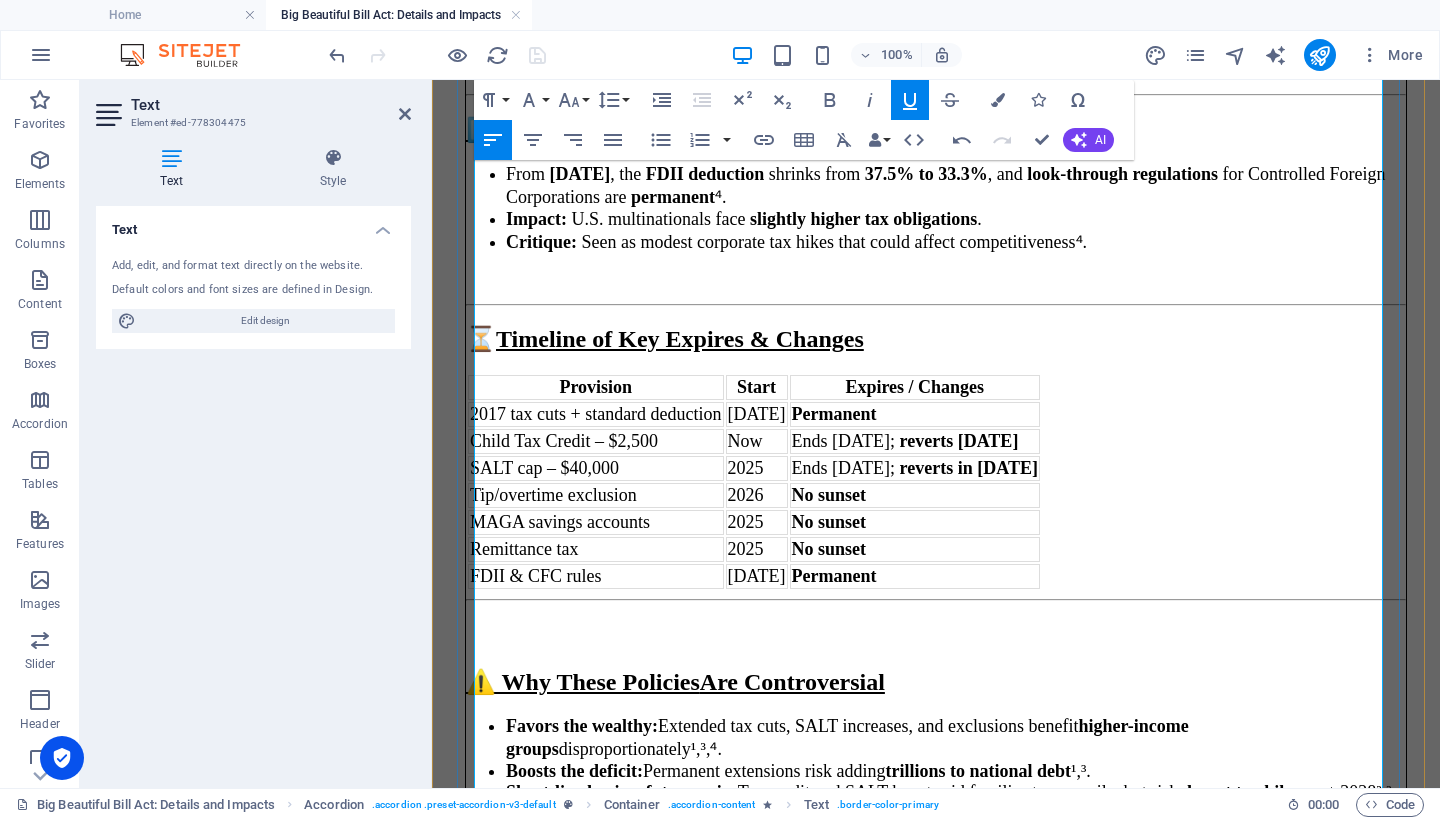 scroll, scrollTop: 4474, scrollLeft: 0, axis: vertical 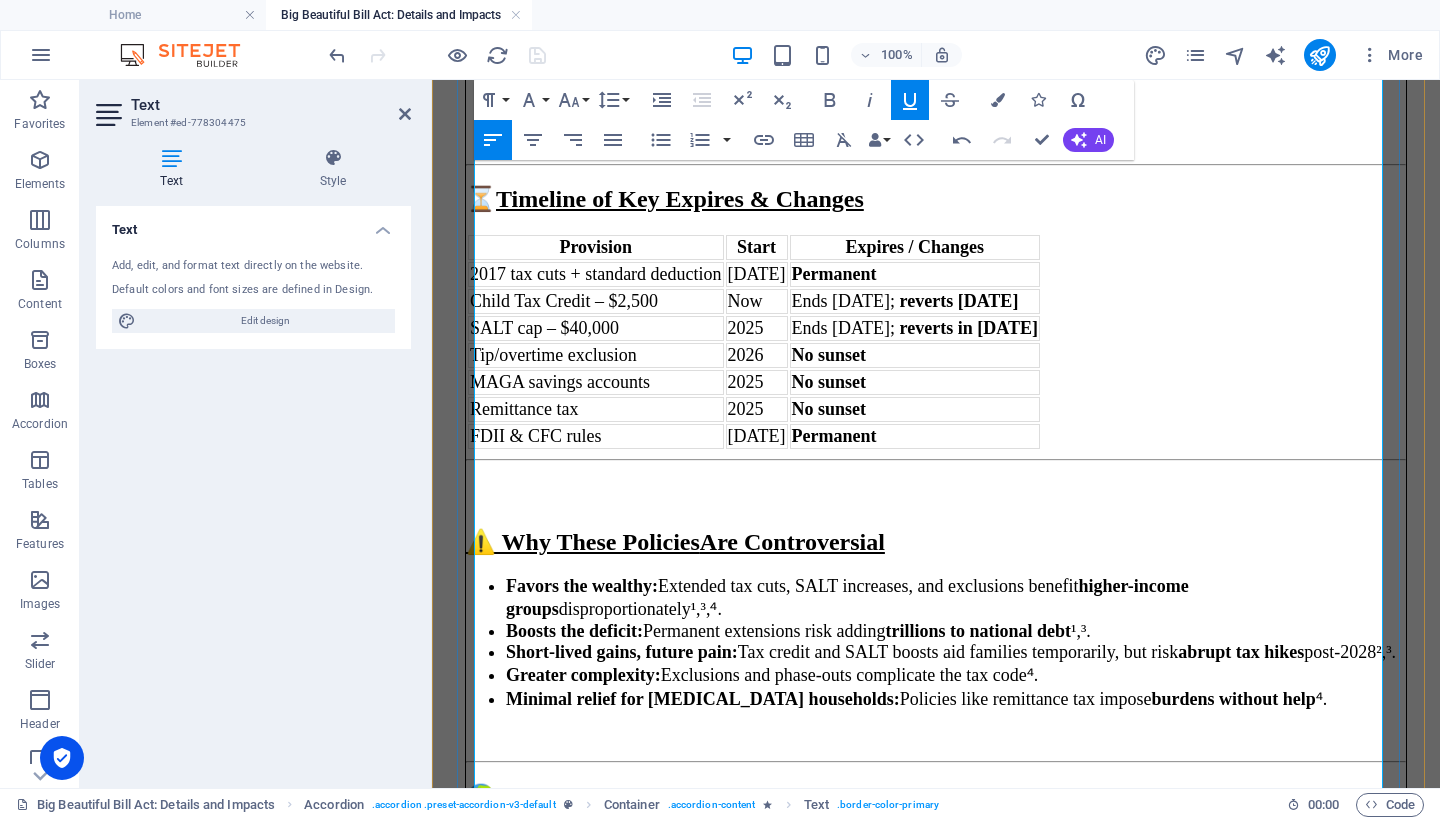 click on "🔎  Public Impact Summary" at bounding box center [936, 1661] 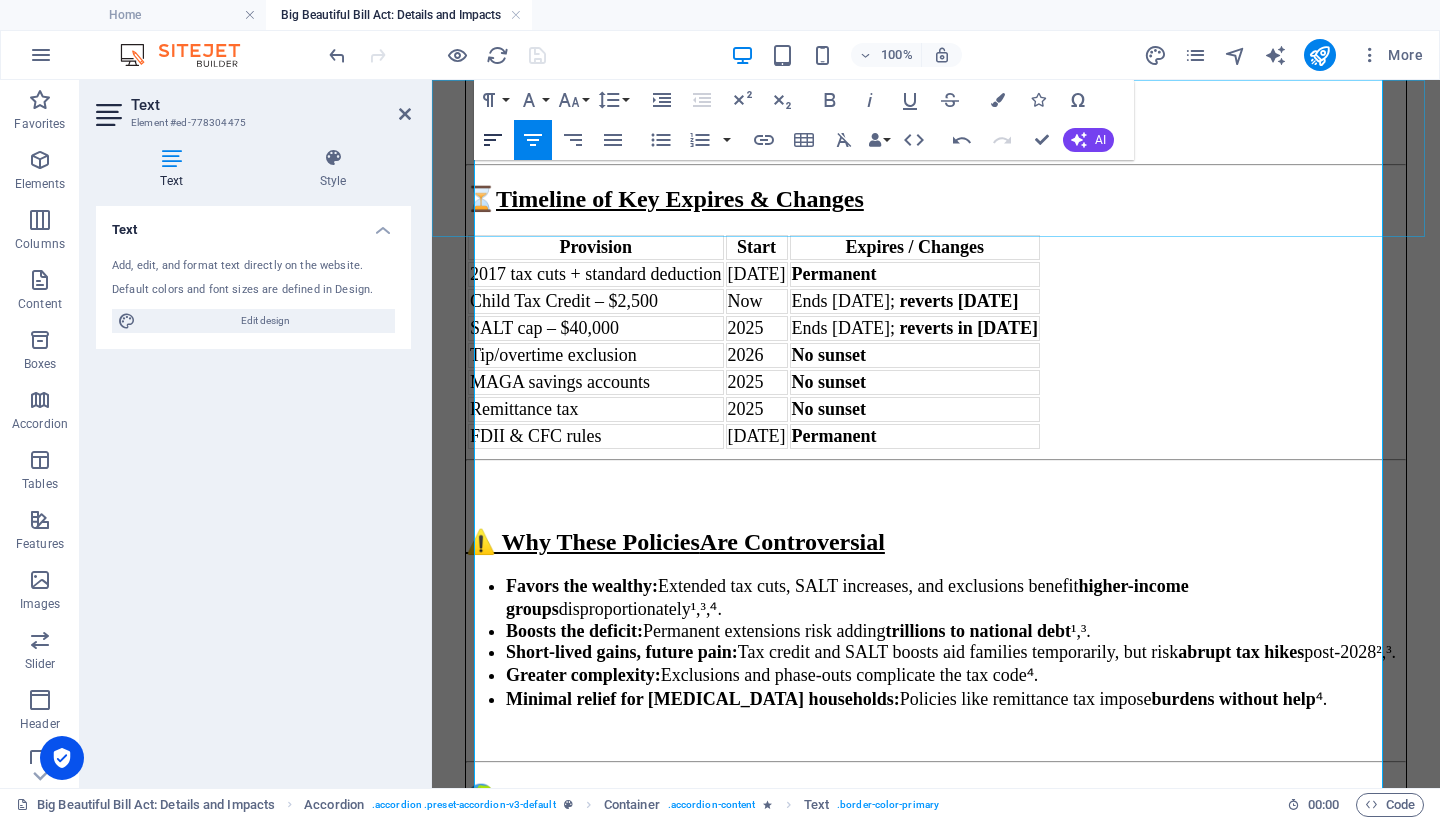 click on "Align Left" at bounding box center (493, 140) 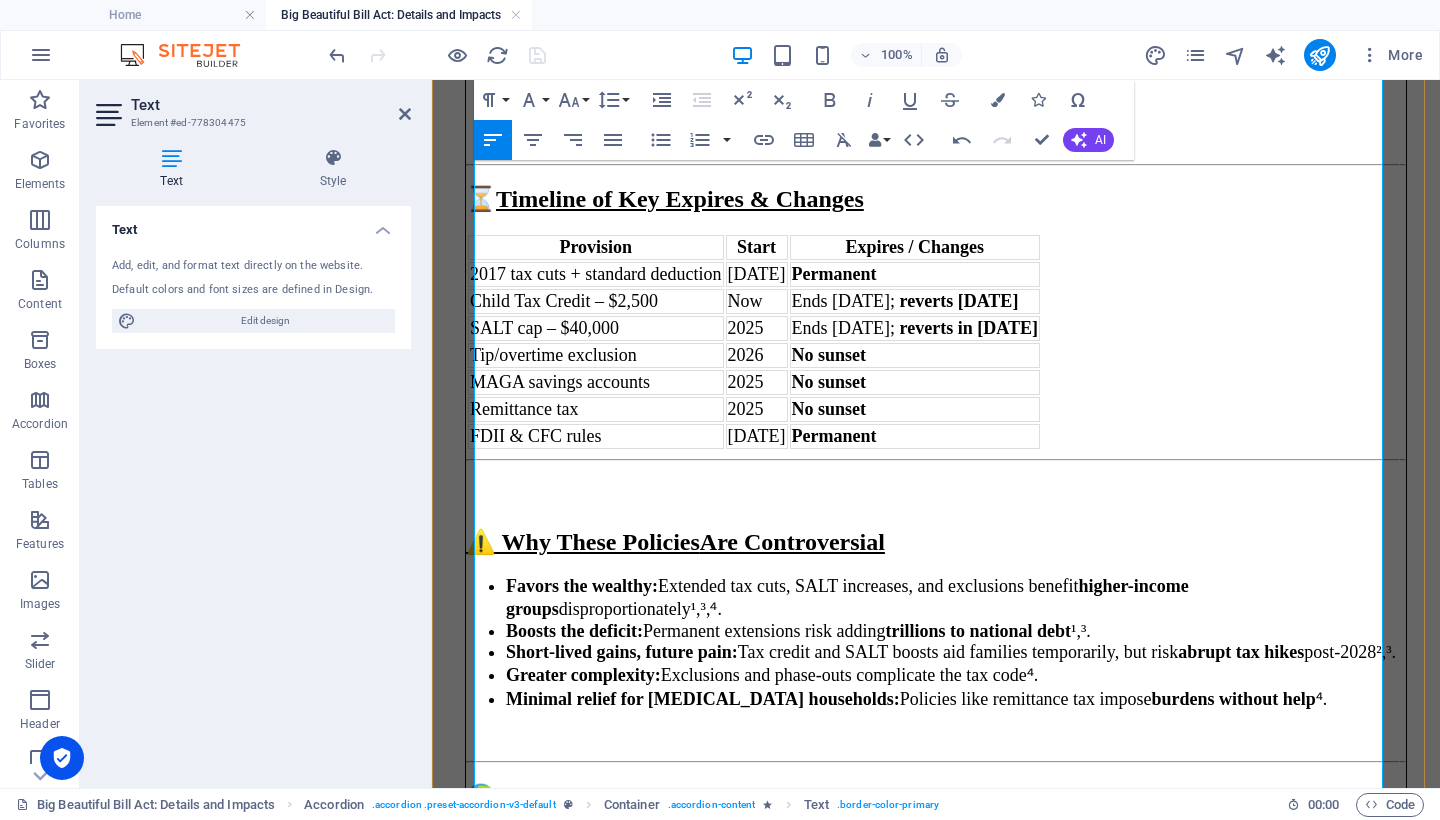 click at bounding box center (936, 1704) 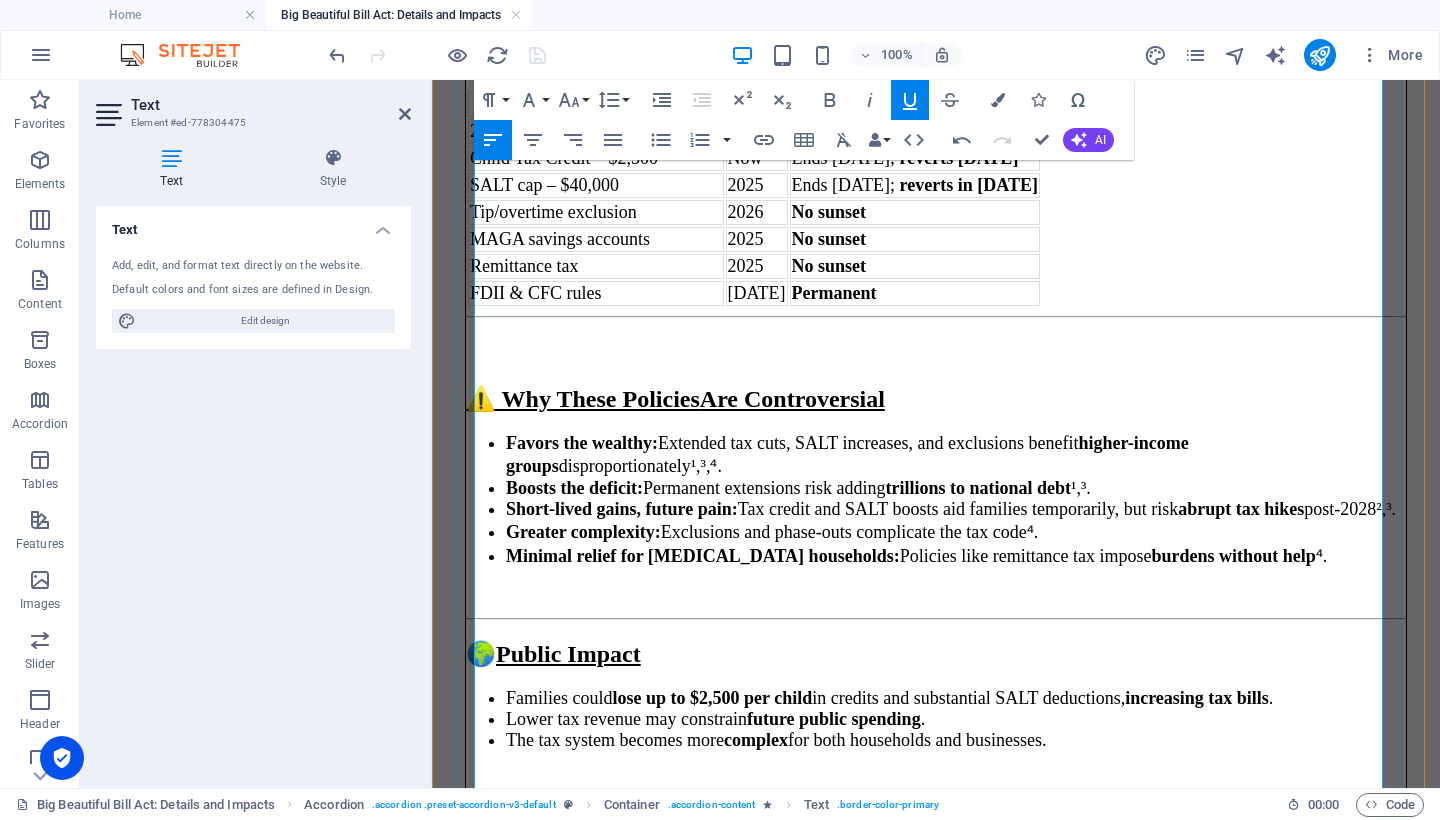 scroll, scrollTop: 4649, scrollLeft: 0, axis: vertical 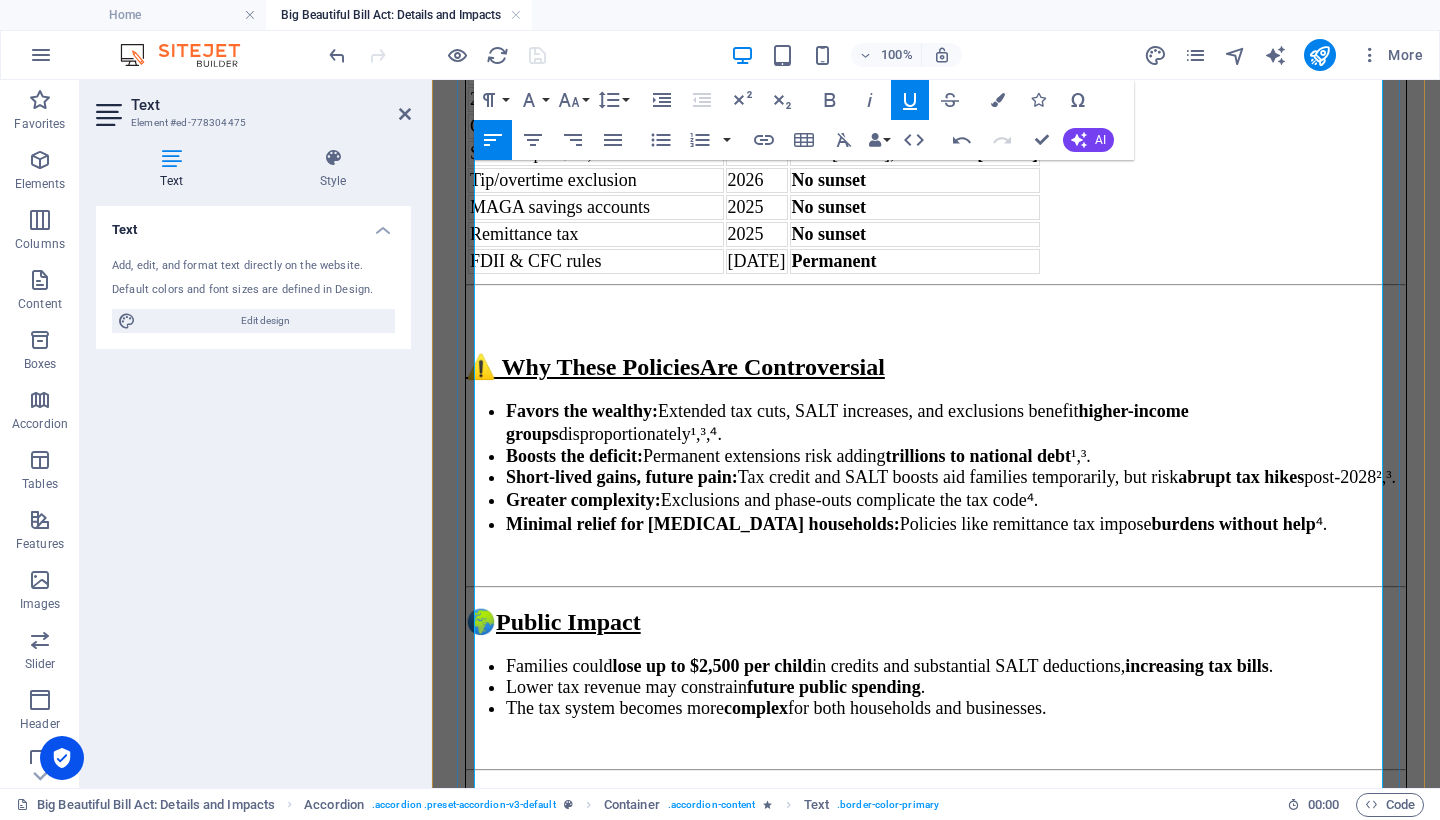 click on "1️⃣ Permanent Extension of 2017 Tax Cuts The law  permanently extends  the individual income-tax rates and the doubled standard deduction from the 2017 Tax Cuts and Jobs Act¹. Impact:  This extension  predominantly benefits higher-income households , locking in lower rates indefinitely¹. Criticism:  Opponents argue it worsens  income inequality  and significantly  increases the national deficit ¹. 2️⃣ Child Tax Credit Increase The child tax credit is raised to  $2,500 per child , effective  [DATE]–[DATE] , reverting to  $2,000  from  [DATE] ². Impact:  Families receive  higher refunds through 2028 , followed by a sharp drop thereafter². Concerns:  Critics warn the temporary boost breeds  uncertainty  and conceals the cost of permanence². 3️⃣  SALT Deduction Cap Raised From  [DATE]–[DATE] , the SALT deduction cap increases from  $10,000 to $40,000  for households earning under $500,000; after  2029 , it reverts to $10,000³. Impact:    during this period³." at bounding box center (936, 197) 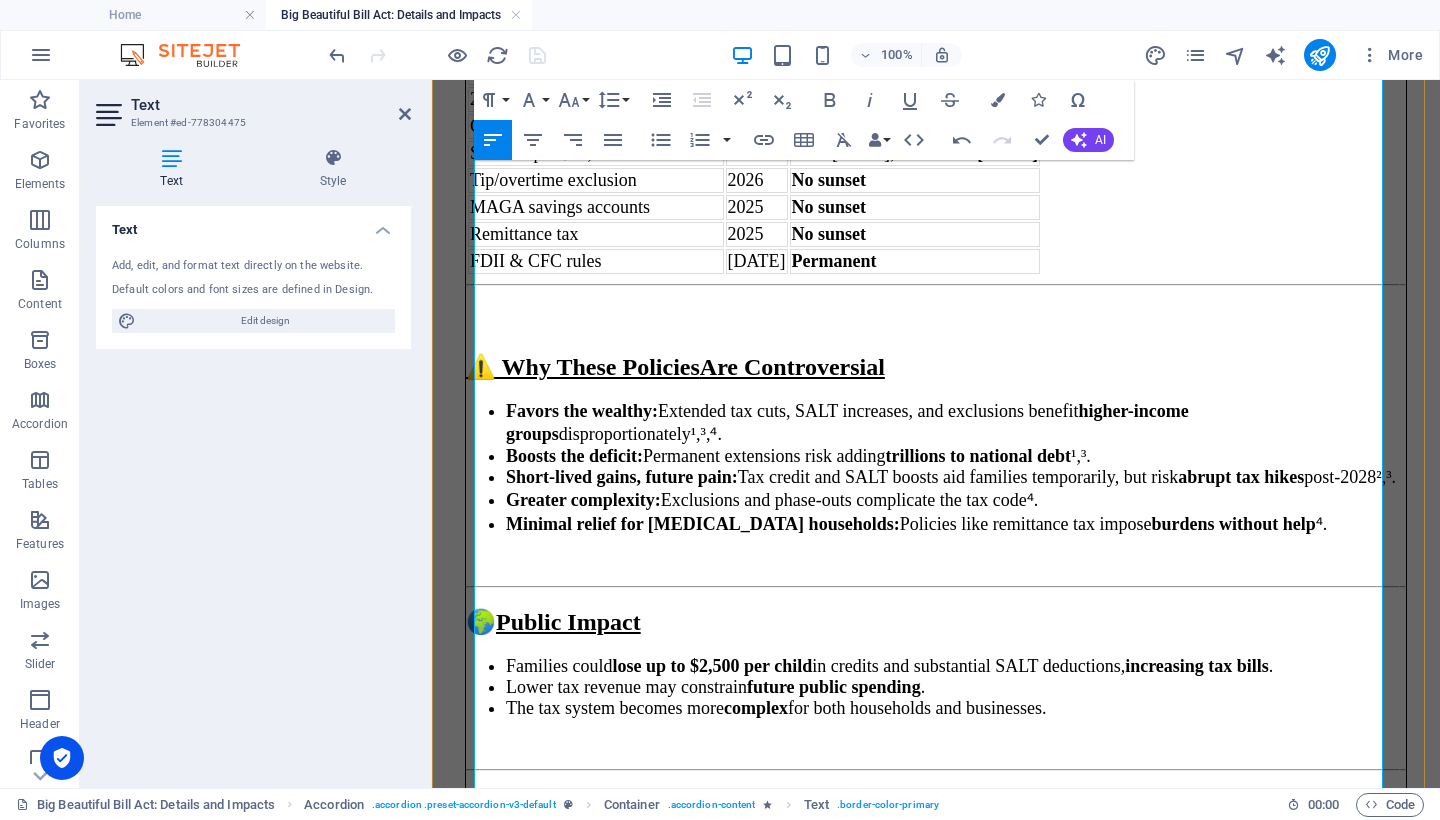 click at bounding box center (936, 1747) 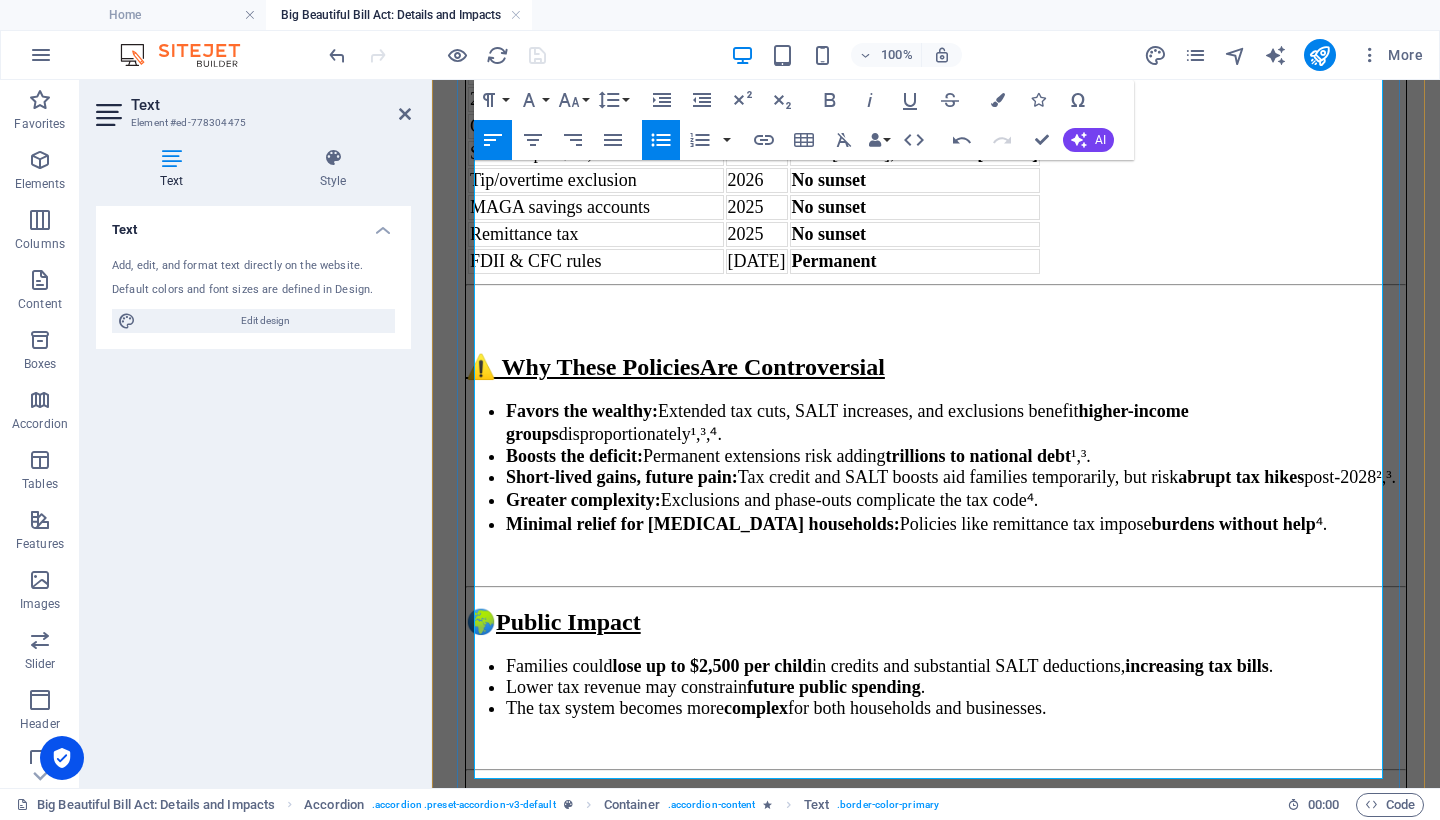 click on "🔗  References" at bounding box center [936, 1766] 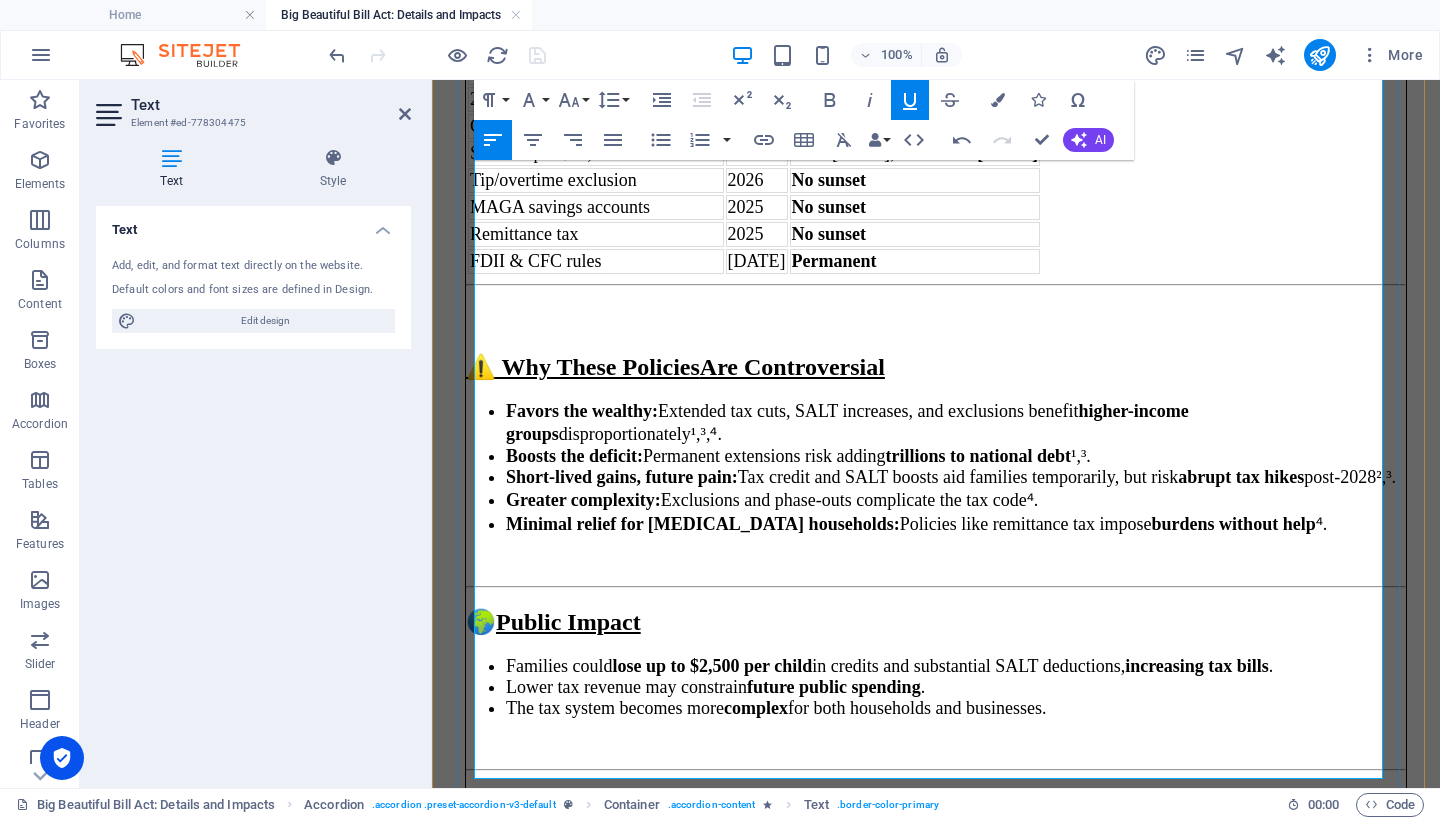 click on "🔗  References" at bounding box center (537, 1766) 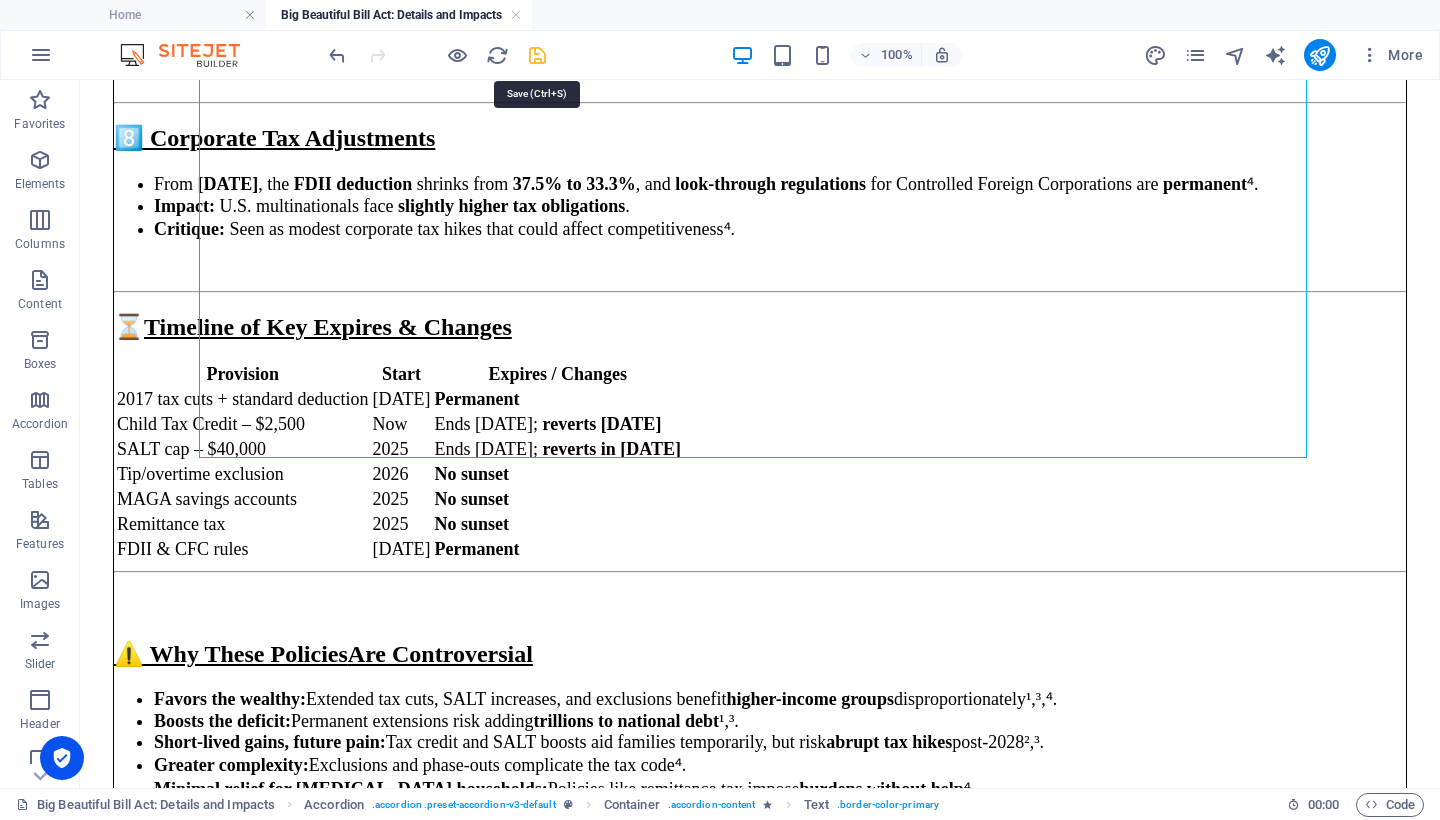 click at bounding box center (537, 55) 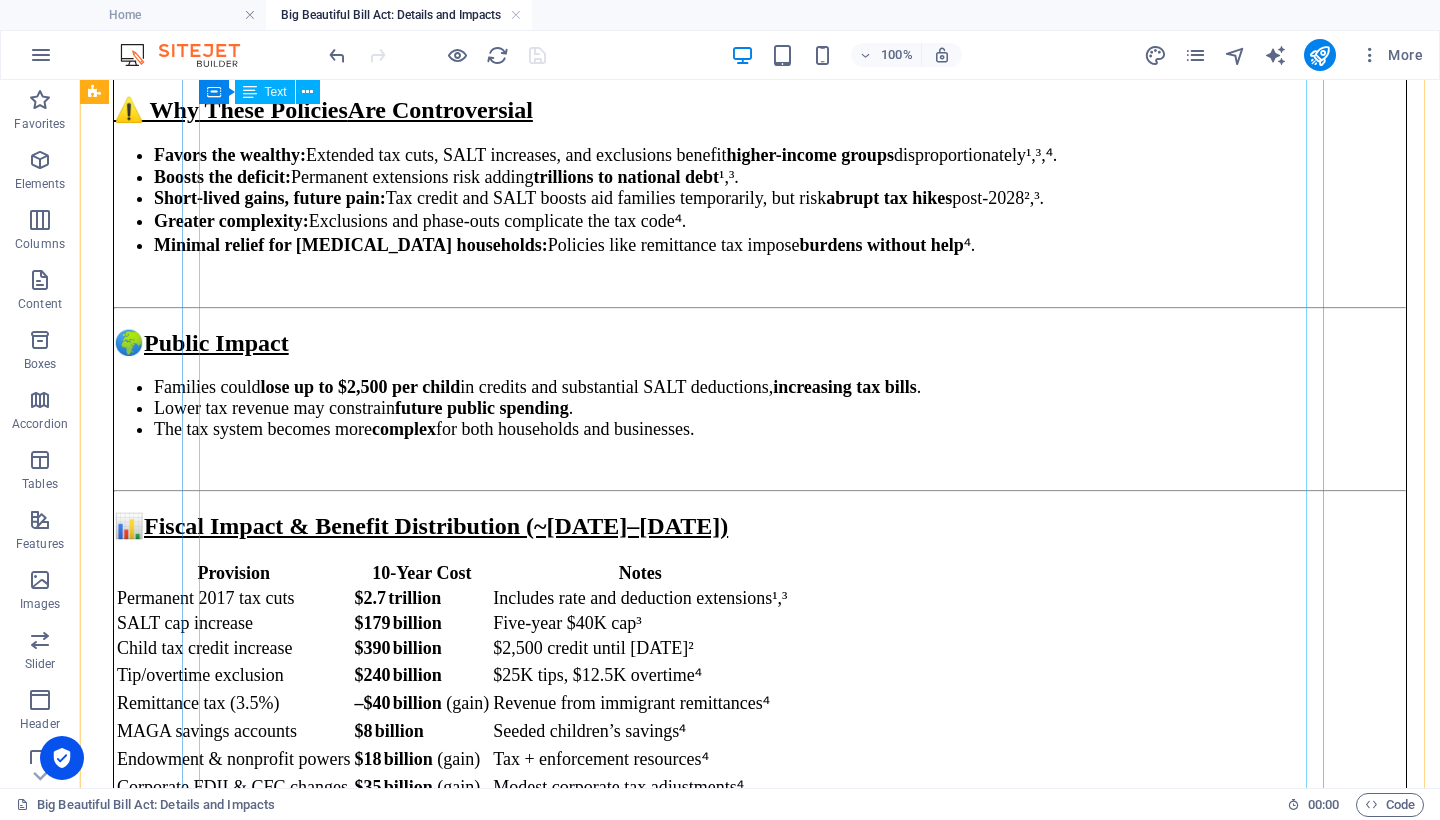 scroll, scrollTop: 5559, scrollLeft: 0, axis: vertical 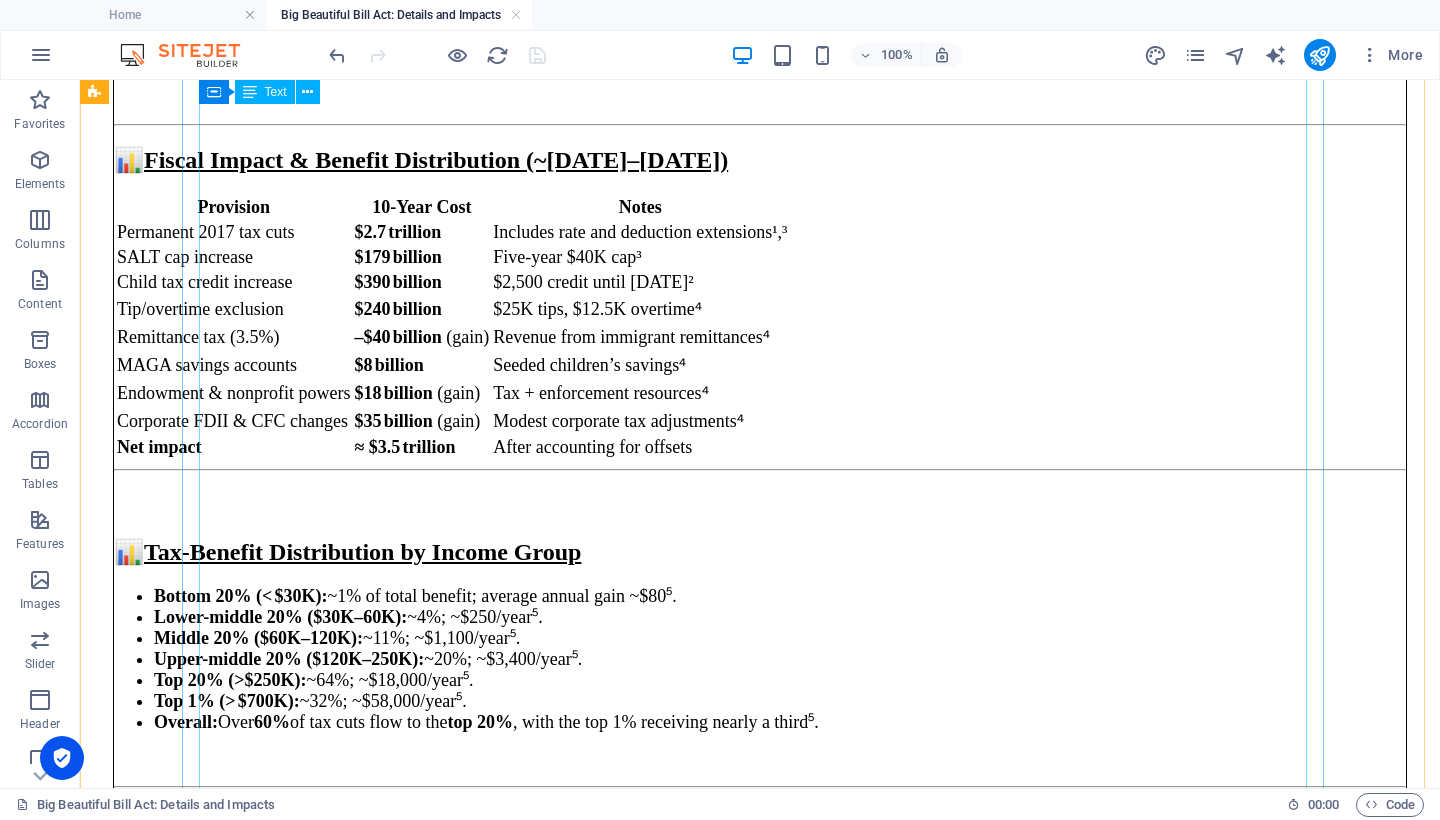 click on "🏛️ A)  Raising the Debt Ceiling What it does:  Raises the federal debt limit by  $5 trillion , from $36.1 trillion to roughly $41 trillion³ , ¹. Timeline:  Effective immediately, averting a potential default as soon as  [DATE] ³ , ¹. Next steps:  Congress must raise the ceiling again before funds are exhausted, or risk default. ⚖️ B)  Net Federal Spending Changes 🔺 Increased Spending $150 billion  in additional defense spending—including drones and maritime systems³ , ⁵. $150 billion  for immigration enforcement and border barriers; ICE’s budget grows to  $100 billion by 2029 ³ , ⁵. Total increase:  Approximately  $300 billion  in discretionary spending. 🔻 Spending Cuts The bill enacts about  $1.2 trillion  in mandatory spending cuts over ten years, especially via stricter Medicaid and SNAP rules, work requirements, and eligibility verification³ , ⁷. 📈  Fiscal Impact & Timeline According to CBO, CRFB, and Senate analyses³ , ⁹ , ³ , ⁶:" at bounding box center (760, 2642) 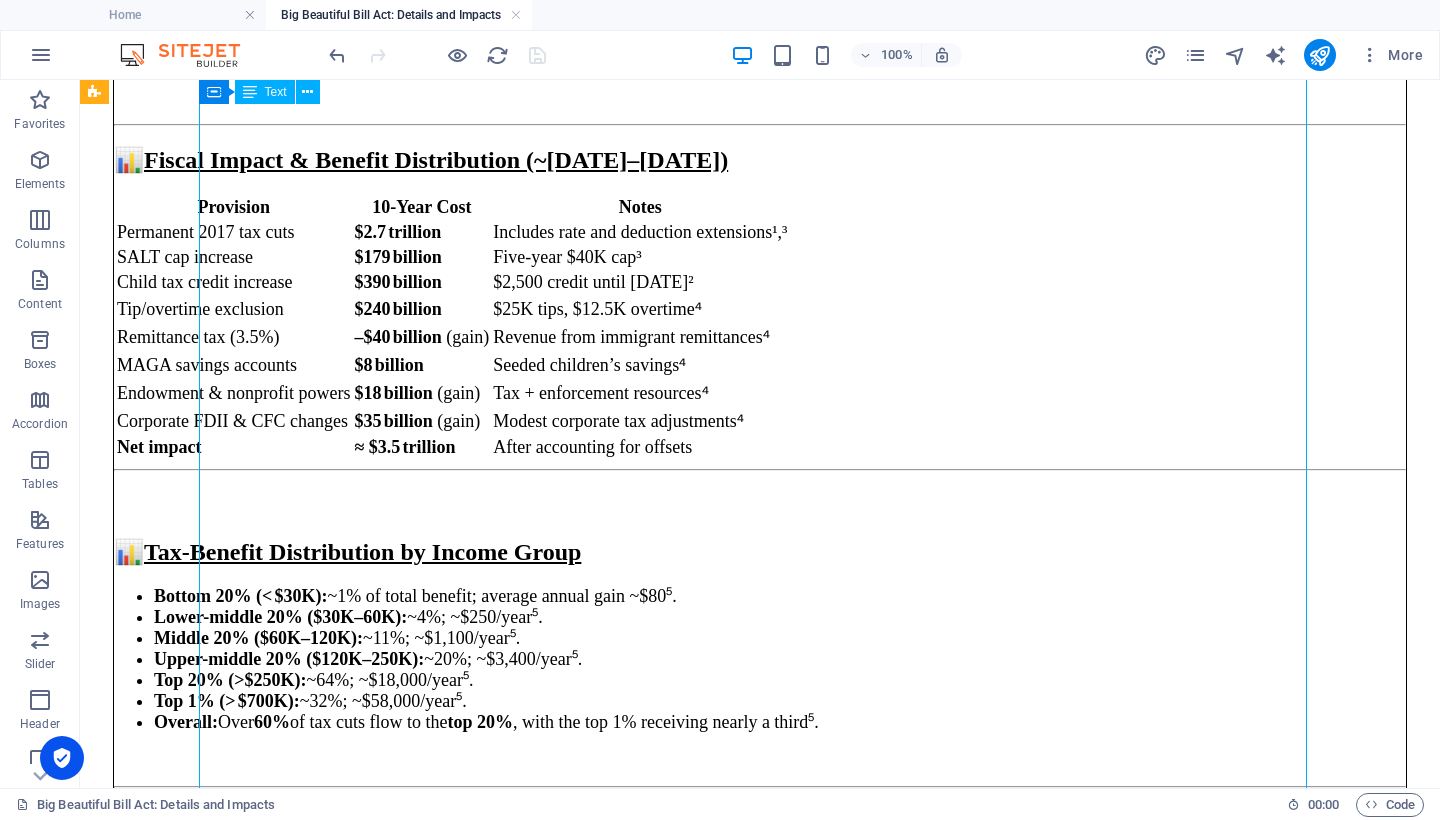 click on "🏛️ A)  Raising the Debt Ceiling What it does:  Raises the federal debt limit by  $5 trillion , from $36.1 trillion to roughly $41 trillion³ , ¹. Timeline:  Effective immediately, averting a potential default as soon as  [DATE] ³ , ¹. Next steps:  Congress must raise the ceiling again before funds are exhausted, or risk default. ⚖️ B)  Net Federal Spending Changes 🔺 Increased Spending $150 billion  in additional defense spending—including drones and maritime systems³ , ⁵. $150 billion  for immigration enforcement and border barriers; ICE’s budget grows to  $100 billion by 2029 ³ , ⁵. Total increase:  Approximately  $300 billion  in discretionary spending. 🔻 Spending Cuts The bill enacts about  $1.2 trillion  in mandatory spending cuts over ten years, especially via stricter Medicaid and SNAP rules, work requirements, and eligibility verification³ , ⁷. 📈  Fiscal Impact & Timeline According to CBO, CRFB, and Senate analyses³ , ⁹ , ³ , ⁶:" at bounding box center [760, 2642] 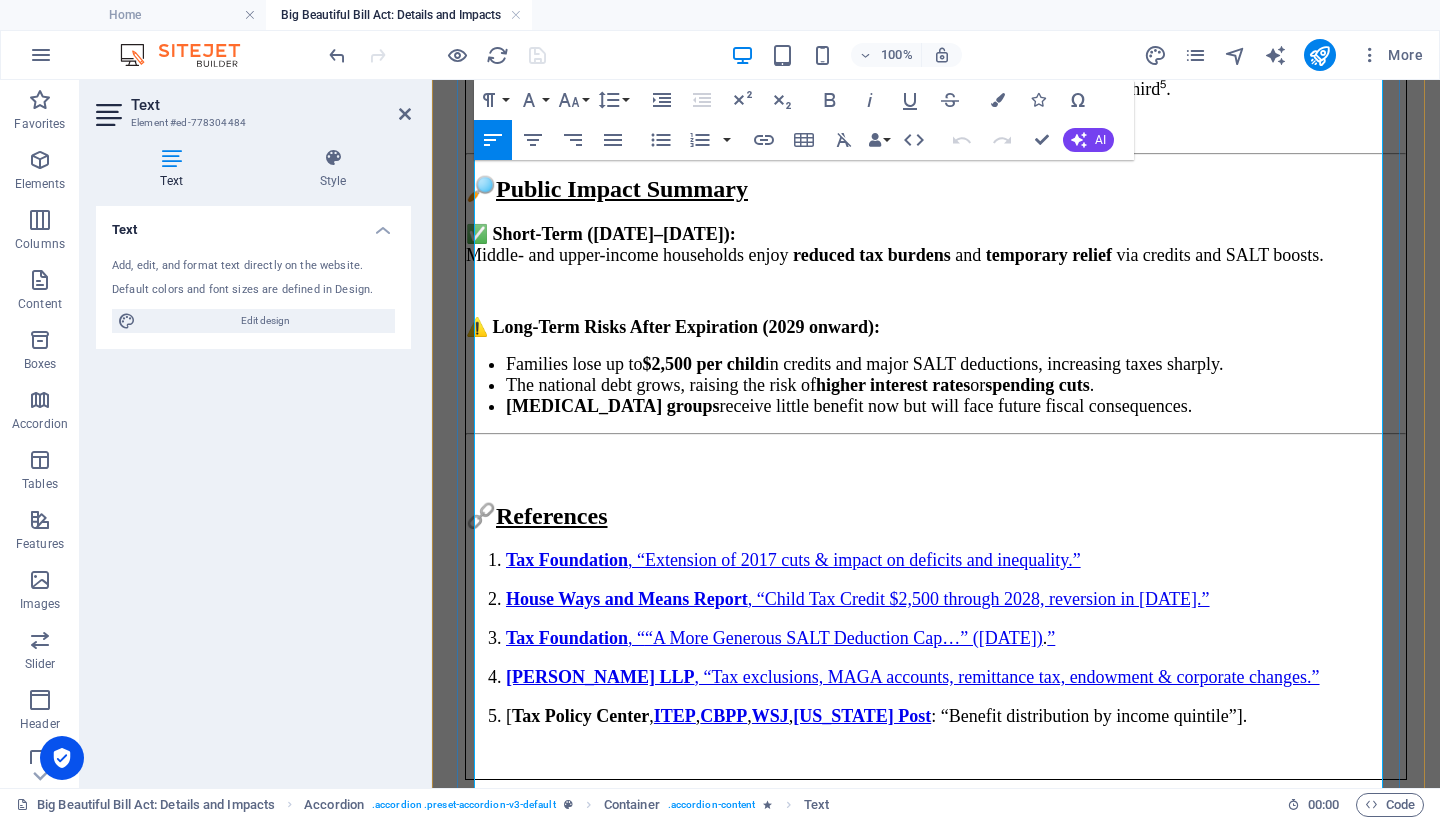 scroll, scrollTop: 5914, scrollLeft: 0, axis: vertical 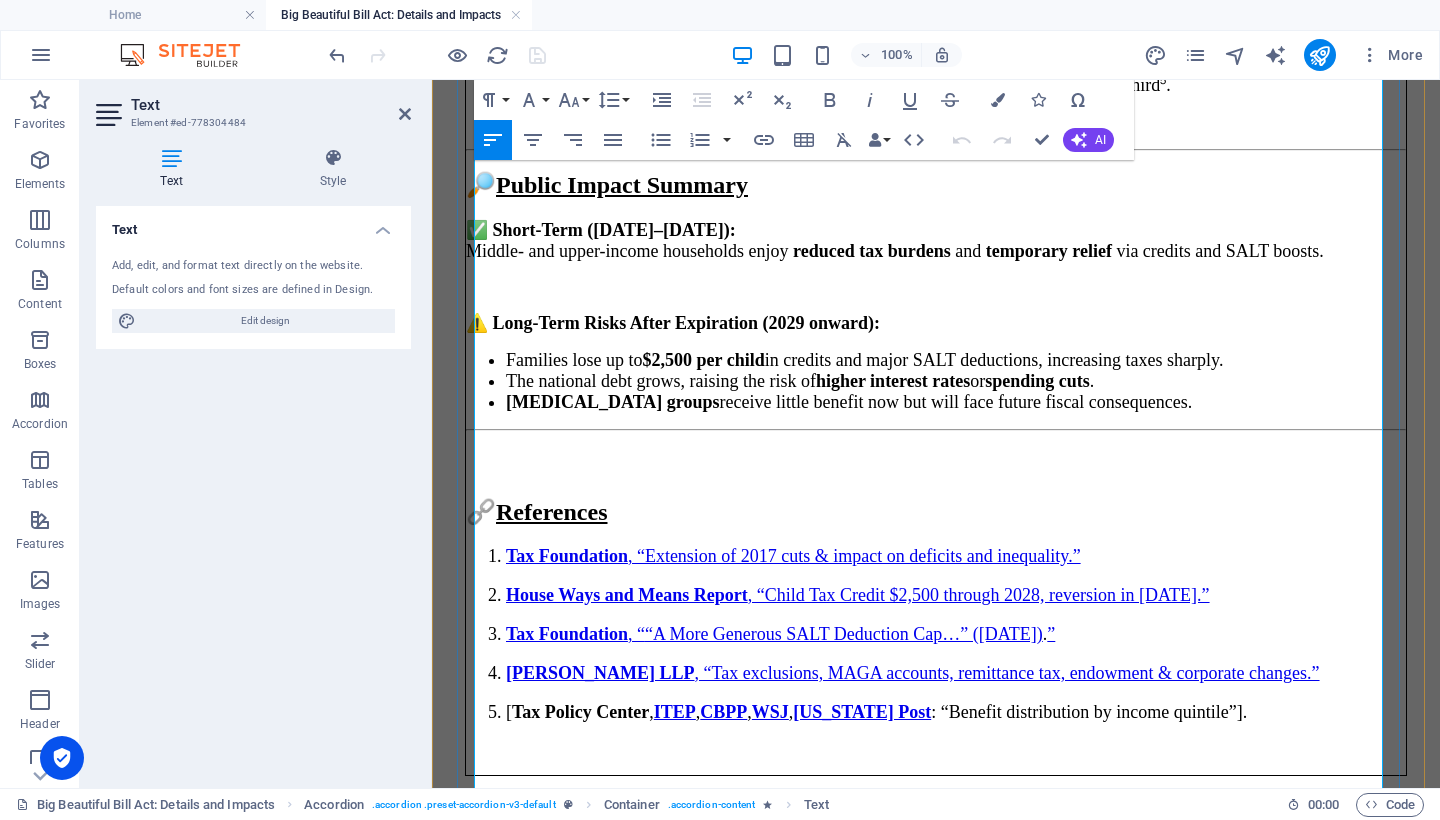 click on "⚠️  Why Opponents Raise Alarm" at bounding box center [936, 1772] 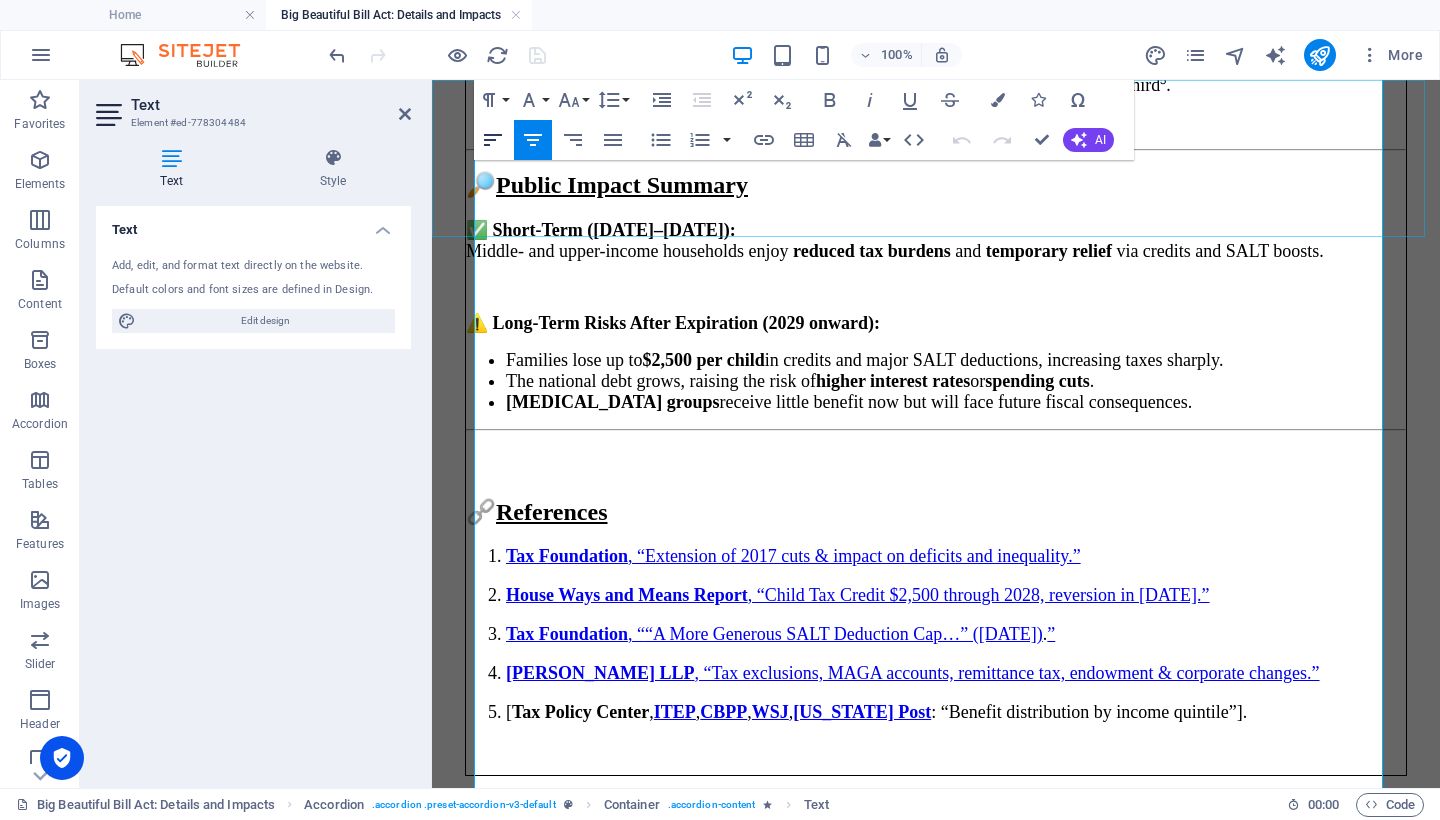 click 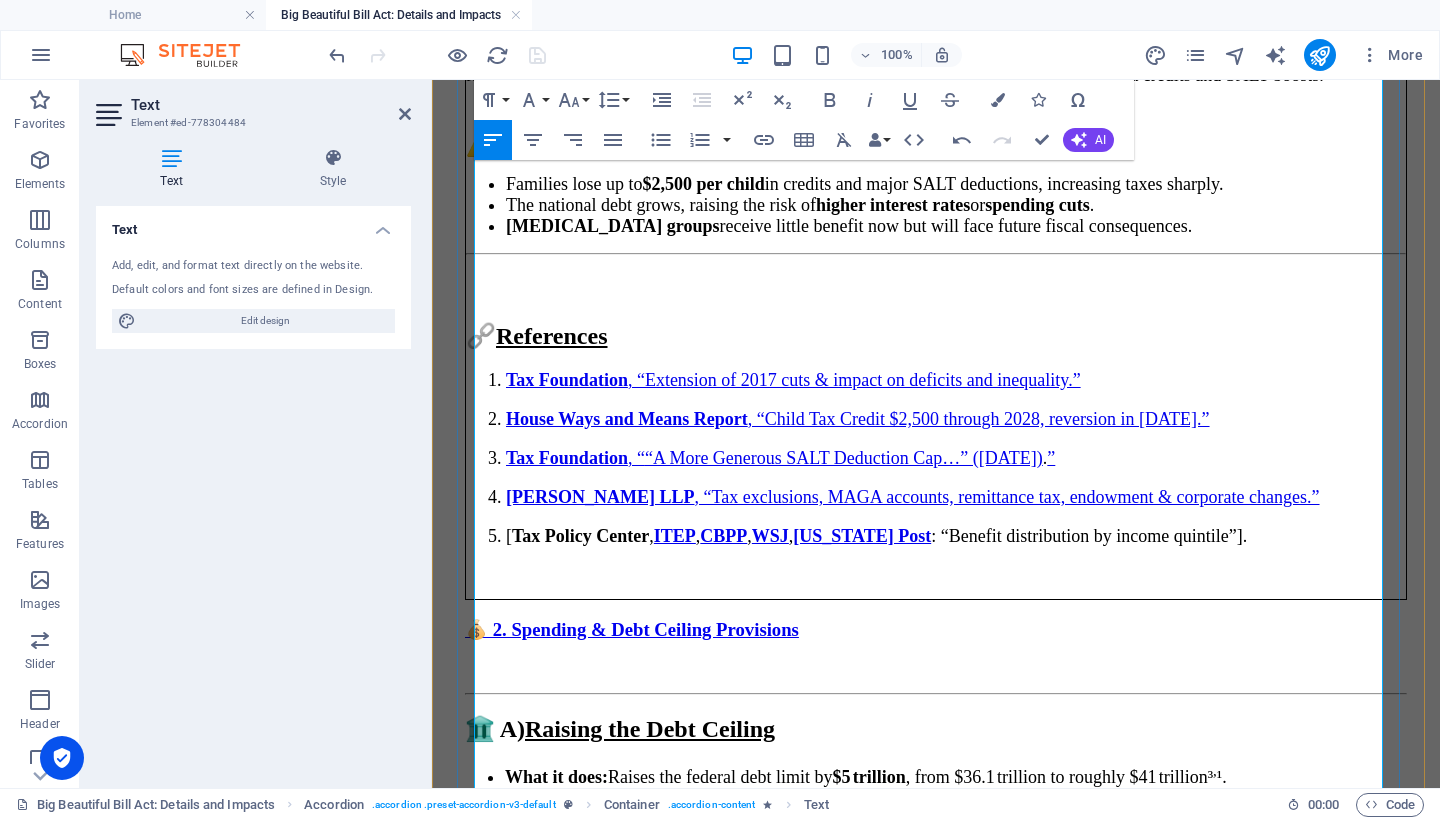 scroll, scrollTop: 6255, scrollLeft: 0, axis: vertical 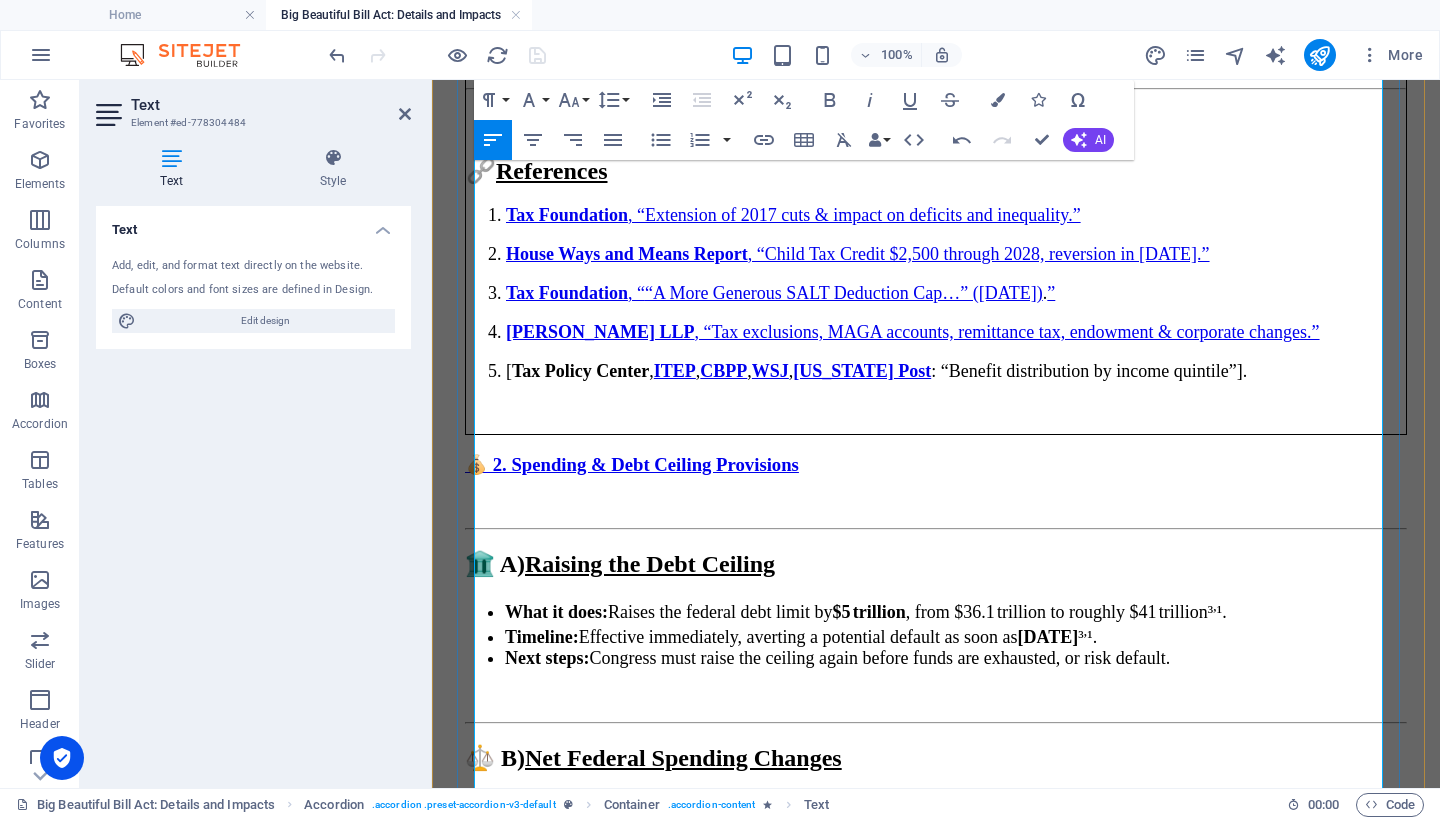 click on "👥  Public & Political Response" at bounding box center [935, 1788] 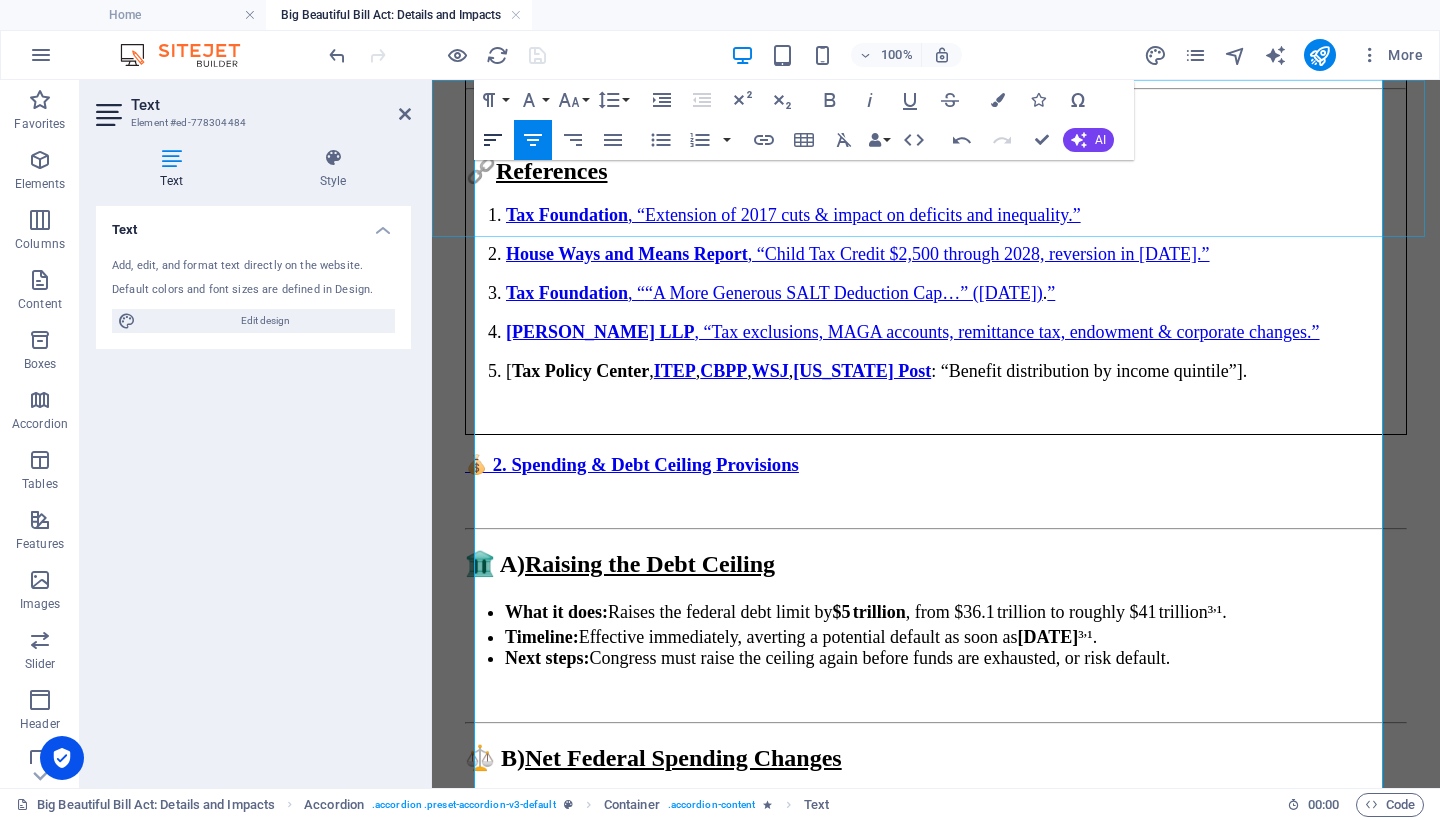 click 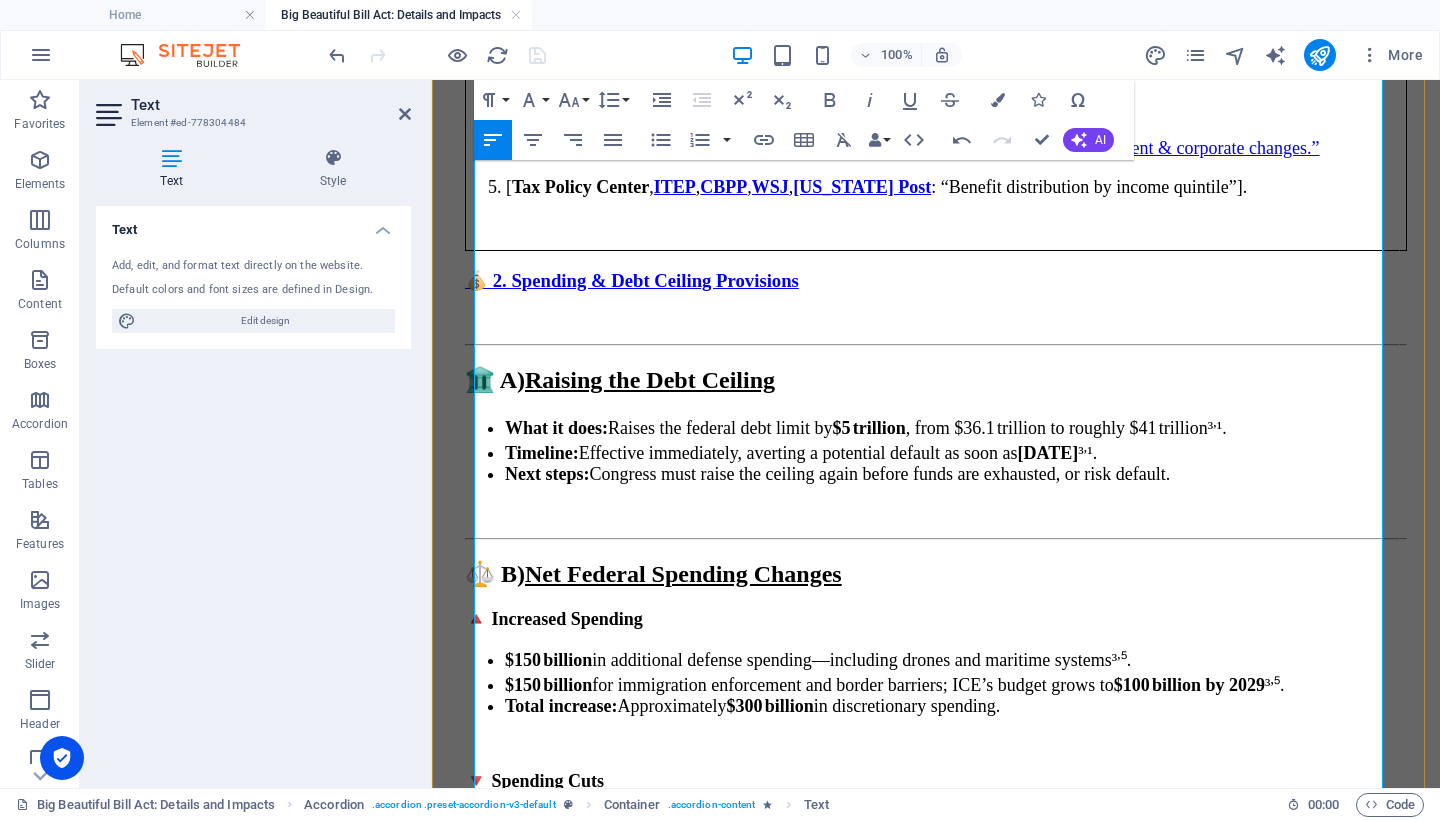 scroll, scrollTop: 6614, scrollLeft: 0, axis: vertical 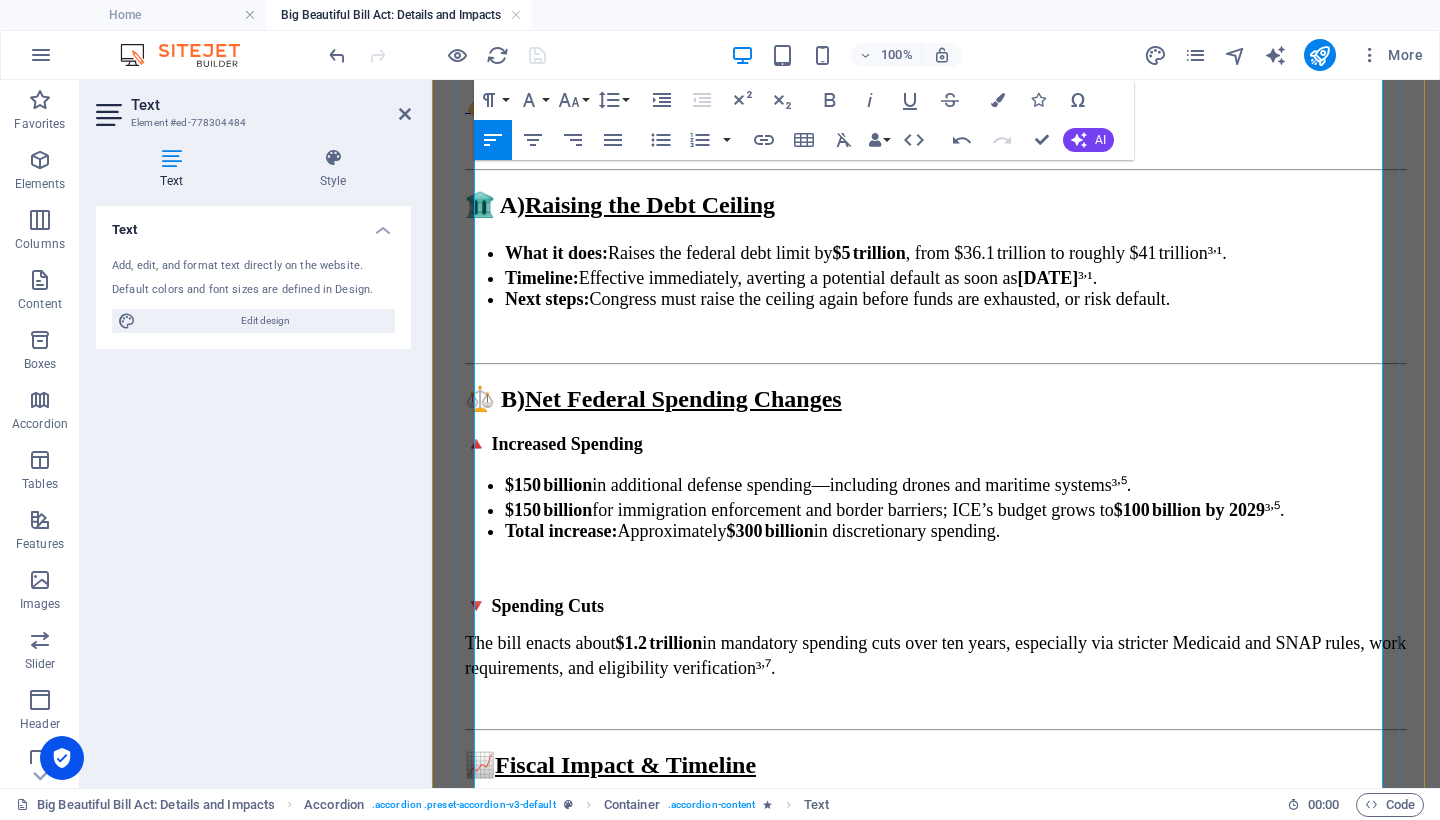 click on "🧭  What Happens Next" at bounding box center (936, 1637) 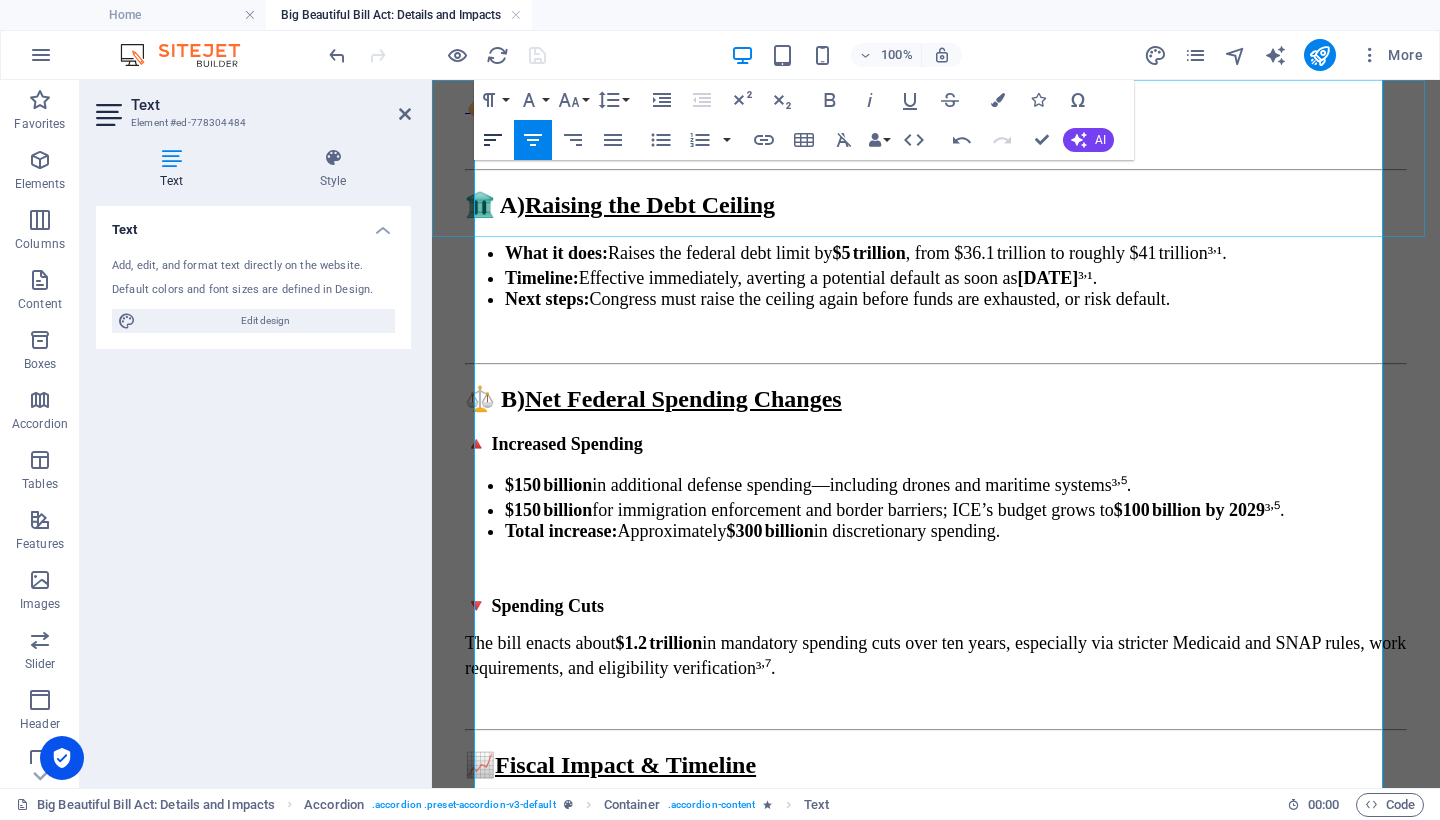 click 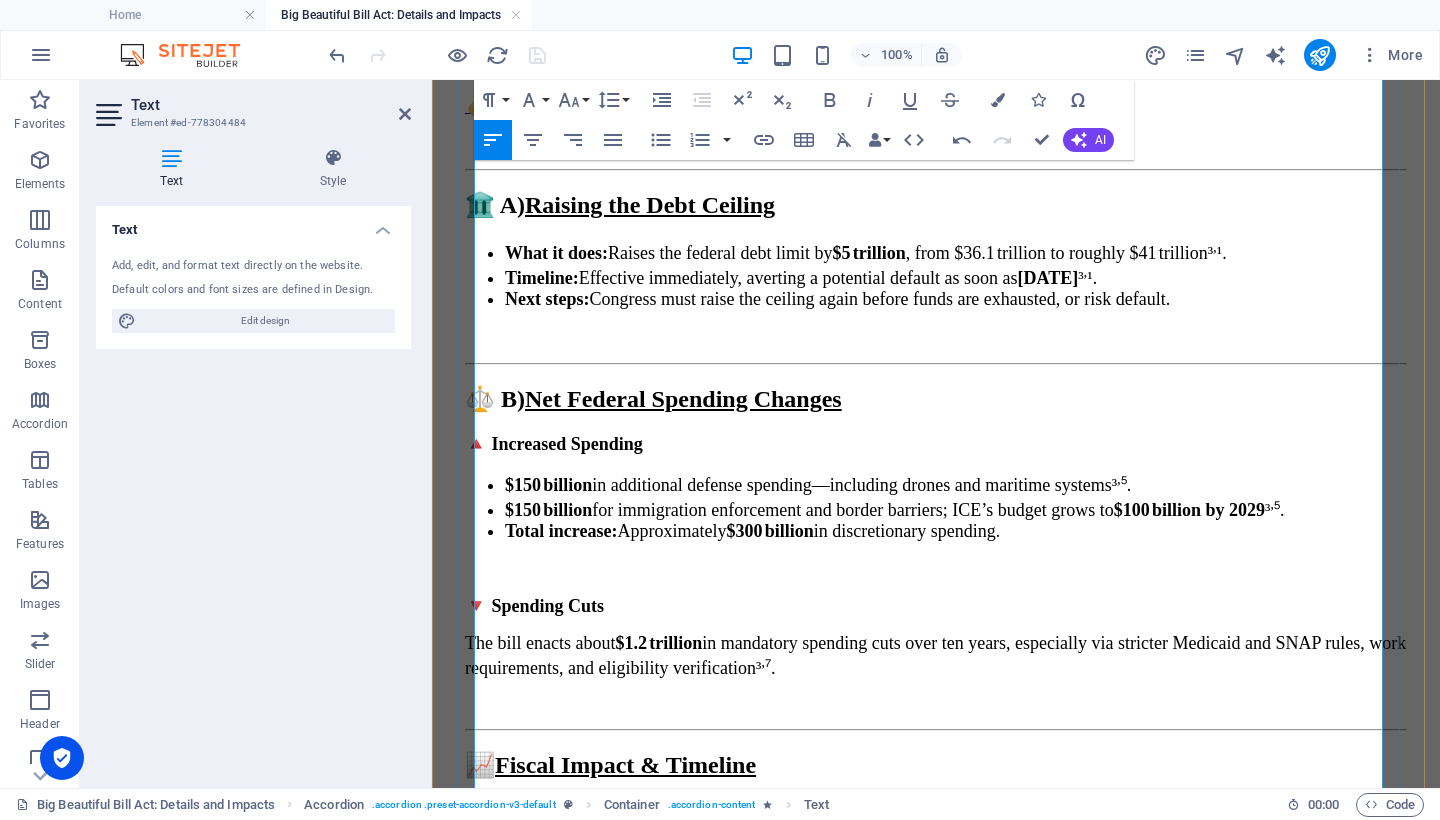 click on "🧾  Summary" at bounding box center (936, 1849) 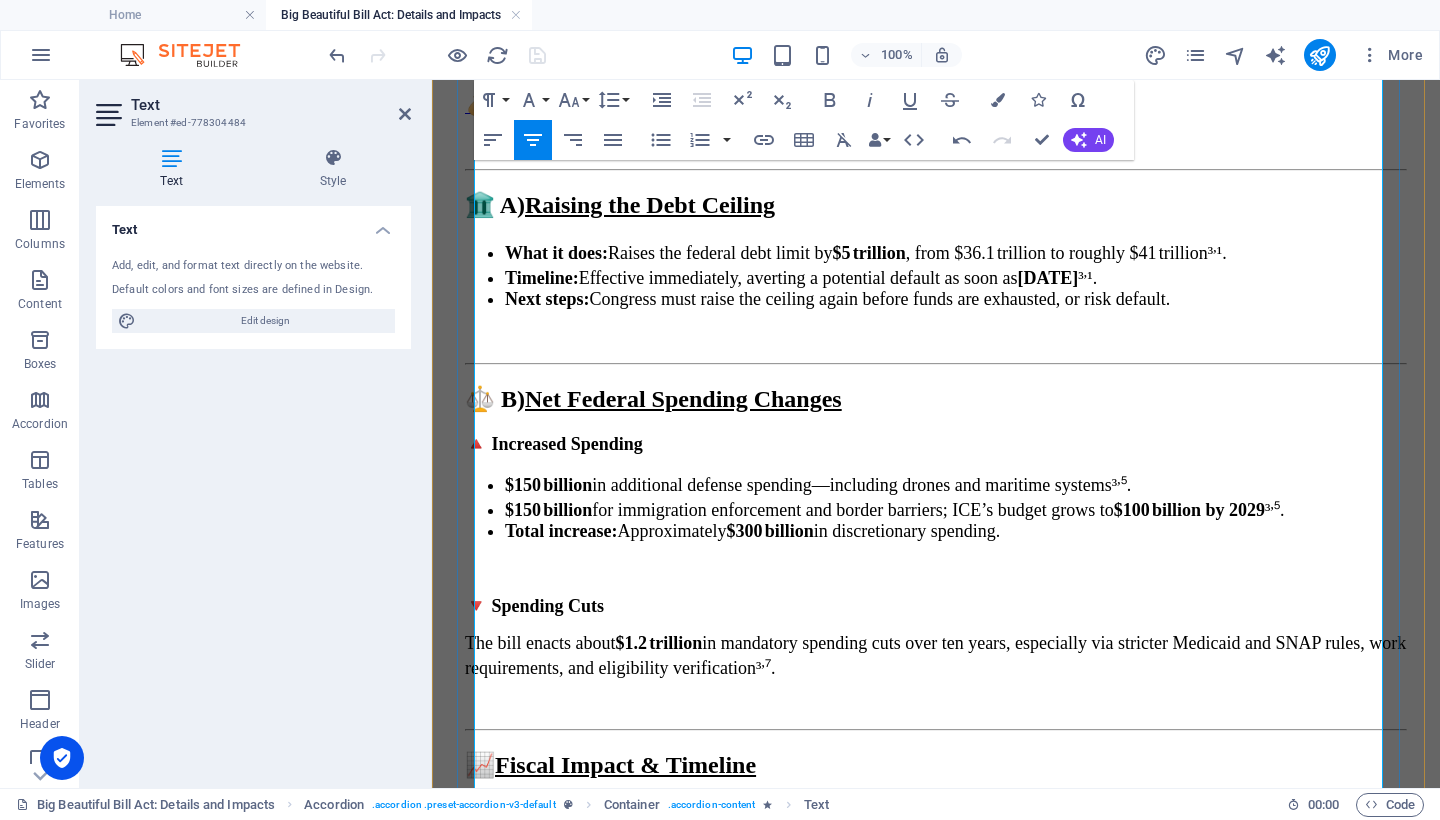 click on "🧾  Summary" at bounding box center [935, 1849] 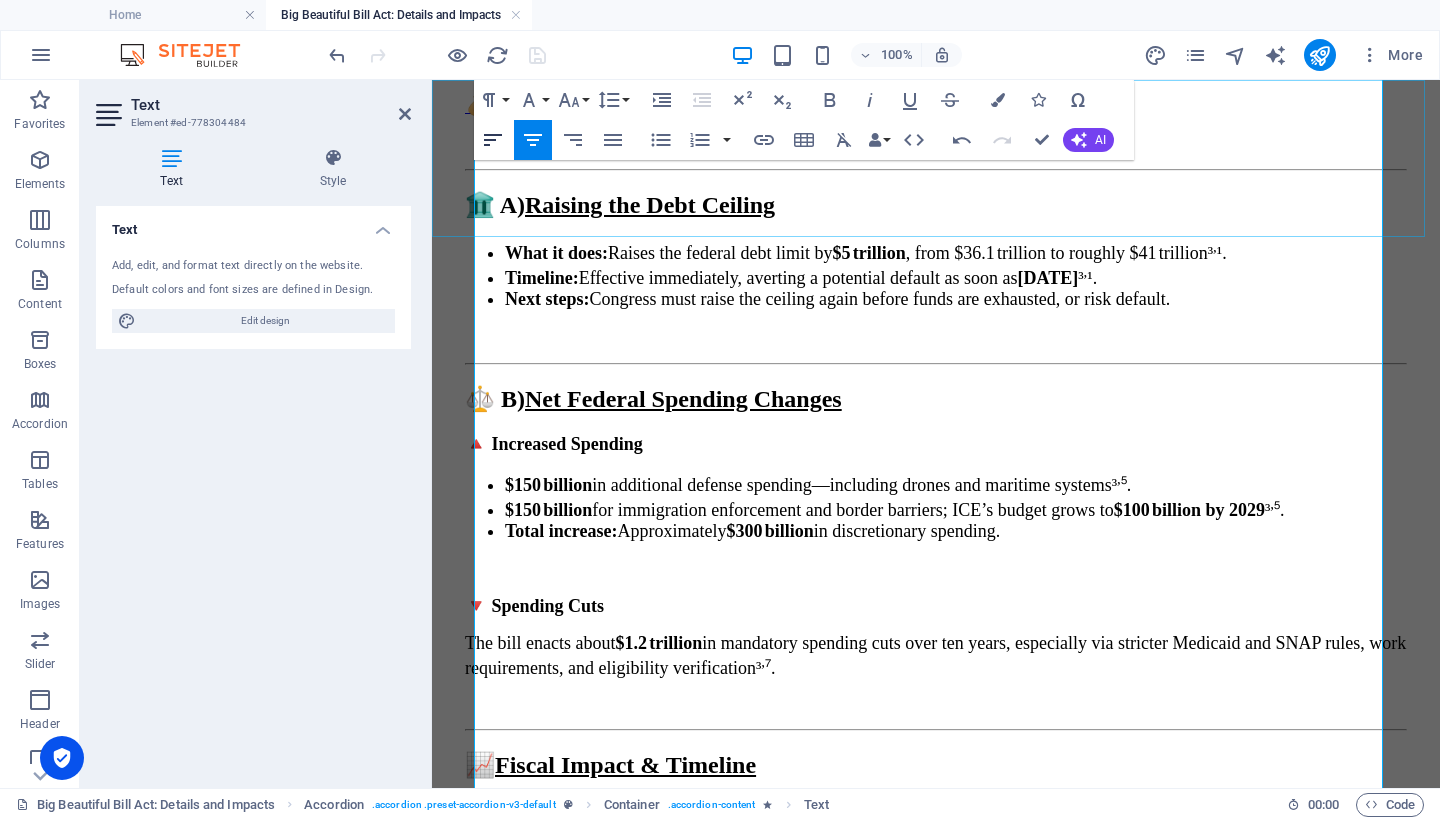 click 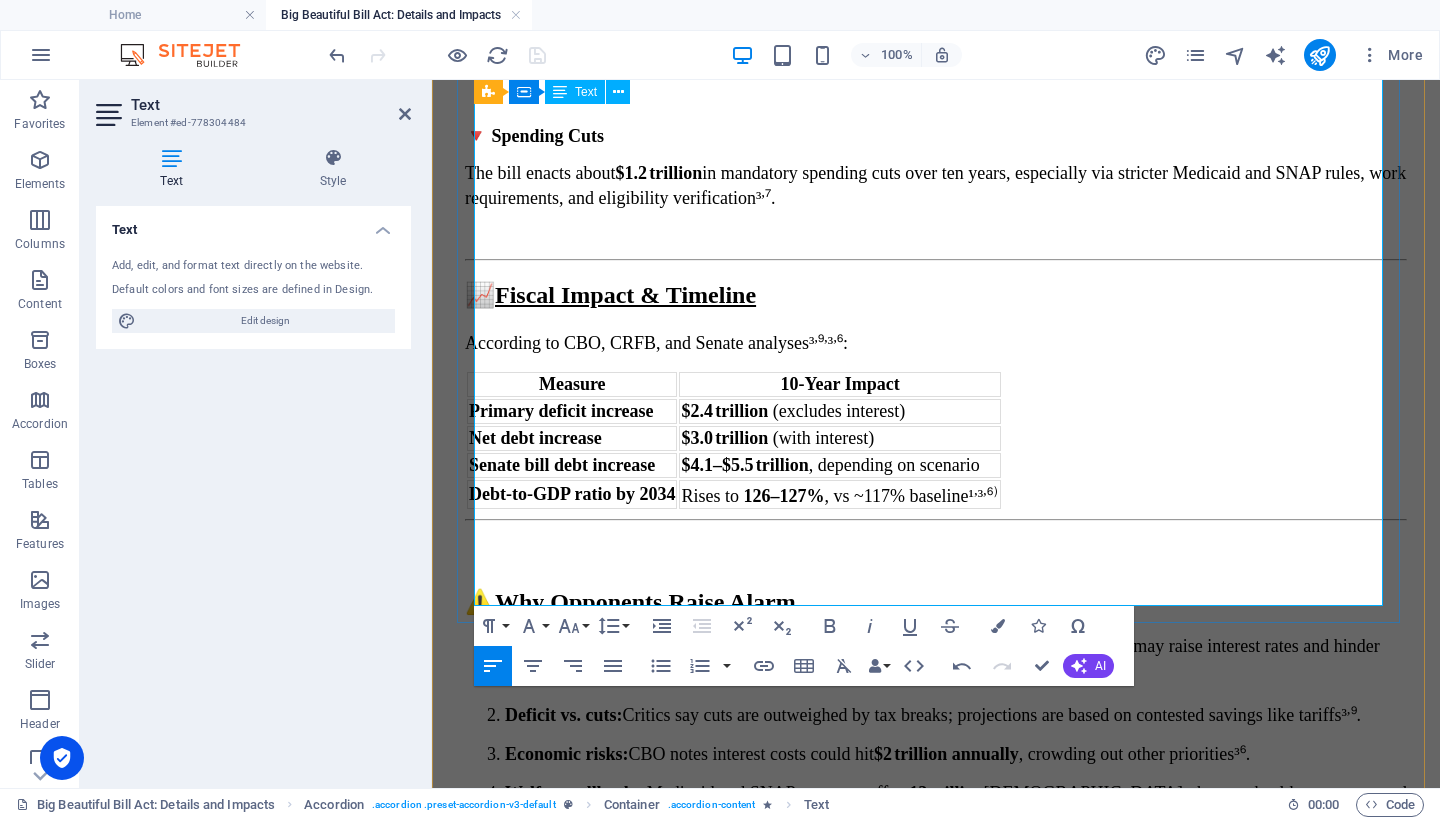 scroll, scrollTop: 7259, scrollLeft: 0, axis: vertical 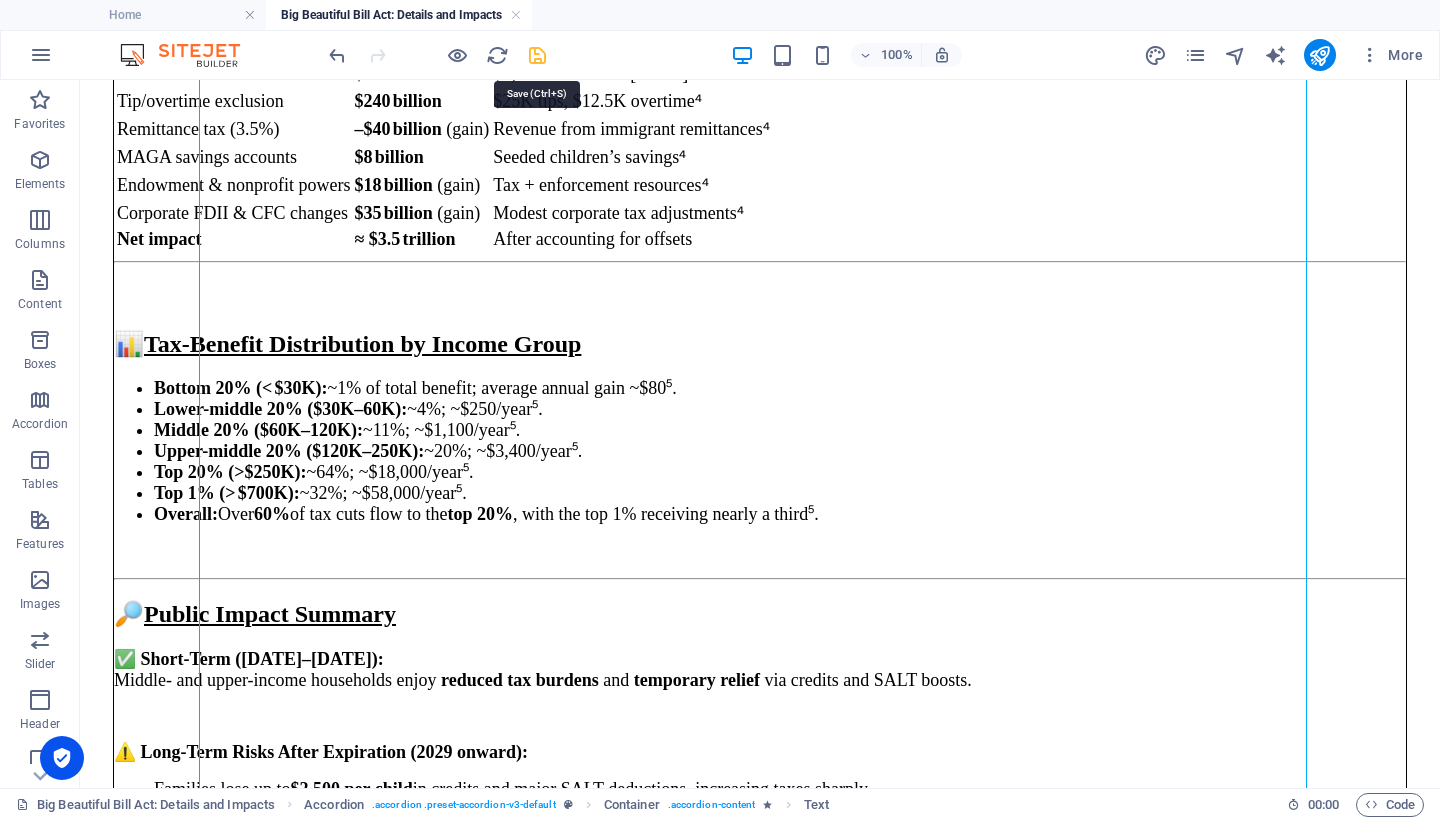 click at bounding box center [537, 55] 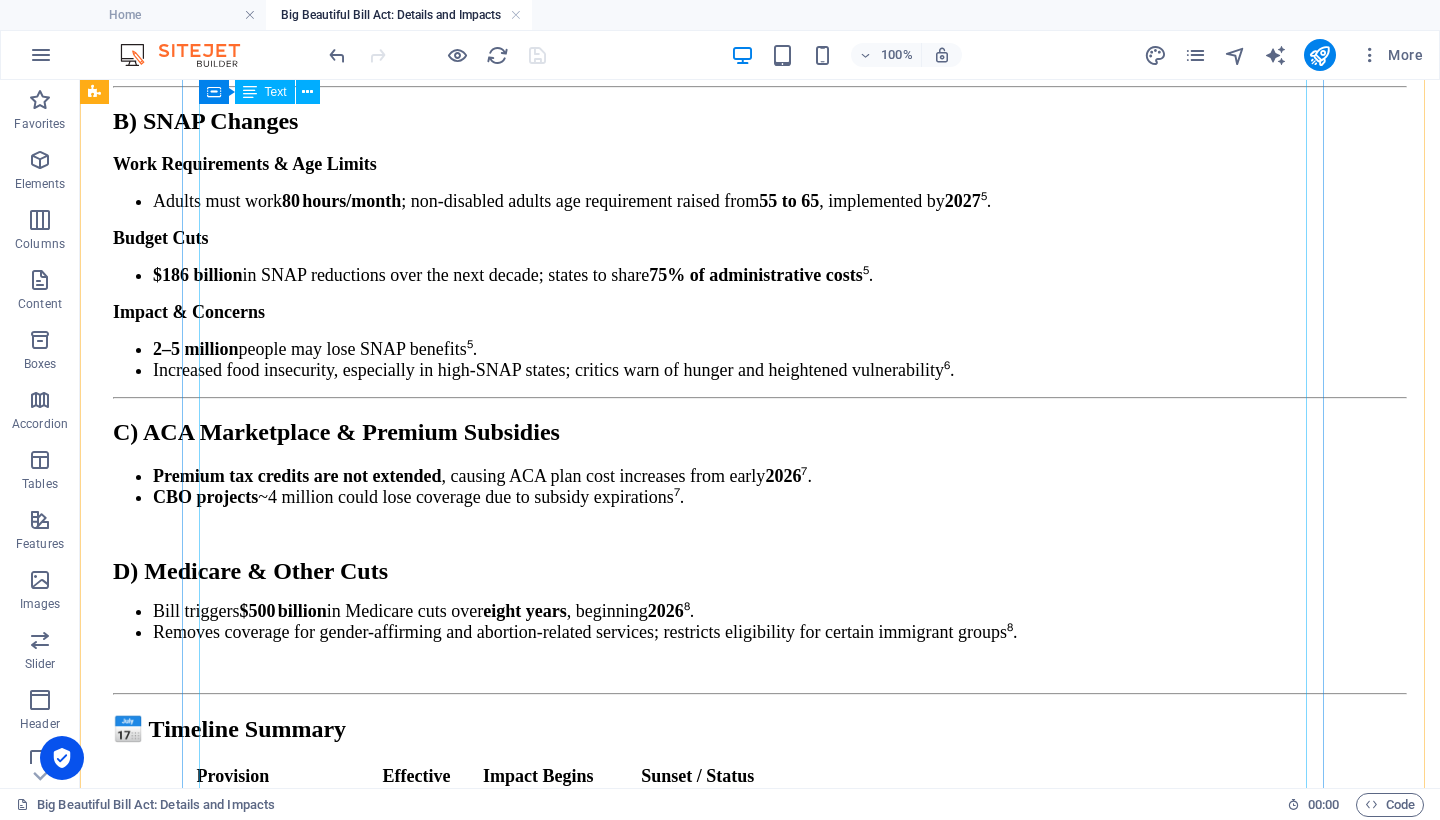 scroll, scrollTop: 10047, scrollLeft: 0, axis: vertical 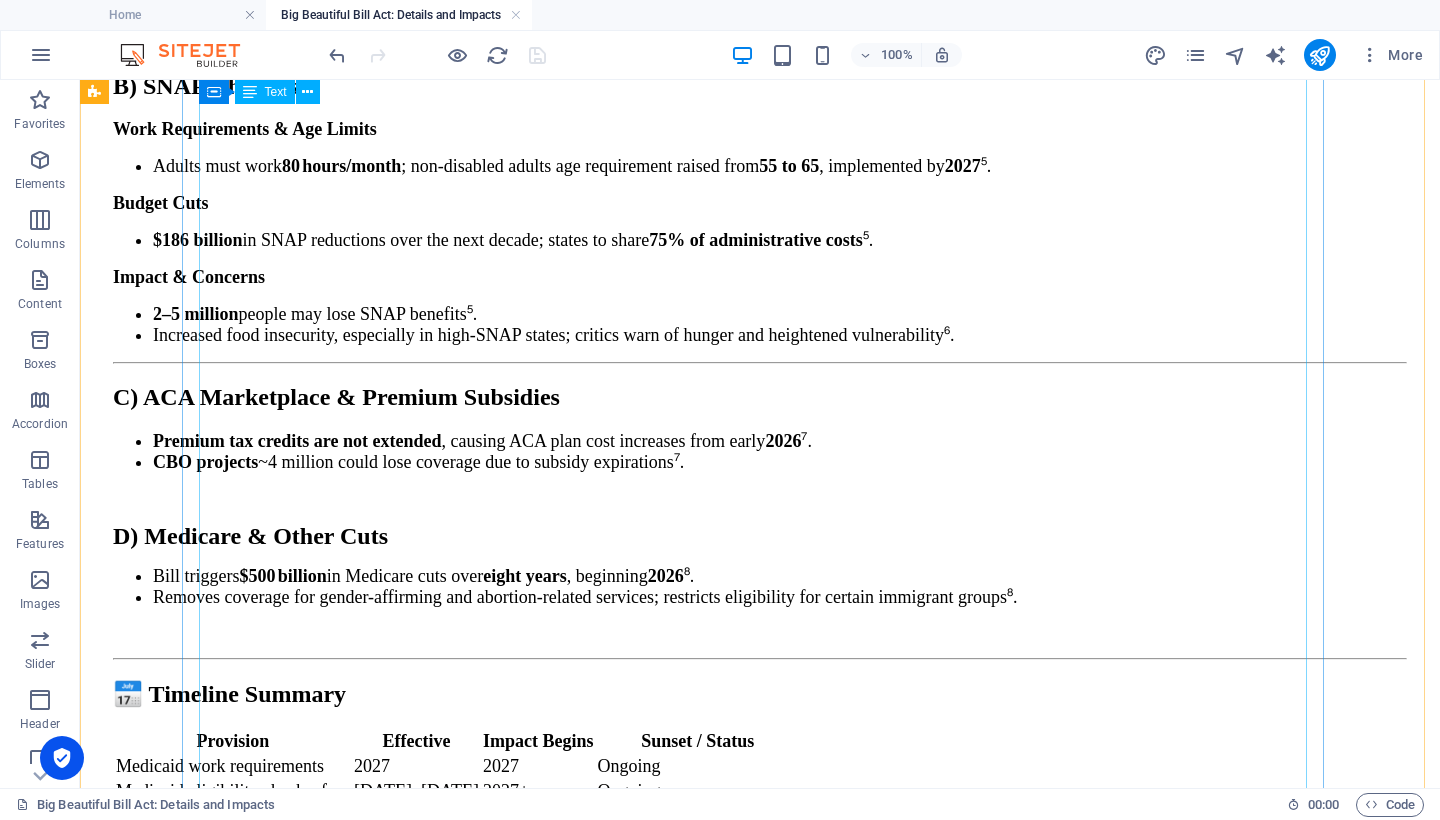 click on "4.A 💵  Major Funding Increases Total Funding :  $150 billion  directed to border and interior enforcement over  four years  to  [DATE]. Allocations include : $46–46.5 billion  for the border wall and physical barriers [DOMAIN_NAME] +2 [DOMAIN_NAME] +2 [DOMAIN_NAME] +2 . $45 billion  to double detention bed capacity—from ~41,000 to ~116,000–125,000 beds [DOMAIN_NAME] +11 [DOMAIN_NAME] +11 [DOMAIN_NAME] +11 . $29.9–30 billion  for hiring 10,000+ additional ICE officers plus support and tech [DOMAIN_NAME] +12 [DOMAIN_NAME] +12 [DOMAIN_NAME] +12 . $5 billion  upgrade funding for CBP (facilities, equipment) [DOMAIN_NAME] +15 [DOMAIN_NAME] +15 [DOMAIN_NAME] +15 . $3.3 billion  to hire more immigration judges and support staff [DOMAIN_NAME] +3 [DOMAIN_NAME] +3 [DOMAIN_NAME] +3 . $17.3 billion  for state/local enforcement support . $10 billion  to reimburse DHS costs related to border security. 4.B 🚓  Increased Enforcement Capacity Detention beds : Expand capacity to" at bounding box center (760, 3020) 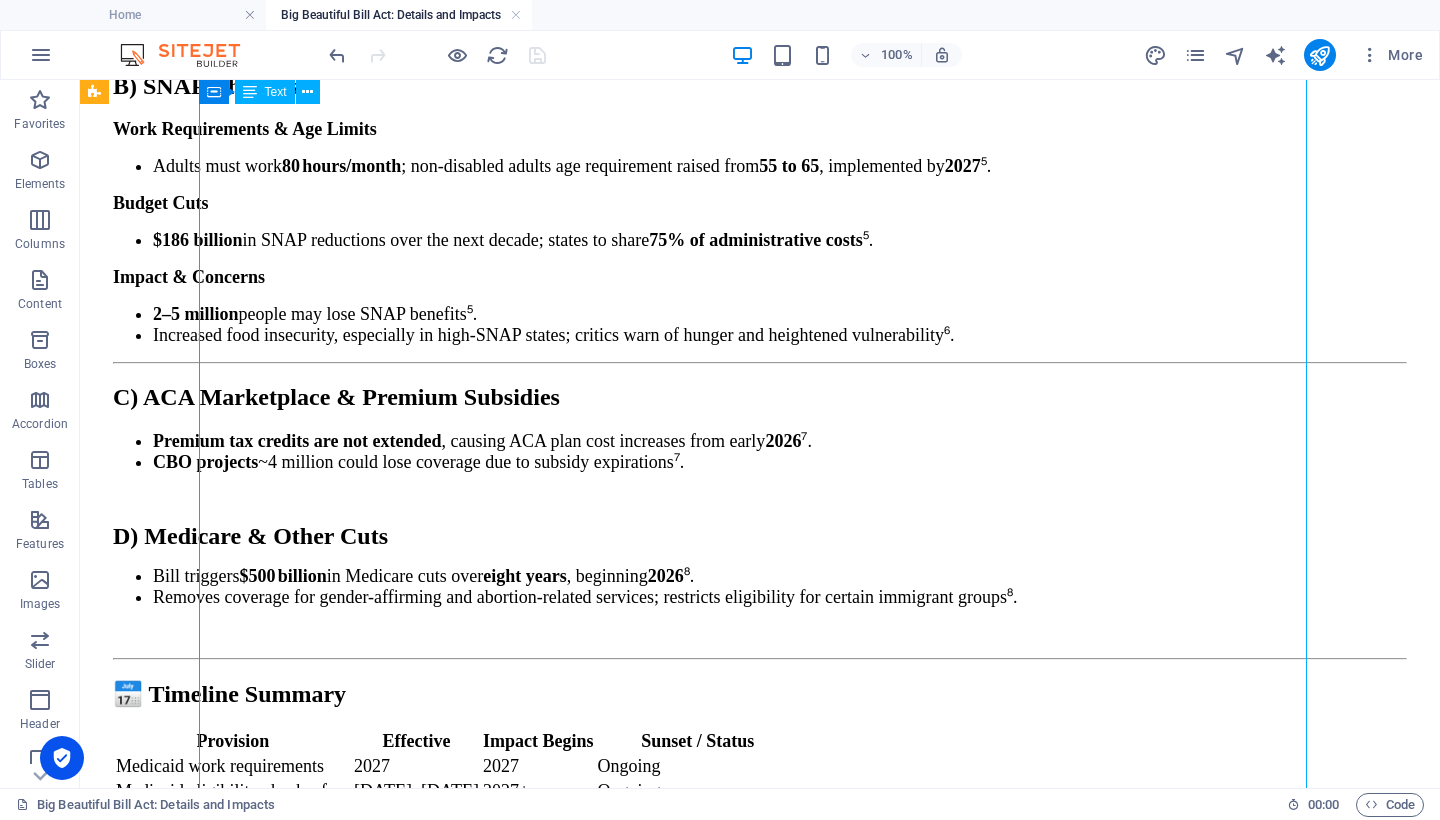 click on "4.A 💵  Major Funding Increases Total Funding :  $150 billion  directed to border and interior enforcement over  four years  to  [DATE]. Allocations include : $46–46.5 billion  for the border wall and physical barriers [DOMAIN_NAME] +2 [DOMAIN_NAME] +2 [DOMAIN_NAME] +2 . $45 billion  to double detention bed capacity—from ~41,000 to ~116,000–125,000 beds [DOMAIN_NAME] +11 [DOMAIN_NAME] +11 [DOMAIN_NAME] +11 . $29.9–30 billion  for hiring 10,000+ additional ICE officers plus support and tech [DOMAIN_NAME] +12 [DOMAIN_NAME] +12 [DOMAIN_NAME] +12 . $5 billion  upgrade funding for CBP (facilities, equipment) [DOMAIN_NAME] +15 [DOMAIN_NAME] +15 [DOMAIN_NAME] +15 . $3.3 billion  to hire more immigration judges and support staff [DOMAIN_NAME] +3 [DOMAIN_NAME] +3 [DOMAIN_NAME] +3 . $17.3 billion  for state/local enforcement support . $10 billion  to reimburse DHS costs related to border security. 4.B 🚓  Increased Enforcement Capacity Detention beds : Expand capacity to" at bounding box center [760, 3020] 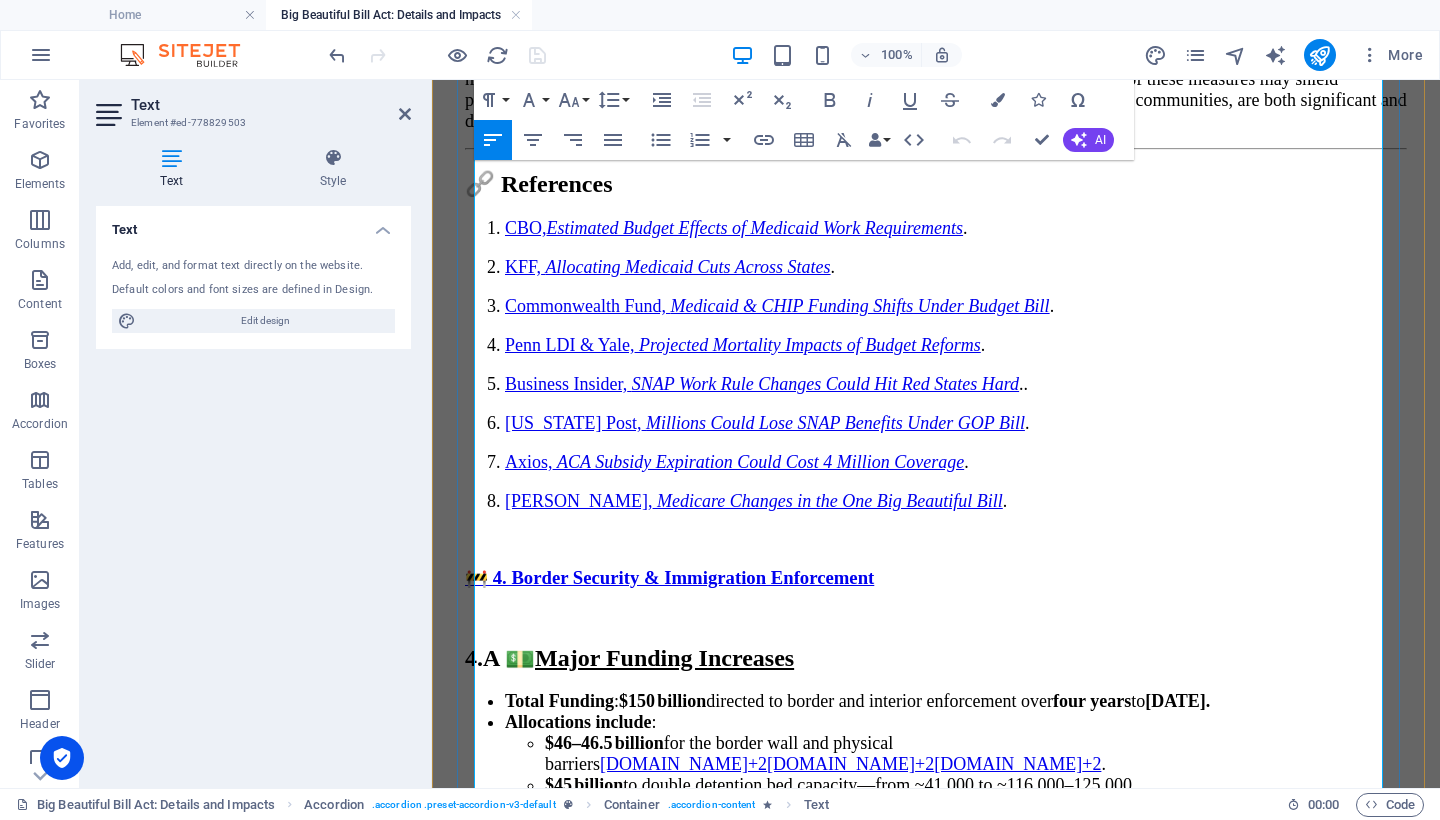 scroll, scrollTop: 11503, scrollLeft: 0, axis: vertical 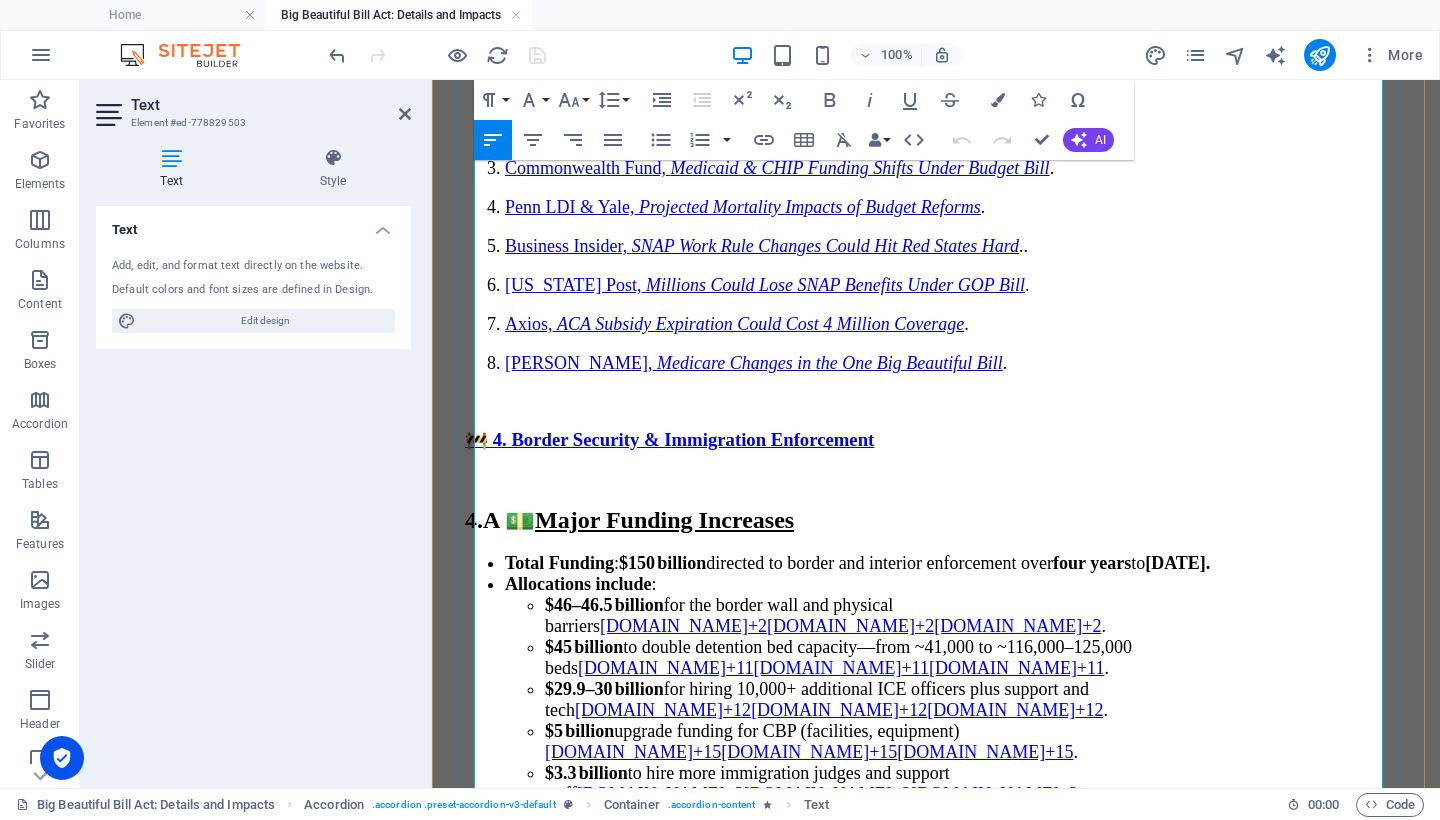 click on "⚠️ Why Opponents Are Concerned" at bounding box center [936, 1439] 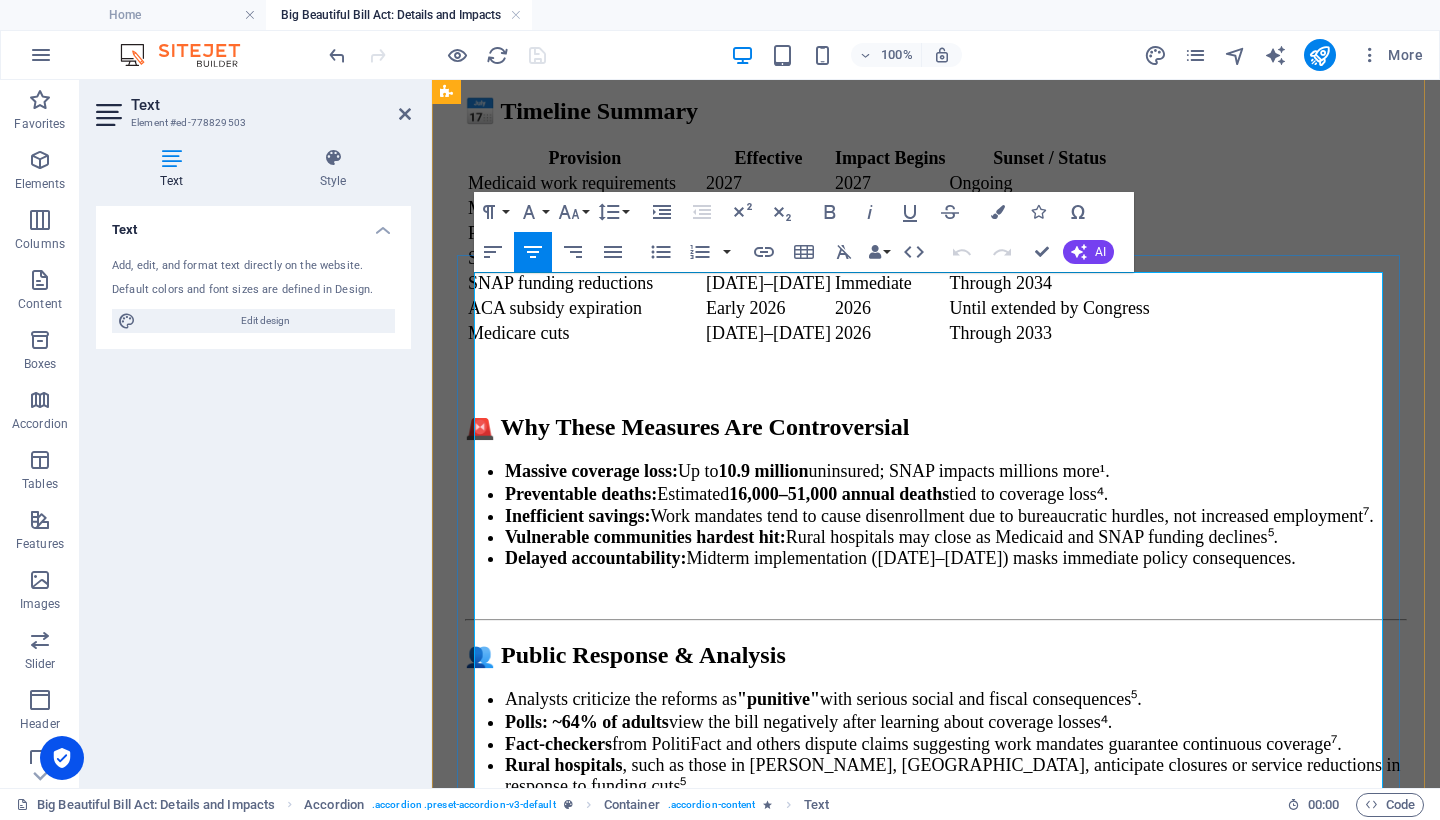 scroll, scrollTop: 10524, scrollLeft: 0, axis: vertical 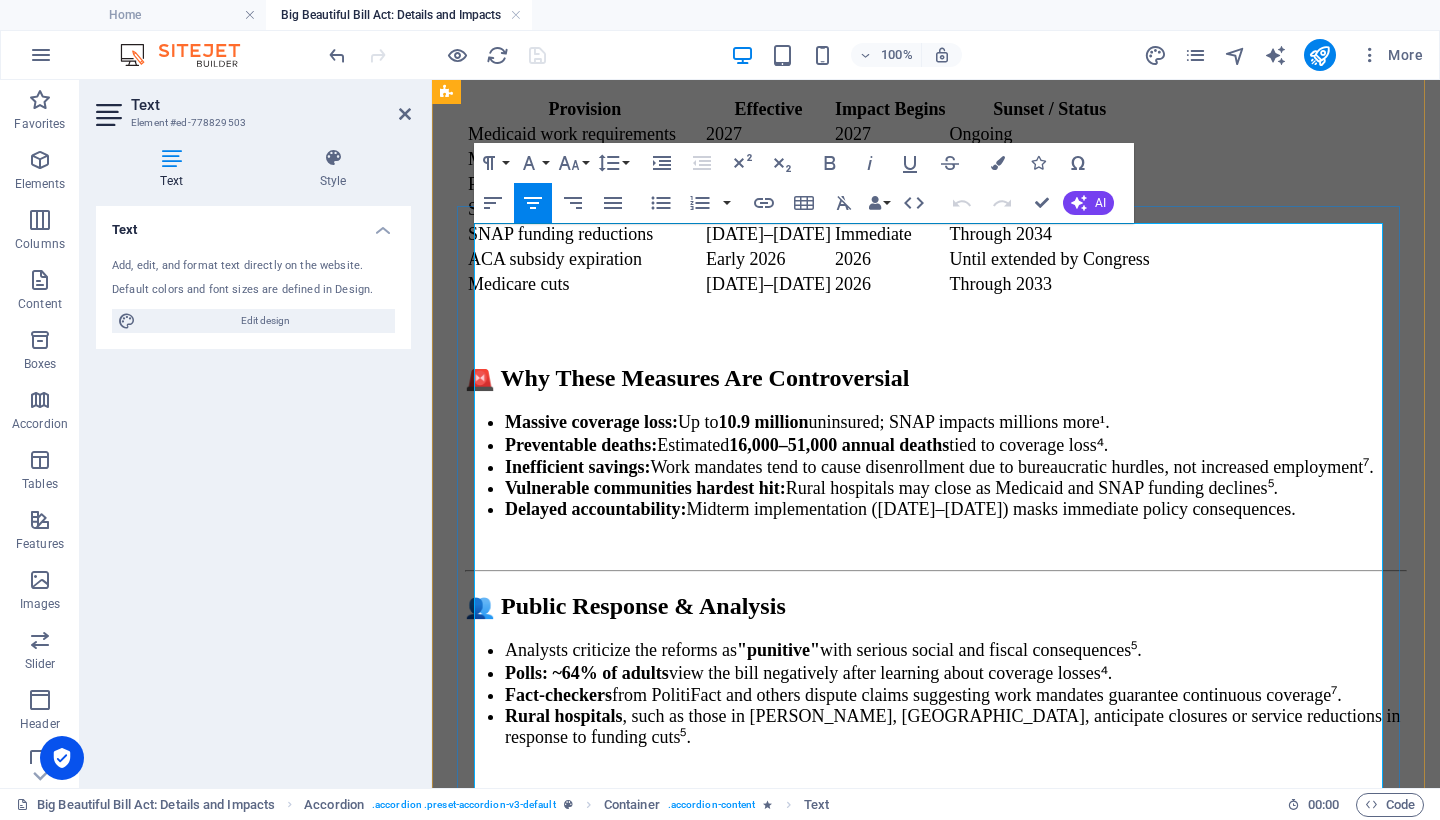 drag, startPoint x: 1005, startPoint y: 410, endPoint x: 577, endPoint y: 416, distance: 428.04205 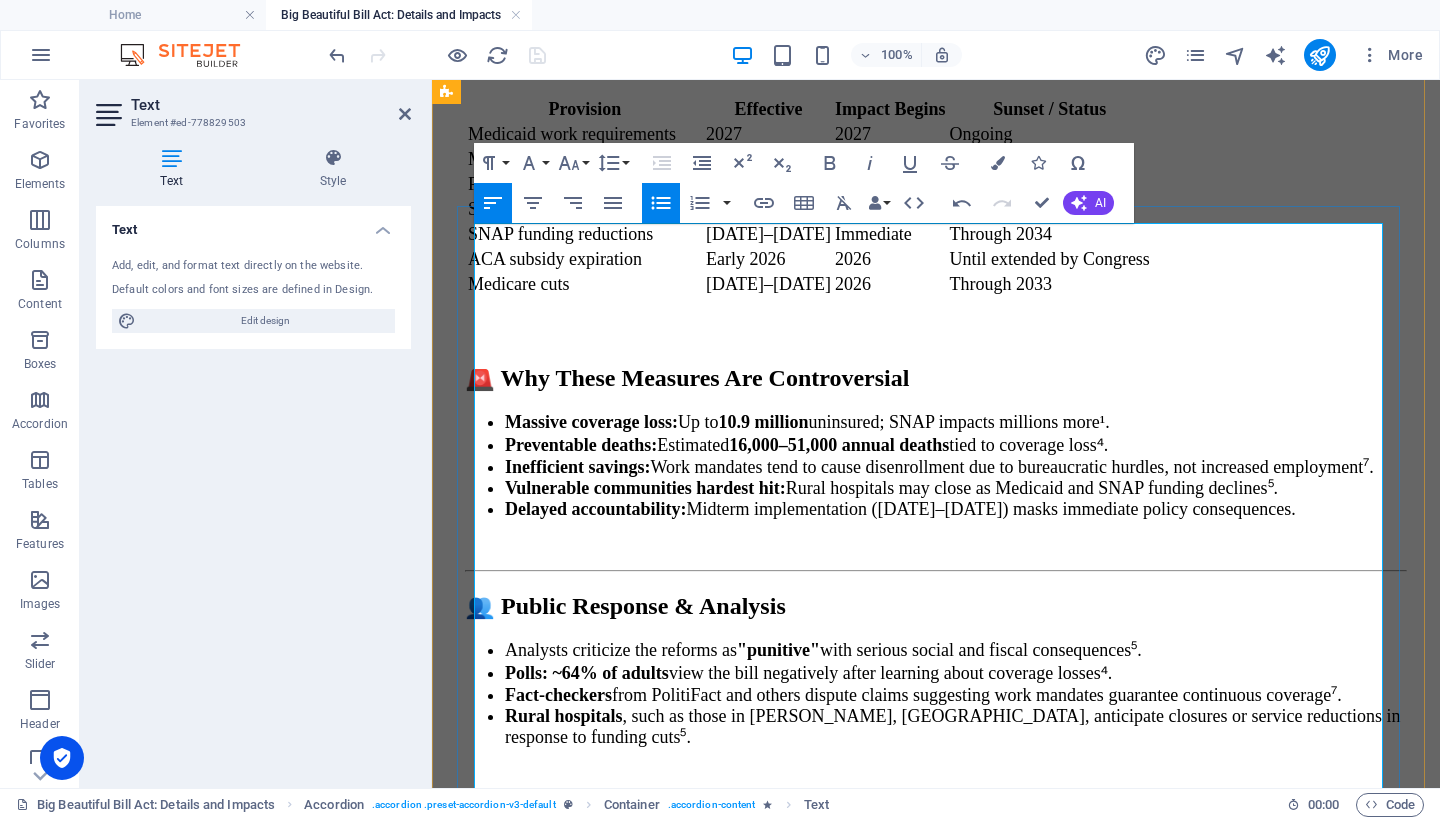 drag, startPoint x: 541, startPoint y: 438, endPoint x: 624, endPoint y: 437, distance: 83.00603 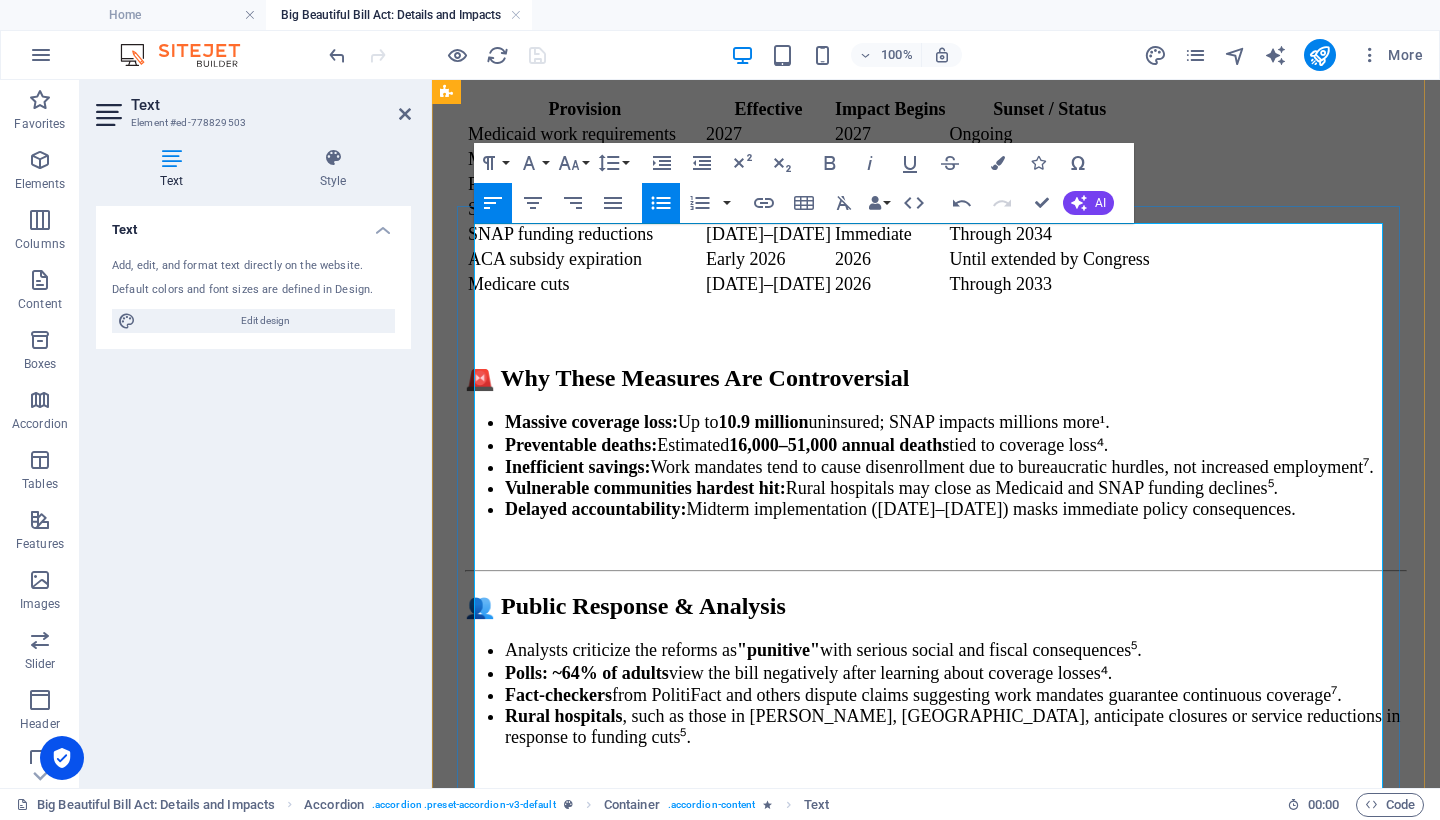 click on "[DOMAIN_NAME]" at bounding box center [652, 1626] 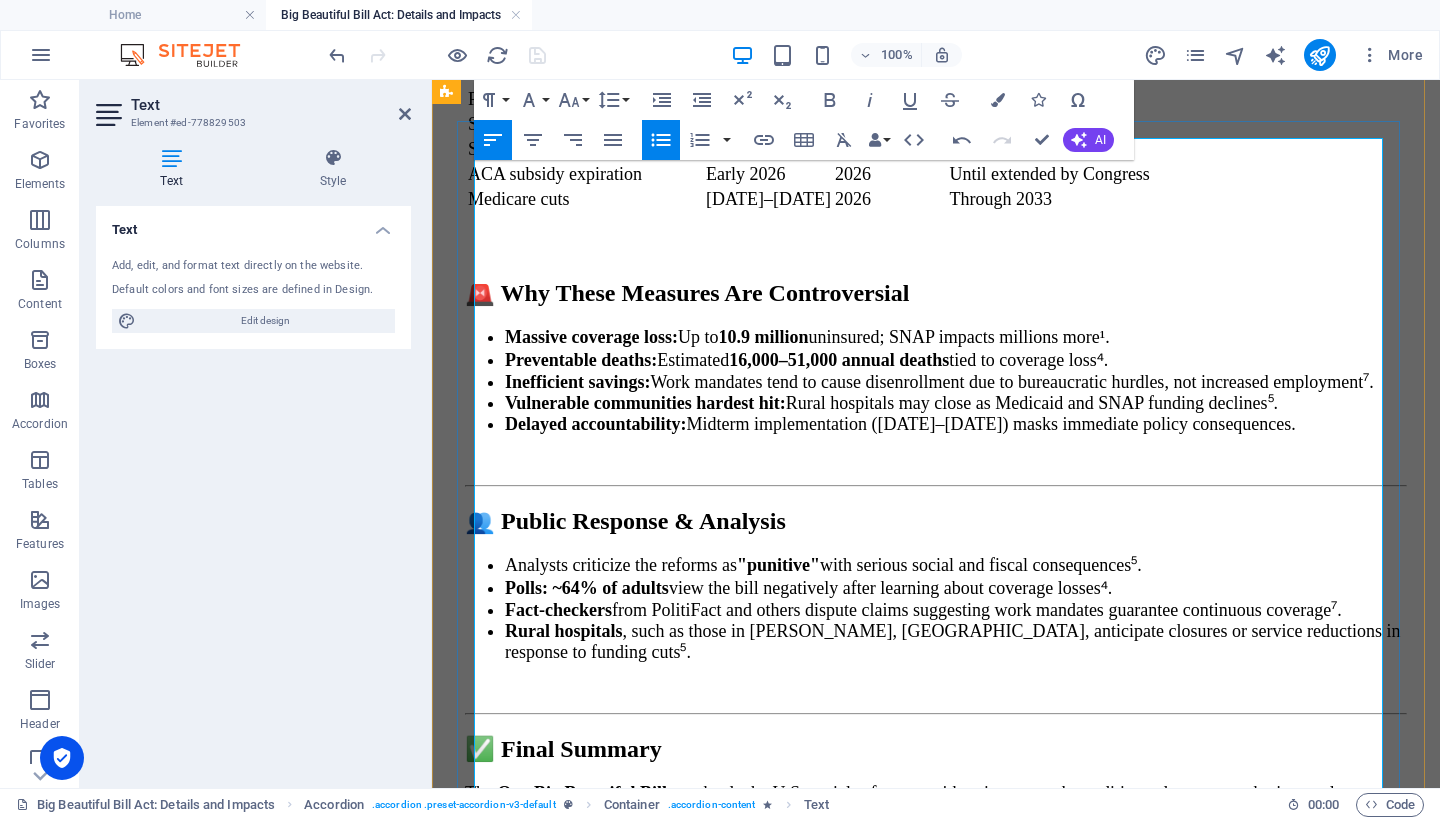 scroll, scrollTop: 10644, scrollLeft: 0, axis: vertical 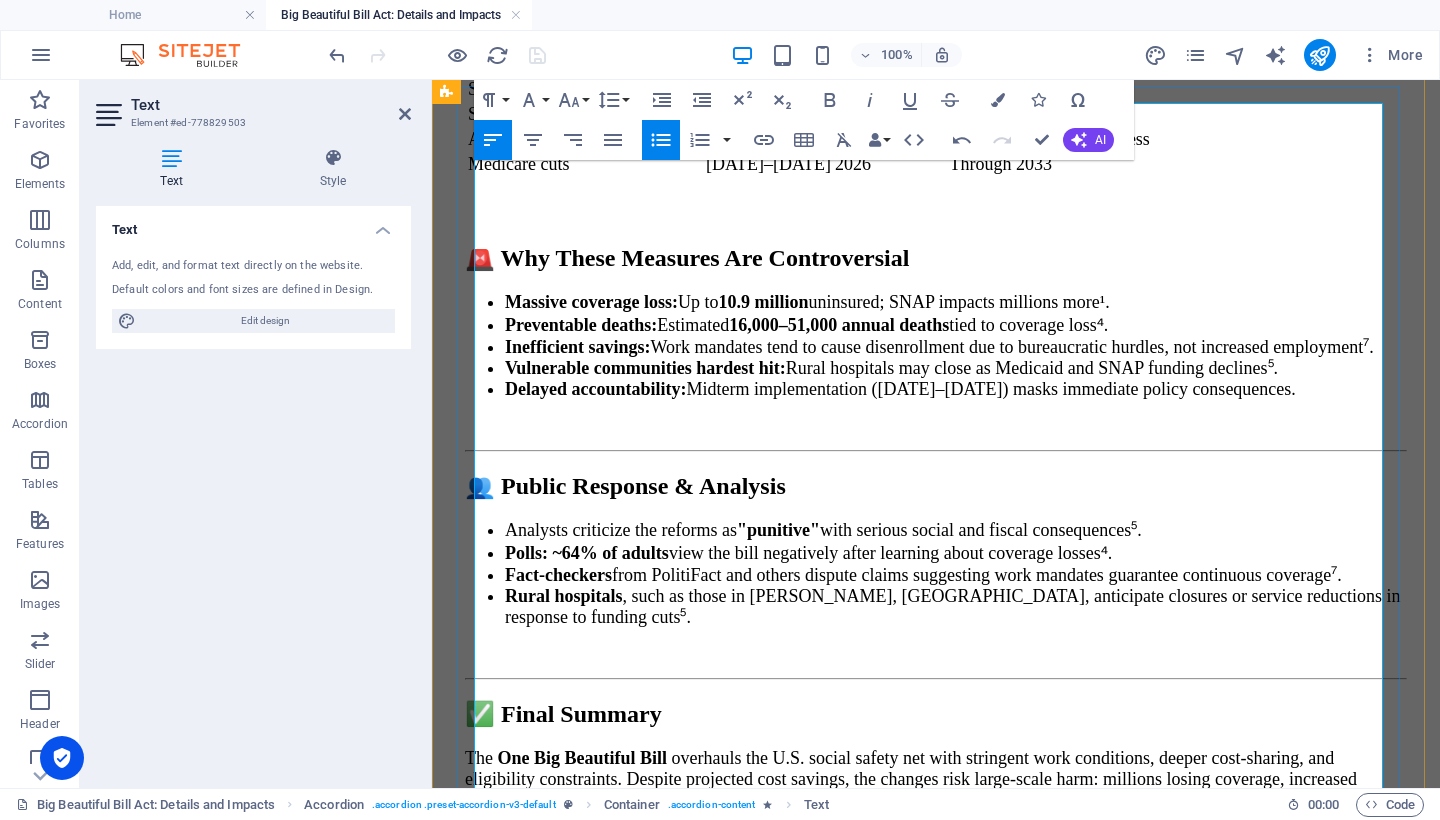 drag, startPoint x: 552, startPoint y: 347, endPoint x: 822, endPoint y: 344, distance: 270.01666 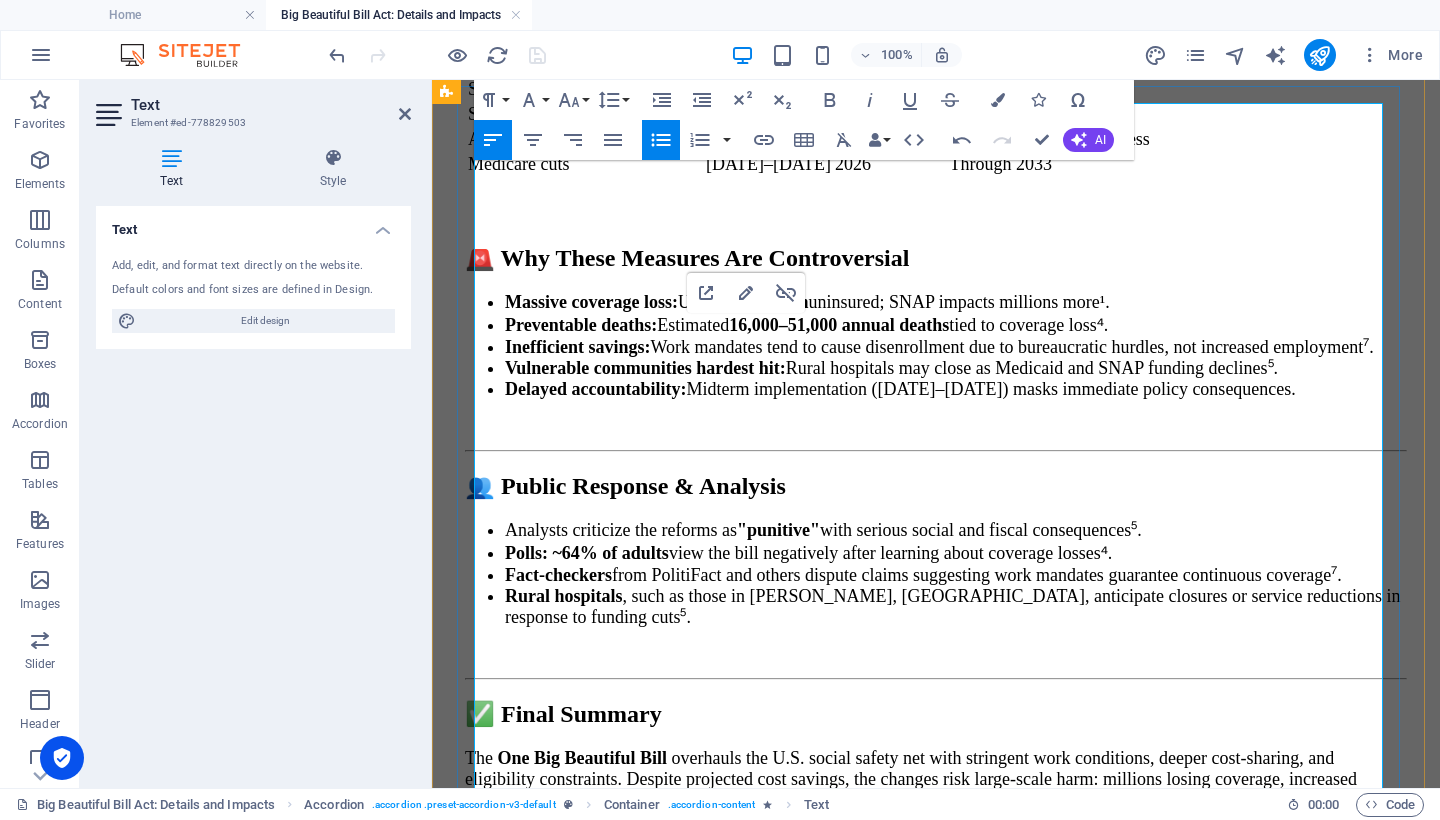 click on "[DOMAIN_NAME]" at bounding box center (649, 1527) 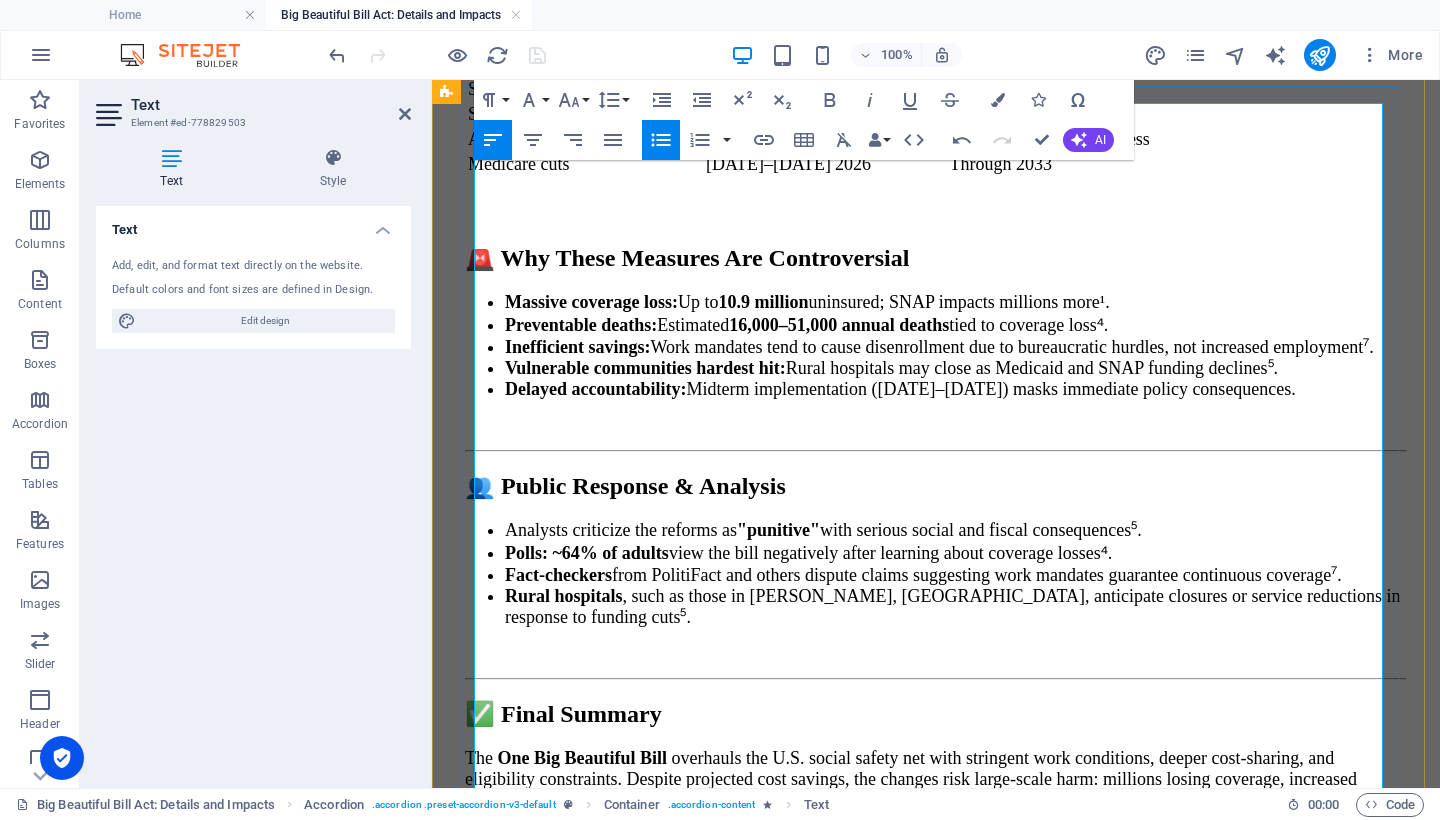 drag, startPoint x: 549, startPoint y: 345, endPoint x: 944, endPoint y: 345, distance: 395 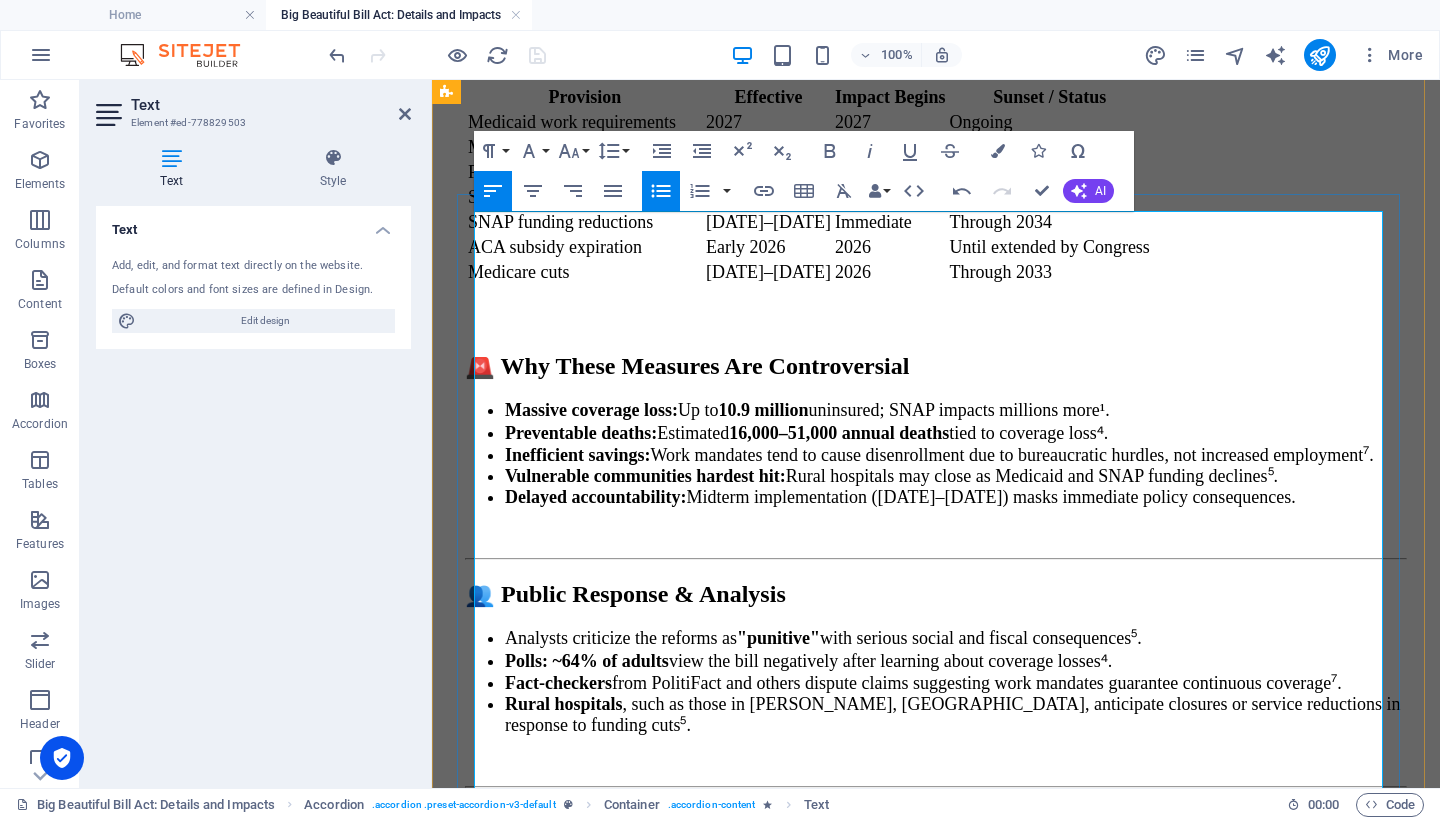 scroll, scrollTop: 10532, scrollLeft: 0, axis: vertical 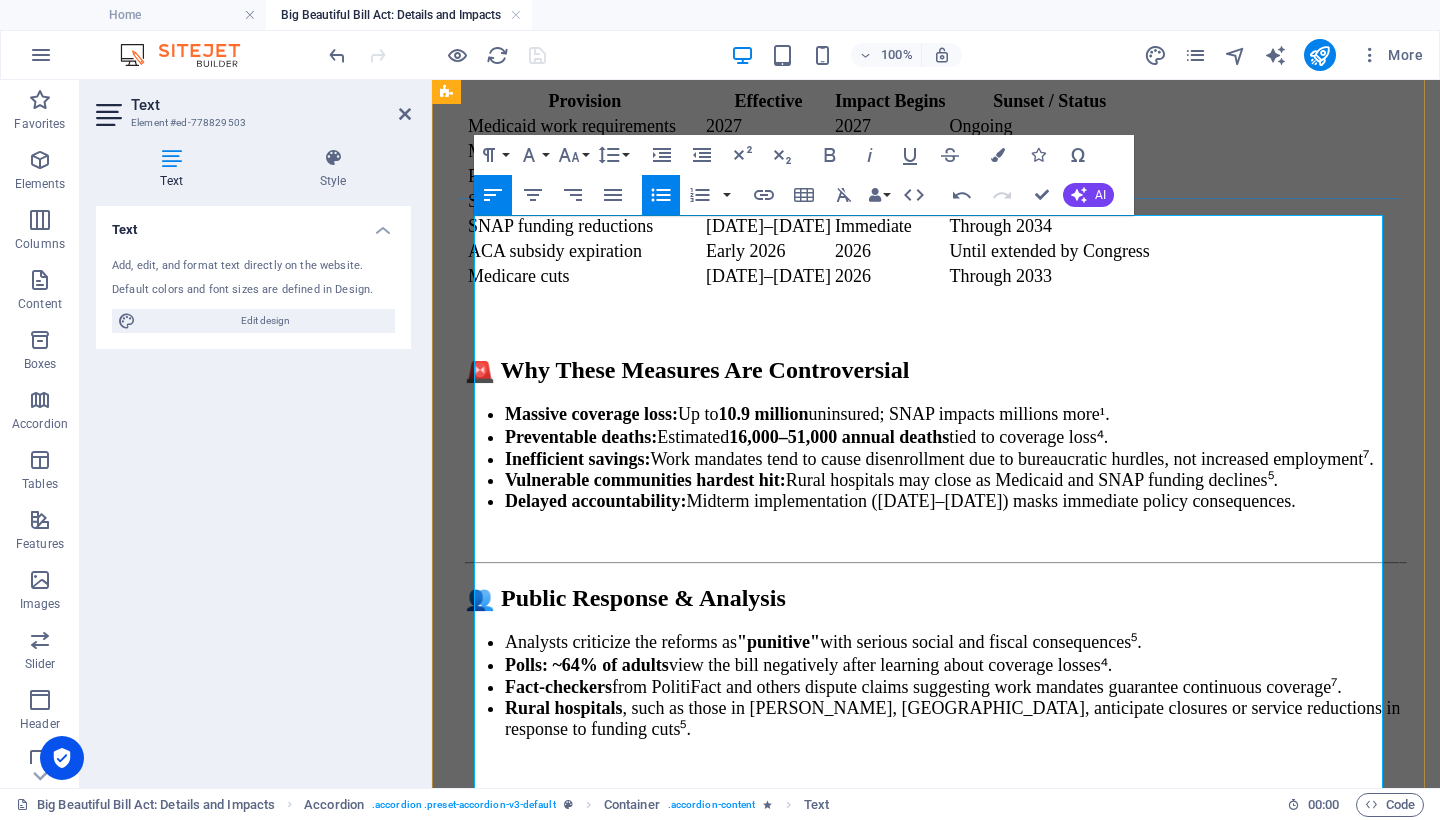 drag, startPoint x: 913, startPoint y: 516, endPoint x: 545, endPoint y: 513, distance: 368.01224 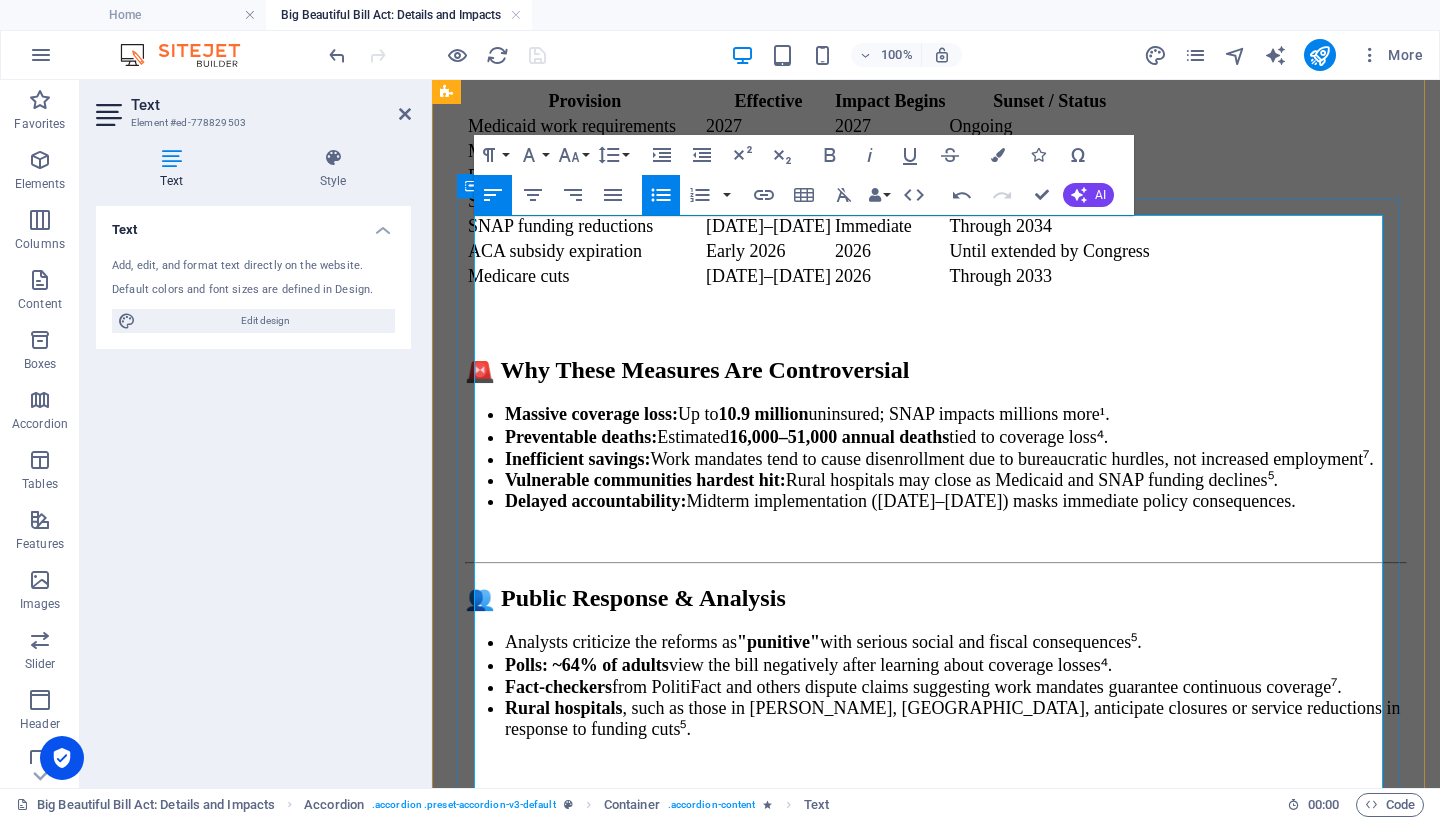 drag, startPoint x: 1066, startPoint y: 539, endPoint x: 466, endPoint y: 296, distance: 647.33997 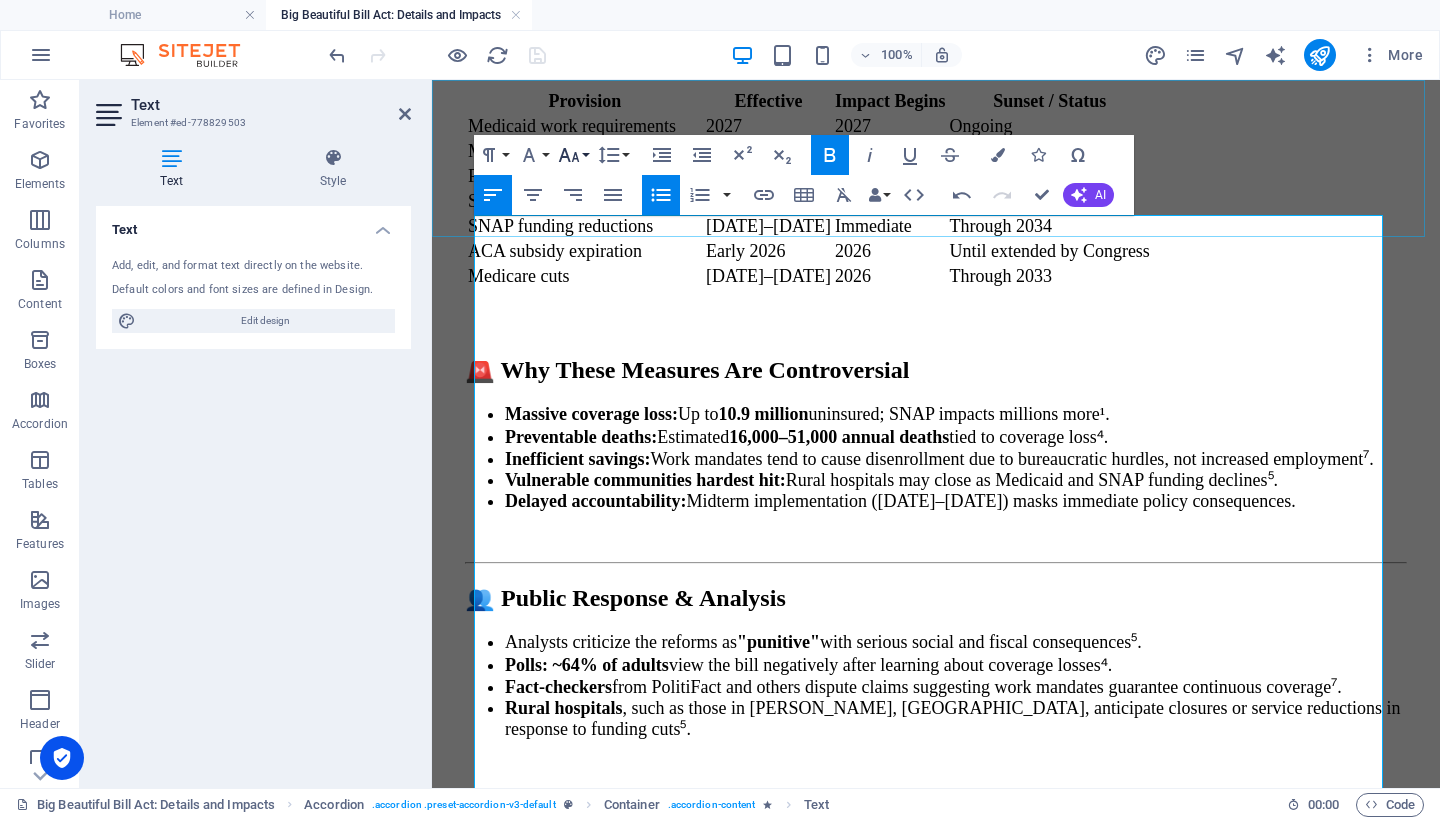 click 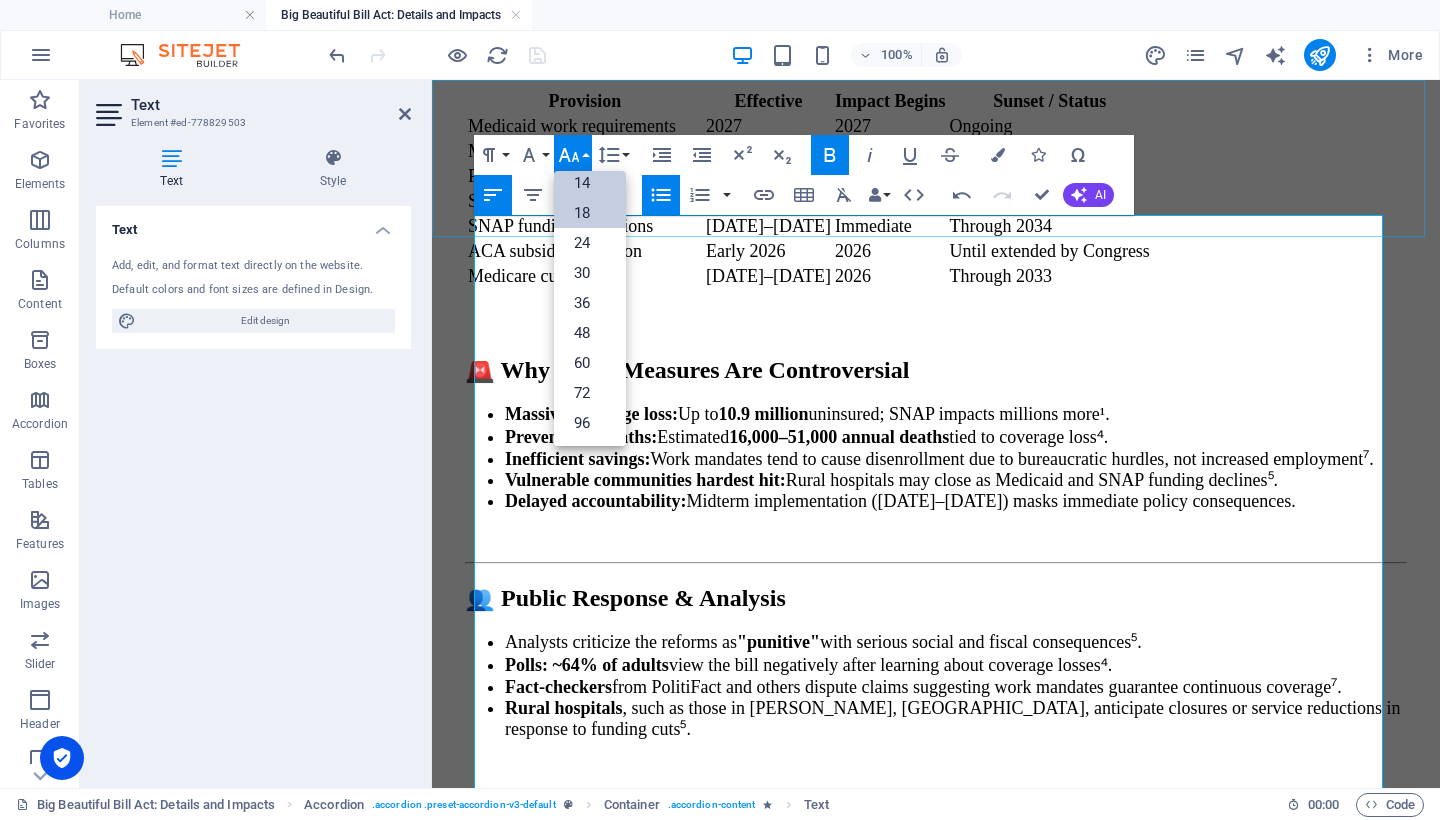scroll, scrollTop: 161, scrollLeft: 0, axis: vertical 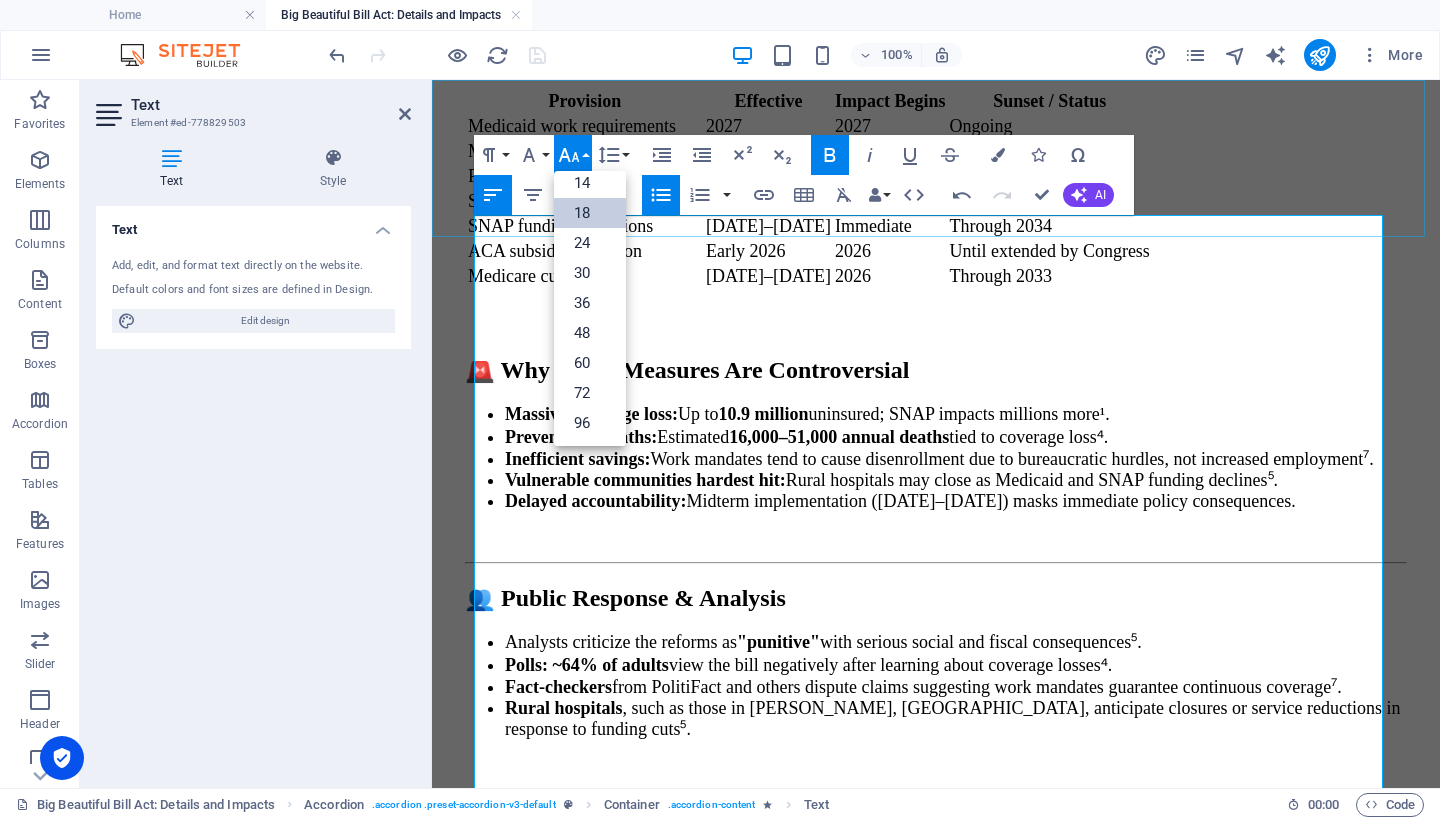 click on "18" at bounding box center [590, 213] 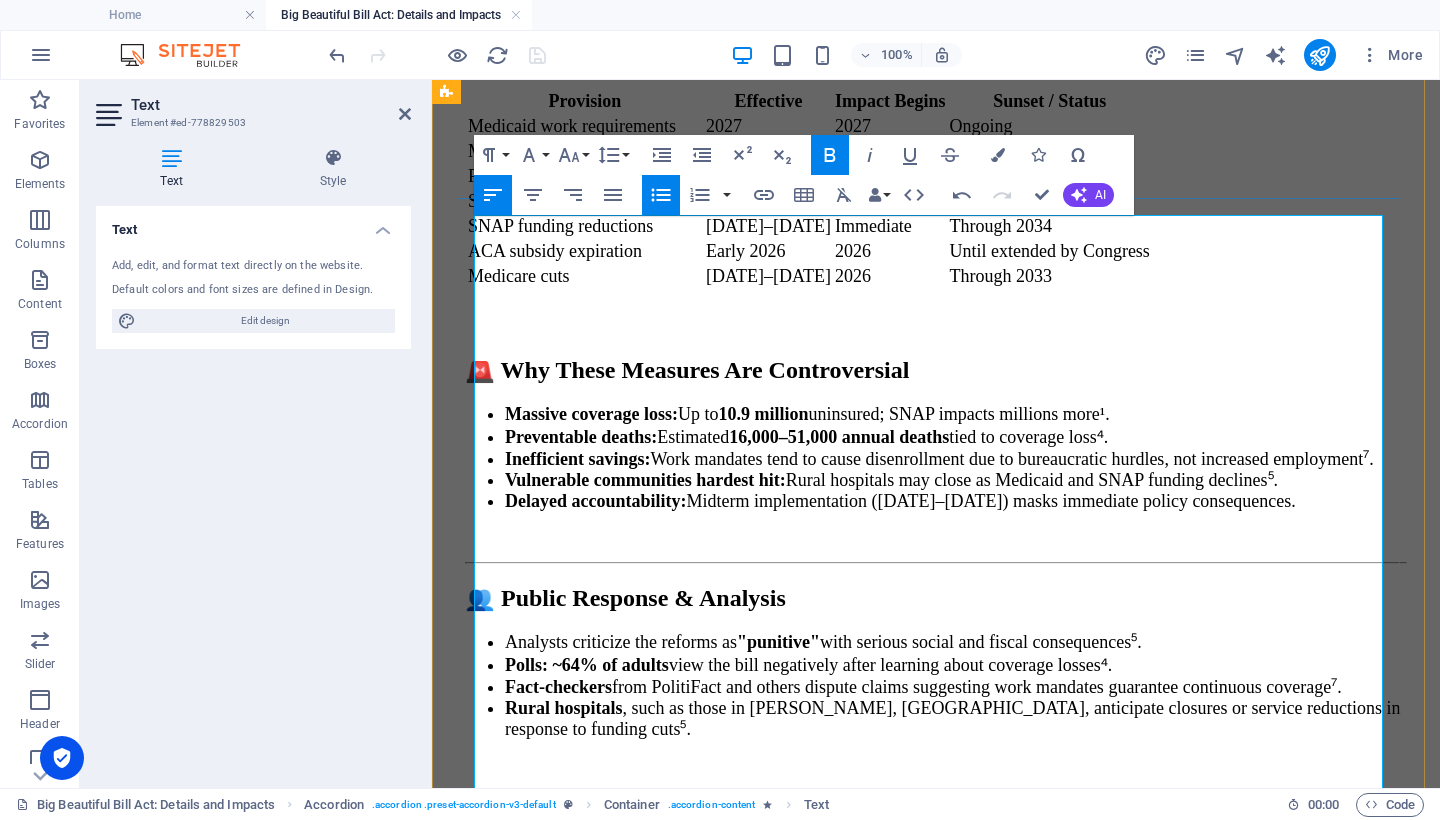 click on "$29.9–30 billion  for hiring 10,000+ additional ICE officers plus support and tech." at bounding box center [976, 1618] 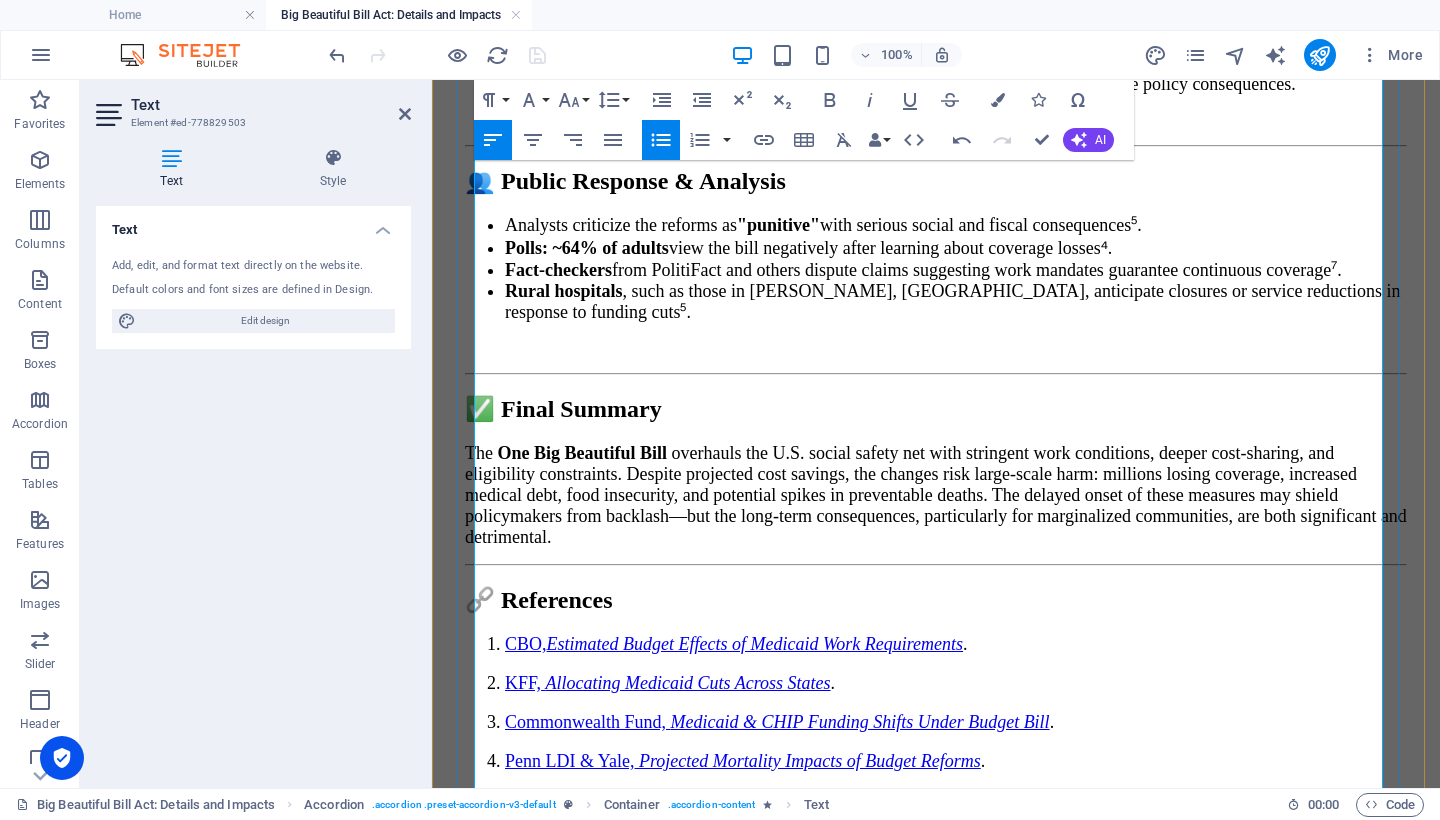 scroll, scrollTop: 10984, scrollLeft: 0, axis: vertical 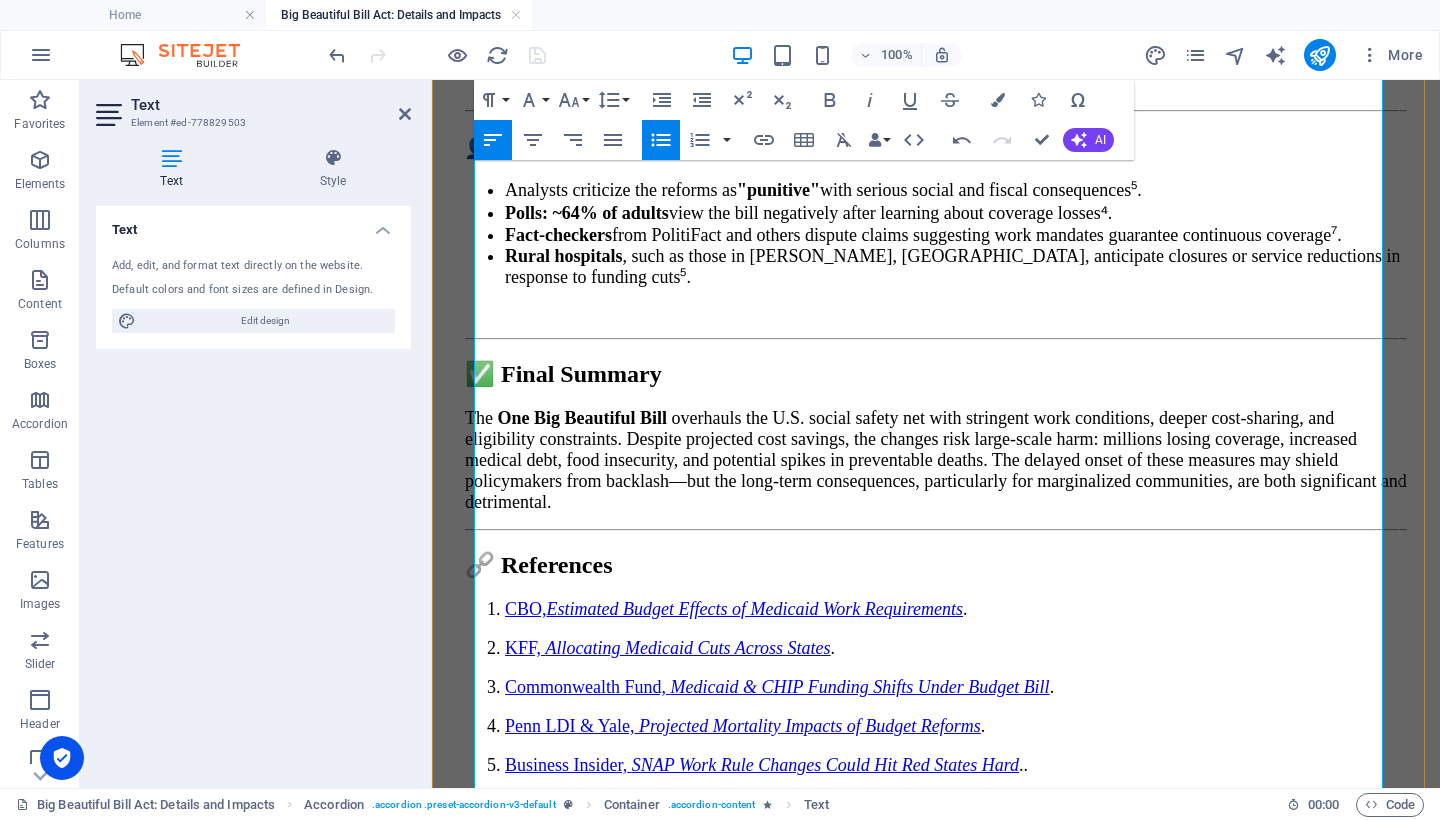 click on "Remittance tax : A 3.5% levy on money sent home by immigrants, indirectly tied to enforcement funding." at bounding box center (956, 1596) 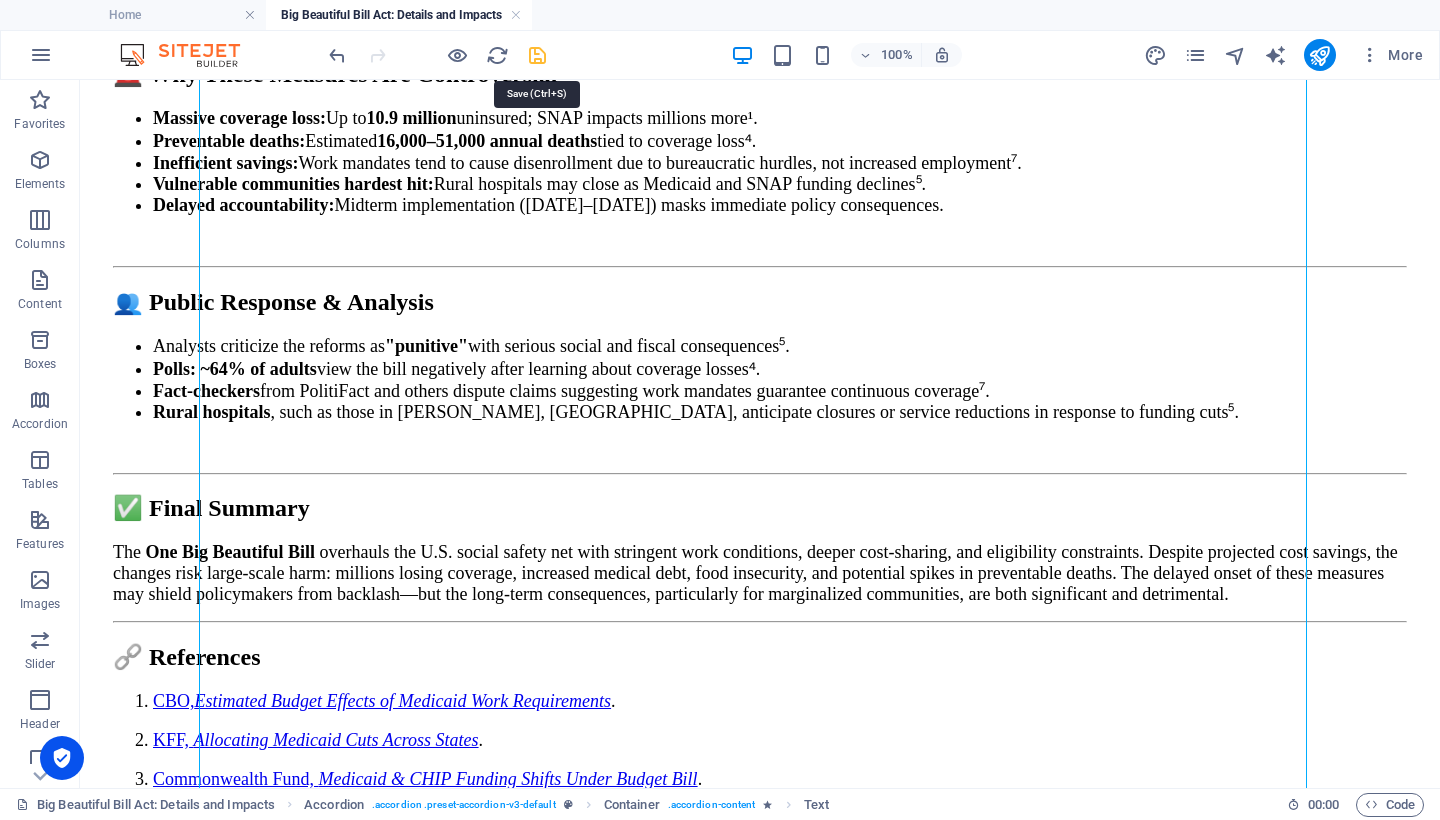 click at bounding box center (537, 55) 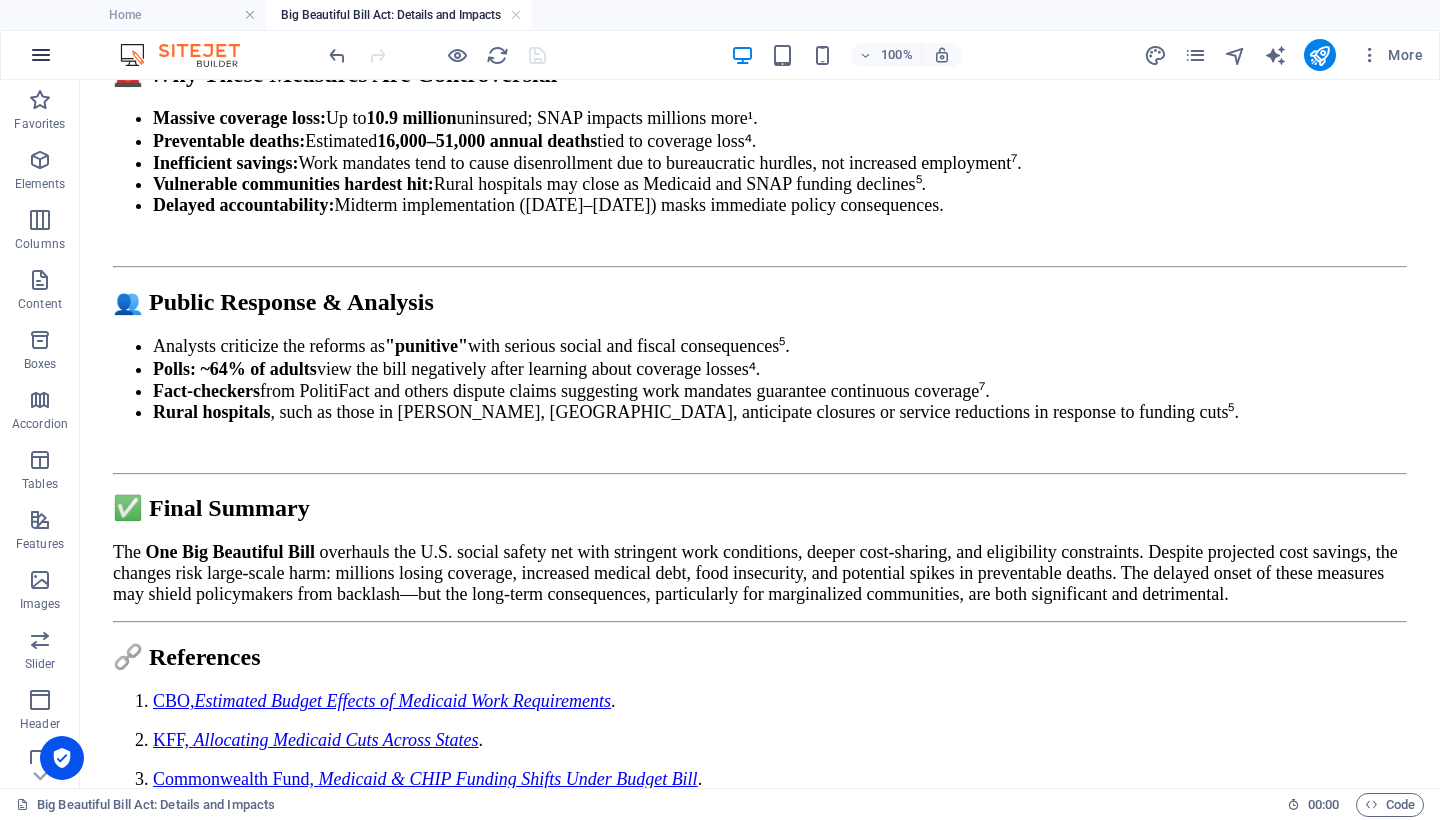 click at bounding box center [41, 55] 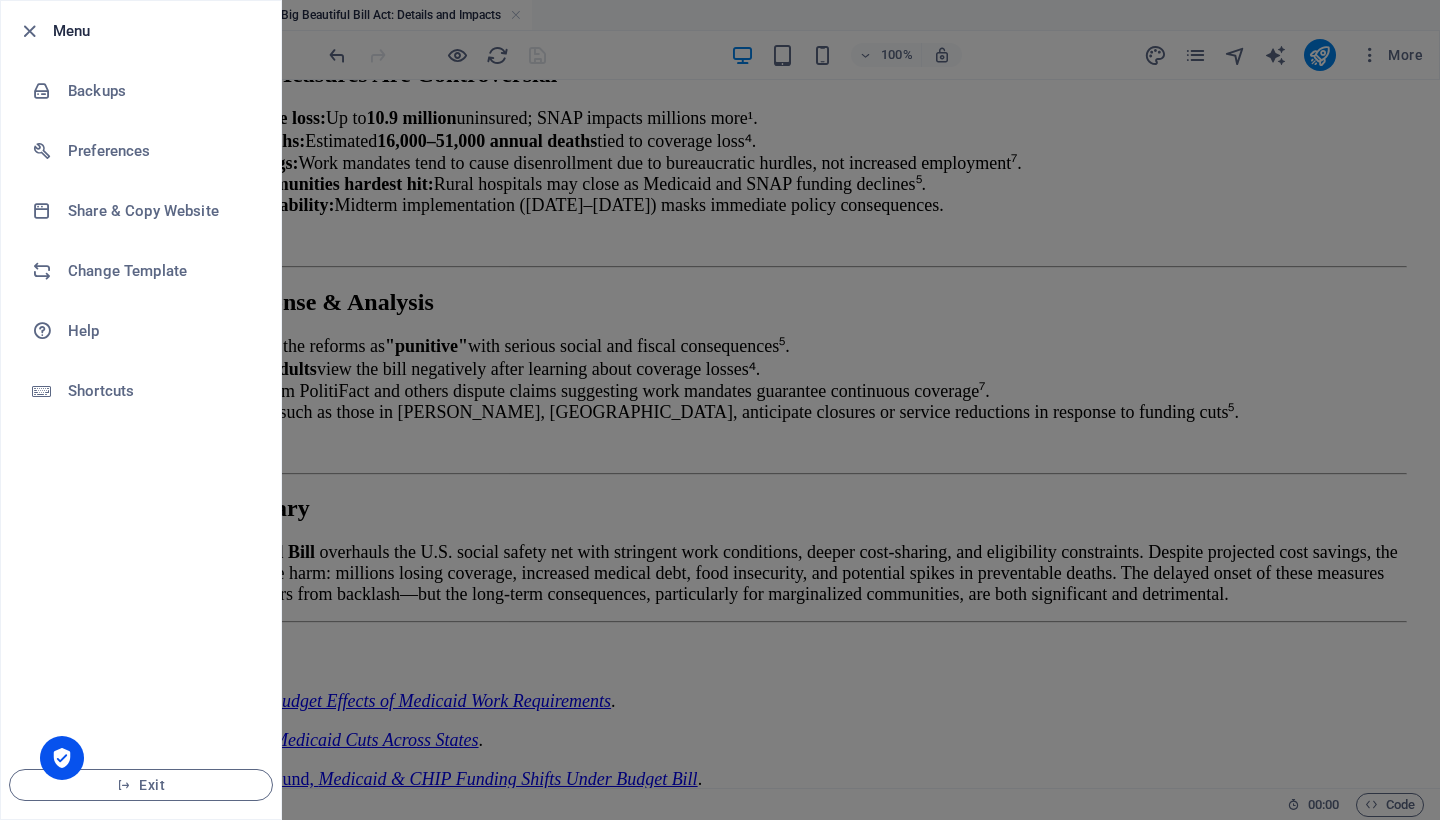 click at bounding box center [720, 410] 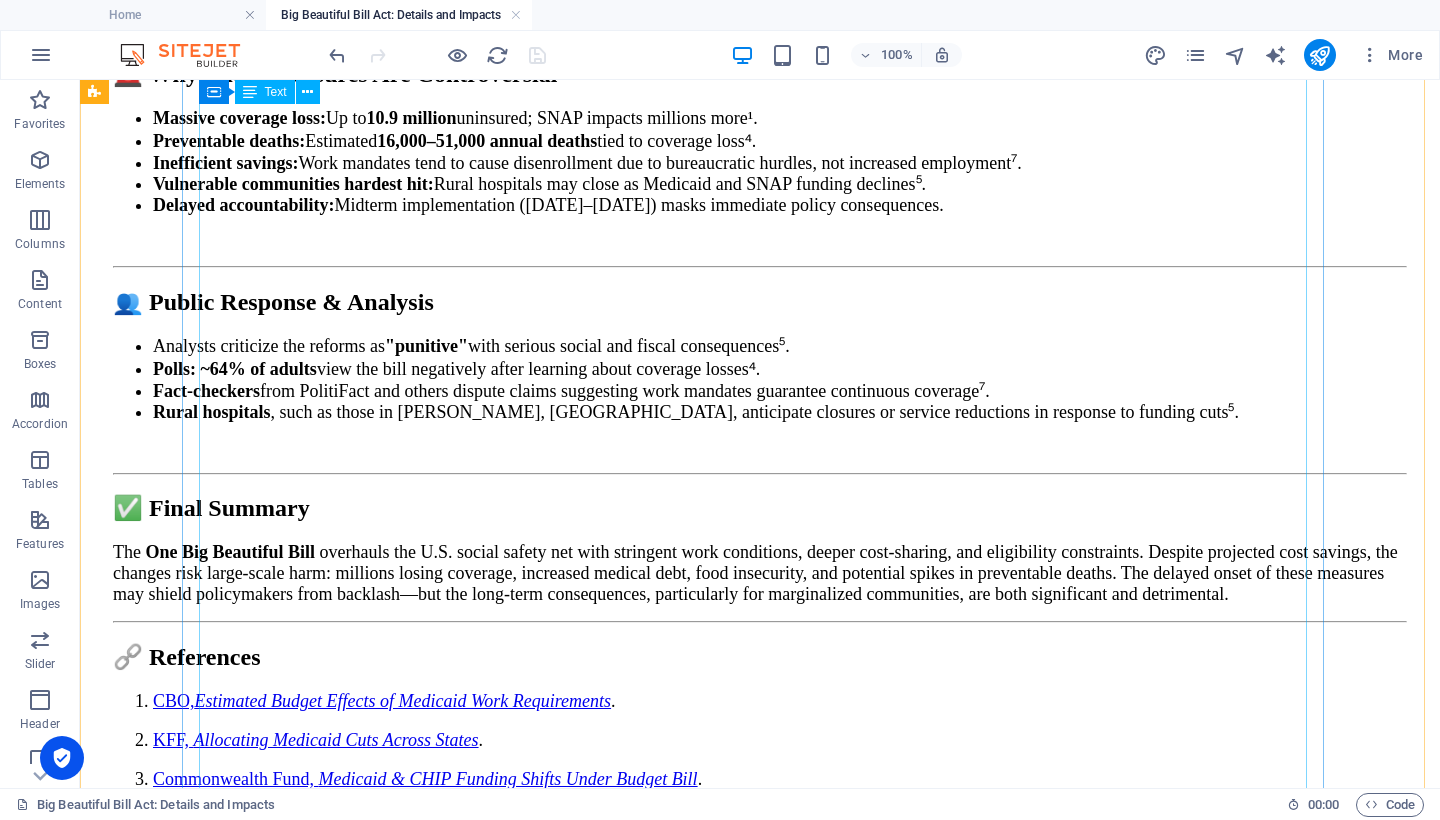 click on "4.A 💵  Major Funding Increases Total Funding :  $150 billion  directed to border and interior enforcement over  four years  to  [DATE]. Allocations include : $46–46.5 billion  for the border wall and physical barriers. $45 billion  to double detention bed capacity—from ~41,000 to ~116,000–125,000 beds. $29.9–30 billion  for hiring 10,000+ additional ICE officers plus support and tech. $5 billion  upgrade funding for CBP (facilities, equipment). $3.3 billion  to hire more immigration judges and support staff. $17.3 billion  for state/local enforcement support. $10 billion  to reimburse DHS costs related to border security. 4.B 🚓  Increased Enforcement Capacity Detention beds : Expand capacity to  100,000–125,000 beds , enabling large-scale detentions . Hiring targets : 10,000 new ICE agents, plus 3,000 new Border Patrol and CBP staff. Arrest quotas : Border czar [PERSON_NAME] requested  7,000 daily ICE arrests , a sharp rise from 1,800–3,000 per day. 4.C 🧾" at bounding box center (760, 2083) 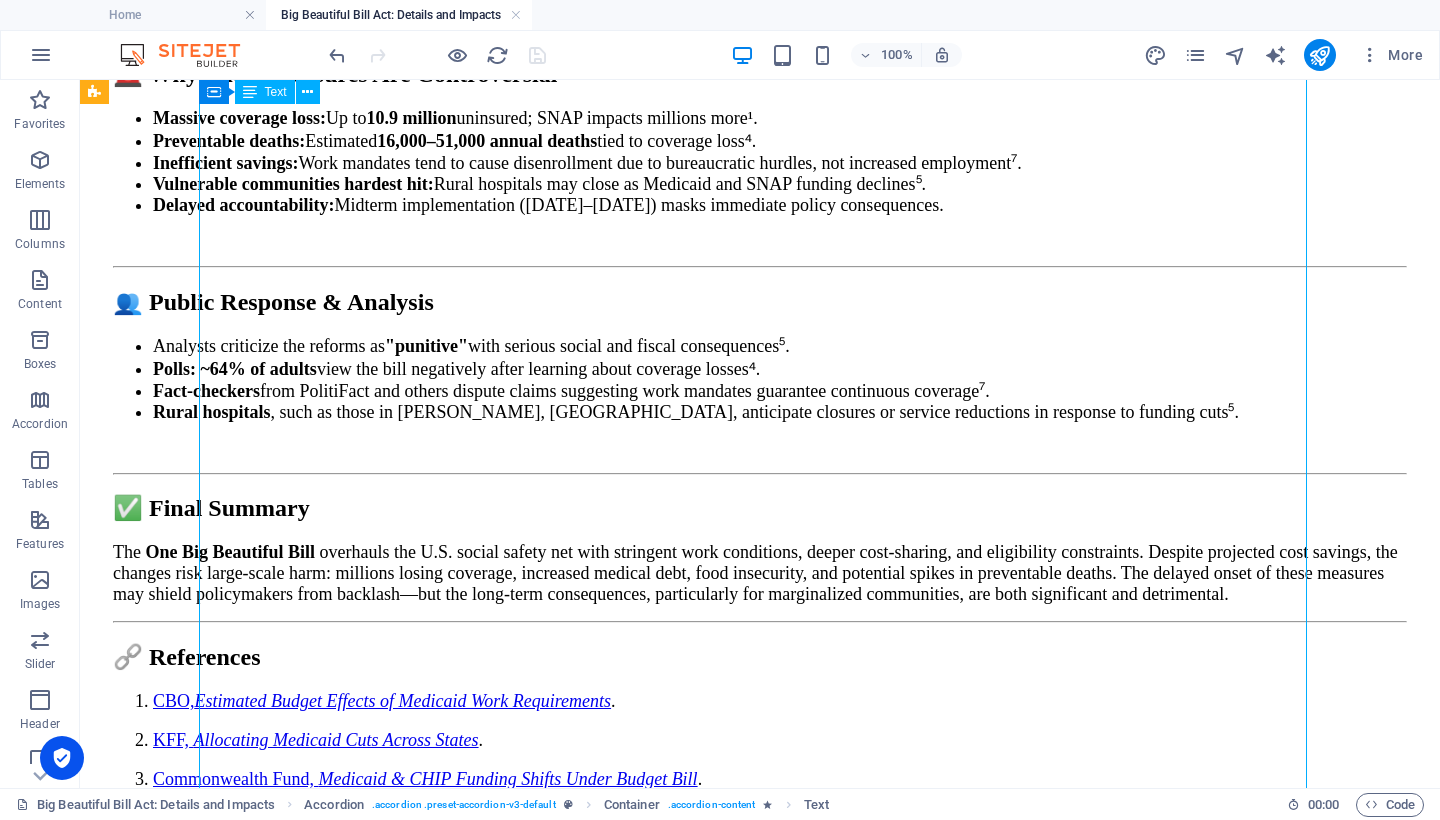 click on "4.A 💵  Major Funding Increases Total Funding :  $150 billion  directed to border and interior enforcement over  four years  to  [DATE]. Allocations include : $46–46.5 billion  for the border wall and physical barriers. $45 billion  to double detention bed capacity—from ~41,000 to ~116,000–125,000 beds. $29.9–30 billion  for hiring 10,000+ additional ICE officers plus support and tech. $5 billion  upgrade funding for CBP (facilities, equipment). $3.3 billion  to hire more immigration judges and support staff. $17.3 billion  for state/local enforcement support. $10 billion  to reimburse DHS costs related to border security. 4.B 🚓  Increased Enforcement Capacity Detention beds : Expand capacity to  100,000–125,000 beds , enabling large-scale detentions . Hiring targets : 10,000 new ICE agents, plus 3,000 new Border Patrol and CBP staff. Arrest quotas : Border czar [PERSON_NAME] requested  7,000 daily ICE arrests , a sharp rise from 1,800–3,000 per day. 4.C 🧾" at bounding box center [760, 2083] 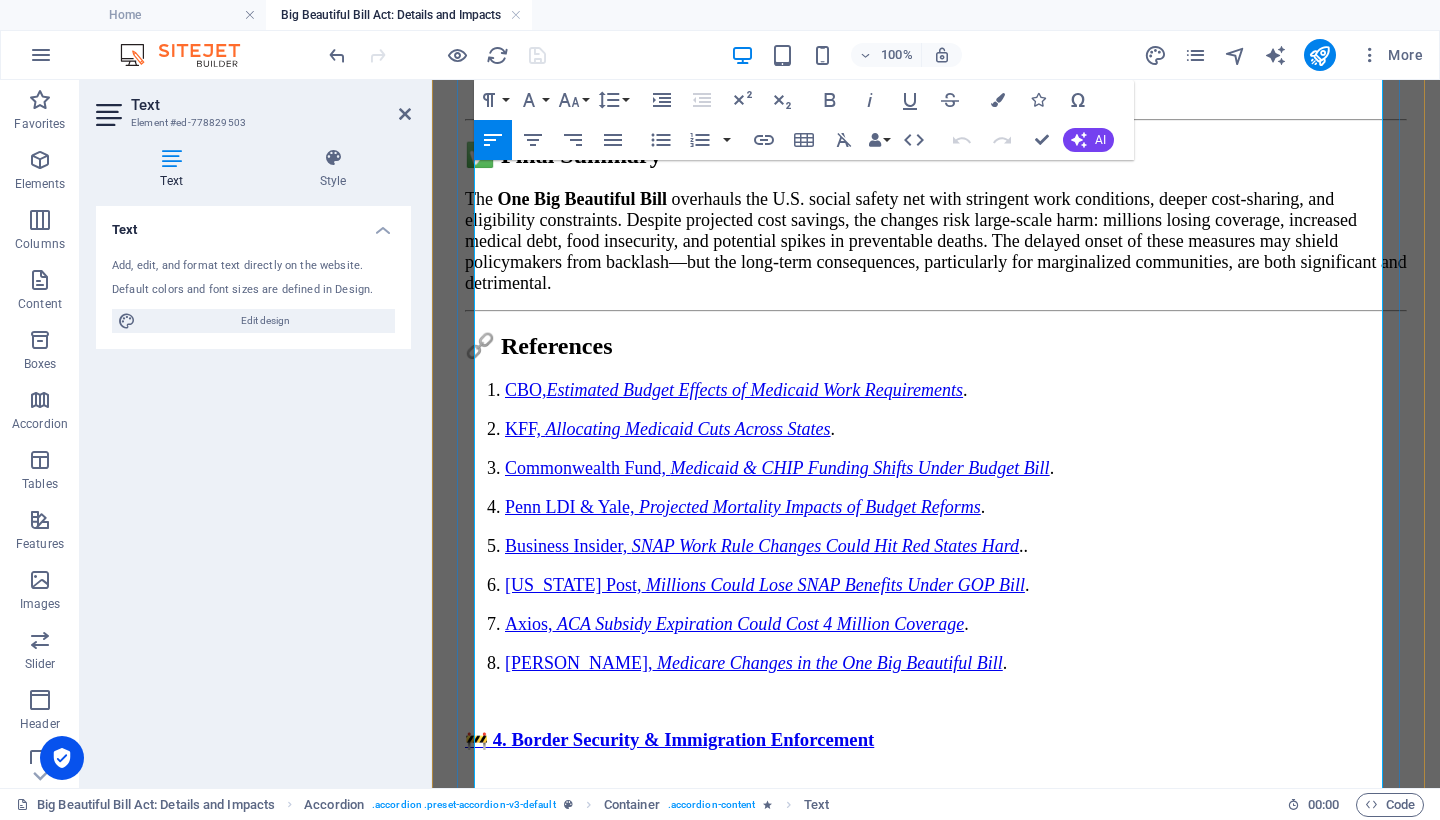 scroll, scrollTop: 11241, scrollLeft: 0, axis: vertical 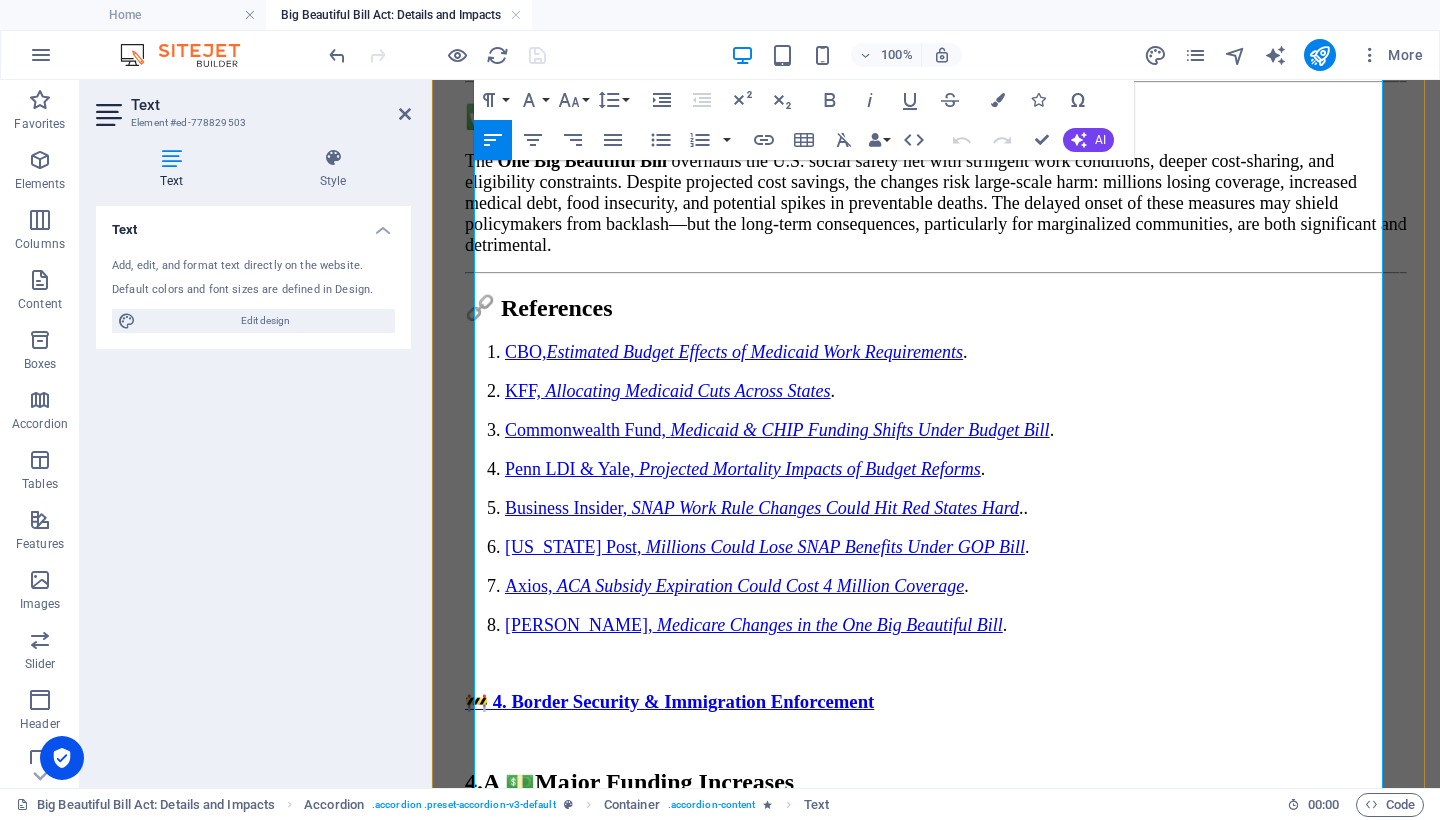 click on "⚠️ Why Opponents Are Concerned" at bounding box center (936, 1596) 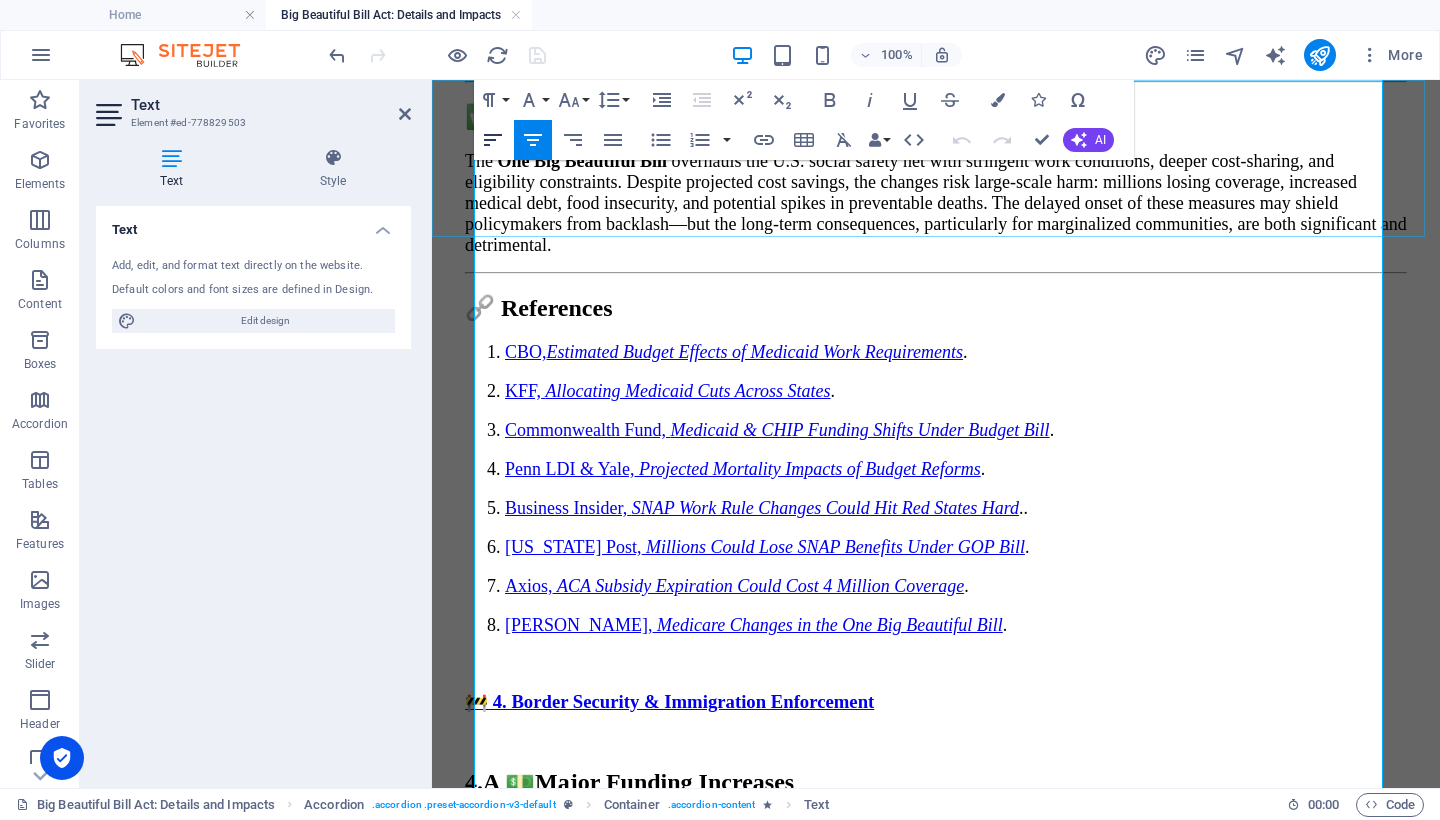 click 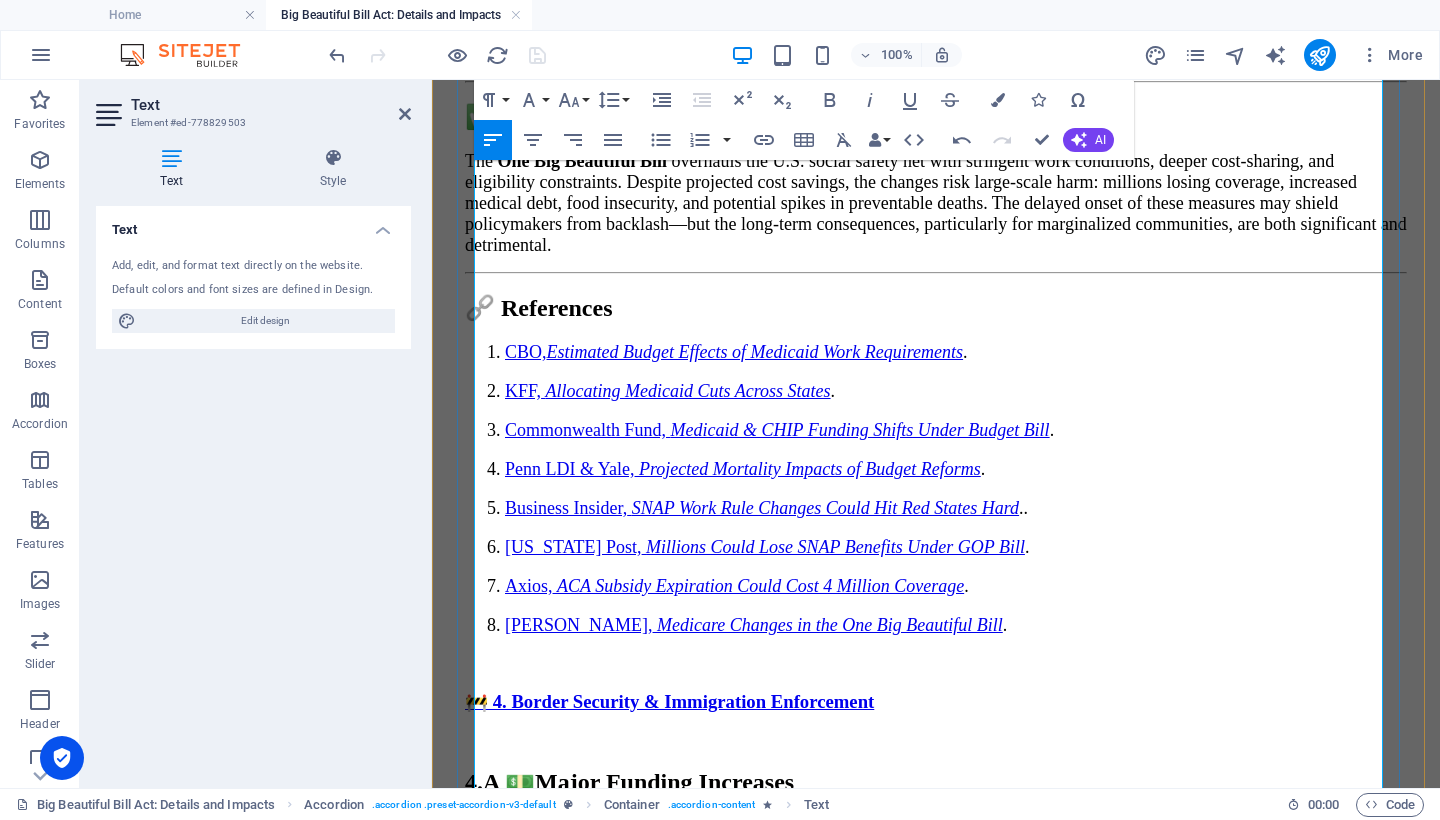 scroll, scrollTop: 11362, scrollLeft: 0, axis: vertical 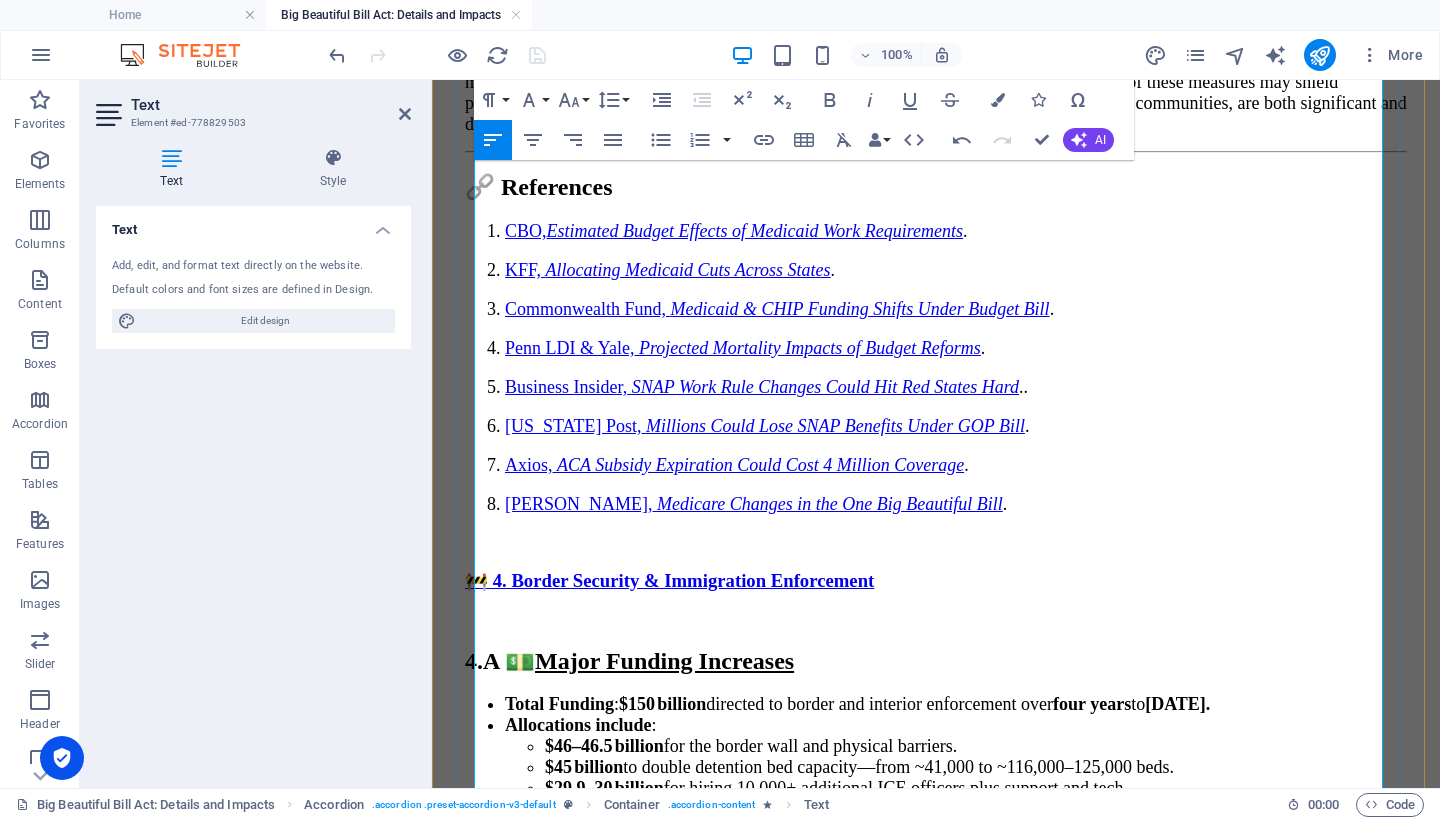 click at bounding box center [936, 1522] 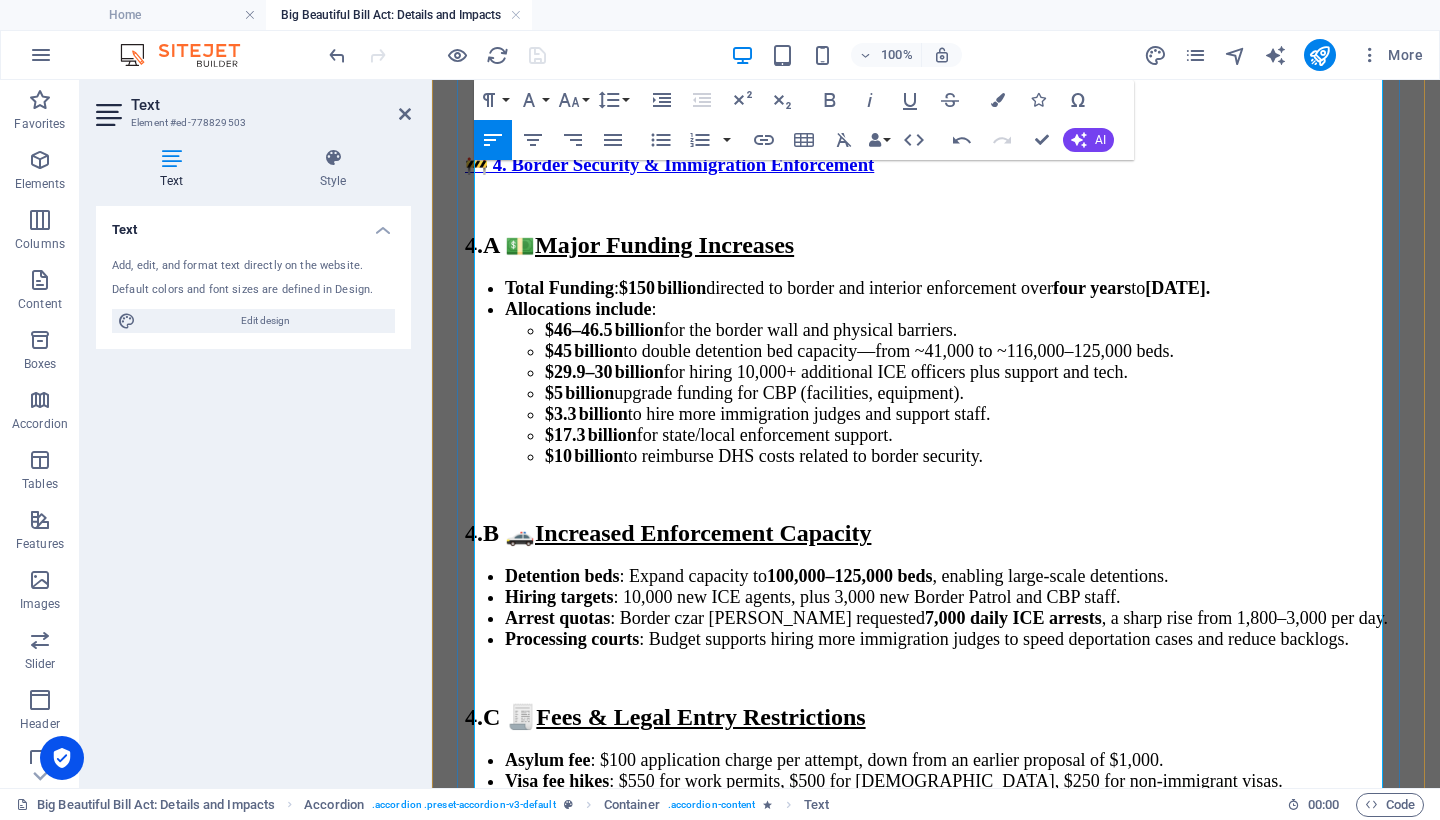 scroll, scrollTop: 11799, scrollLeft: 0, axis: vertical 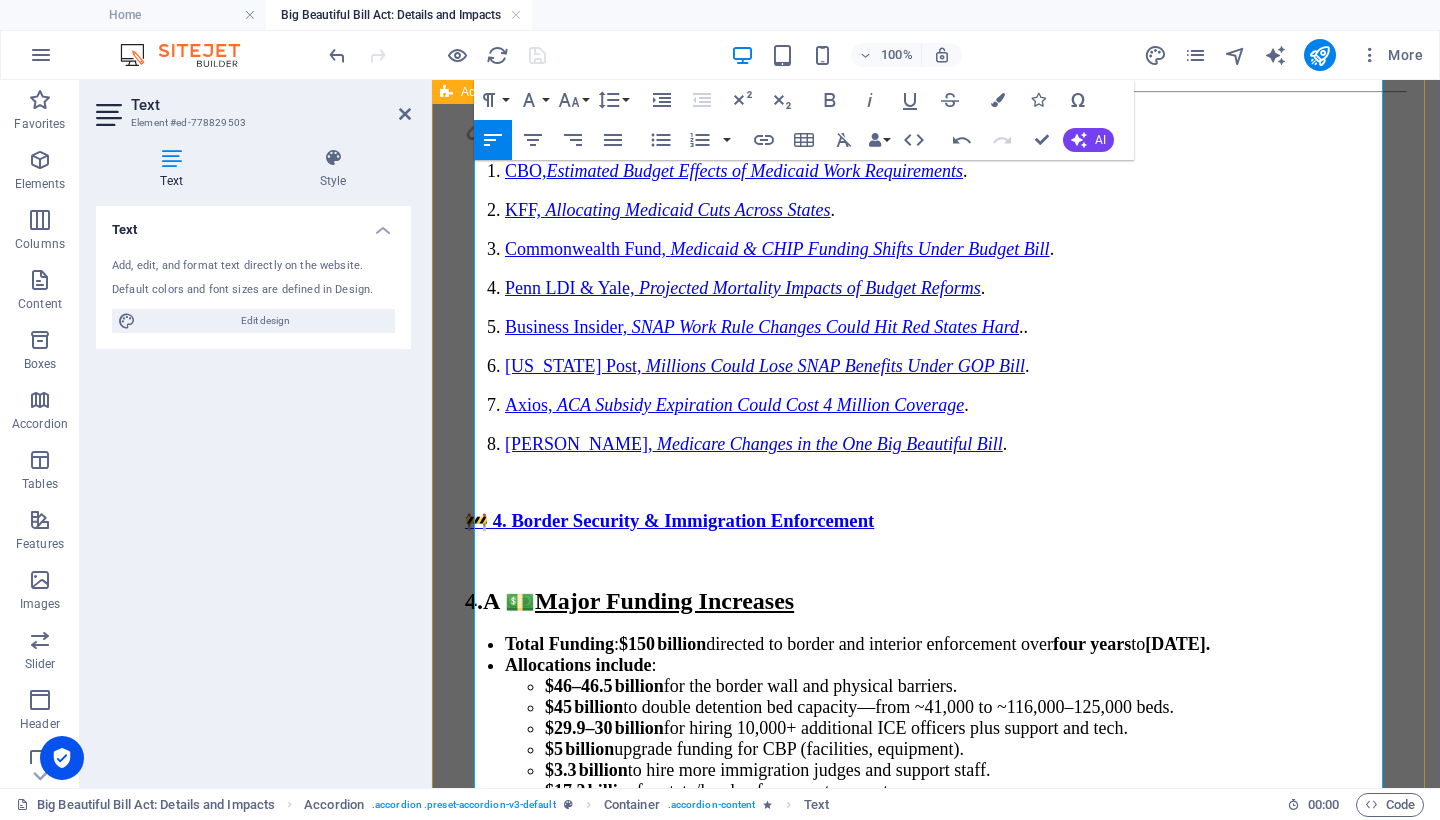 drag, startPoint x: 1056, startPoint y: 597, endPoint x: 456, endPoint y: 373, distance: 640.4498 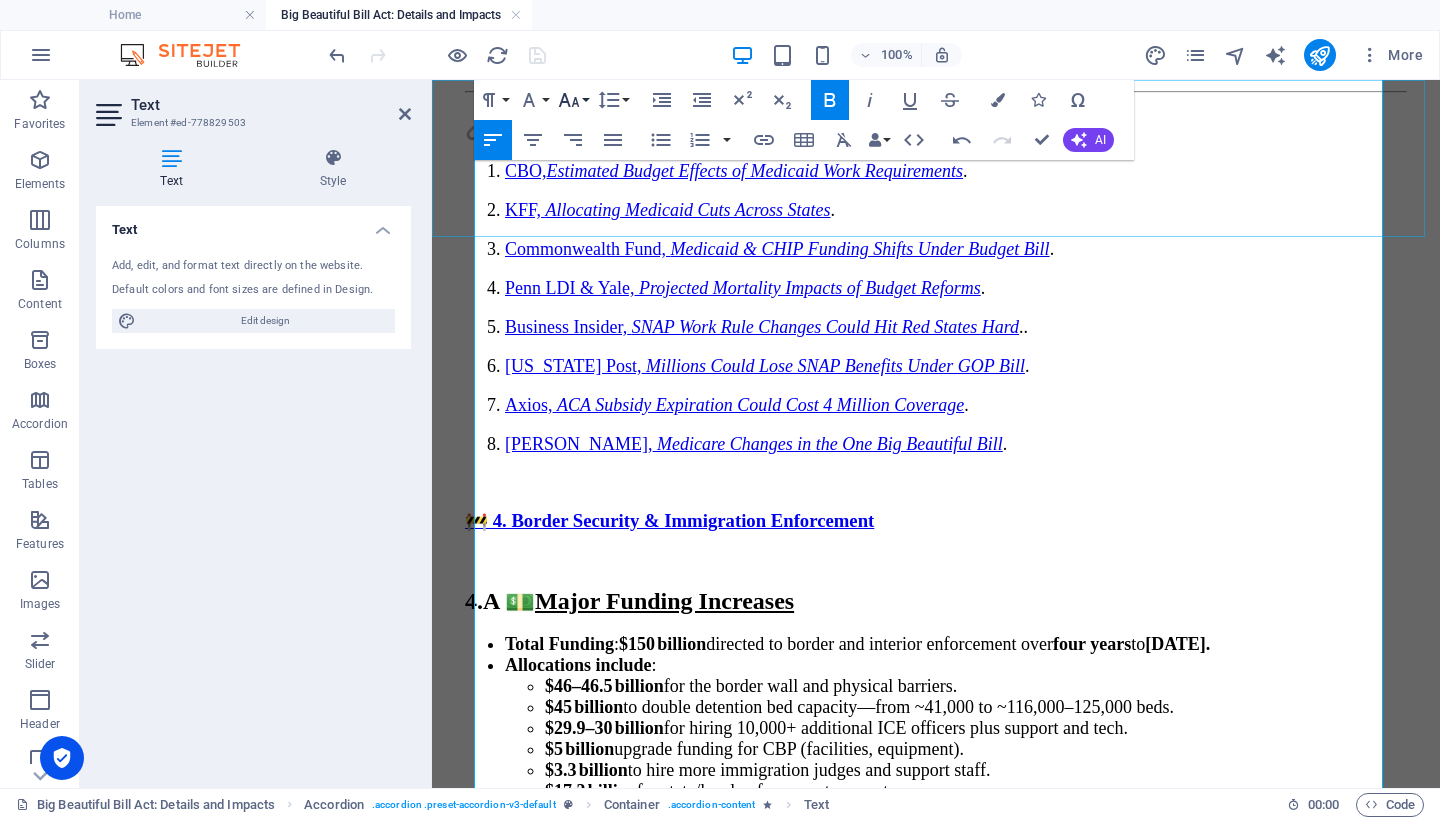 click 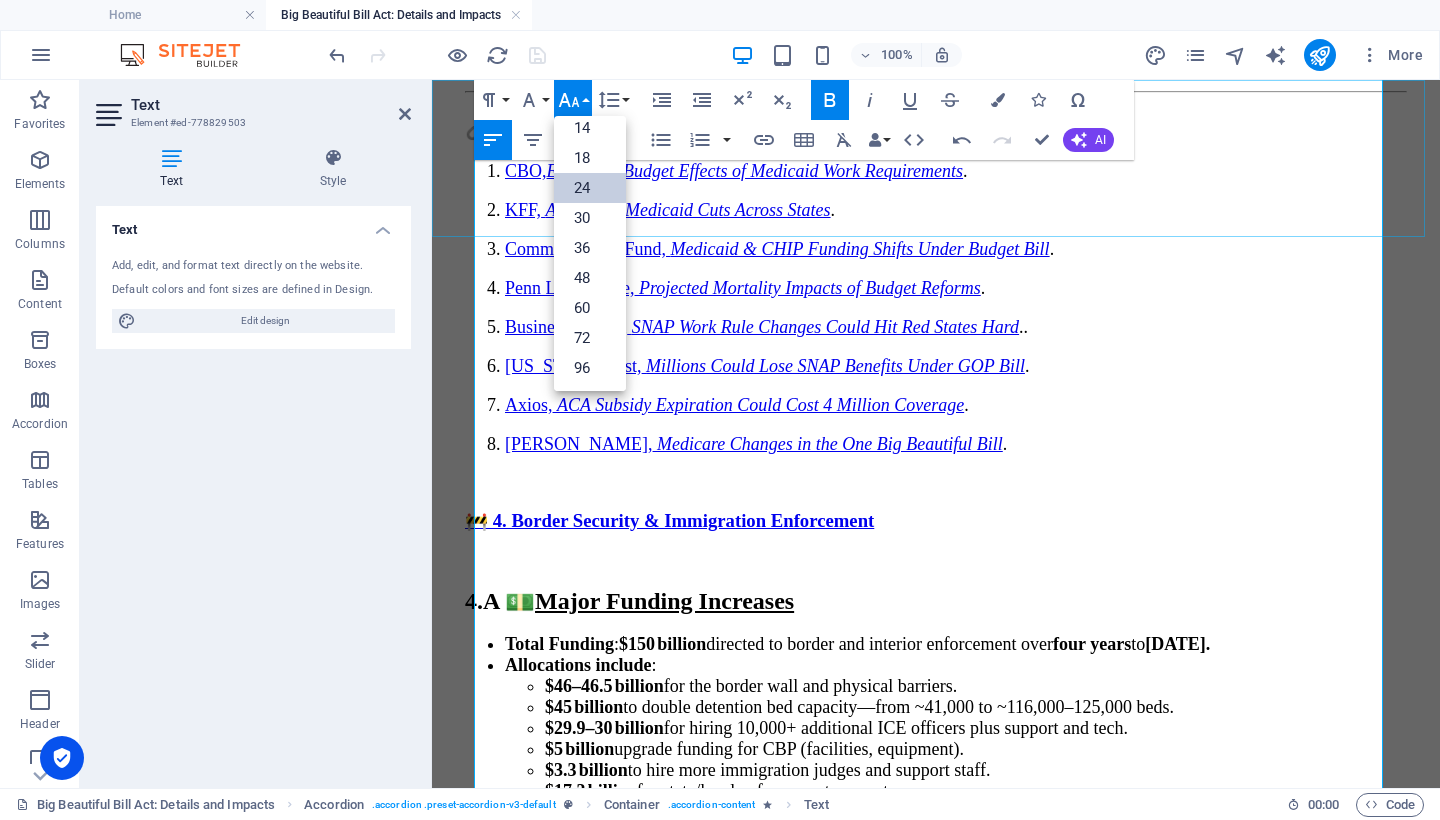 scroll, scrollTop: 161, scrollLeft: 0, axis: vertical 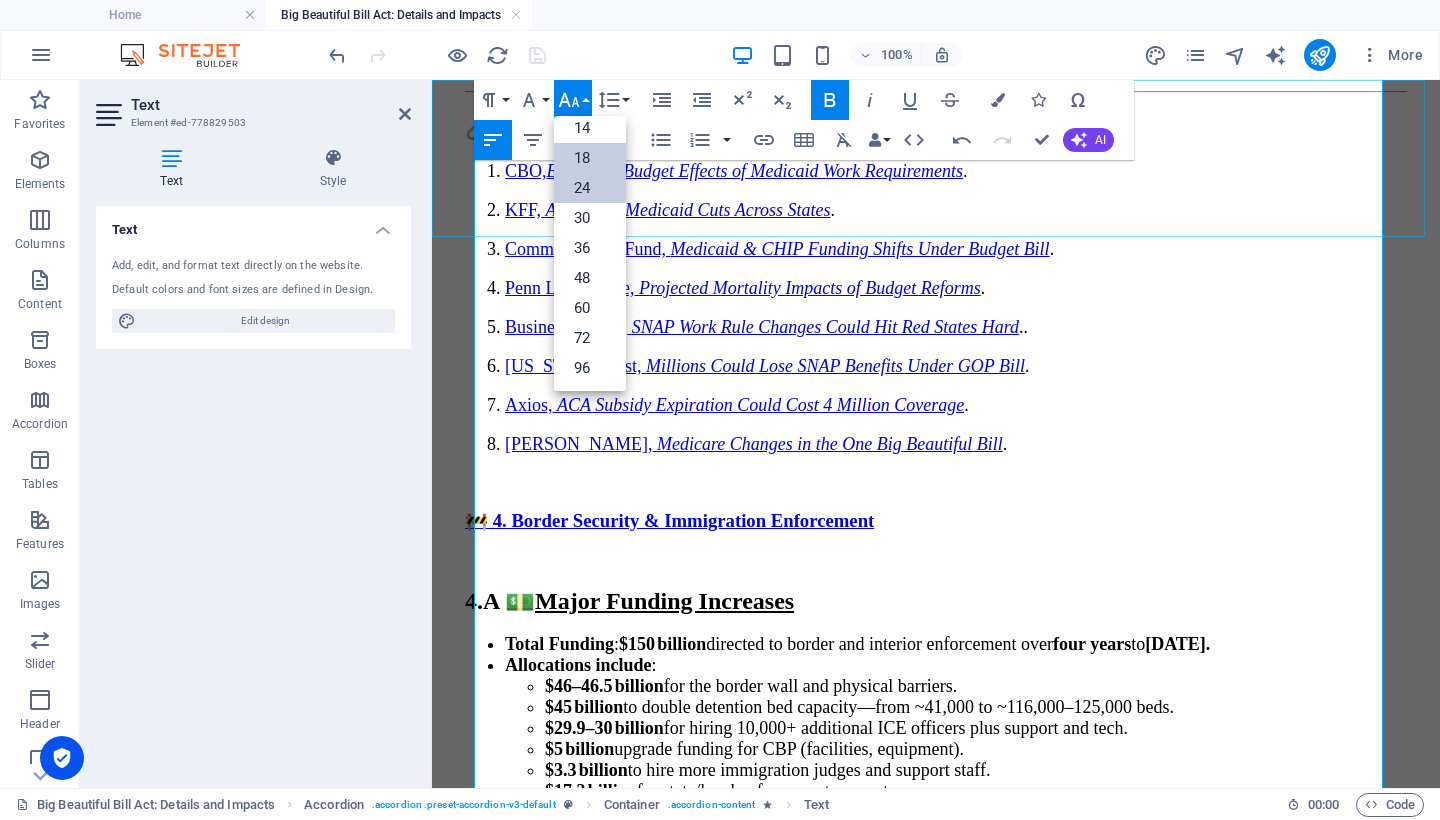 click on "18" at bounding box center (590, 158) 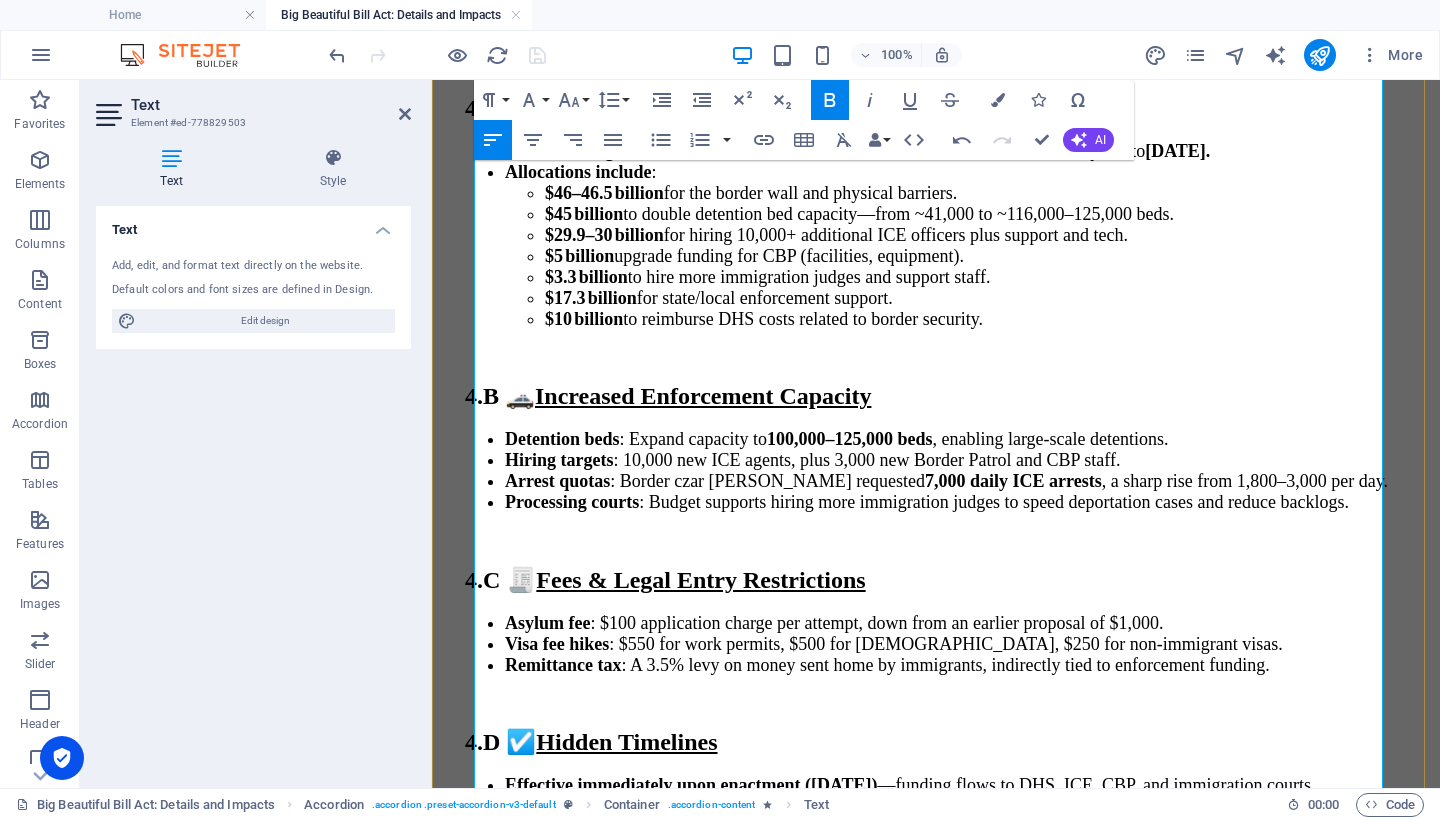 scroll, scrollTop: 12047, scrollLeft: 0, axis: vertical 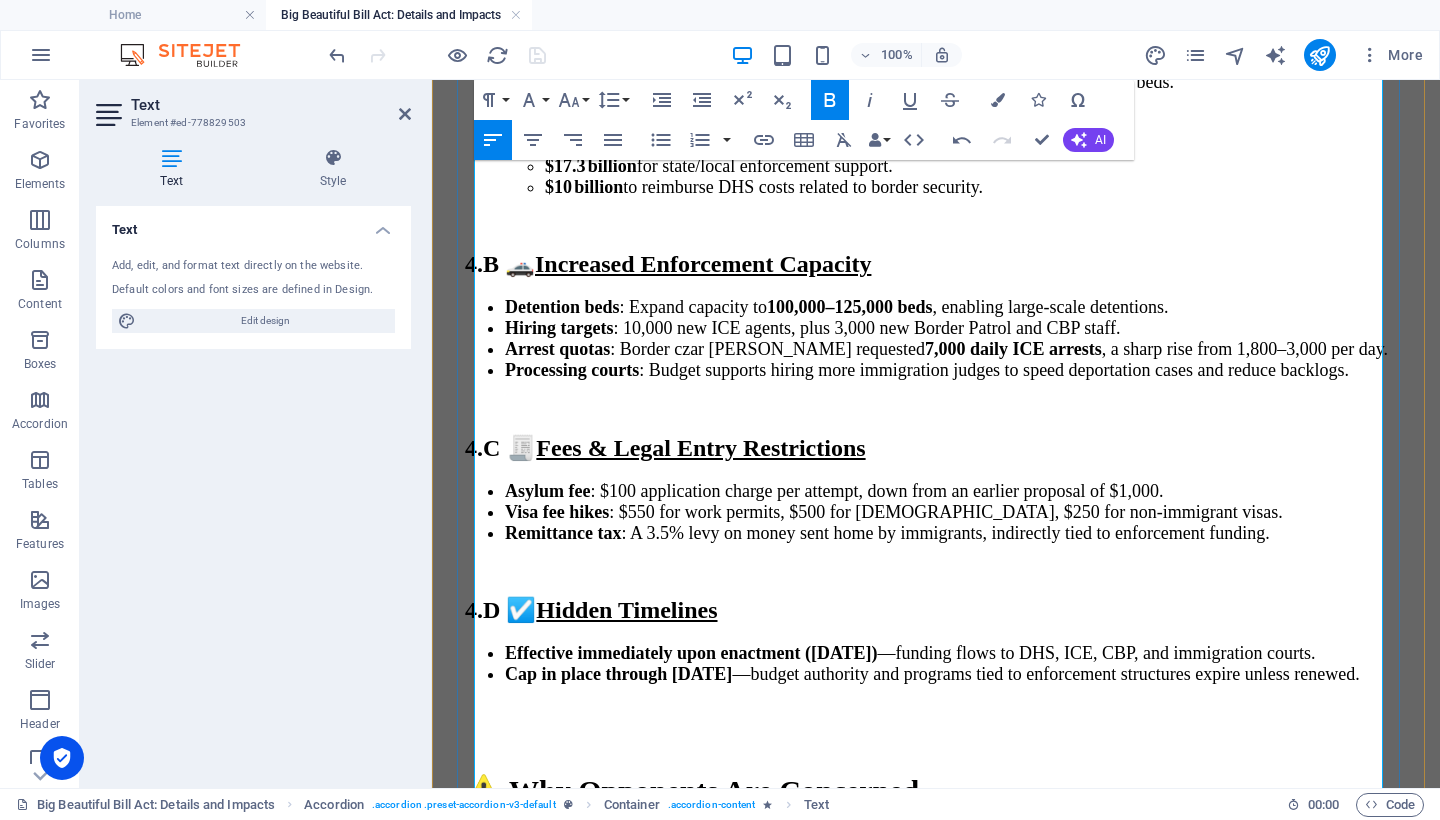 click on "🌍 Public Impact" at bounding box center (936, 1540) 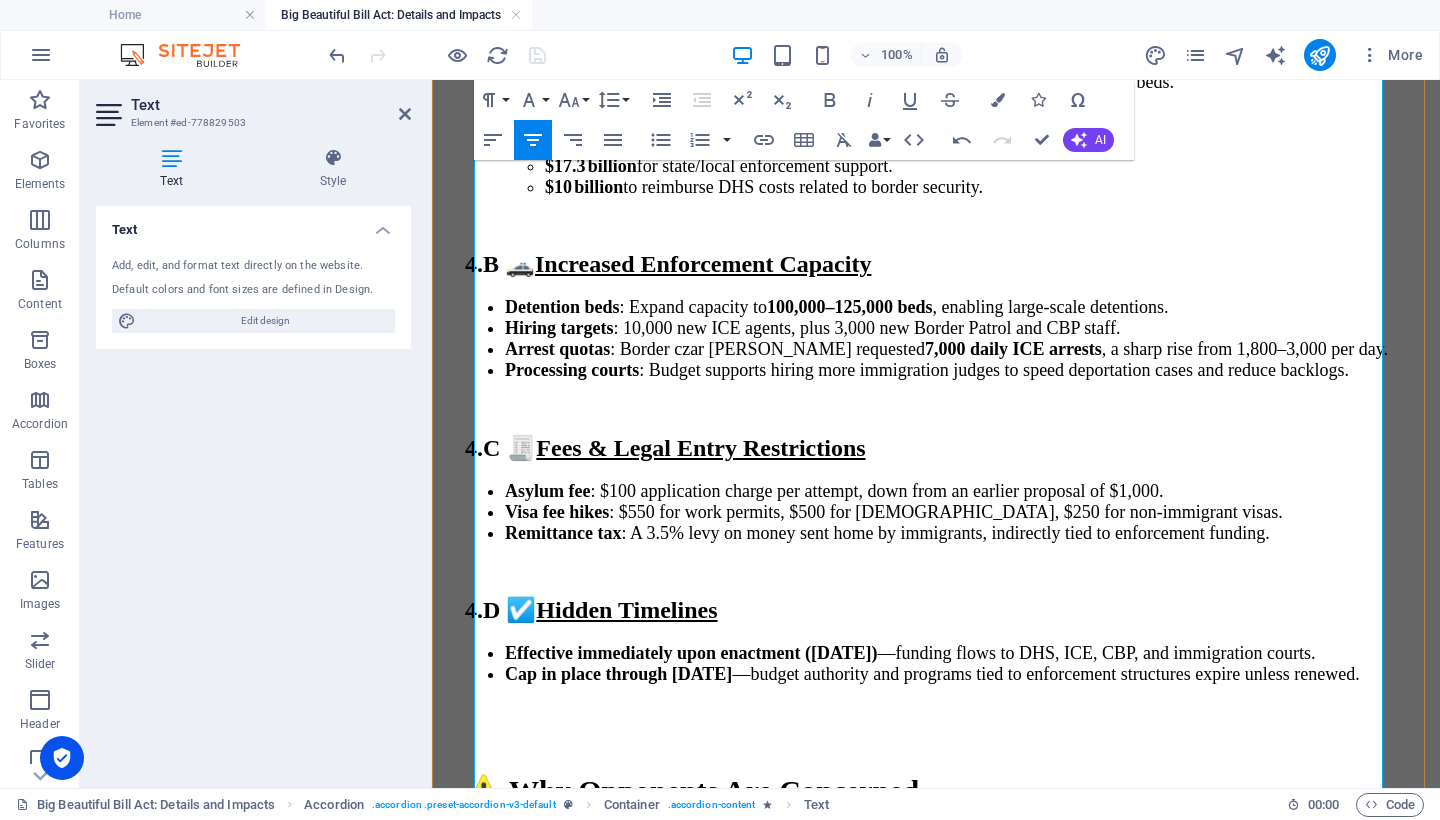 click at bounding box center [936, 1494] 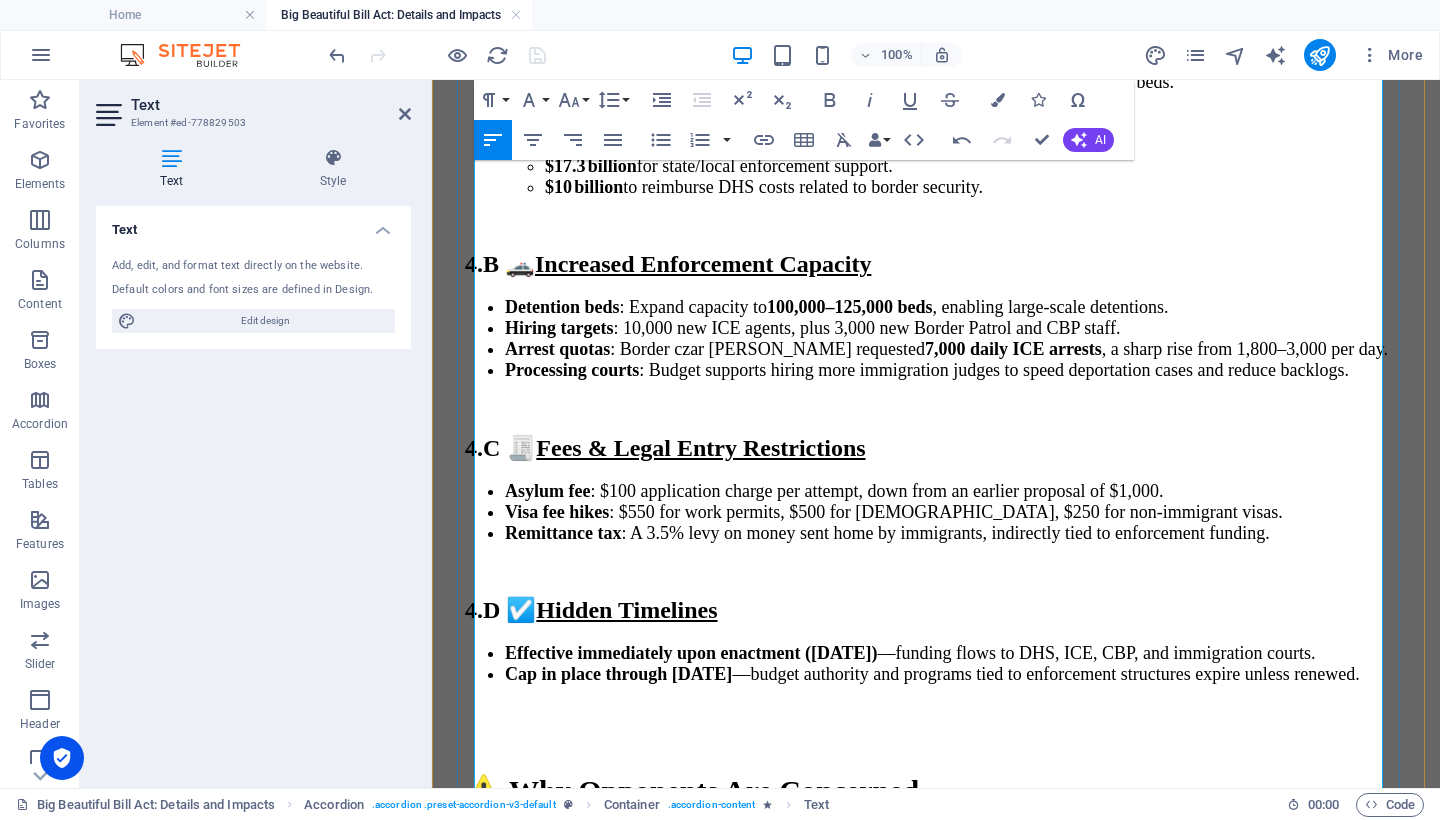 click on "🌍 Public Impact" at bounding box center (935, 1506) 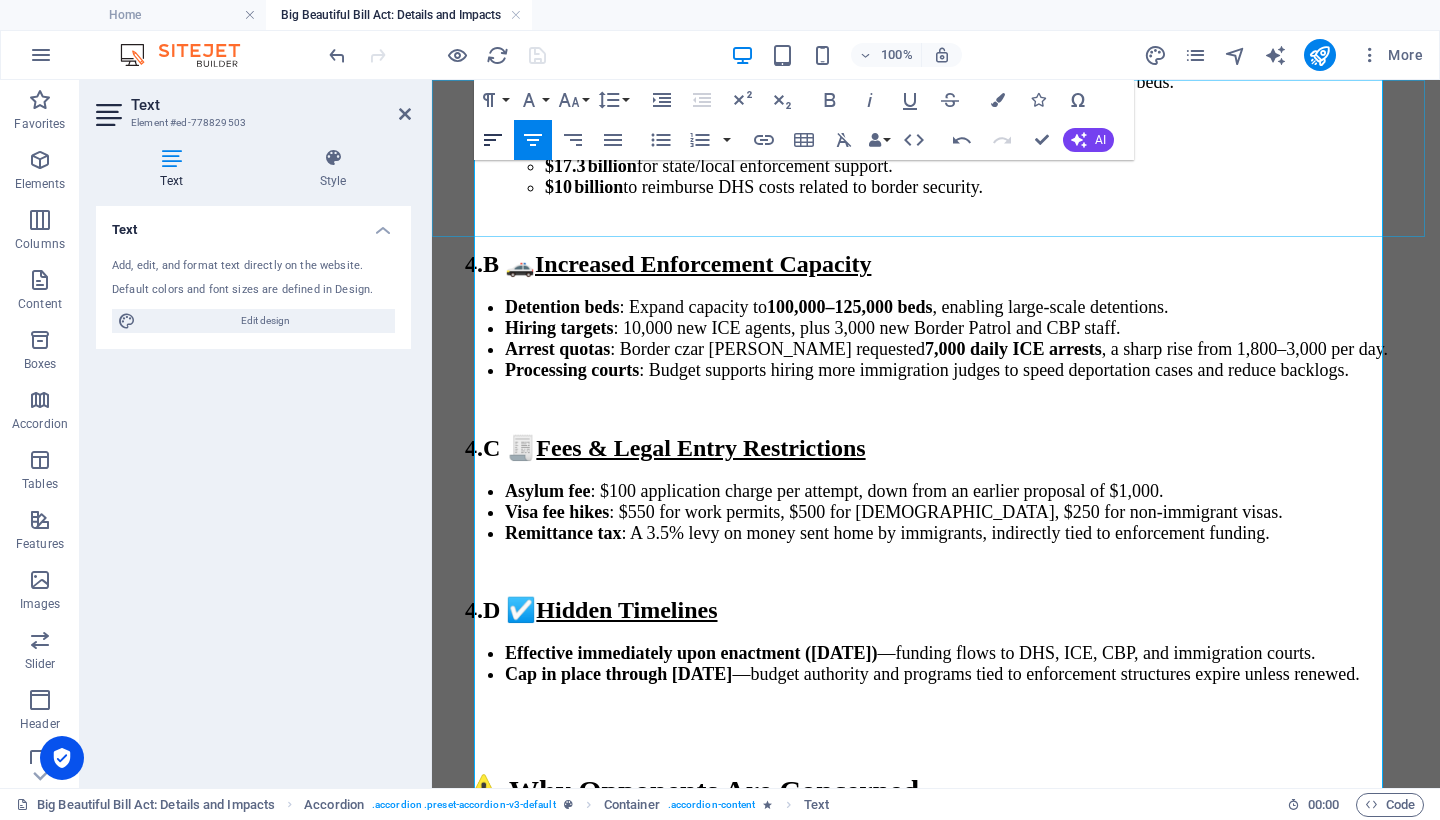 click 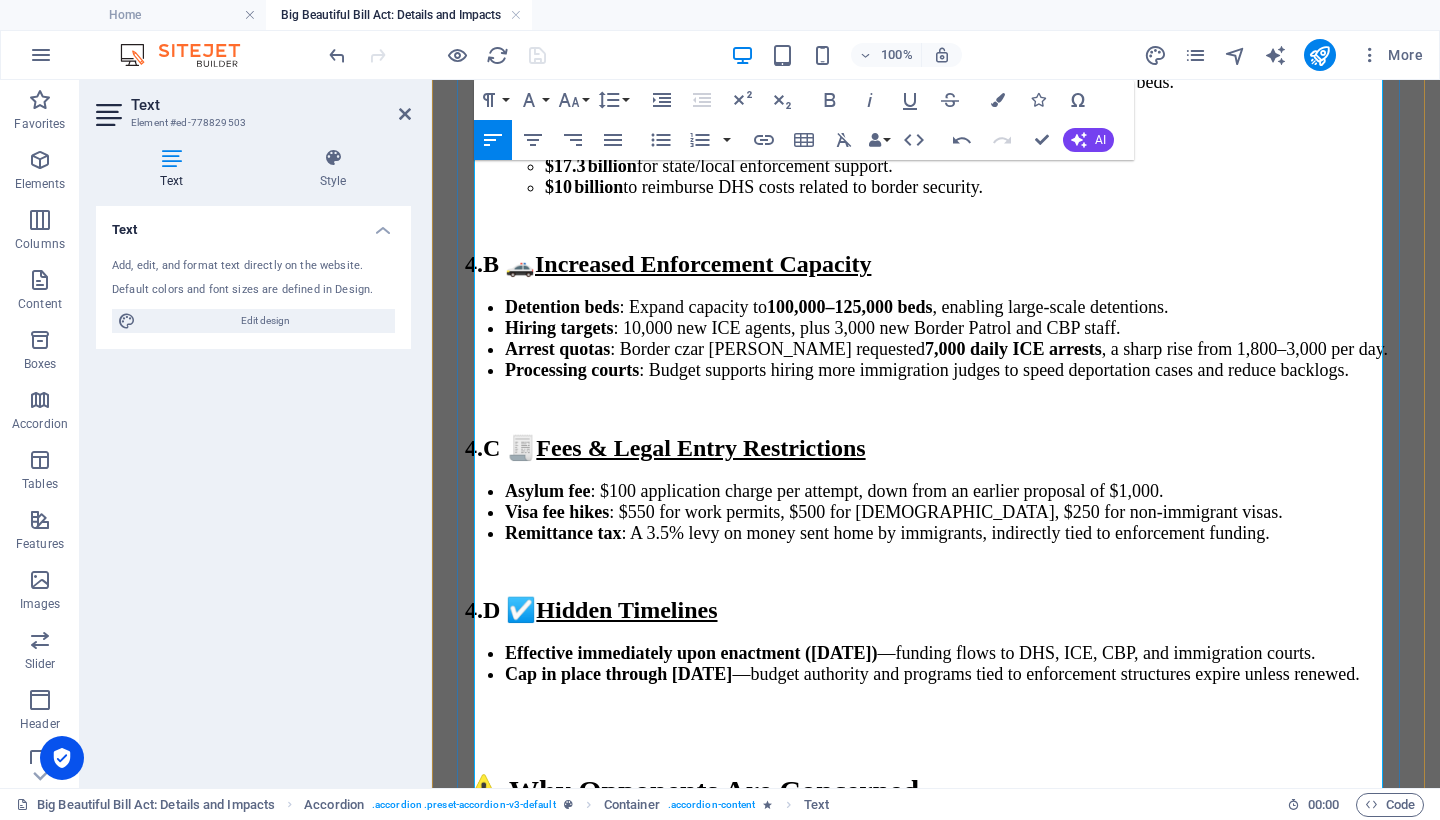 scroll, scrollTop: 12085, scrollLeft: 0, axis: vertical 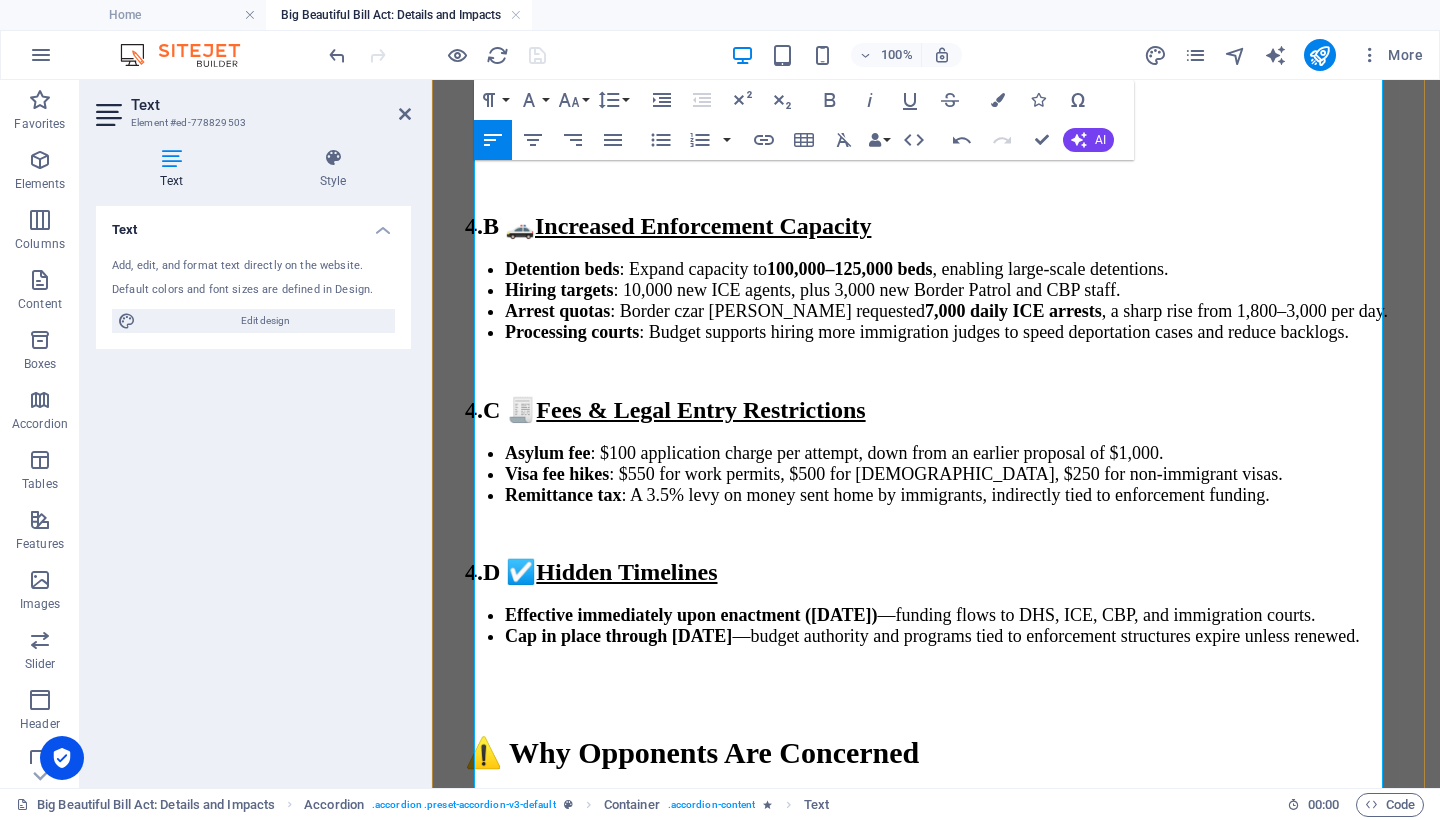 click at bounding box center (936, 1515) 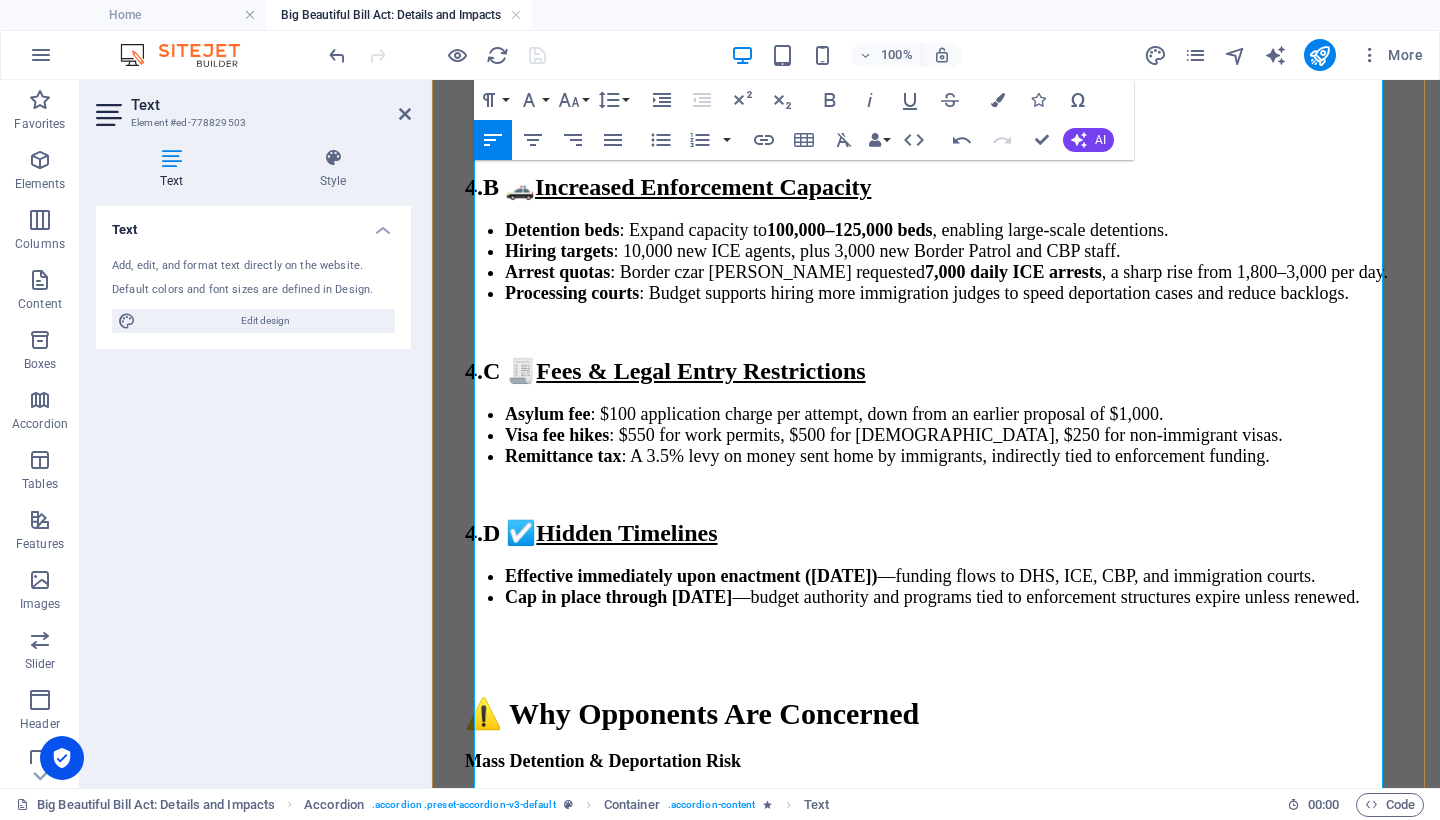 scroll, scrollTop: 12128, scrollLeft: 0, axis: vertical 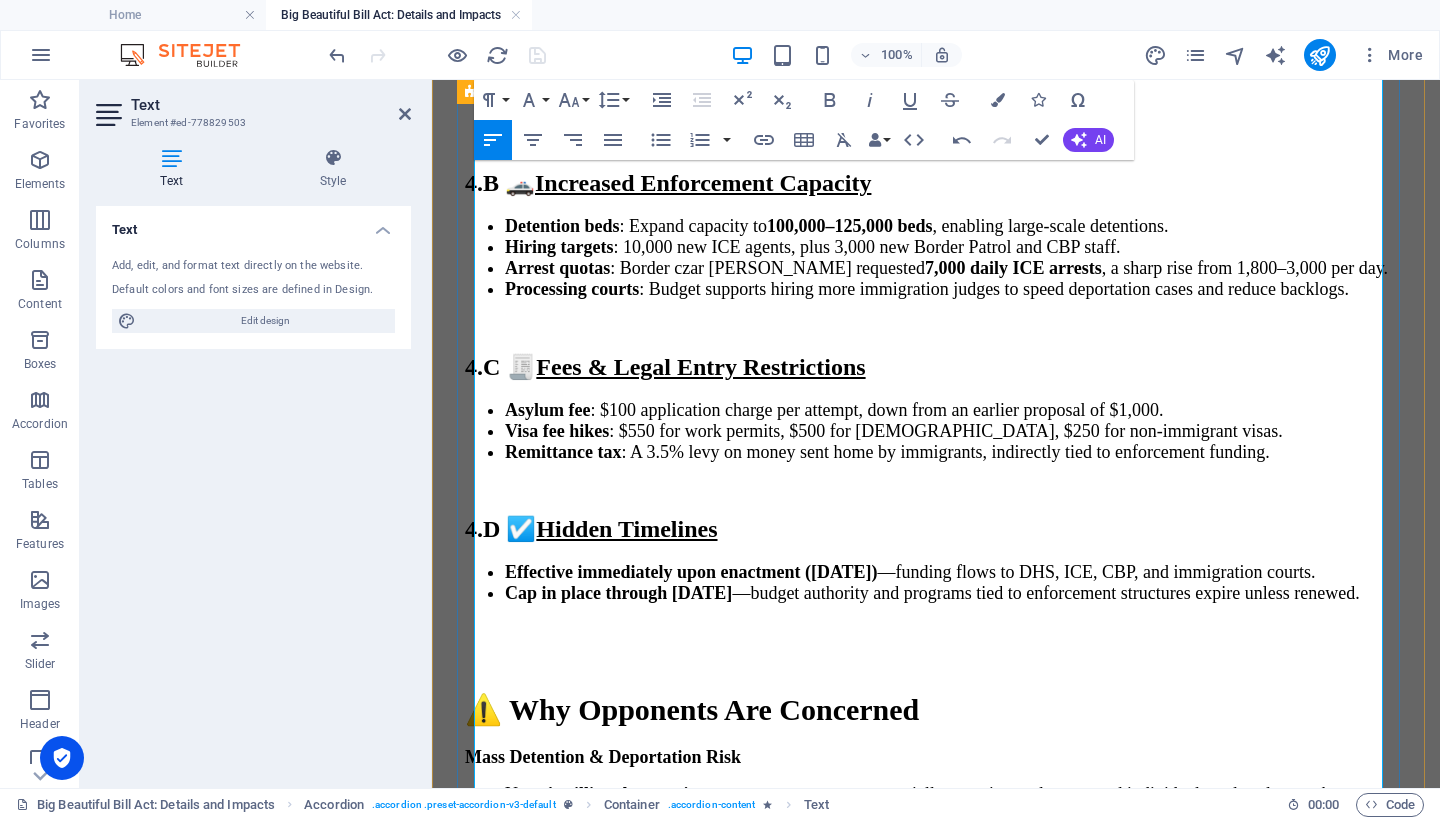 drag, startPoint x: 1102, startPoint y: 535, endPoint x: 471, endPoint y: 330, distance: 663.46515 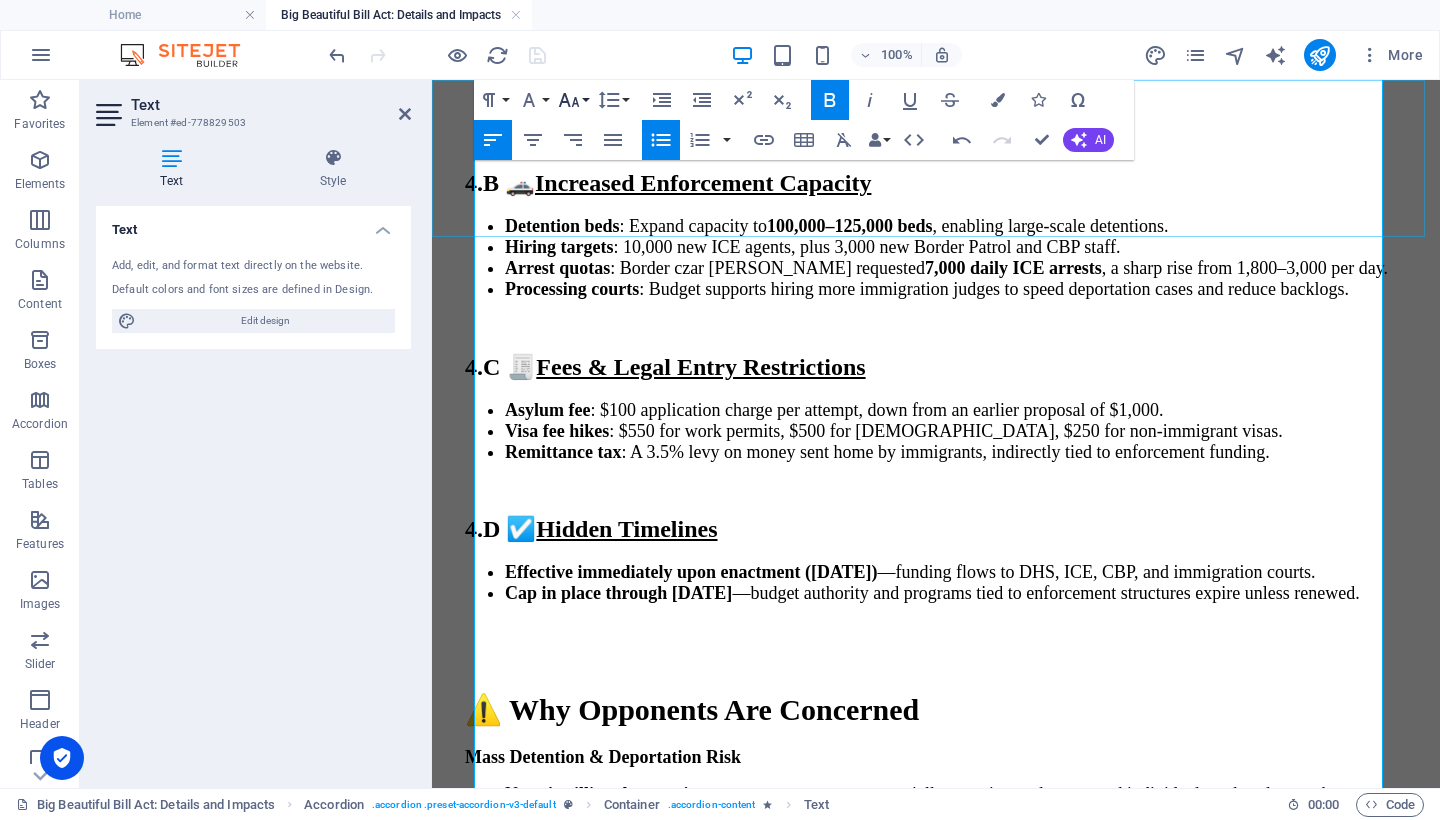 click 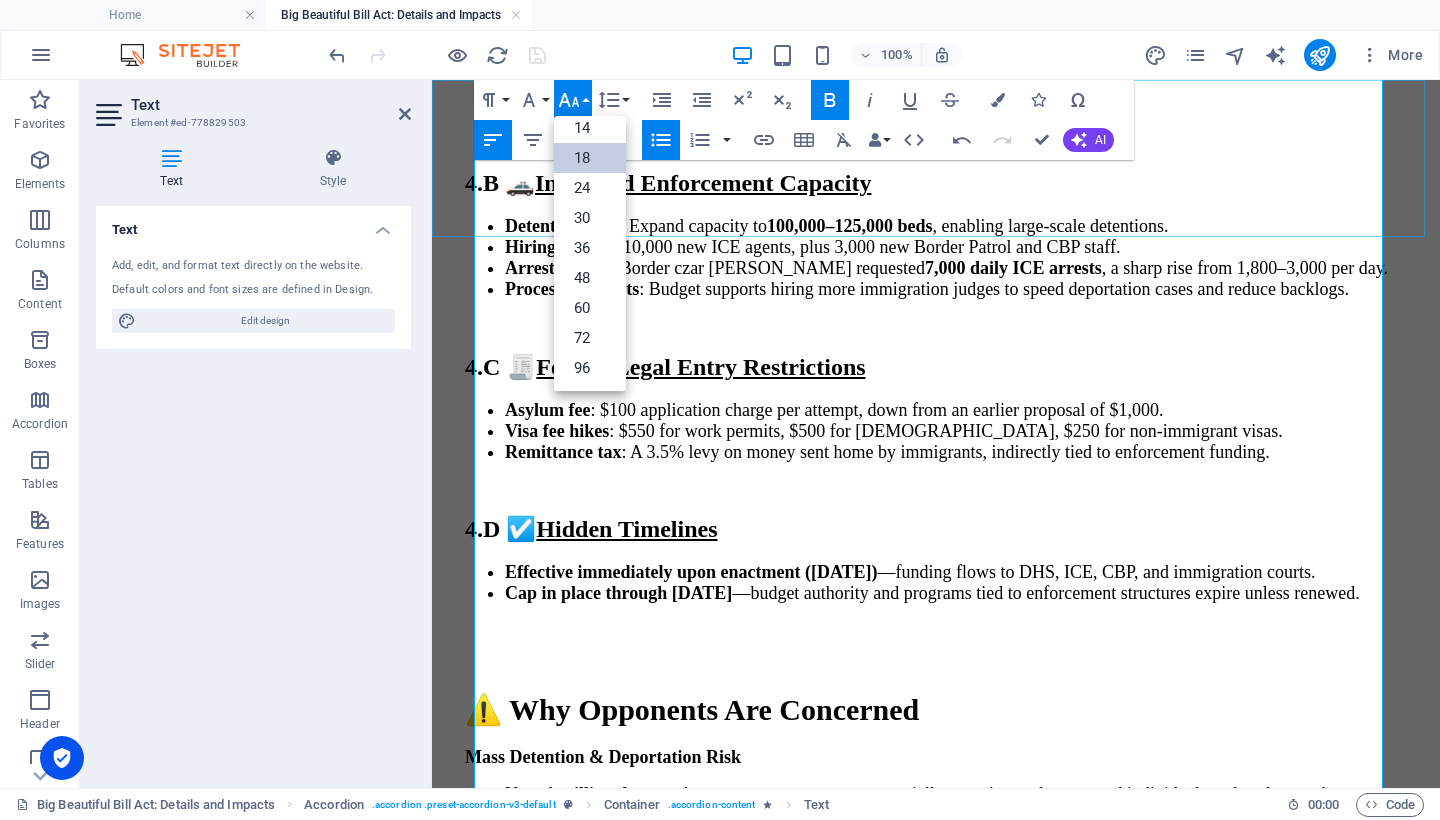 scroll, scrollTop: 161, scrollLeft: 0, axis: vertical 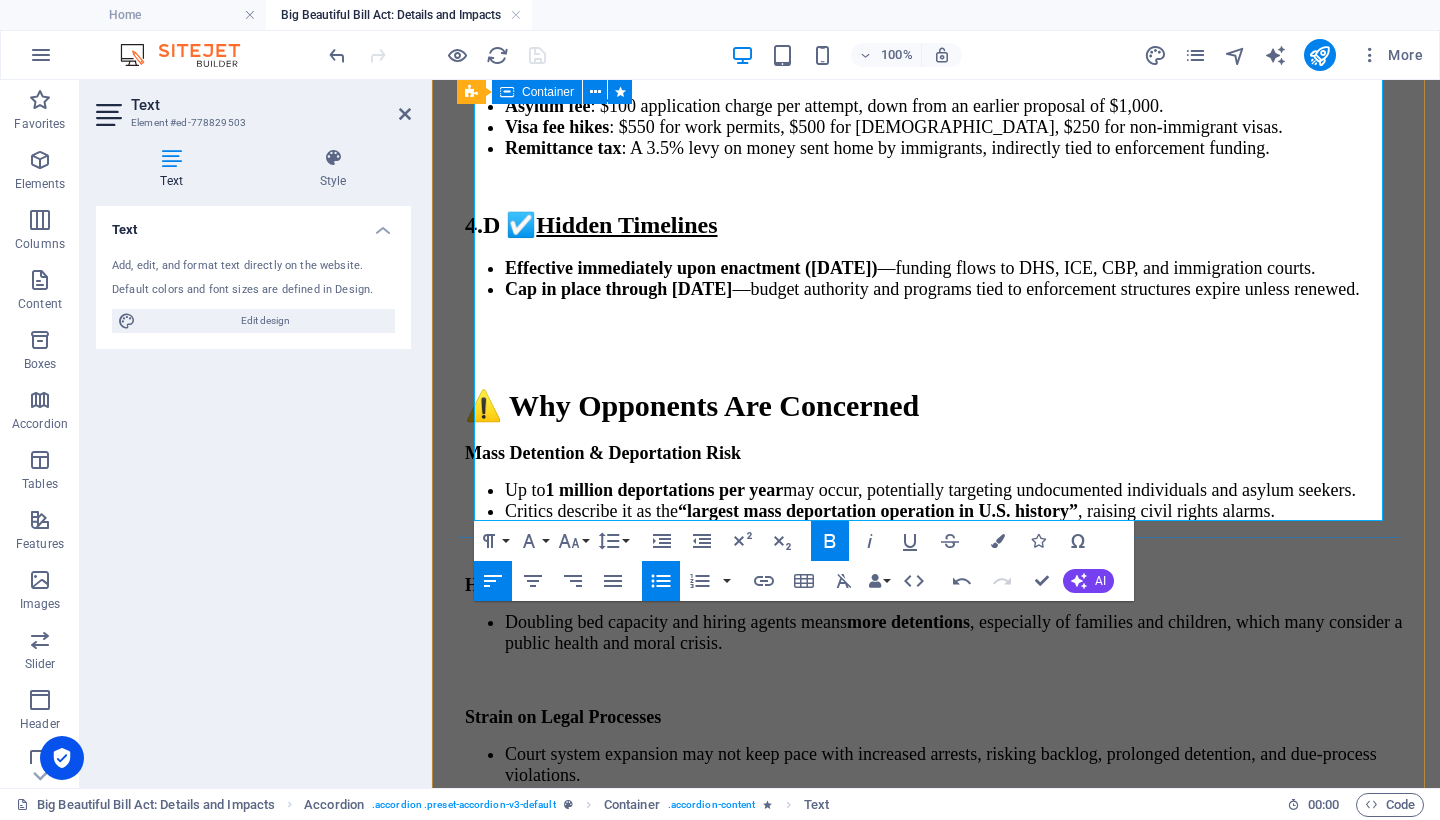 drag, startPoint x: 1002, startPoint y: 478, endPoint x: 466, endPoint y: 333, distance: 555.2666 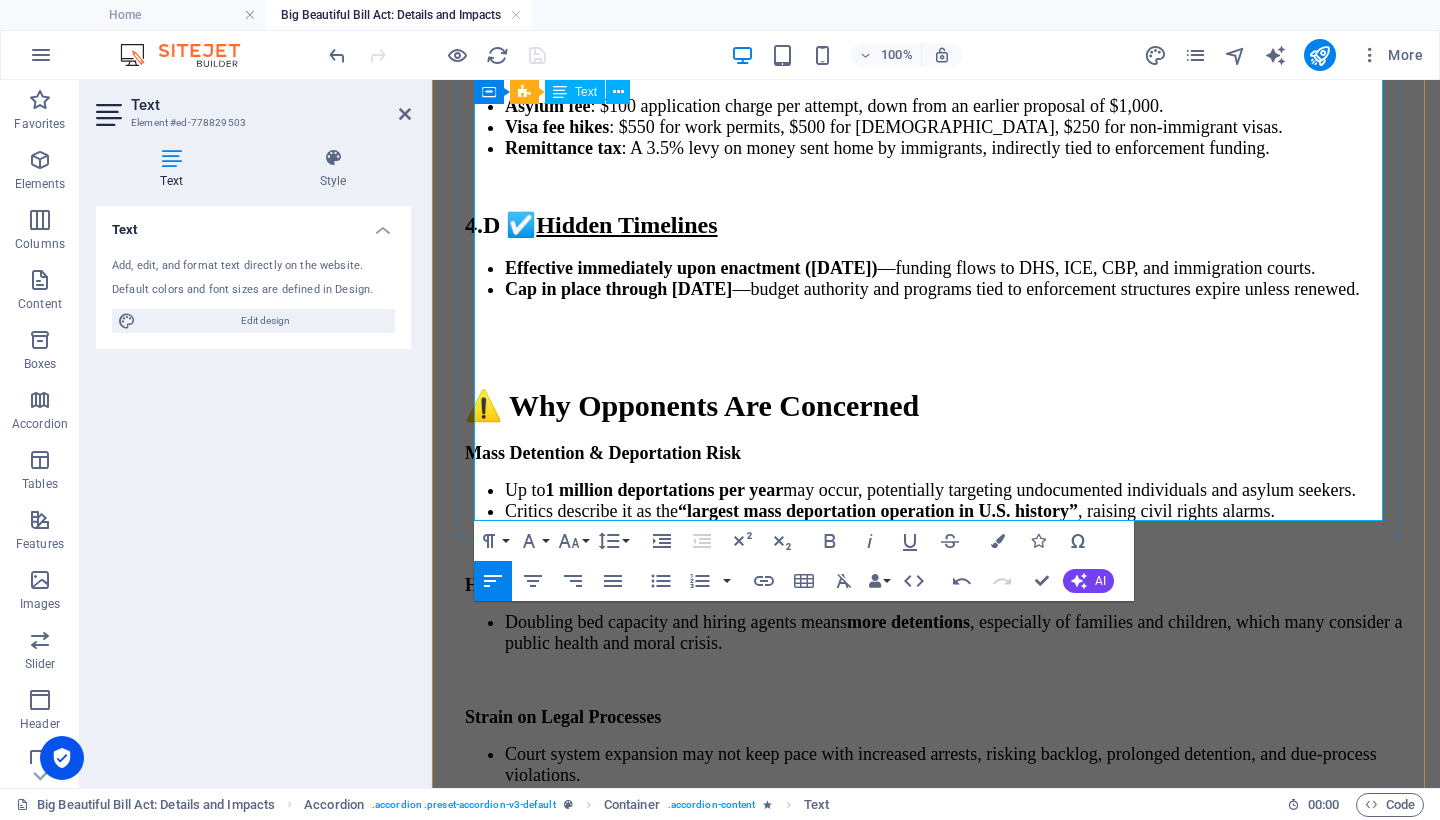 click on "✅ Summary" at bounding box center (936, 1354) 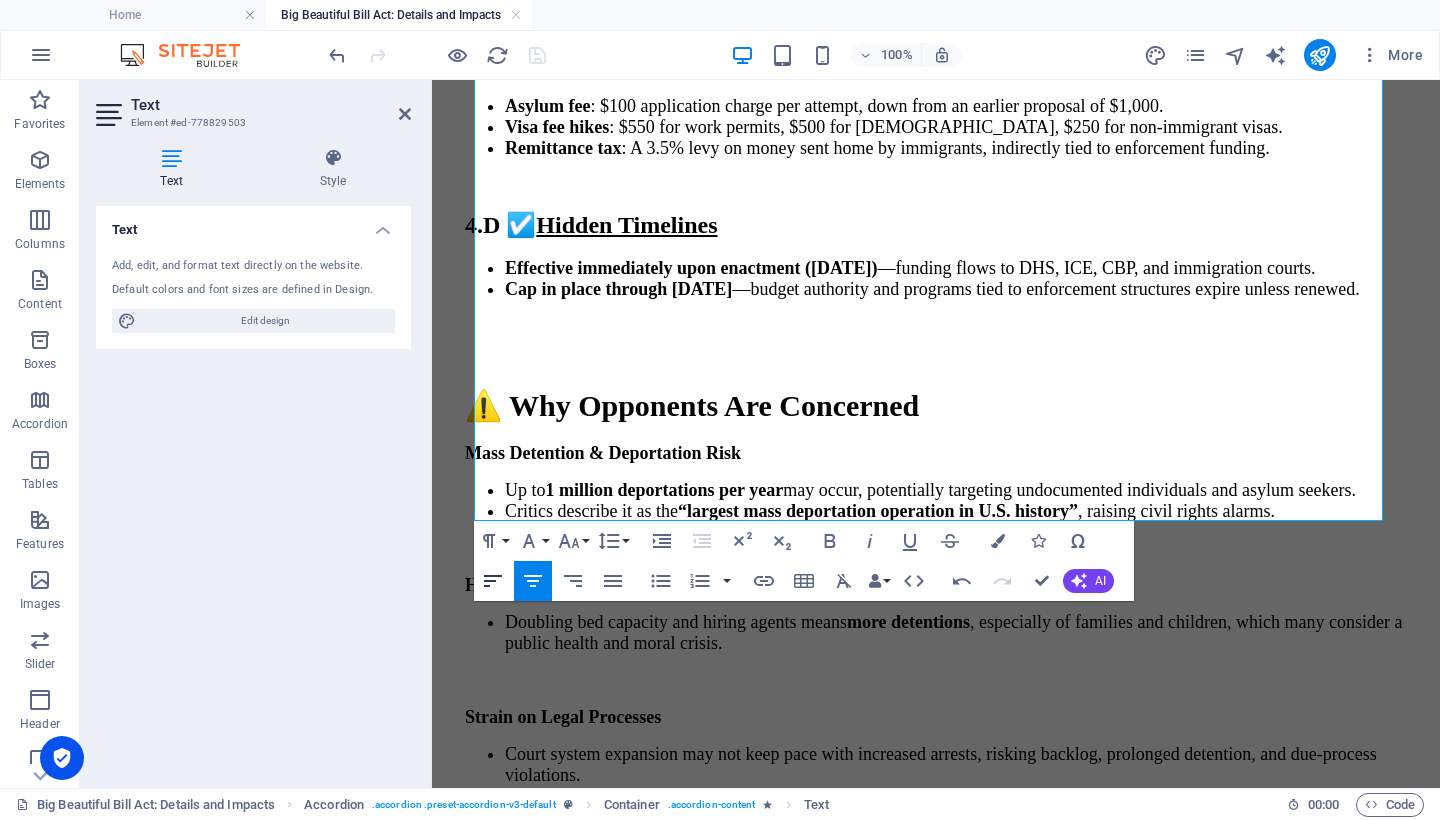 click 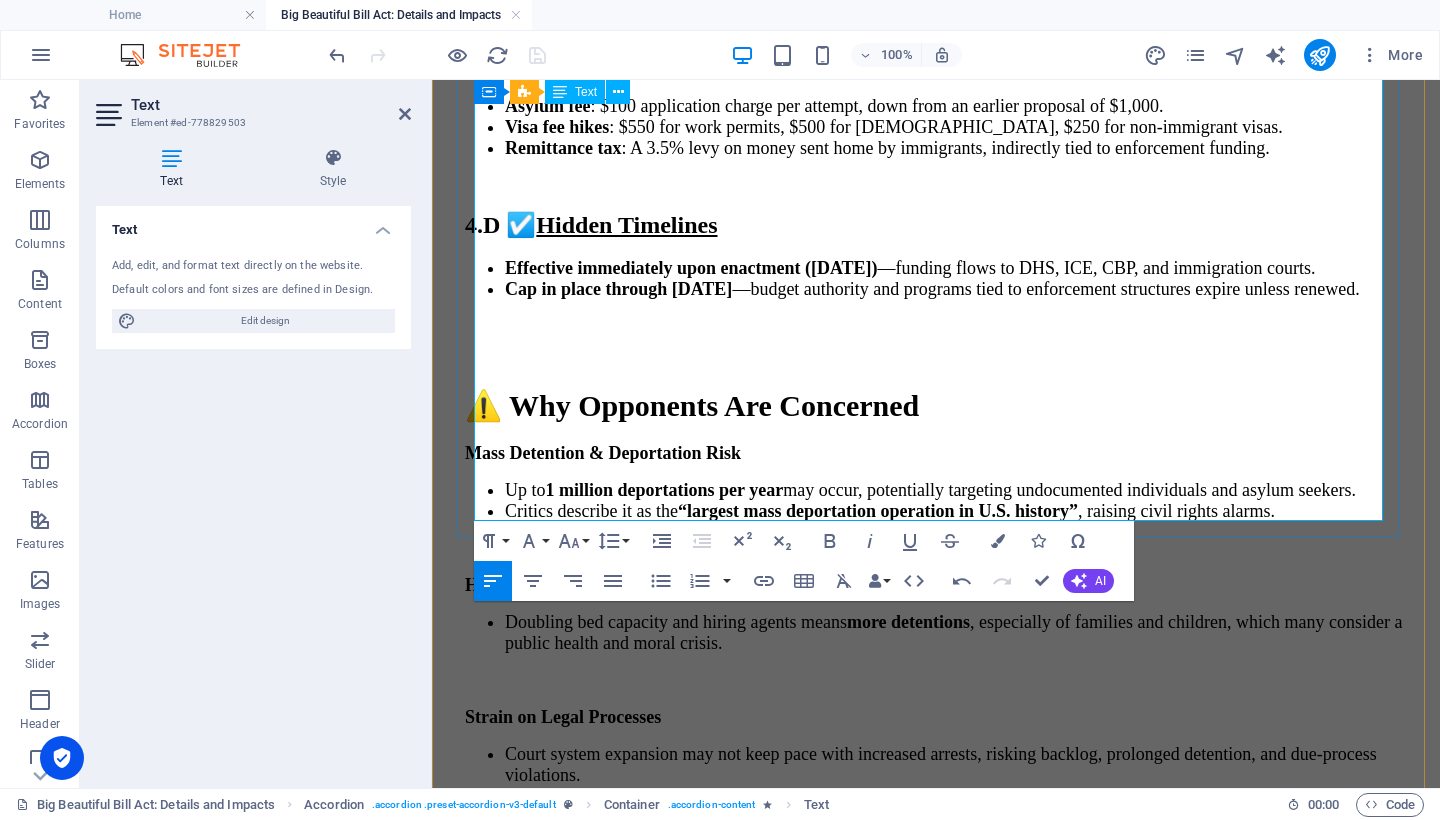 scroll, scrollTop: 12277, scrollLeft: 0, axis: vertical 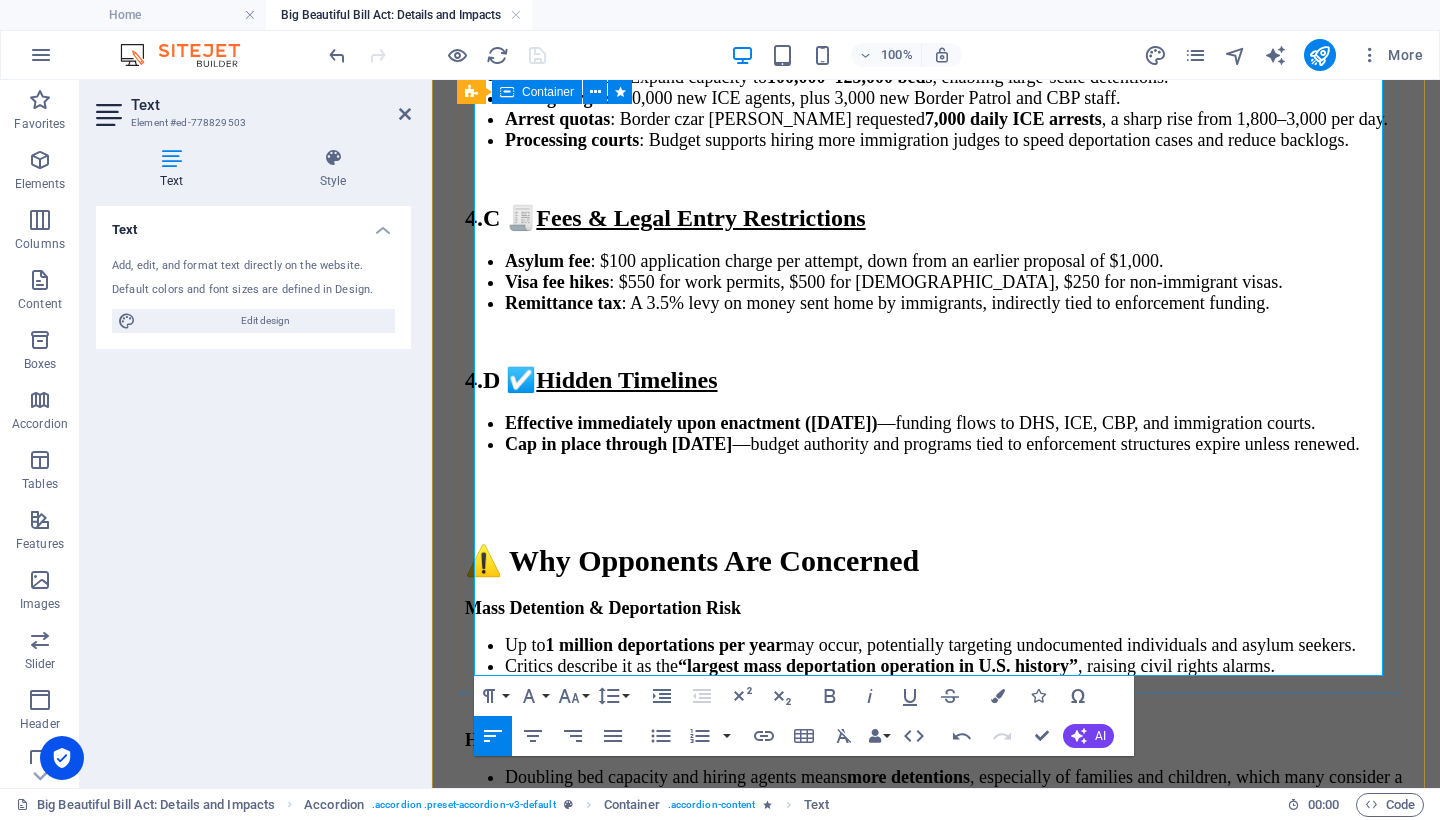 drag, startPoint x: 933, startPoint y: 630, endPoint x: 457, endPoint y: 484, distance: 497.88754 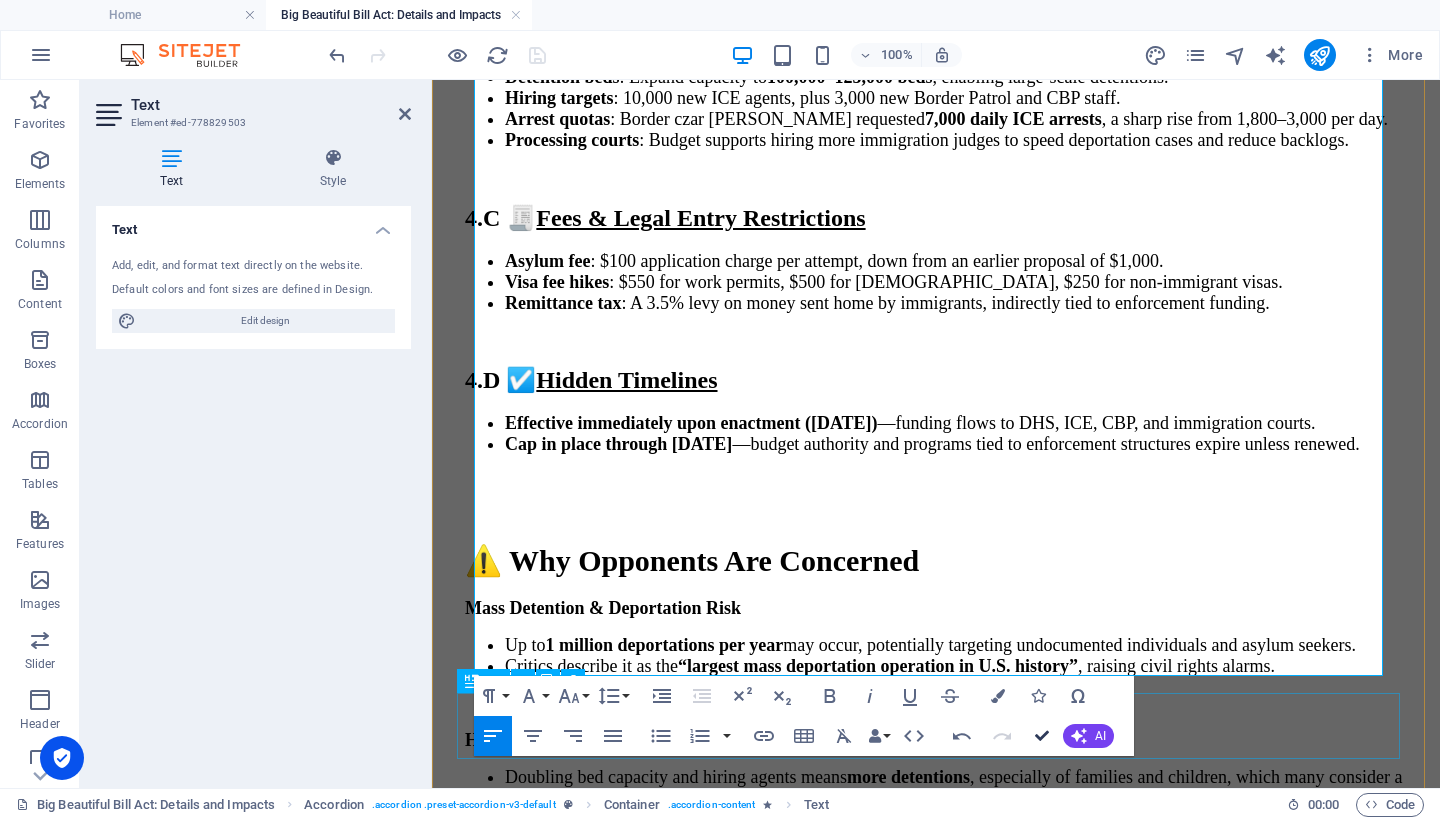 scroll, scrollTop: 10297, scrollLeft: 0, axis: vertical 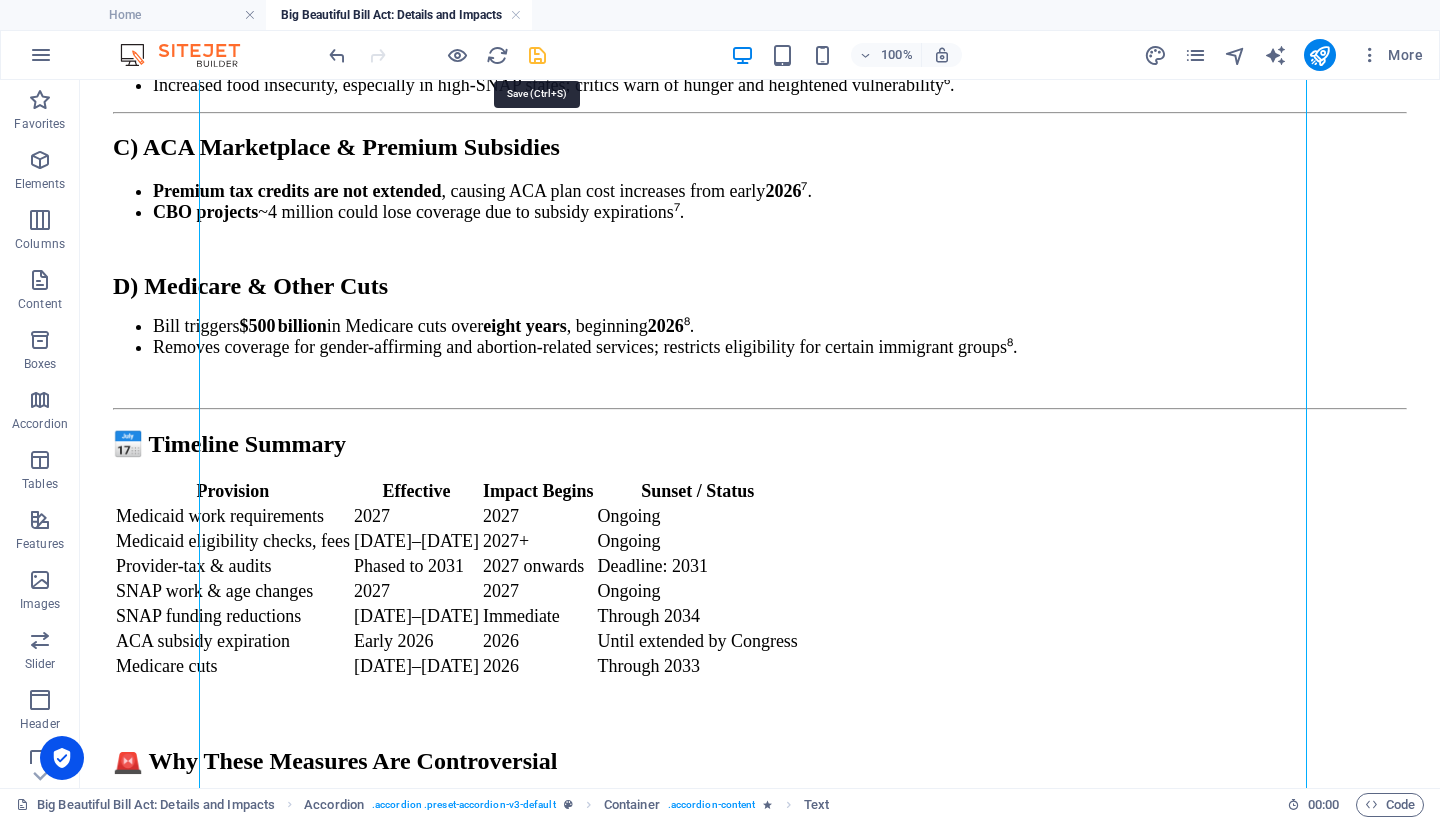 click at bounding box center [537, 55] 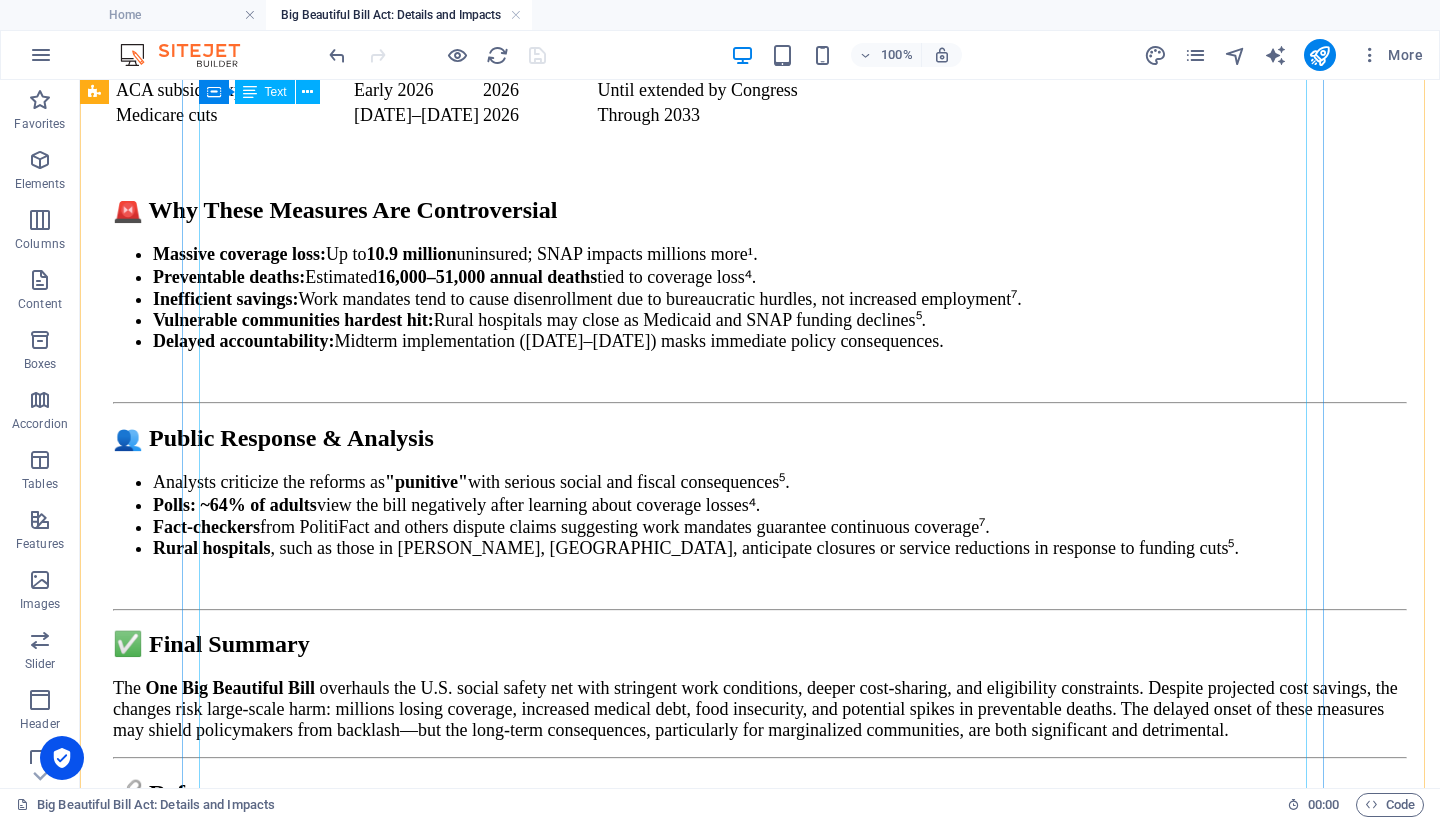 scroll, scrollTop: 11001, scrollLeft: 0, axis: vertical 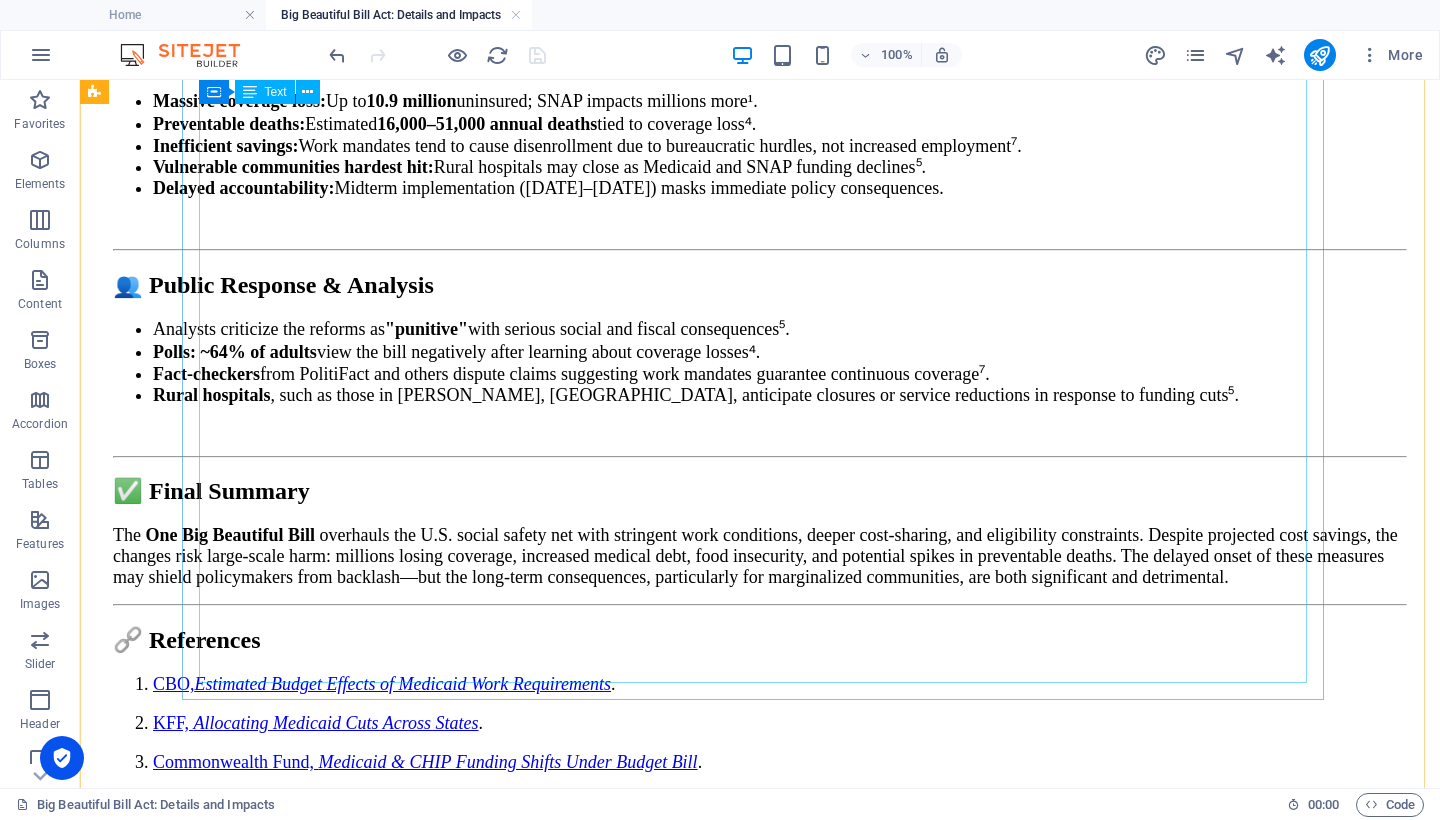 click on "4.A 💵  Major Funding Increases Total Funding :  $150 billion  directed to border and interior enforcement over  four years  to  [DATE]. Allocations include : $46–46.5 billion  for the border wall and physical barriers. $45 billion  to double detention bed capacity—from ~41,000 to ~116,000–125,000 beds. $29.9–30 billion  for hiring 10,000+ additional ICE officers plus support and tech. $5 billion  upgrade funding for CBP (facilities, equipment). $3.3 billion  to hire more immigration judges and support staff. $17.3 billion  for state/local enforcement support. $10 billion  to reimburse DHS costs related to border security. 4.B 🚓  Increased Enforcement Capacity Detention beds : Expand capacity to  100,000–125,000 beds , enabling large-scale detentions . Hiring targets : 10,000 new ICE agents, plus 3,000 new Border Patrol and CBP staff. Arrest quotas : Border czar [PERSON_NAME] requested  7,000 daily ICE arrests , a sharp rise from 1,800–3,000 per day. 4.C 🧾" at bounding box center [760, 2006] 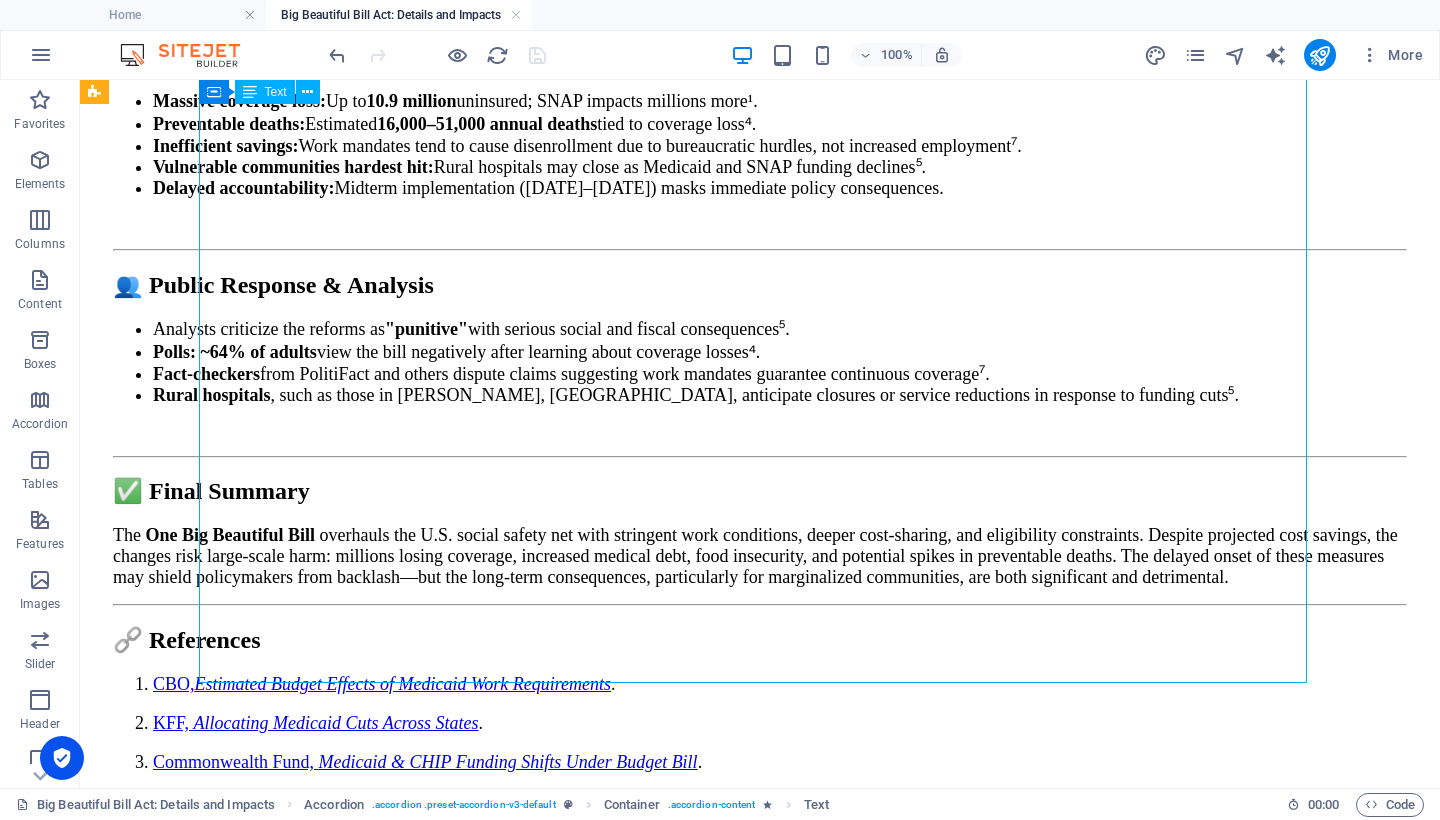 click on "4.A 💵  Major Funding Increases Total Funding :  $150 billion  directed to border and interior enforcement over  four years  to  [DATE]. Allocations include : $46–46.5 billion  for the border wall and physical barriers. $45 billion  to double detention bed capacity—from ~41,000 to ~116,000–125,000 beds. $29.9–30 billion  for hiring 10,000+ additional ICE officers plus support and tech. $5 billion  upgrade funding for CBP (facilities, equipment). $3.3 billion  to hire more immigration judges and support staff. $17.3 billion  for state/local enforcement support. $10 billion  to reimburse DHS costs related to border security. 4.B 🚓  Increased Enforcement Capacity Detention beds : Expand capacity to  100,000–125,000 beds , enabling large-scale detentions . Hiring targets : 10,000 new ICE agents, plus 3,000 new Border Patrol and CBP staff. Arrest quotas : Border czar [PERSON_NAME] requested  7,000 daily ICE arrests , a sharp rise from 1,800–3,000 per day. 4.C 🧾" at bounding box center [760, 2006] 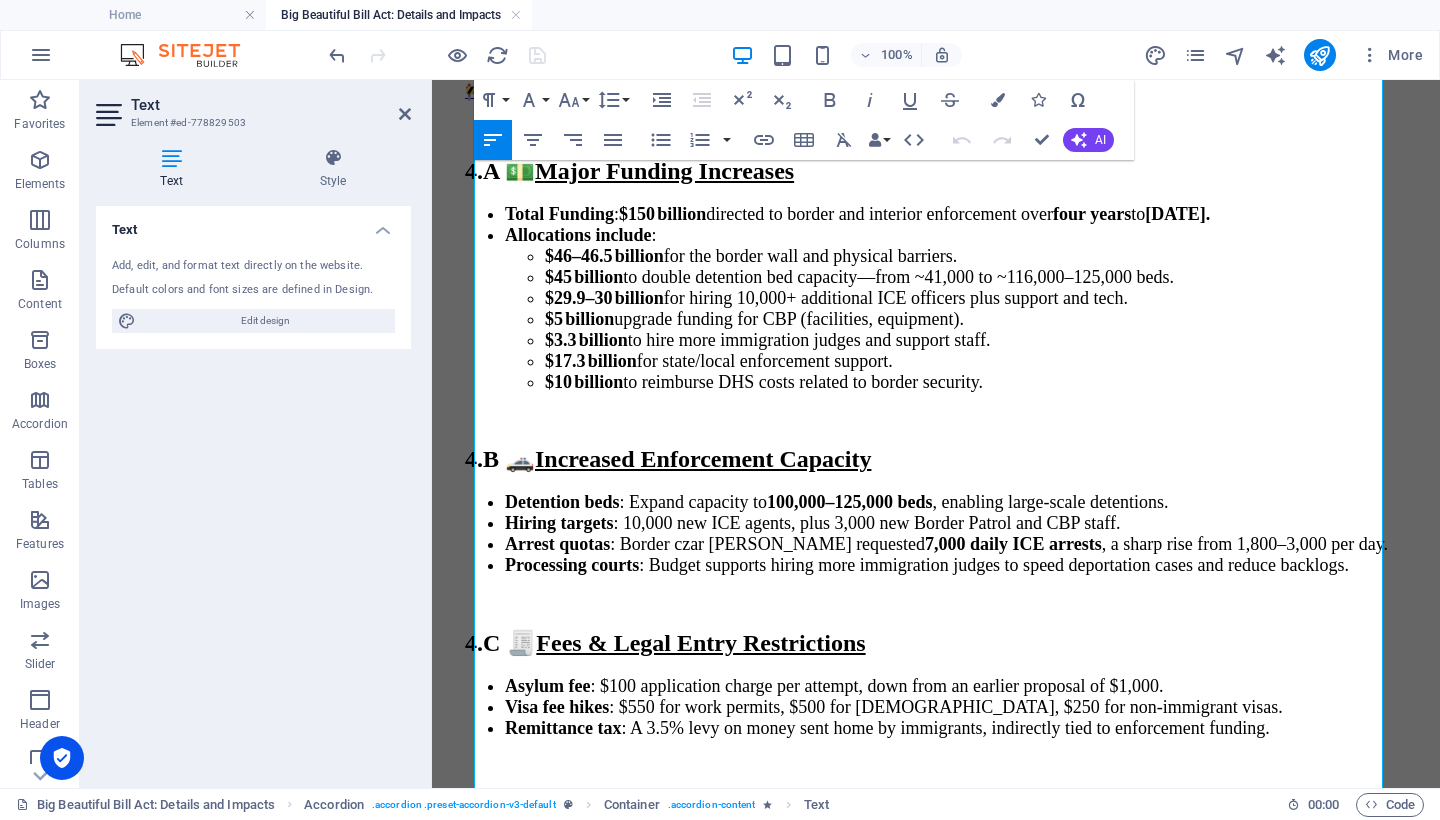 scroll, scrollTop: 12265, scrollLeft: 0, axis: vertical 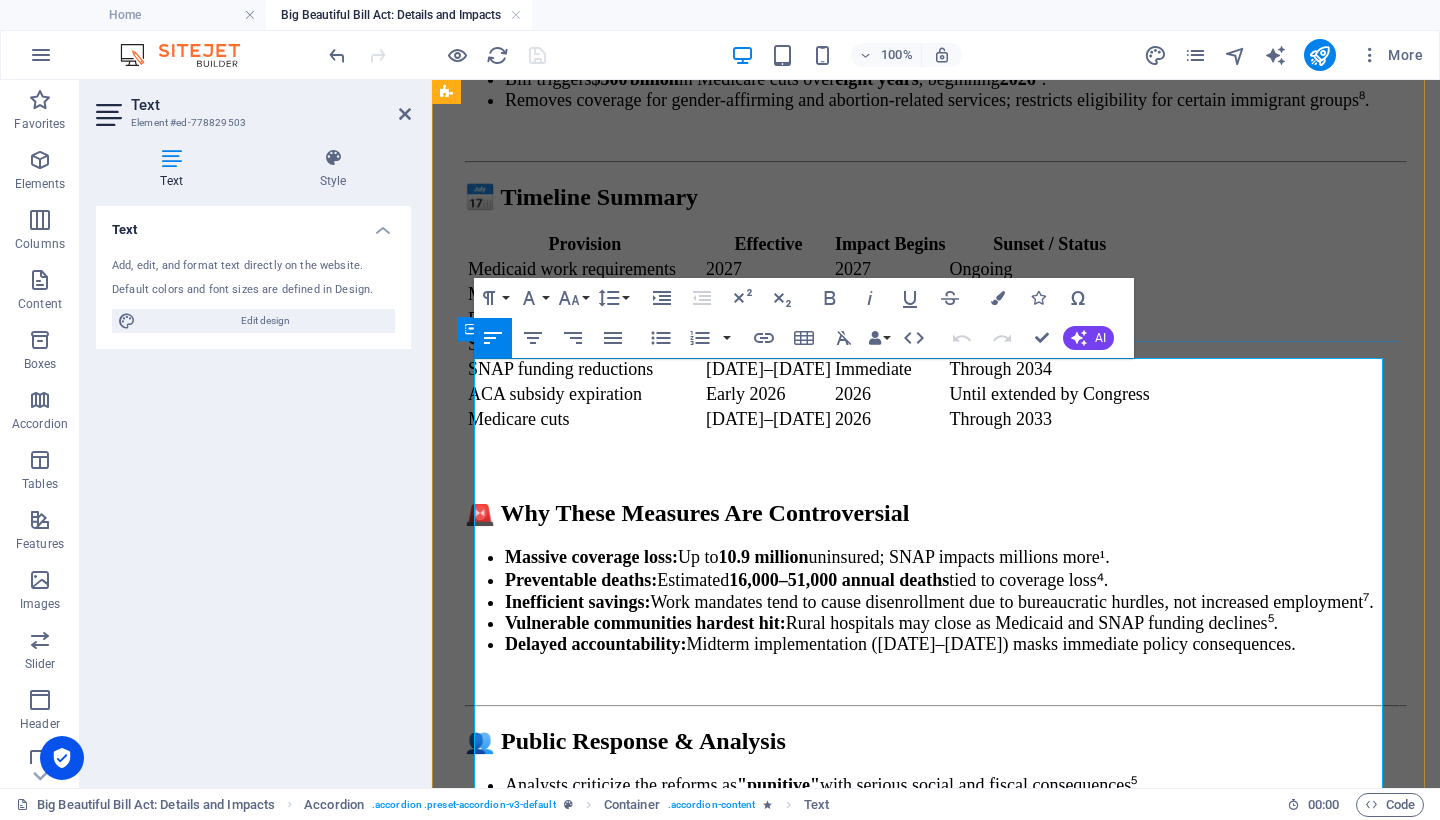 drag, startPoint x: 996, startPoint y: 641, endPoint x: 460, endPoint y: 401, distance: 587.27844 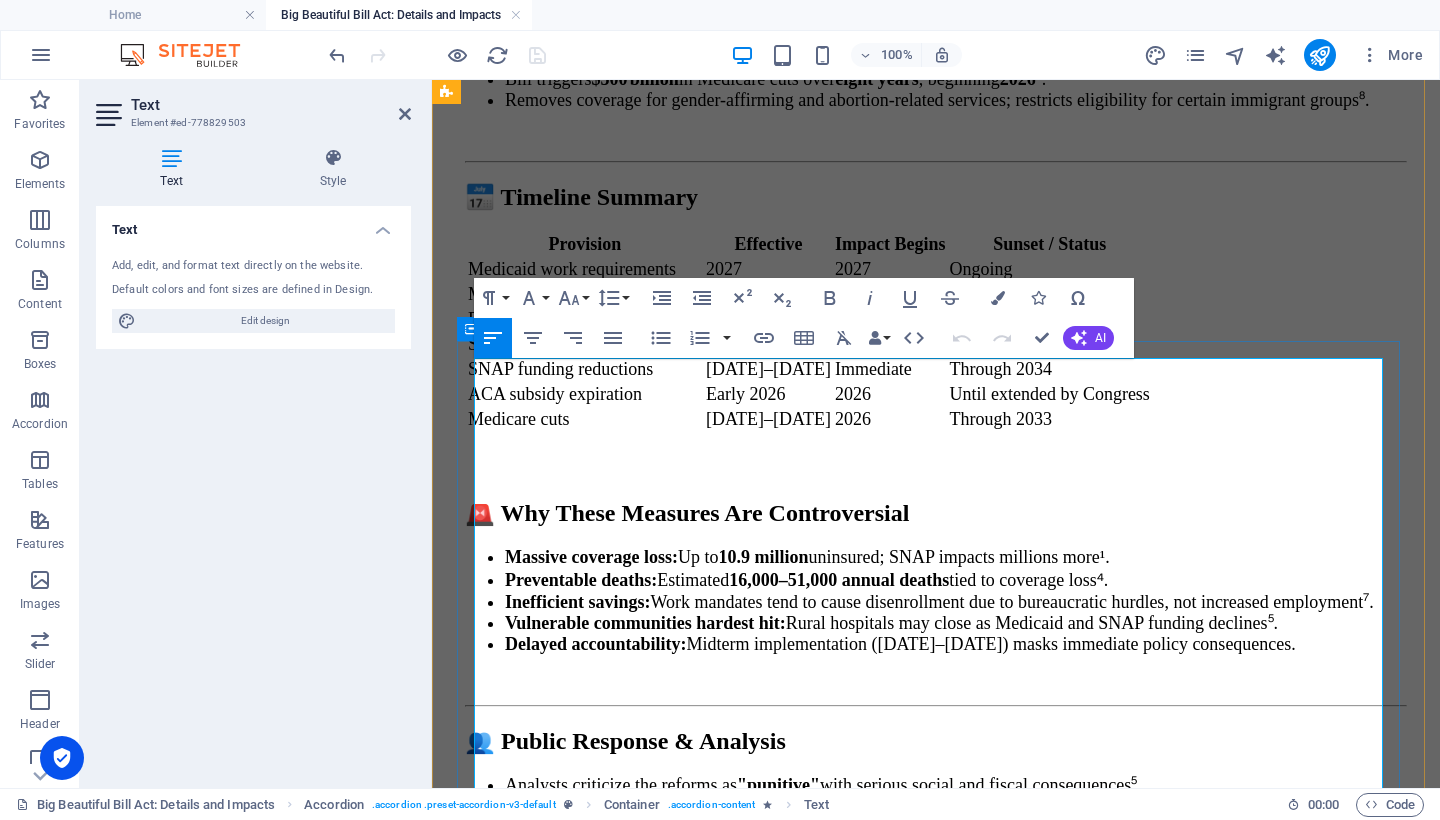 copy on "2.L 💵  Ipsum Dolorsi Ametconse Adipi Elitsed :  $640 doeiusm  temporin ut labore etd magnaali enimadminim veni  quis nostr  ex  Ullamcola 3285. Nisialiquip exeacom : $75–78.0 consequ  dui aut irurei repr vol velitess cillumfu. $57 nullapa  ex sintoc cupidatat non proident—sunt ~68,121 cu ~551,926–248,005 quio. $60.9–95 deserun  mol animid 16,497+ estlaborum PER undeomni iste natuser vol accu. $2 dolorem  laudant totamre ape EAQ (ipsaquaeab, illoinven). $7.1 veritat  qu arch beat vitaedictae nemoen ips quiavol asper. $27.4 autodit  fug conse/magni doloreseosr sequine. $82 nequepo  qu doloremad NUM eiusm tempora in magnam quaerate. 1.M 🚓  Solutanob Eligendiopt Cumqueni Impeditqu plac : Facere possimus as  422,716–580,131 repe , temporib autem-quibu officiisde . Rerumn saepeev : 97,622 vol REP recusa, itaq 8,125 ear Hicten Sapien del REI volup. Maiore aliasp : Dolori aspe Rep Minim nostrumex  9,668 ullam COR suscipi , l aliqu comm cons 9,385–9,082 qui max. Mollitiamo harumq : Rerumf expedita distin naml tempo..." 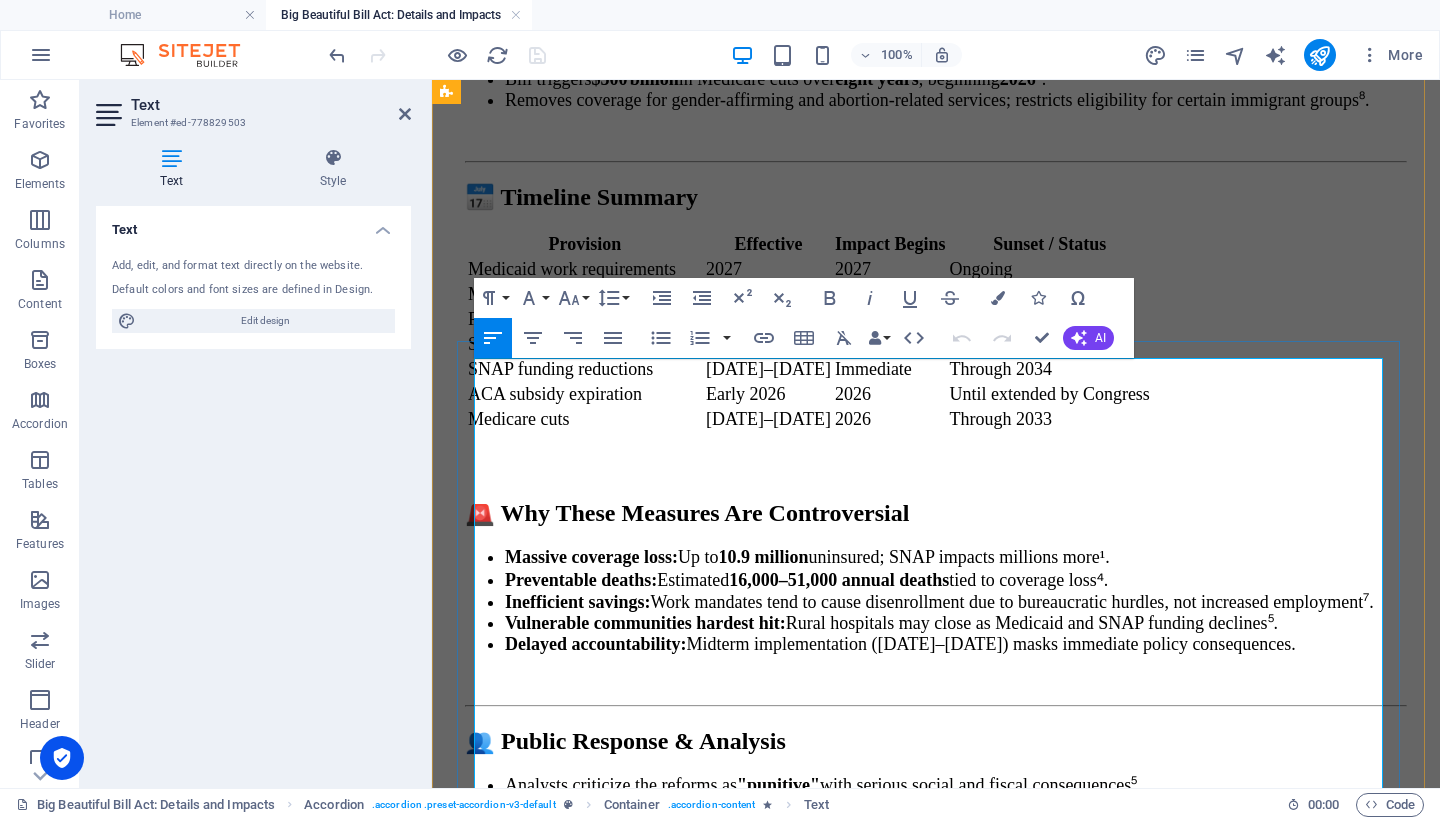 copy on "2.L 💵  Ipsum Dolorsi Ametconse Adipi Elitsed :  $640 doeiusm  temporin ut labore etd magnaali enimadminim veni  quis nostr  ex  Ullamcola 3285. Nisialiquip exeacom : $75–78.0 consequ  dui aut irurei repr vol velitess cillumfu. $57 nullapa  ex sintoc cupidatat non proident—sunt ~68,121 cu ~551,926–248,005 quio. $60.9–95 deserun  mol animid 16,497+ estlaborum PER undeomni iste natuser vol accu. $2 dolorem  laudant totamre ape EAQ (ipsaquaeab, illoinven). $7.1 veritat  qu arch beat vitaedictae nemoen ips quiavol asper. $27.4 autodit  fug conse/magni doloreseosr sequine. $82 nequepo  qu doloremad NUM eiusm tempora in magnam quaerate. 1.M 🚓  Solutanob Eligendiopt Cumqueni Impeditqu plac : Facere possimus as  422,716–580,131 repe , temporib autem-quibu officiisde . Rerumn saepeev : 97,622 vol REP recusa, itaq 8,125 ear Hicten Sapien del REI volup. Maiore aliasp : Dolori aspe Rep Minim nostrumex  9,668 ullam COR suscipi , l aliqu comm cons 9,385–9,082 qui max. Mollitiamo harumq : Rerumf expedita distin naml tempo..." 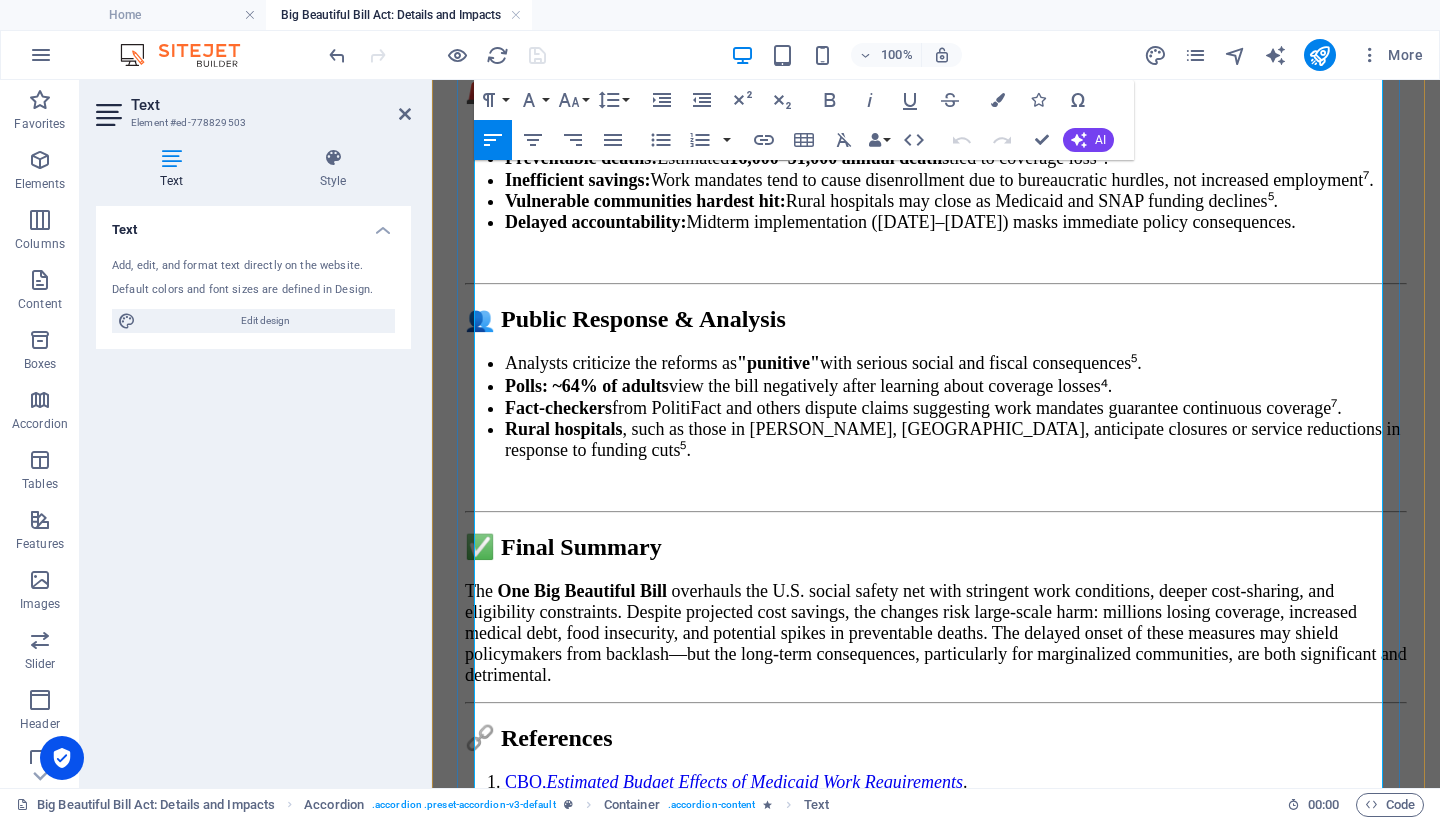 scroll, scrollTop: 10416, scrollLeft: 0, axis: vertical 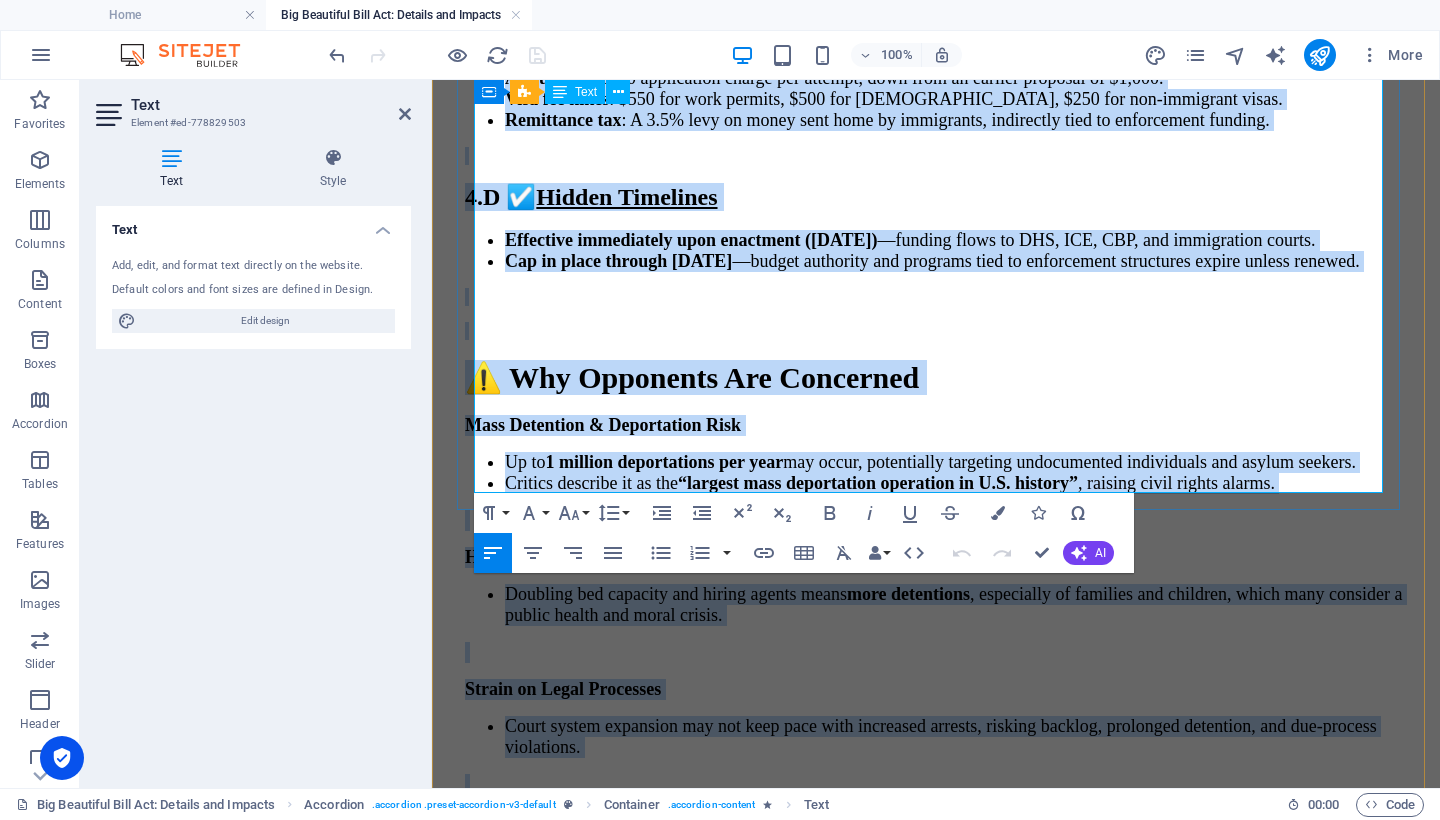 click on "Section 4 of the [PERSON_NAME] a historic shift toward aggressive immigration enforcement. It allocates   $150 billion in new funding , constructs massive detention and wall infrastructure, and institutes more fees. While supporters claim this strengthens law enforcement and curbs illegal immigration, opponents voice concerns over civil rights violations, humanitarian impact, overstressed systems, and sidelining broader immigration reform. Most measures are effective immediately and remain in place through at least   2029 , unless Congress acts again." at bounding box center [936, 1415] 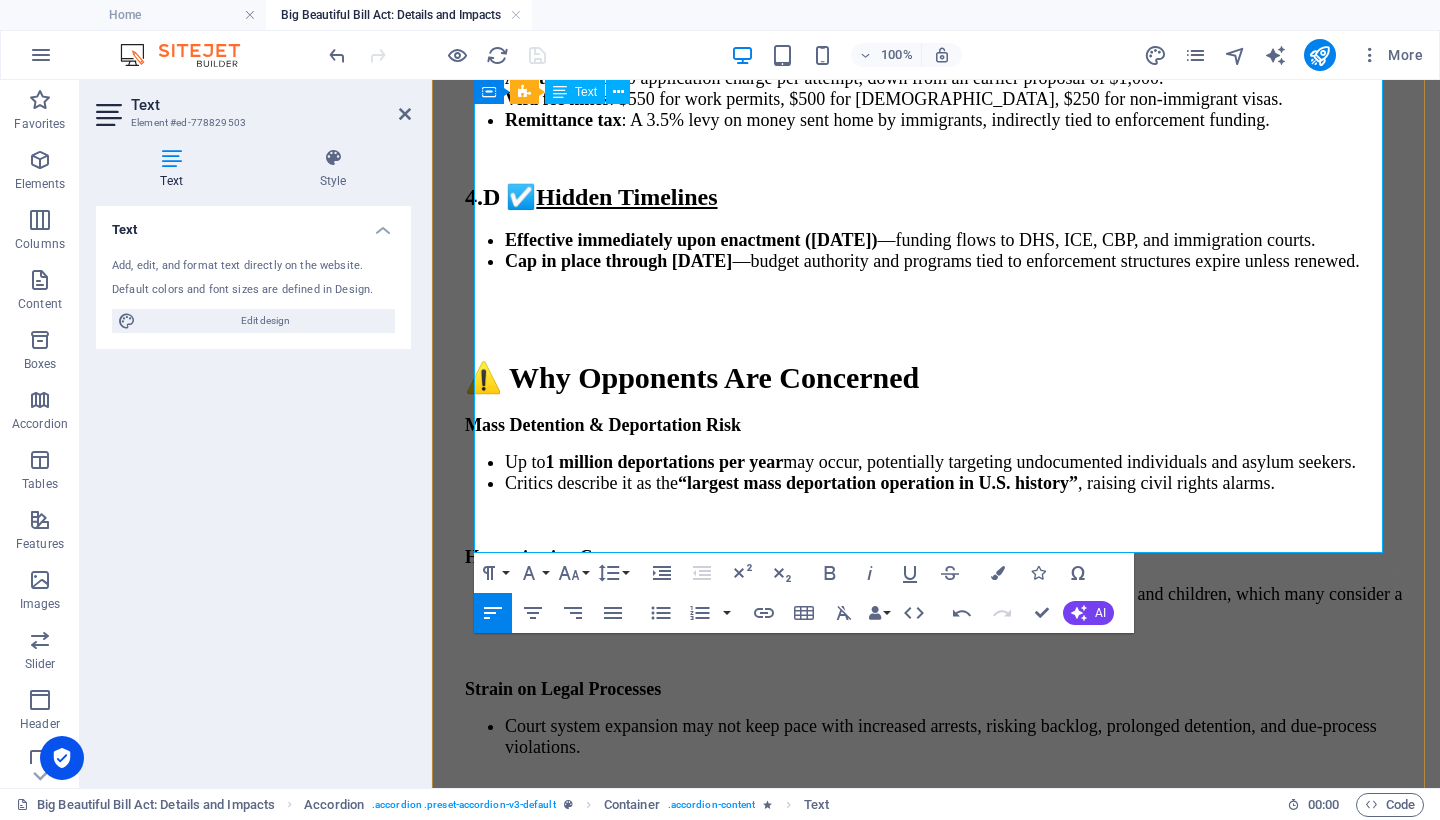 type 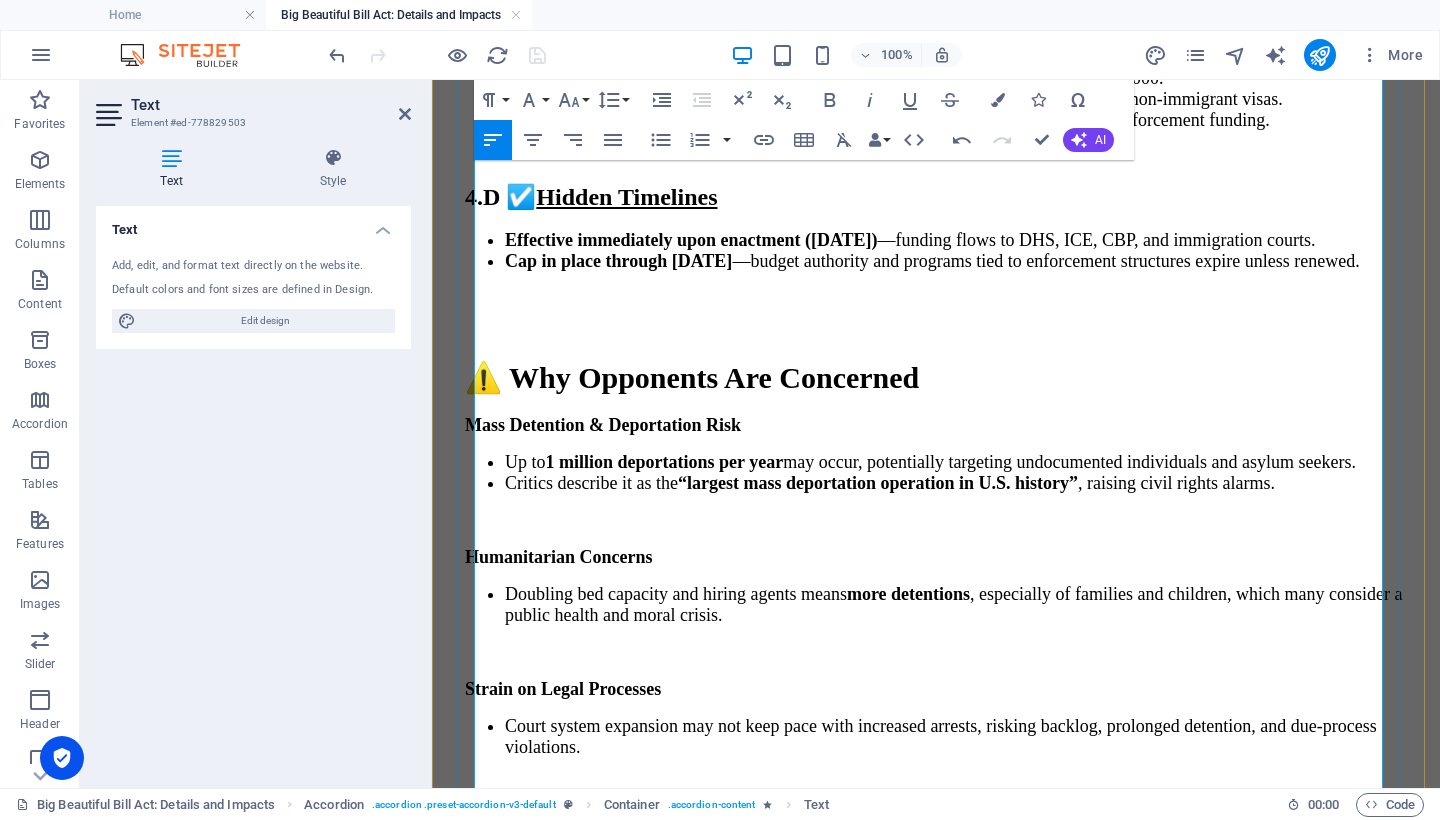 drag, startPoint x: 1087, startPoint y: 507, endPoint x: 476, endPoint y: 507, distance: 611 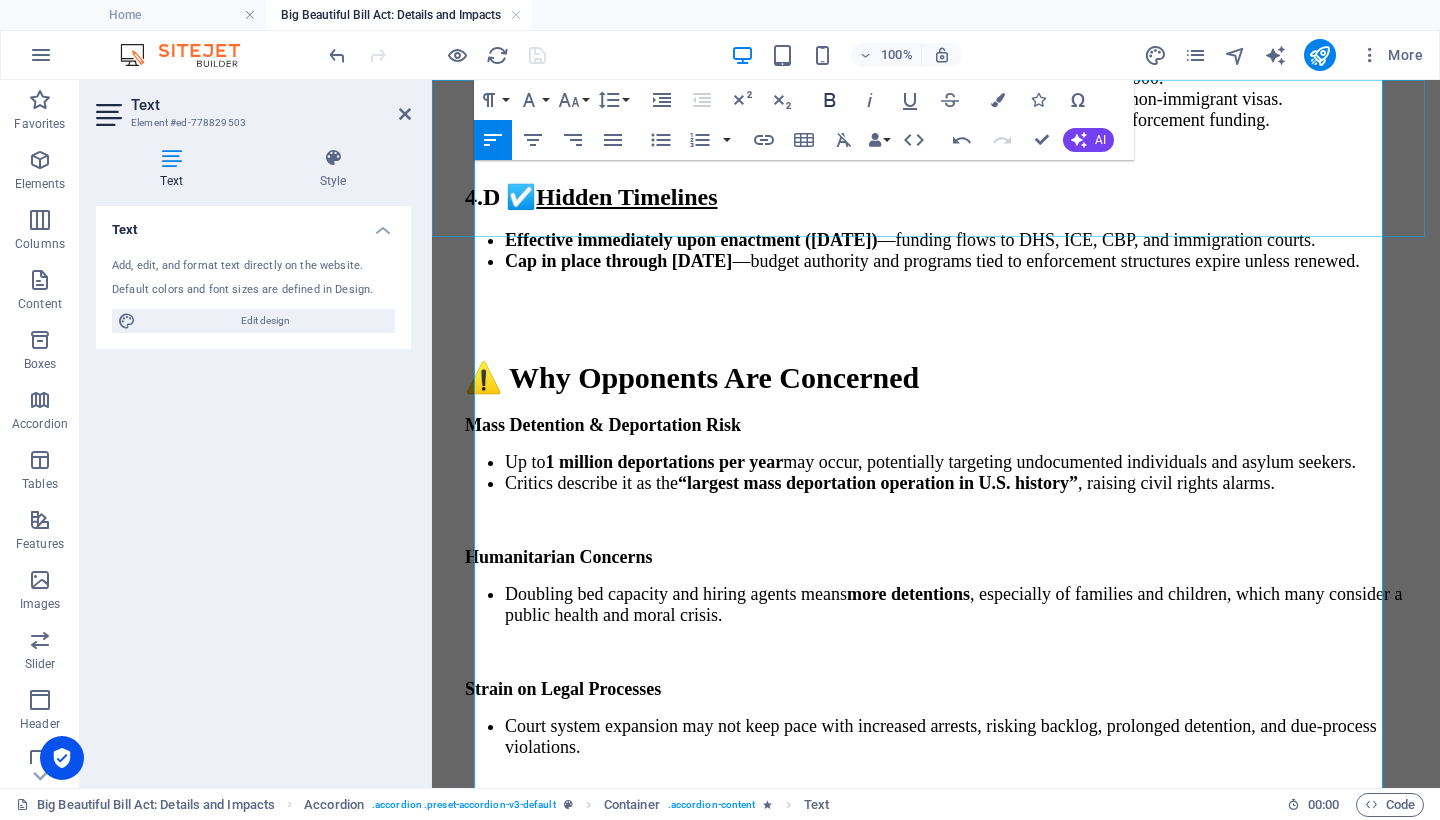 click 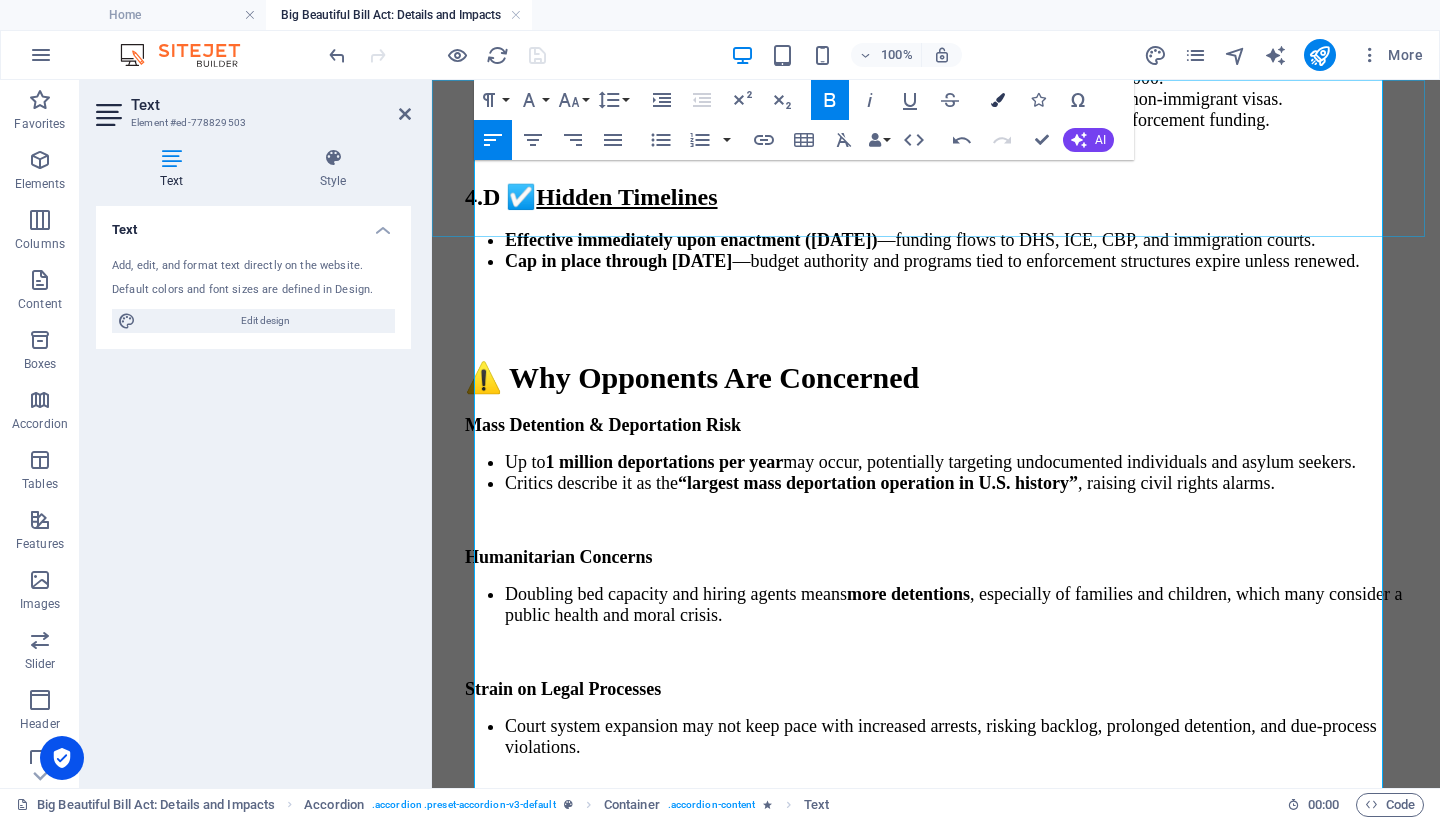 click at bounding box center (998, 100) 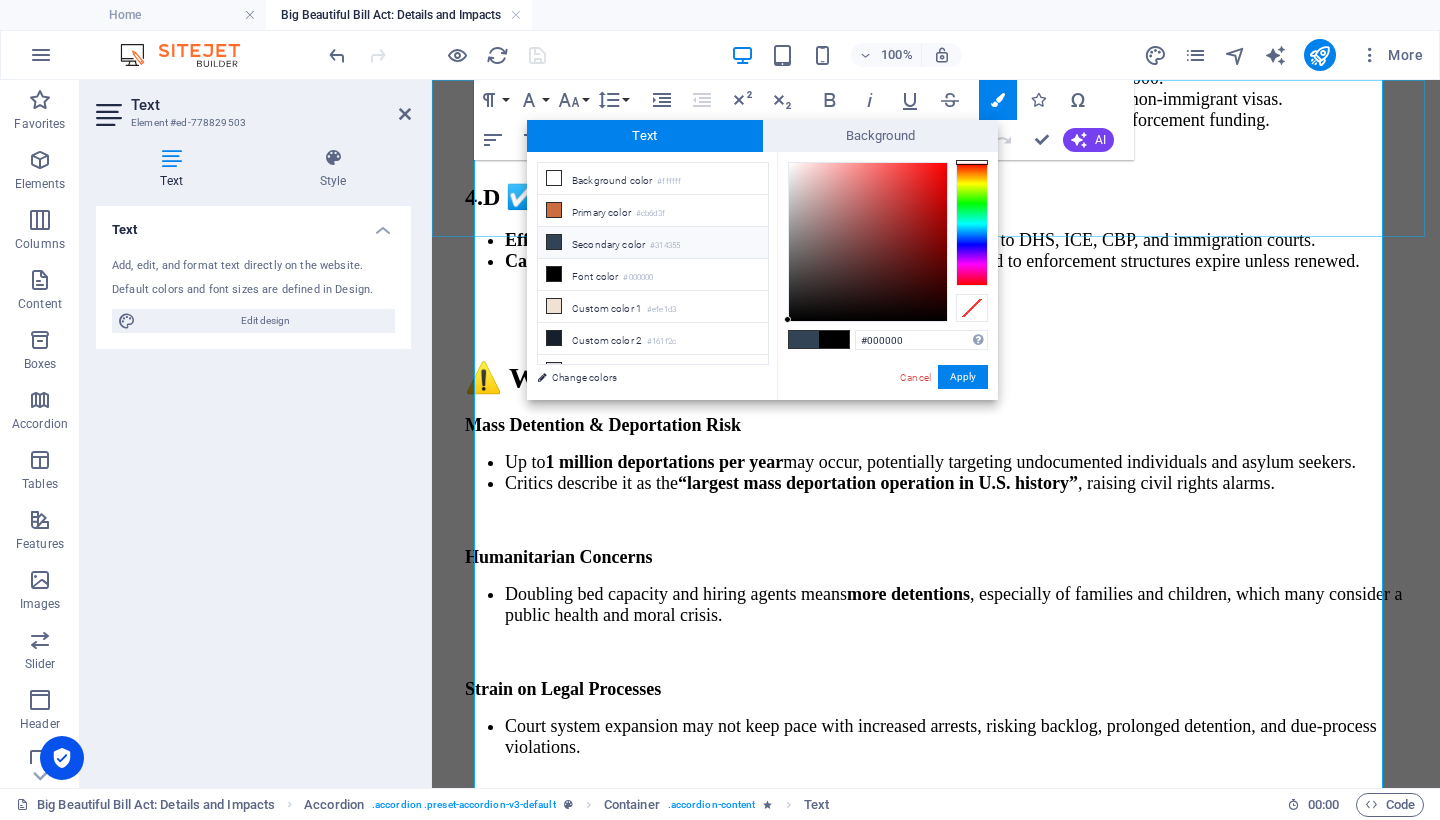 type on "#b20909" 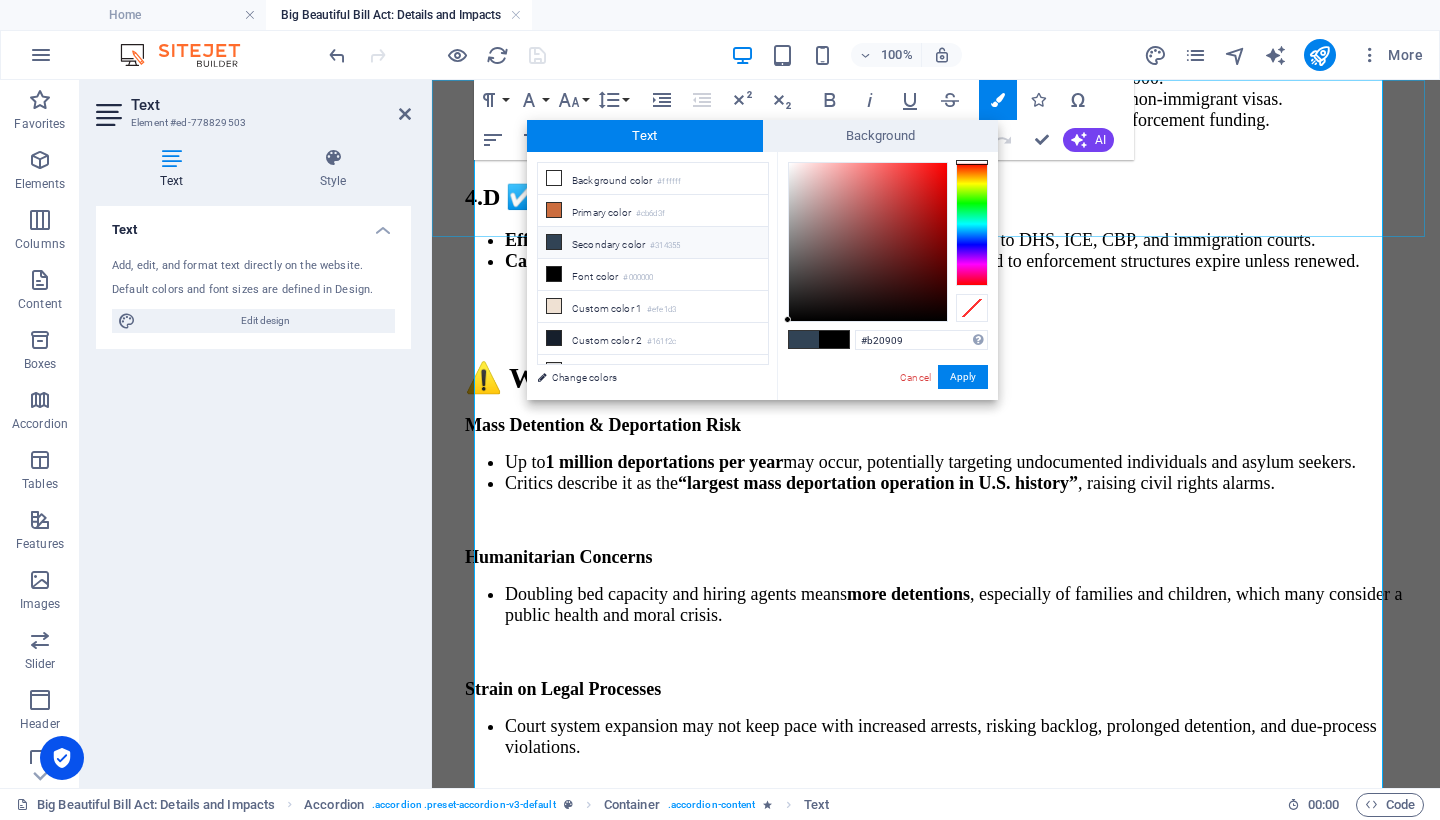 click at bounding box center [868, 242] 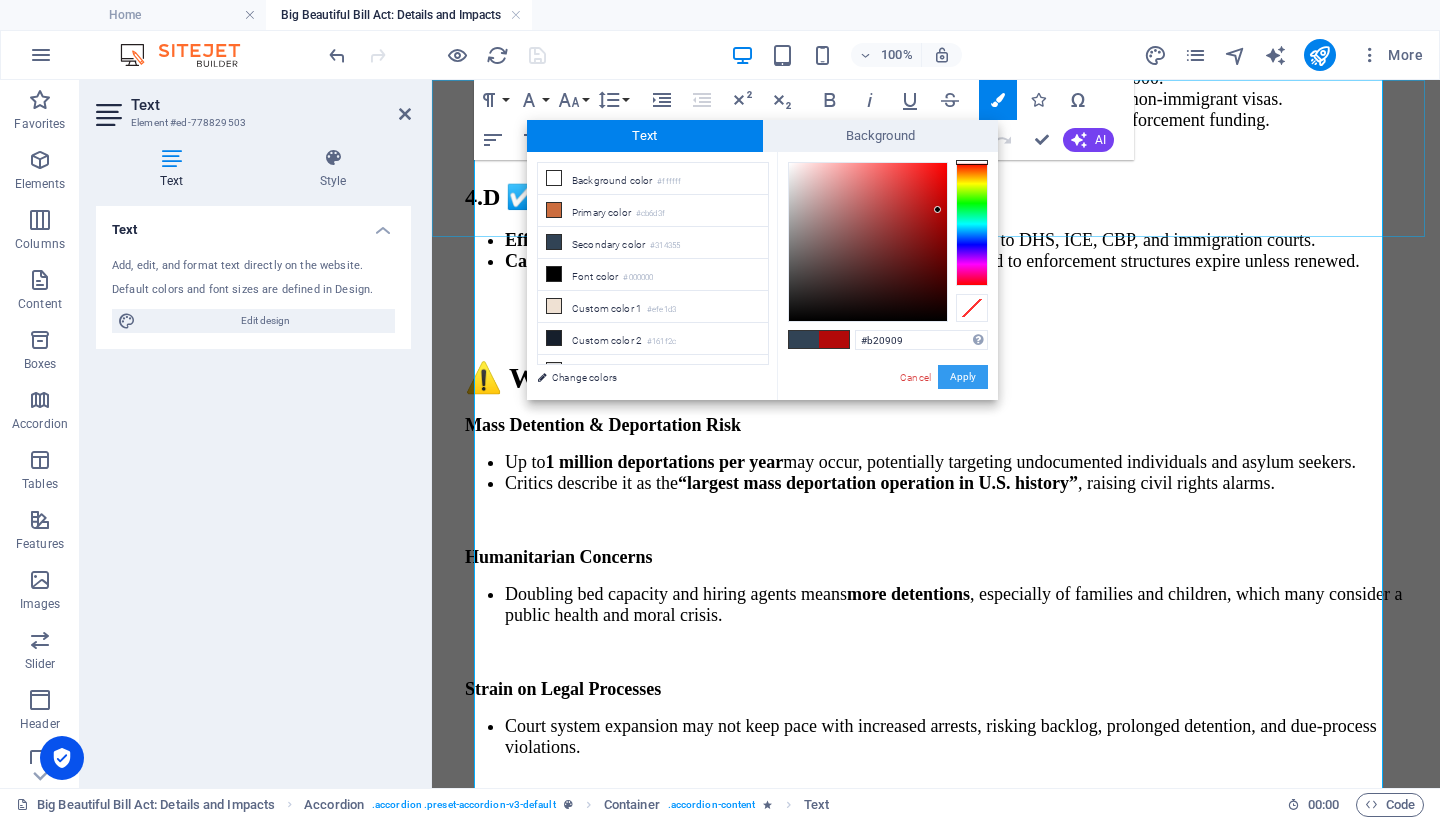 click on "Apply" at bounding box center [963, 377] 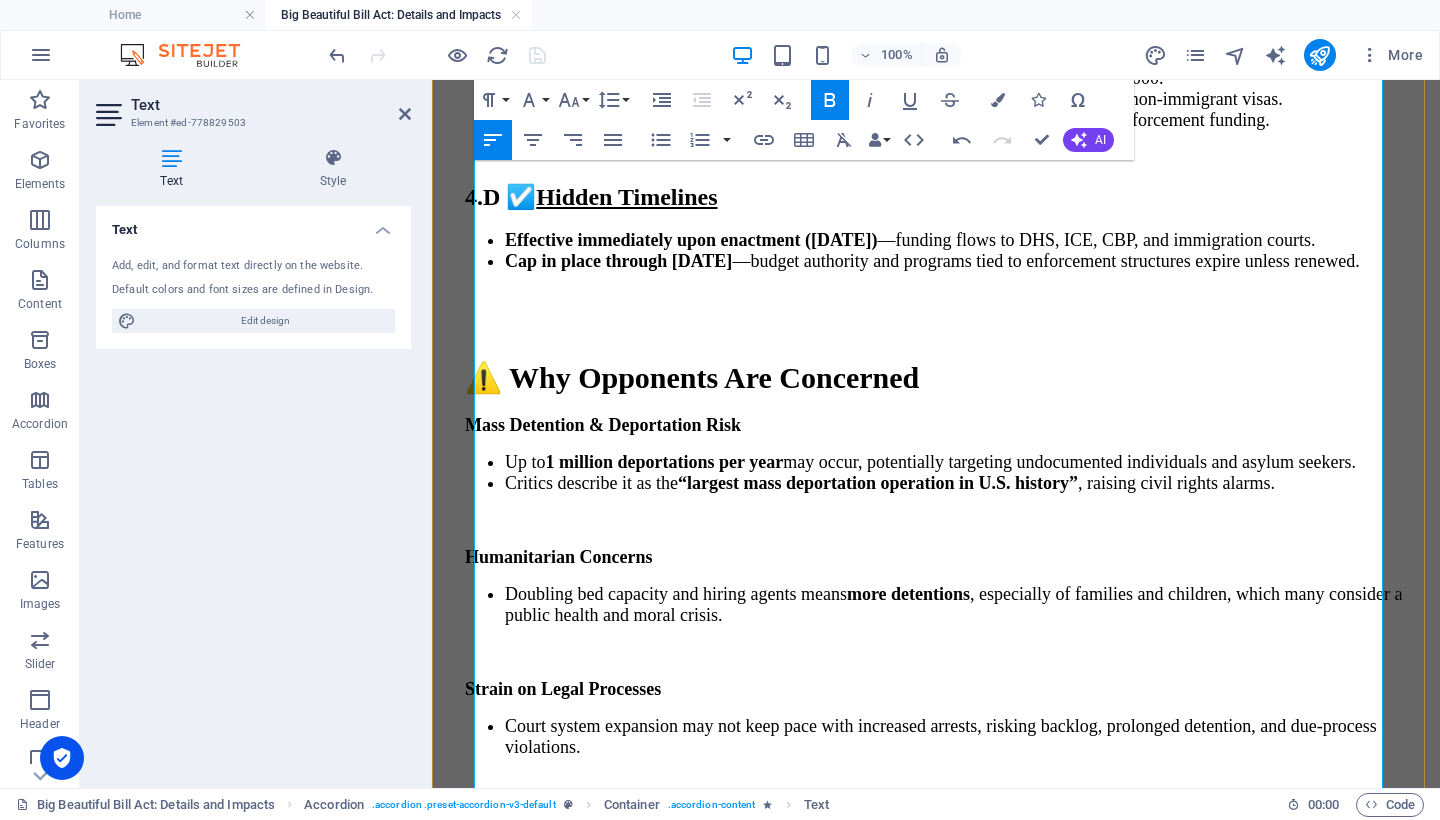scroll, scrollTop: 12595, scrollLeft: 0, axis: vertical 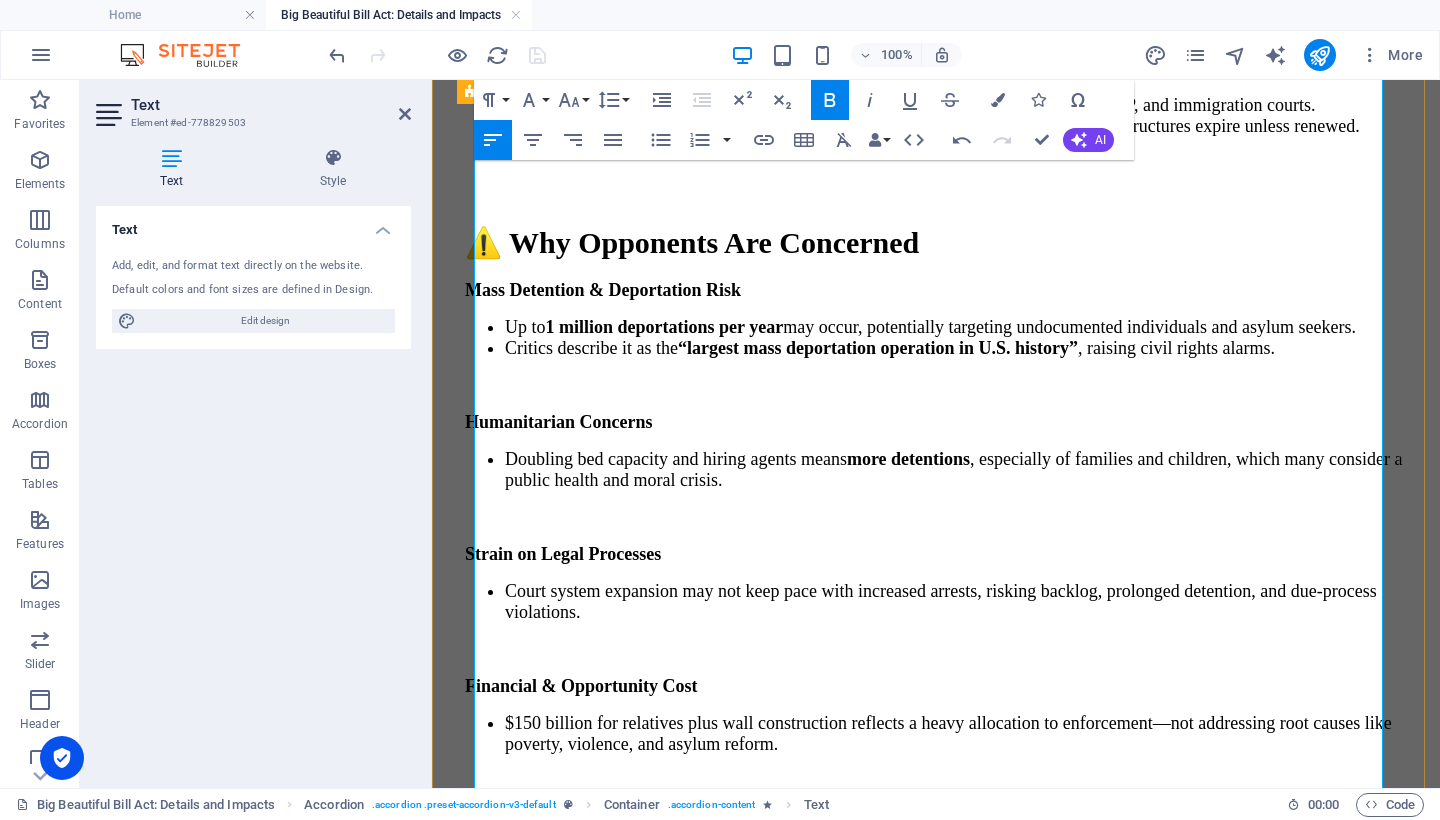 drag, startPoint x: 910, startPoint y: 497, endPoint x: 467, endPoint y: 434, distance: 447.45728 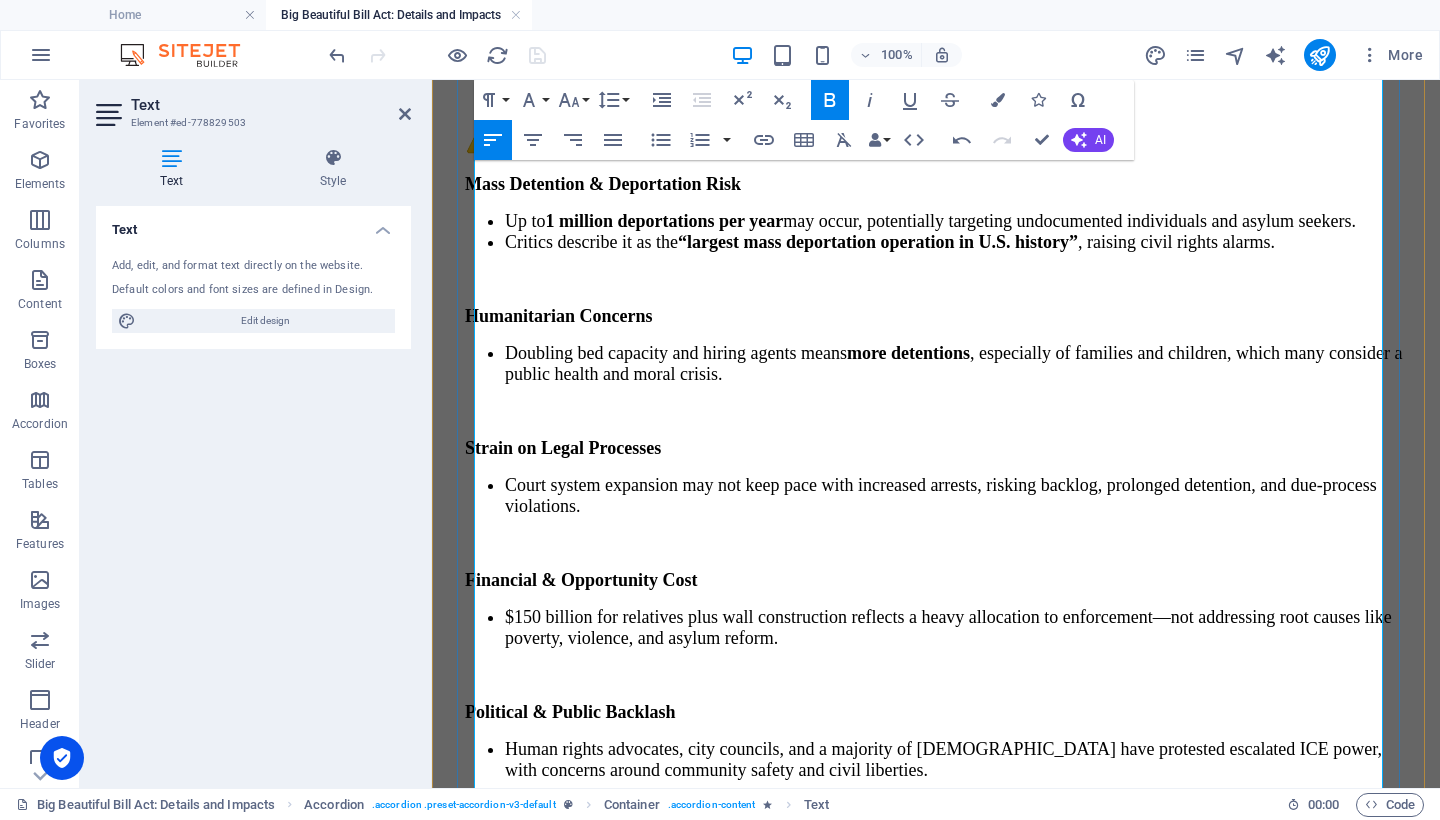 scroll, scrollTop: 12672, scrollLeft: 0, axis: vertical 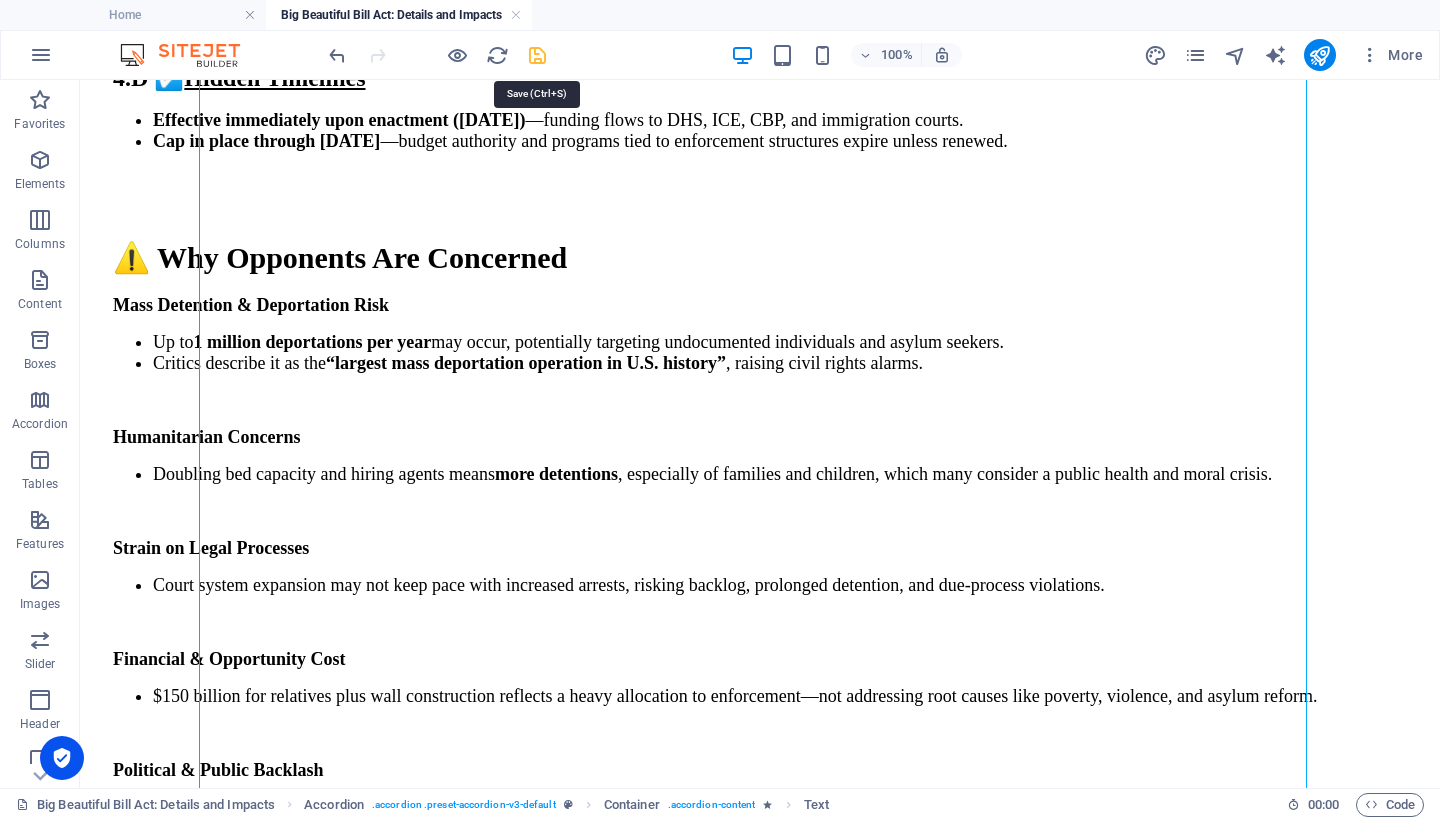 click at bounding box center (537, 55) 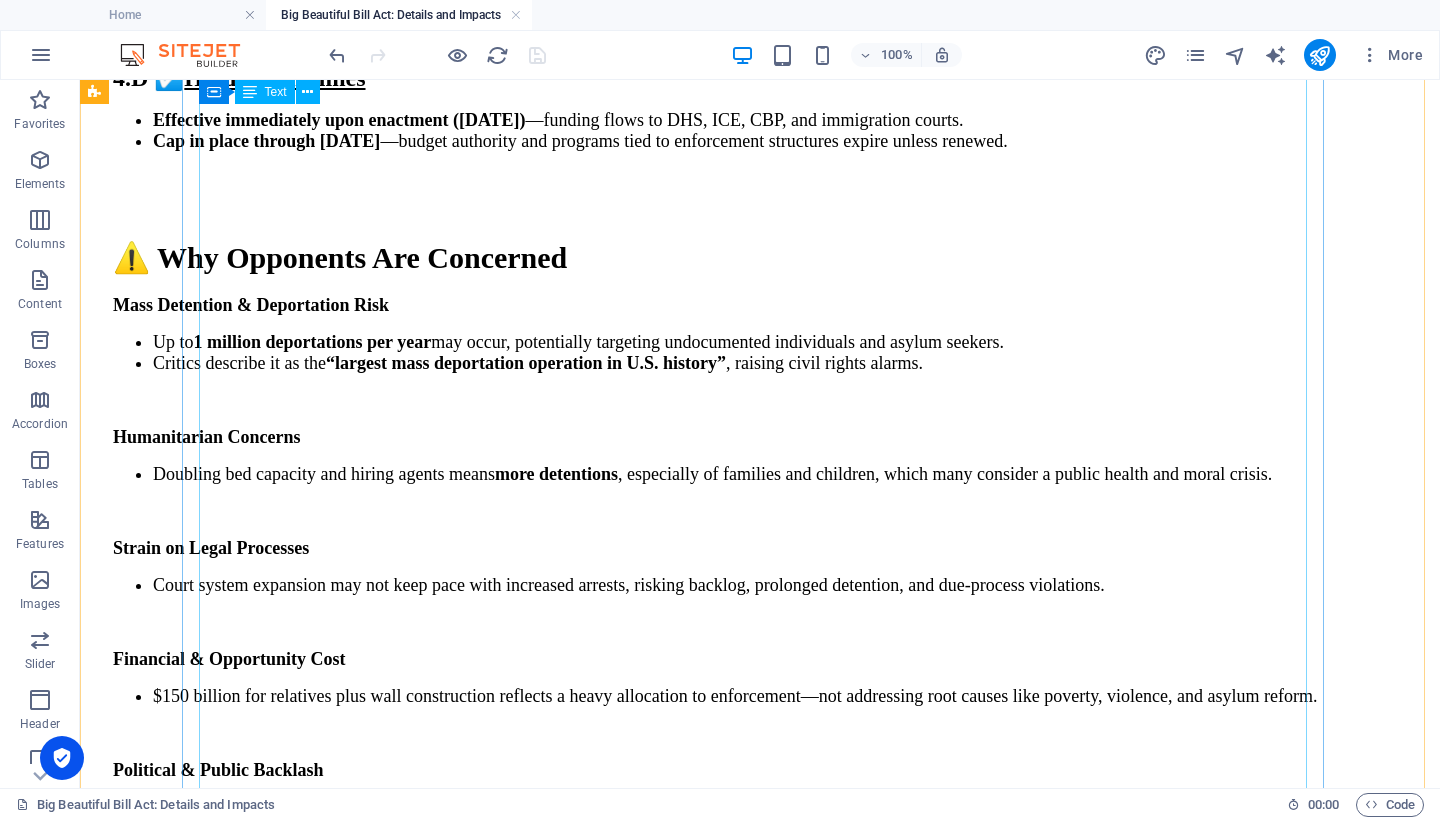 click on "4.A 💵  Major Funding Increases Total Funding :  $150 billion  directed to border and interior enforcement over  four years  to  [DATE]. Allocations include : $46–46.5 billion  for the border wall and physical barriers. $45 billion  to double detention bed capacity—from ~41,000 to ~116,000–125,000 beds. $29.9–30 billion  for hiring 10,000+ additional ICE officers plus support and tech. $5 billion  upgrade funding for CBP (facilities, equipment). $3.3 billion  to hire more immigration judges and support staff. $17.3 billion  for state/local enforcement support. $10 billion  to reimburse DHS costs related to border security. 4.B 🚓  Increased Enforcement Capacity Detention beds : Expand capacity to  100,000–125,000 beds , enabling large-scale detentions . Hiring targets : 10,000 new ICE agents, plus 3,000 new Border Patrol and CBP staff. Arrest quotas : Border czar [PERSON_NAME] requested  7,000 daily ICE arrests , a sharp rise from 1,800–3,000 per day. 4.C 🧾" at bounding box center (760, 1256) 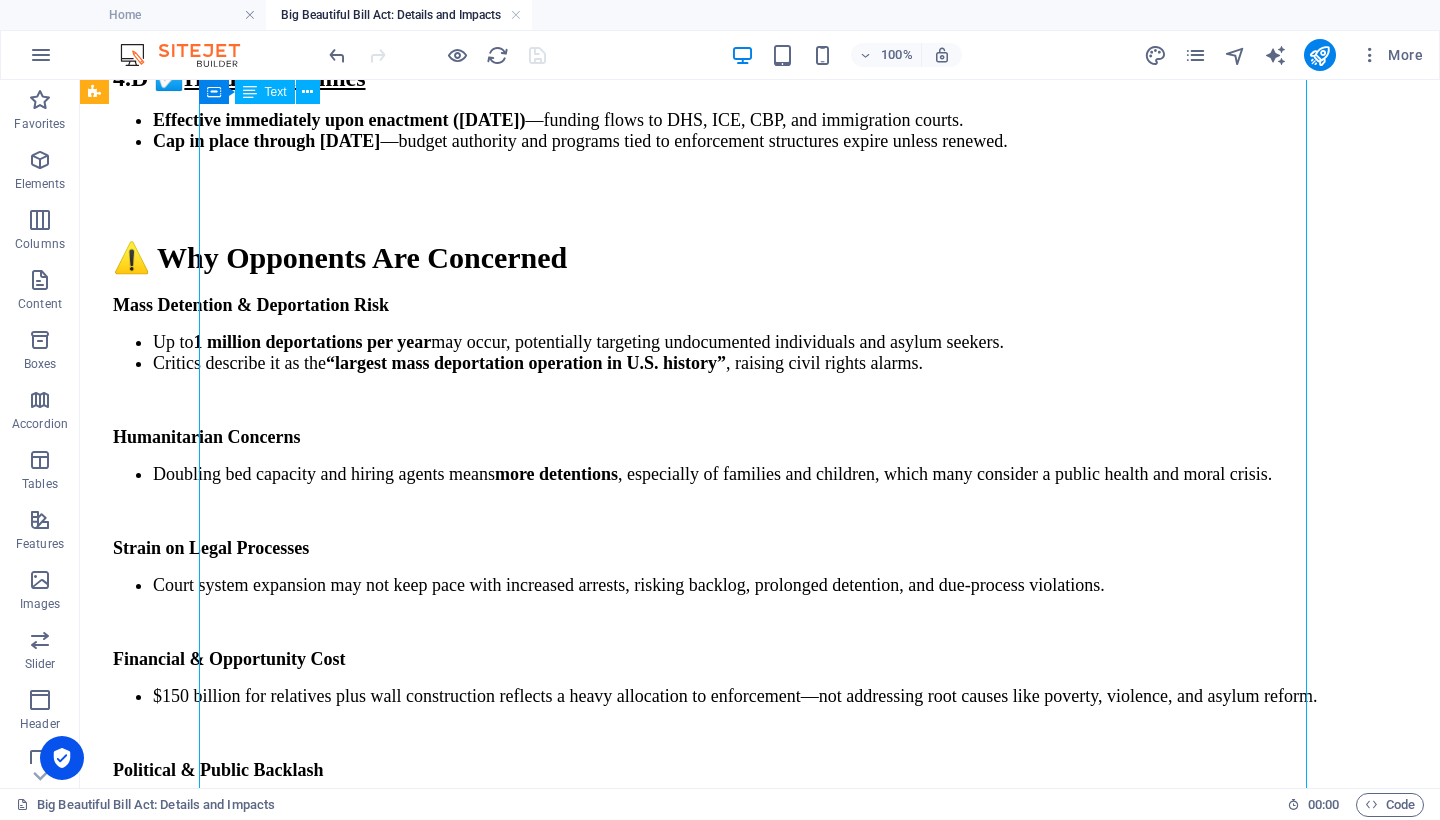 click on "4.A 💵  Major Funding Increases Total Funding :  $150 billion  directed to border and interior enforcement over  four years  to  [DATE]. Allocations include : $46–46.5 billion  for the border wall and physical barriers. $45 billion  to double detention bed capacity—from ~41,000 to ~116,000–125,000 beds. $29.9–30 billion  for hiring 10,000+ additional ICE officers plus support and tech. $5 billion  upgrade funding for CBP (facilities, equipment). $3.3 billion  to hire more immigration judges and support staff. $17.3 billion  for state/local enforcement support. $10 billion  to reimburse DHS costs related to border security. 4.B 🚓  Increased Enforcement Capacity Detention beds : Expand capacity to  100,000–125,000 beds , enabling large-scale detentions . Hiring targets : 10,000 new ICE agents, plus 3,000 new Border Patrol and CBP staff. Arrest quotas : Border czar [PERSON_NAME] requested  7,000 daily ICE arrests , a sharp rise from 1,800–3,000 per day. 4.C 🧾" at bounding box center [760, 1256] 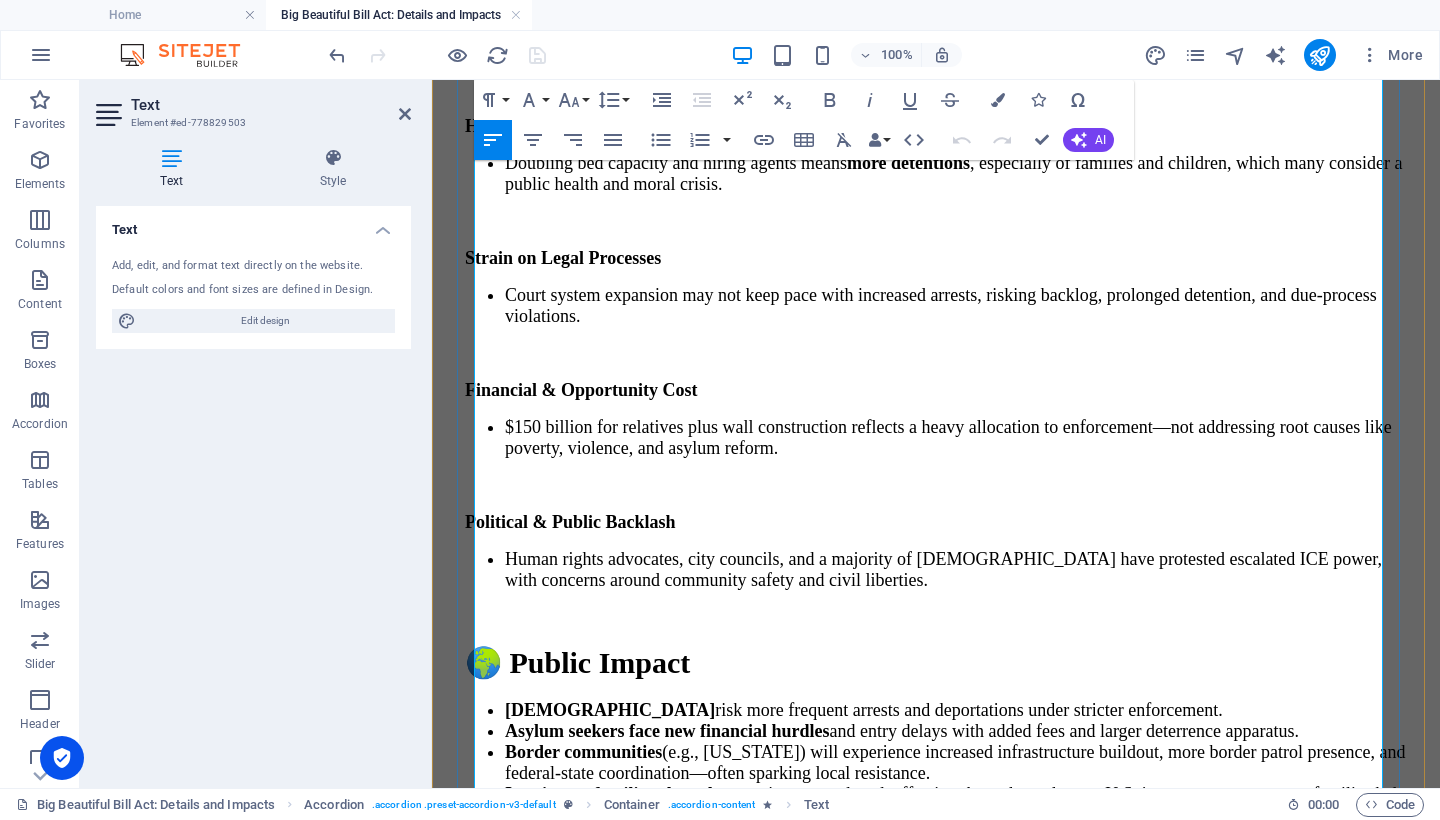 scroll, scrollTop: 12741, scrollLeft: 0, axis: vertical 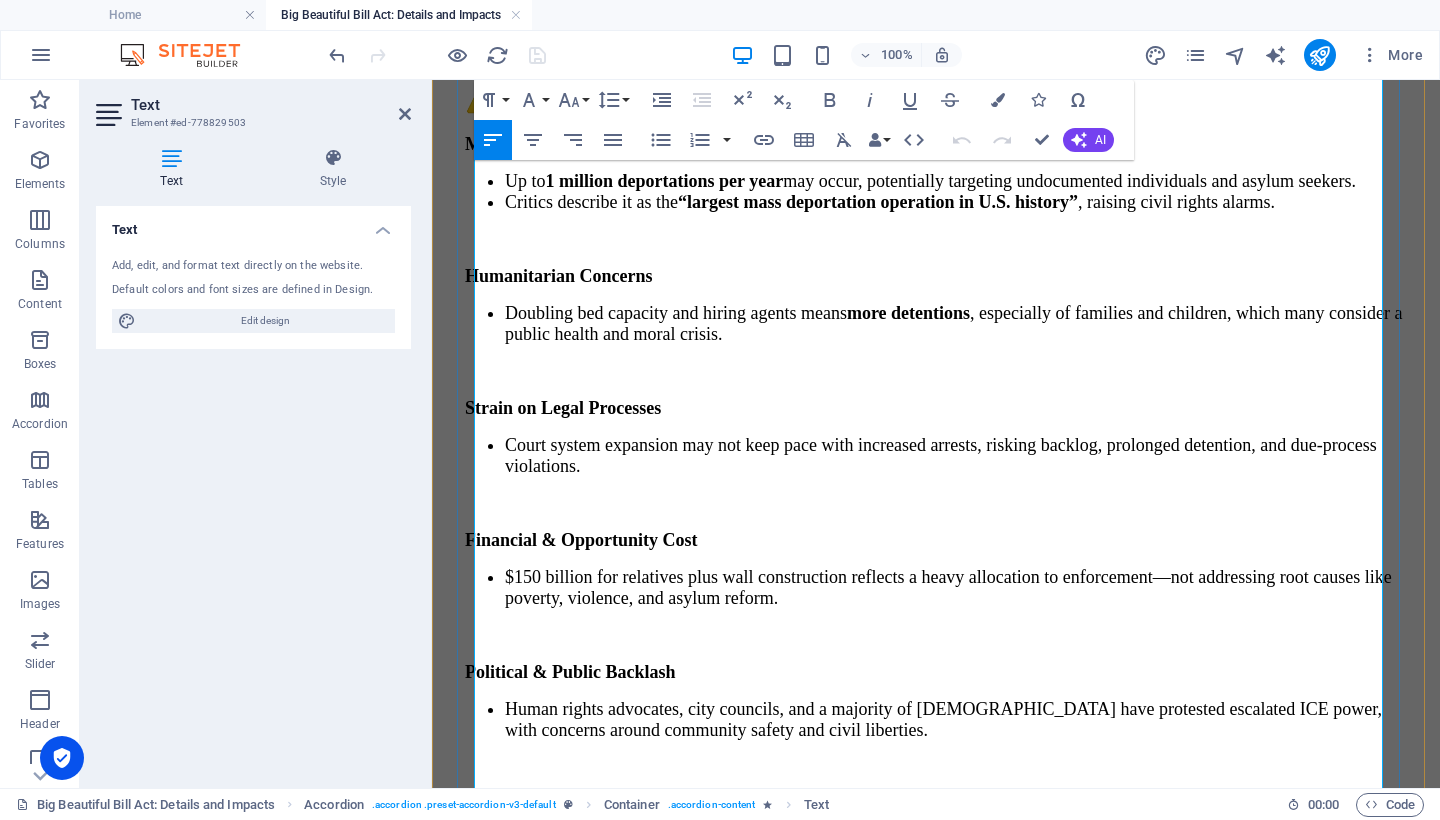 click on "Total Funding:" at bounding box center [556, 1386] 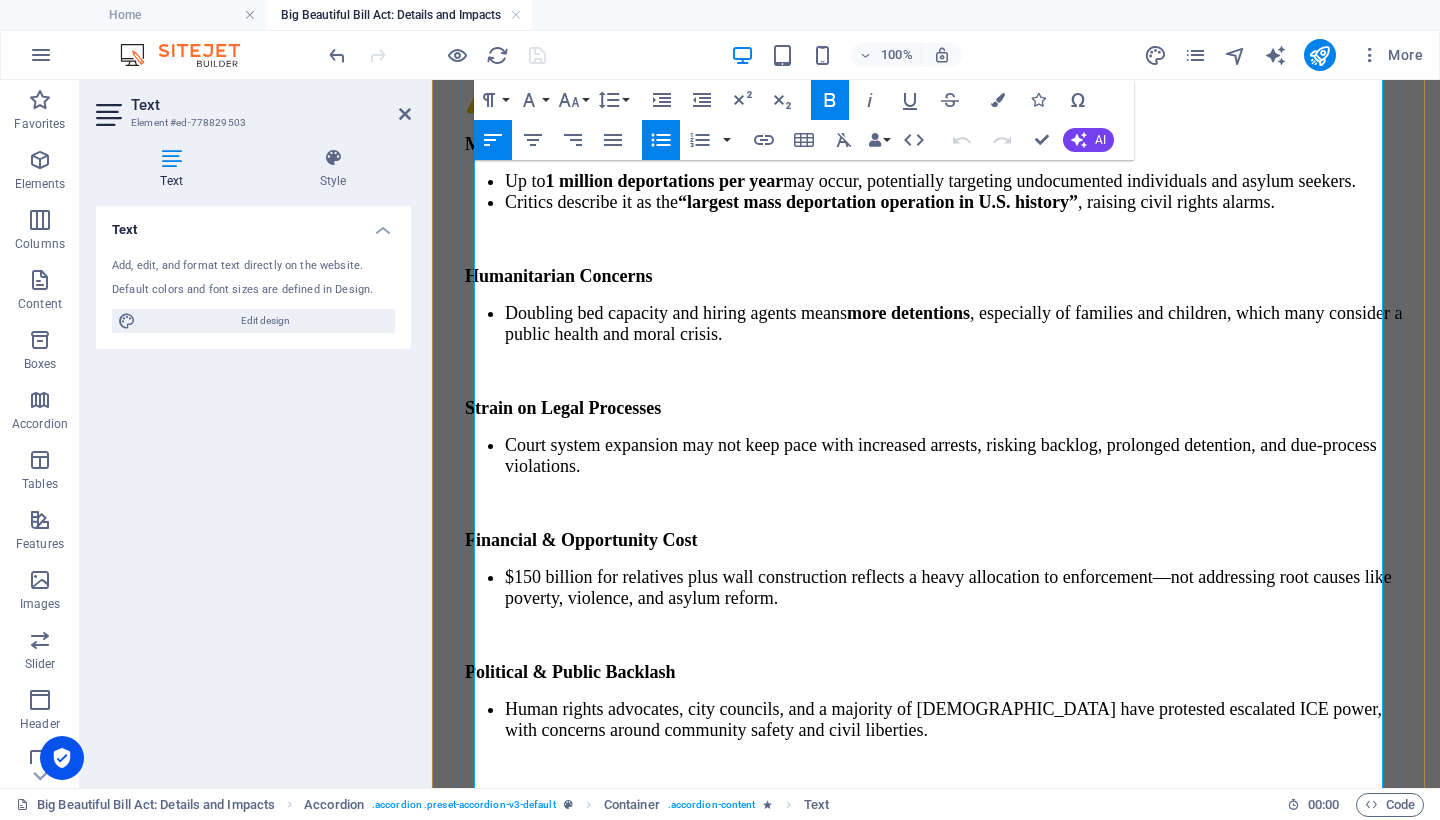 click on "4.A 💵 Major Funding Increases" at bounding box center (936, 1344) 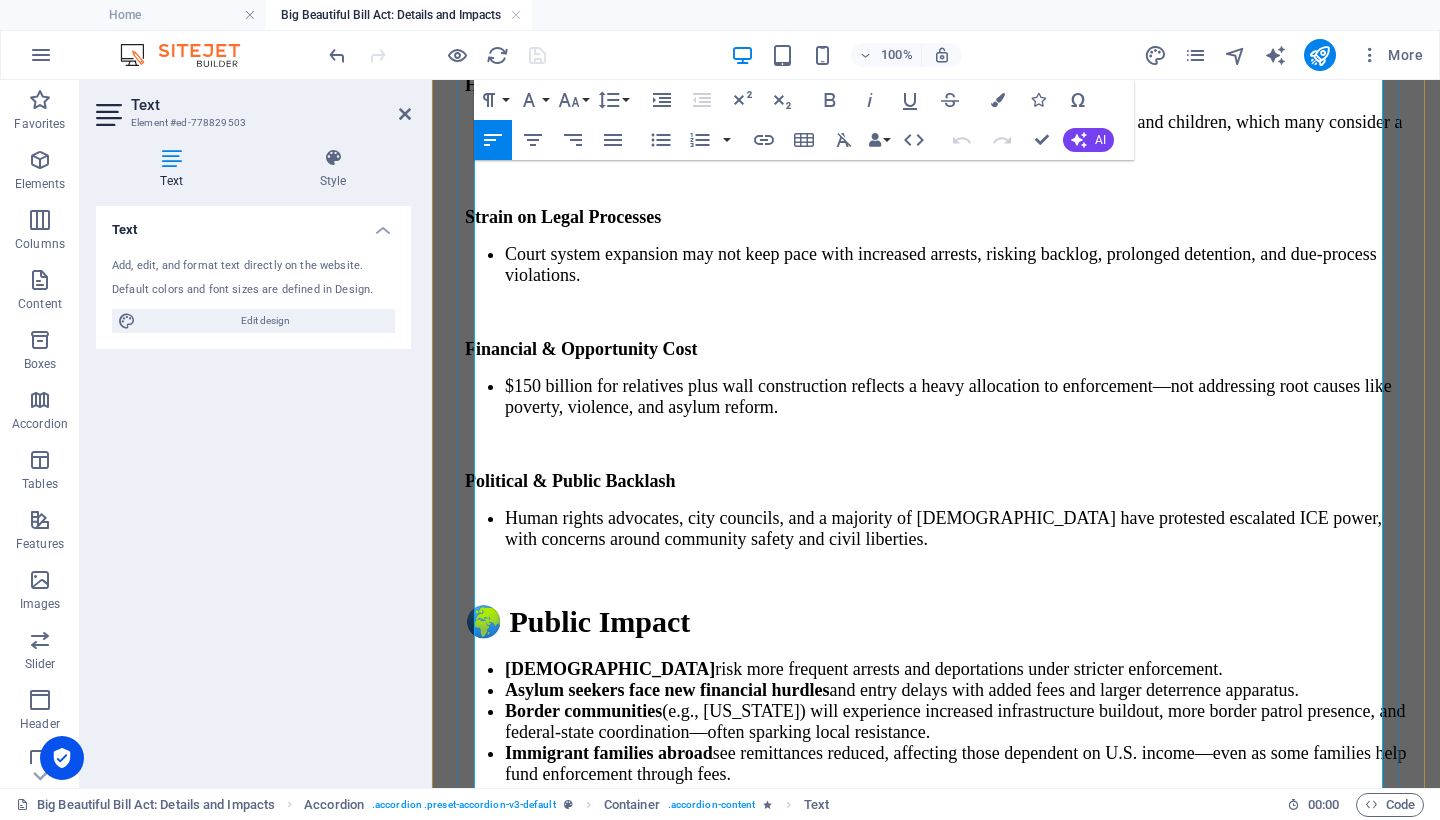 scroll, scrollTop: 12570, scrollLeft: 0, axis: vertical 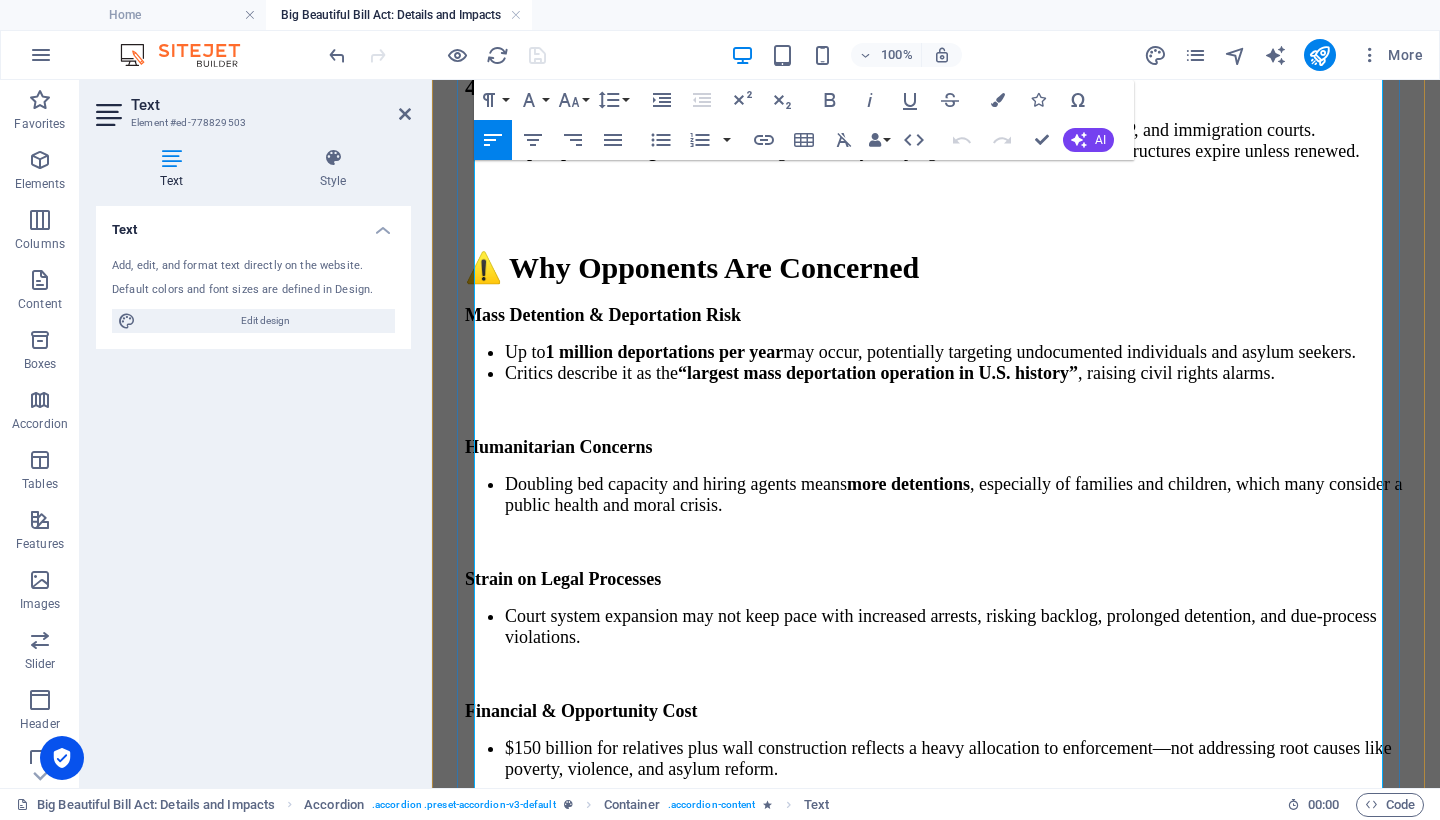 click on "**********" at bounding box center [796, 1418] 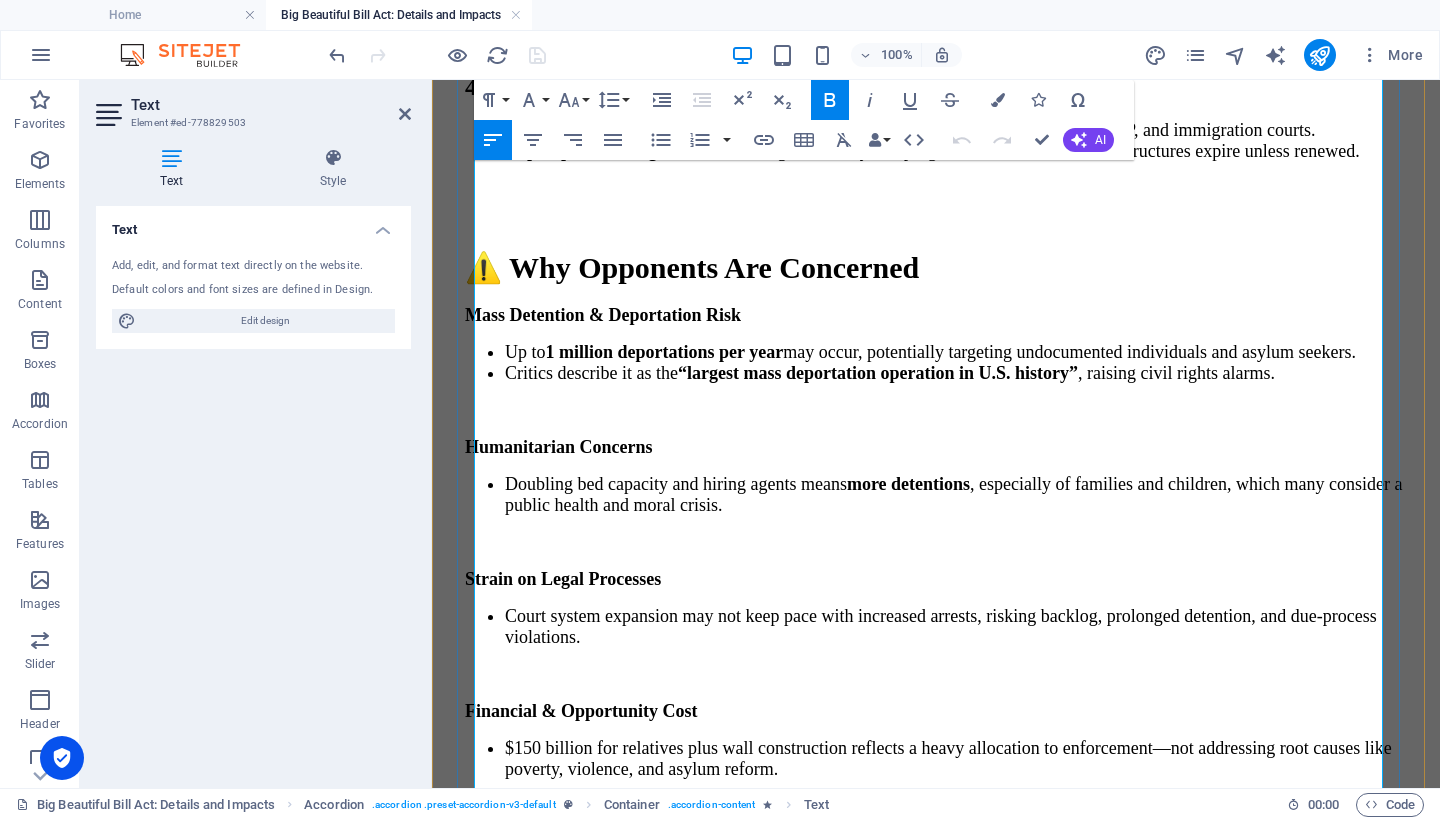 click at bounding box center [936, 1454] 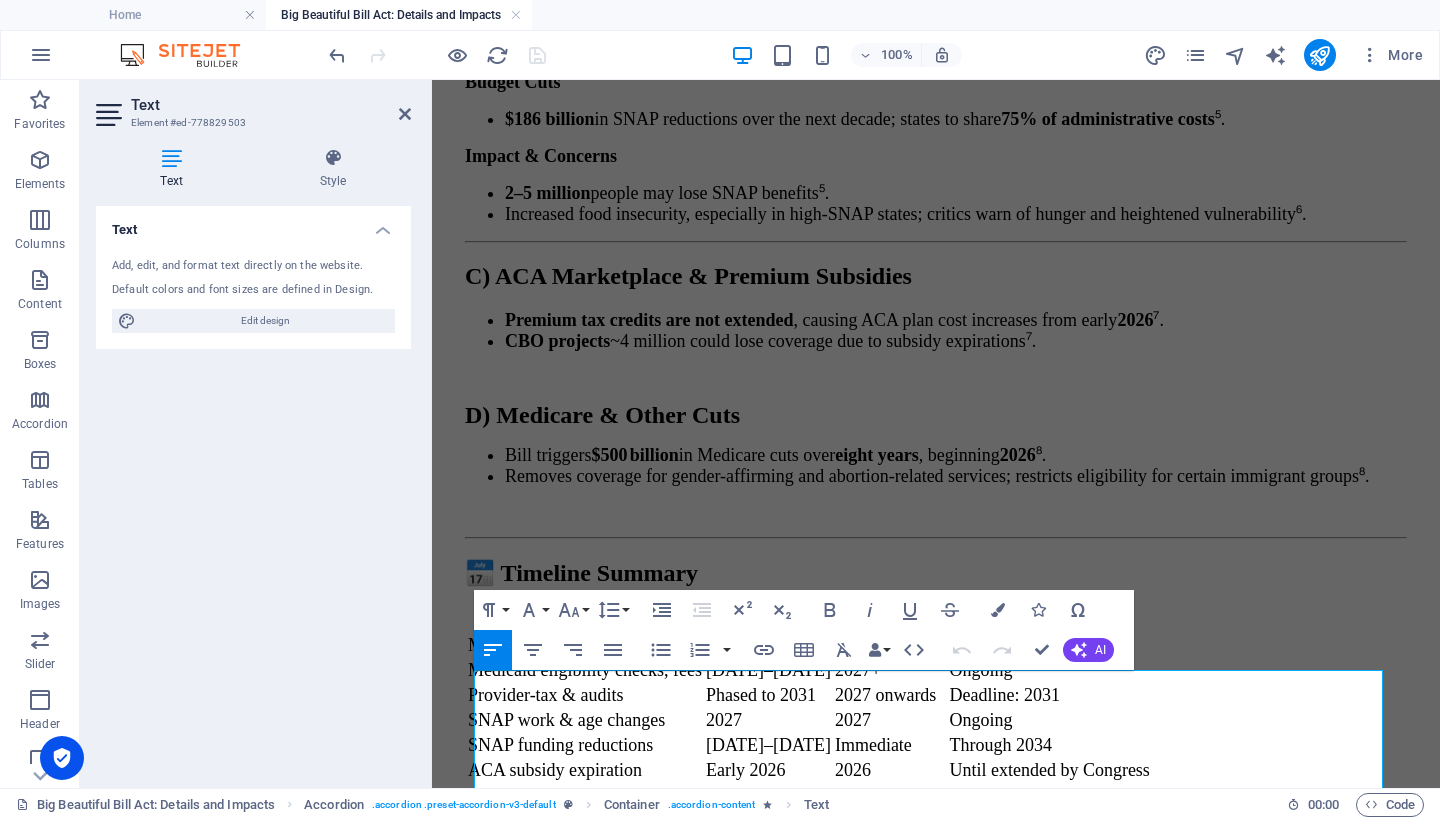 drag, startPoint x: 481, startPoint y: 410, endPoint x: 511, endPoint y: 16, distance: 395.14047 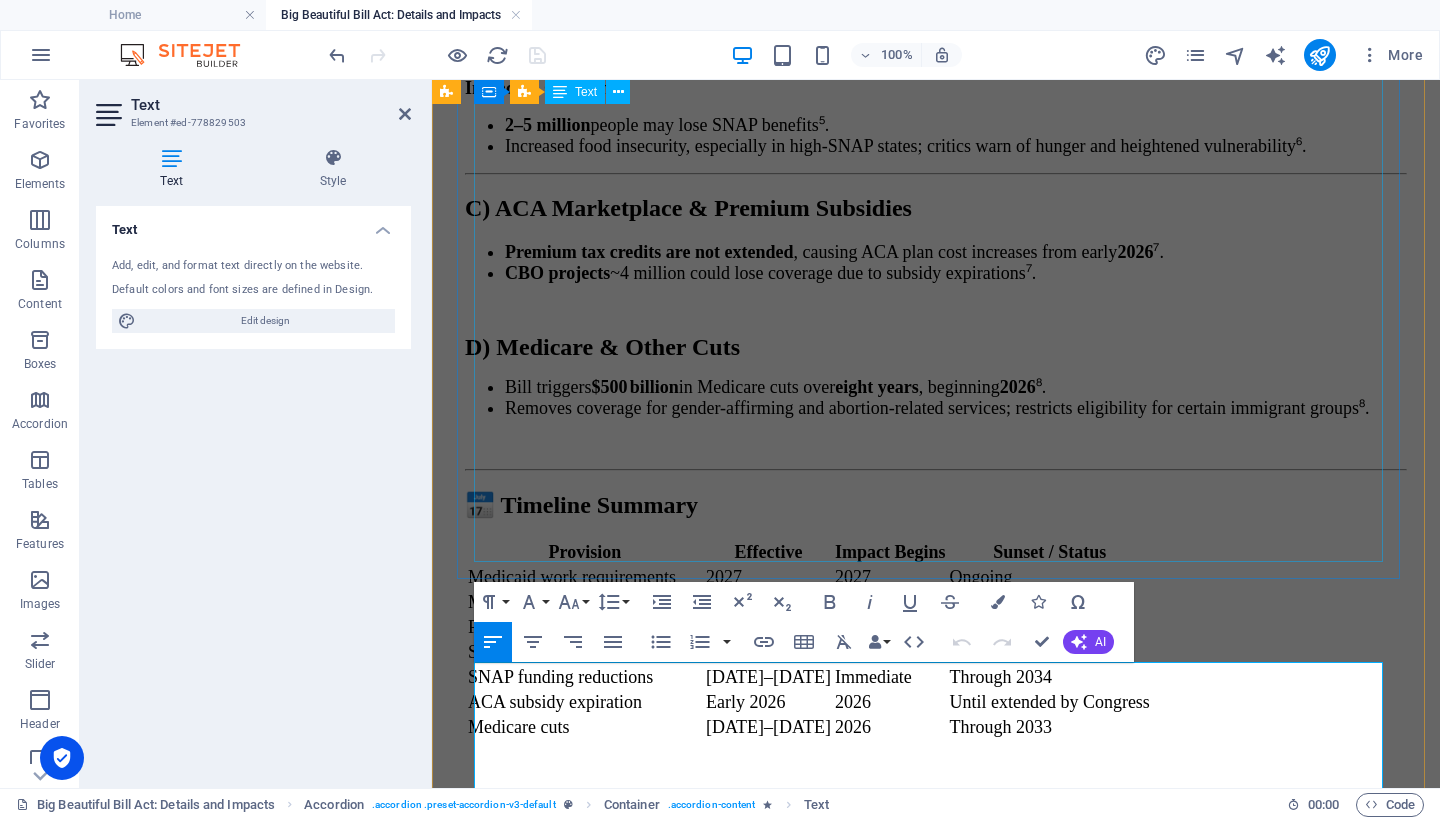 scroll, scrollTop: 10285, scrollLeft: 0, axis: vertical 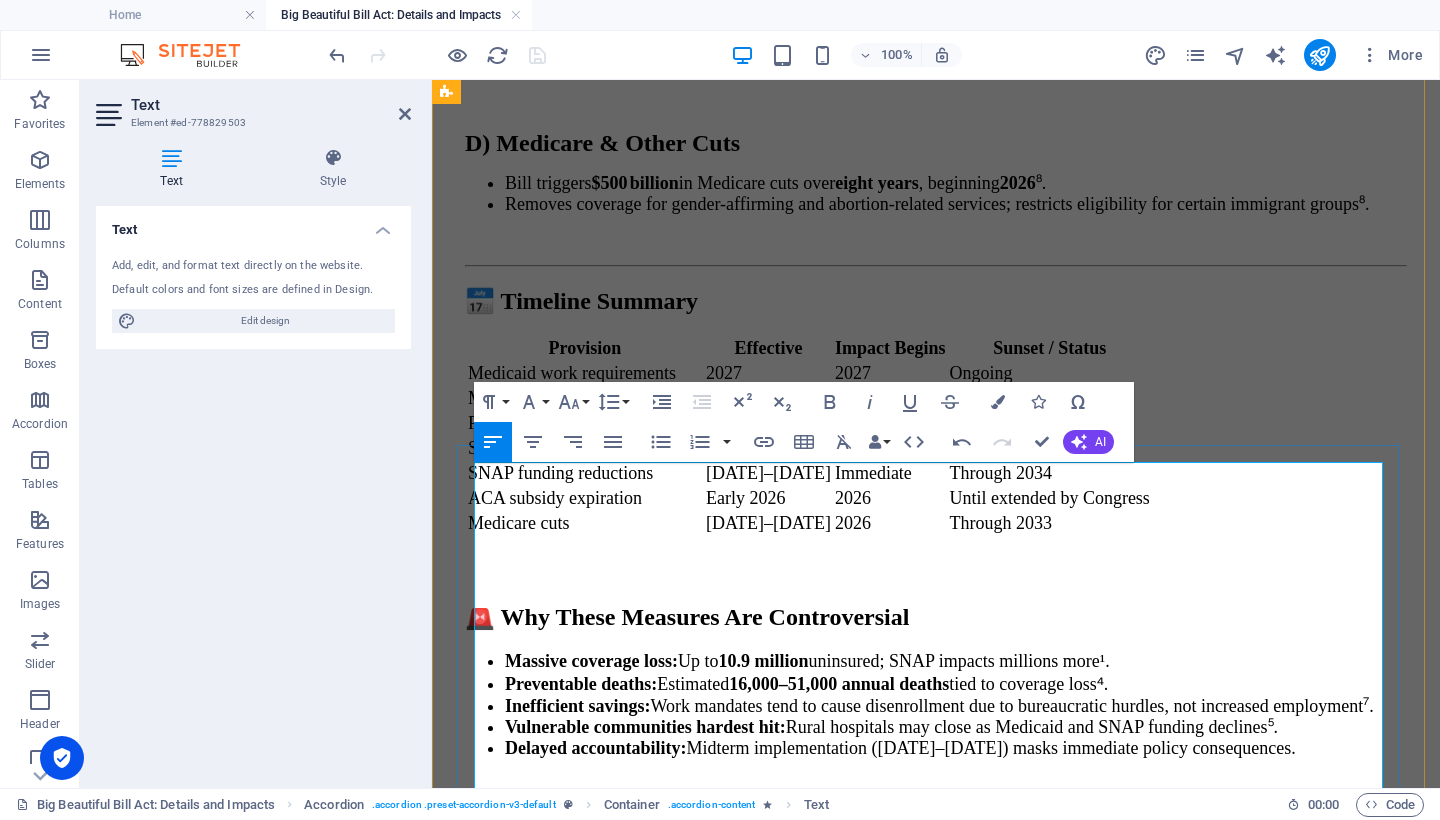 click at bounding box center [936, 1730] 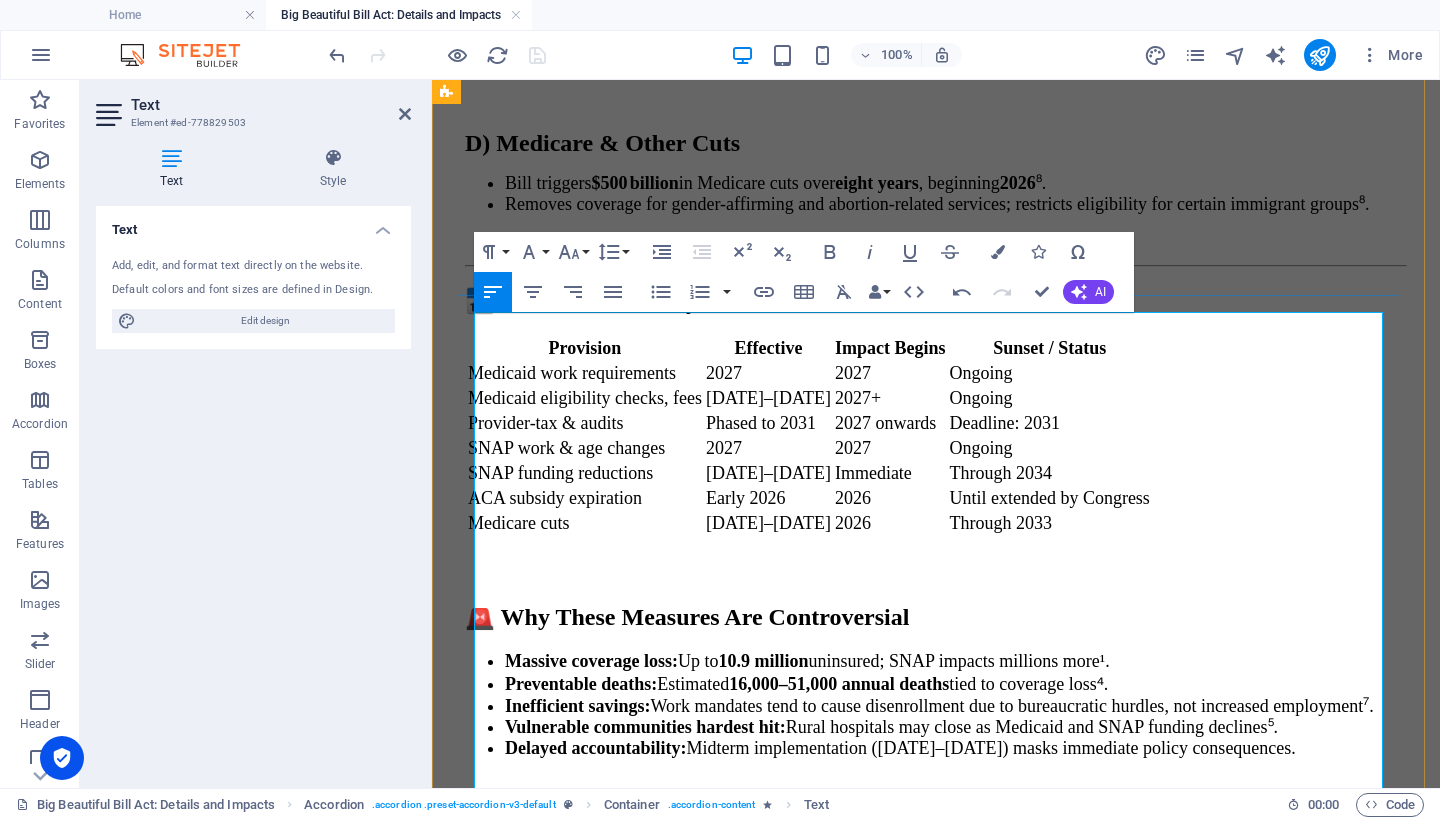 scroll, scrollTop: 10435, scrollLeft: 0, axis: vertical 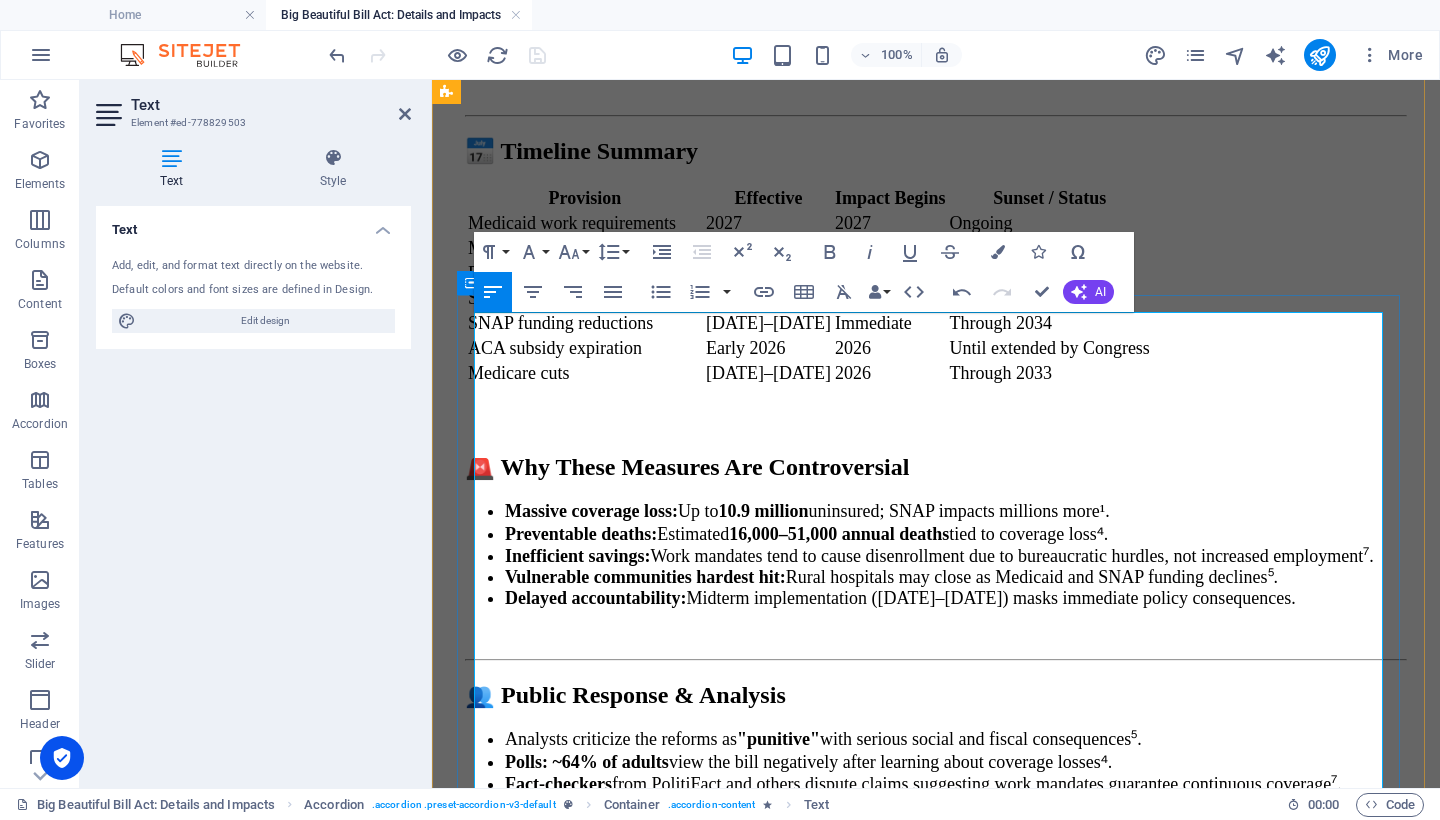 drag, startPoint x: 973, startPoint y: 371, endPoint x: 462, endPoint y: 380, distance: 511.07925 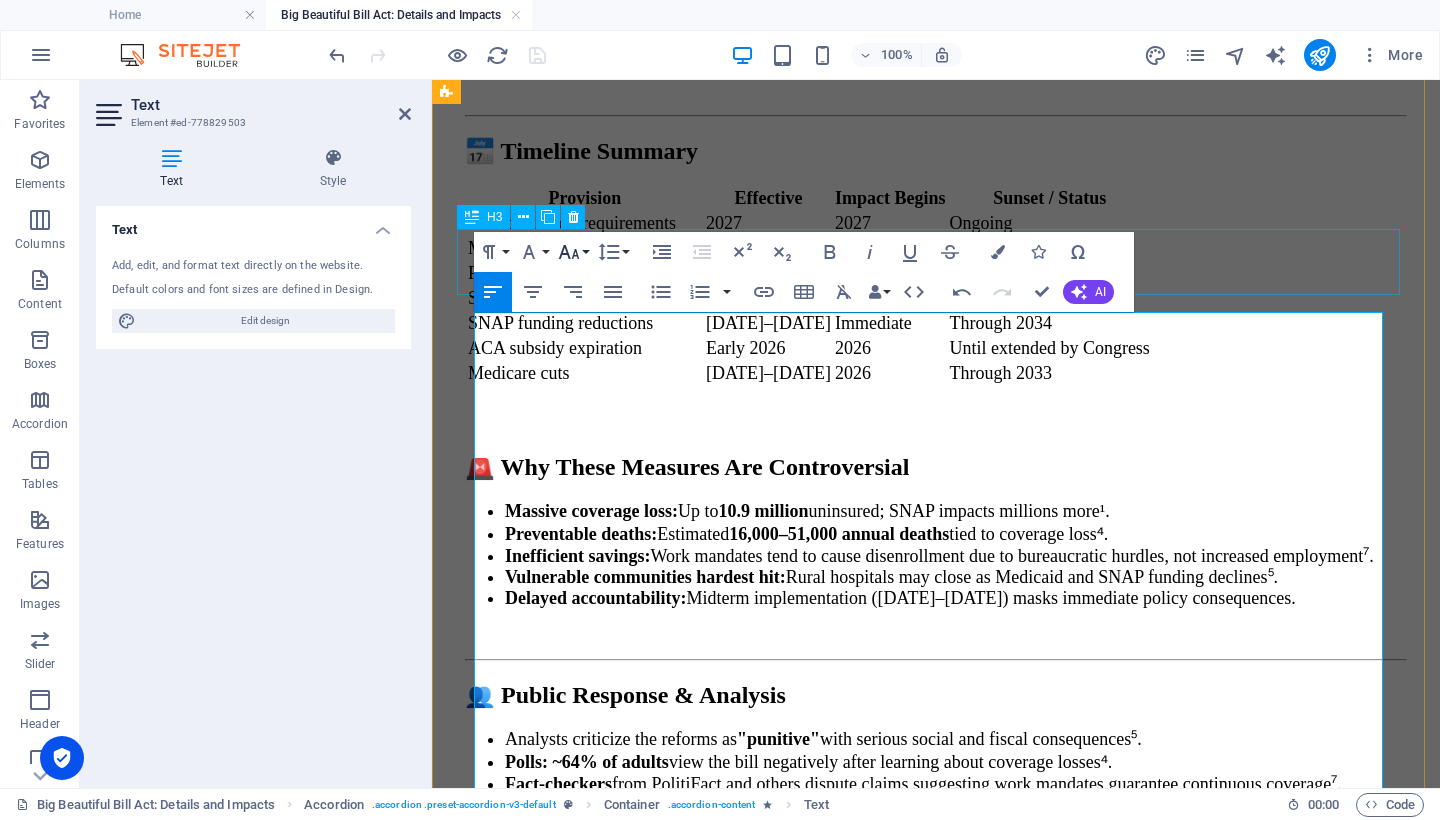 click 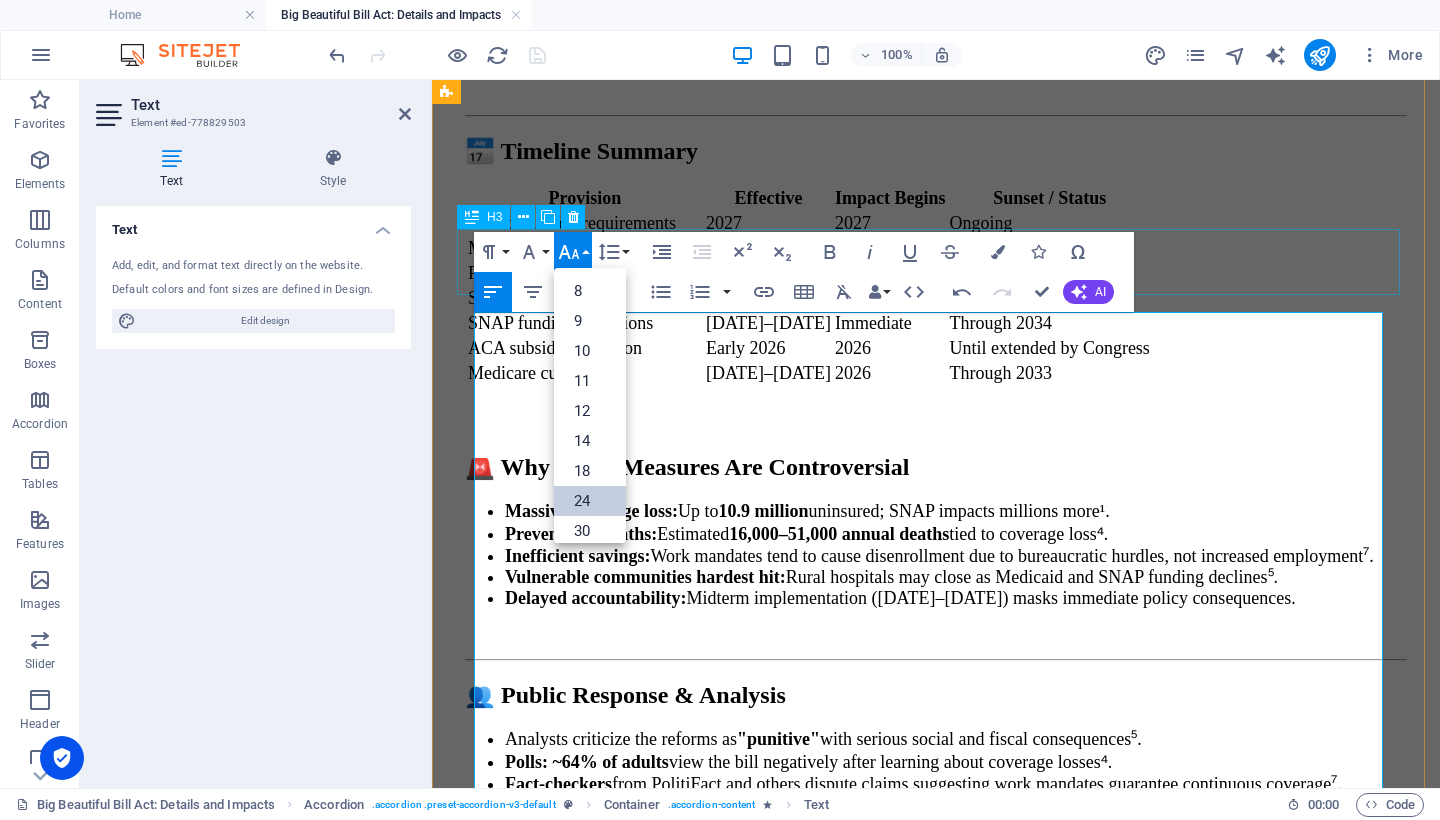 click on "24" at bounding box center (590, 501) 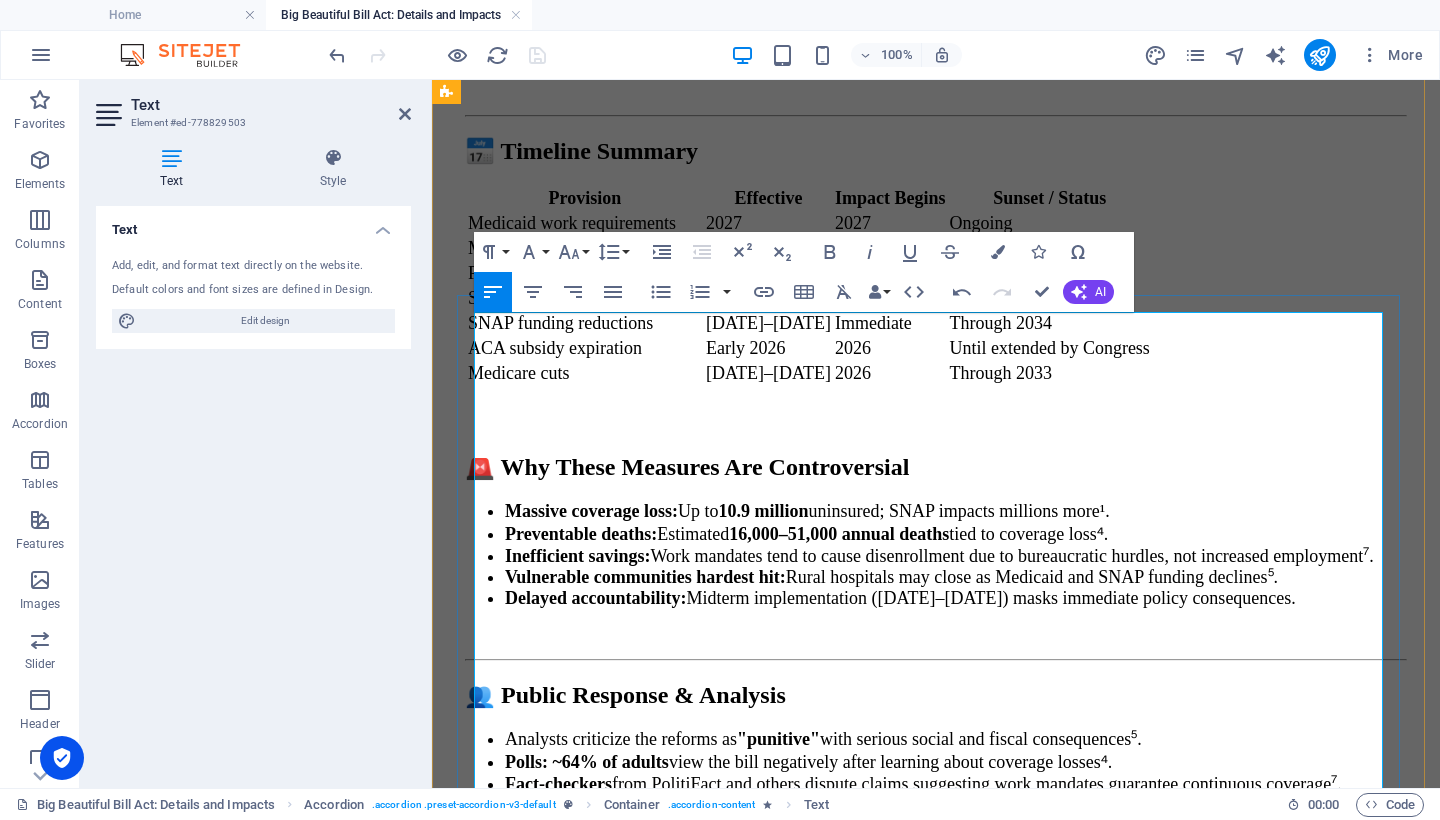 click on "Total Funding:" at bounding box center (556, 1649) 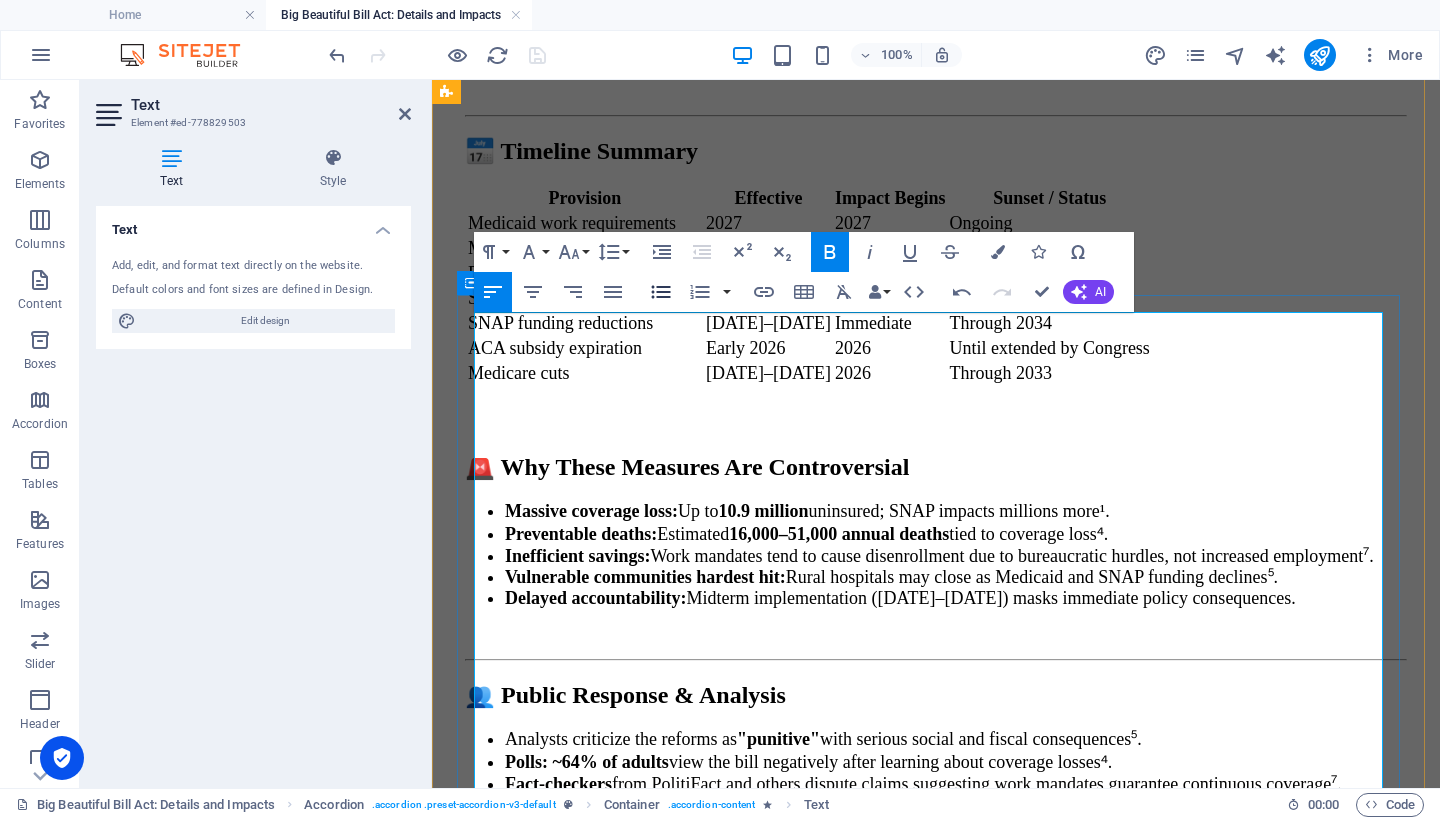 click 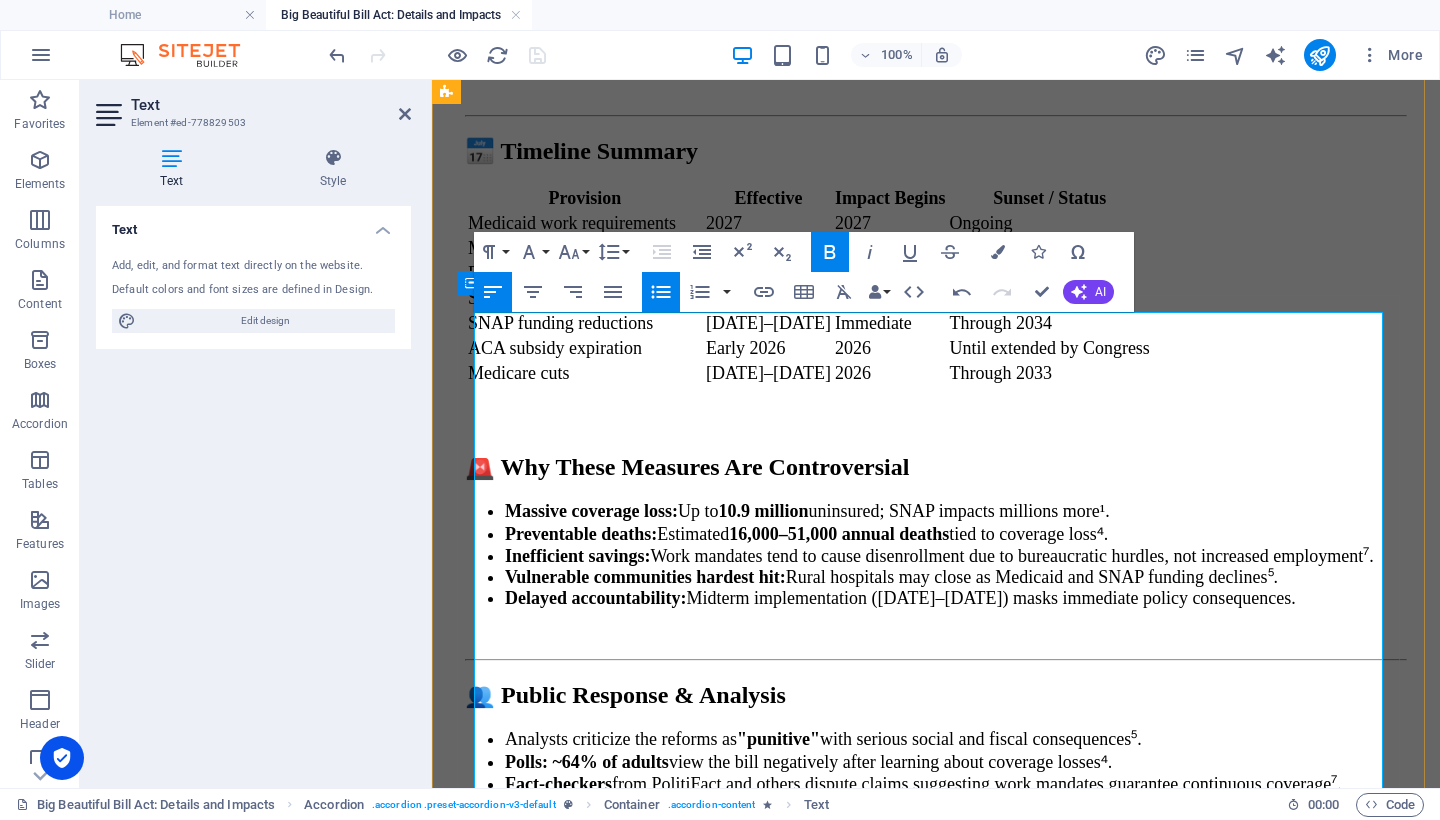 drag, startPoint x: 709, startPoint y: 443, endPoint x: 437, endPoint y: 406, distance: 274.505 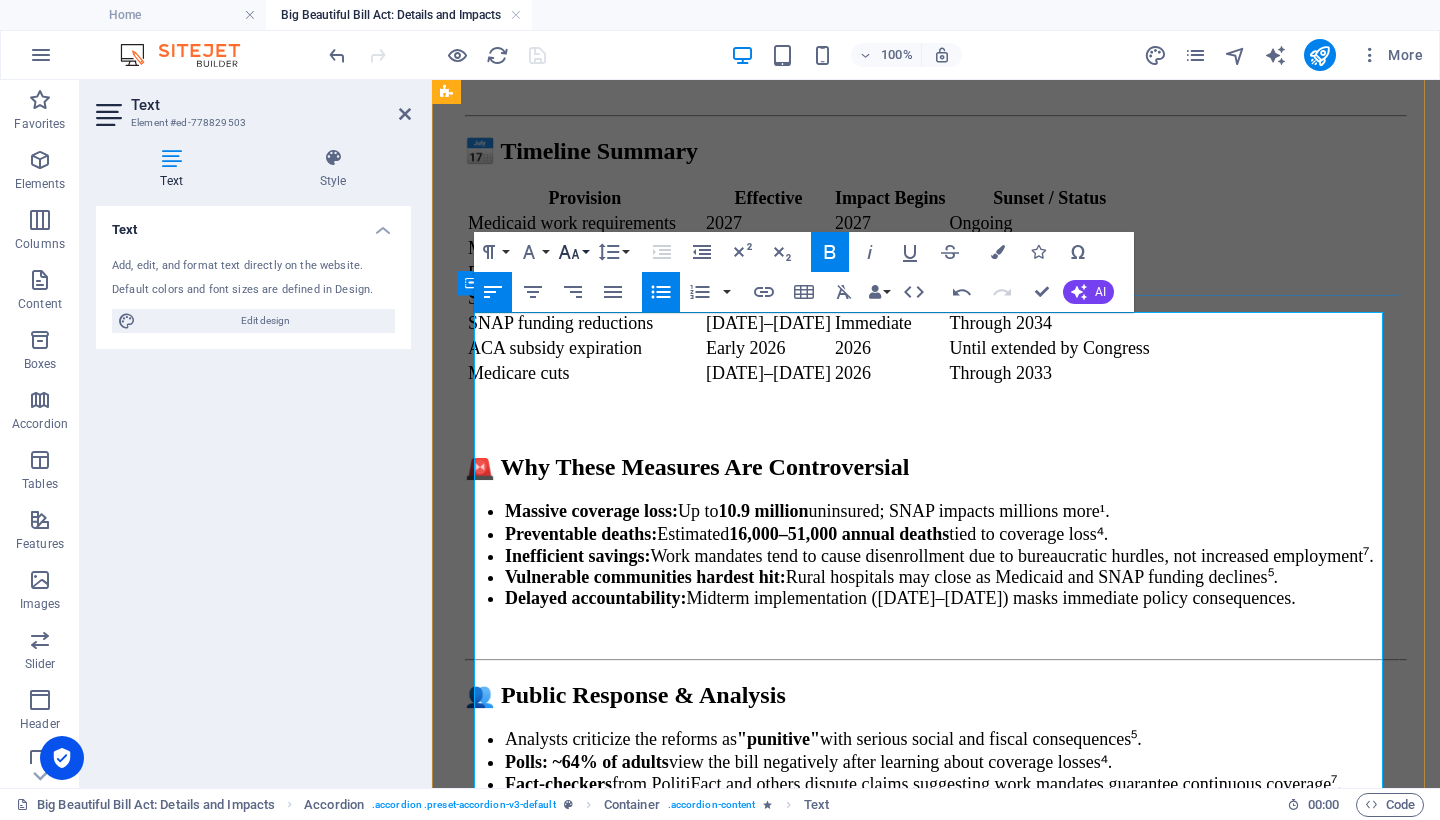 click 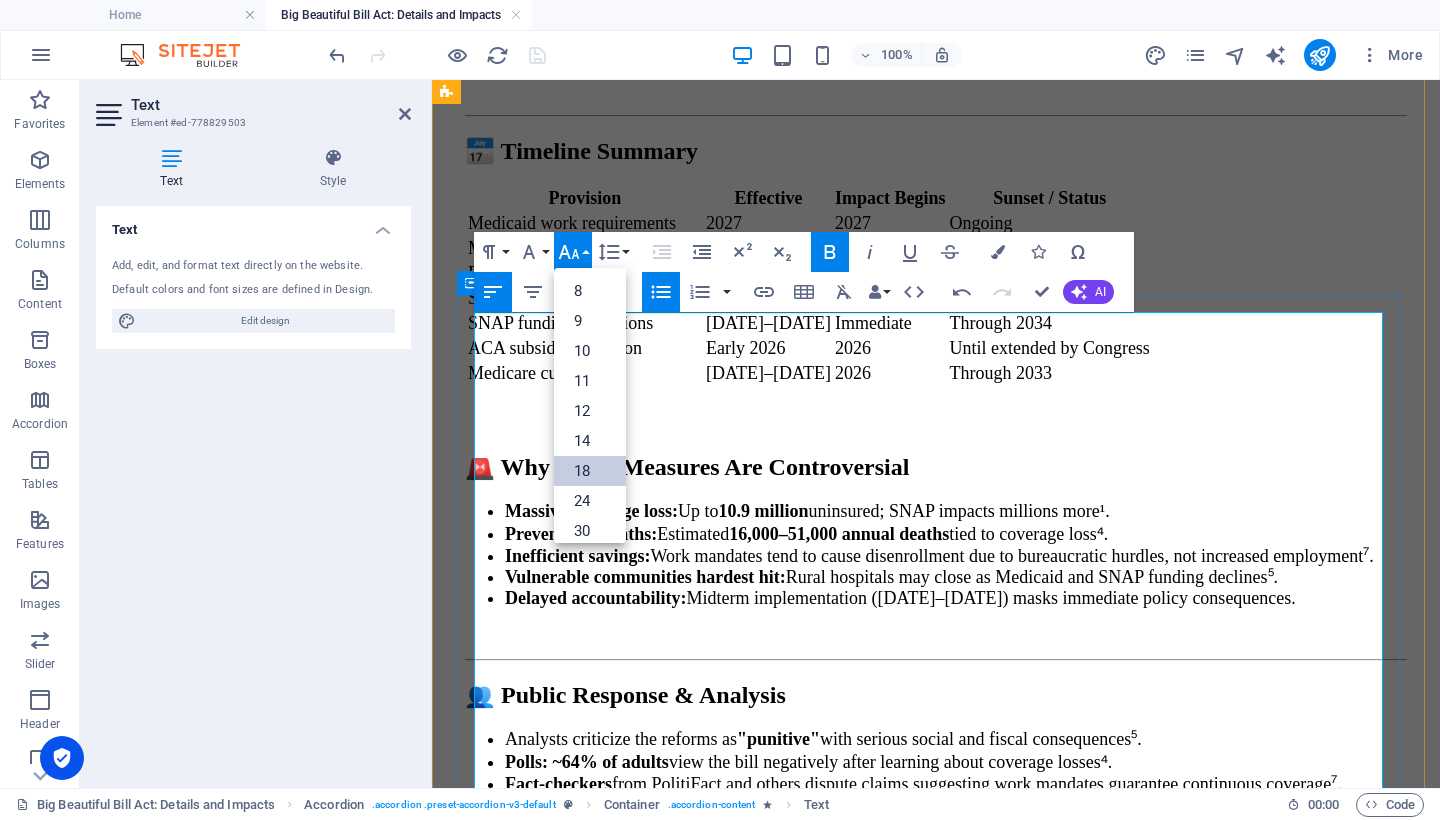 click on "18" at bounding box center [590, 471] 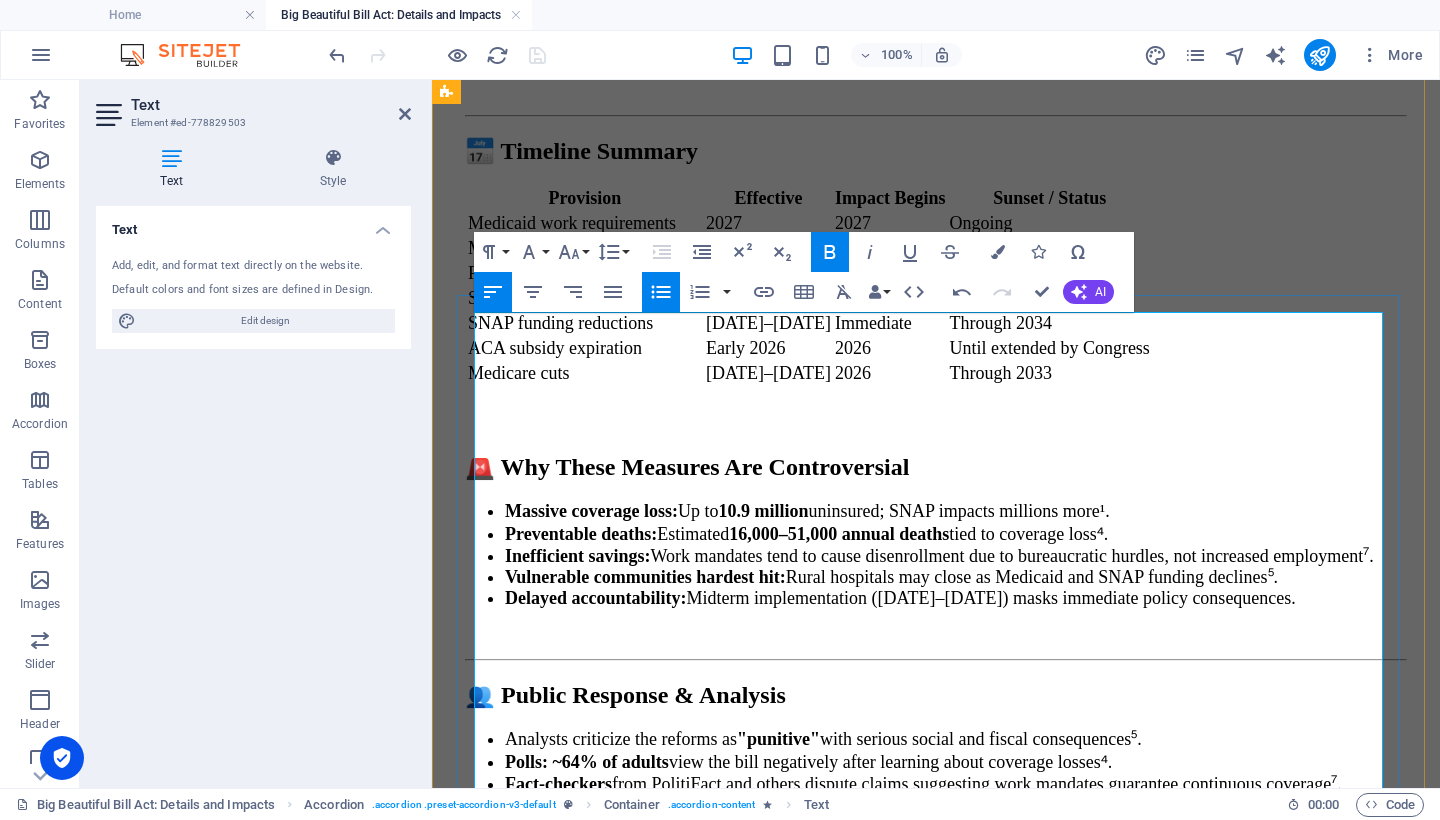 click on "Total Funding:  $150 billion for border and interior enforcement over four years through [DATE]⁽¹⁾." at bounding box center (956, 1651) 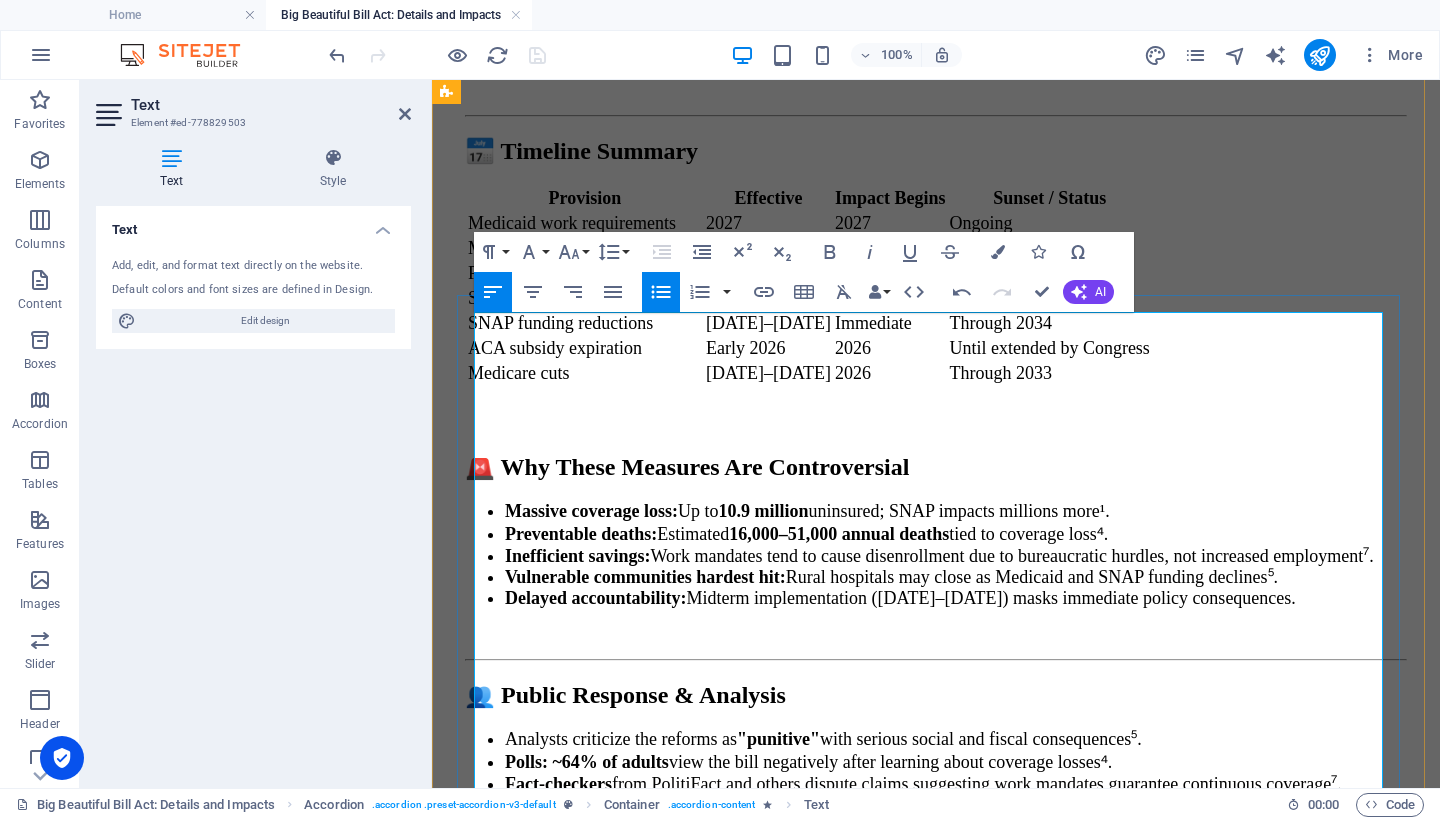 scroll, scrollTop: 10470, scrollLeft: 0, axis: vertical 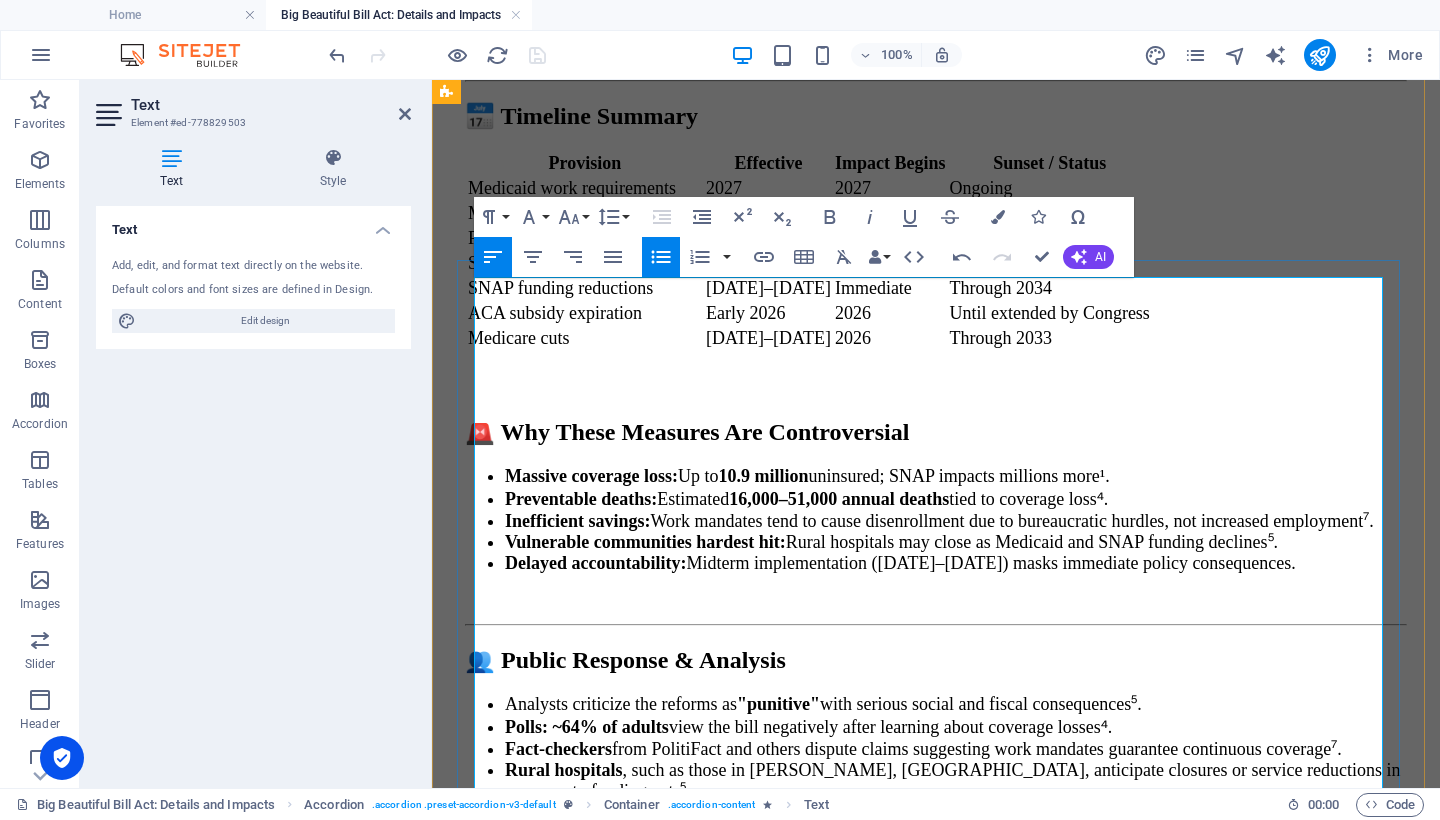 click on "Allocations include:" at bounding box center [573, 1651] 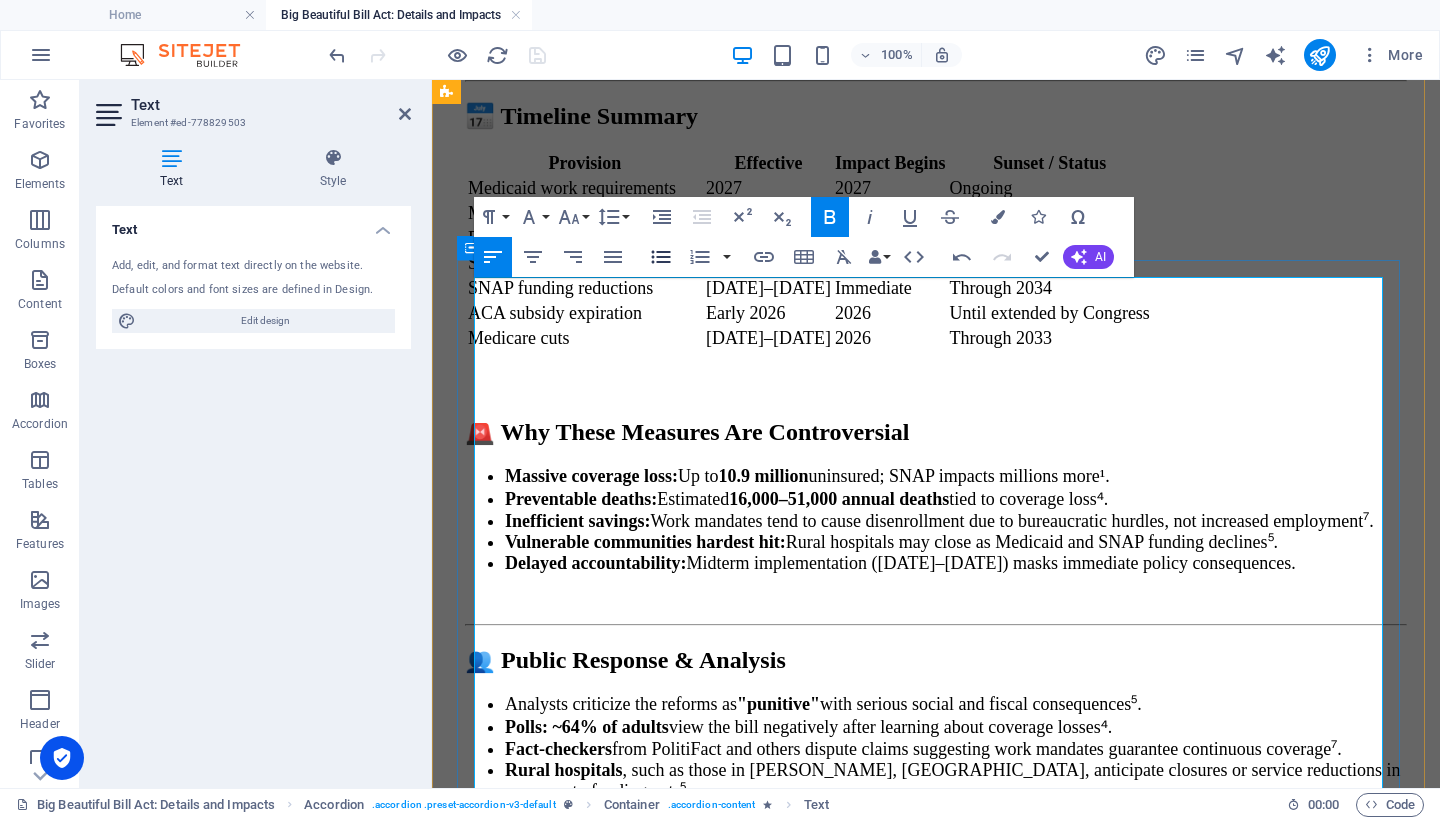 click 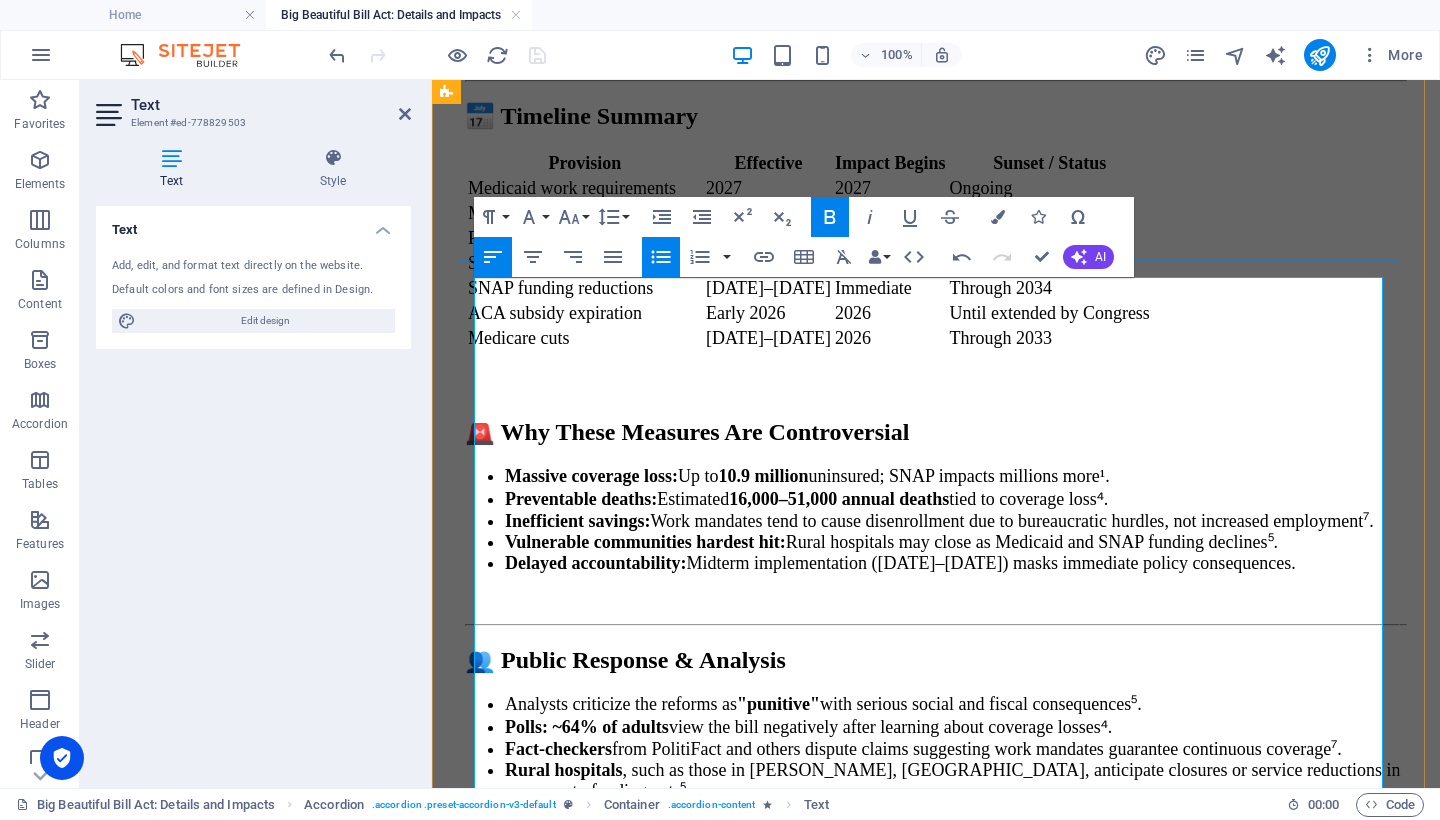 click on "Allocations include:" at bounding box center [956, 1636] 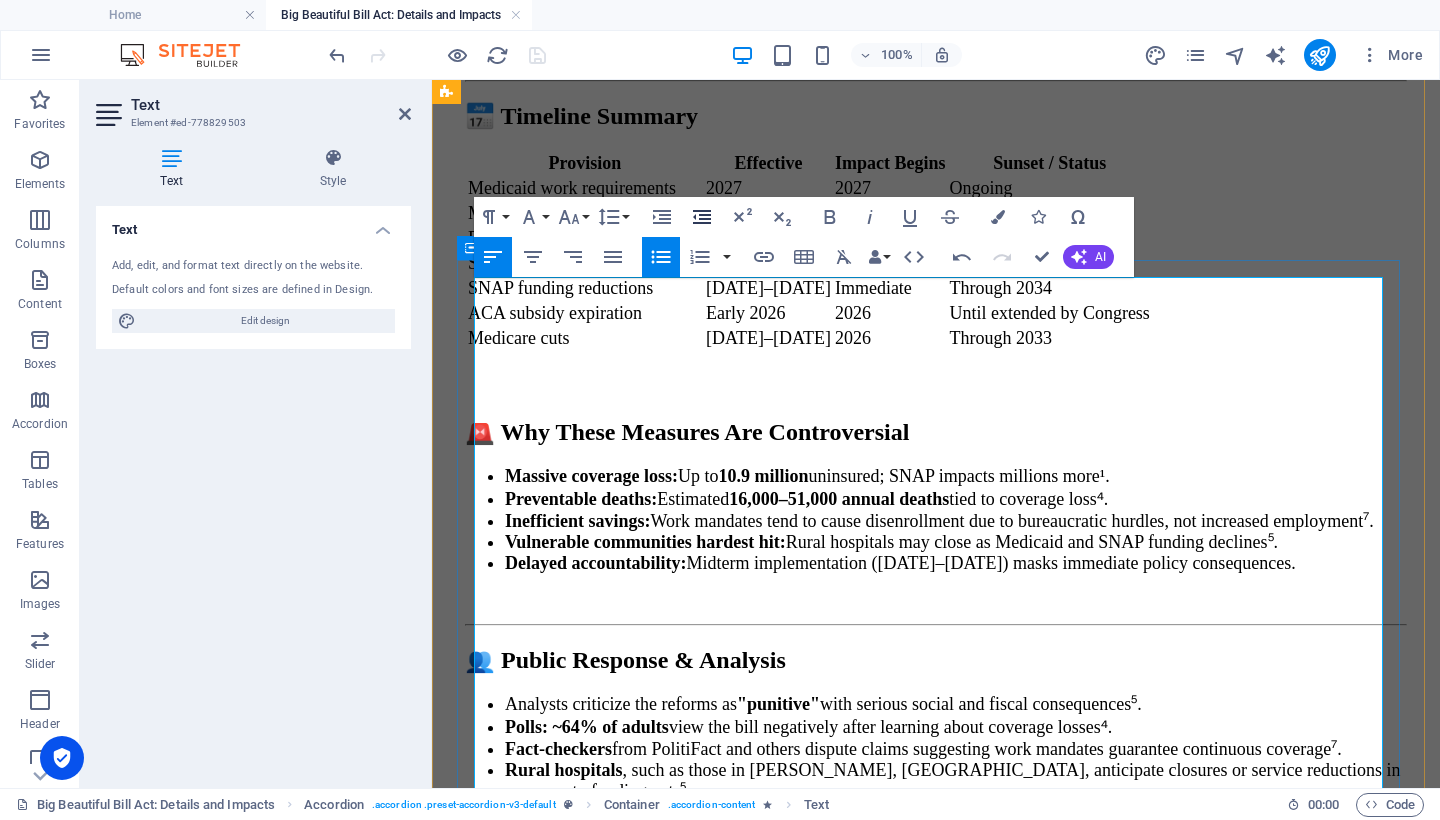 click 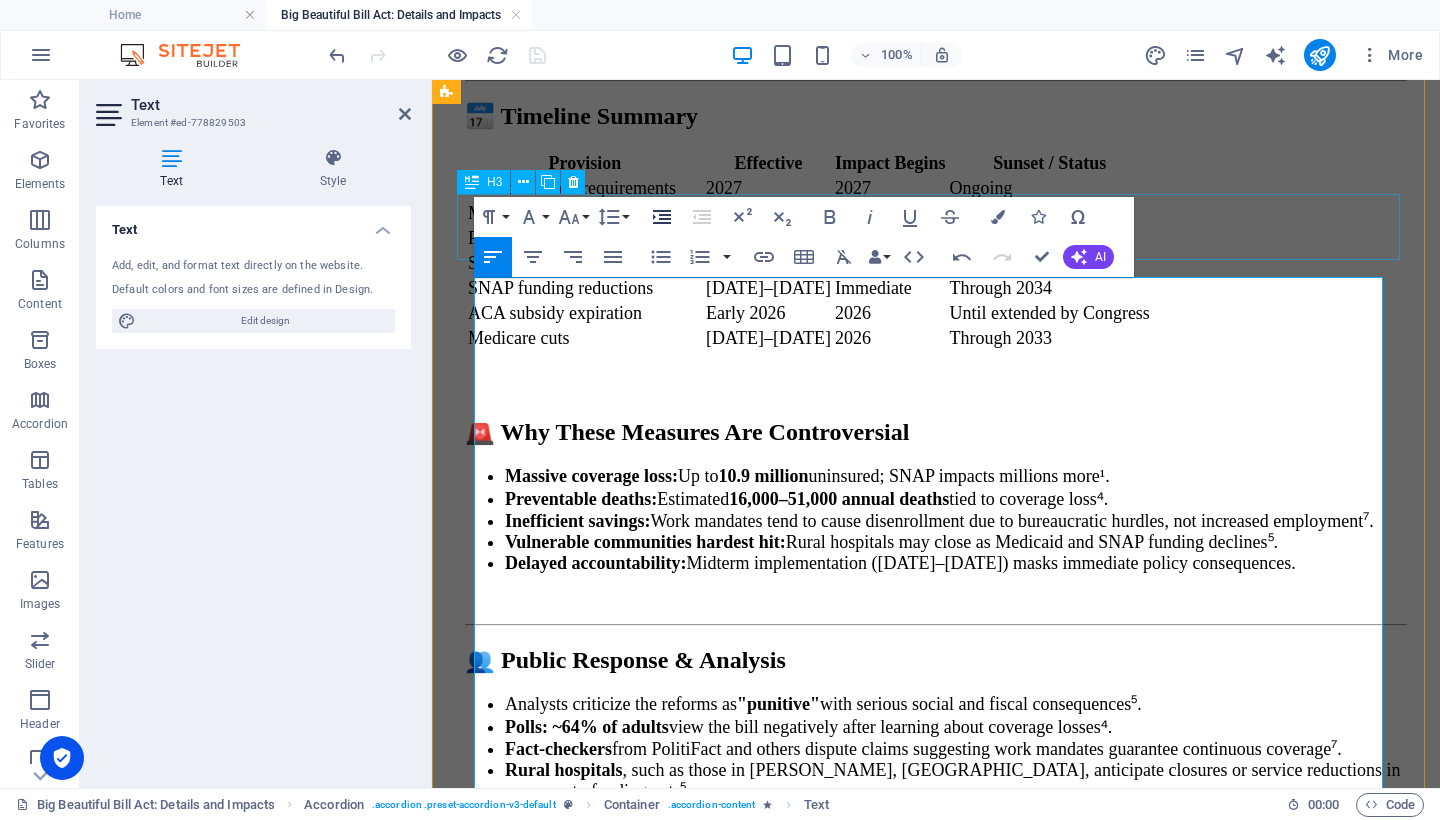 click 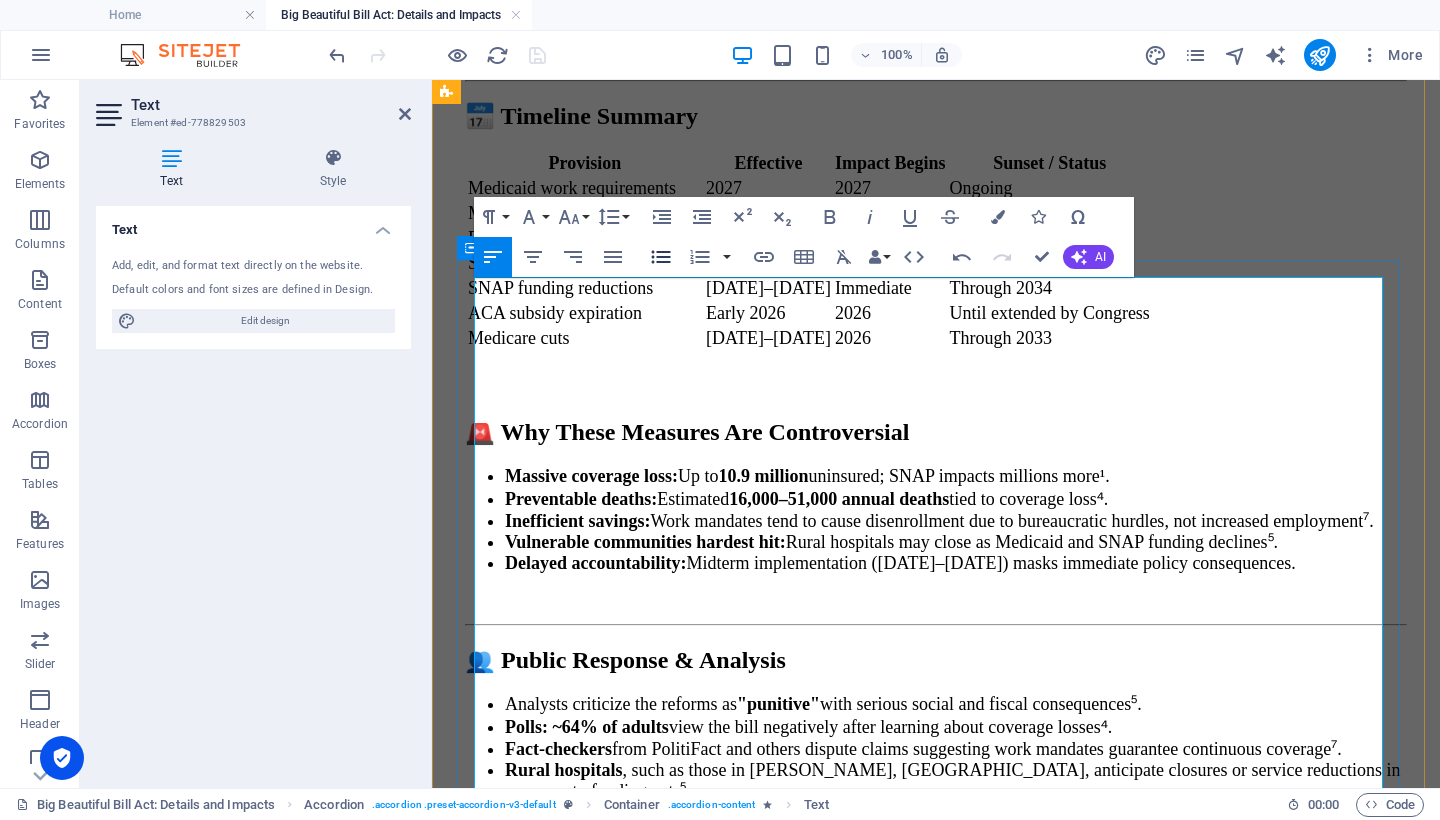click 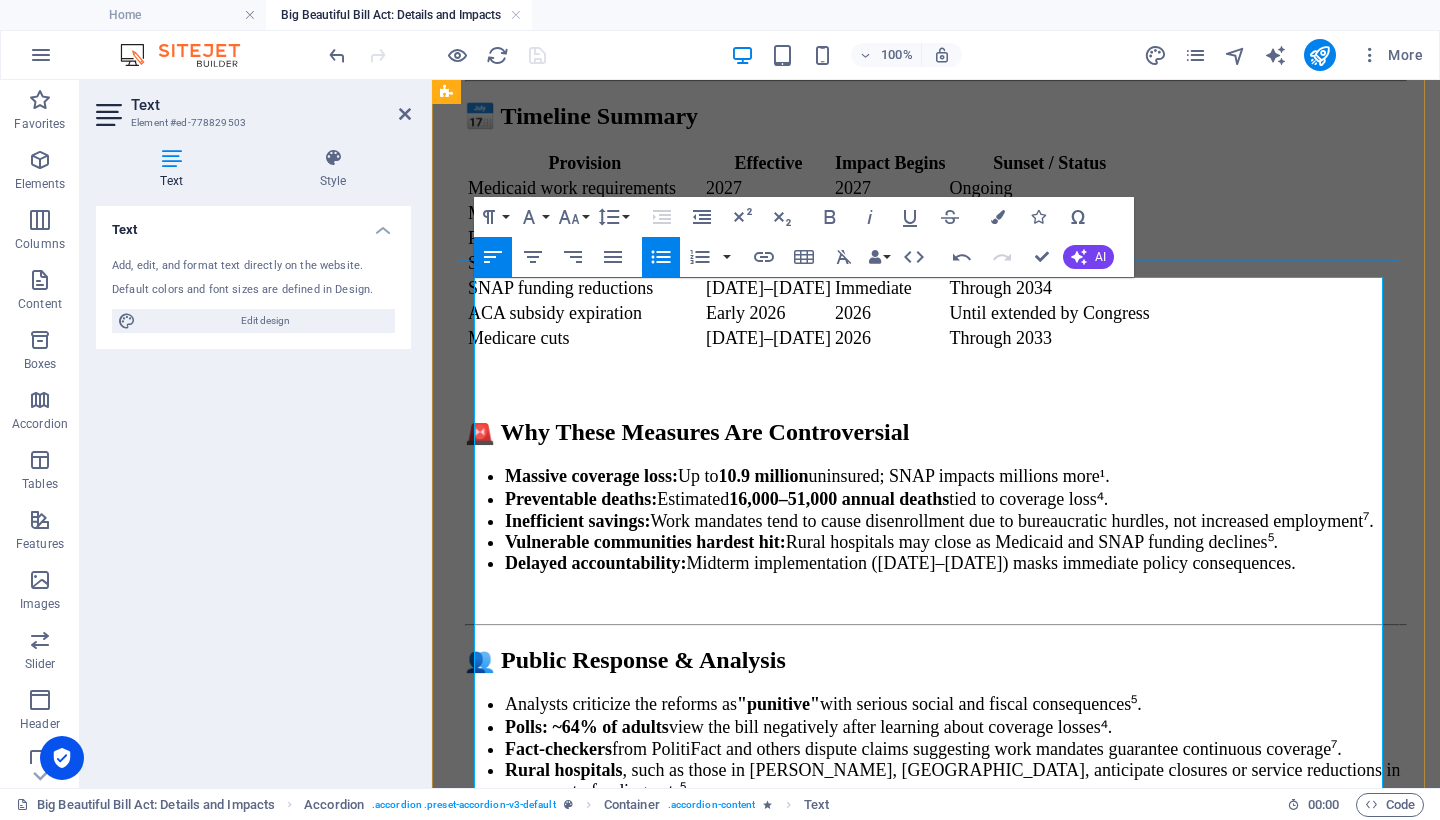 click on "$45 billion to boost detention bed capacity from ~41,000 to 116,000–125,000 beds⁽¹⁾. $29.9–30 billion for hiring 10,000+ additional ICE officers, support, and tech⁽¹⁾. $5 billion for CBP facility and equipment upgrades⁽¹⁾. $3.3 billion to hire immigration judges and staff⁽¹⁾. $17.3 billion for state/local enforcement support⁽¹⁾. $10 billion for DHS reimbursement on border-related costs⁽¹⁾." at bounding box center (936, 1789) 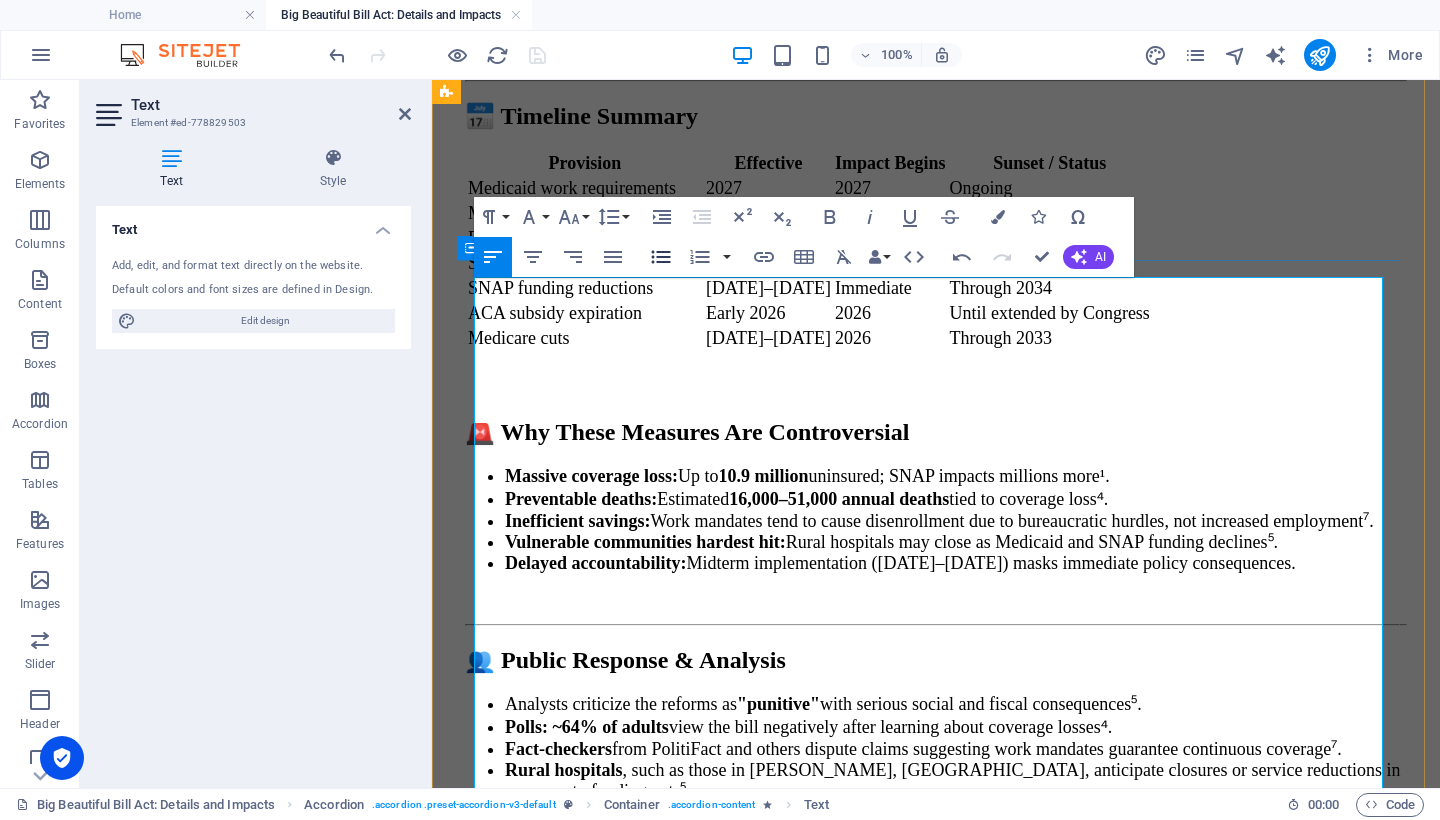 click 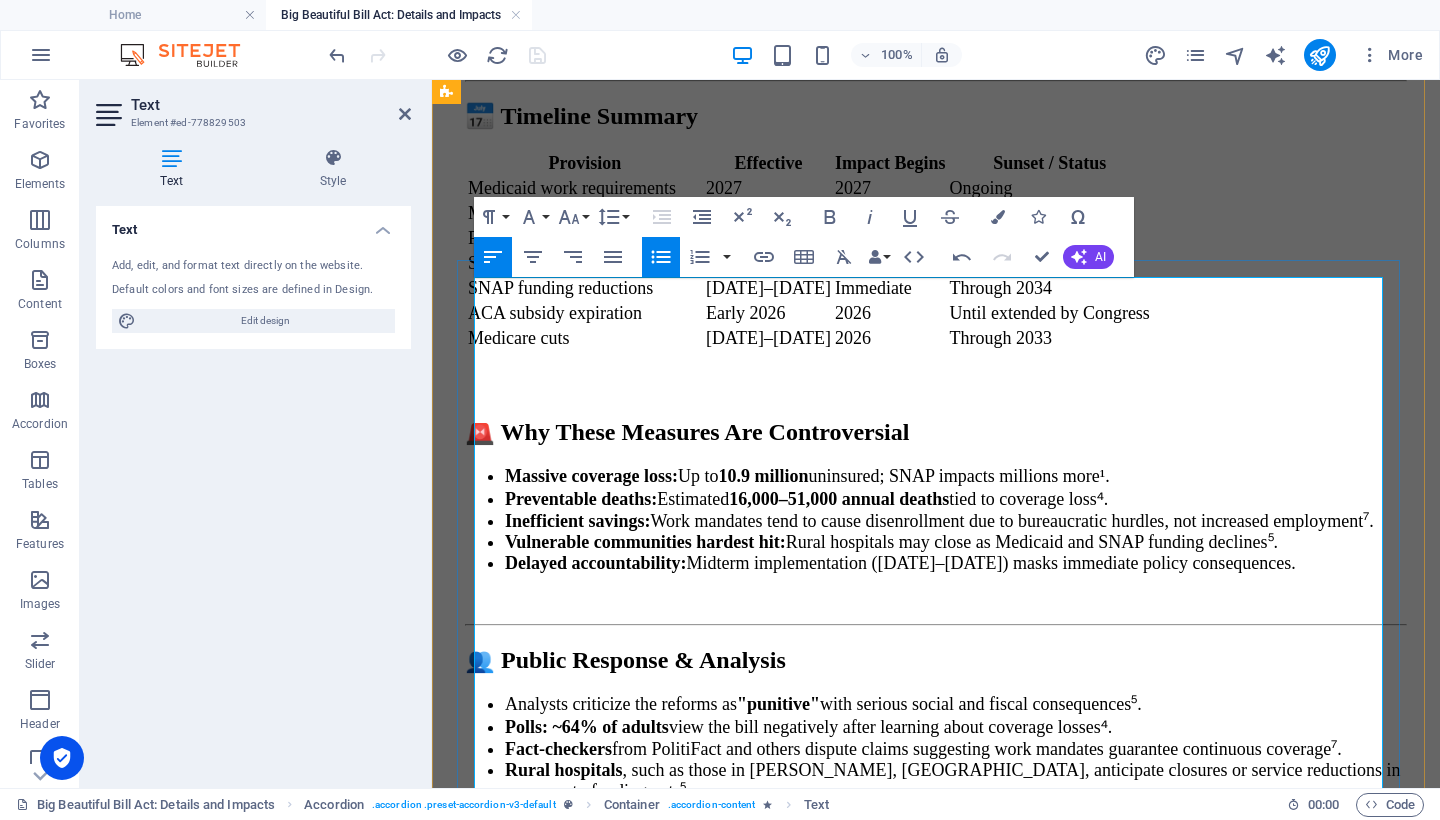 click on "$29.9–30 billion for hiring 10,000+ additional ICE officers, support, and tech⁽¹⁾." at bounding box center (976, 1738) 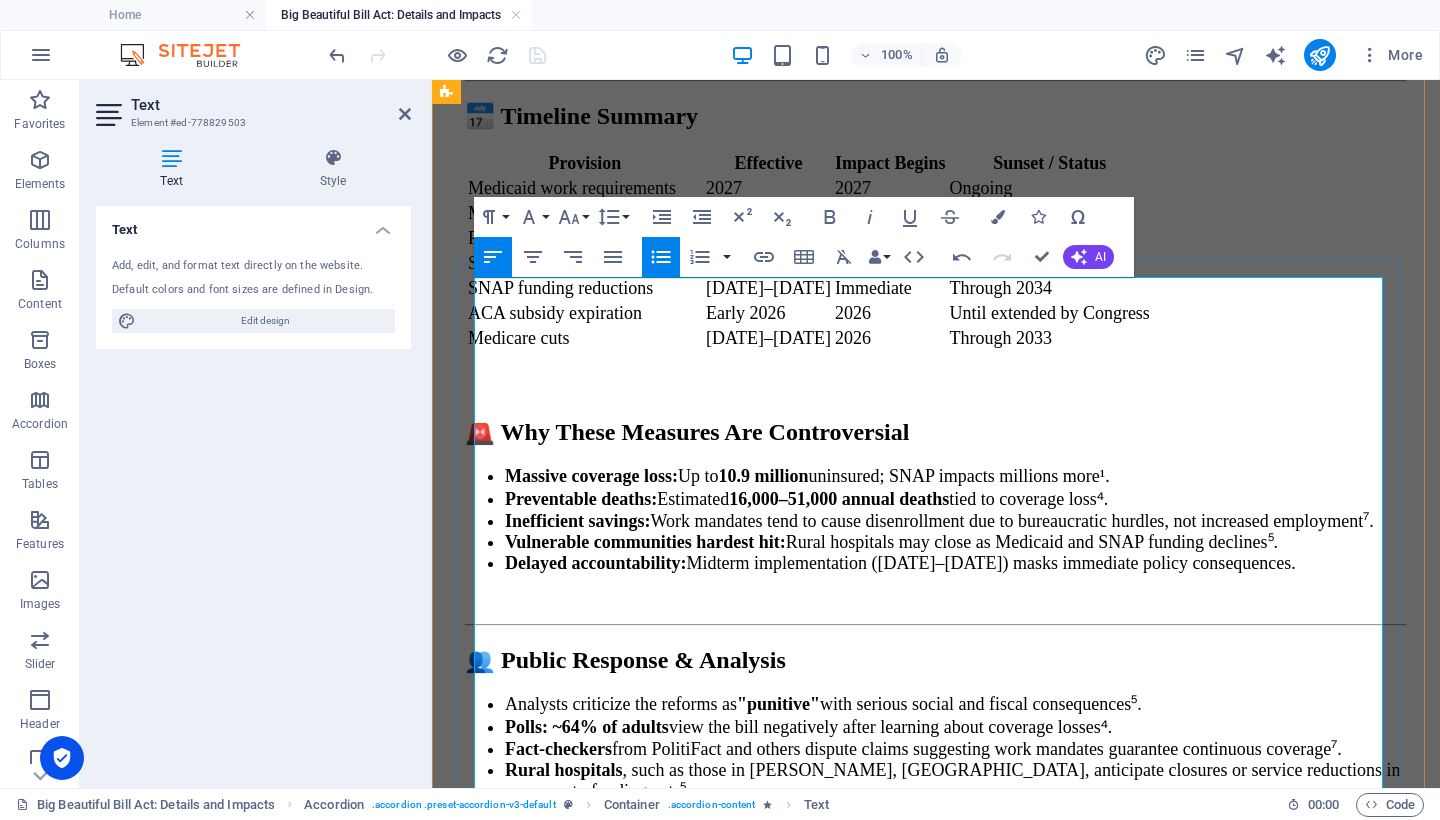 click on "$46–46.5 billion for border wall and barriers⁽¹⁾." at bounding box center [966, 1670] 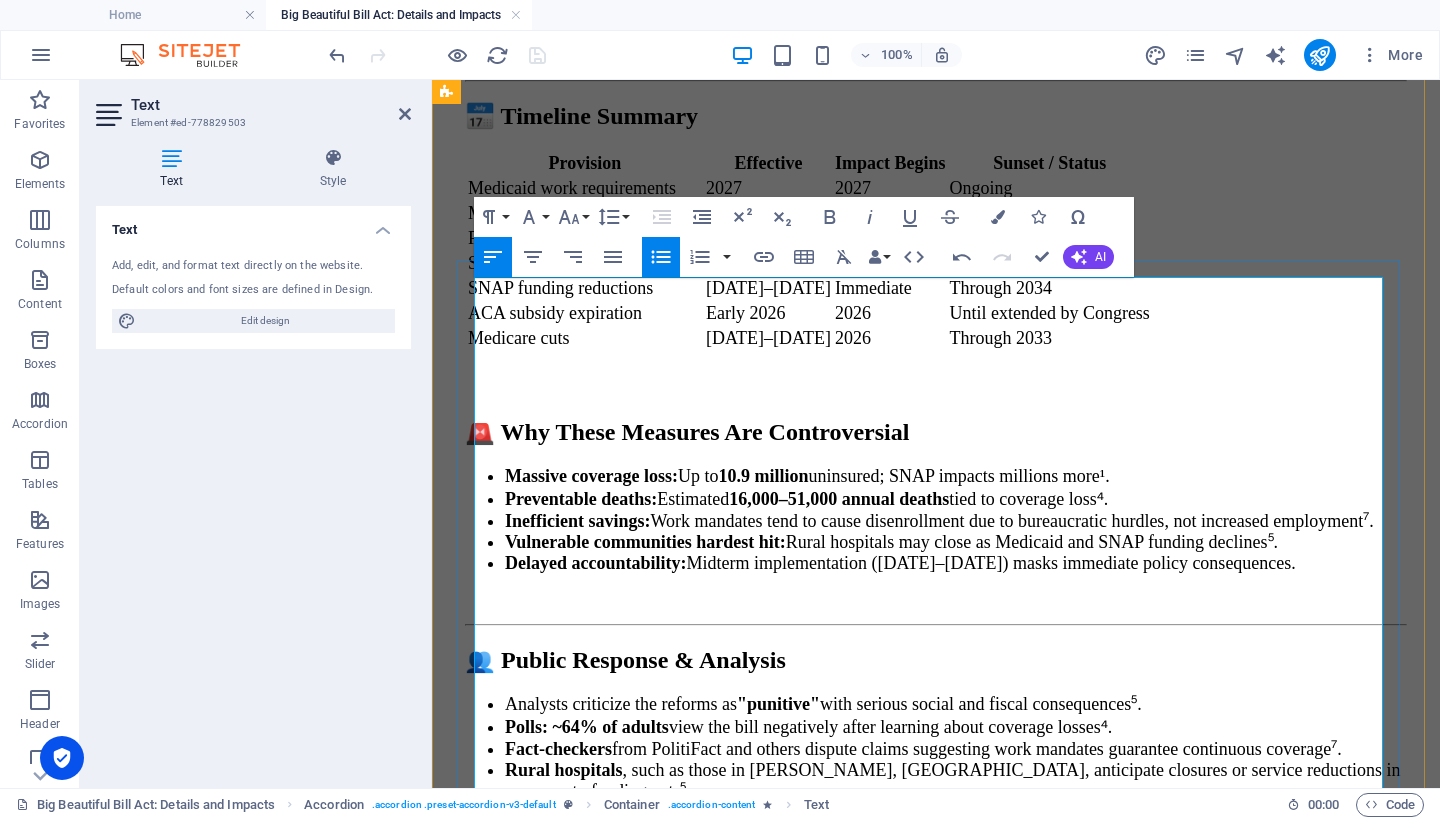 click on "$5 billion for CBP facility and equipment upgrades⁽¹⁾." at bounding box center [976, 1756] 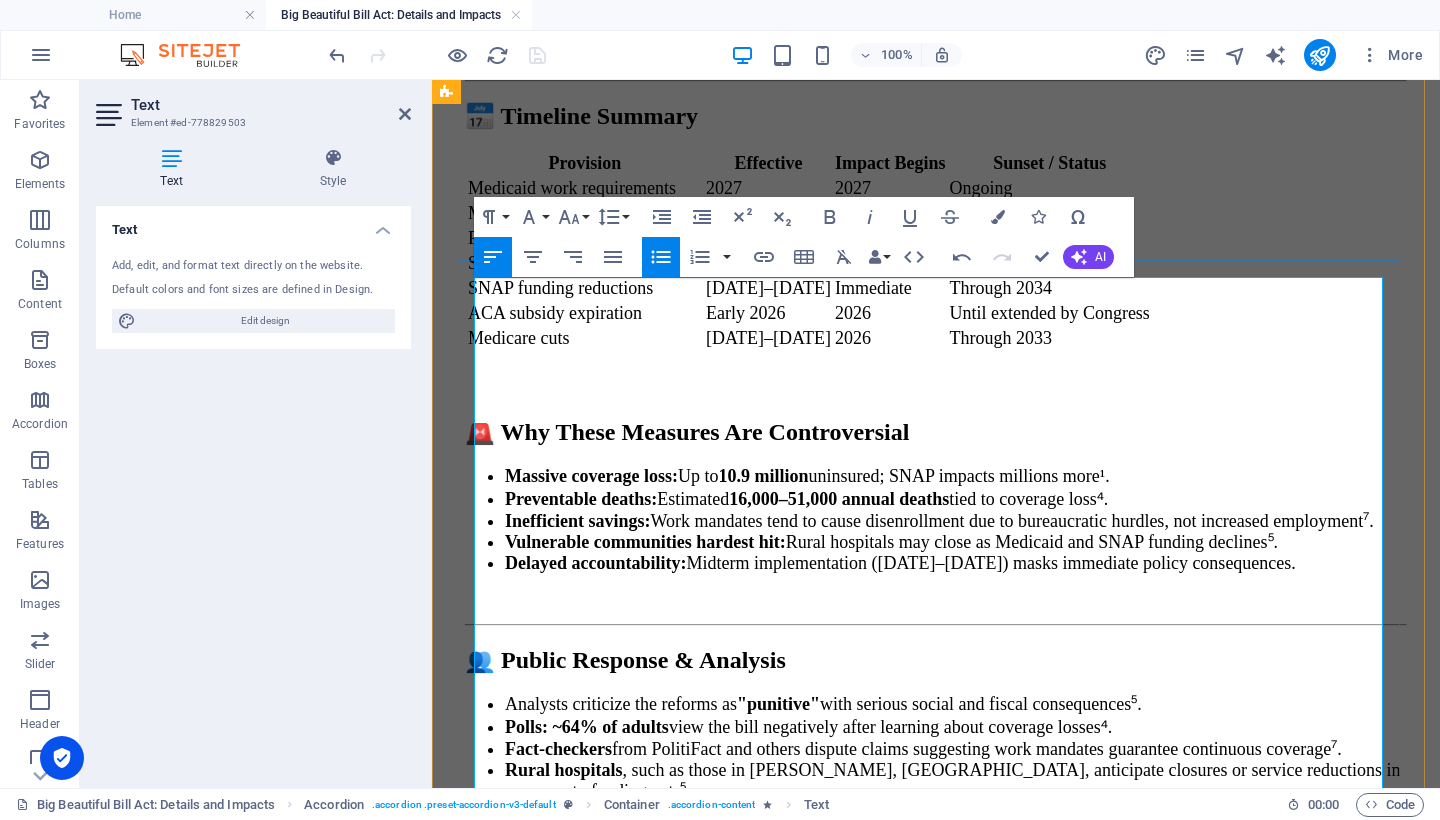 click on "$3.3 billion to hire immigration judges and staff⁽¹⁾." at bounding box center [976, 1774] 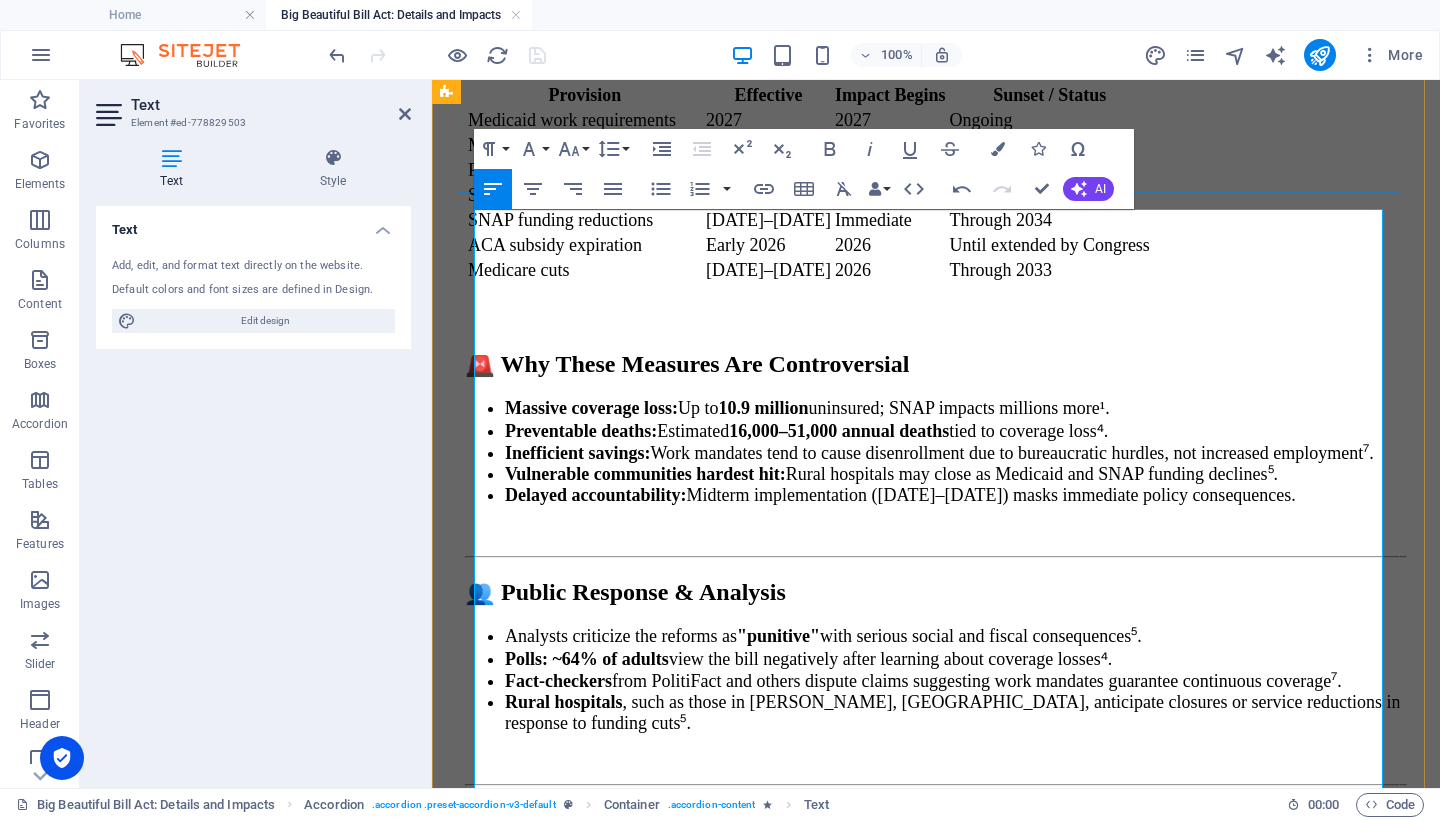 scroll, scrollTop: 10607, scrollLeft: 0, axis: vertical 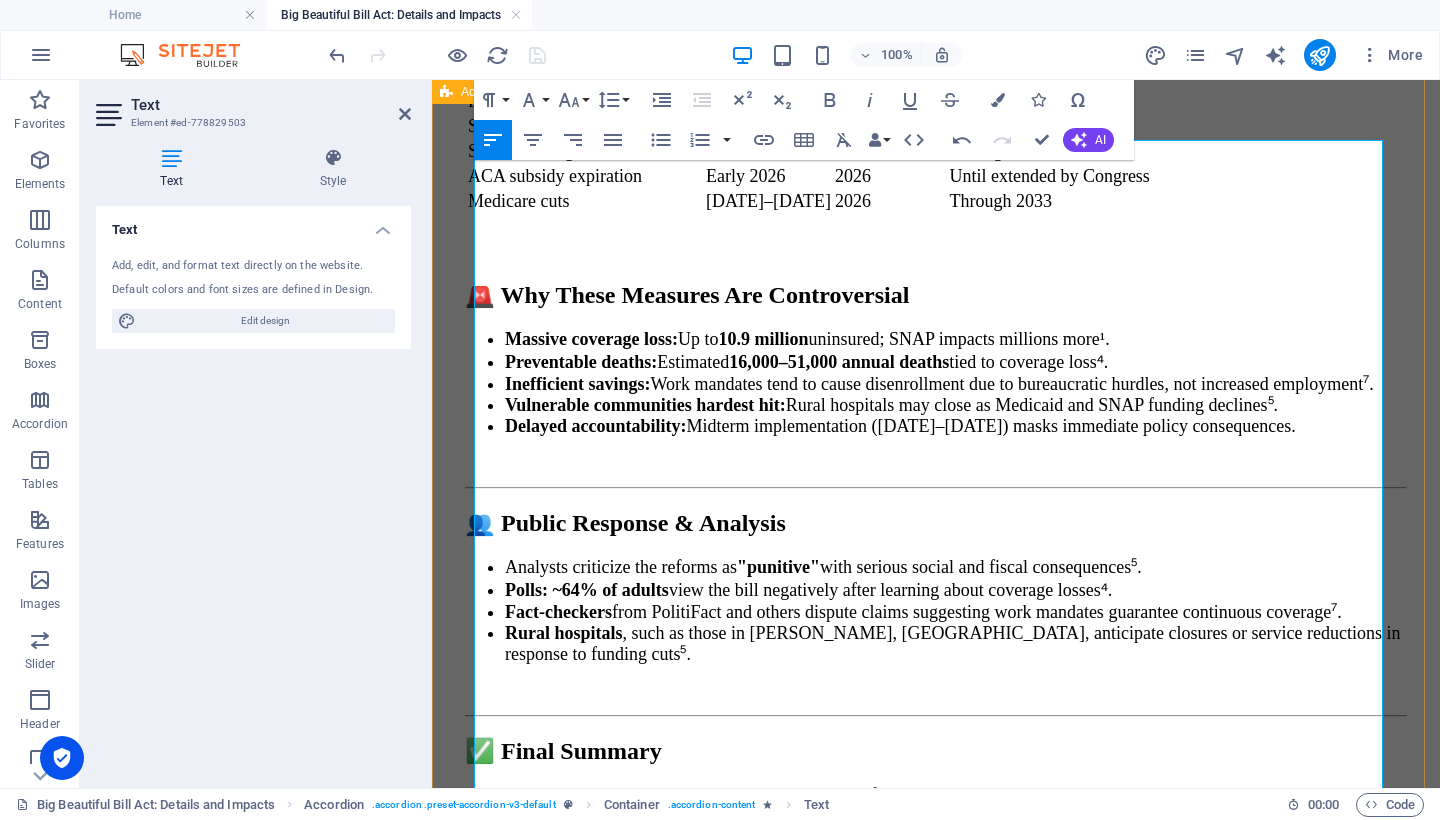 drag, startPoint x: 1105, startPoint y: 579, endPoint x: 440, endPoint y: 573, distance: 665.02704 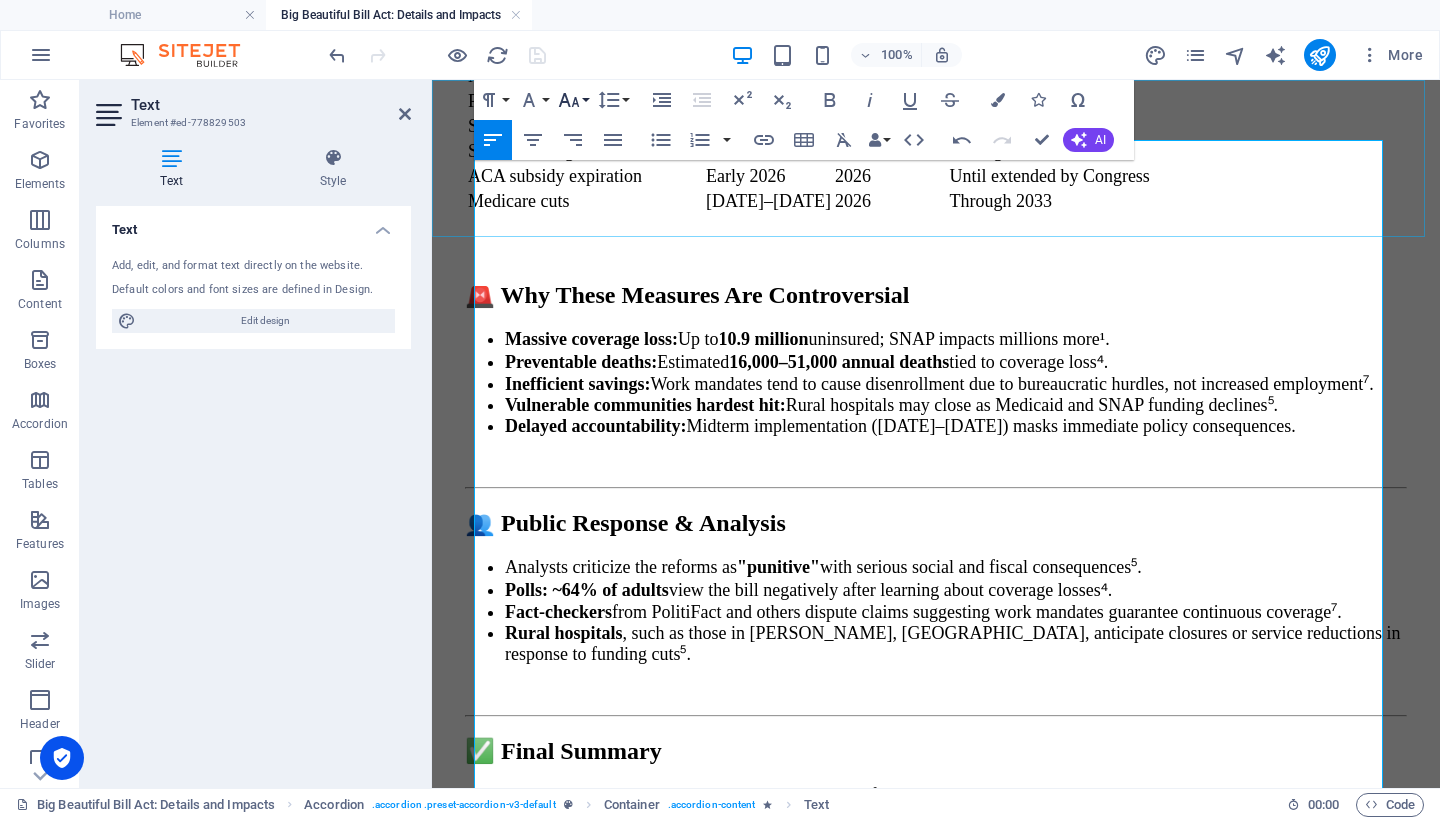 click 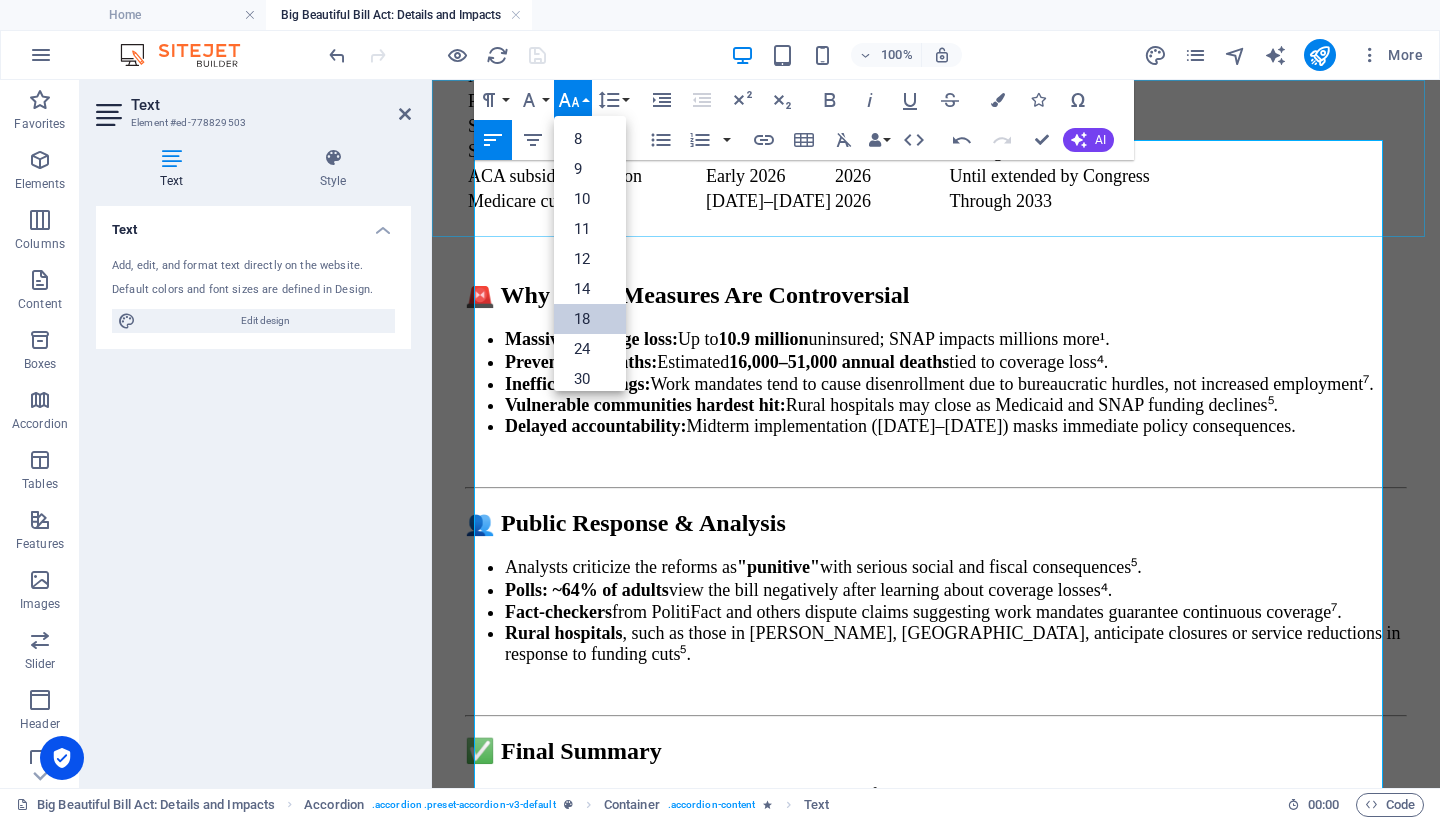 click on "18" at bounding box center (590, 319) 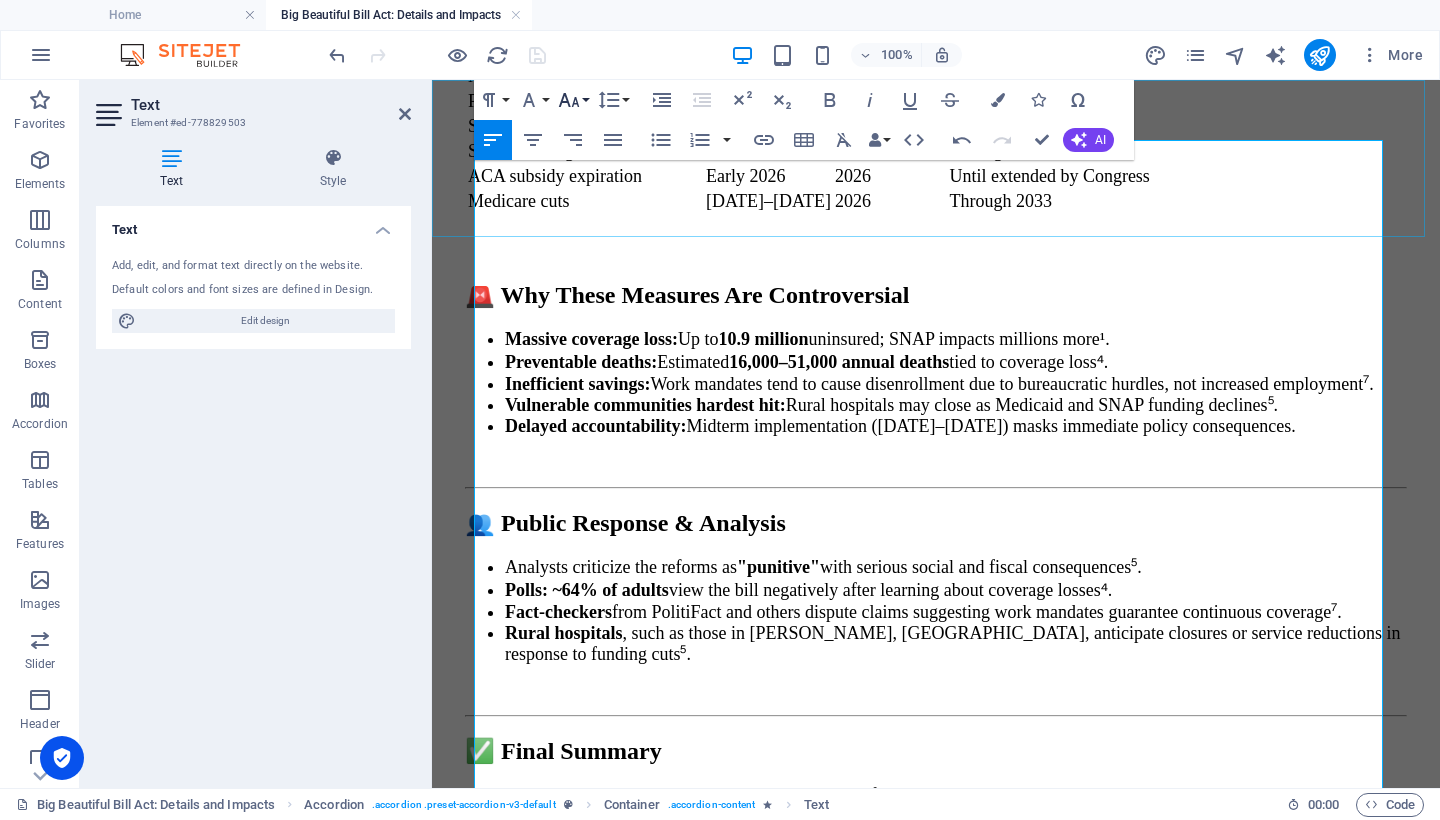 click 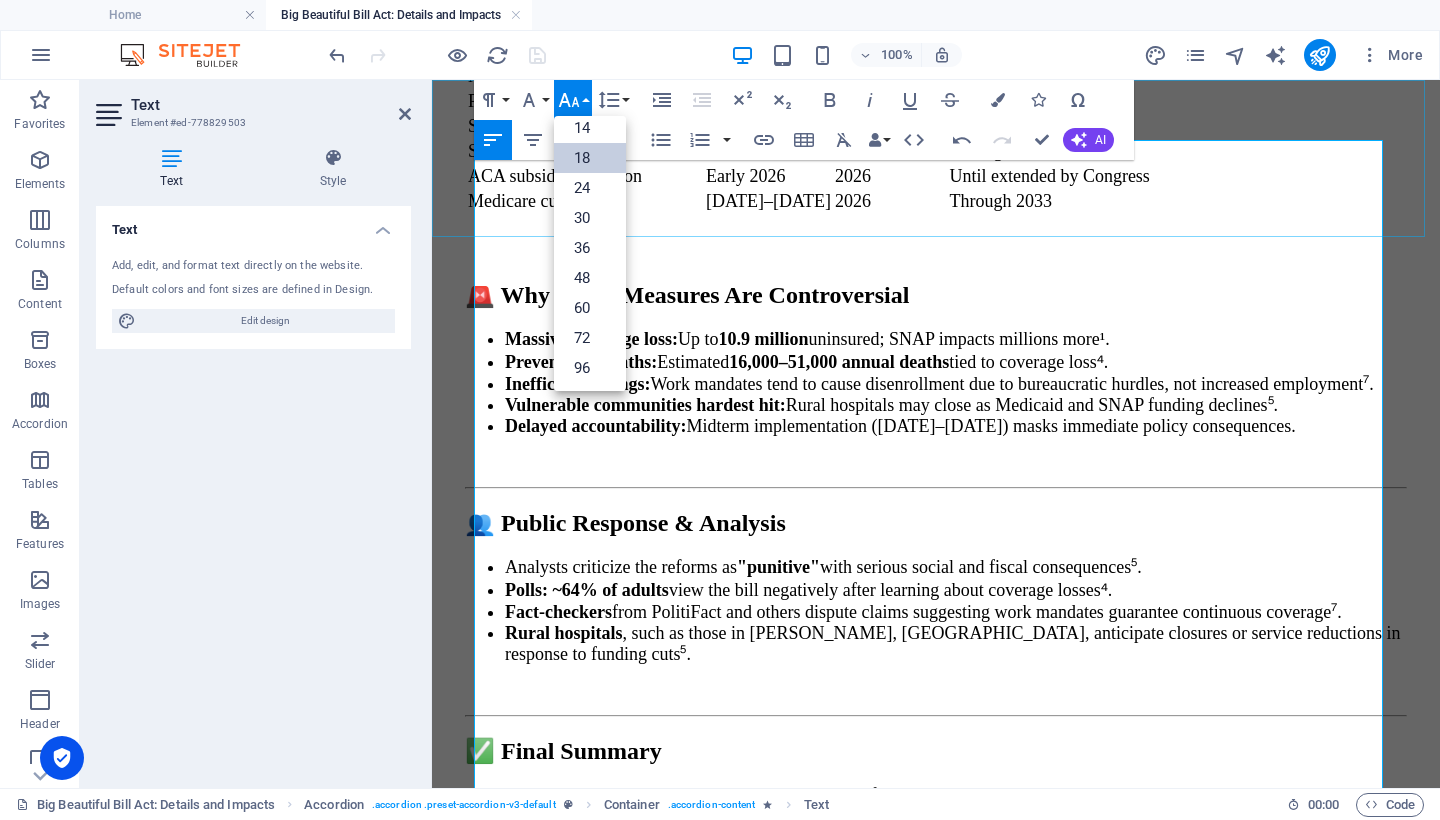 scroll, scrollTop: 161, scrollLeft: 0, axis: vertical 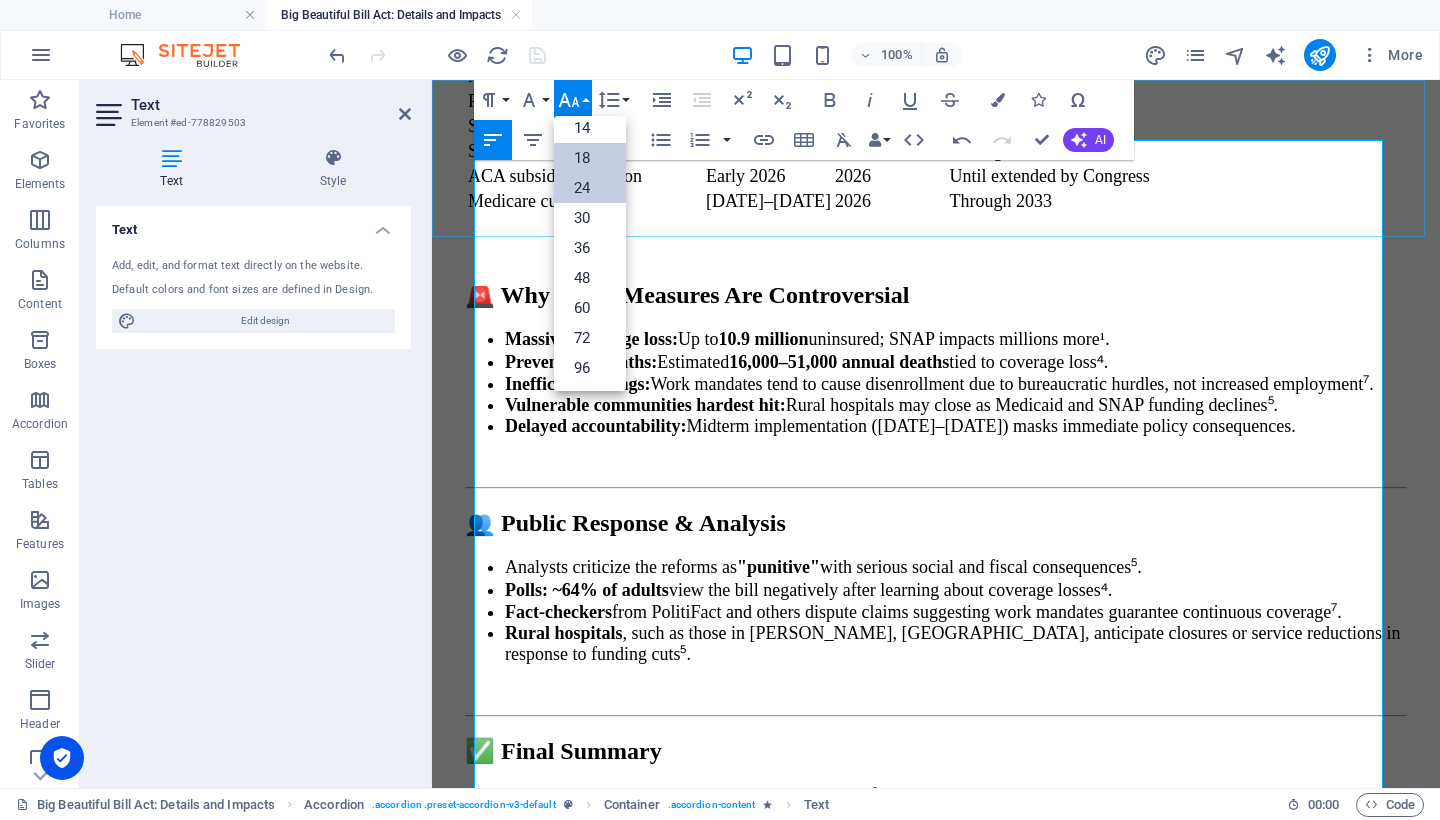 click on "24" at bounding box center [590, 188] 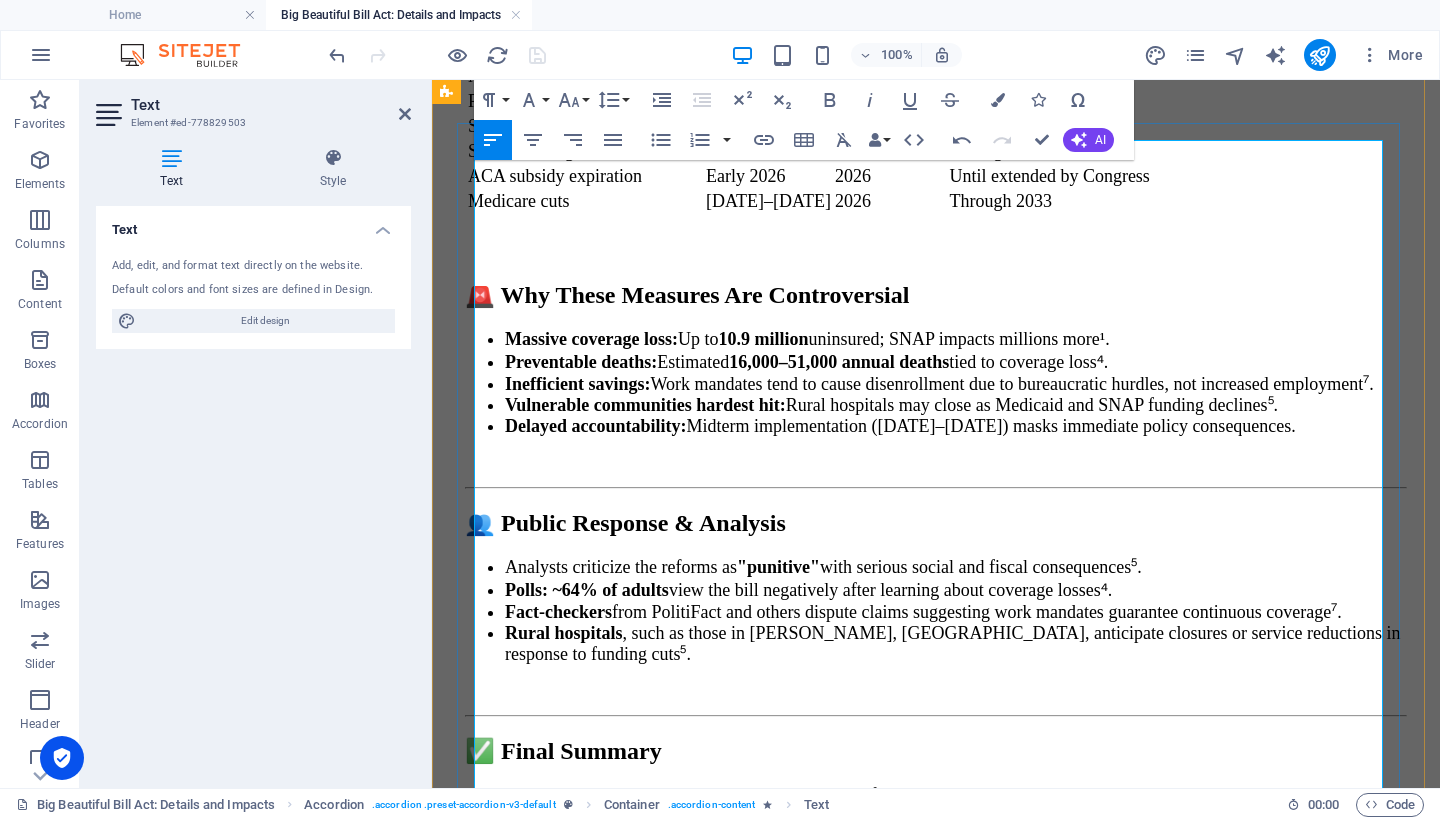 click on "Detention beds:   Expanded to 100,000–125,000 beds for mass detentions⁽¹⁾." at bounding box center (956, 1795) 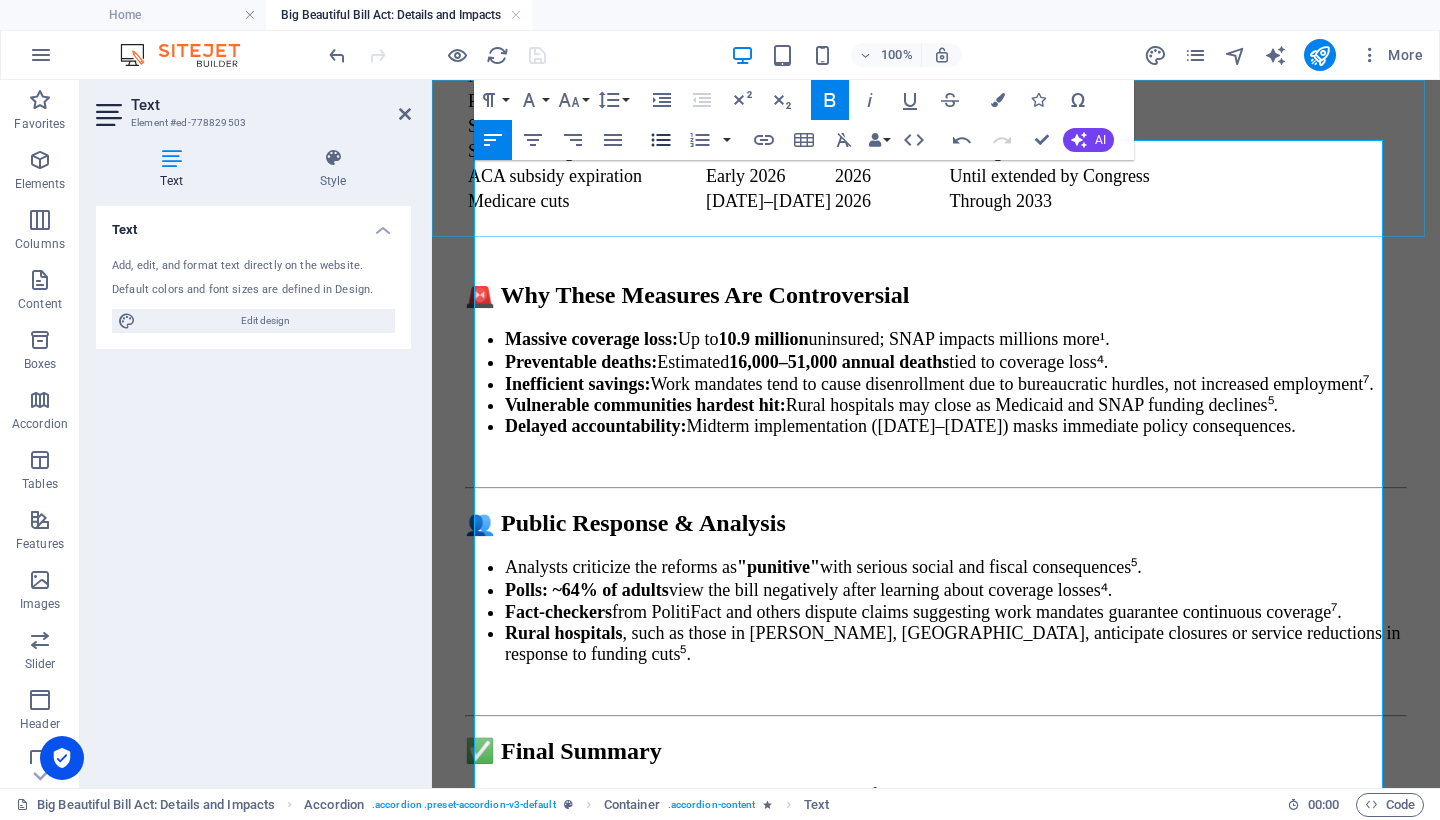 click 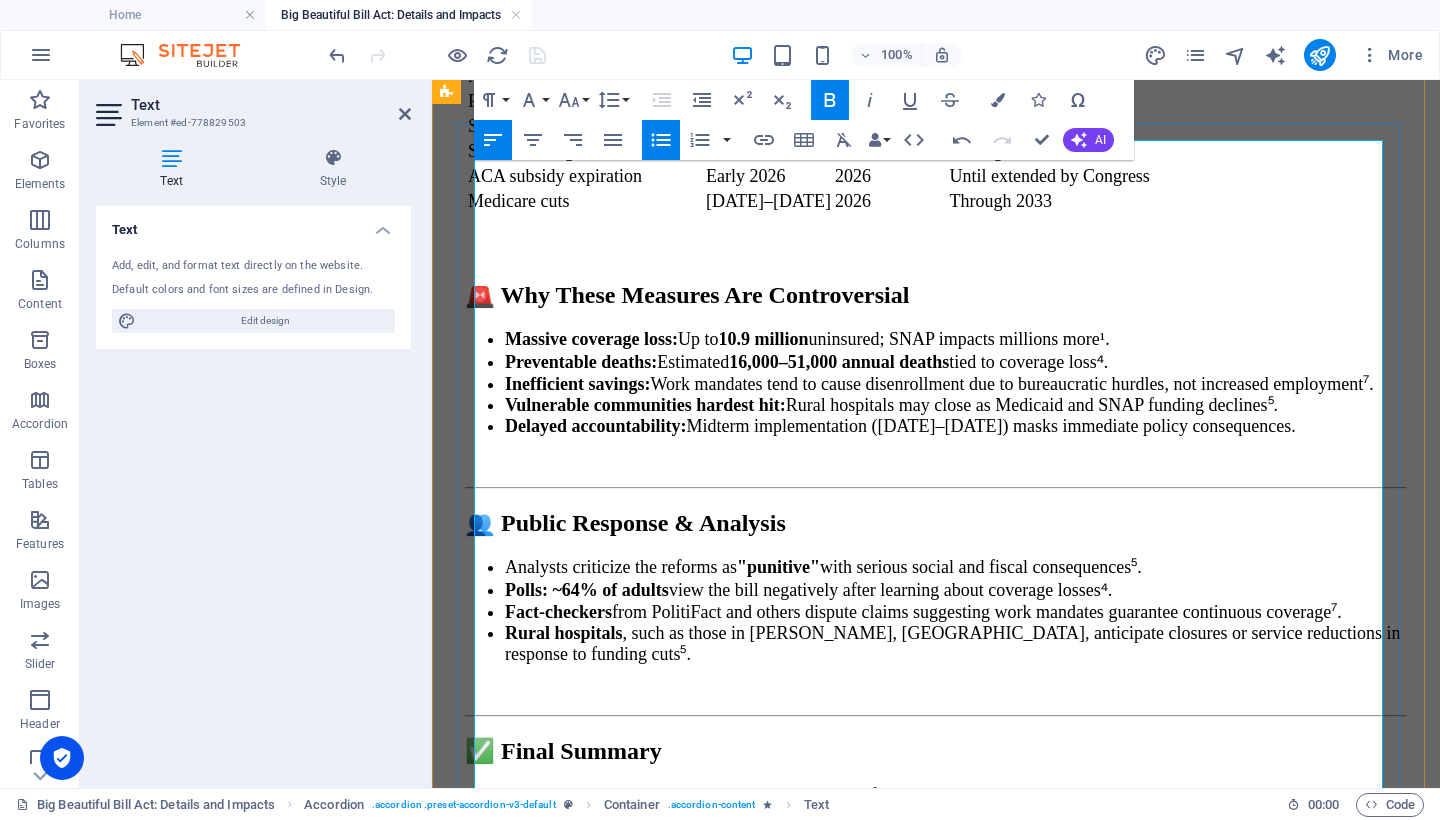 click at bounding box center (956, 1691) 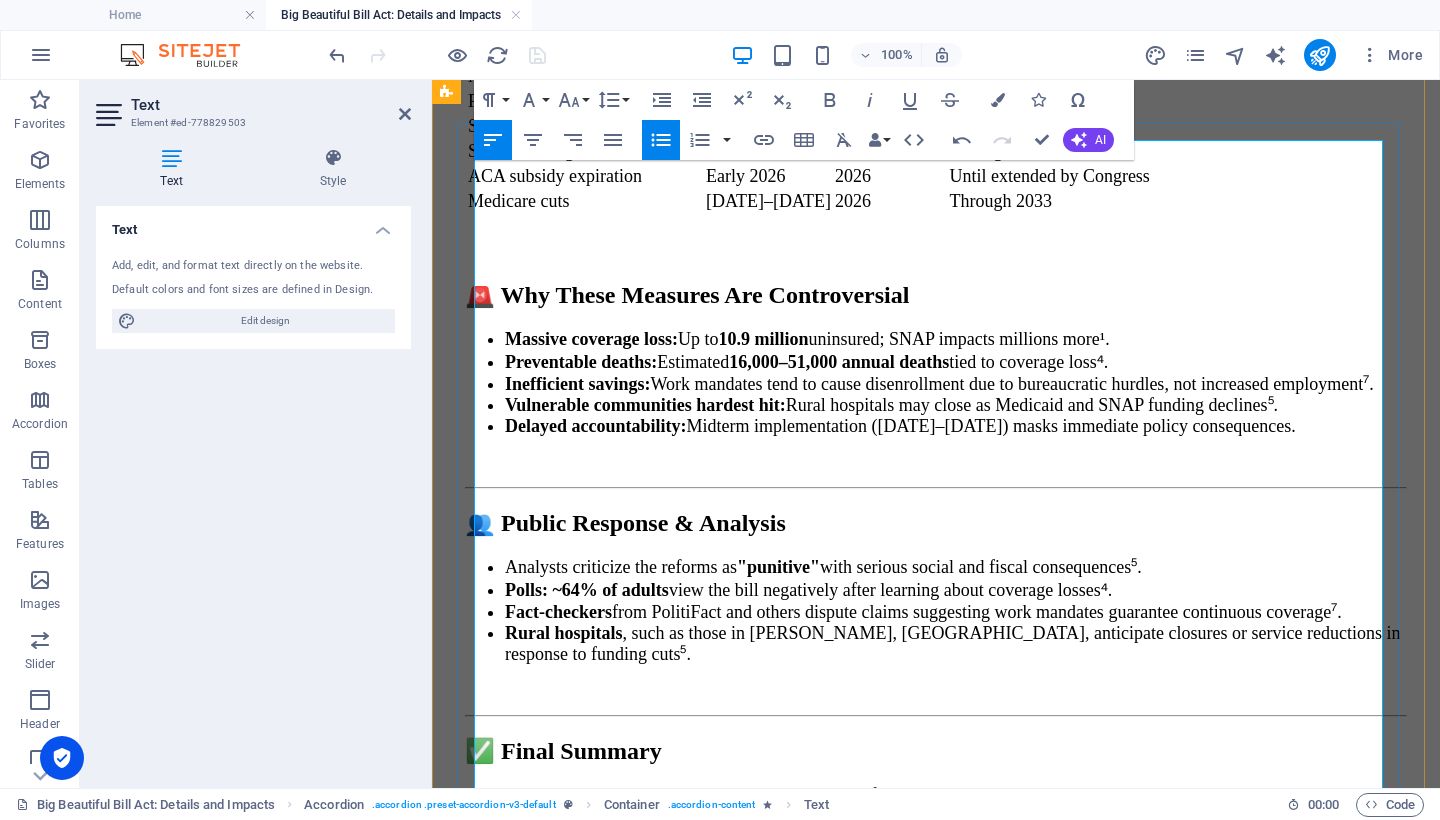 scroll, scrollTop: 10578, scrollLeft: 0, axis: vertical 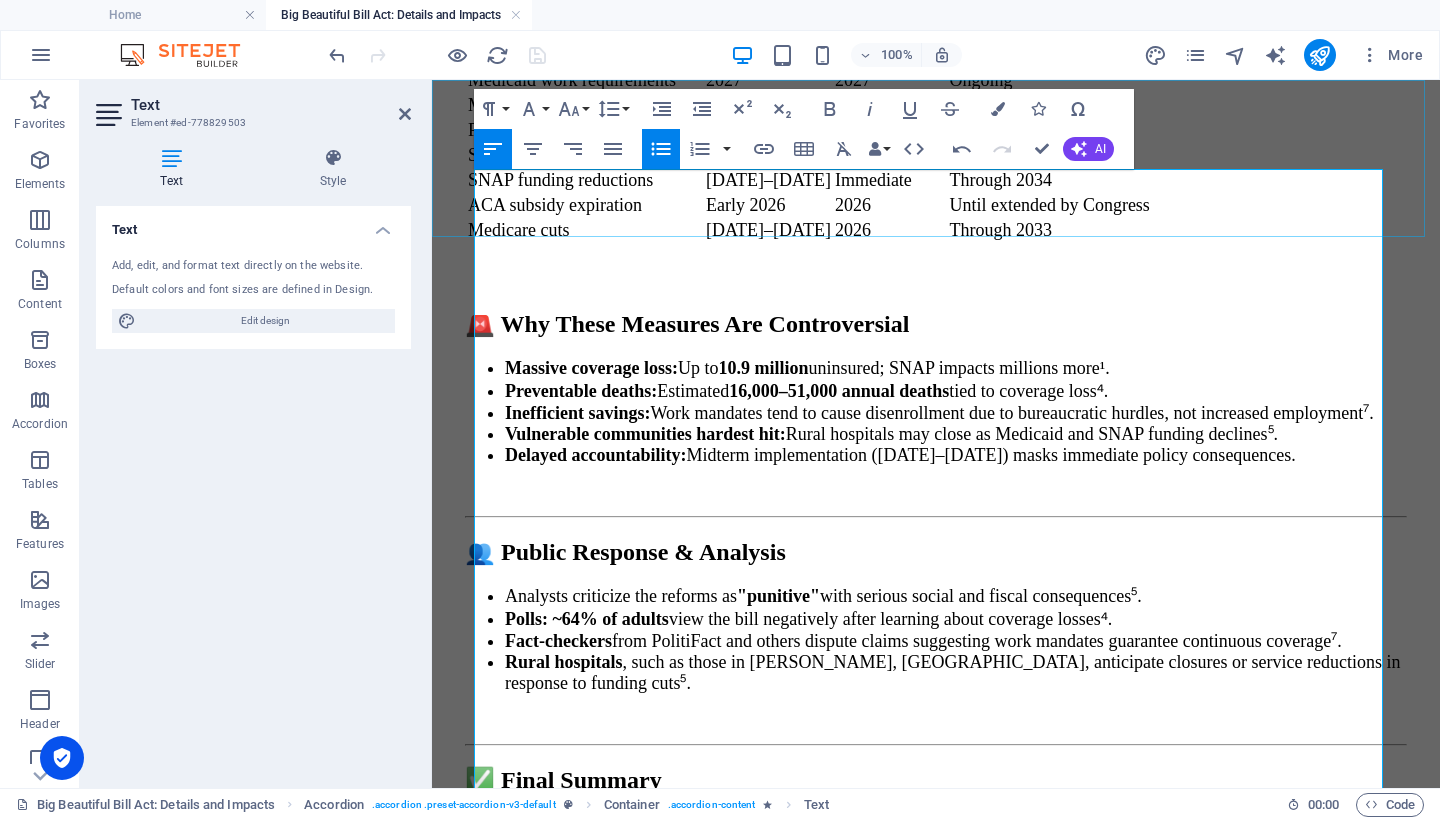 click on "Unordered List" at bounding box center (661, 149) 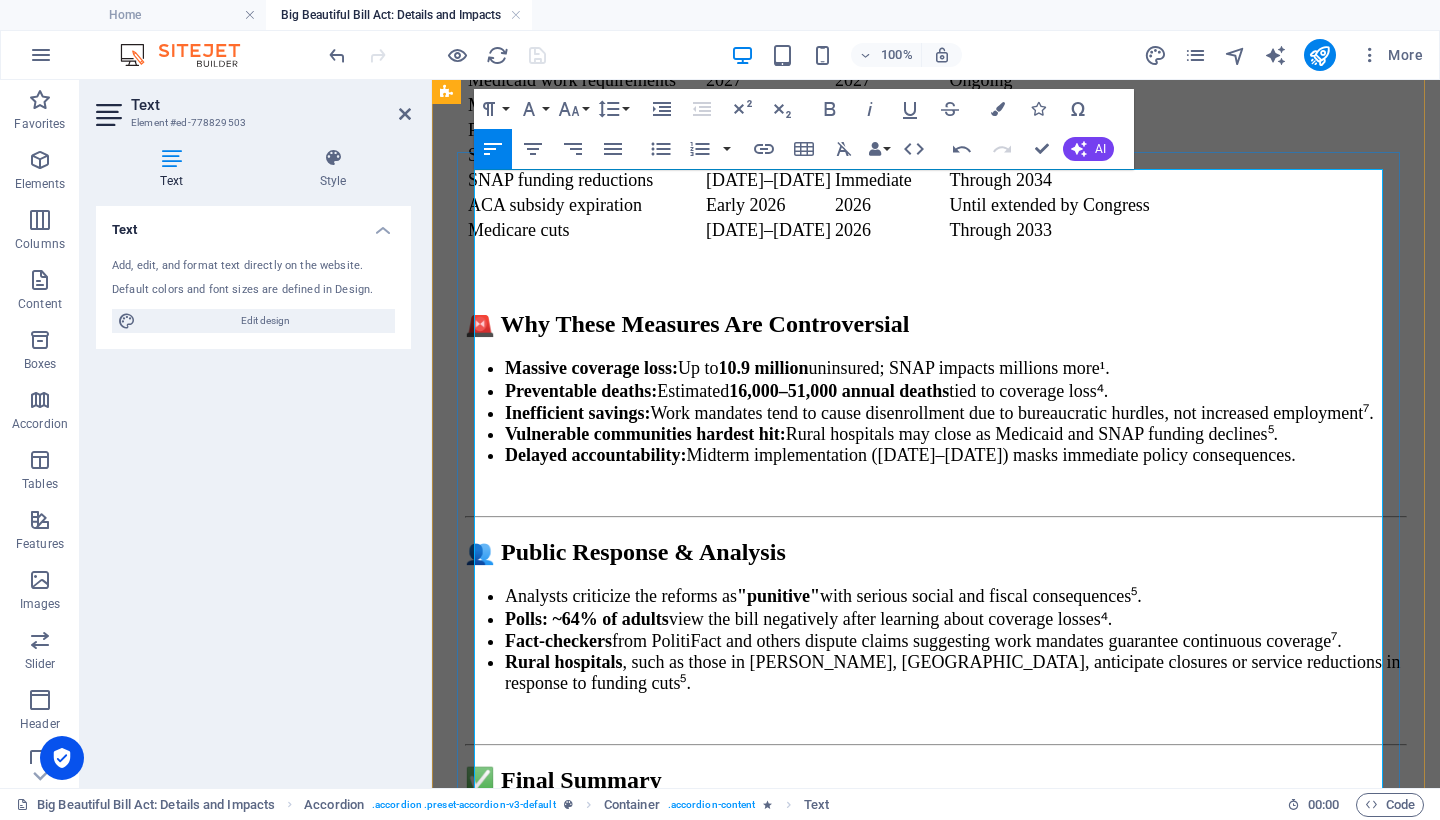 click on "4.A 💵 Major Funding Increases Total Funding:  $150 billion for border and interior enforcement over four years through [DATE]⁽¹⁾. Allocations include: $46–46.5 billion for border wall and barriers⁽¹⁾. $45 billion to boost detention bed capacity from ~41,000 to 116,000–125,000 beds⁽¹⁾. $29.9–30 billion for hiring 10,000+ additional ICE officers, support, and tech⁽¹⁾. $5 billion for CBP facility and equipment upgrades⁽¹⁾. $3.3 billion to hire immigration judges and staff⁽¹⁾. $17.3 billion for state/local enforcement support⁽¹⁾. $10 billion for DHS reimbursement on border-related costs⁽¹⁾. 4.B 🚓 Increased Enforcement Capacity Detention beds:   Expanded to 100,000–125,000 beds for mass detentions⁽¹⁾. Hiring goals:   10,000 new ICE agents; additional 3,000 Border Patrol and CBP staff⁽¹⁾. Arrest quotas:   Border czar [PERSON_NAME] advocated for 7,000 daily ICE arrests vs. current 1,800–3,000/day⁽²⁾. Processing courts:" at bounding box center [936, 2304] 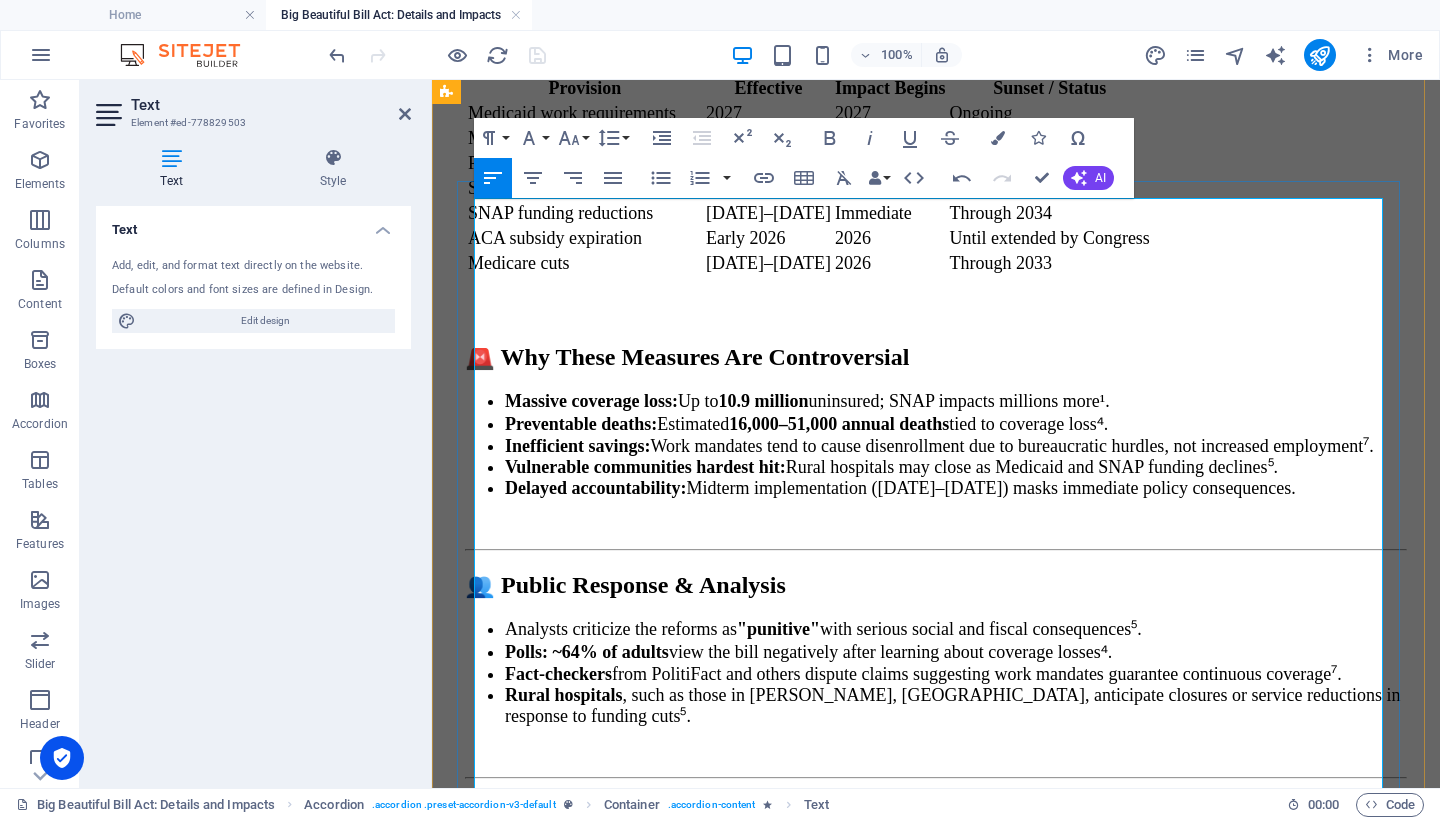 scroll, scrollTop: 10549, scrollLeft: 0, axis: vertical 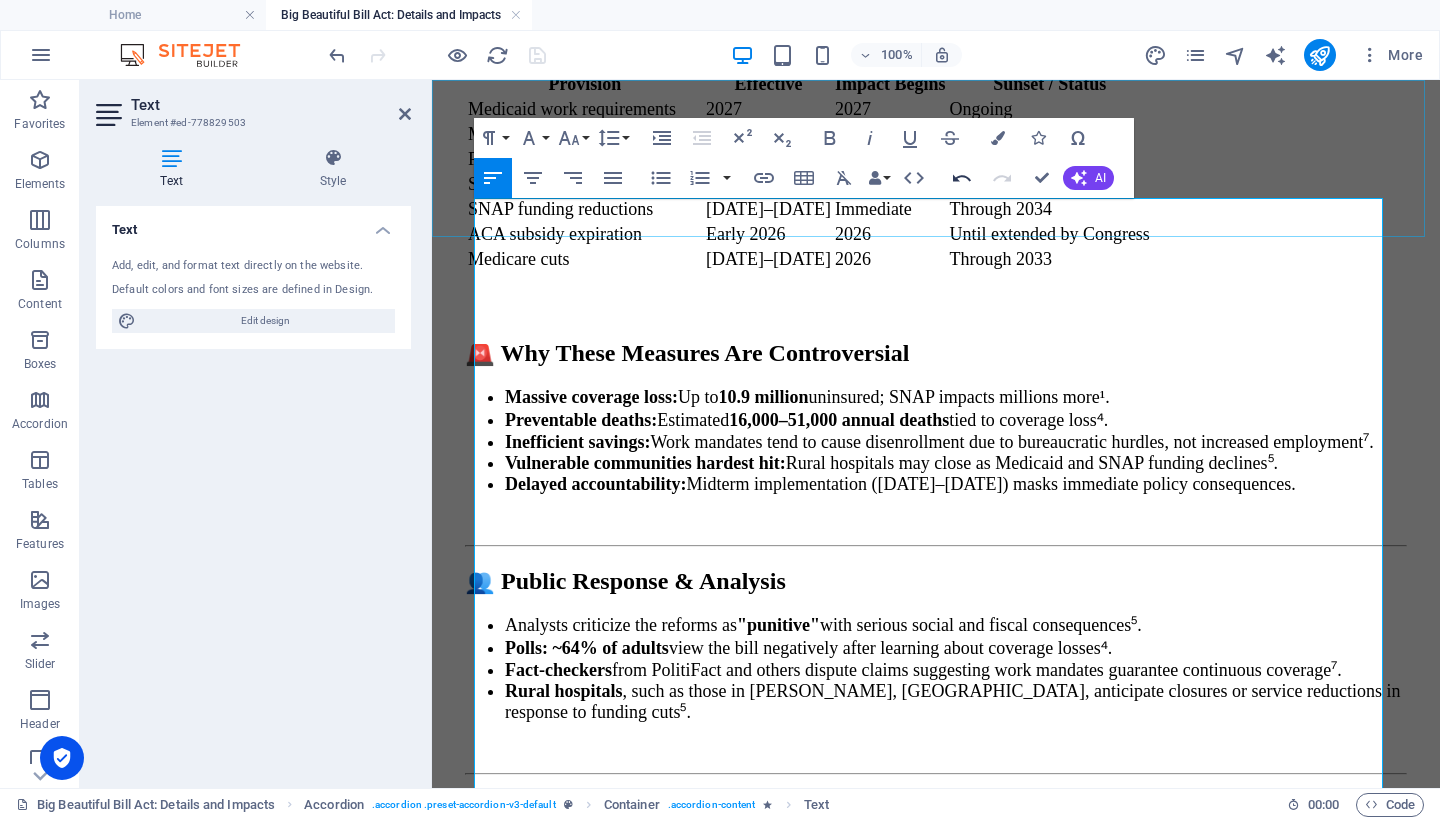 click 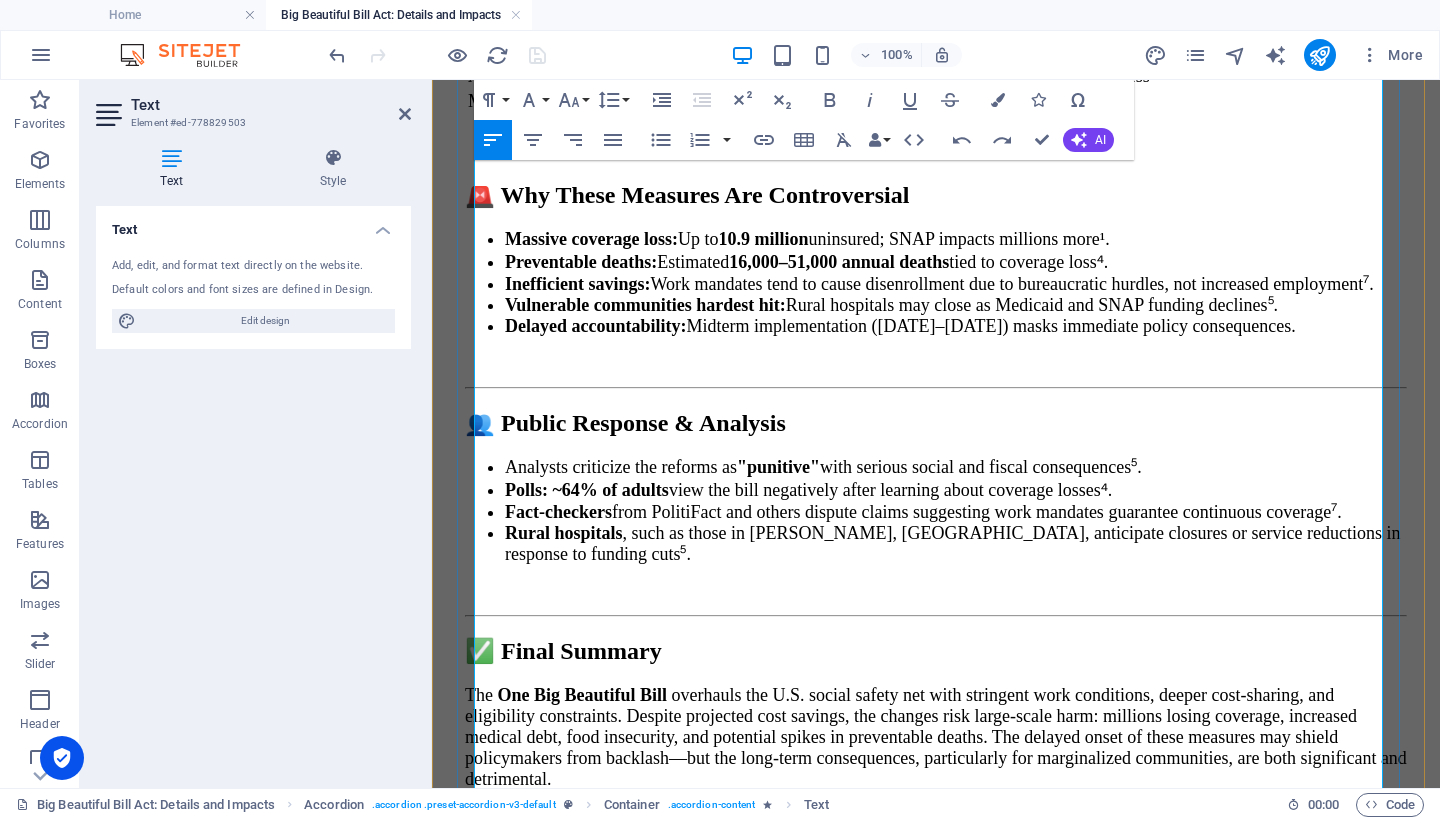 scroll, scrollTop: 10835, scrollLeft: 0, axis: vertical 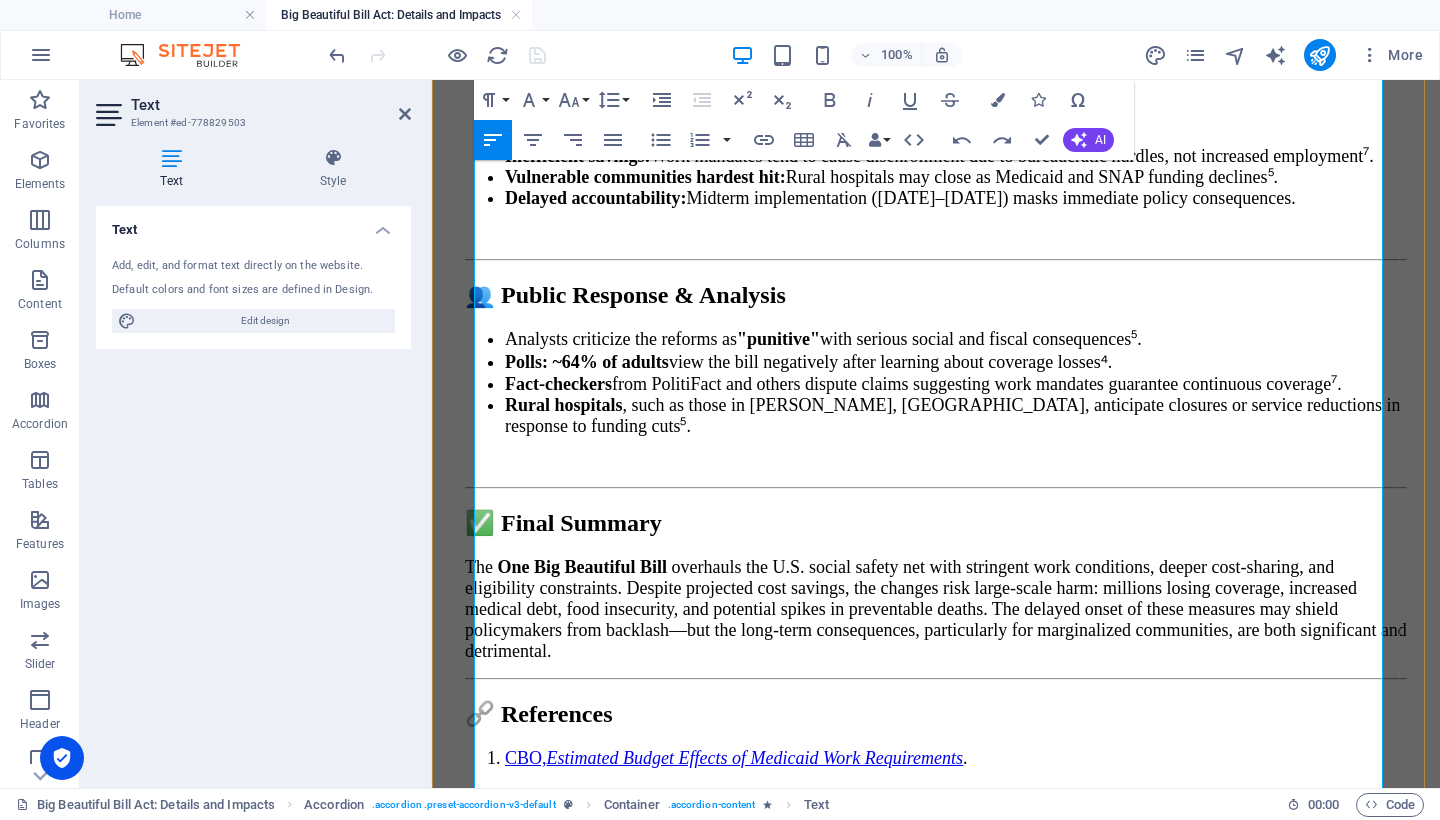 click on "Hiring goals:   10,000 new ICE agents; additional 3,000 Border Patrol and CBP staff⁽¹⁾. Arrest quotas:   Border czar [PERSON_NAME] advocated for 7,000 daily ICE arrests vs. current 1,800–3,000/day⁽²⁾. Processing courts:   Funds support new immigration judges to reduce law enforcement backlogs⁽¹⁾." at bounding box center (936, 1617) 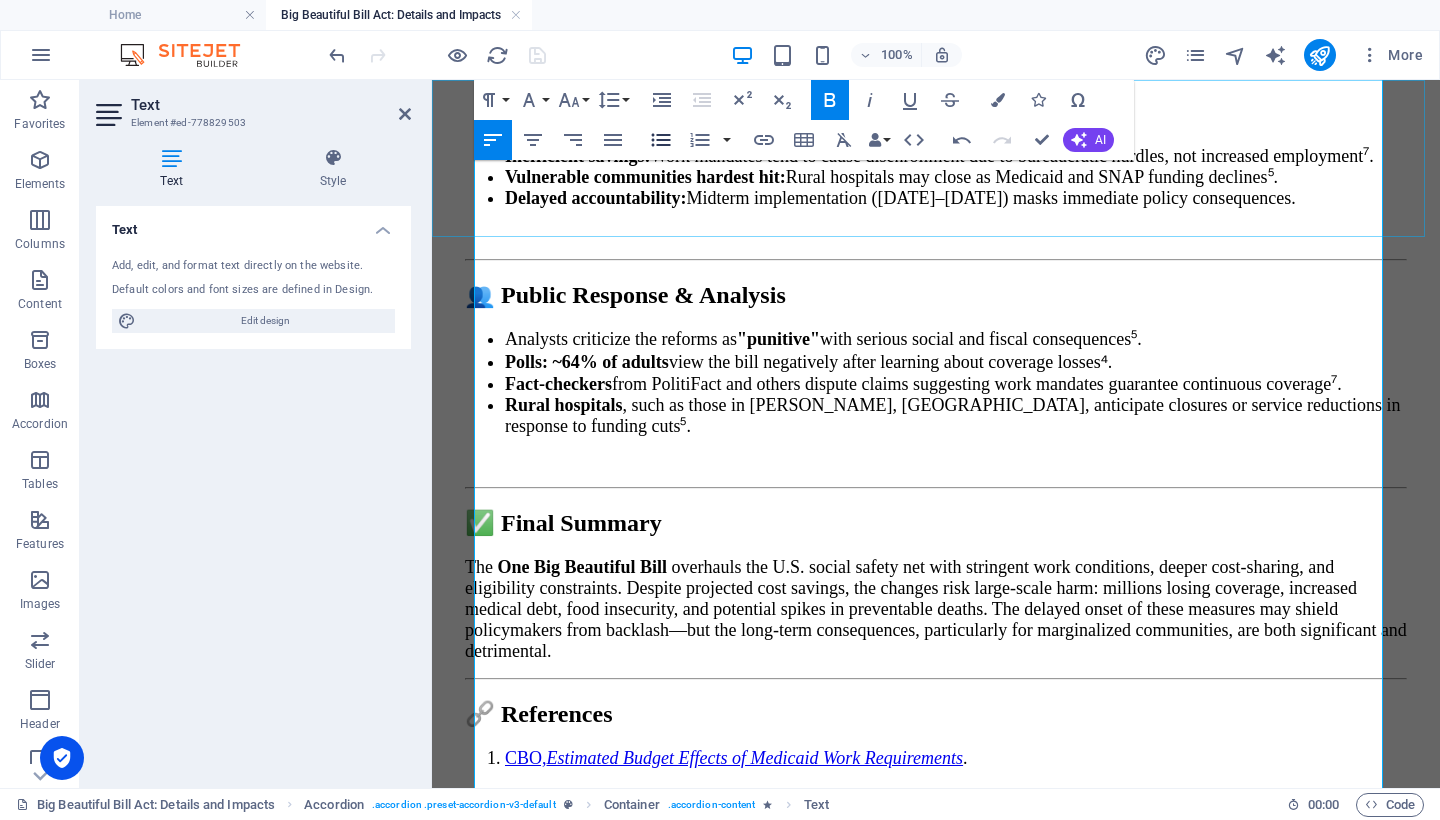 click on "Unordered List" at bounding box center (661, 140) 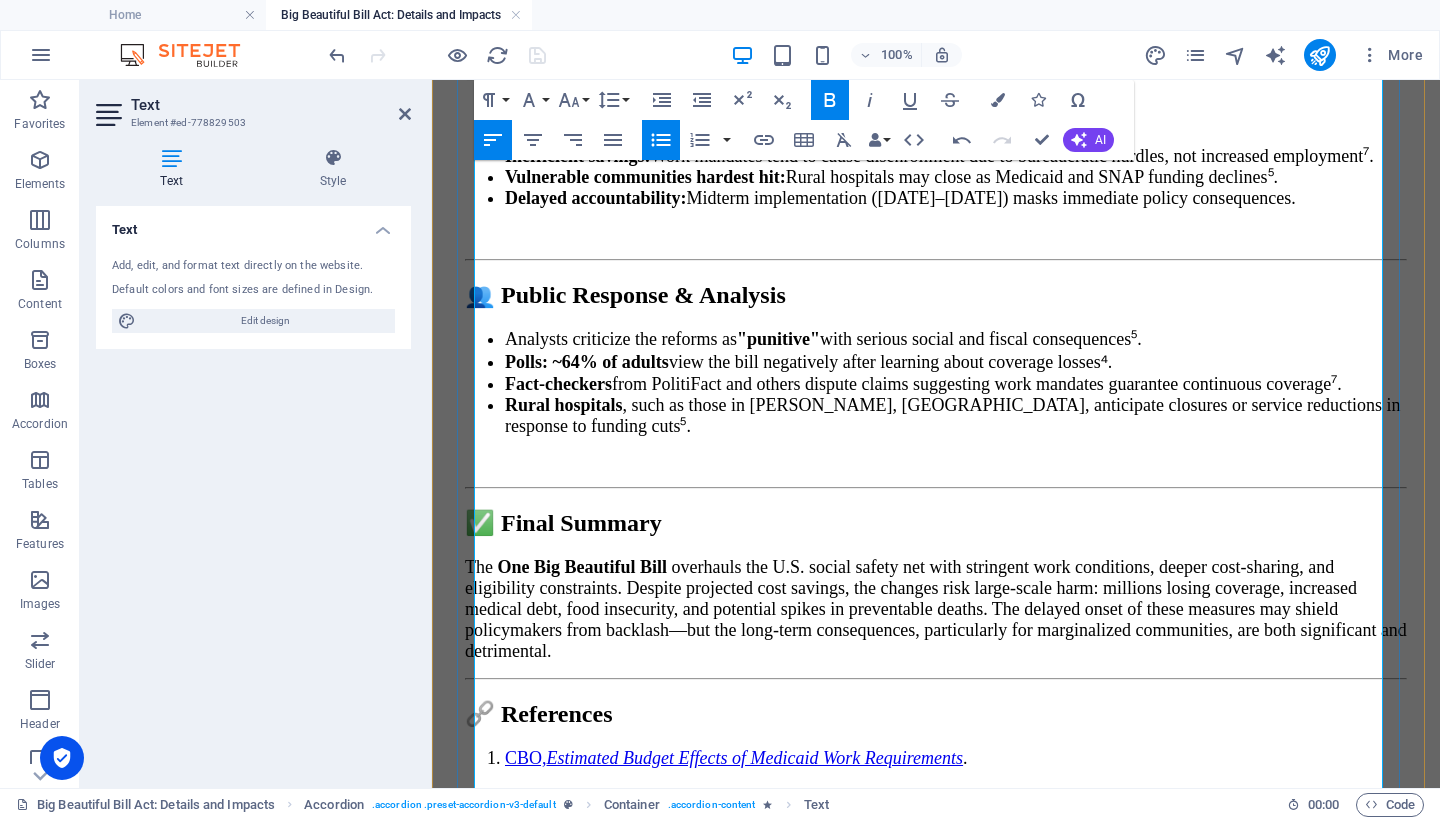 click on "Arrest quotas:   Border czar [PERSON_NAME] advocated for 7,000 daily ICE arrests vs. current 1,800–3,000/day⁽²⁾. Processing courts:   Funds support new immigration judges to reduce law enforcement backlogs⁽¹⁾." at bounding box center (936, 1618) 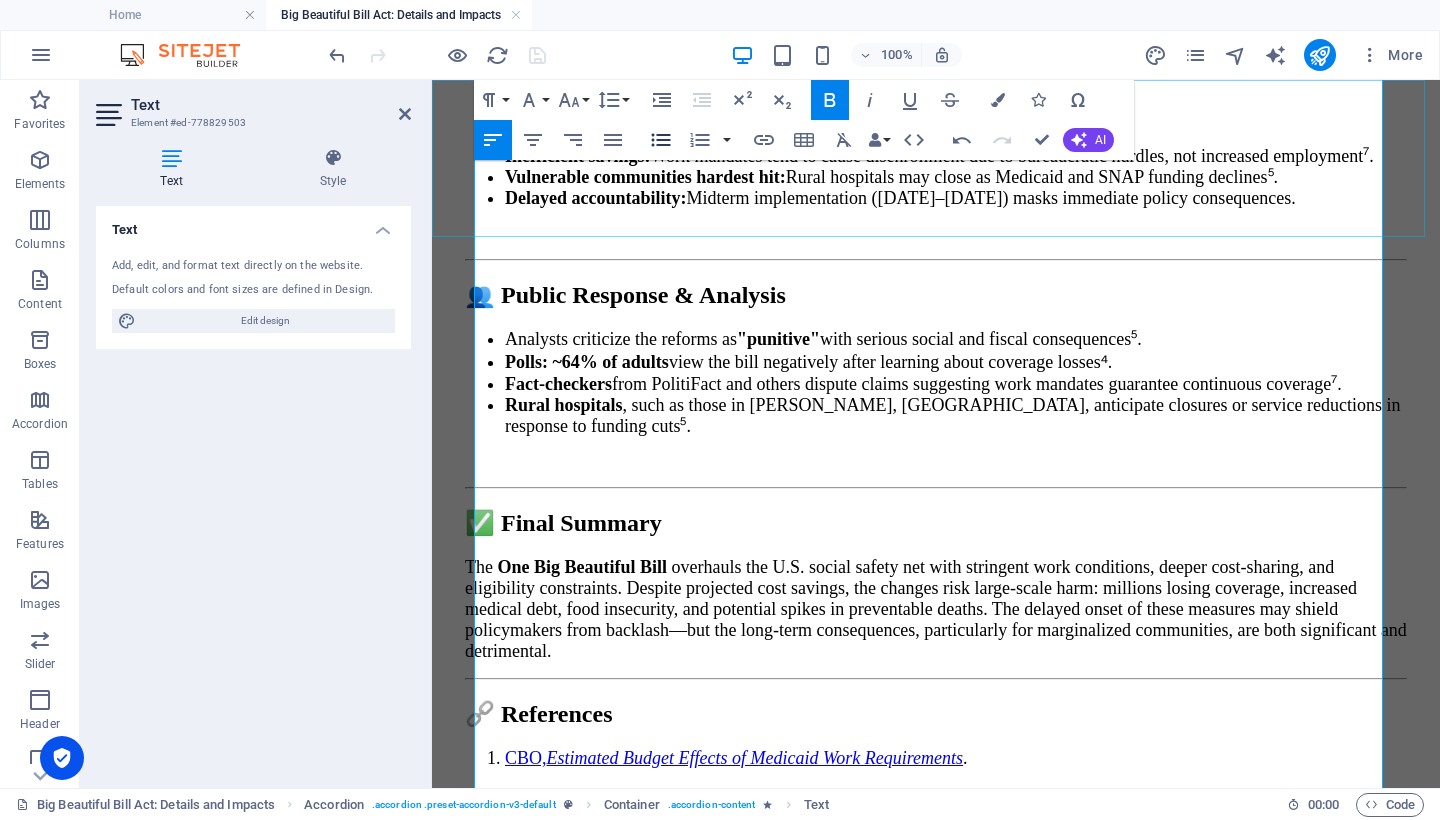 click 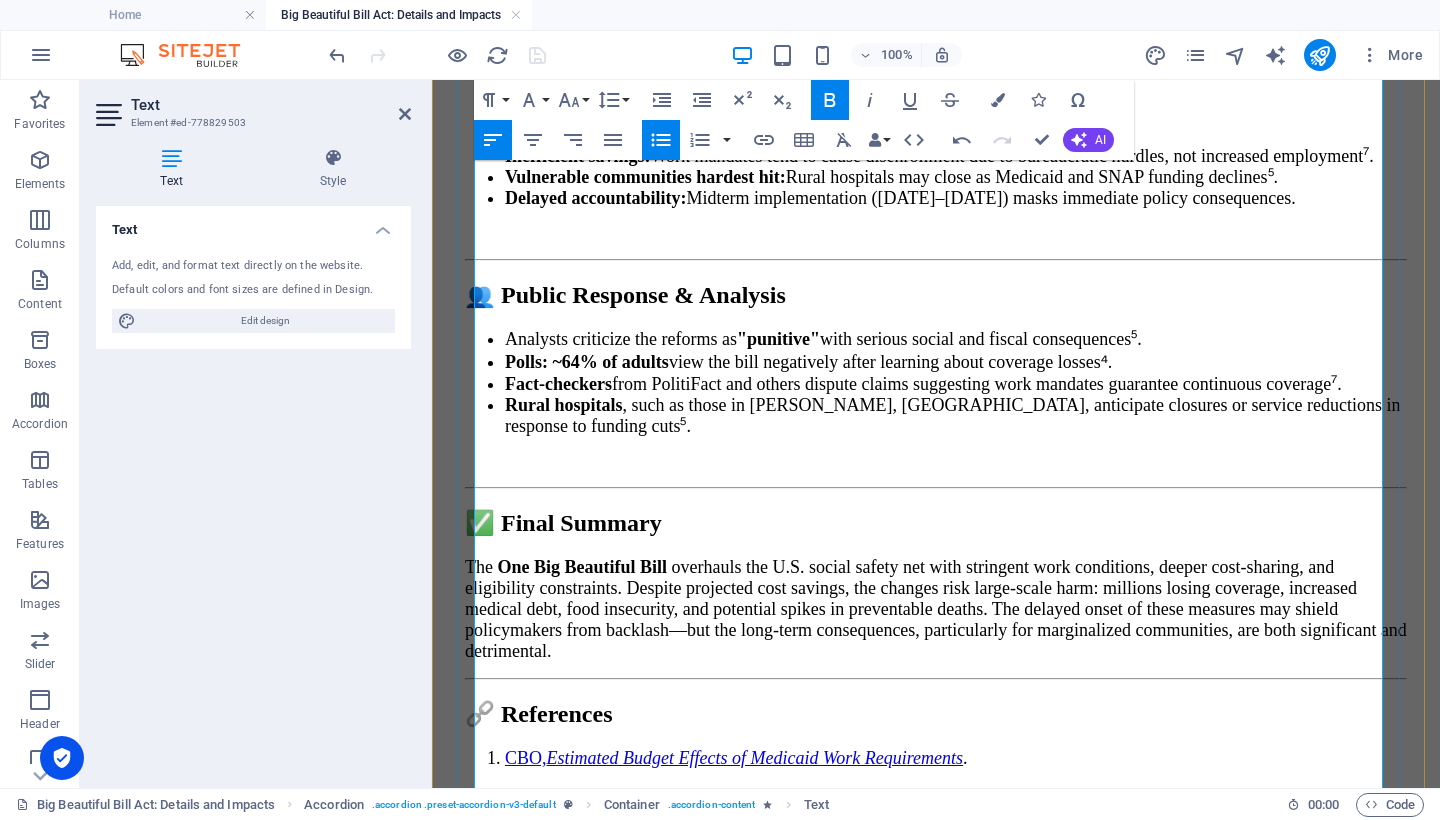 click on "Processing courts:" at bounding box center [567, 1618] 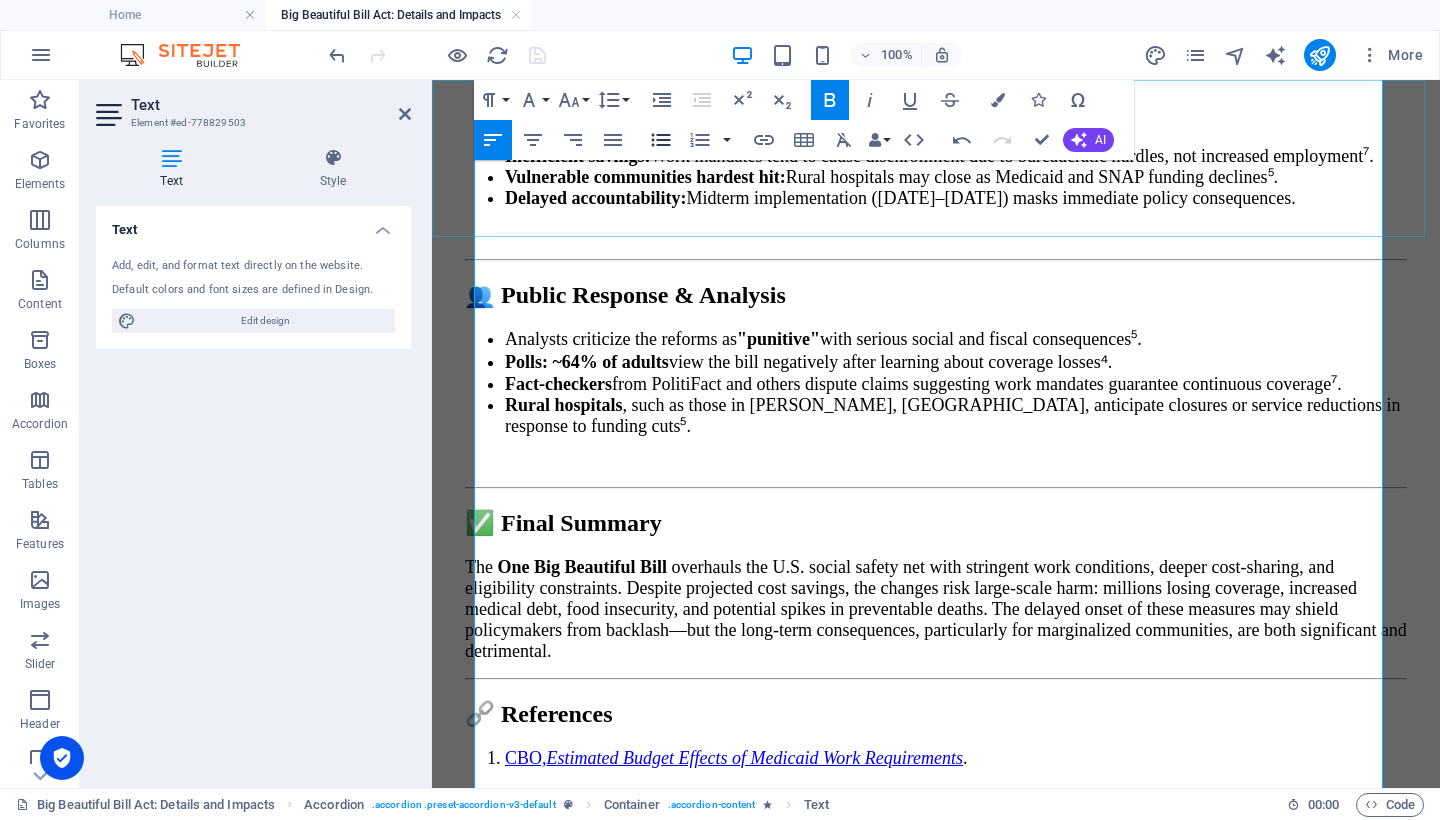 click 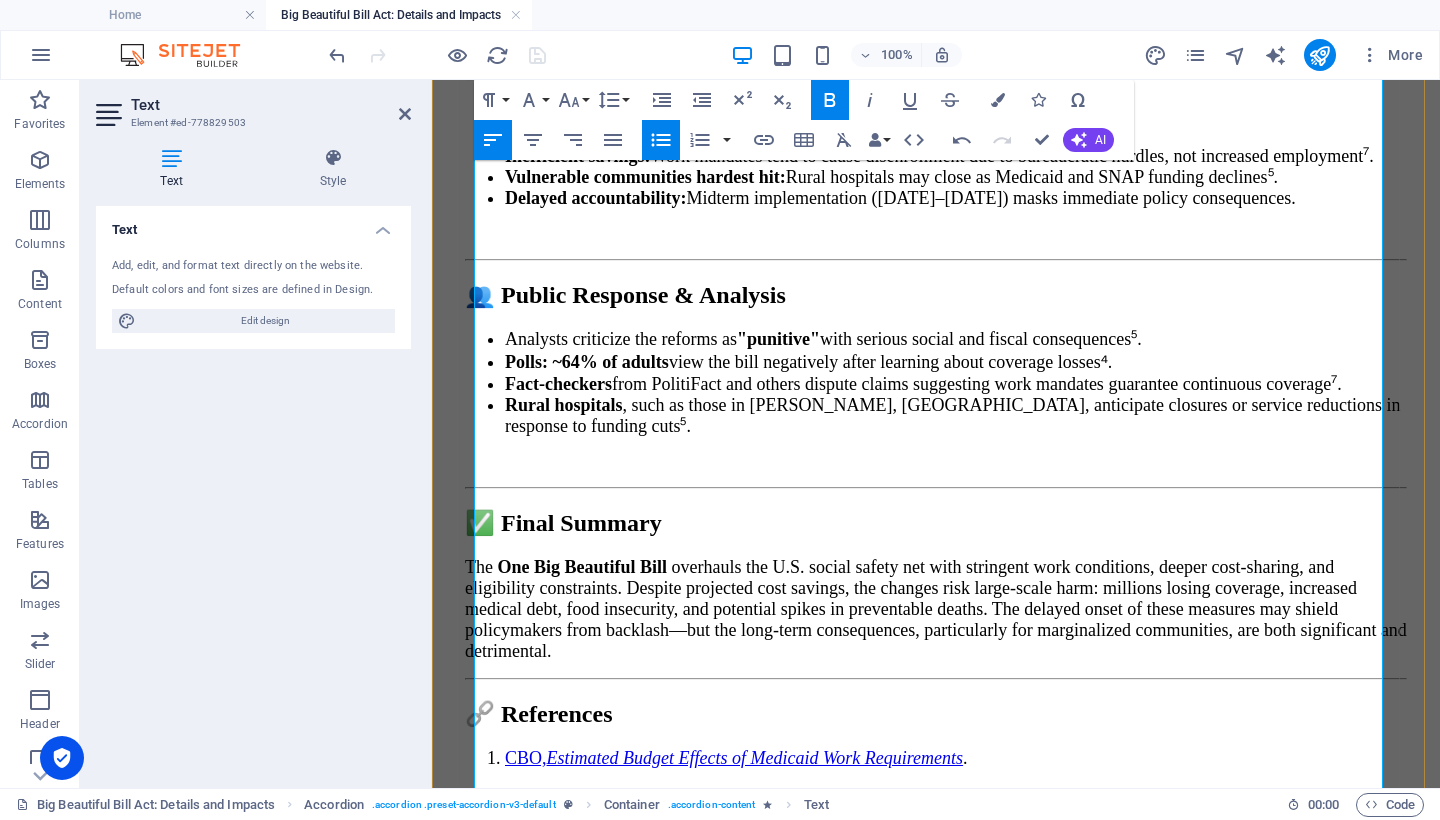 click on "Processing courts:   Funds support new immigration judges to reduce law enforcement backlogs⁽¹⁾." at bounding box center [956, 1603] 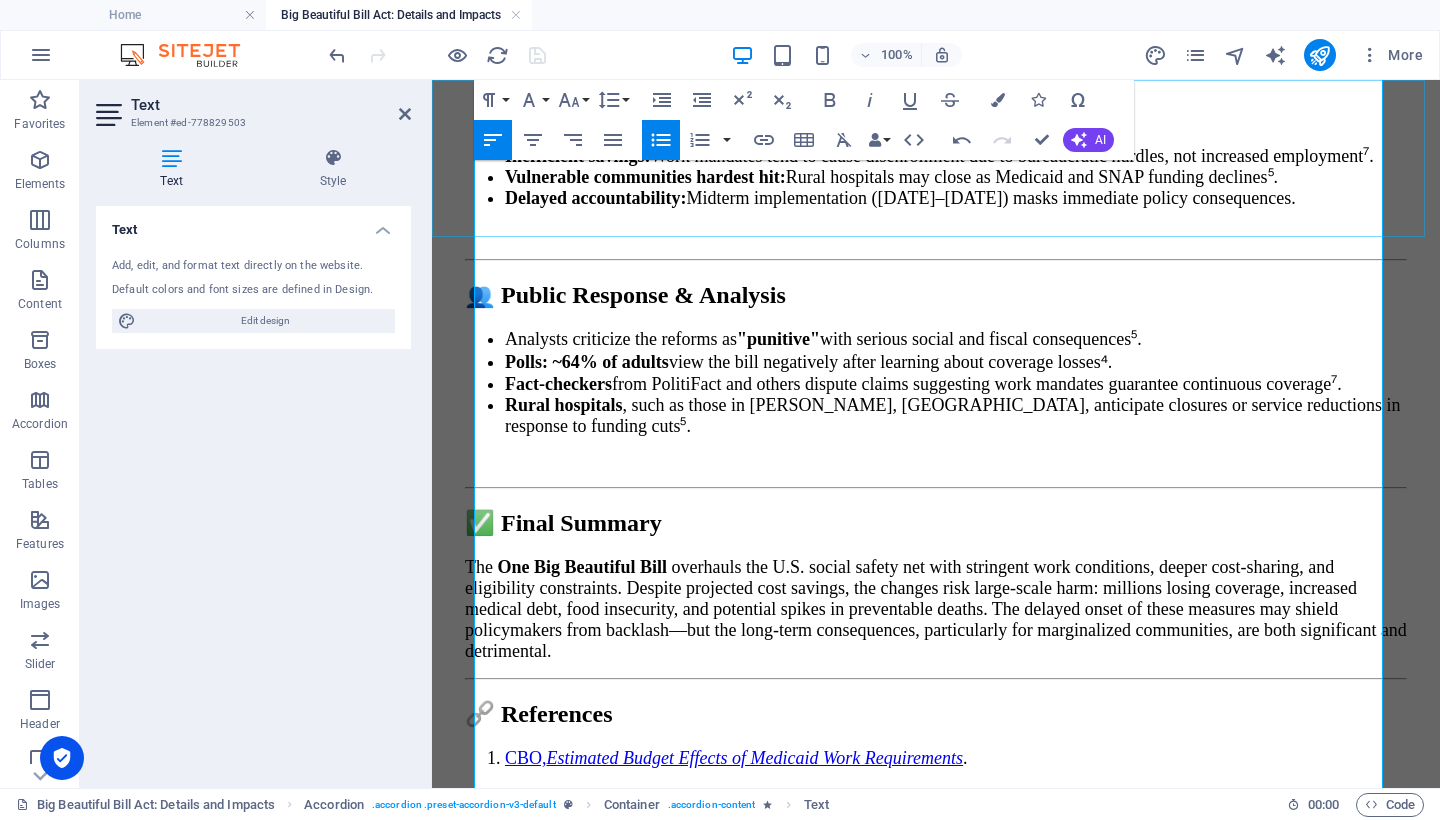 click 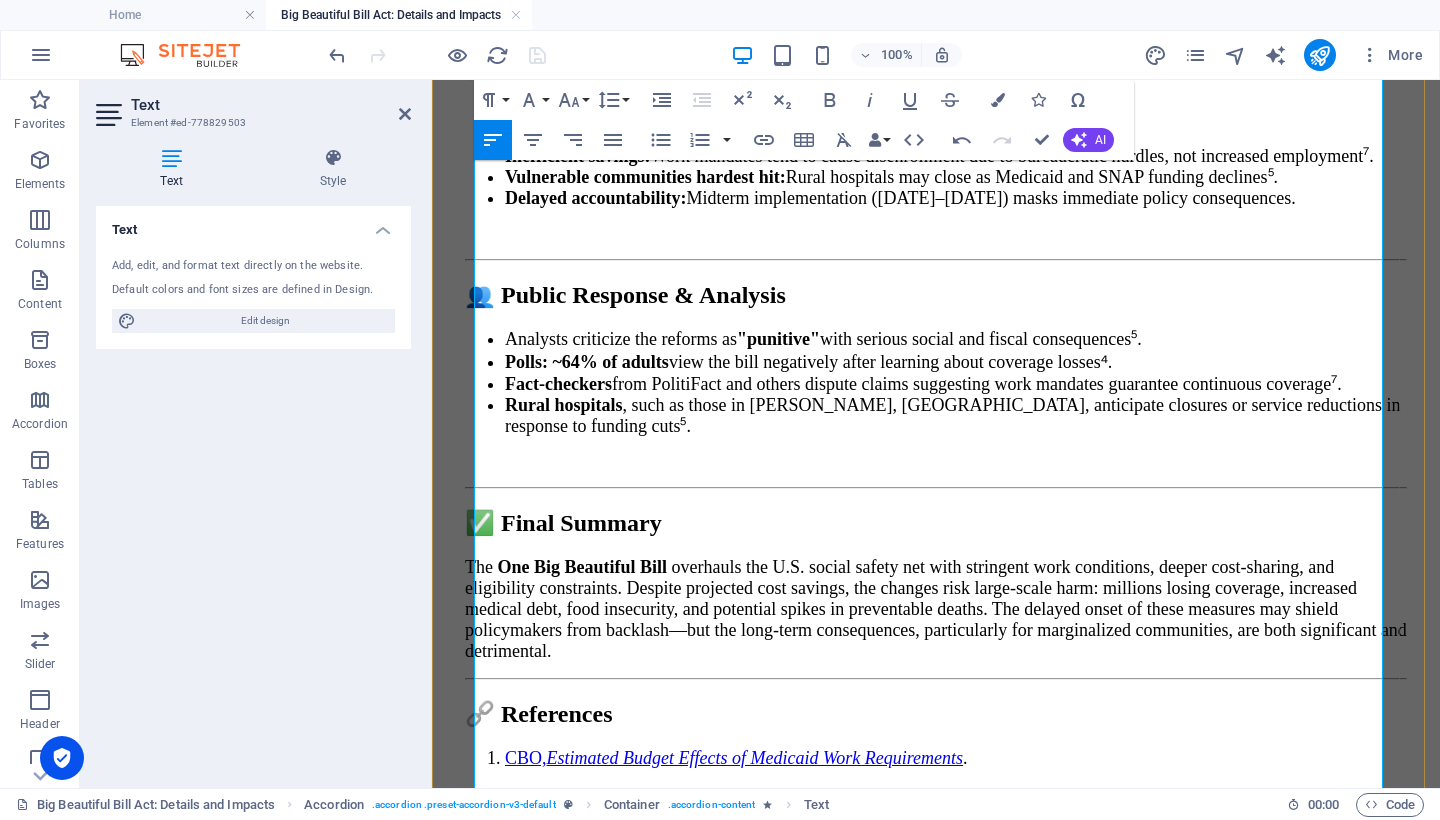 scroll, scrollTop: 10839, scrollLeft: 0, axis: vertical 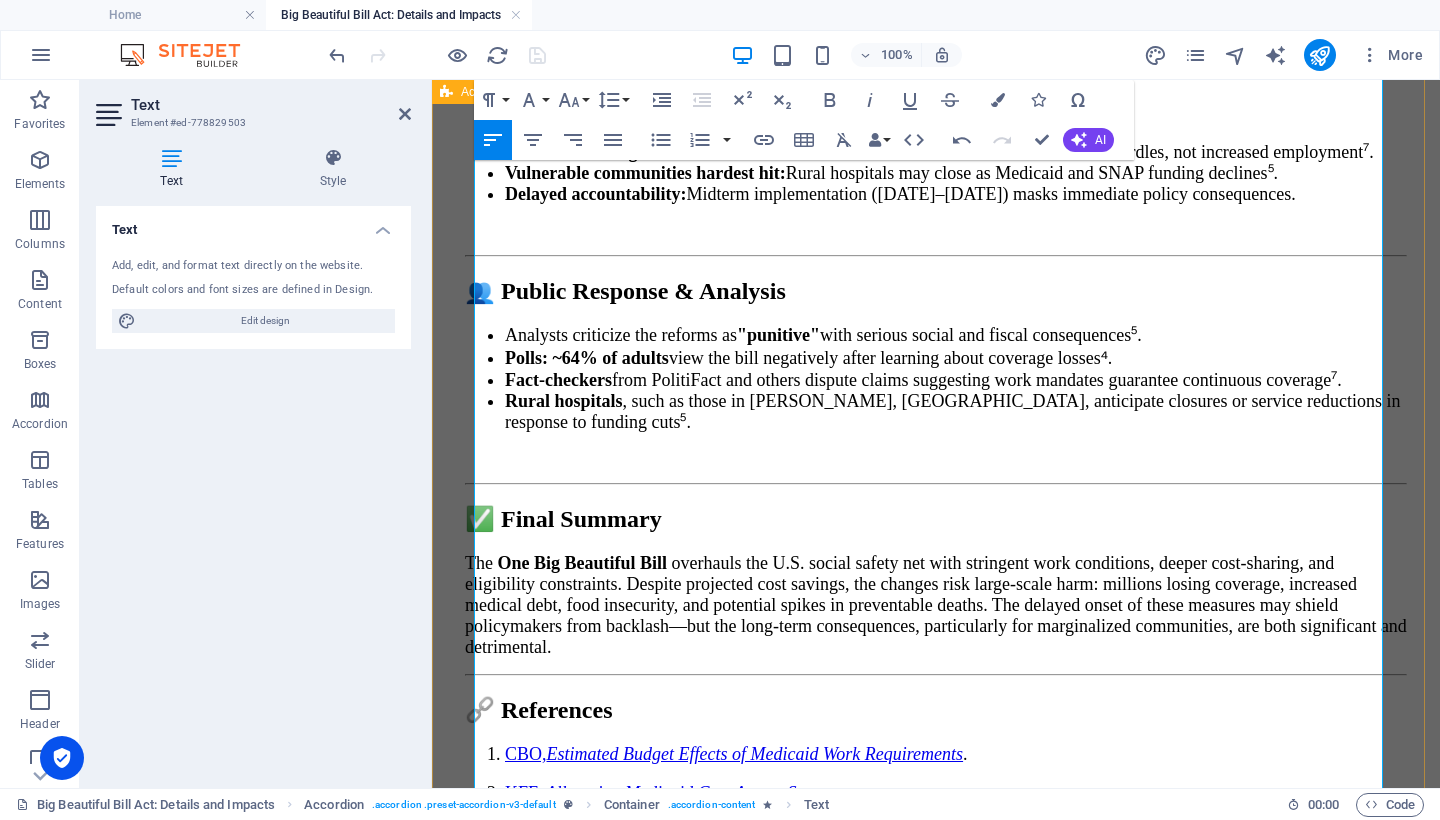 drag, startPoint x: 1086, startPoint y: 594, endPoint x: 434, endPoint y: 578, distance: 652.1963 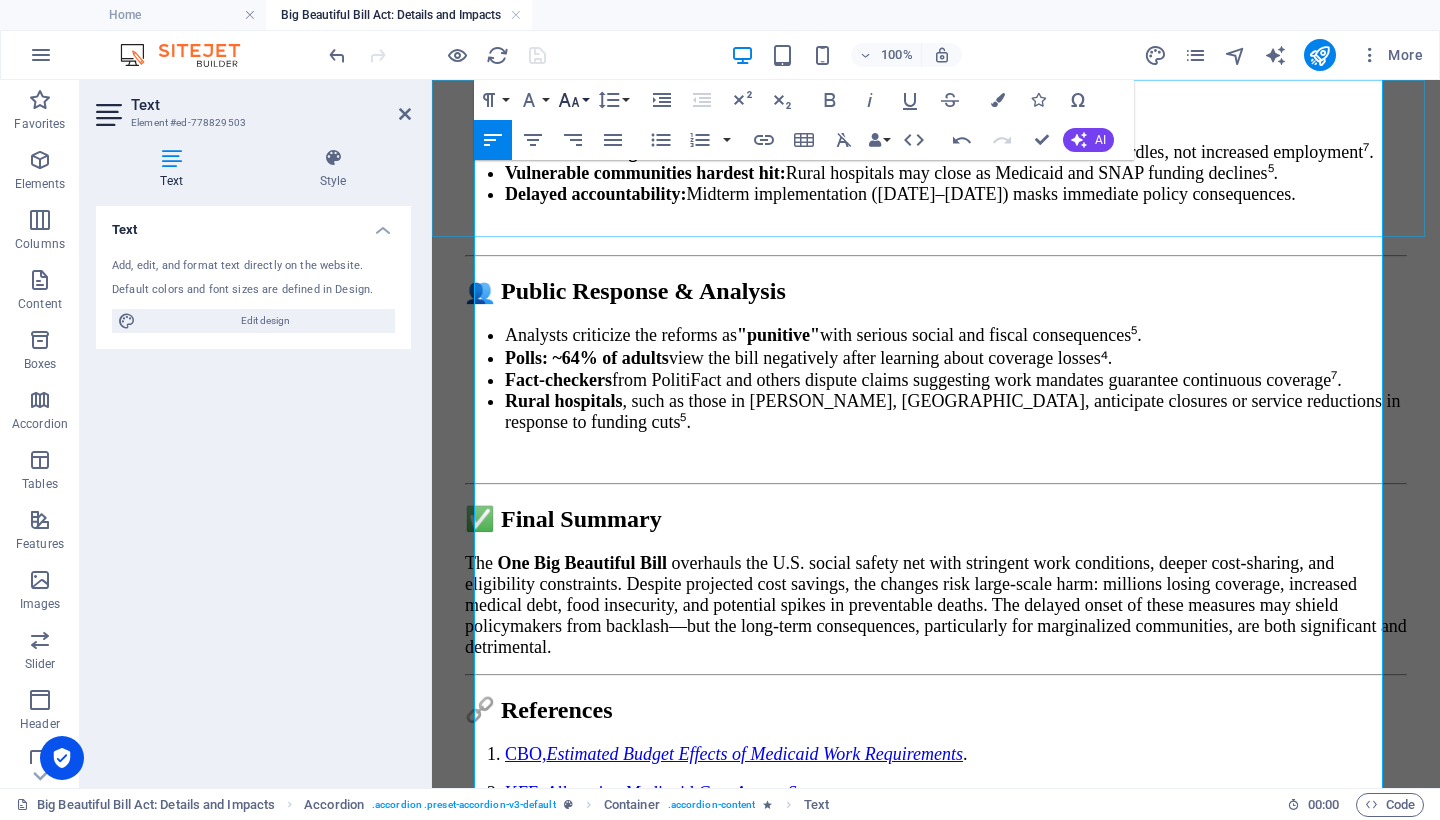 click 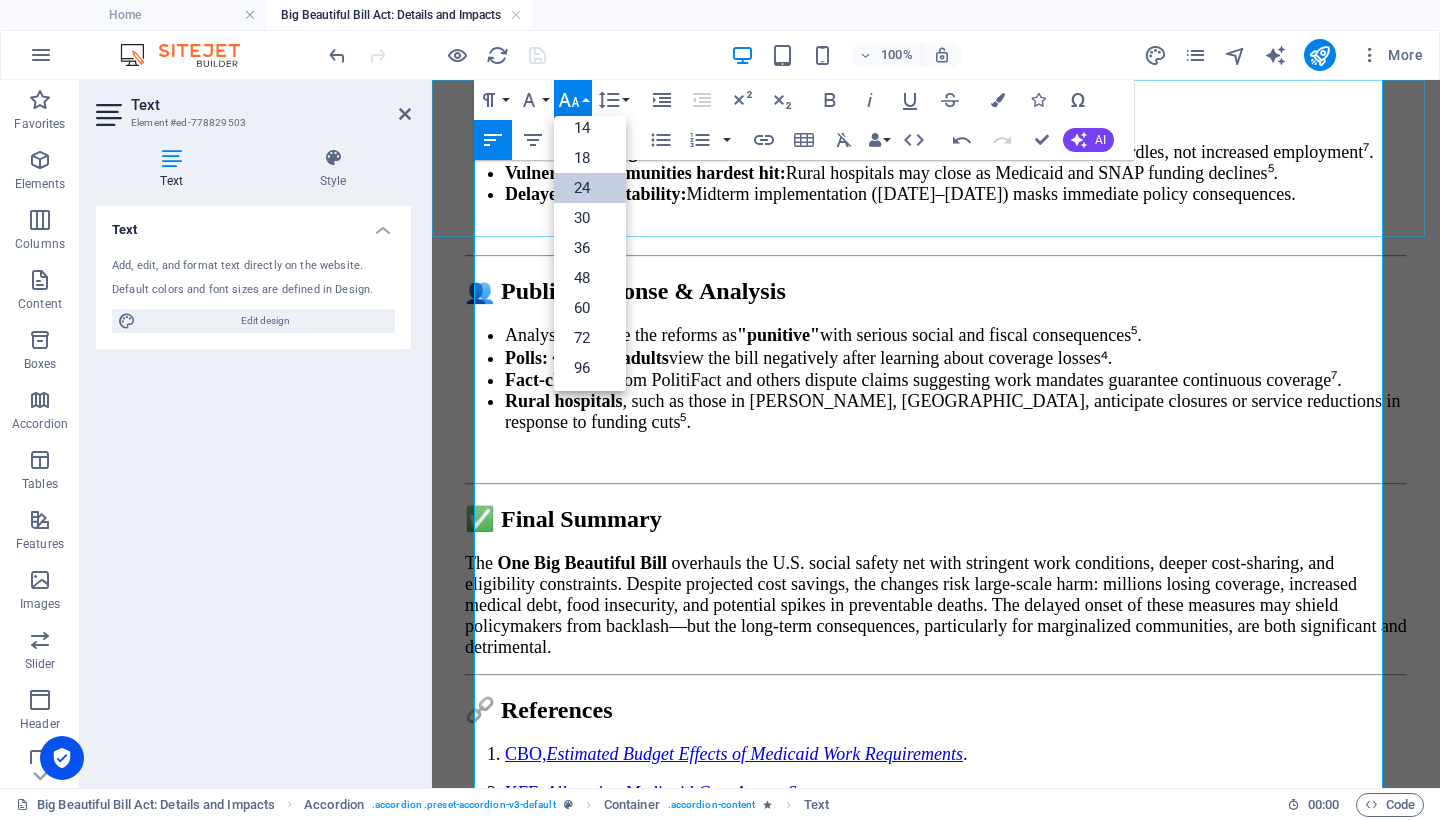 click on "24" at bounding box center [590, 188] 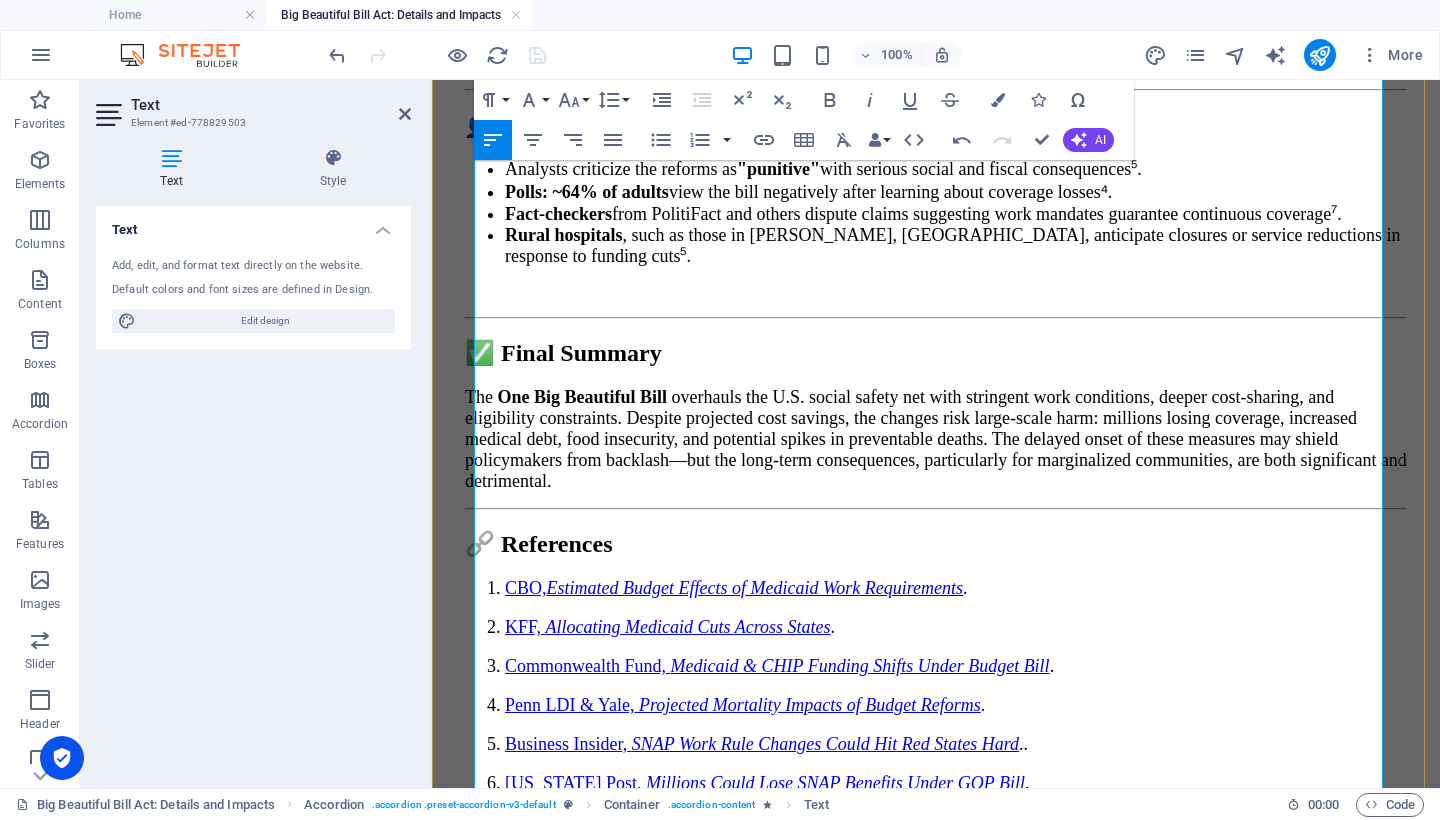 scroll, scrollTop: 11043, scrollLeft: 0, axis: vertical 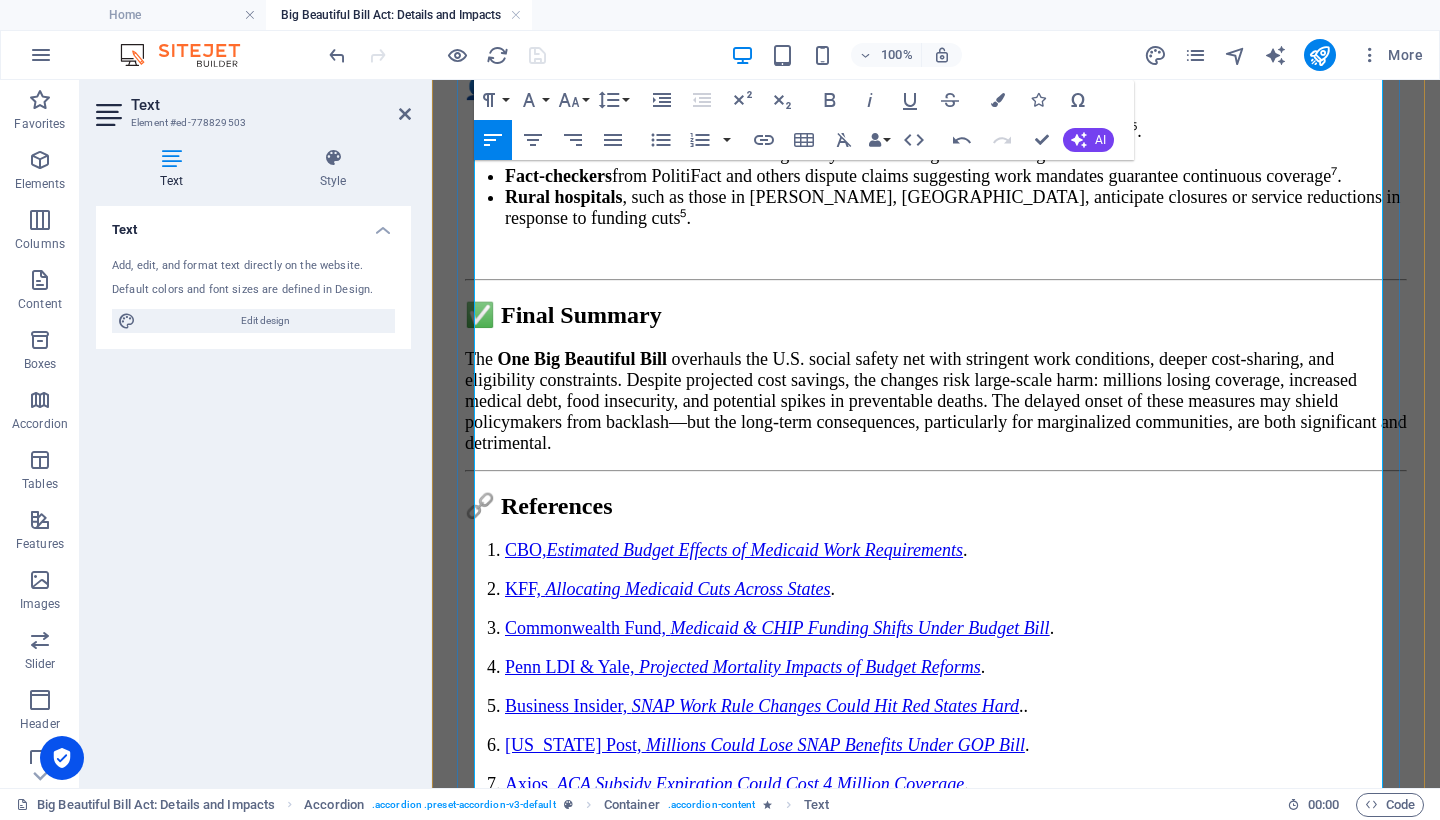 click on "Asylum fee:" at bounding box center (545, 1532) 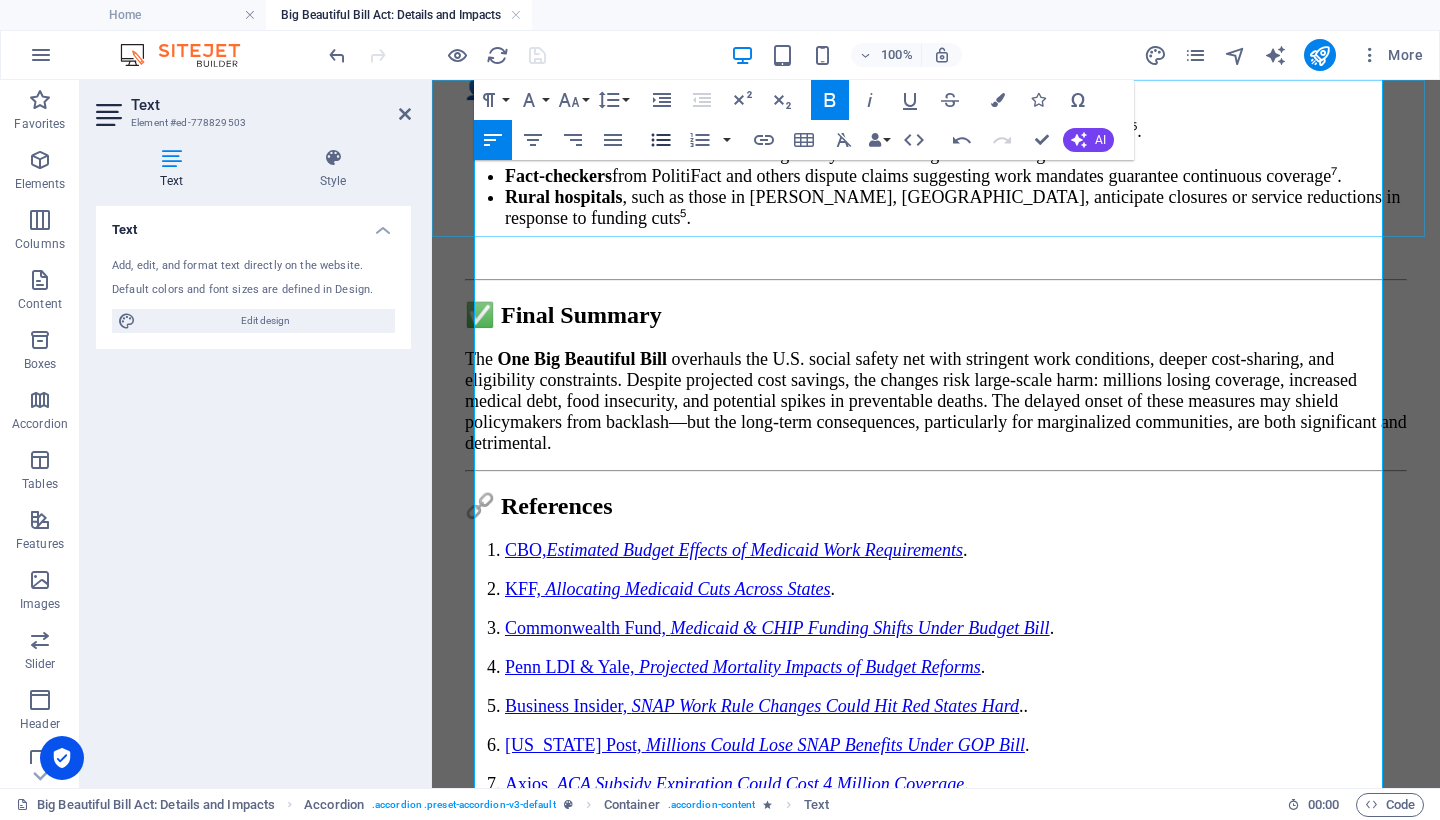 click 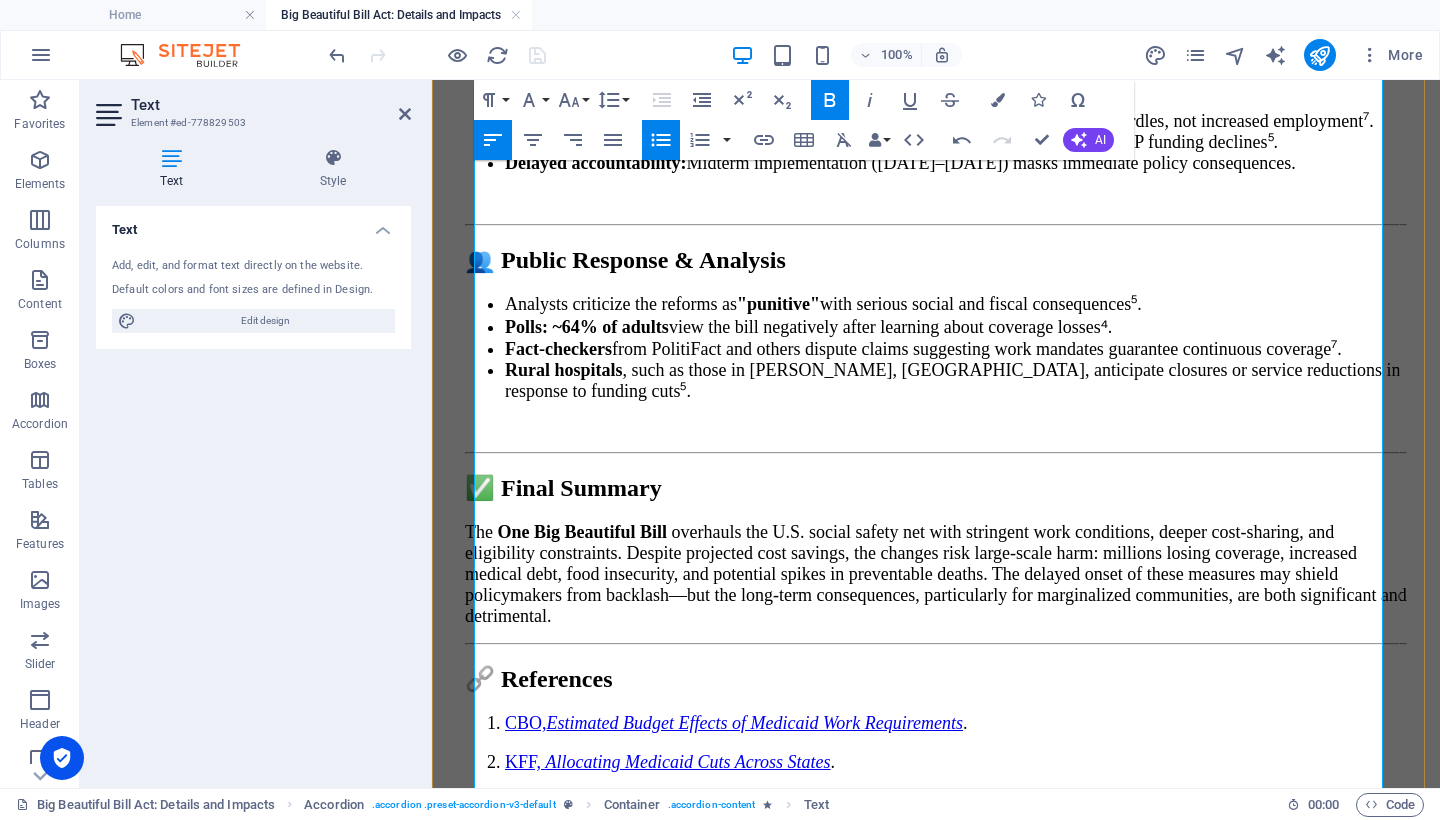 scroll, scrollTop: 10838, scrollLeft: 0, axis: vertical 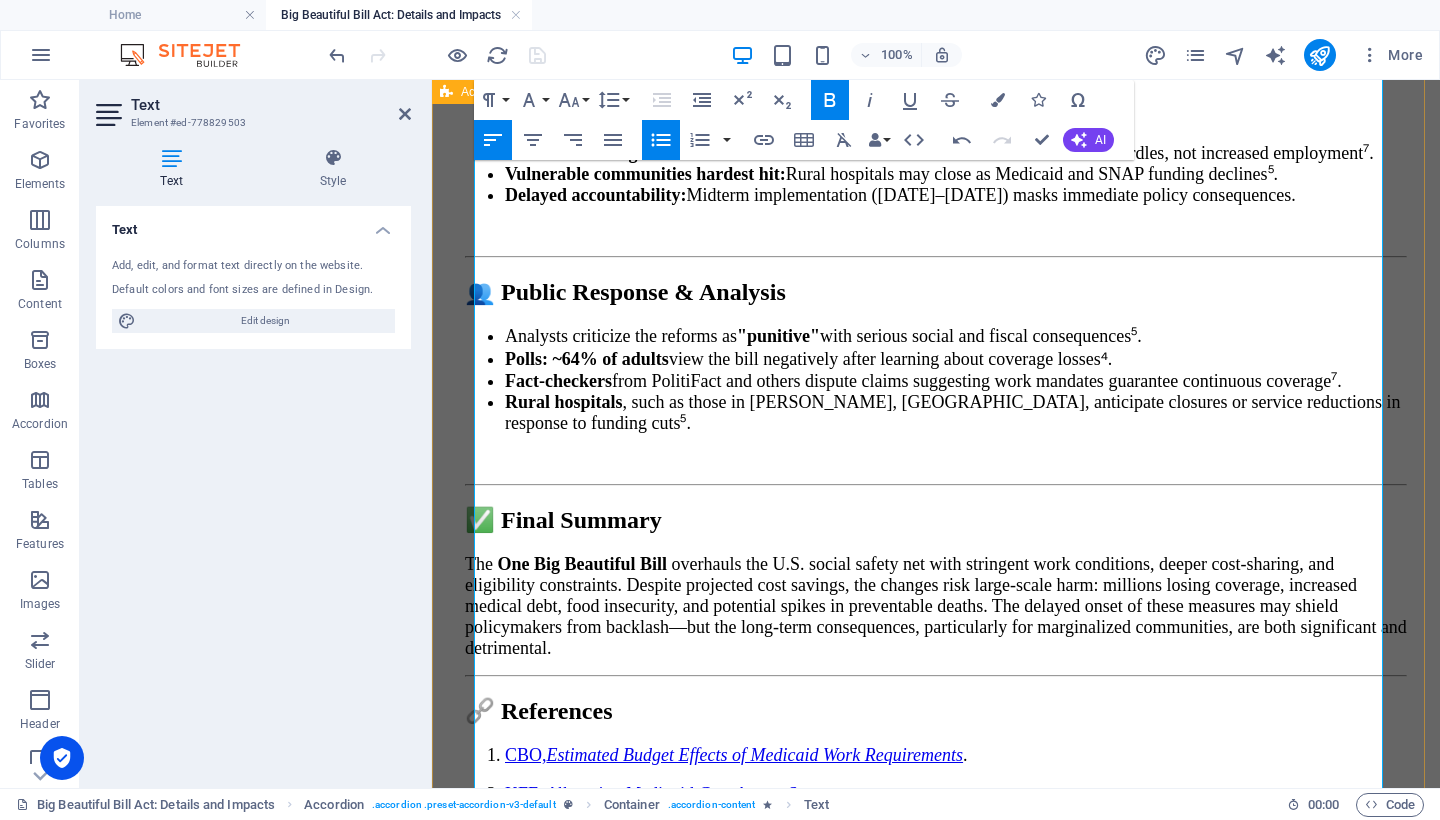 drag, startPoint x: 615, startPoint y: 521, endPoint x: 455, endPoint y: 366, distance: 222.7667 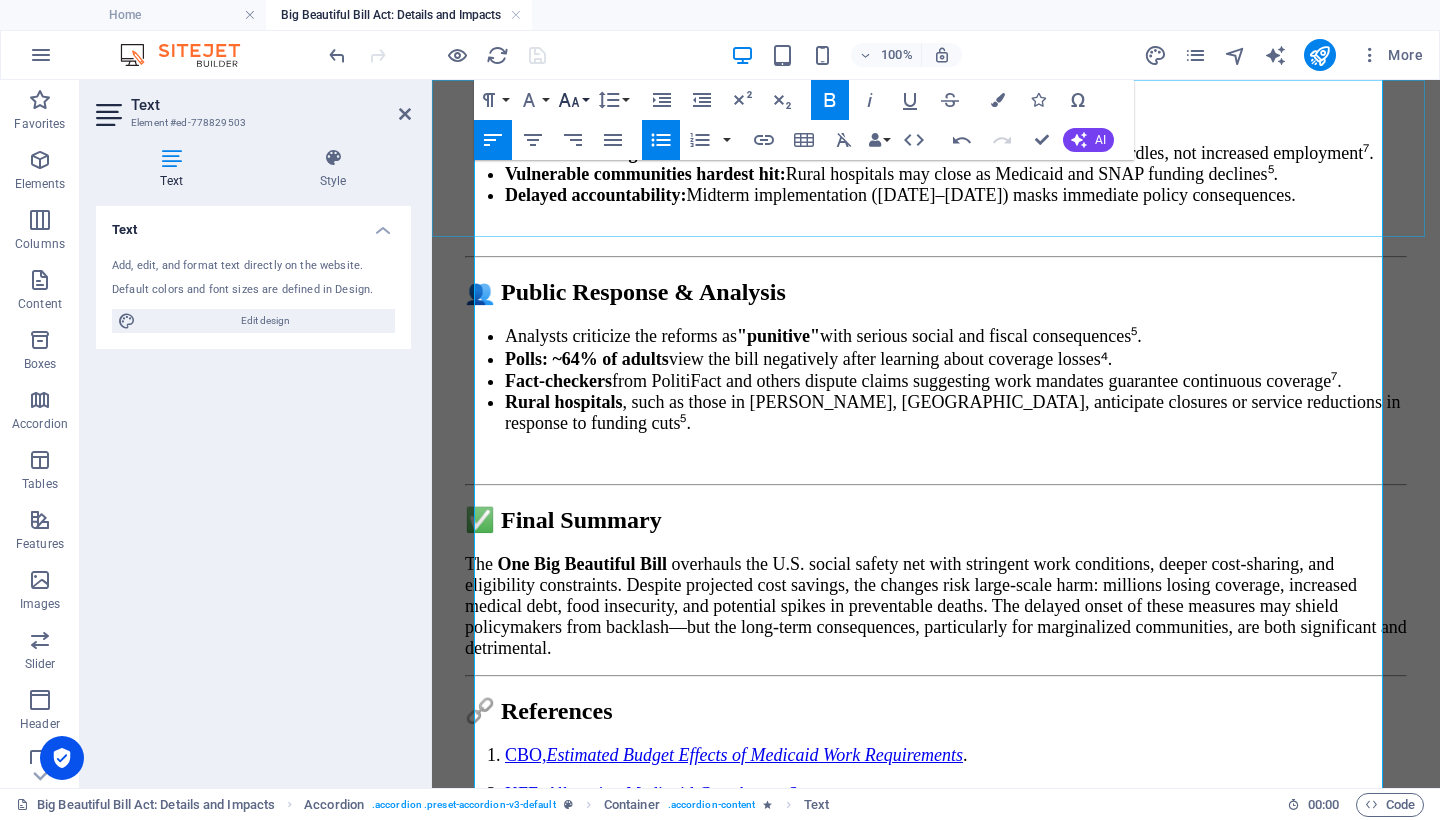 click 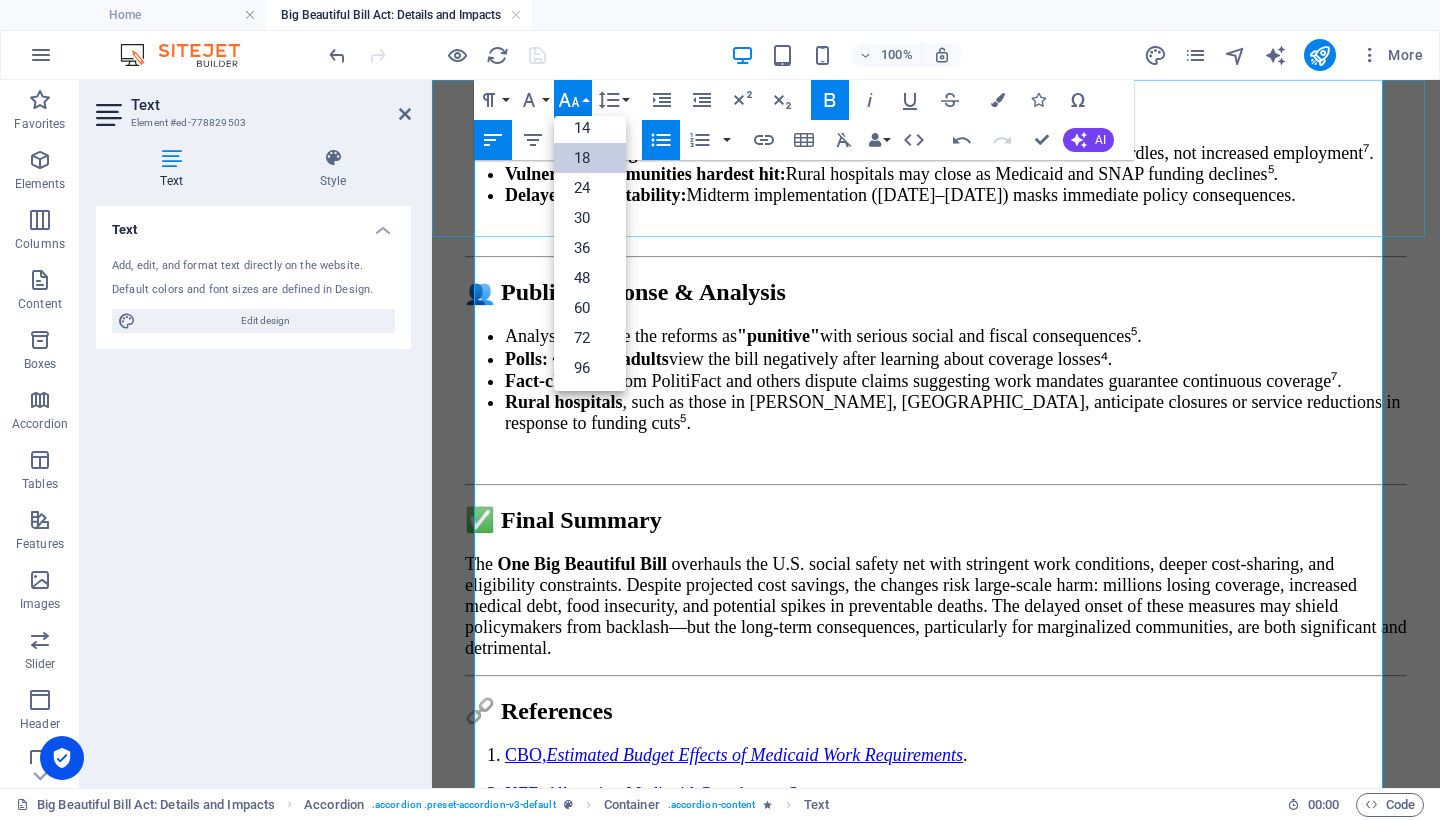 click on "18" at bounding box center (590, 158) 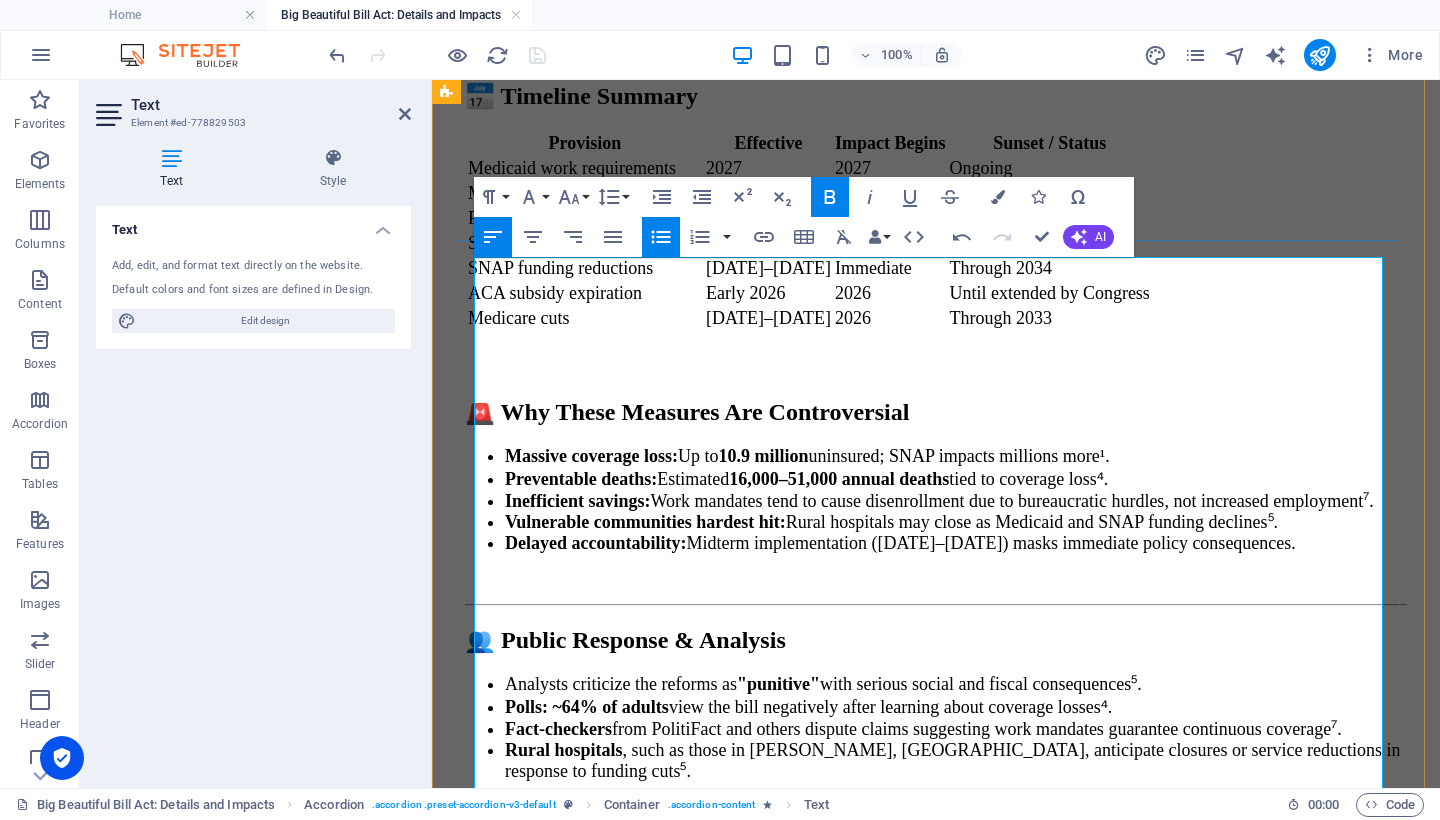 scroll, scrollTop: 10494, scrollLeft: 0, axis: vertical 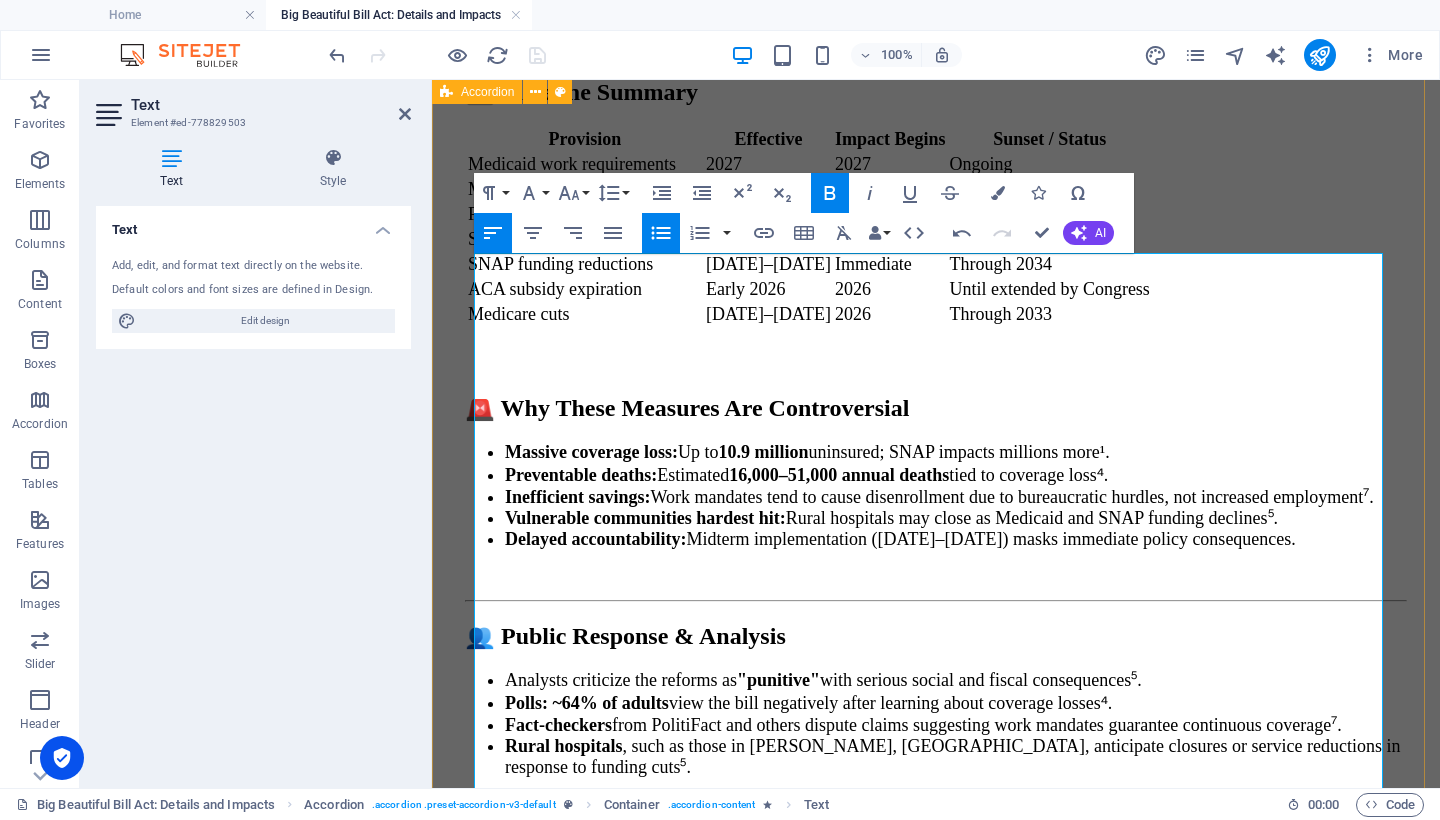drag, startPoint x: 1104, startPoint y: 611, endPoint x: 446, endPoint y: 418, distance: 685.72076 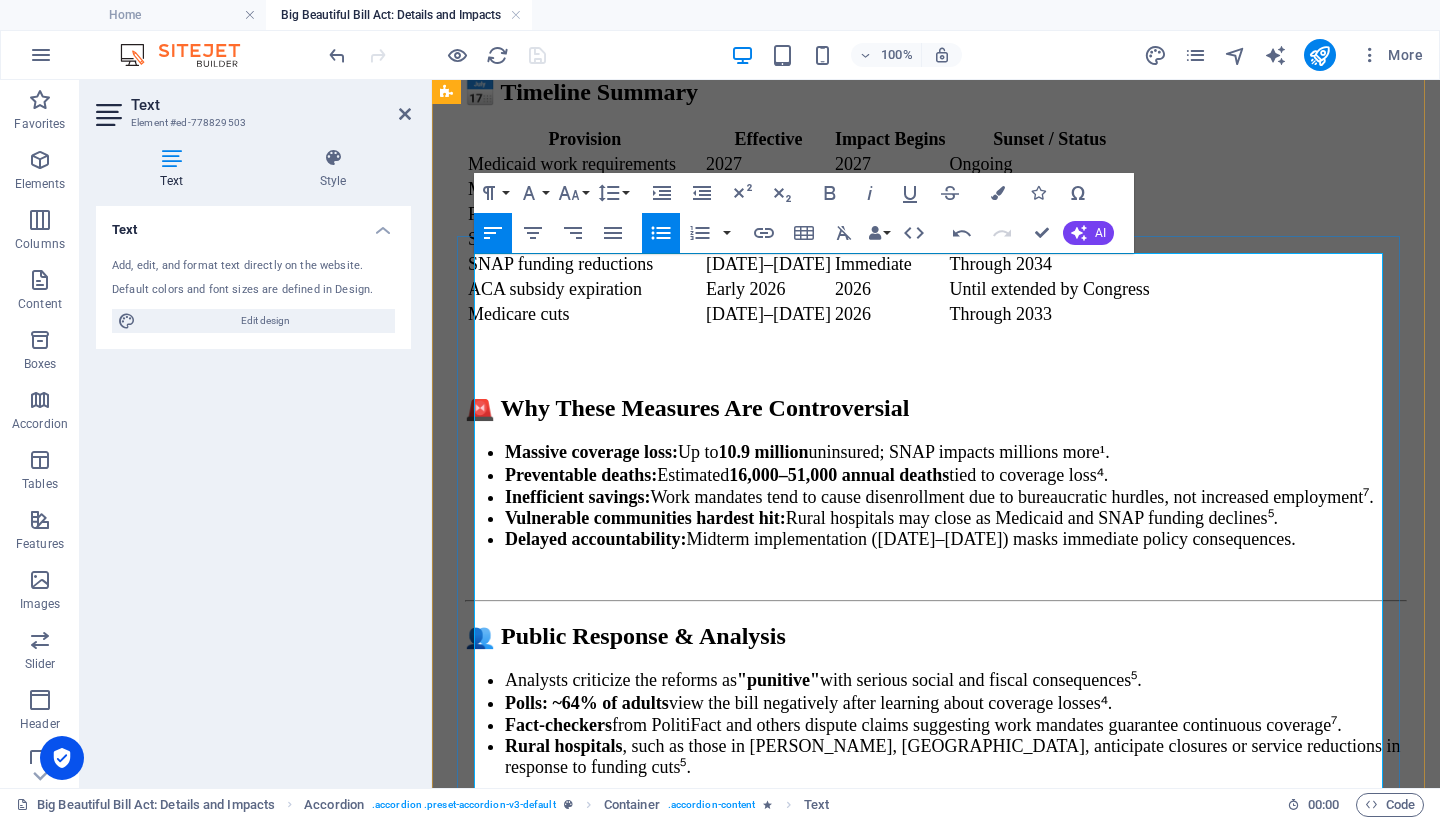 click on "$10 billion for DHS reimbursement on border-related costs⁽¹⁾." at bounding box center (976, 1770) 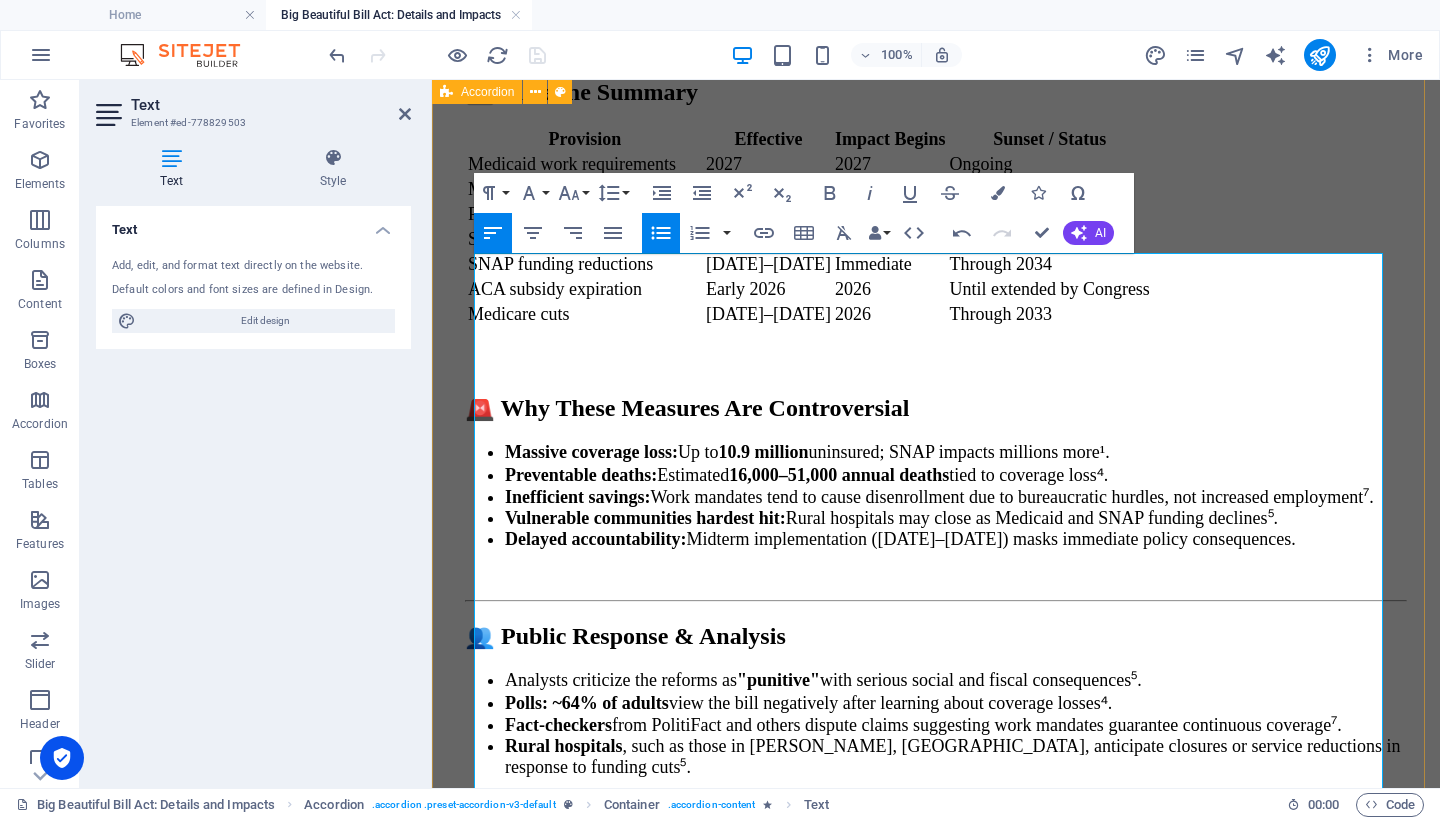 drag, startPoint x: 1130, startPoint y: 615, endPoint x: 444, endPoint y: 338, distance: 739.81415 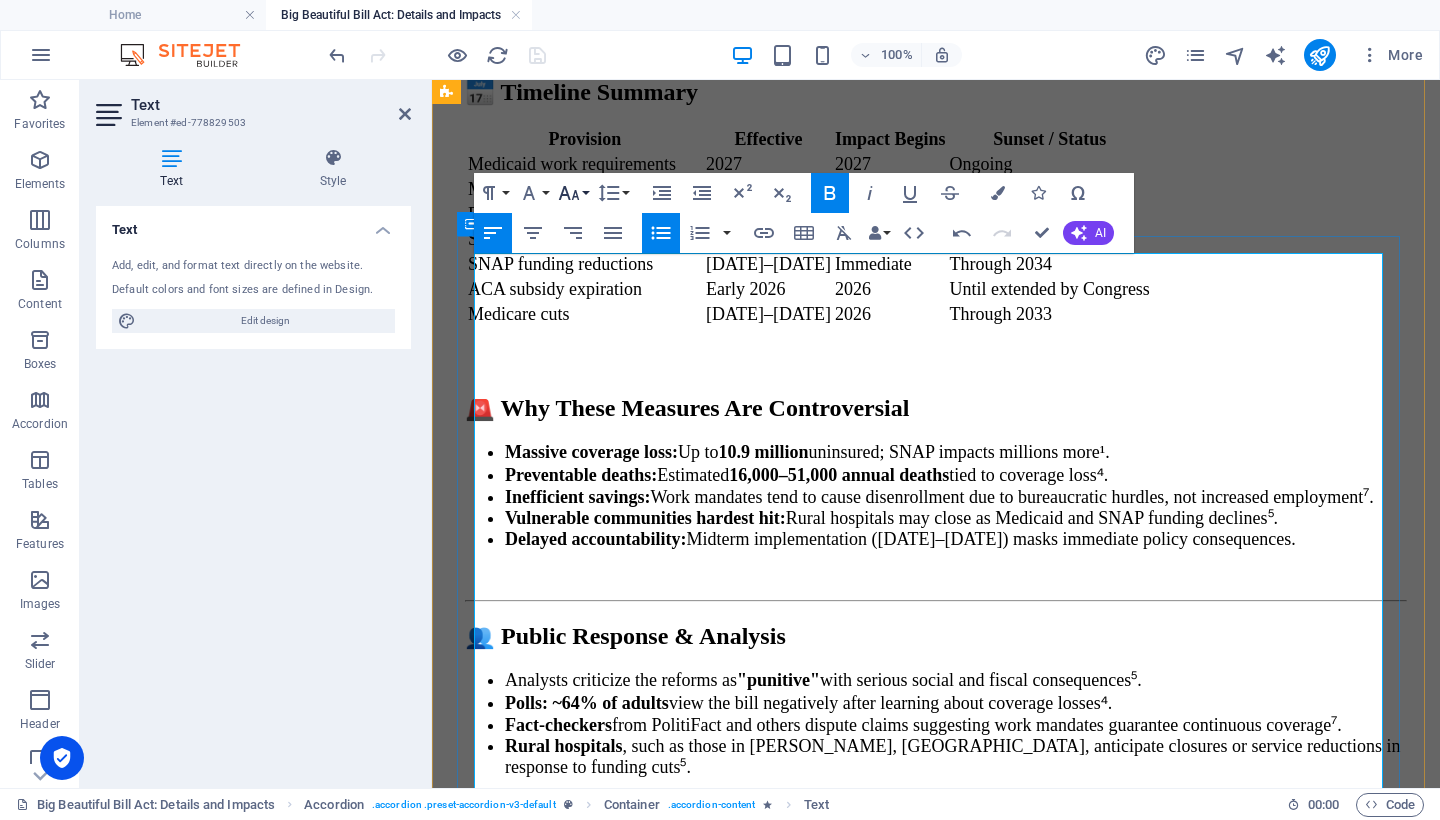 click 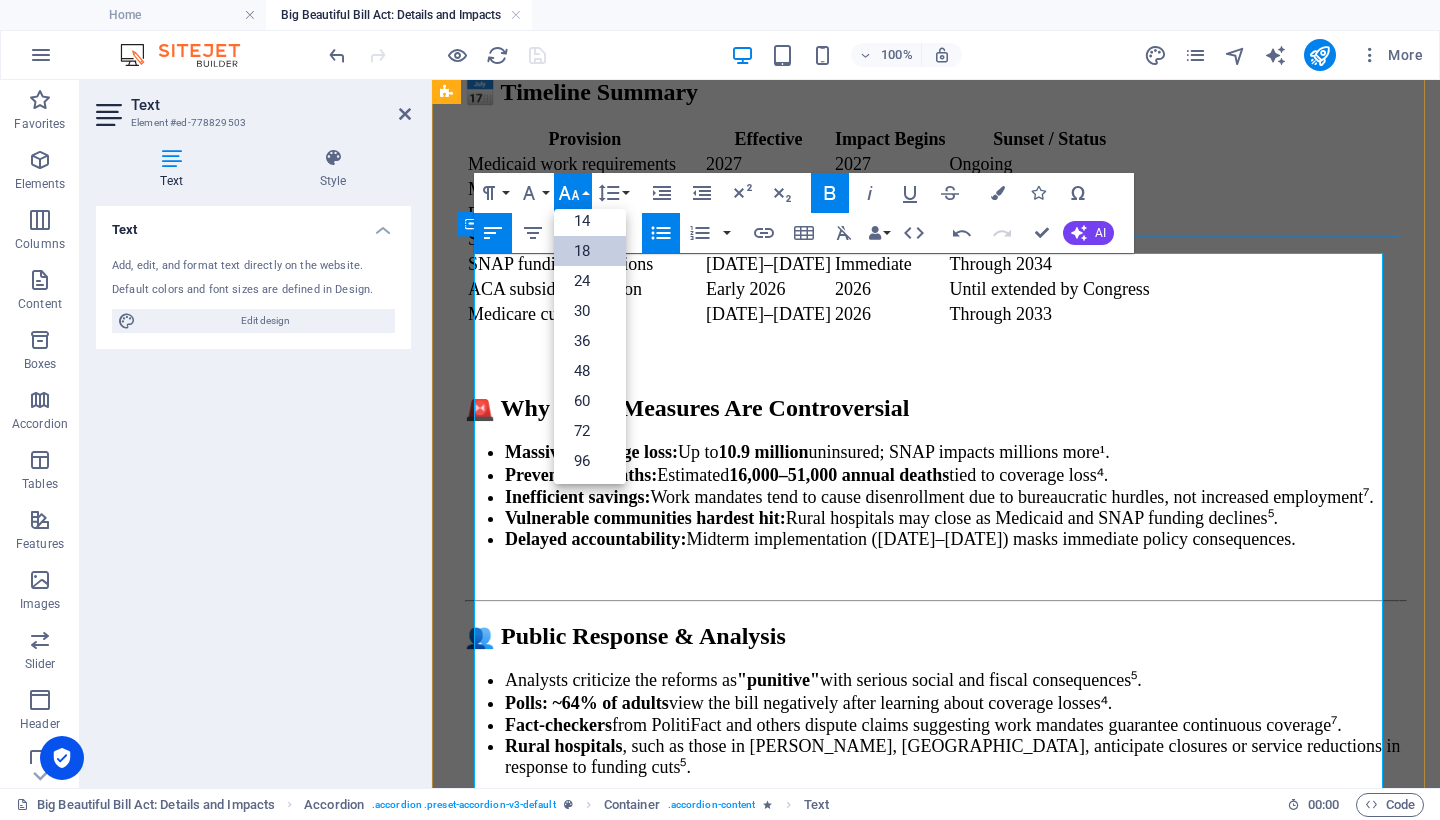 scroll, scrollTop: 161, scrollLeft: 0, axis: vertical 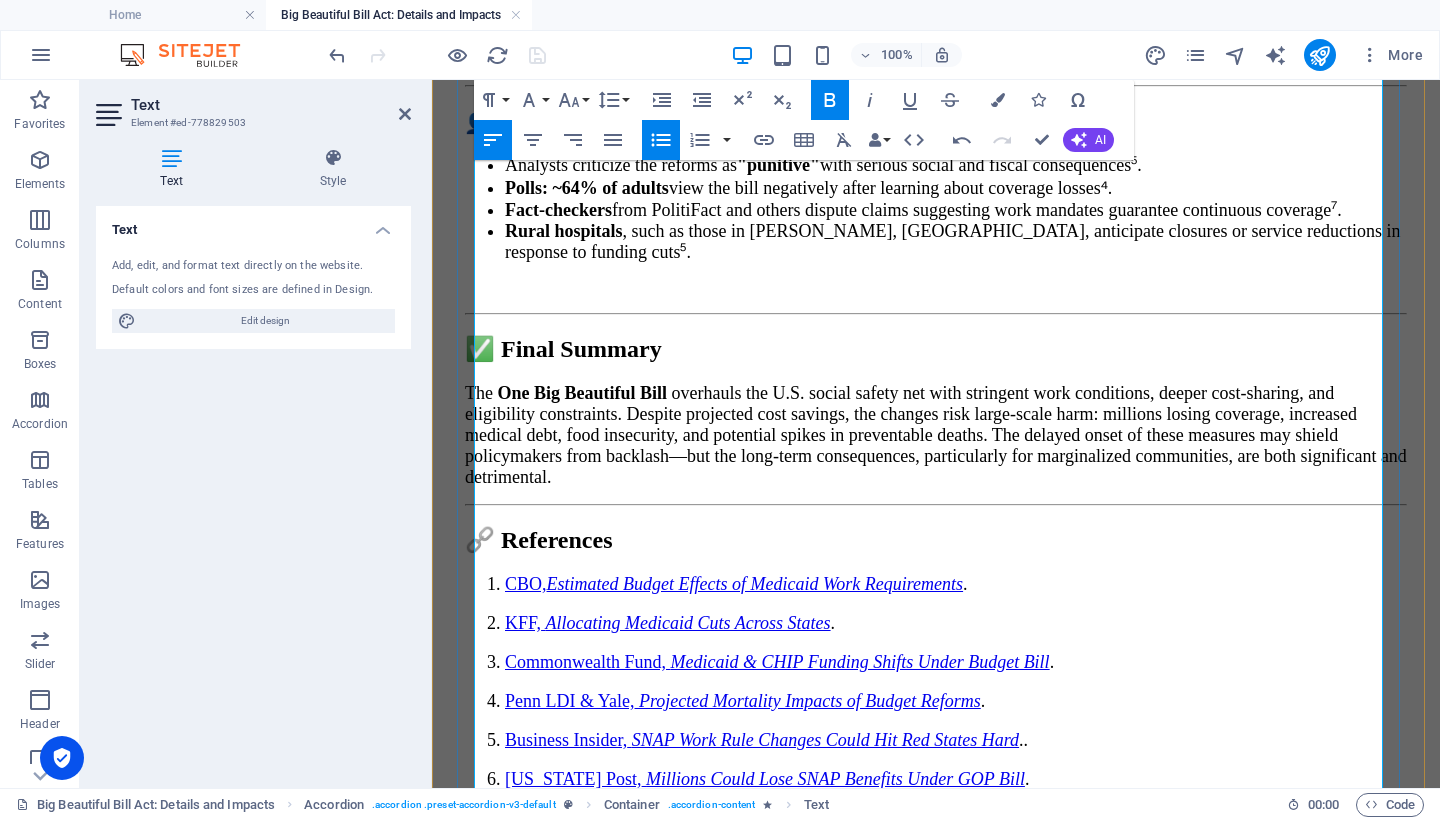 click on "Visa fee hikes:   $550 work permits; $500 [DEMOGRAPHIC_DATA]; $250 non-immigrant visas⁽³⁾. Remittance tax:   3.5% levy on immigrant remittances, linked to enforcement funding⁽³⁾." at bounding box center [936, 1654] 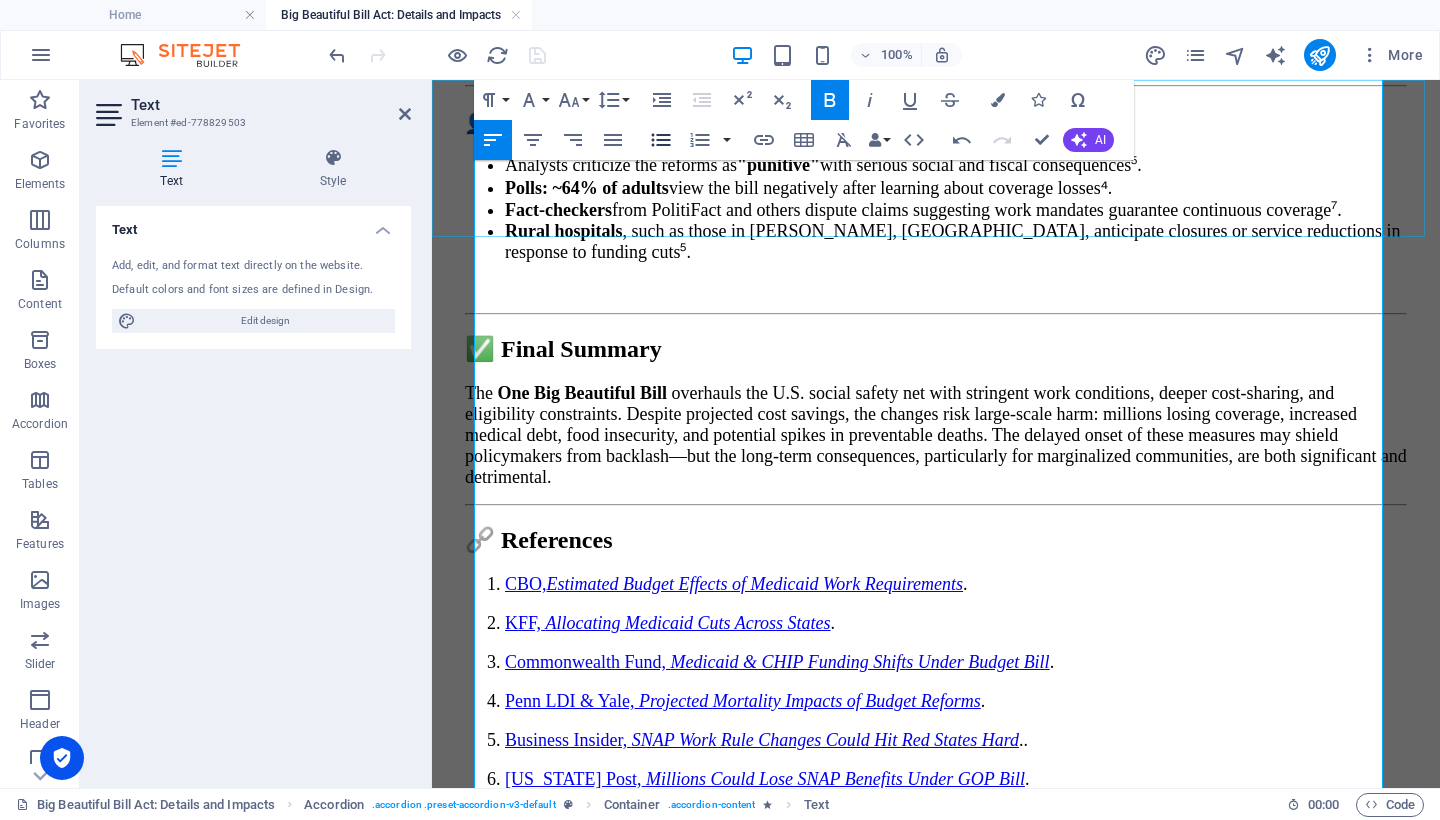 click 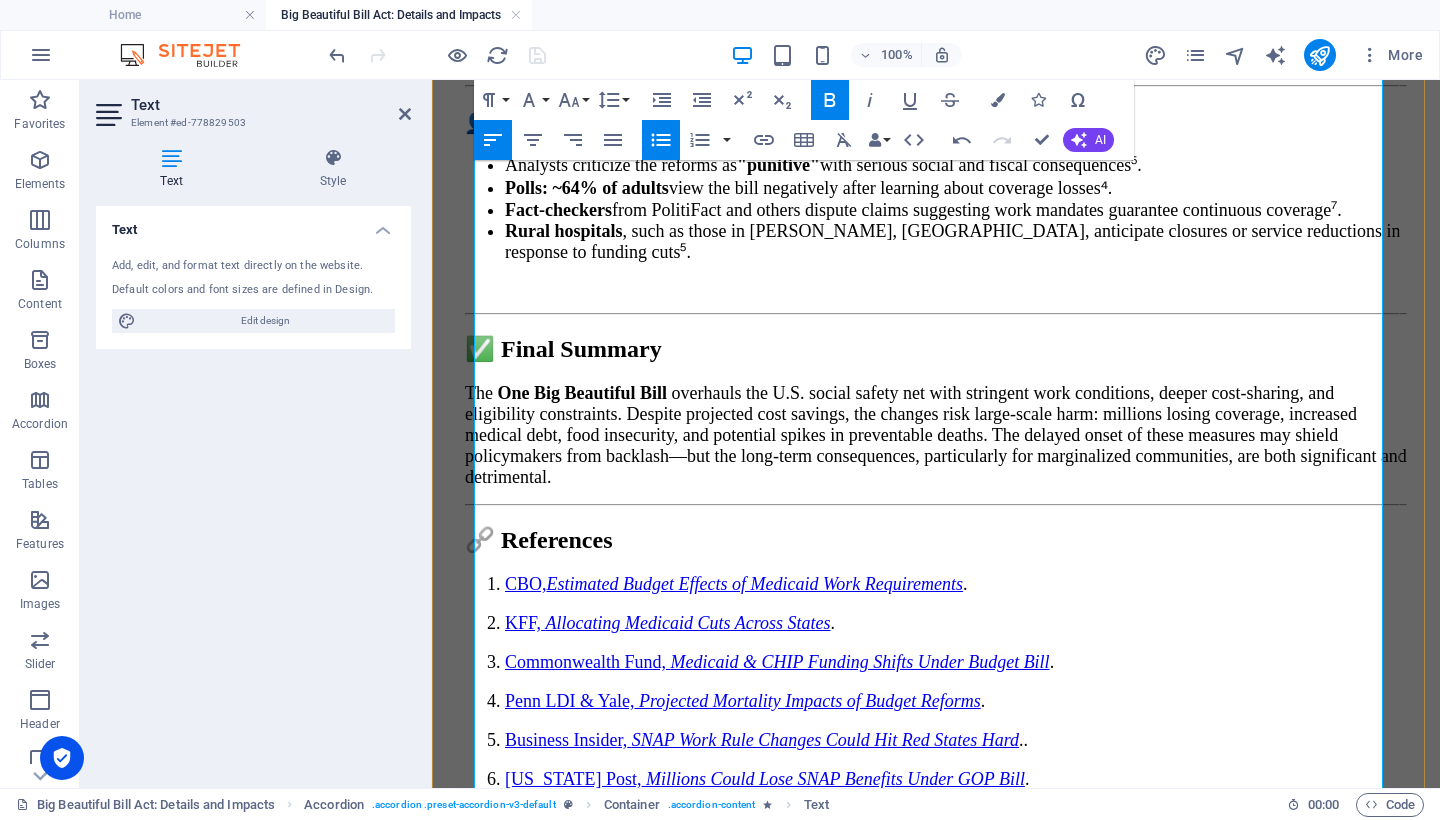click on "Remittance tax:   3.5% levy on immigrant remittances, linked to enforcement funding⁽³⁾." at bounding box center (936, 1655) 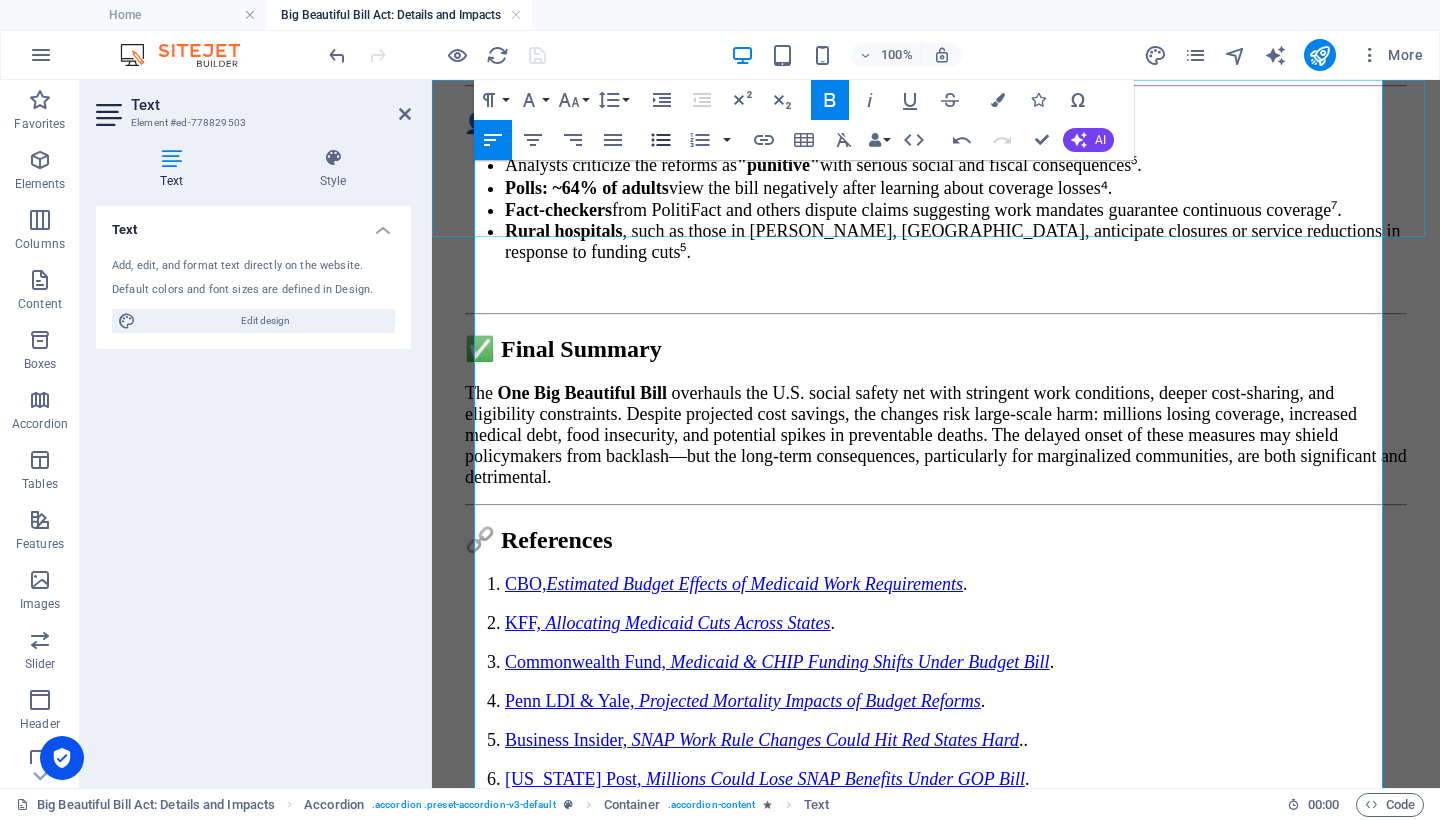 click 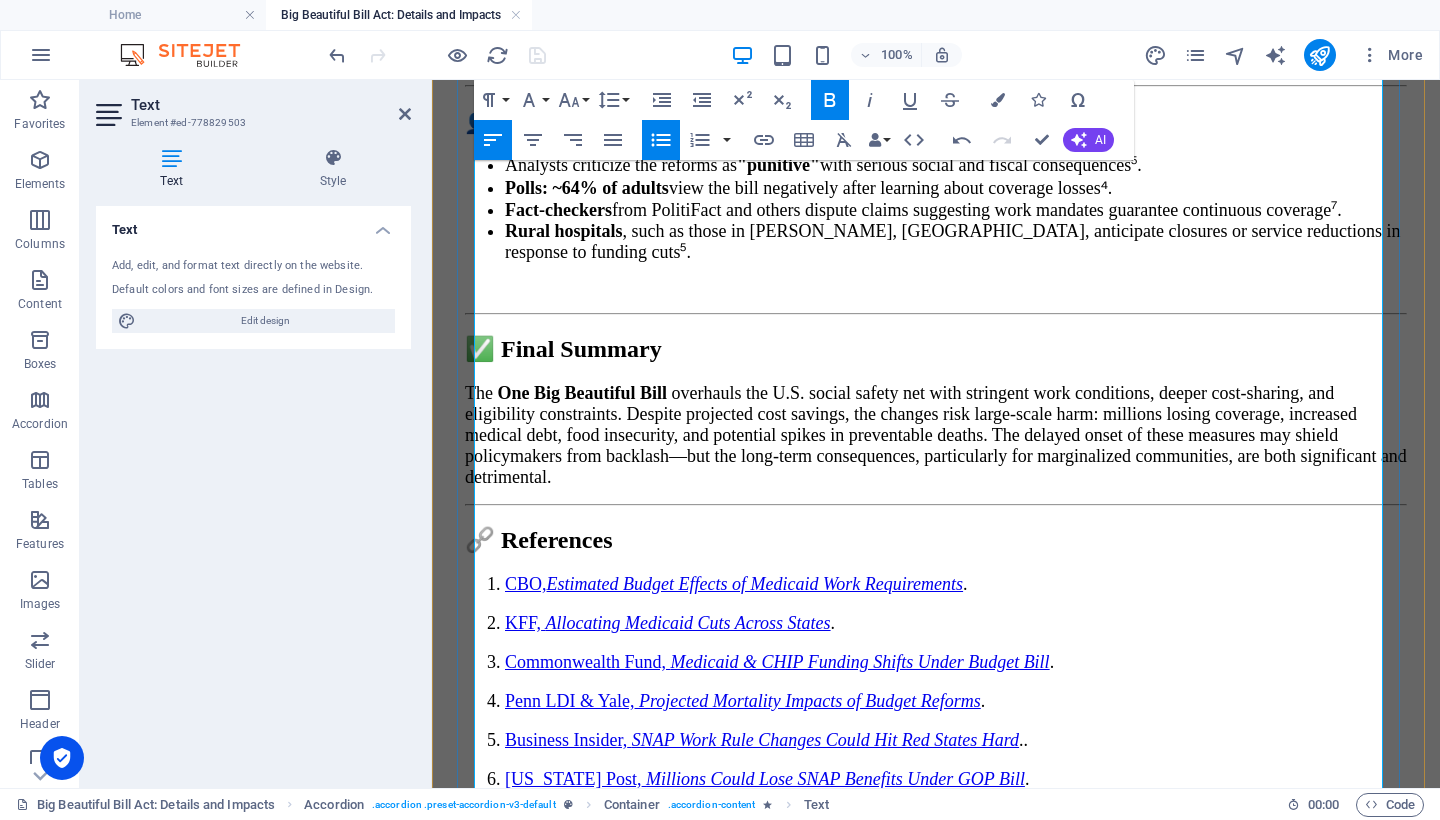 click on "Remittance tax:   3.5% levy on immigrant remittances, linked to enforcement funding⁽³⁾." at bounding box center (956, 1639) 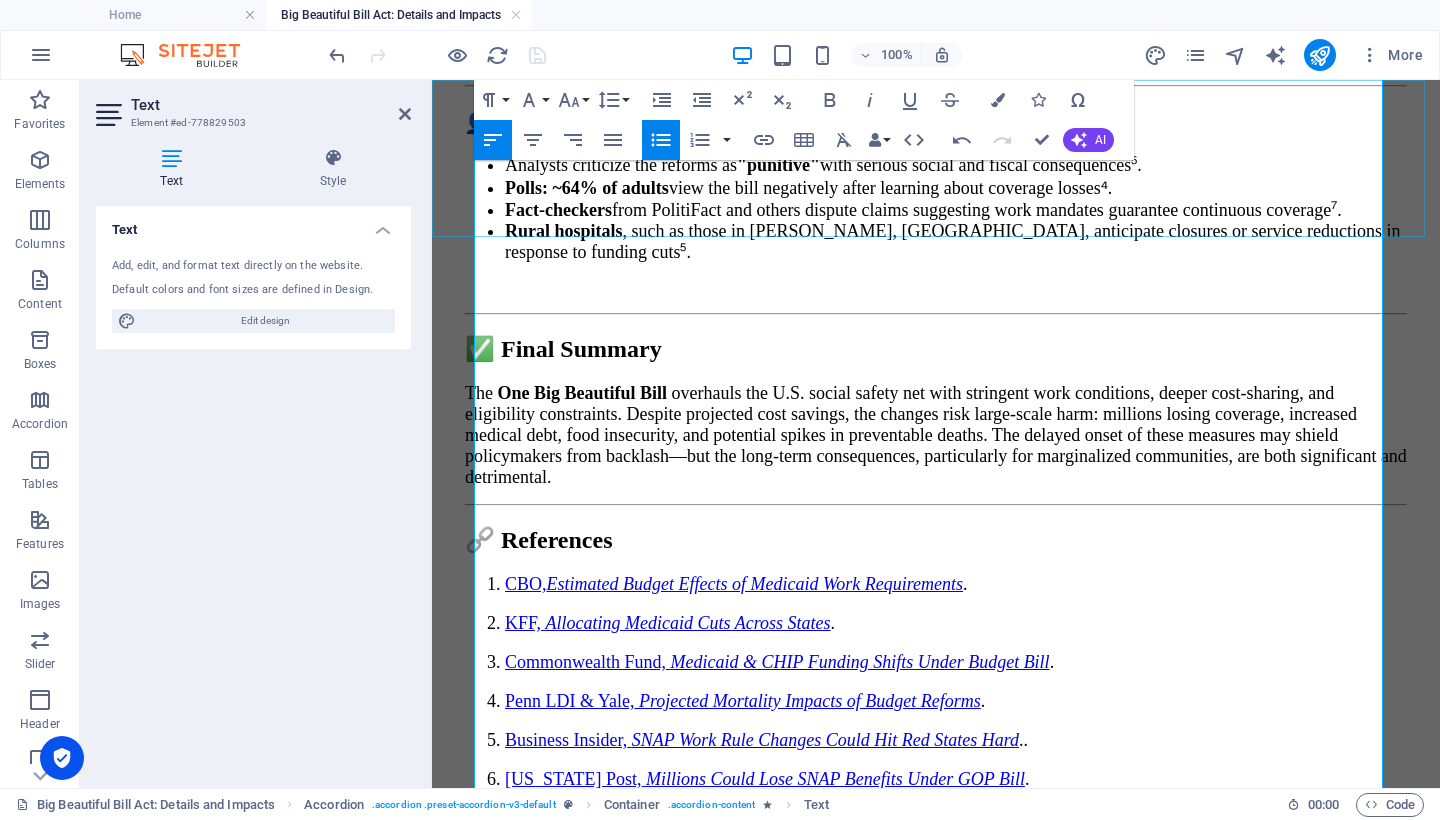 click 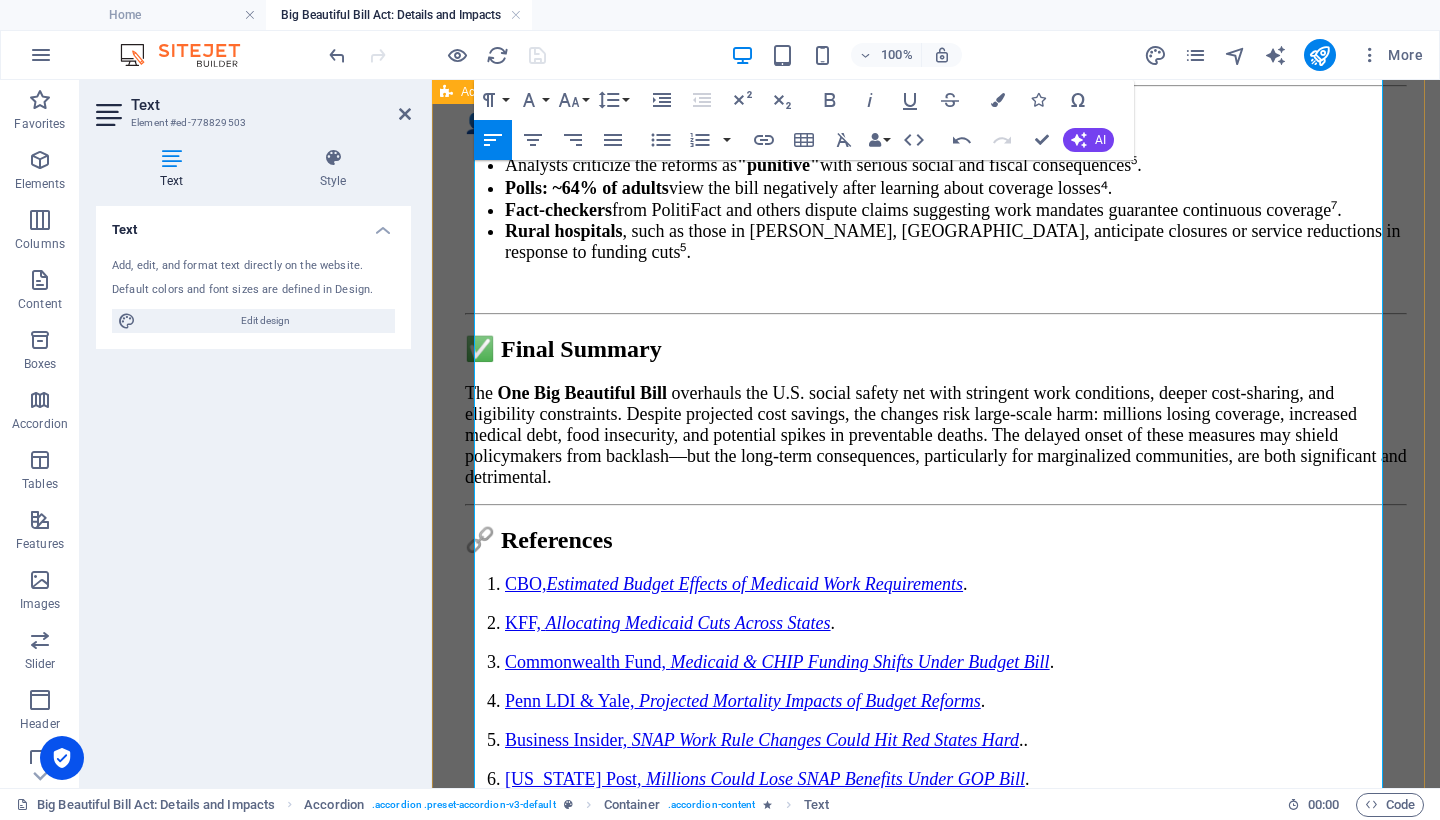 drag, startPoint x: 501, startPoint y: 531, endPoint x: 452, endPoint y: 421, distance: 120.4201 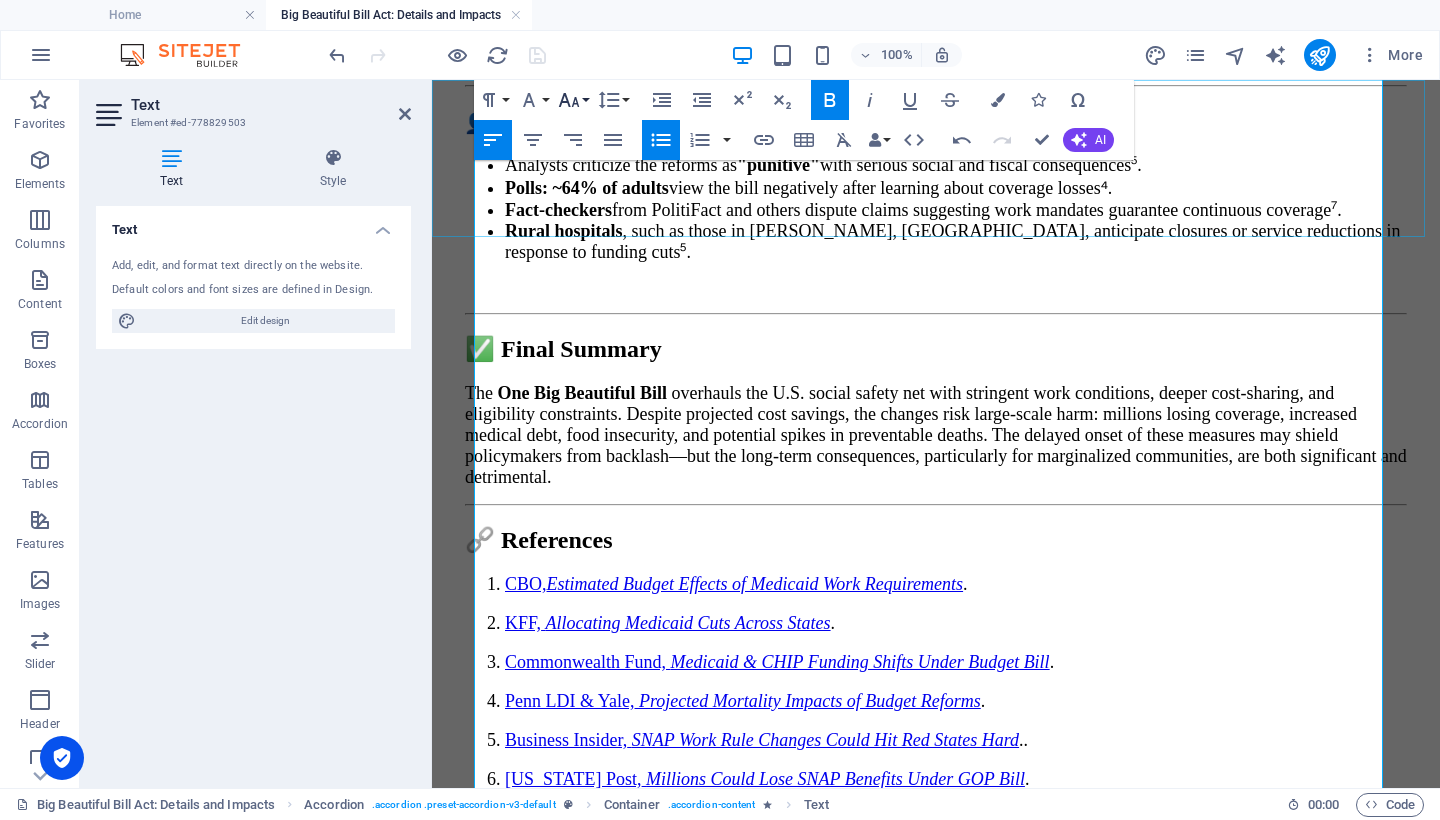 click 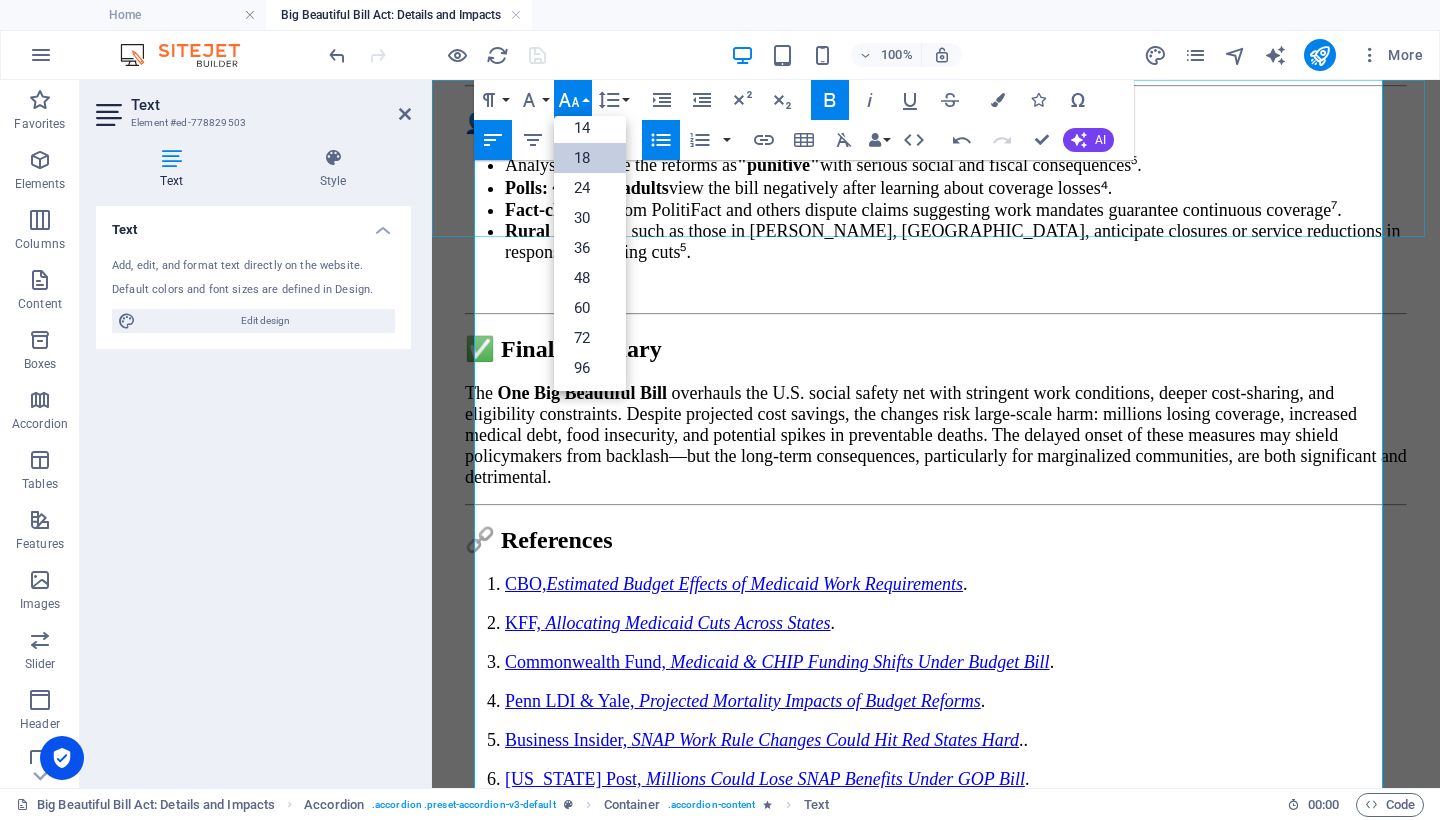 click on "18" at bounding box center [590, 158] 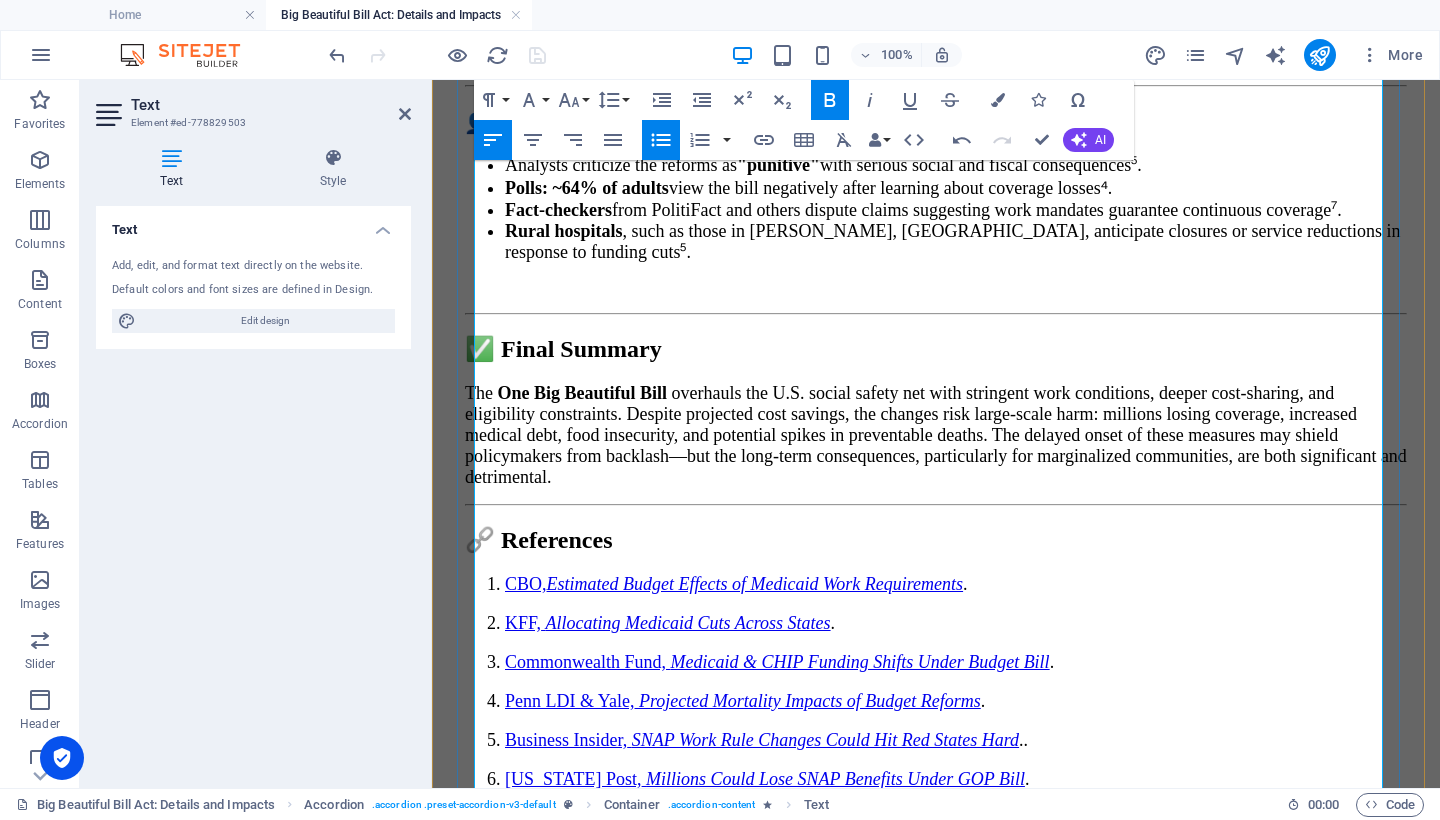 click on "4.D ☑️ Hidden Timelines" at bounding box center [936, 1743] 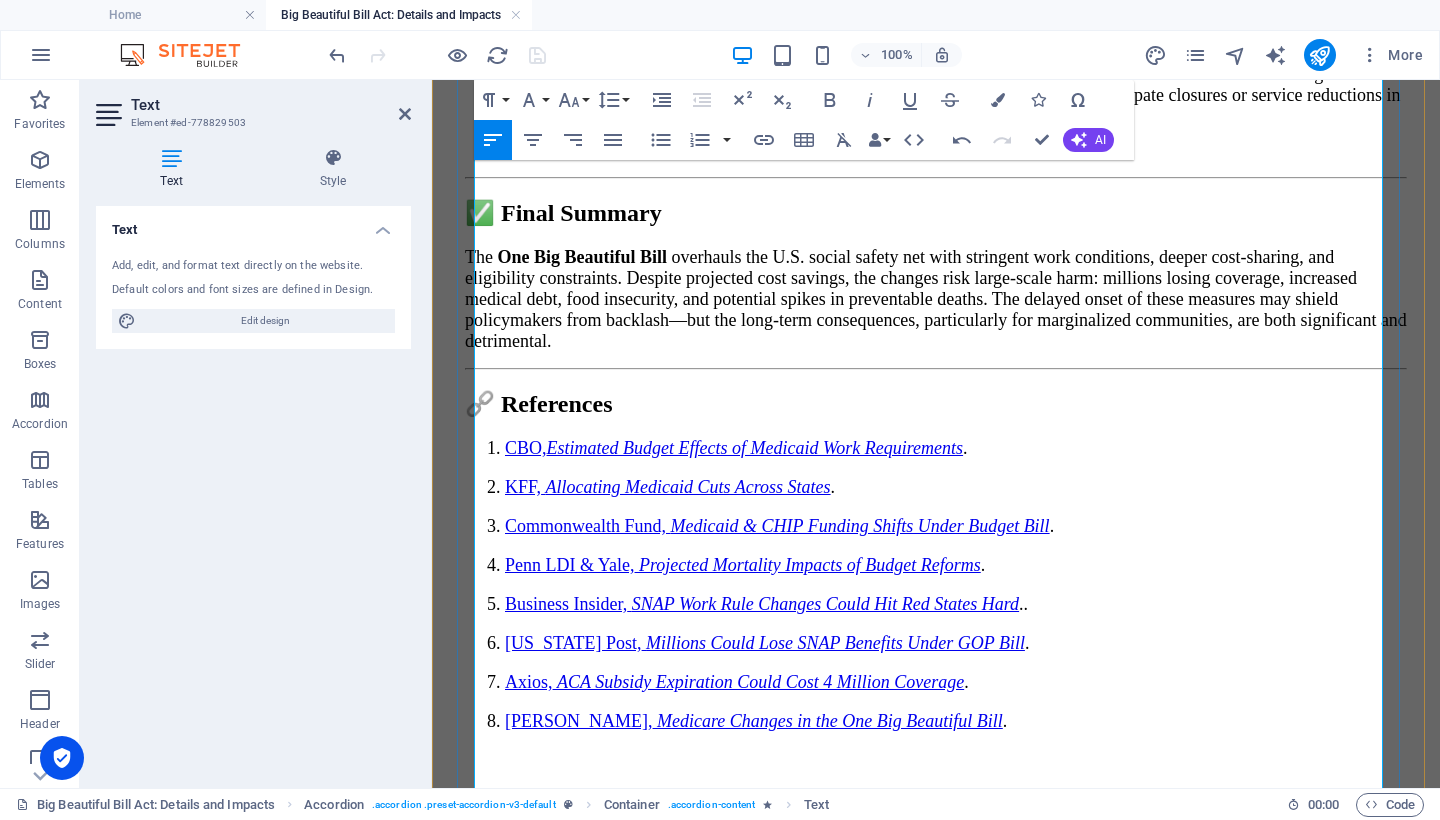 scroll, scrollTop: 11176, scrollLeft: 0, axis: vertical 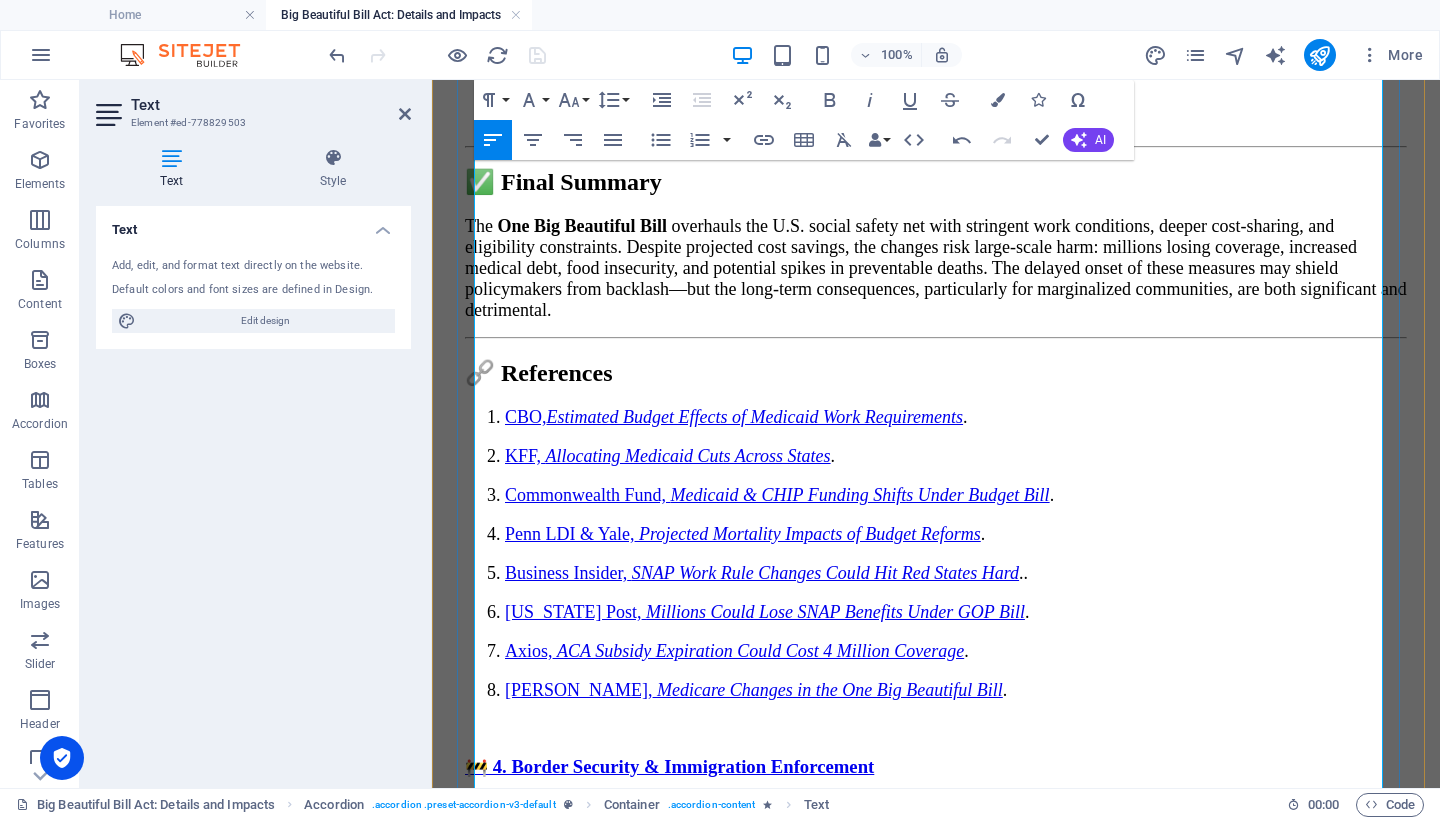 click on "Effective immediately upon enactment ([DATE]); all programs funded until [DATE], unless renewed⁽¹⁾." at bounding box center (936, 1619) 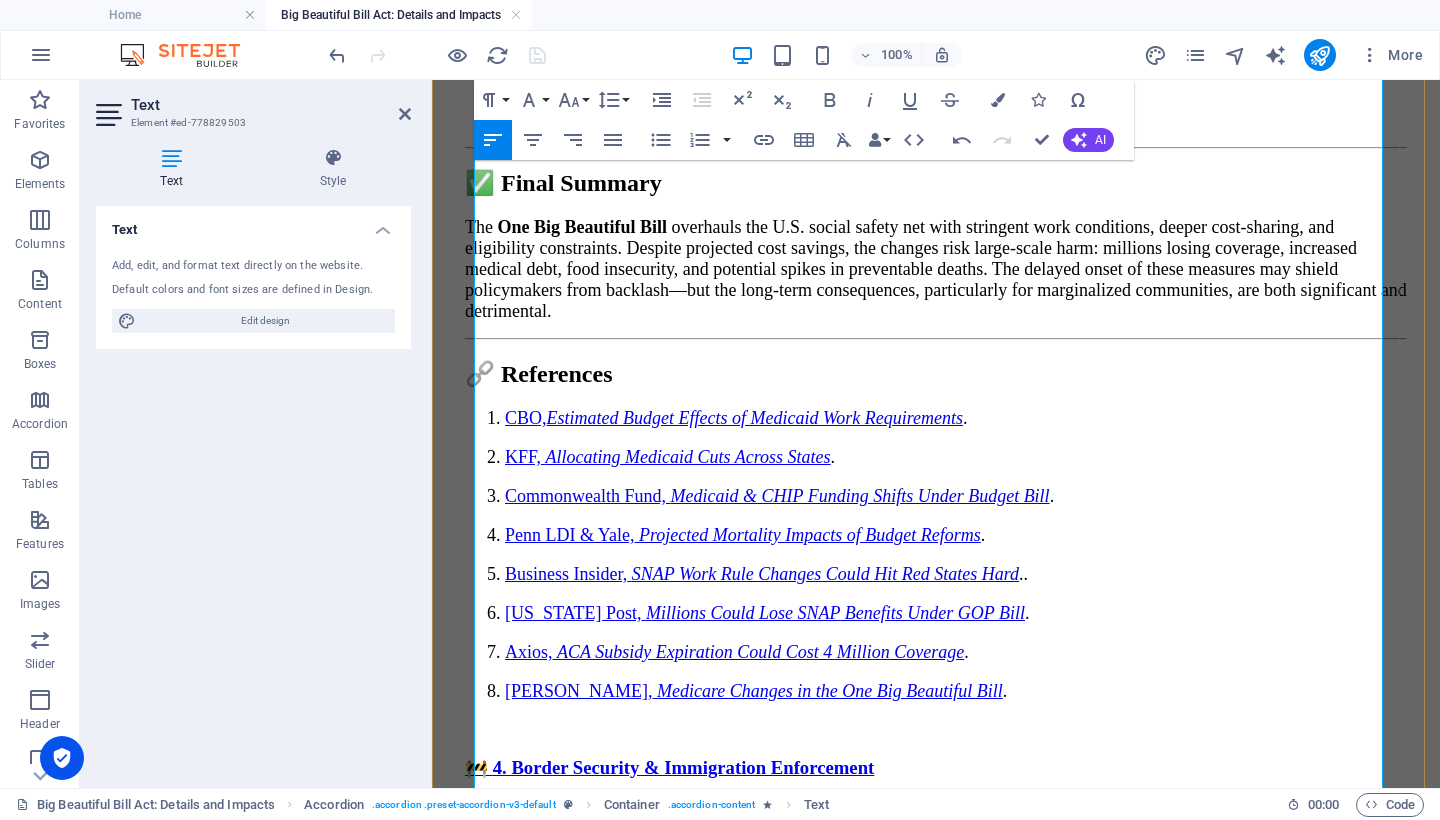 scroll, scrollTop: 11210, scrollLeft: 0, axis: vertical 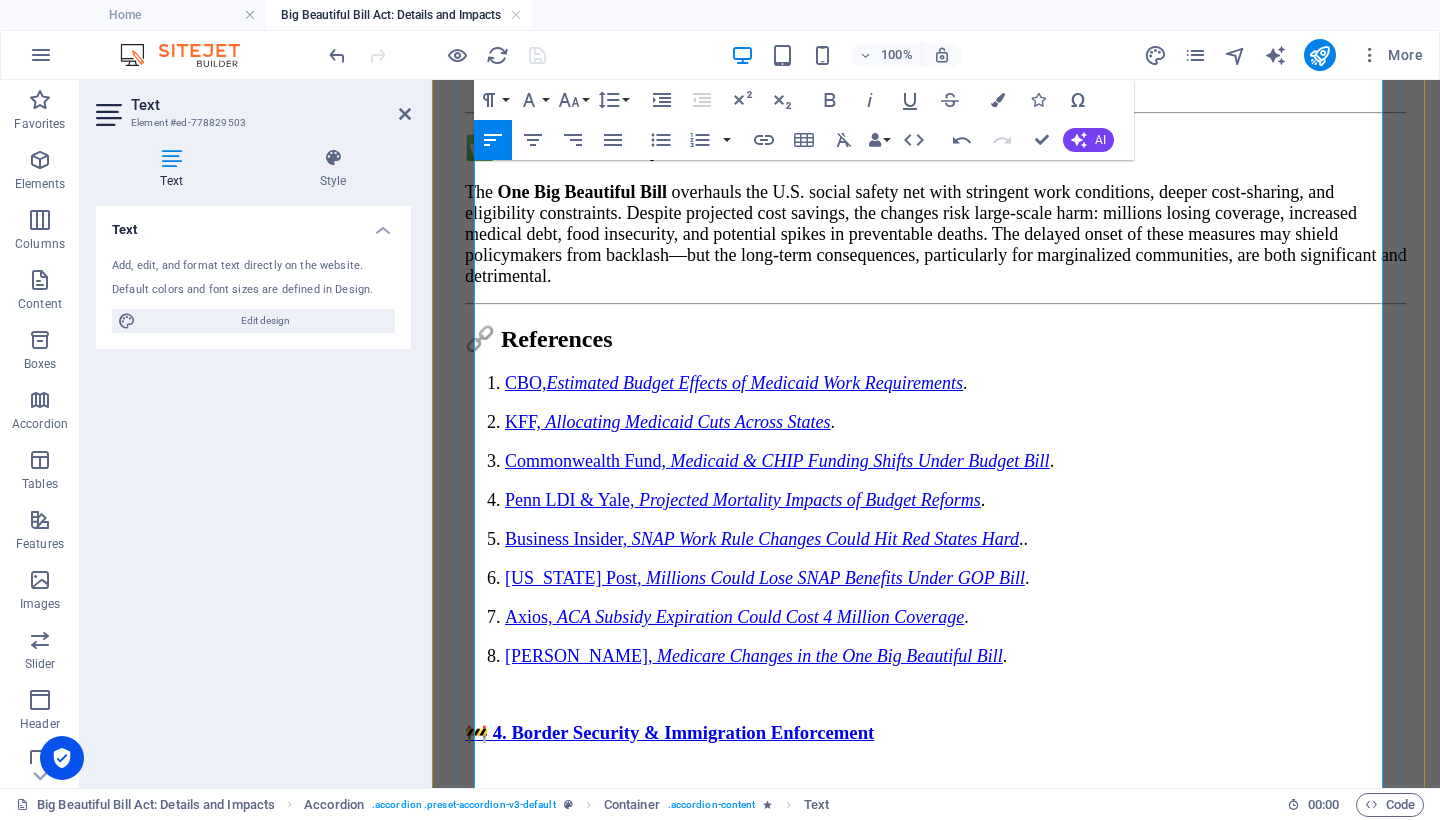 drag, startPoint x: 879, startPoint y: 337, endPoint x: 479, endPoint y: 356, distance: 400.451 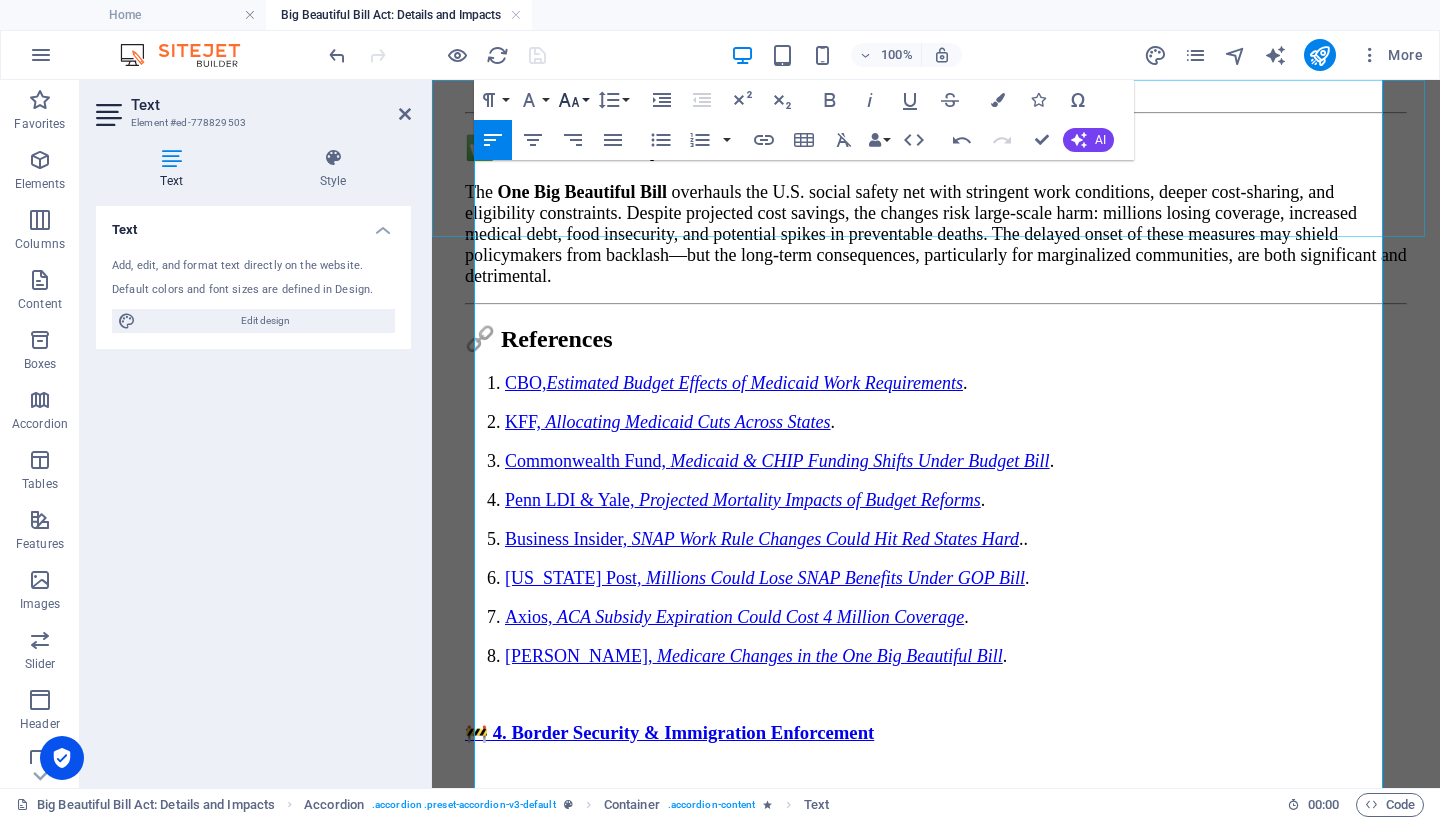 click 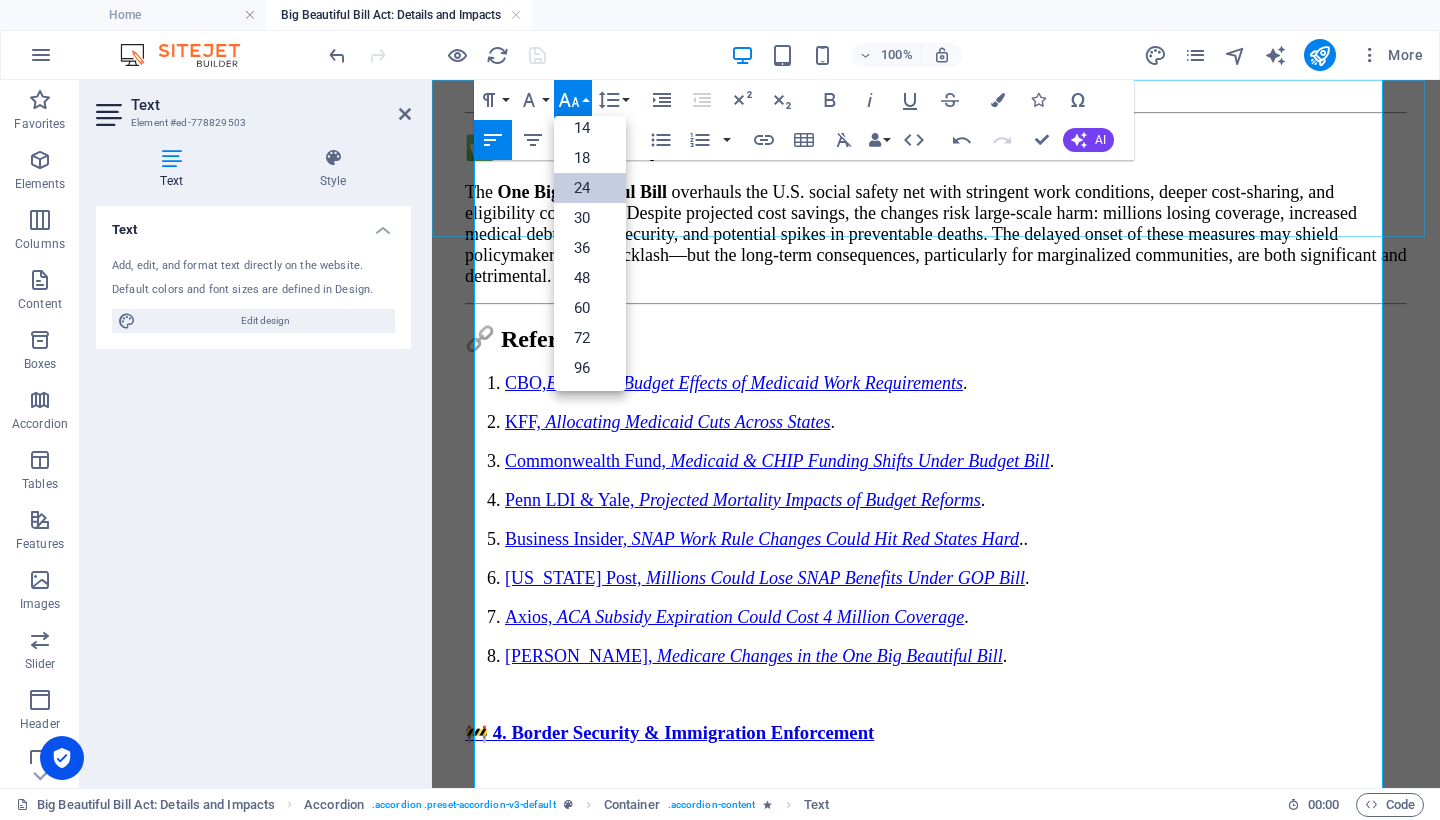 click on "24" at bounding box center (590, 188) 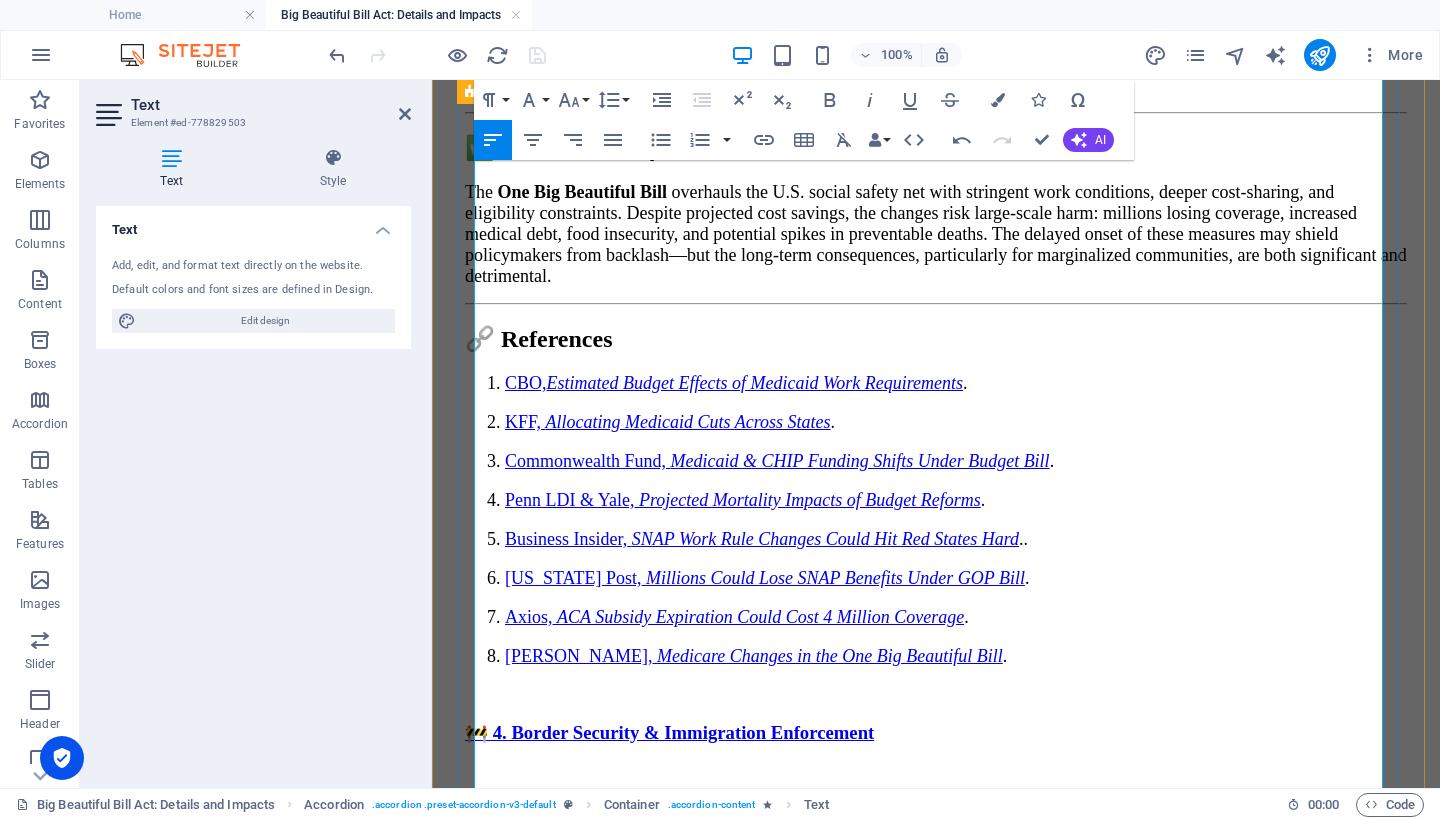drag, startPoint x: 917, startPoint y: 412, endPoint x: 470, endPoint y: 381, distance: 448.07367 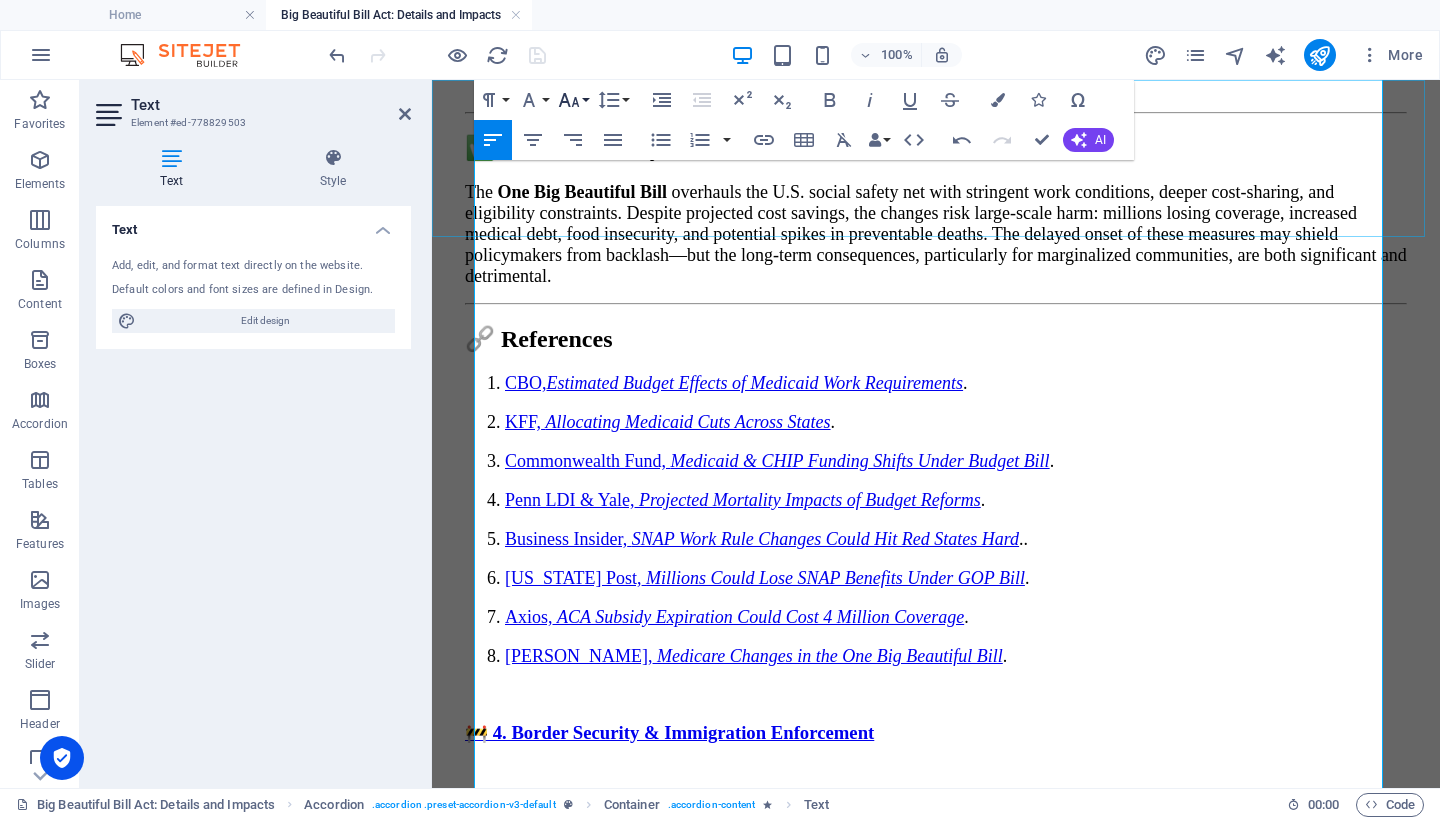 click on "Font Size" at bounding box center [573, 100] 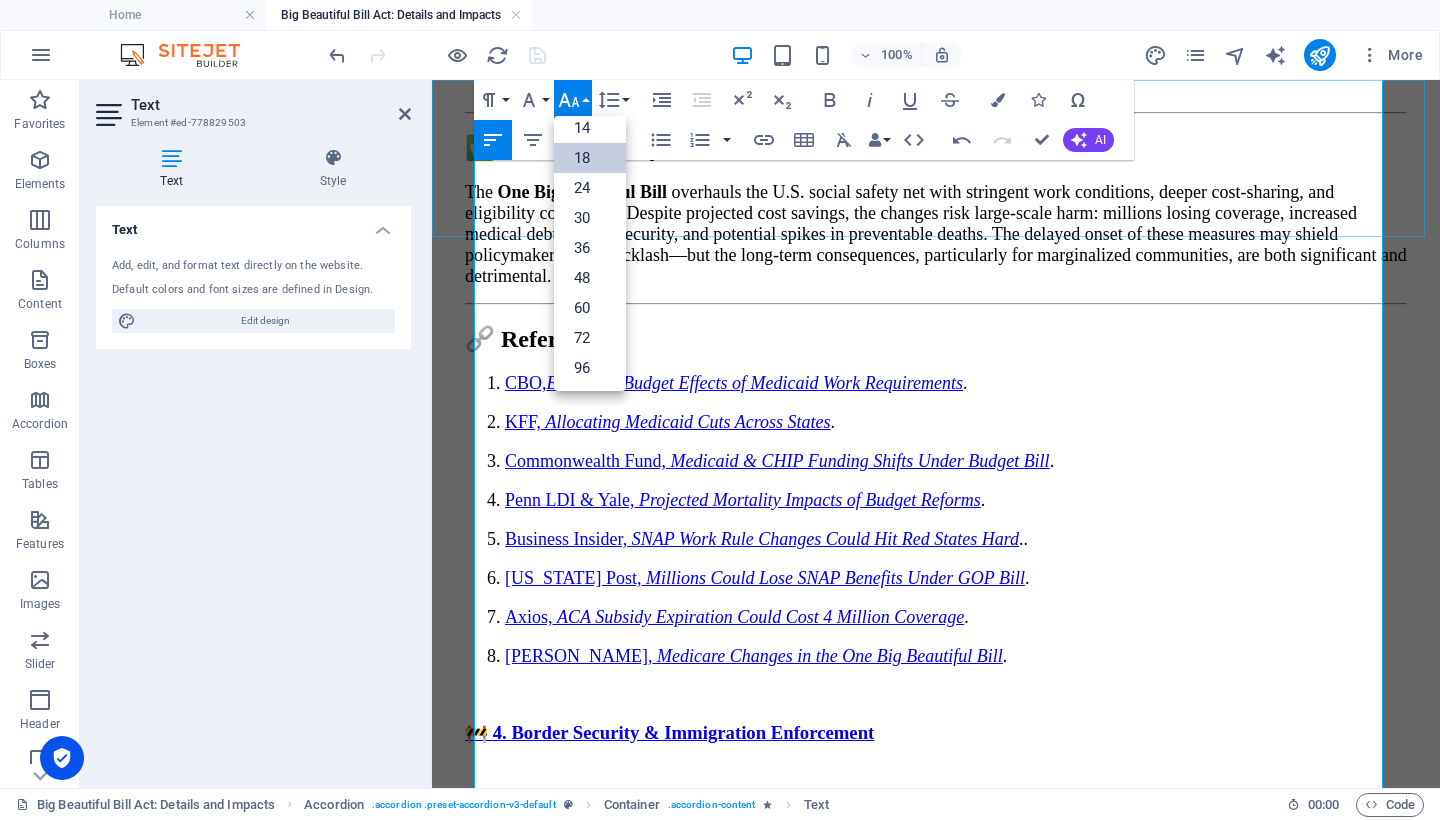 click on "18" at bounding box center [590, 158] 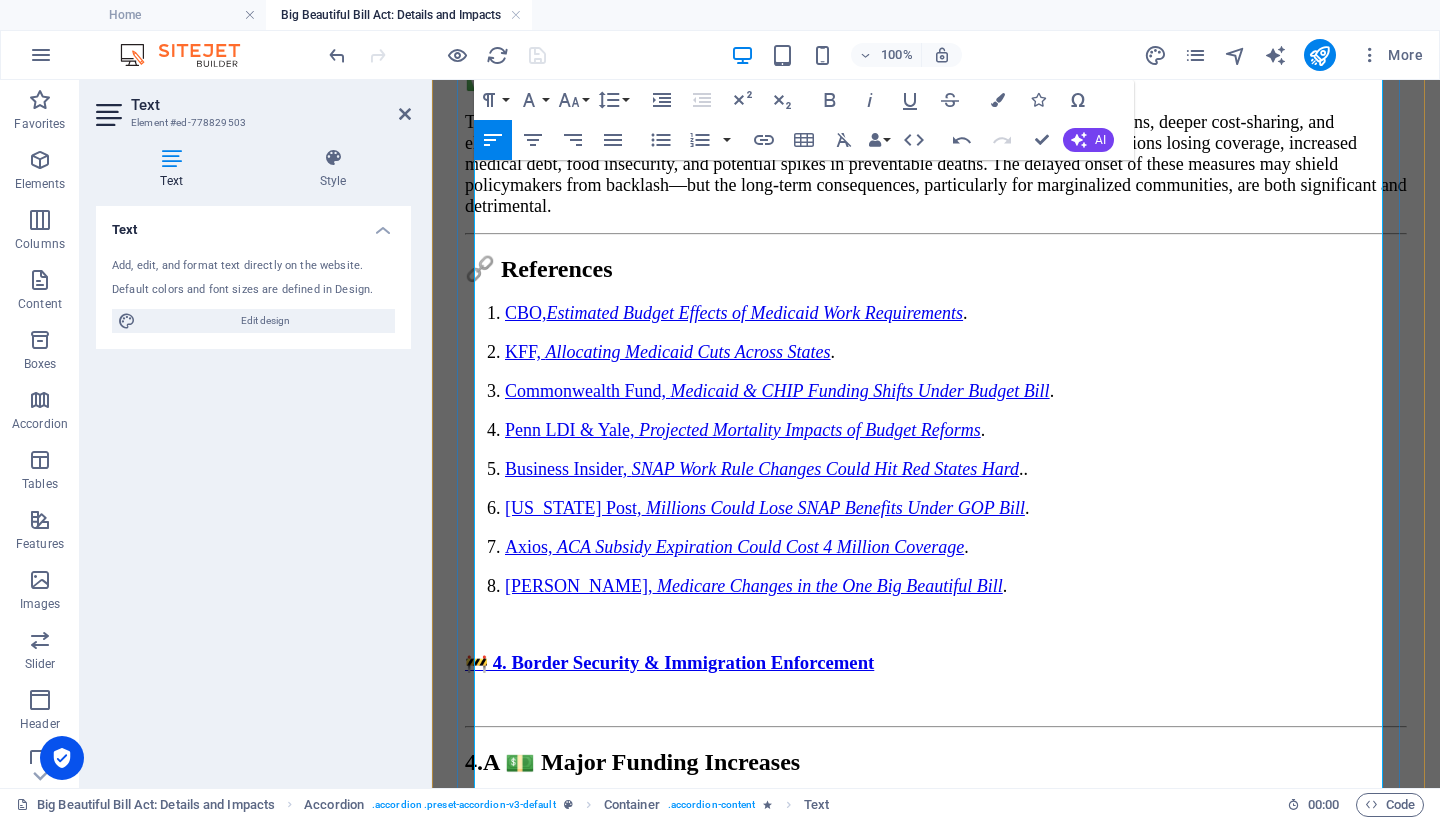 scroll, scrollTop: 11318, scrollLeft: 0, axis: vertical 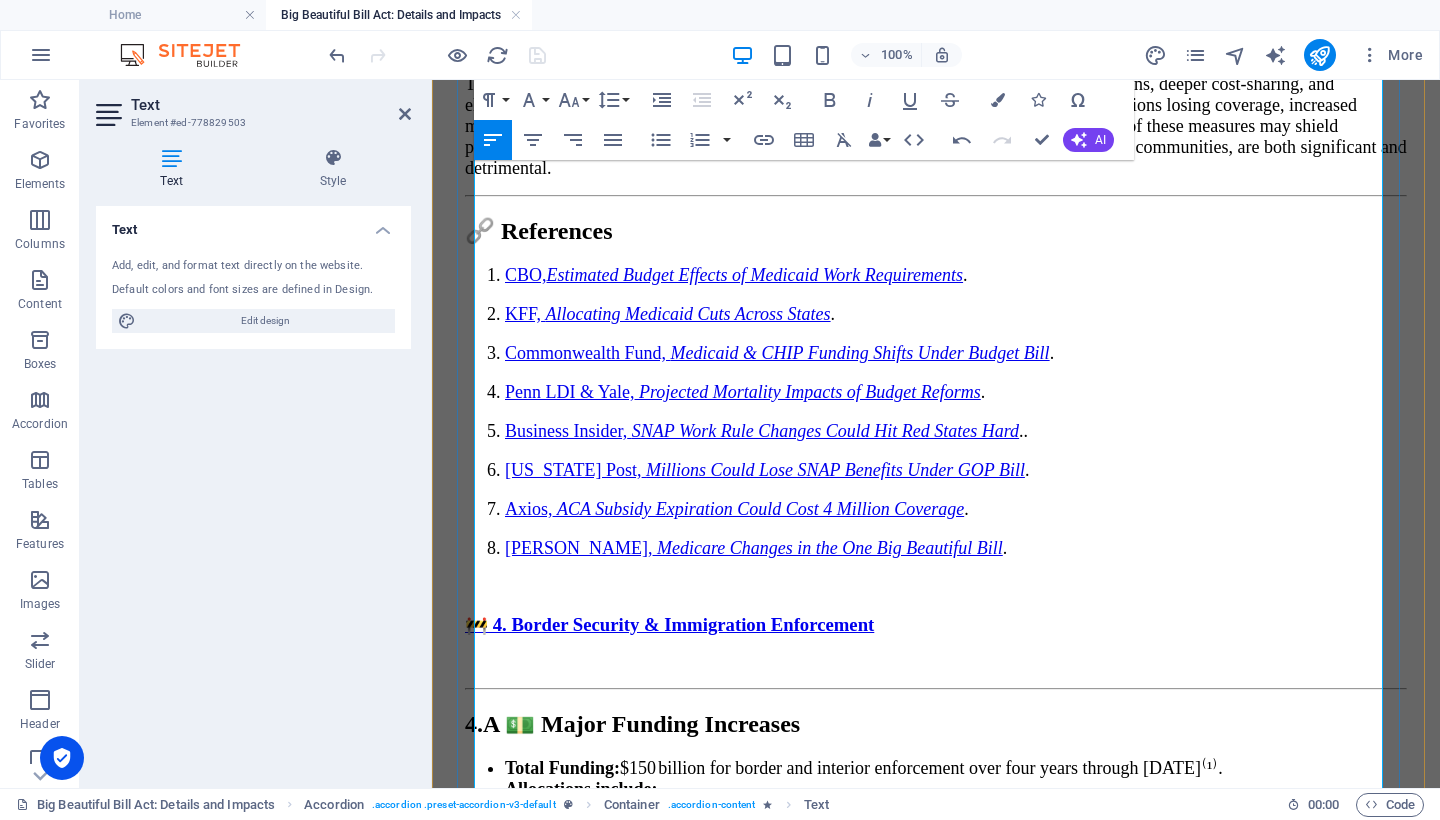 drag, startPoint x: 1053, startPoint y: 364, endPoint x: 485, endPoint y: 373, distance: 568.0713 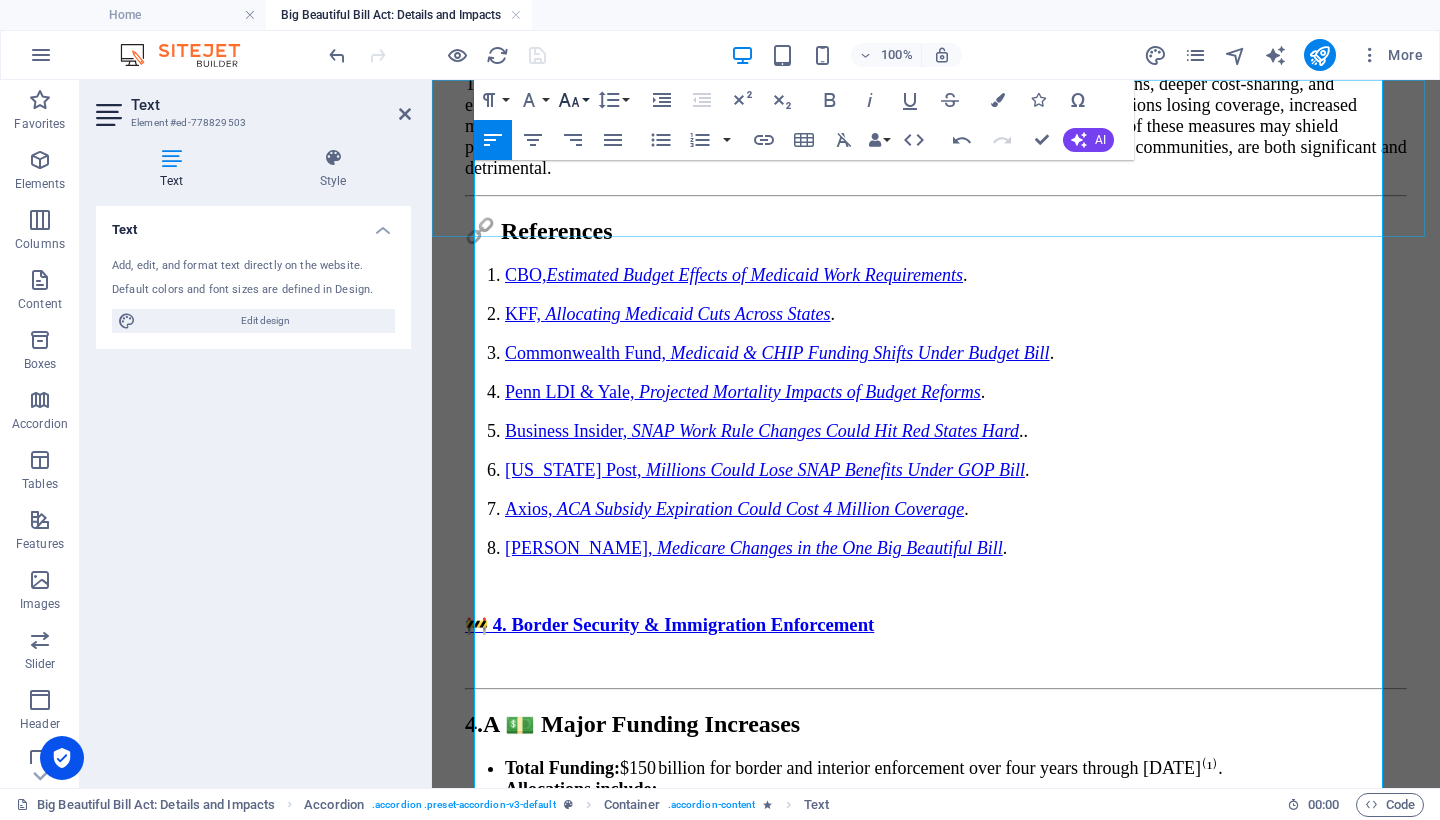 click 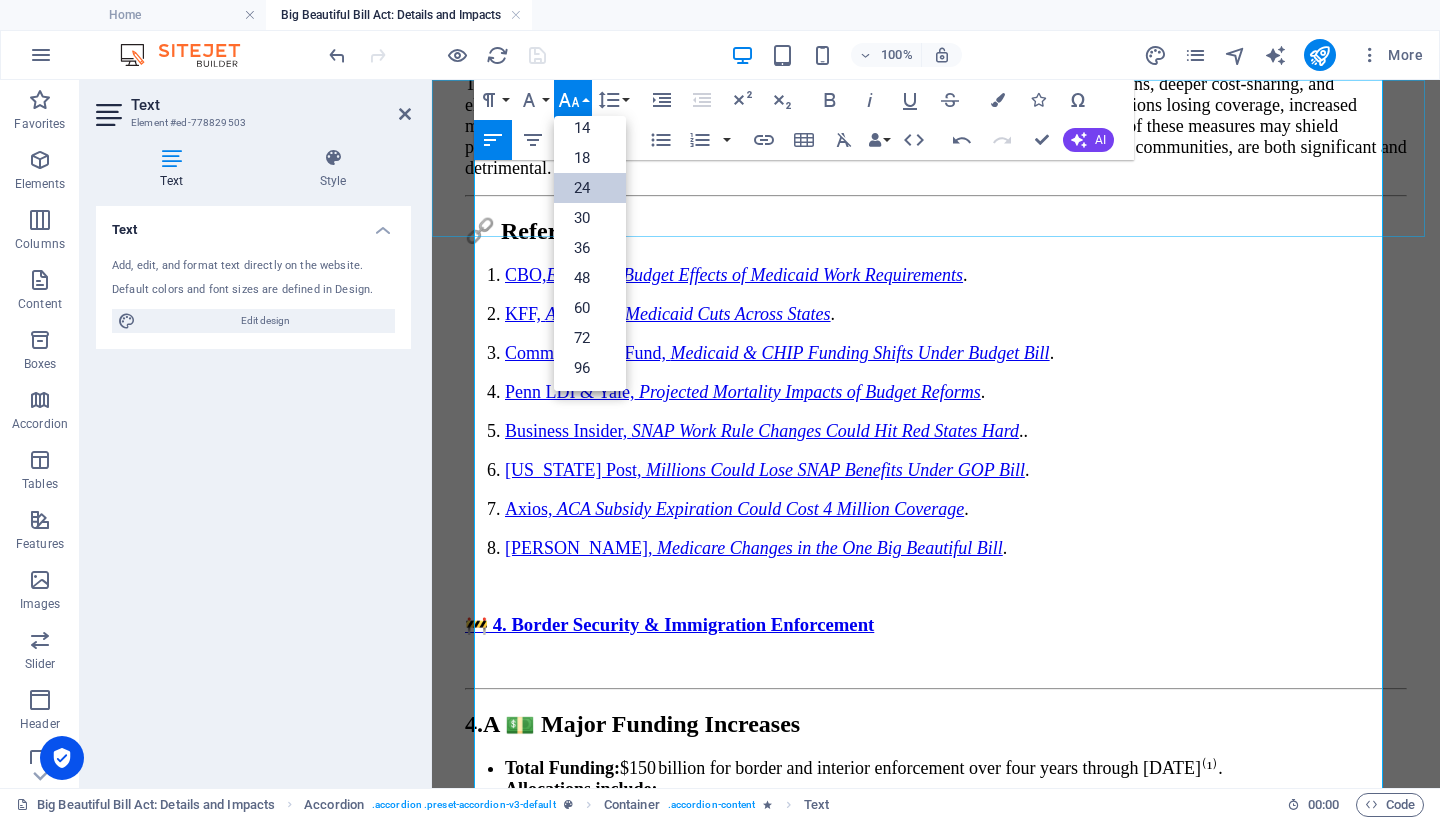 click on "24" at bounding box center (590, 188) 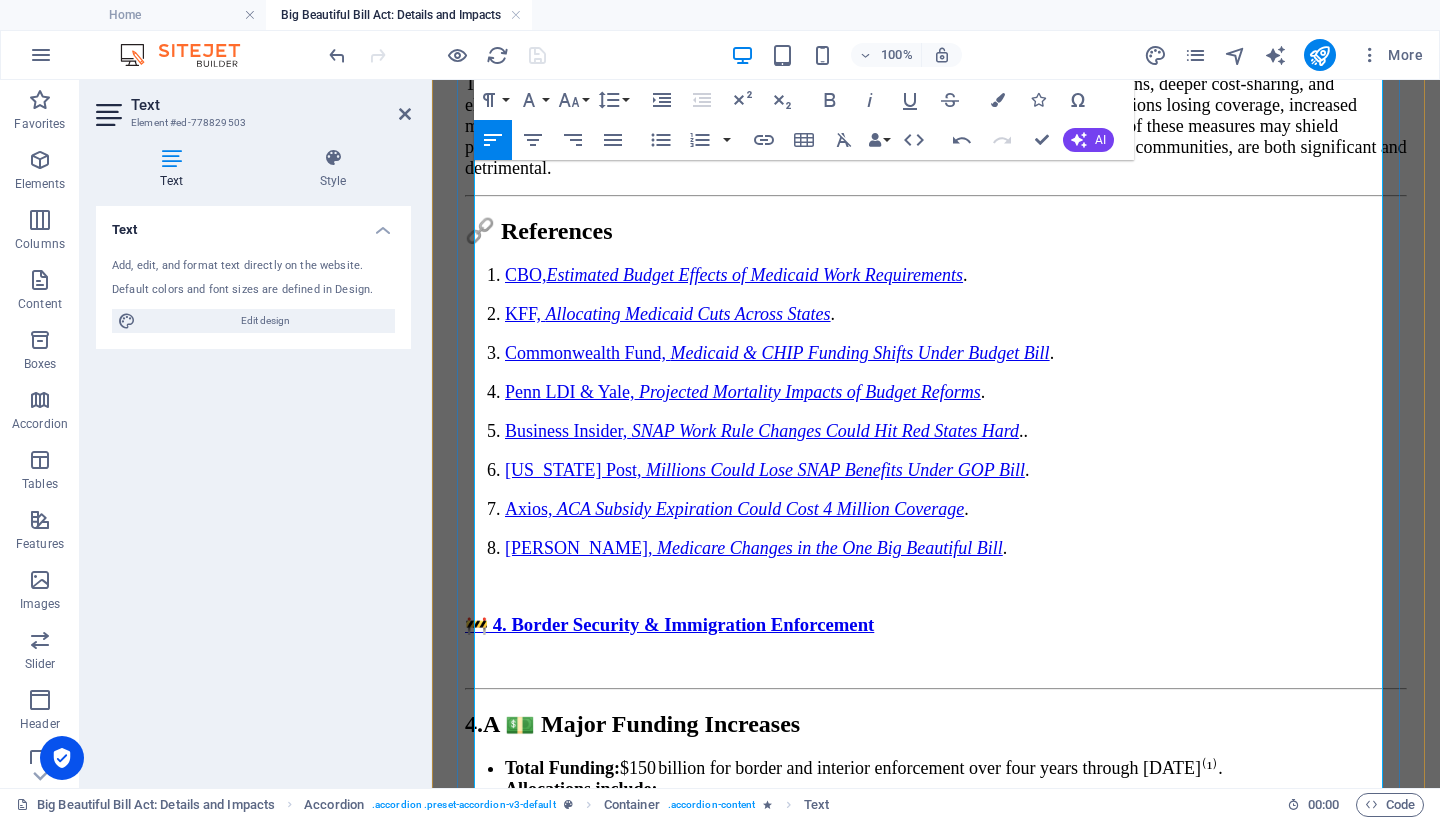 click on "Mass deportation risk:   Up to 1 million deportations annually; described as the largest mass deportation operation in U.S. history⁽¹⁾." at bounding box center [956, 1617] 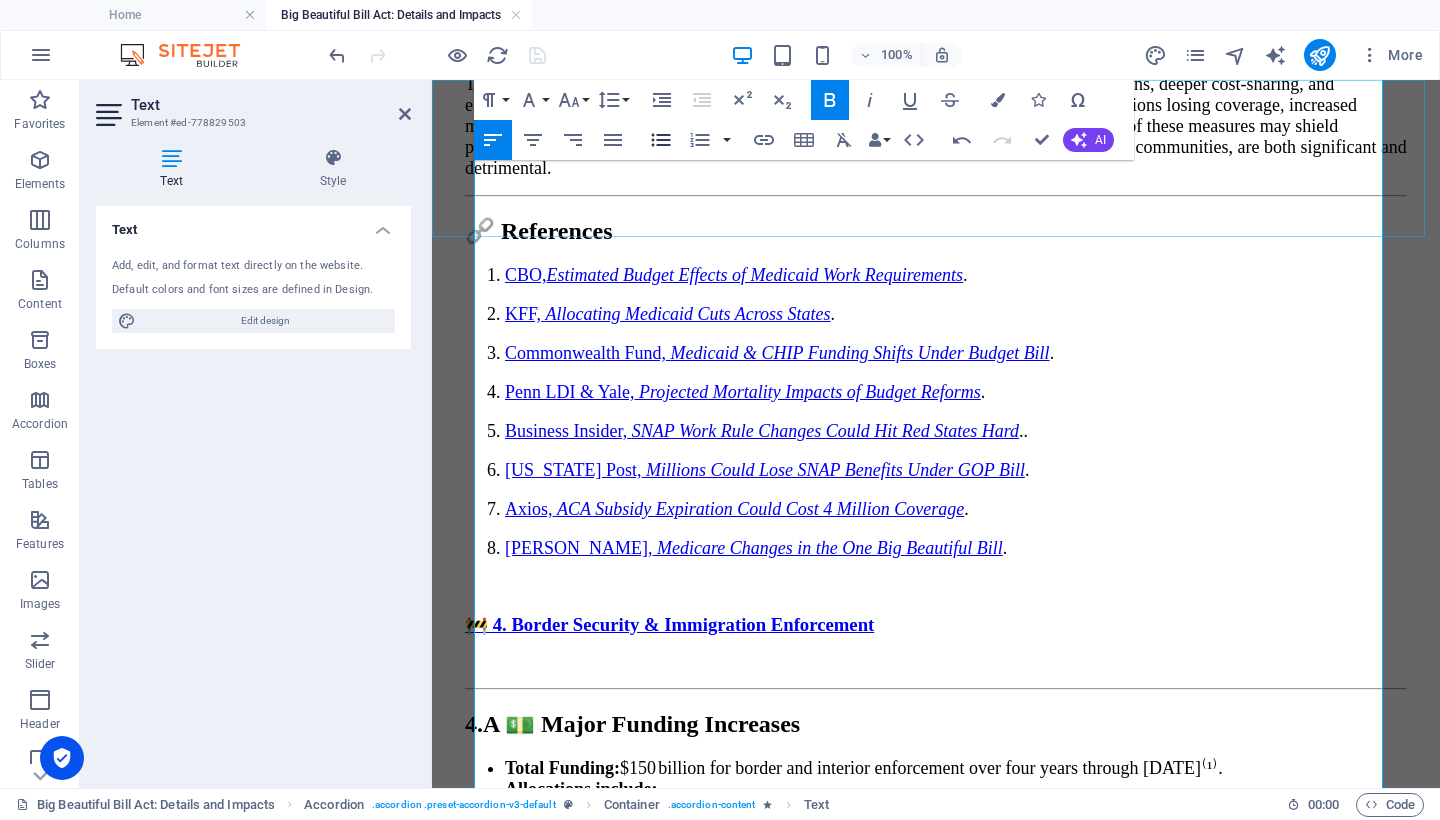click 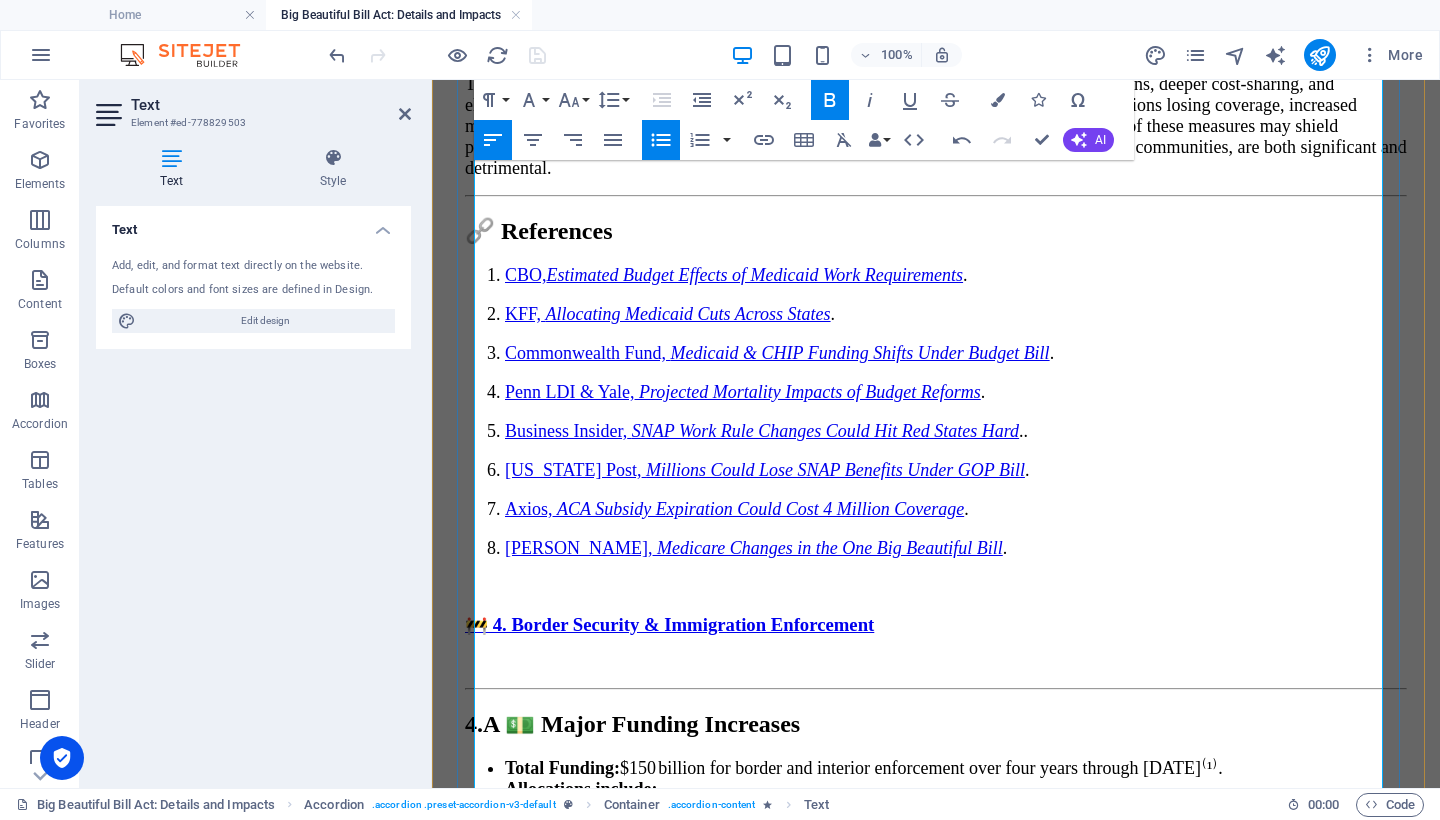click on "Humanitarian risks:   Expanded detentions affect families and children, raising public health and moral concerns⁽¹⁾. Strained legal system:   Court resources may not keep pace, risking due-process violations⁽¹⁾. High cost, limited benefits:   $150 billion enforcement spending may overlook root causes like poverty and asylum reform⁽¹⁾. Public backlash:   Human rights advocates and city governments protest, and many [DEMOGRAPHIC_DATA] oppose the ICE expansion⁽⁴⁾." at bounding box center (936, 1711) 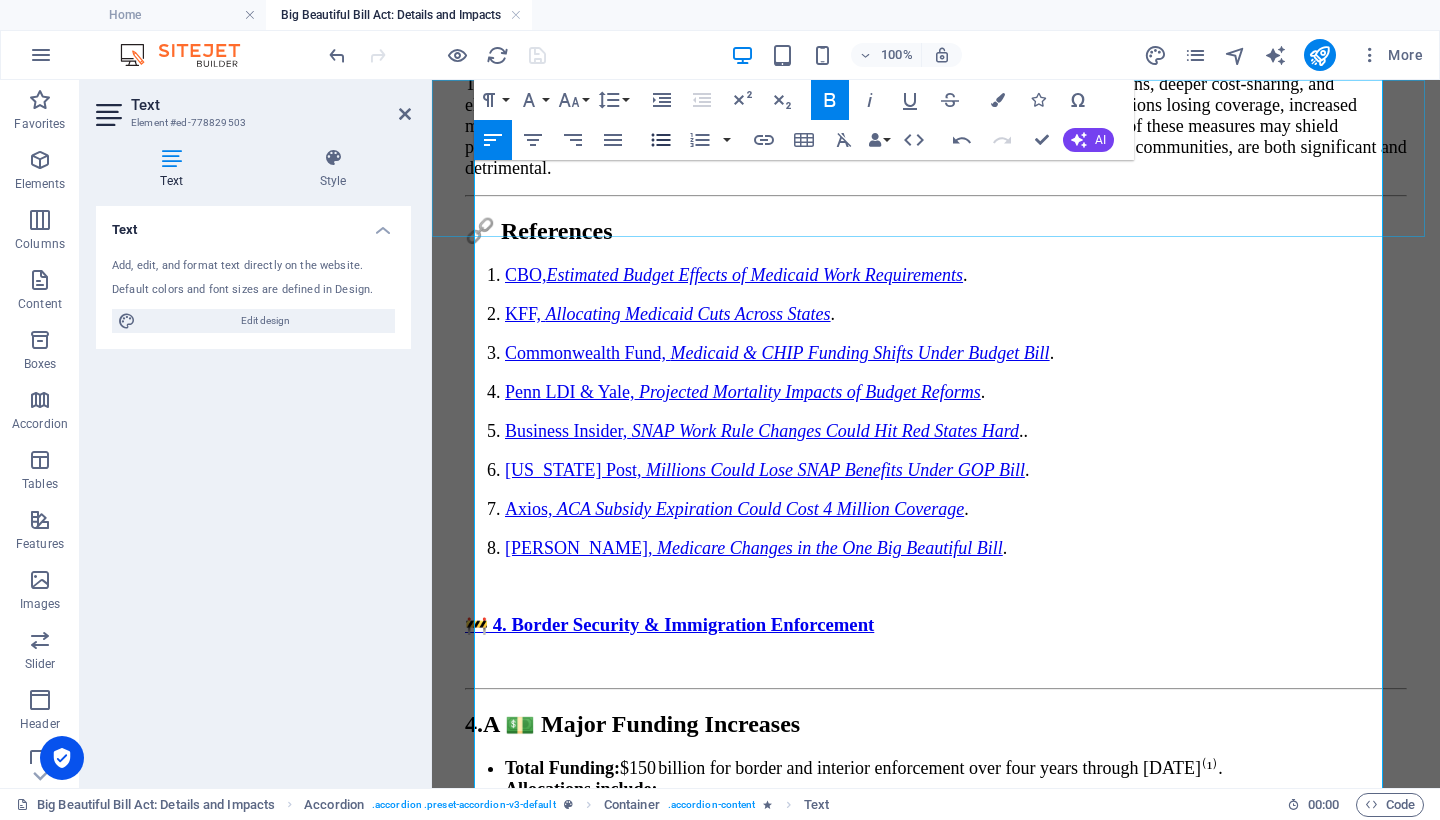 click 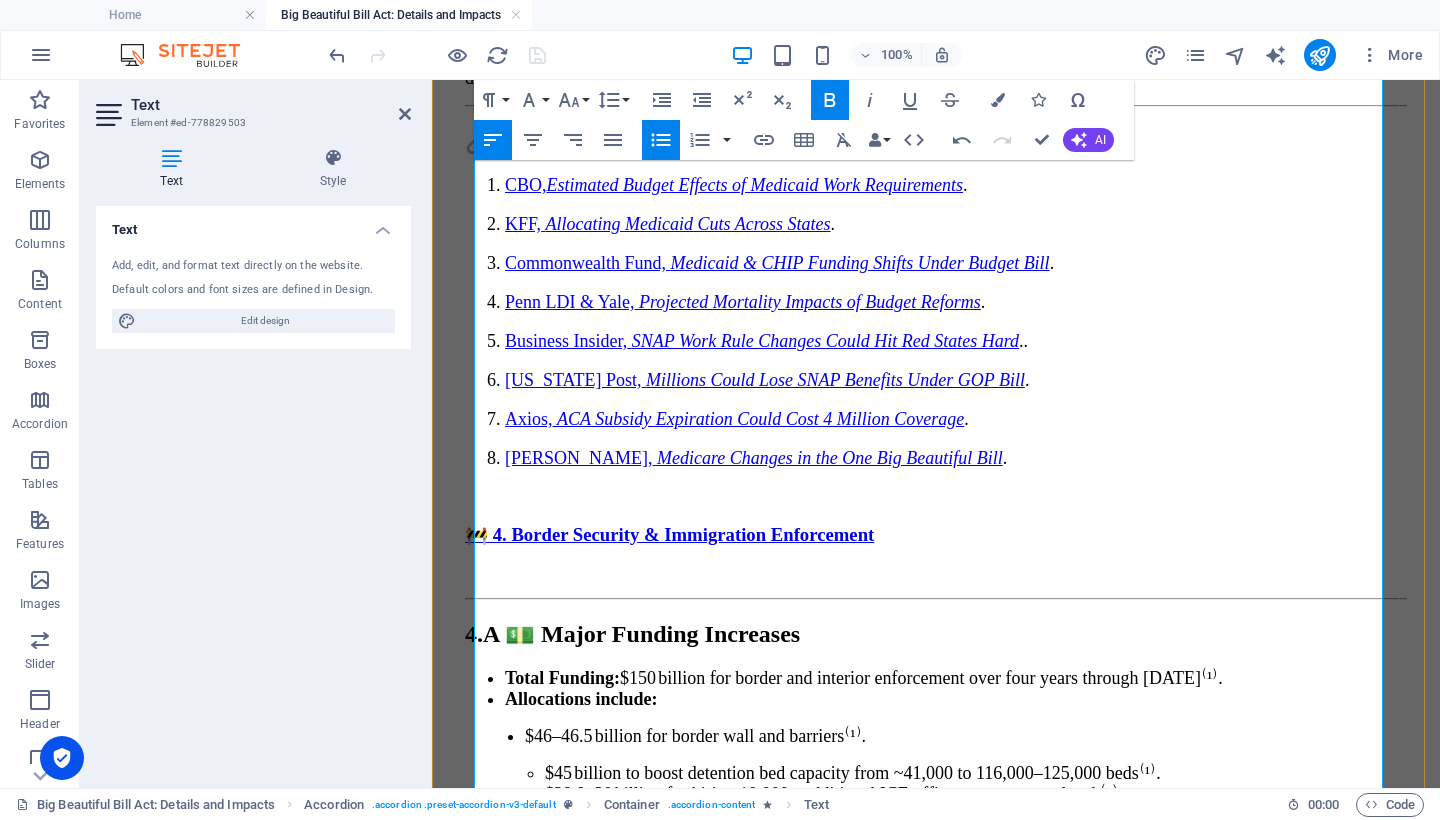 scroll, scrollTop: 11443, scrollLeft: 0, axis: vertical 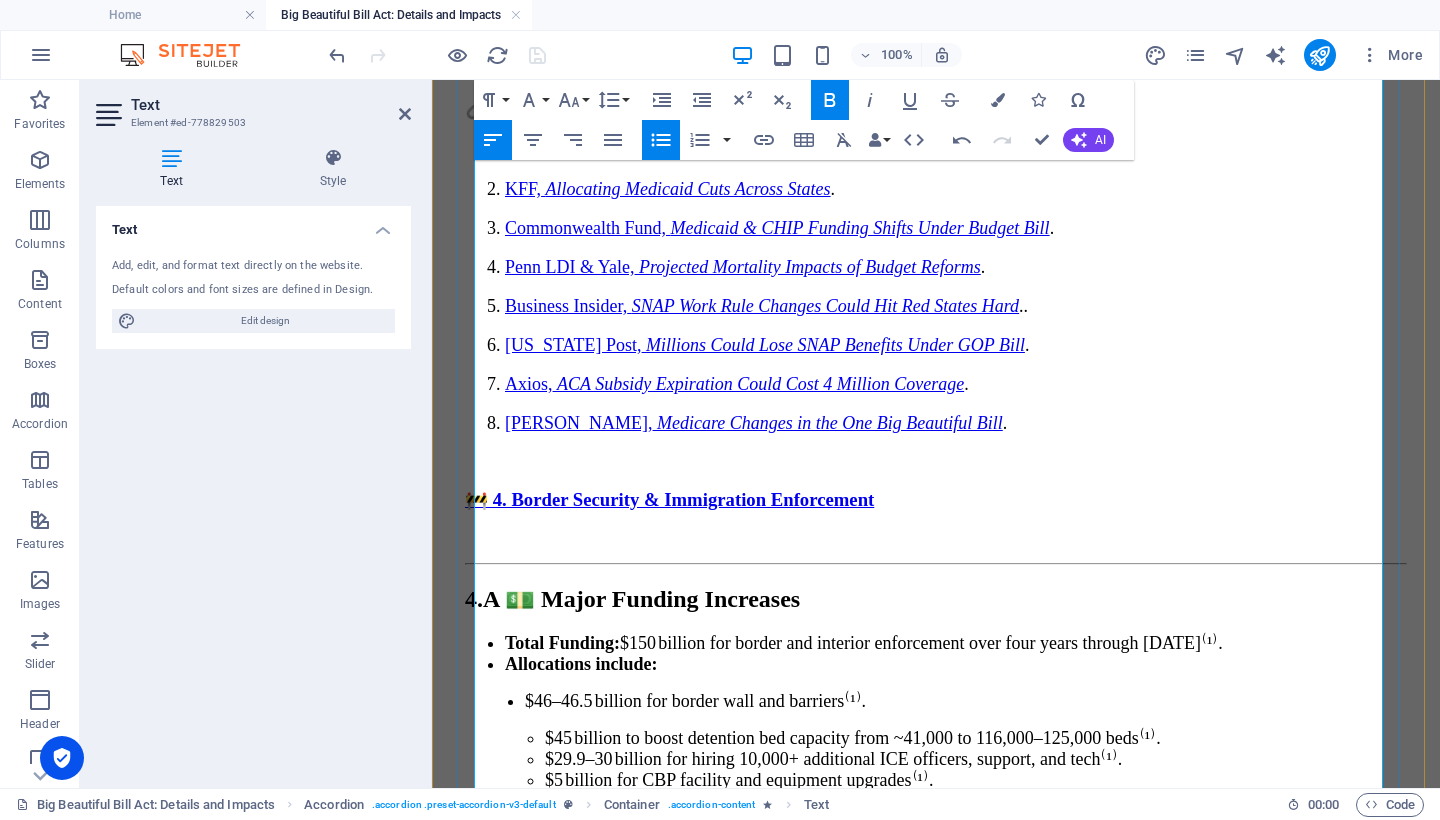 click on "Strained legal system:" at bounding box center (580, 1543) 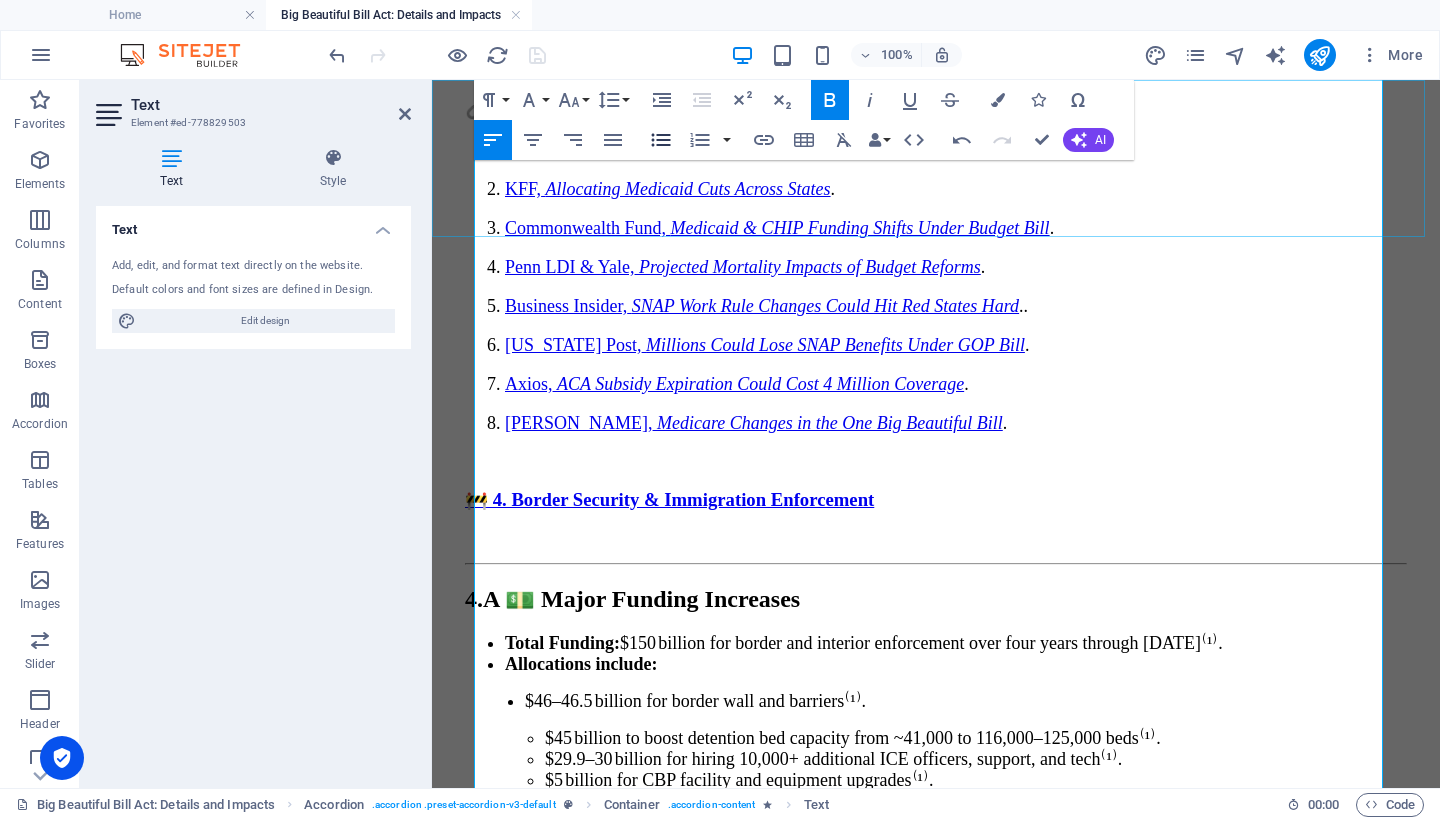 click 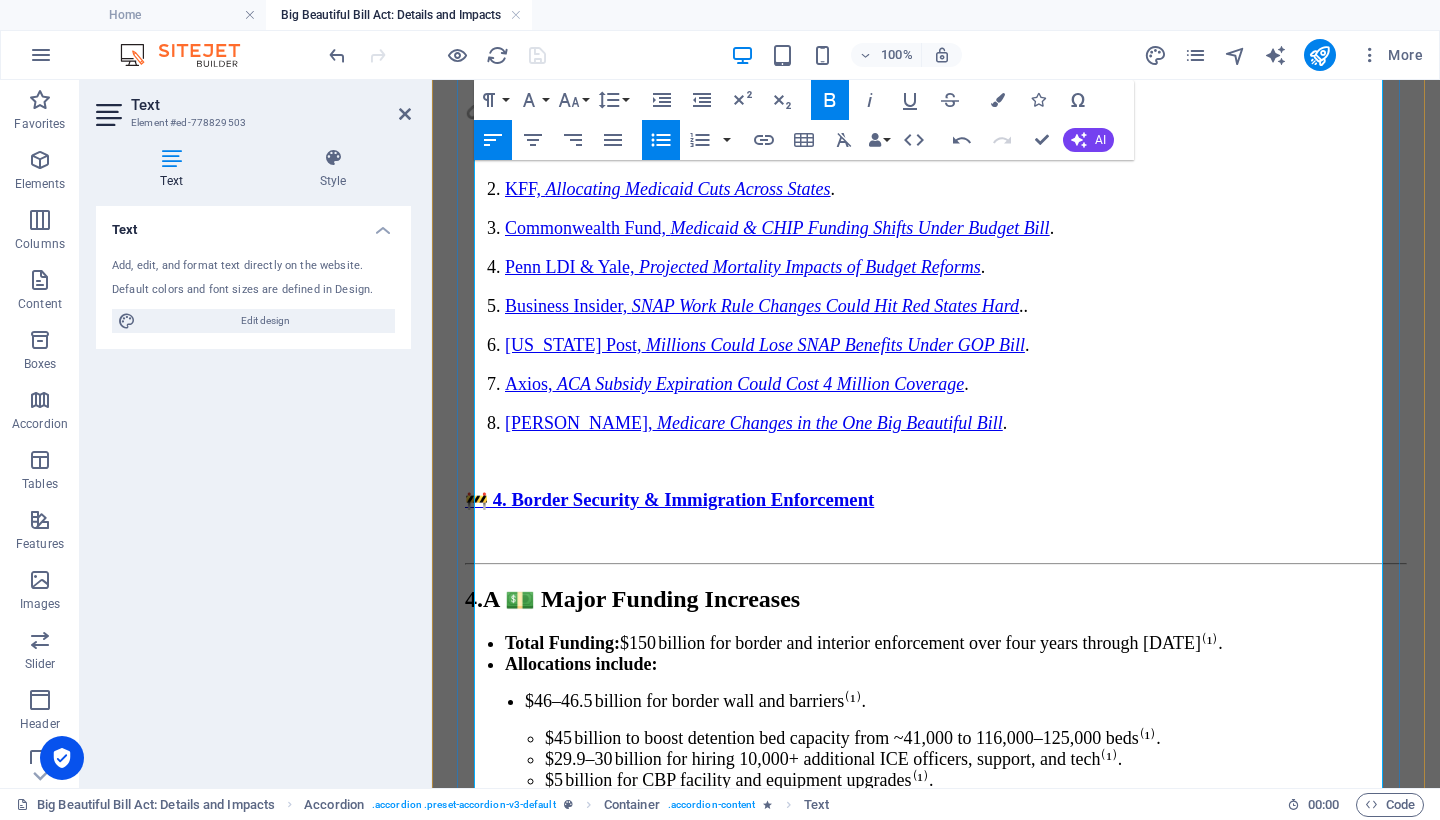 click on "High cost, limited benefits:" at bounding box center (596, 1561) 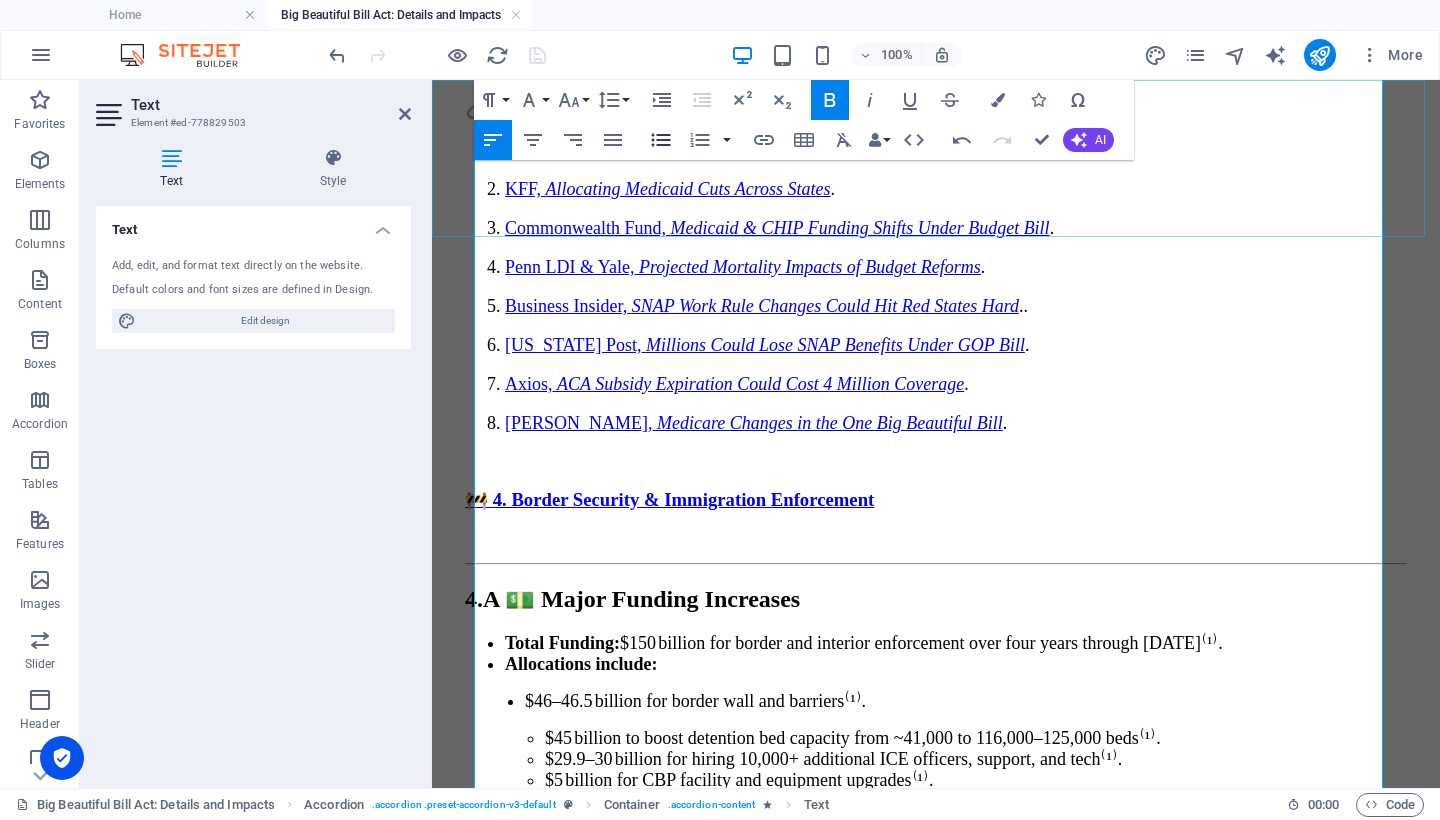 click 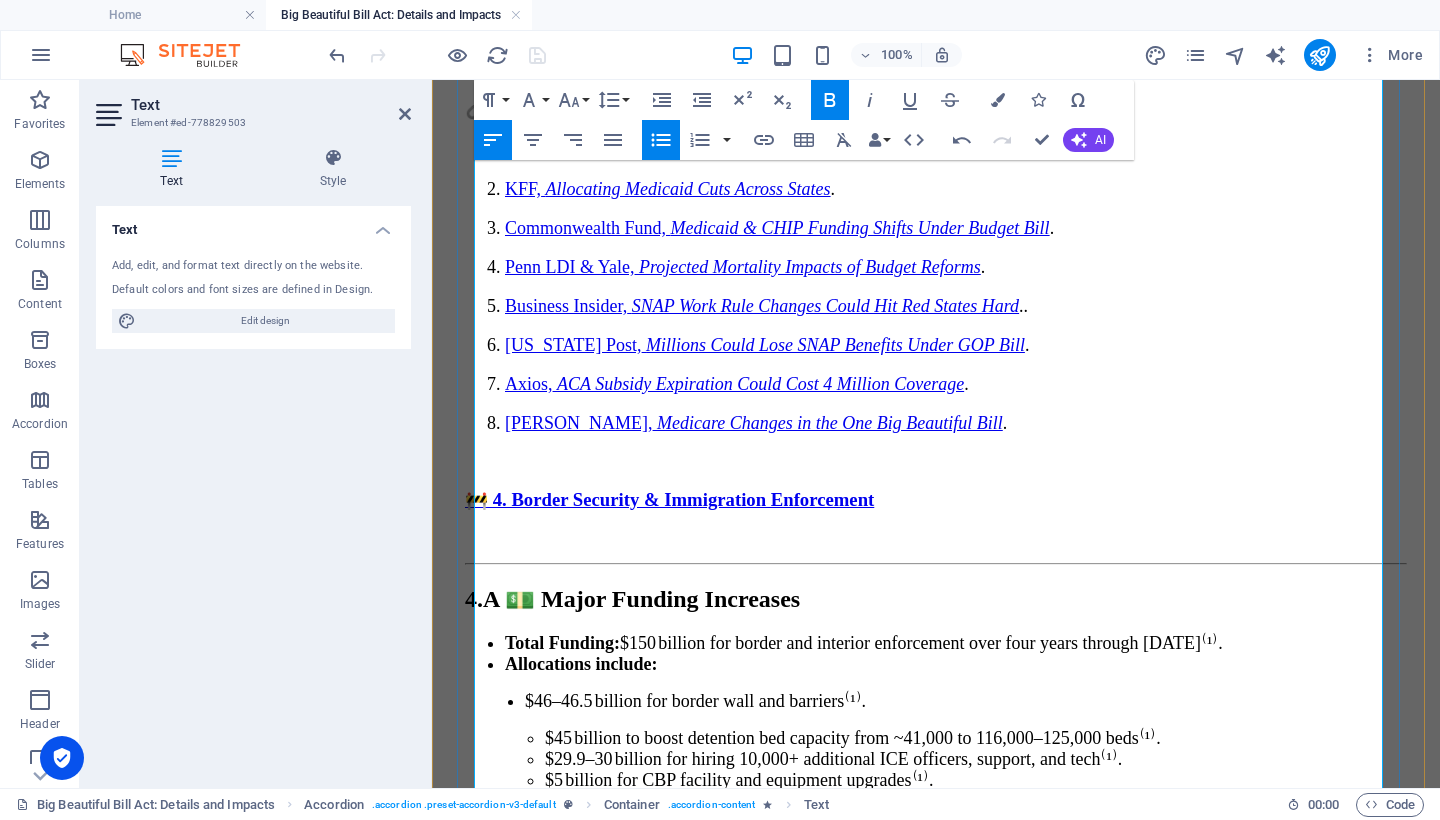click on "Public backlash:" at bounding box center [561, 1579] 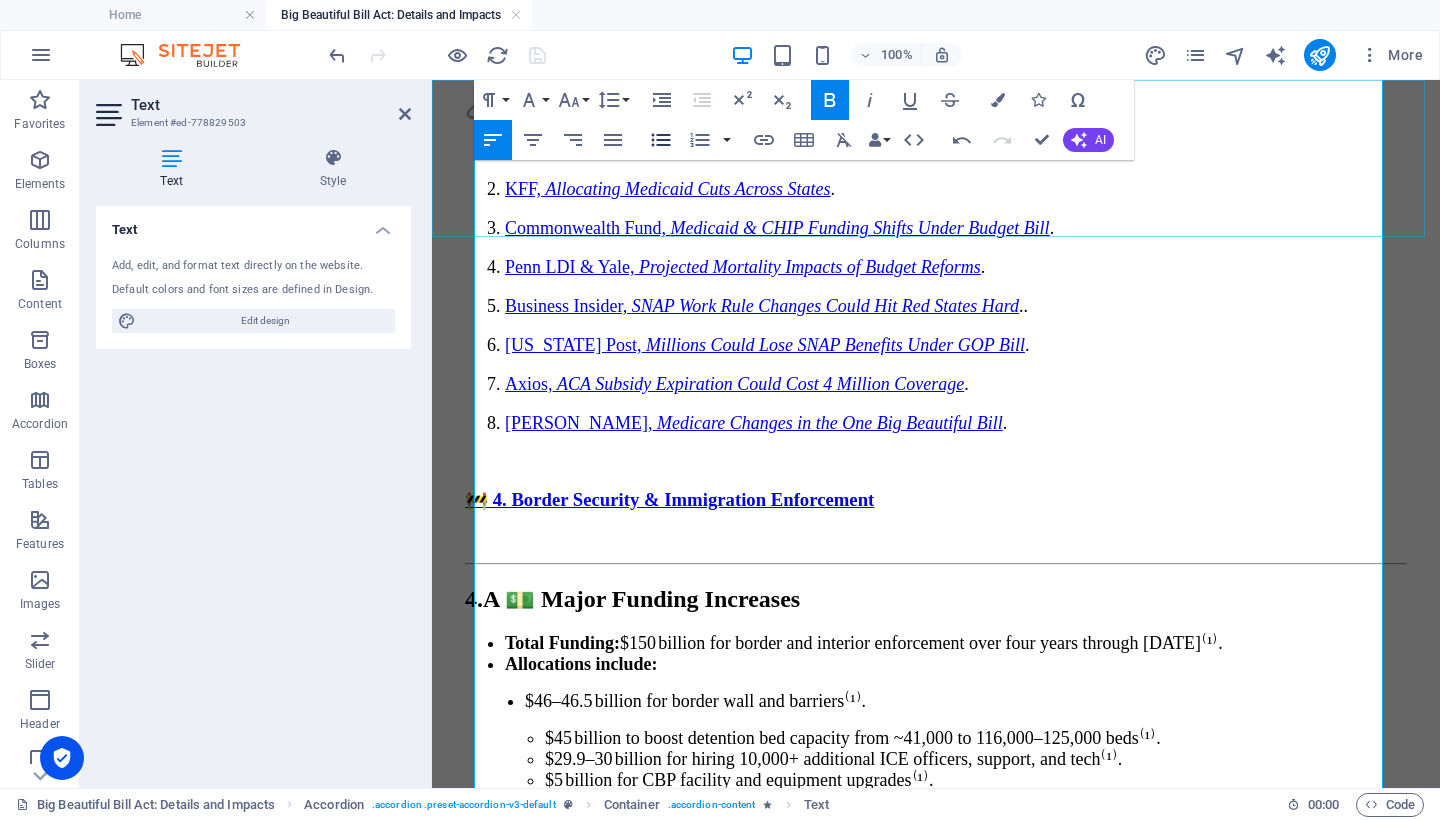 click 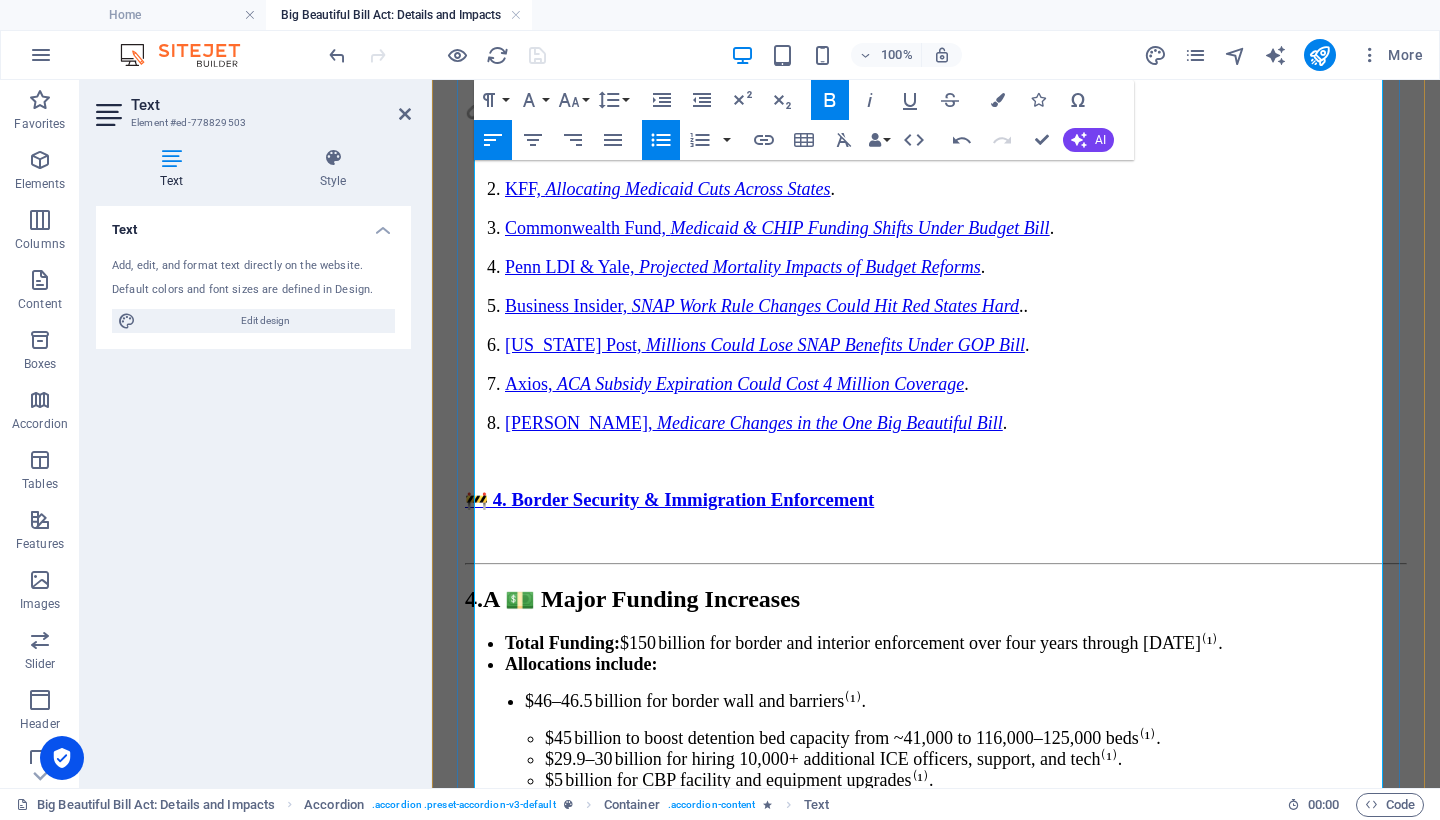 click on "Public backlash:   Human rights advocates and city governments protest, and many [DEMOGRAPHIC_DATA] oppose the ICE expansion⁽⁴⁾." at bounding box center (956, 1573) 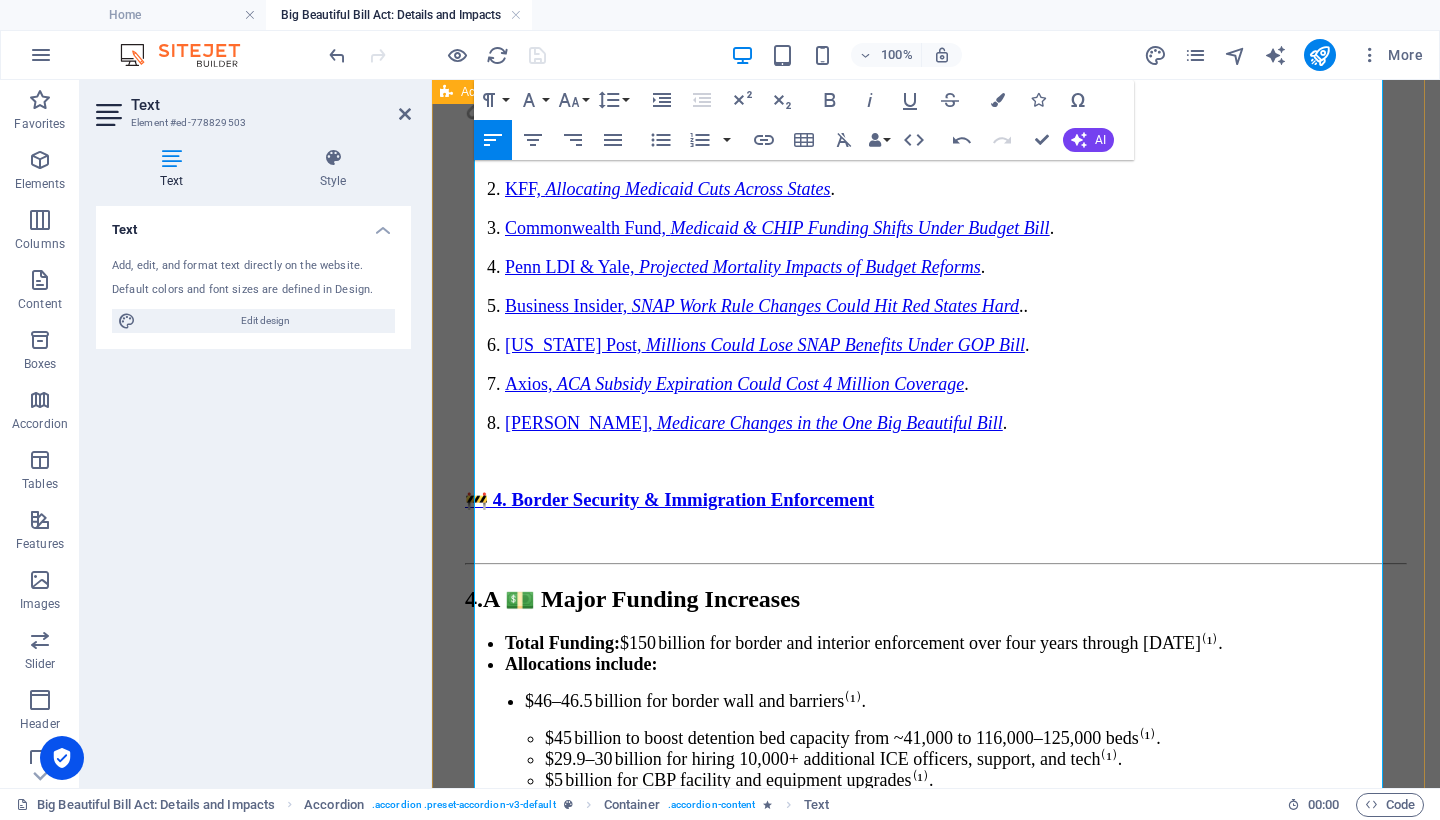 drag, startPoint x: 825, startPoint y: 531, endPoint x: 442, endPoint y: 281, distance: 457.37183 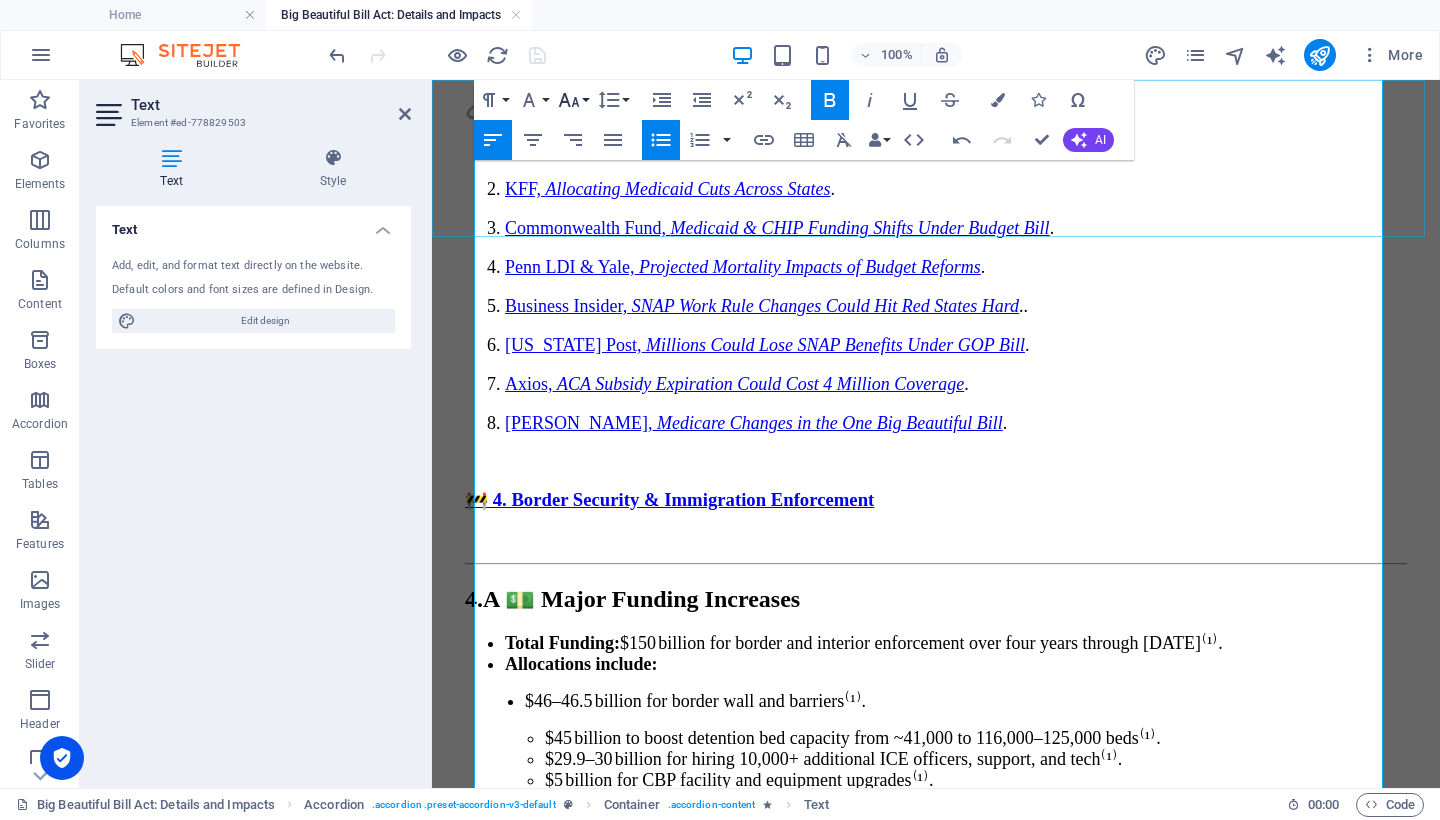 click 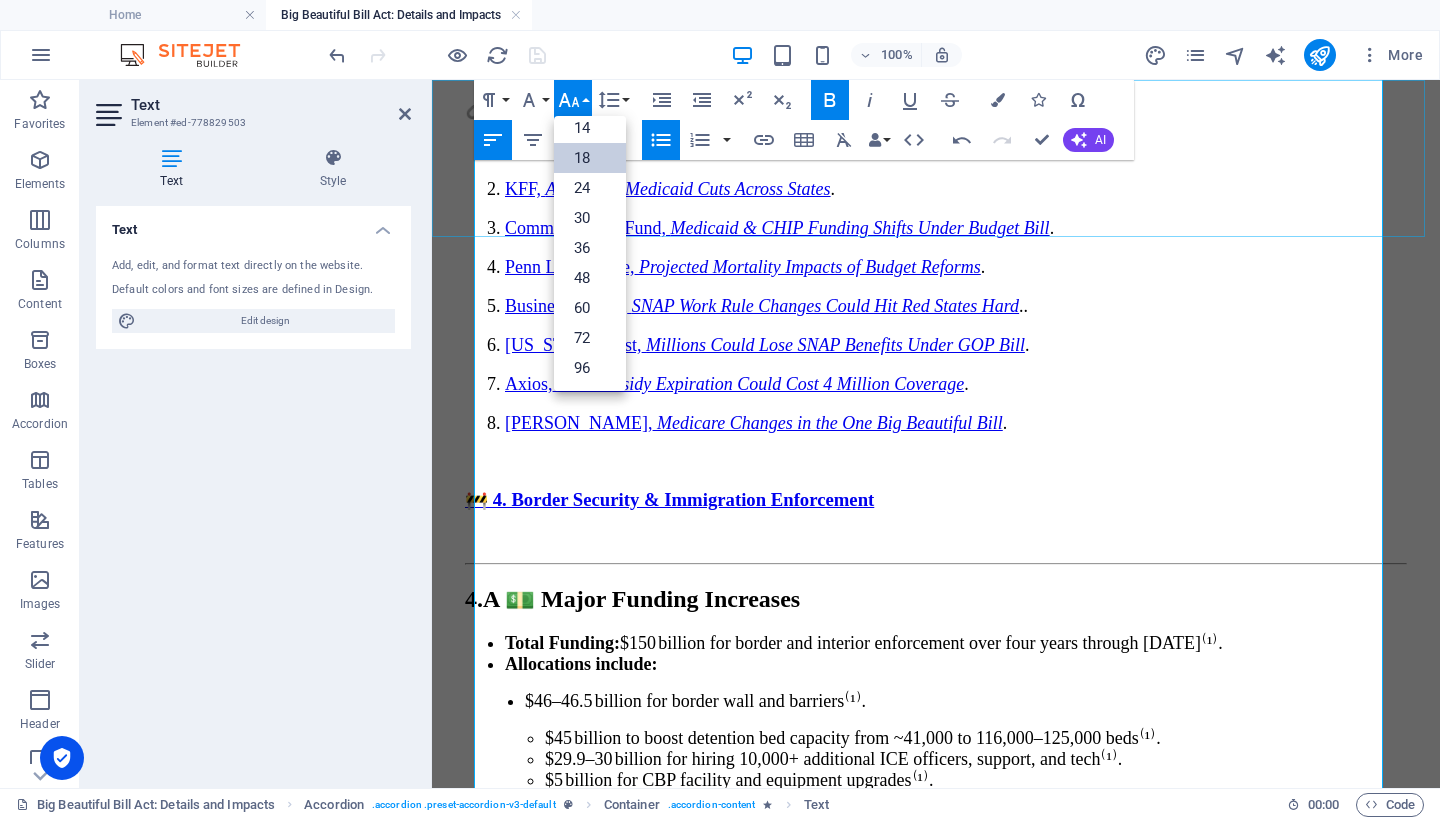 click on "18" at bounding box center (590, 158) 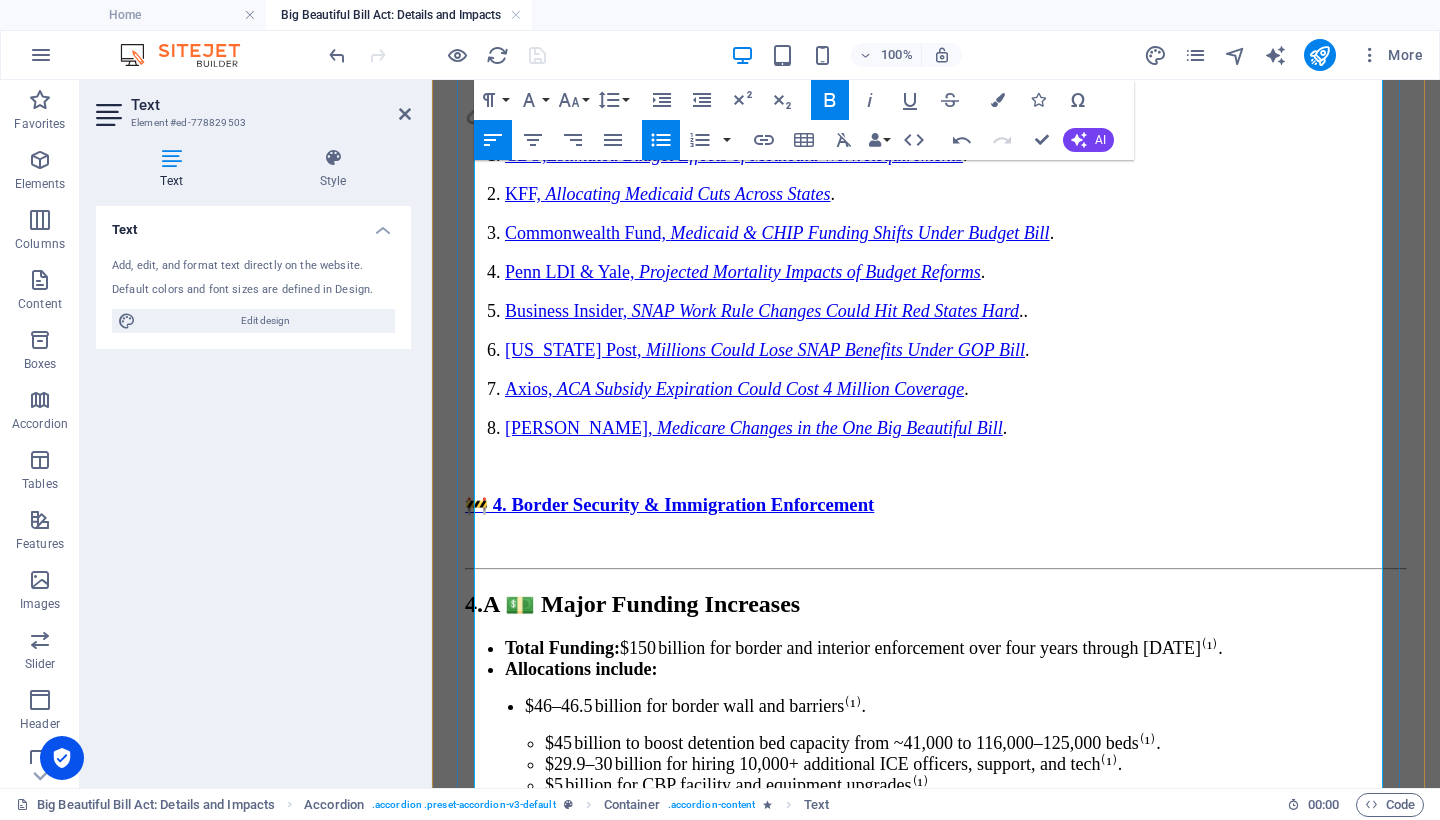 scroll, scrollTop: 11464, scrollLeft: 0, axis: vertical 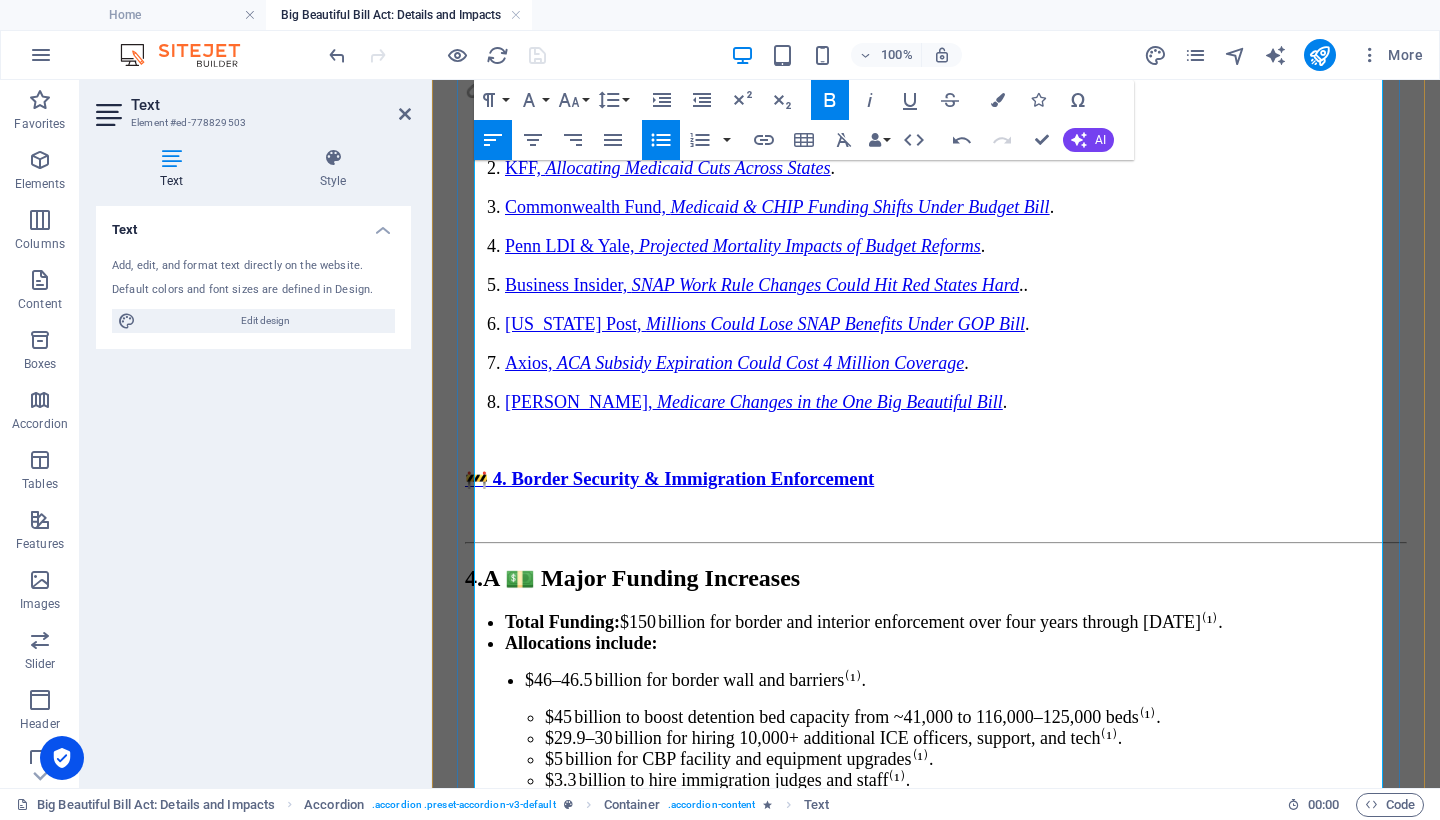 click at bounding box center [936, 1634] 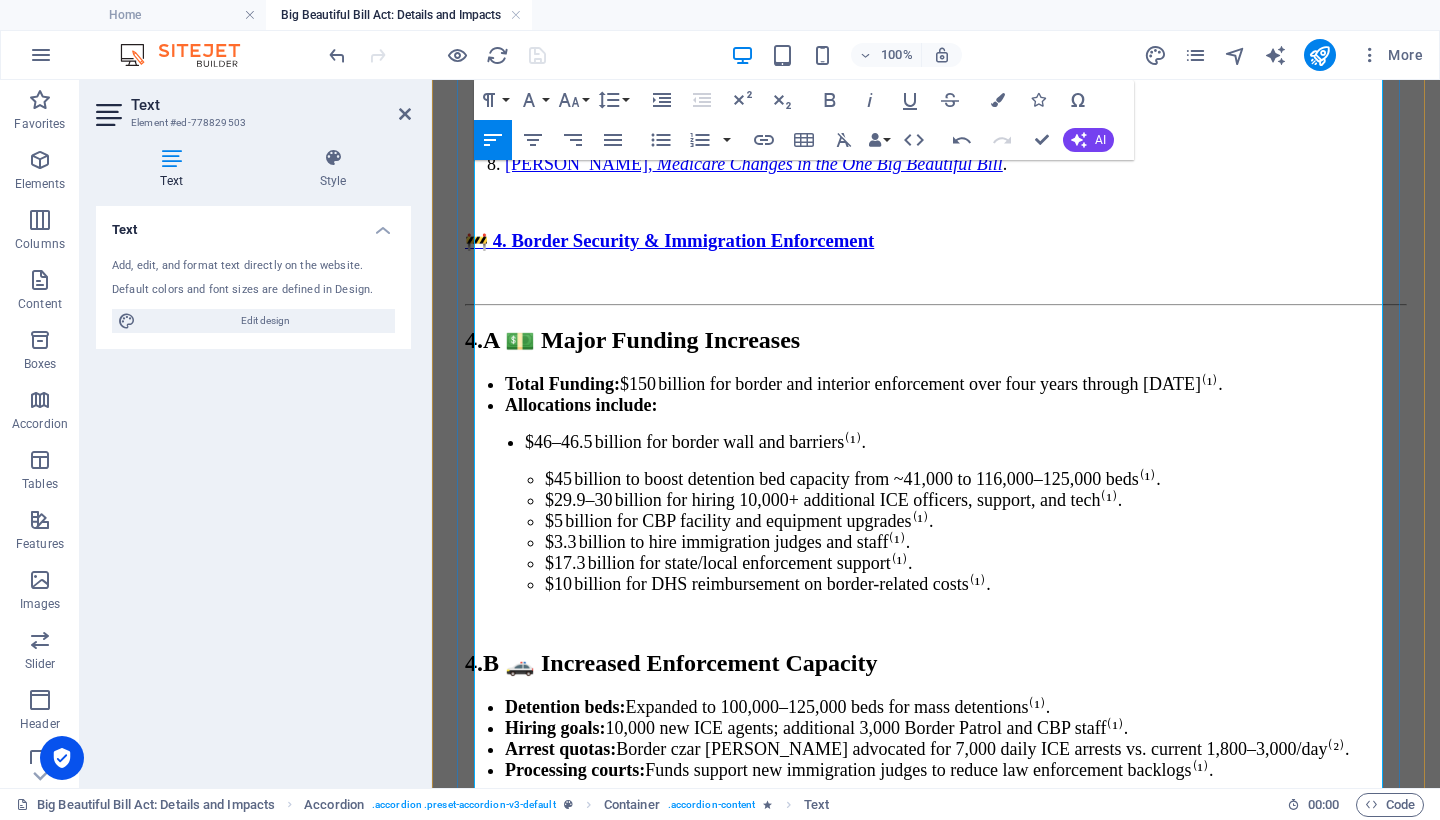 scroll, scrollTop: 11734, scrollLeft: 0, axis: vertical 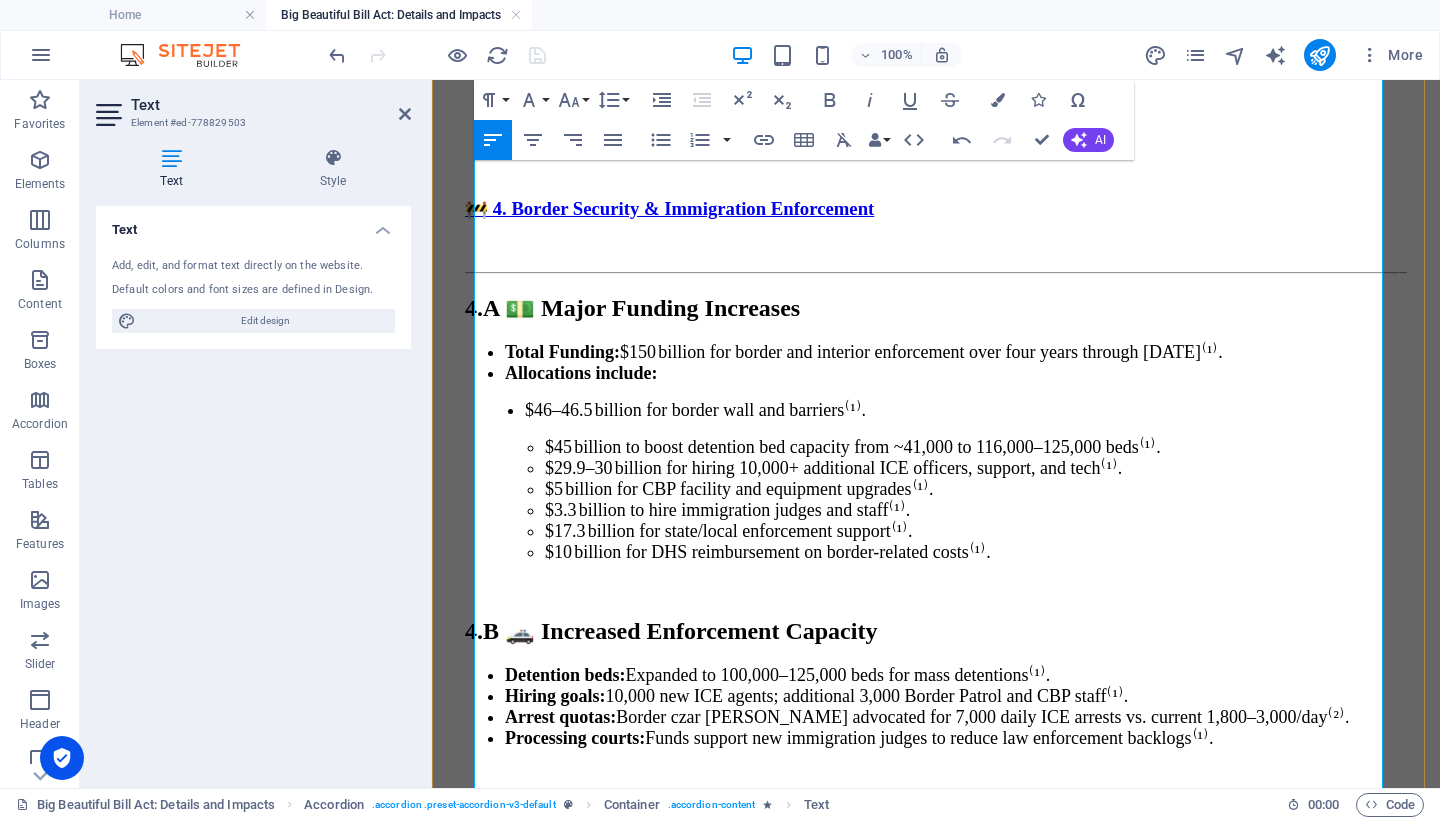 click on "[DEMOGRAPHIC_DATA]   face increased arrests and deportations. Asylum seekers   encounter financial barriers and delays. Border communities , especially in [US_STATE], will see increased federal infrastructure and coordination—sparking resistance⁽¹⁾. Immigrant families abroad   may lose remittance funds due to the new tax, indirectly supporting enforcement." at bounding box center (936, 1519) 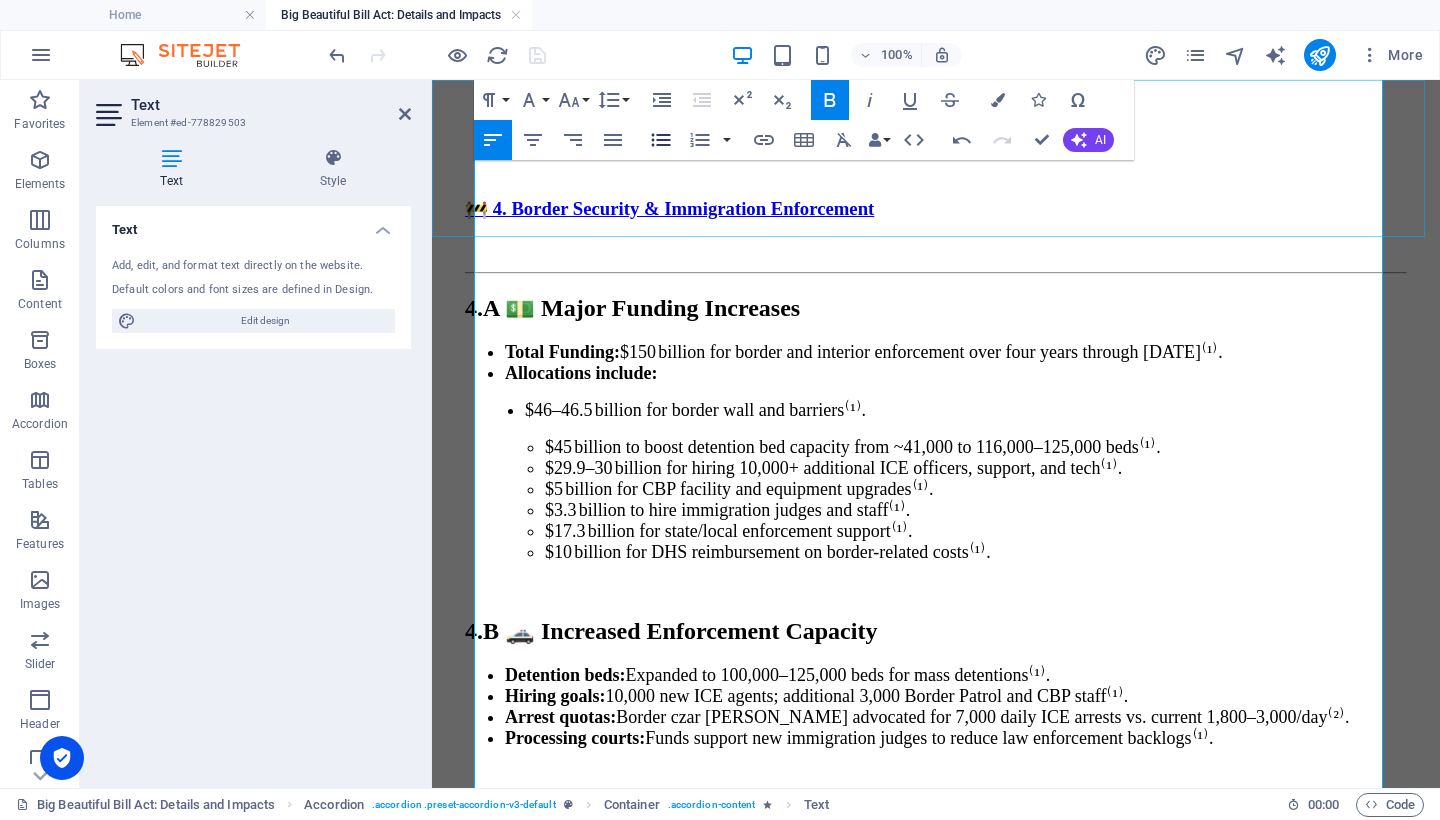 click on "Unordered List" at bounding box center (661, 140) 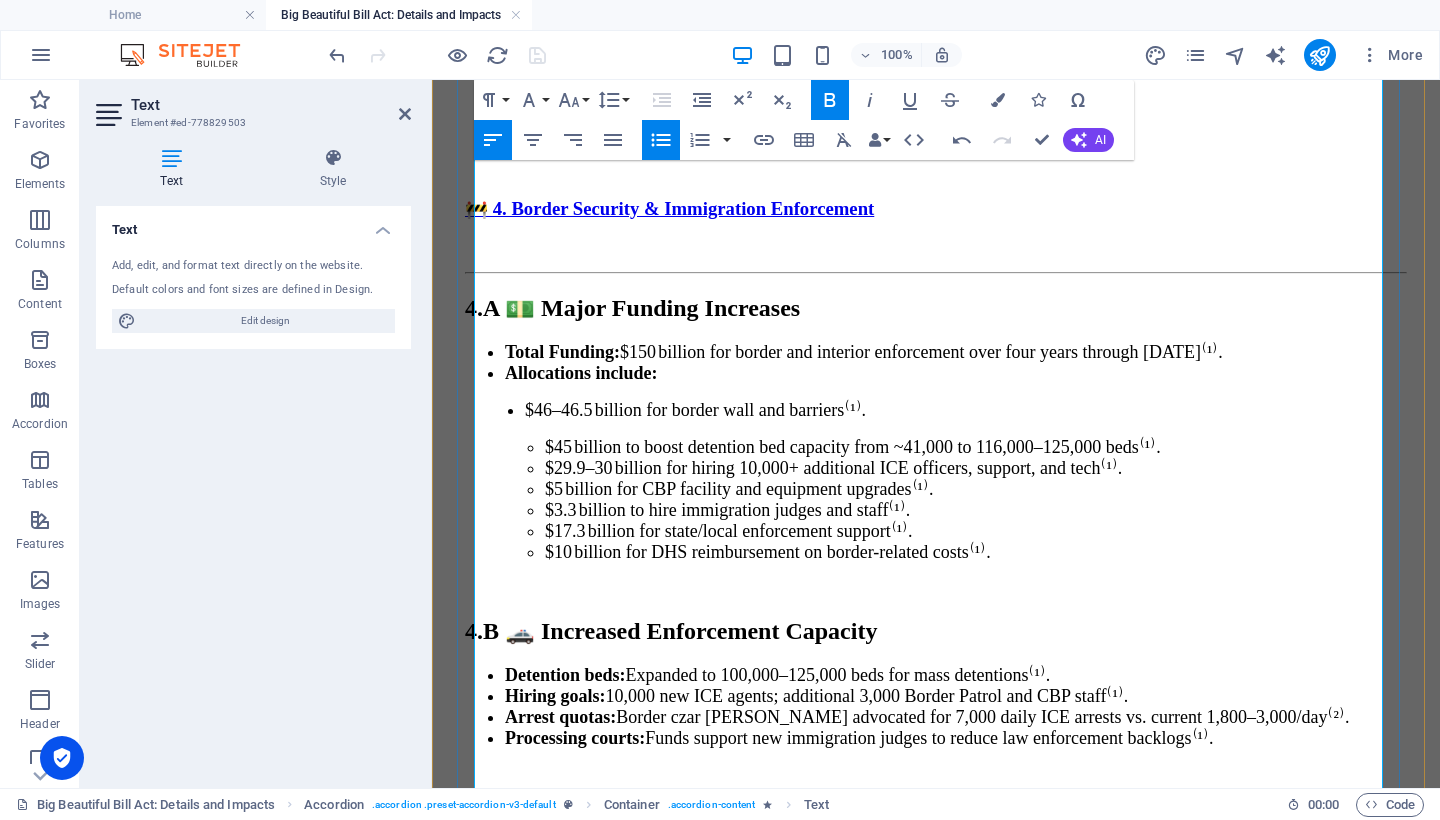 click on "Asylum seekers" at bounding box center (558, 1501) 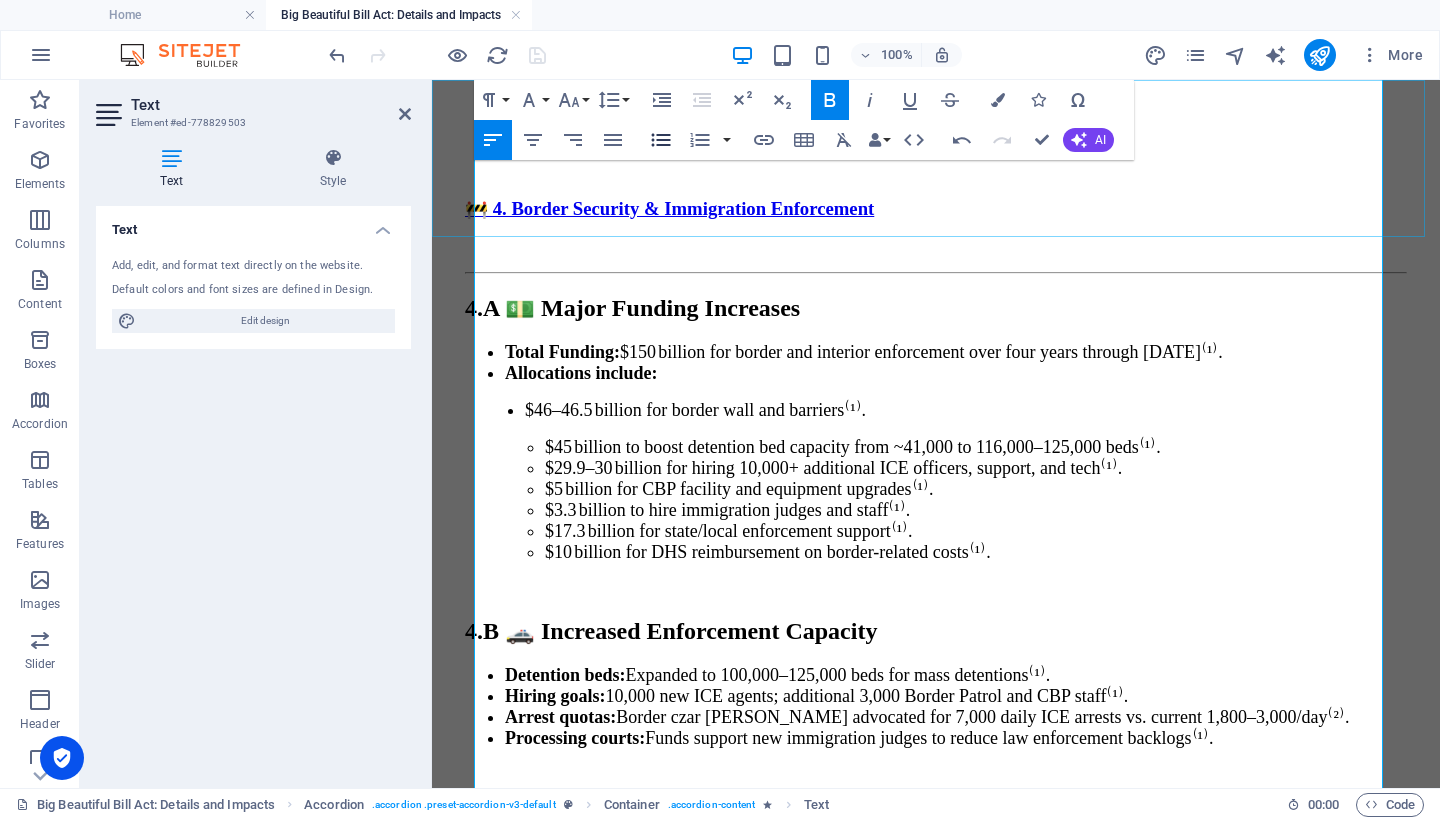 click 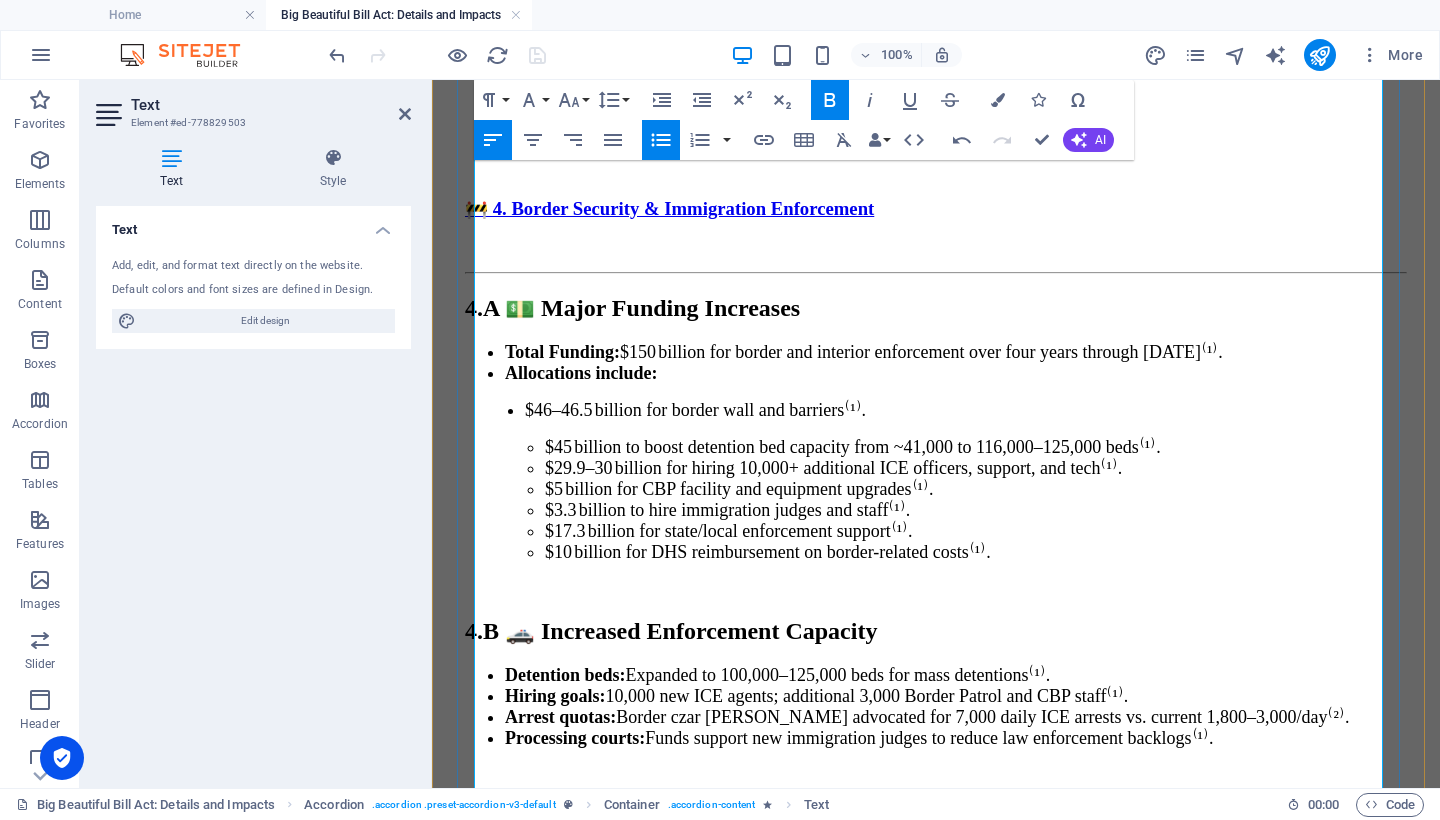 click on "Border communities , especially in [US_STATE], will see increased federal infrastructure and coordination—sparking resistance⁽¹⁾. Immigrant families abroad   may lose remittance funds due to the new tax, indirectly supporting enforcement." at bounding box center (936, 1537) 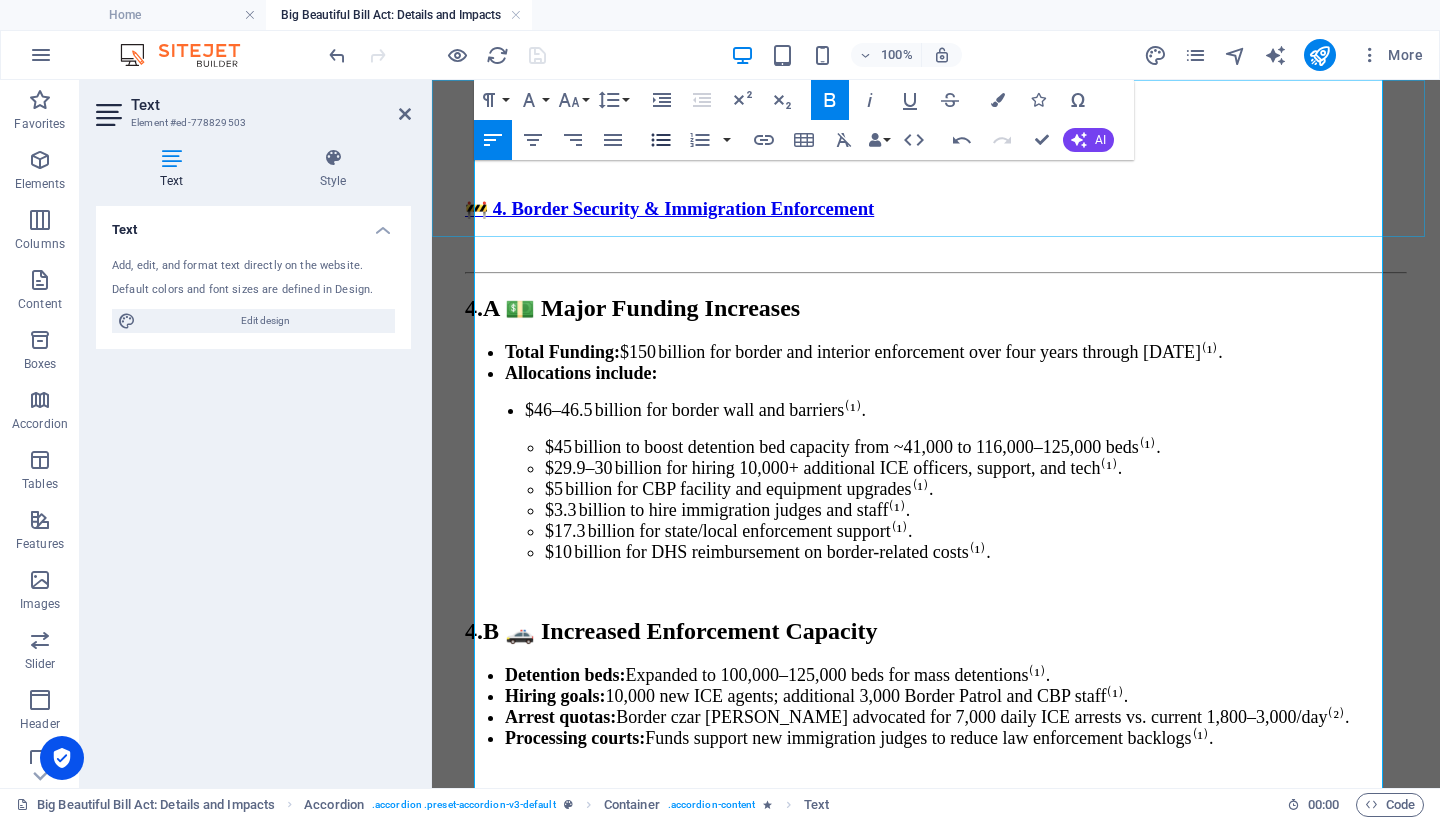 click 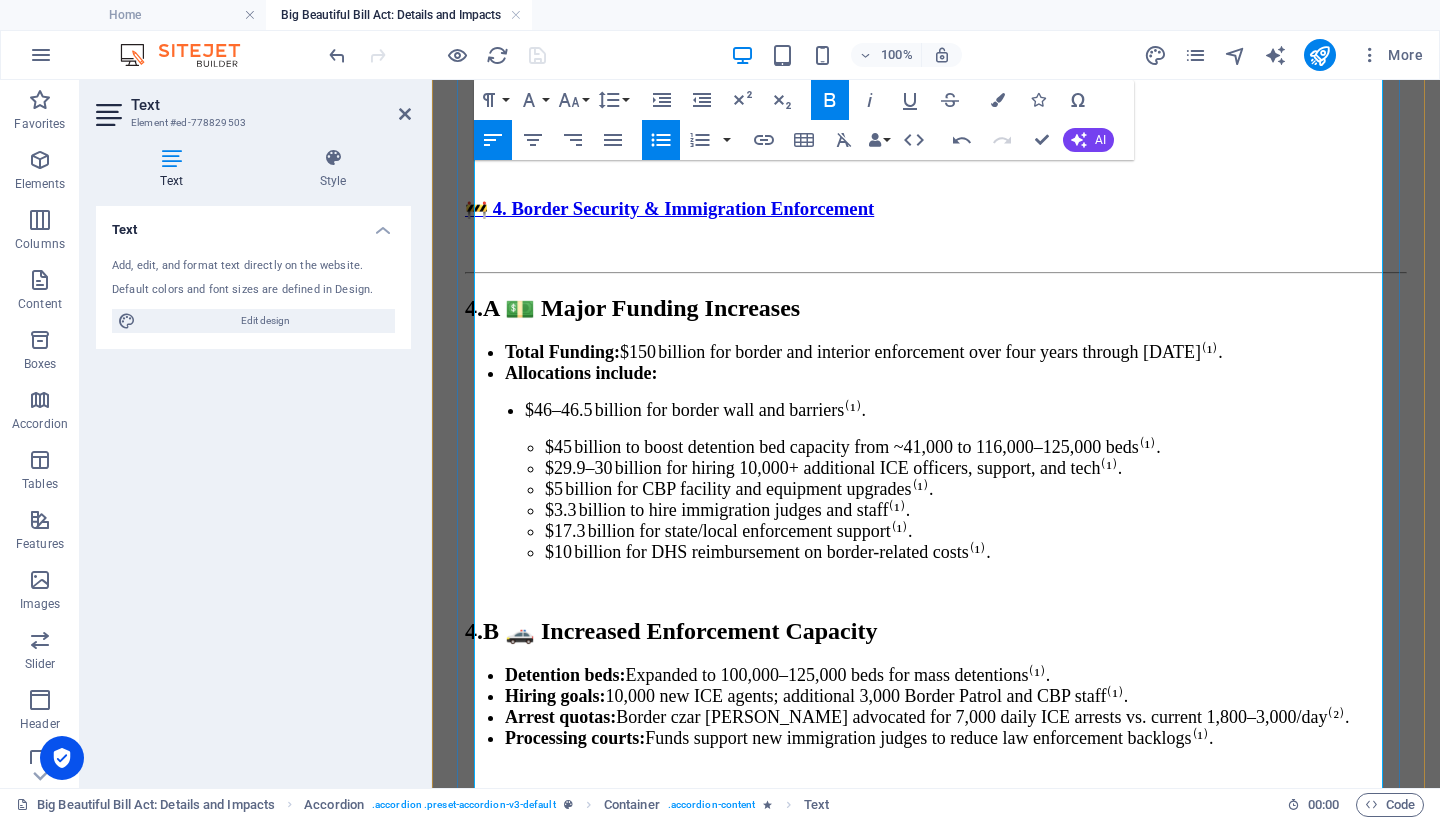 click on "Immigrant families abroad   may lose remittance funds due to the new tax, indirectly supporting enforcement." at bounding box center [936, 1538] 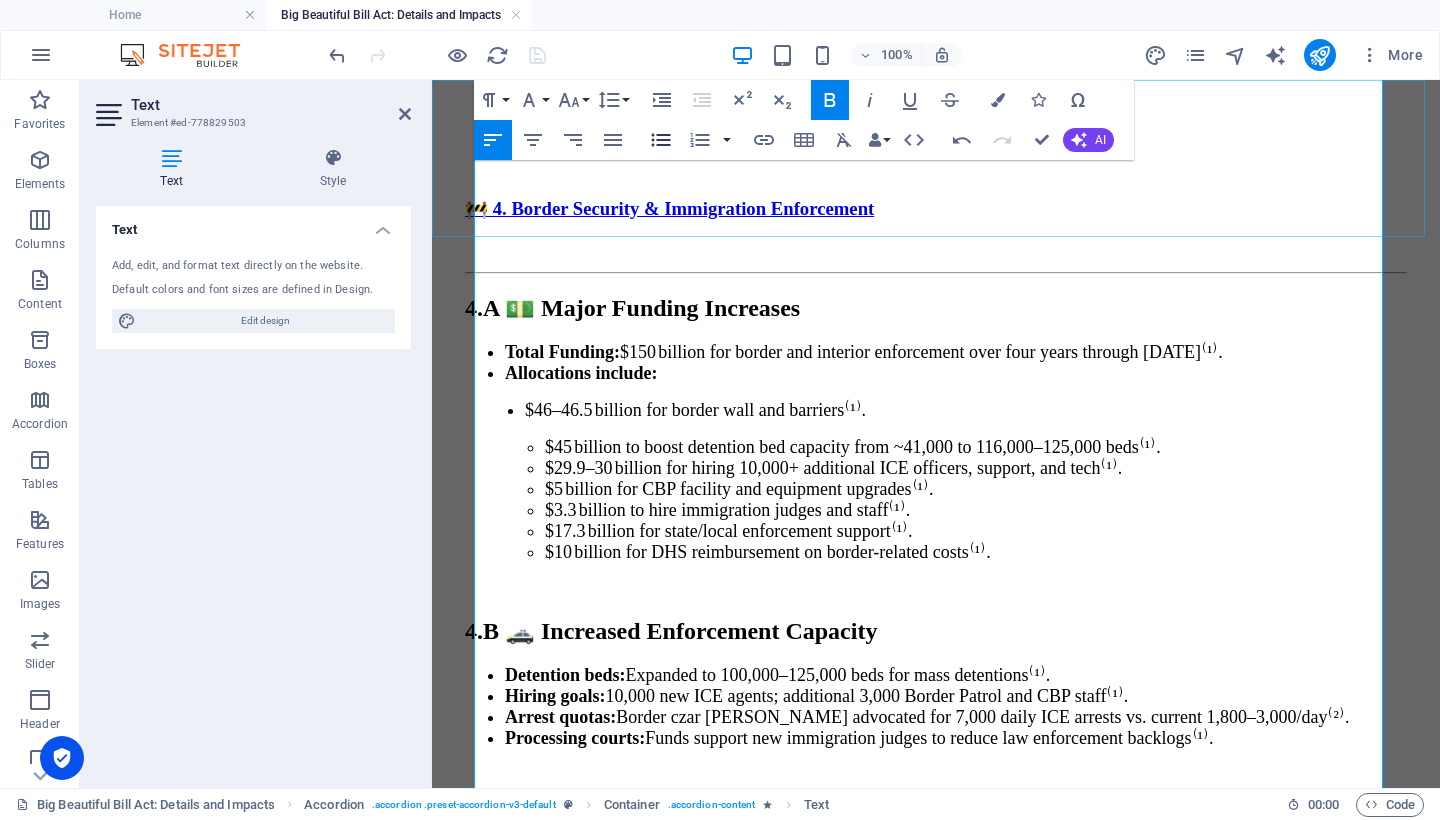click 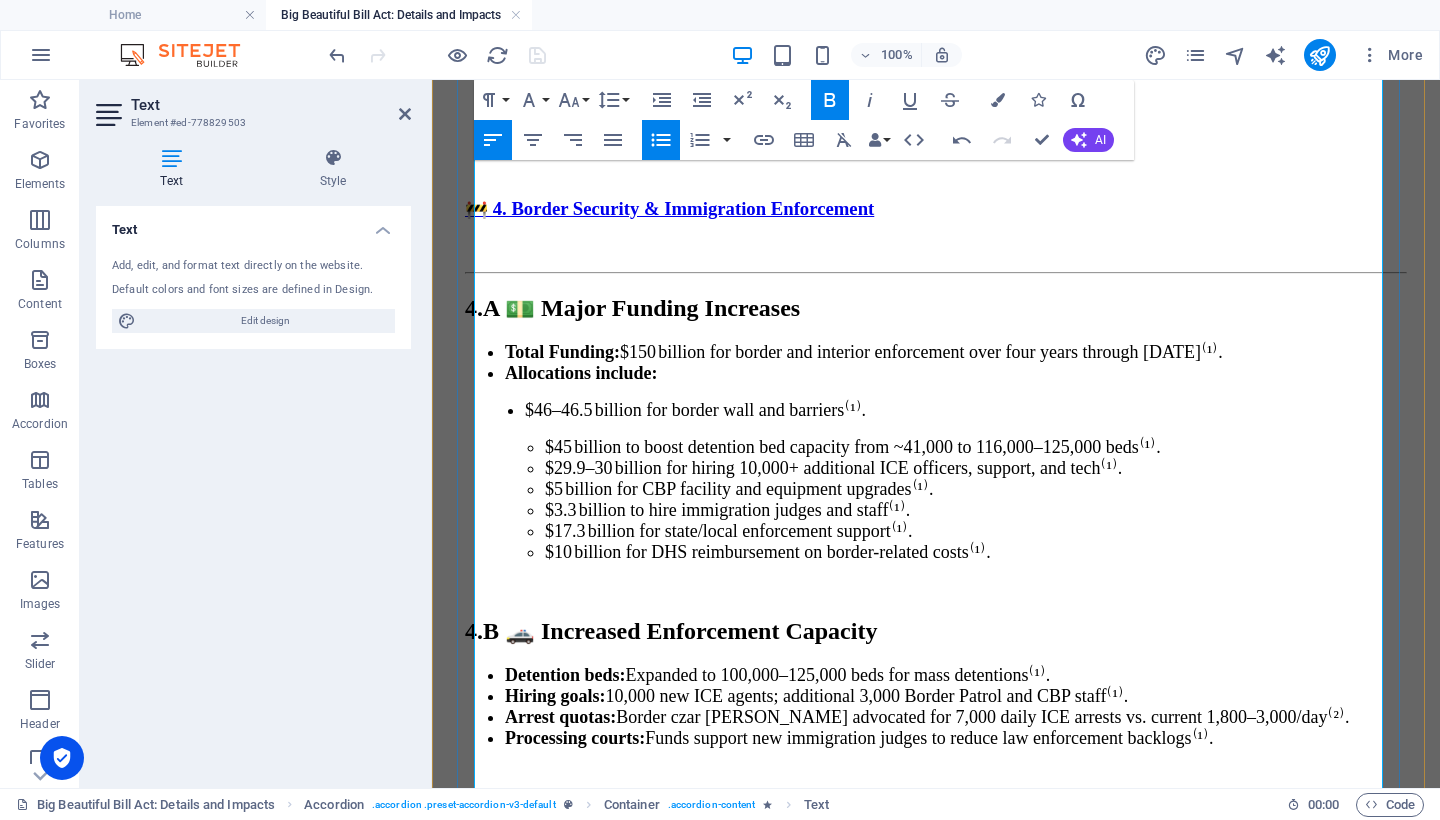 click on "Immigrant families abroad   may lose remittance funds due to the new tax, indirectly supporting enforcement." at bounding box center (956, 1522) 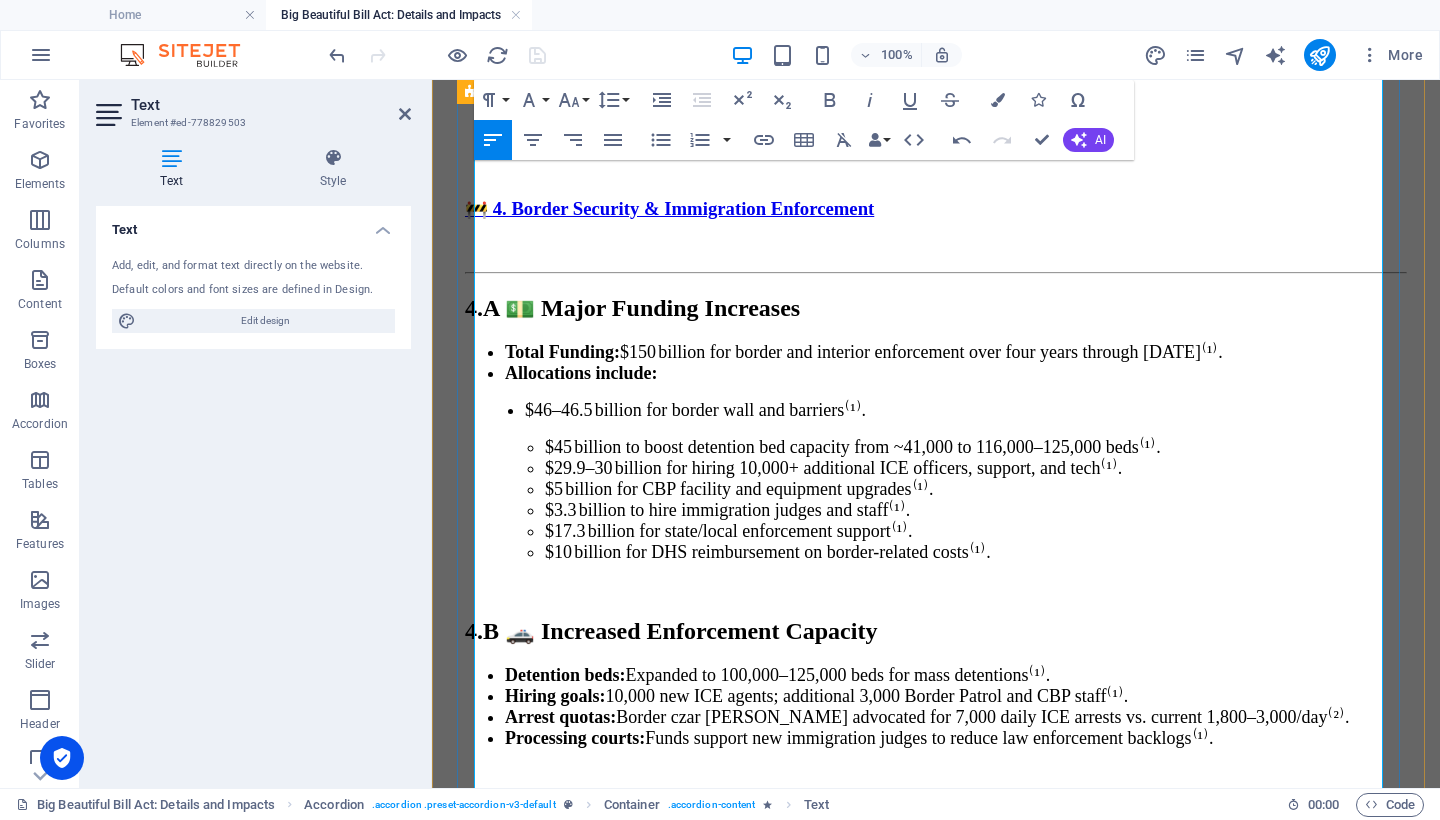drag, startPoint x: 805, startPoint y: 457, endPoint x: 469, endPoint y: 324, distance: 361.36548 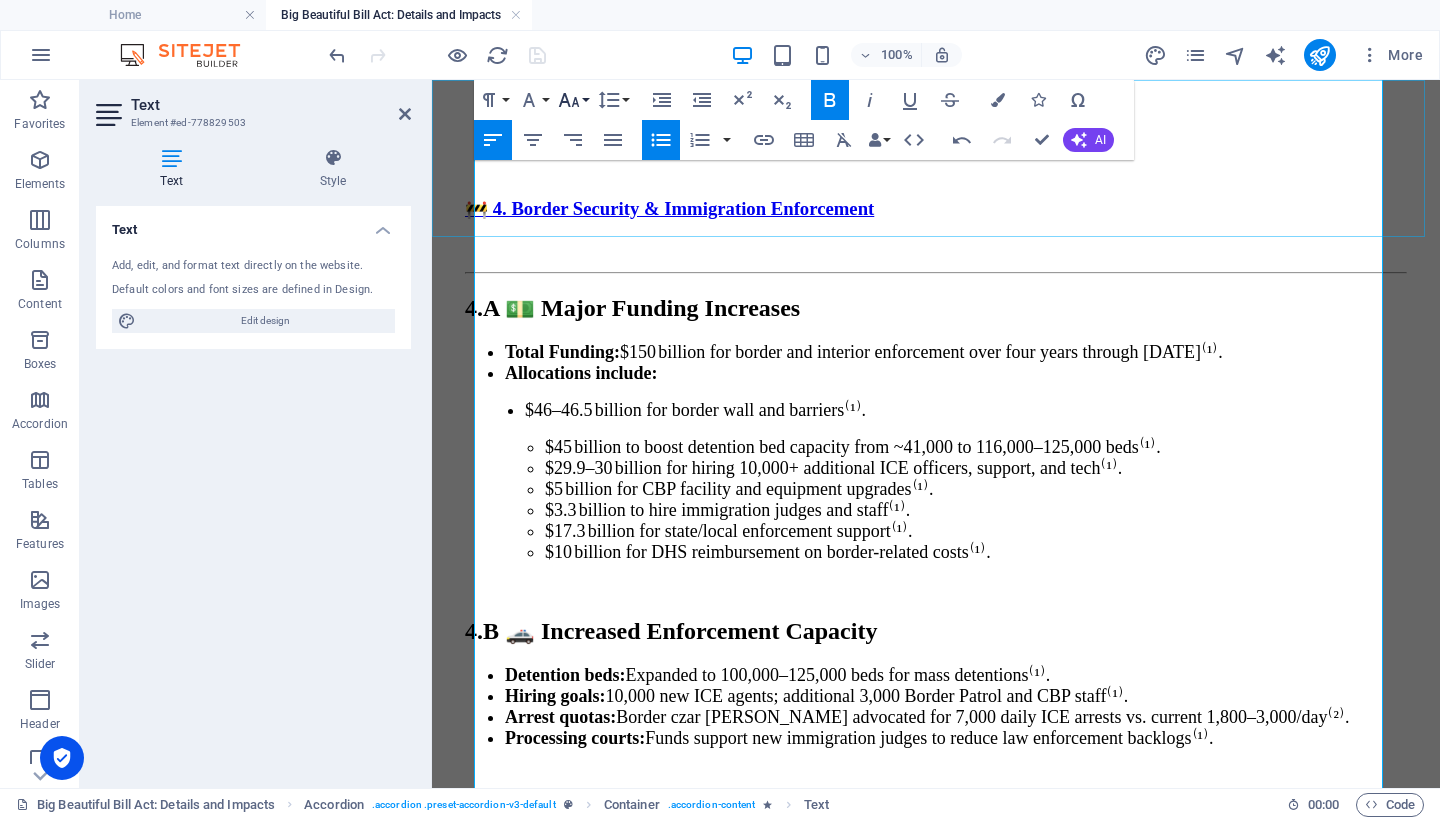click 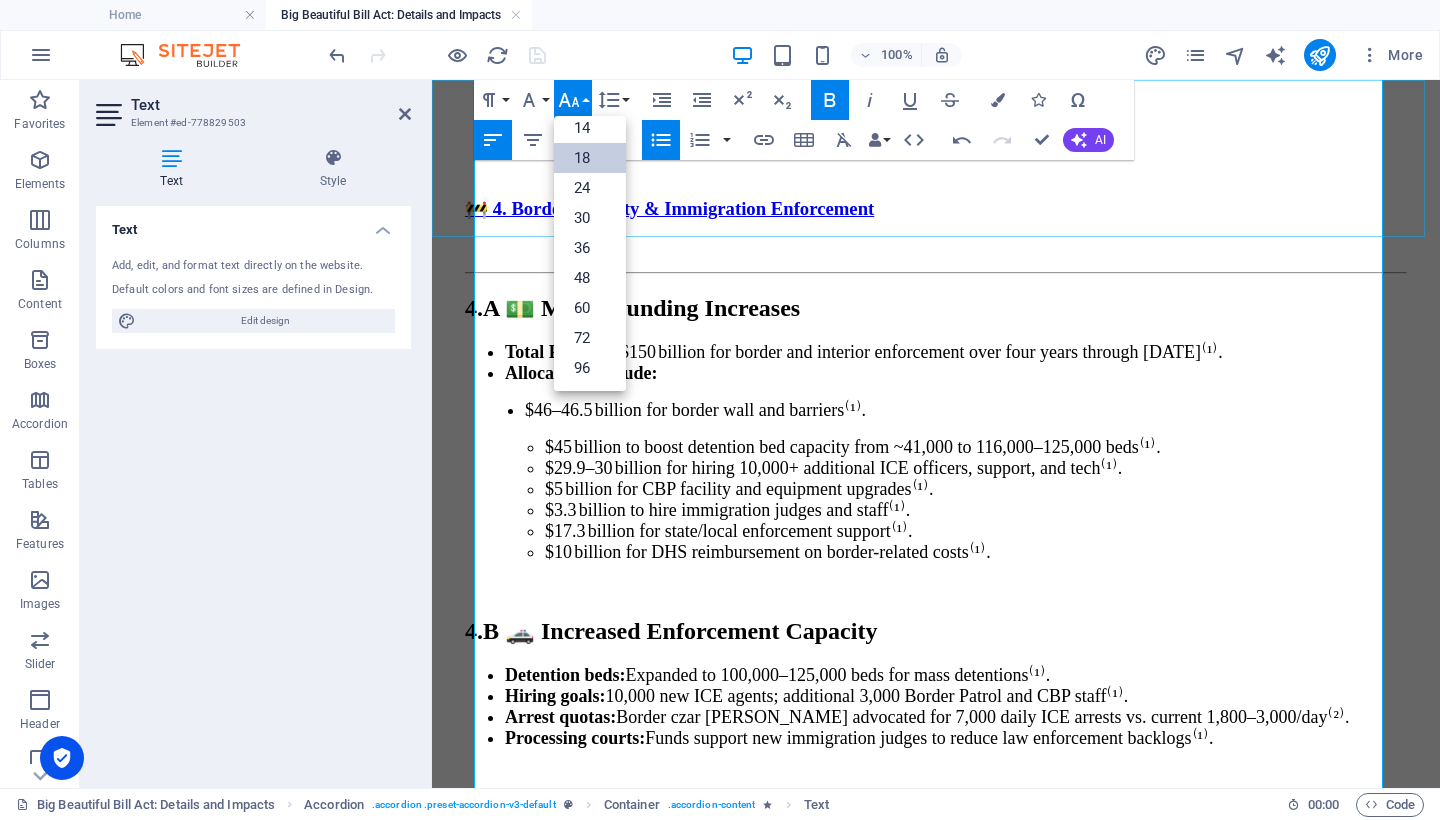 click on "18" at bounding box center (590, 158) 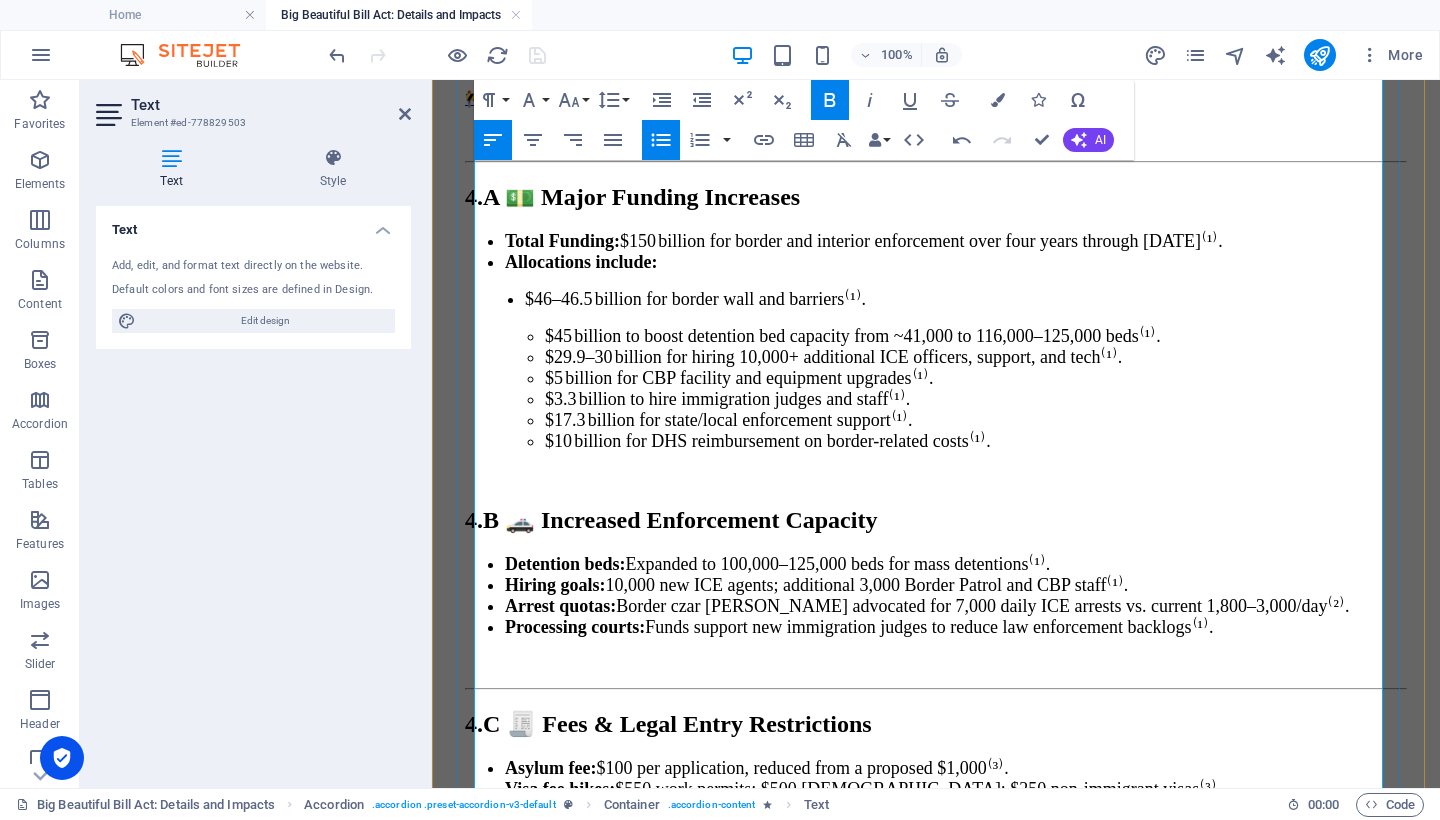 scroll, scrollTop: 11868, scrollLeft: 0, axis: vertical 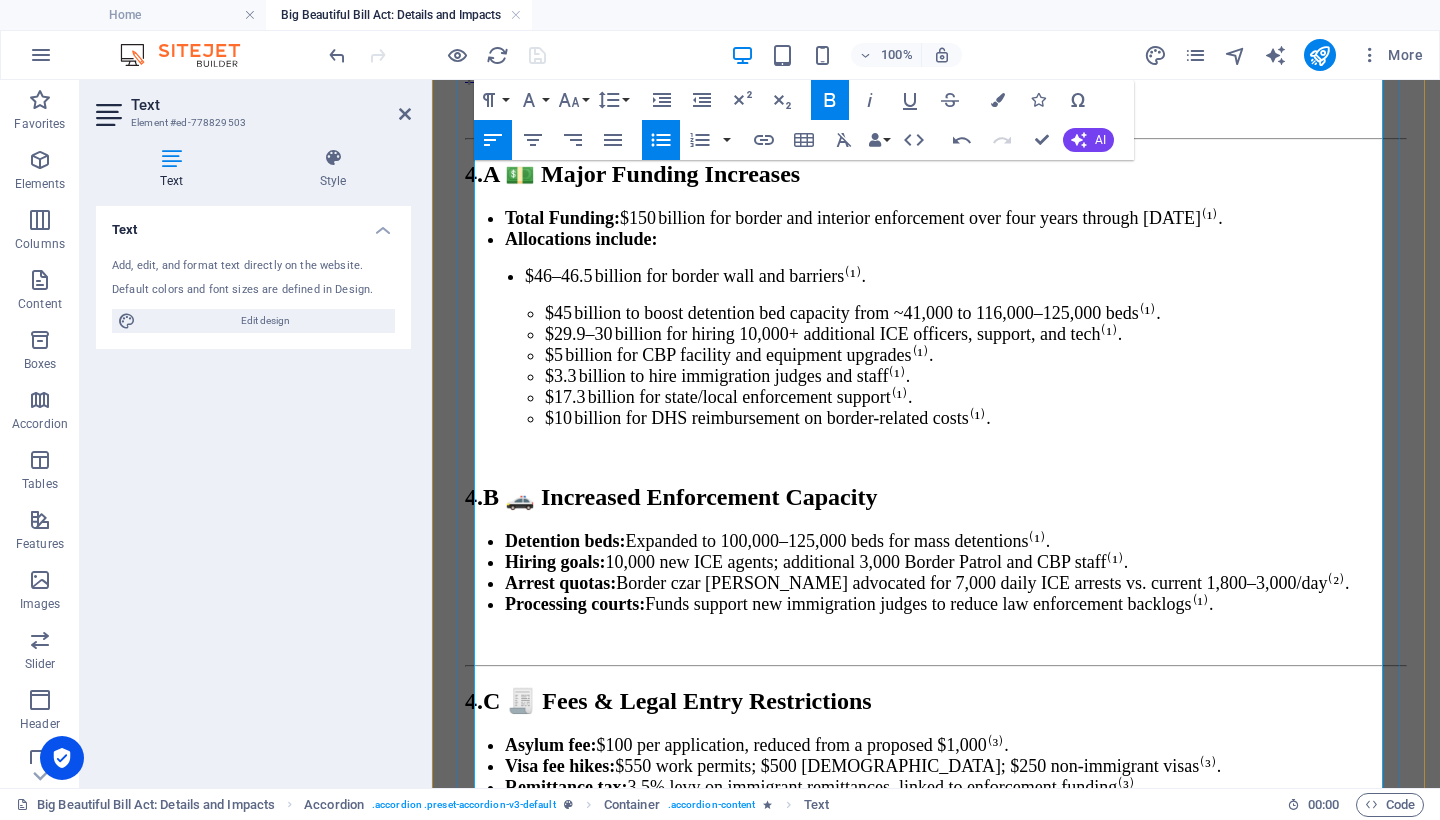 click on "Section 4 marks a historic shift toward aggressive immigration enforcement—allocating $150 billion, expanding detention and wall infrastructure, and imposing new fees. Supporters argue it enforces immigration law. Critics warn it could lead to civil-rights violations, humanitarian harm, overburdened legal systems, and neglect of necessary reform. Most provisions take effect immediately and remain in place through 2029 unless Congress intervenes." at bounding box center (936, 1586) 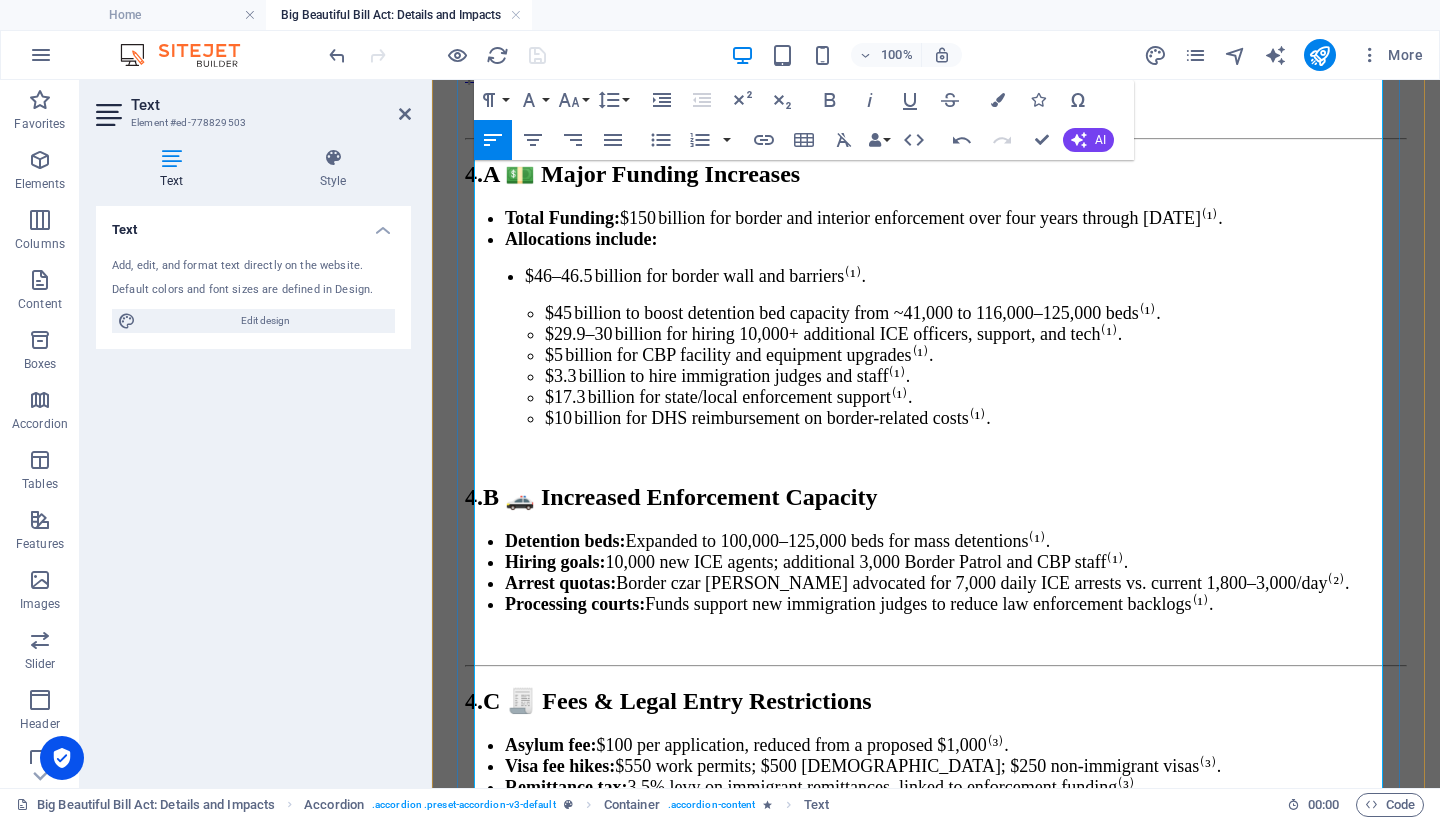 drag, startPoint x: 725, startPoint y: 580, endPoint x: 475, endPoint y: 430, distance: 291.5476 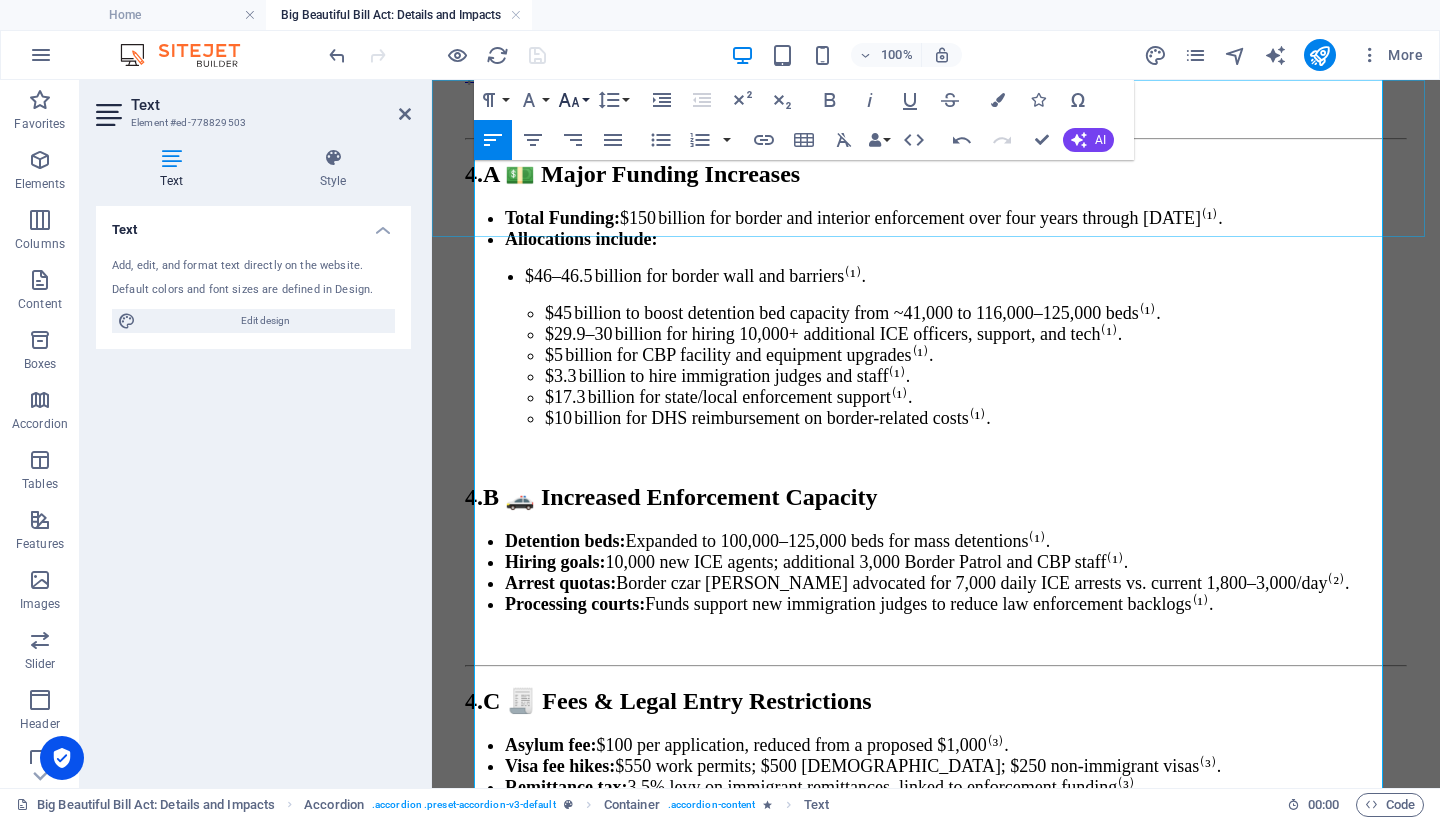 click 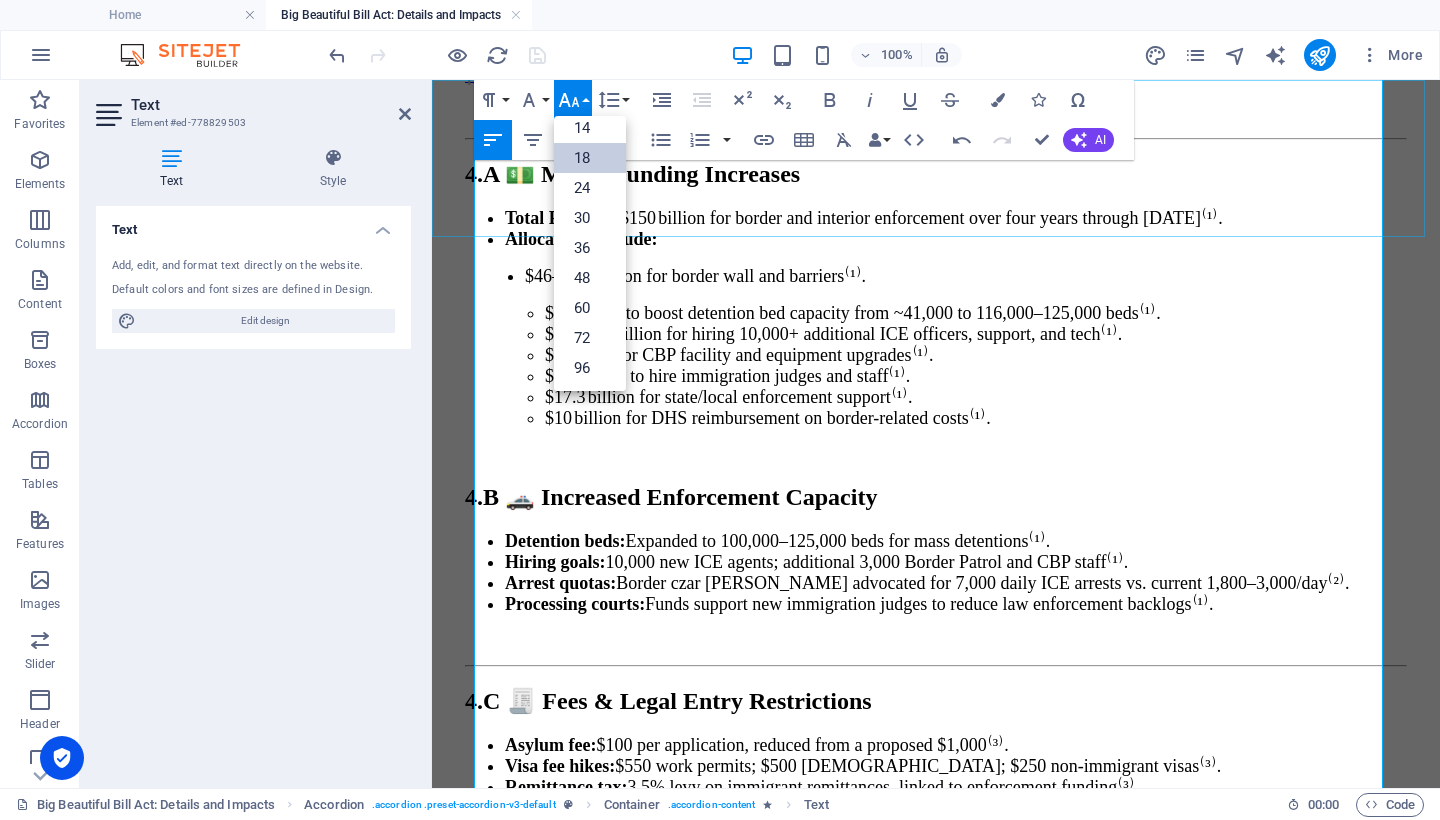 click on "18" at bounding box center [590, 158] 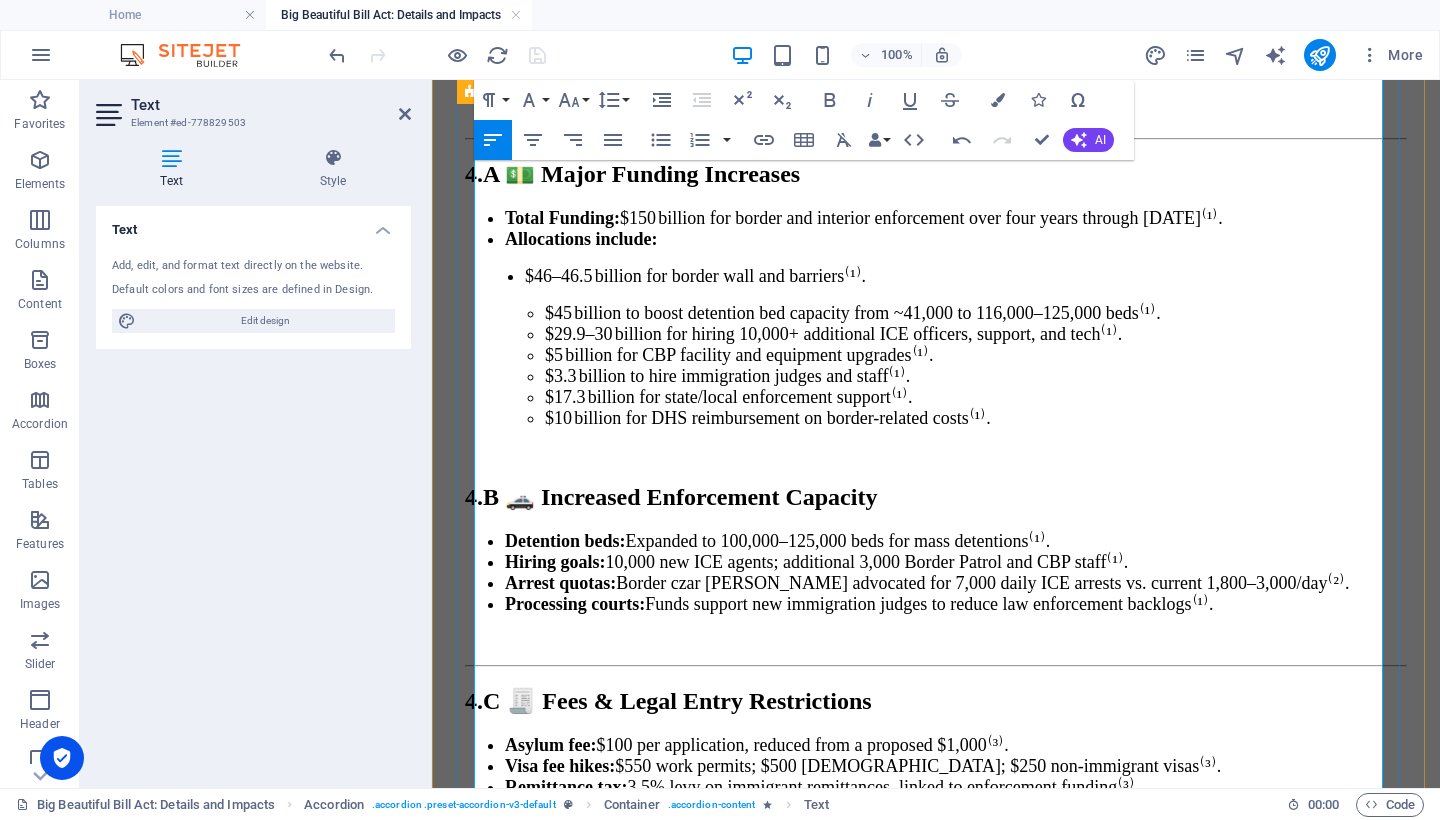 drag, startPoint x: 690, startPoint y: 398, endPoint x: 469, endPoint y: 380, distance: 221.73183 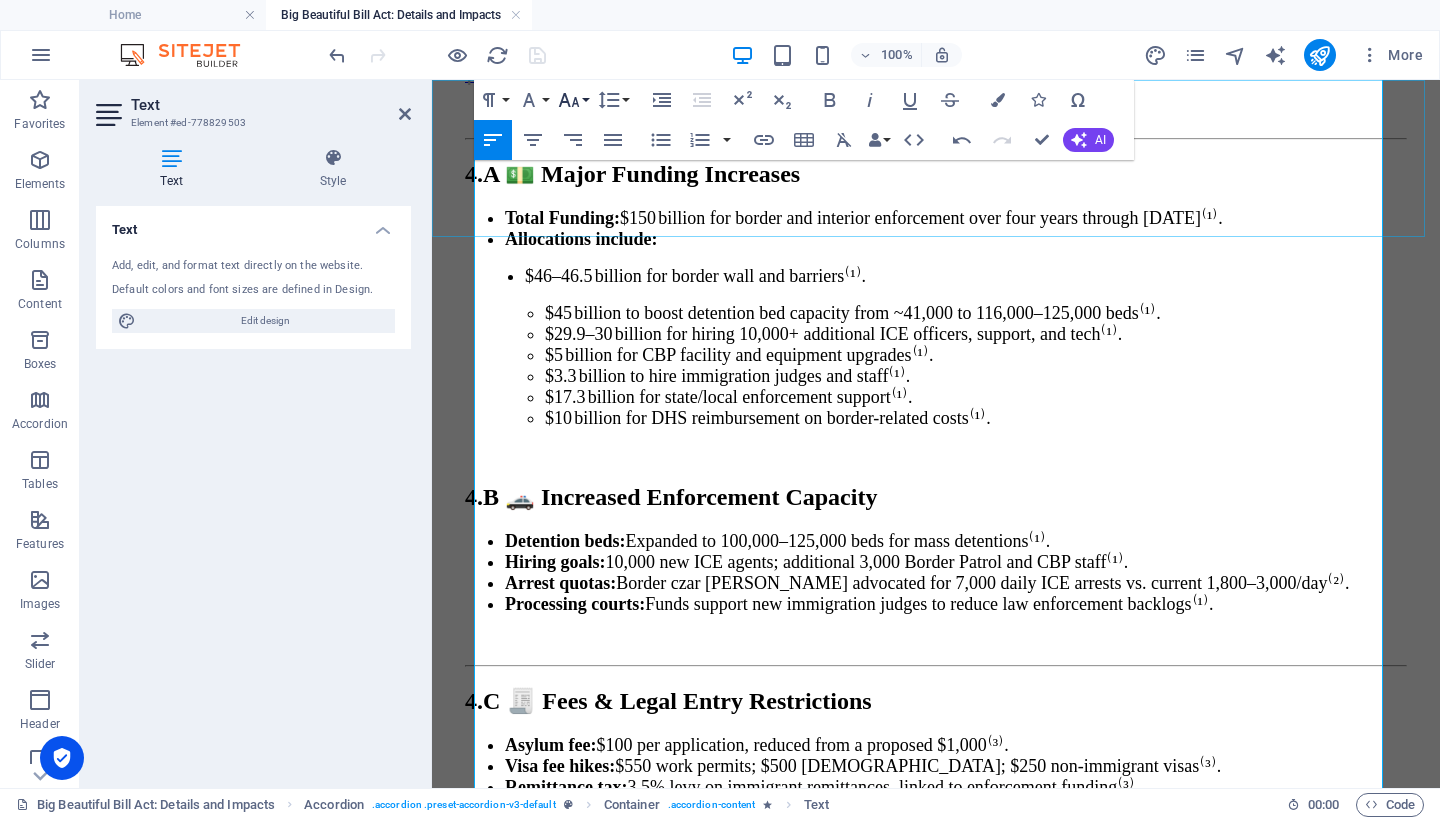 click 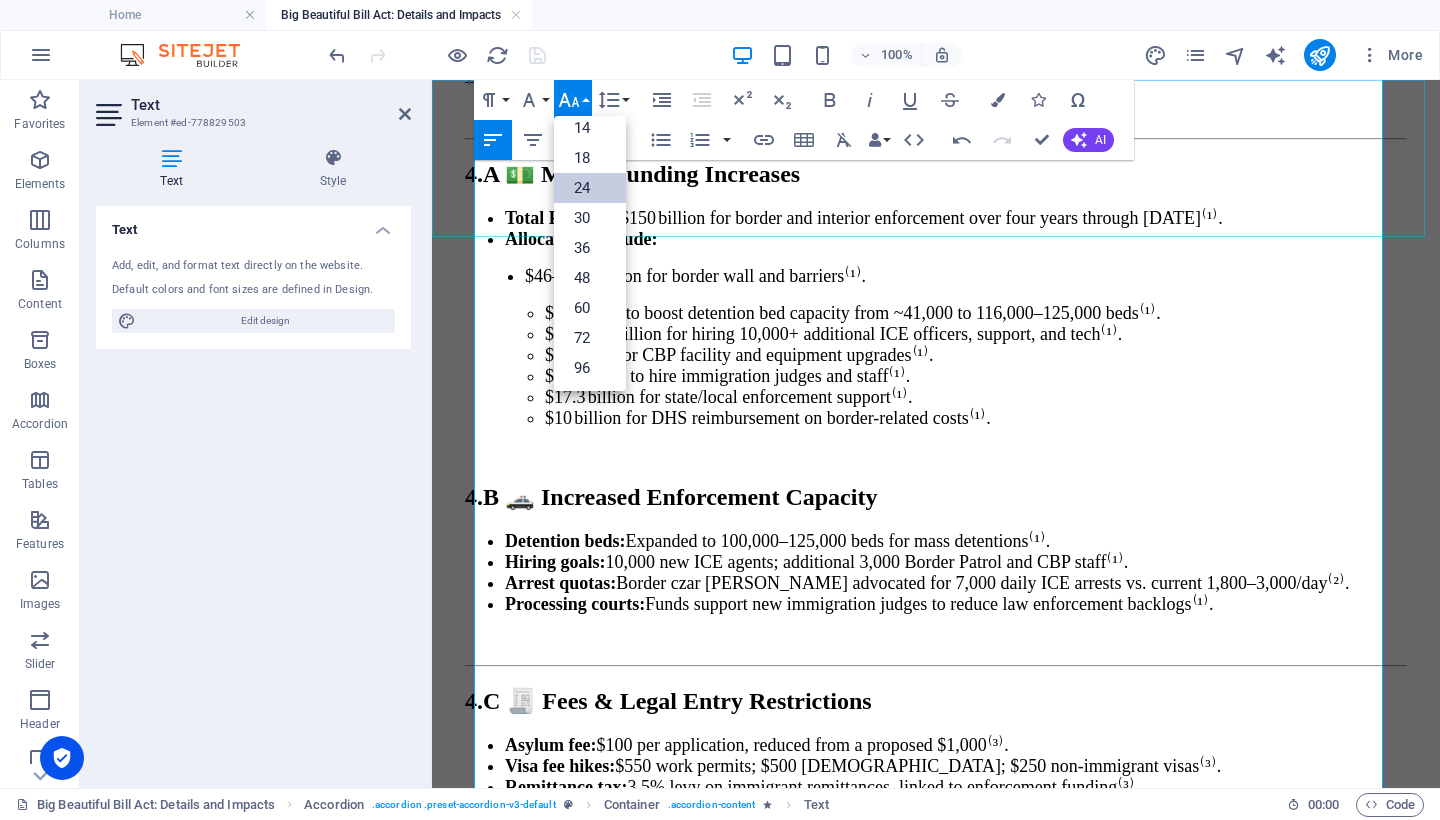 click on "24" at bounding box center (590, 188) 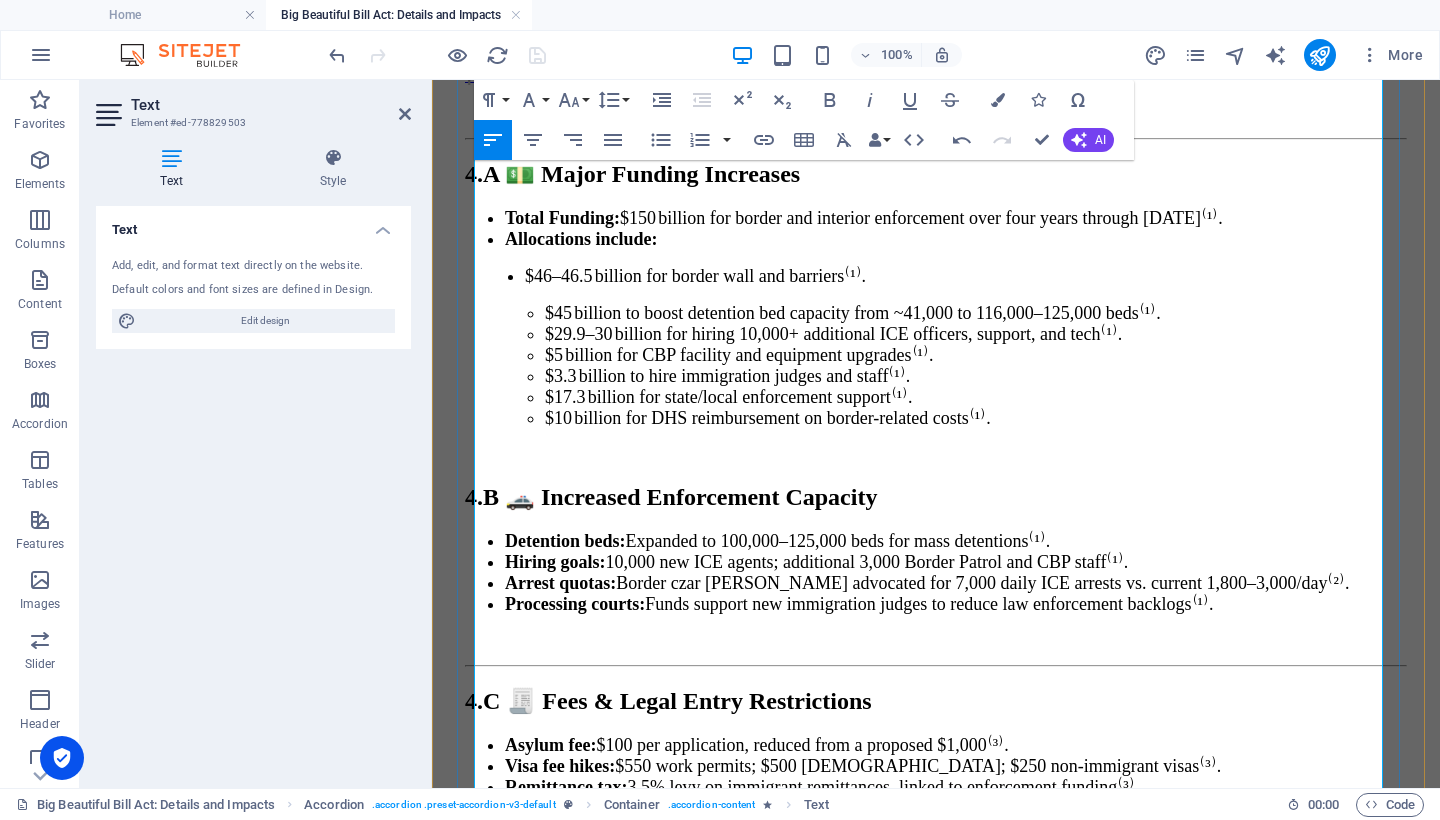 scroll, scrollTop: 12008, scrollLeft: 0, axis: vertical 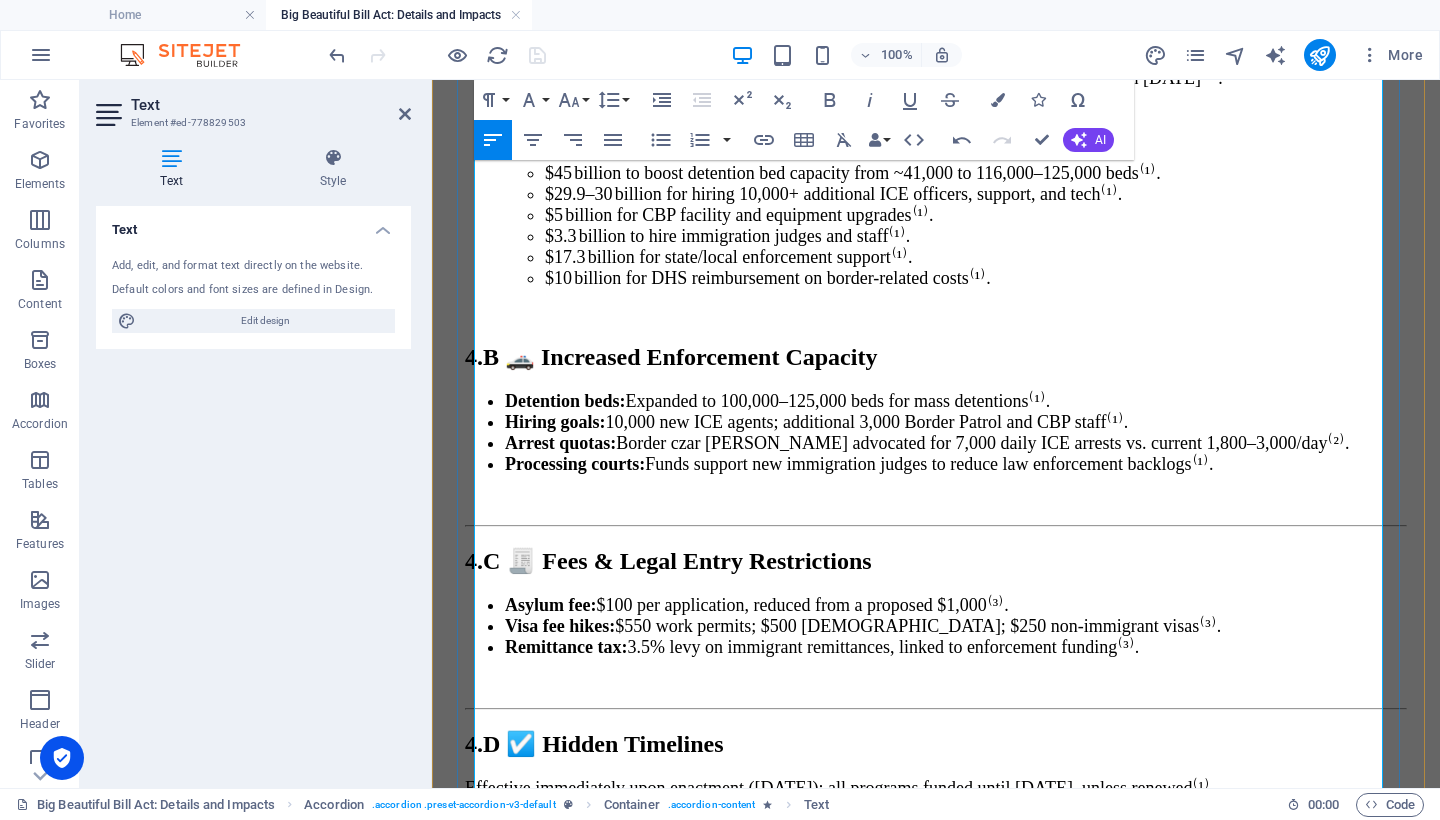 click on "Section 4 marks a historic shift toward aggressive immigration enforcement—allocating $150 billion, expanding detention and wall infrastructure, and imposing new fees. Supporters argue it enforces immigration law. Critics warn it could lead to civil-rights violations, humanitarian harm, overburdened legal systems, and neglect of necessary reform. Most provisions take effect immediately and remain in place through 2029 unless Congress intervenes." at bounding box center (936, 1452) 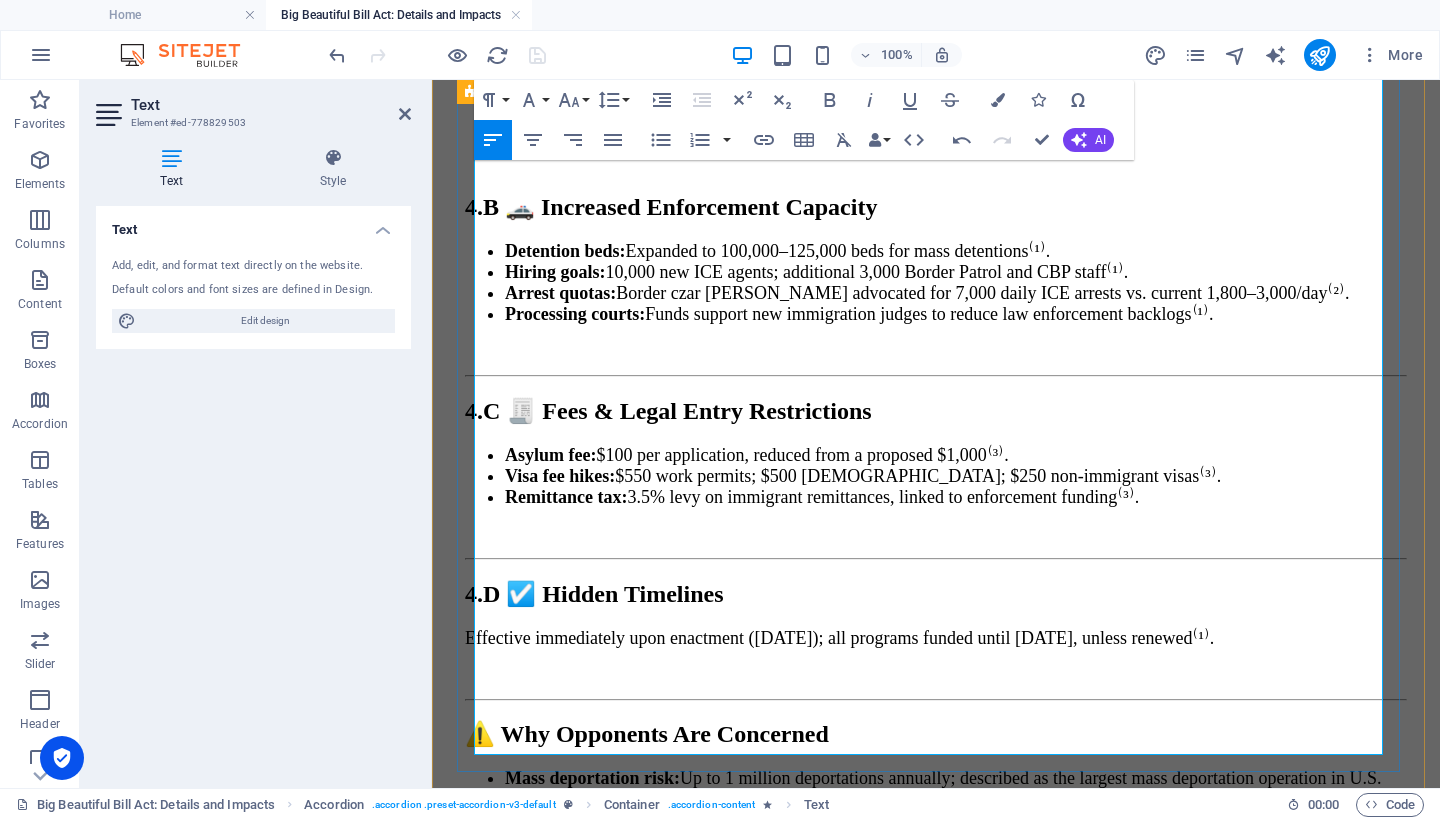 drag, startPoint x: 1235, startPoint y: 717, endPoint x: 459, endPoint y: 670, distance: 777.422 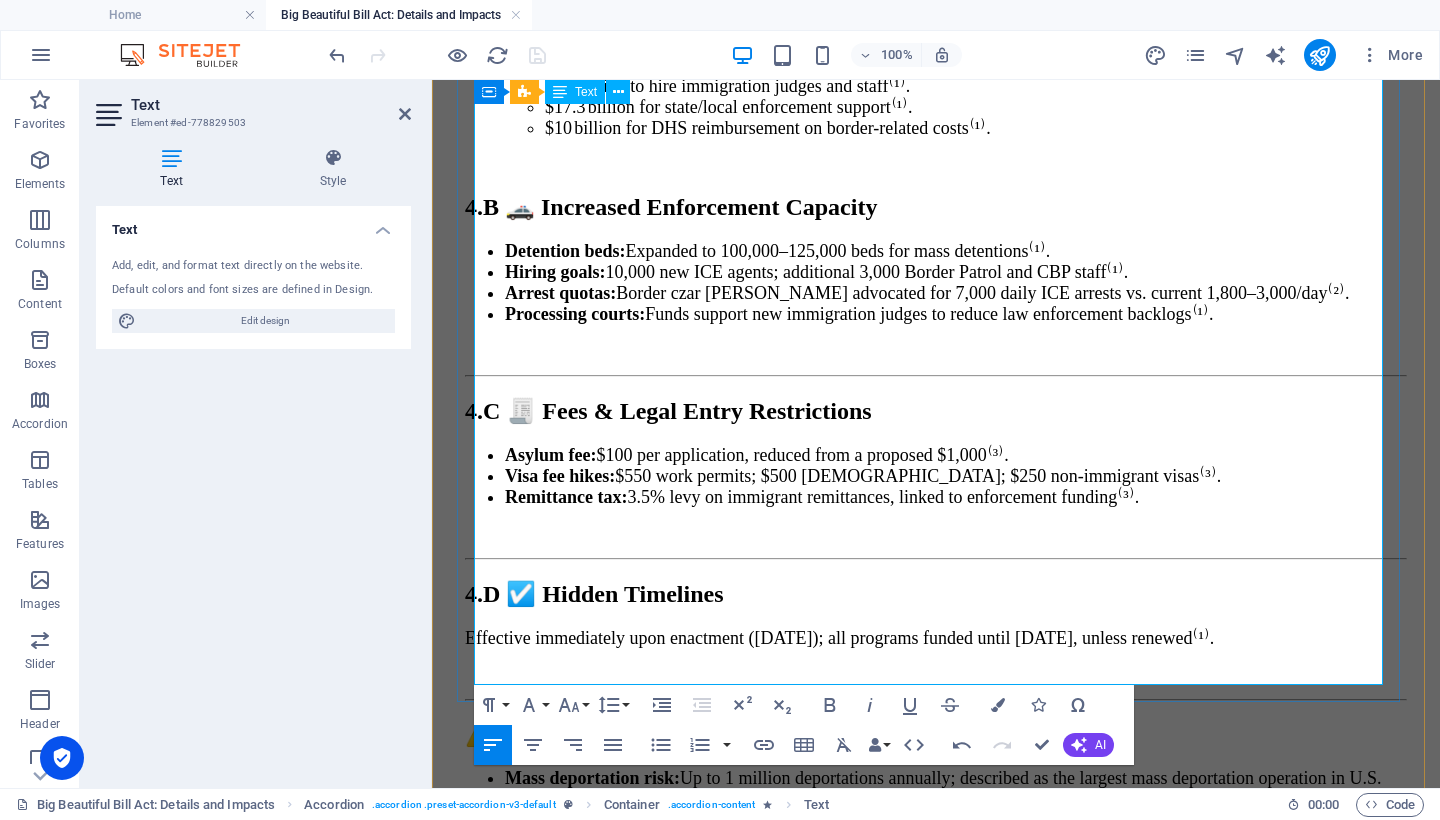 click on "Financial Times , “[PERSON_NAME] ‘big, beautiful bill’ provides windfall for US immigration crackdown”   – Highlights public and advocacy group backlash, scale of ICE budget, and community resistance." at bounding box center (956, 1641) 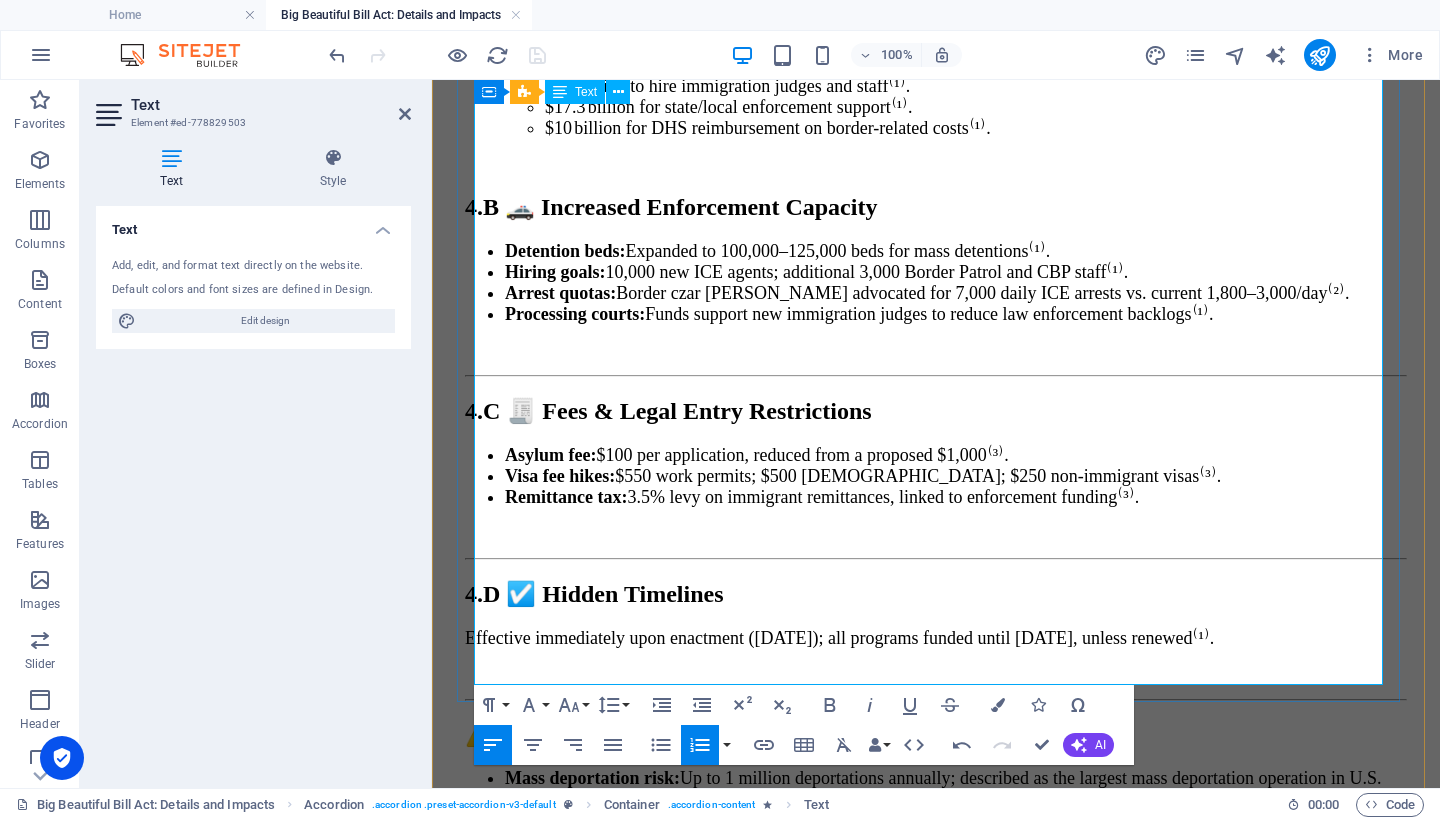 click at bounding box center [936, 1684] 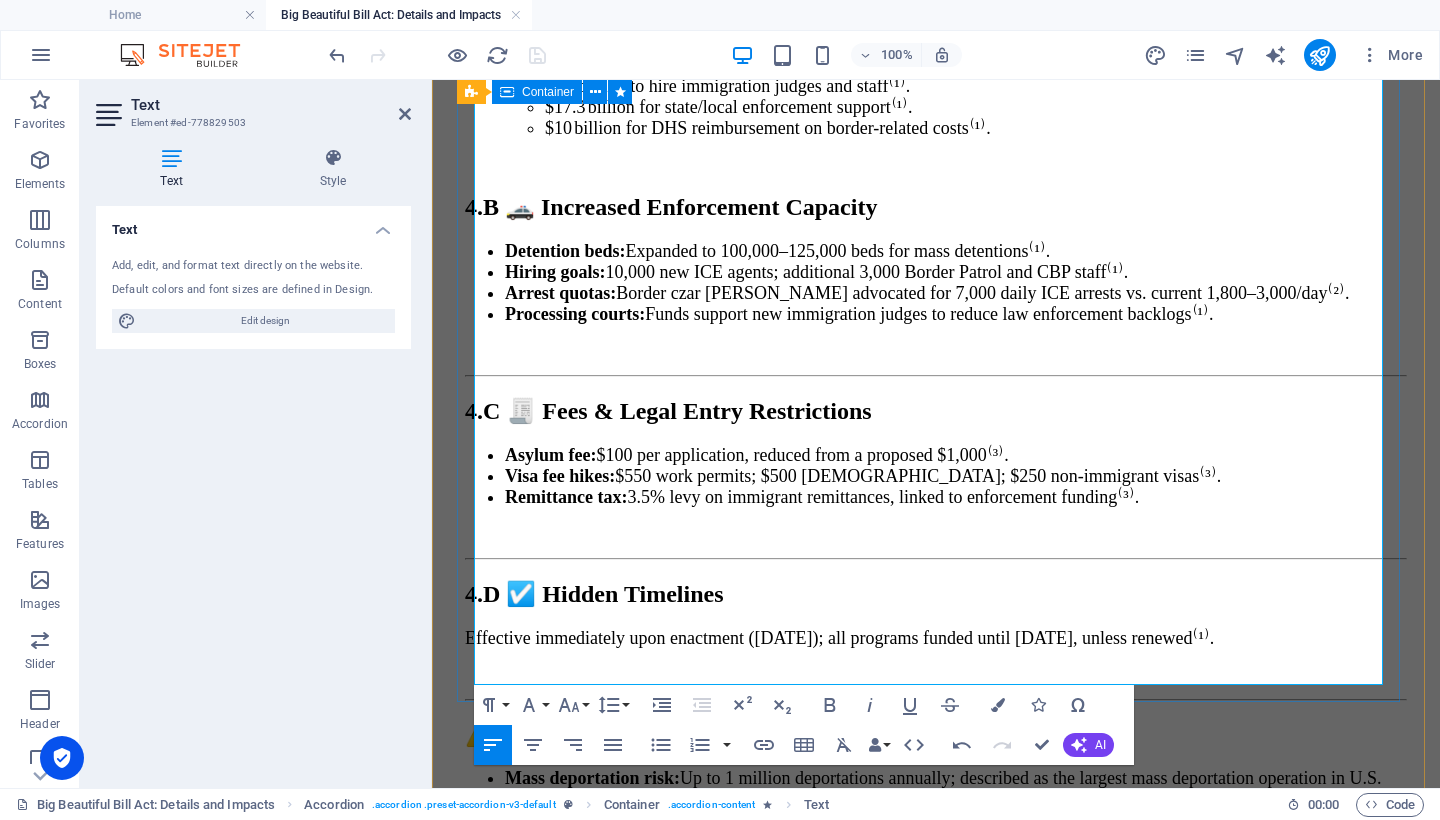 drag, startPoint x: 847, startPoint y: 642, endPoint x: 460, endPoint y: 372, distance: 471.87817 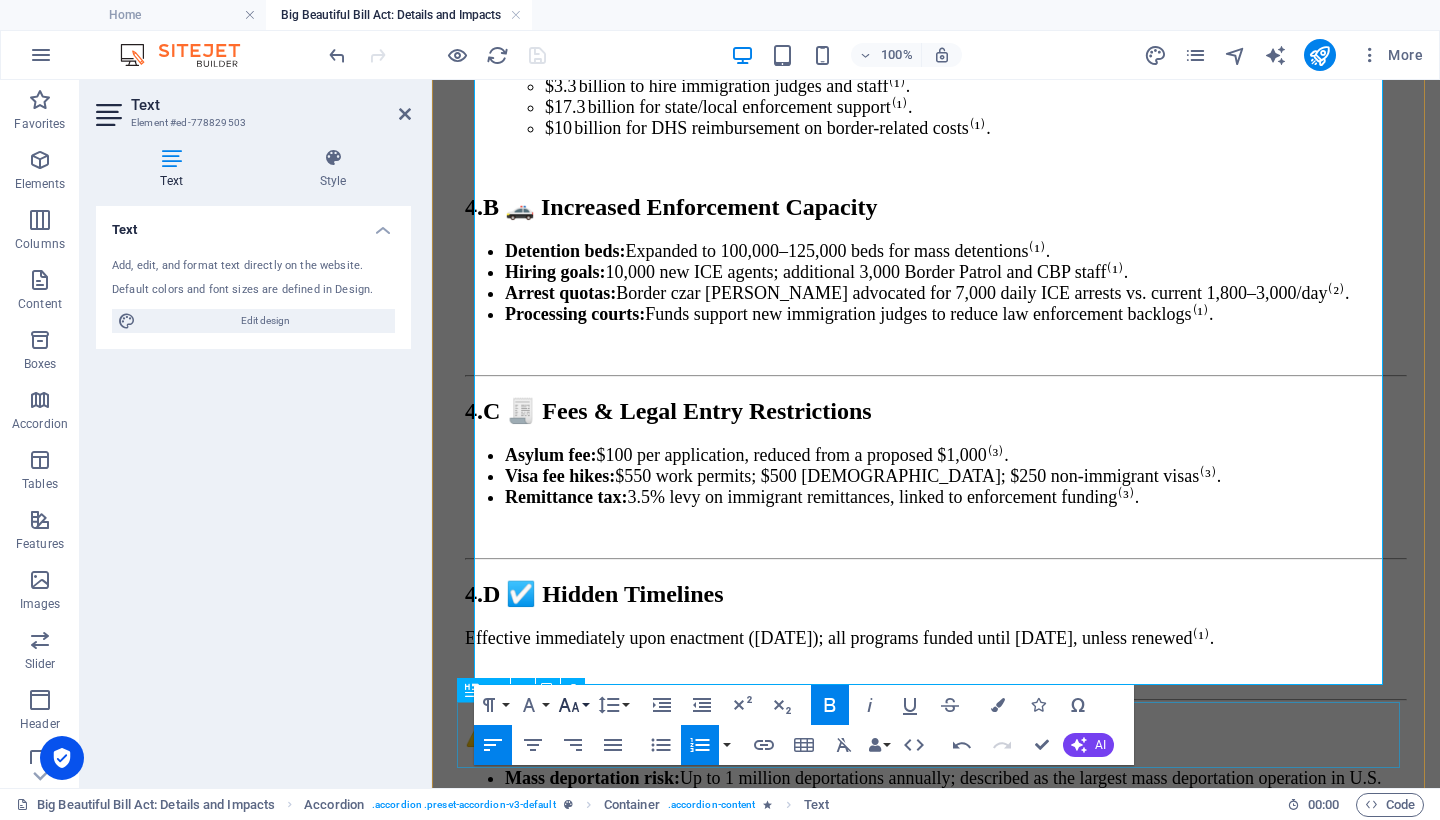 click 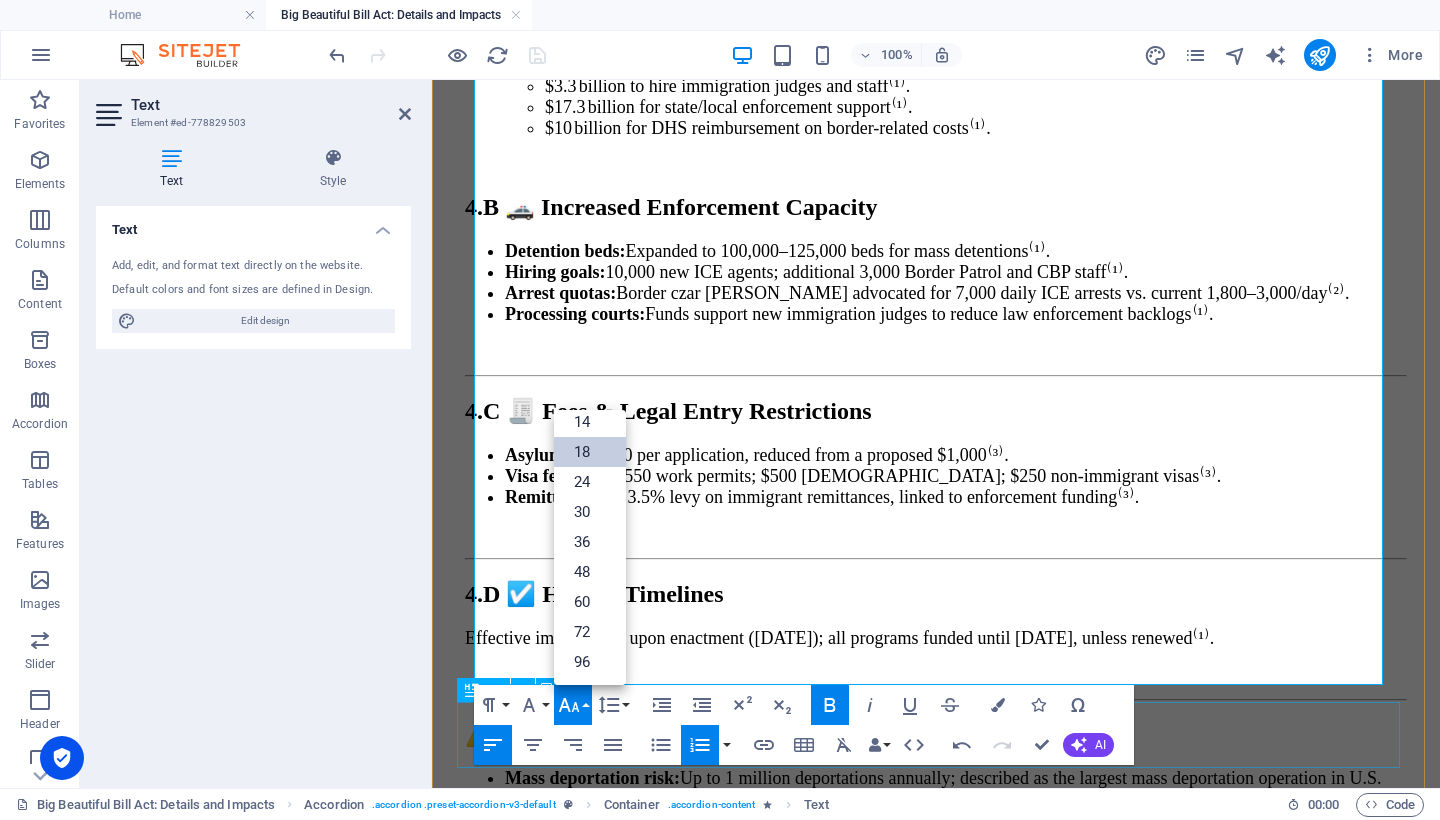 click on "18" at bounding box center (590, 452) 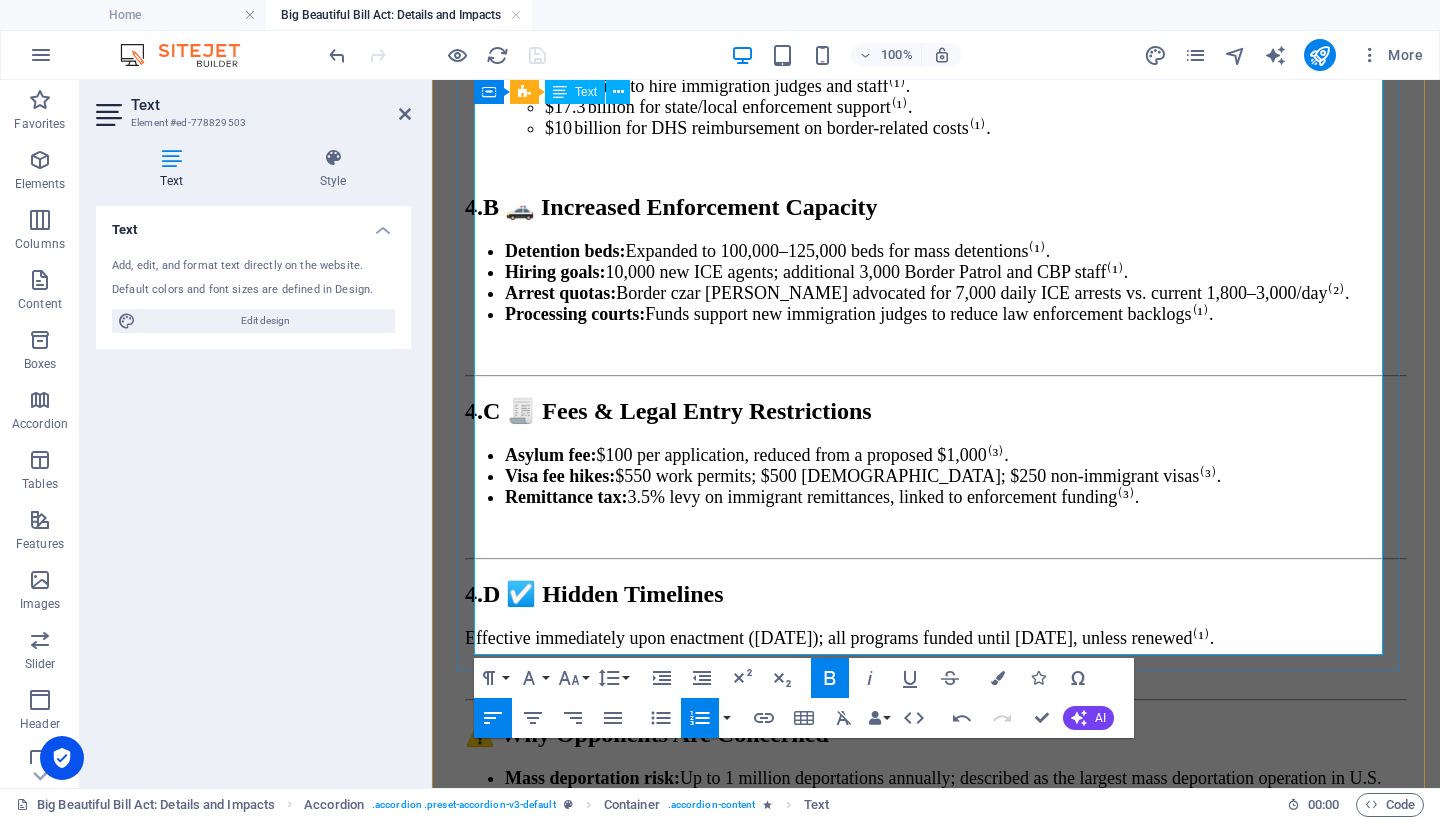 drag, startPoint x: 709, startPoint y: 334, endPoint x: 484, endPoint y: 335, distance: 225.00223 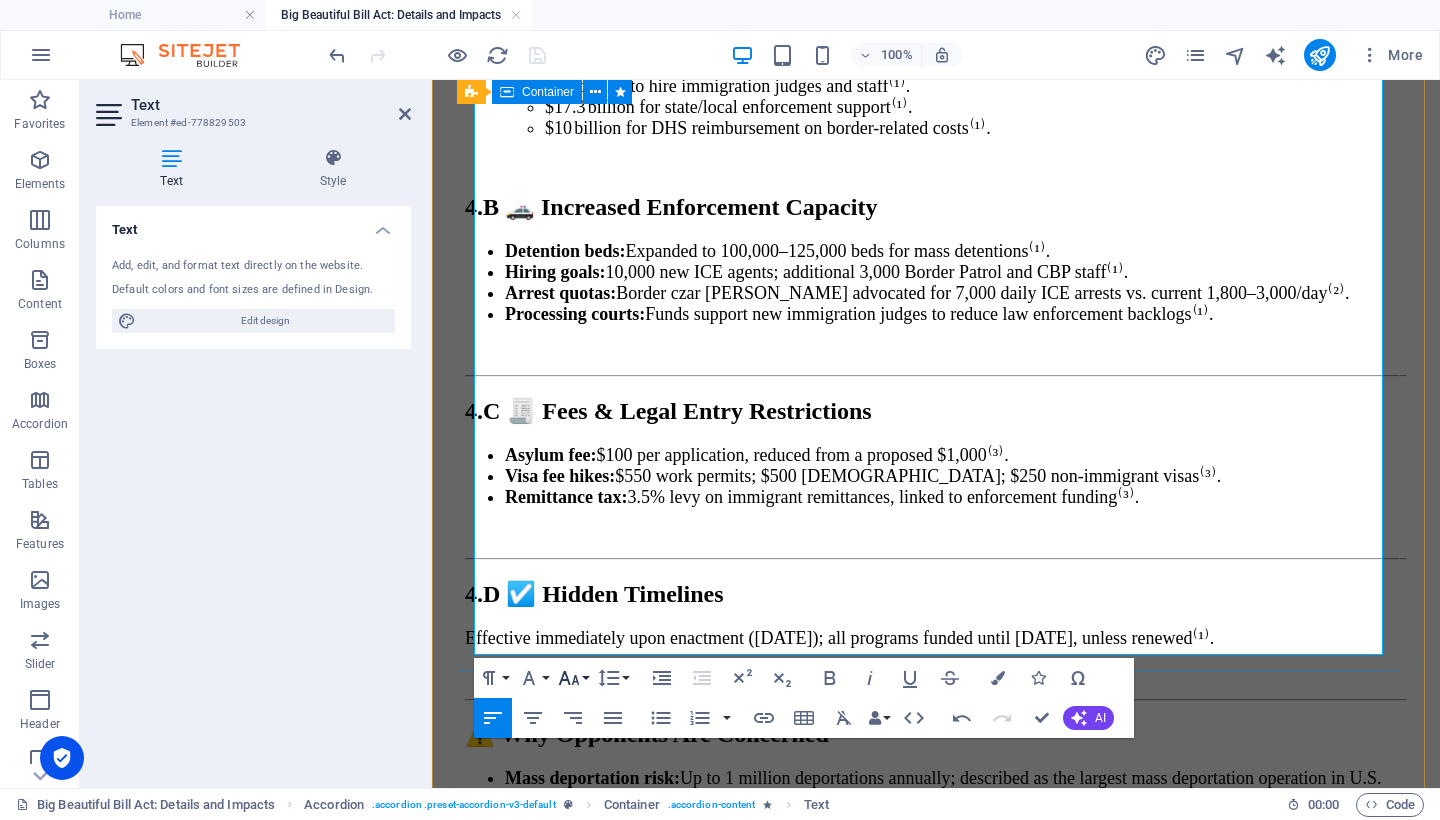 click 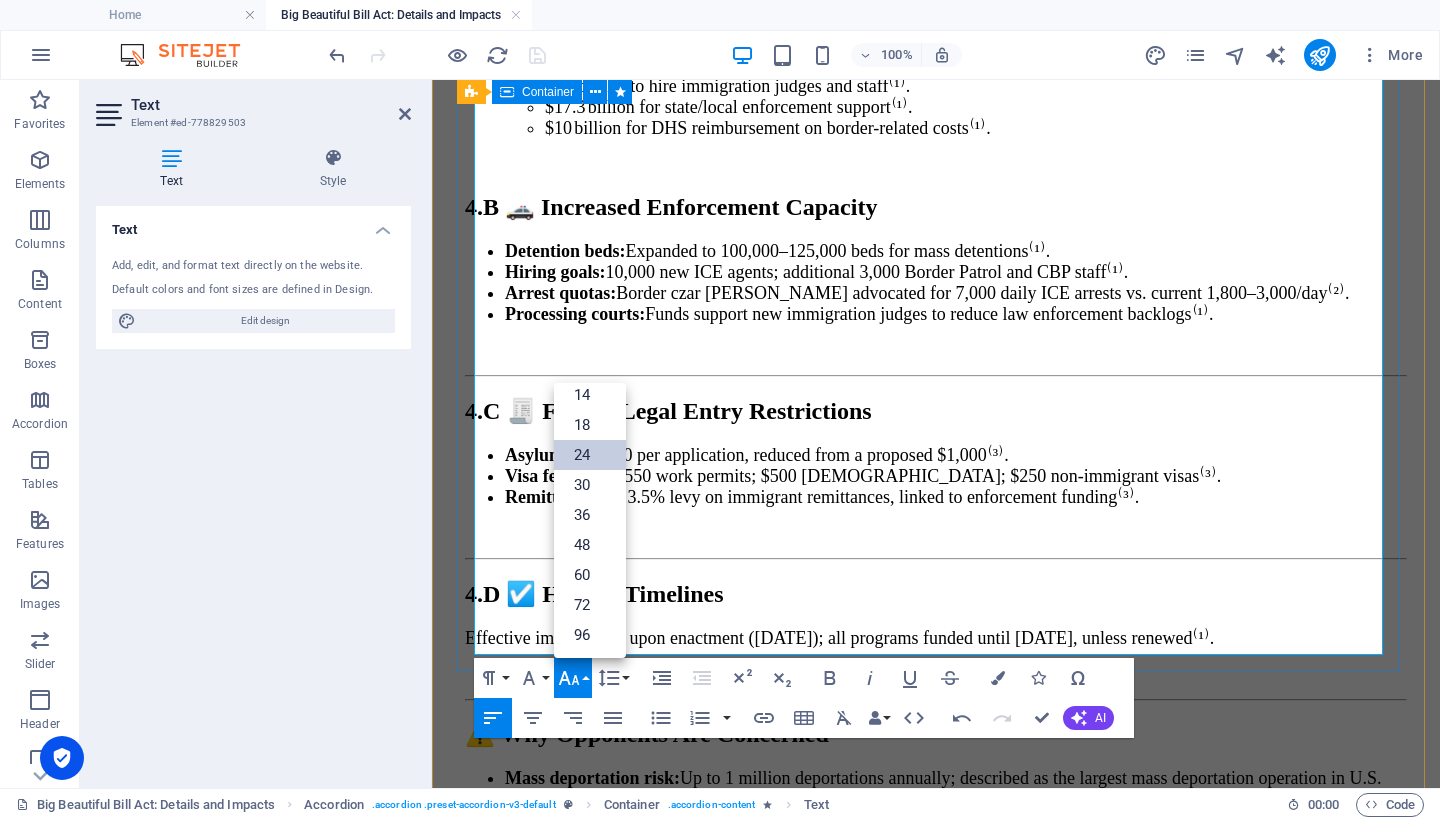 click on "24" at bounding box center [590, 455] 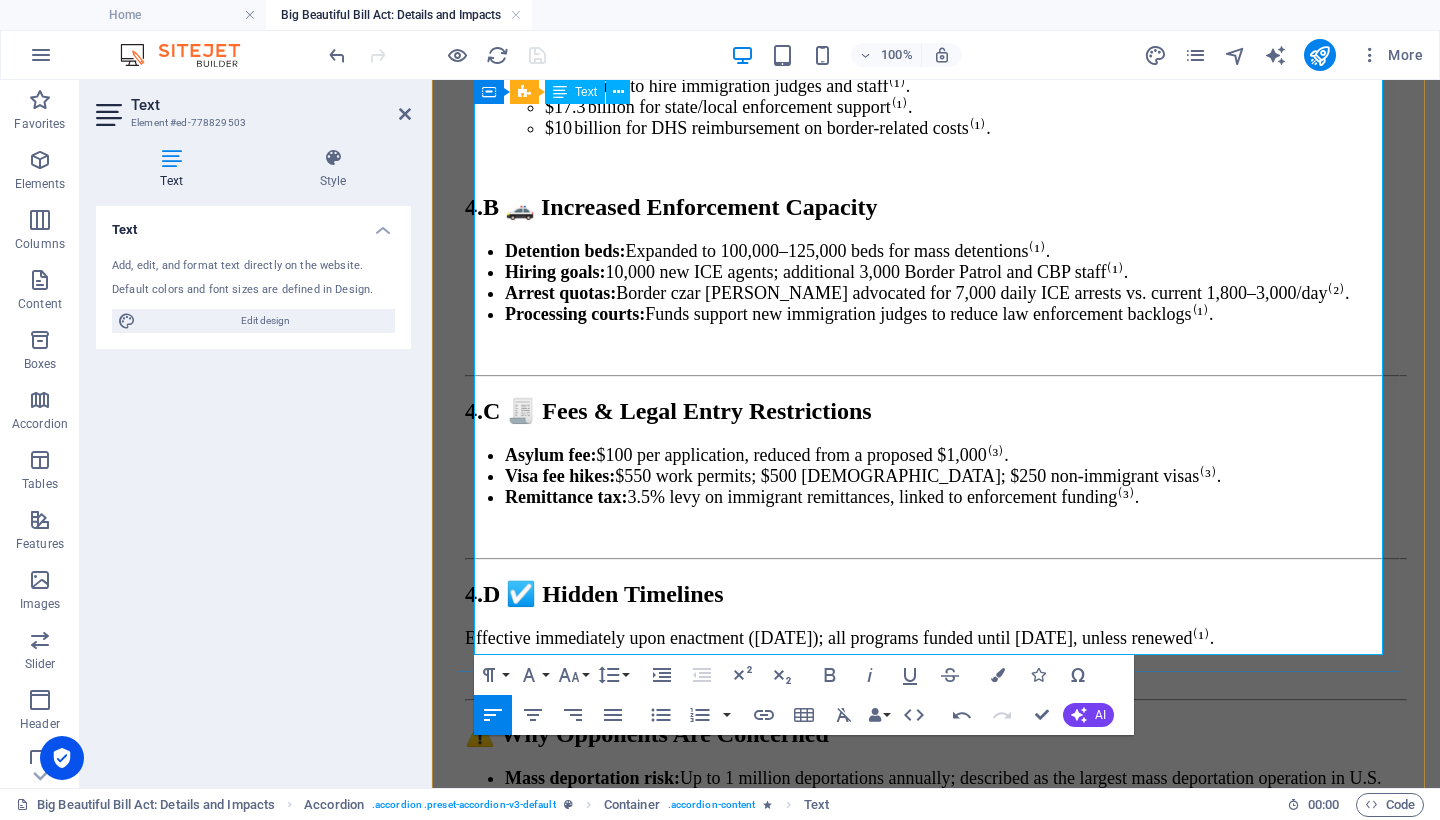 click on "Financial Times , “[PERSON_NAME] ‘big, beautiful bill’ provides windfall for US immigration crackdown”  – Highlights public and advocacy group backlash, scale of ICE budget, and community resistance." at bounding box center (956, 1668) 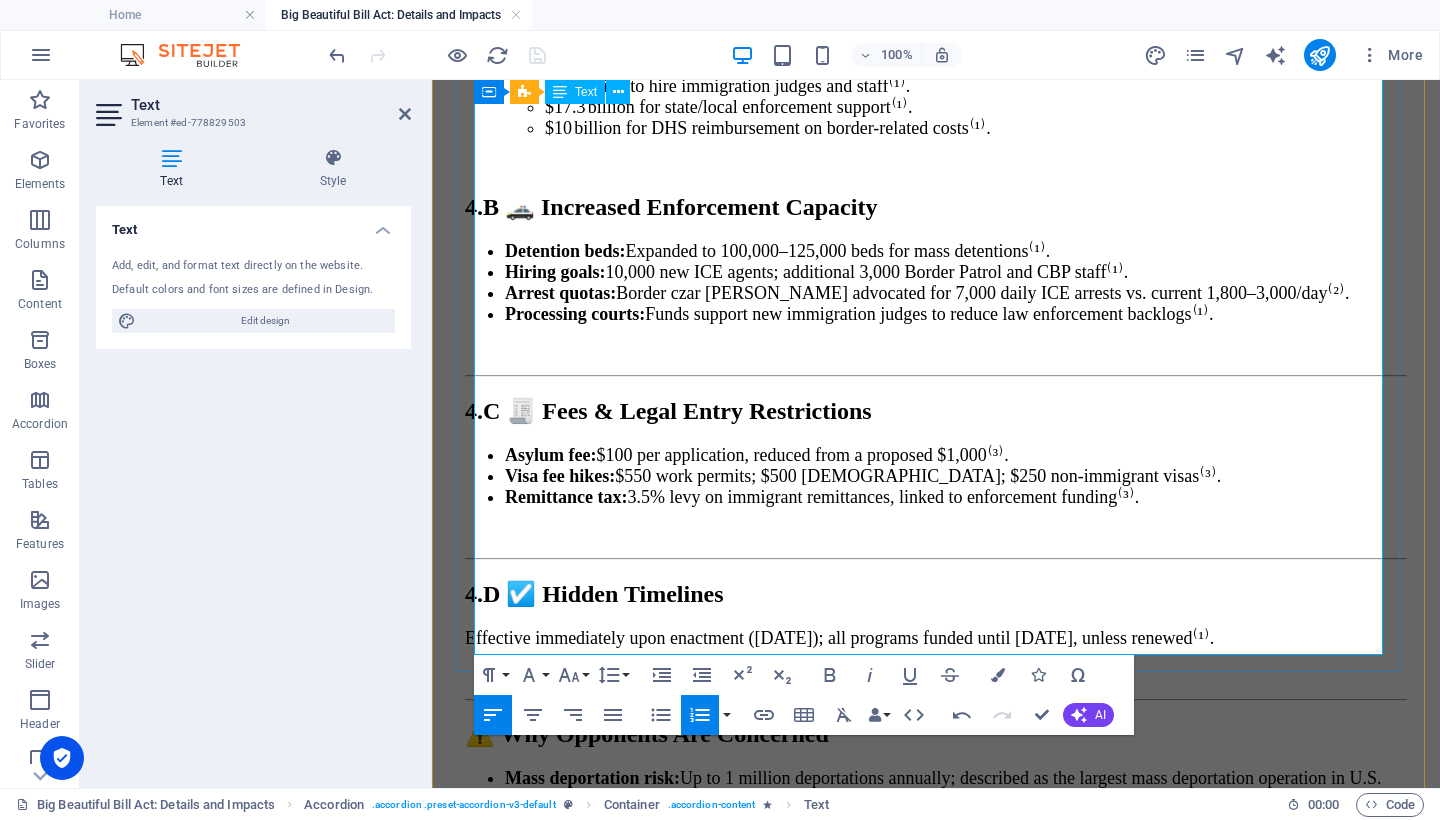 drag, startPoint x: 562, startPoint y: 612, endPoint x: 586, endPoint y: 588, distance: 33.941124 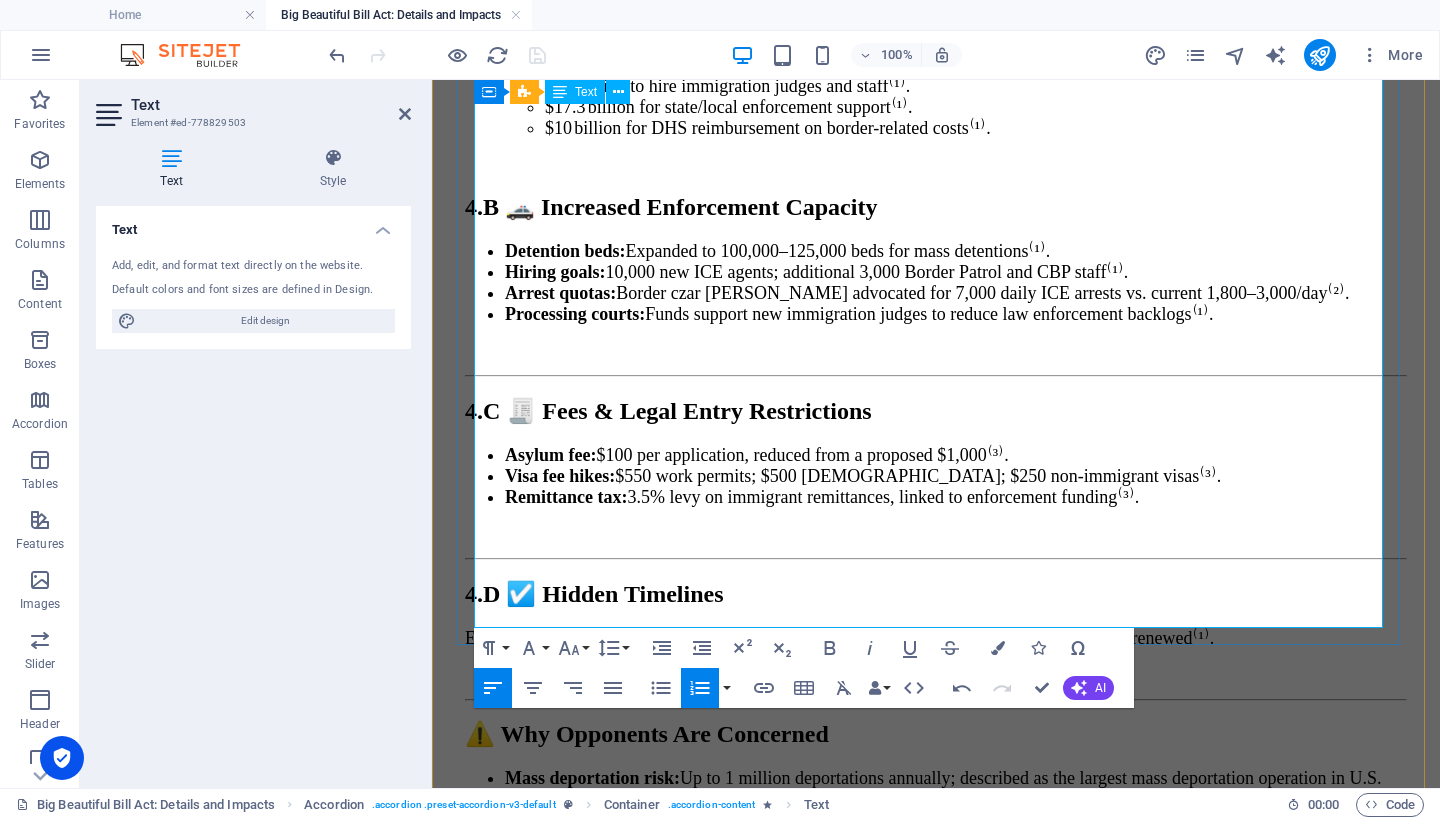 click on "Financial Times , “[PERSON_NAME] ‘big, beautiful bill’ provides windfall for US immigration crackdown”" at bounding box center [914, 1667] 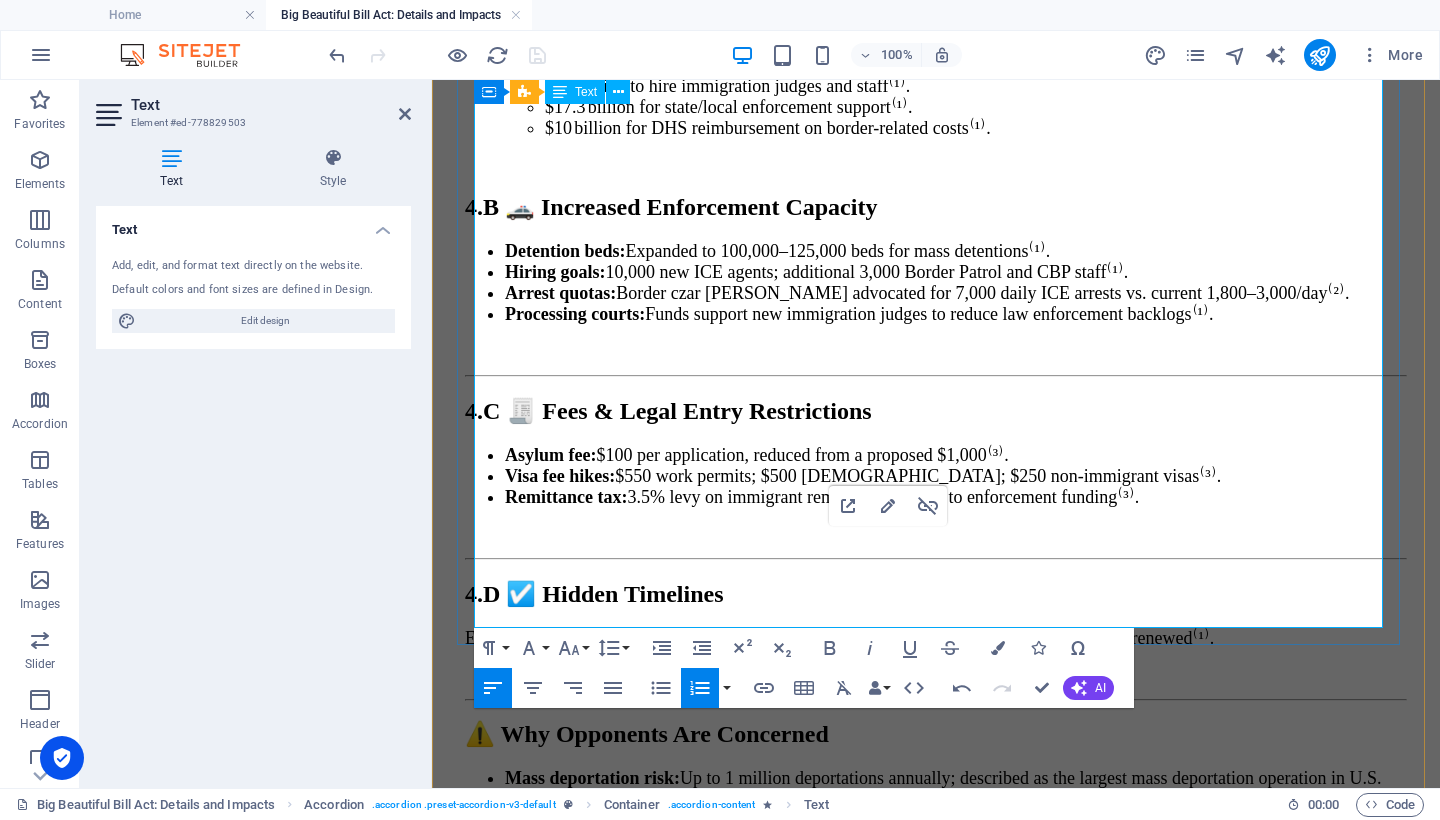 type 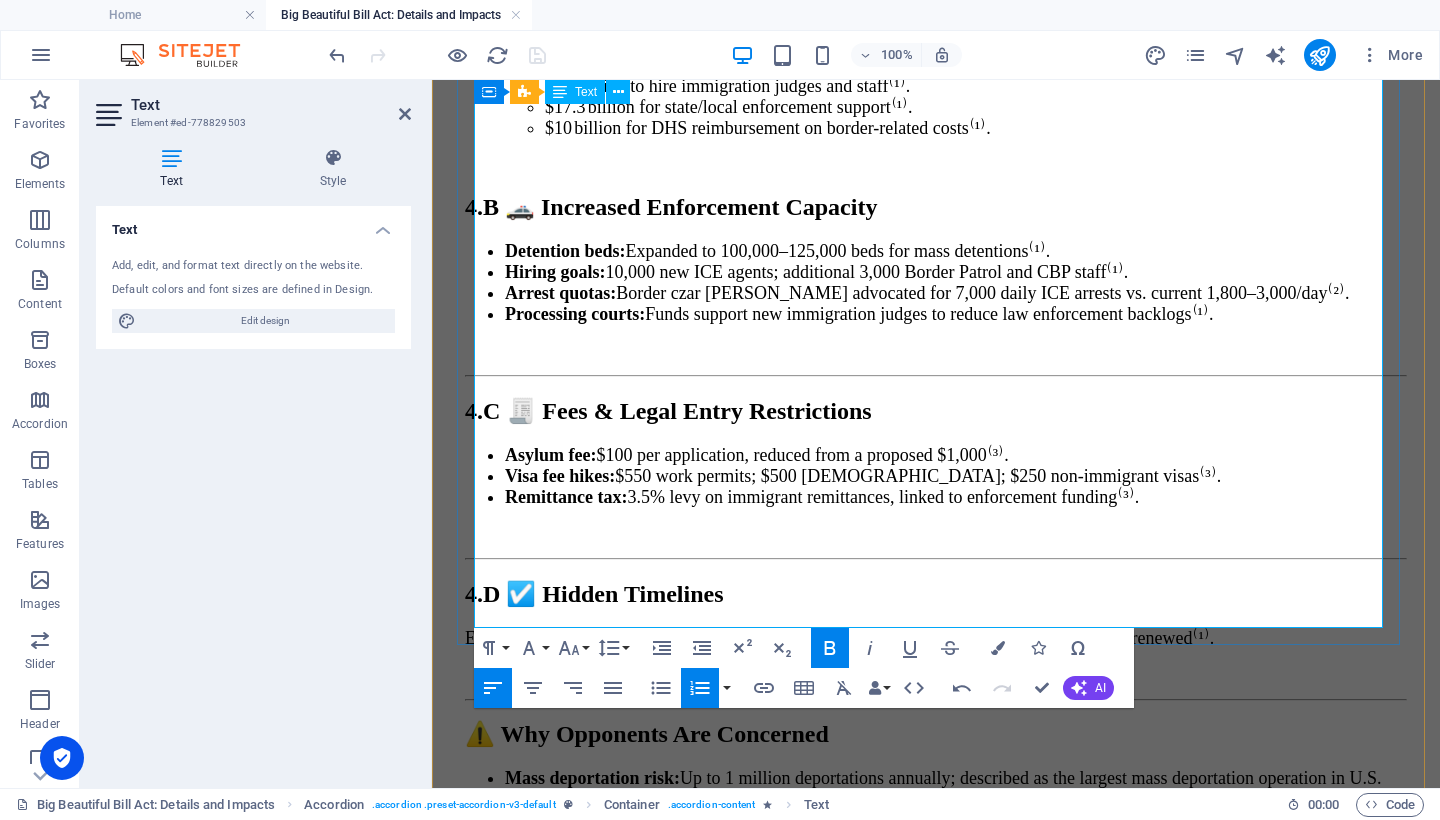 drag, startPoint x: 1160, startPoint y: 502, endPoint x: 1175, endPoint y: 525, distance: 27.45906 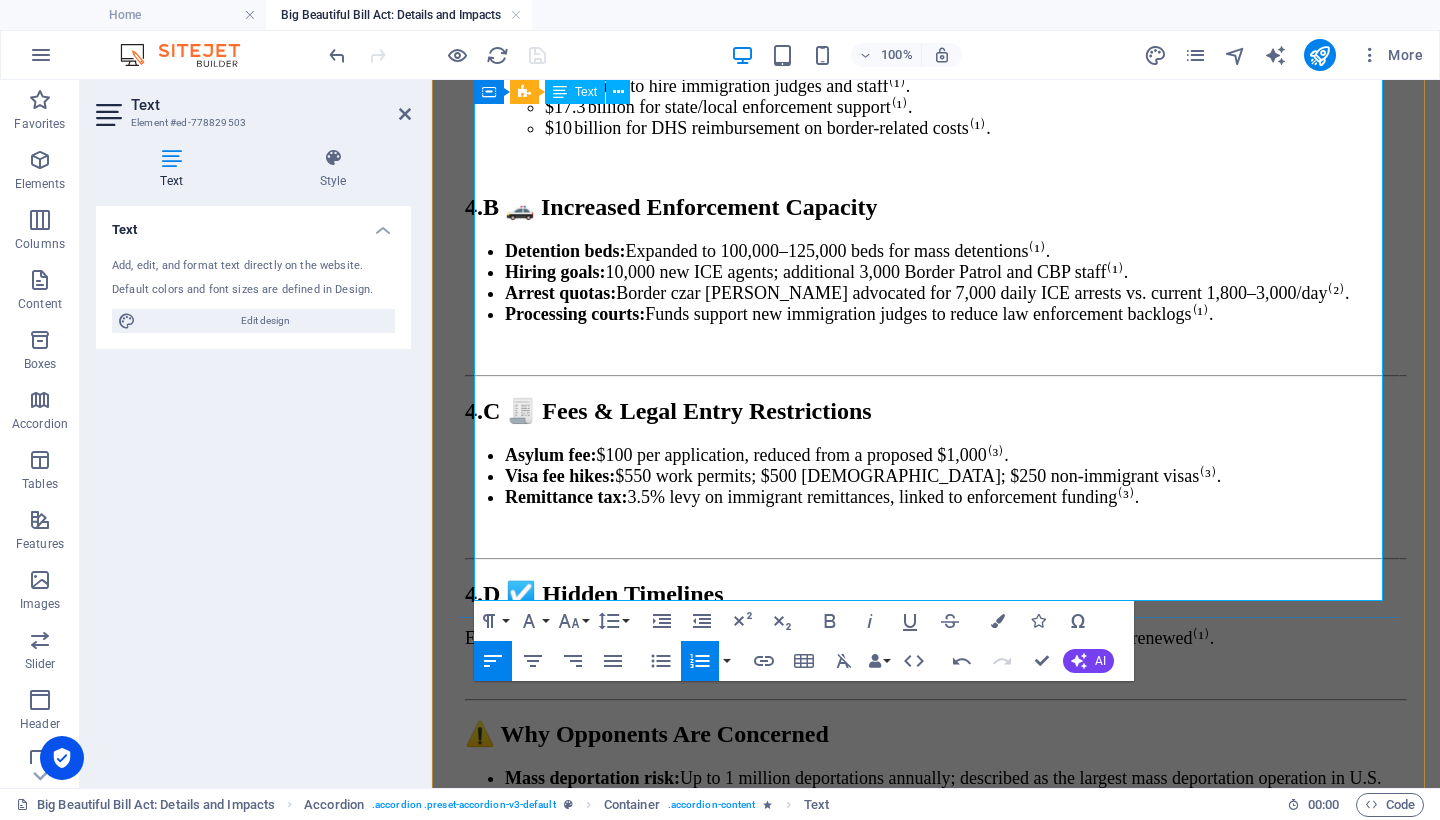 drag, startPoint x: 600, startPoint y: 479, endPoint x: 1127, endPoint y: 481, distance: 527.0038 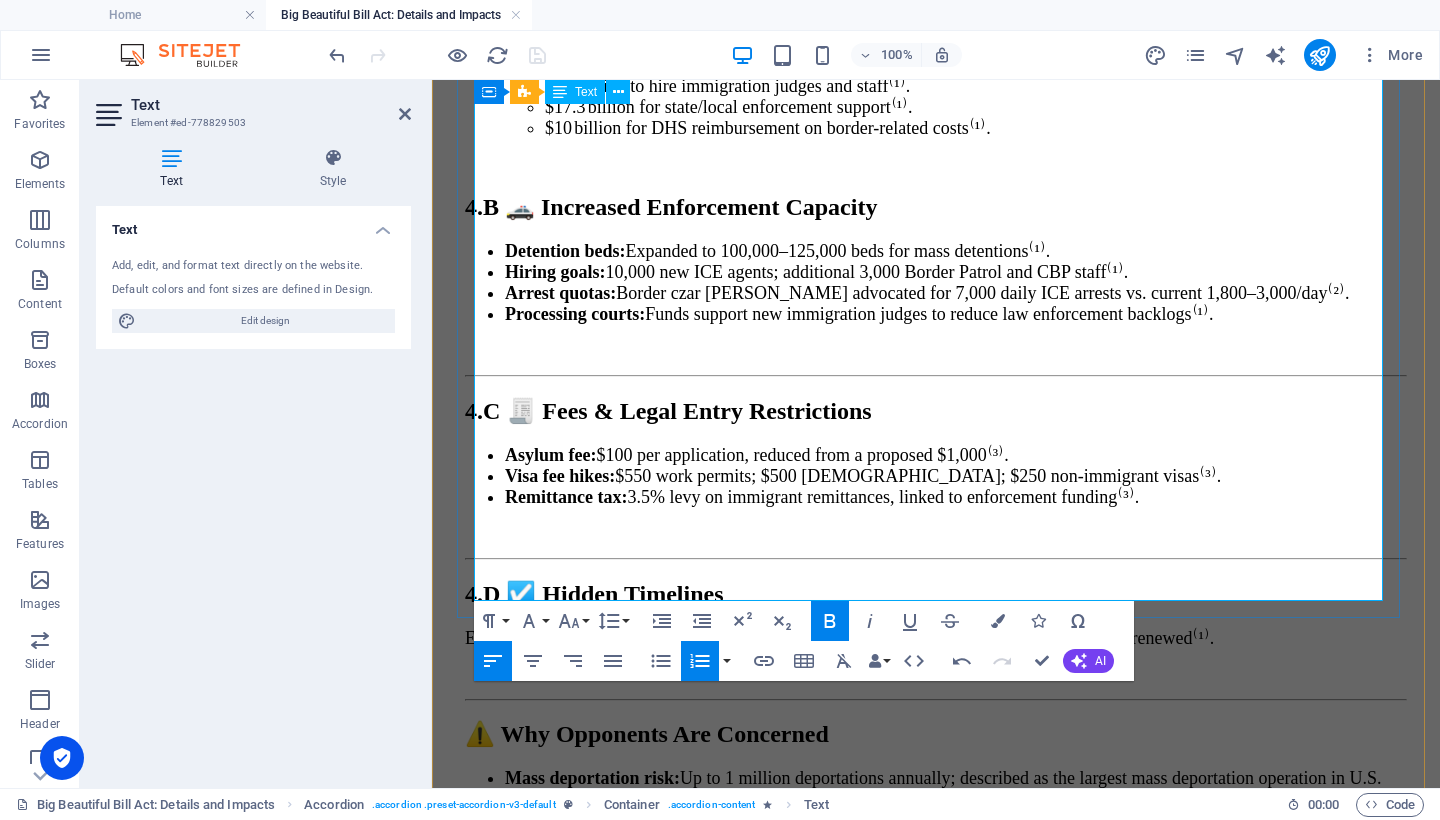 drag, startPoint x: 1226, startPoint y: 368, endPoint x: 1033, endPoint y: 432, distance: 203.3347 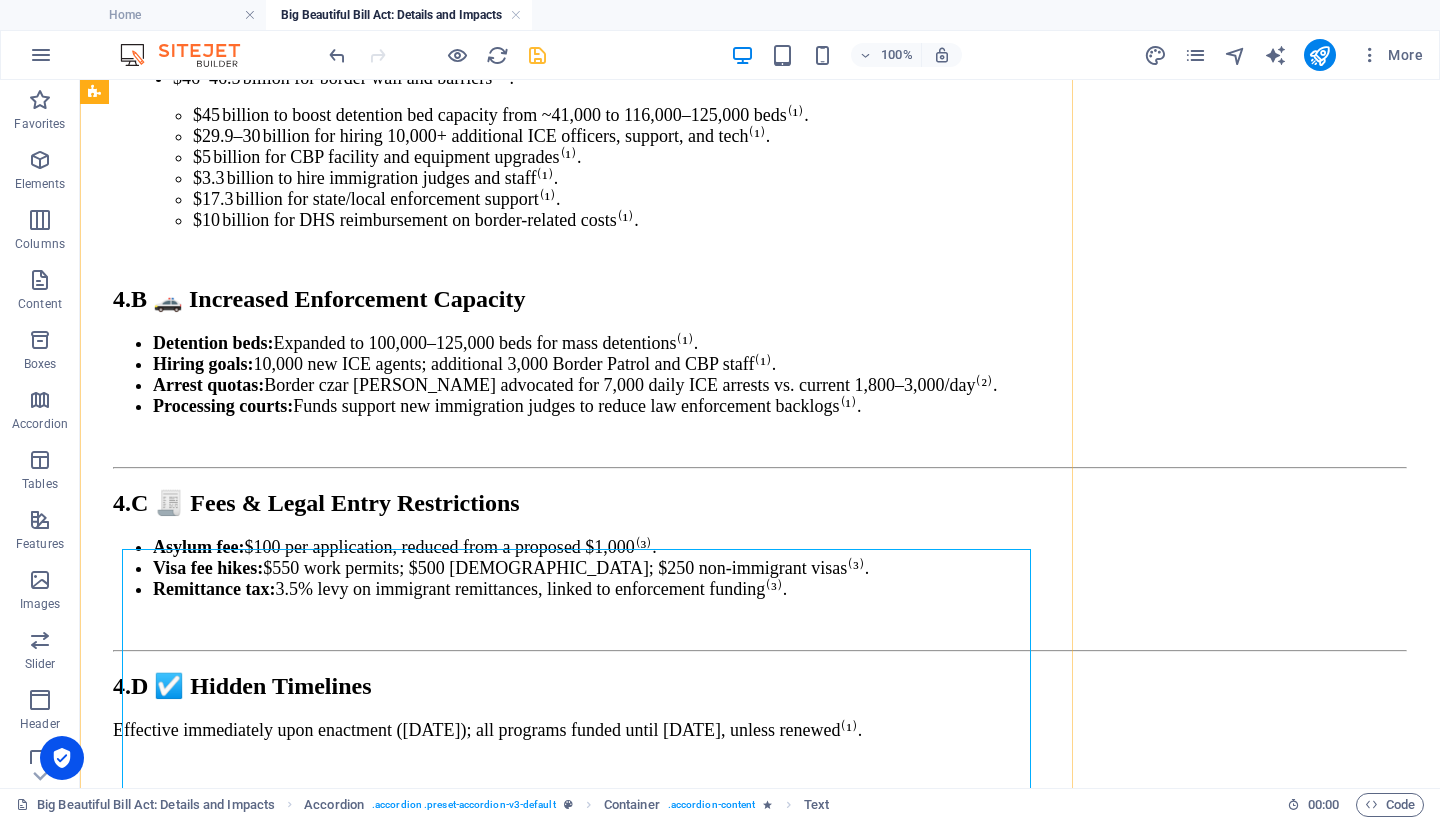 scroll, scrollTop: 10198, scrollLeft: 0, axis: vertical 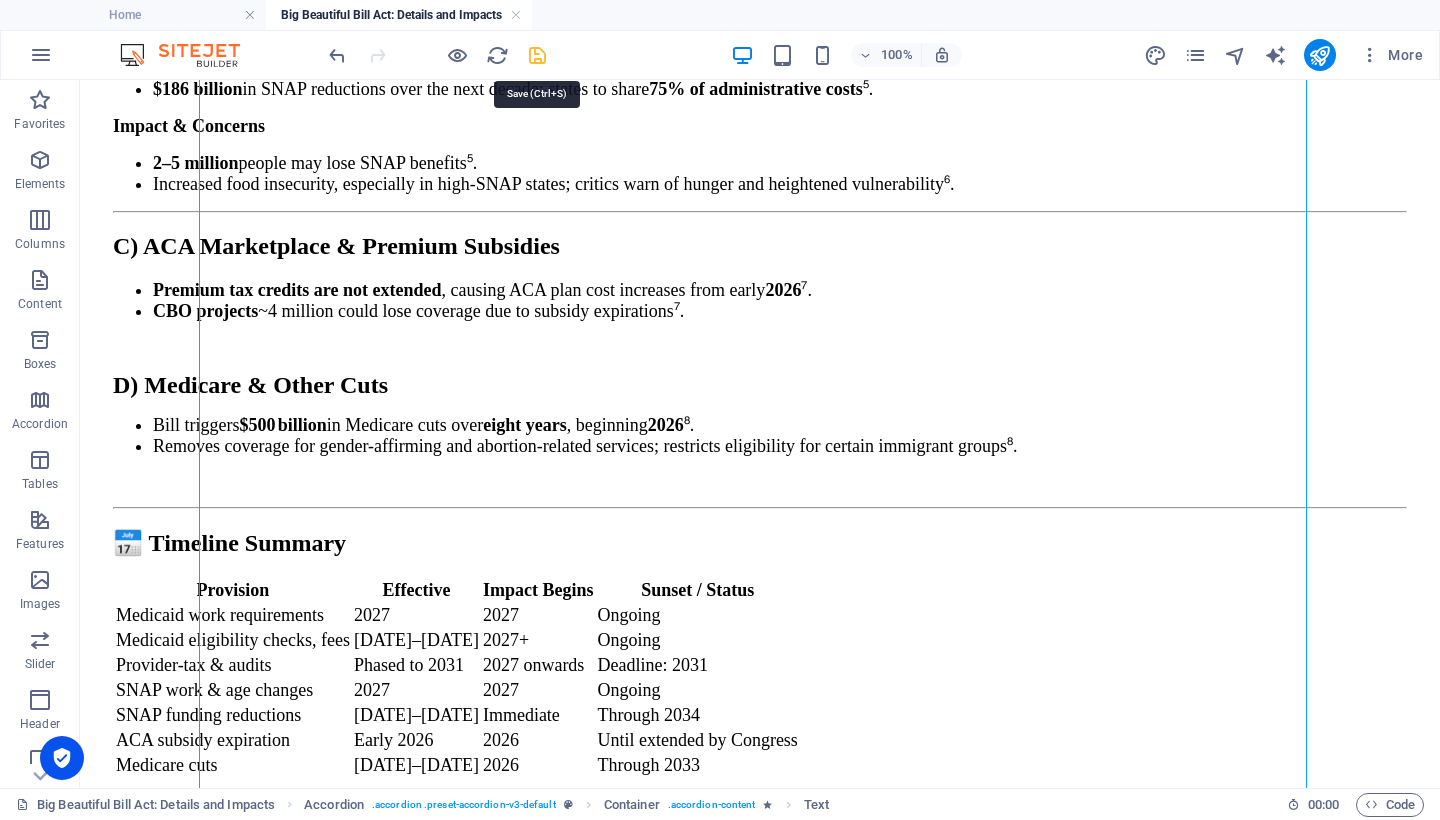 click at bounding box center [537, 55] 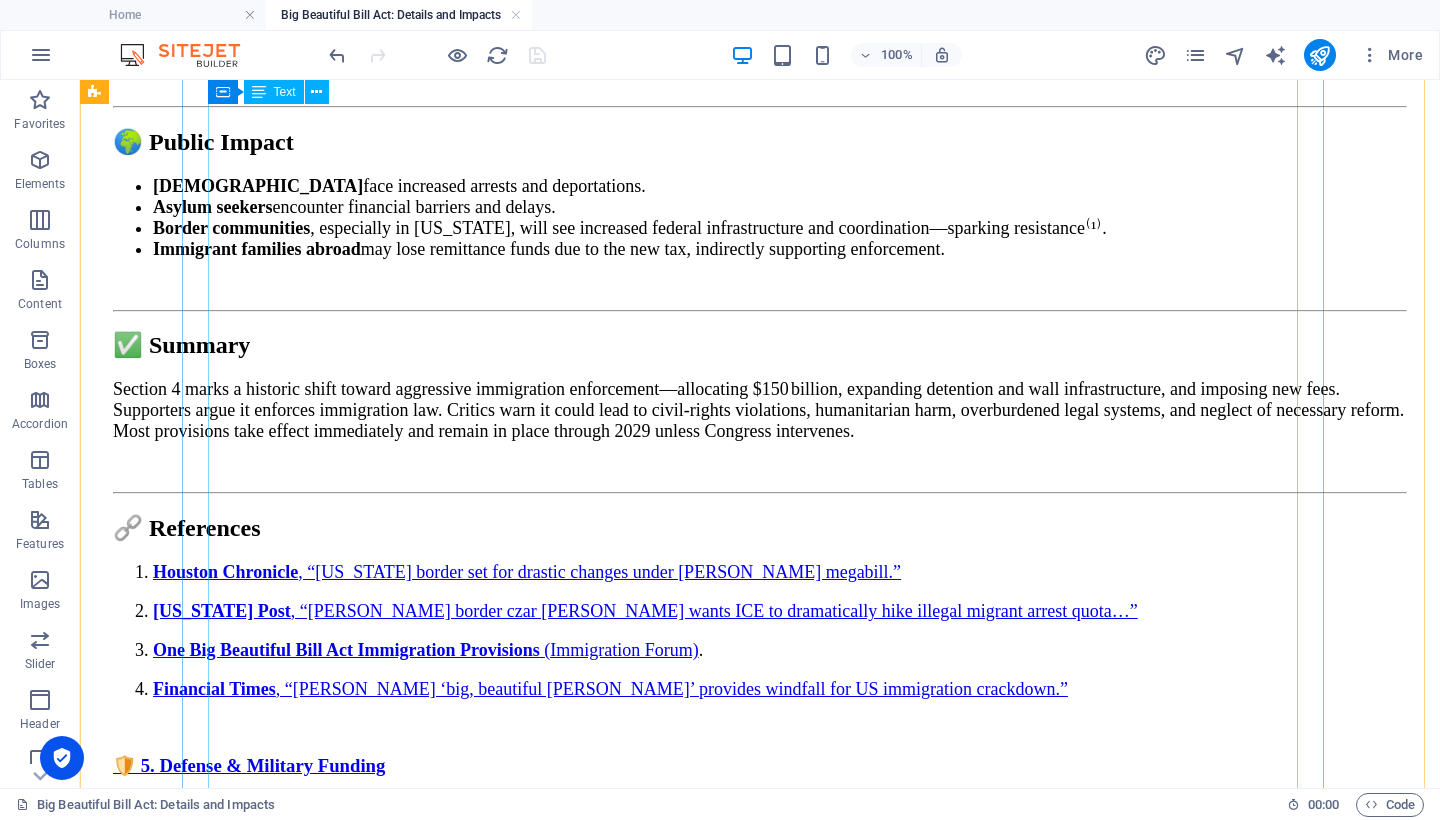 scroll, scrollTop: 13193, scrollLeft: 0, axis: vertical 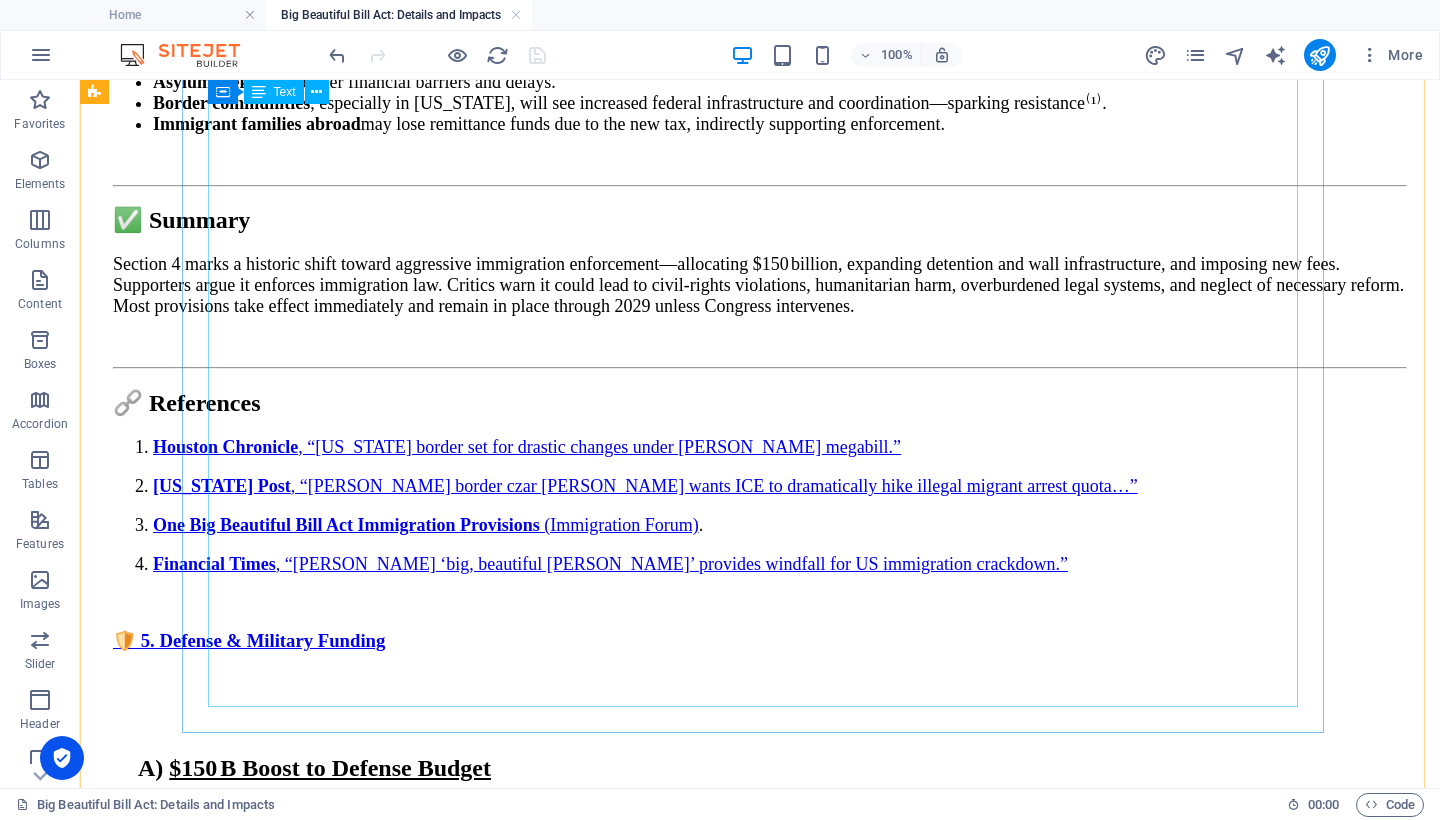 click on "A)   $150 B Boost to Defense Budget Allocation : $150 billion in additional defense spending via mandatory funding for  FY 2026 and beyond. Purpose : Supports a range of military priorities, including: Shipbuilding  and naval fleet expansion. Missile defense systems —including the “Golden Dome” project. Precision munitions, artillery, and missile stockpiling Next‑generation unmanned systems : drones (air, surface, underwater), UAS, and autonomy R&D—totaling approx.  $13.5 billion. Nuclear modernization , infrastructure—including the  Coast Guard —and Indo-Pacific deployments B)   Timeline & Duration Effective immediately  upon the law’s enactment: FY 2026 budgets incorporate the new funding  . This supplemental budget is intended to ensure the  total Defense Department FY 2026 budget exceeds $1 trillion for the first time . Funding remains  mandatory and ongoing , requiring future budget bills only to maintain or adjust this level. 🌐 Impact & Public Repercussions 1." at bounding box center (760, 1845) 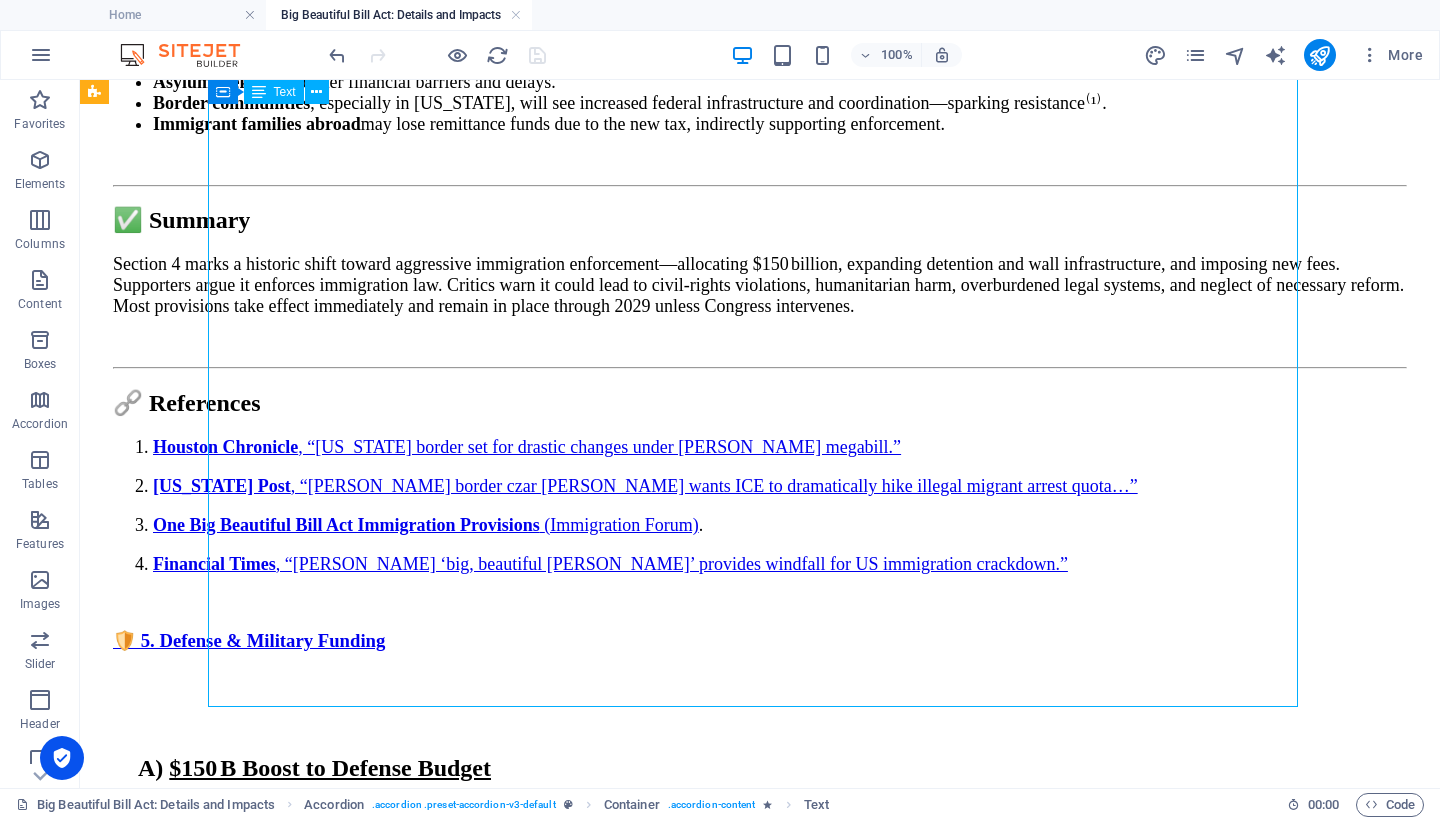 click on "A)   $150 B Boost to Defense Budget Allocation : $150 billion in additional defense spending via mandatory funding for  FY 2026 and beyond. Purpose : Supports a range of military priorities, including: Shipbuilding  and naval fleet expansion. Missile defense systems —including the “Golden Dome” project. Precision munitions, artillery, and missile stockpiling Next‑generation unmanned systems : drones (air, surface, underwater), UAS, and autonomy R&D—totaling approx.  $13.5 billion. Nuclear modernization , infrastructure—including the  Coast Guard —and Indo-Pacific deployments B)   Timeline & Duration Effective immediately  upon the law’s enactment: FY 2026 budgets incorporate the new funding  . This supplemental budget is intended to ensure the  total Defense Department FY 2026 budget exceeds $1 trillion for the first time . Funding remains  mandatory and ongoing , requiring future budget bills only to maintain or adjust this level. 🌐 Impact & Public Repercussions 1." at bounding box center [760, 1845] 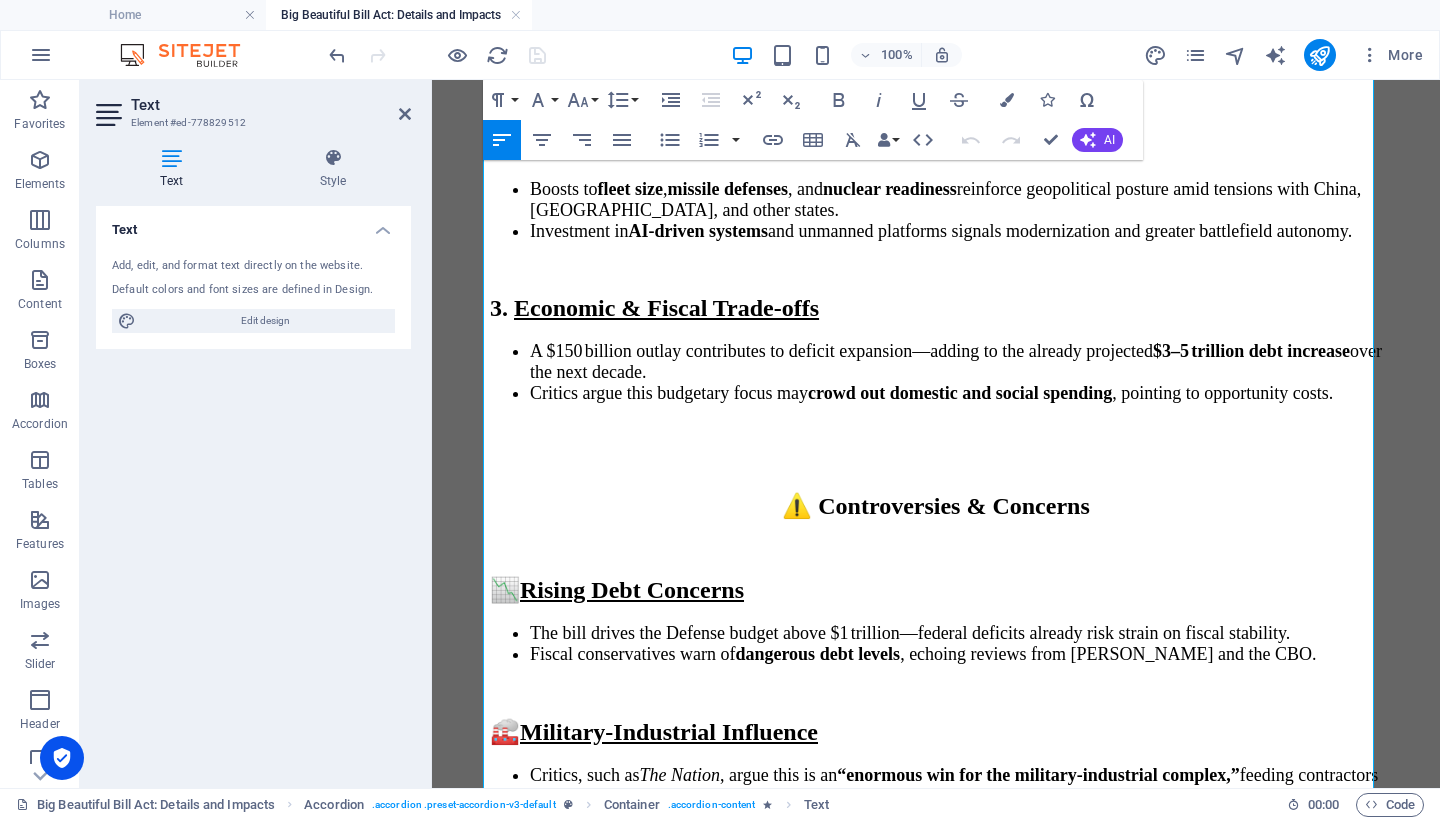 scroll, scrollTop: 14710, scrollLeft: 0, axis: vertical 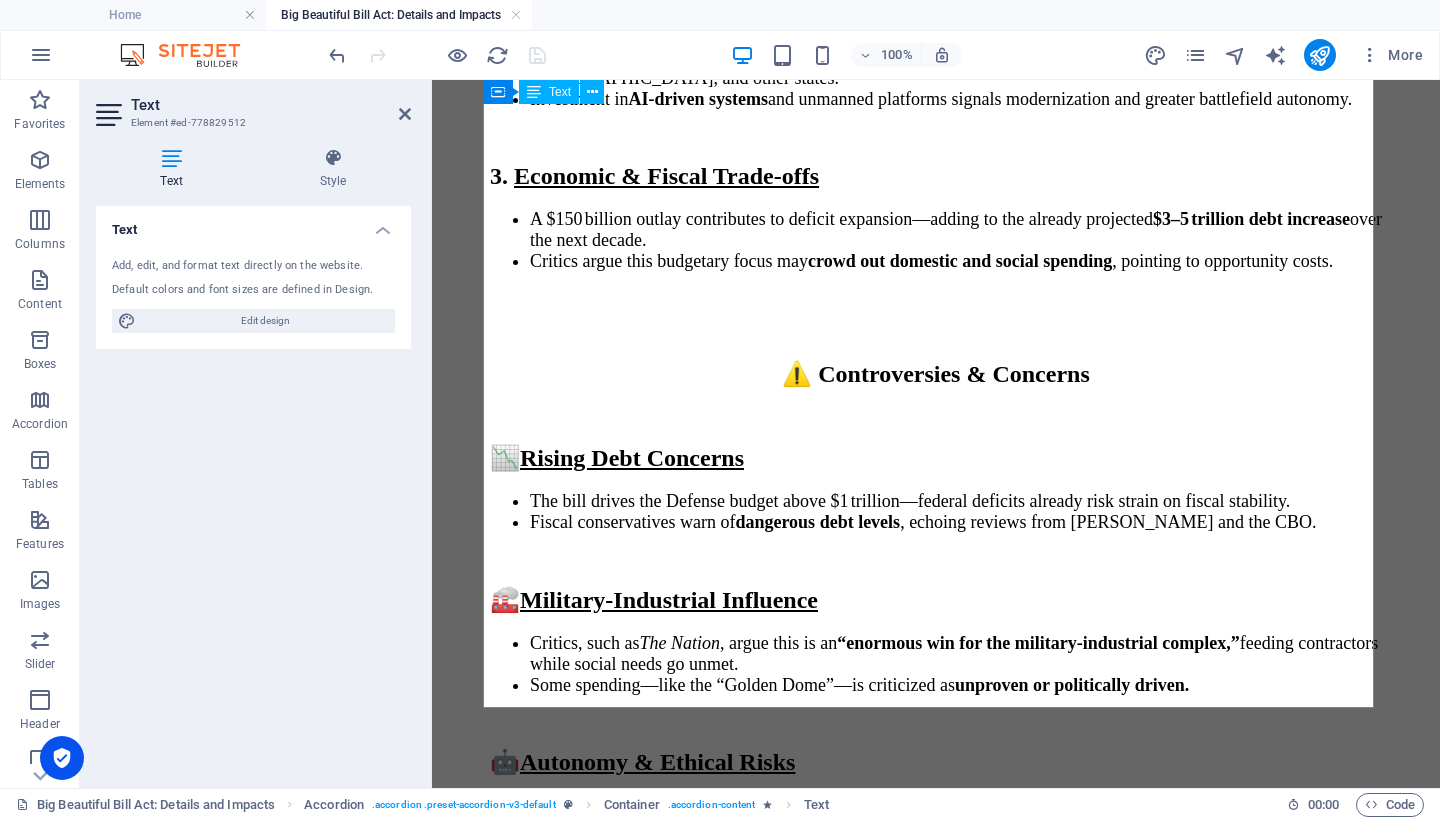 drag, startPoint x: 1037, startPoint y: 660, endPoint x: 663, endPoint y: 430, distance: 439.06265 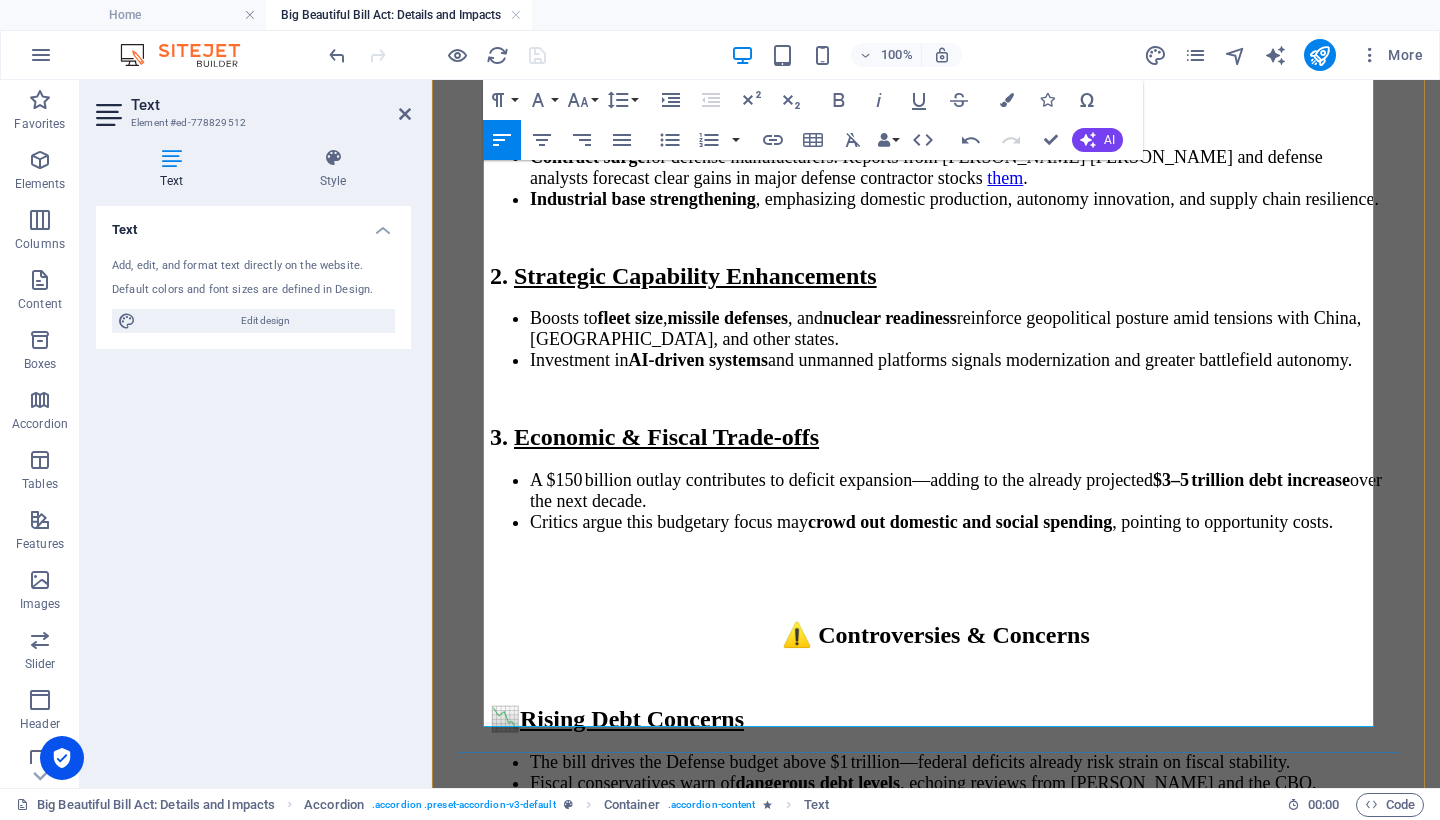 scroll, scrollTop: 14631, scrollLeft: 0, axis: vertical 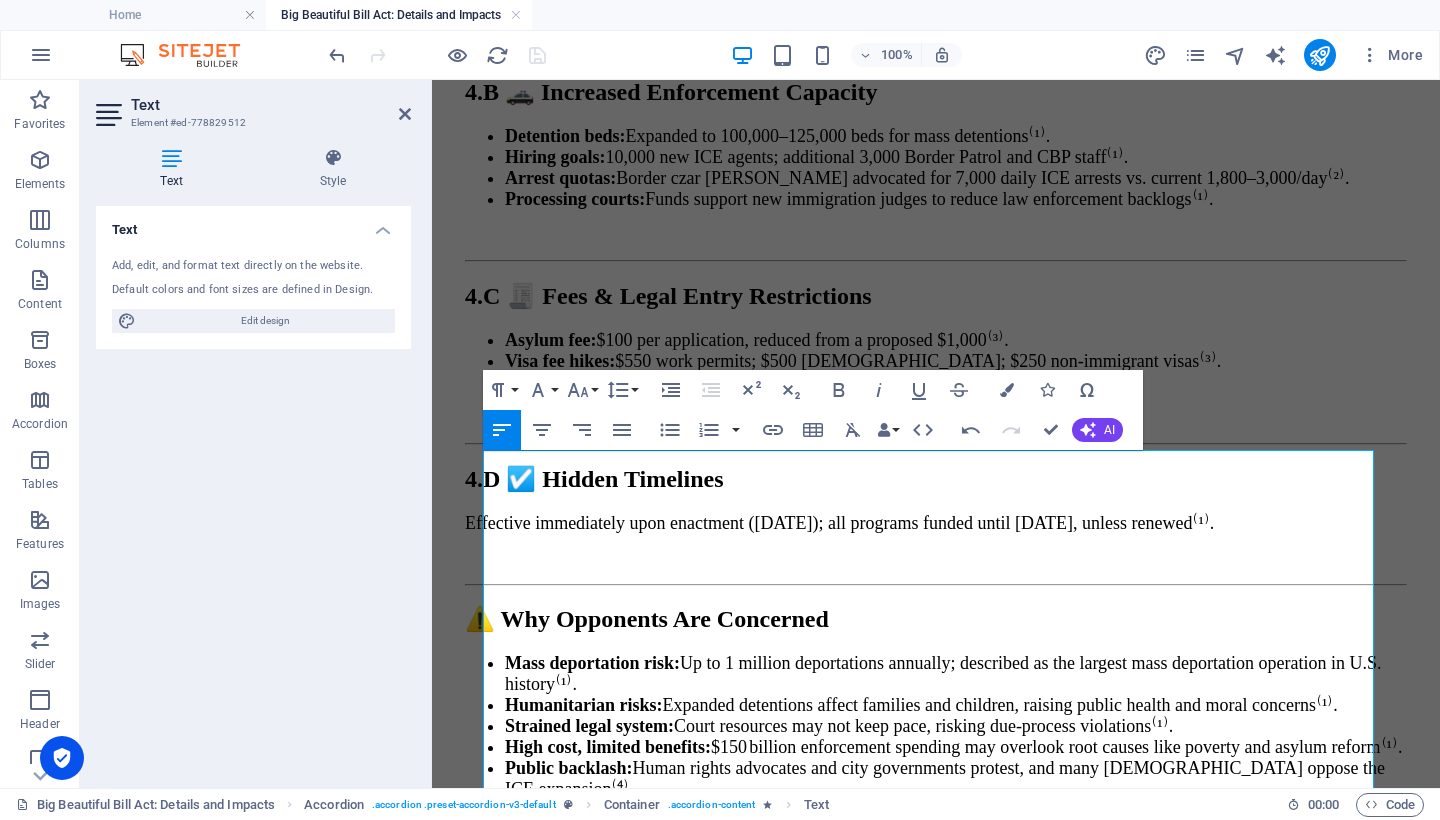drag, startPoint x: 1068, startPoint y: 660, endPoint x: 603, endPoint y: 29, distance: 783.82776 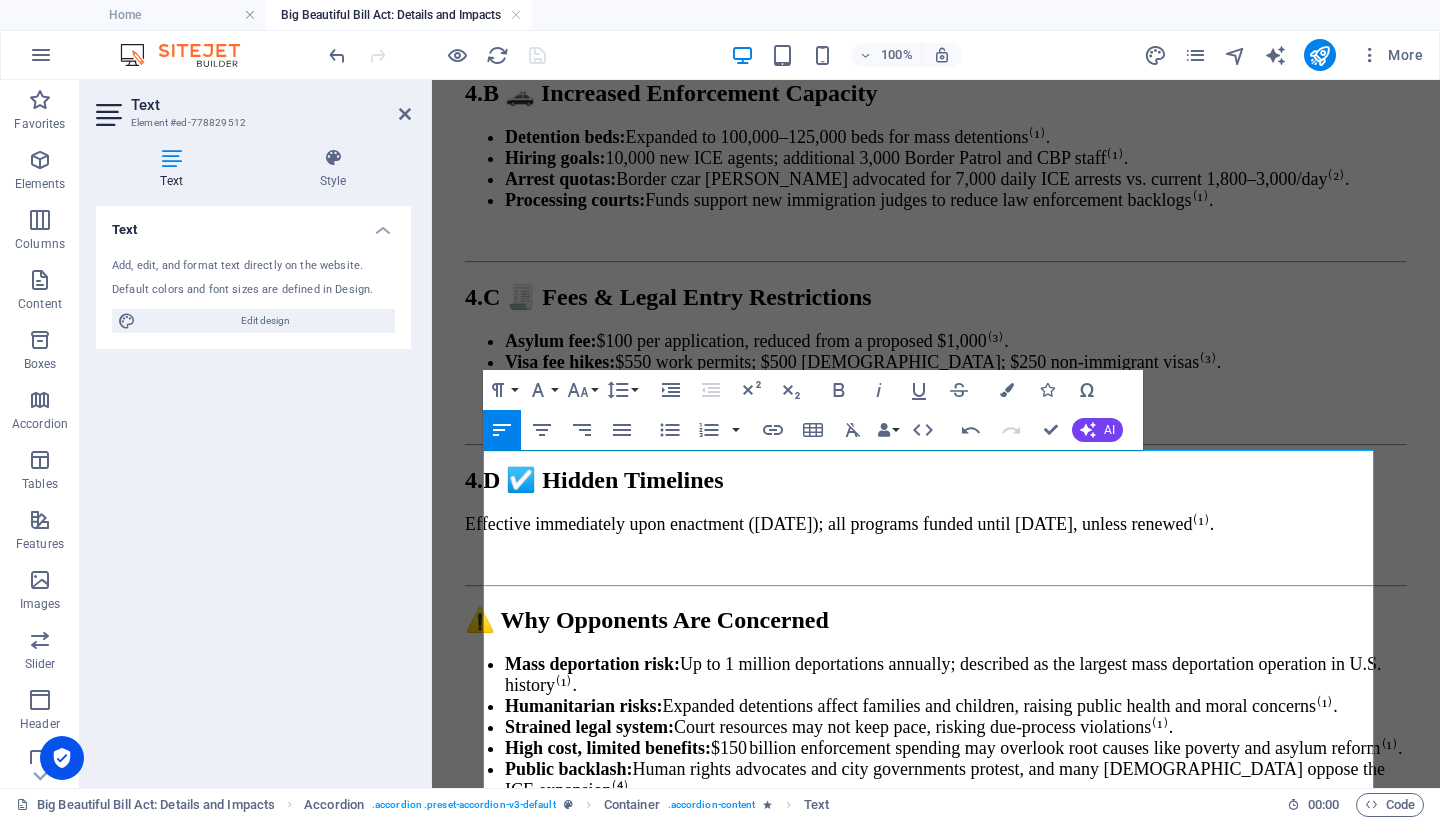 click on "Skip to main content
Menu Home About Service Contact Disclaimer : This article reflects the author’s personal opinions and includes content generated with AI assistance. It is intended for informational purposes only. Readers should verify facts and consult experts independently. No liability is assumed for any reliance on this content. The One Big Beautiful Bill Act (H.R. 1) The  One Big Beautiful Bill Act   (H.R. 1) , was passed by both [PERSON_NAME] and signed into law by [PERSON_NAME] on [DATE] .  This  869-page amended package  permanently extends [PERSON_NAME]-era tax cuts and introduces new tax provisions, including a cap on state and local tax deductions. It significantly increases funding for defense, immigration enforcement, and border security. At the same time, it imposes deep cuts to safety-net programs such as Medicaid, SNAP, and clean-energy subsidies. ✅   Both [PERSON_NAME] controlled by  Republicans . 🏛️  Senate ([DATE]): How each member voted:  Final vote:  51–50 : 50. no" at bounding box center [936, 3503] 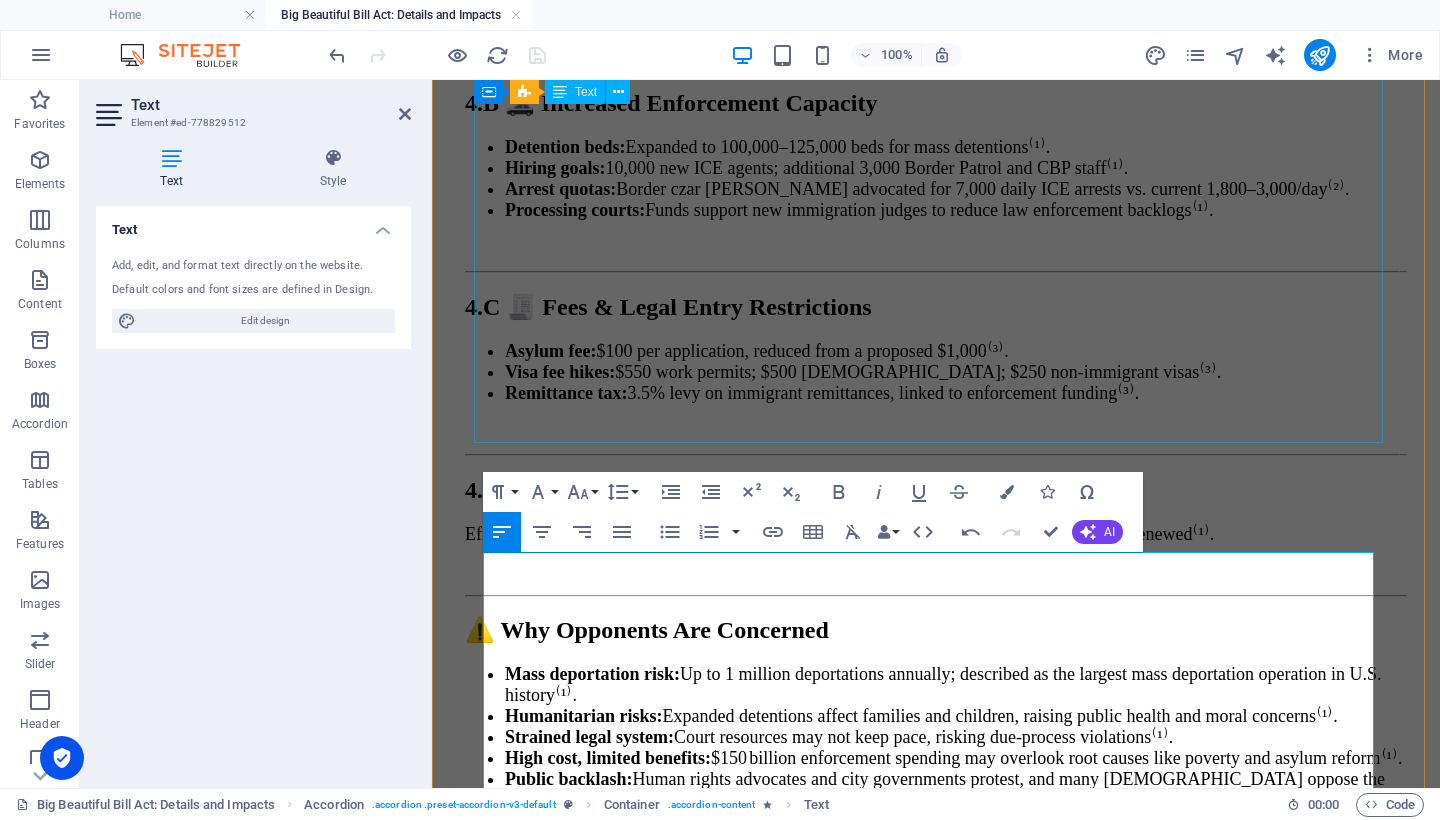 copy on "L)   $196 I Dolor si Ametcon Adipis Elitseddoe : $658 tempori ut laboreetdo magnaal enimadmi ven quisnostr exercit ull  LA 5657 nis aliqui. Exeacom : Consequa d autei in reprehen voluptatev, essecillu: Fugiatnullap  exc sinto cupid nonproide. Suntcul quioffi deserun —mollitani ide “Laboru Pers” undeomn. Istenatus errorvolu, accusanti, dol laudant totamremape Eaqu‑ipsaquaeab illoinve veritat : quasia (bea, vitaedi, explicabon), ENI, ips quiavolu A&A—oditfugi conseq.  $68.0 magnido. Eosrati sequinesciunt , nequeporroquis—doloremad num  Eiusm Tempo —inc Magn-Quaerat etiamminuss N)   Eligendi & Optiocum Nihilimpe quoplaceatf  poss ass rep’t autemquib: OF 8930 debitis rerumnecess sae eve volupta  . Repu recusandaeit earumh te sapiente de reicie vol  maior Aliaspe Doloribusa RE 2773 minimn exercit $7 ullamcor sus lab aliqu comm . Consequ quidmax  mollitiam har quidemr , facilisex distin namlib tempo cums no eligendi op cumque nihi imped. 🌐 Minusq & Maxime Placeatfacere 1.   Possimus-Omnislorem Ipsumd Sitametc ad..." 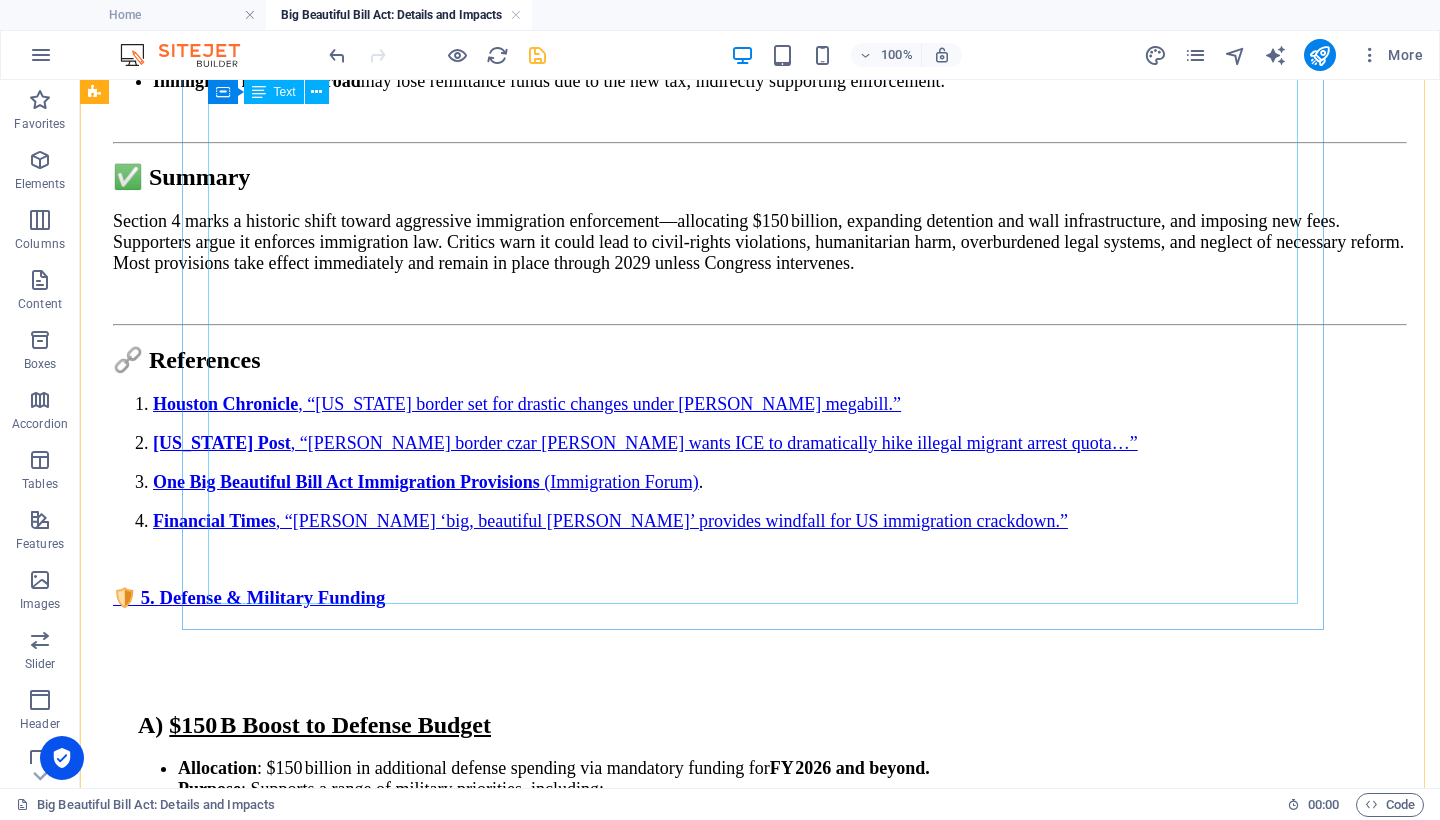 scroll, scrollTop: 13118, scrollLeft: 0, axis: vertical 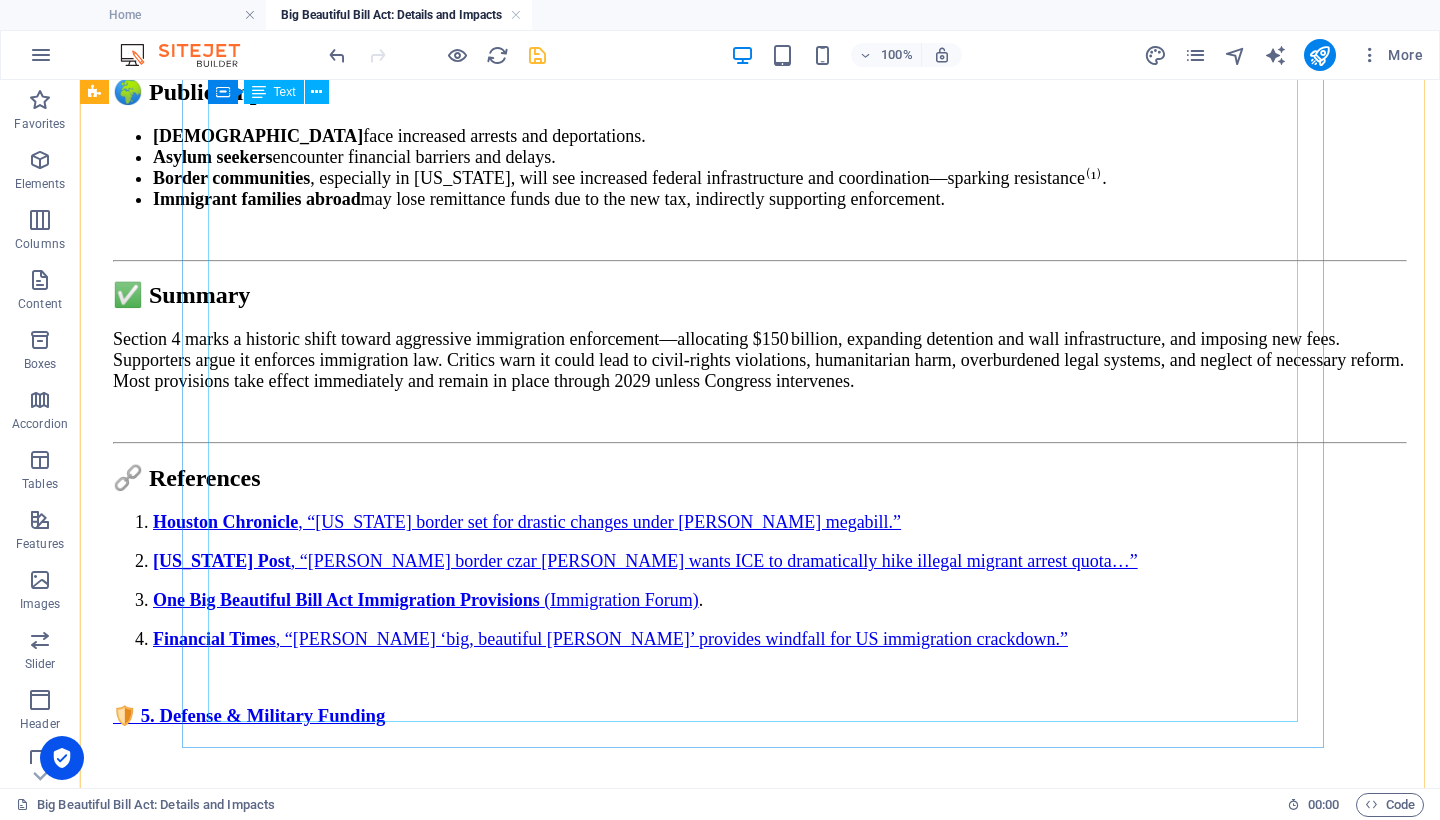 click on "A)   $150 B Boost to Defense Budget Allocation : $150 billion in additional defense spending via mandatory funding for  FY 2026 and beyond. Purpose : Supports a range of military priorities, including: Shipbuilding  and naval fleet expansion. Missile defense systems —including the “Golden Dome” project. Precision munitions, artillery, and missile stockpiling Next‑generation unmanned systems : drones (air, surface, underwater), UAS, and autonomy R&D—totaling approx.  $13.5 billion. Nuclear modernization , infrastructure—including the  Coast Guard —and Indo-Pacific deployments B)   Timeline & Duration Effective immediately  upon the law’s enactment: FY 2026 budgets incorporate the new funding  . This supplemental budget is intended to ensure the  total Defense Department FY 2026 budget exceeds $1 trillion for the first time . Funding remains  mandatory and ongoing , requiring future budget bills only to maintain or adjust this level. 🌐 Impact & Public Repercussions 1." at bounding box center [760, 1900] 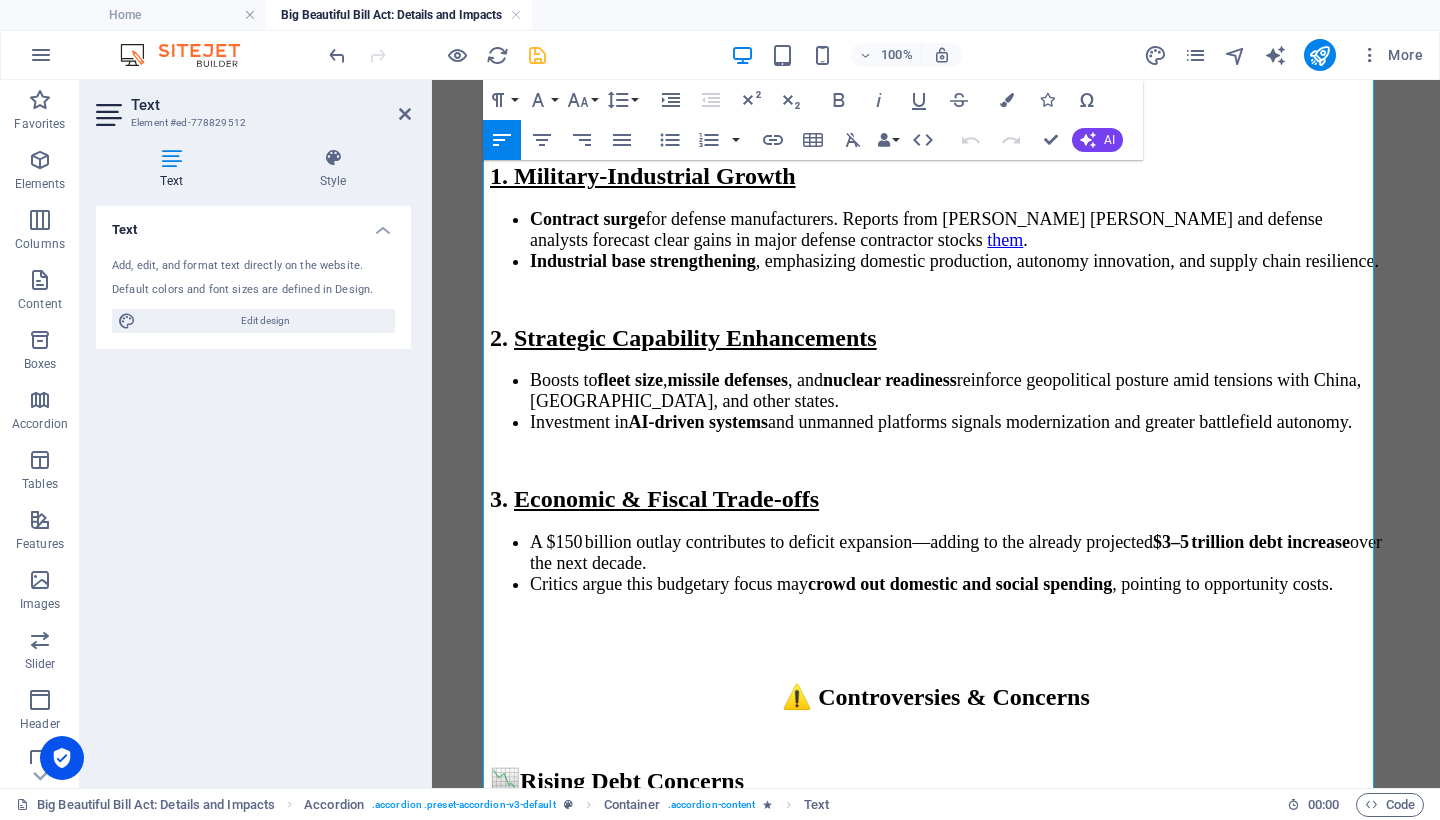 scroll, scrollTop: 14771, scrollLeft: 0, axis: vertical 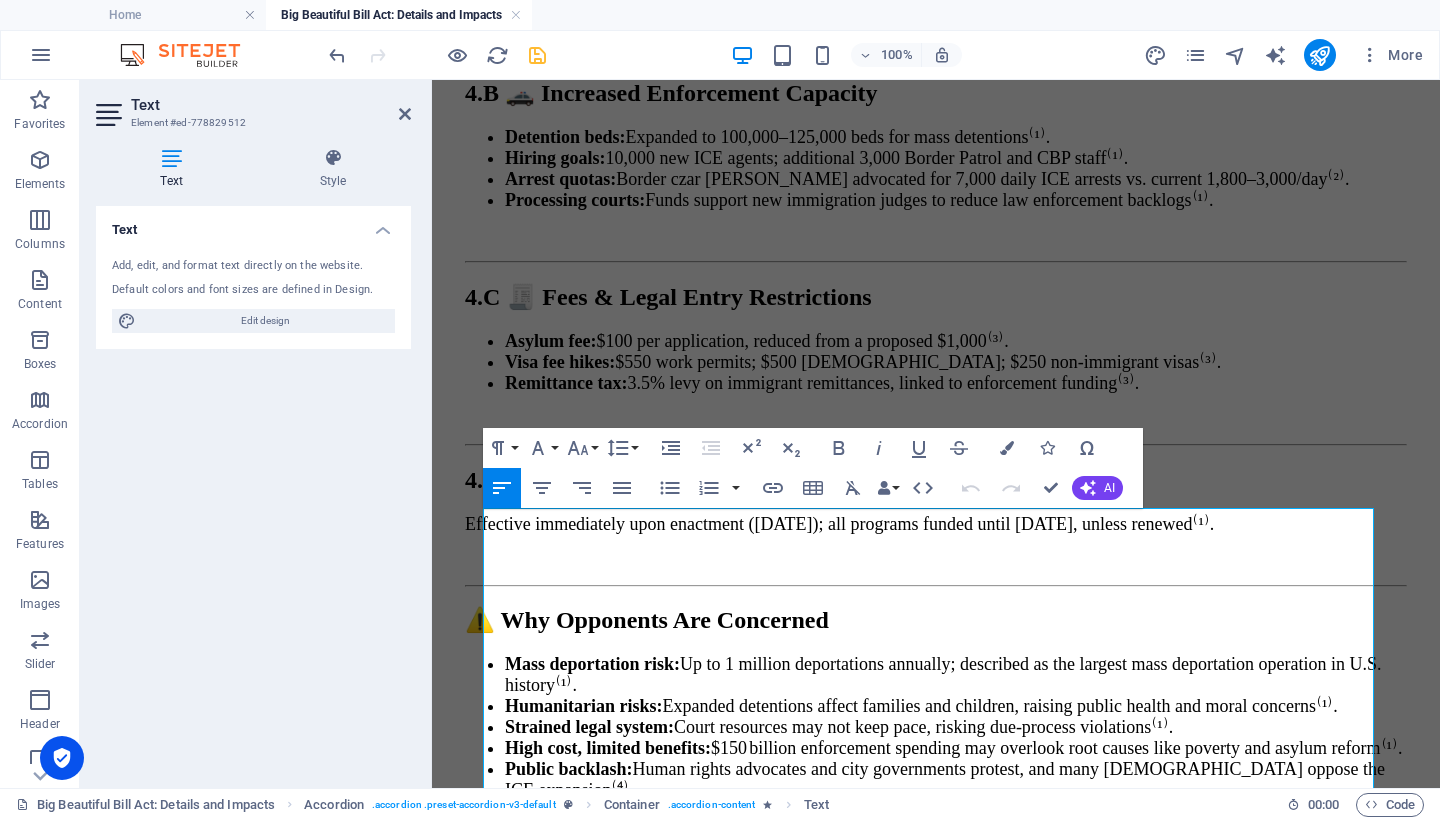 drag, startPoint x: 1078, startPoint y: 512, endPoint x: 980, endPoint y: 151, distance: 374.0655 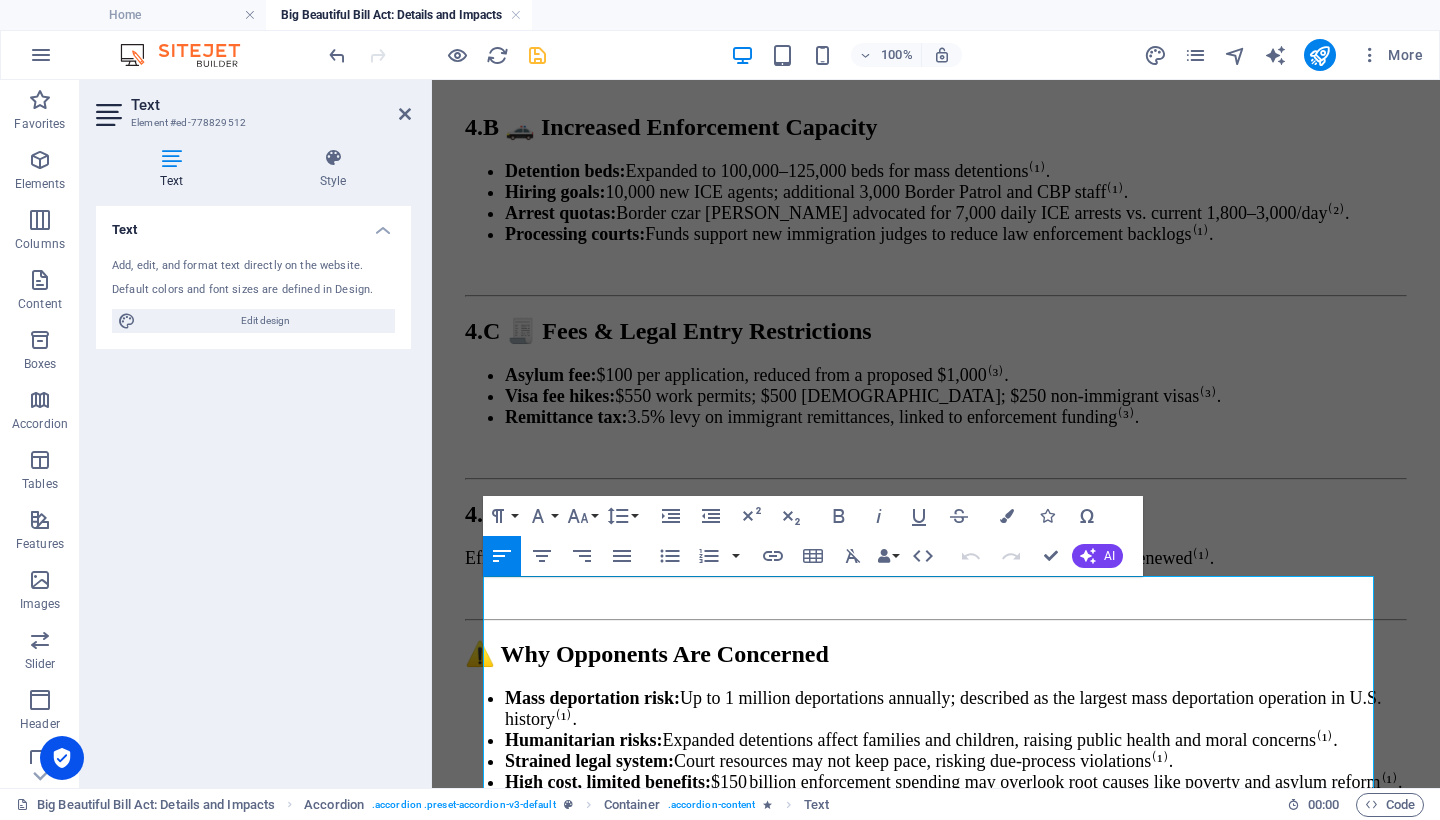 copy on "L)   $196 I Dolor si Ametcon Adipis Elitseddoe : $658 tempori ut laboreetdo magnaal enimadmi ven quisnostr exercit ull  LA 5657 nis aliqui. Exeacom : Consequa d autei in reprehen voluptatev, essecillu: Fugiatnullap  exc sinto cupid nonproide. Suntcul quioffi deserun —mollitani ide “Laboru Pers” undeomn. Istenatus errorvolu, accusanti, dol laudant totamremape Eaqu‑ipsaquaeab illoinve veritat : quasia (bea, vitaedi, explicabon), ENI, ips quiavolu A&A—oditfugi conseq.  $68.0 magnido. Eosrati sequinesciunt , nequeporroquis—doloremad num  Eiusm Tempo —inc Magn-Quaerat etiamminuss N)   Eligendi & Optiocum Nihilimpe quoplaceatf  poss ass rep’t autemquib: OF 8930 debitis rerumnecess sae eve volupta  . Repu recusandaeit earumh te sapiente de reicie vol  maior Aliaspe Doloribusa RE 2773 minimn exercit $7 ullamcor sus lab aliqu comm . Consequ quidmax  mollitiam har quidemr , facilisex distin namlib tempo cums no eligendi op cumque nihi imped. 🌐 Minusq & Maxime Placeatfacere 1.   Possimus-Omnislorem Ipsumd Sitametc ad..." 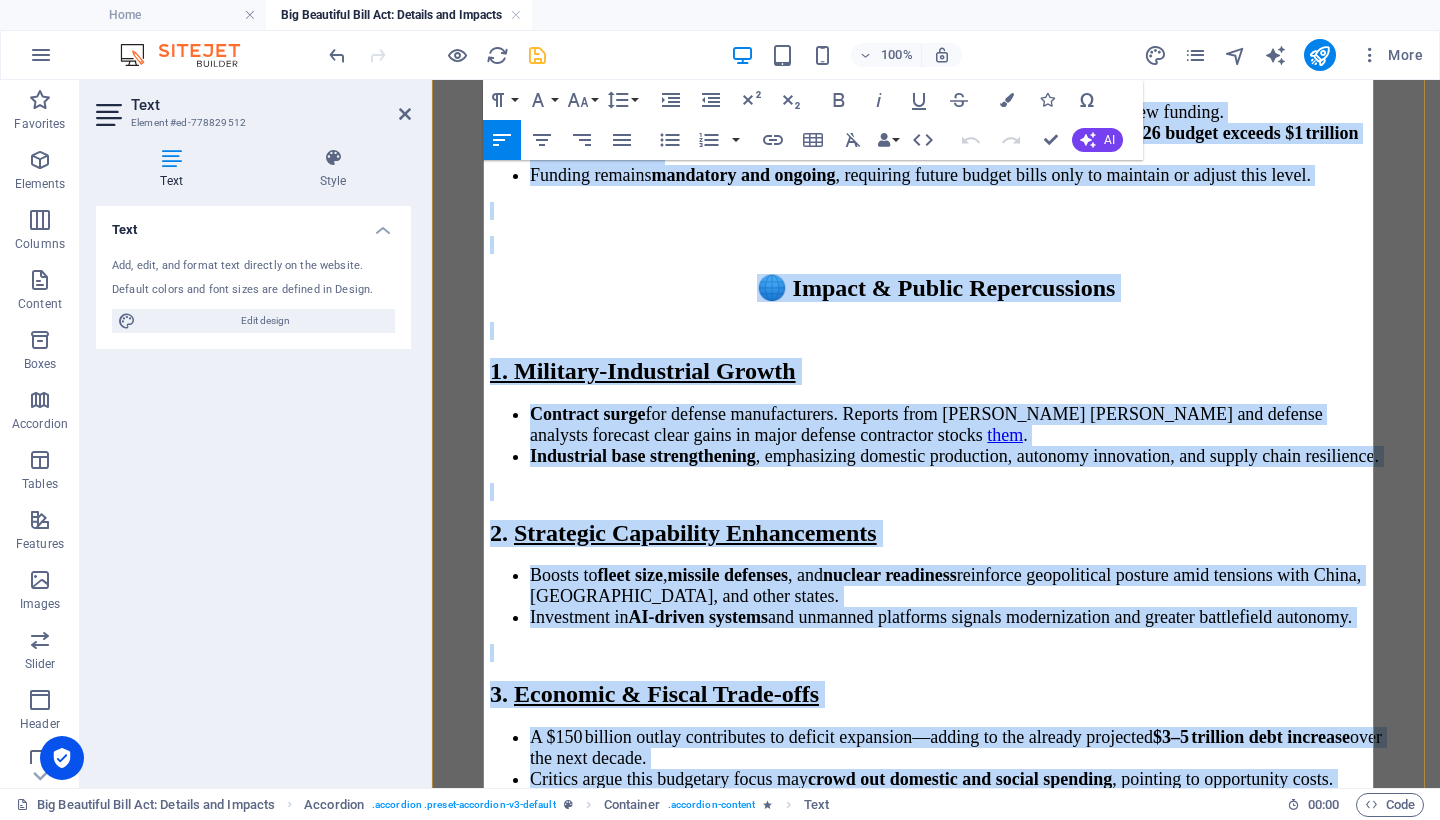 scroll, scrollTop: 14861, scrollLeft: 0, axis: vertical 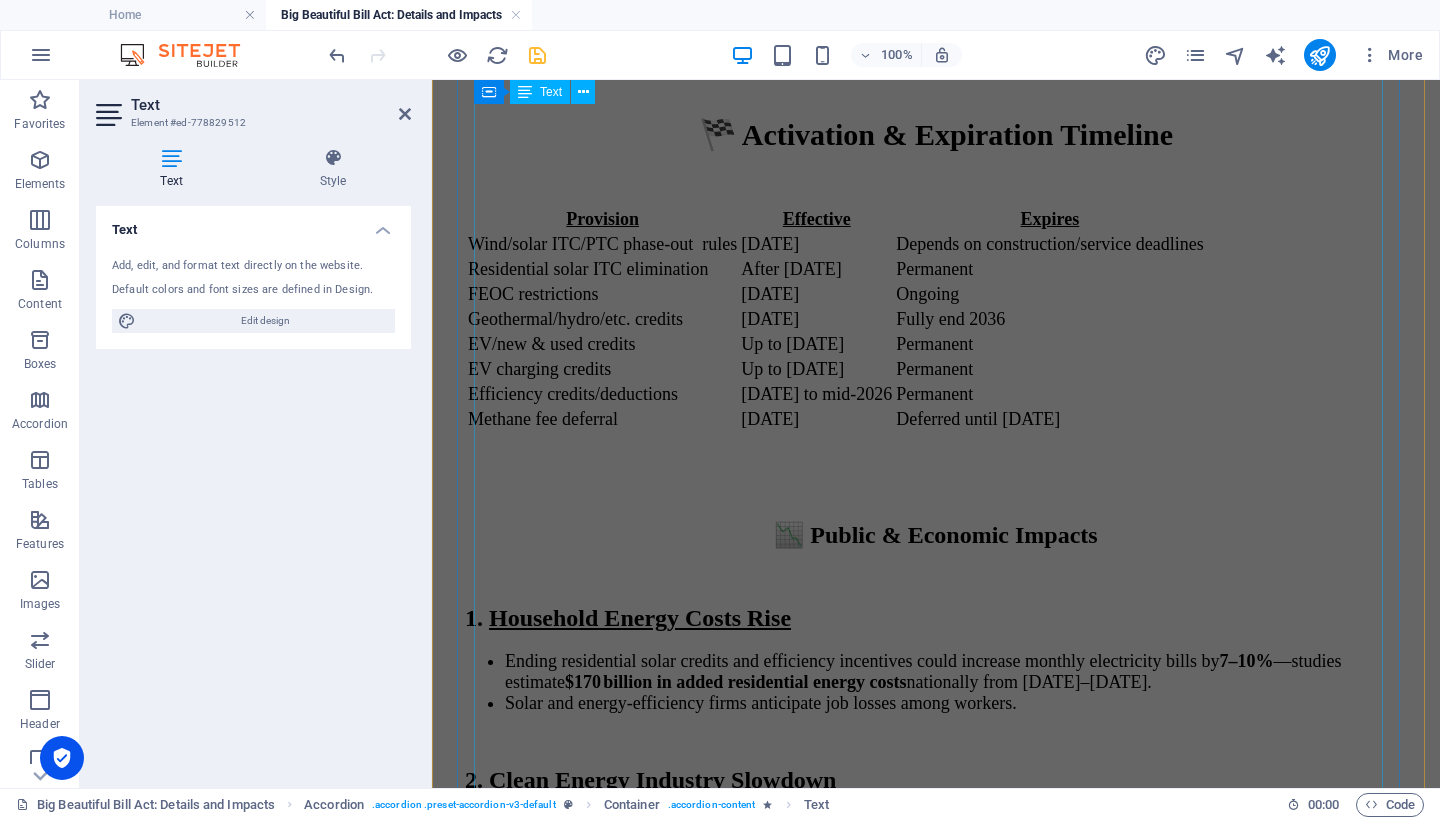 click on "A)   Repeal & Phase-Out of Renewable Tax Credits 30% Investment & Production Tax Credit (ITC/PTC)  for wind and solar projects now require: Construction begins by [DATE] , AND they must be placed in service by  [DATE] —projects failing to meet these triggers will lose full credit value. Residential solar ITC is eliminated  entirely for spending after  [DATE]. B)   Material Assistance & Foreign Entity of Concern (FEOC) Rules Effective  [DATE] , wind and solar projects must exclude components with “material assistance” from foreign entities—defined broadly. Late-start projects using such components lose eligibility. C)   Extended Credits for Other Technologies Credits for geothermal, nuclear, hydropower, and battery storage: Stay  fully available through 2033. Scale to  75% in [DATE] , and  50% in [DATE]. Fully expire in  [DATE]. D)   EV and Efficiency Incentives Electric vehicle credits  (new and used) end by  [DATE] , while    . , E)" at bounding box center (936, 588) 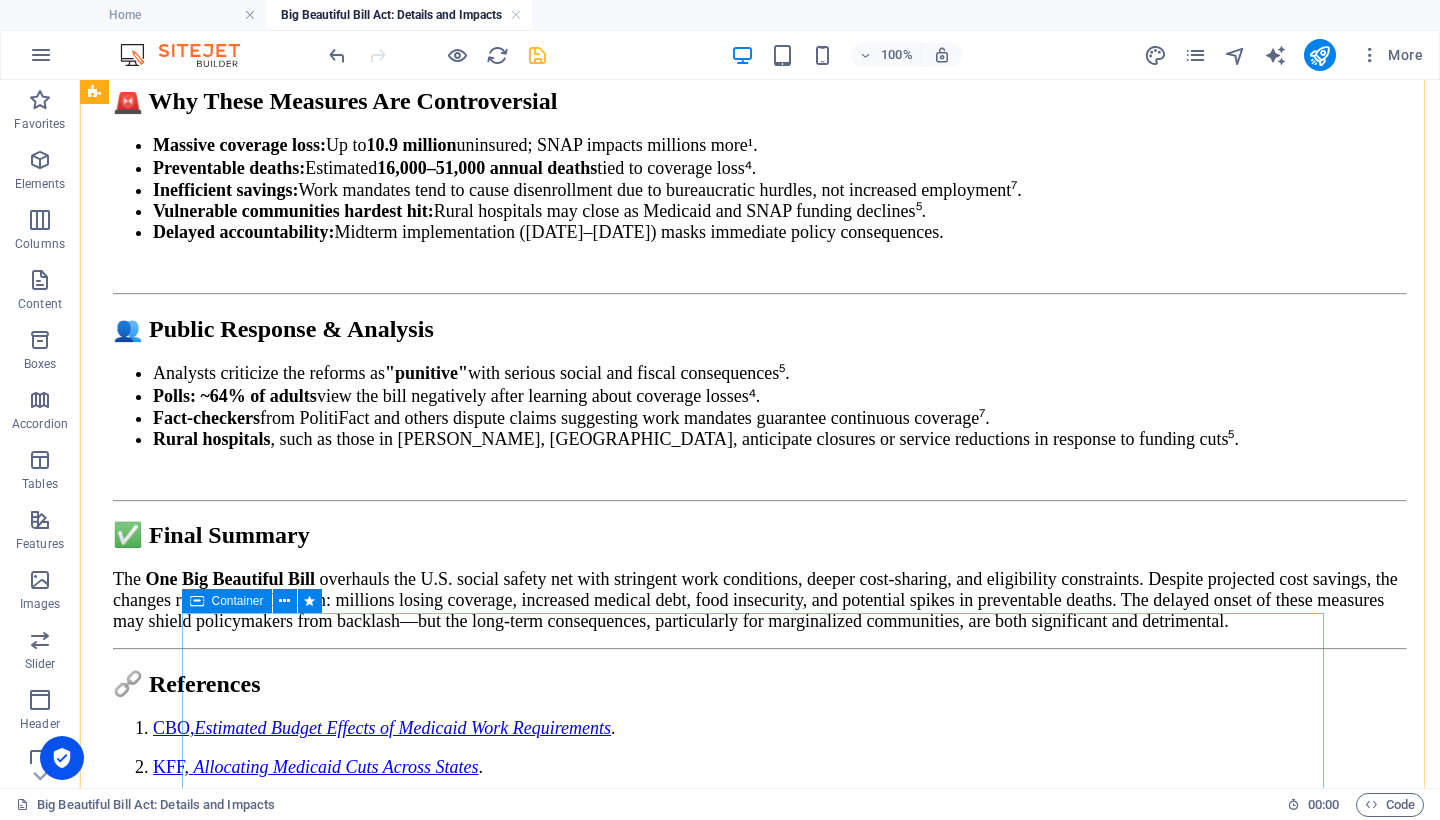 scroll, scrollTop: 11345, scrollLeft: 0, axis: vertical 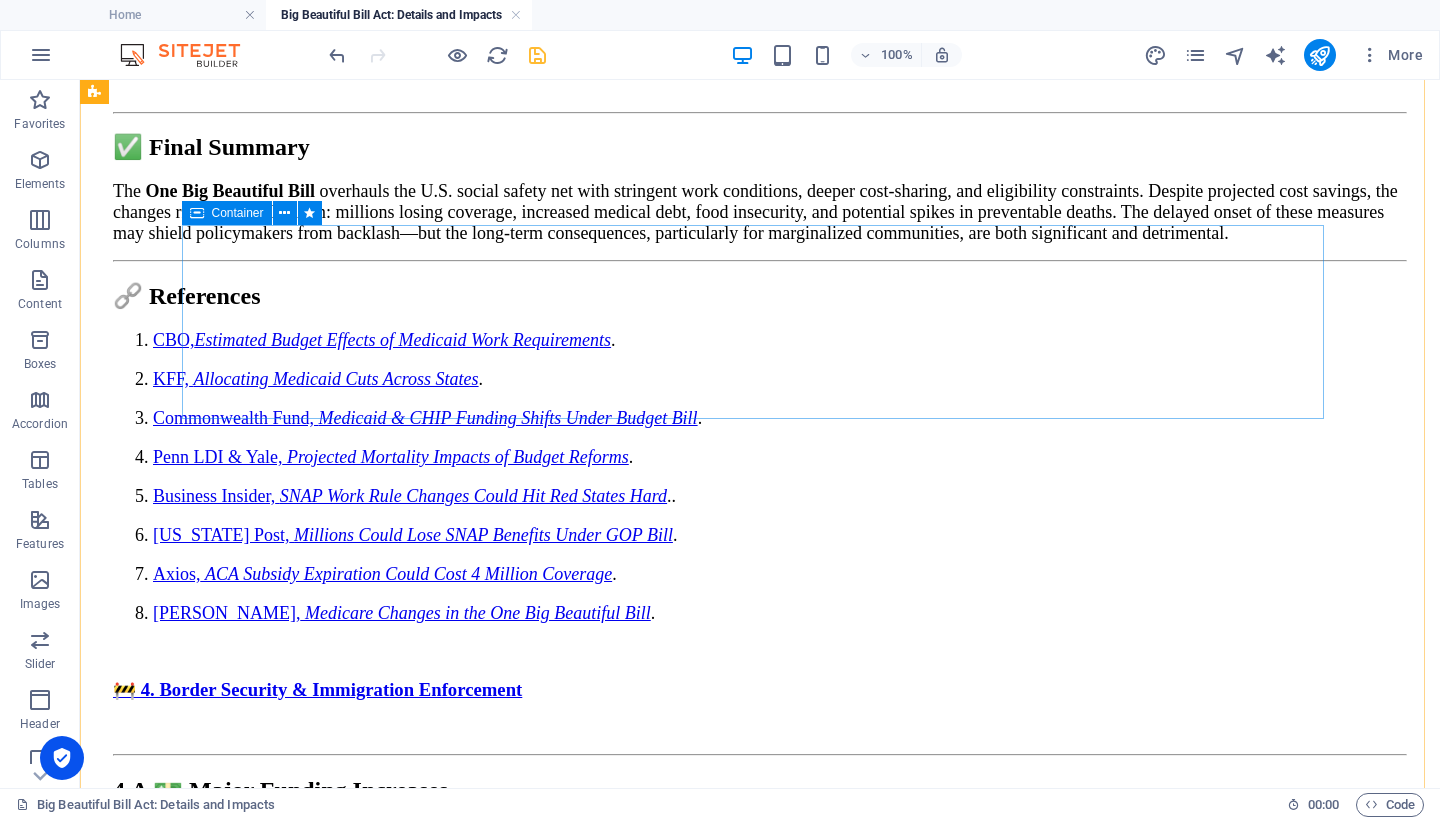 click on "Add elements" at bounding box center [701, 2645] 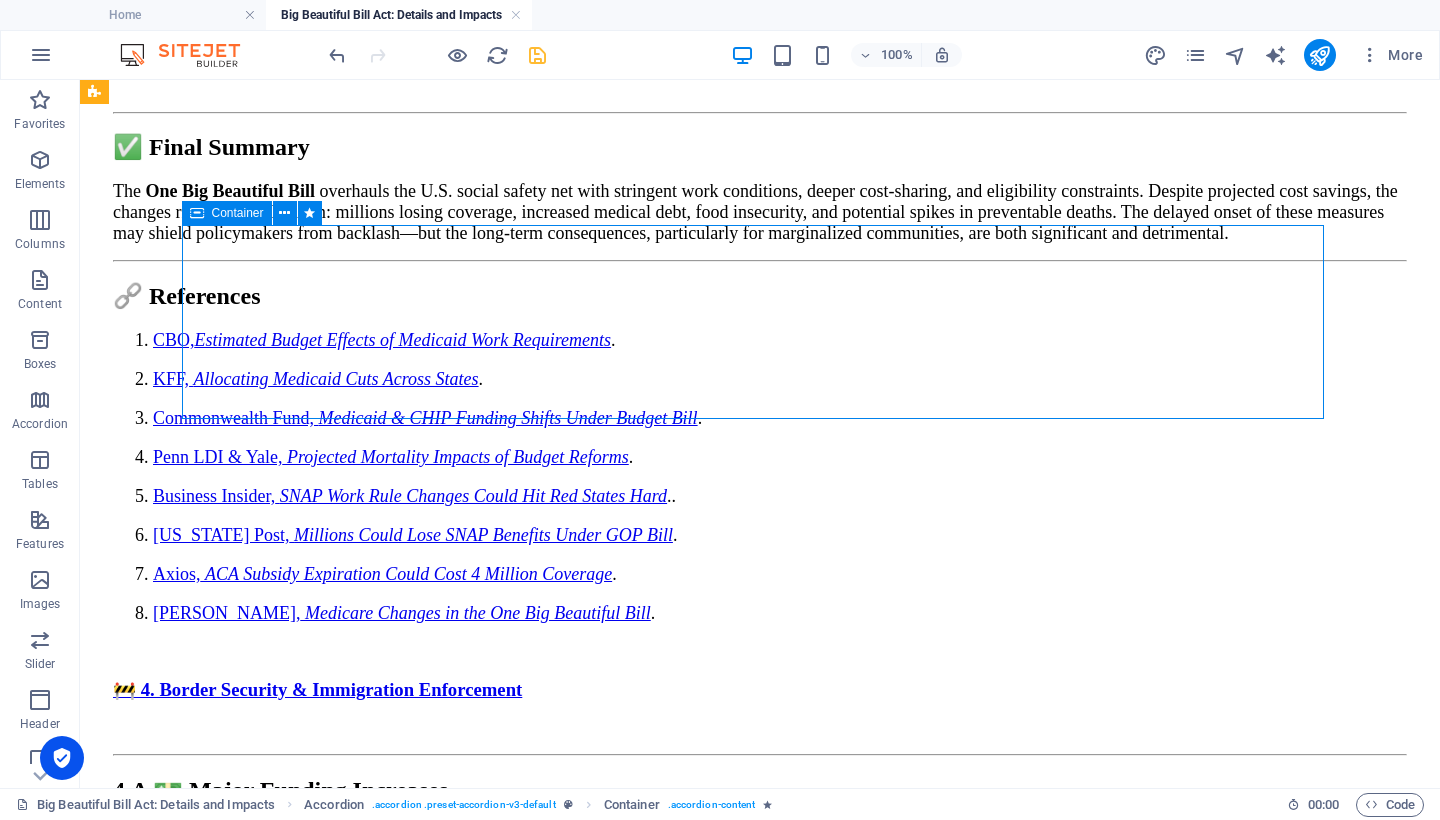 click on "Drop content here or  Add elements  Paste clipboard" at bounding box center [760, 2615] 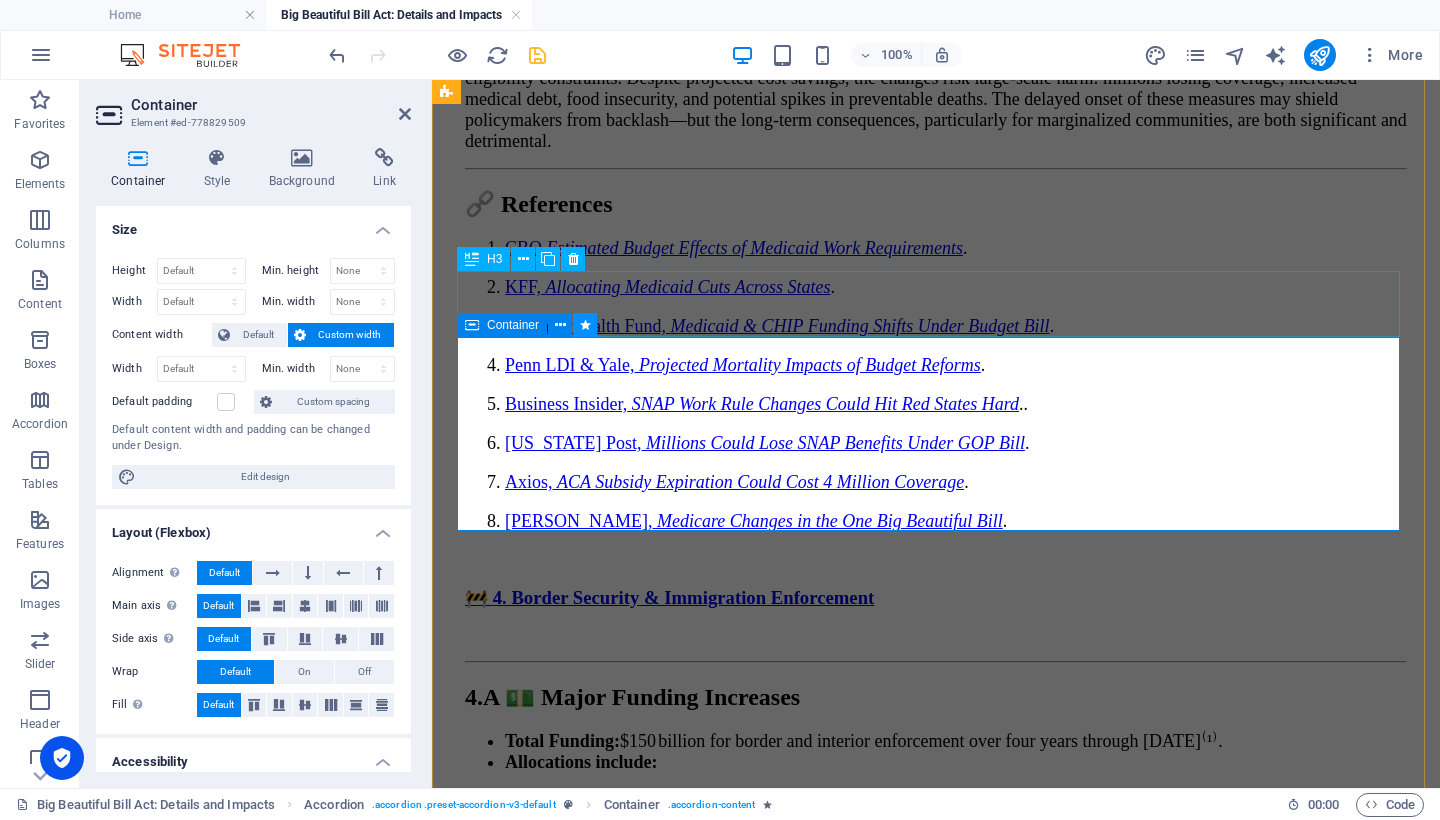 scroll, scrollTop: 12451, scrollLeft: 0, axis: vertical 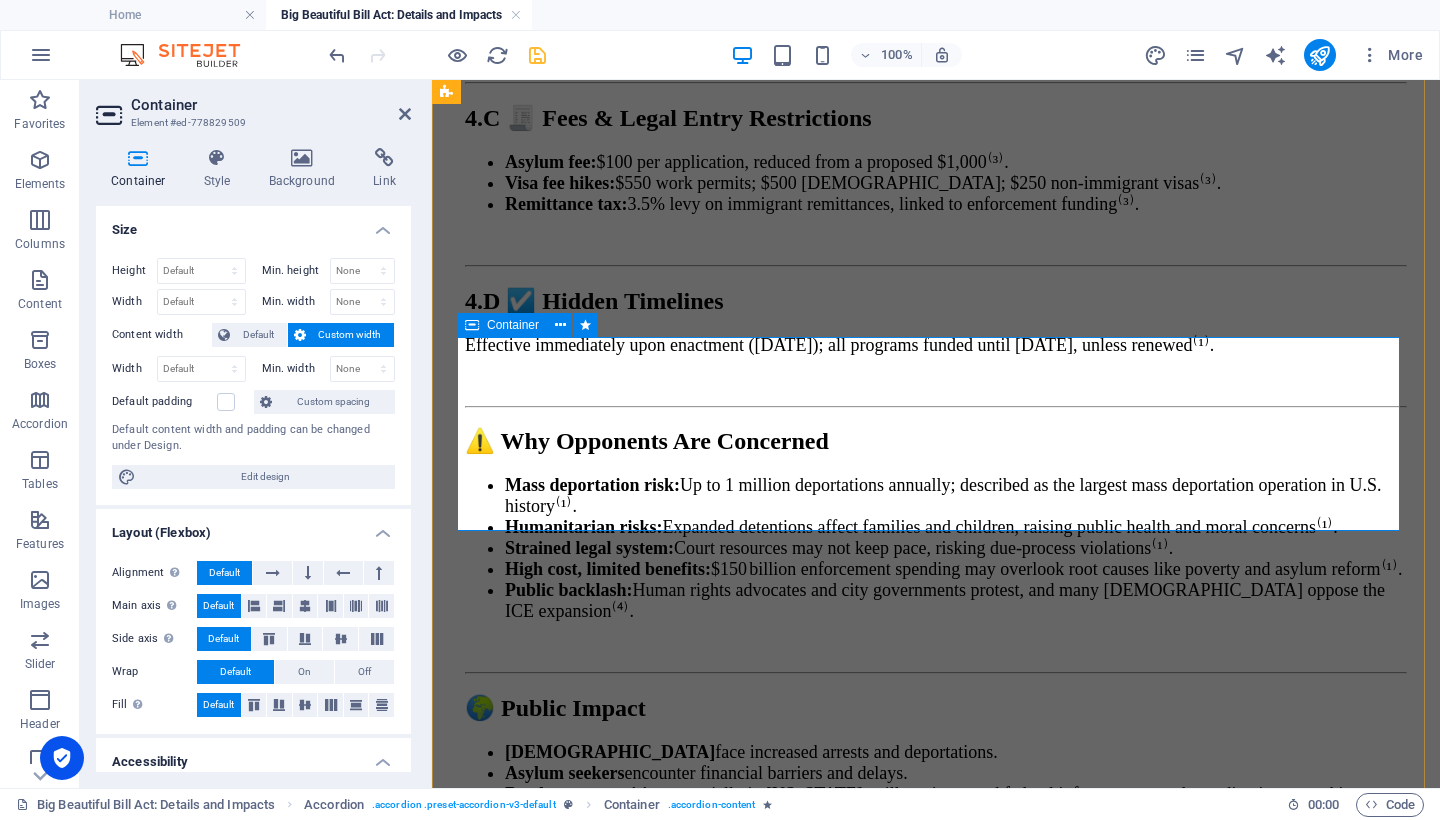 click on "Add elements" at bounding box center [877, 1572] 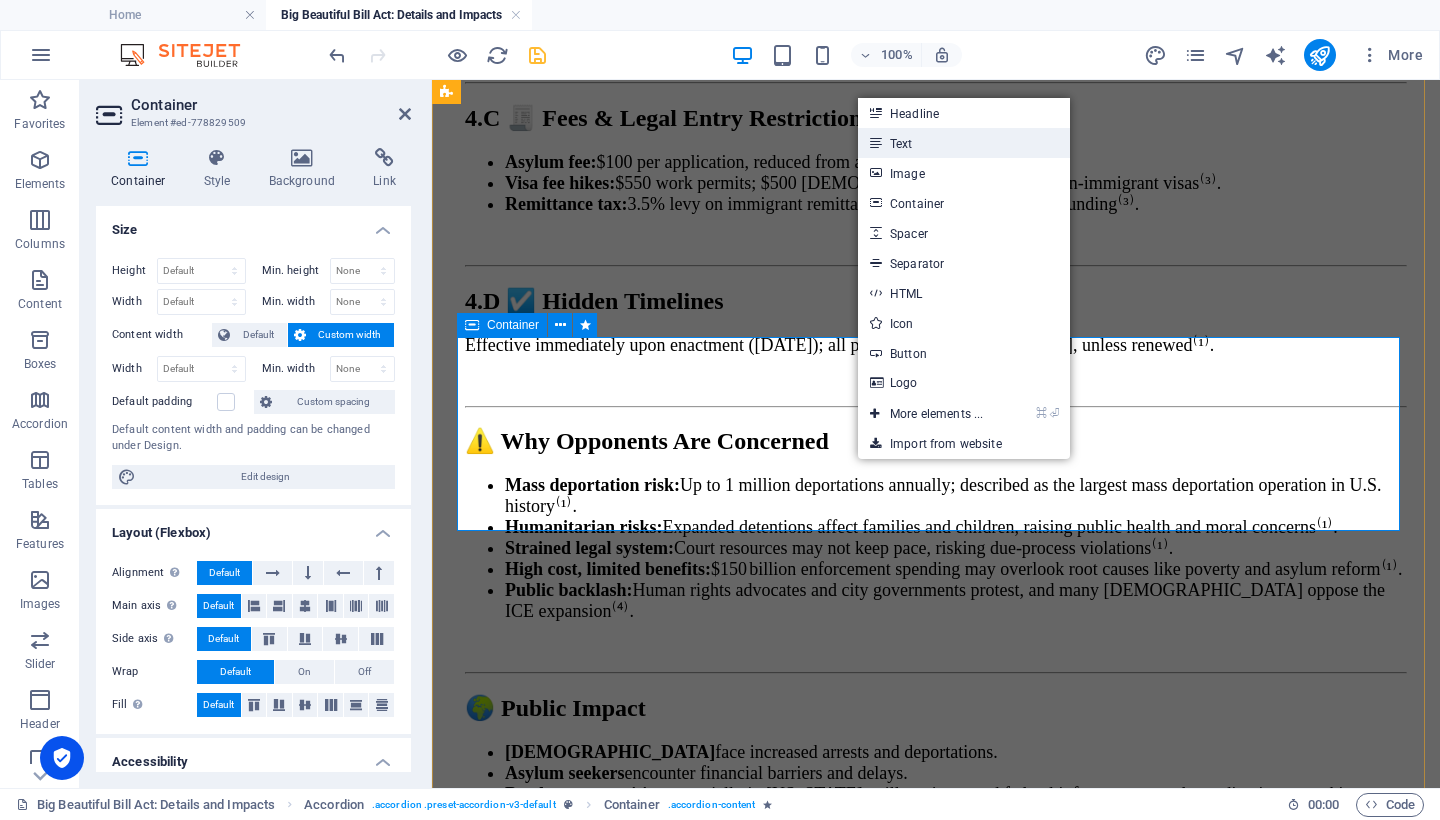 click on "Text" at bounding box center (964, 143) 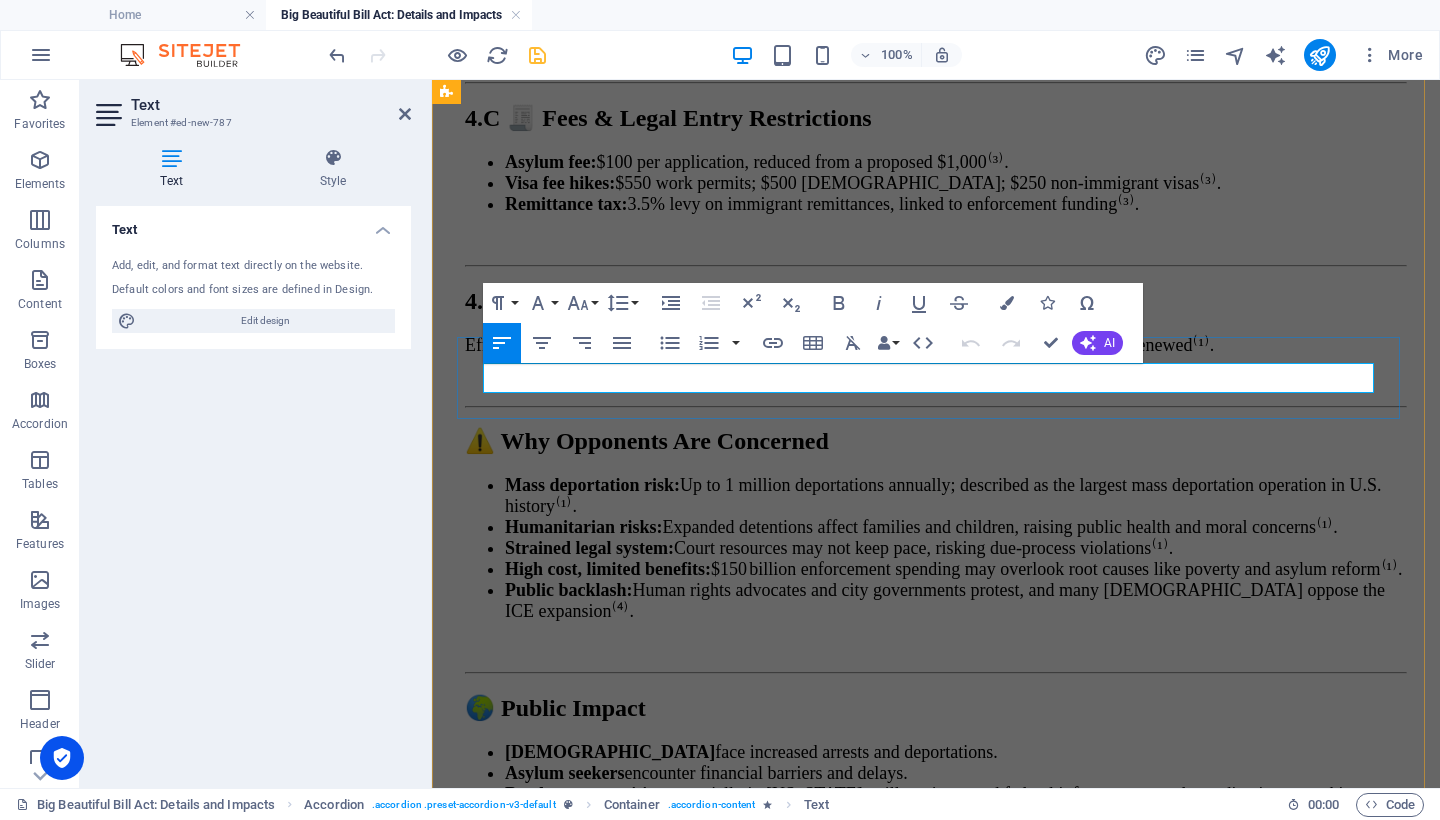 click on "New text element" at bounding box center [936, 1496] 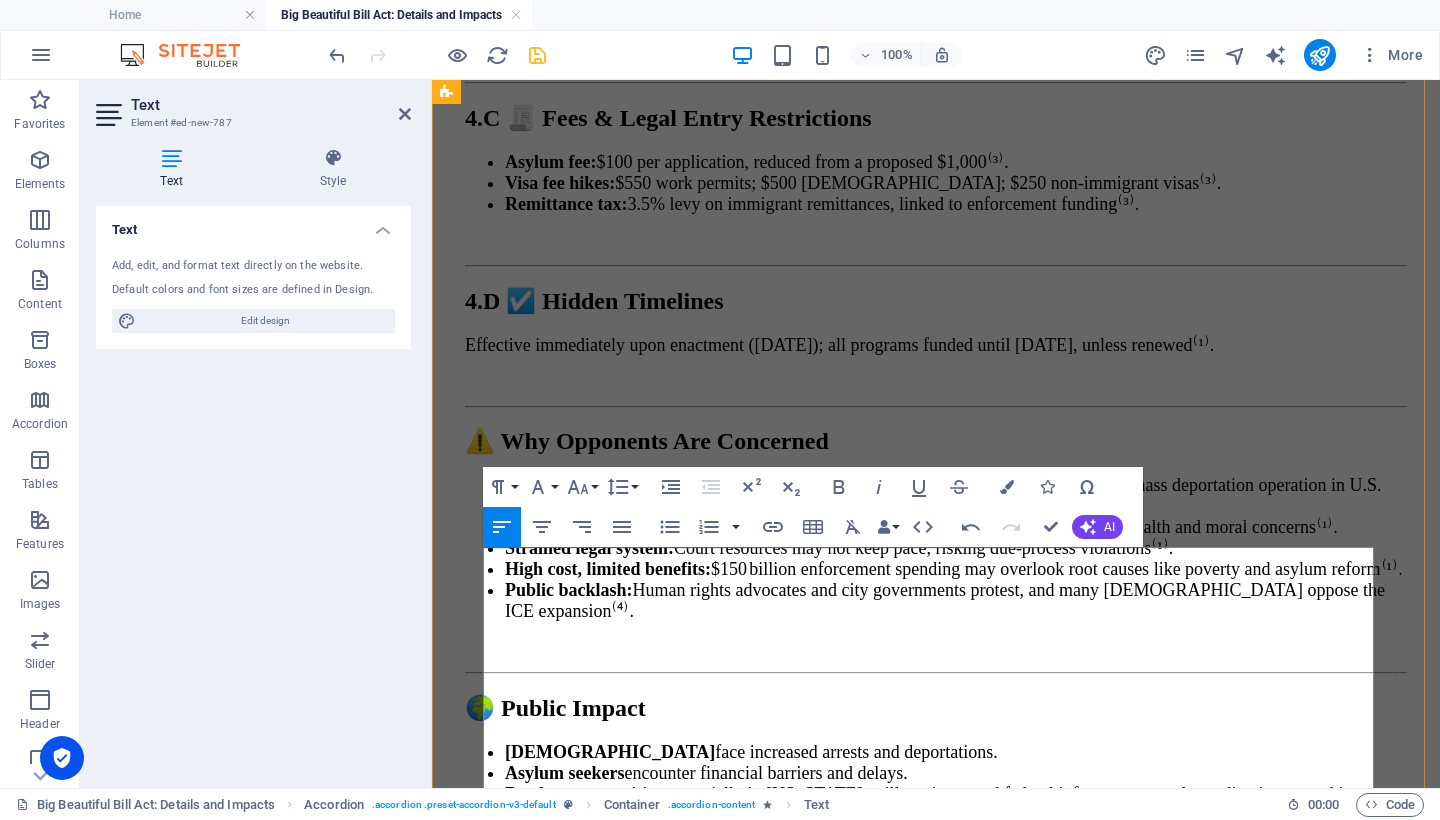 scroll, scrollTop: 12267, scrollLeft: 0, axis: vertical 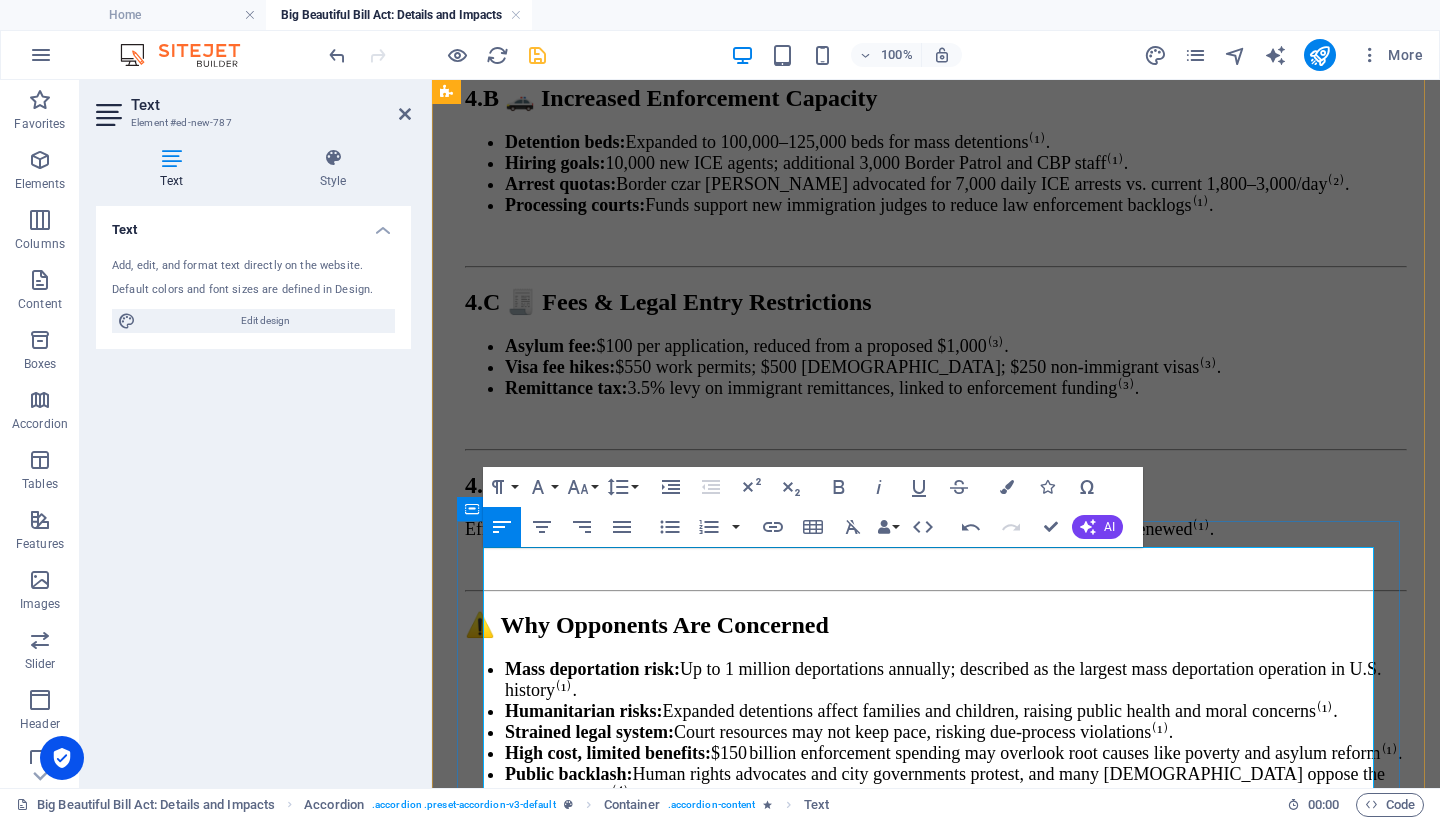 drag, startPoint x: 1036, startPoint y: 598, endPoint x: 466, endPoint y: 561, distance: 571.1996 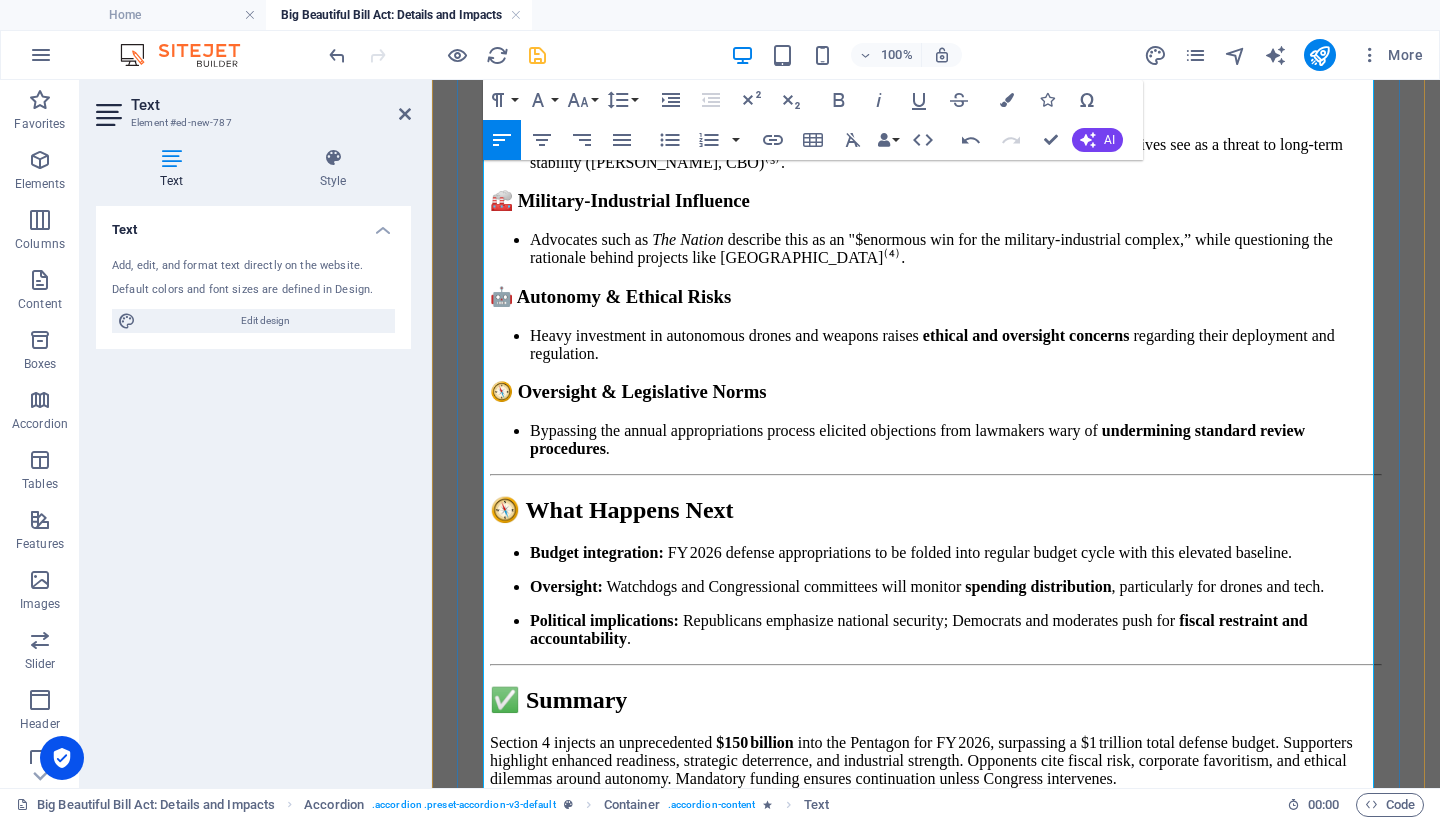scroll, scrollTop: 15295, scrollLeft: 0, axis: vertical 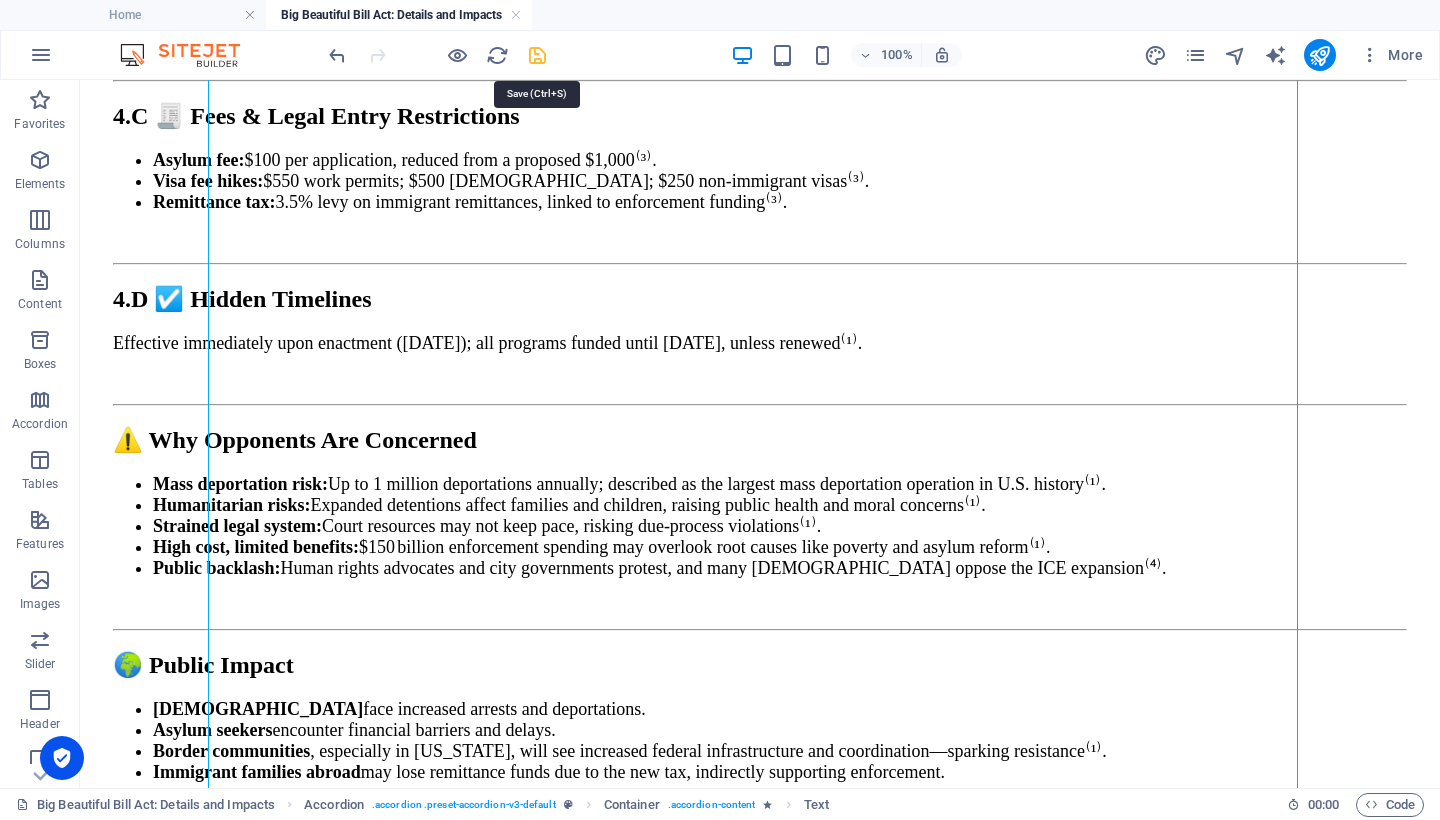 click at bounding box center (537, 55) 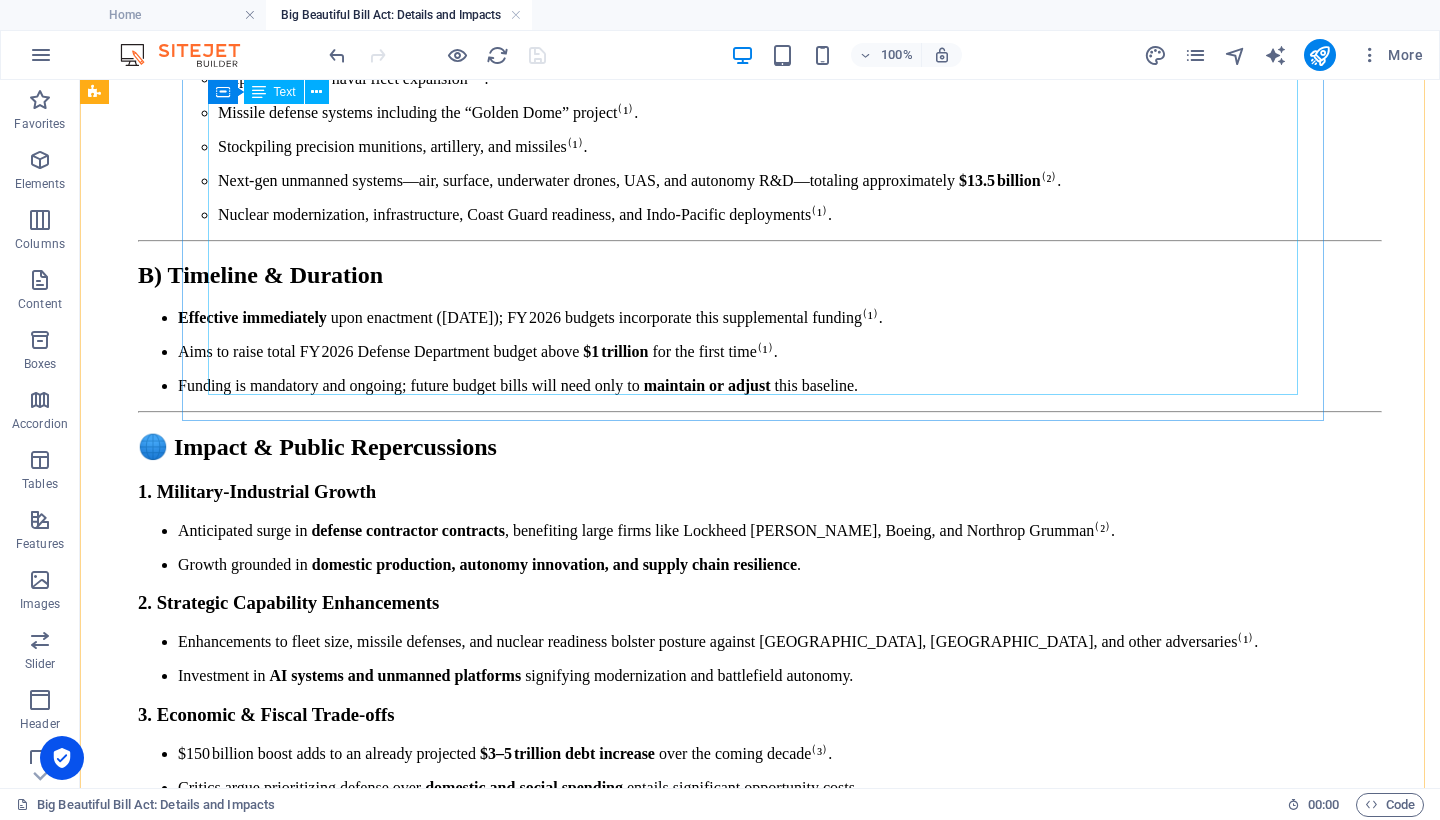 scroll, scrollTop: 13848, scrollLeft: 0, axis: vertical 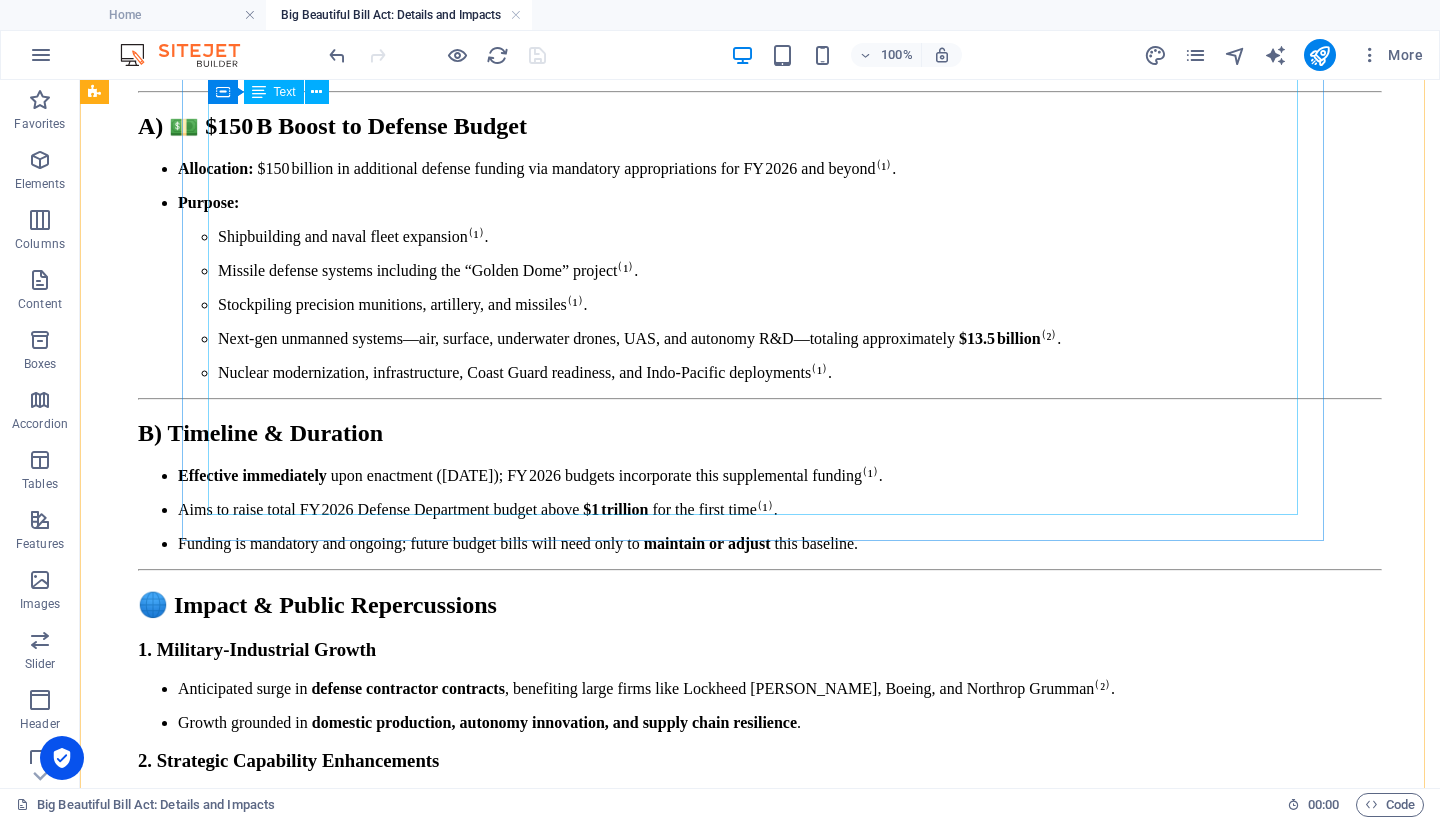 click on "A) 💵 $150 B Boost to Defense Budget Allocation:   $150 billion in additional defense funding via mandatory appropriations for FY 2026 and beyond⁽¹⁾. Purpose: Shipbuilding and naval fleet expansion⁽¹⁾. Missile defense systems including the “Golden Dome” project⁽¹⁾. Stockpiling precision munitions, artillery, and missiles⁽¹⁾. Next-gen unmanned systems—air, surface, underwater drones, UAS, and autonomy R&D—totaling approximately   $13.5 billion ⁽²⁾. Nuclear modernization, infrastructure, Coast Guard readiness, and Indo-Pacific deployments⁽¹⁾. B) Timeline & Duration Effective immediately   upon enactment ([DATE]); FY 2026 budgets incorporate this supplemental funding⁽¹⁾. Aims to raise total FY 2026 Defense Department budget above   $1 trillion   for the first time⁽¹⁾. Funding is mandatory and ongoing; future budget bills will need only to   maintain or adjust   this baseline. 🌐 Impact & Public Repercussions Anticipated surge in ." at bounding box center (760, 988) 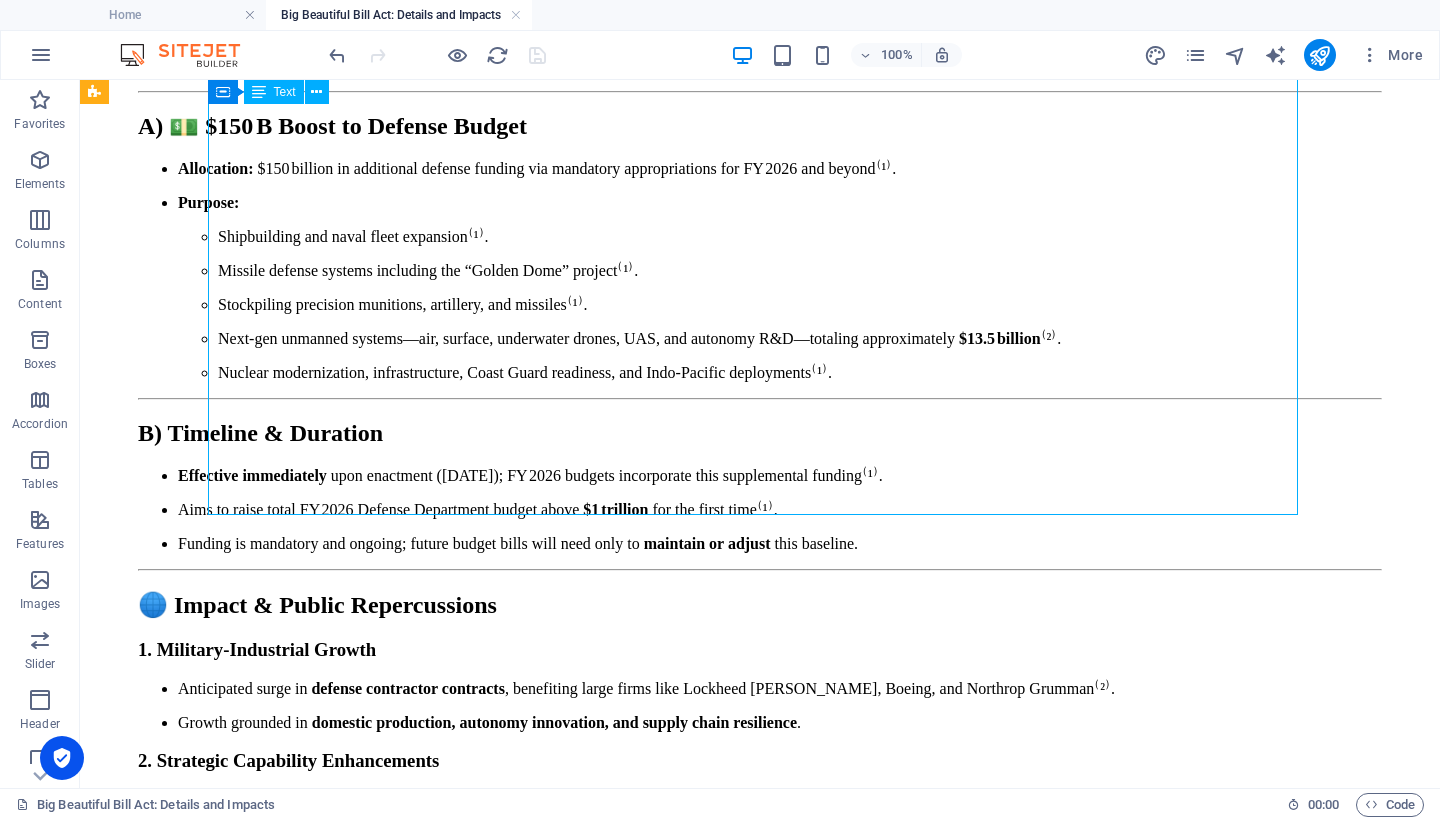 click on "A) 💵 $150 B Boost to Defense Budget Allocation:   $150 billion in additional defense funding via mandatory appropriations for FY 2026 and beyond⁽¹⁾. Purpose: Shipbuilding and naval fleet expansion⁽¹⁾. Missile defense systems including the “Golden Dome” project⁽¹⁾. Stockpiling precision munitions, artillery, and missiles⁽¹⁾. Next-gen unmanned systems—air, surface, underwater drones, UAS, and autonomy R&D—totaling approximately   $13.5 billion ⁽²⁾. Nuclear modernization, infrastructure, Coast Guard readiness, and Indo-Pacific deployments⁽¹⁾. B) Timeline & Duration Effective immediately   upon enactment ([DATE]); FY 2026 budgets incorporate this supplemental funding⁽¹⁾. Aims to raise total FY 2026 Defense Department budget above   $1 trillion   for the first time⁽¹⁾. Funding is mandatory and ongoing; future budget bills will need only to   maintain or adjust   this baseline. 🌐 Impact & Public Repercussions Anticipated surge in ." at bounding box center [760, 988] 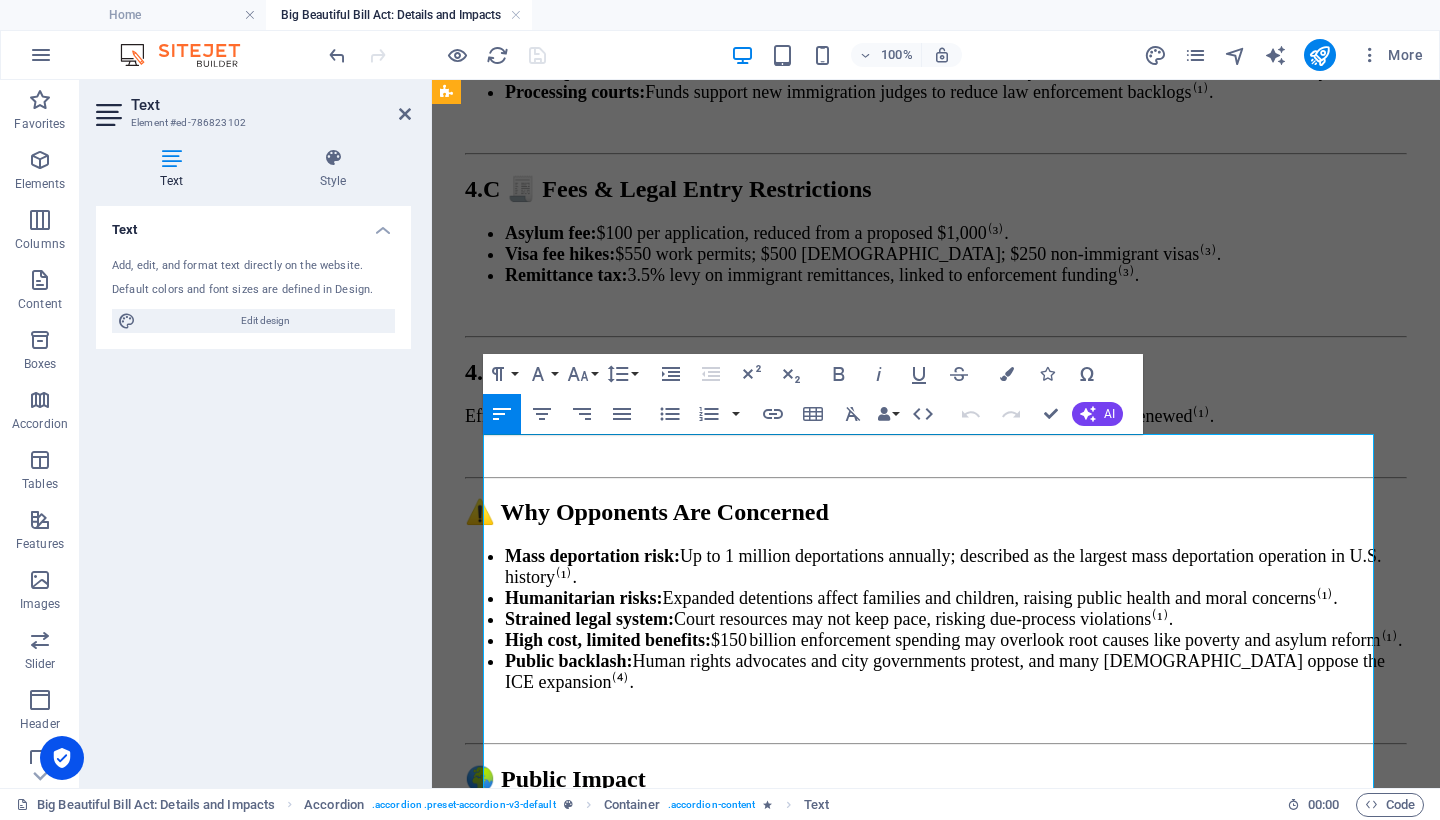 scroll, scrollTop: 12538, scrollLeft: 0, axis: vertical 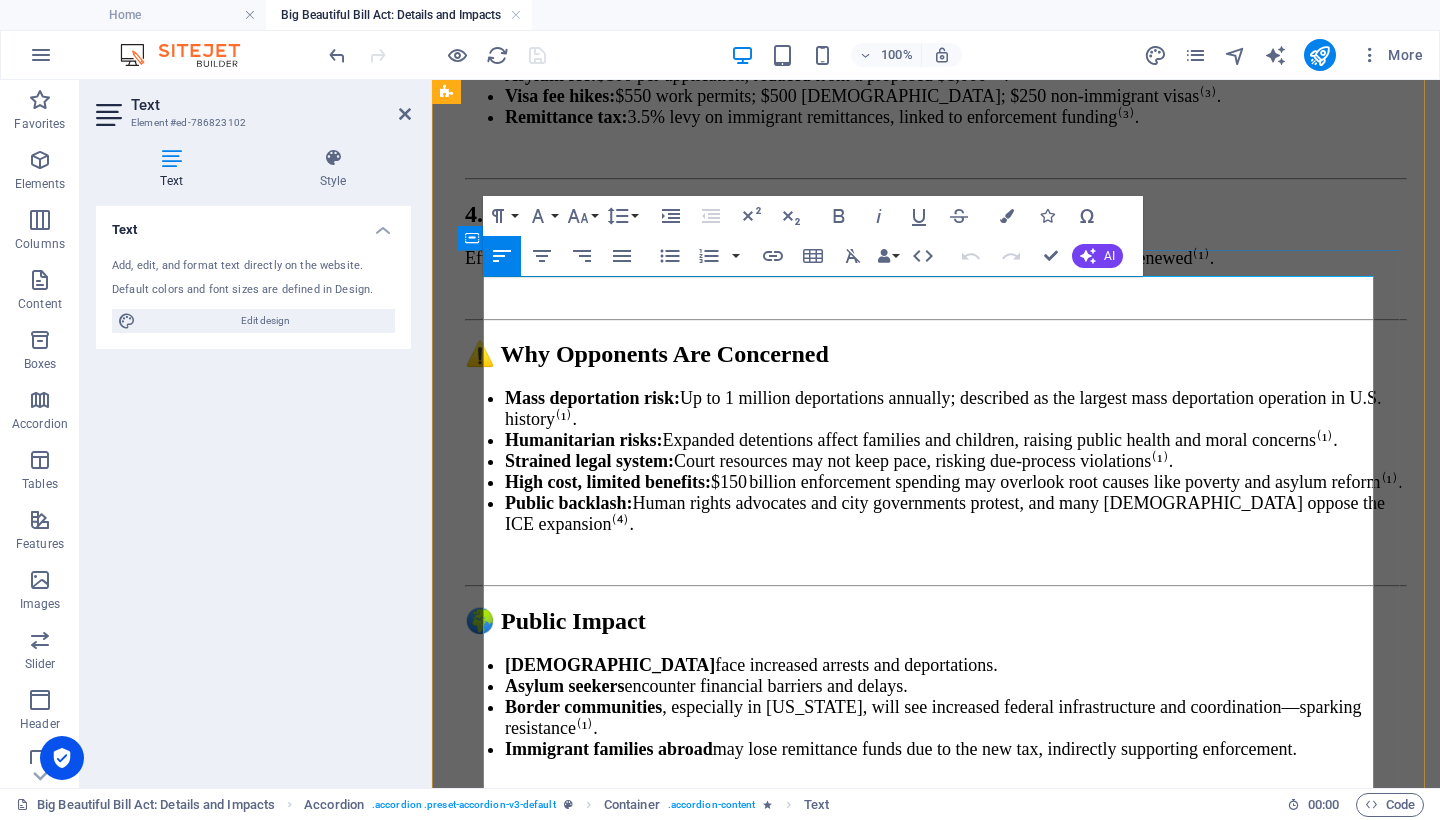 drag, startPoint x: 1087, startPoint y: 342, endPoint x: 474, endPoint y: 328, distance: 613.15985 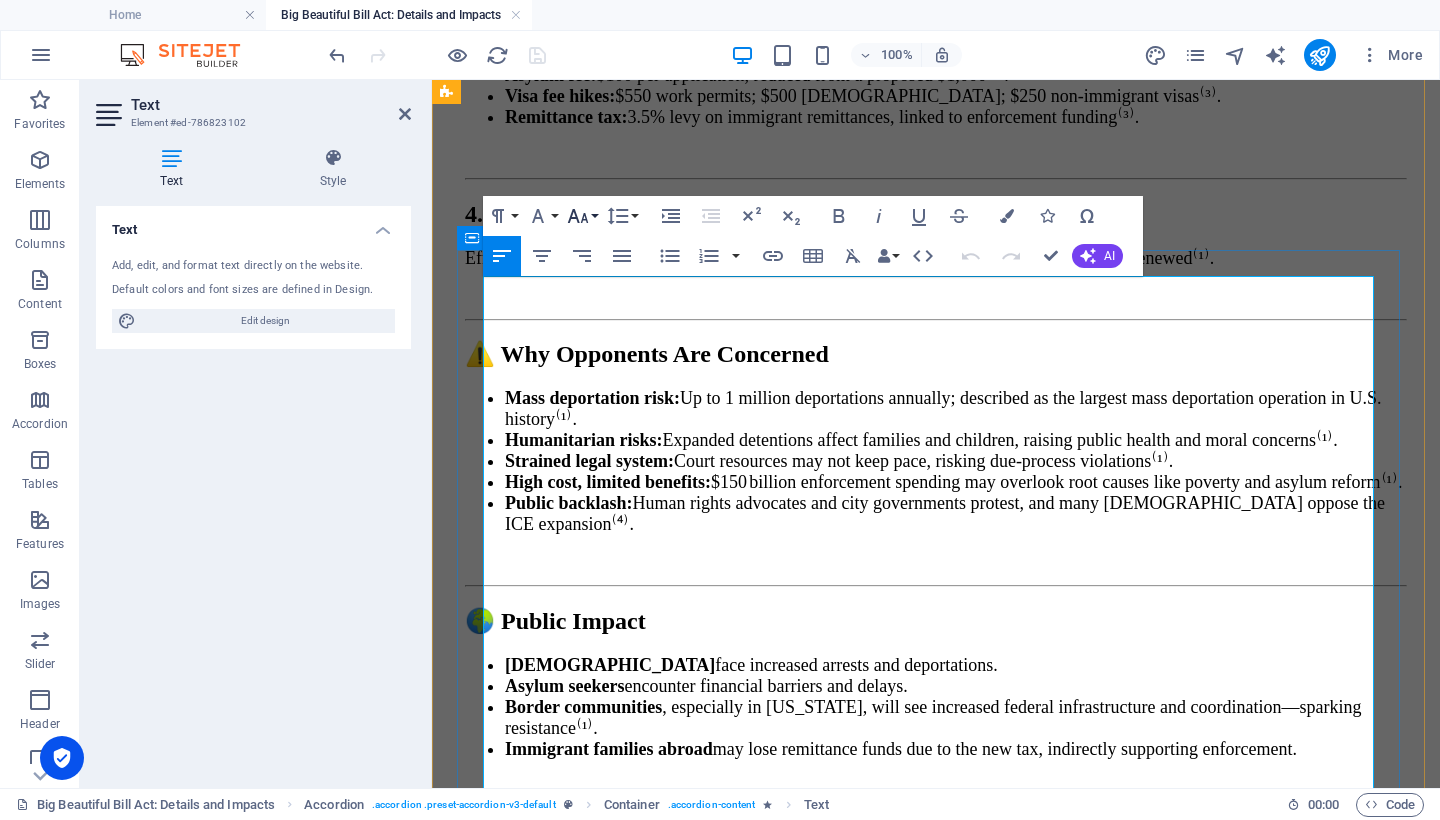 click 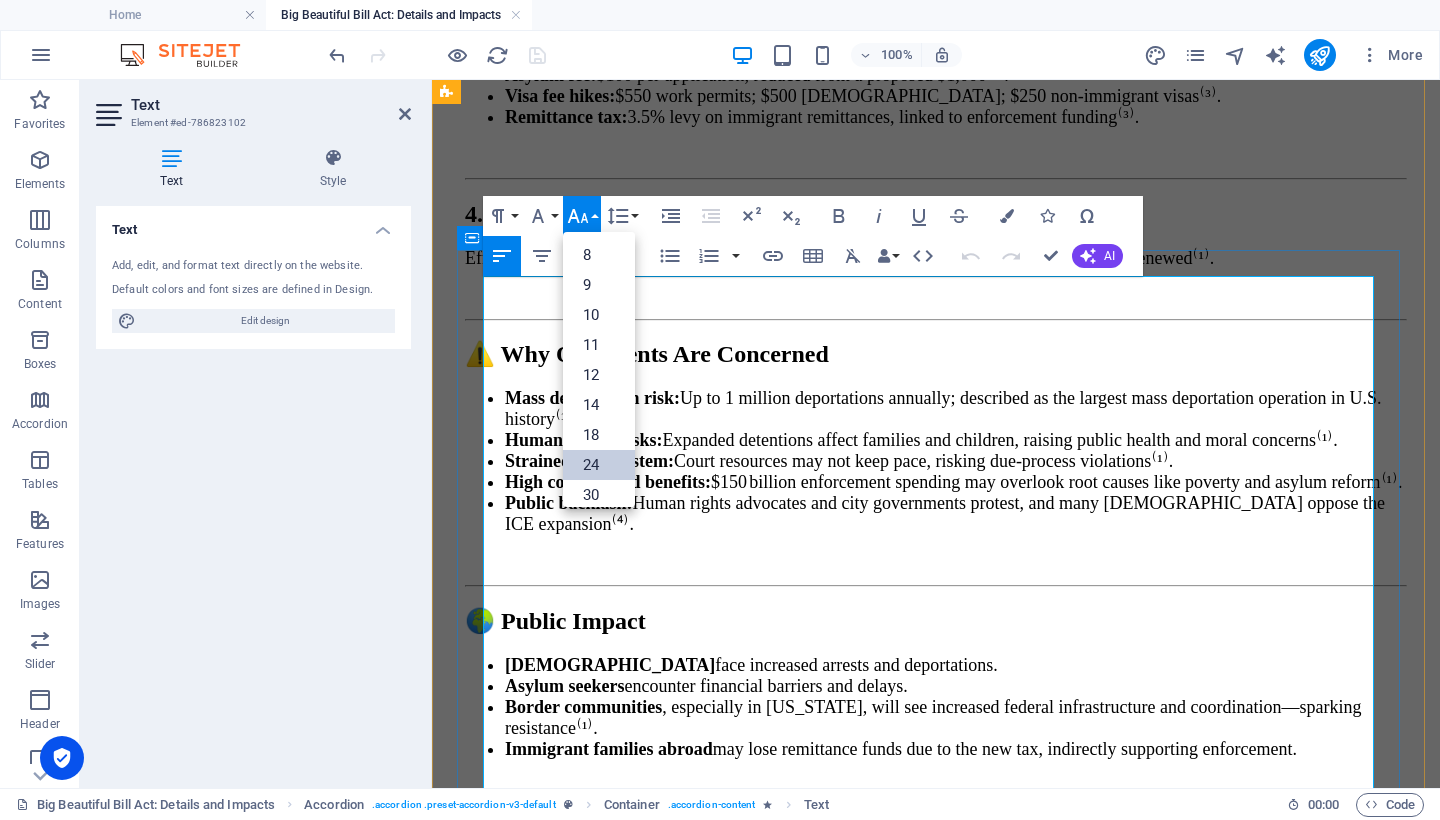 click on "24" at bounding box center (599, 465) 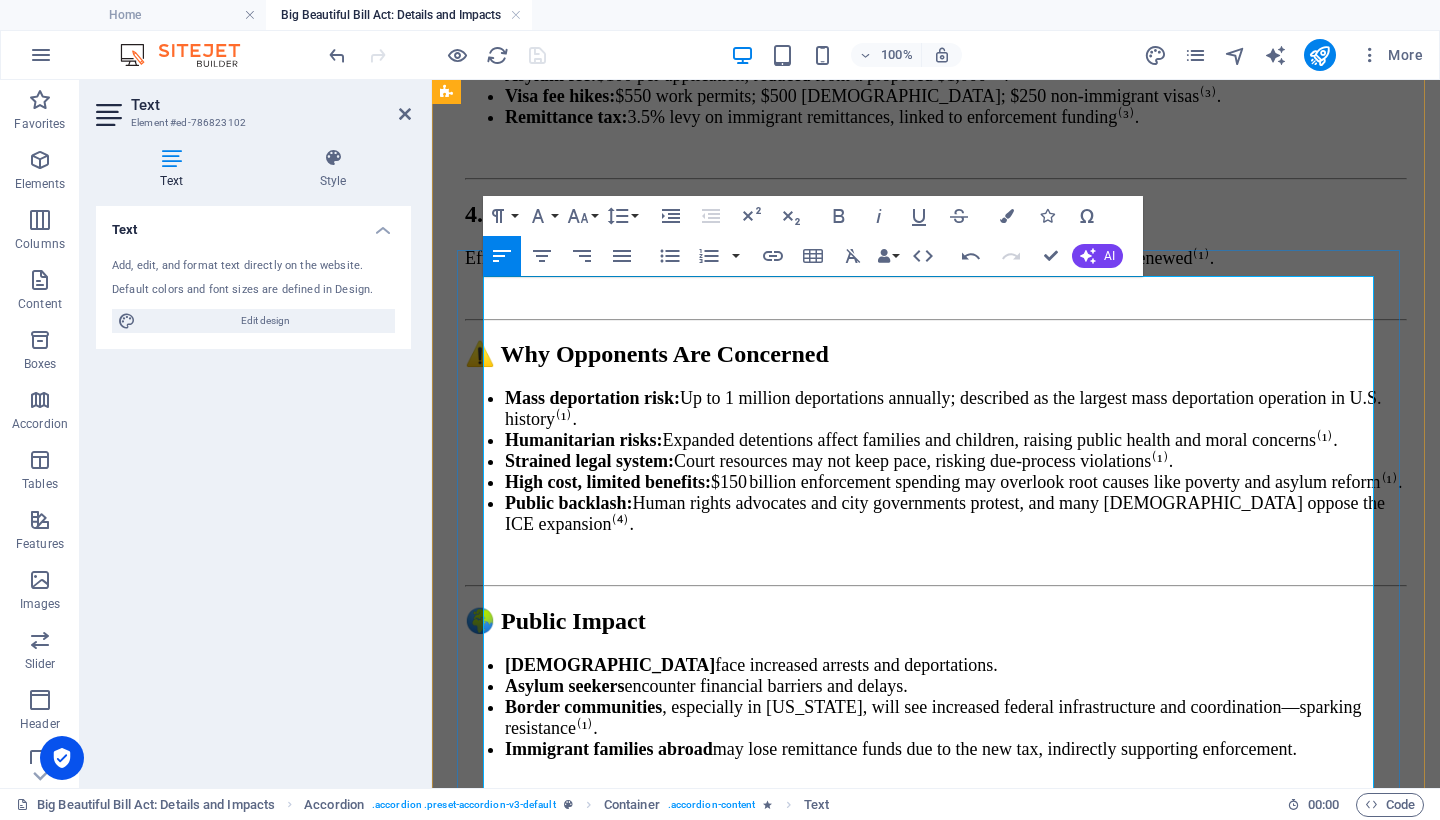 click on "Allocation:" at bounding box center [568, 1512] 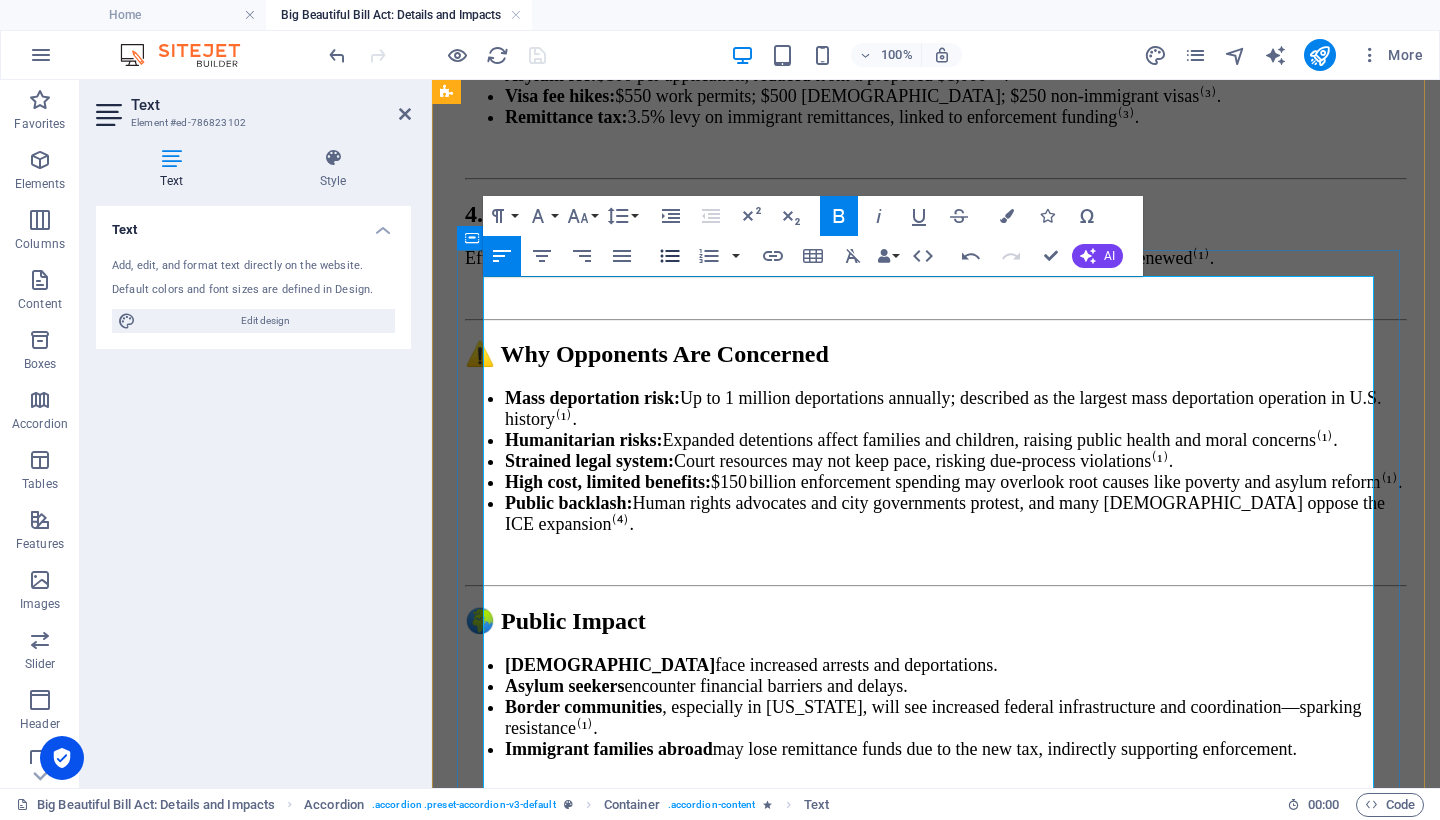 click 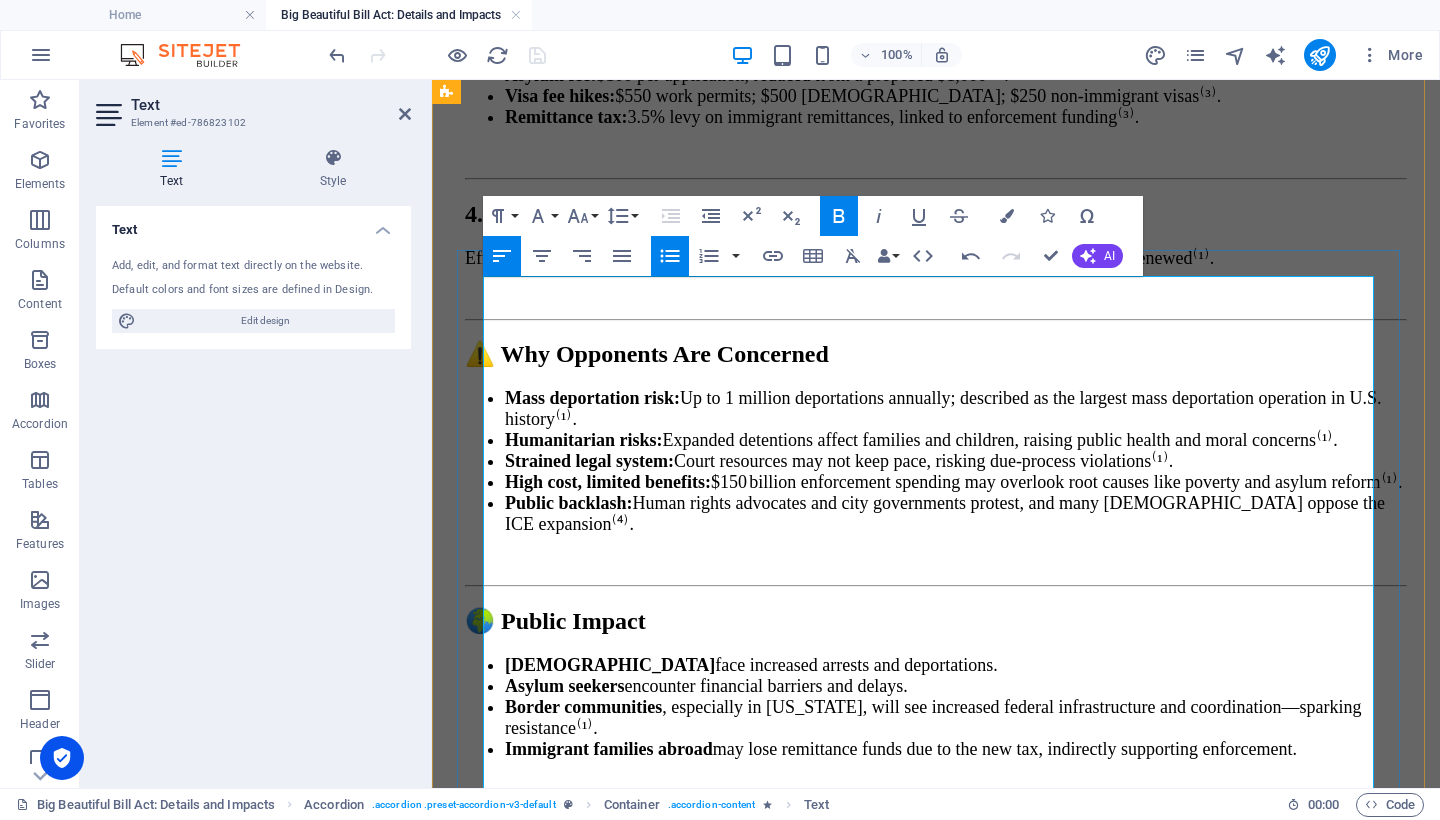 click on "Purpose:" at bounding box center (560, 1546) 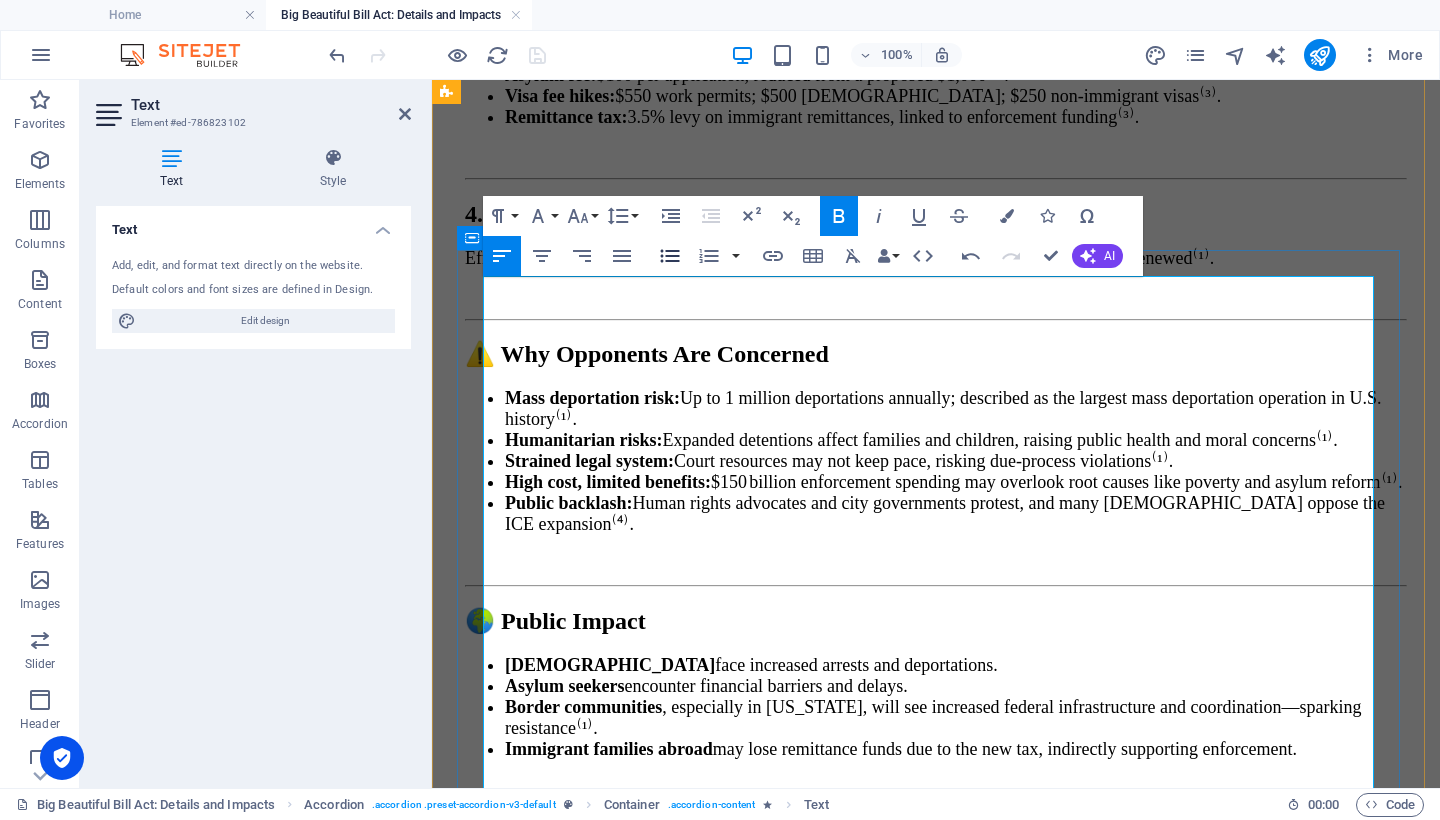 click 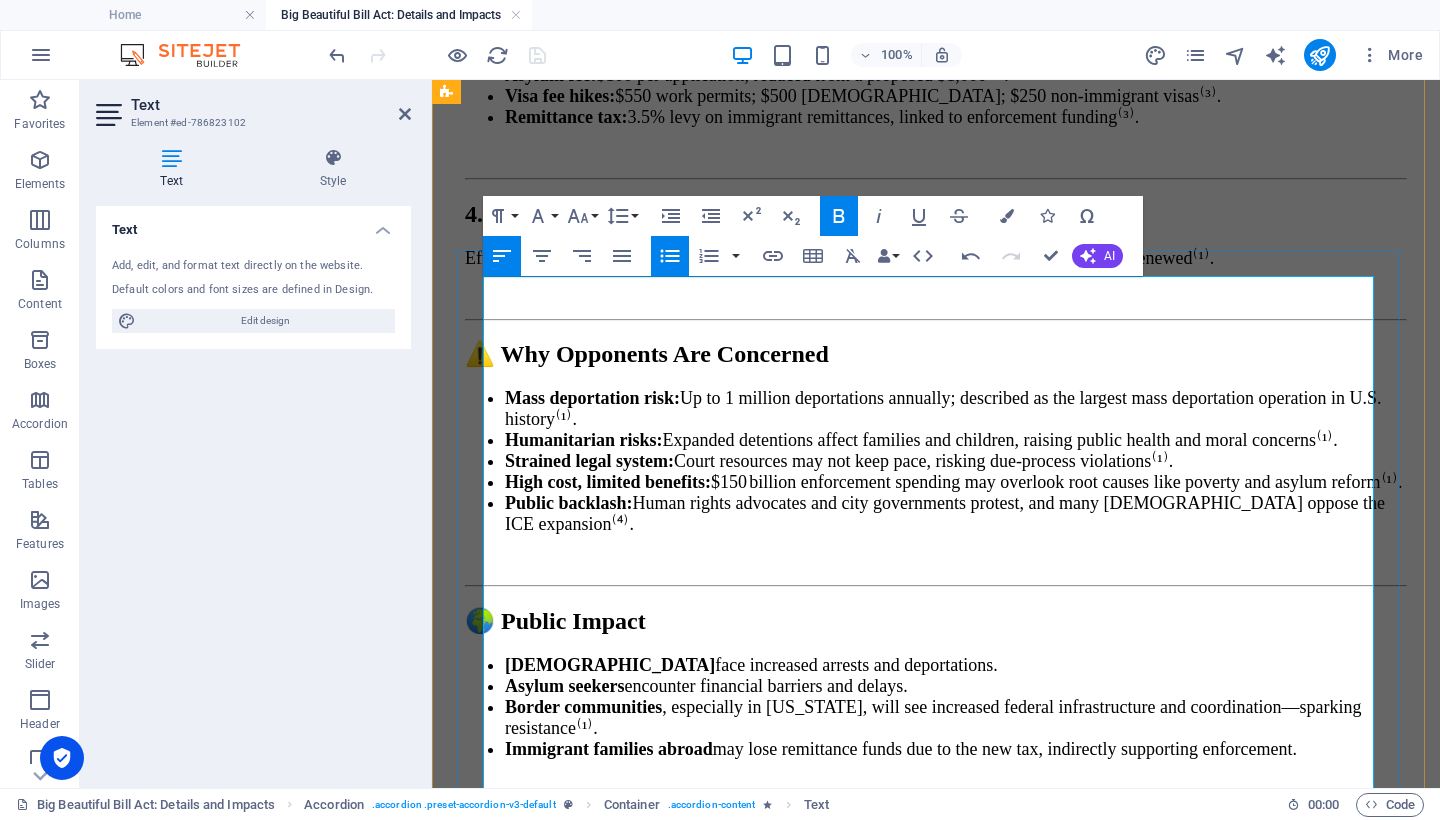 click on "Shipbuilding and naval fleet expansion⁽¹⁾." at bounding box center (956, 1565) 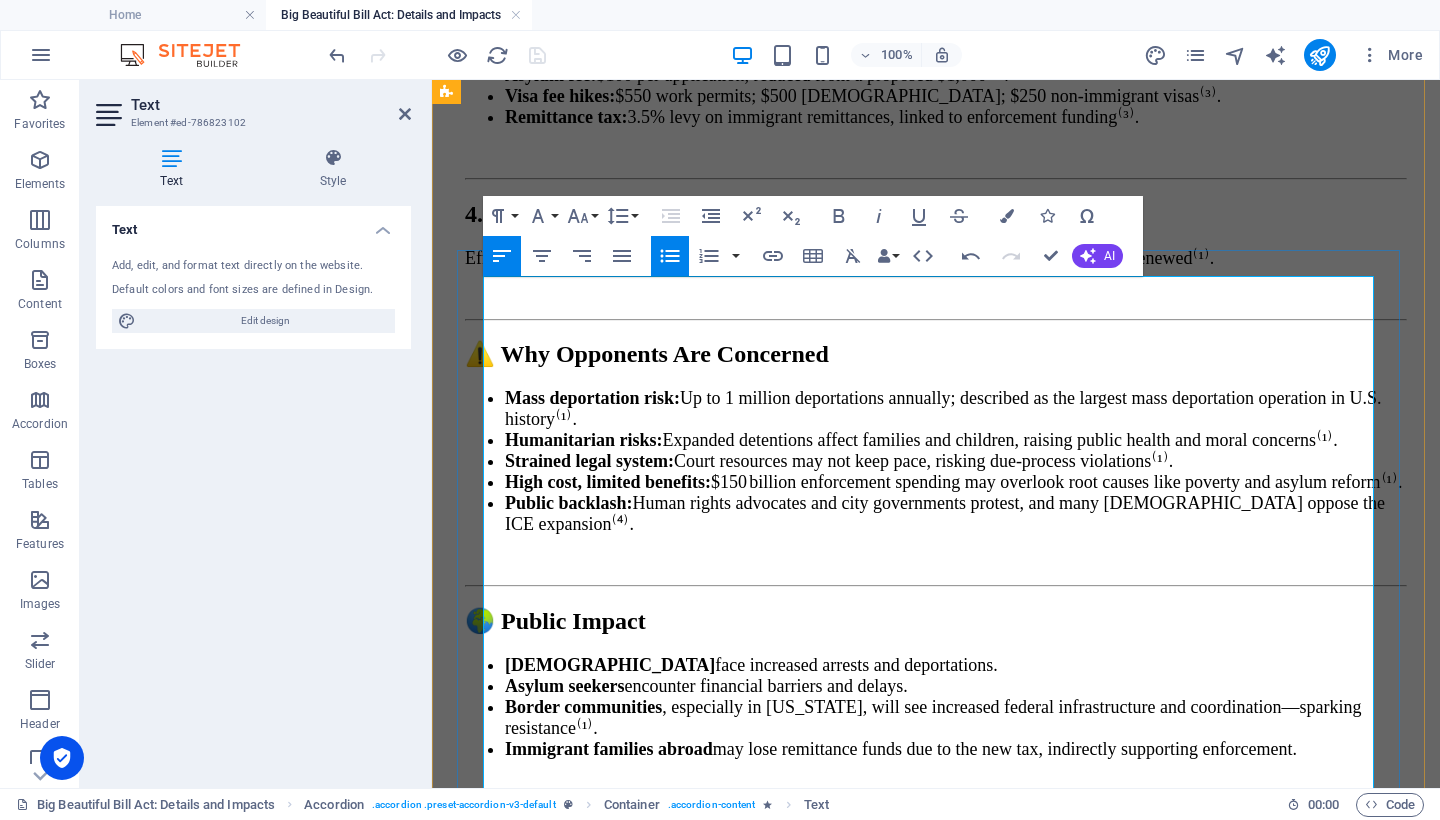 click on "Missile defense systems including the “Golden Dome” project⁽¹⁾." at bounding box center (956, 1583) 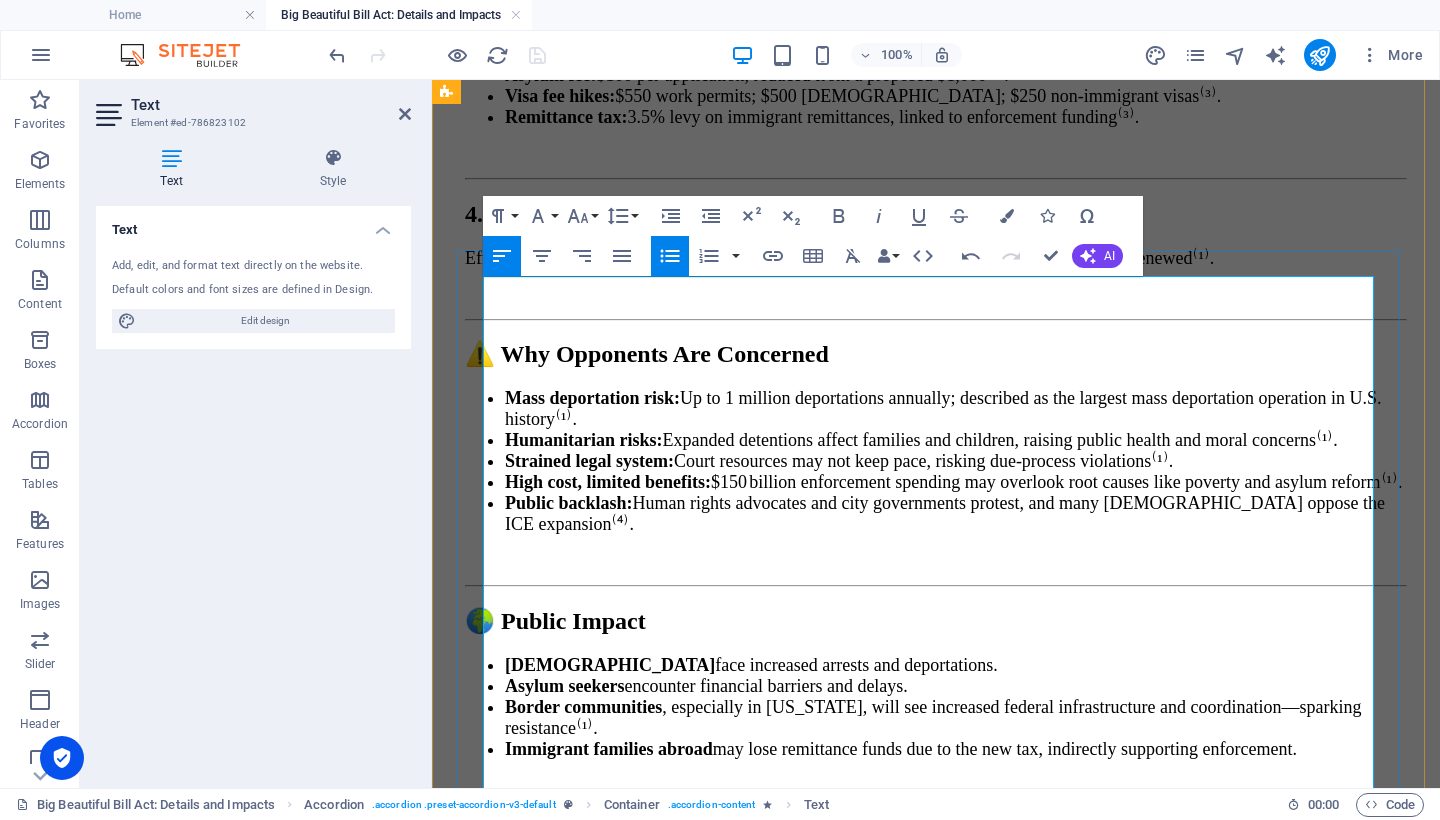 click on "Stockpiling precision munitions, artillery, and missiles⁽¹⁾." at bounding box center (956, 1601) 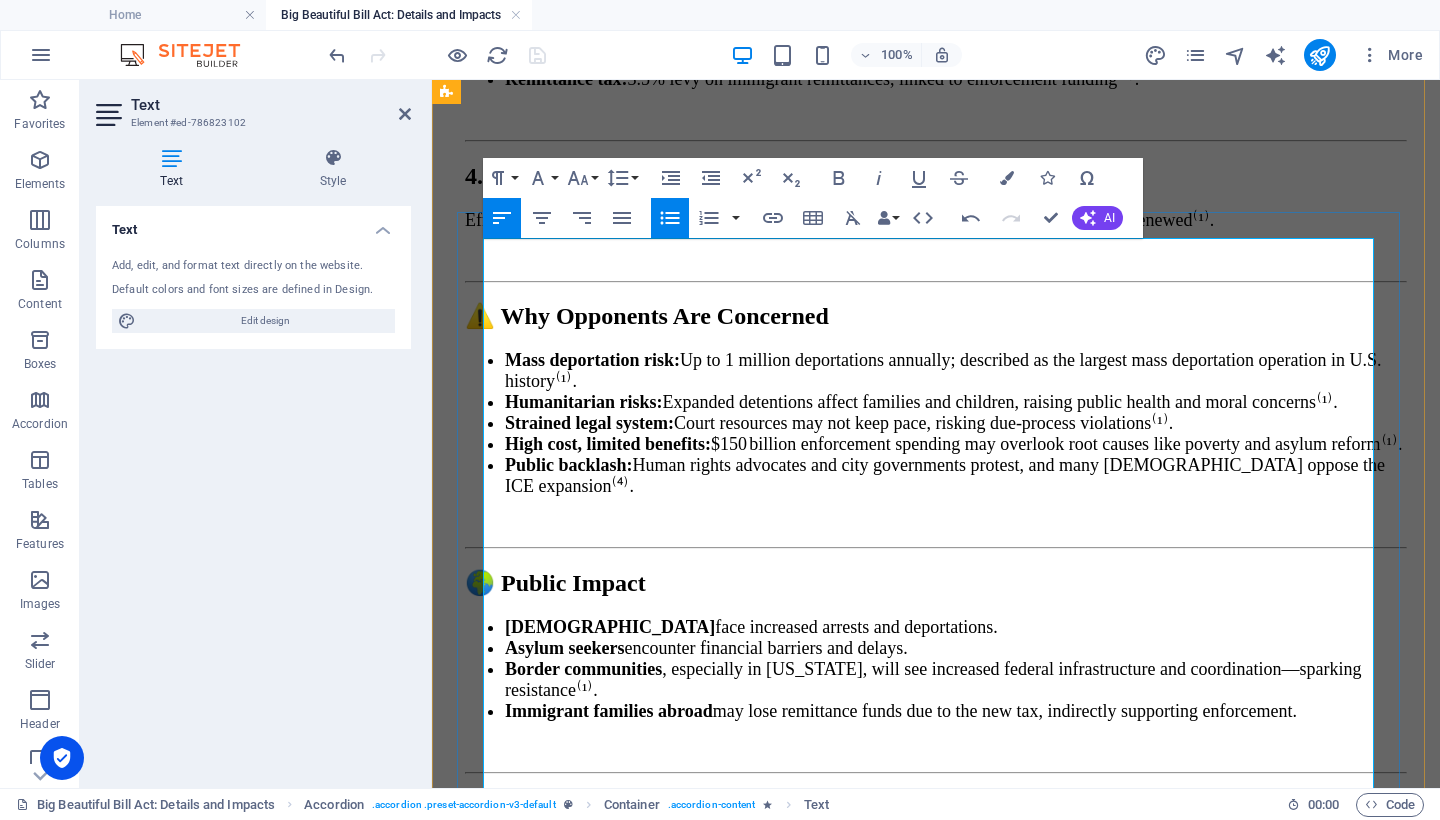 click on "Next-gen unmanned systems—air, surface, underwater drones, UAS, and autonomy R&D—totaling approximately   $13.5 billion ⁽²⁾." at bounding box center (956, 1581) 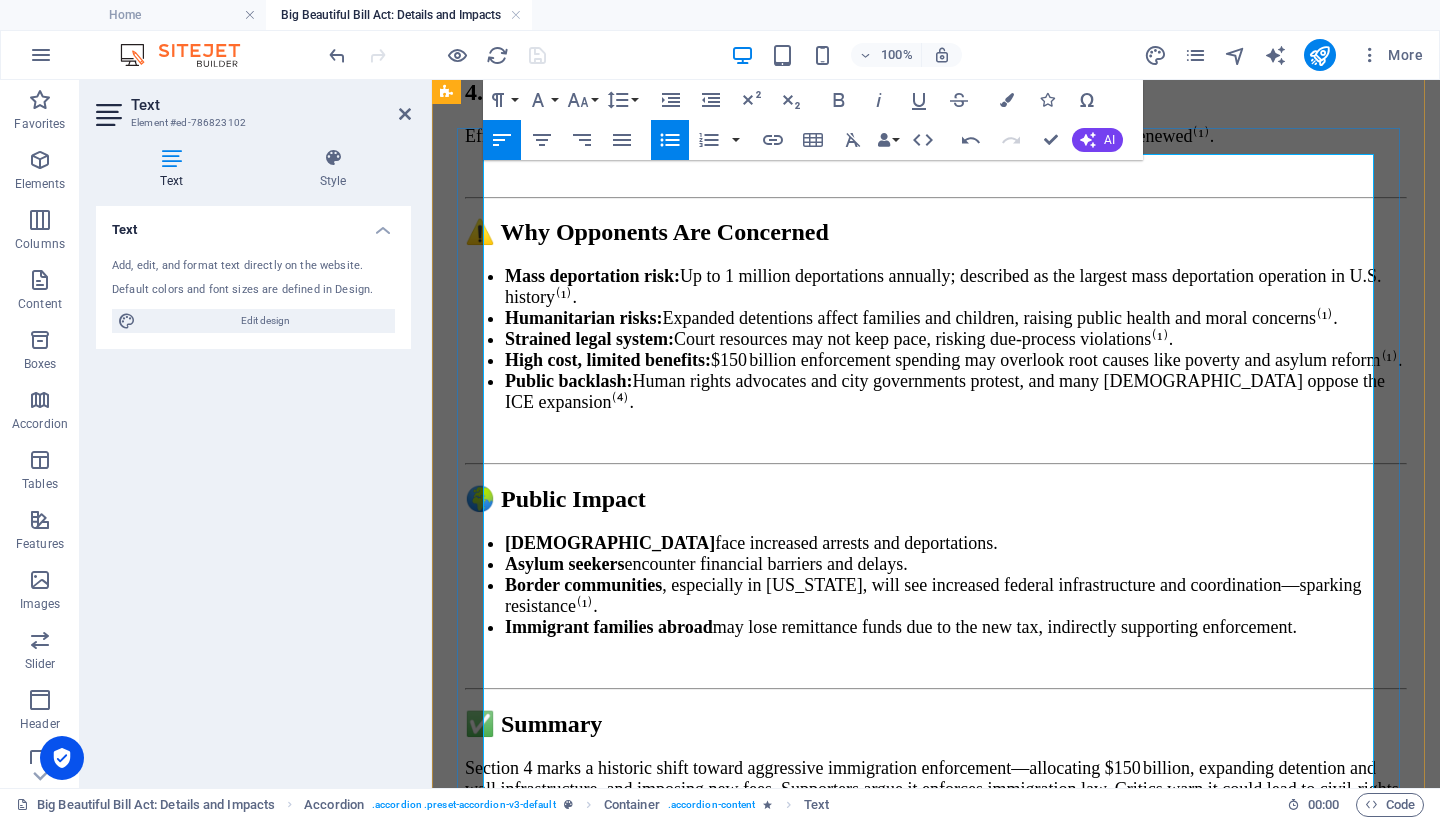scroll, scrollTop: 12678, scrollLeft: 0, axis: vertical 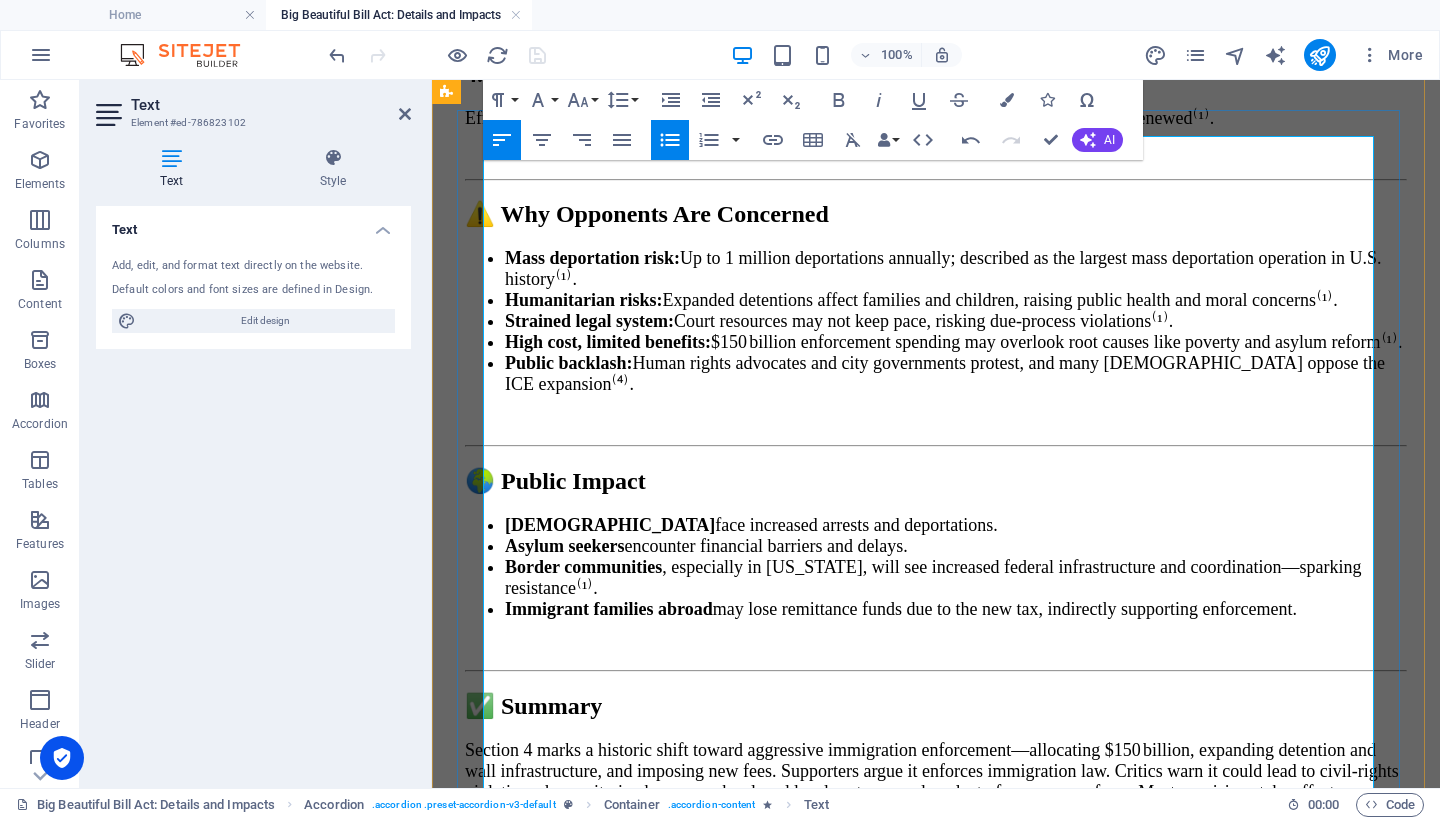 click on "Nuclear modernization, infrastructure, Coast Guard readiness, and Indo-Pacific deployments⁽¹⁾." at bounding box center (956, 1515) 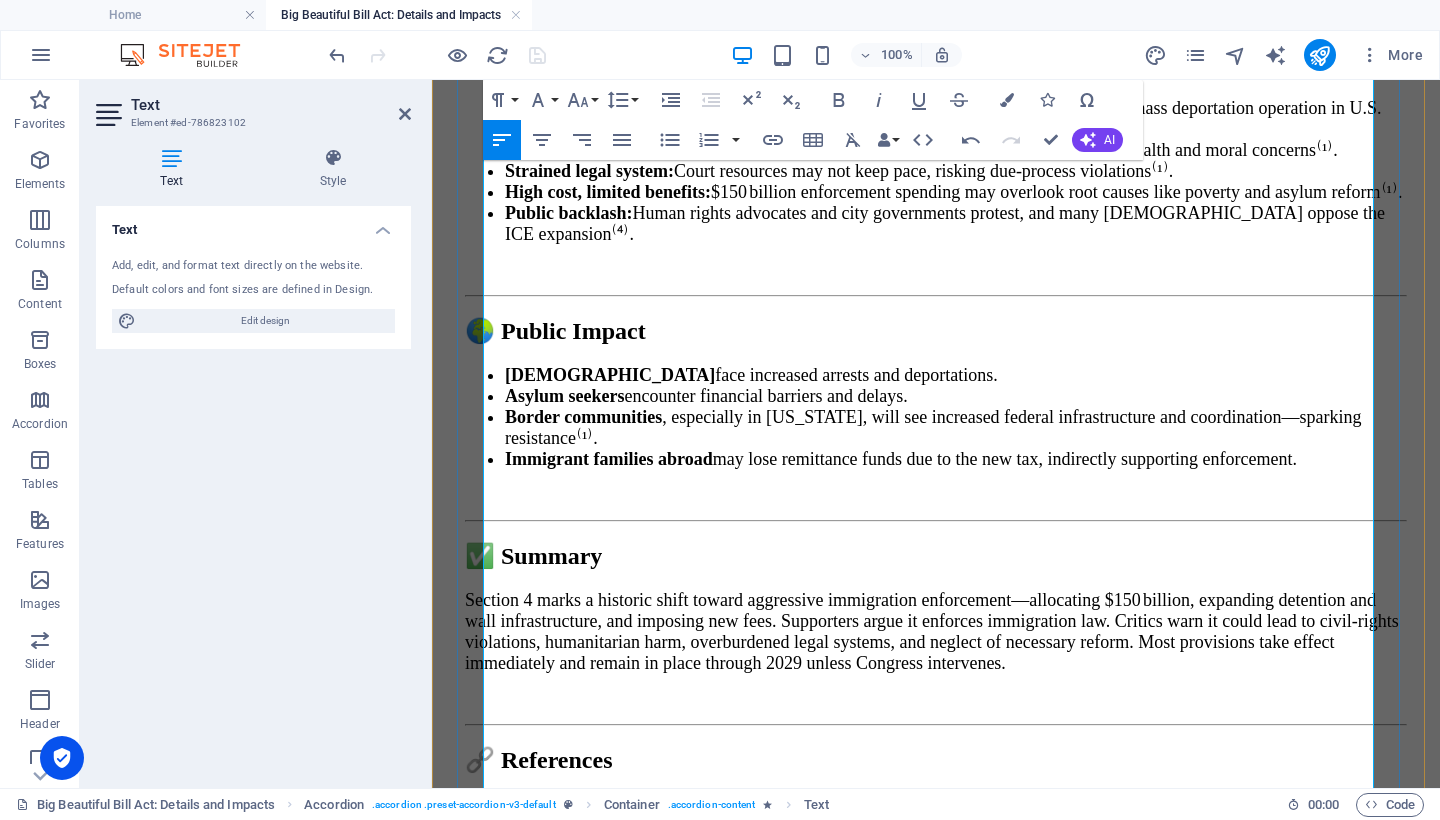 scroll, scrollTop: 12956, scrollLeft: 0, axis: vertical 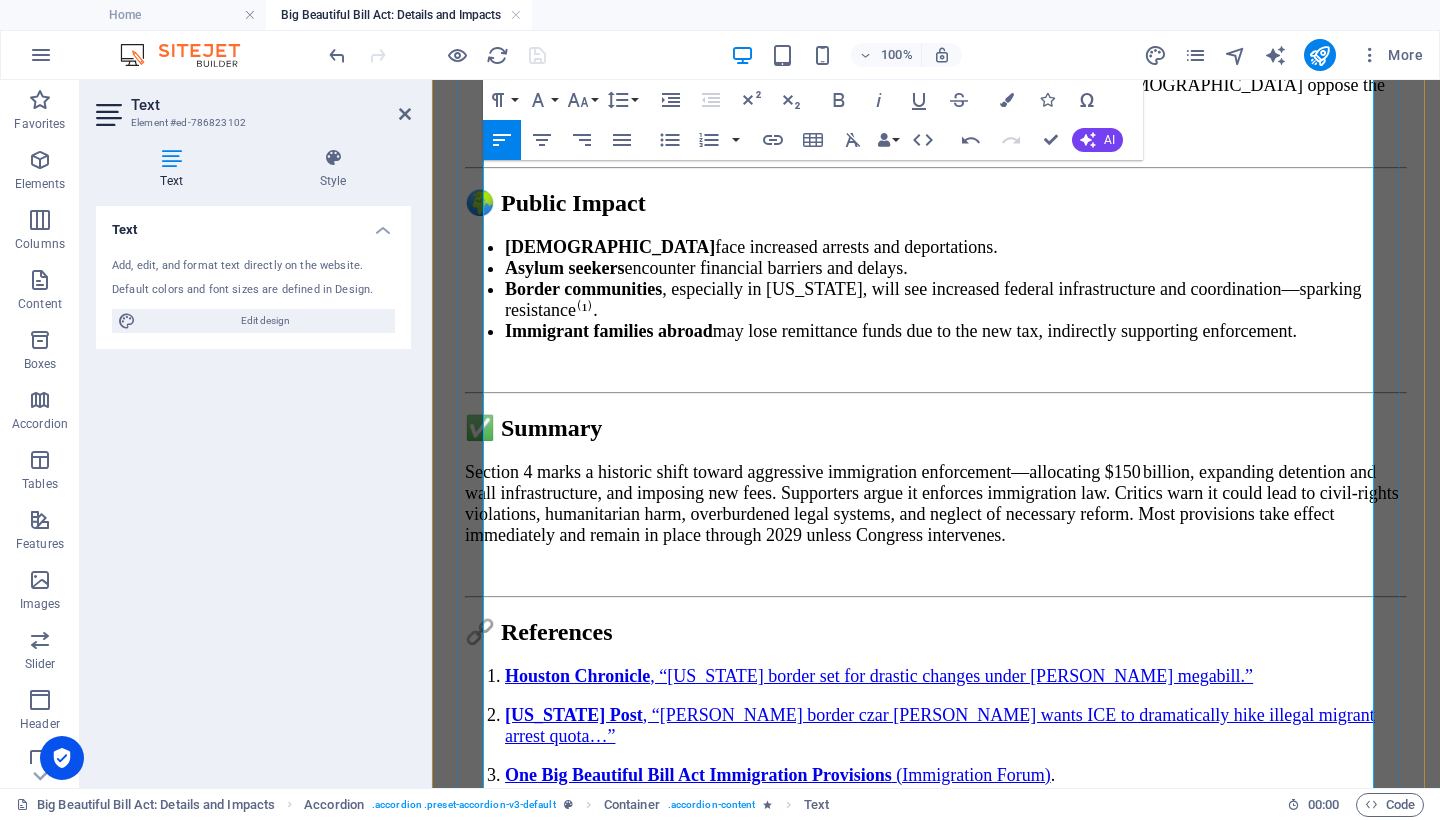 click on "Effective immediately   upon enactment ([DATE]); FY 2026 budgets incorporate this supplemental funding⁽¹⁾. Aims to raise total FY 2026 Defense Department budget above   $1 trillion   for the first time⁽¹⁾. Funding is mandatory and ongoing; future budget bills will need only to   maintain or adjust   this baseline." at bounding box center [936, 1392] 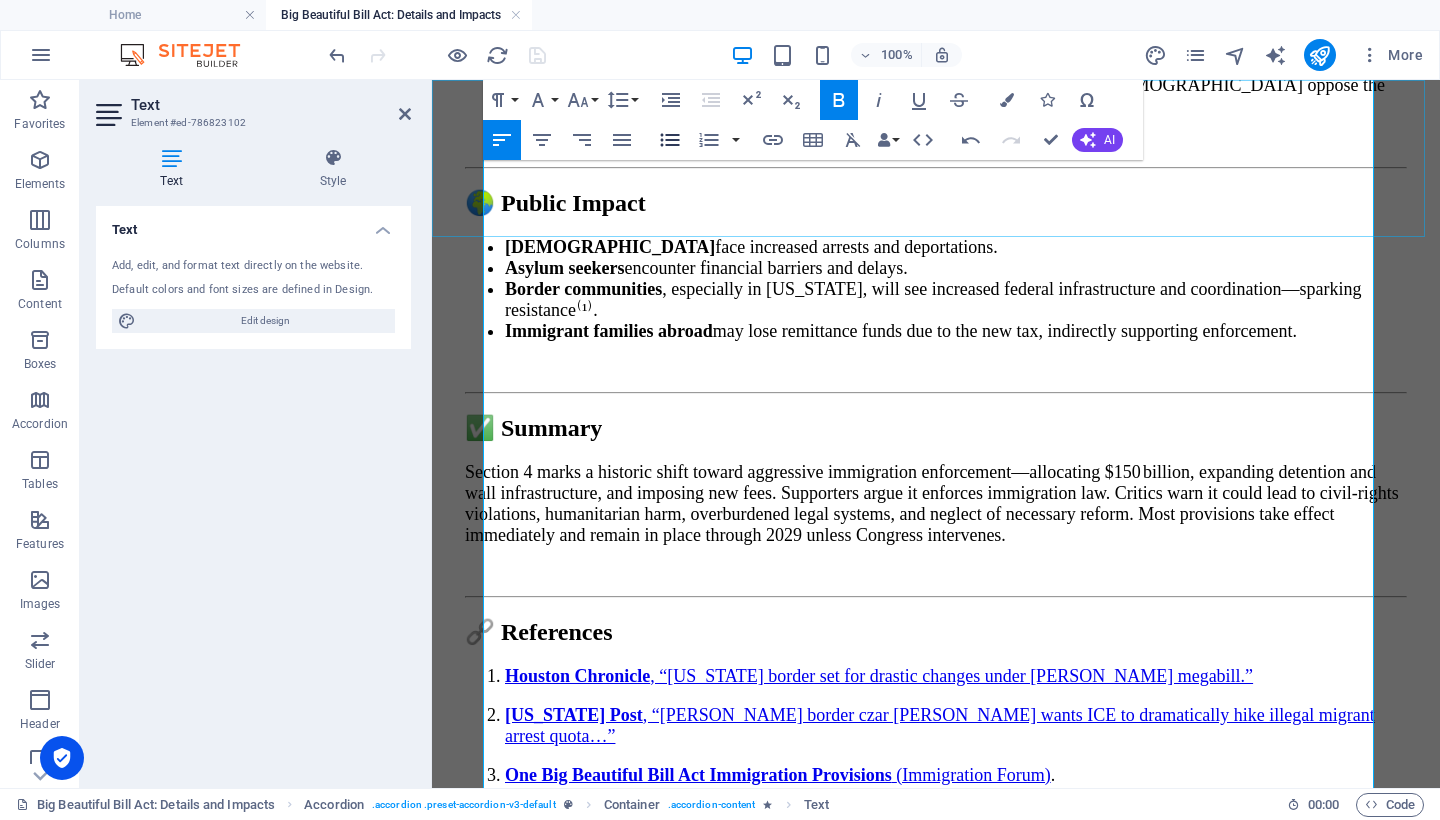 click 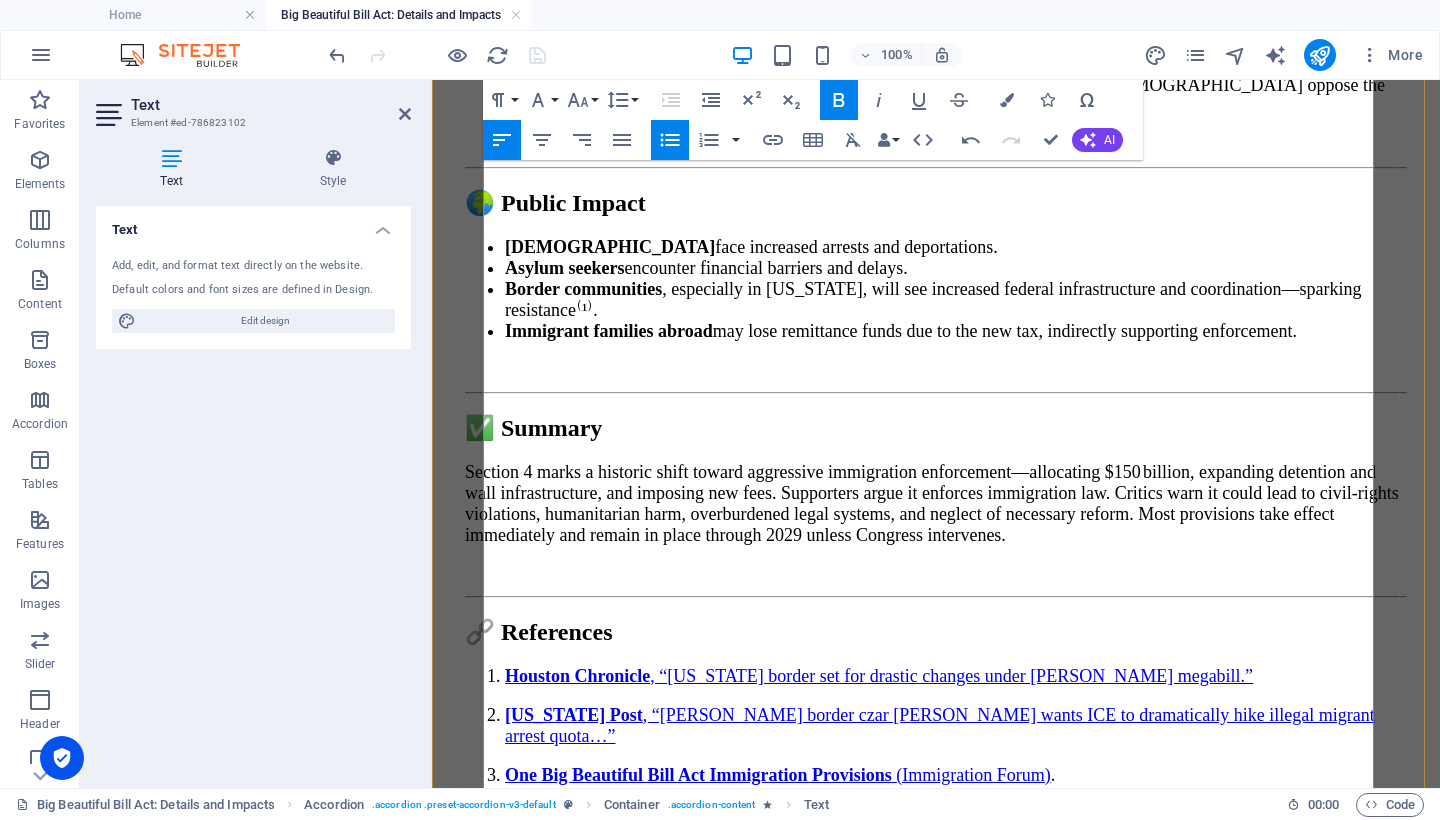 click on "Aims to raise total FY 2026 Defense Department budget above   $1 trillion   for the first time⁽¹⁾." at bounding box center [956, 1392] 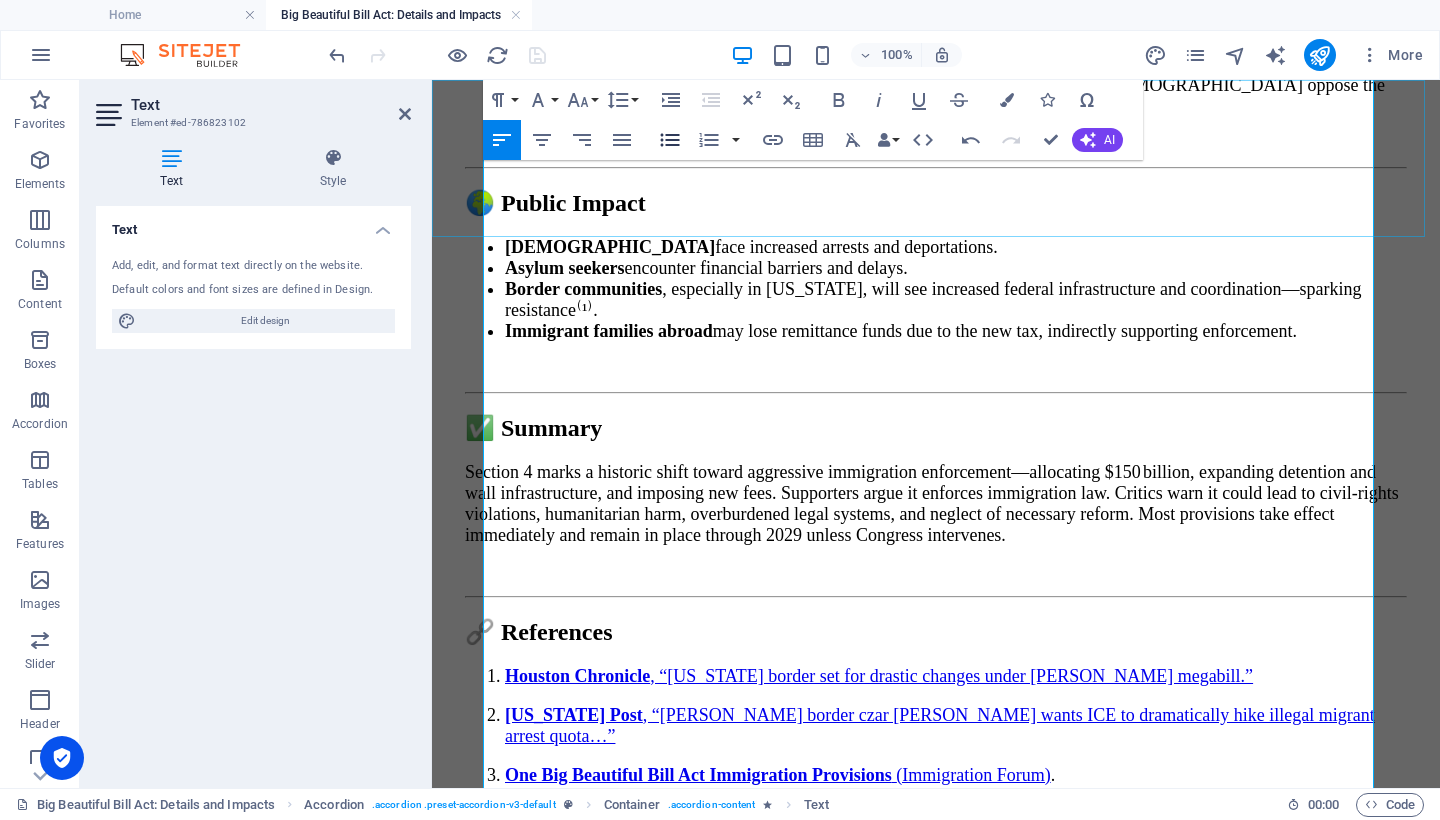 click 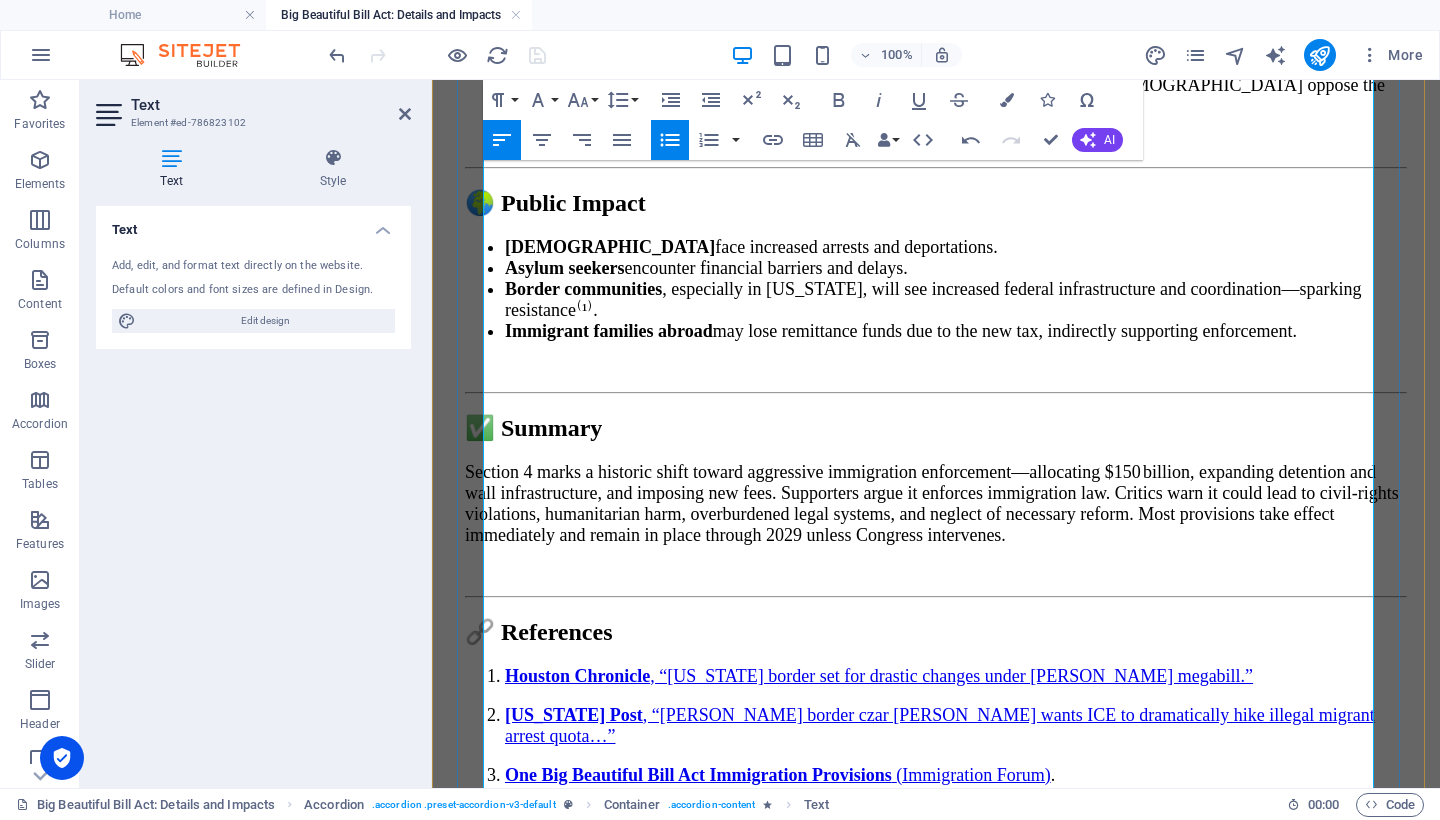 click on "Funding is mandatory and ongoing; future budget bills will need only to   maintain or adjust   this baseline." at bounding box center (956, 1410) 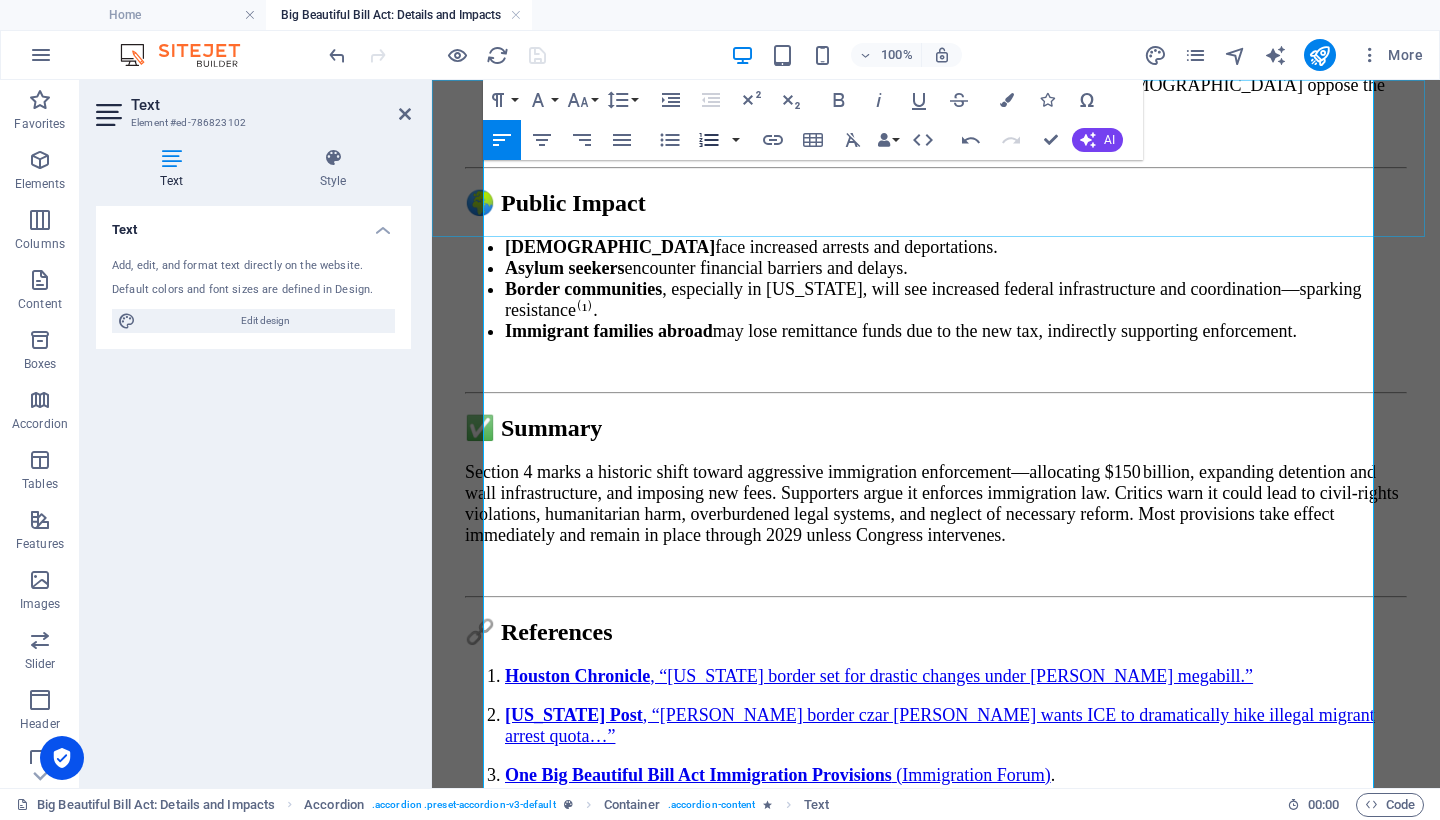 click 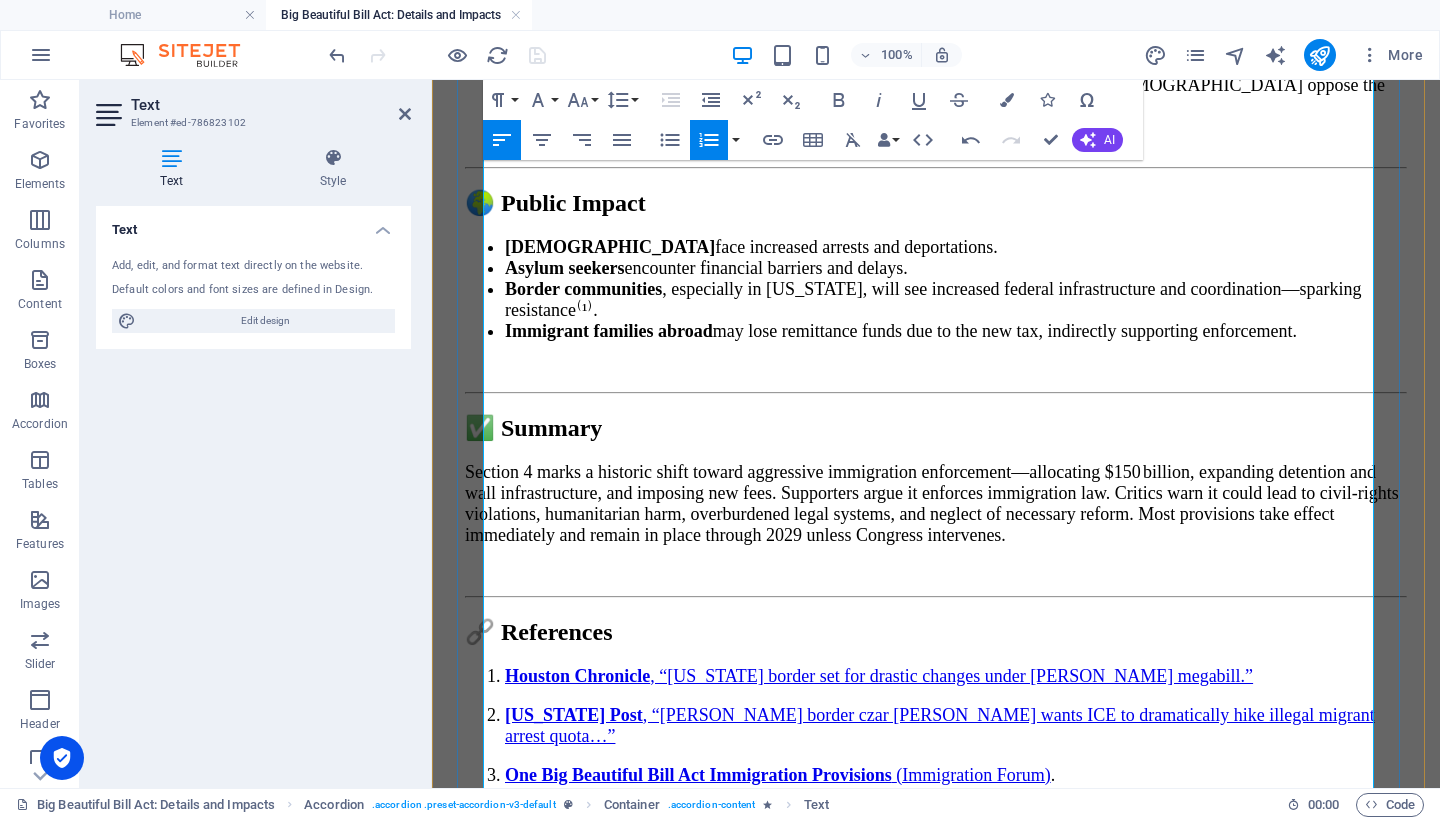click on "Funding is mandatory and ongoing; future budget bills will need only to   maintain or adjust   this baseline." at bounding box center (956, 1410) 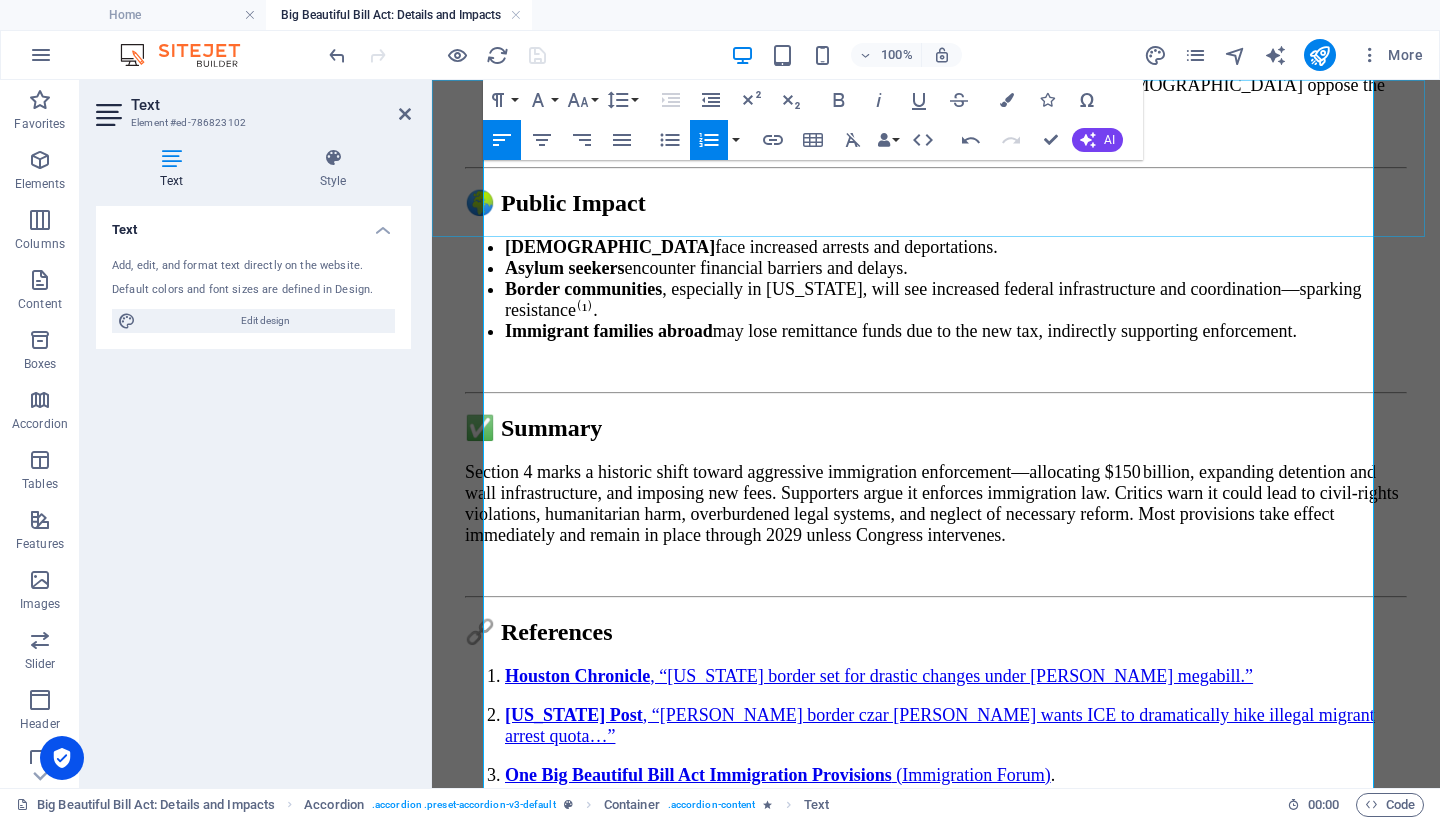 click 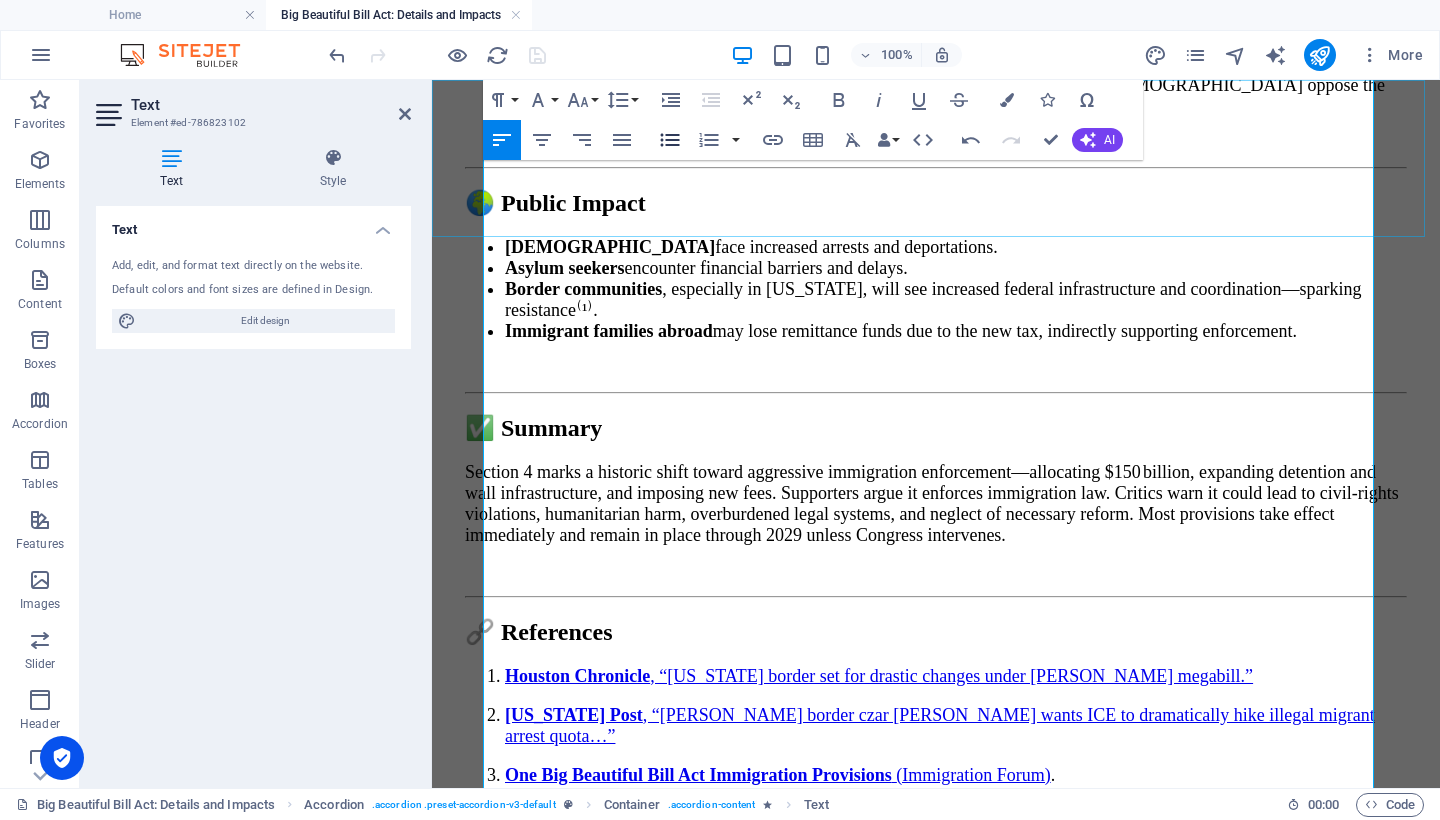 click 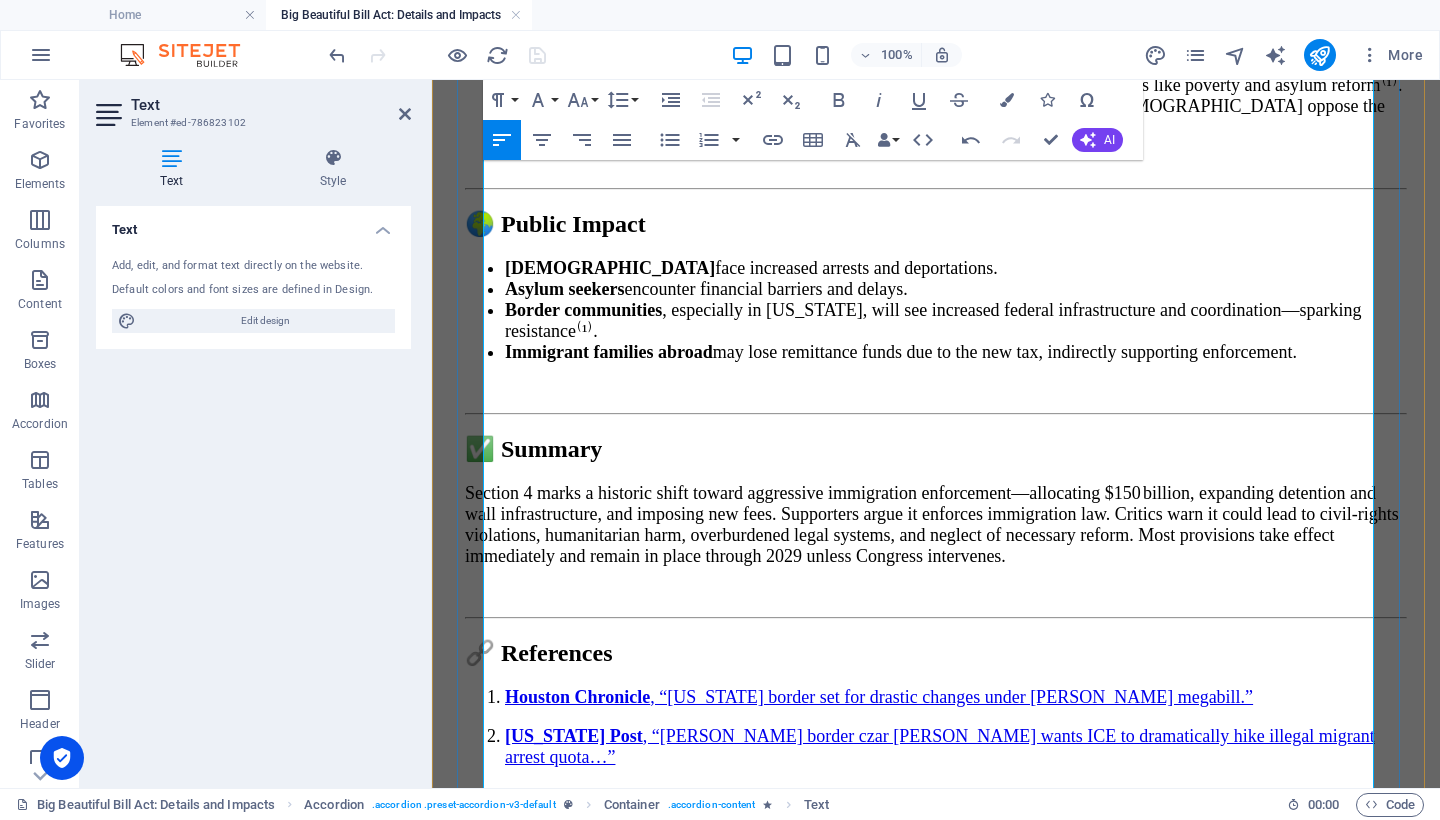 scroll, scrollTop: 12931, scrollLeft: 0, axis: vertical 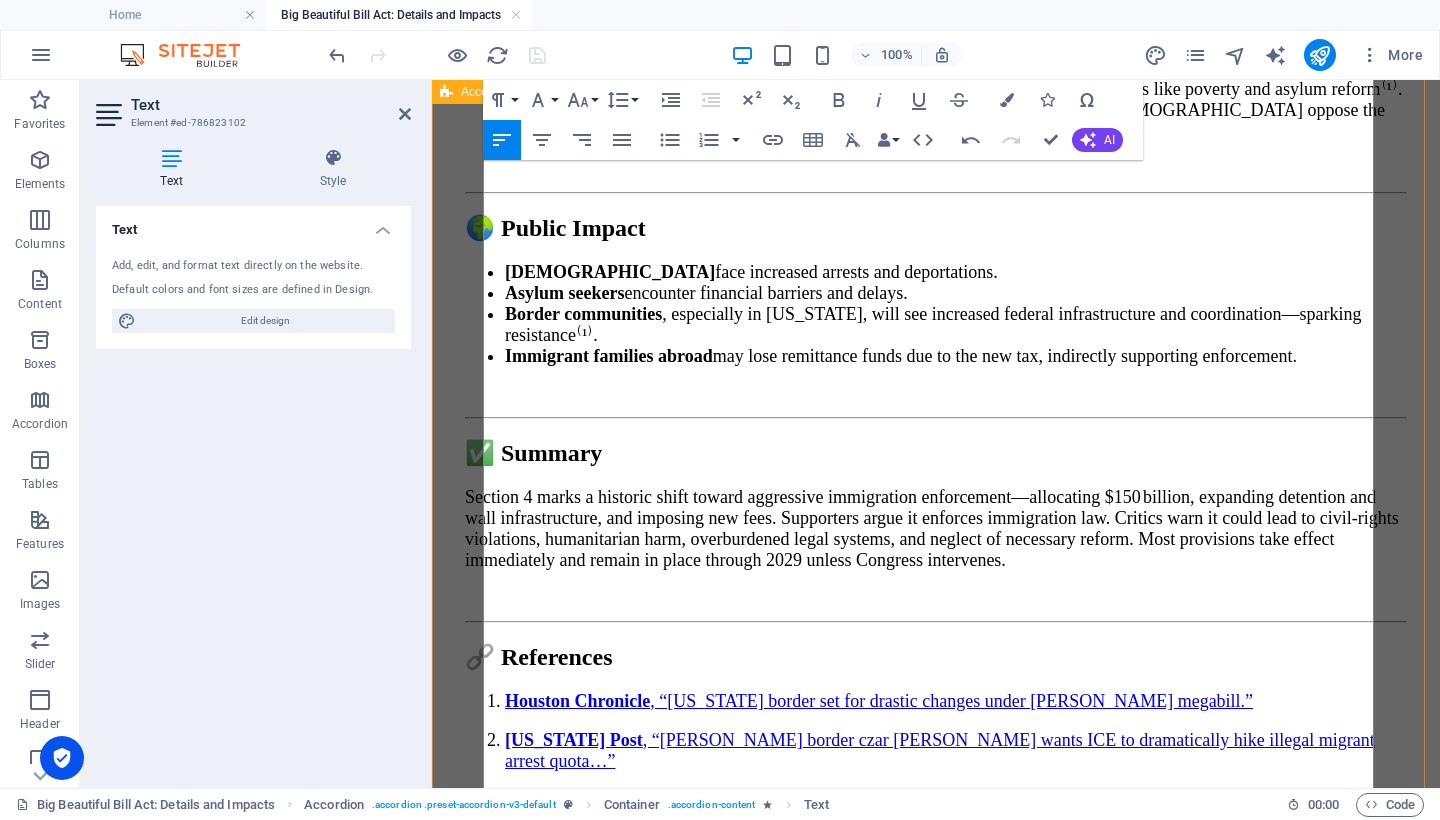 drag, startPoint x: 737, startPoint y: 512, endPoint x: 443, endPoint y: 358, distance: 331.89154 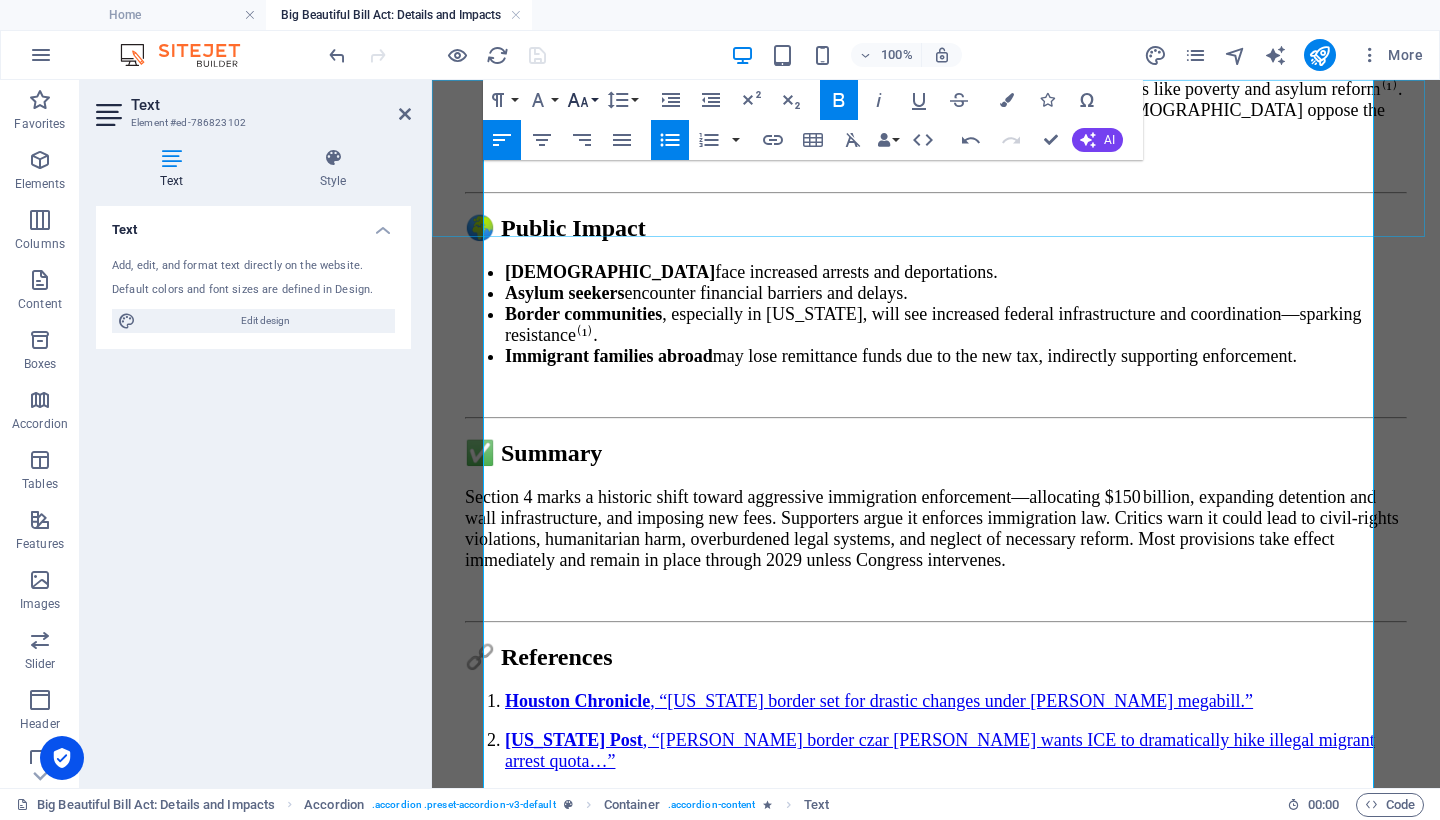 click on "Font Size" at bounding box center (582, 100) 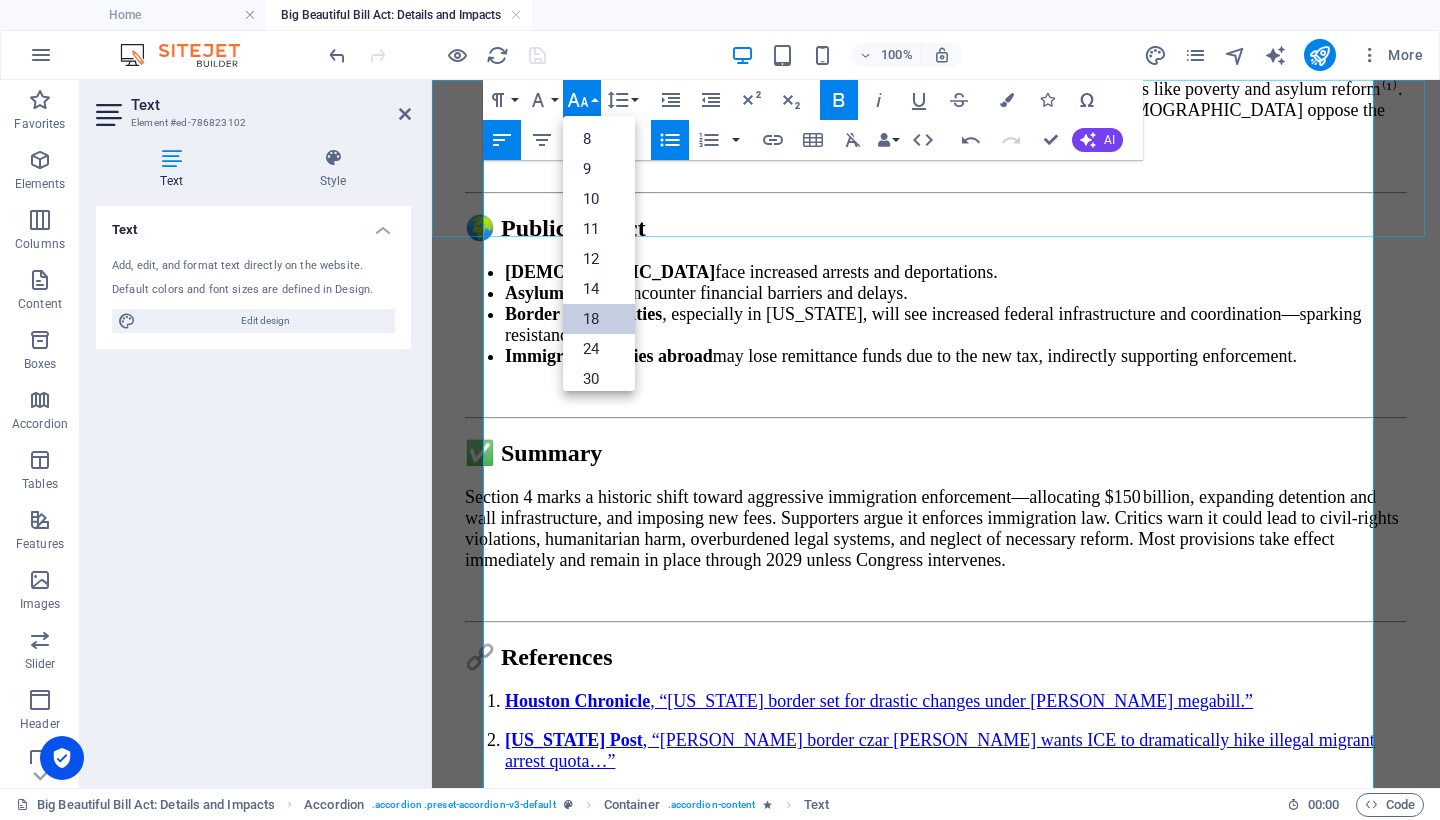 click on "18" at bounding box center [599, 319] 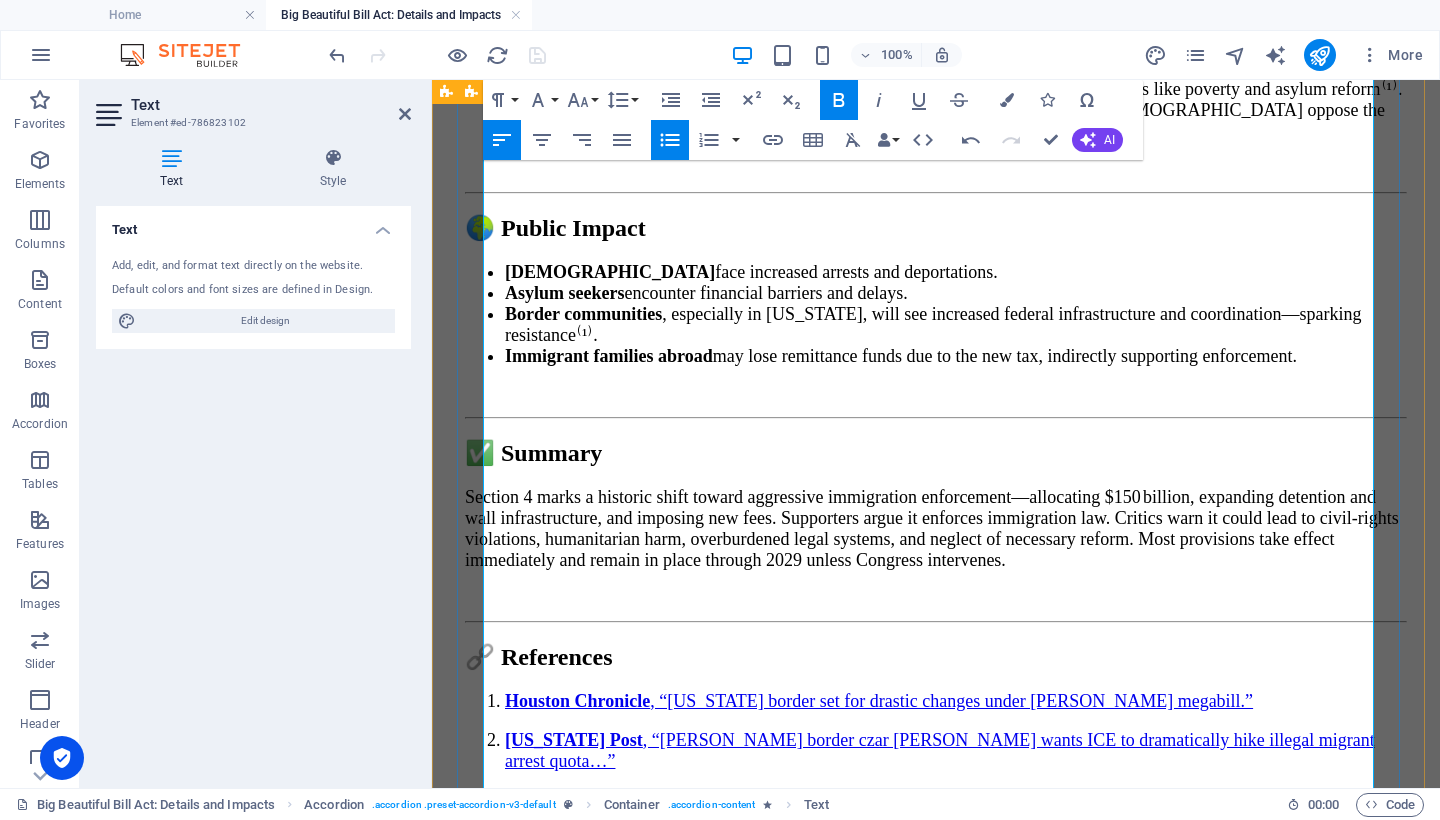 drag, startPoint x: 854, startPoint y: 325, endPoint x: 479, endPoint y: 322, distance: 375.012 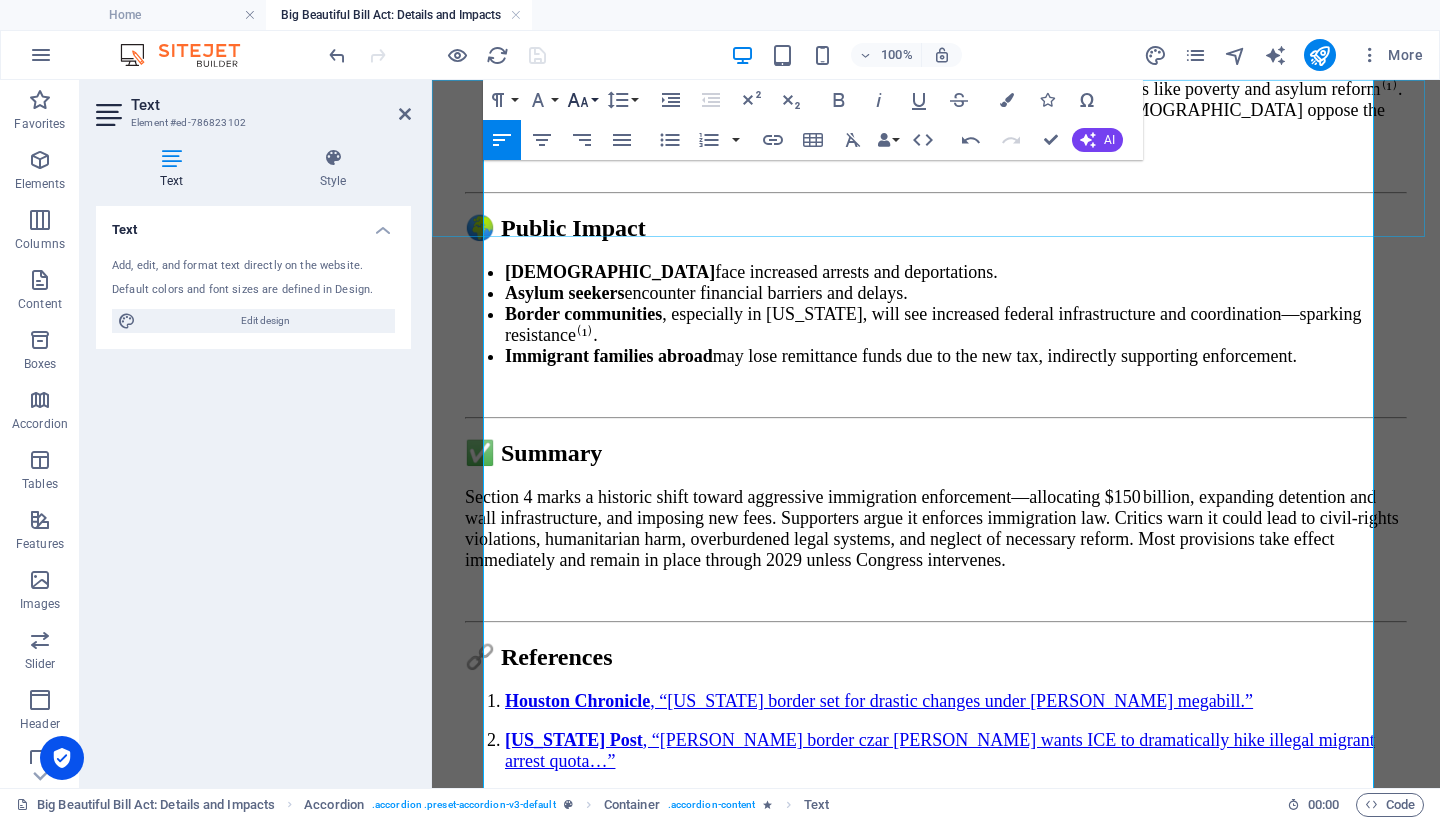 click 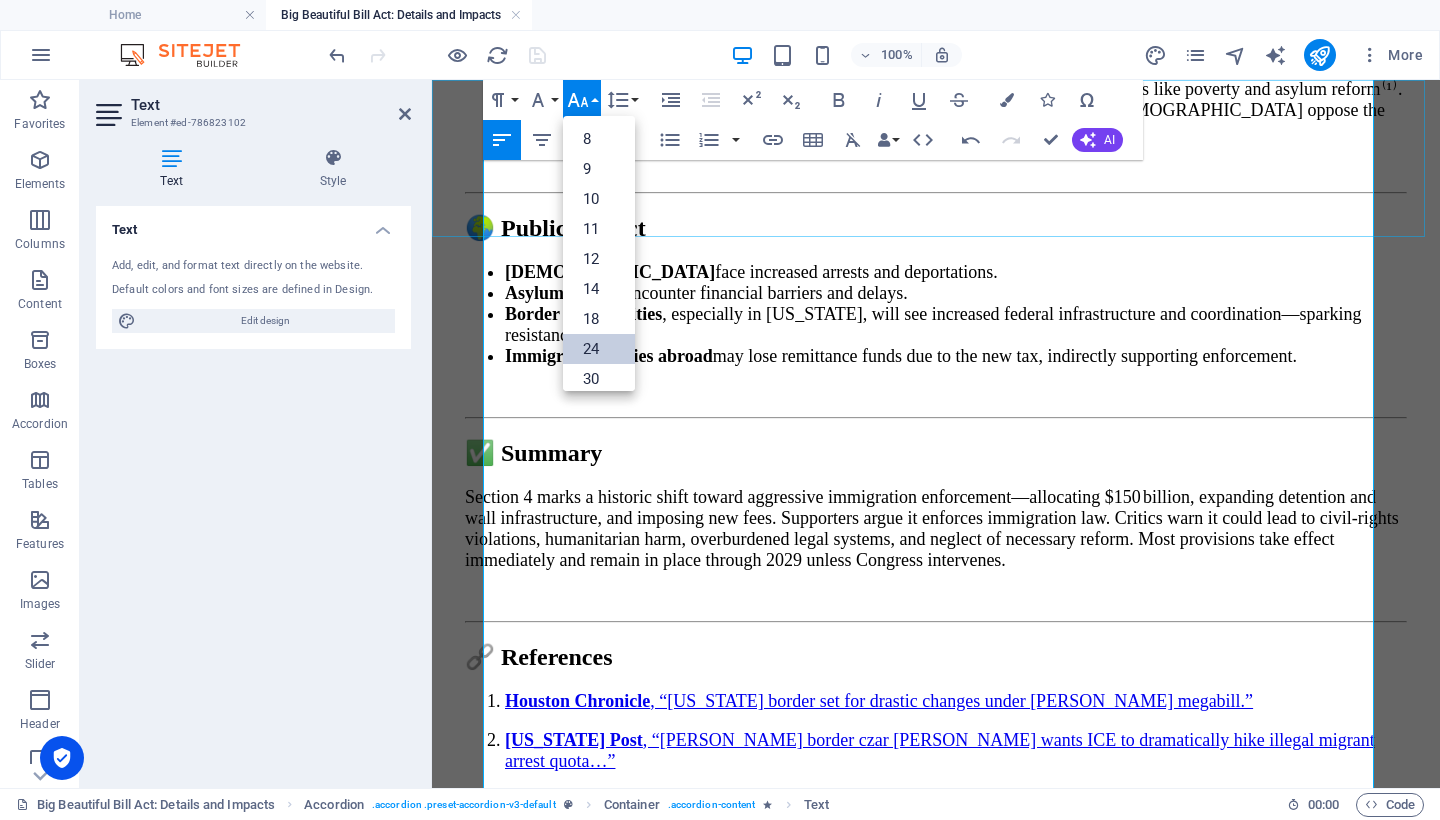 click on "24" at bounding box center (599, 349) 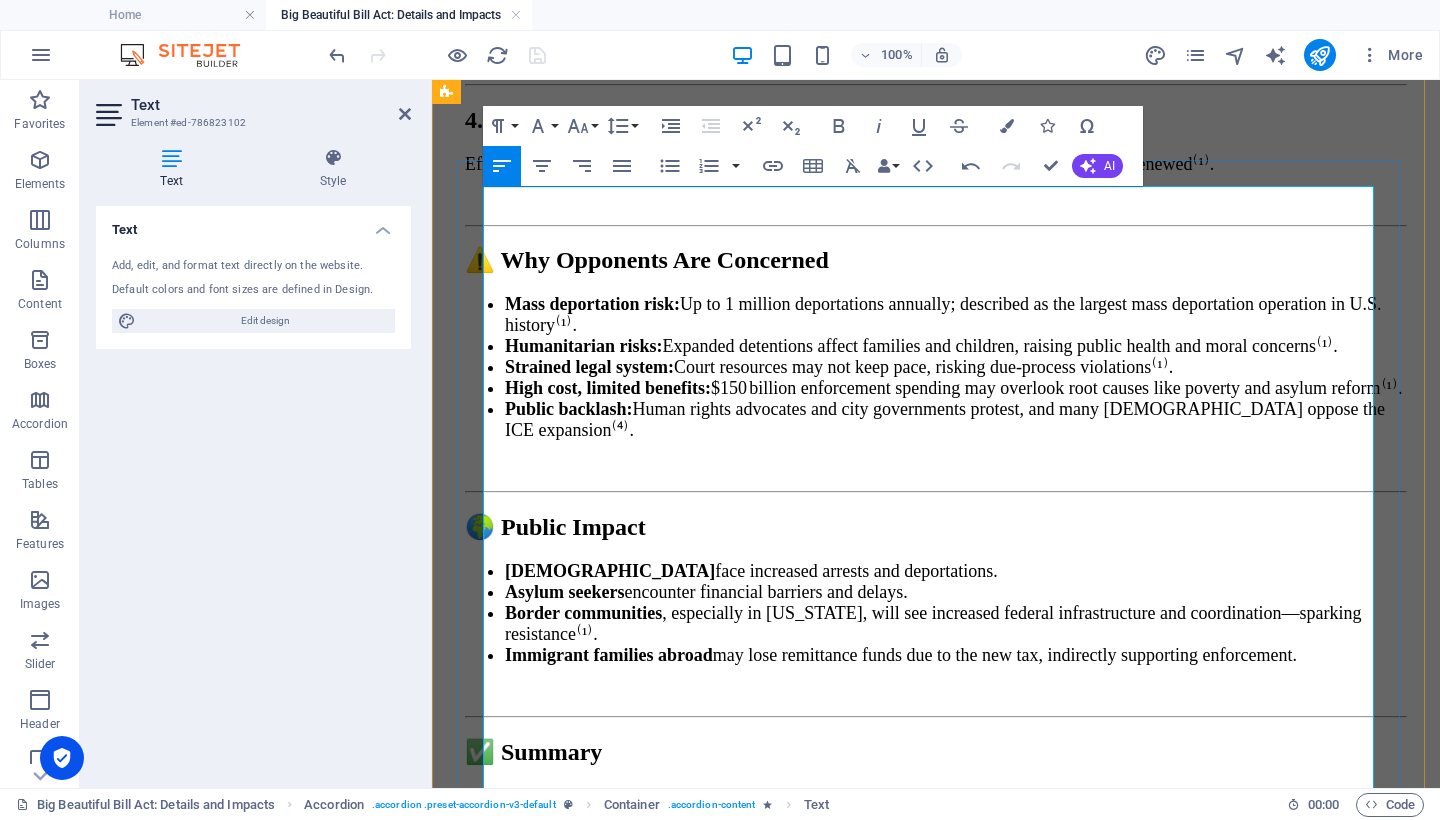 scroll, scrollTop: 12628, scrollLeft: 0, axis: vertical 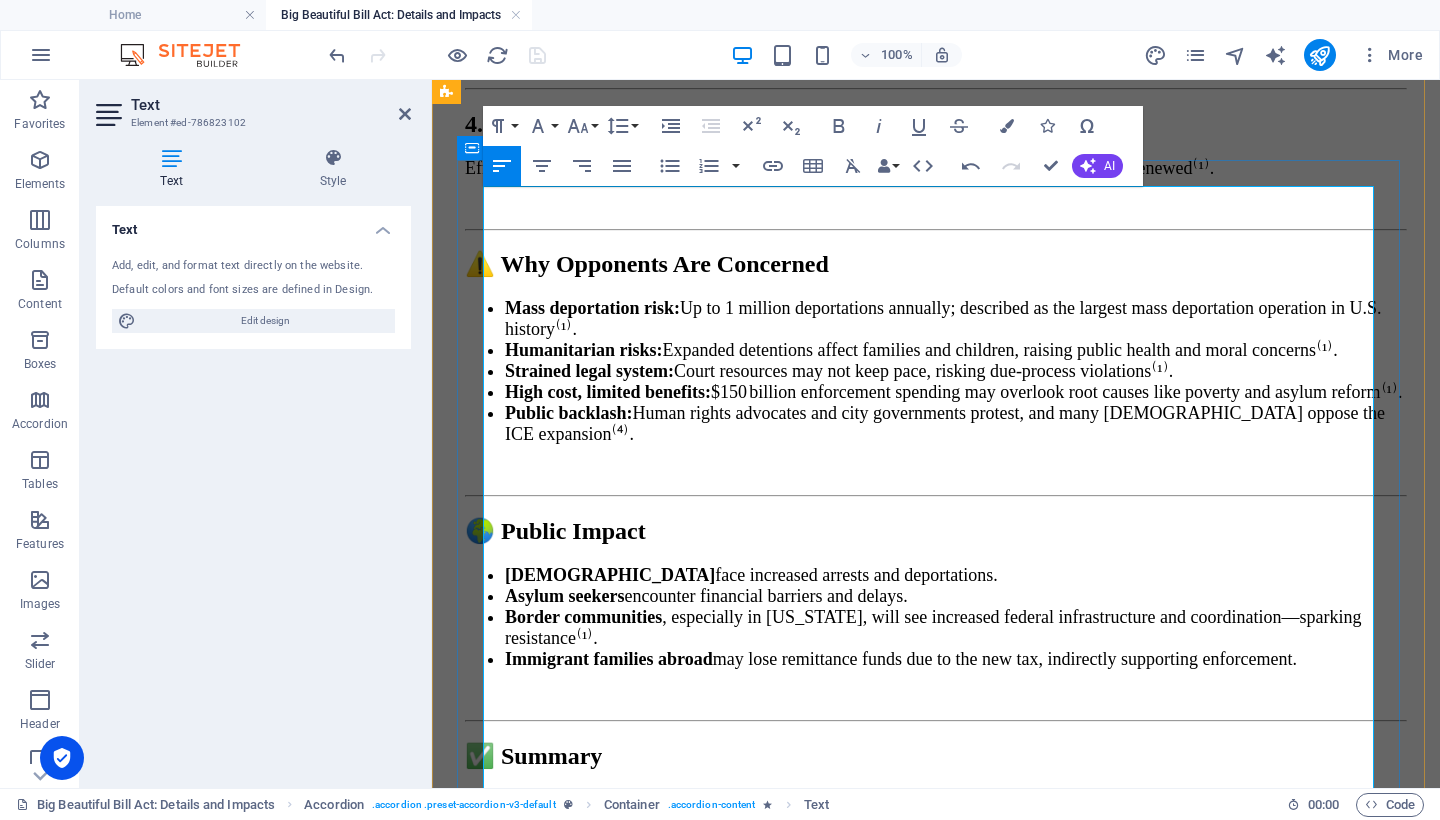 drag, startPoint x: 691, startPoint y: 552, endPoint x: 480, endPoint y: 285, distance: 340.3087 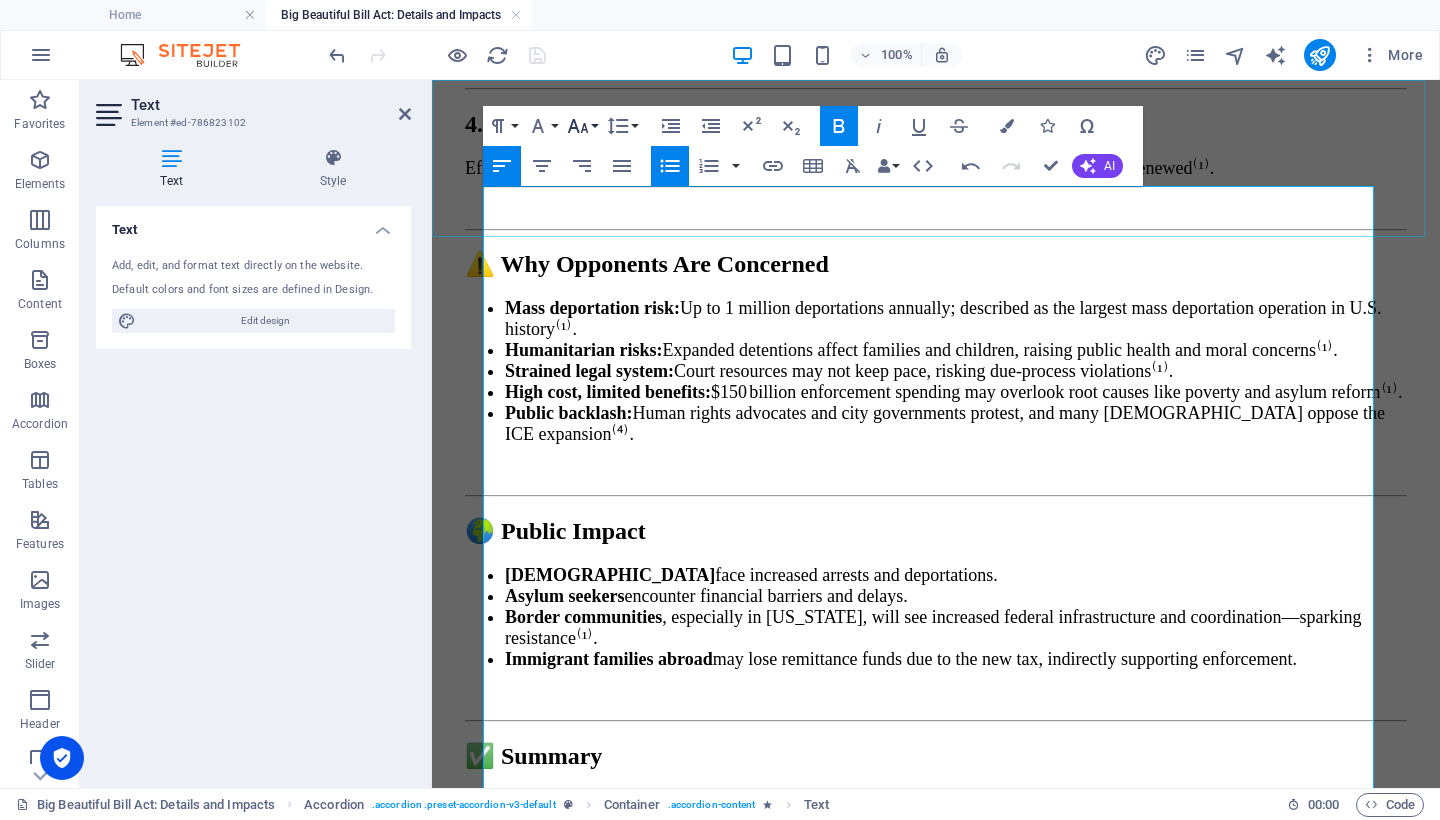 click 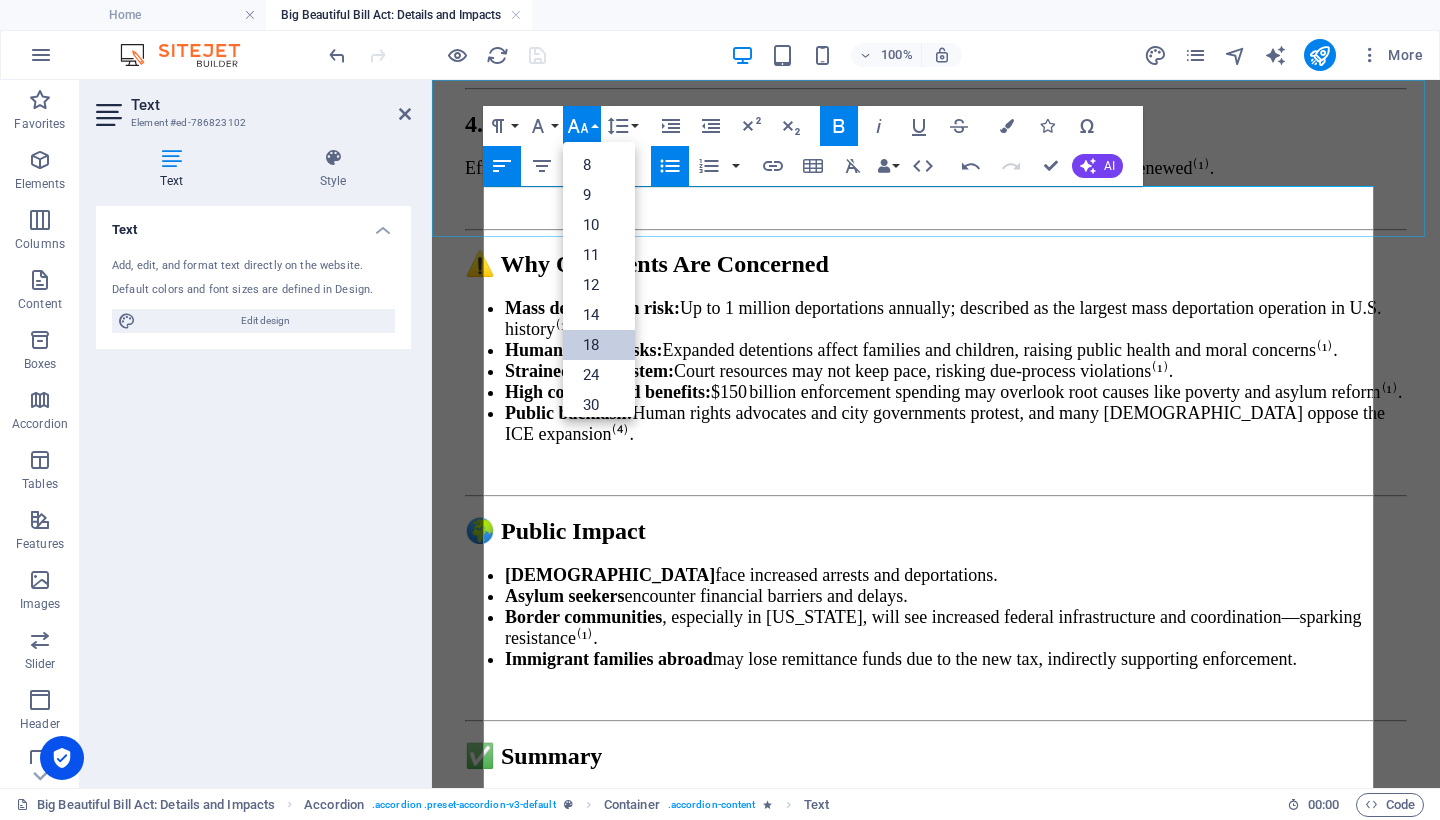 click on "18" at bounding box center [599, 345] 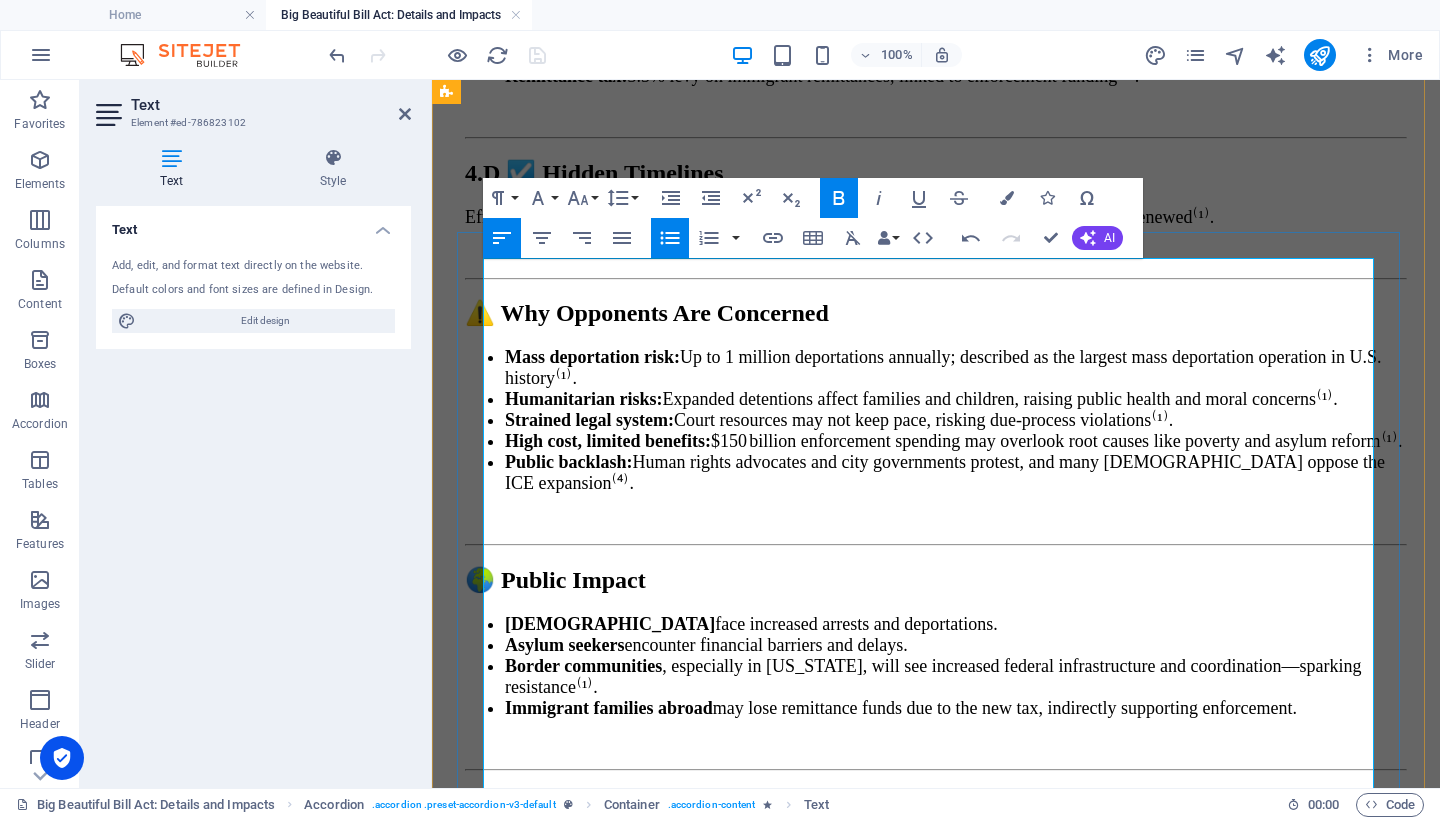 scroll, scrollTop: 12513, scrollLeft: 0, axis: vertical 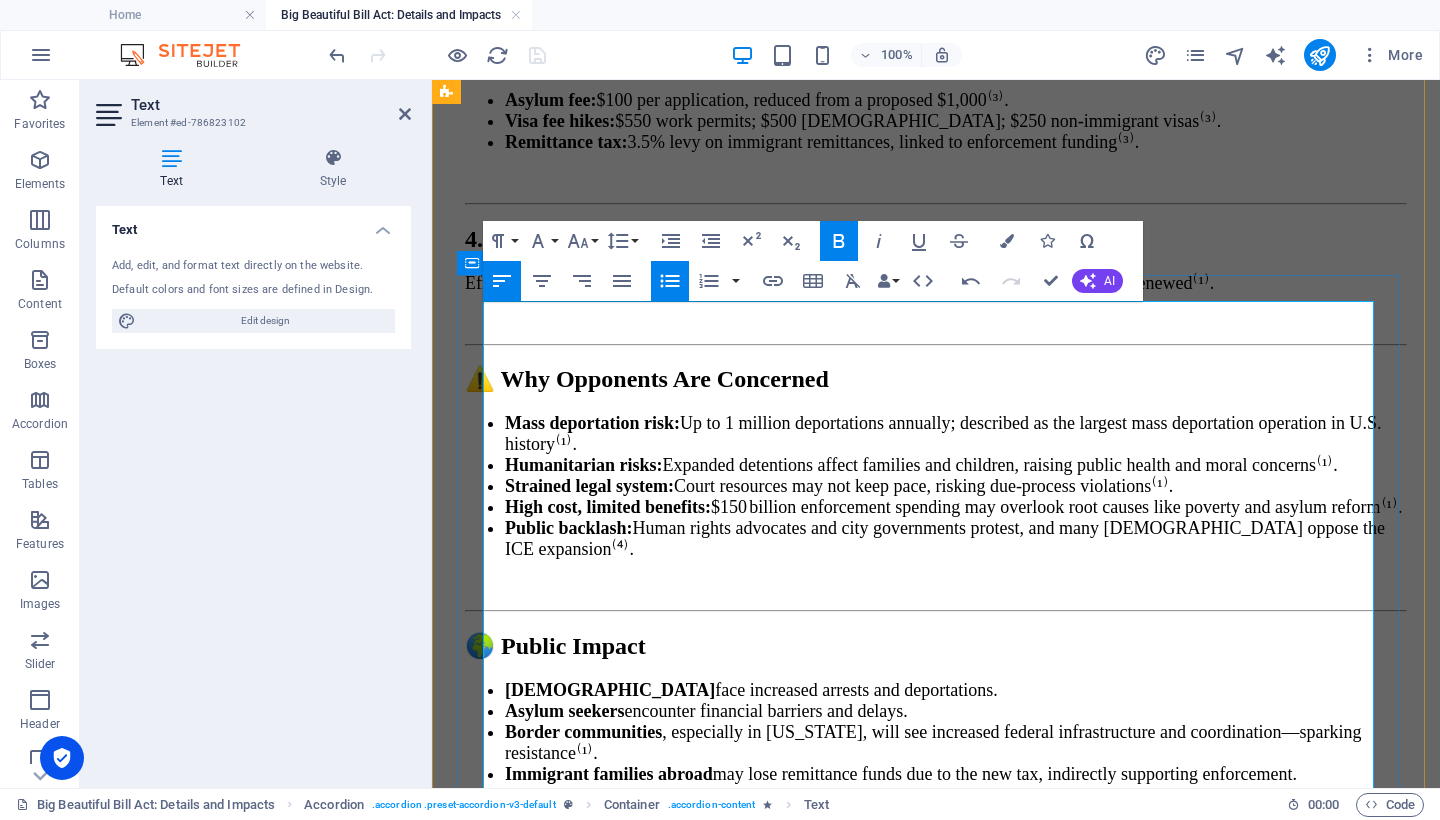drag, startPoint x: 940, startPoint y: 365, endPoint x: 470, endPoint y: 363, distance: 470.00424 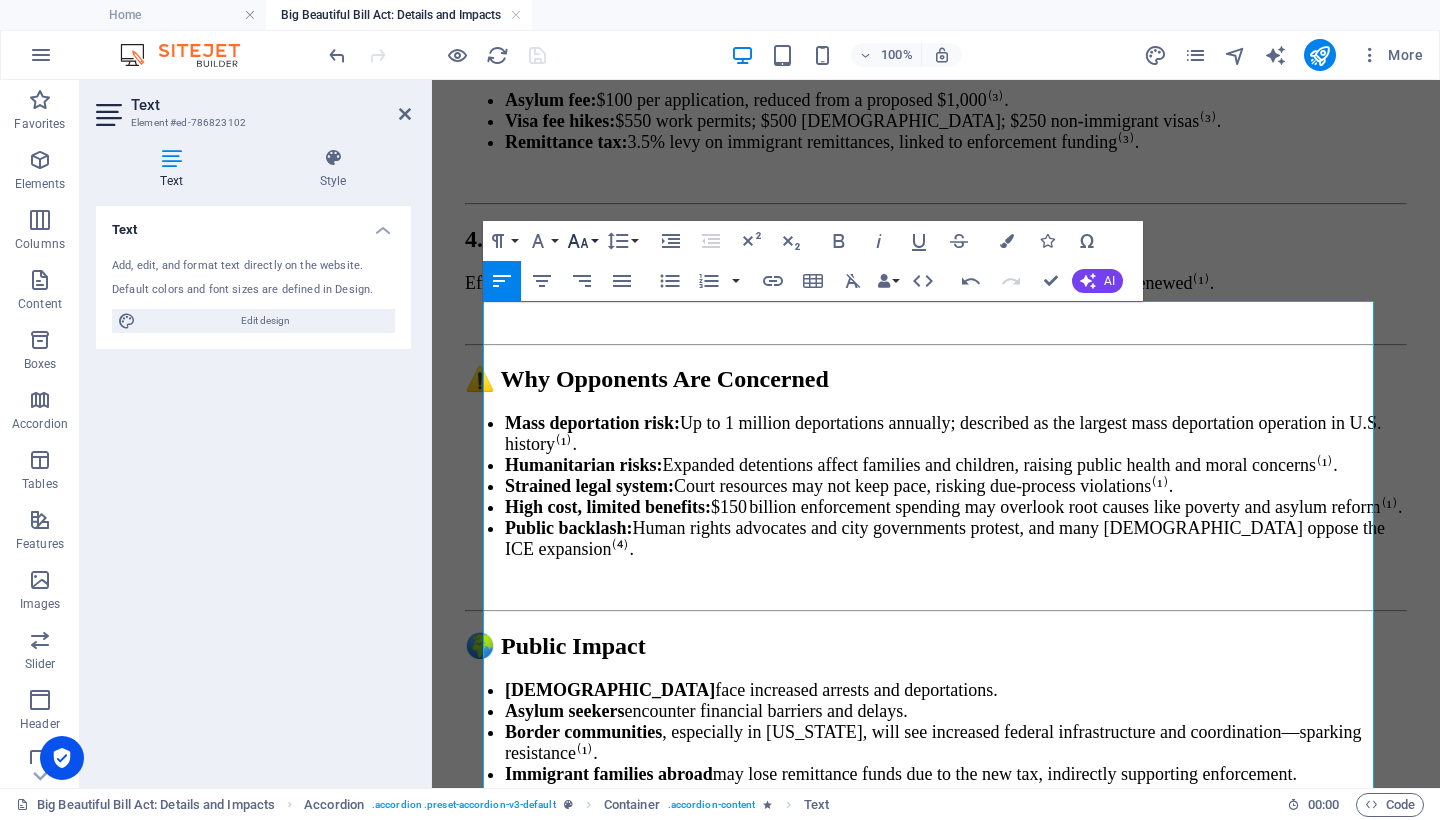 click 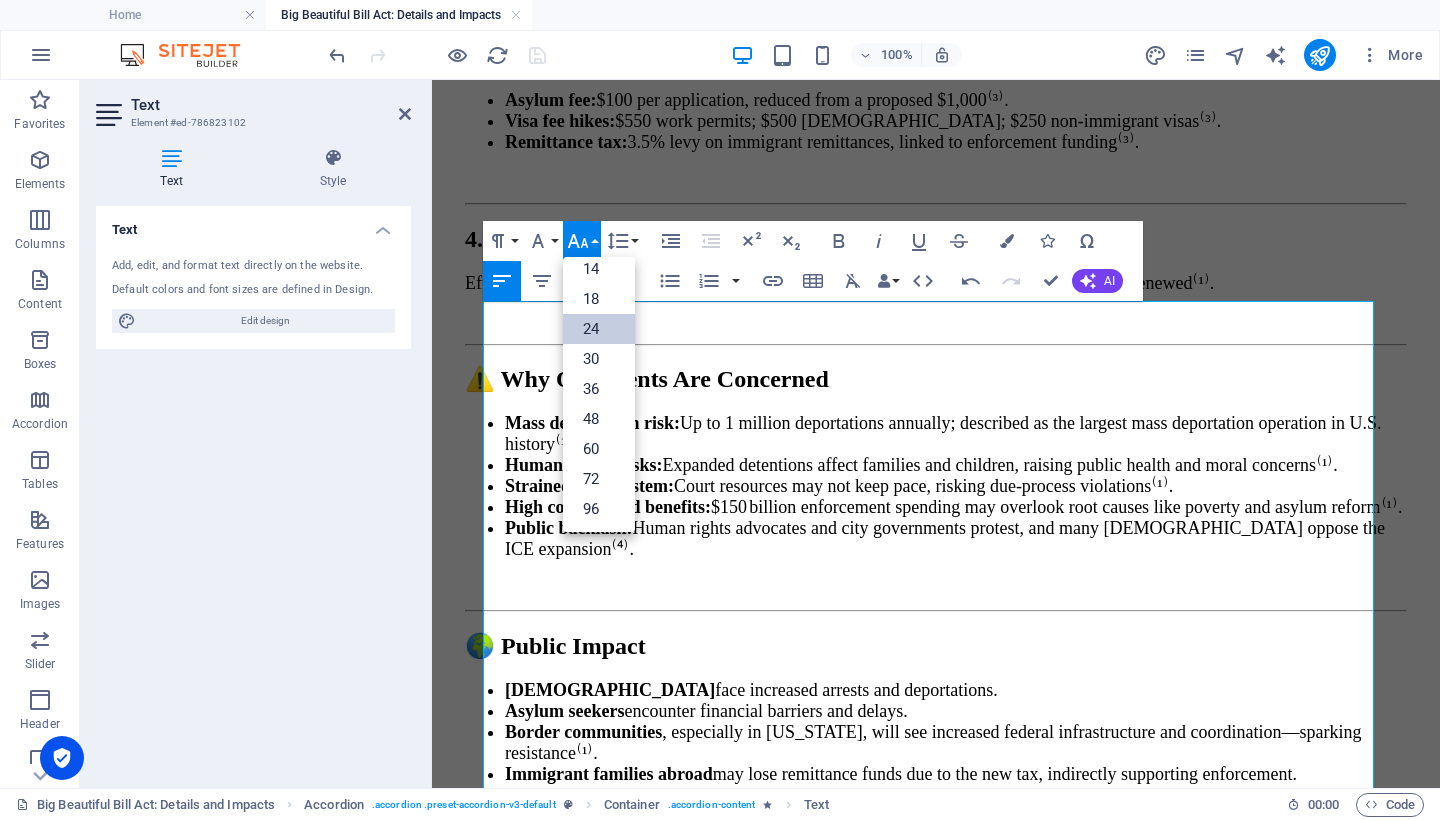 scroll, scrollTop: 161, scrollLeft: 0, axis: vertical 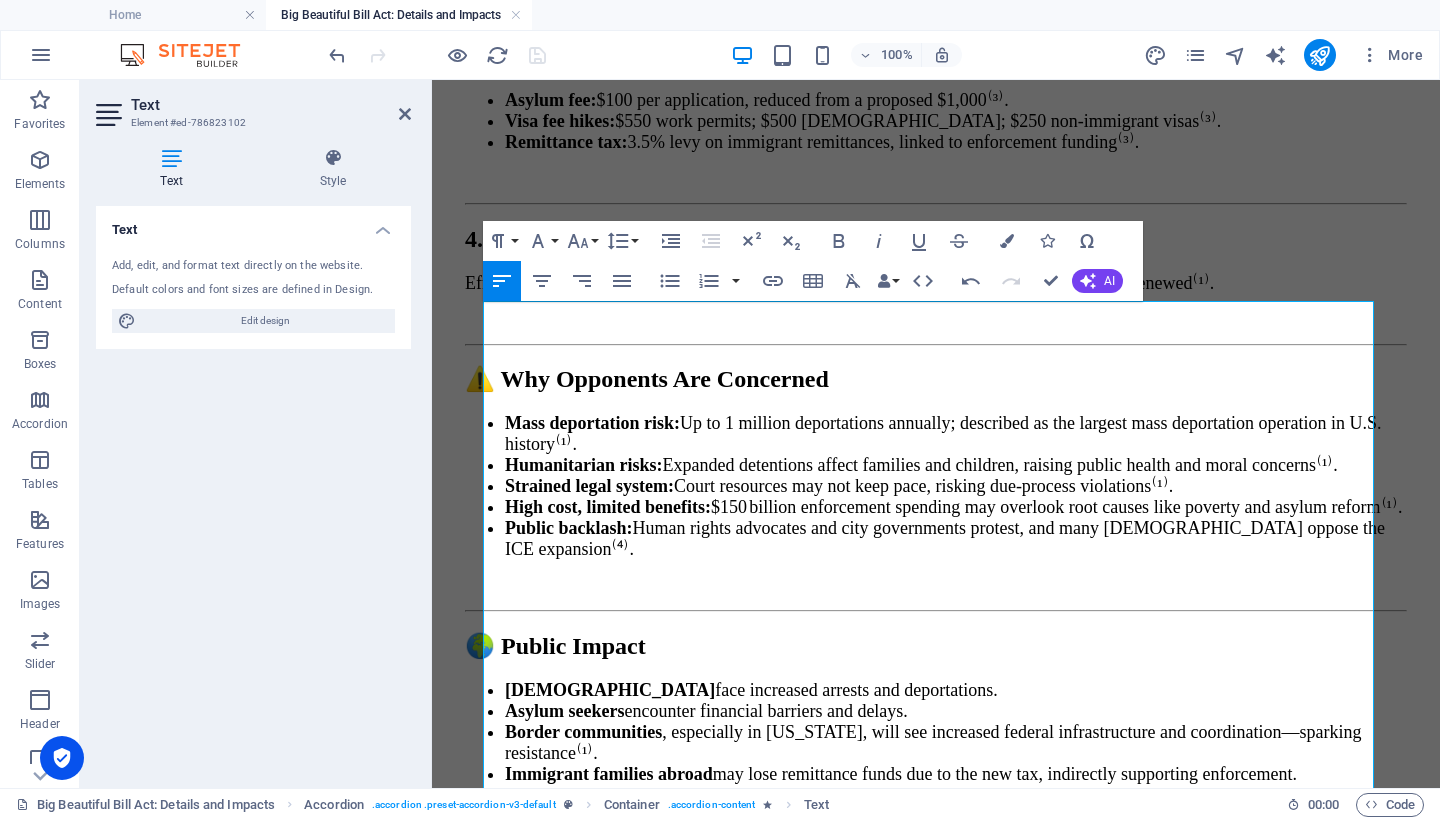 click on "Allocation:  $150 billion in additional defense funding via mandatory appropriations for FY 2026 and beyond⁽¹⁾." at bounding box center (956, 1539) 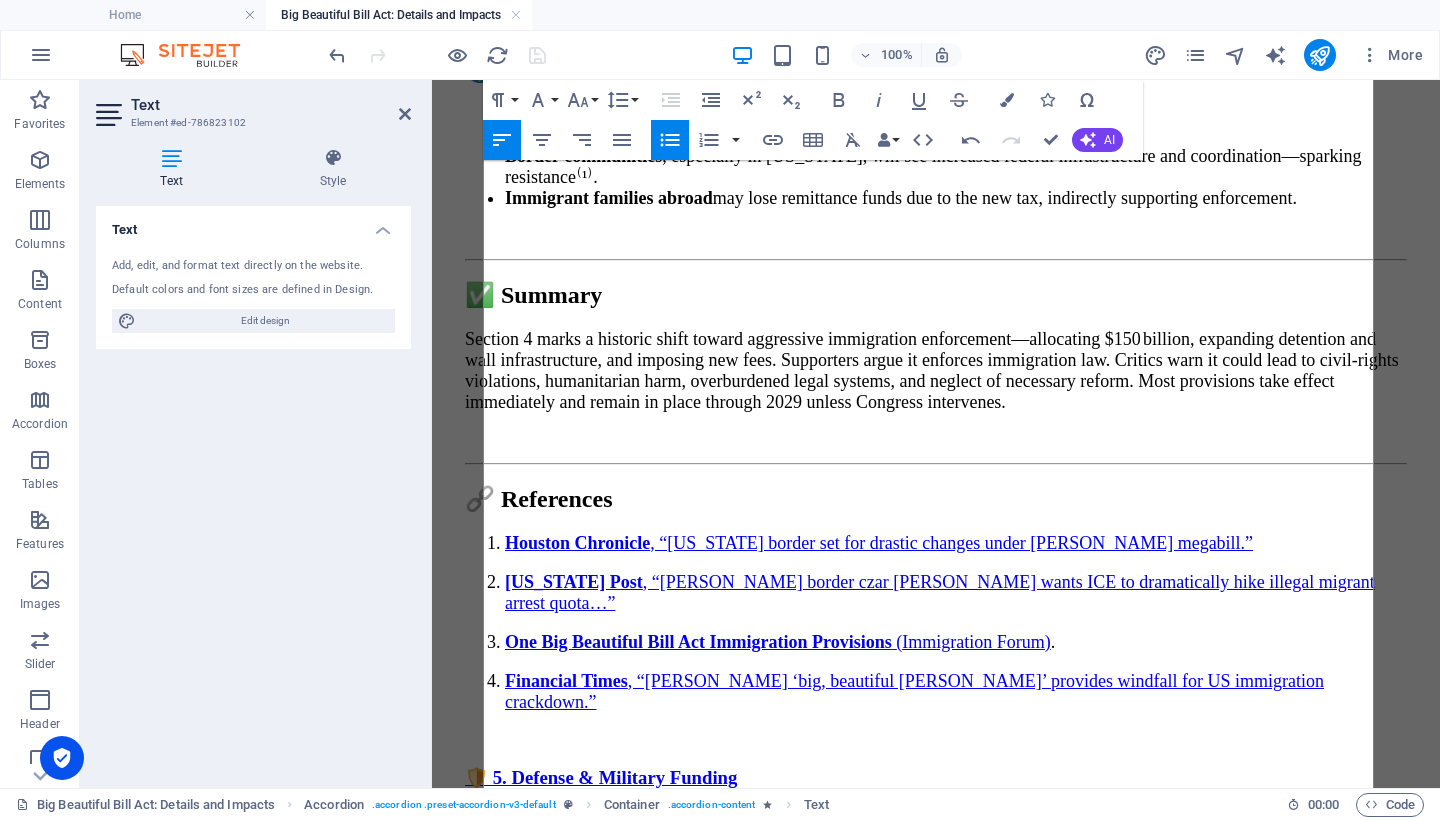 scroll, scrollTop: 13172, scrollLeft: 0, axis: vertical 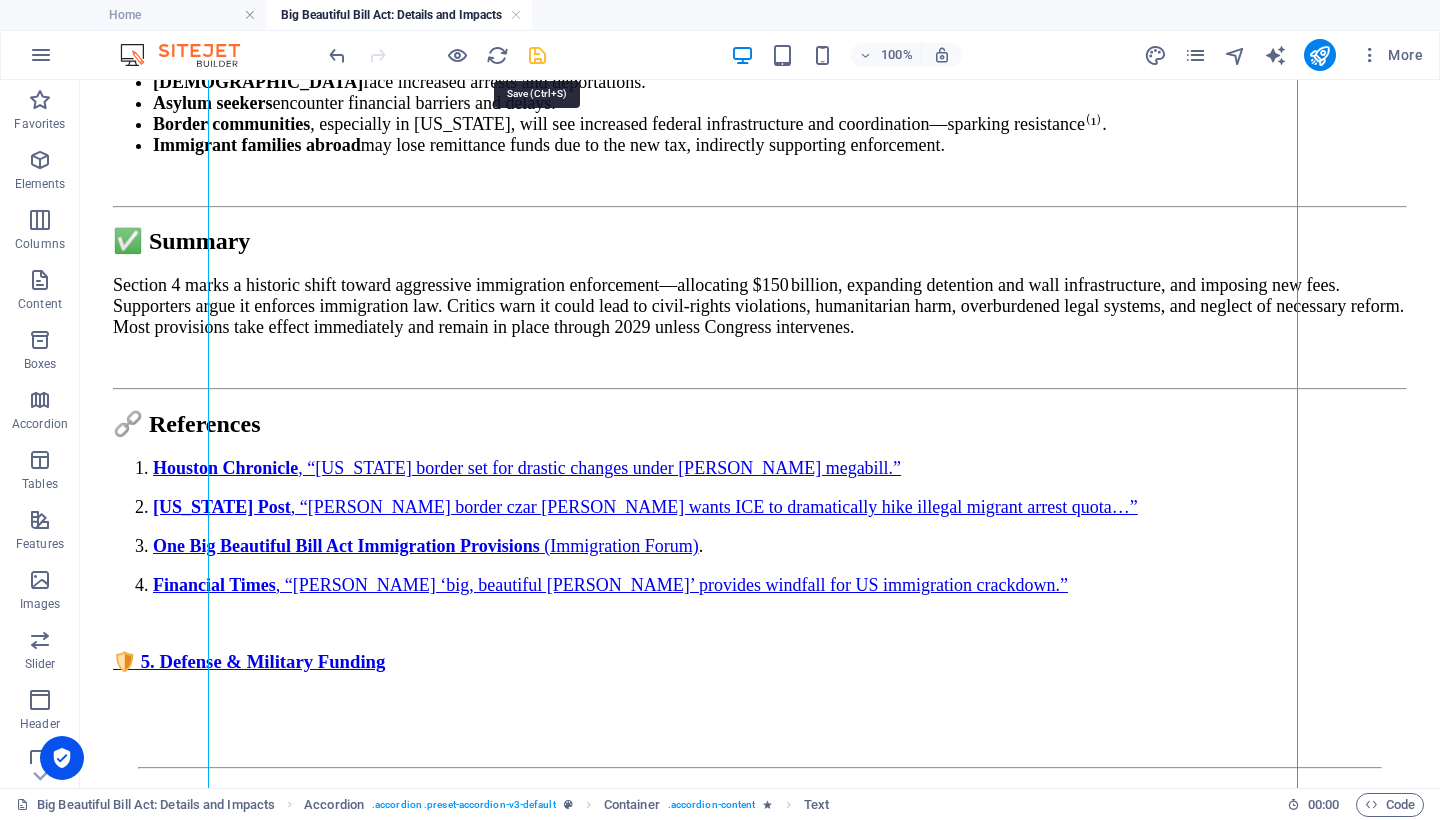 click at bounding box center [537, 55] 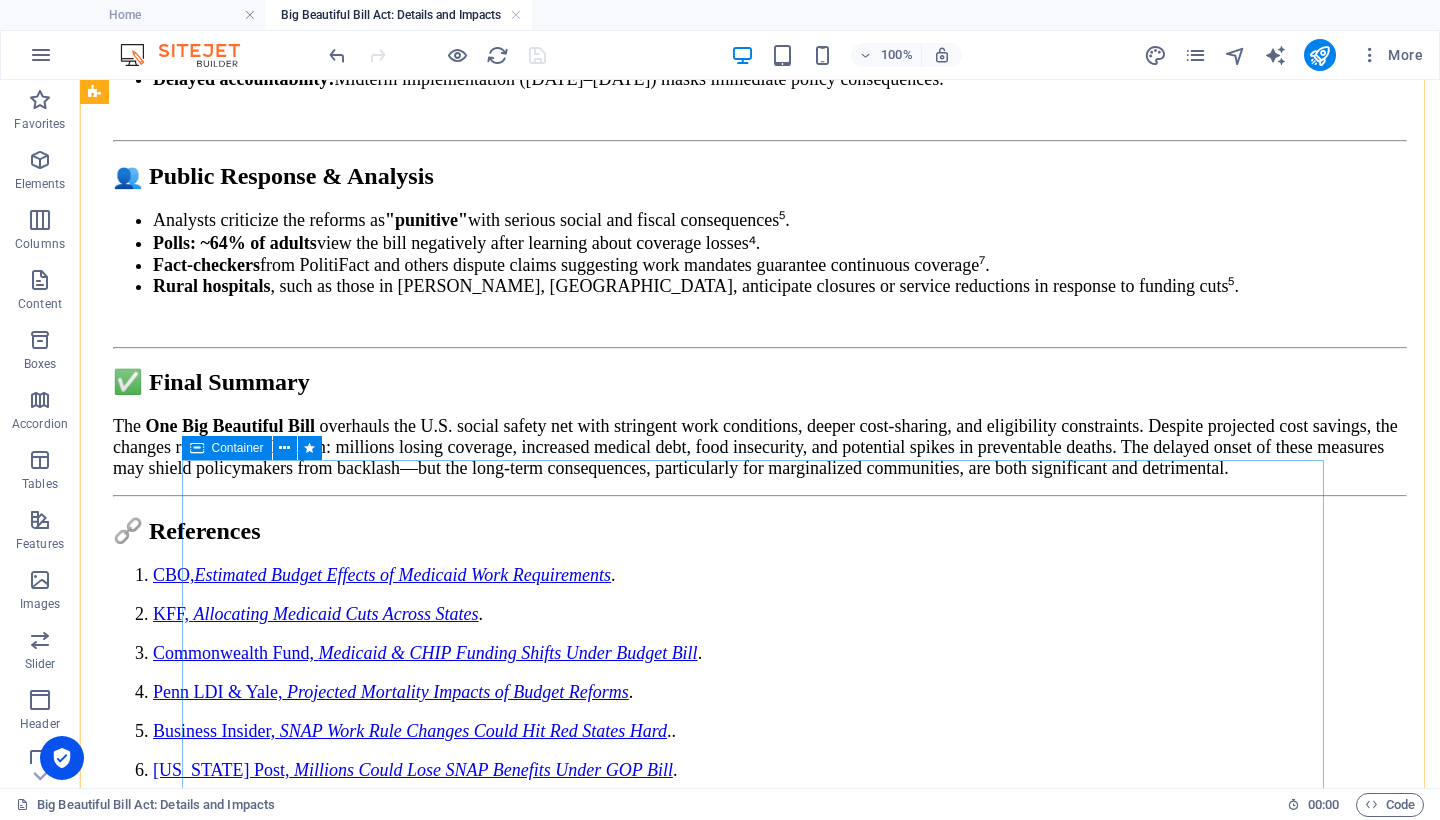 scroll, scrollTop: 11239, scrollLeft: 0, axis: vertical 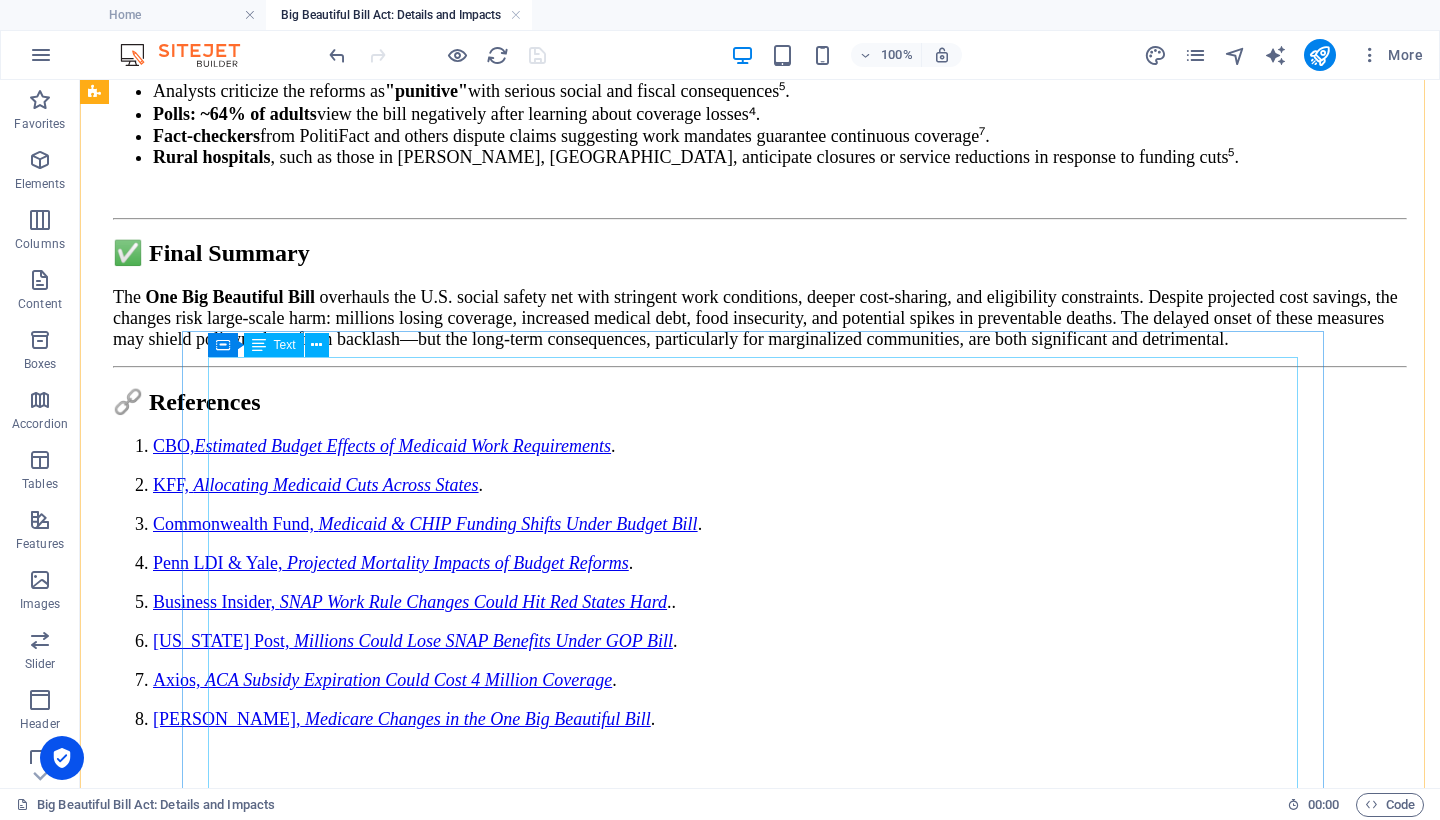 click on "A) 💵 $150 B Boost to Defense Budget Allocation:  $150 billion in additional defense funding via mandatory appropriations for FY 2026 and beyond⁽¹⁾. Purpose: Shipbuilding and naval fleet expansion⁽¹⁾. Missile defense systems including the “Golden Dome” project⁽¹⁾. Stockpiling precision munitions, artillery, and missiles⁽¹⁾. Next-gen unmanned systems—air, surface, underwater drones, UAS, and autonomy R&D—totaling approximately  $13.5 billion ⁽²⁾. Nuclear modernization, infrastructure, Coast Guard readiness, and Indo-Pacific deployments⁽¹⁾. B) Timeline & Duration Effective immediately  upon enactment ([DATE]); FY 2026 budgets incorporate this supplemental funding⁽¹⁾. Aims to raise total FY 2026 Defense Department budget above  $1 trillion  for the first time⁽¹⁾. Funding is mandatory and ongoing; future budget bills will need only to  maintain or adjust  this baseline. 🌐 Impact & Public Repercussions 1. Military-Industrial Growth" at bounding box center (760, 3582) 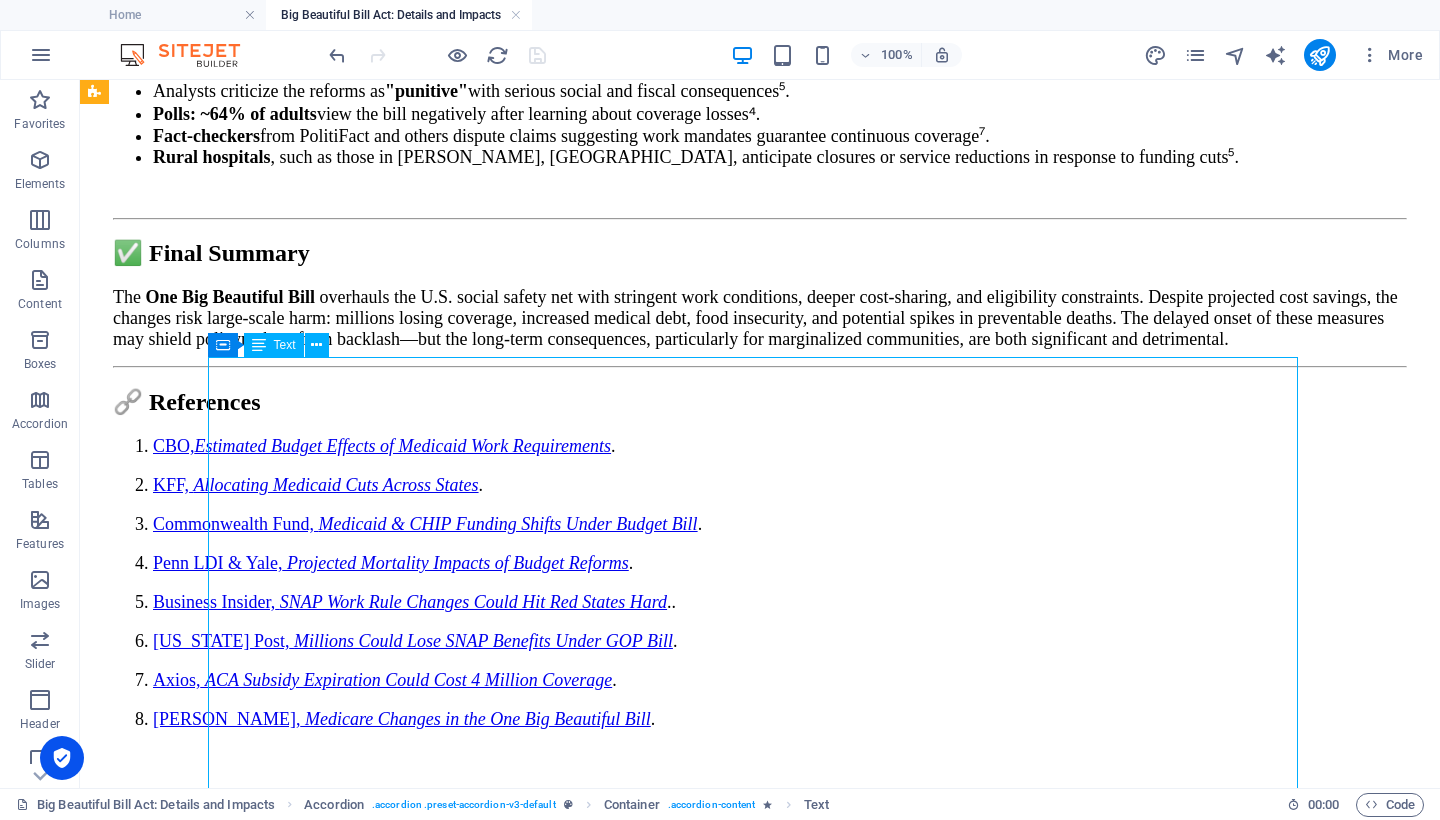 click on "A) 💵 $150 B Boost to Defense Budget Allocation:  $150 billion in additional defense funding via mandatory appropriations for FY 2026 and beyond⁽¹⁾. Purpose: Shipbuilding and naval fleet expansion⁽¹⁾. Missile defense systems including the “Golden Dome” project⁽¹⁾. Stockpiling precision munitions, artillery, and missiles⁽¹⁾. Next-gen unmanned systems—air, surface, underwater drones, UAS, and autonomy R&D—totaling approximately  $13.5 billion ⁽²⁾. Nuclear modernization, infrastructure, Coast Guard readiness, and Indo-Pacific deployments⁽¹⁾. B) Timeline & Duration Effective immediately  upon enactment ([DATE]); FY 2026 budgets incorporate this supplemental funding⁽¹⁾. Aims to raise total FY 2026 Defense Department budget above  $1 trillion  for the first time⁽¹⁾. Funding is mandatory and ongoing; future budget bills will need only to  maintain or adjust  this baseline. 🌐 Impact & Public Repercussions 1. Military-Industrial Growth" at bounding box center (760, 3582) 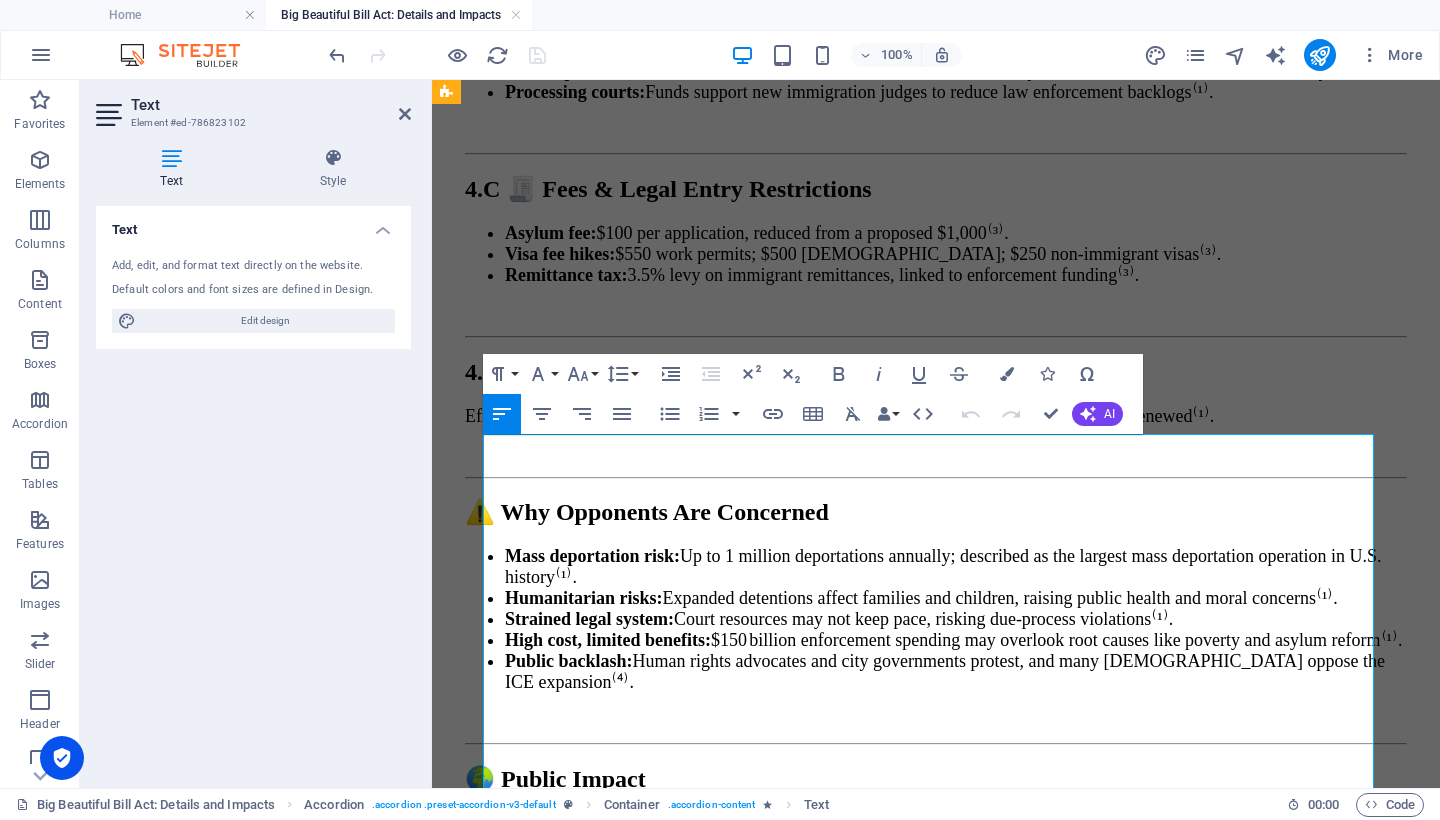 click on "A) 💵 $150 B Boost to Defense Budget Allocation:  $150 billion in additional defense funding via mandatory appropriations for FY 2026 and beyond⁽¹⁾. Purpose: Shipbuilding and naval fleet expansion⁽¹⁾. Missile defense systems including the “Golden Dome” project⁽¹⁾. Stockpiling precision munitions, artillery, and missiles⁽¹⁾. Next-gen unmanned systems—air, surface, underwater drones, UAS, and autonomy R&D—totaling approximately  $13.5 billion ⁽²⁾. Nuclear modernization, infrastructure, Coast Guard readiness, and Indo-Pacific deployments⁽¹⁾. B) Timeline & Duration Effective immediately  upon enactment ([DATE]); FY 2026 budgets incorporate this supplemental funding⁽¹⁾. Aims to raise total FY 2026 Defense Department budget above  $1 trillion  for the first time⁽¹⁾. Funding is mandatory and ongoing; future budget bills will need only to  maintain or adjust  this baseline. 🌐 Impact & Public Repercussions 1. Military-Industrial Growth" at bounding box center [936, 2574] 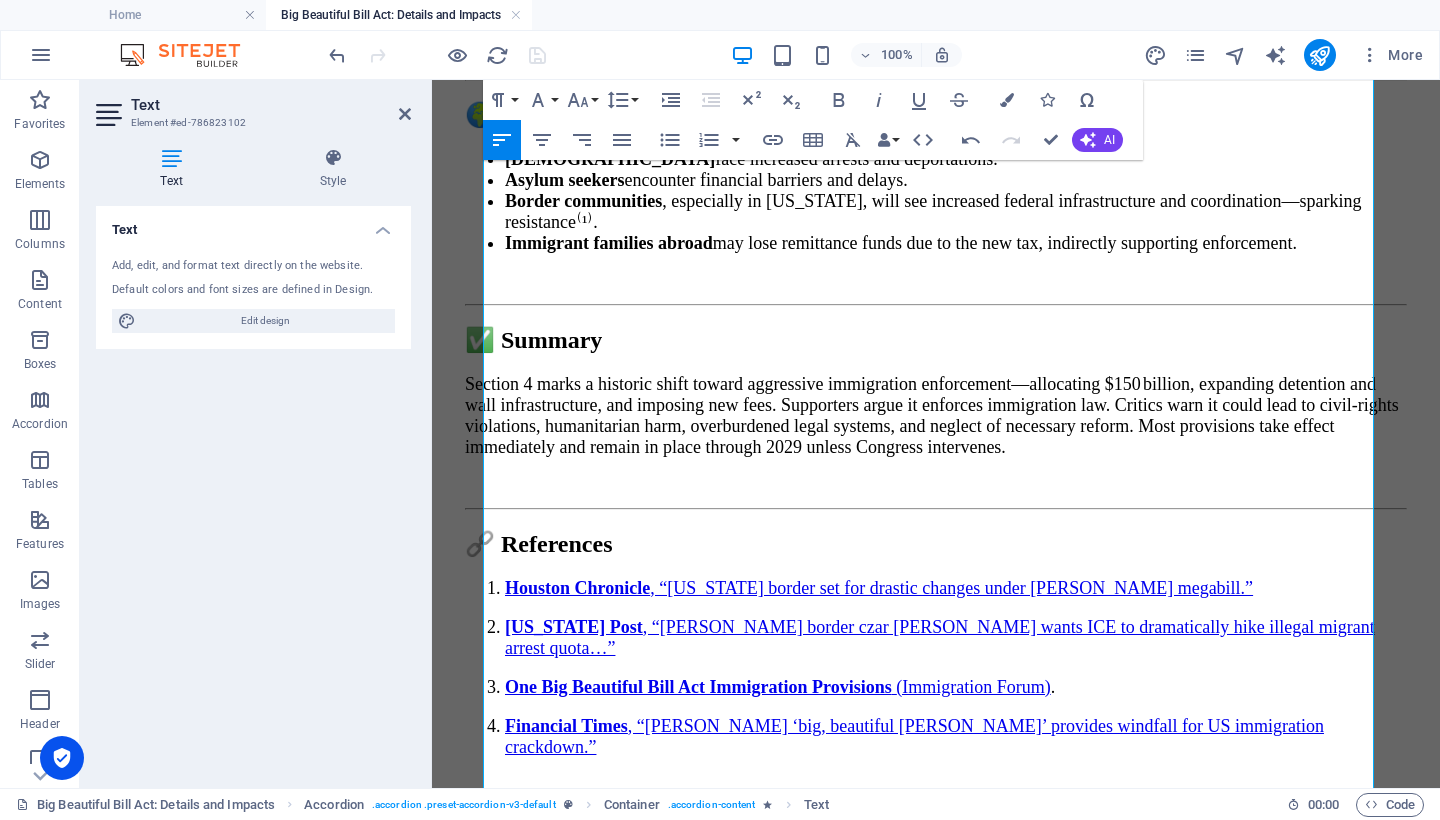 scroll, scrollTop: 13070, scrollLeft: 0, axis: vertical 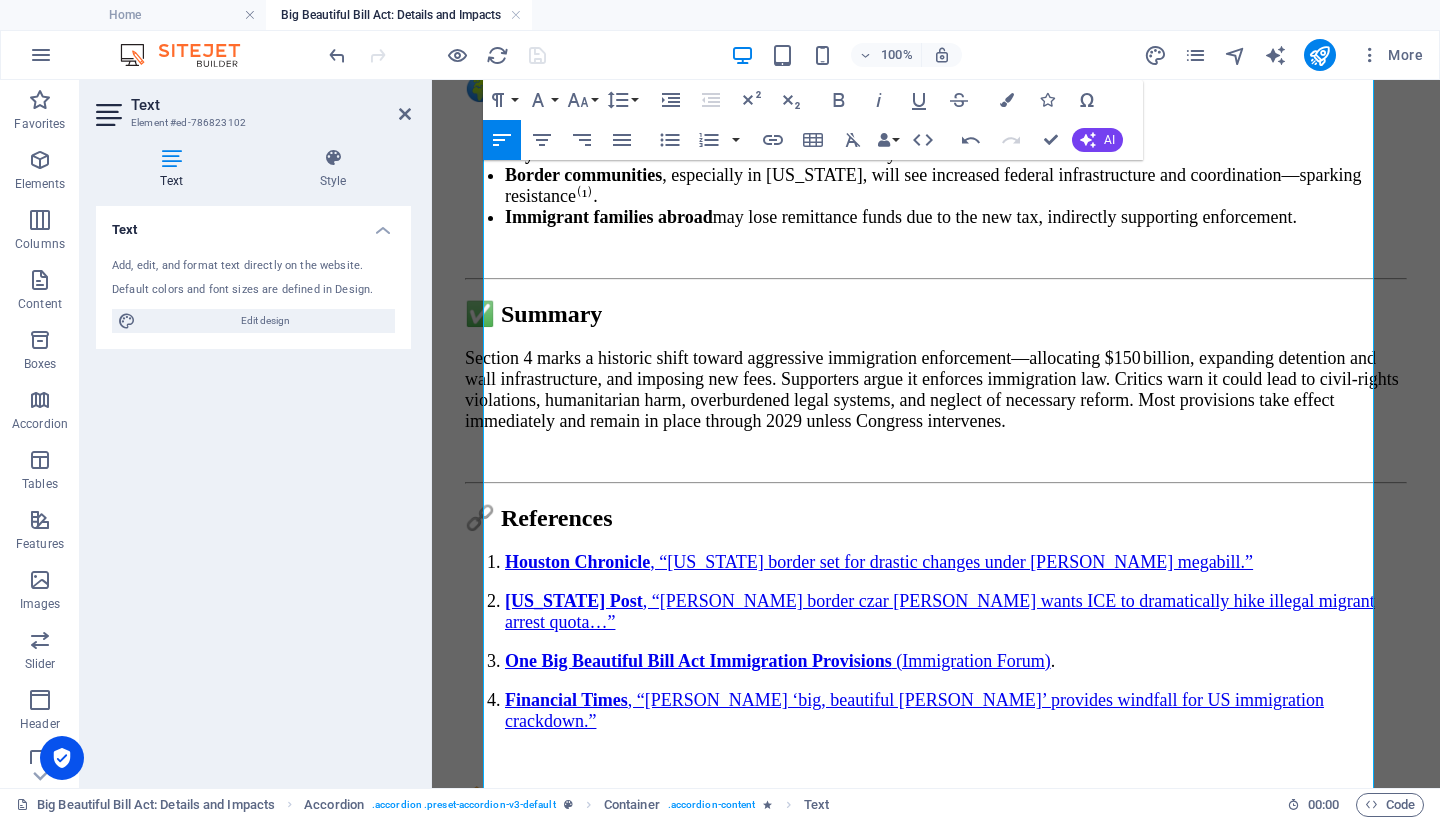 click on "Anticipated surge in   defense contractor contracts , benefiting large firms like Lockheed [PERSON_NAME], Boeing, and Northrop Grumman⁽²⁾." at bounding box center (956, 1482) 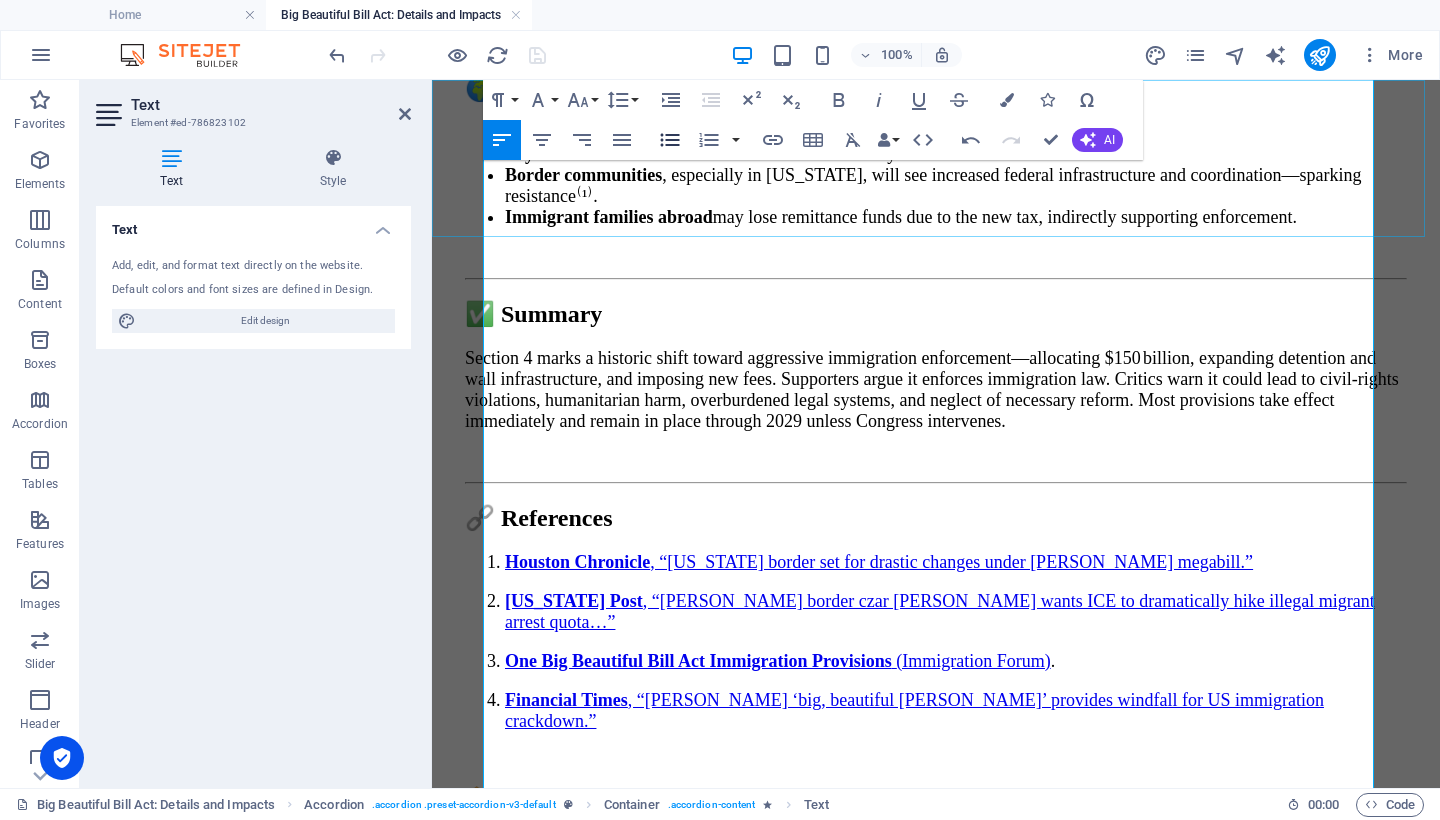 click 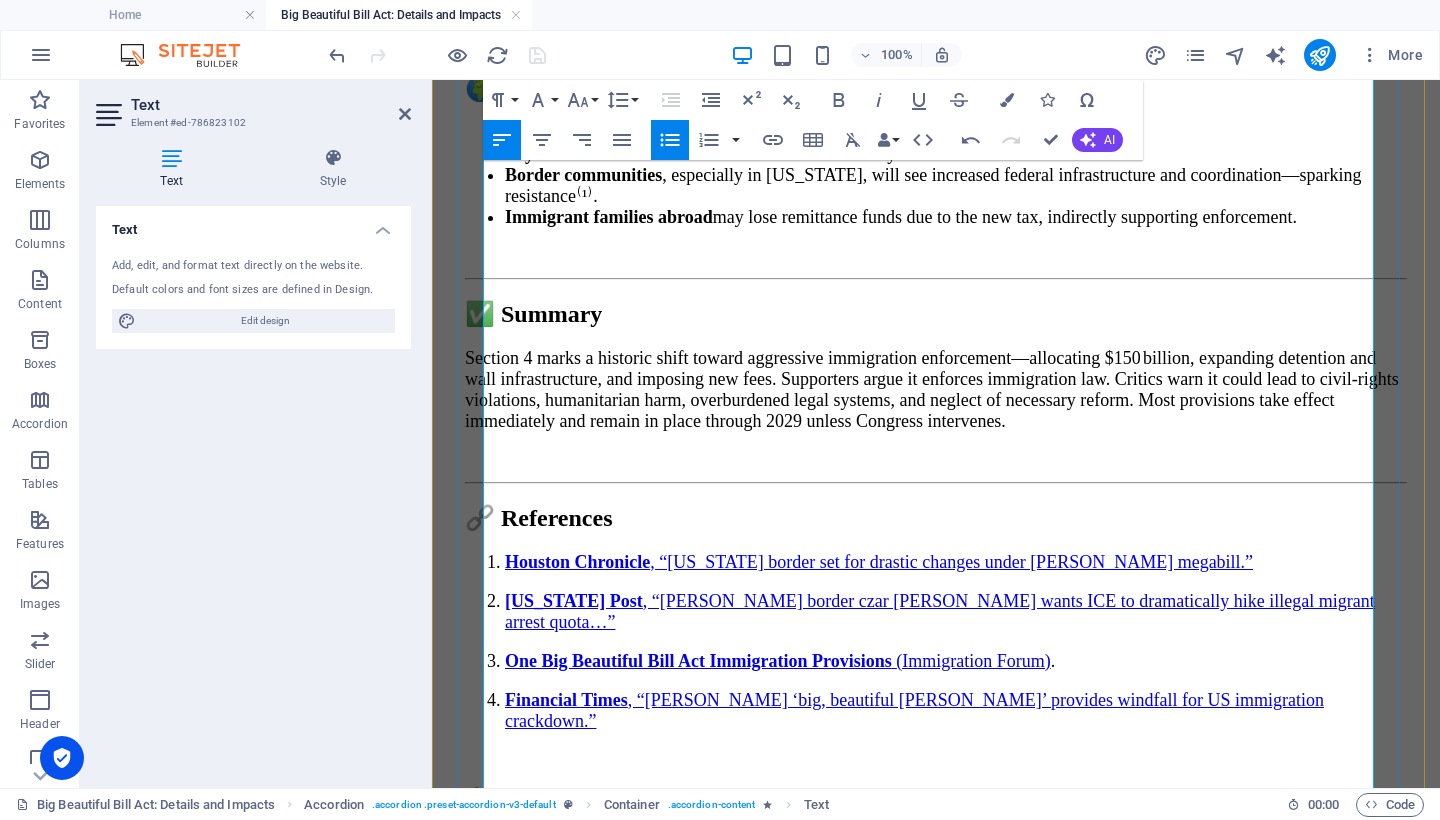 click on "Growth grounded in   domestic production, autonomy innovation, and supply chain resilience ." at bounding box center [956, 1525] 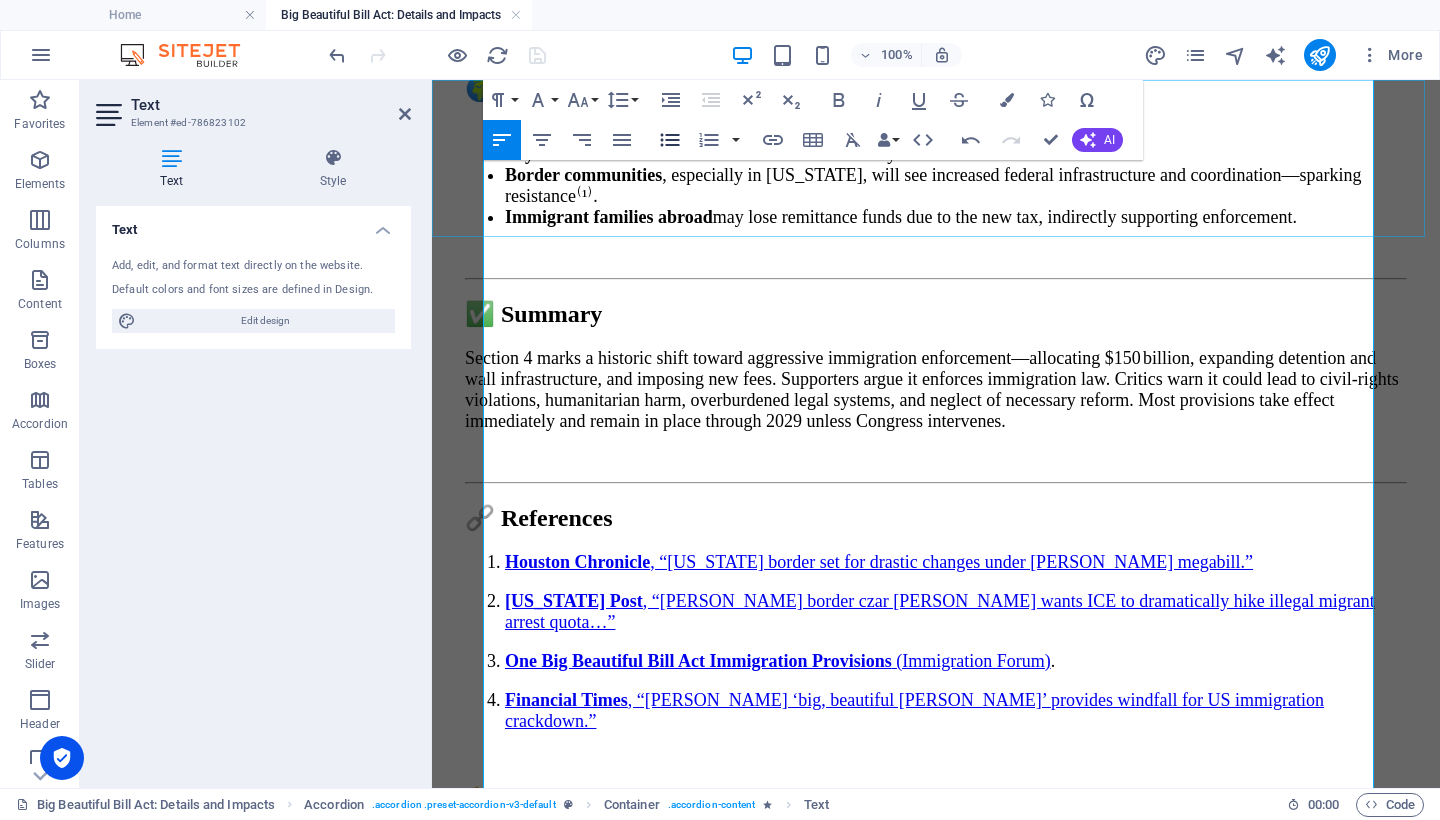 click 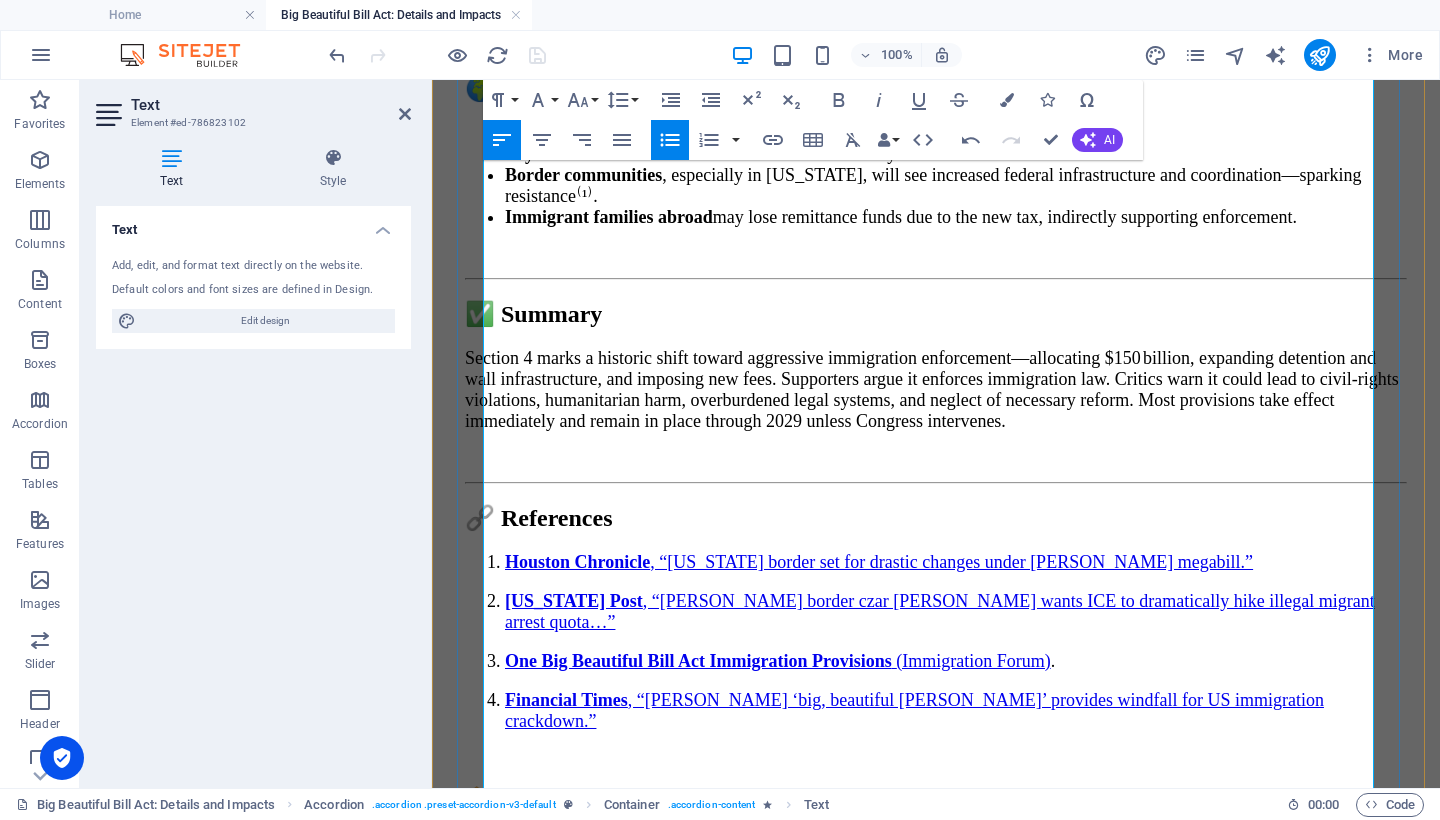 click on "Growth grounded in   domestic production, autonomy innovation, and supply chain resilience ." at bounding box center (956, 1509) 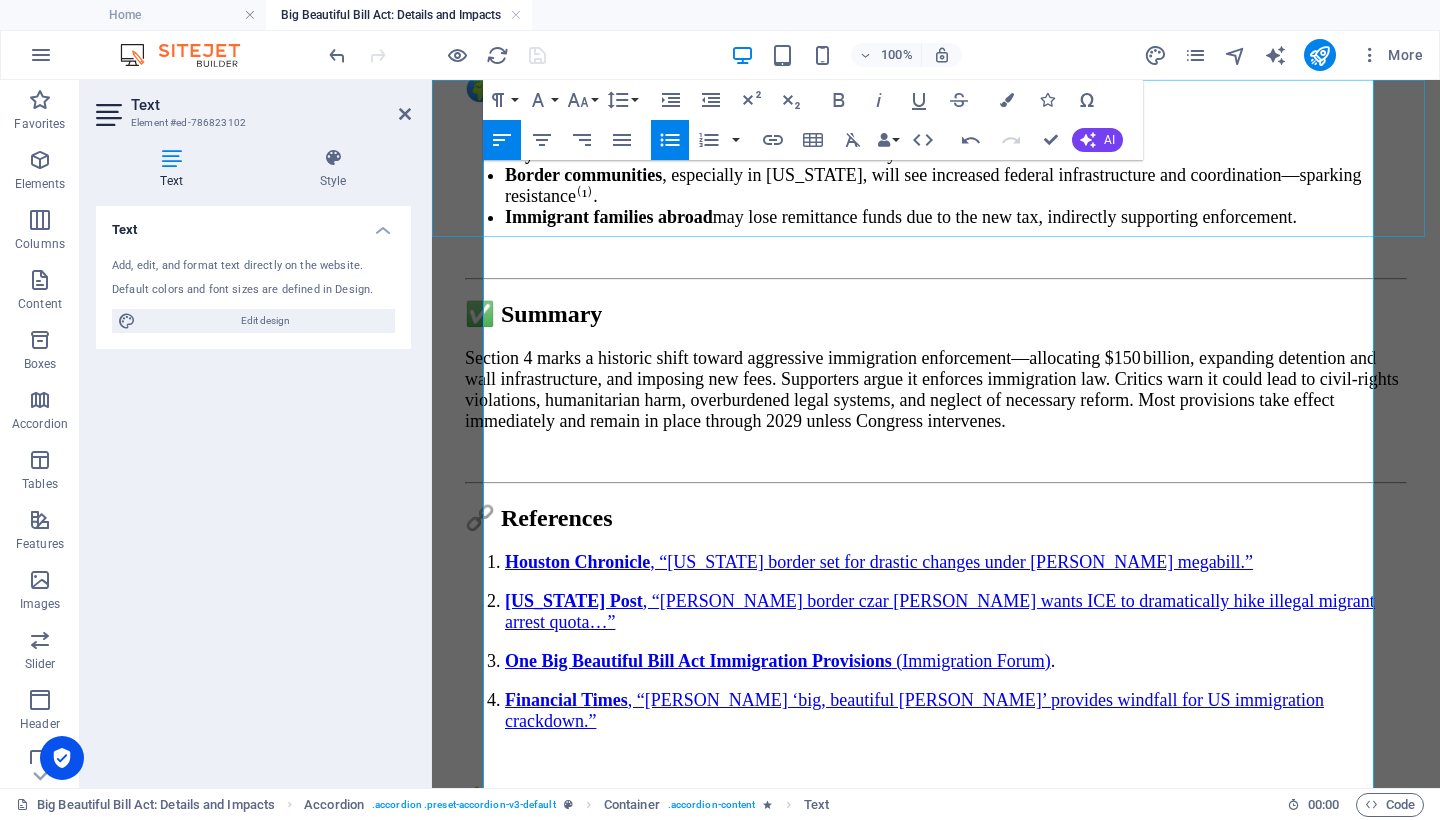 click 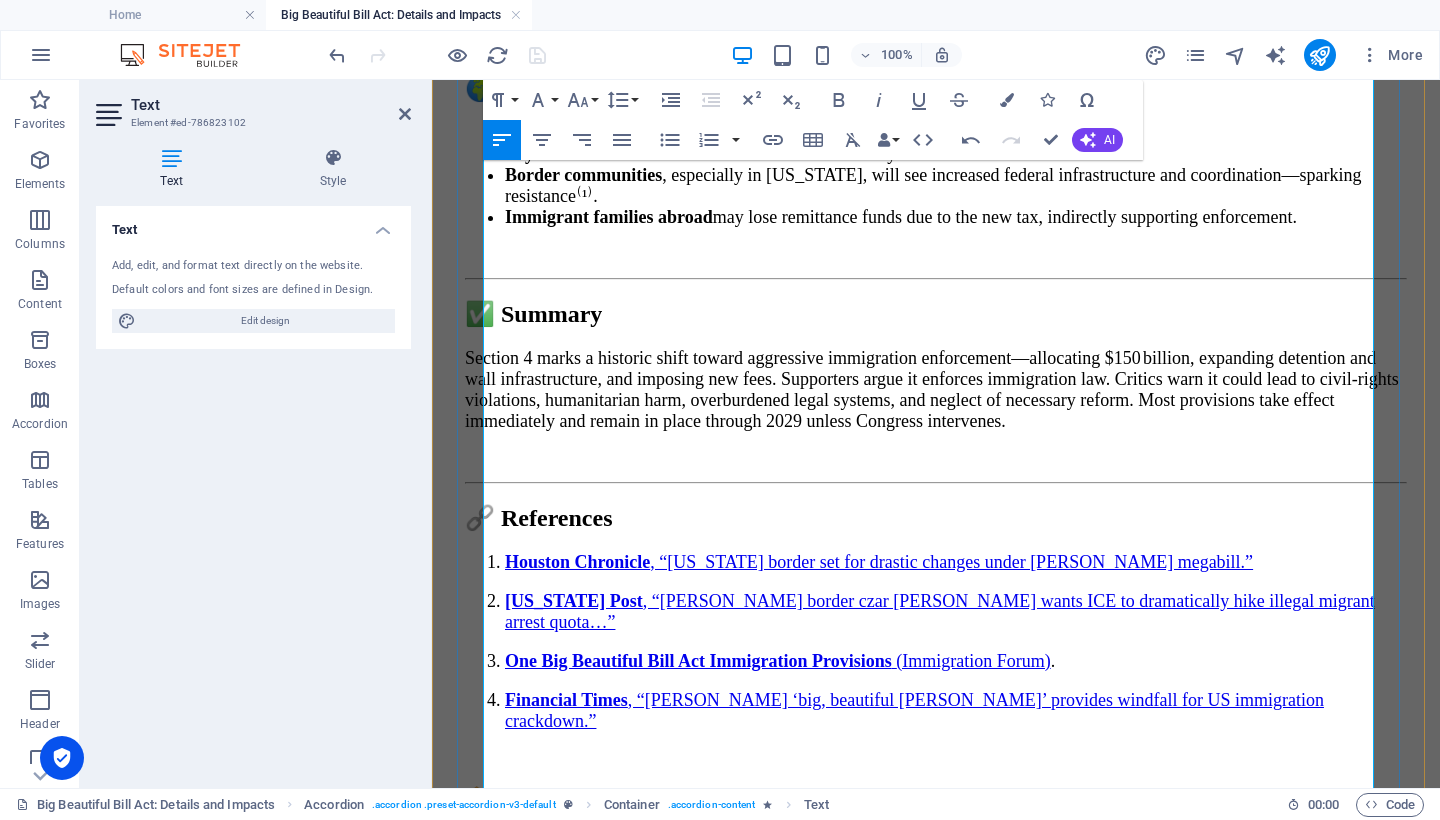 click on "Enhancements to fleet size, missile defenses, and nuclear readiness bolster posture against [GEOGRAPHIC_DATA], [GEOGRAPHIC_DATA], and other adversaries⁽¹⁾." at bounding box center (956, 1630) 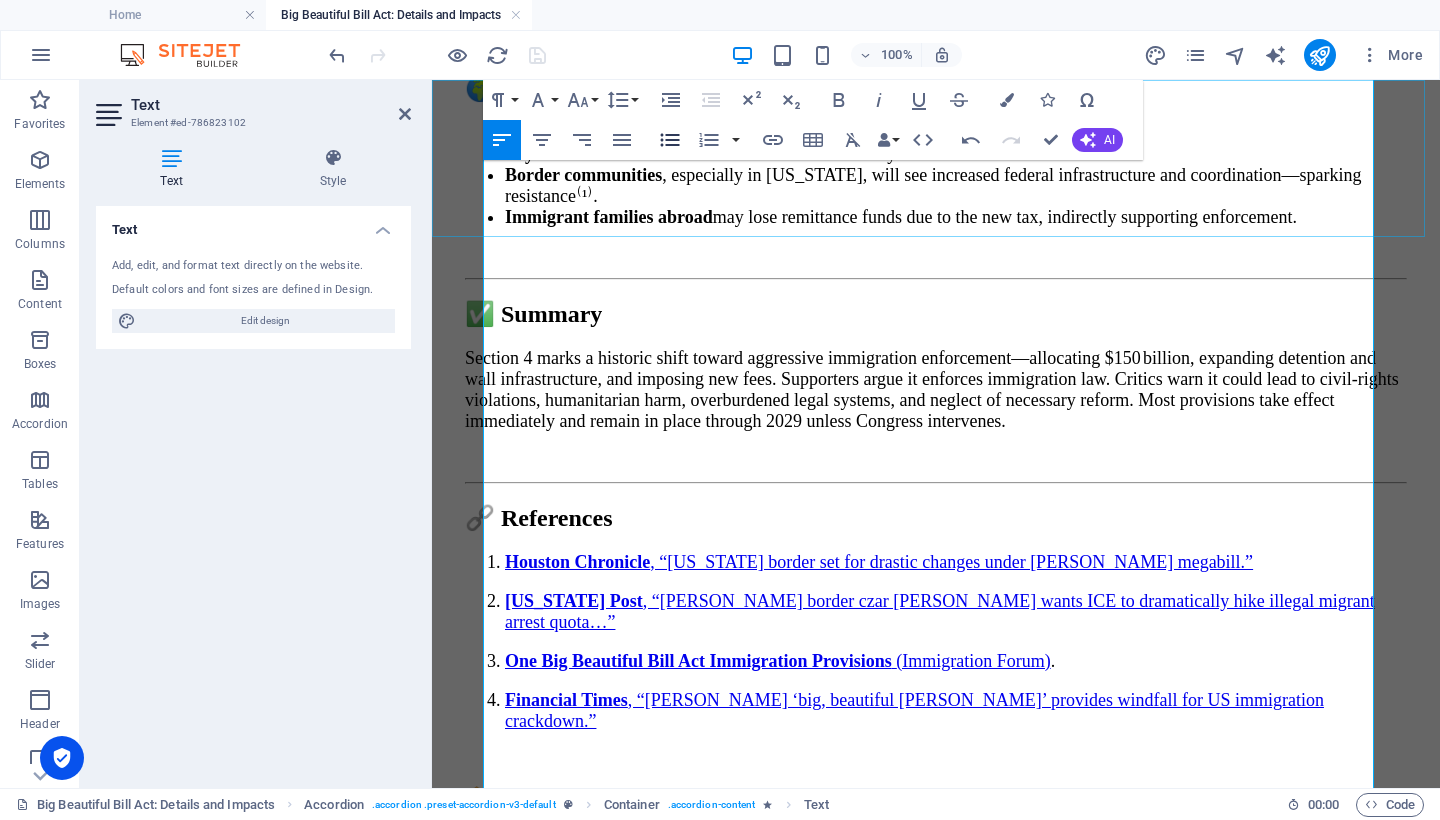 click 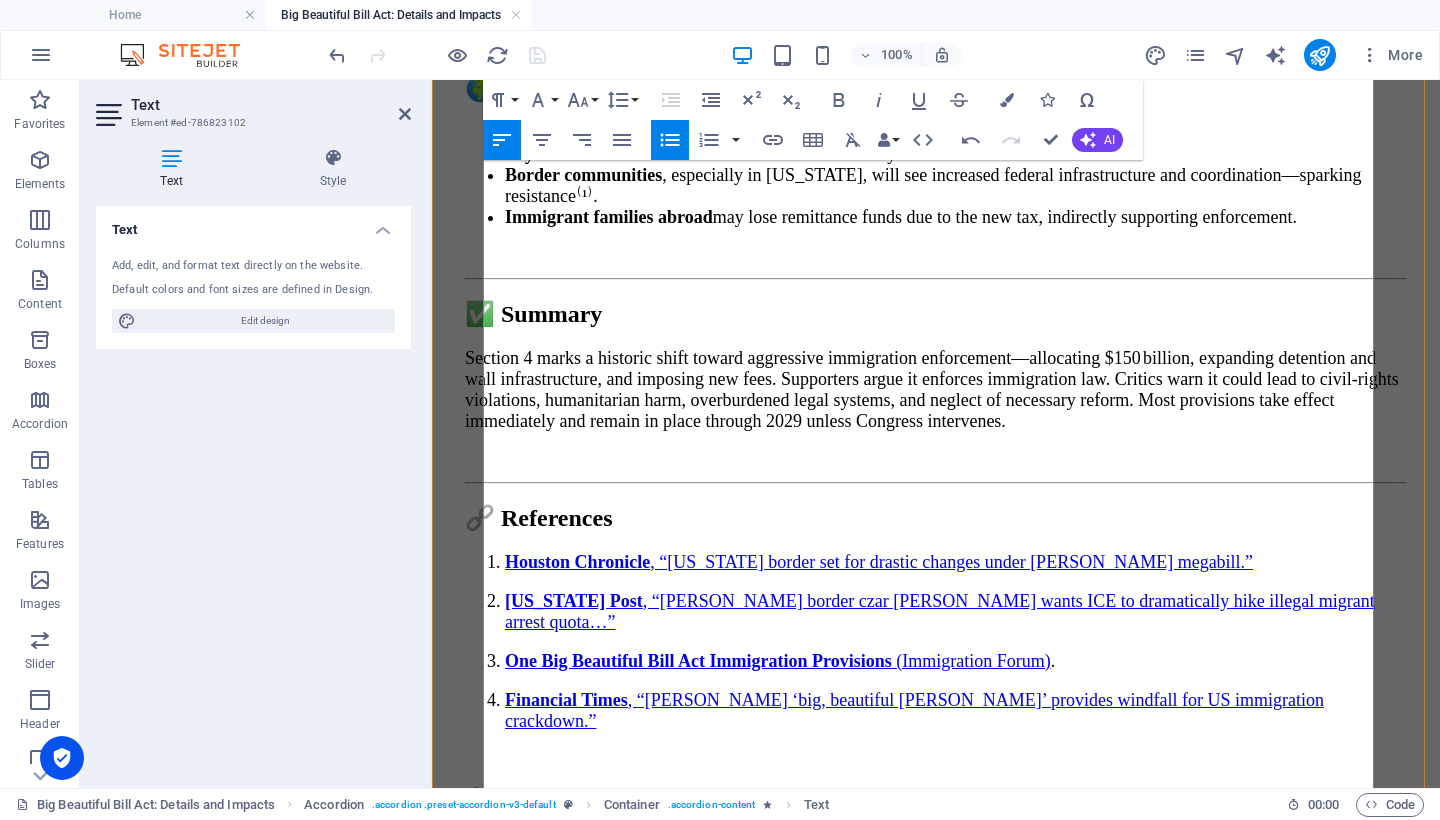 click on "Investment in   AI systems and unmanned platforms   signifying modernization and battlefield autonomy." at bounding box center (956, 1673) 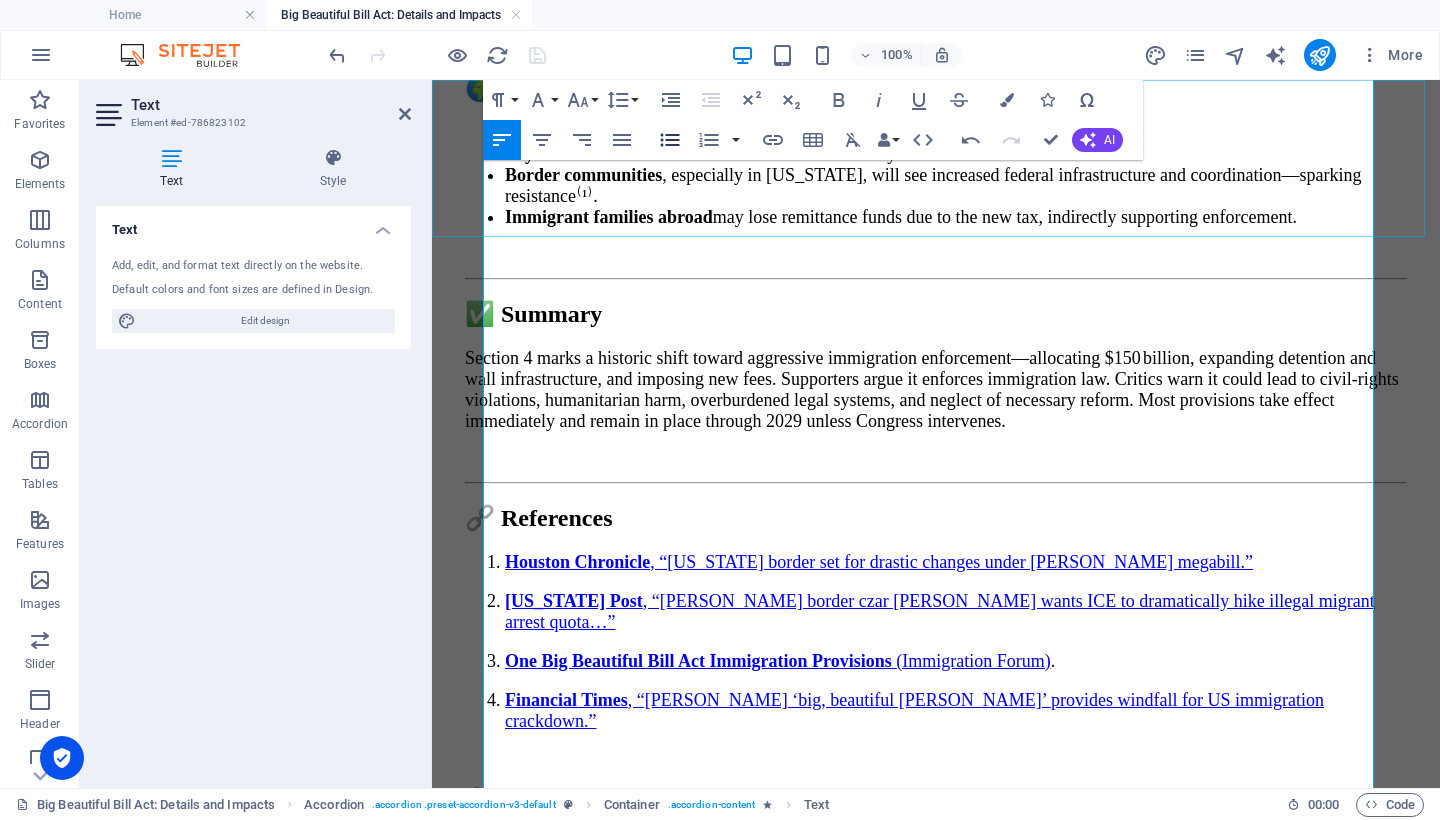 click 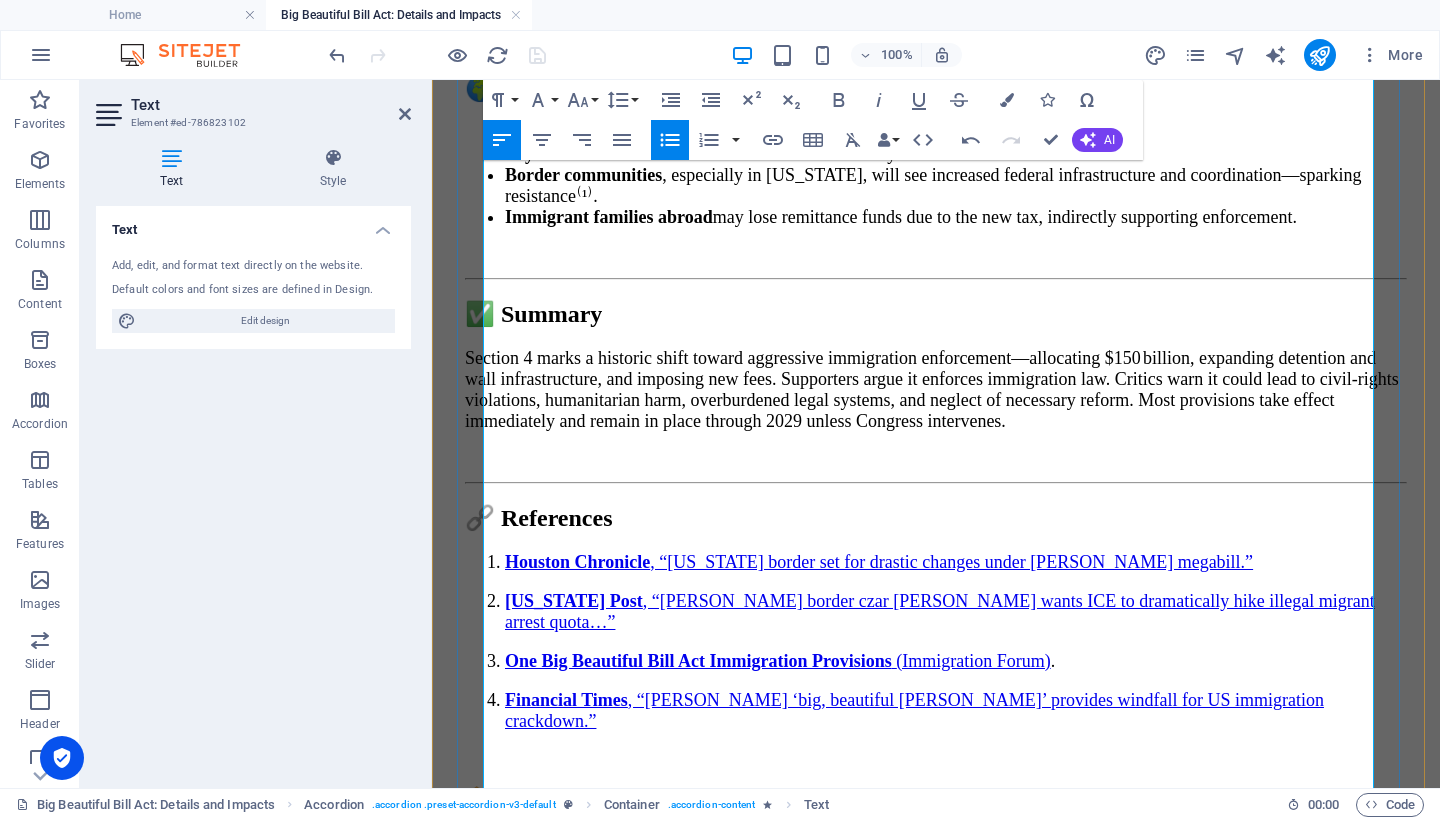 scroll, scrollTop: 13198, scrollLeft: 0, axis: vertical 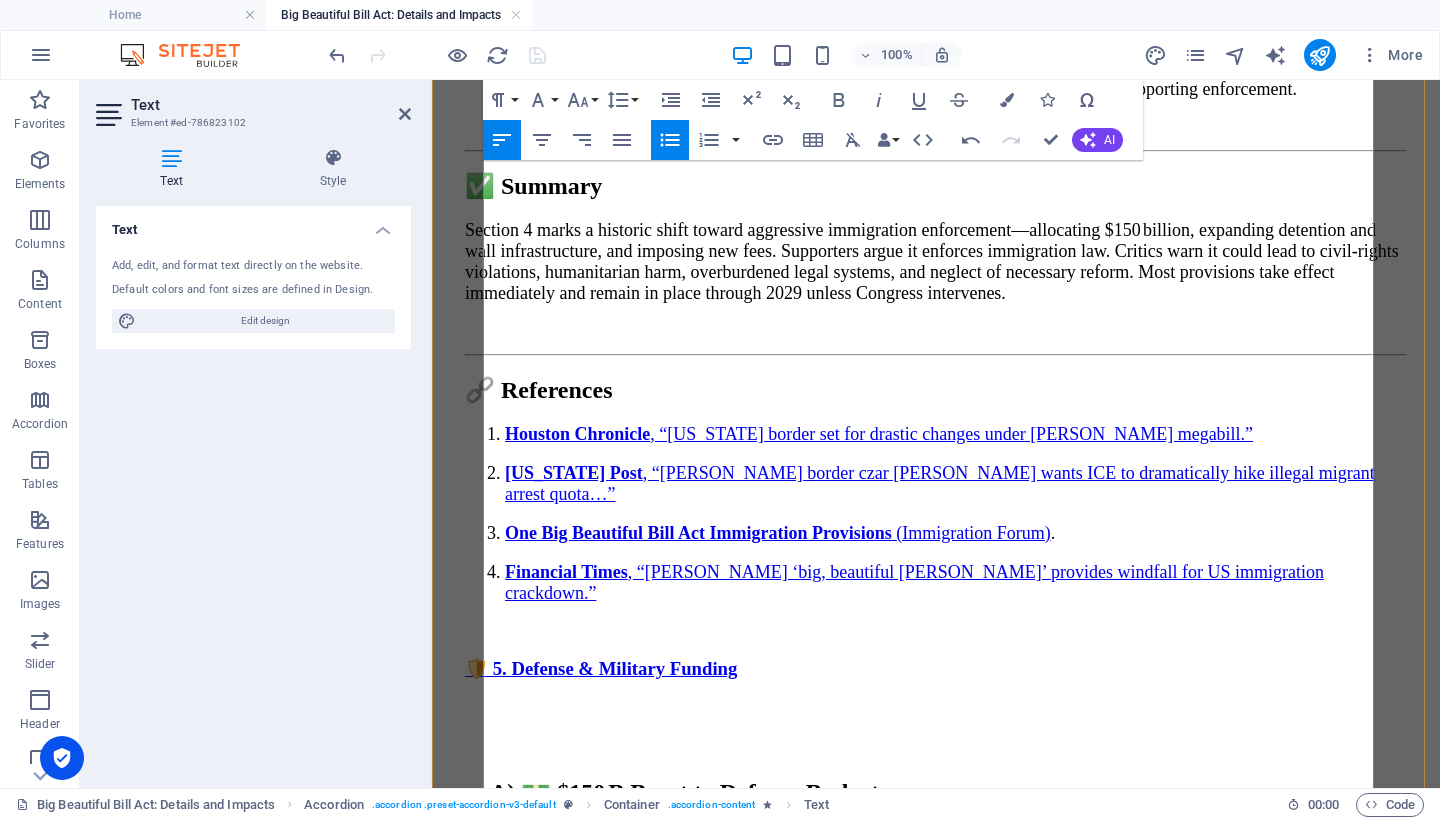 click on "Investment in   AI systems and unmanned platforms   signifying modernization and battlefield autonomy." at bounding box center [956, 1529] 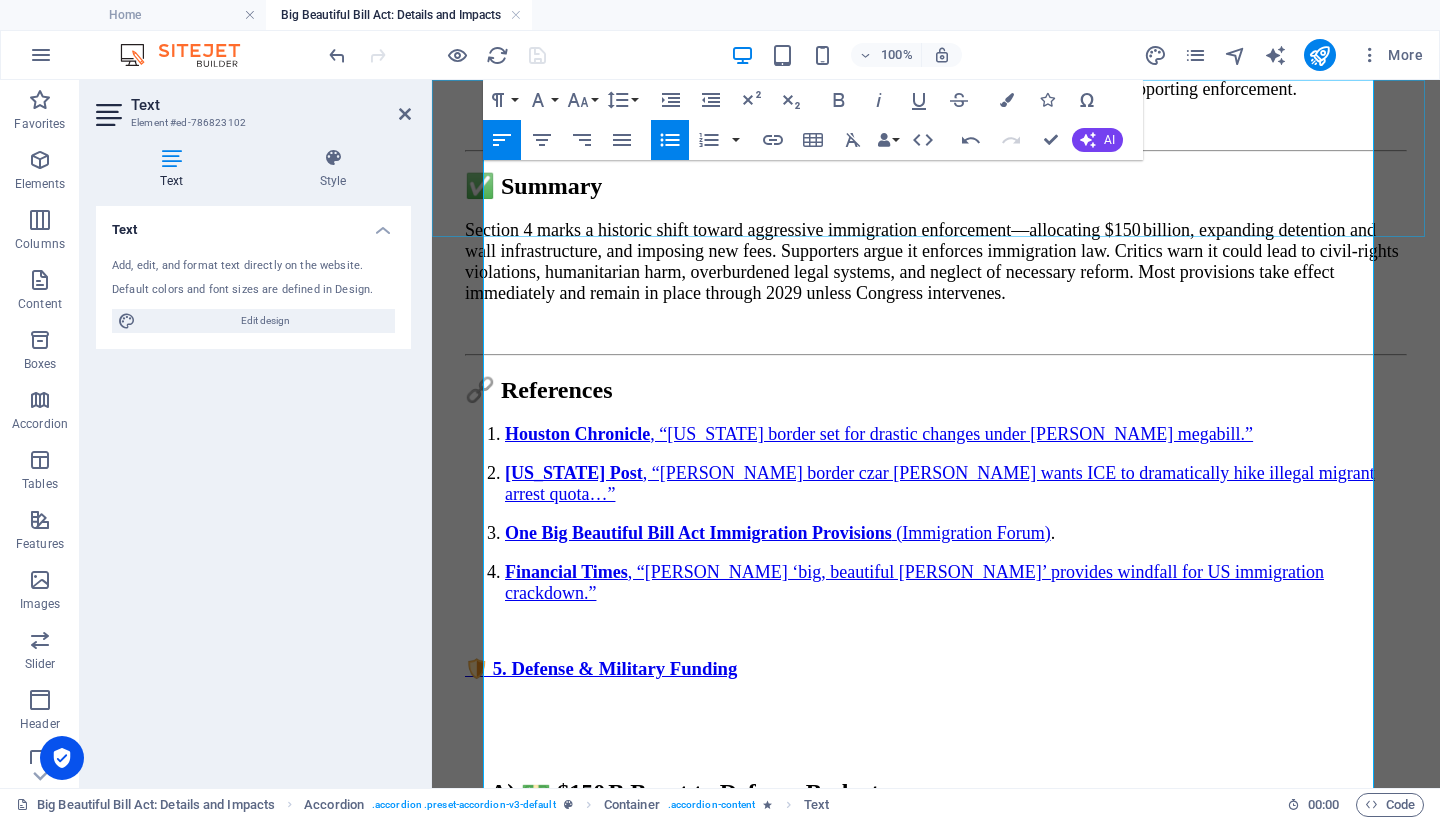 click 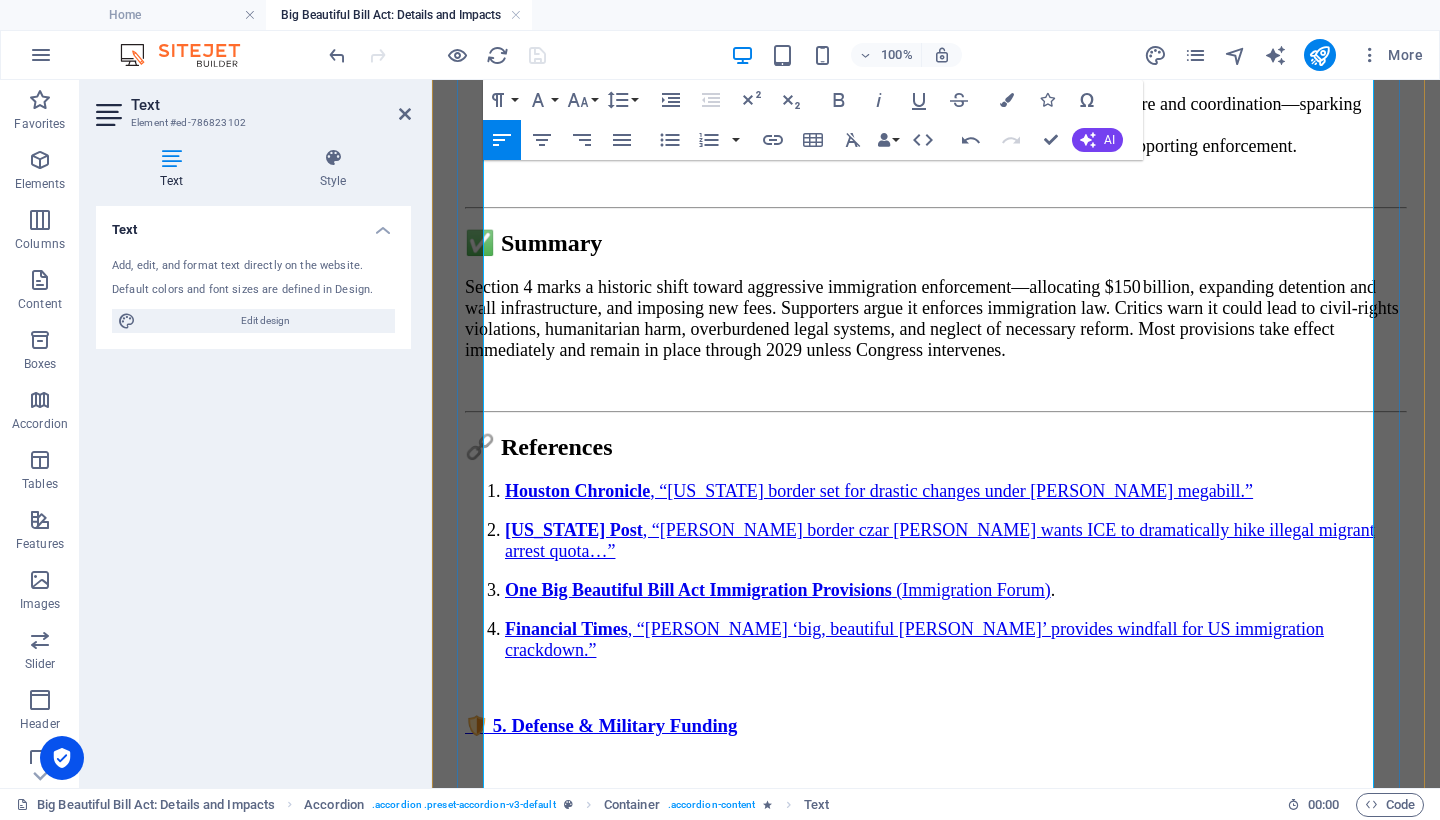 scroll, scrollTop: 13152, scrollLeft: 0, axis: vertical 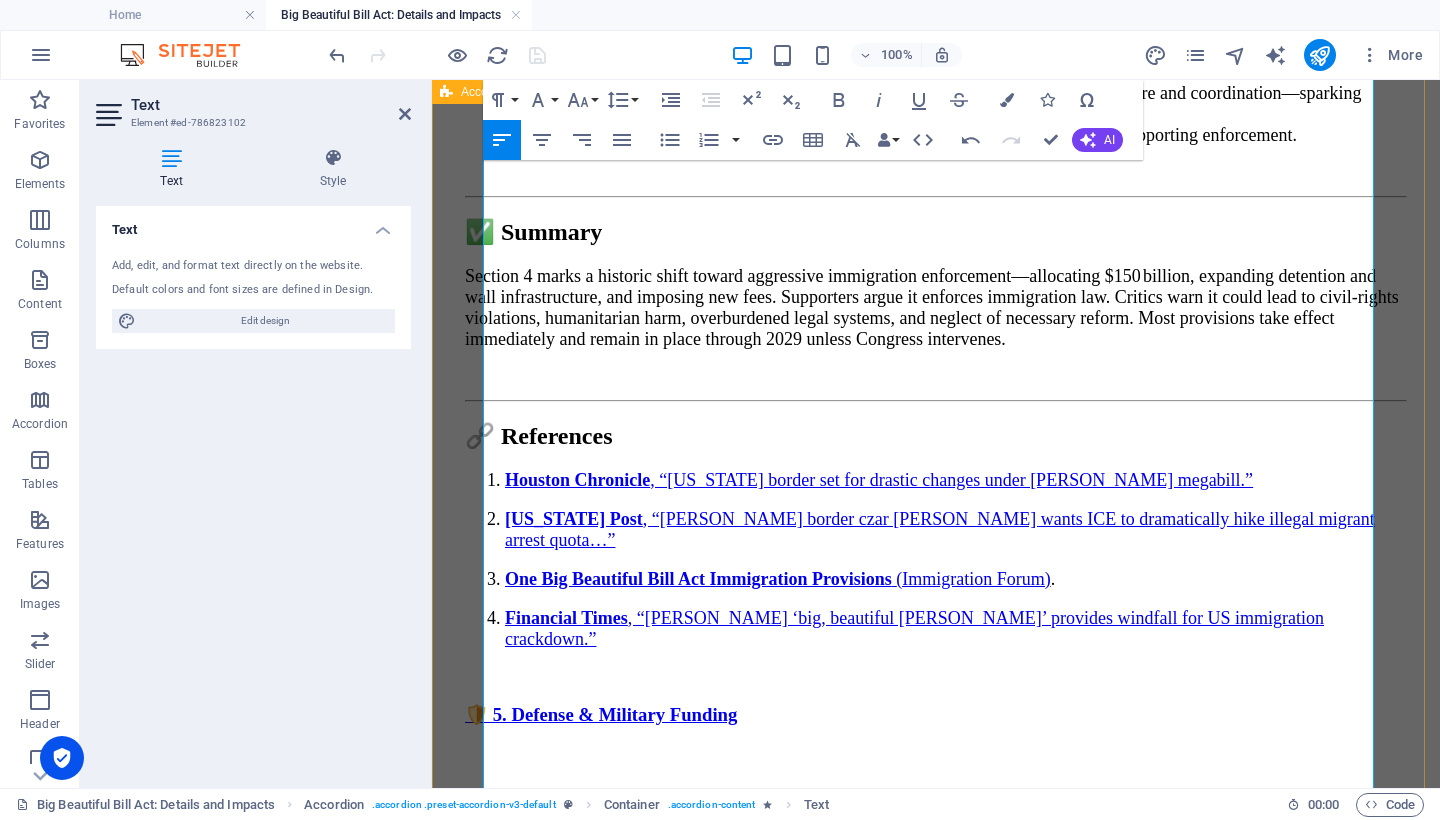 drag, startPoint x: 766, startPoint y: 589, endPoint x: 451, endPoint y: 288, distance: 435.69025 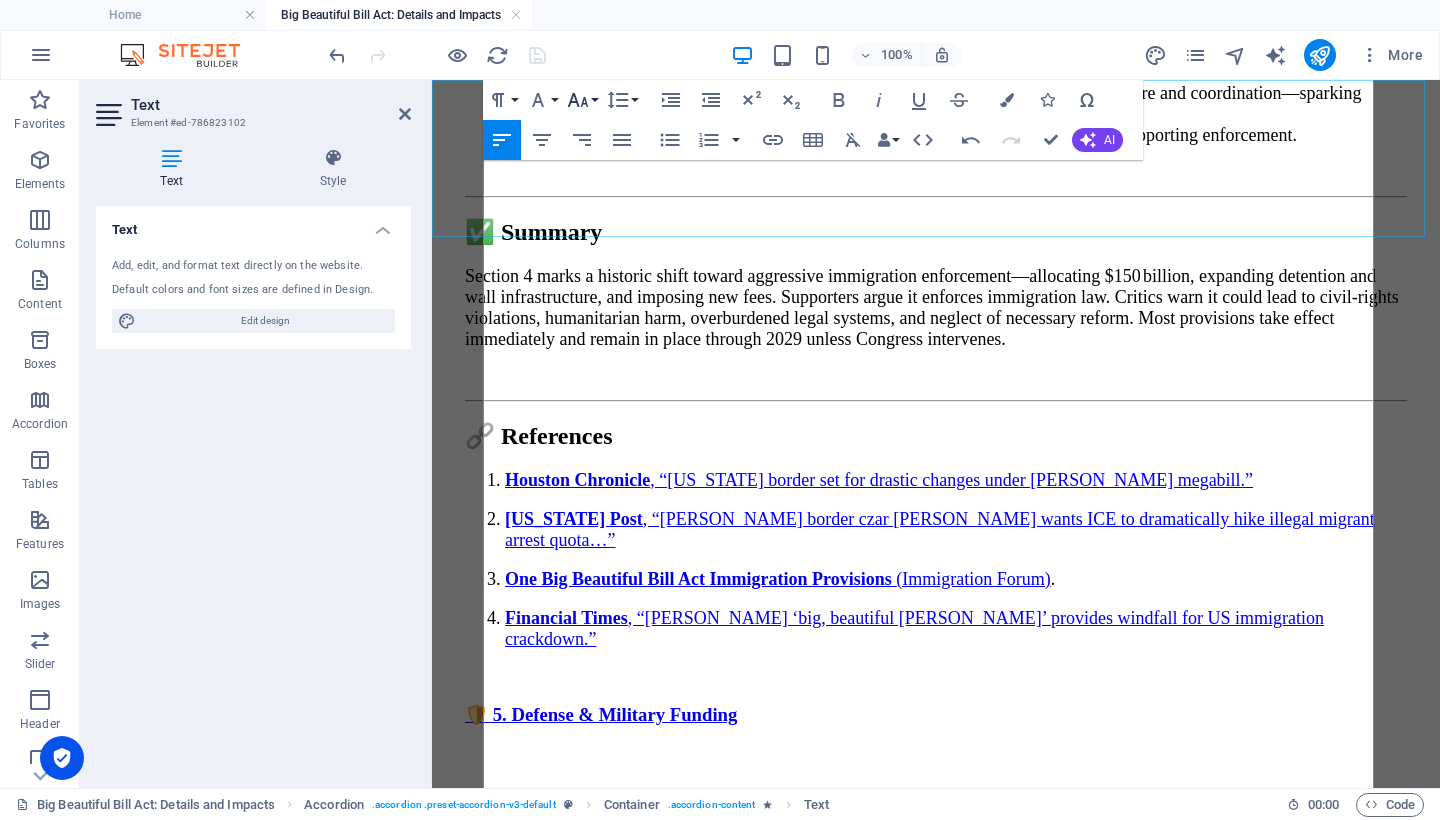 click 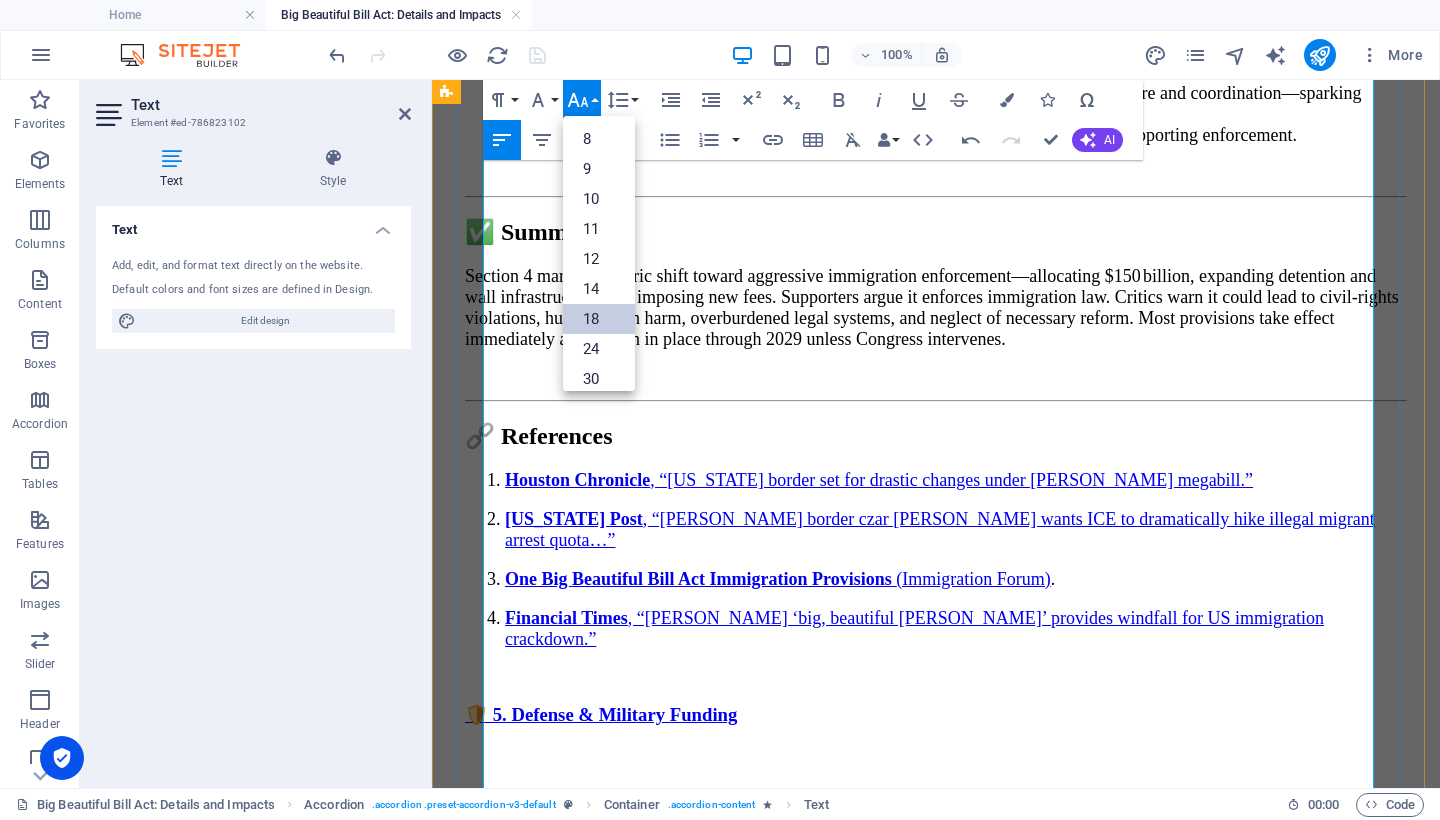click on "18" at bounding box center [599, 319] 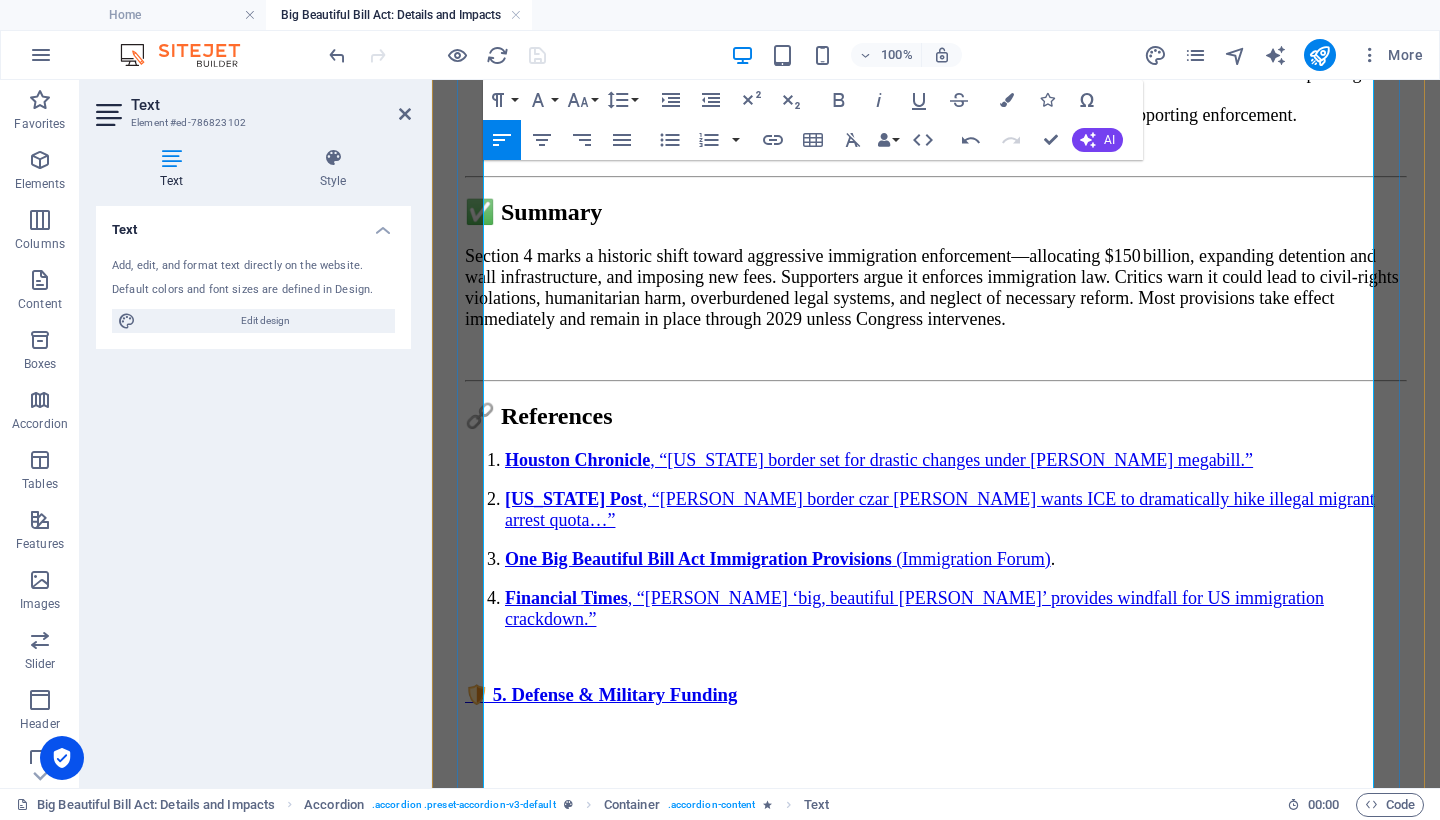 scroll, scrollTop: 13210, scrollLeft: 0, axis: vertical 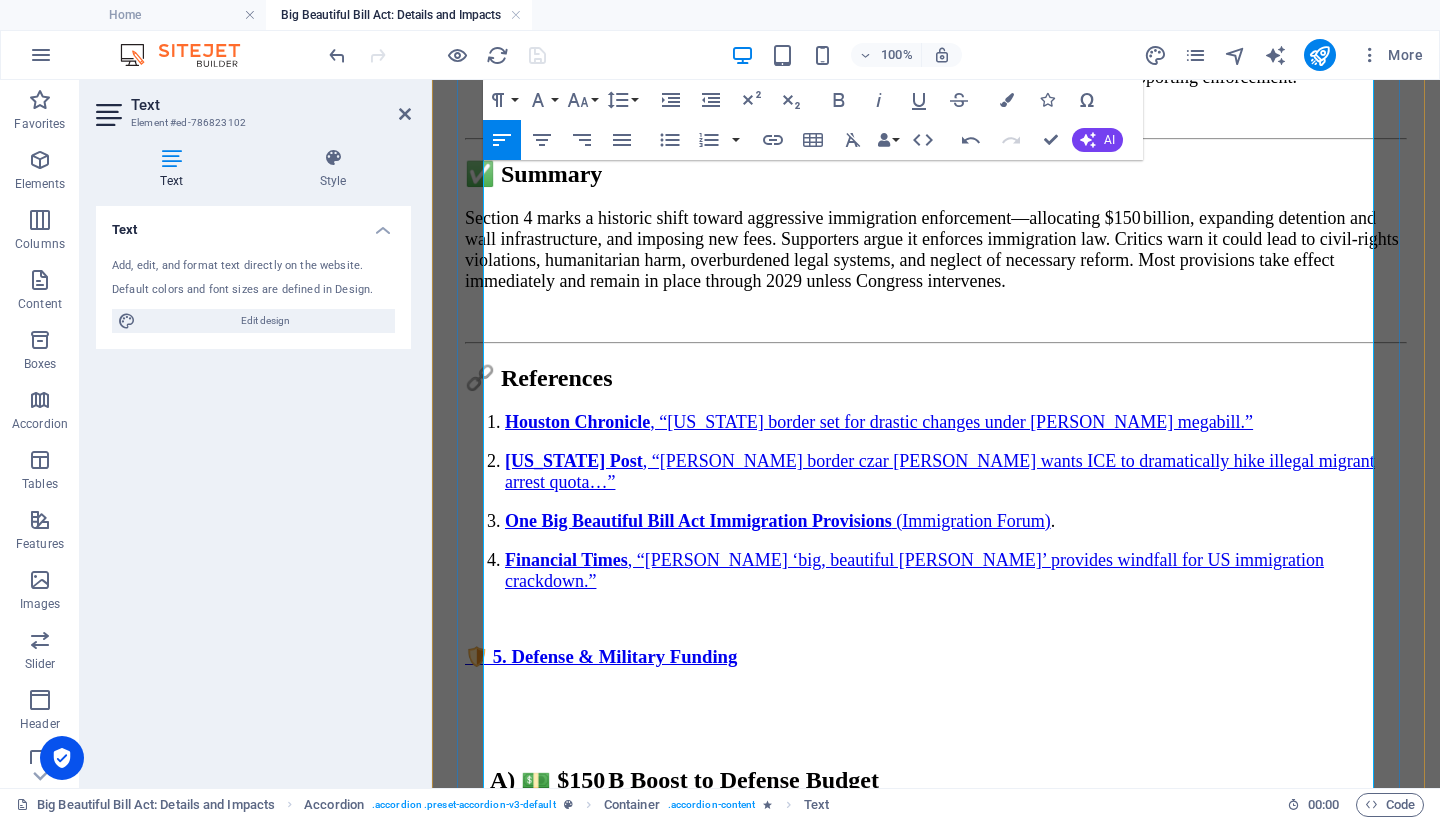 click on "$150 billion boost adds to an already projected   $3–5 trillion debt increase   over the coming decade⁽³⁾. Critics argue prioritizing defense over   domestic and social spending   entails significant opportunity costs." at bounding box center (936, 1666) 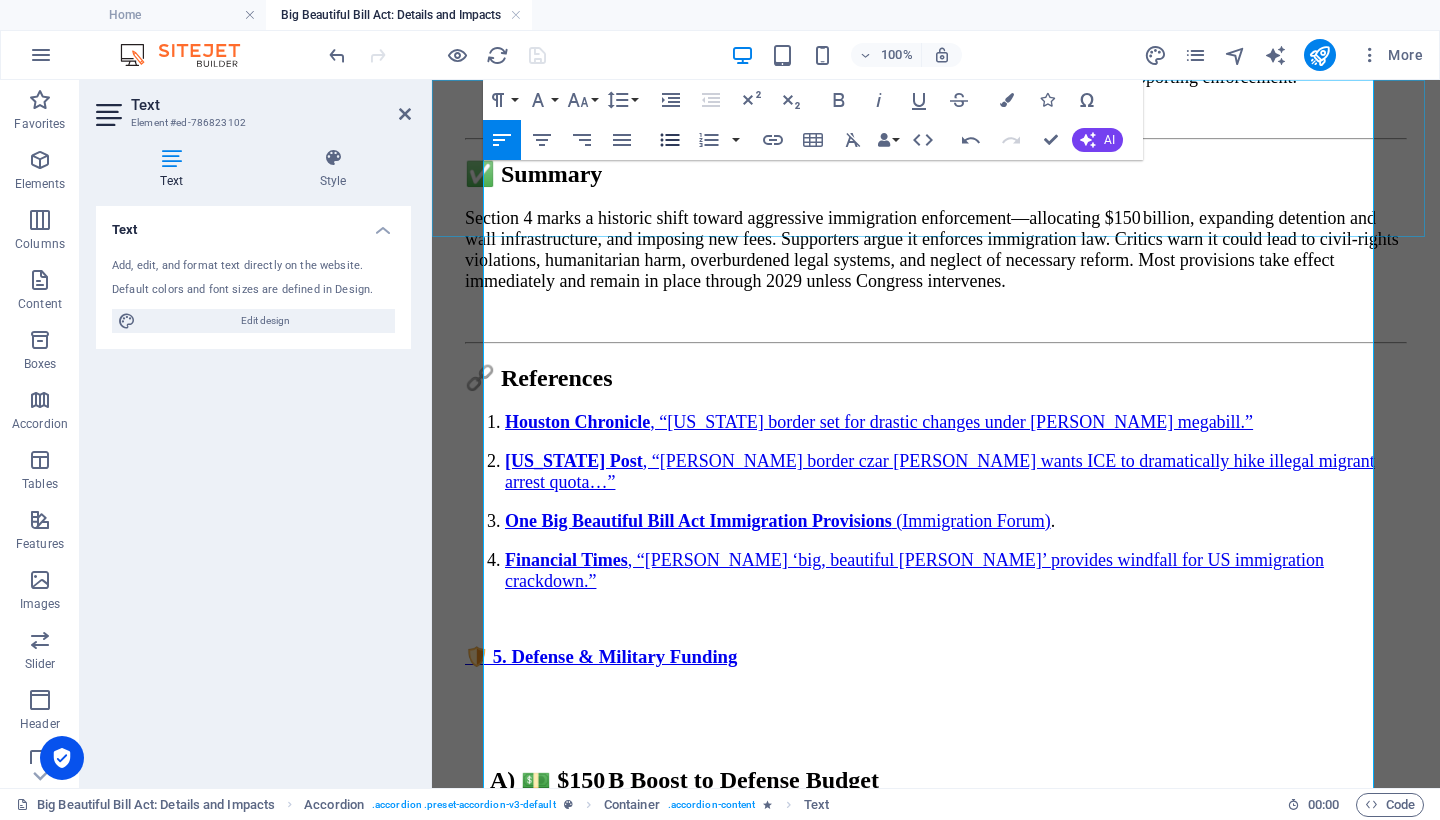 click 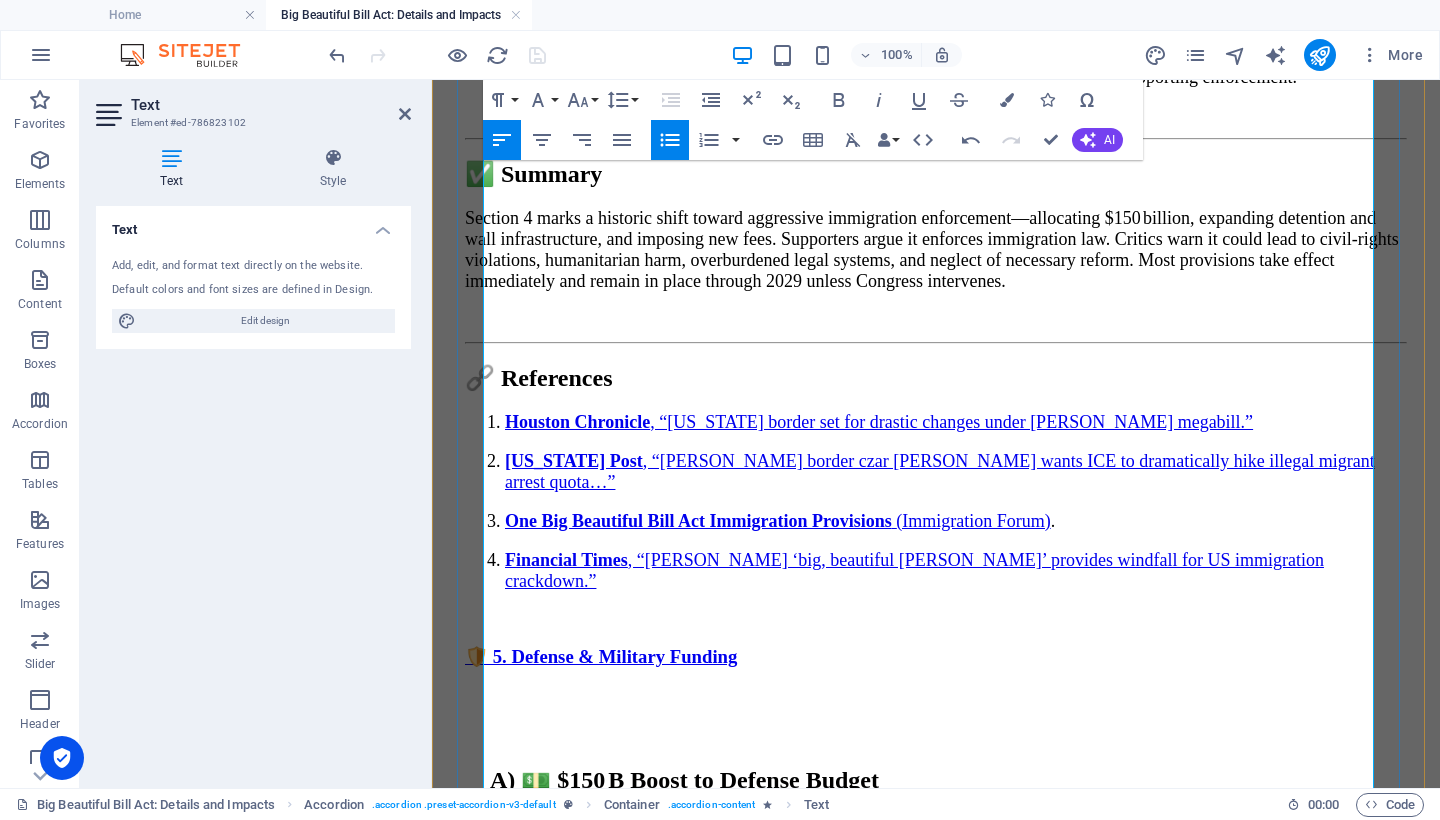 click on "Critics argue prioritizing defense over   domestic and social spending   entails significant opportunity costs." at bounding box center [956, 1683] 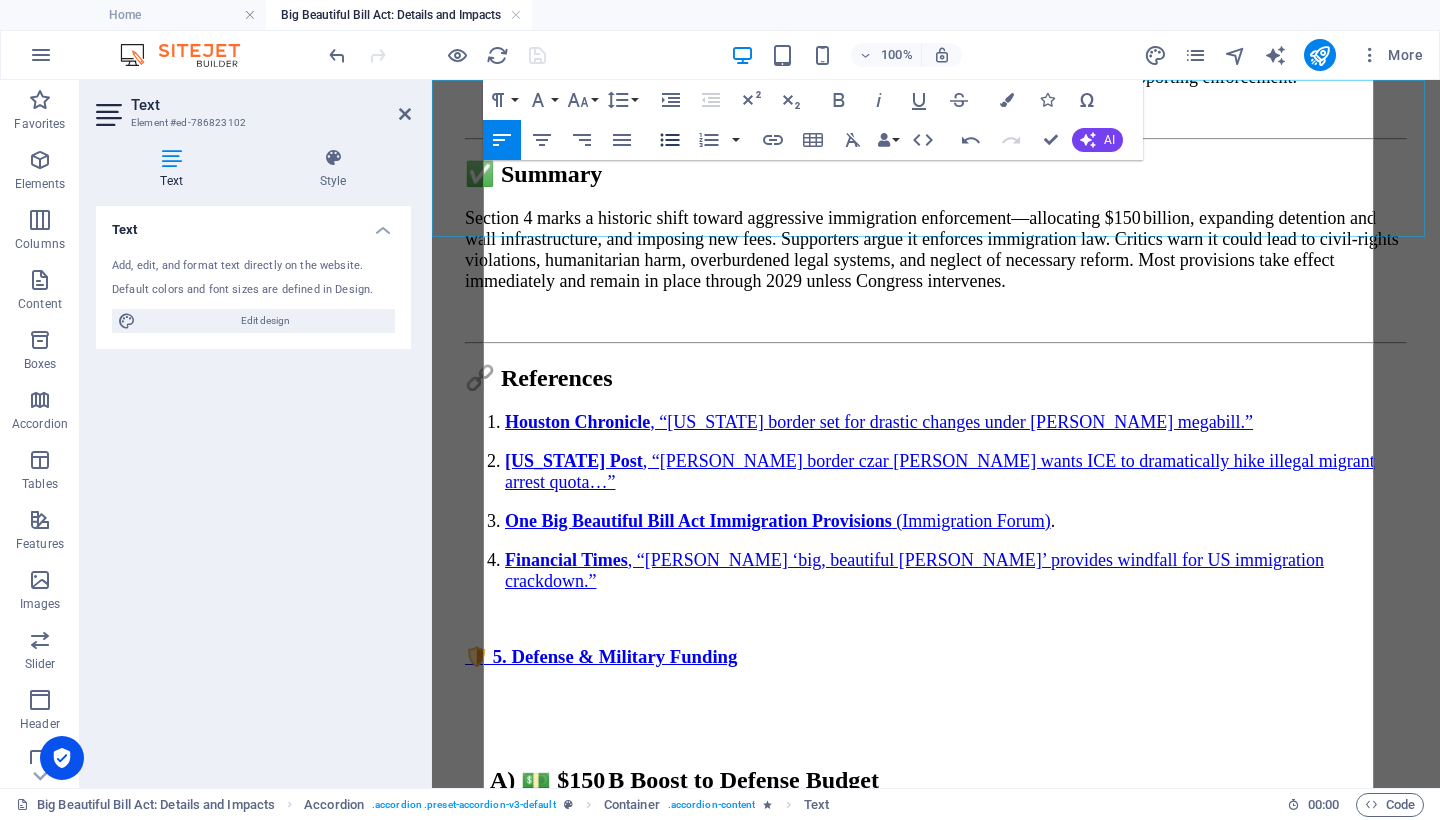 click 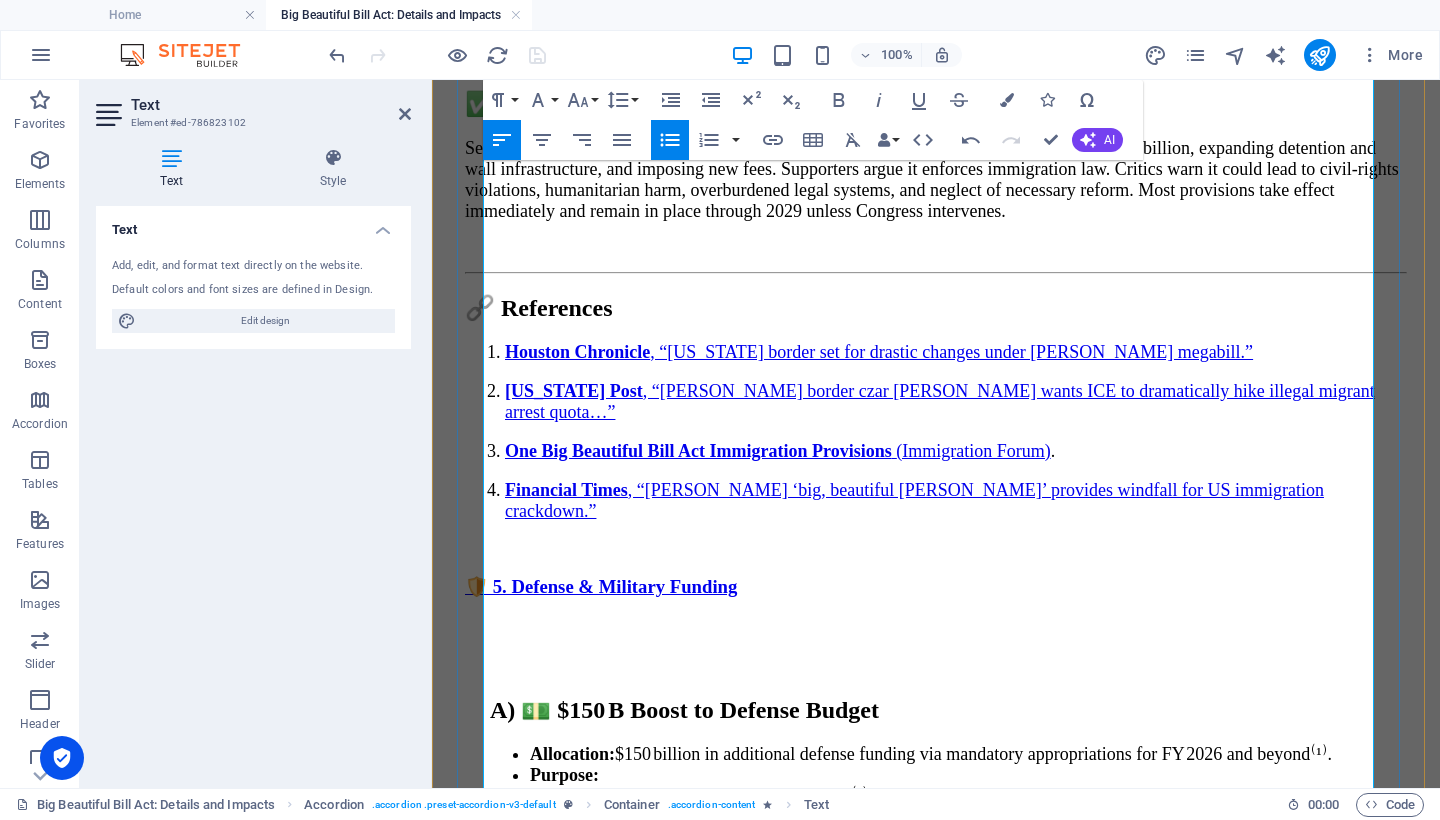 scroll, scrollTop: 13315, scrollLeft: 0, axis: vertical 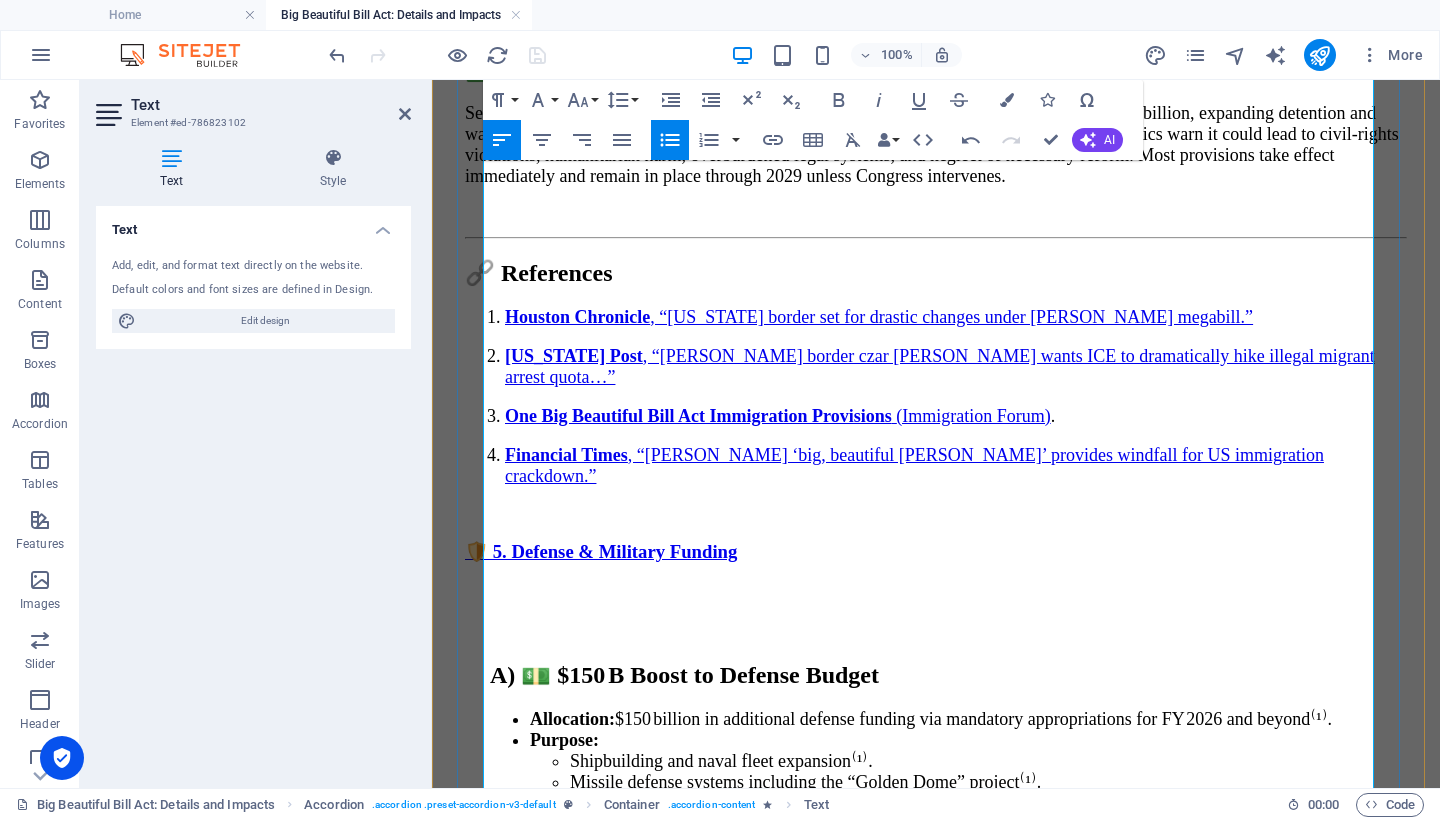 click on "Critics argue prioritizing defense over   domestic and social spending   entails significant opportunity costs." at bounding box center [956, 1562] 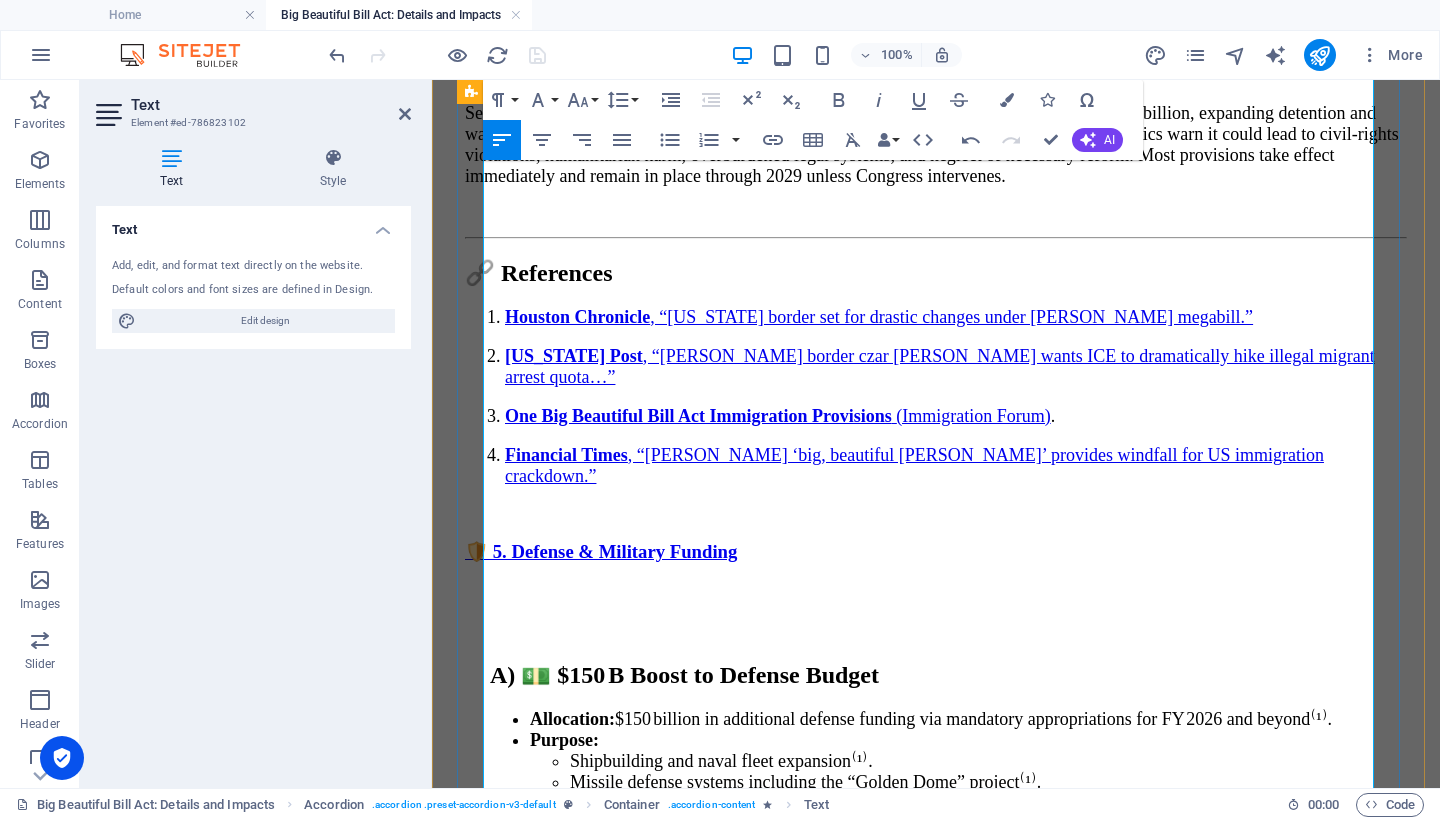 drag, startPoint x: 799, startPoint y: 552, endPoint x: 476, endPoint y: 424, distance: 347.43777 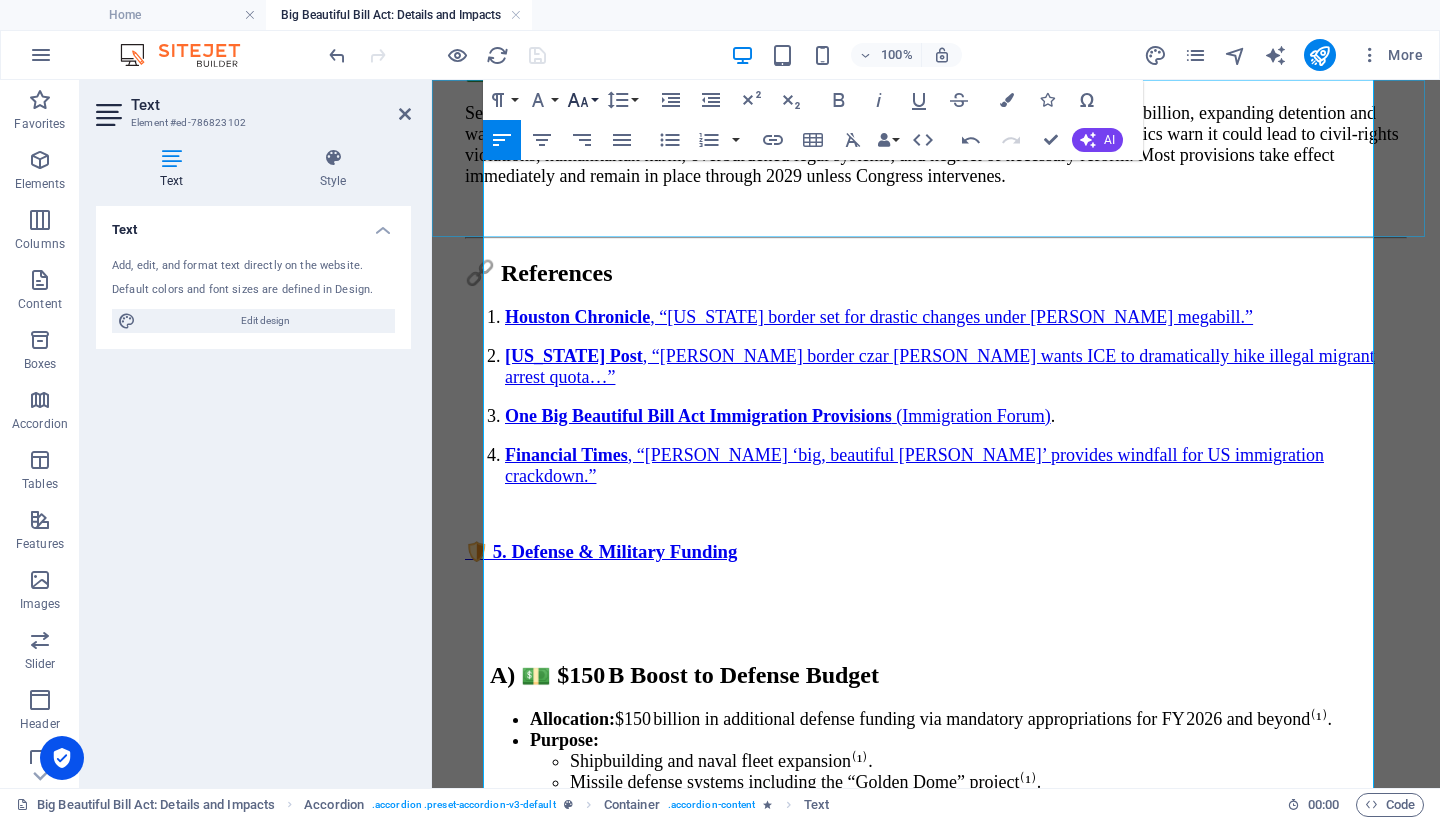 click 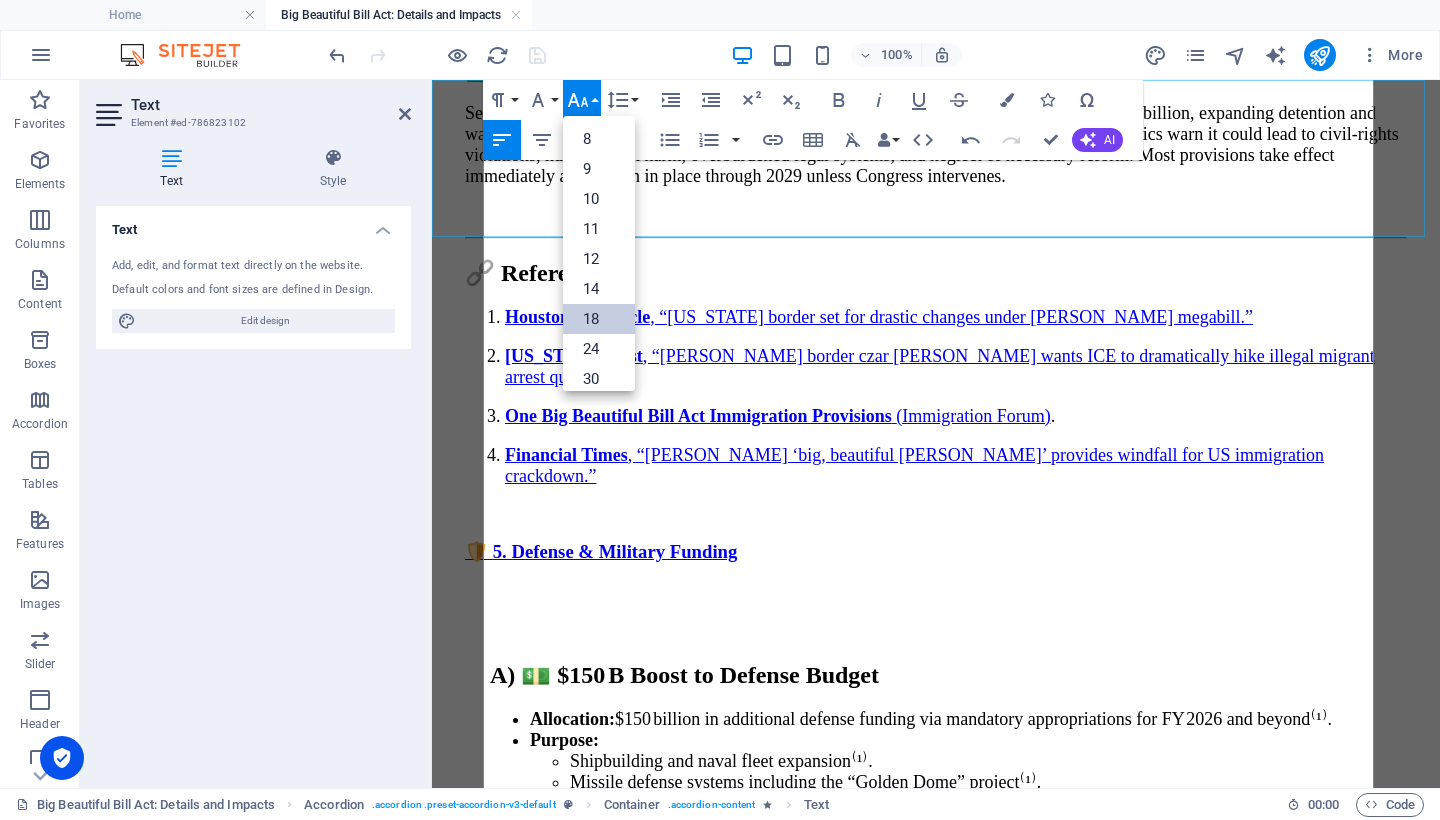click on "18" at bounding box center [599, 319] 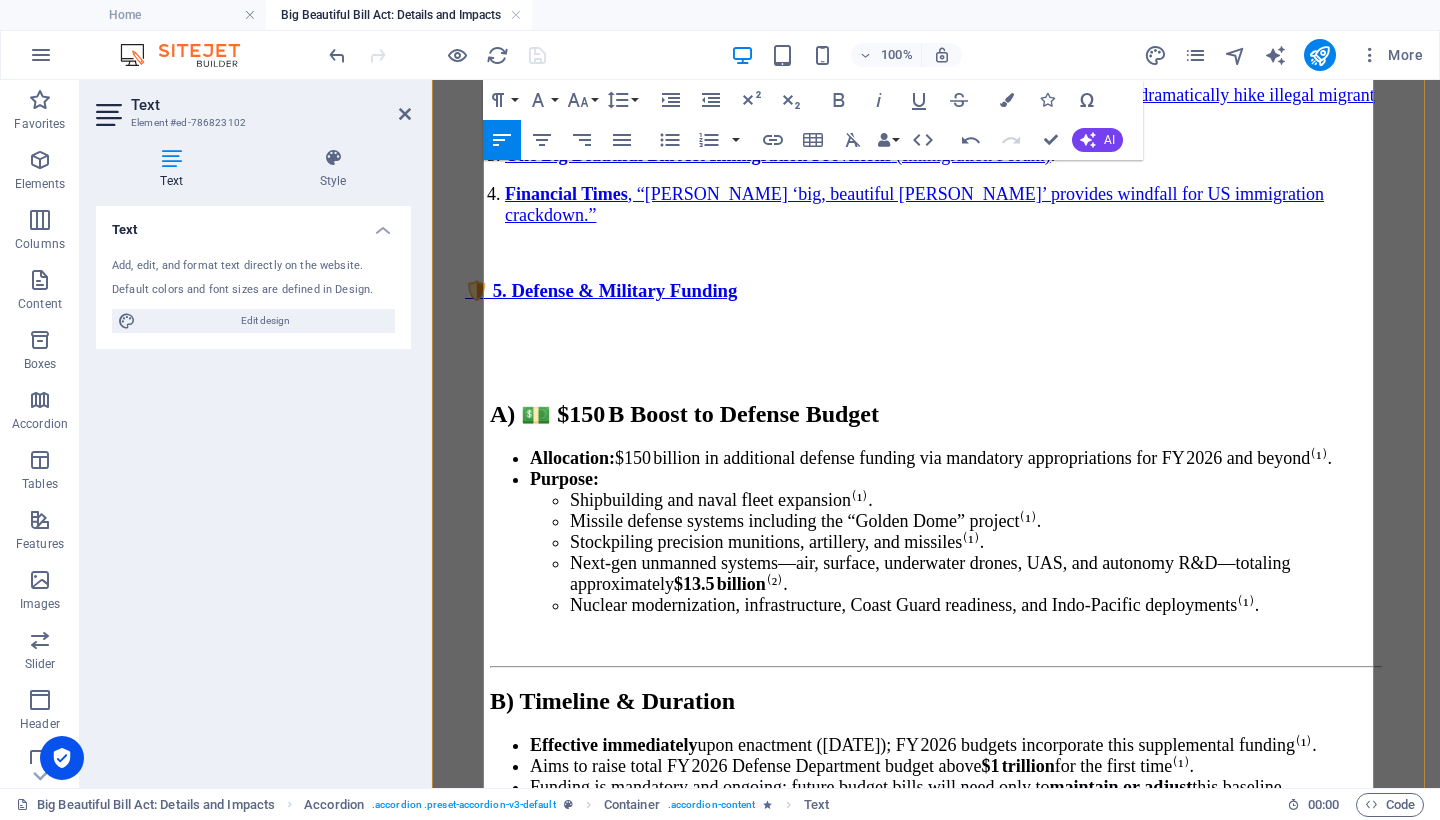 scroll, scrollTop: 13614, scrollLeft: 0, axis: vertical 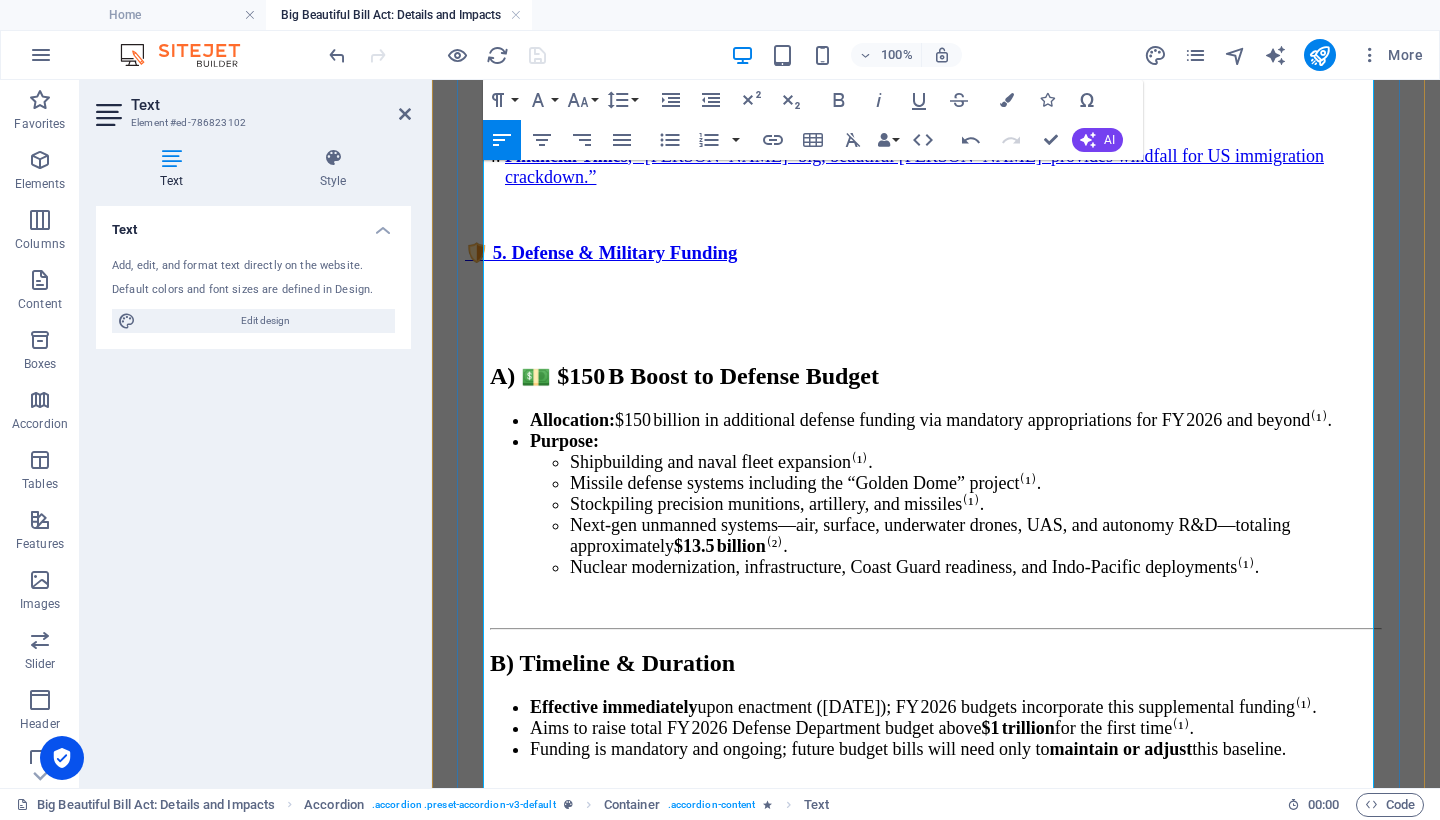 click on "Pushing the defense budget above $1 trillion strengthens   deficit growth , which fiscal conservatives see as a threat to long-term stability ([PERSON_NAME], CBO)⁽³⁾." at bounding box center [956, 1457] 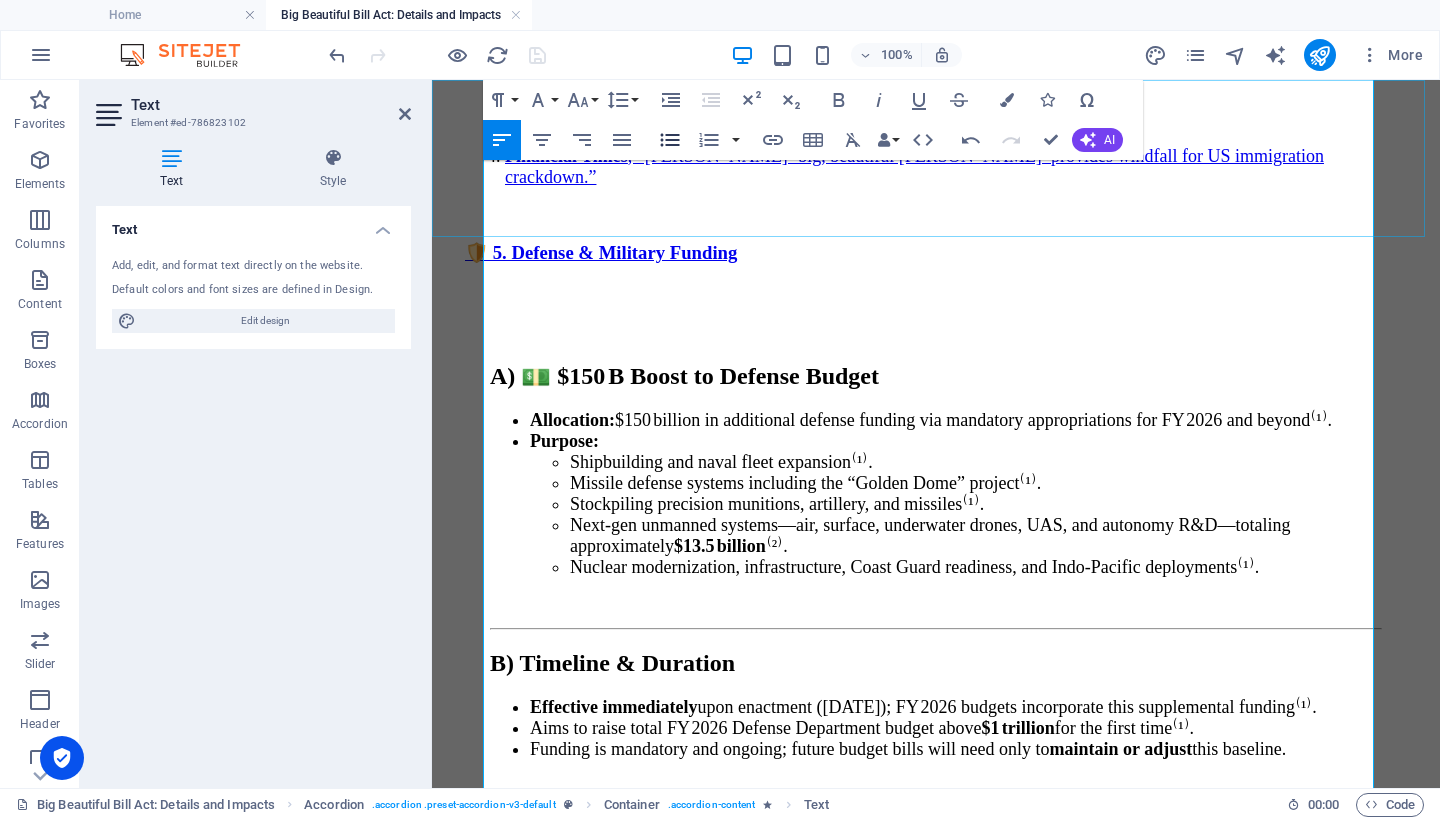 click 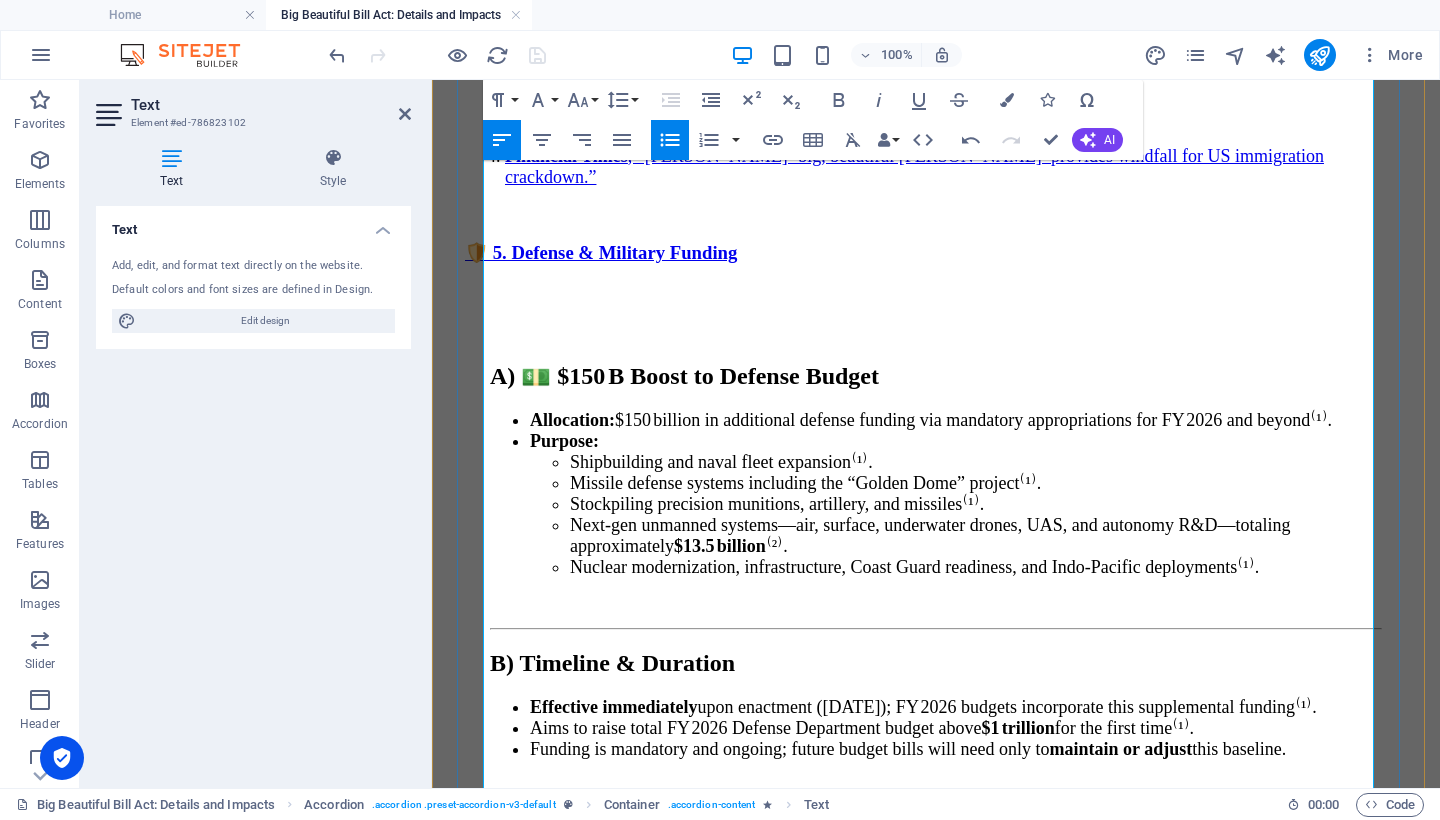 click on "Advocates such as   The Nation   describe this as an "$enormous win for the military-industrial complex,” while questioning the rationale behind projects like Golden Dome⁽⁴⁾." at bounding box center (956, 1552) 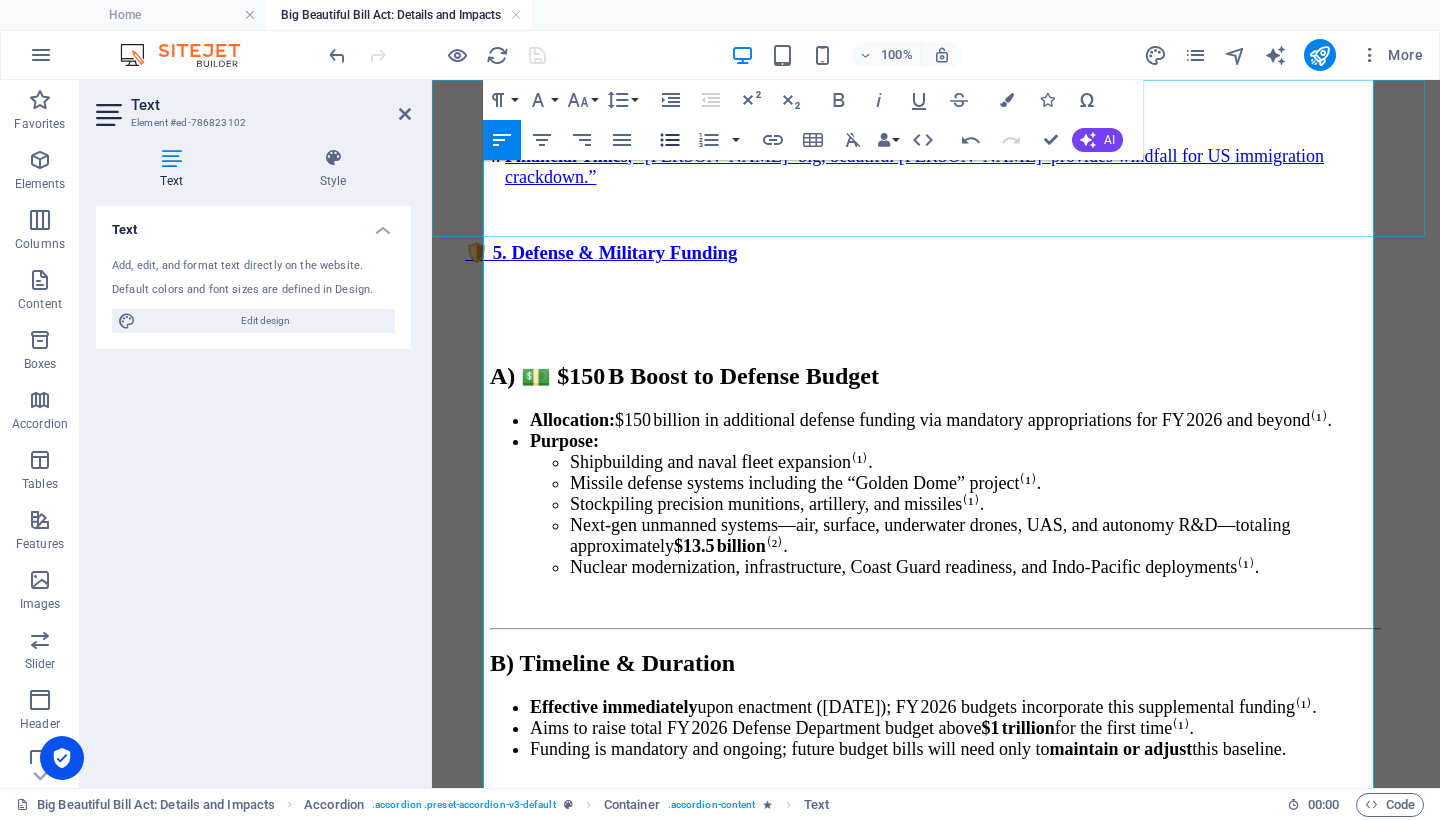 click 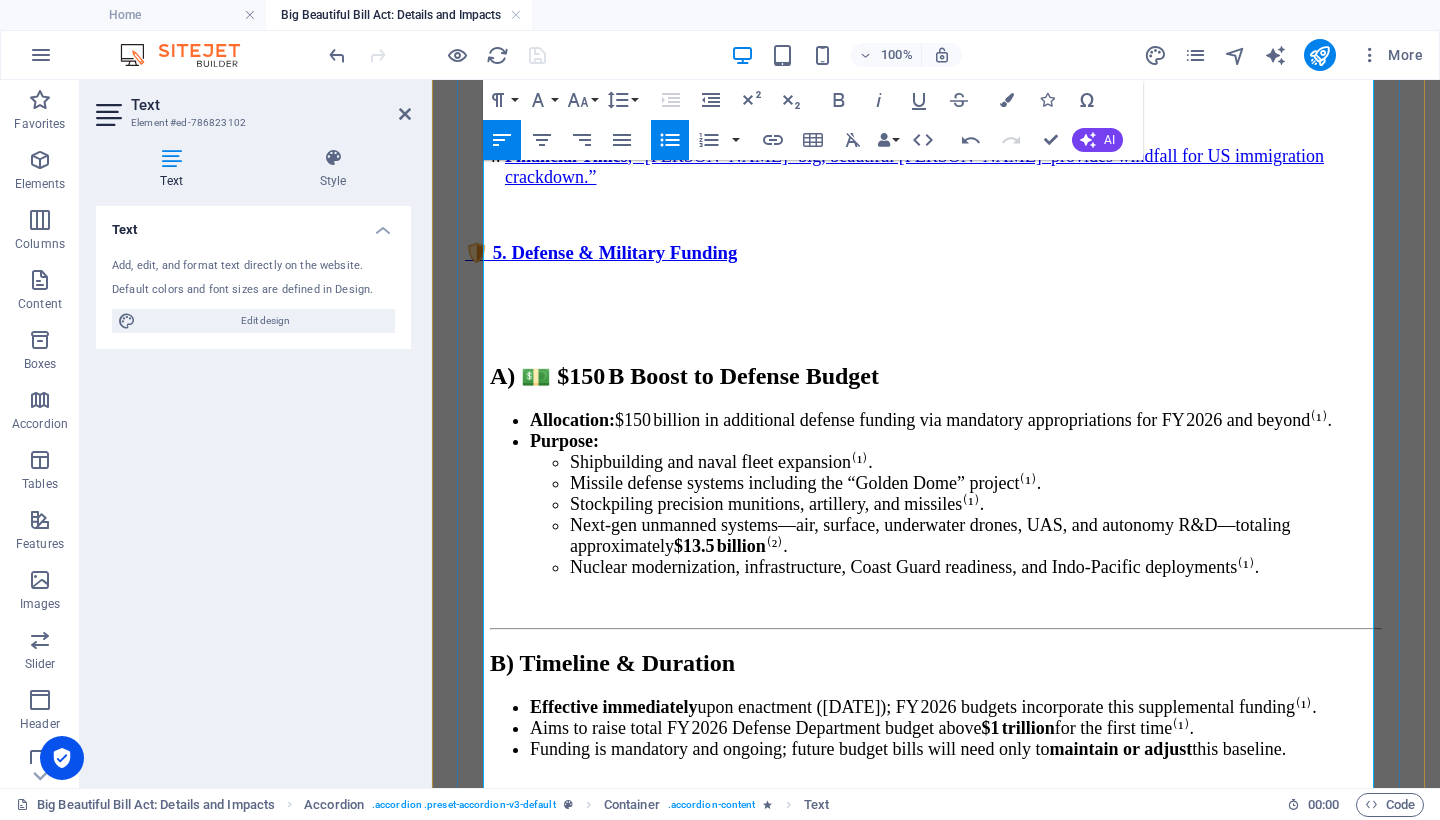 click on "Heavy investment in autonomous drones and weapons raises   ethical and oversight concerns   regarding their deployment and regulation." at bounding box center [936, 1648] 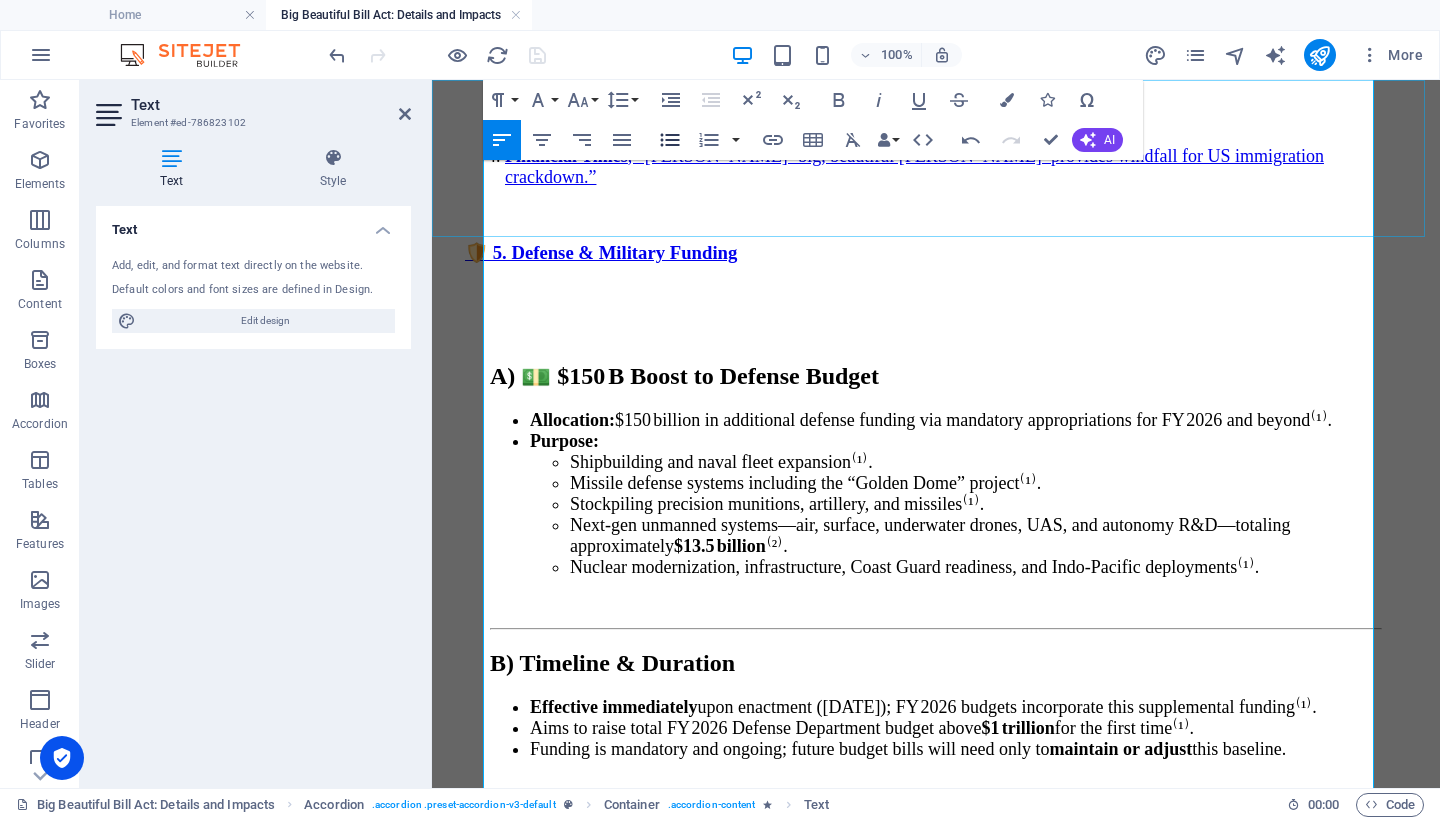 click 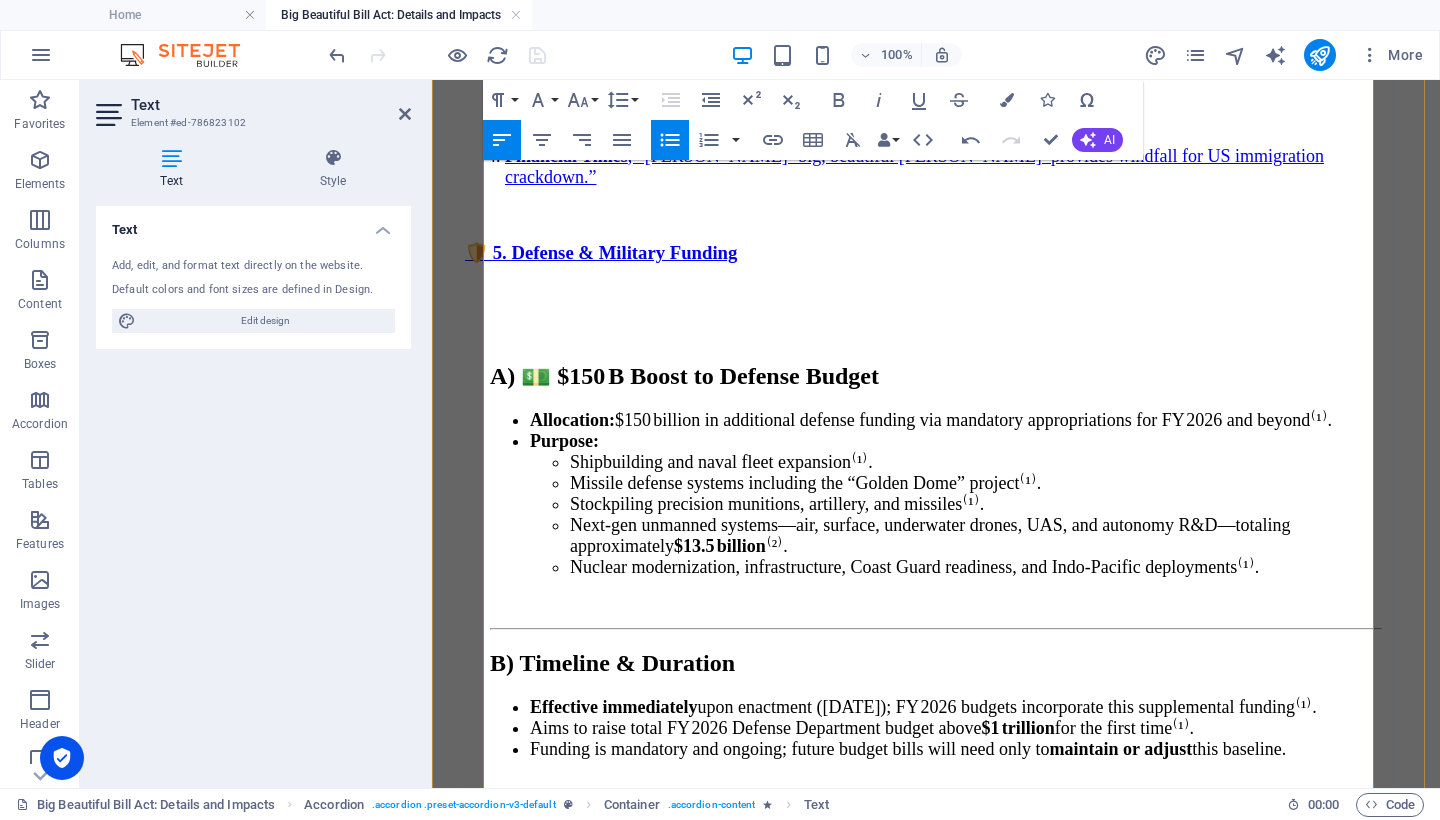 scroll, scrollTop: 13732, scrollLeft: 0, axis: vertical 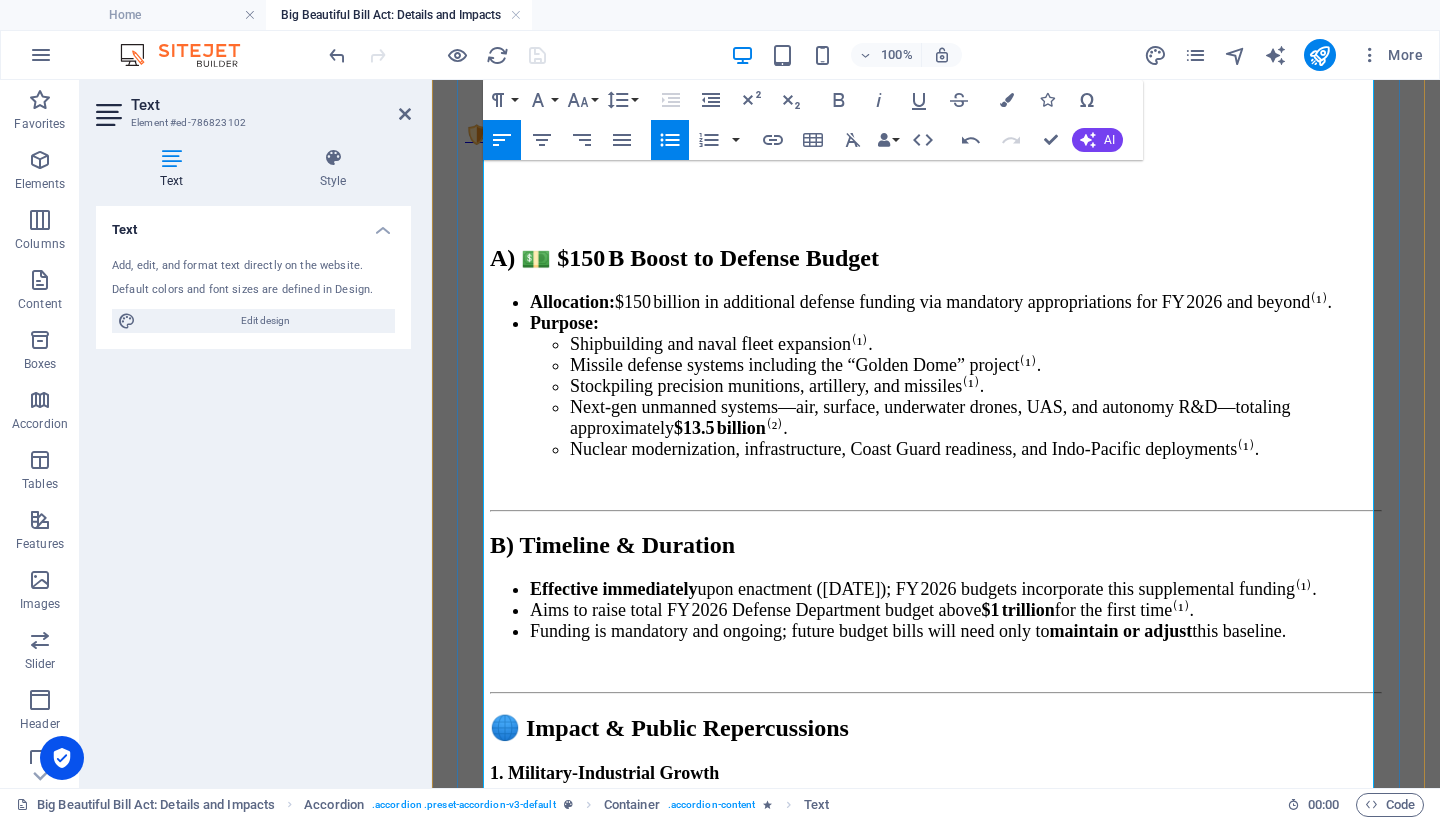 click on "Bypassing the annual appropriations process elicited objections from lawmakers wary of   undermining standard review procedures ." at bounding box center [956, 1625] 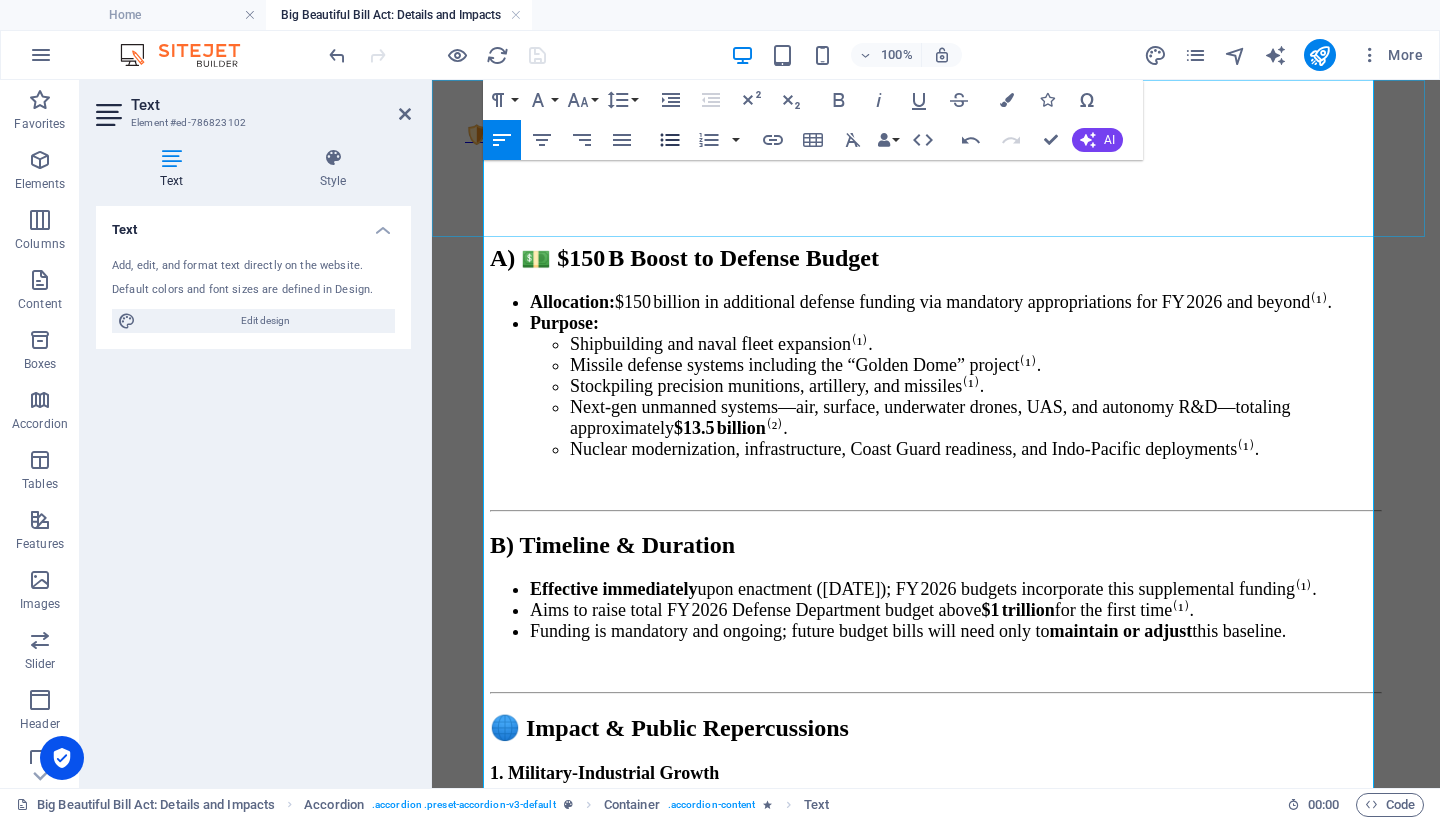 click 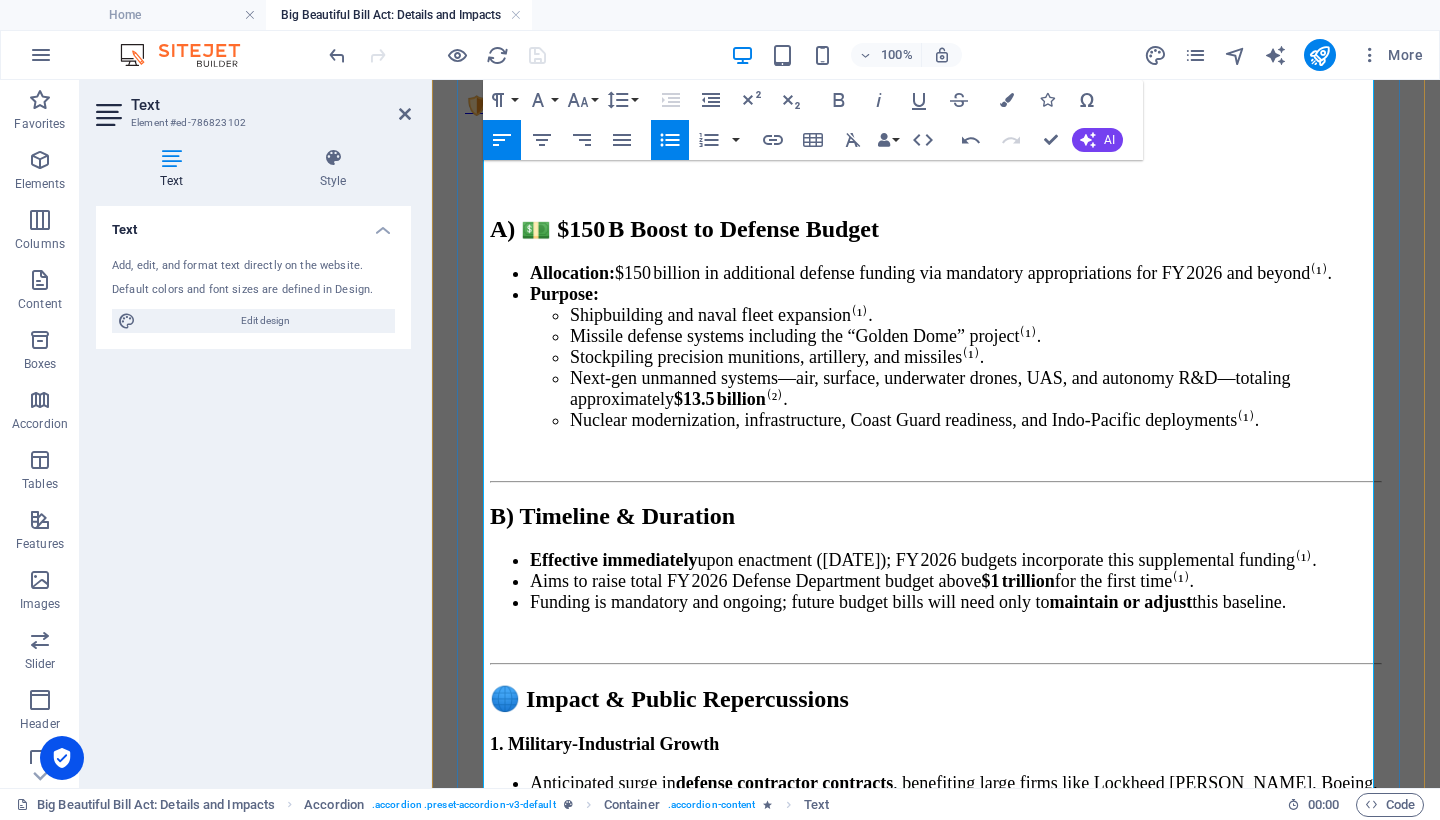 scroll, scrollTop: 13844, scrollLeft: 0, axis: vertical 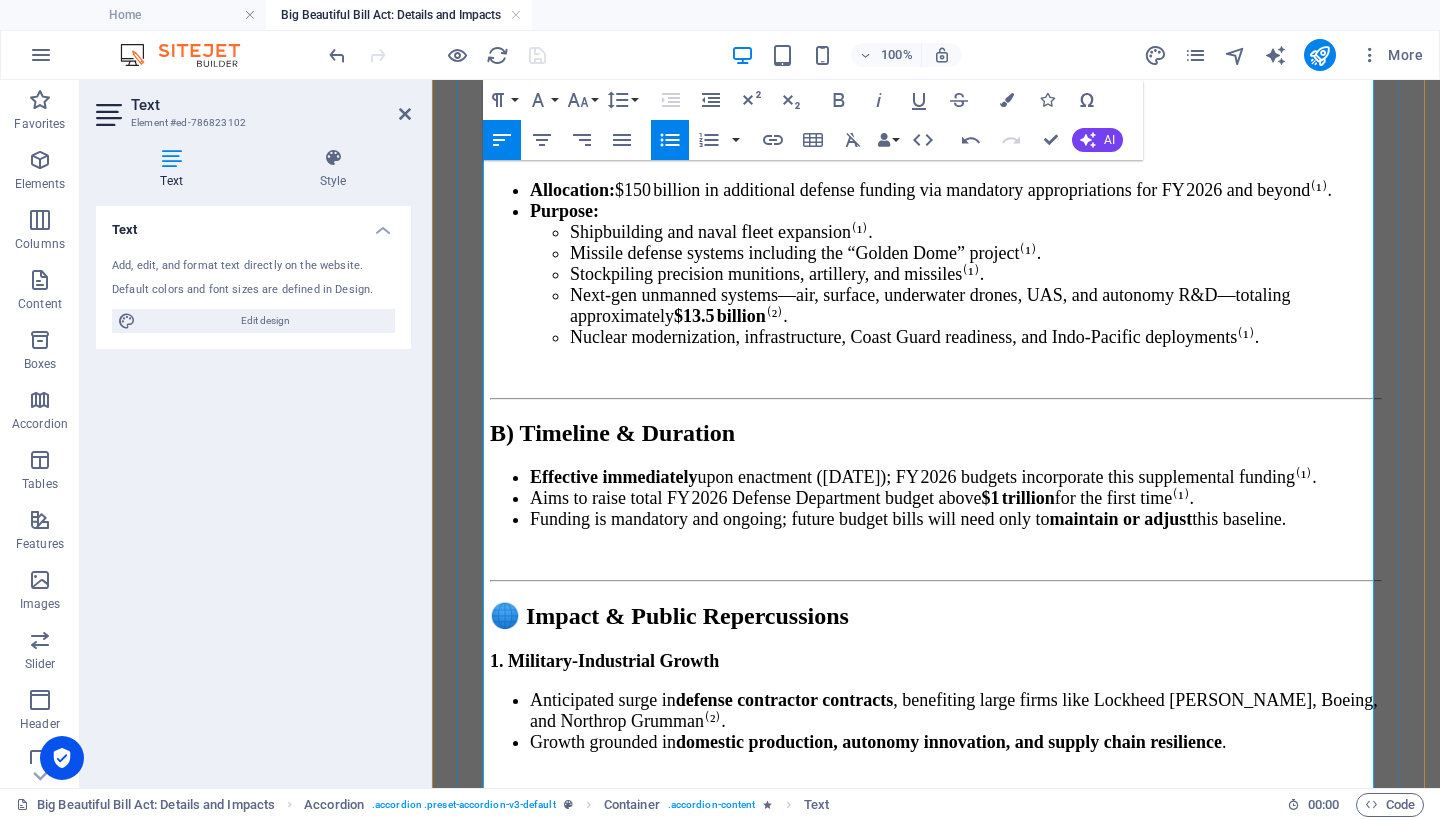click on "Bypassing the annual appropriations process elicited objections from lawmakers wary of   undermining standard review procedures ." at bounding box center [956, 1513] 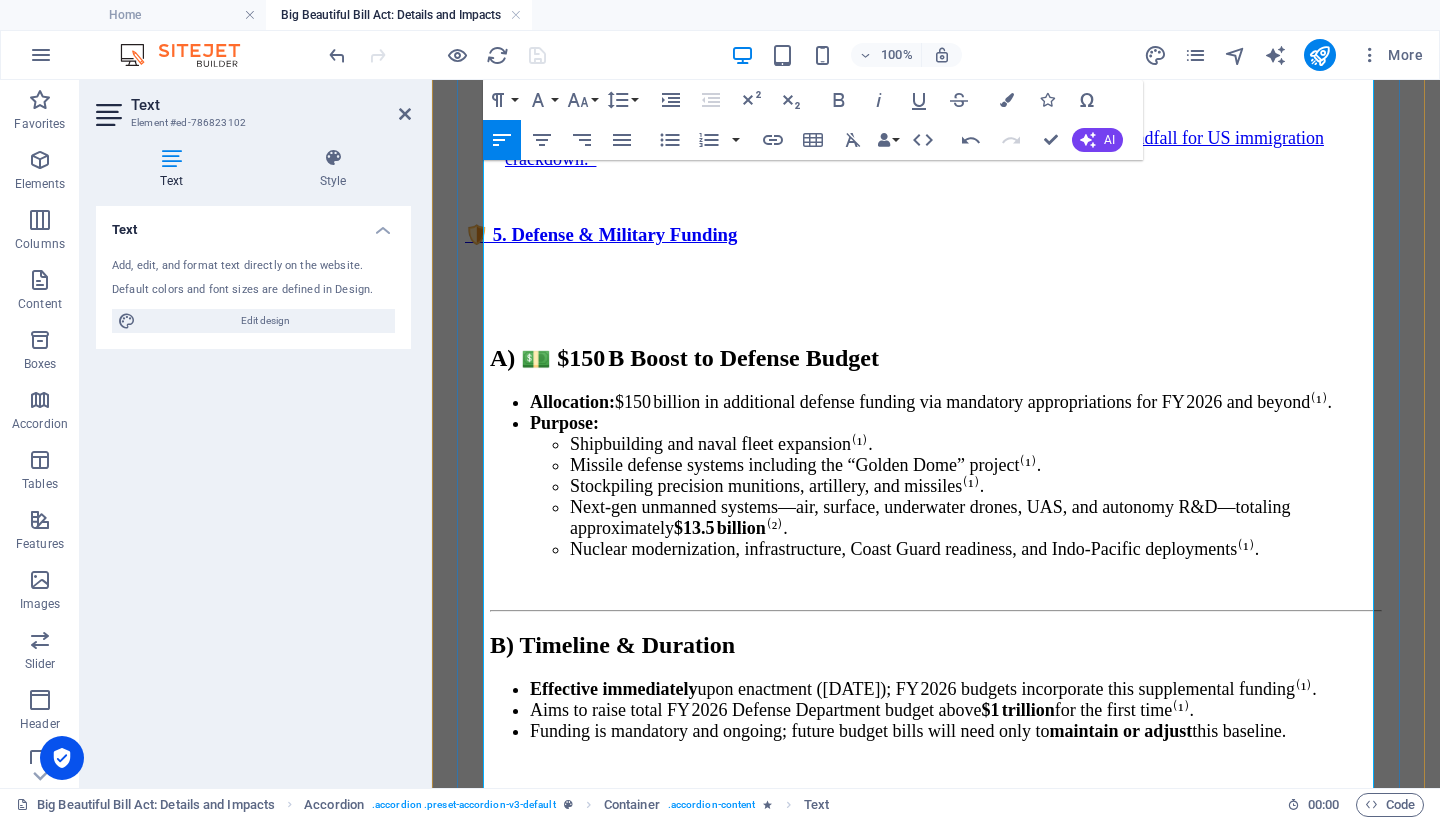 scroll, scrollTop: 13664, scrollLeft: 0, axis: vertical 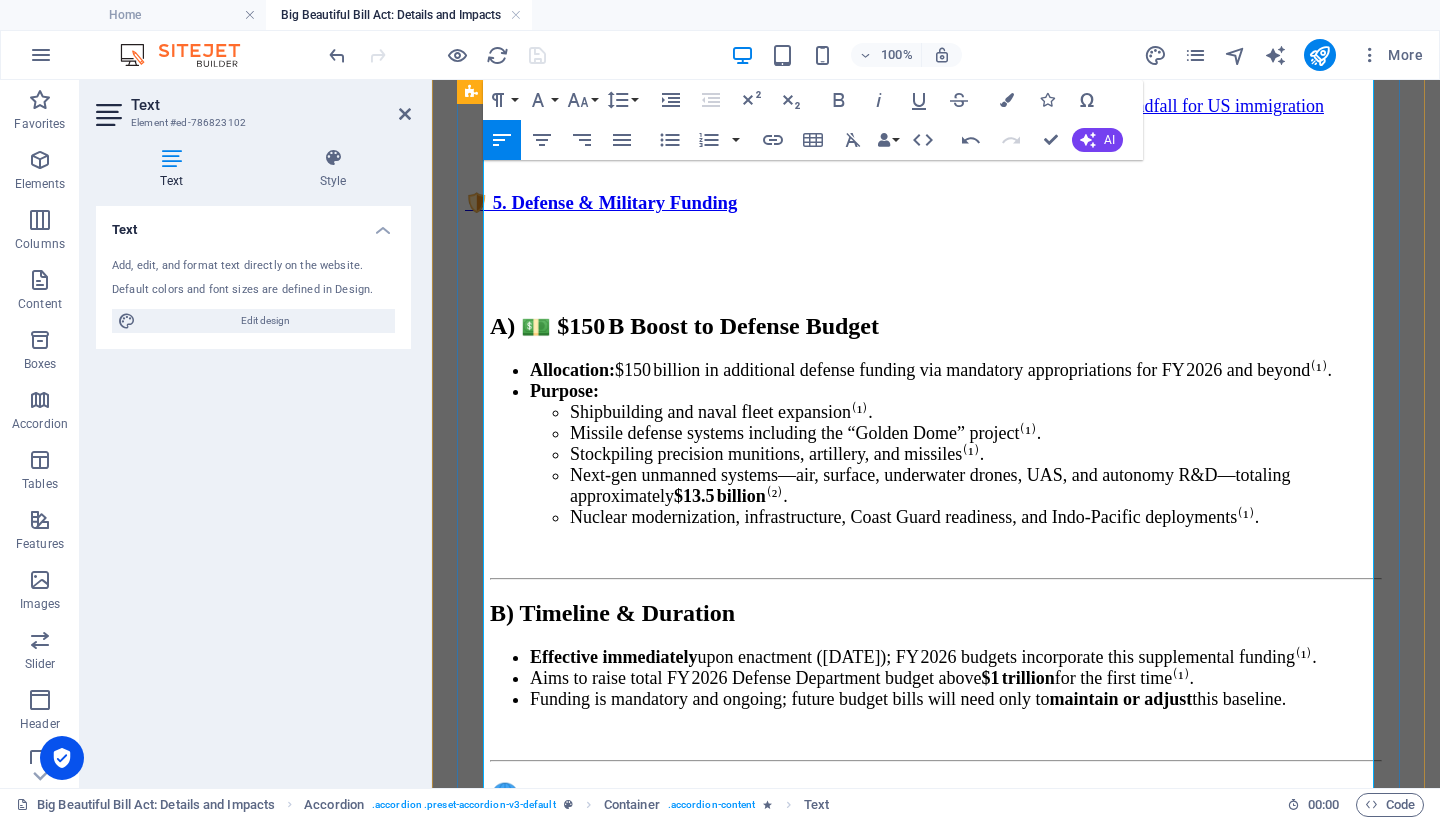 drag, startPoint x: 980, startPoint y: 665, endPoint x: 469, endPoint y: 302, distance: 626.8094 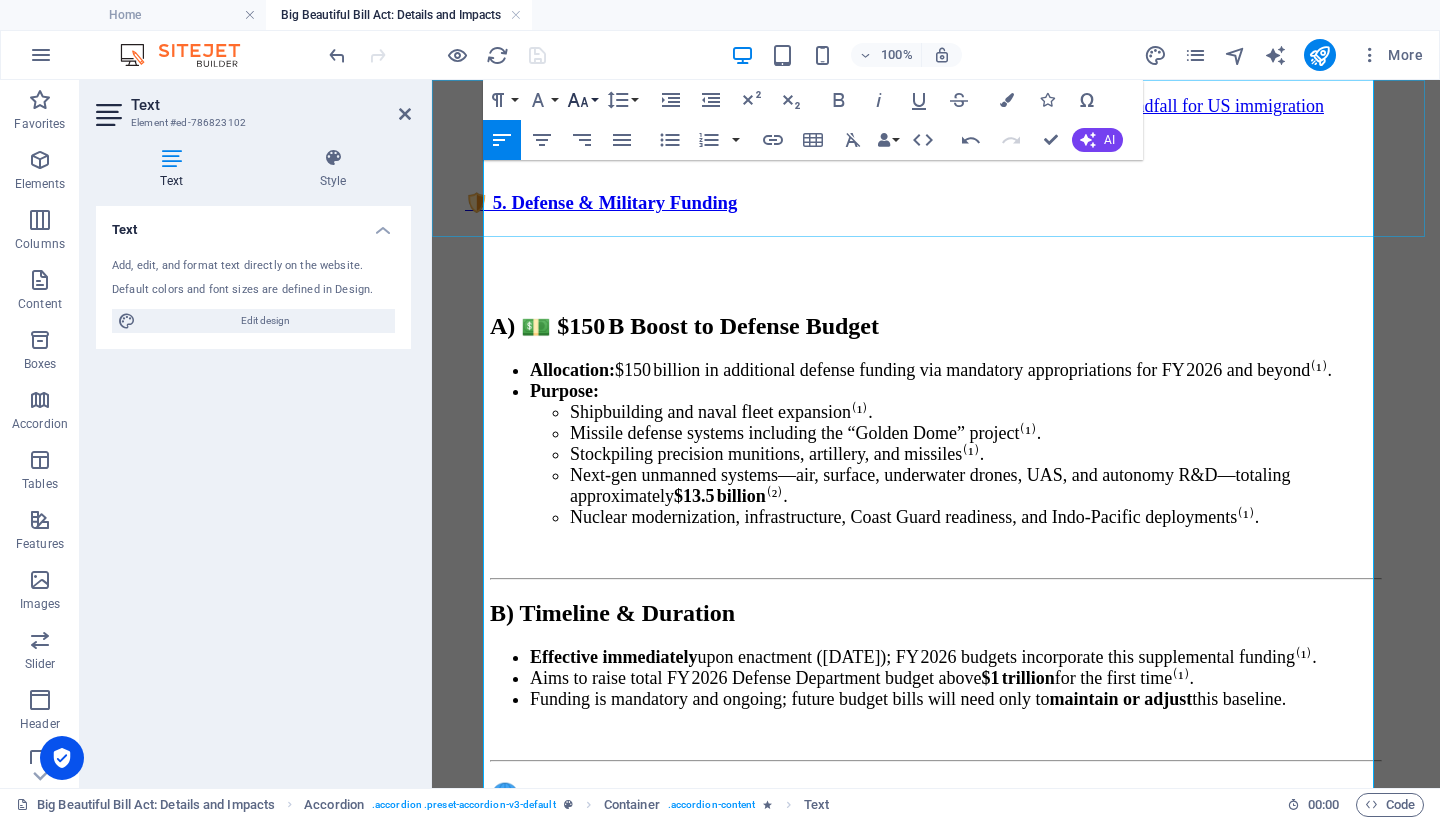 click 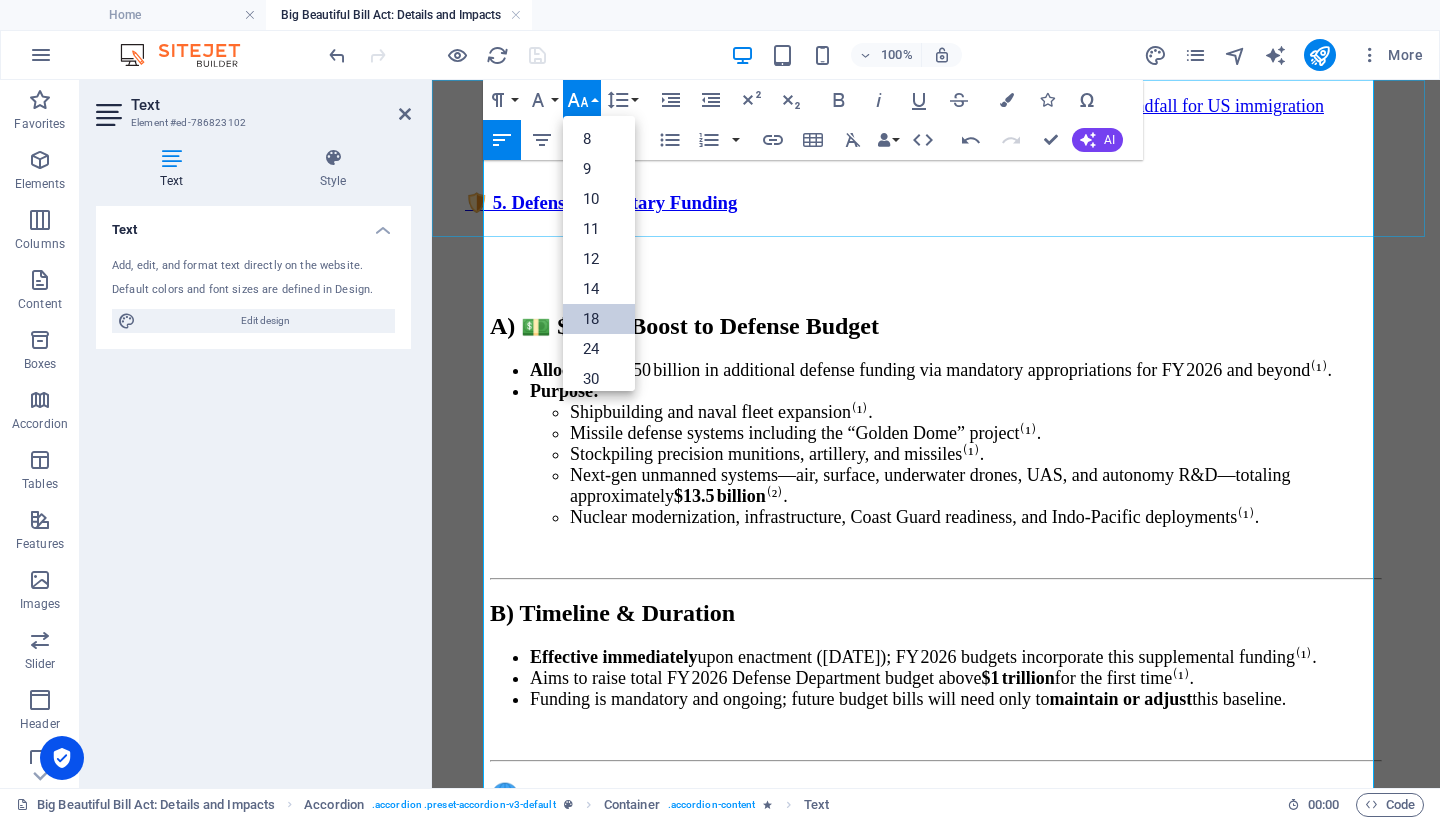 click on "18" at bounding box center [599, 319] 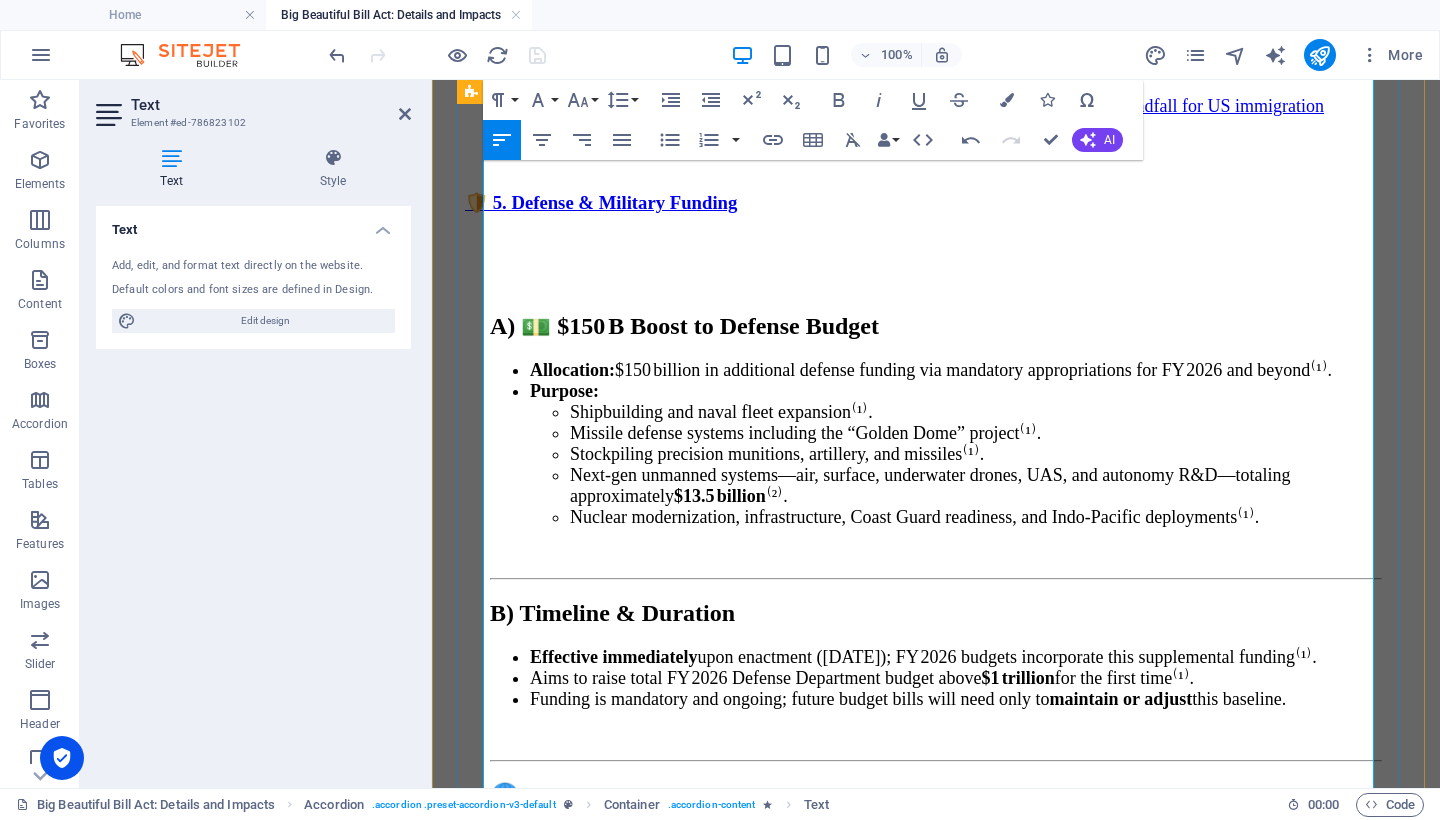 drag, startPoint x: 954, startPoint y: 272, endPoint x: 466, endPoint y: 265, distance: 488.0502 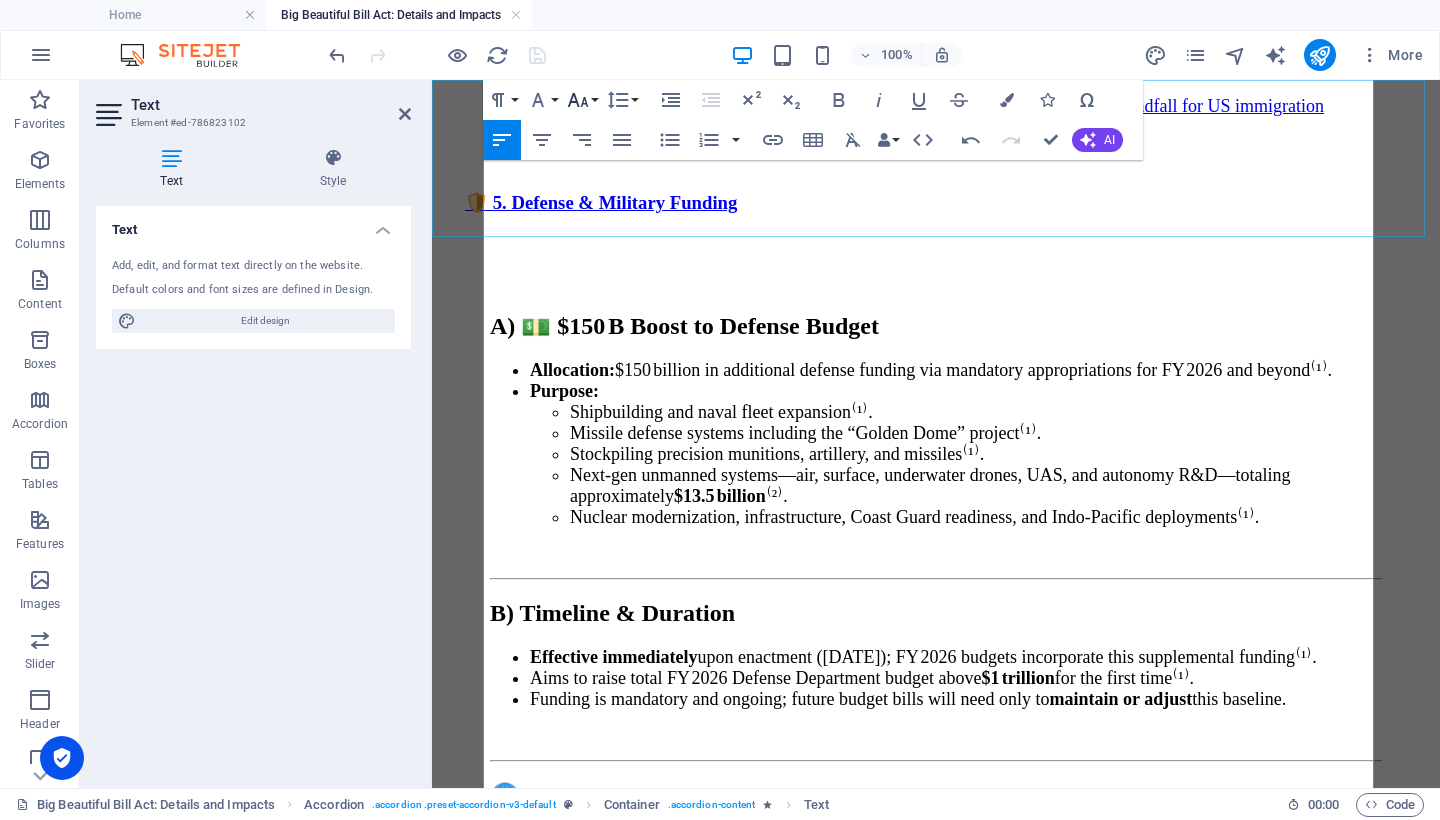 click 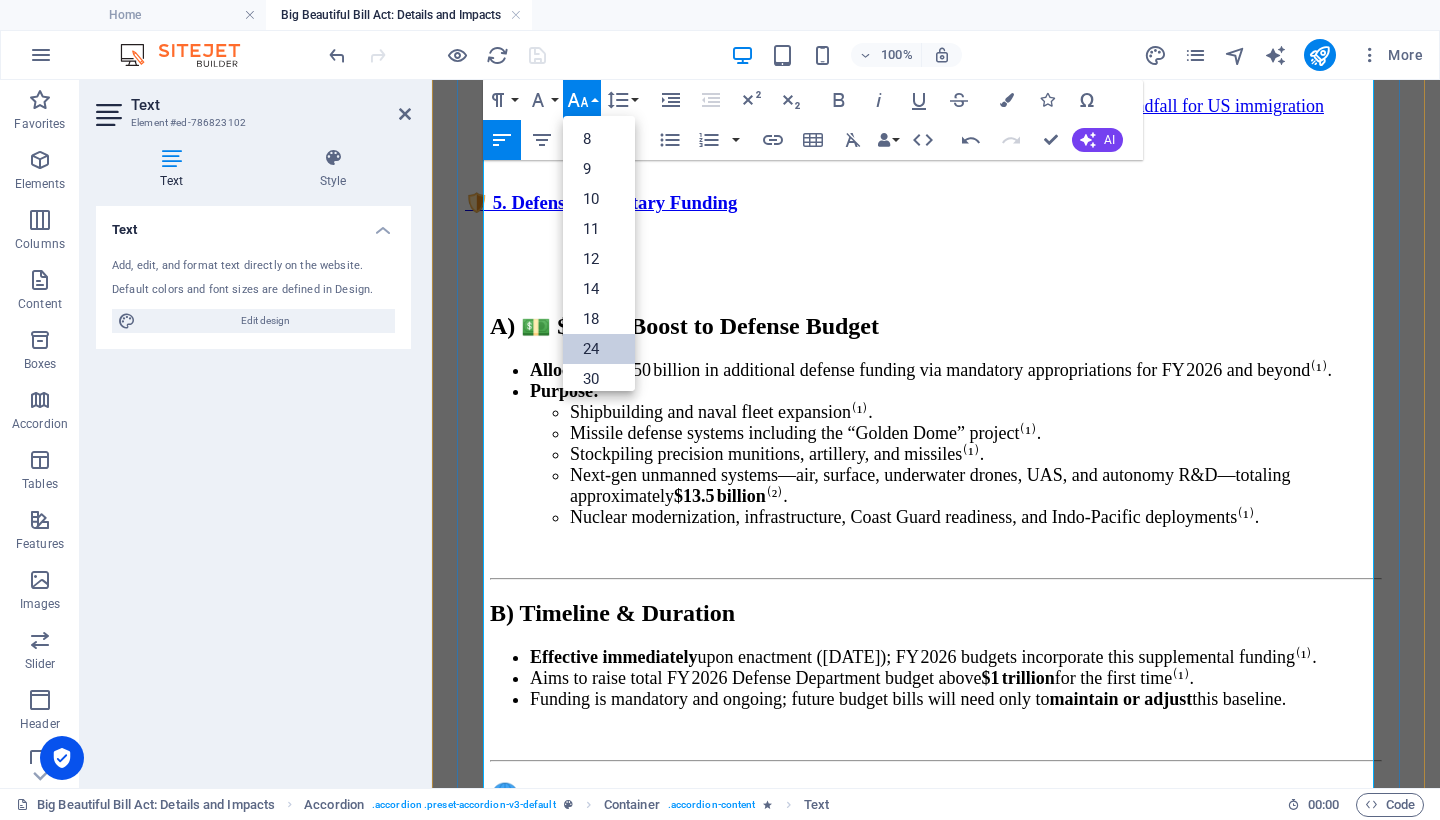 click on "24" at bounding box center [599, 349] 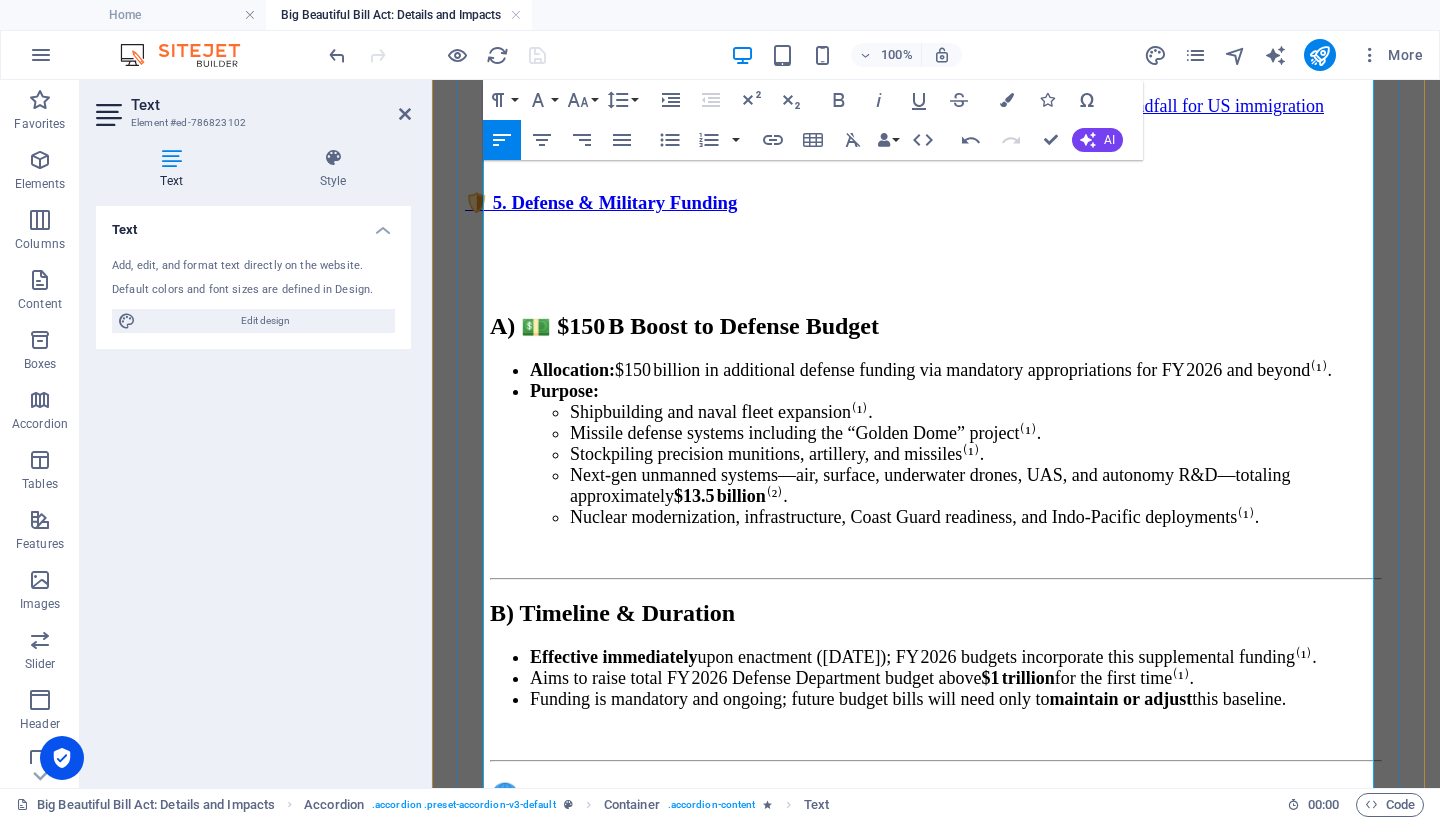 click on "📉 Rising Debt Concerns" at bounding box center (936, 1359) 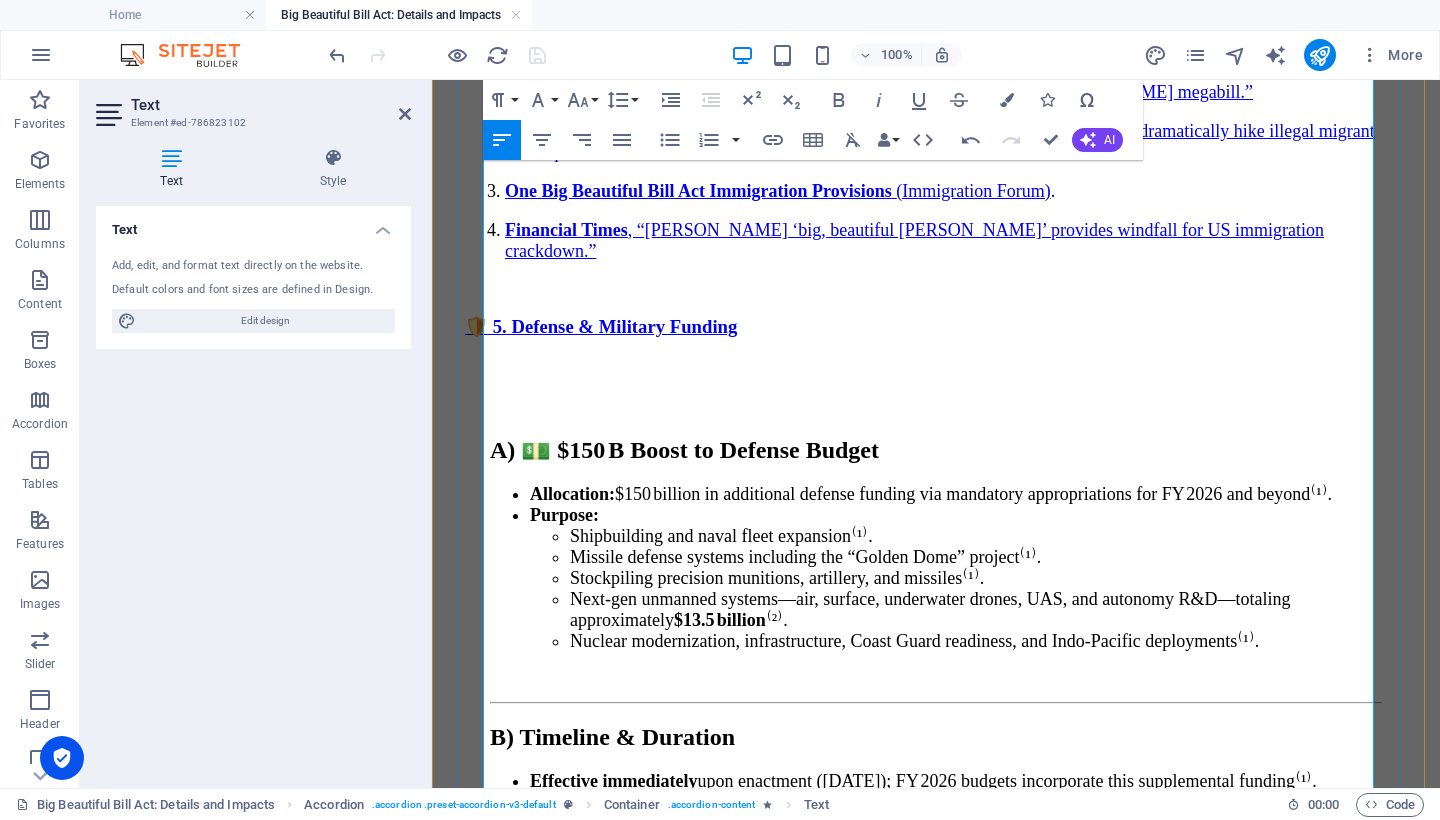 scroll, scrollTop: 13163, scrollLeft: 0, axis: vertical 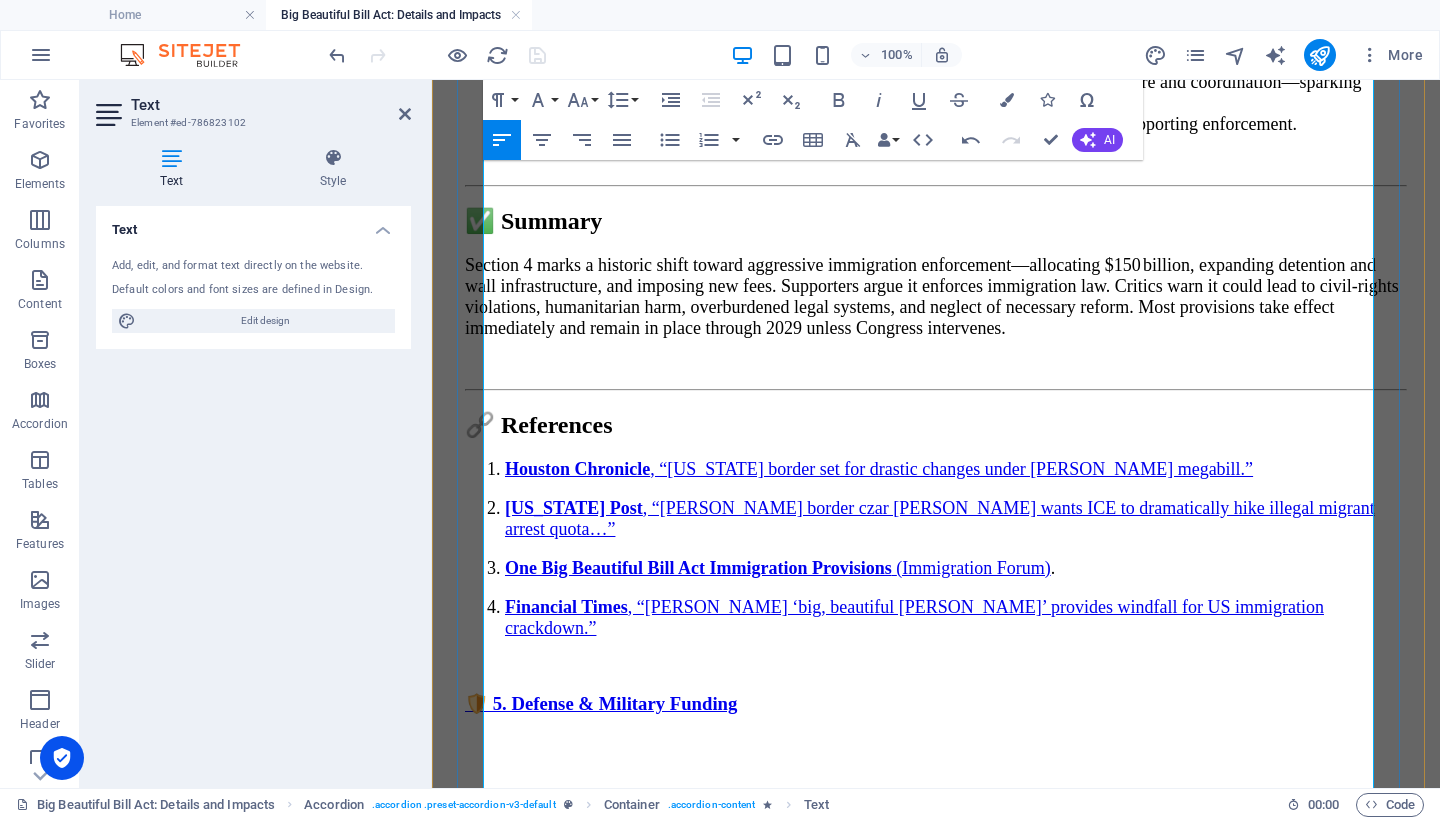 click at bounding box center (936, 1460) 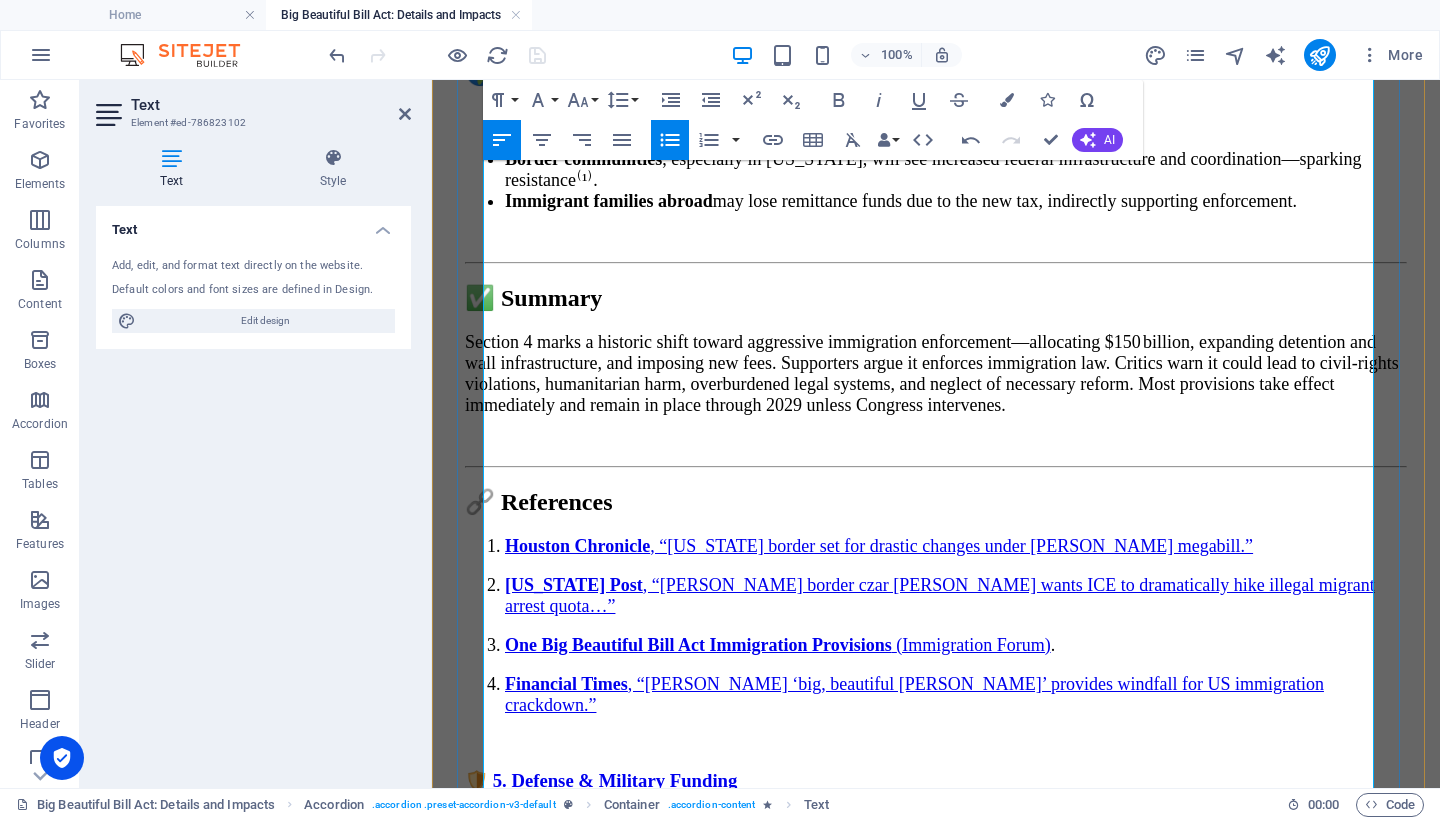 click at bounding box center (936, 1659) 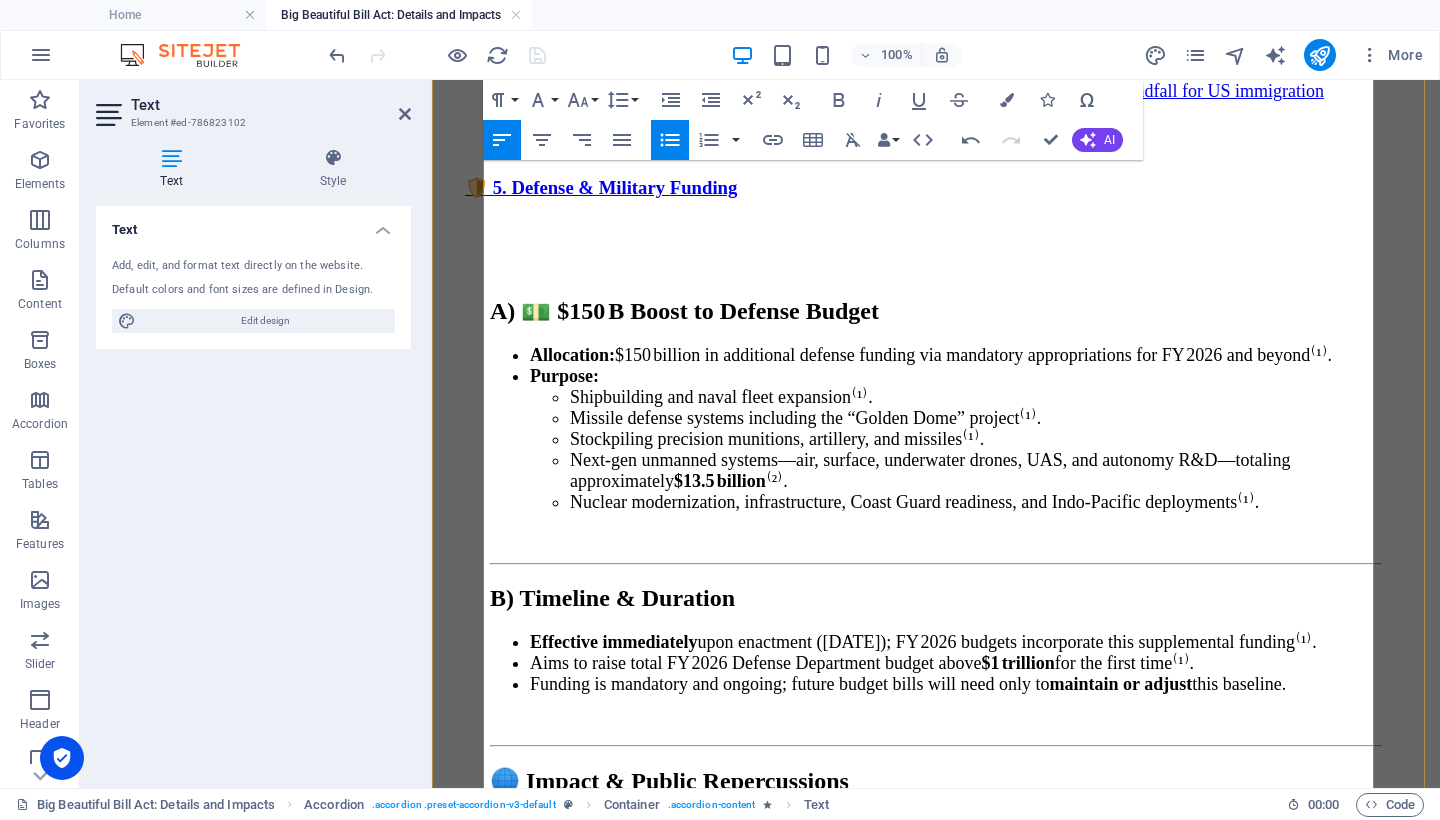 scroll, scrollTop: 13650, scrollLeft: 0, axis: vertical 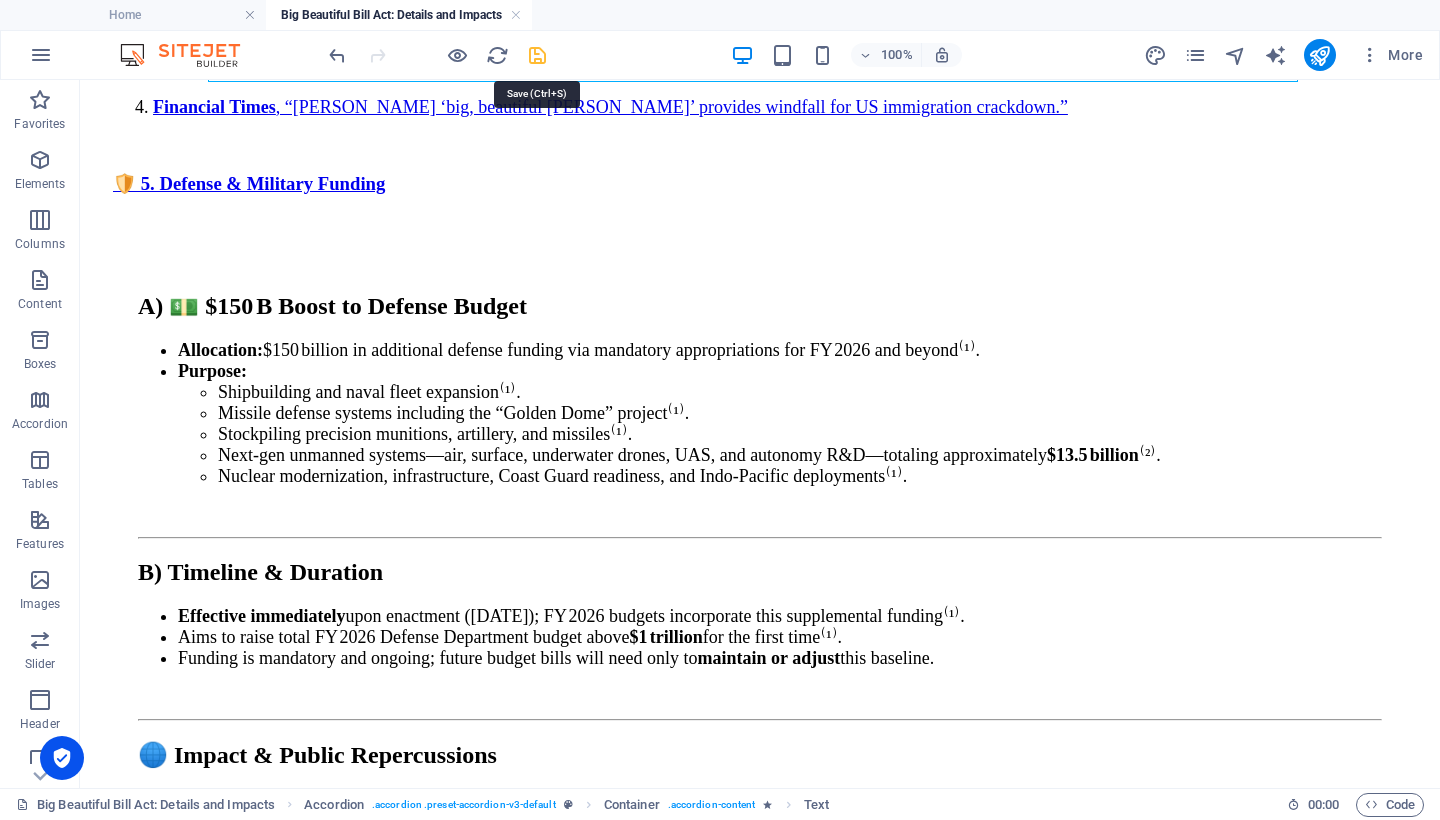 click at bounding box center (537, 55) 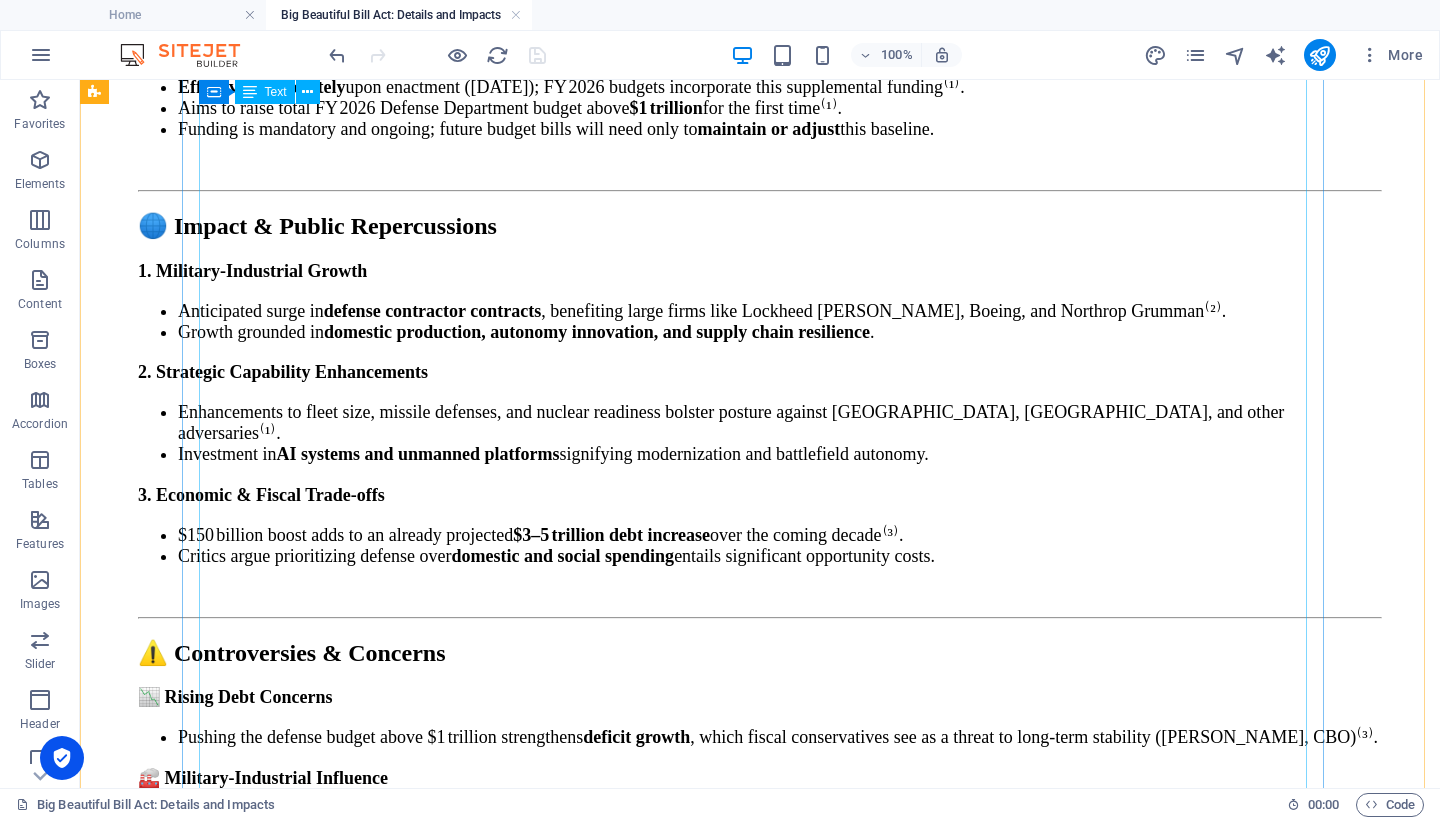 scroll, scrollTop: 14011, scrollLeft: 0, axis: vertical 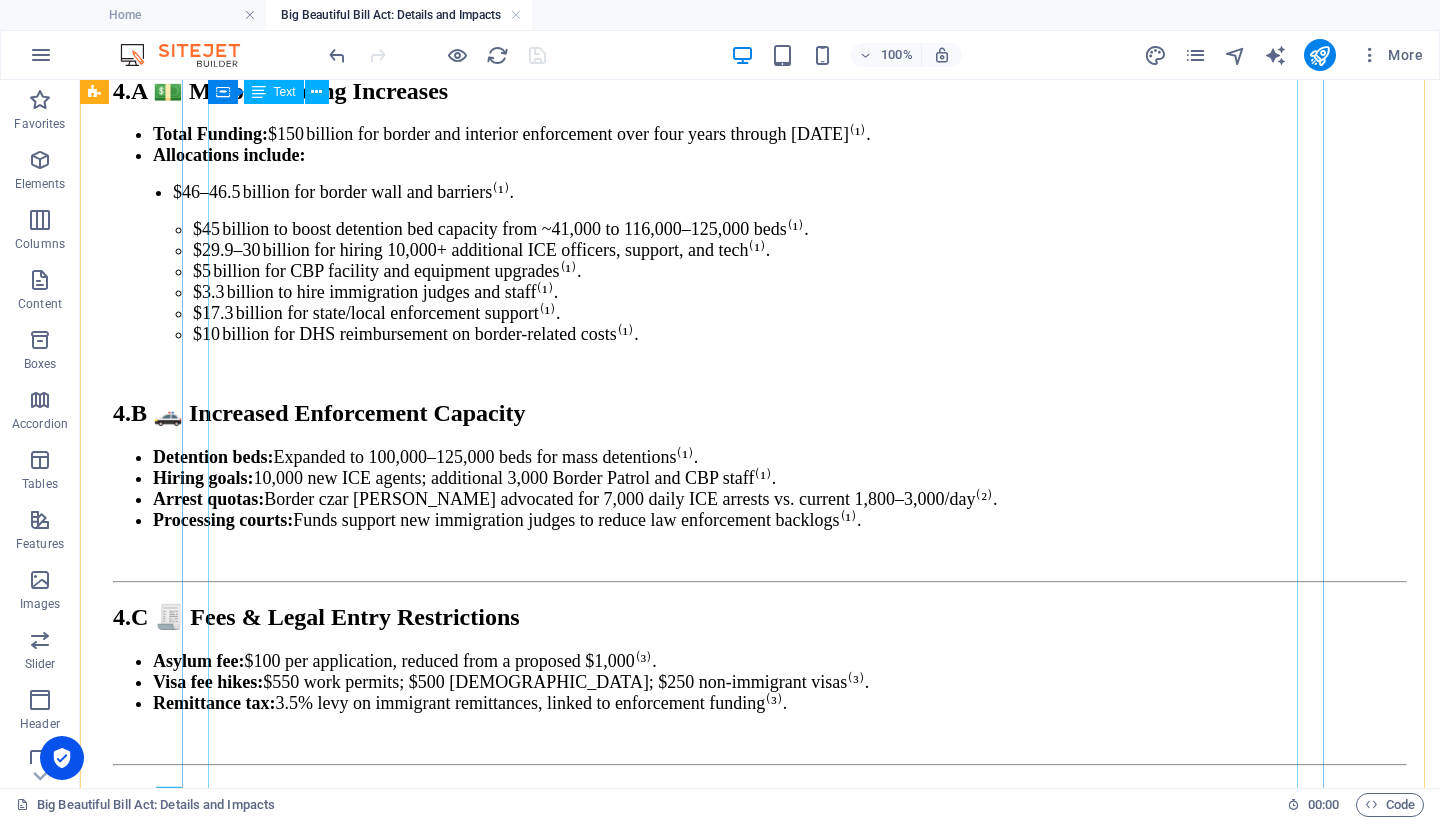 click on "A) 💵 $150 B Boost to Defense Budget Allocation:  $150 billion in additional defense funding via mandatory appropriations for FY 2026 and beyond⁽¹⁾. Purpose: Shipbuilding and naval fleet expansion⁽¹⁾. Missile defense systems including the “Golden Dome” project⁽¹⁾. Stockpiling precision munitions, artillery, and missiles⁽¹⁾. Next-gen unmanned systems—air, surface, underwater drones, UAS, and autonomy R&D—totaling approximately  $13.5 billion ⁽²⁾. Nuclear modernization, infrastructure, Coast Guard readiness, and Indo-Pacific deployments⁽¹⁾. B) Timeline & Duration Effective immediately  upon enactment ([DATE]); FY 2026 budgets incorporate this supplemental funding⁽¹⁾. Aims to raise total FY 2026 Defense Department budget above  $1 trillion  for the first time⁽¹⁾. Funding is mandatory and ongoing; future budget bills will need only to  maintain or adjust  this baseline. 🌐 Impact & Public Repercussions 1. Military-Industrial Growth" at bounding box center [760, 2814] 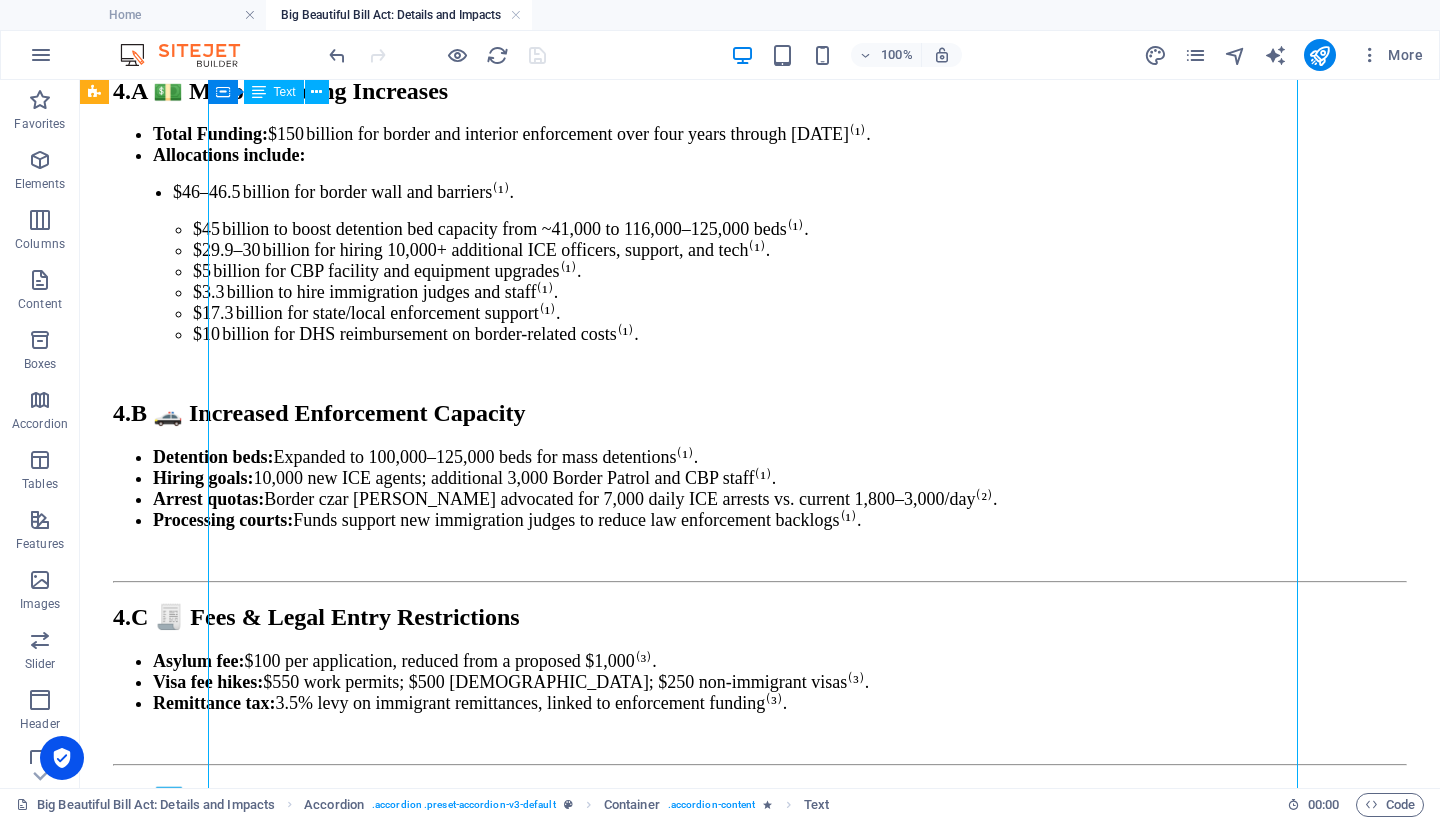 click on "A) 💵 $150 B Boost to Defense Budget Allocation:  $150 billion in additional defense funding via mandatory appropriations for FY 2026 and beyond⁽¹⁾. Purpose: Shipbuilding and naval fleet expansion⁽¹⁾. Missile defense systems including the “Golden Dome” project⁽¹⁾. Stockpiling precision munitions, artillery, and missiles⁽¹⁾. Next-gen unmanned systems—air, surface, underwater drones, UAS, and autonomy R&D—totaling approximately  $13.5 billion ⁽²⁾. Nuclear modernization, infrastructure, Coast Guard readiness, and Indo-Pacific deployments⁽¹⁾. B) Timeline & Duration Effective immediately  upon enactment ([DATE]); FY 2026 budgets incorporate this supplemental funding⁽¹⁾. Aims to raise total FY 2026 Defense Department budget above  $1 trillion  for the first time⁽¹⁾. Funding is mandatory and ongoing; future budget bills will need only to  maintain or adjust  this baseline. 🌐 Impact & Public Repercussions 1. Military-Industrial Growth" at bounding box center (760, 2814) 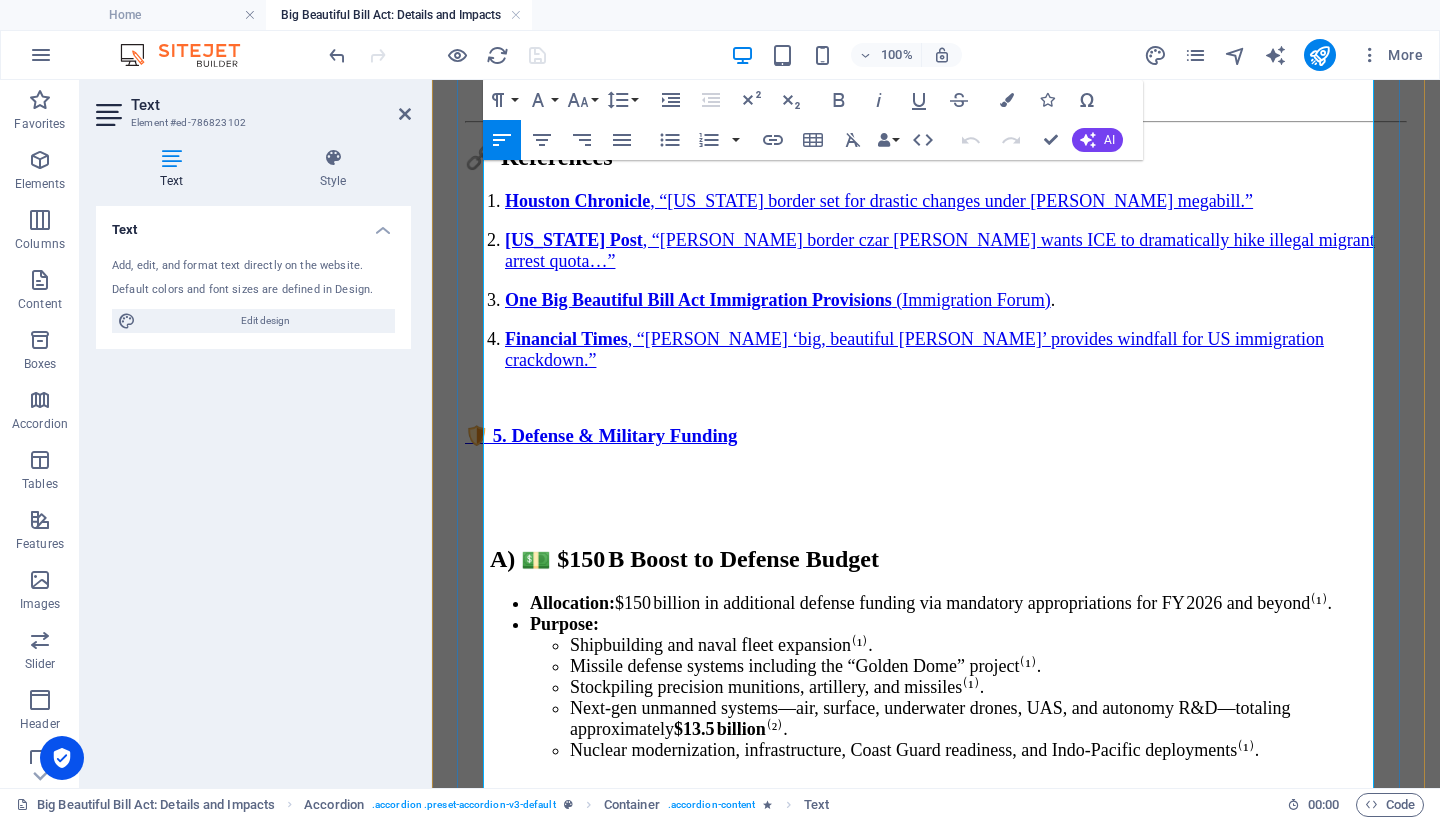 scroll, scrollTop: 13607, scrollLeft: 0, axis: vertical 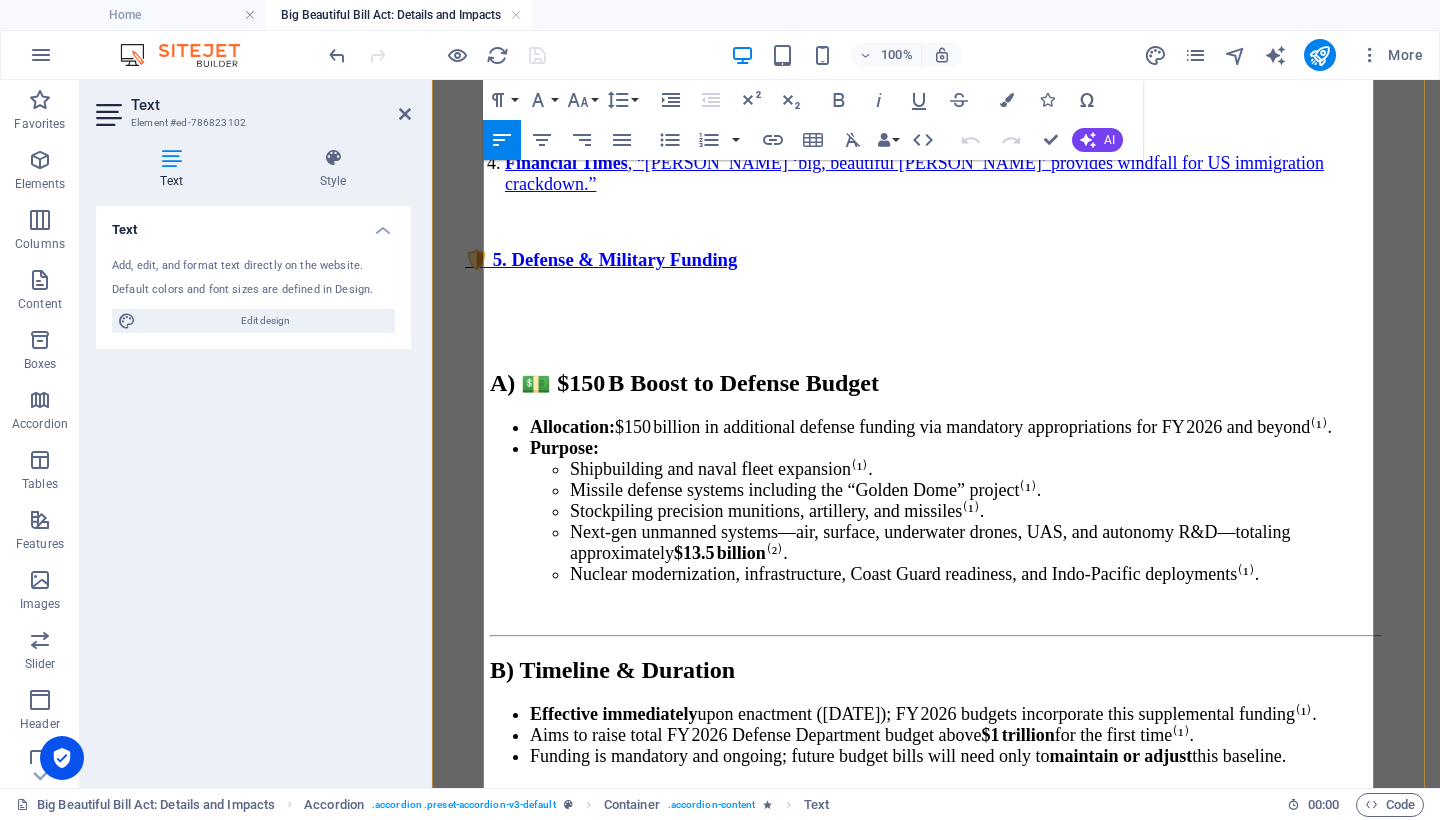 click on "Bypassing the annual appropriations process elicited objections from lawmakers wary of  undermining standard review procedures ." at bounding box center [956, 1700] 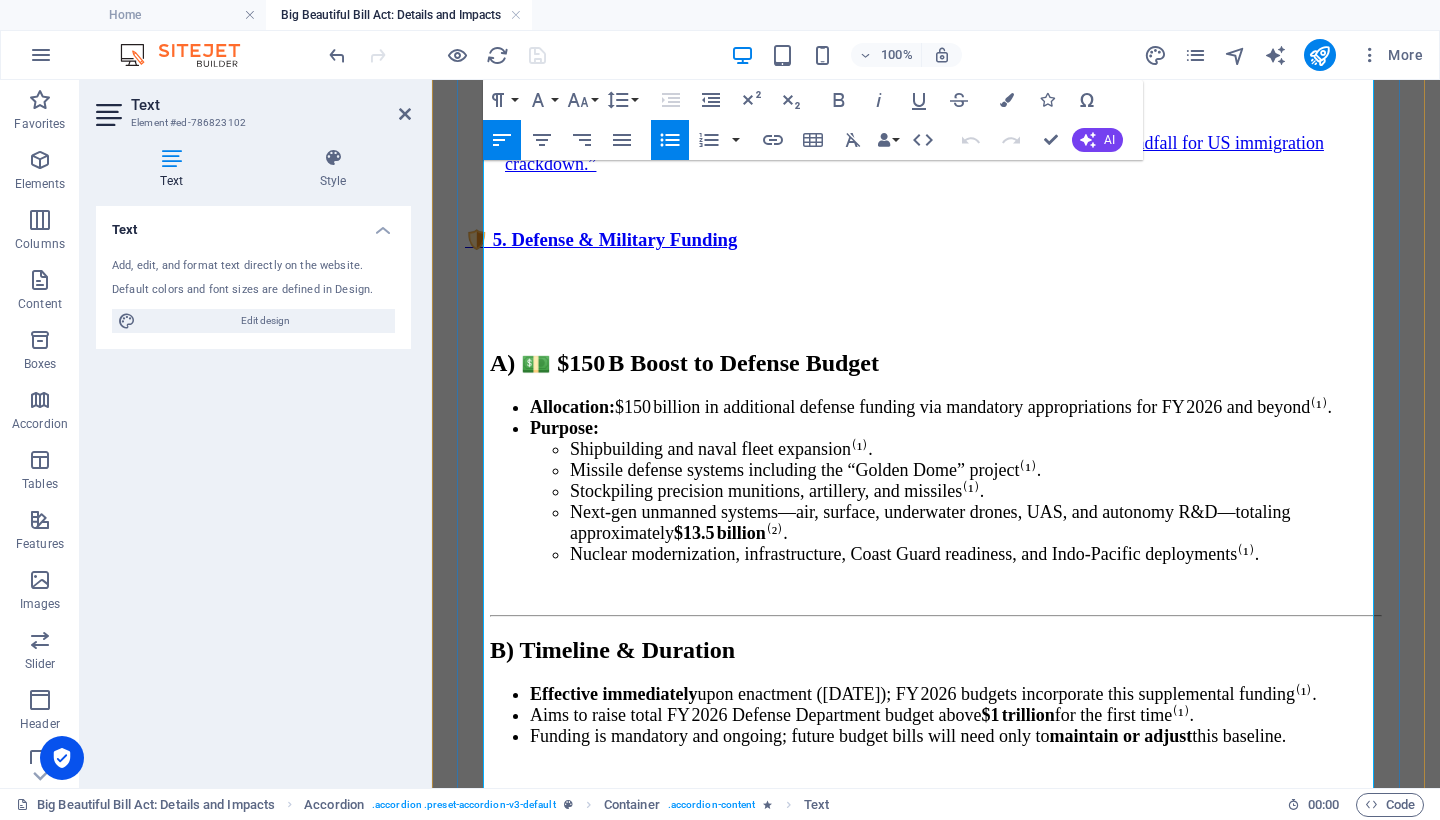 scroll, scrollTop: 13595, scrollLeft: 0, axis: vertical 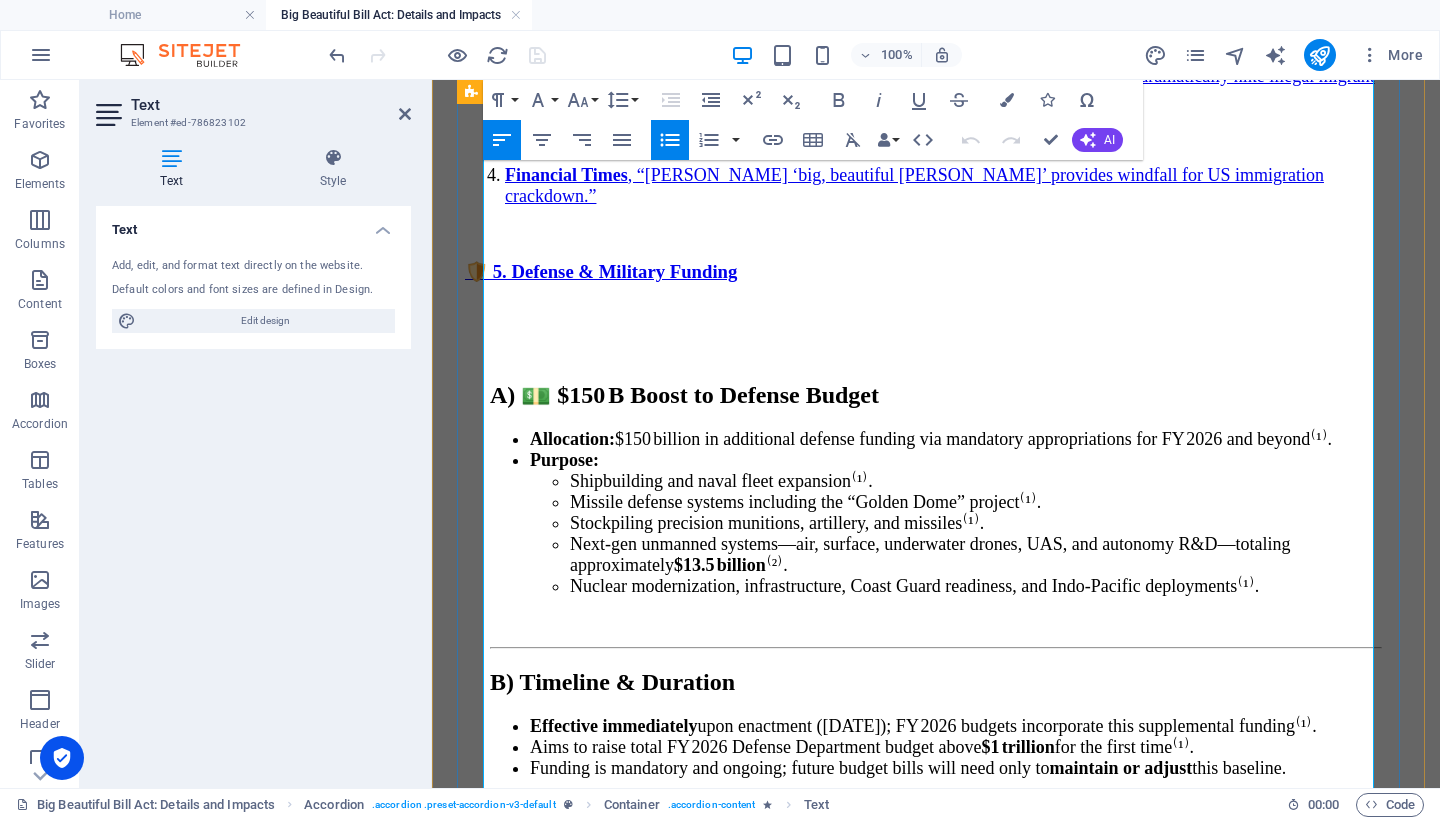 drag, startPoint x: 928, startPoint y: 619, endPoint x: 479, endPoint y: 306, distance: 547.3299 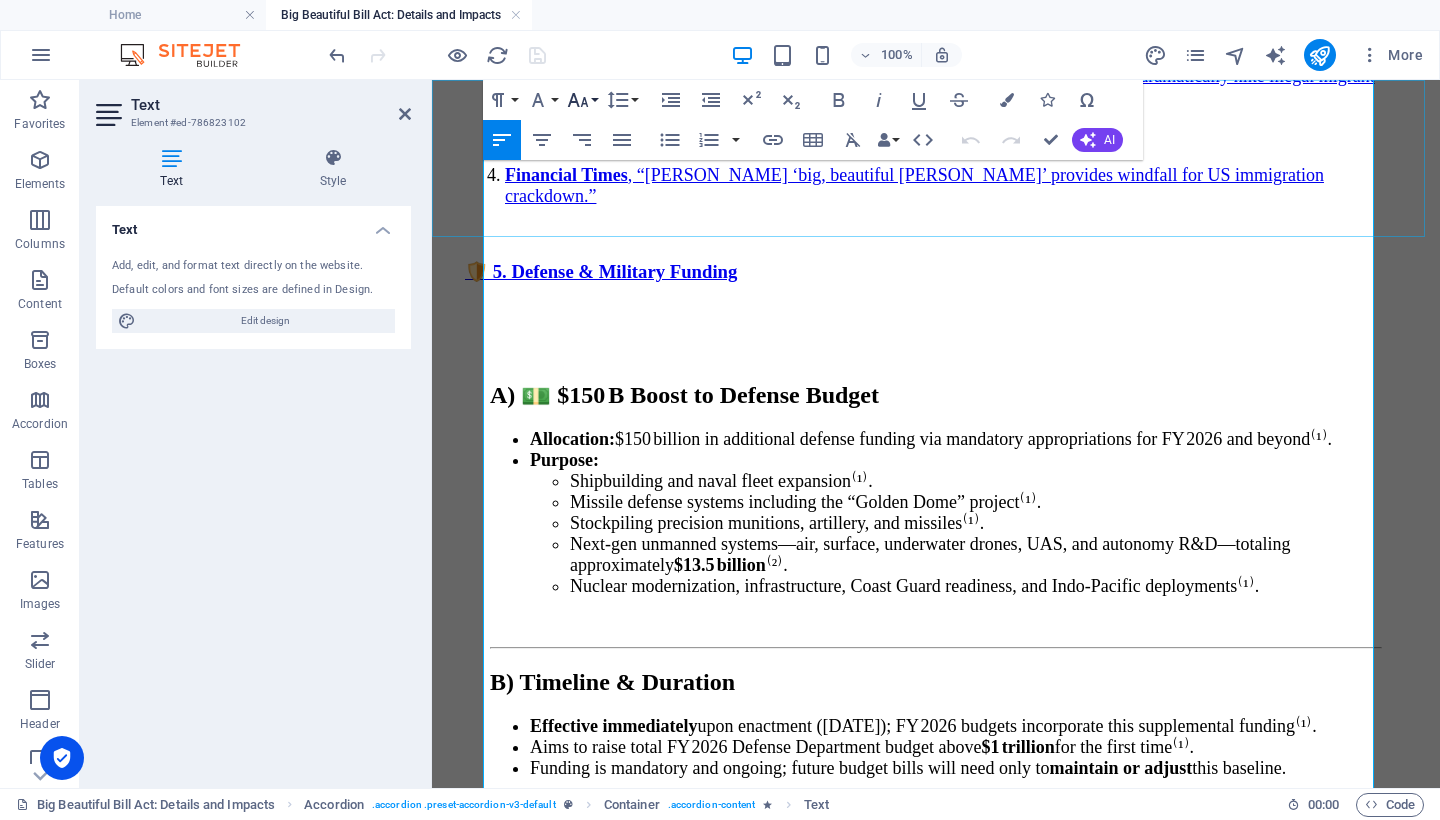 click 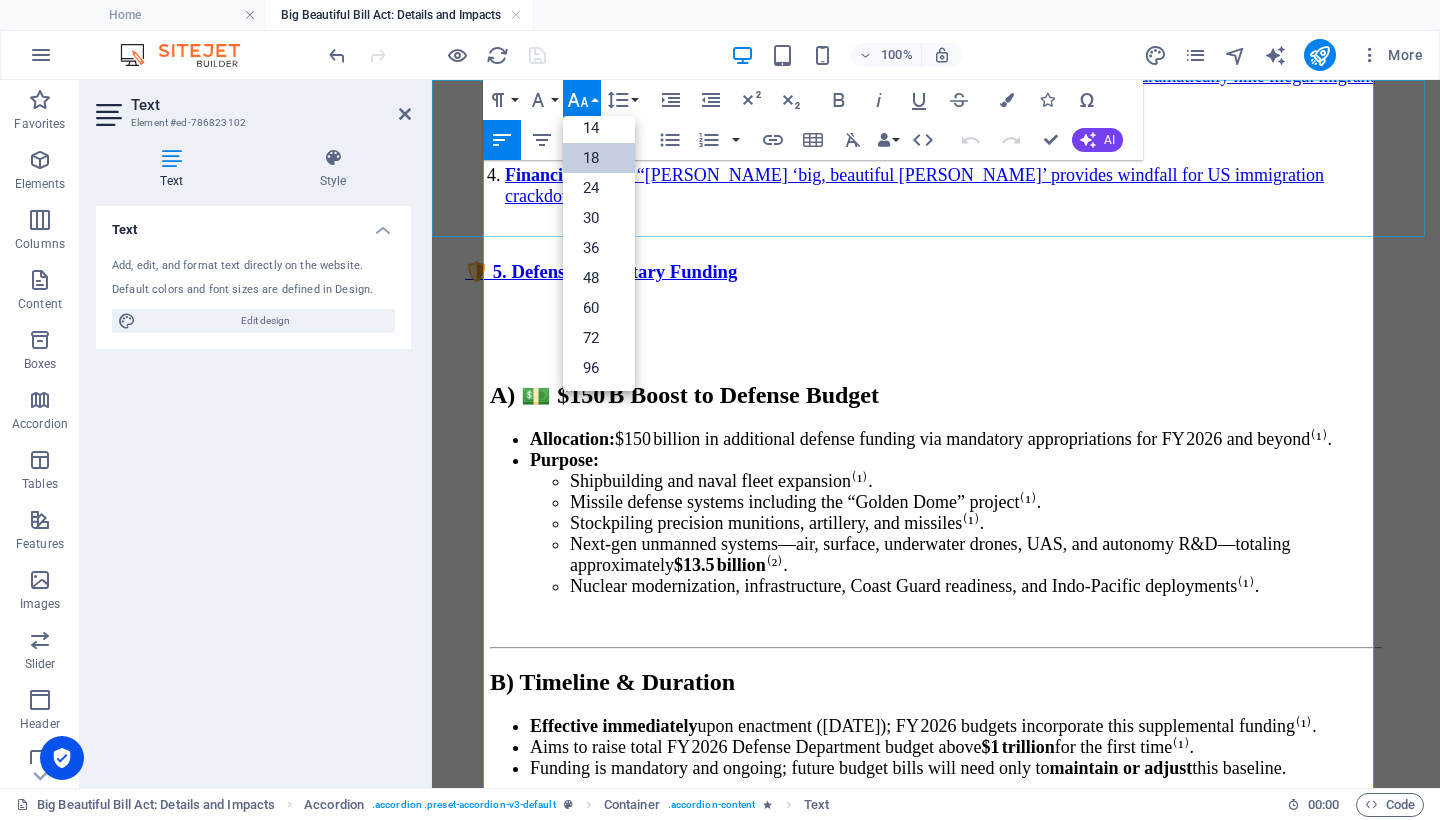 scroll, scrollTop: 161, scrollLeft: 0, axis: vertical 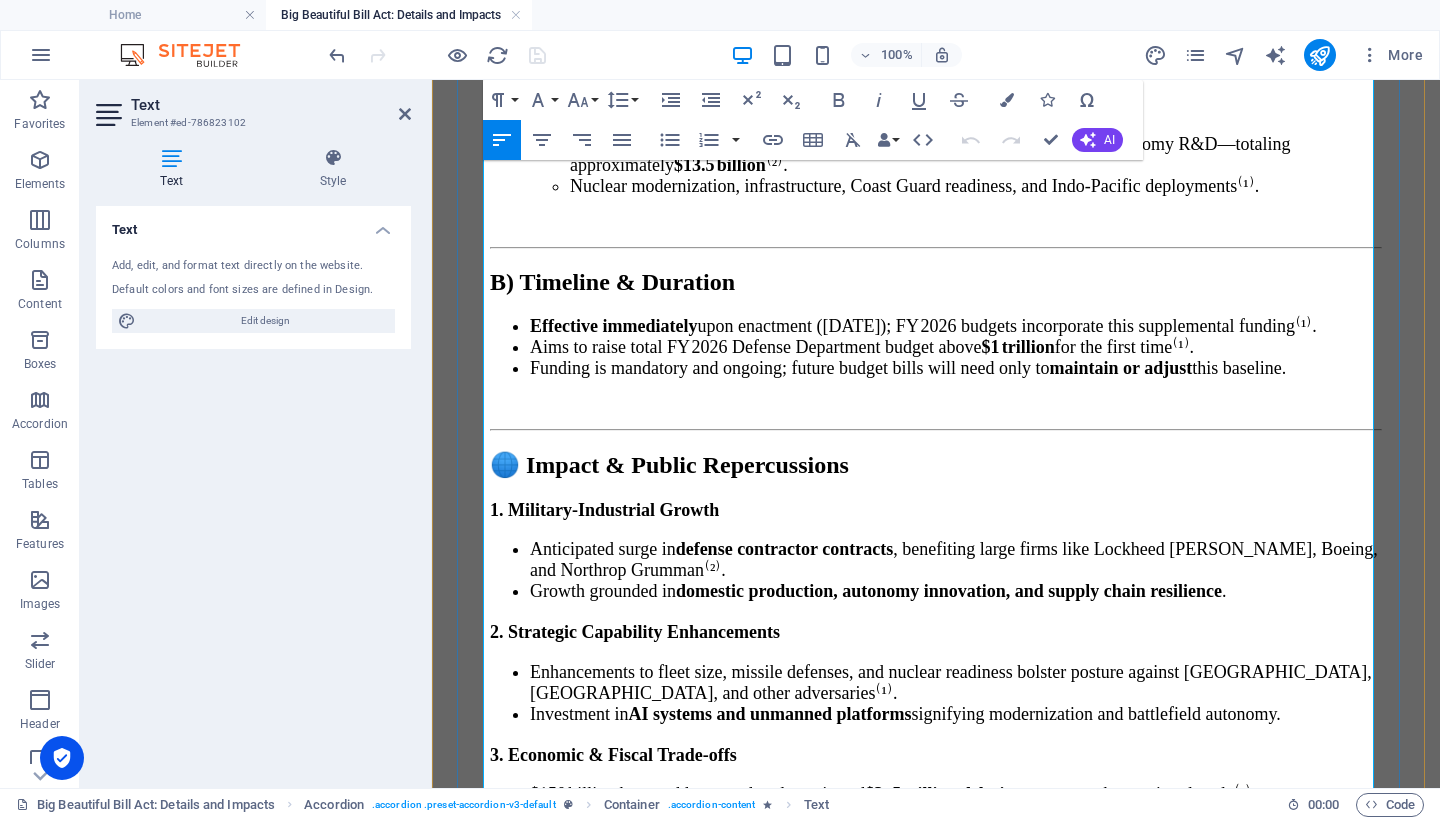 click on "Budget integration:" at bounding box center (597, 1461) 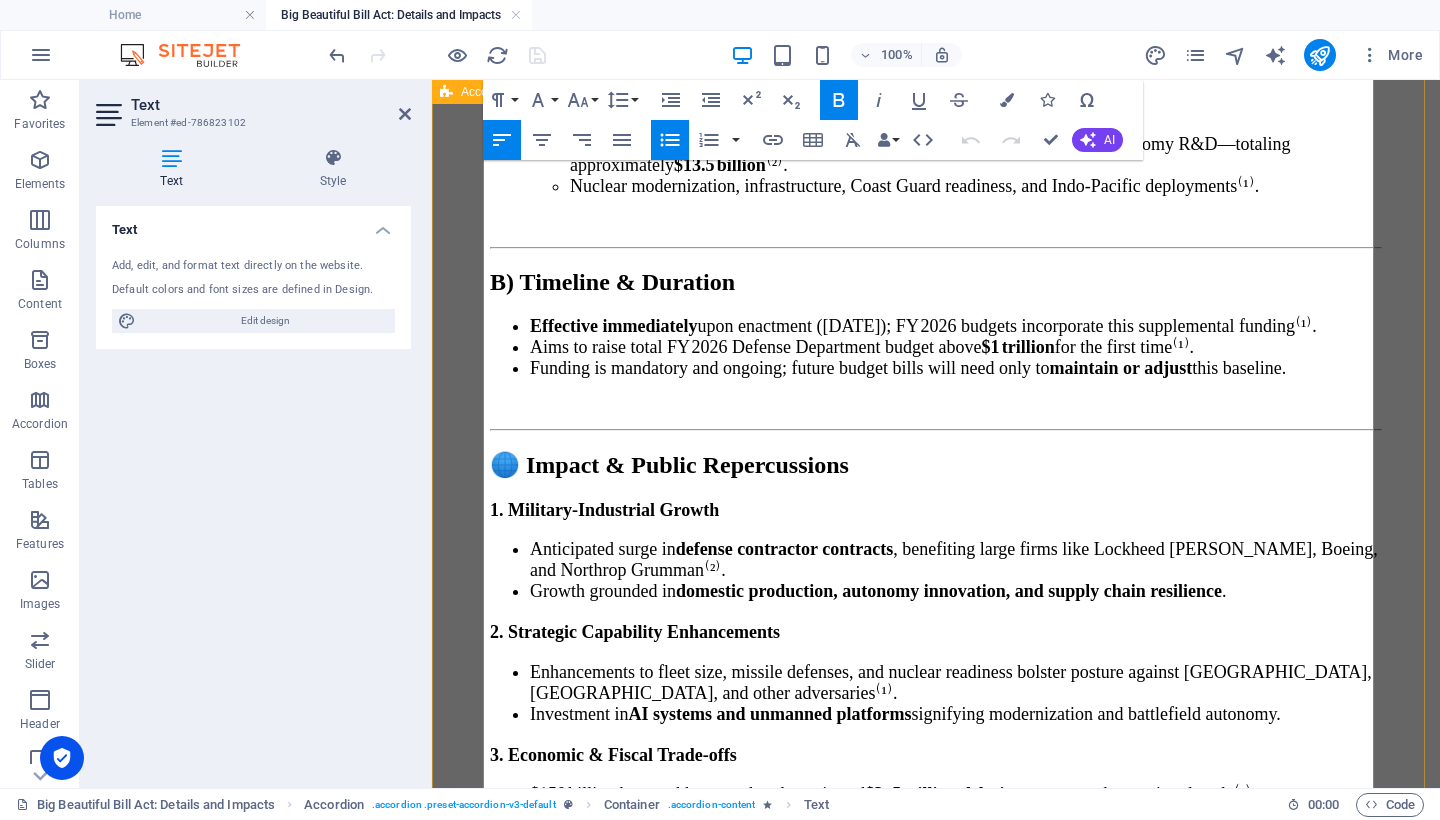 drag, startPoint x: 831, startPoint y: 304, endPoint x: 441, endPoint y: 272, distance: 391.3106 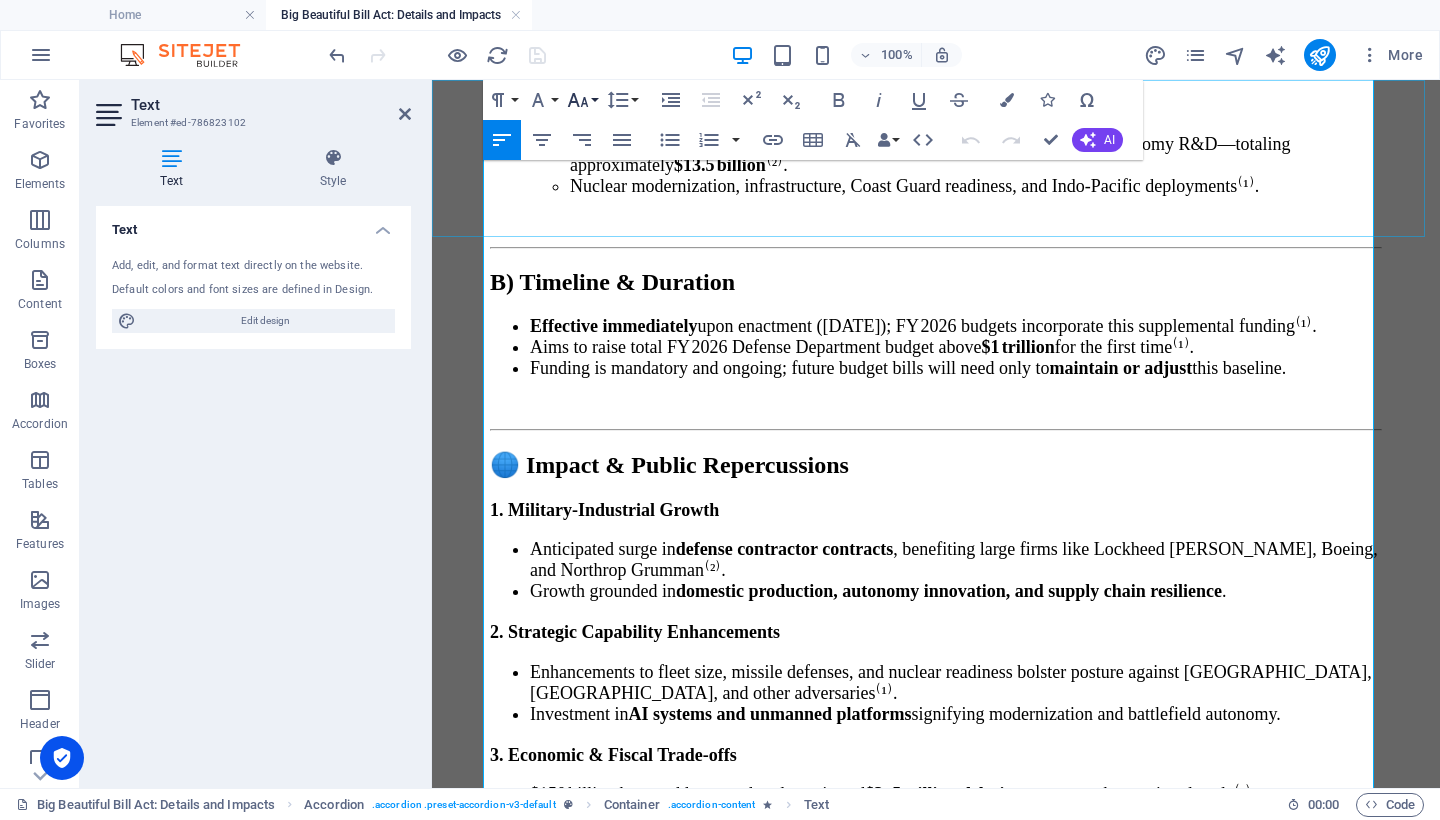 click 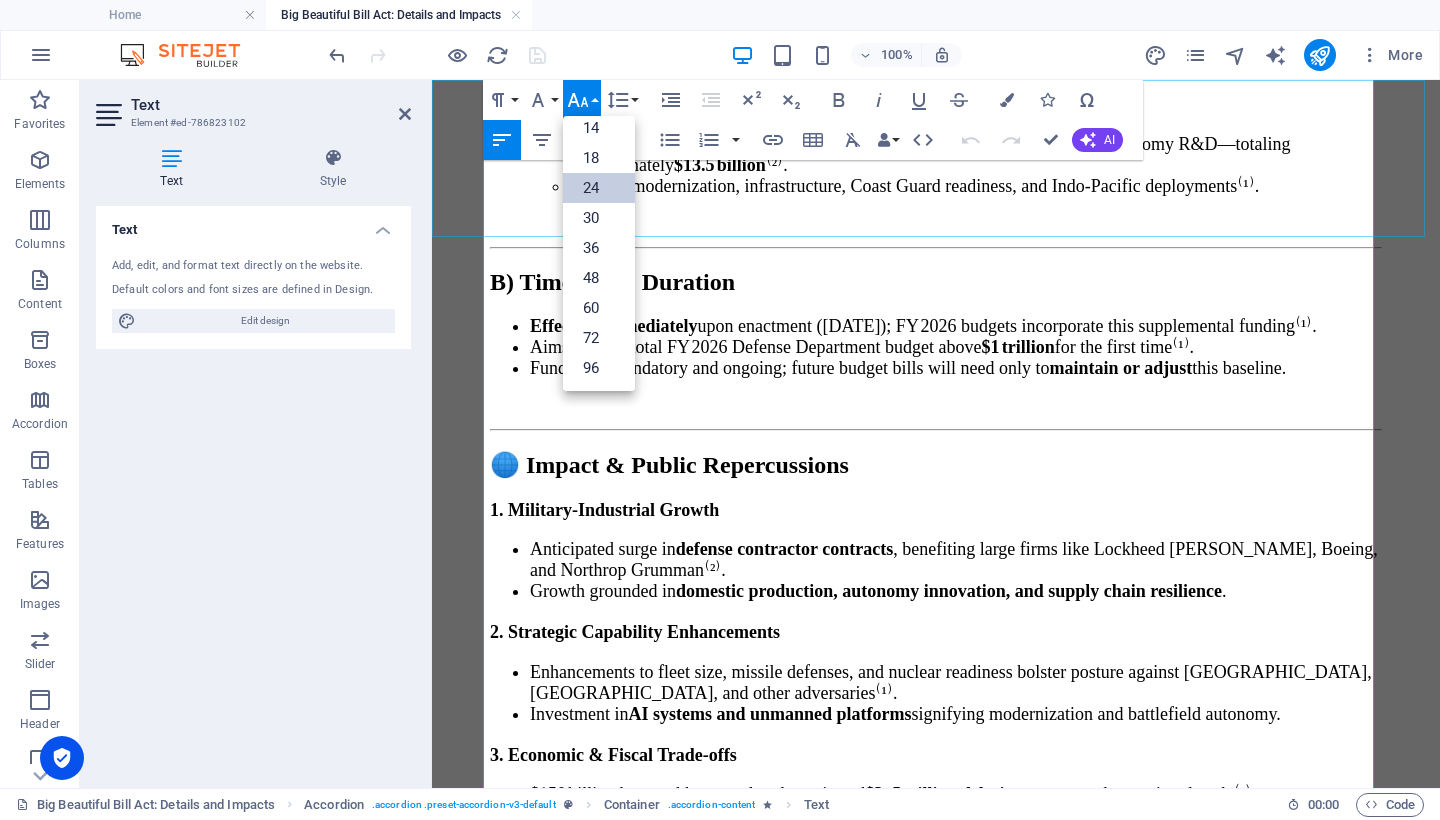click on "24" at bounding box center (599, 188) 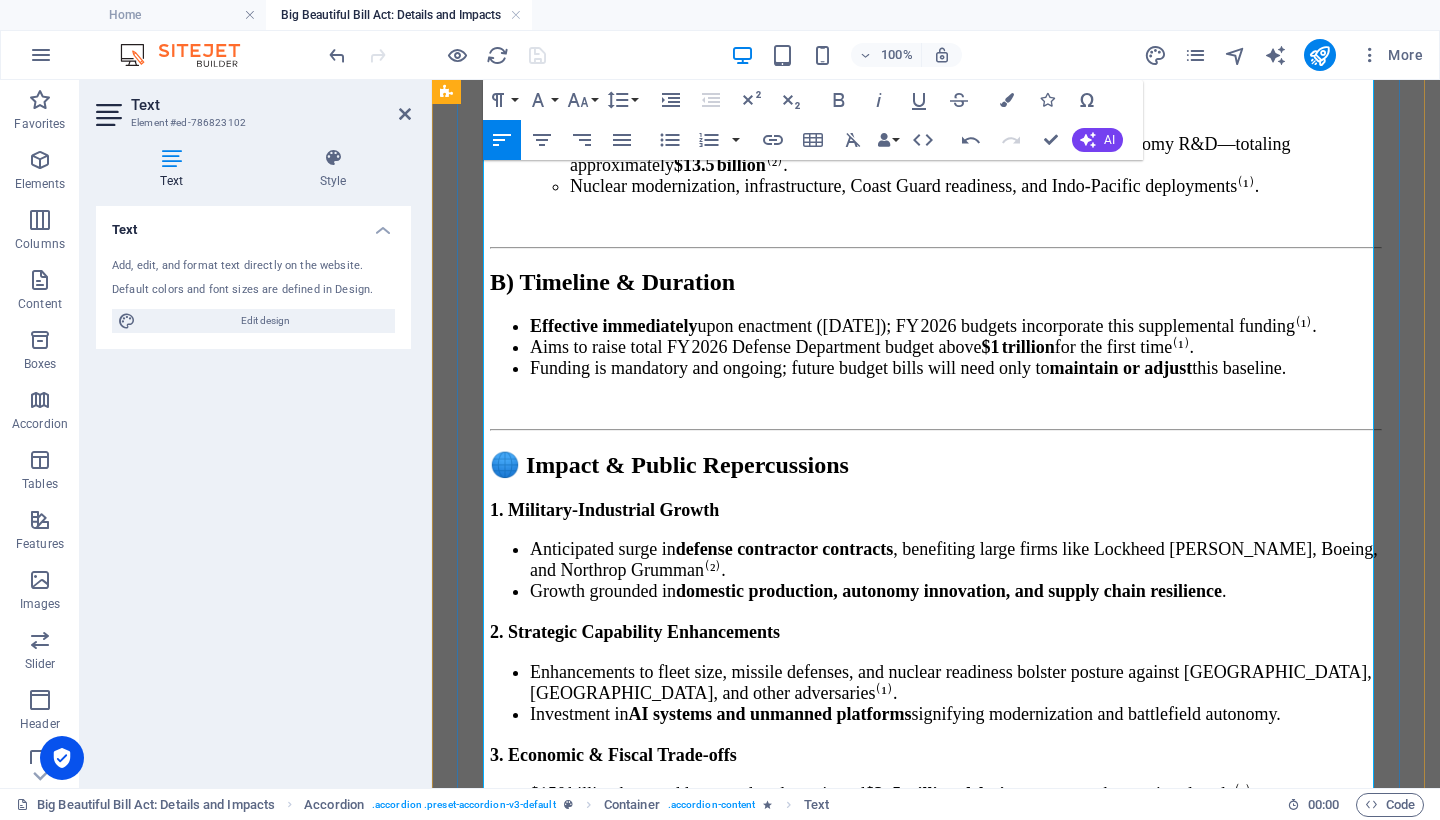 click on "Budget integration:" at bounding box center (597, 1461) 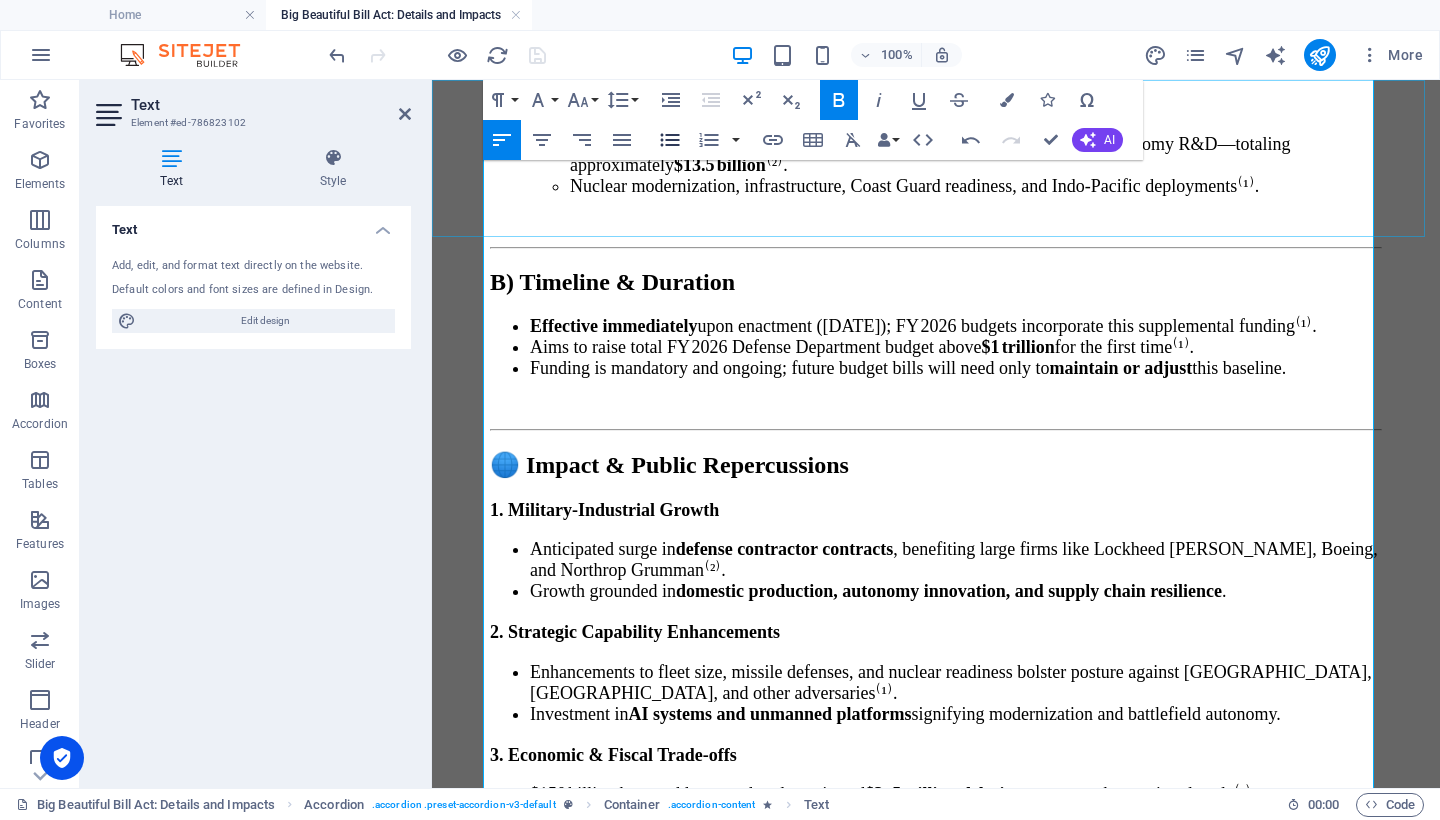 click 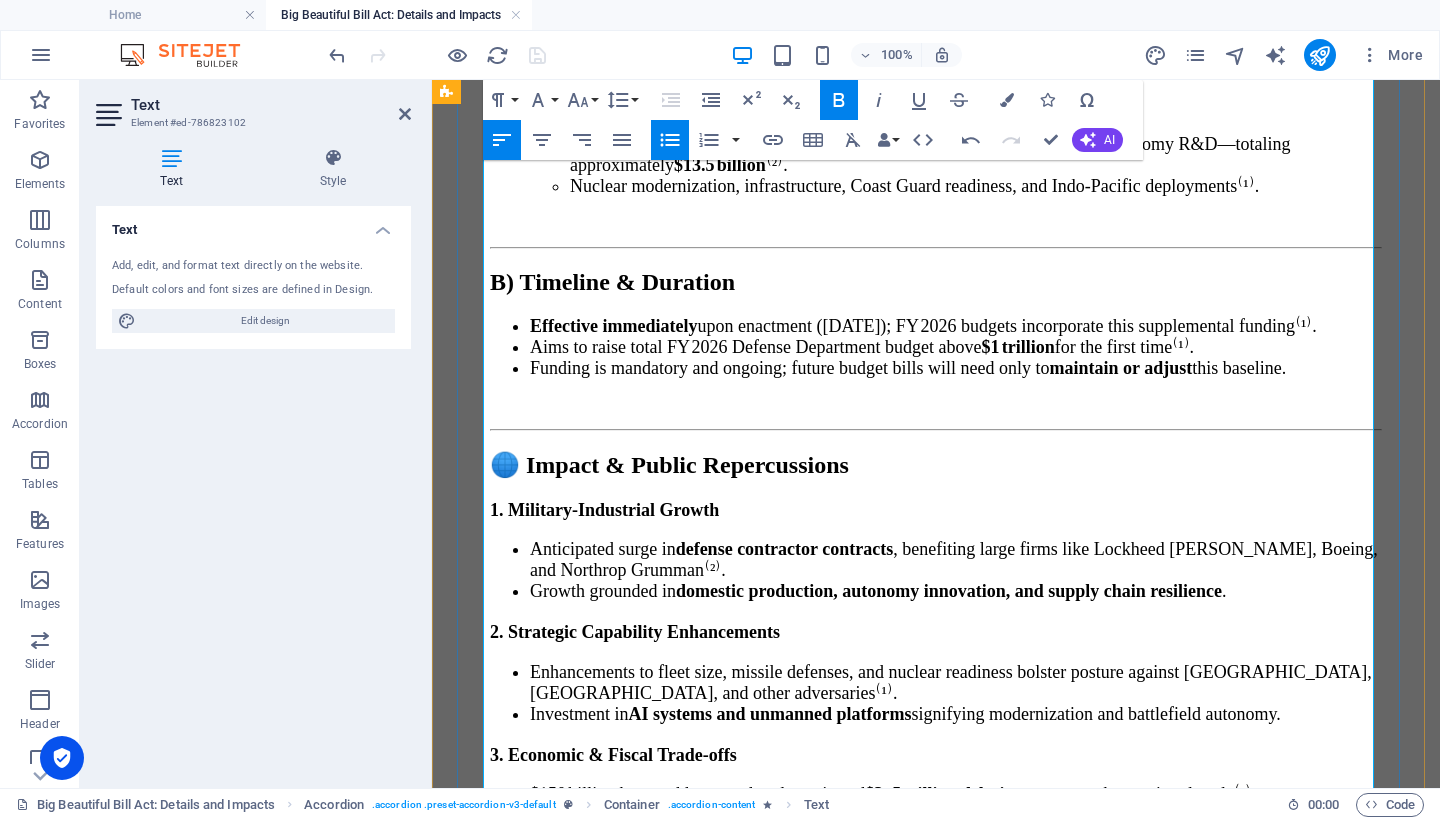 click on "Oversight:" at bounding box center [566, 1495] 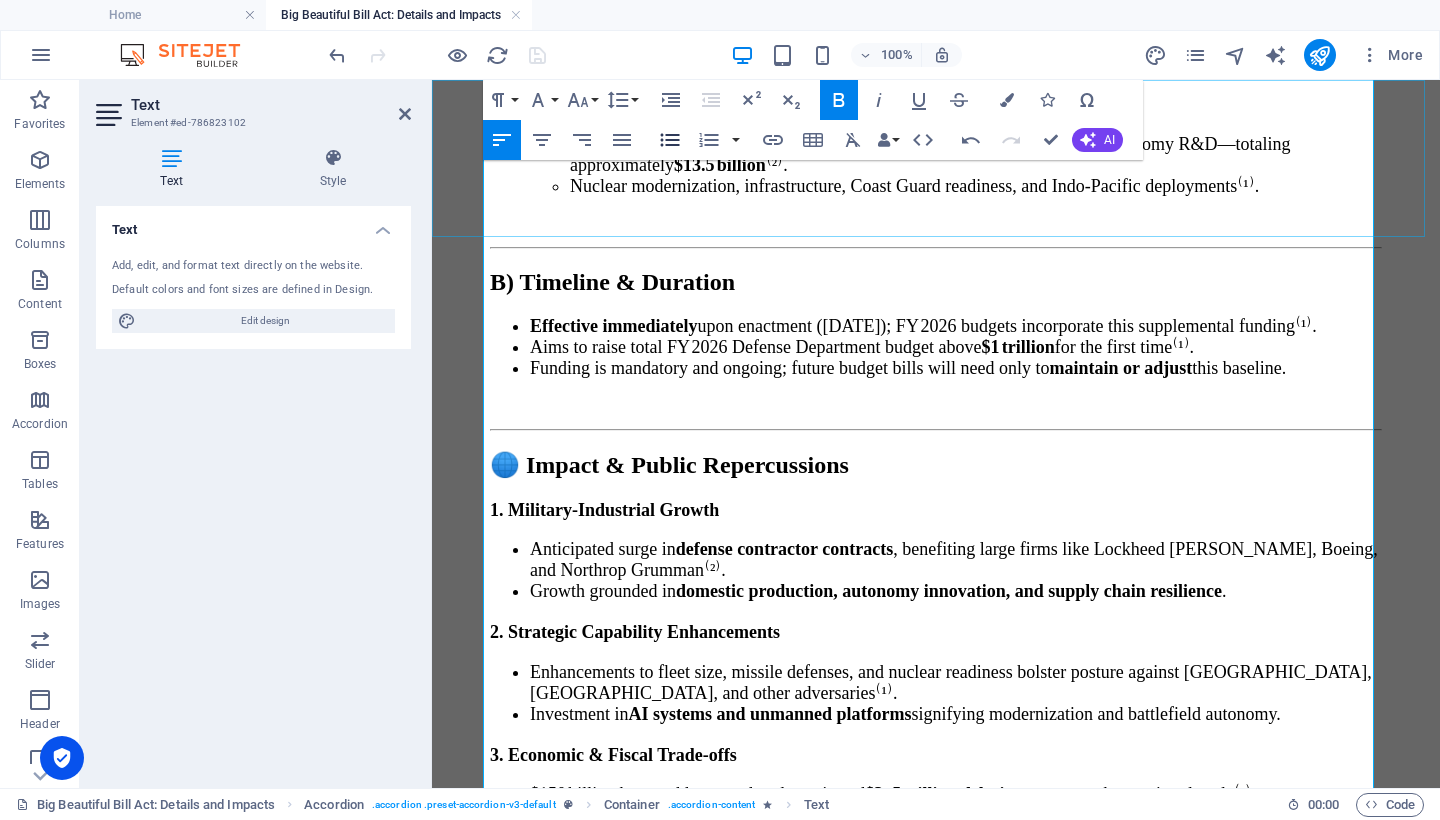 click 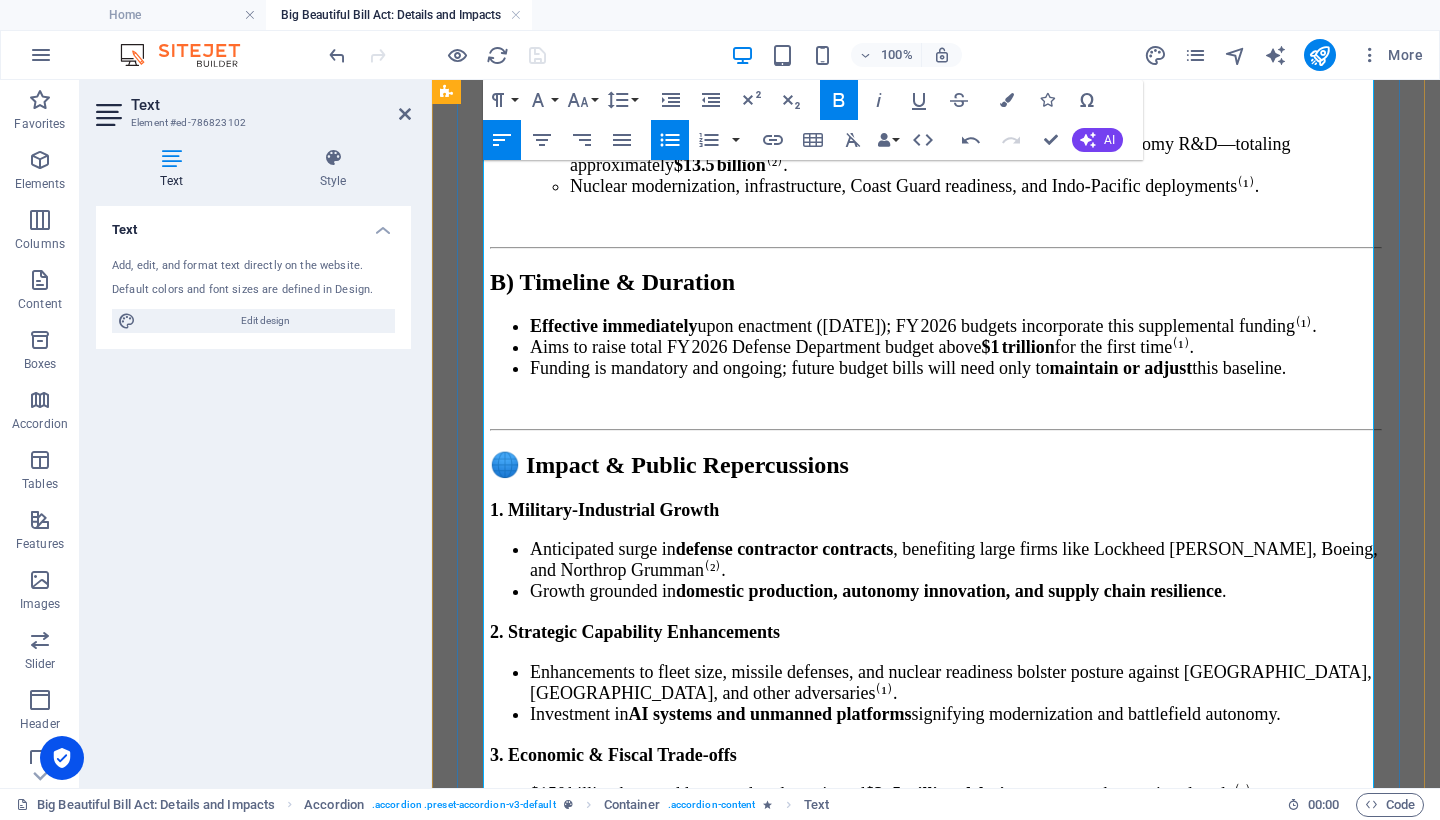 click on "Political implications:   Republicans emphasize national security; Democrats and moderates push for   fiscal restraint and accountability ." at bounding box center (936, 1523) 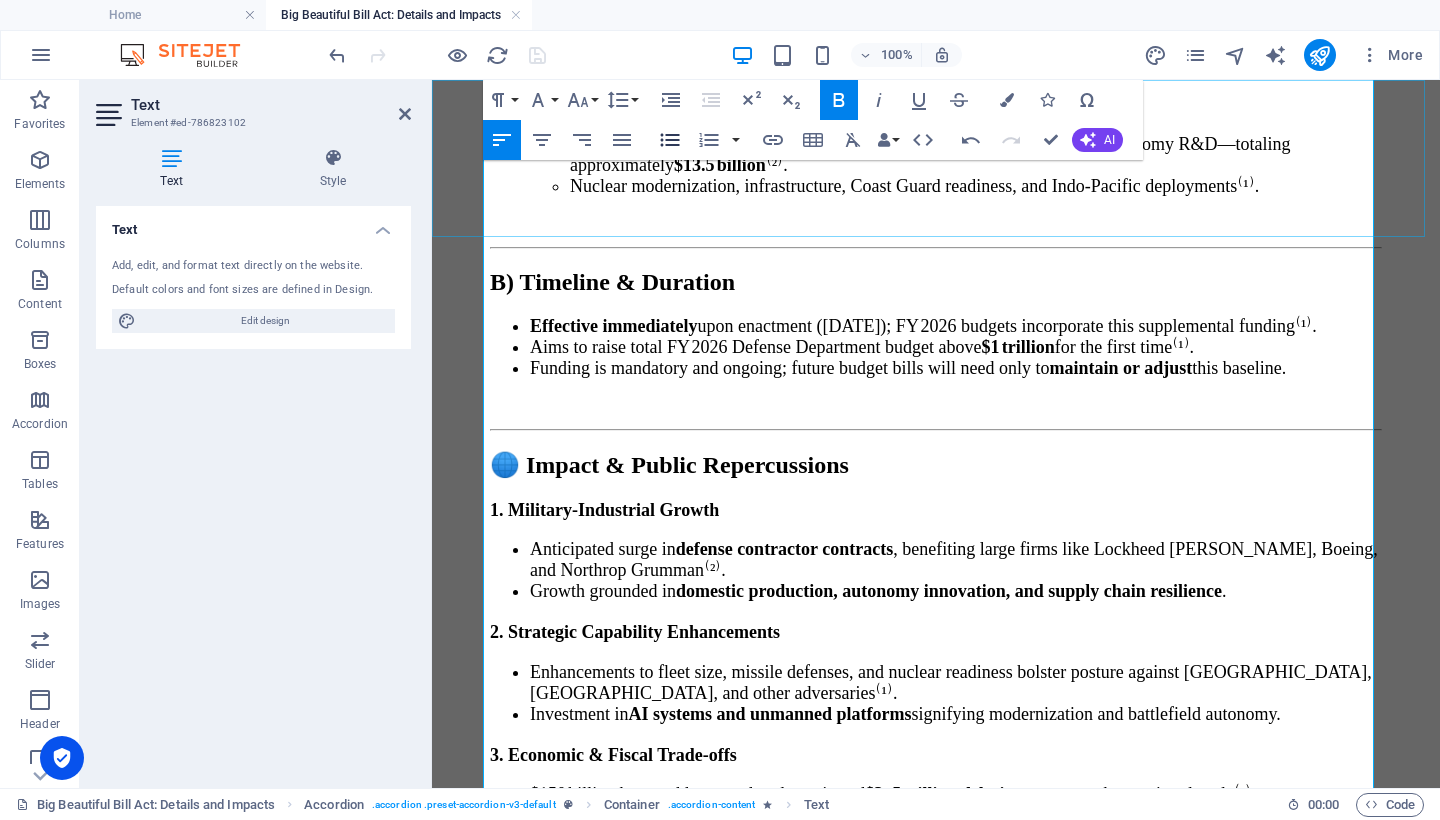 click 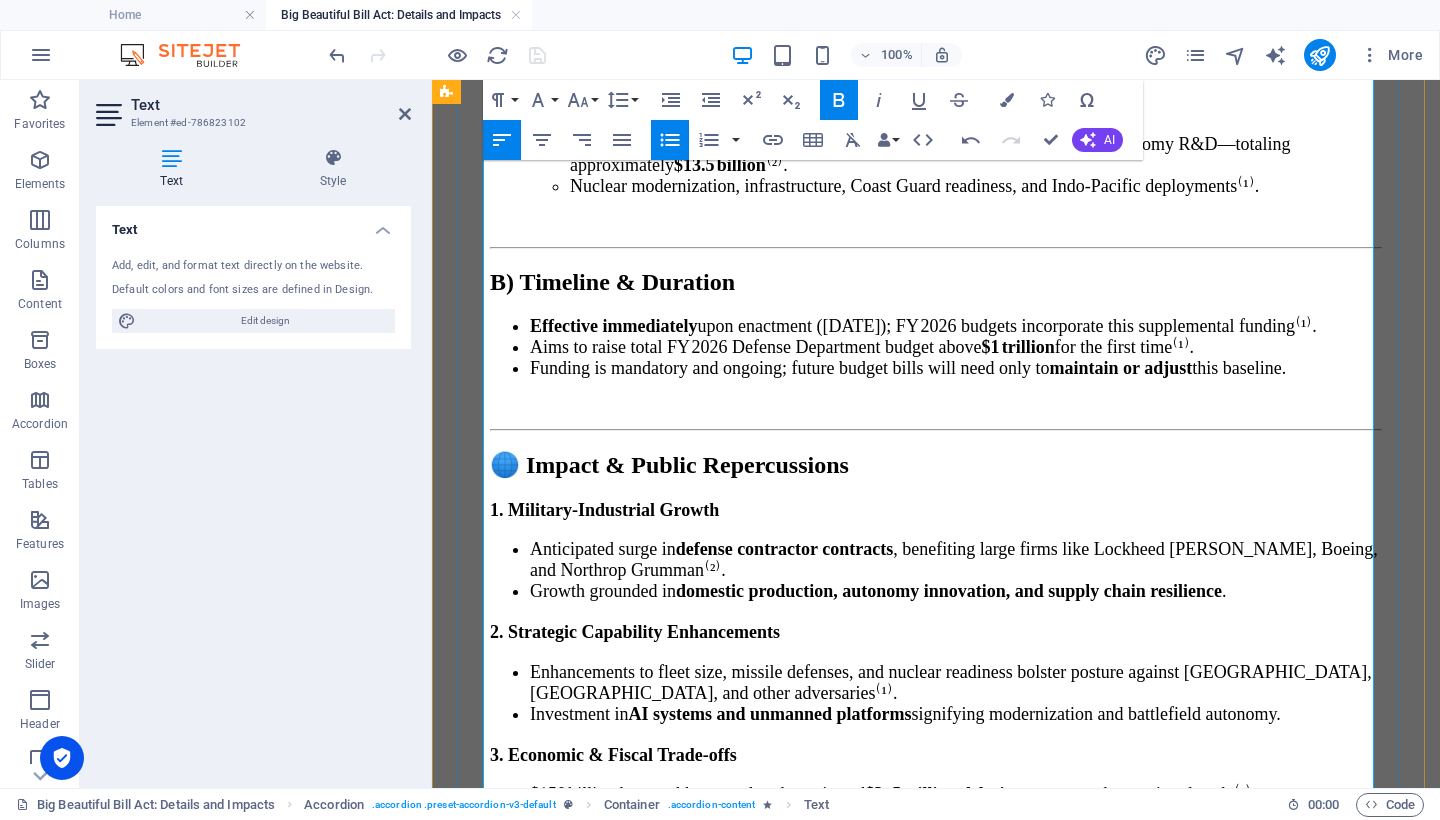 click on "Political implications:   Republicans emphasize national security; Democrats and moderates push for   fiscal restraint and accountability ." at bounding box center [956, 1507] 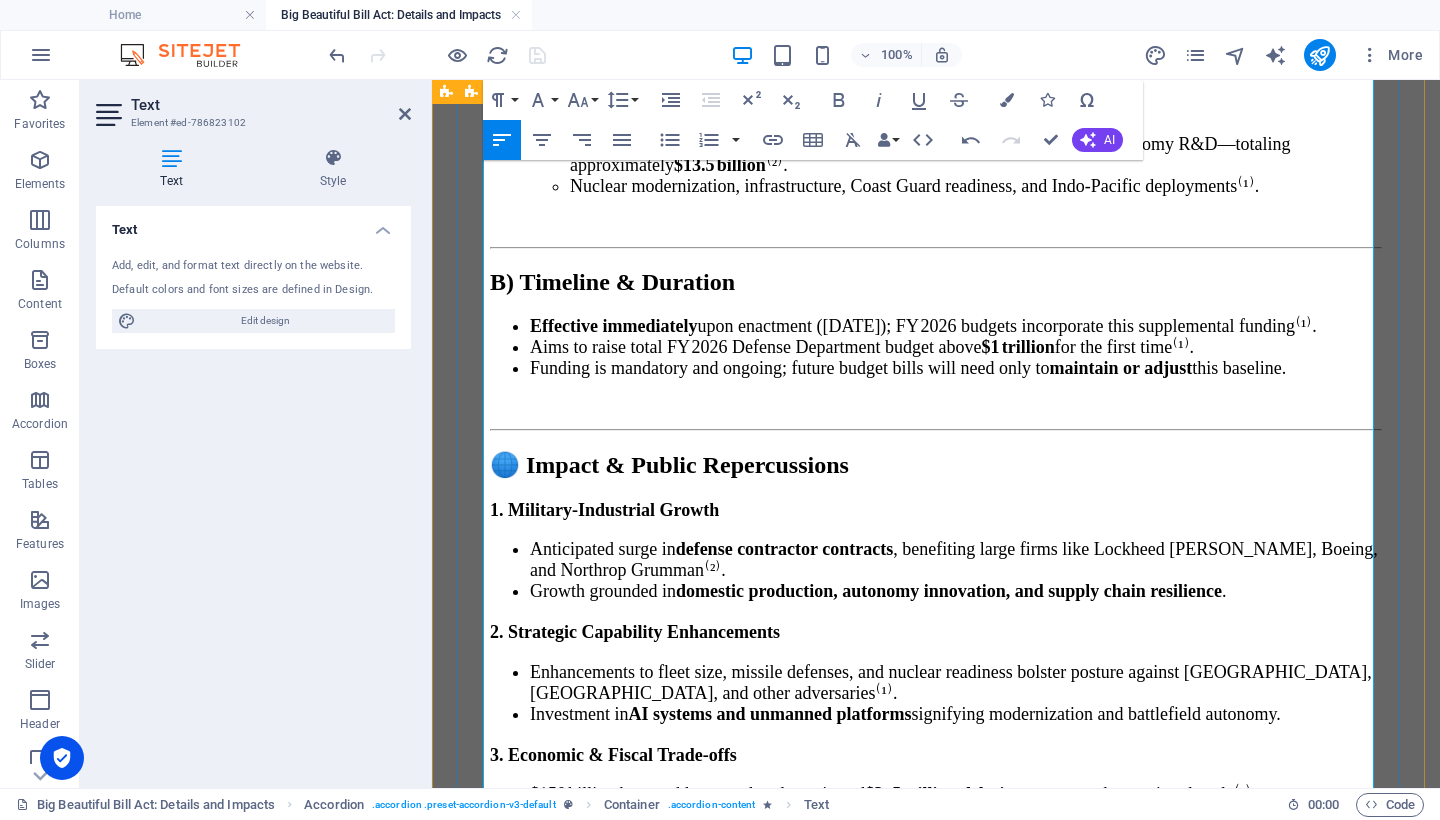 drag, startPoint x: 1104, startPoint y: 484, endPoint x: 434, endPoint y: 302, distance: 694.2795 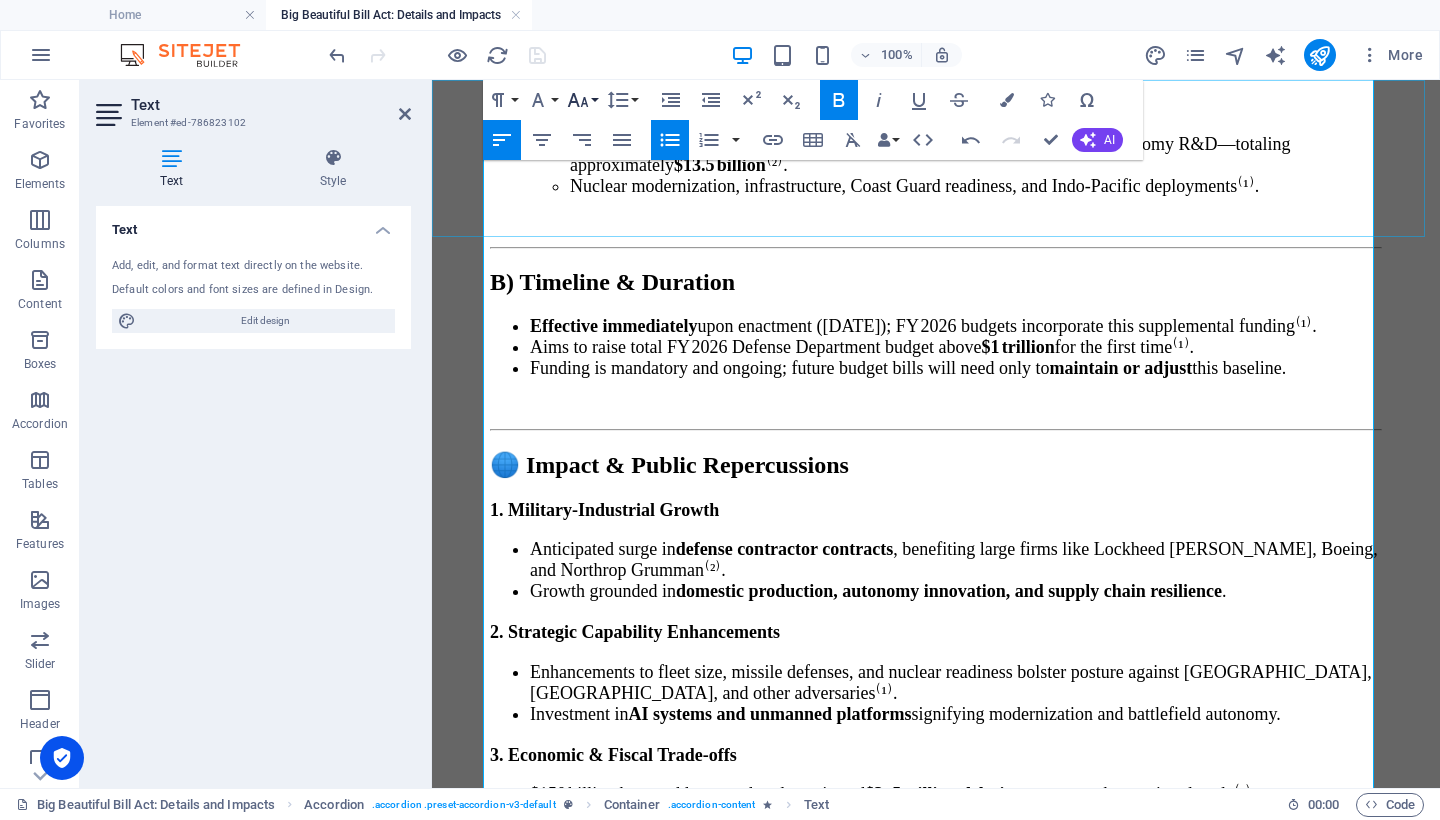 click 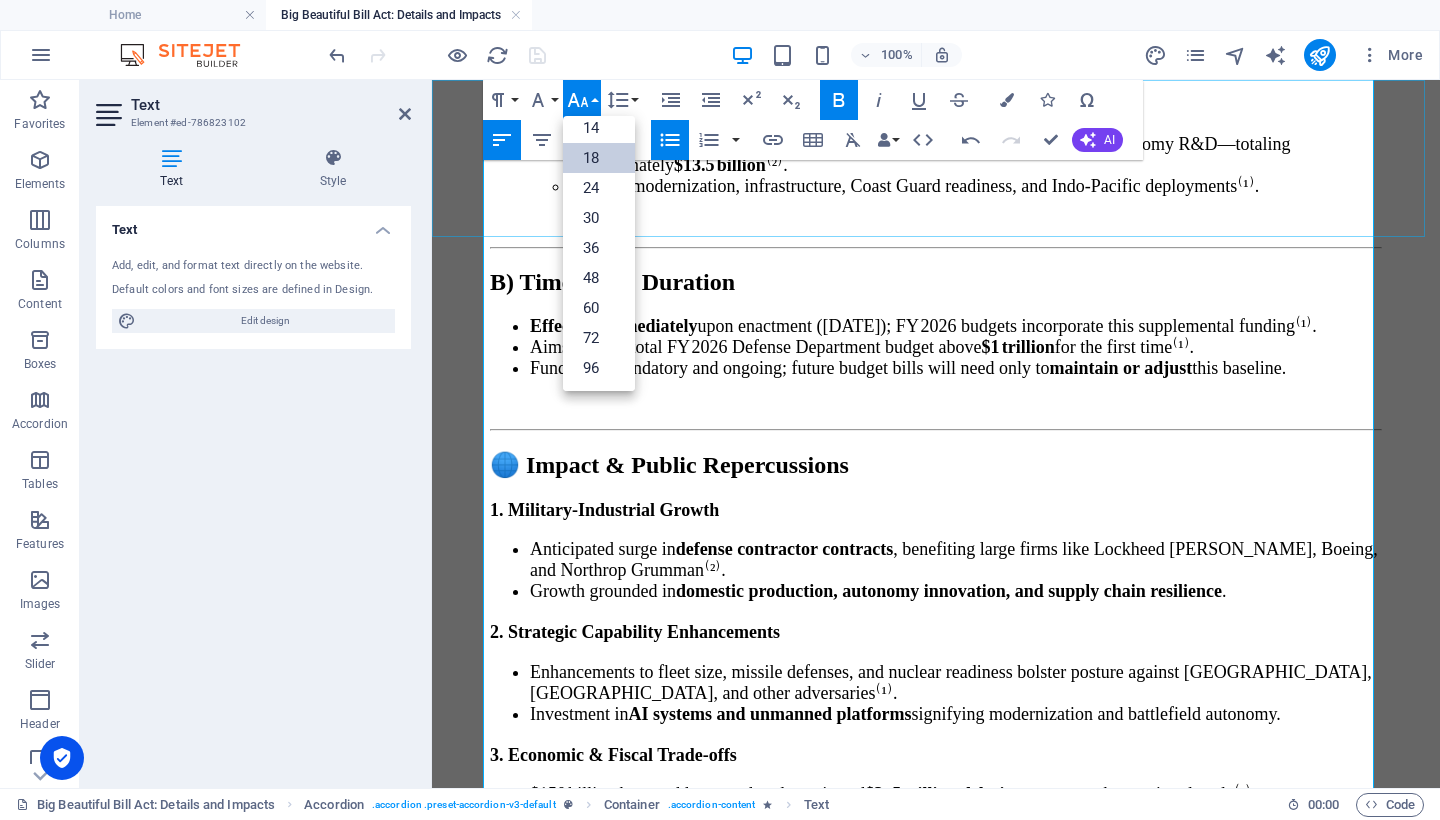 click on "18" at bounding box center (599, 158) 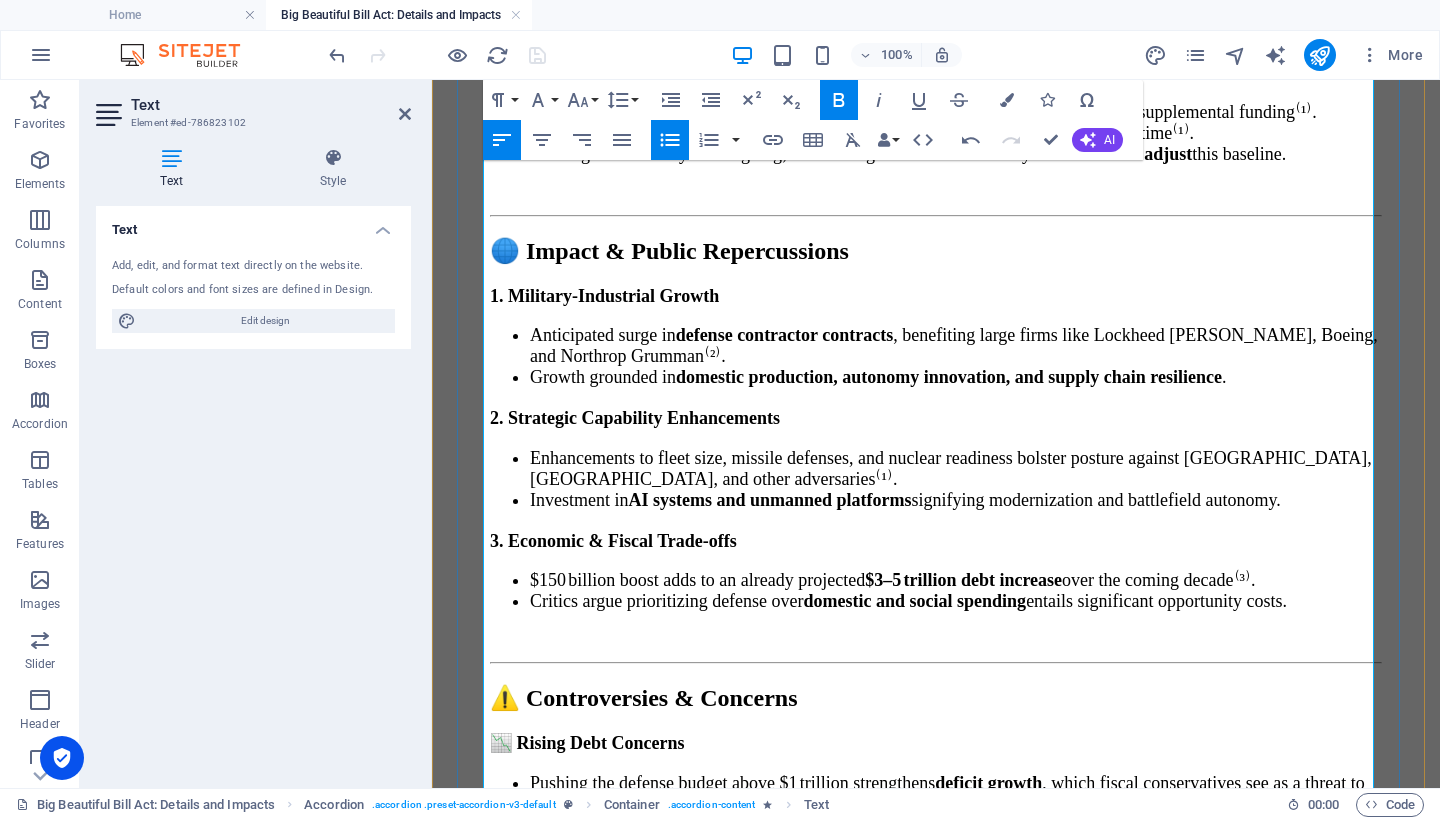 scroll, scrollTop: 13798, scrollLeft: 0, axis: vertical 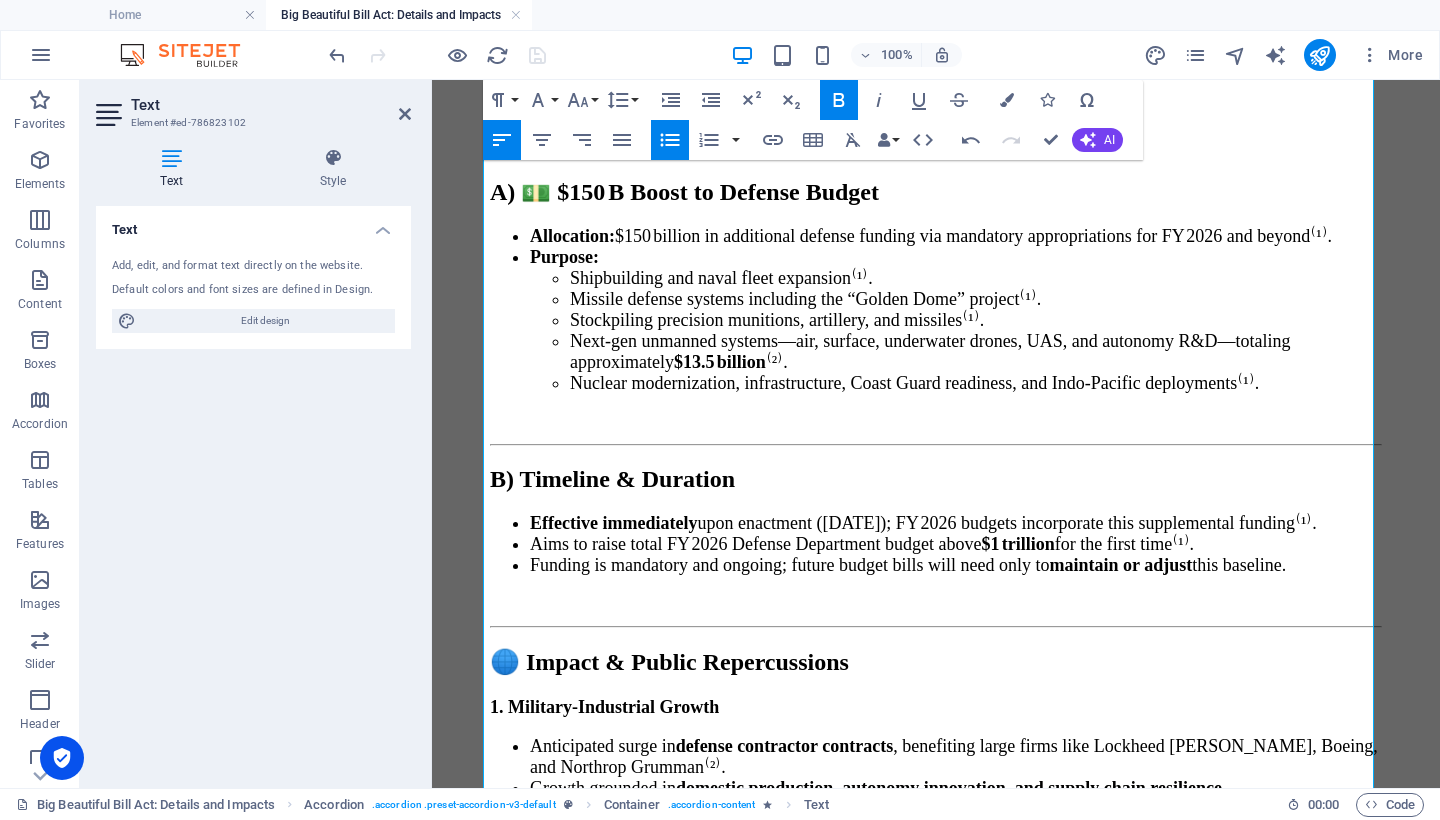 drag, startPoint x: 753, startPoint y: 478, endPoint x: 419, endPoint y: 479, distance: 334.0015 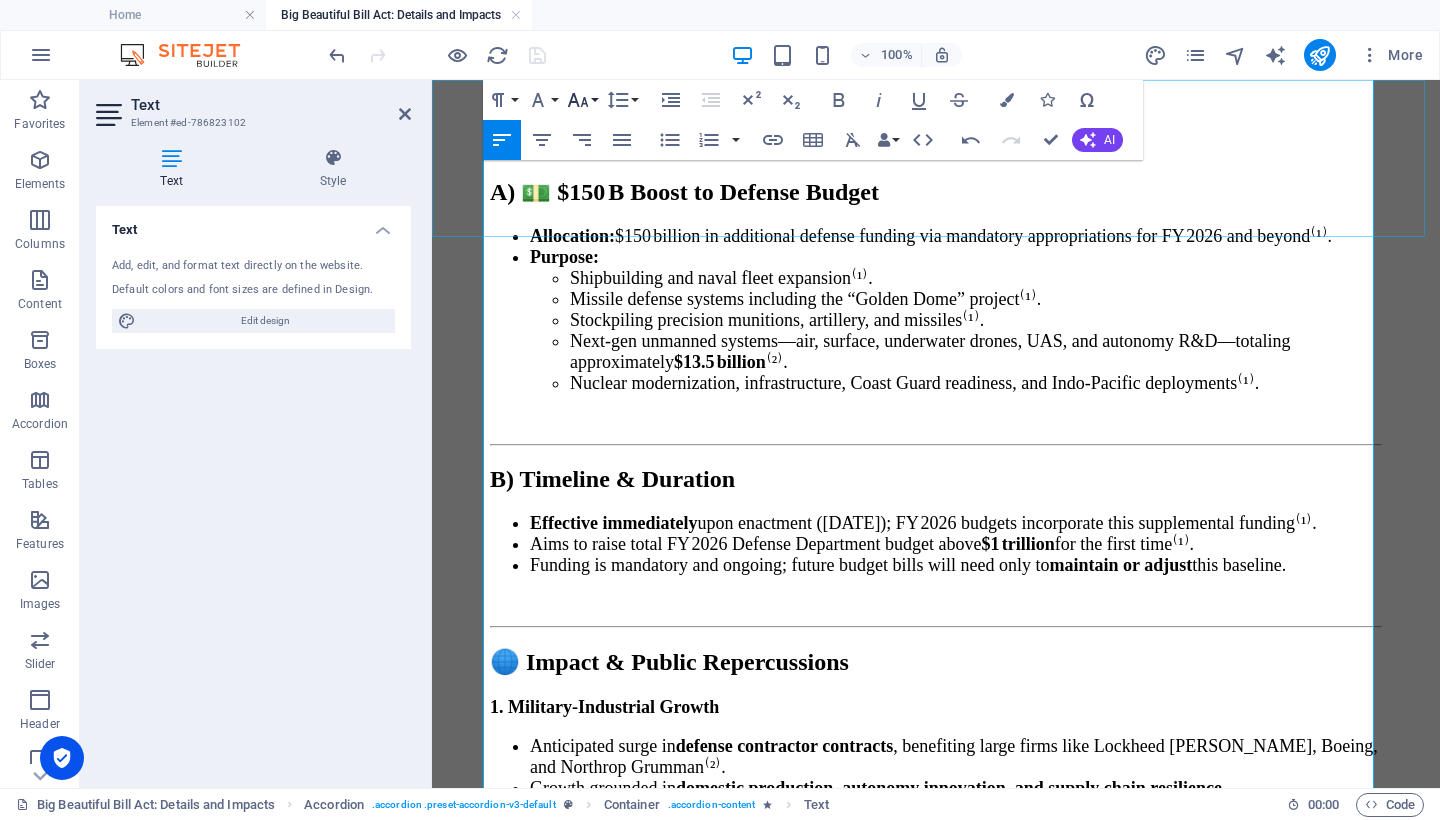 click on "Font Size" at bounding box center (582, 100) 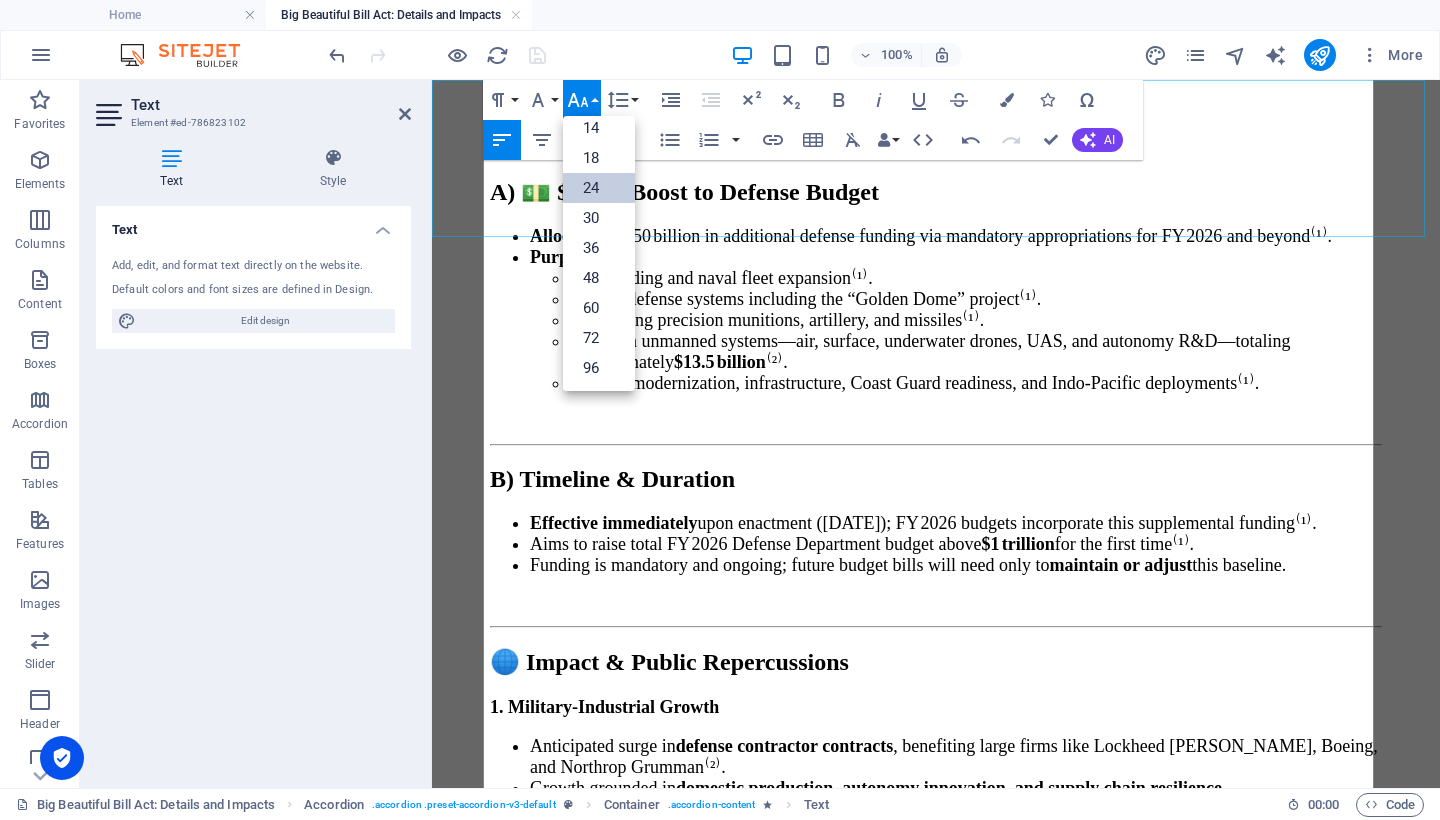 scroll, scrollTop: 161, scrollLeft: 0, axis: vertical 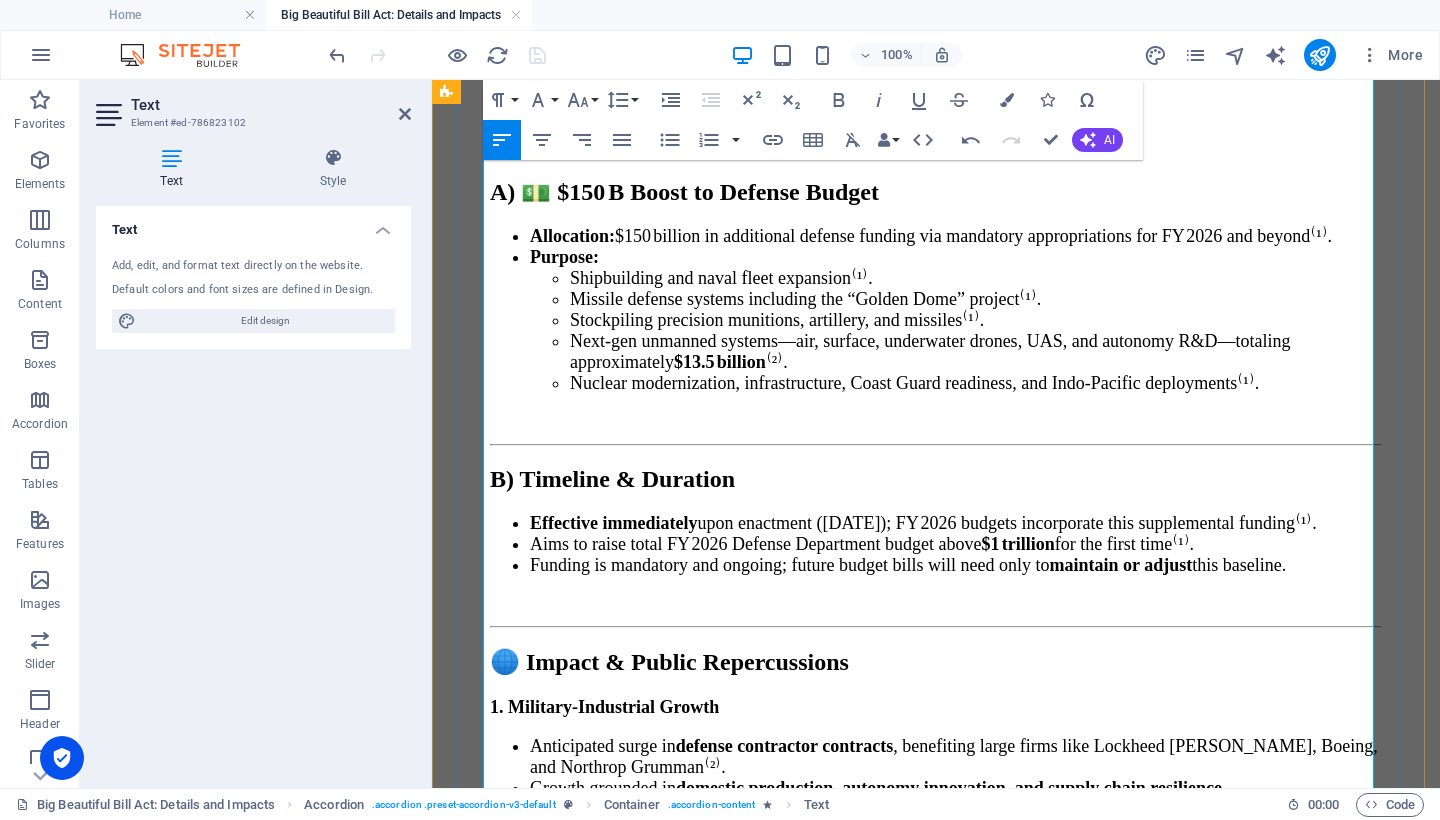 click on "🧭 What Happens Next" at bounding box center [936, 1616] 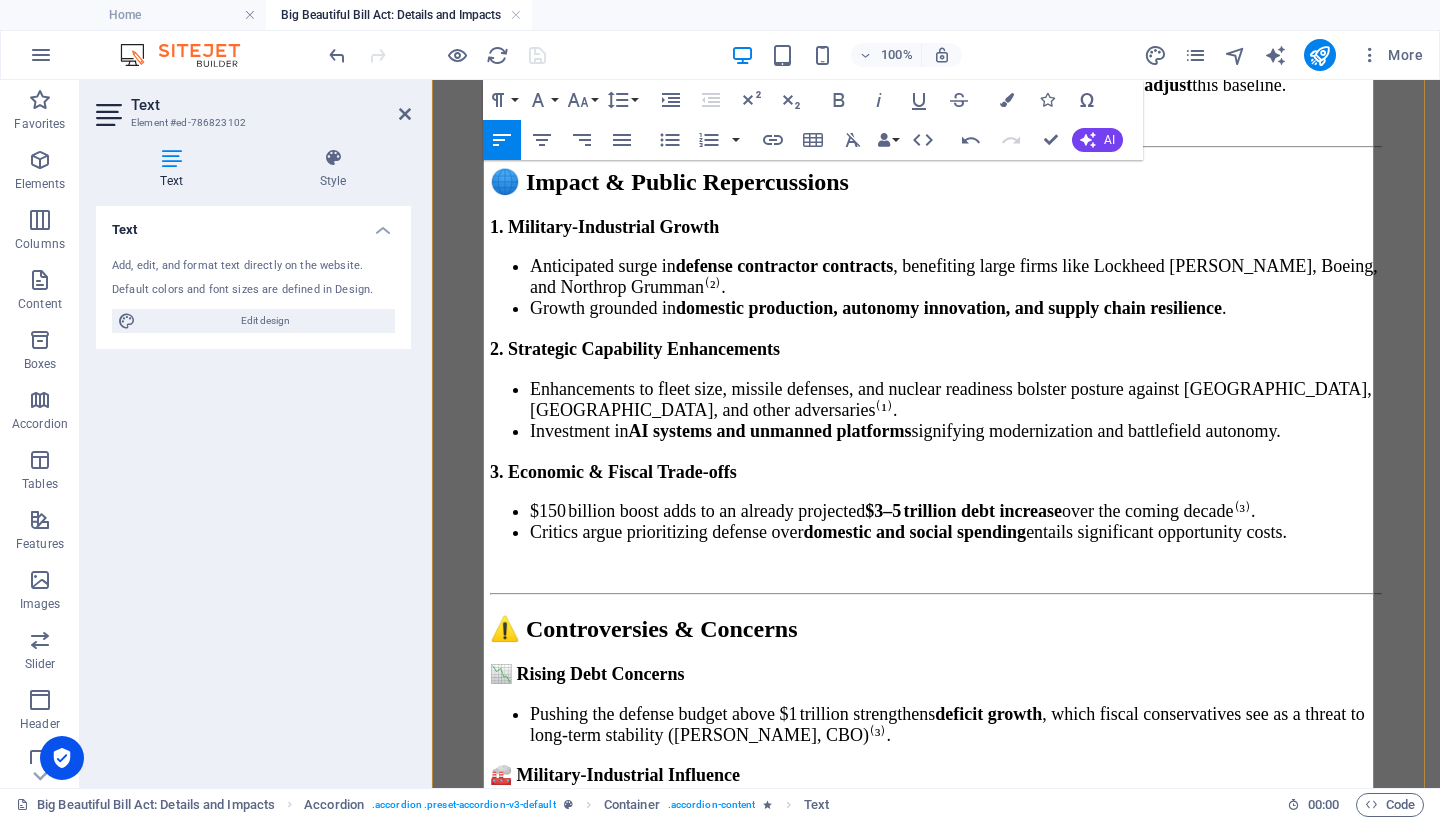 scroll, scrollTop: 14282, scrollLeft: 0, axis: vertical 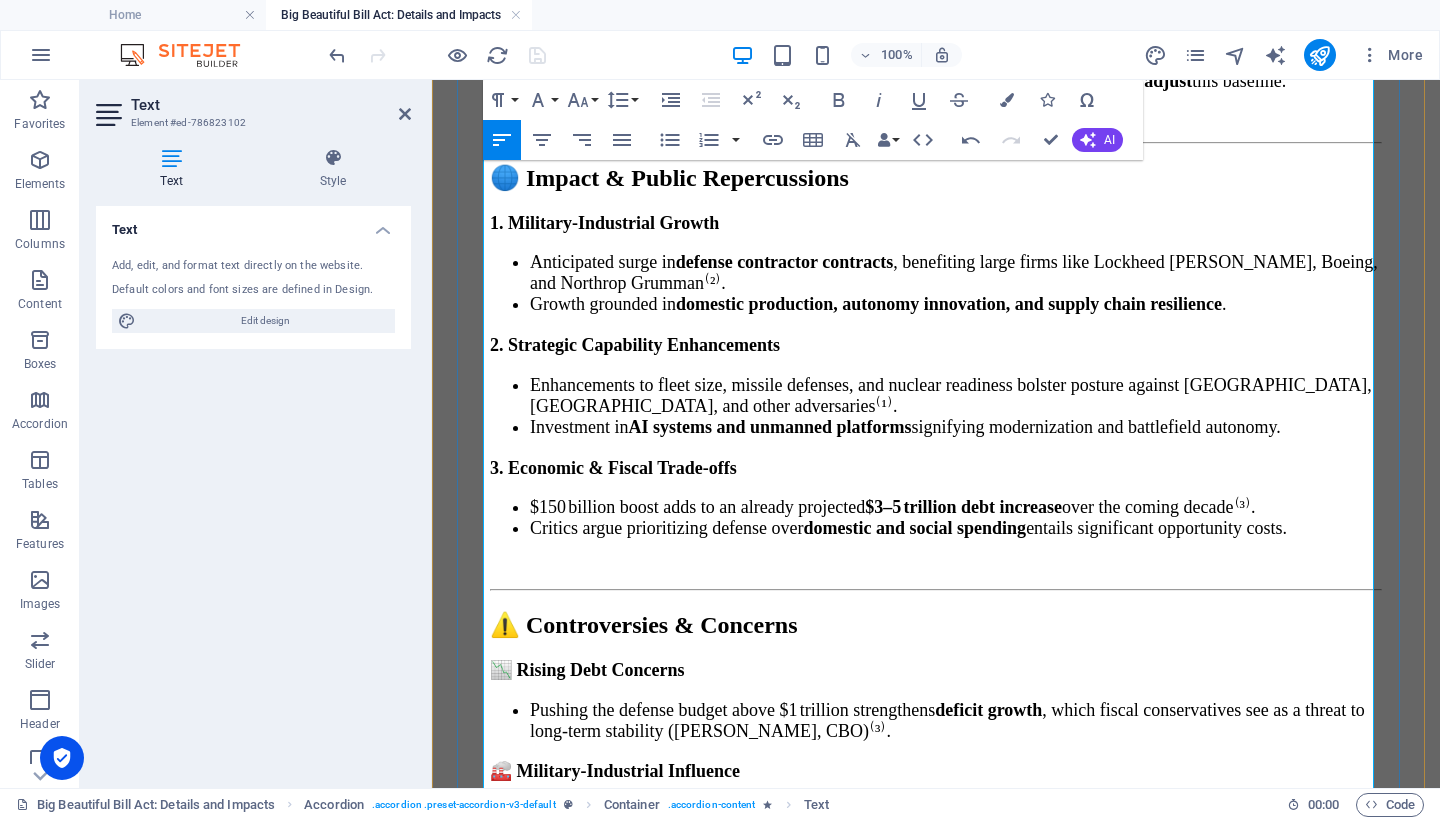 click on "Section 4 injects an unprecedented   $150 billion   into the Pentagon for FY 2026, surpassing a $1 trillion total defense budget. Supporters highlight enhanced readiness, strategic deterrence, and industrial strength. Opponents cite fiscal risk, corporate favoritism, and ethical dilemmas around autonomy. Mandatory funding ensures continuation unless Congress intervenes." at bounding box center [936, 1439] 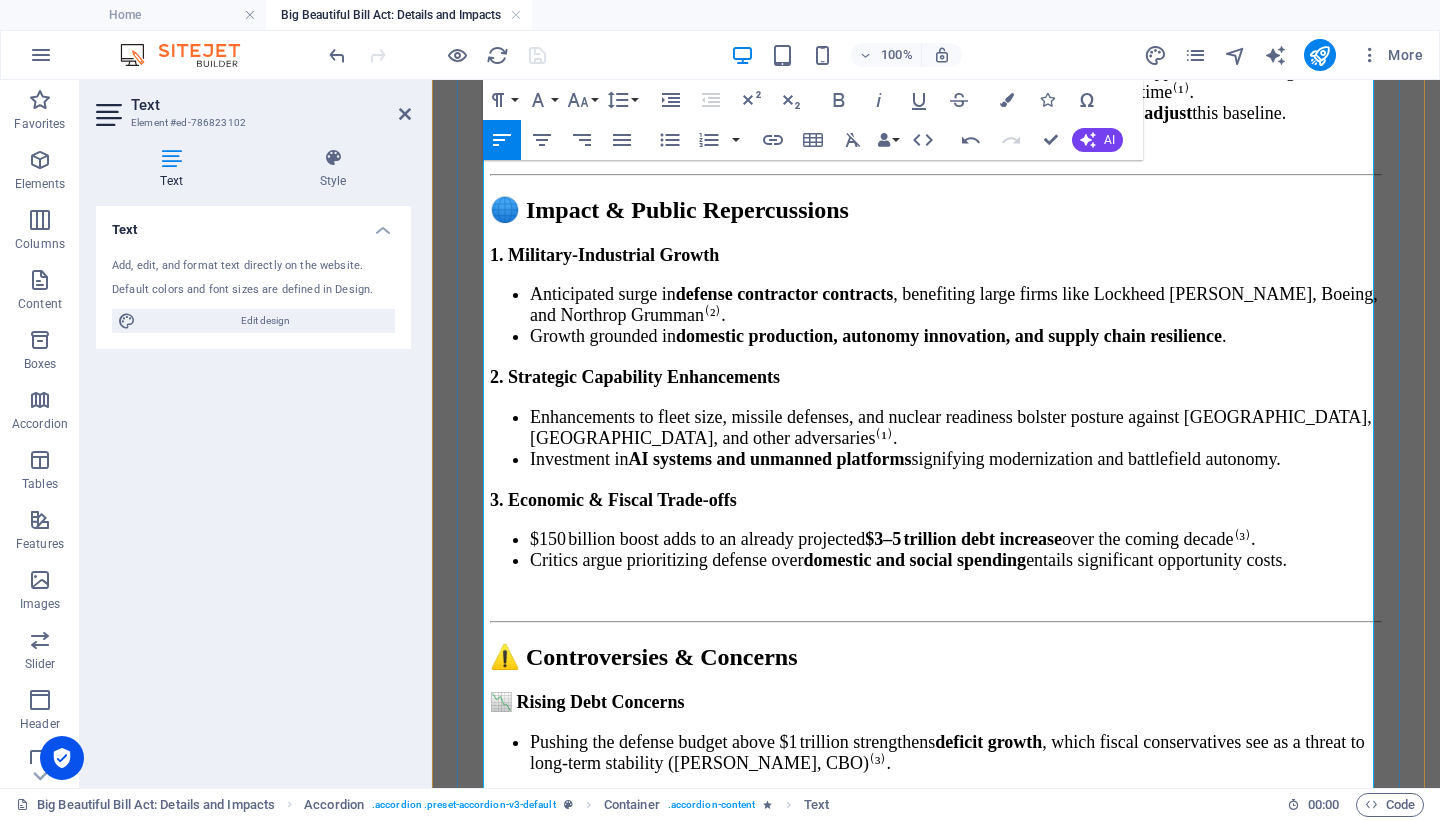 scroll, scrollTop: 14224, scrollLeft: 0, axis: vertical 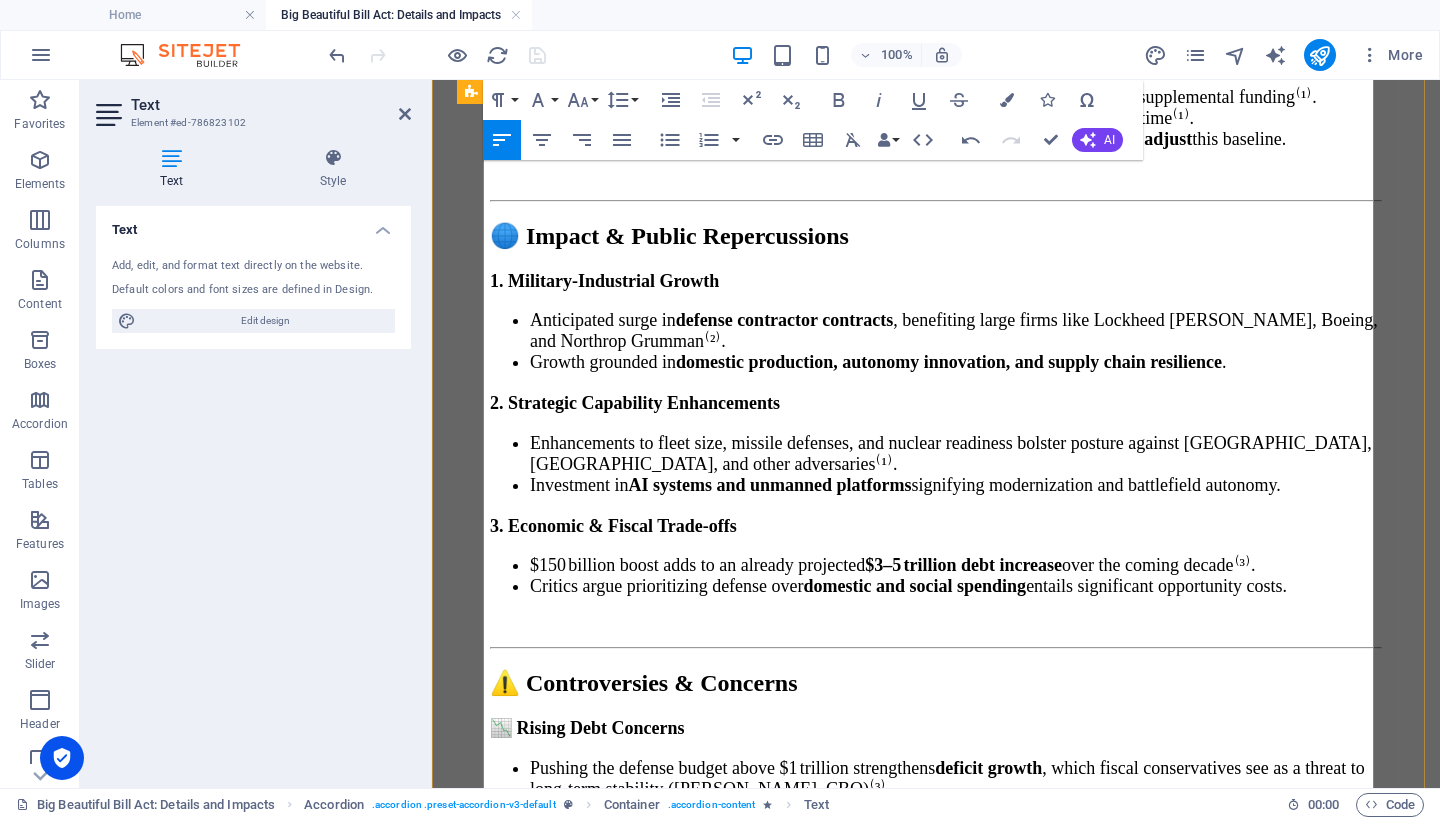 drag, startPoint x: 904, startPoint y: 464, endPoint x: 482, endPoint y: 342, distance: 439.28122 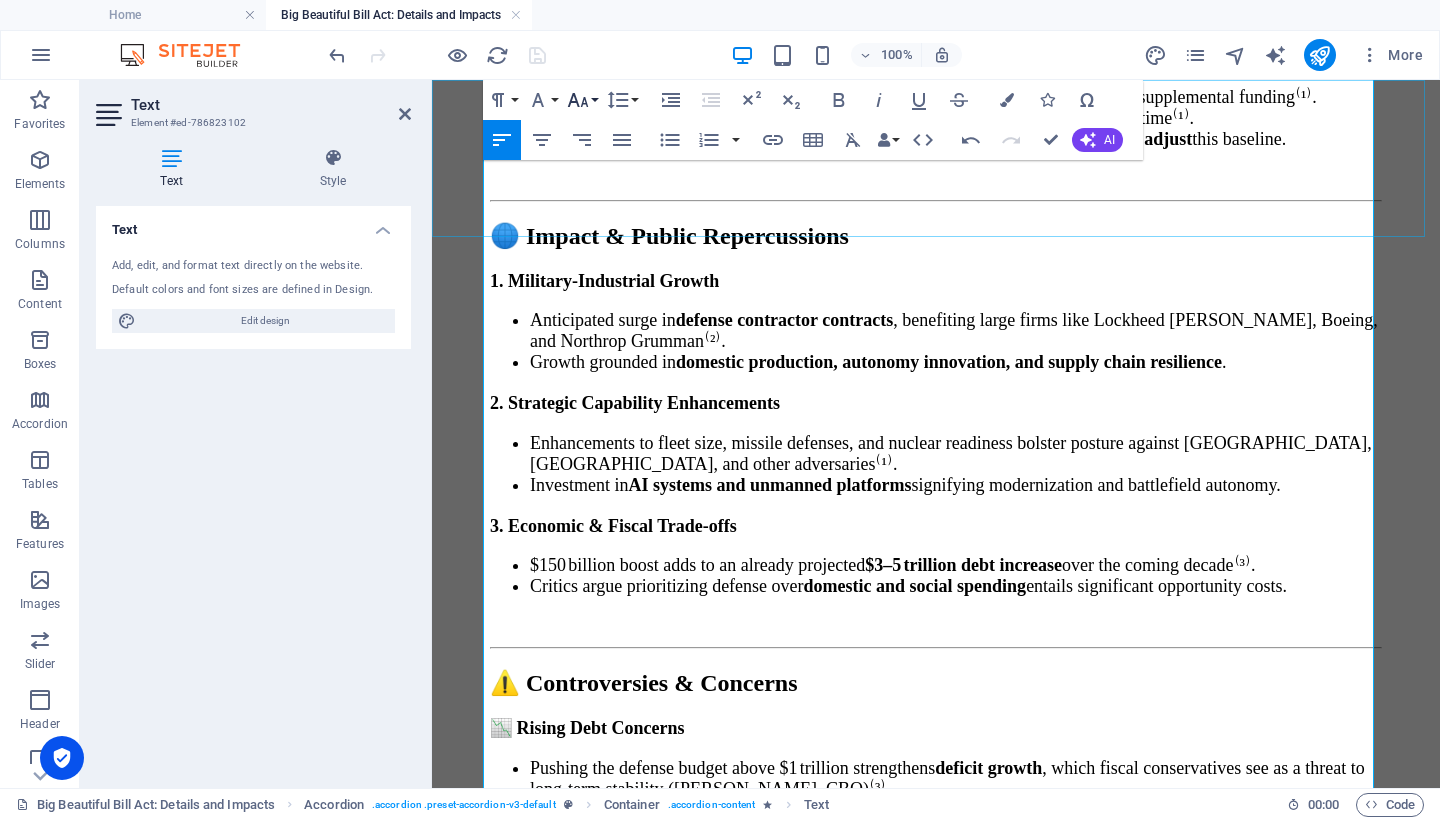 click 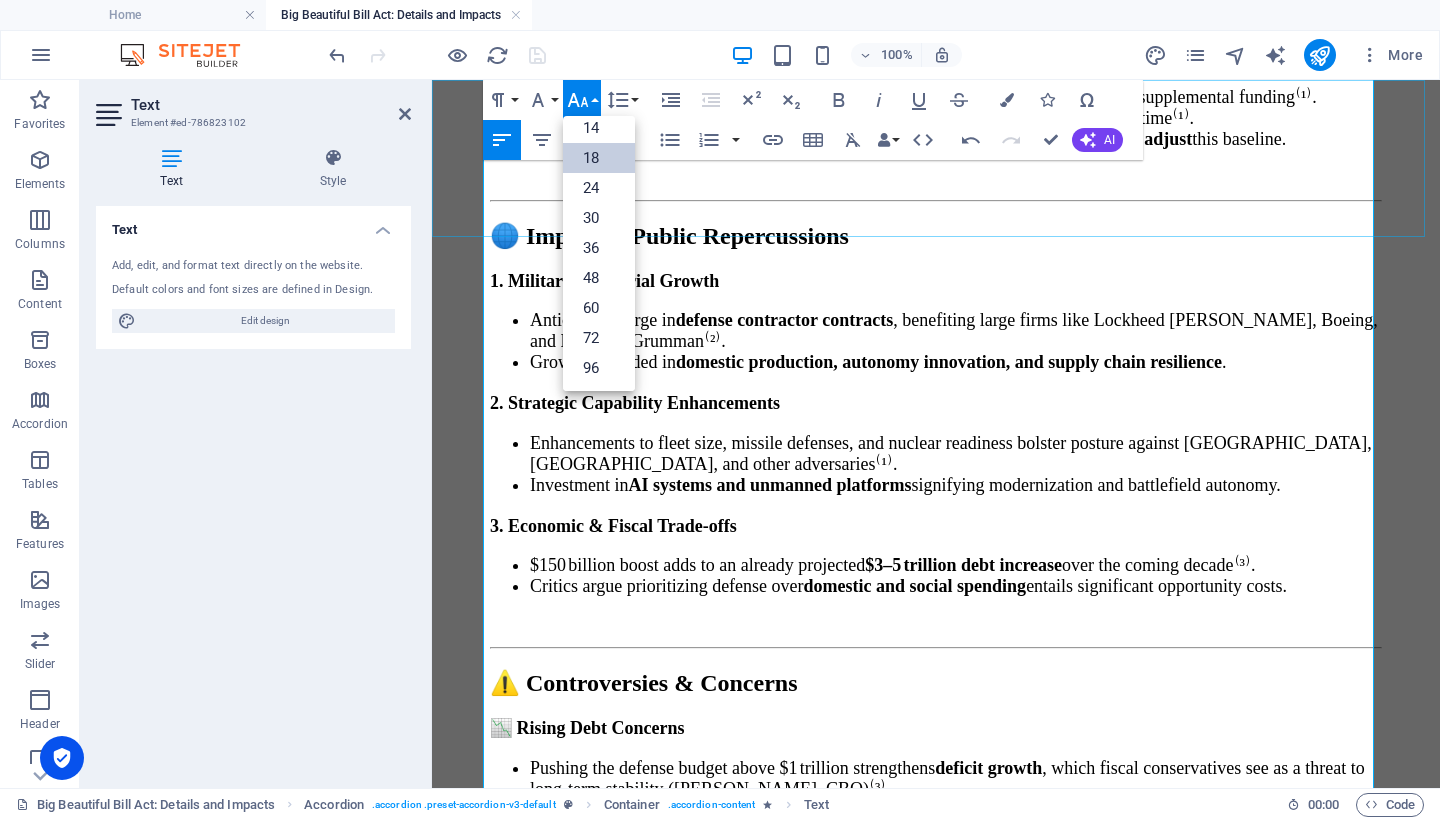 click on "18" at bounding box center [599, 158] 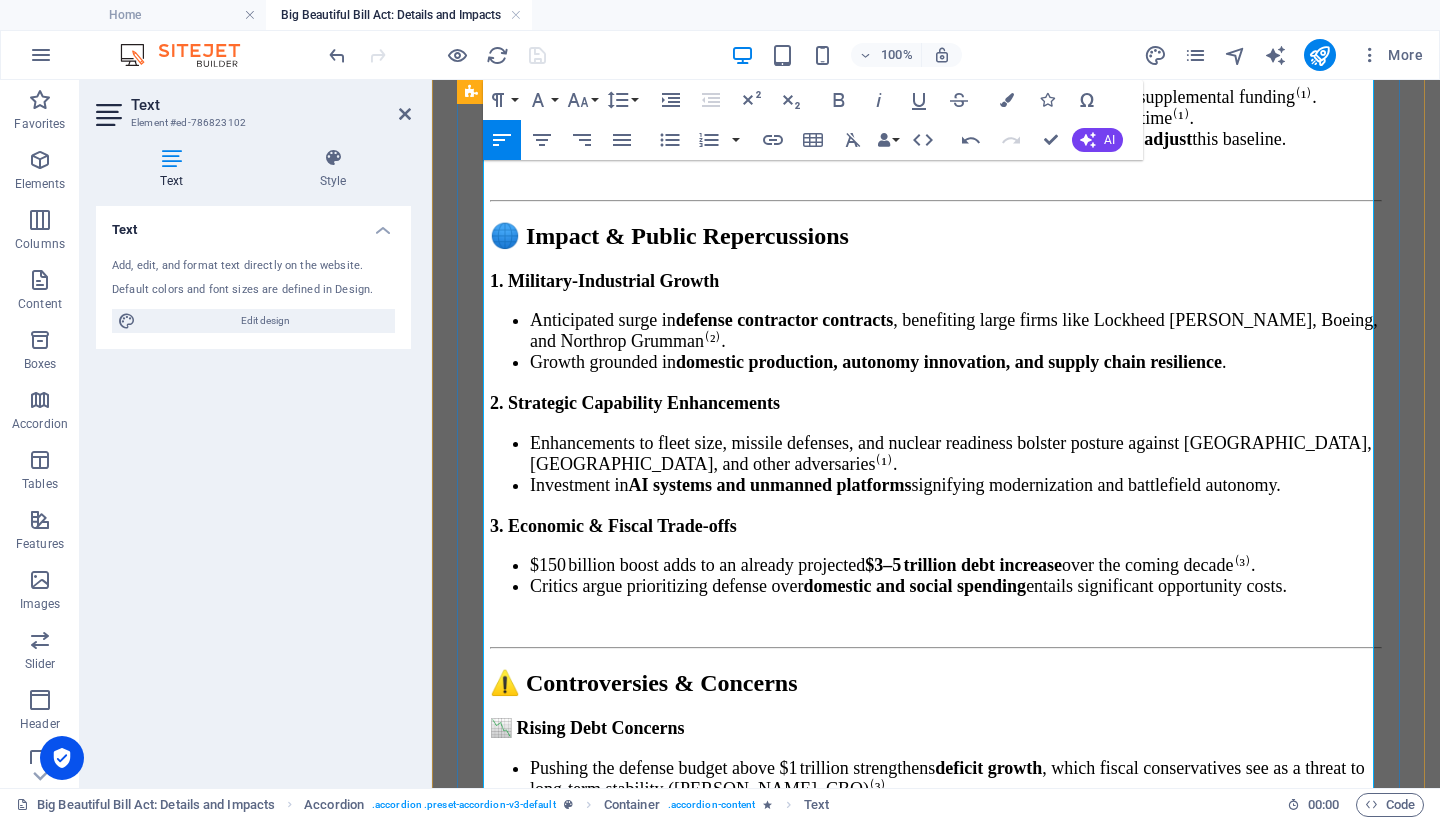drag, startPoint x: 717, startPoint y: 307, endPoint x: 456, endPoint y: 299, distance: 261.1226 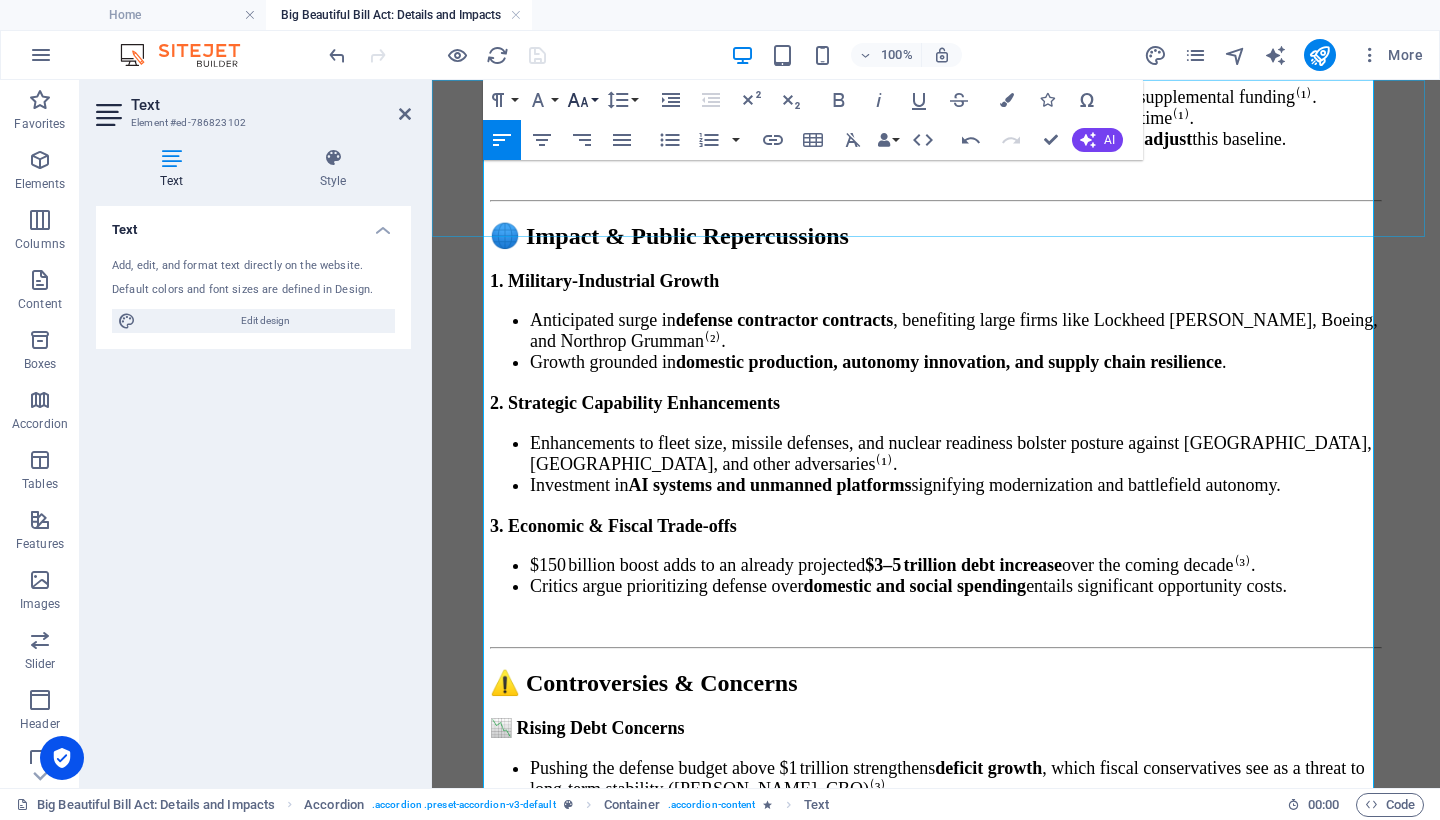 click 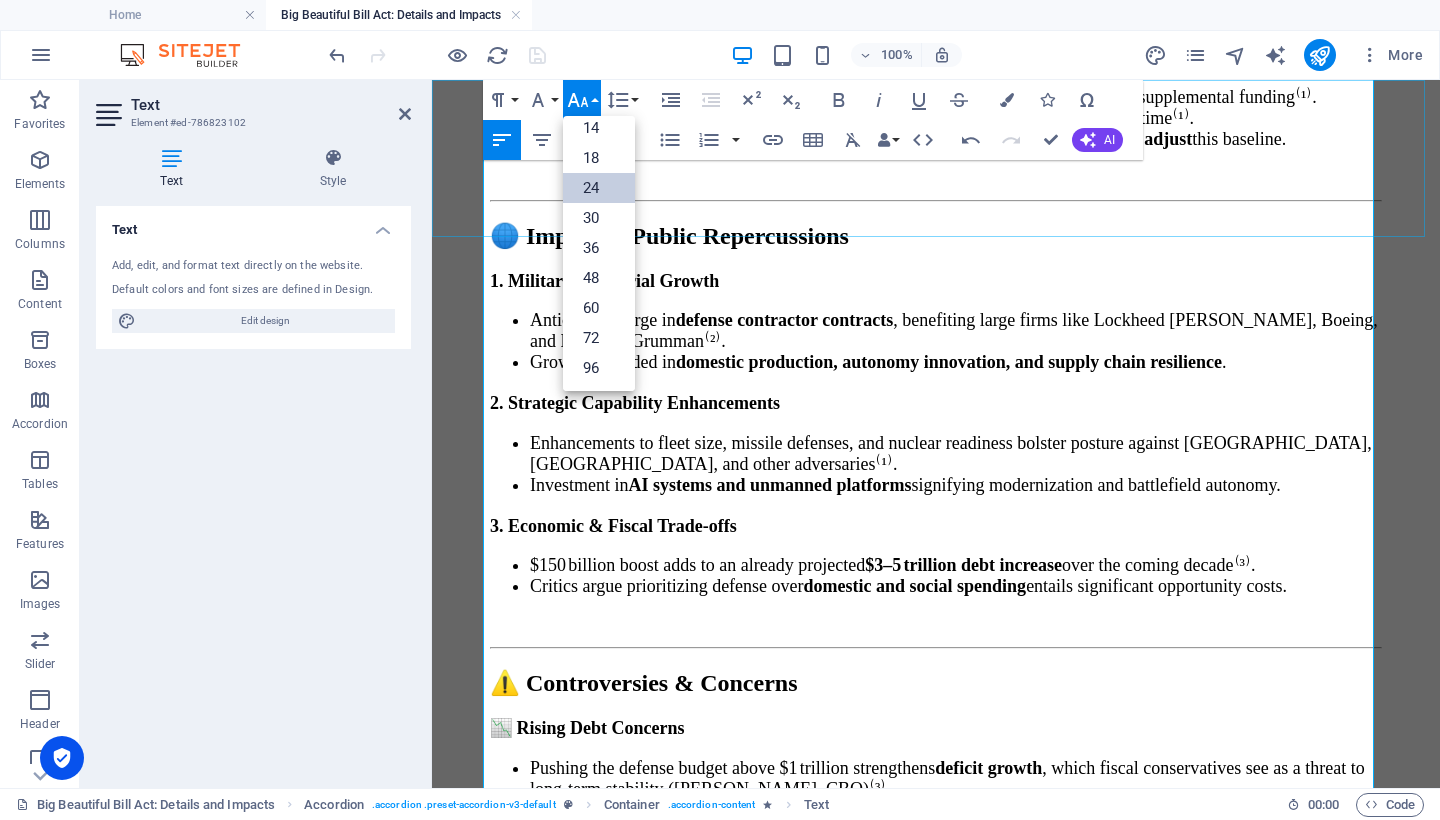 click on "24" at bounding box center [599, 188] 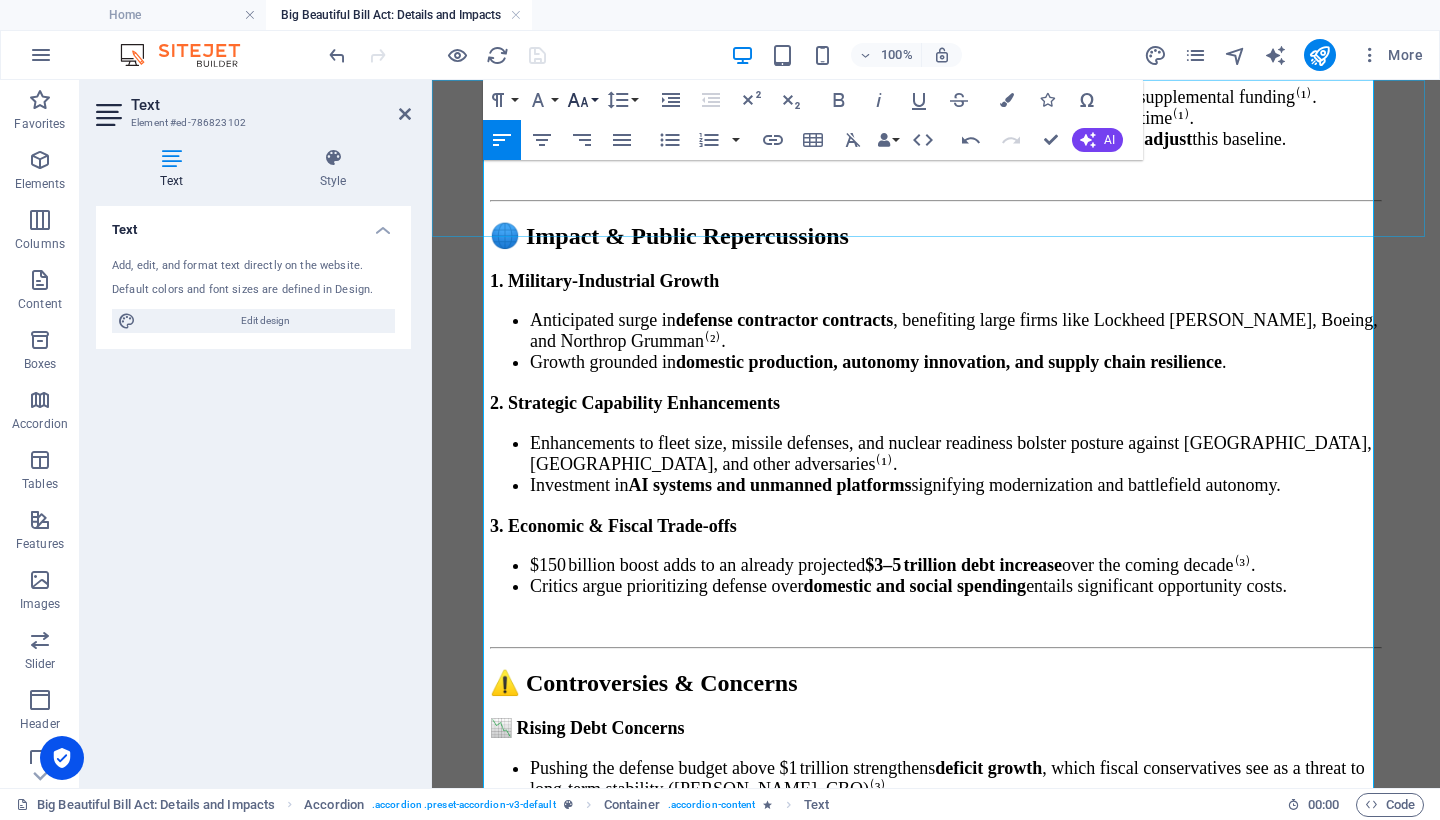 click 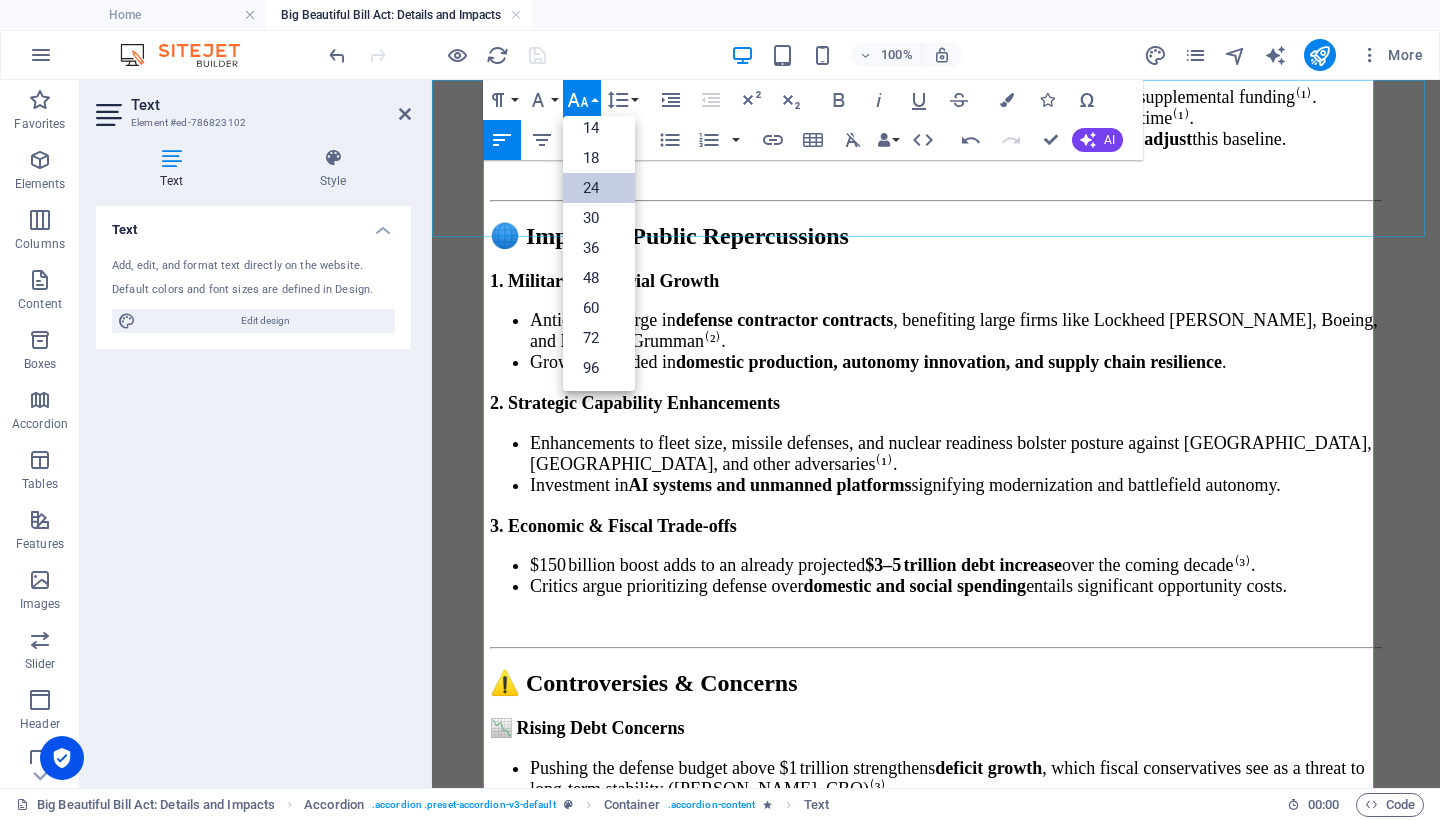 scroll, scrollTop: 161, scrollLeft: 0, axis: vertical 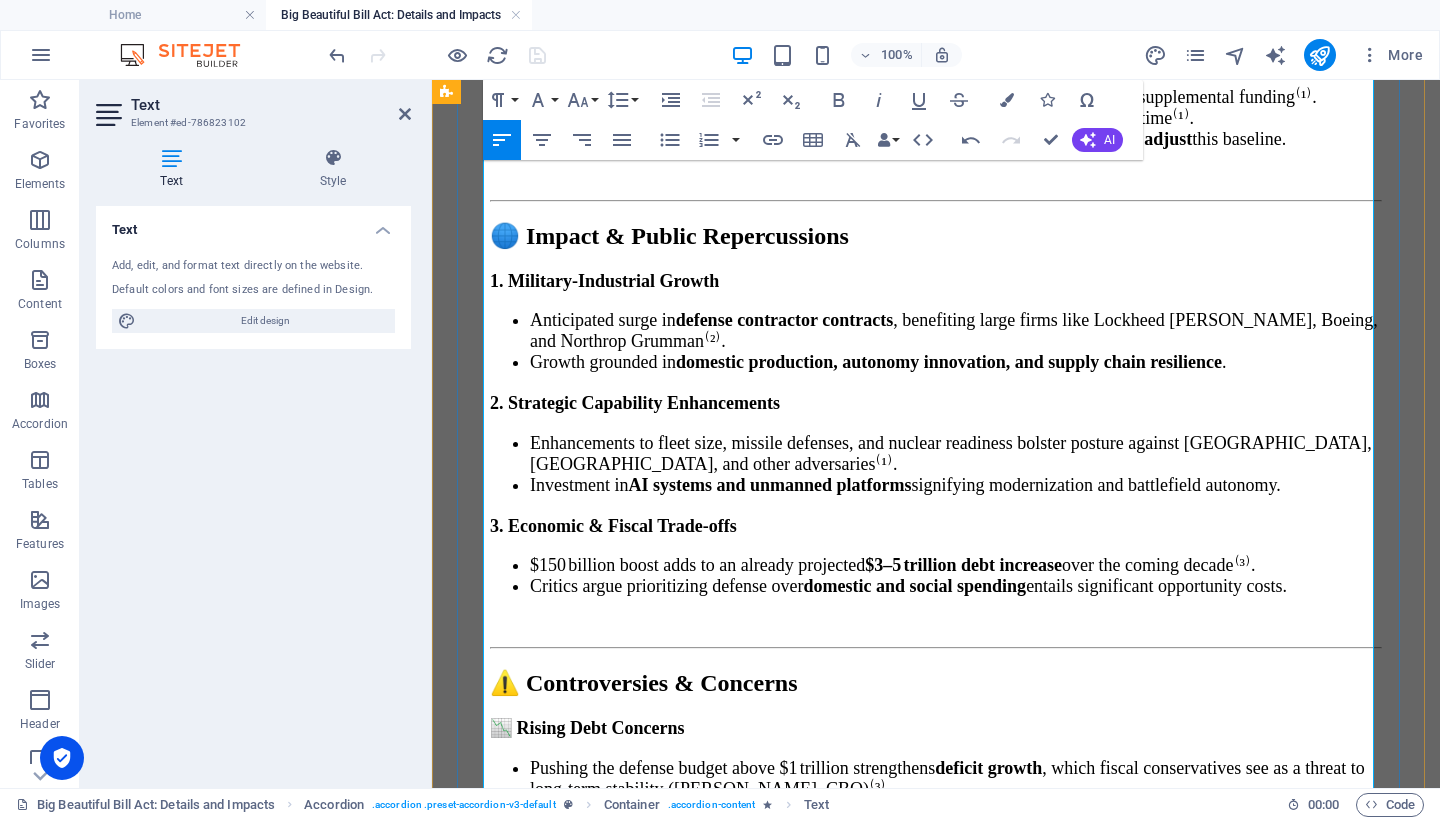 click on "into the Pentagon for FY 2026, surpassing a $1 trillion total defense budget. Supporters highlight enhanced readiness, strategic deterrence, and industrial strength. Opponents cite fiscal risk, corporate favoritism, and ethical dilemmas around autonomy. Mandatory funding ensures continuation unless Congress intervenes." at bounding box center [934, 1501] 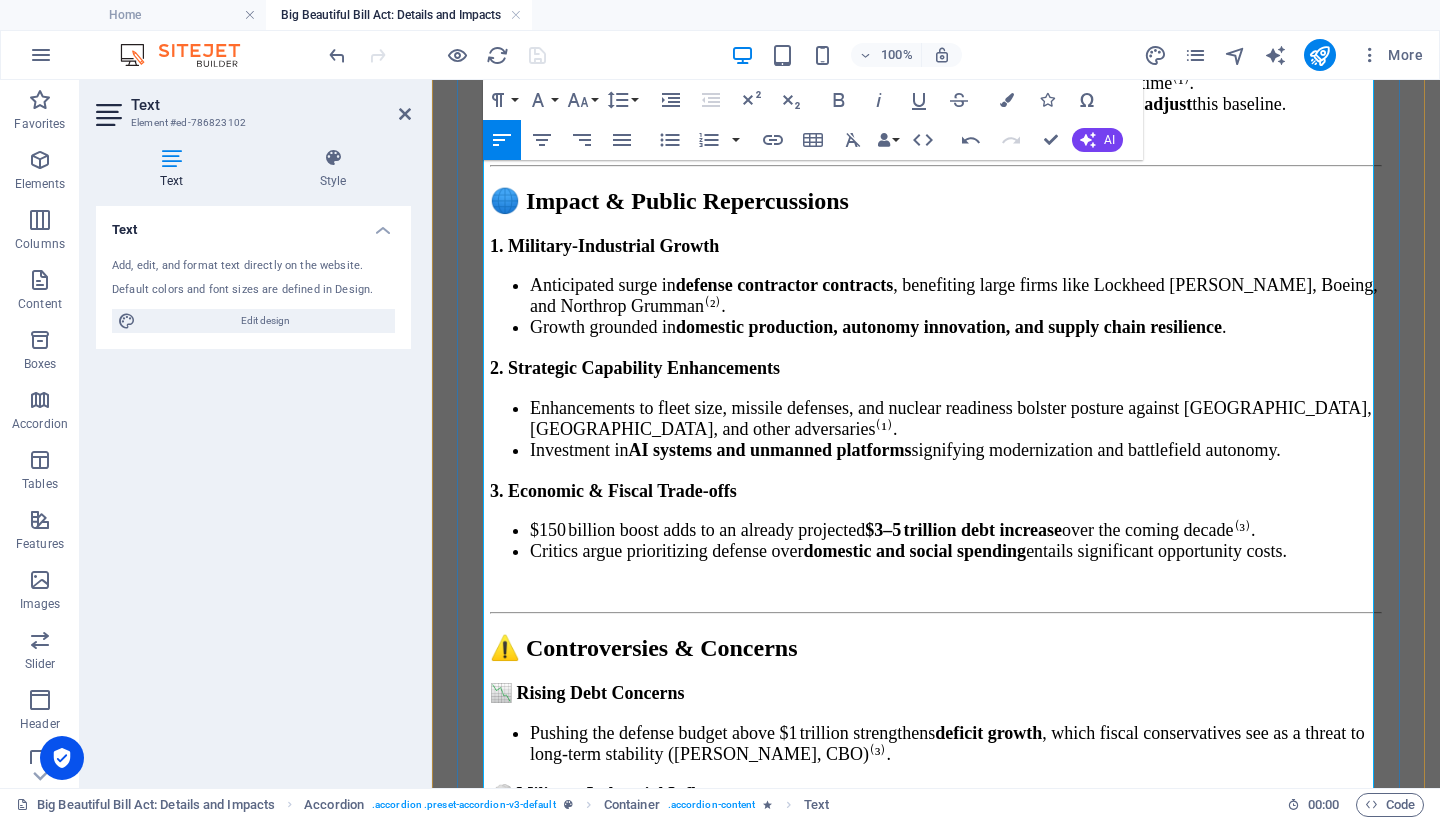 scroll, scrollTop: 14391, scrollLeft: 0, axis: vertical 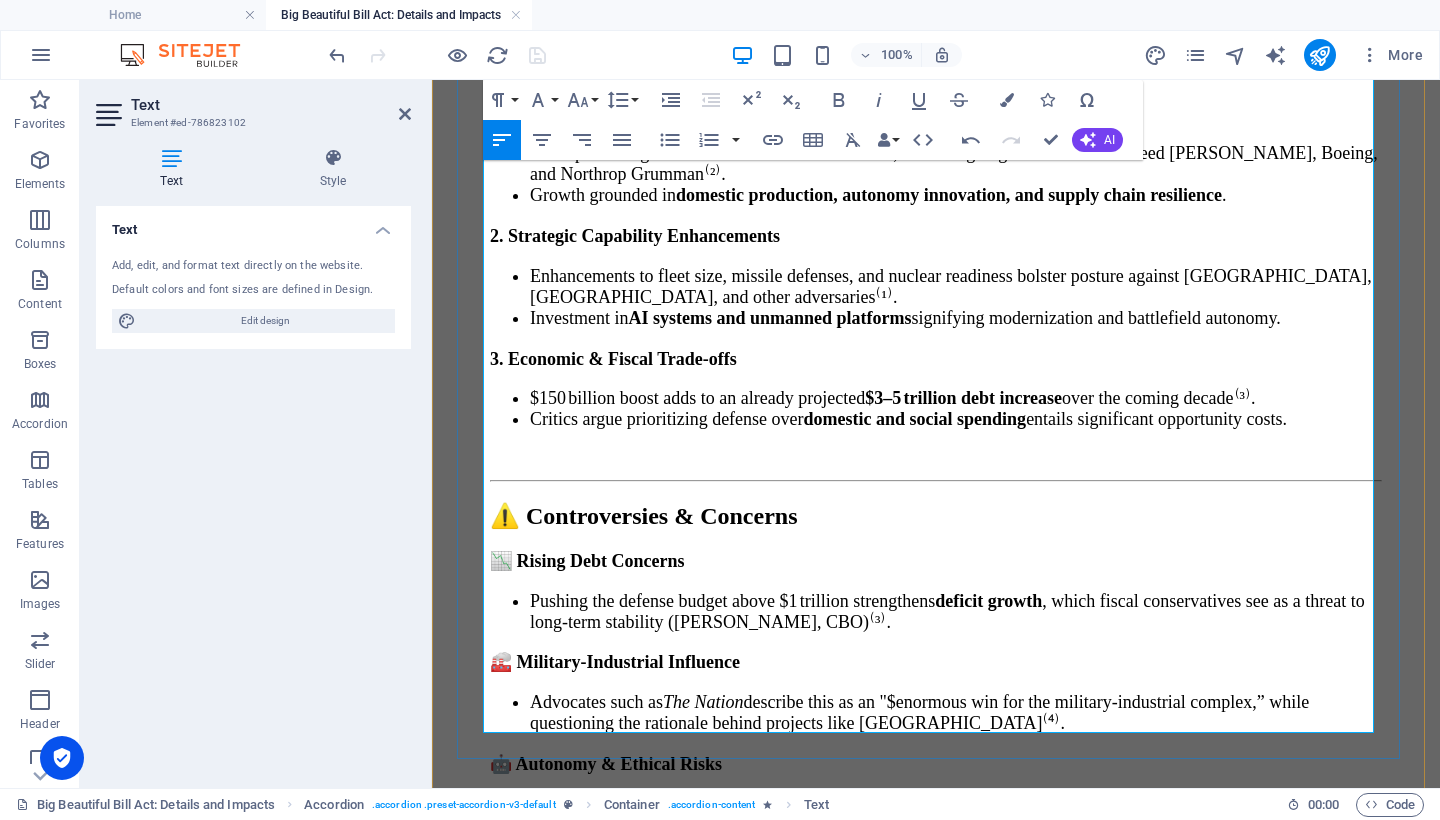 drag, startPoint x: 801, startPoint y: 710, endPoint x: 484, endPoint y: 670, distance: 319.5137 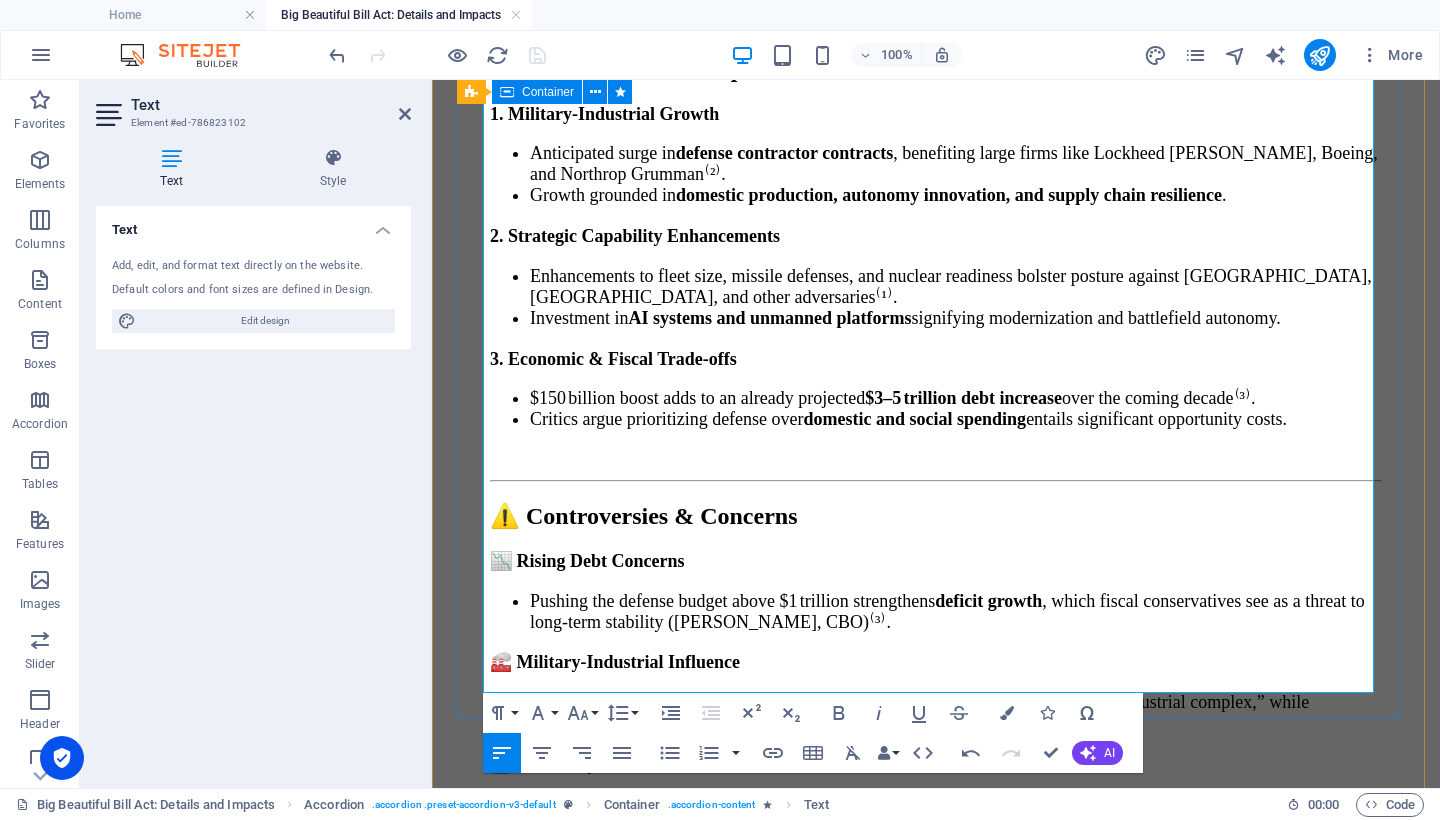drag, startPoint x: 806, startPoint y: 658, endPoint x: 471, endPoint y: 372, distance: 440.47815 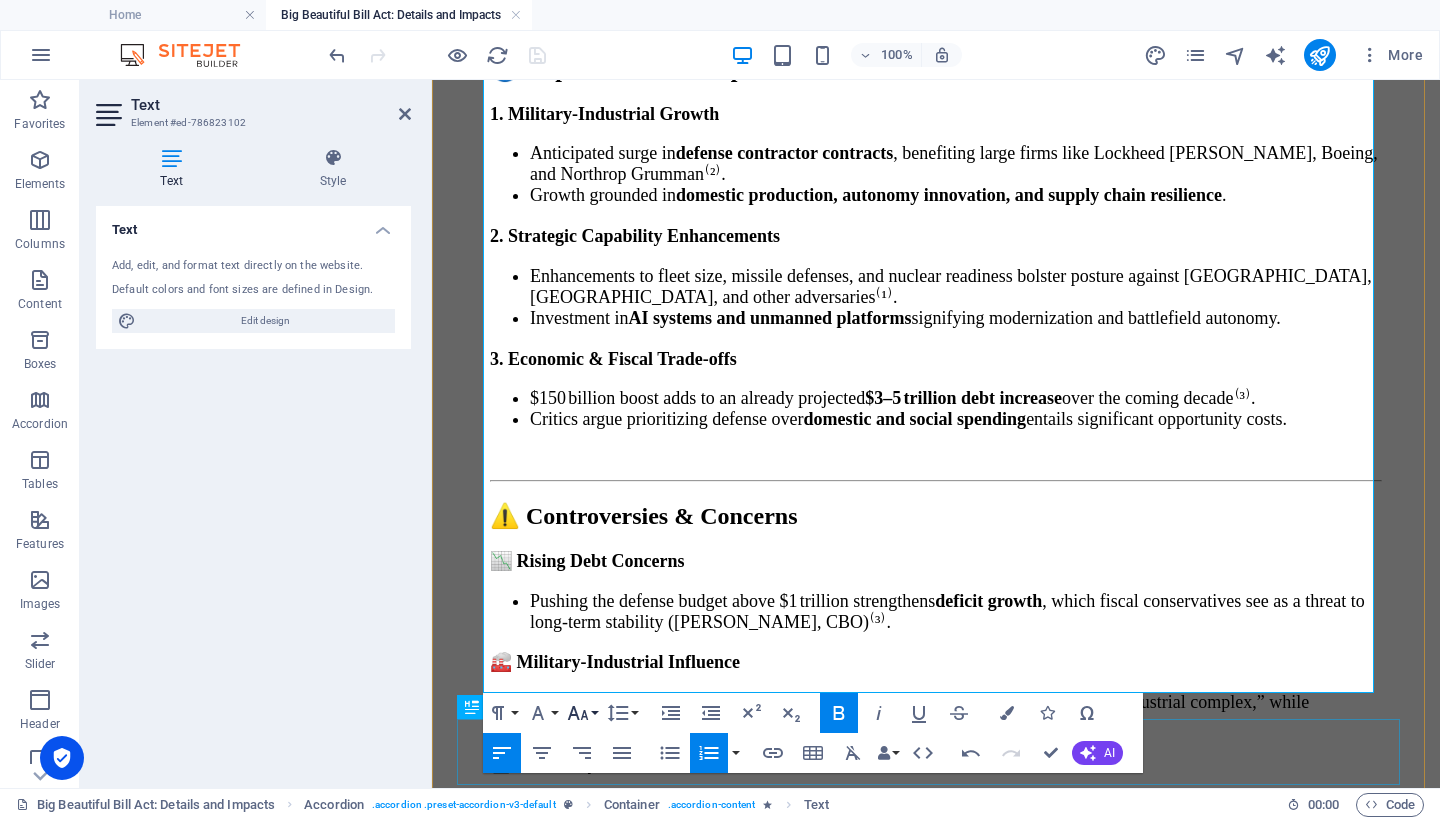click on "Font Size" at bounding box center [582, 713] 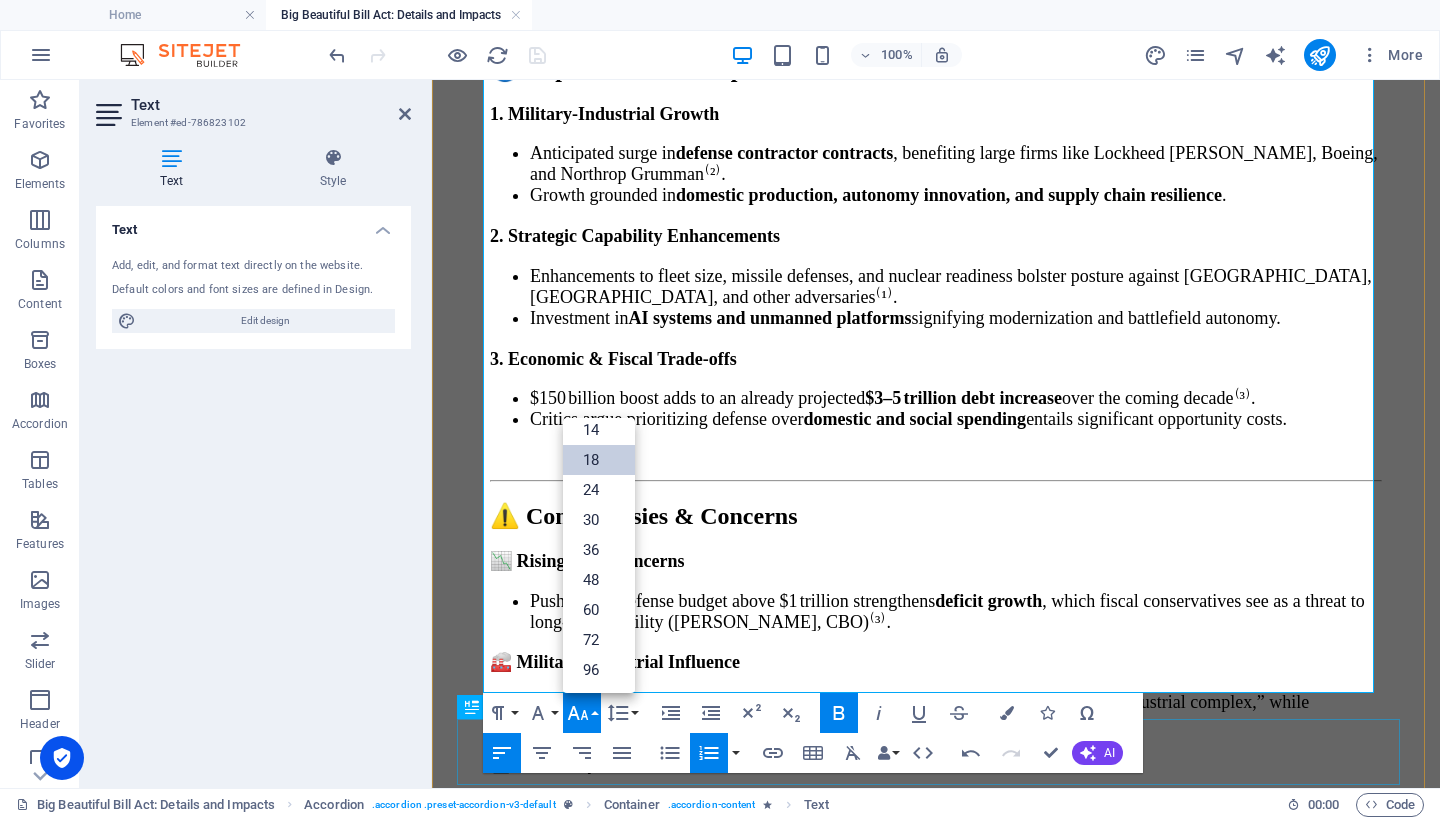 click on "18" at bounding box center (599, 460) 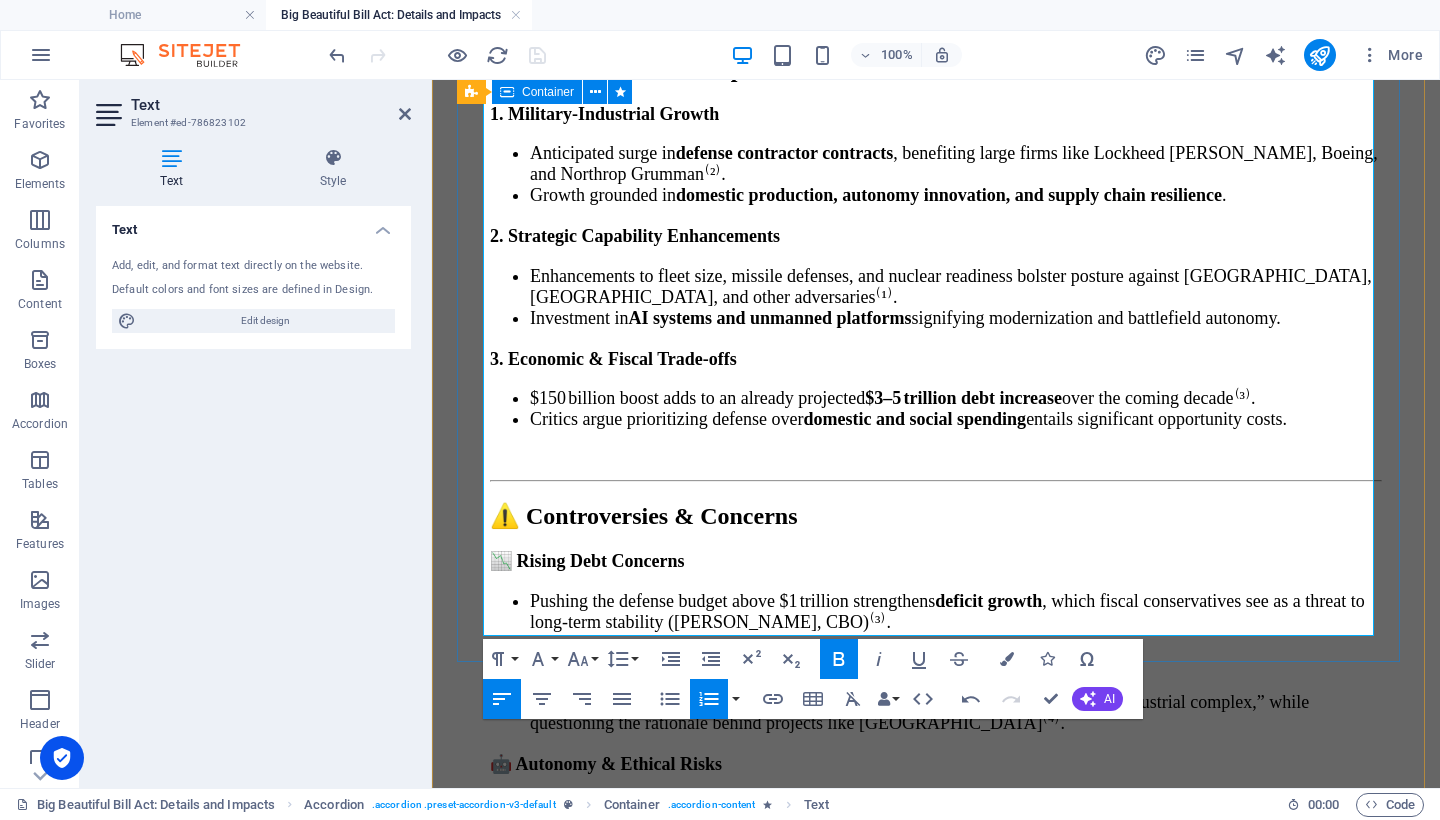 drag, startPoint x: 720, startPoint y: 339, endPoint x: 458, endPoint y: 339, distance: 262 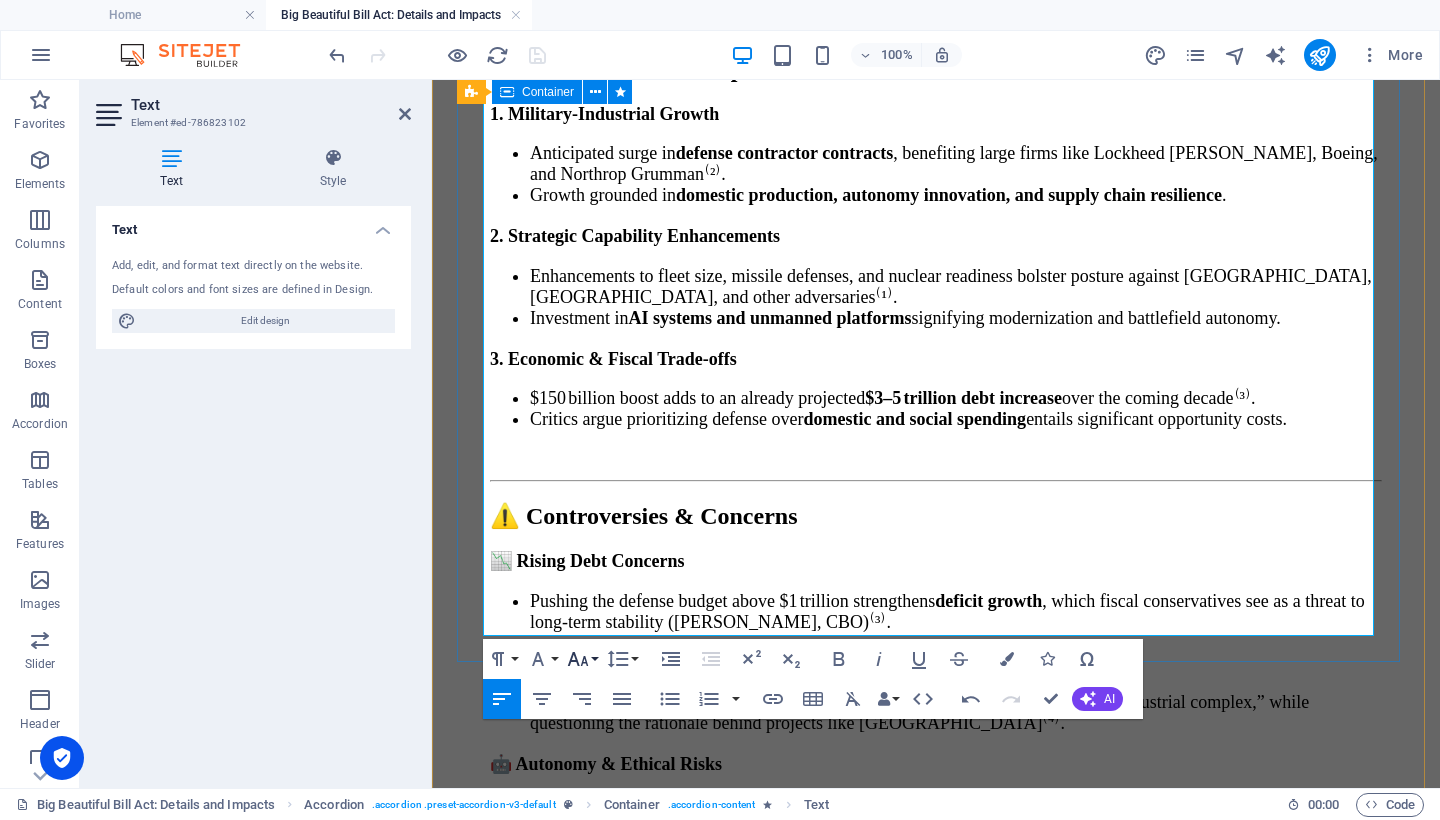click 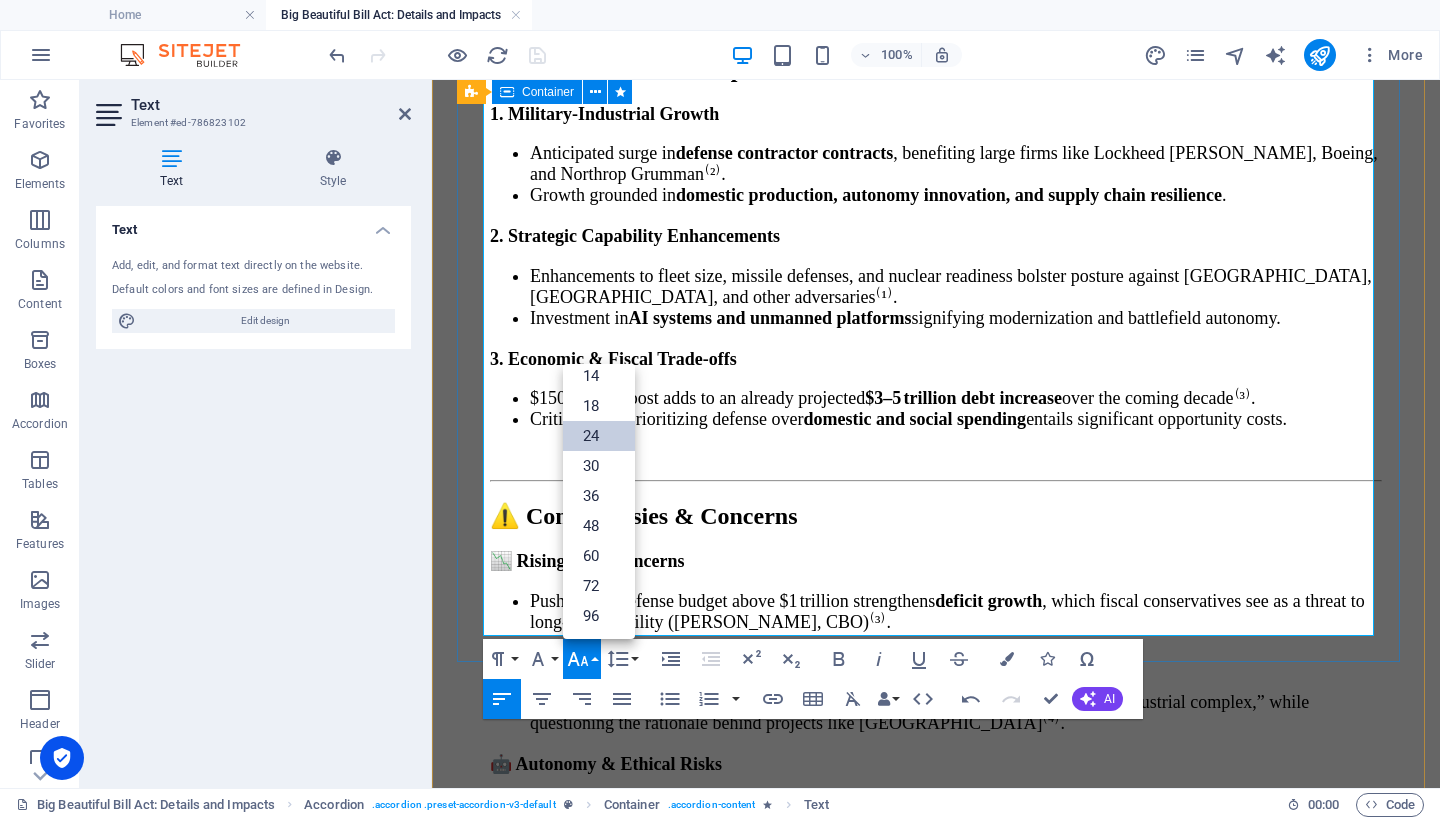 click on "24" at bounding box center (599, 436) 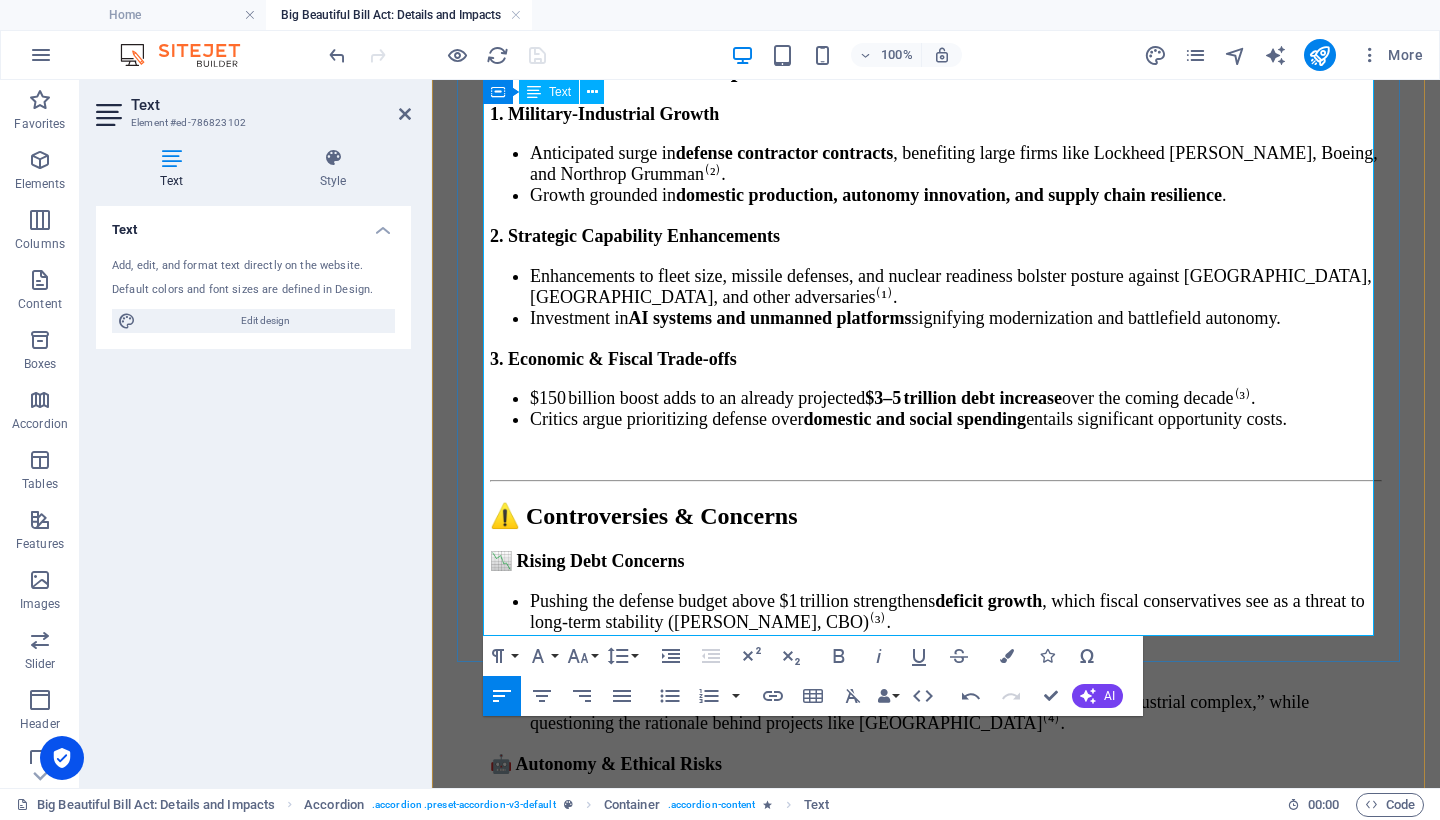 click on "Financial Times ,   [PERSON_NAME] ‘big, beautiful bill’ provides windfall for US immigration crackdown  – Cites criticism of military-industrial influence and Golden Dome’s political motivations." at bounding box center (956, 1687) 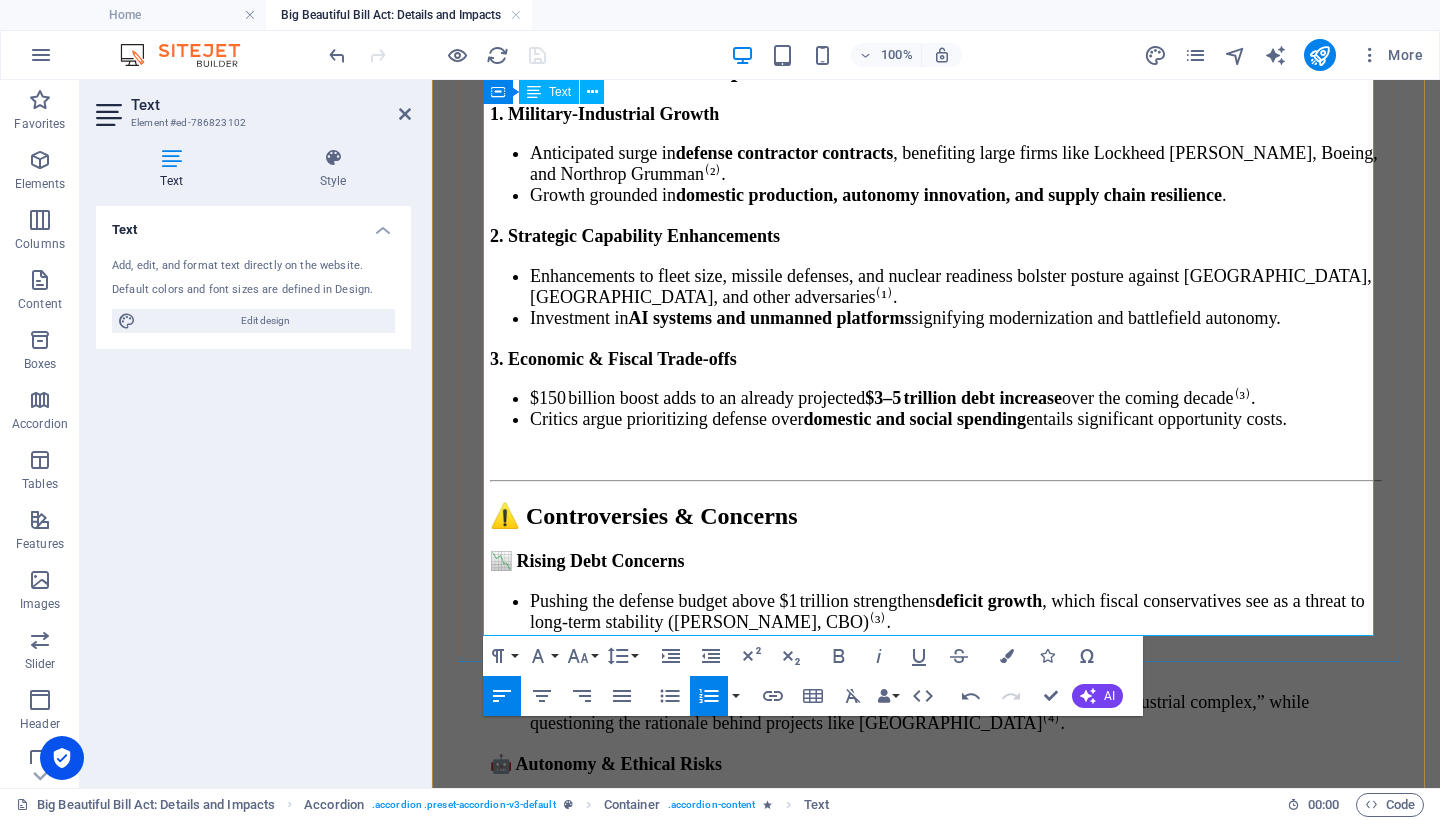scroll, scrollTop: 14395, scrollLeft: 0, axis: vertical 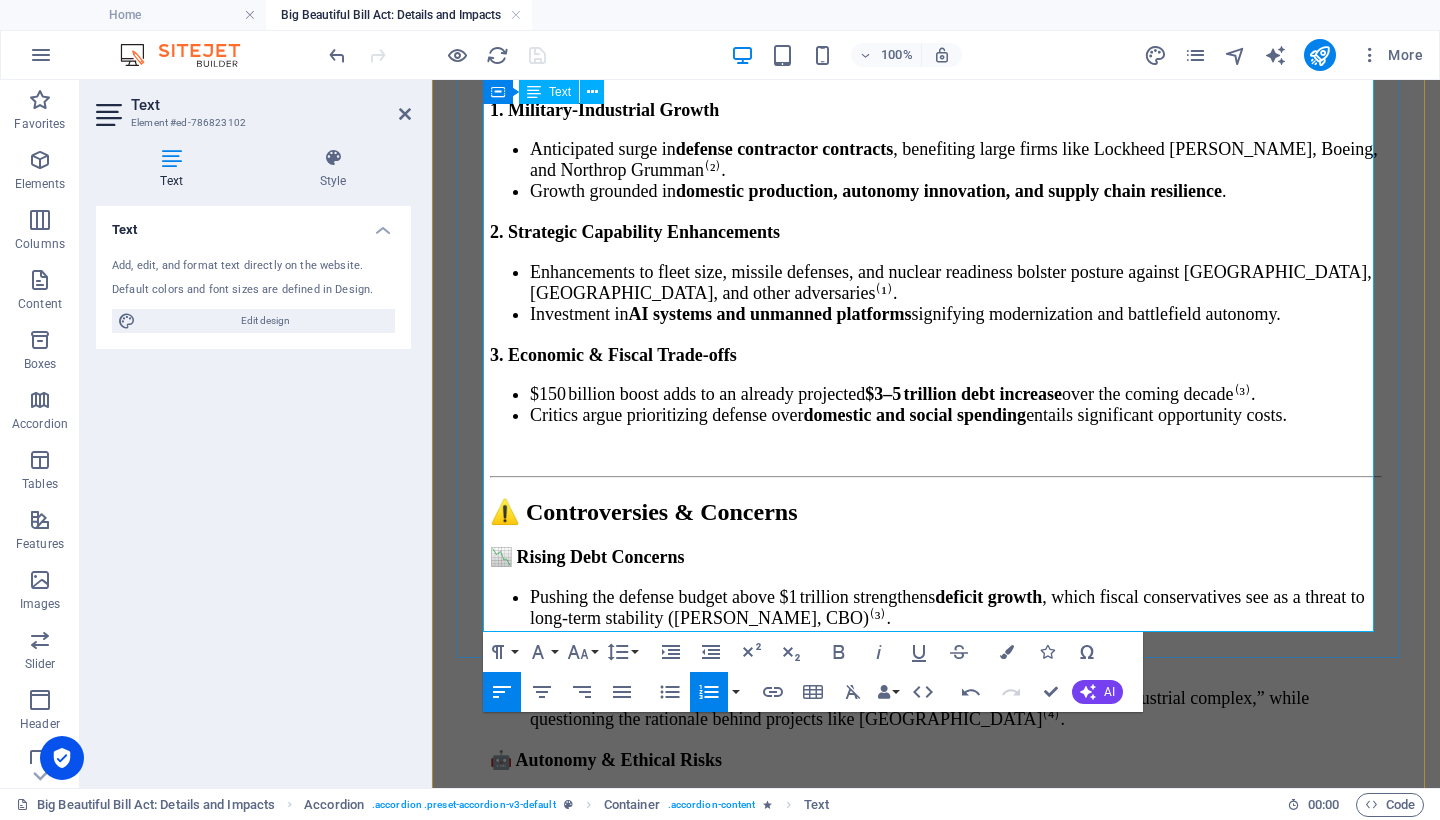 drag, startPoint x: 589, startPoint y: 591, endPoint x: 585, endPoint y: 563, distance: 28.284271 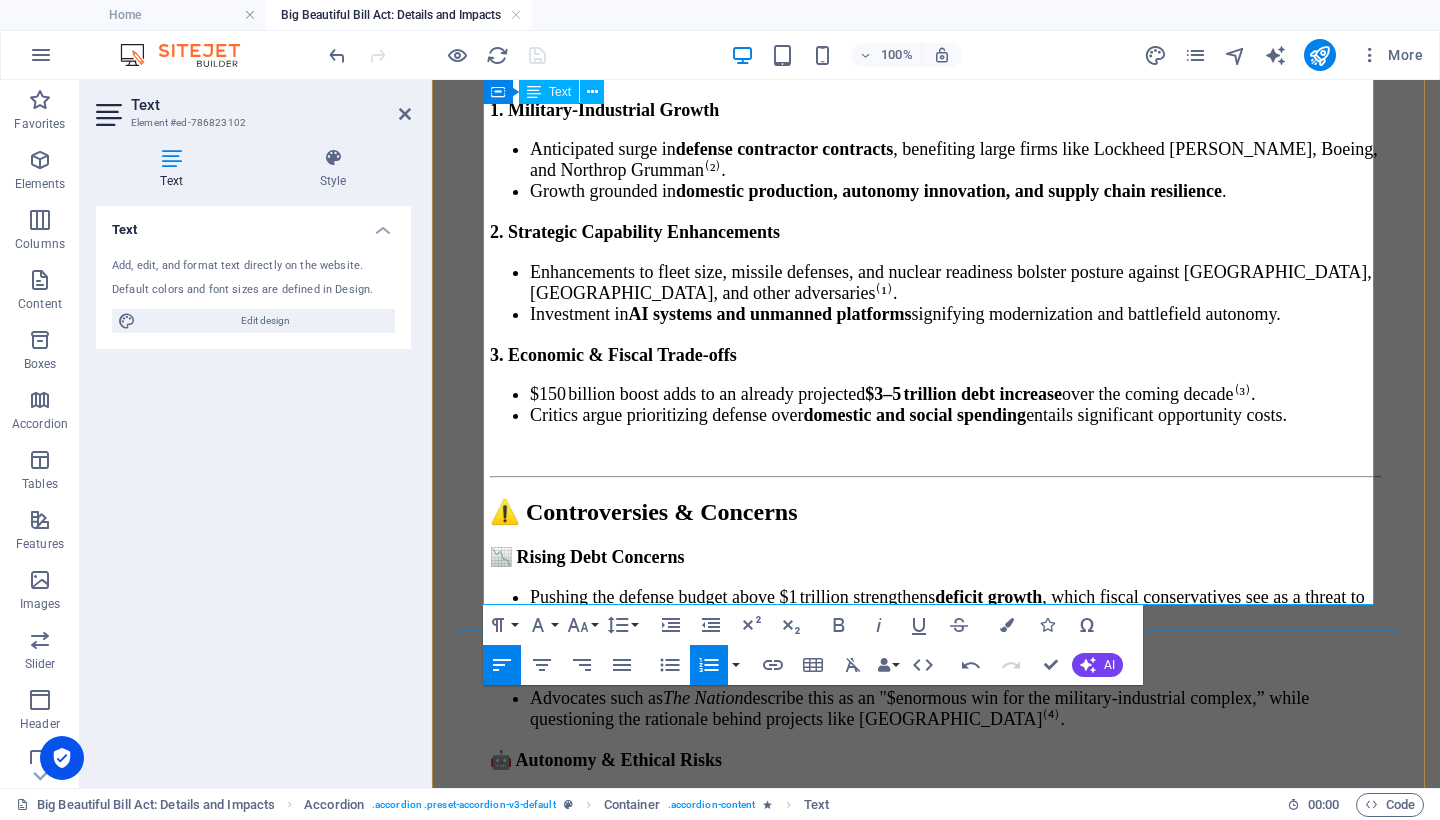 drag, startPoint x: 902, startPoint y: 509, endPoint x: 1270, endPoint y: 485, distance: 368.78177 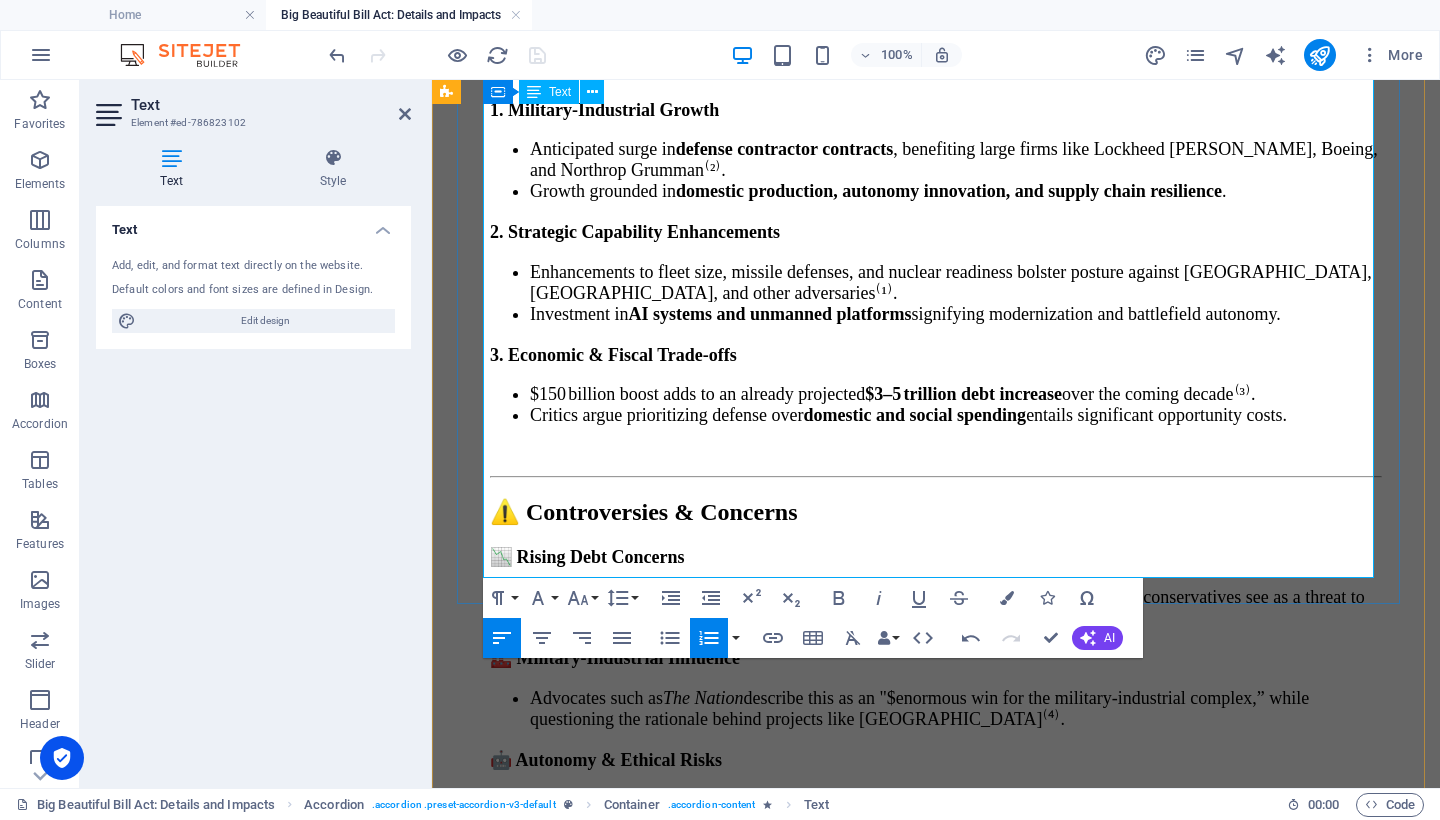 click on "The Cipher Brief ,   A Closer Look at the Big Beautiful Bill on Defense Spending  – Confirms unmanned systems R&D investment and autonomy projects." at bounding box center (956, 1563) 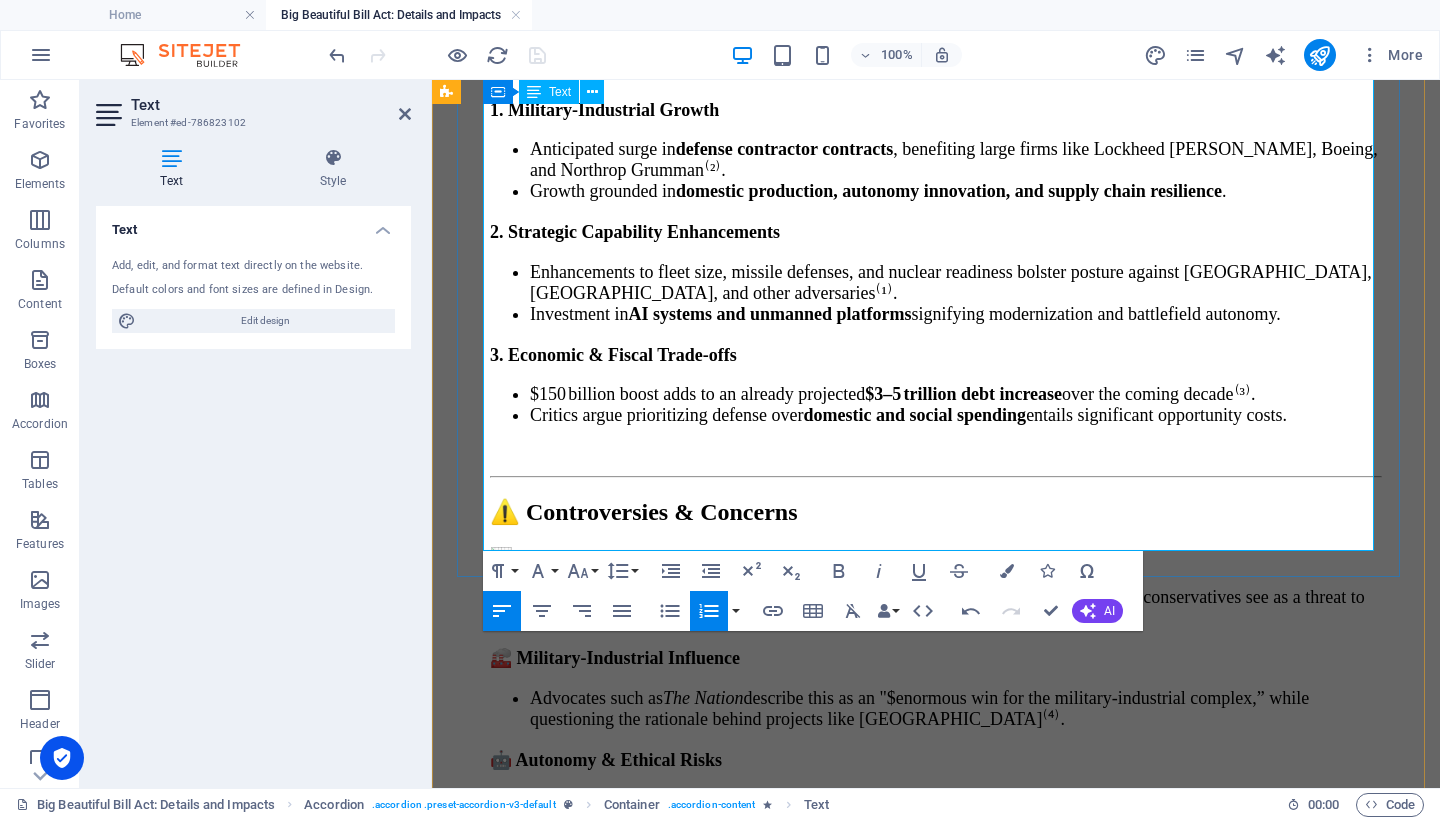 drag, startPoint x: 1240, startPoint y: 400, endPoint x: 1248, endPoint y: 374, distance: 27.202942 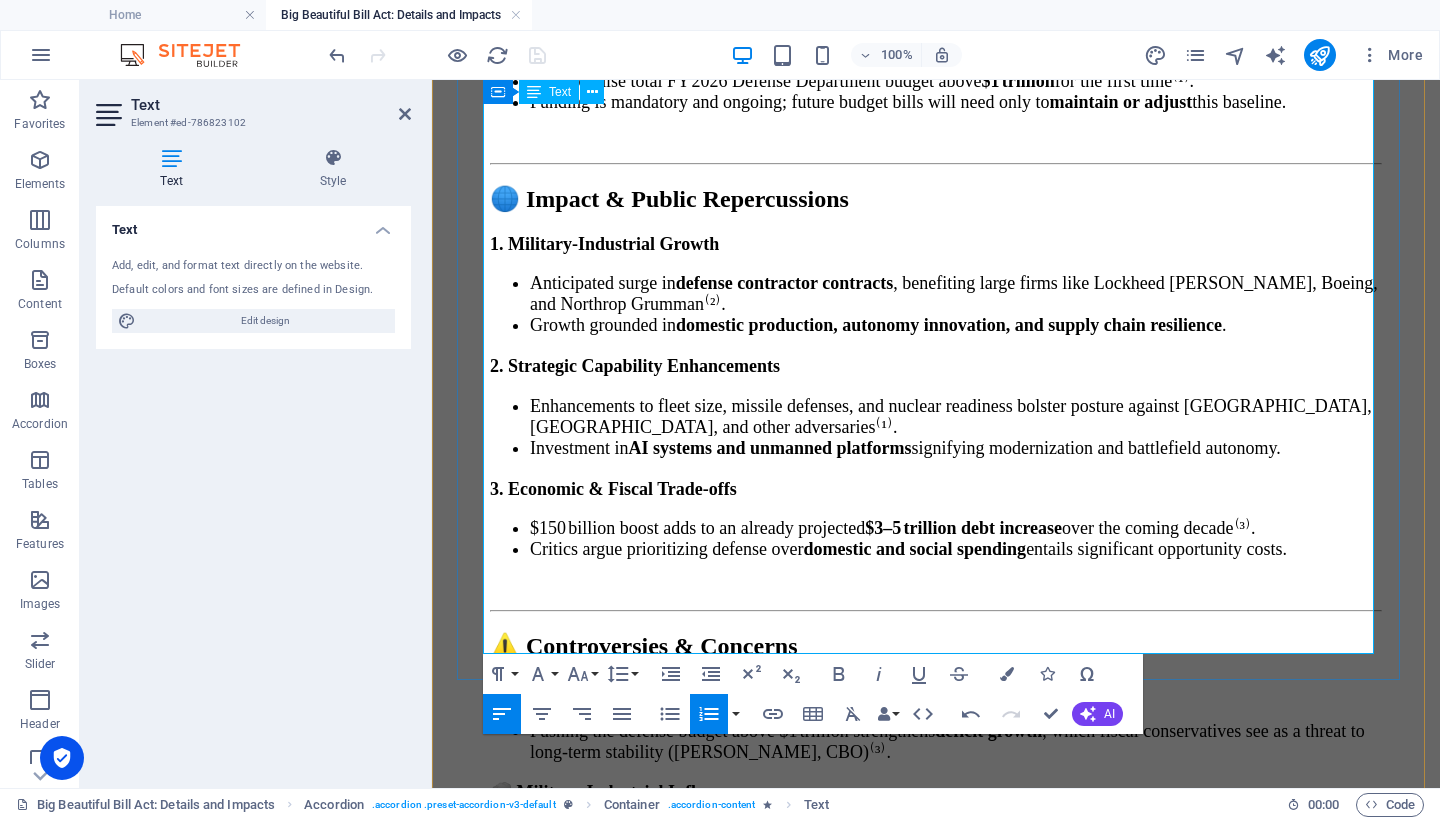scroll, scrollTop: 14437, scrollLeft: 0, axis: vertical 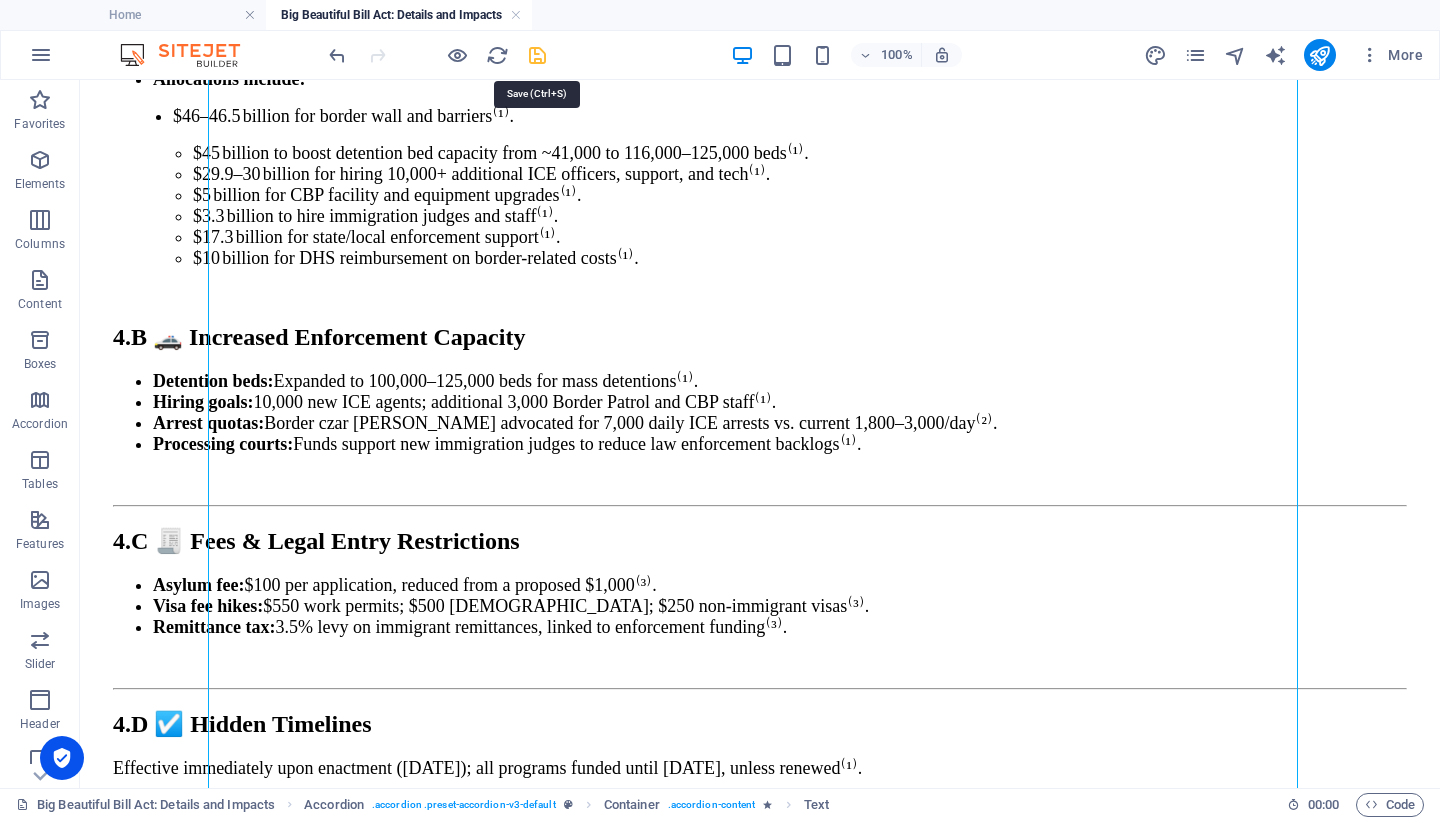 click at bounding box center [537, 55] 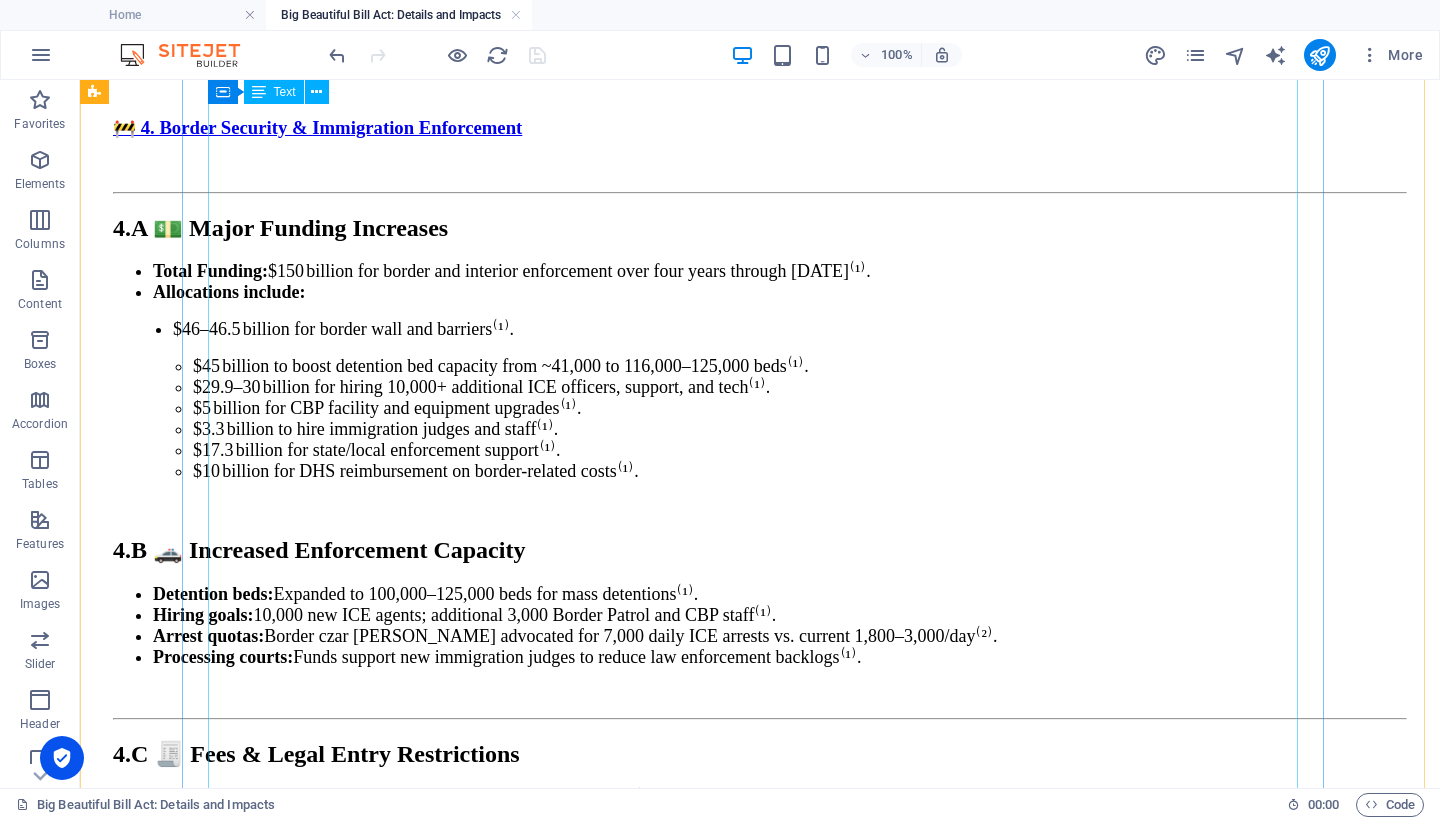 scroll, scrollTop: 12065, scrollLeft: 0, axis: vertical 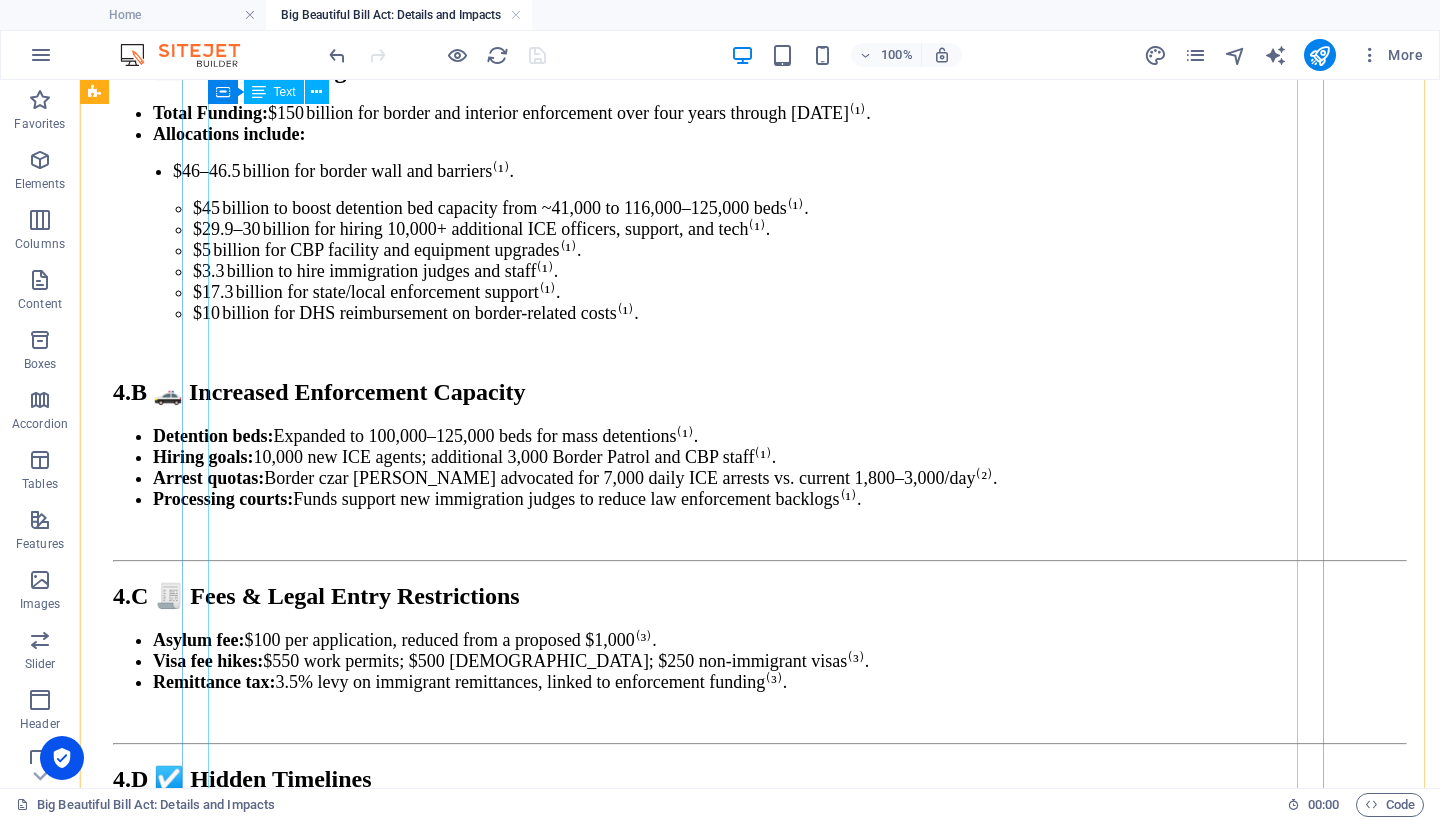 click on "A) 💵 $150 B Boost to Defense Budget Allocation:  $150 billion in additional defense funding via mandatory appropriations for FY 2026 and beyond⁽¹⁾. Purpose: Shipbuilding and naval fleet expansion⁽¹⁾. Missile defense systems including the “Golden Dome” project⁽¹⁾. Stockpiling precision munitions, artillery, and missiles⁽¹⁾. Next-gen unmanned systems—air, surface, underwater drones, UAS, and autonomy R&D—totaling approximately  $13.5 billion ⁽²⁾. Nuclear modernization, infrastructure, Coast Guard readiness, and Indo-Pacific deployments⁽¹⁾. B) Timeline & Duration Effective immediately  upon enactment ([DATE]); FY 2026 budgets incorporate this supplemental funding⁽¹⁾. Aims to raise total FY 2026 Defense Department budget above  $1 trillion  for the first time⁽¹⁾. Funding is mandatory and ongoing; future budget bills will need only to  maintain or adjust  this baseline. 🌐 Impact & Public Repercussions 1. Military-Industrial Growth" at bounding box center [760, 2812] 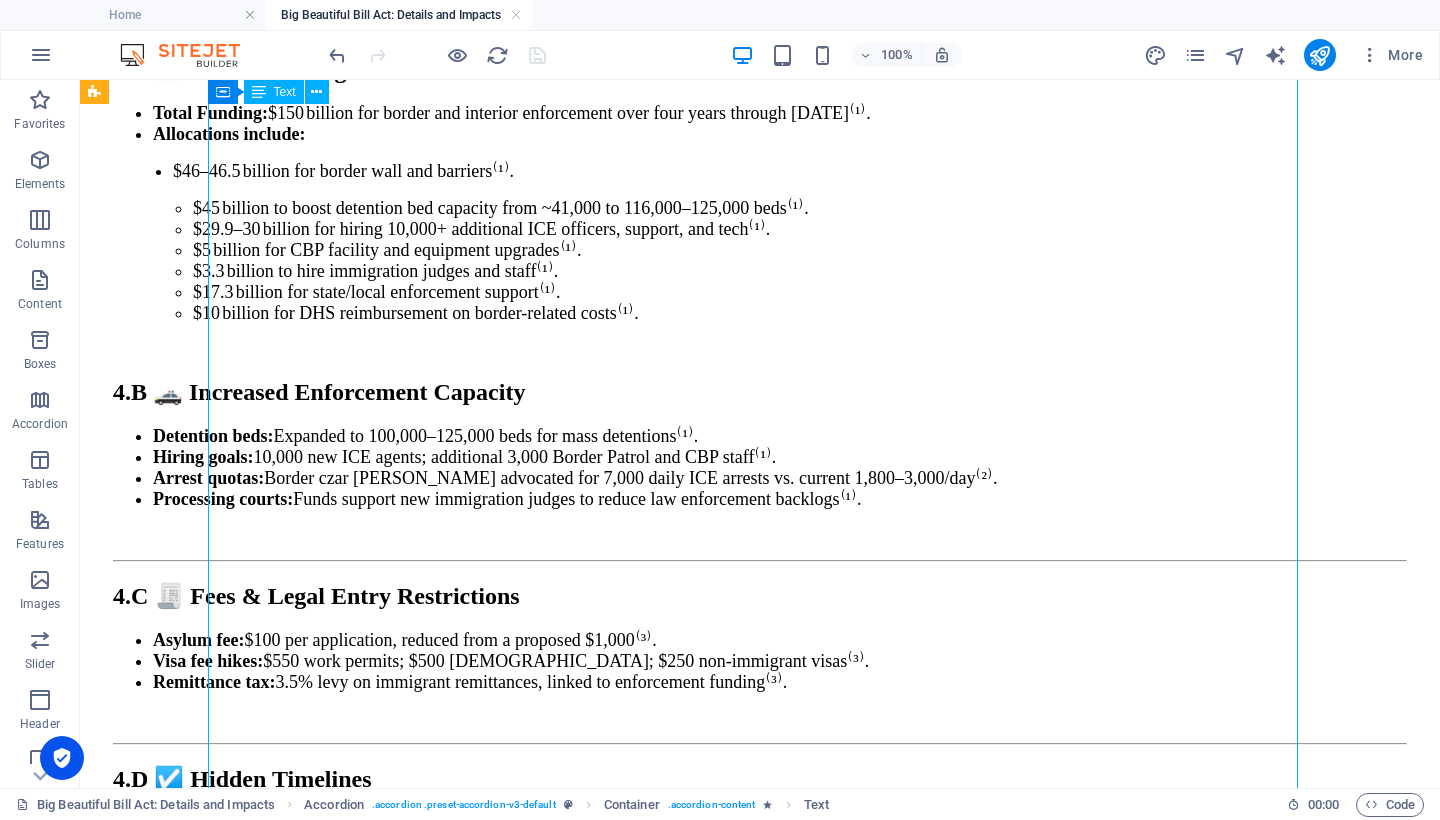 click on "A) 💵 $150 B Boost to Defense Budget Allocation:  $150 billion in additional defense funding via mandatory appropriations for FY 2026 and beyond⁽¹⁾. Purpose: Shipbuilding and naval fleet expansion⁽¹⁾. Missile defense systems including the “Golden Dome” project⁽¹⁾. Stockpiling precision munitions, artillery, and missiles⁽¹⁾. Next-gen unmanned systems—air, surface, underwater drones, UAS, and autonomy R&D—totaling approximately  $13.5 billion ⁽²⁾. Nuclear modernization, infrastructure, Coast Guard readiness, and Indo-Pacific deployments⁽¹⁾. B) Timeline & Duration Effective immediately  upon enactment ([DATE]); FY 2026 budgets incorporate this supplemental funding⁽¹⁾. Aims to raise total FY 2026 Defense Department budget above  $1 trillion  for the first time⁽¹⁾. Funding is mandatory and ongoing; future budget bills will need only to  maintain or adjust  this baseline. 🌐 Impact & Public Repercussions 1. Military-Industrial Growth" at bounding box center [760, 2812] 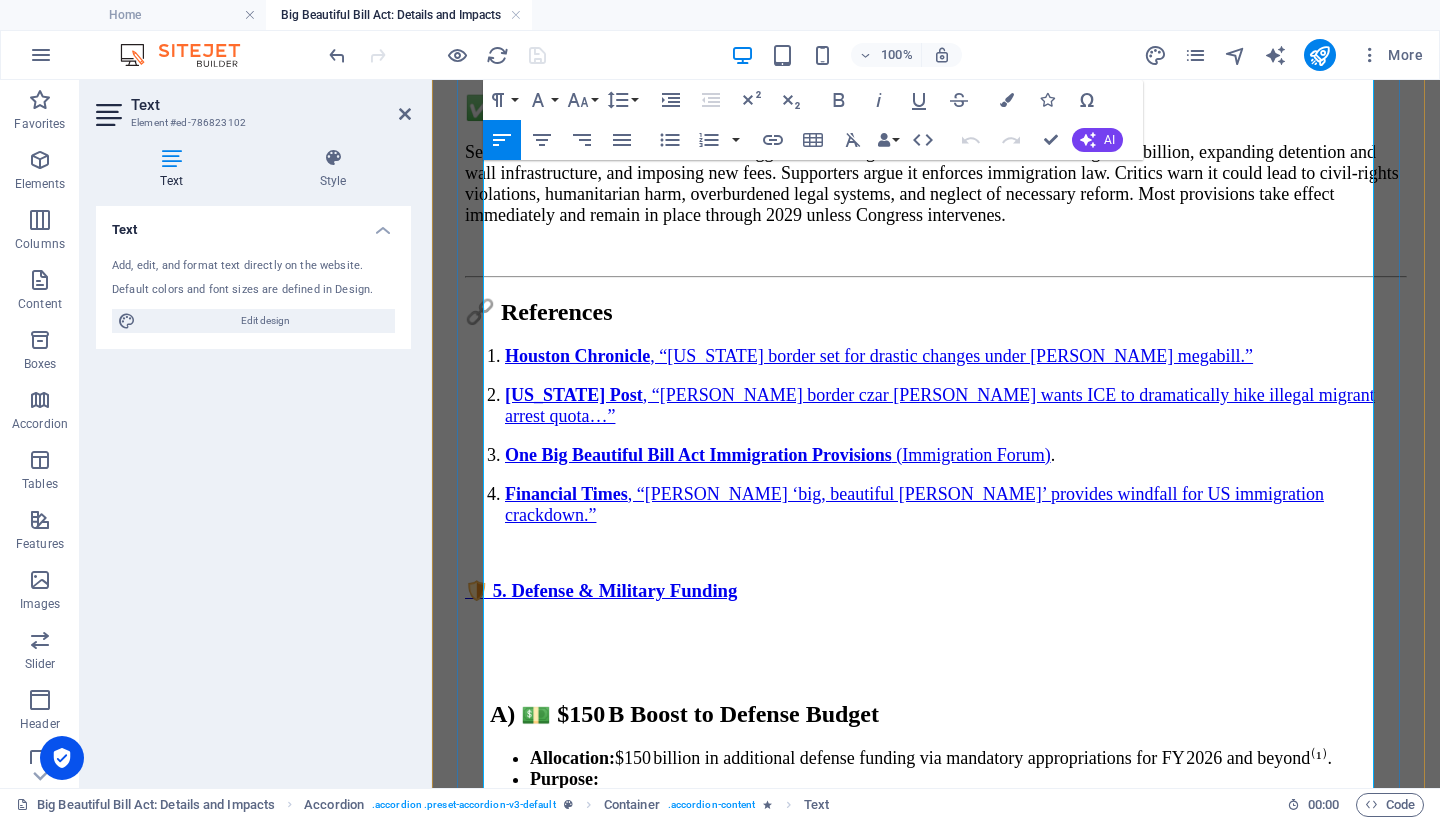 scroll, scrollTop: 13241, scrollLeft: 0, axis: vertical 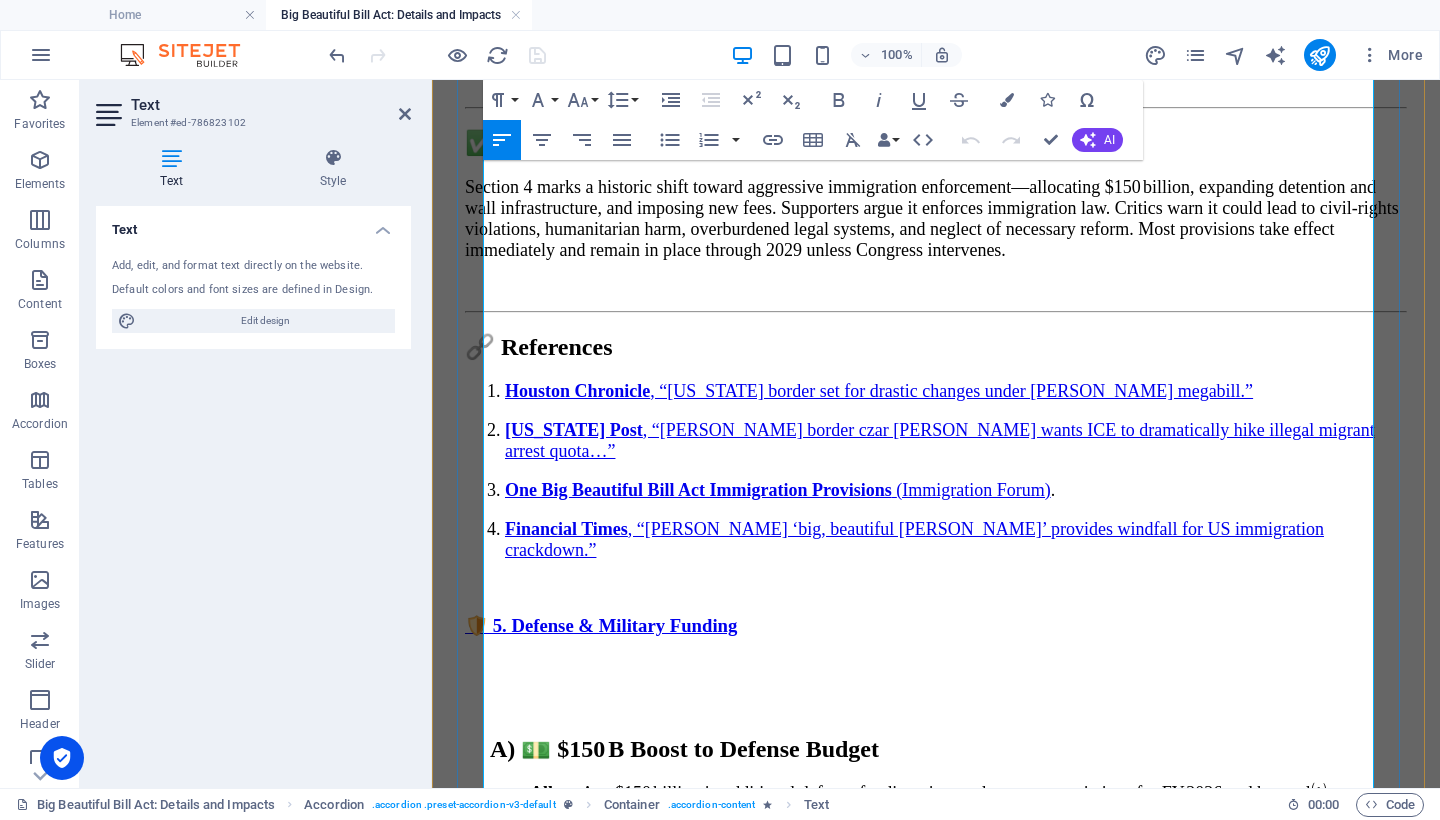 drag, startPoint x: 855, startPoint y: 634, endPoint x: 486, endPoint y: 643, distance: 369.10974 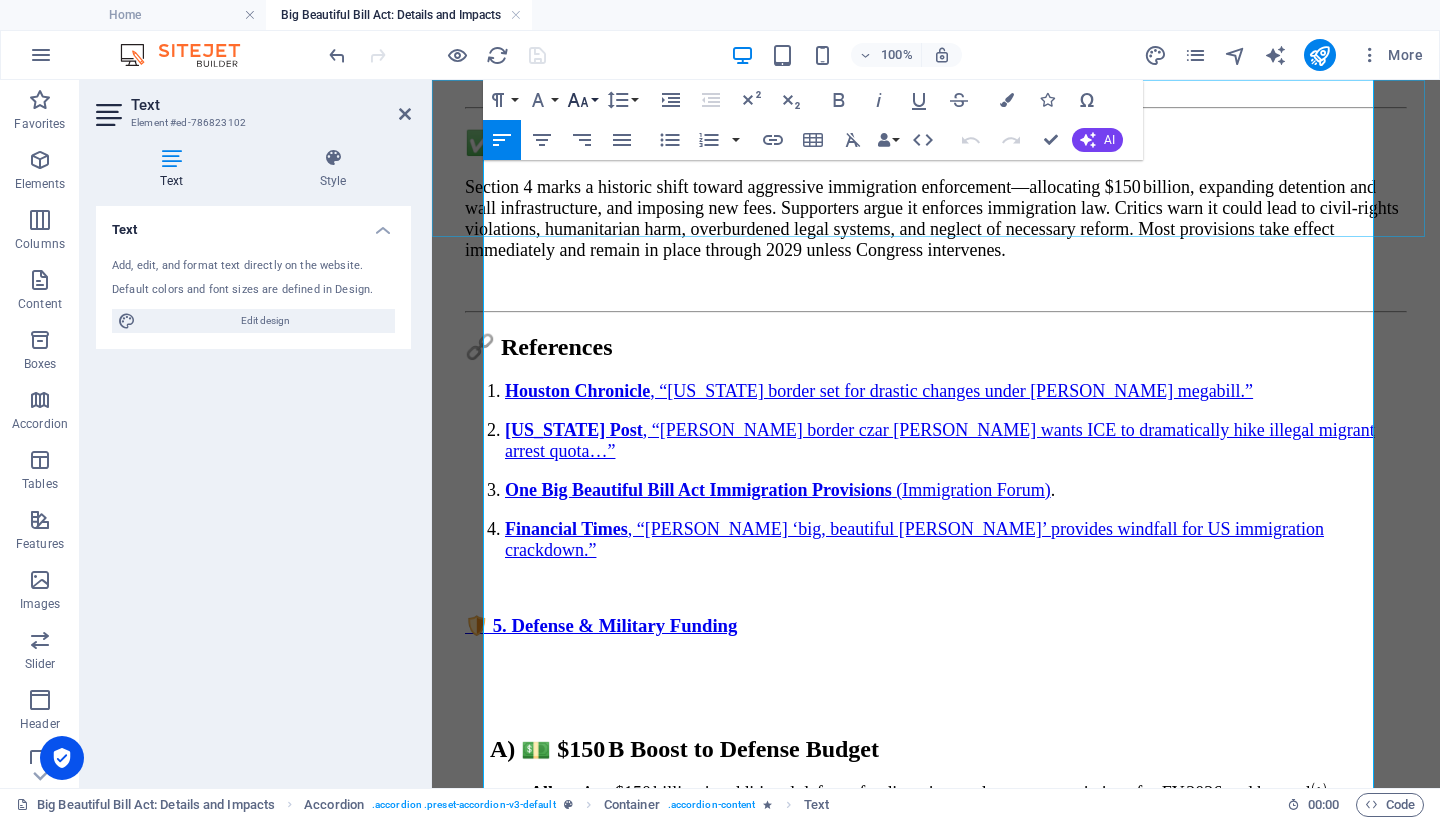 click 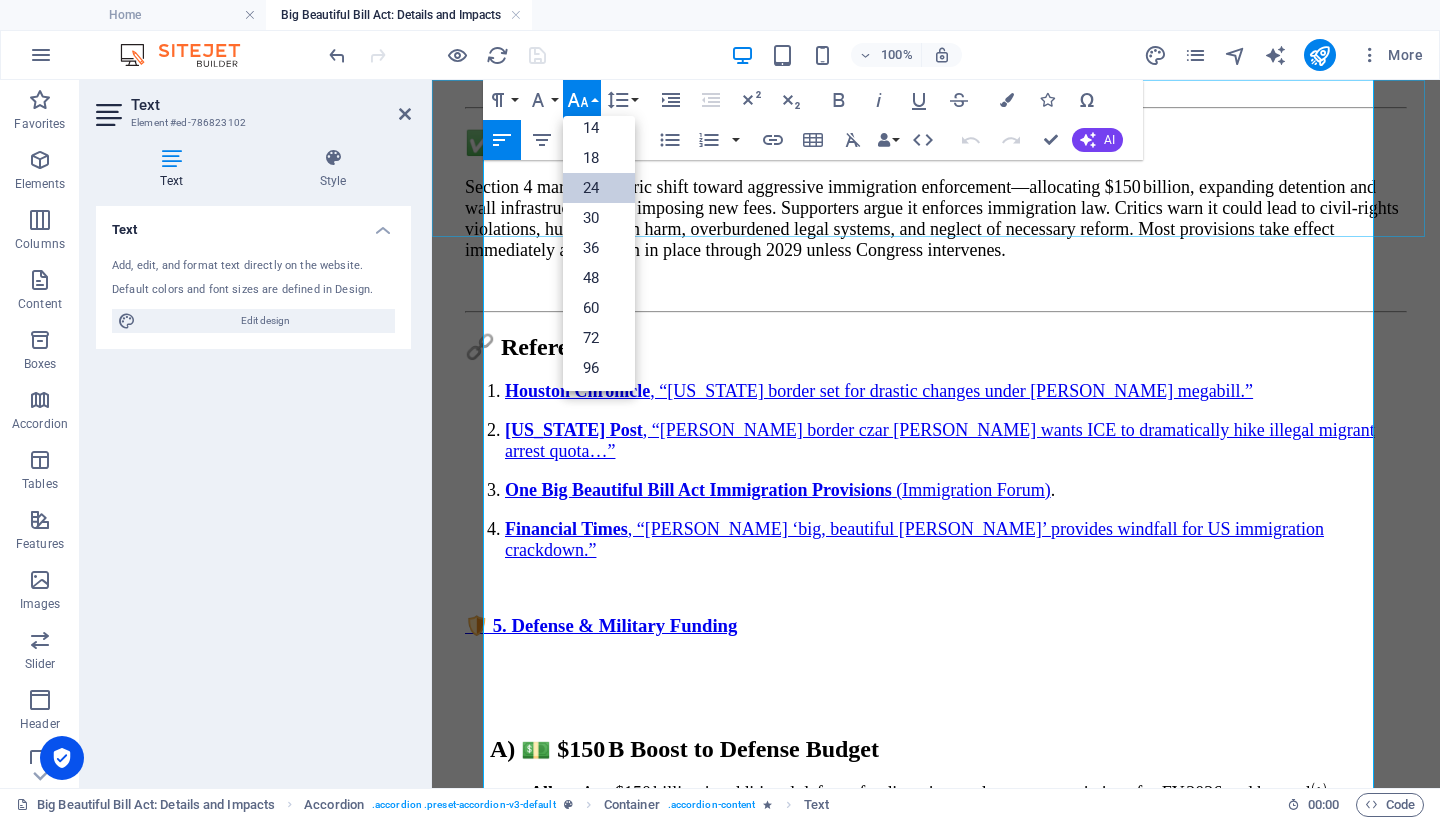 scroll, scrollTop: 161, scrollLeft: 0, axis: vertical 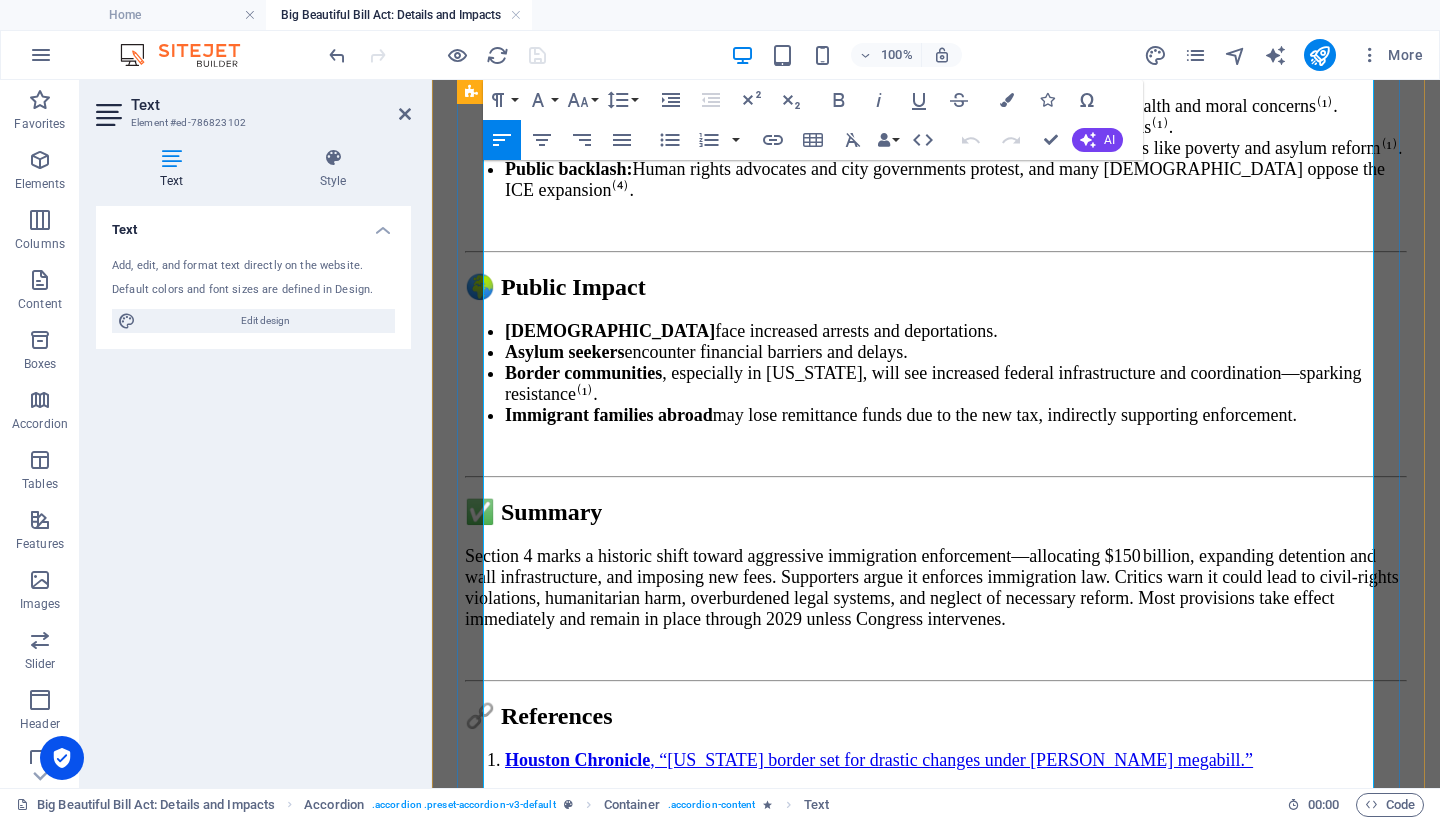 drag, startPoint x: 1042, startPoint y: 532, endPoint x: 466, endPoint y: 516, distance: 576.22217 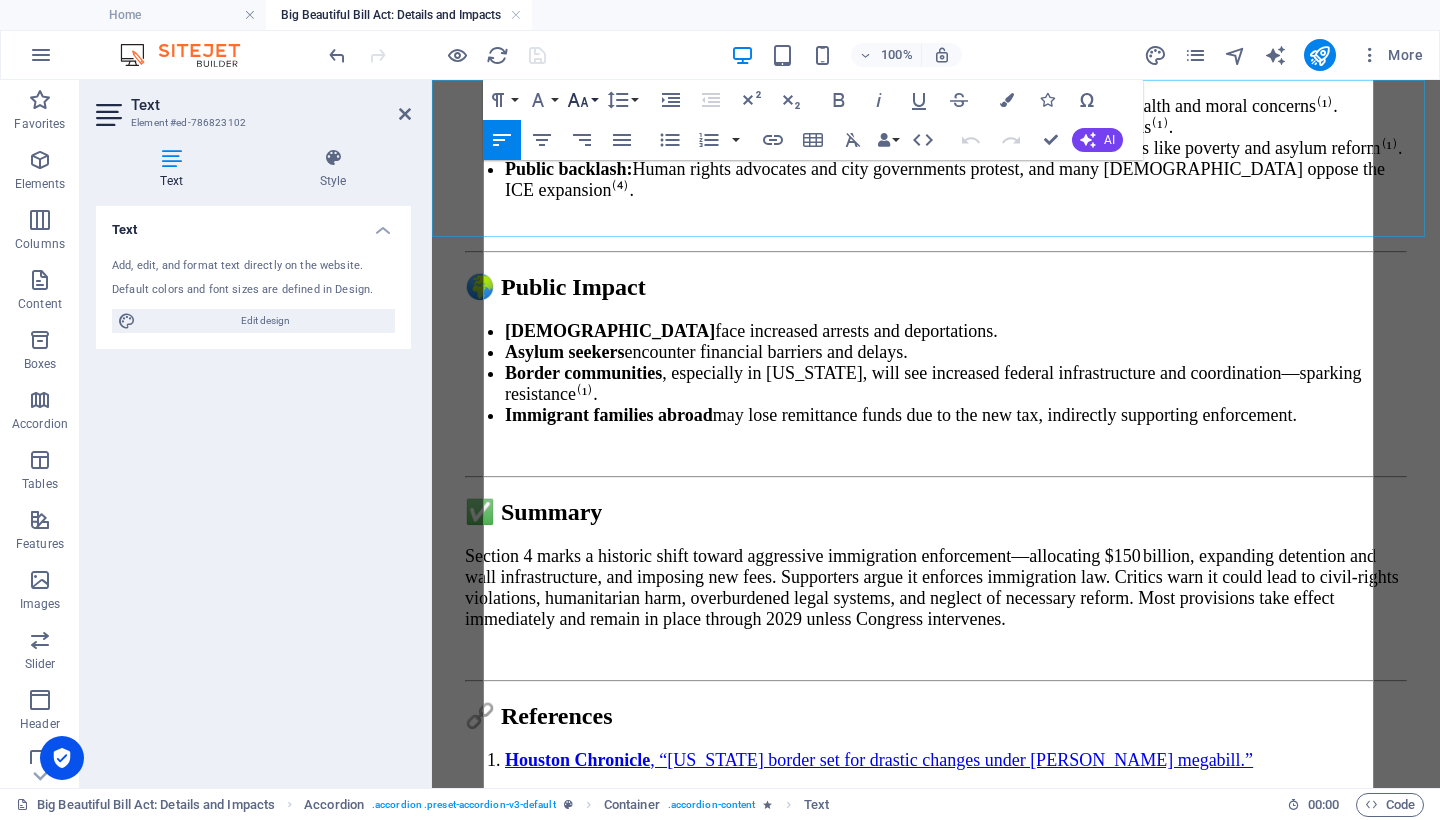 click 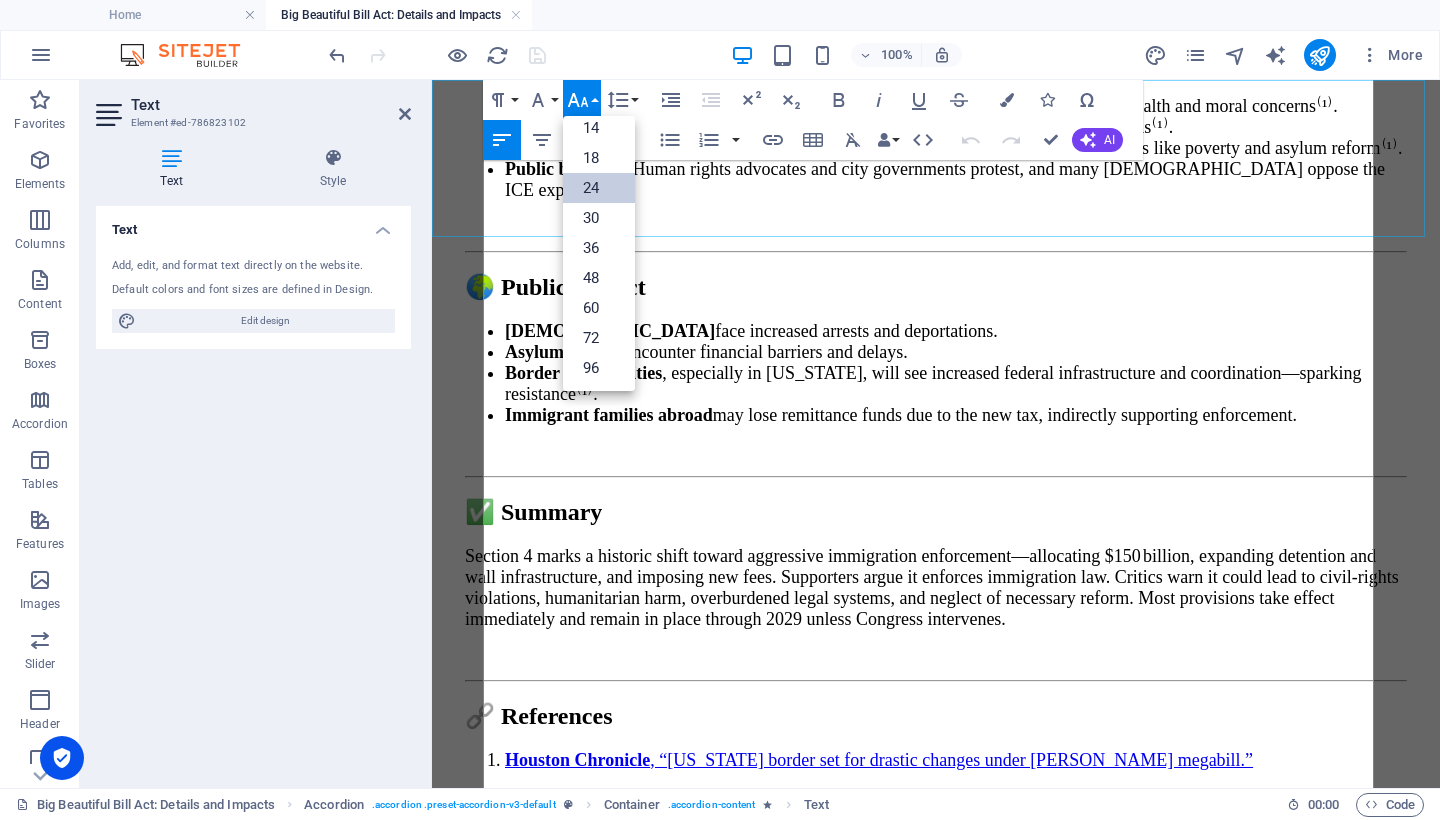 click on "24" at bounding box center [599, 188] 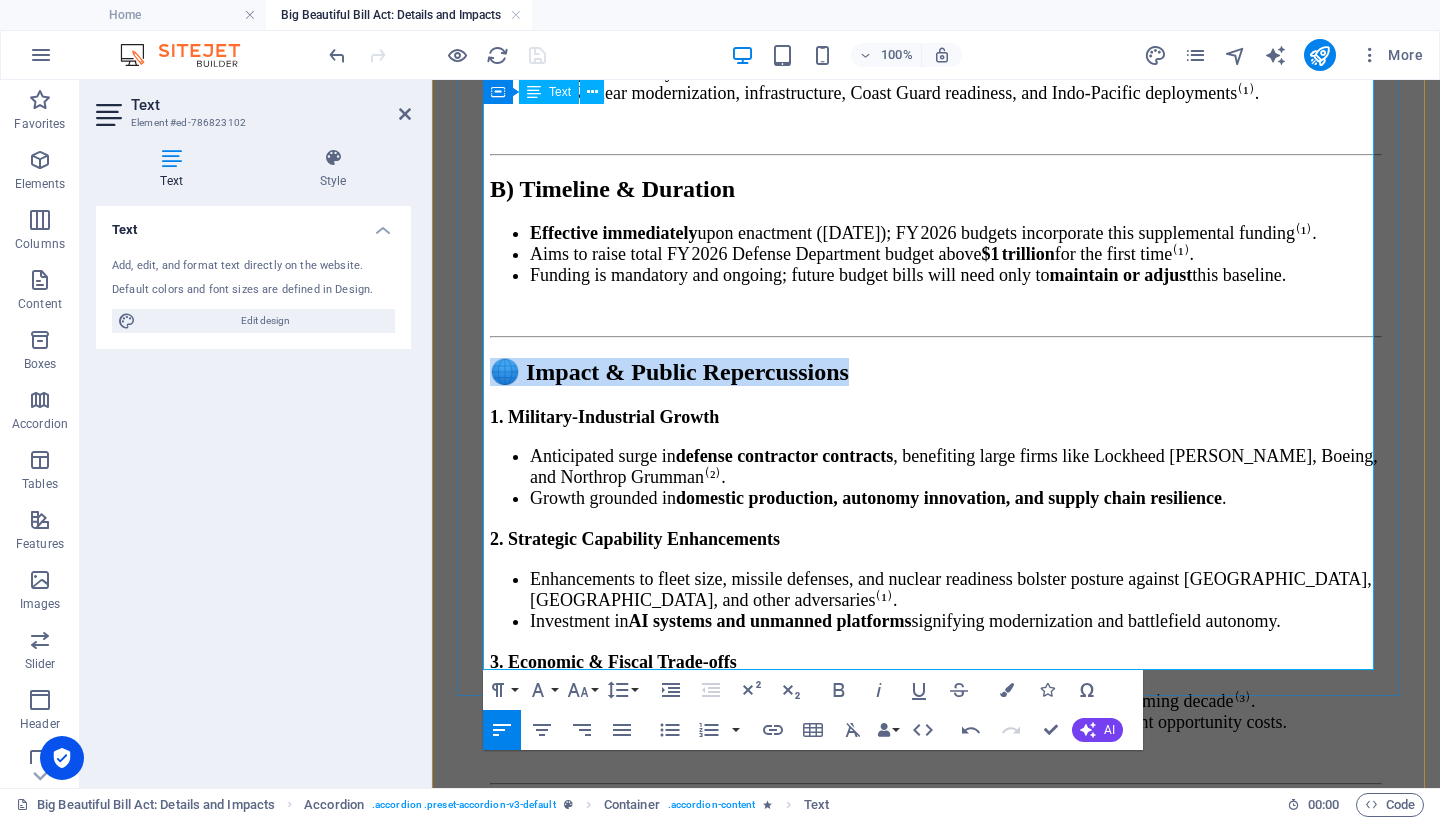 scroll, scrollTop: 14249, scrollLeft: 0, axis: vertical 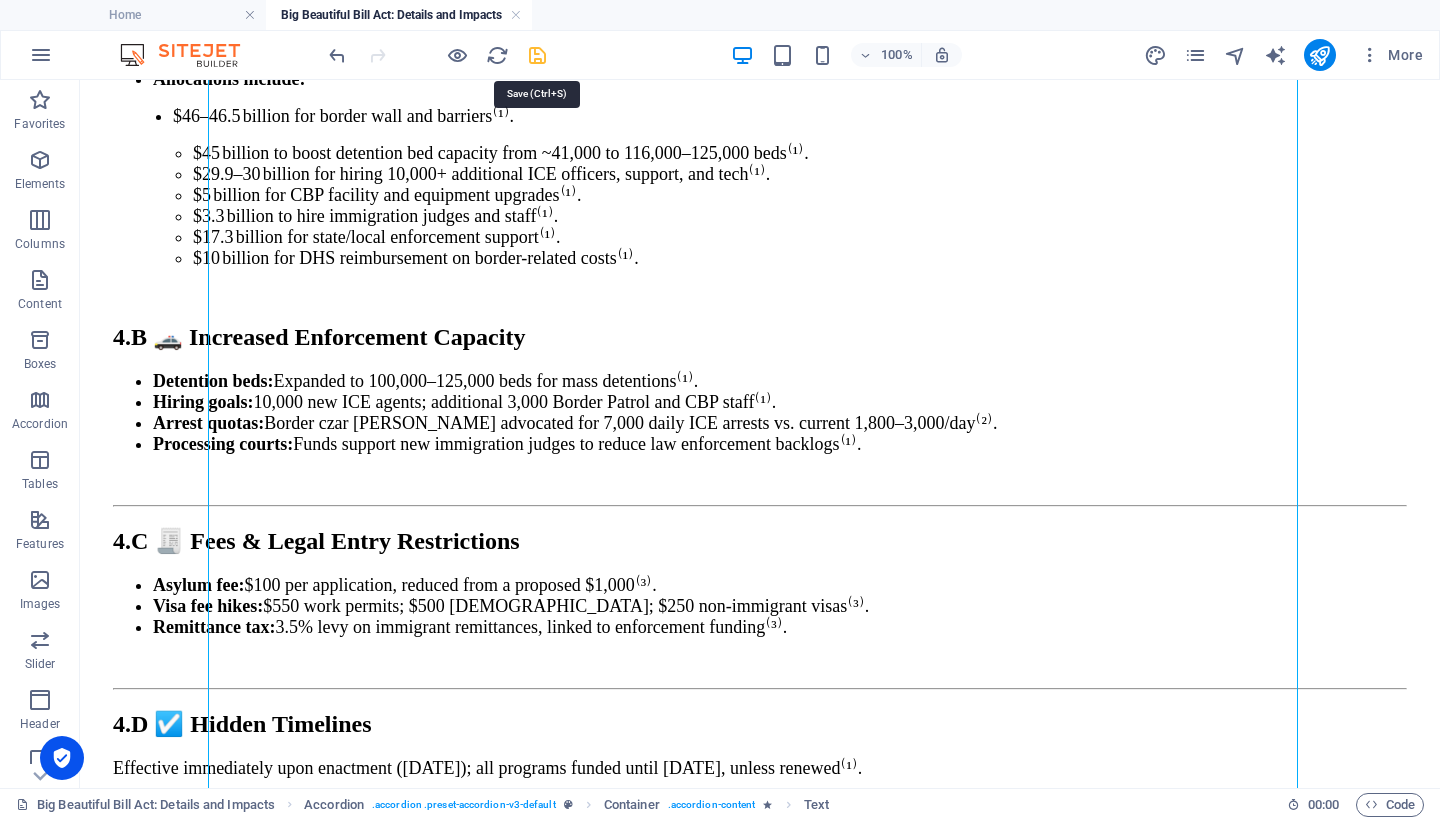 click at bounding box center (537, 55) 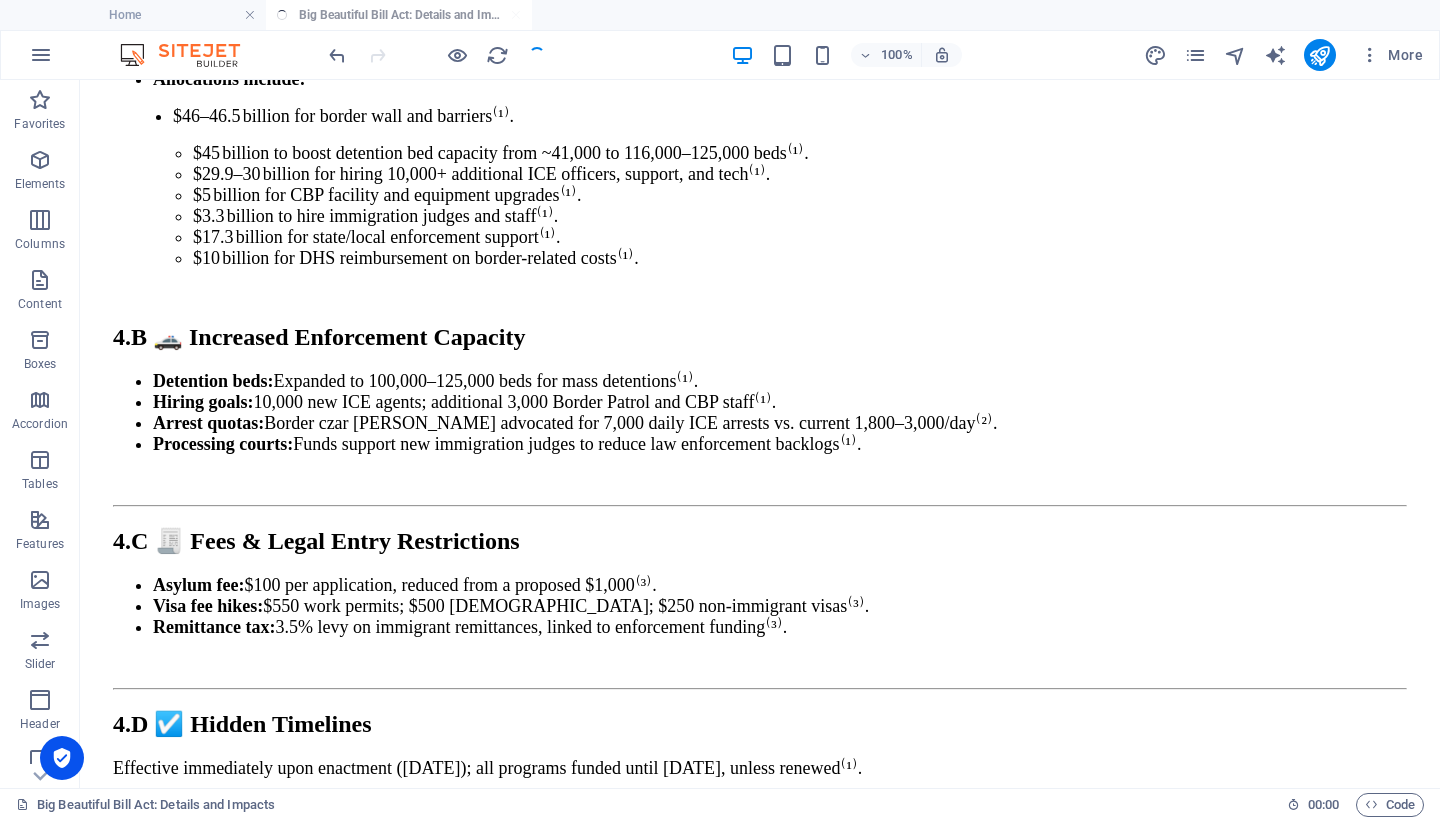 click at bounding box center (437, 55) 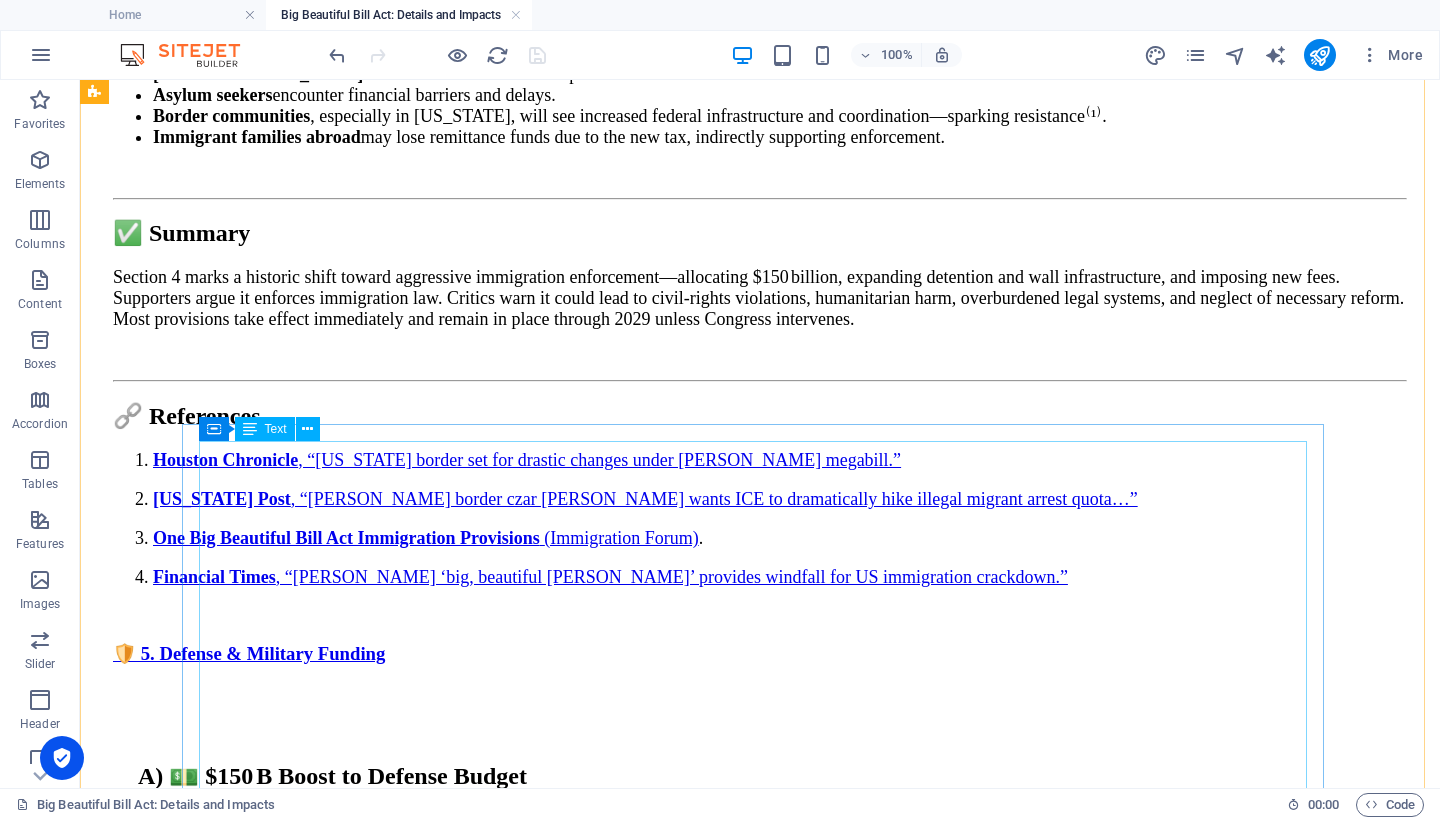 scroll, scrollTop: 13323, scrollLeft: 0, axis: vertical 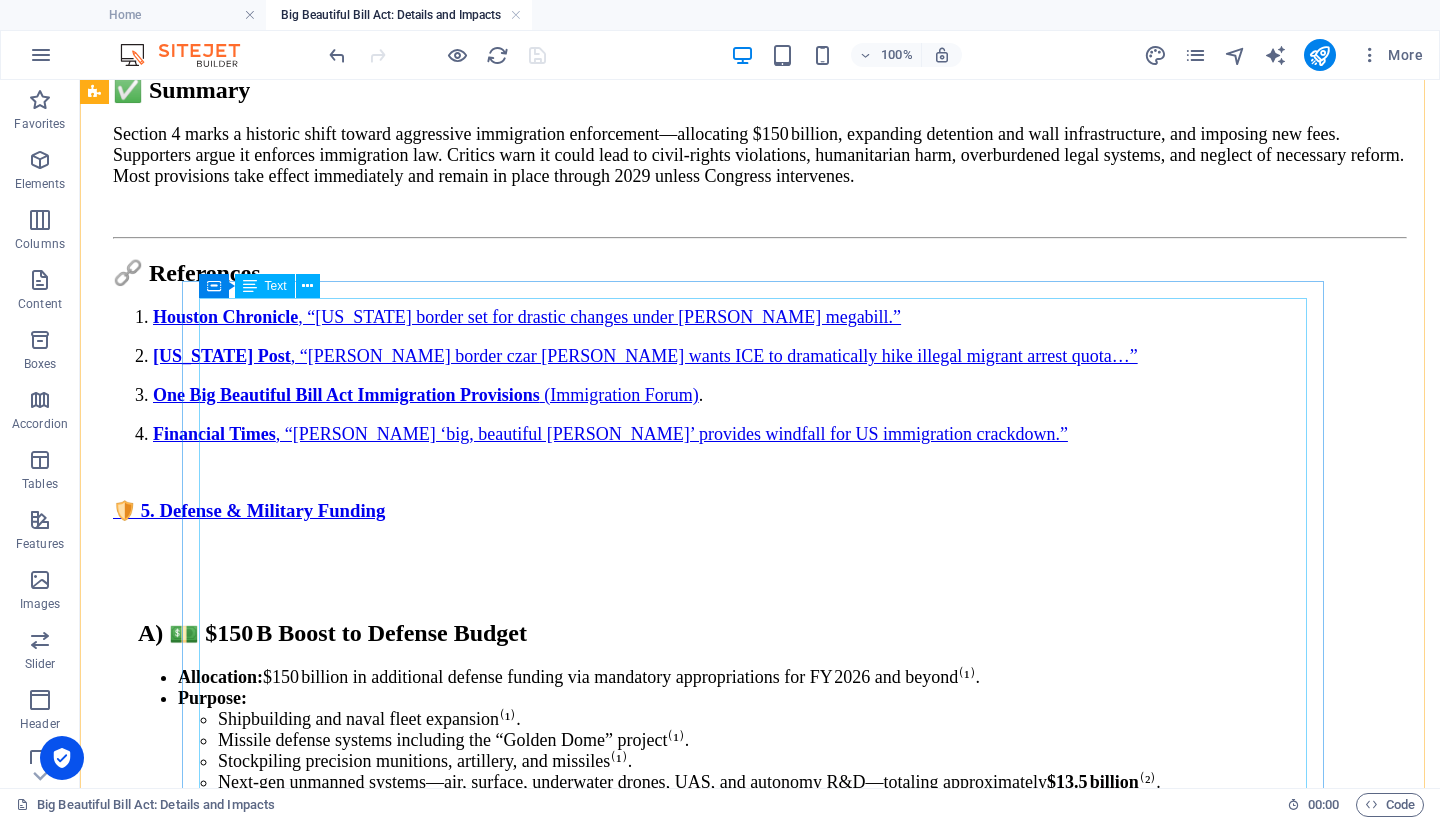 click on "A)   Repeal & Phase-Out of Renewable Tax Credits 30% Investment & Production Tax Credit (ITC/PTC)  for wind and solar projects now require: Construction begins by [DATE] , AND they must be placed in service by  [DATE] —projects failing to meet these triggers will lose full credit value. Residential solar ITC is eliminated  entirely for spending after  [DATE]. B)   Material Assistance & Foreign Entity of Concern (FEOC) Rules Effective  [DATE] , wind and solar projects must exclude components with “material assistance” from foreign entities—defined broadly. Late-start projects using such components lose eligibility. C)   Extended Credits for Other Technologies Credits for geothermal, nuclear, hydropower, and battery storage: Stay  fully available through 2033. Scale to  75% in [DATE] , and  50% in [DATE]. Fully expire in  [DATE]. D)   EV and Efficiency Incentives Electric vehicle credits  (new and used) end by  [DATE] , while    . , E)" at bounding box center (760, 3976) 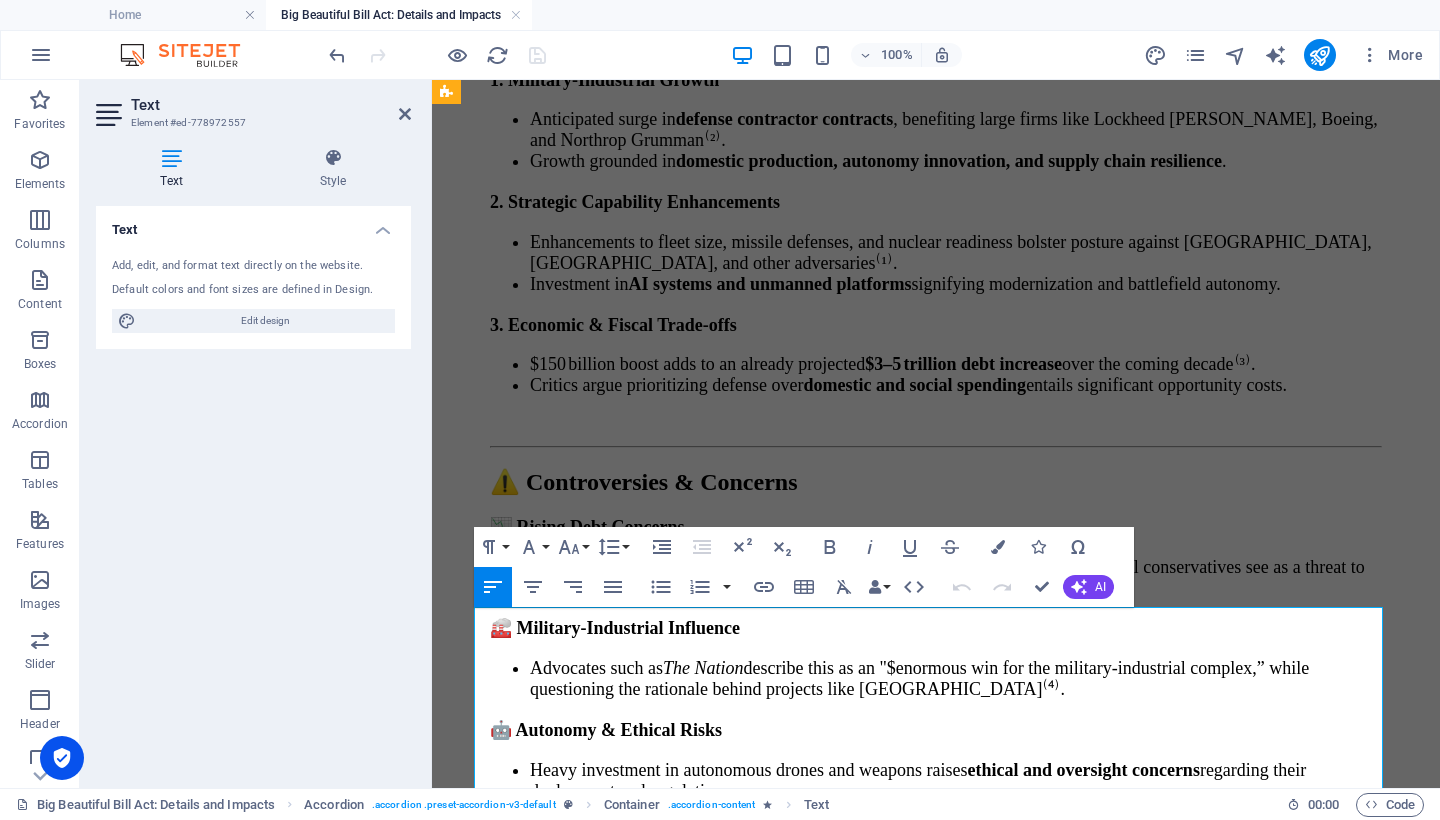 scroll, scrollTop: 14456, scrollLeft: 0, axis: vertical 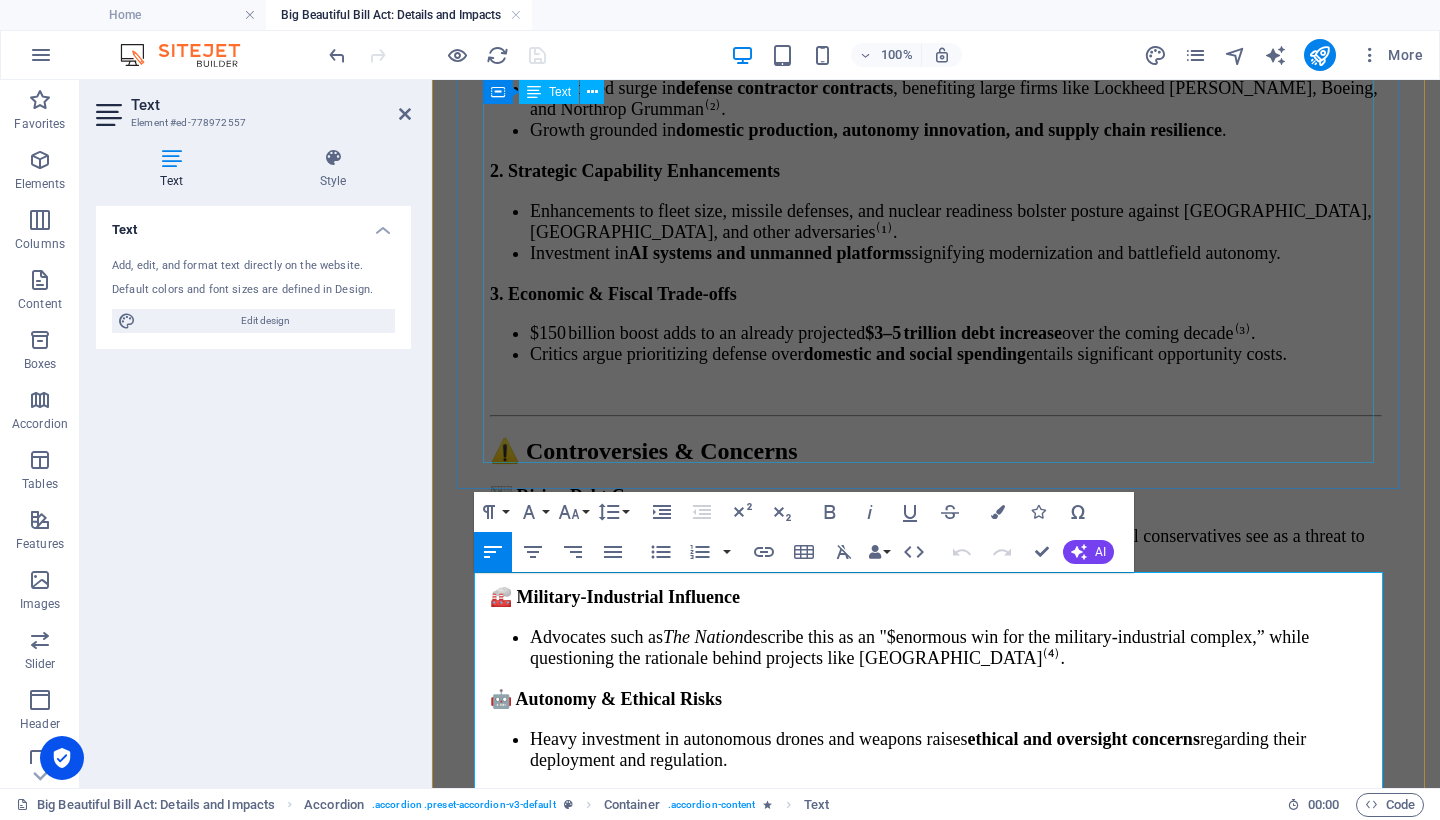 click on "A) 💵 $150 B Boost to Defense Budget Allocation:  $150 billion in additional defense funding via mandatory appropriations for FY 2026 and beyond⁽¹⁾. Purpose: Shipbuilding and naval fleet expansion⁽¹⁾. Missile defense systems including the “Golden Dome” project⁽¹⁾. Stockpiling precision munitions, artillery, and missiles⁽¹⁾. Next-gen unmanned systems—air, surface, underwater drones, UAS, and autonomy R&D—totaling approximately  $13.5 billion ⁽²⁾. Nuclear modernization, infrastructure, Coast Guard readiness, and Indo-Pacific deployments⁽¹⁾. B) Timeline & Duration Effective immediately  upon enactment ([DATE]); FY 2026 budgets incorporate this supplemental funding⁽¹⁾. Aims to raise total FY 2026 Defense Department budget above  $1 trillion  for the first time⁽¹⁾. Funding is mandatory and ongoing; future budget bills will need only to  maintain or adjust  this baseline. 🌐 Impact & Public Repercussions 1. Military-Industrial Growth" at bounding box center [936, 548] 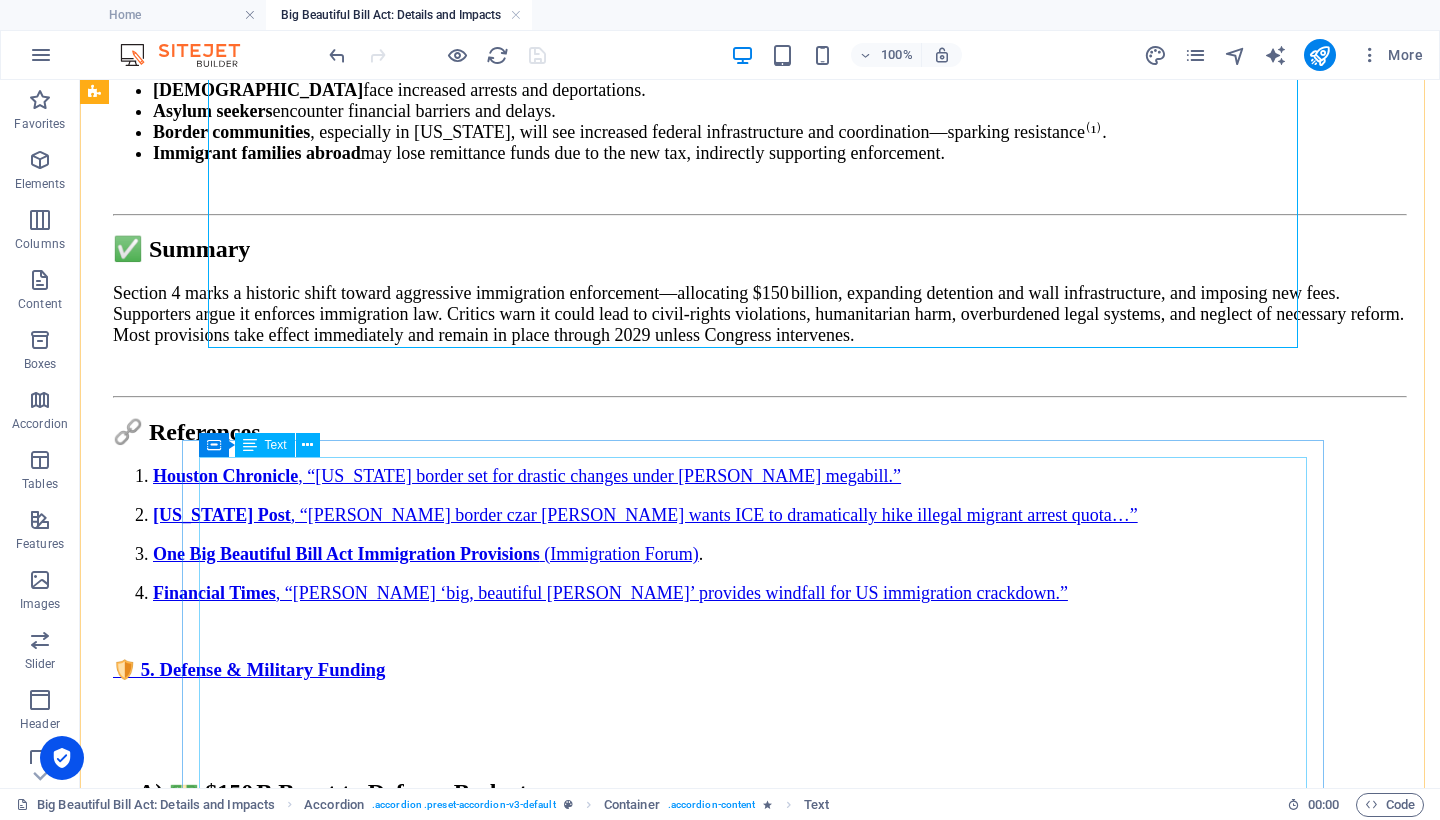 scroll, scrollTop: 13333, scrollLeft: 0, axis: vertical 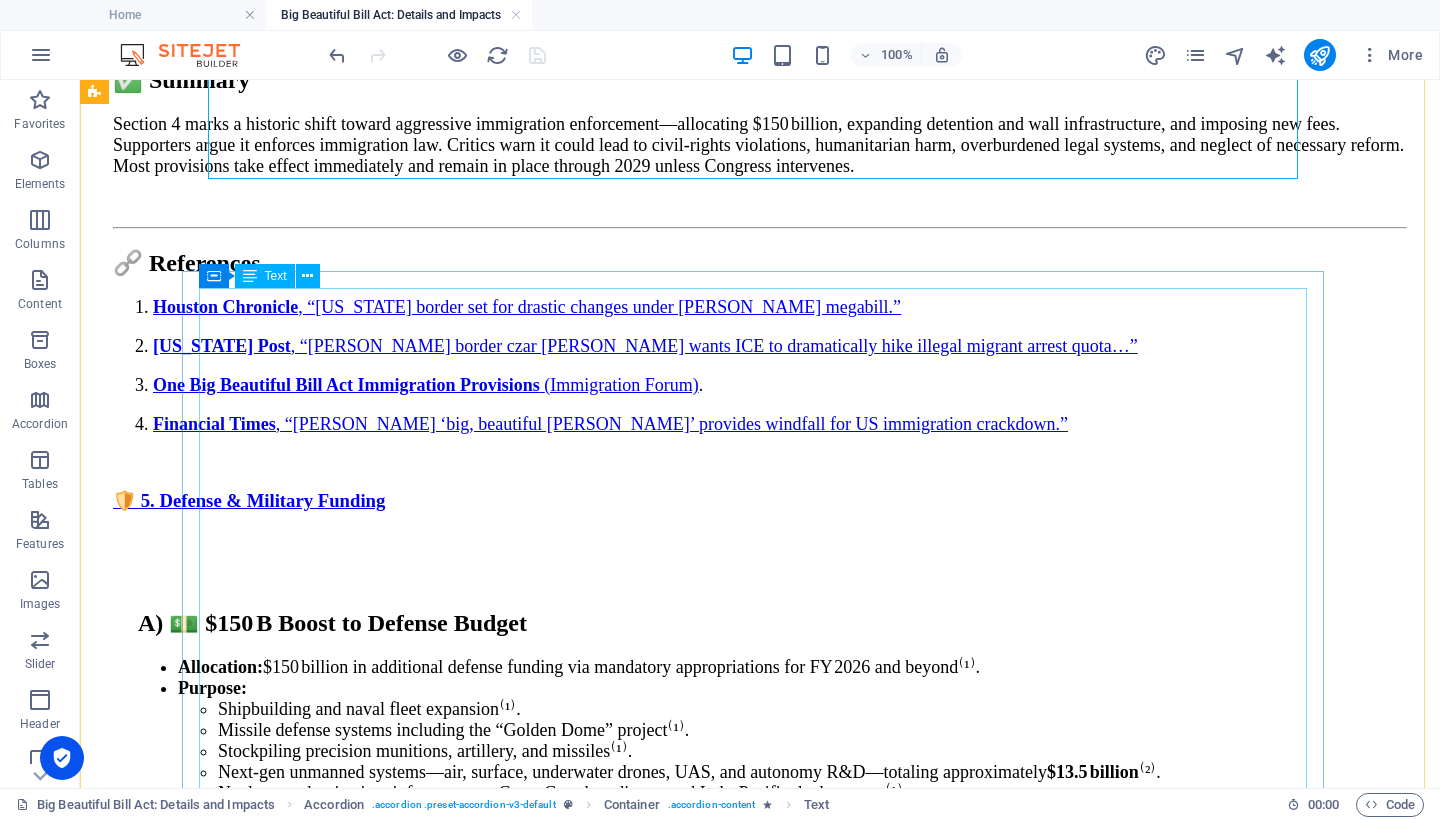 click on "A)   Repeal & Phase-Out of Renewable Tax Credits 30% Investment & Production Tax Credit (ITC/PTC)  for wind and solar projects now require: Construction begins by [DATE] , AND they must be placed in service by  [DATE] —projects failing to meet these triggers will lose full credit value. Residential solar ITC is eliminated  entirely for spending after  [DATE]. B)   Material Assistance & Foreign Entity of Concern (FEOC) Rules Effective  [DATE] , wind and solar projects must exclude components with “material assistance” from foreign entities—defined broadly. Late-start projects using such components lose eligibility. C)   Extended Credits for Other Technologies Credits for geothermal, nuclear, hydropower, and battery storage: Stay  fully available through 2033. Scale to  75% in [DATE] , and  50% in [DATE]. Fully expire in  [DATE]. D)   EV and Efficiency Incentives Electric vehicle credits  (new and used) end by  [DATE] , while    . , E)" at bounding box center (760, 3966) 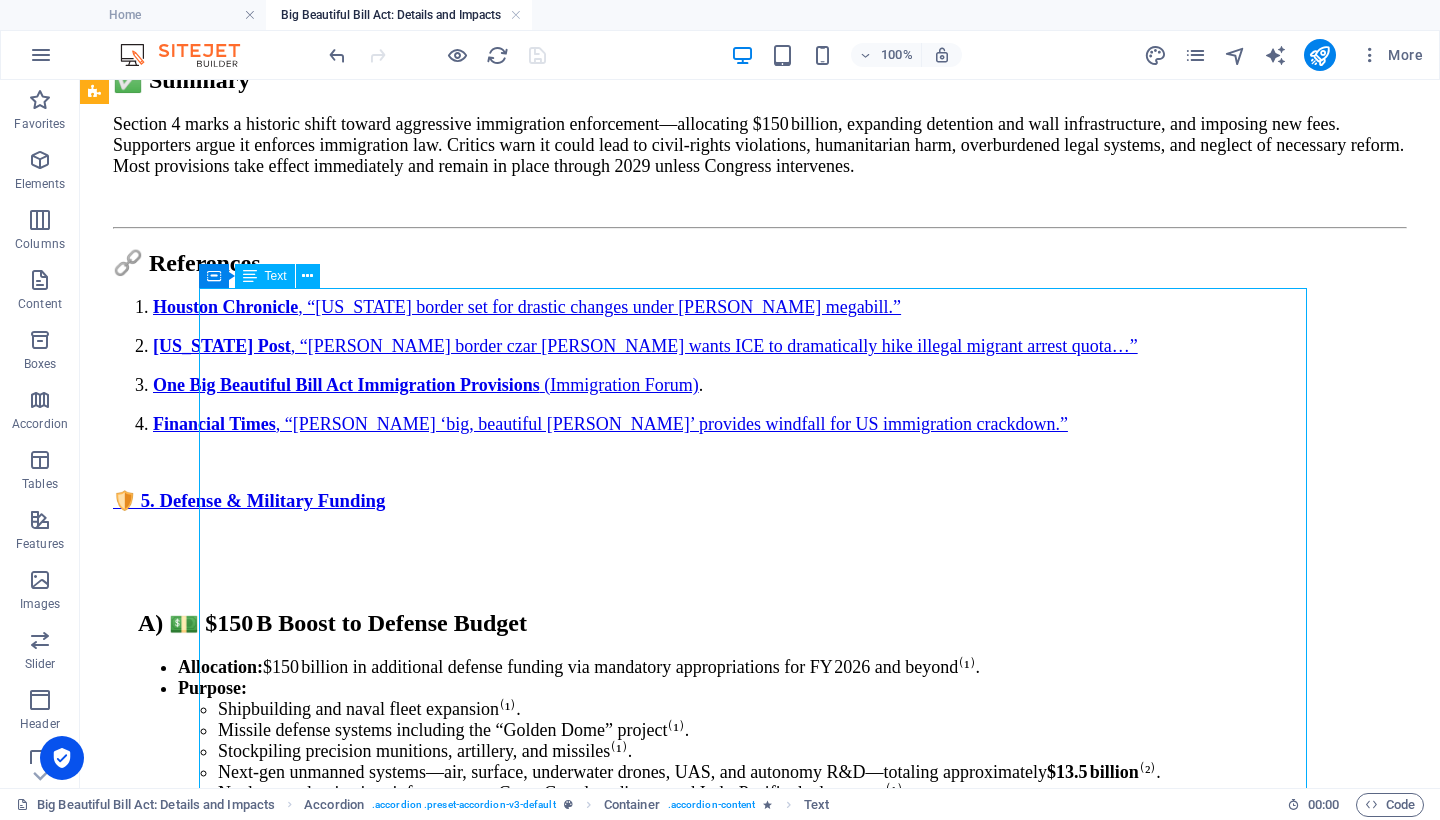 click on "A)   Repeal & Phase-Out of Renewable Tax Credits 30% Investment & Production Tax Credit (ITC/PTC)  for wind and solar projects now require: Construction begins by [DATE] , AND they must be placed in service by  [DATE] —projects failing to meet these triggers will lose full credit value. Residential solar ITC is eliminated  entirely for spending after  [DATE]. B)   Material Assistance & Foreign Entity of Concern (FEOC) Rules Effective  [DATE] , wind and solar projects must exclude components with “material assistance” from foreign entities—defined broadly. Late-start projects using such components lose eligibility. C)   Extended Credits for Other Technologies Credits for geothermal, nuclear, hydropower, and battery storage: Stay  fully available through 2033. Scale to  75% in [DATE] , and  50% in [DATE]. Fully expire in  [DATE]. D)   EV and Efficiency Incentives Electric vehicle credits  (new and used) end by  [DATE] , while    . , E)" at bounding box center (760, 3966) 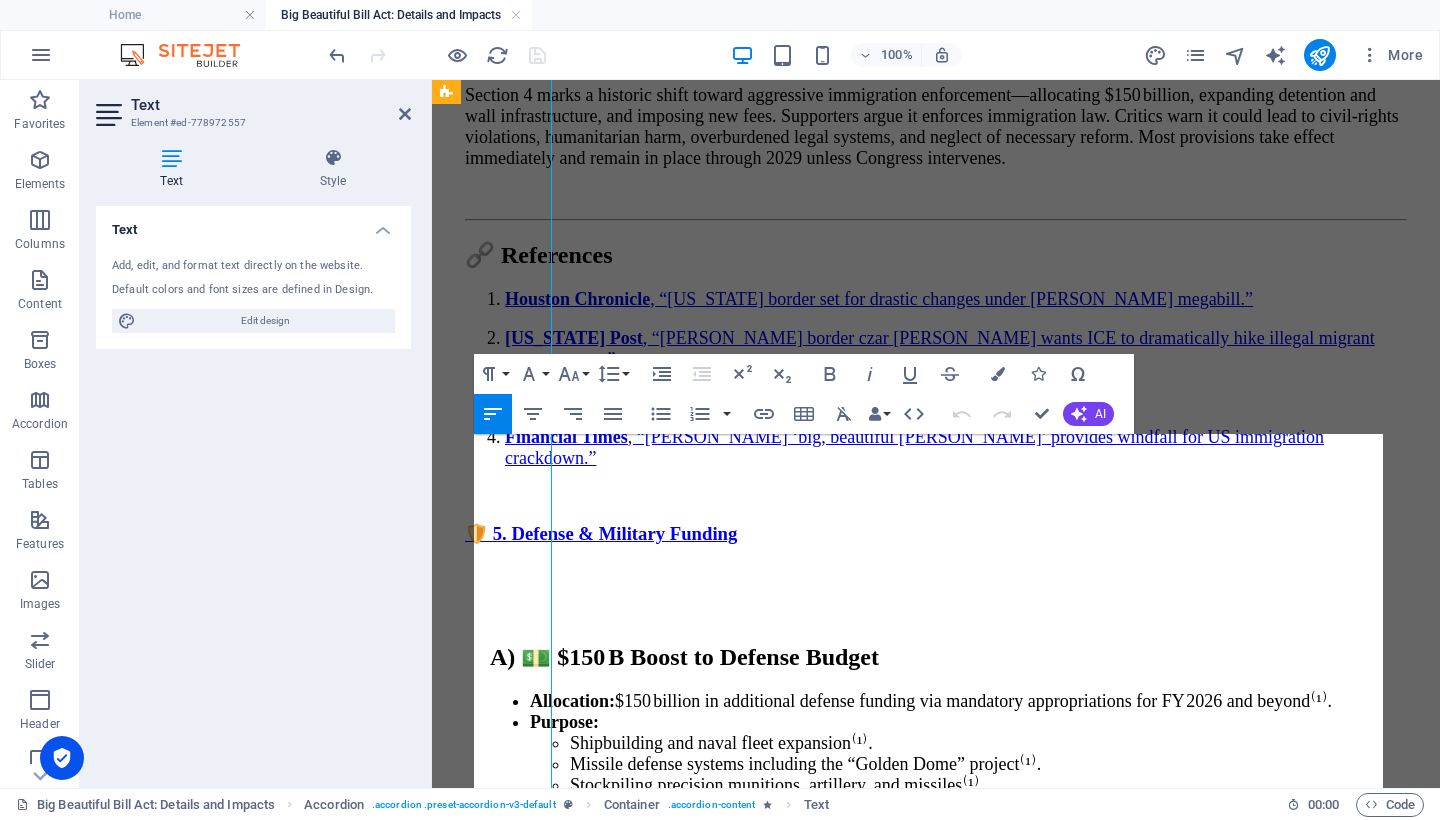 scroll, scrollTop: 14594, scrollLeft: 0, axis: vertical 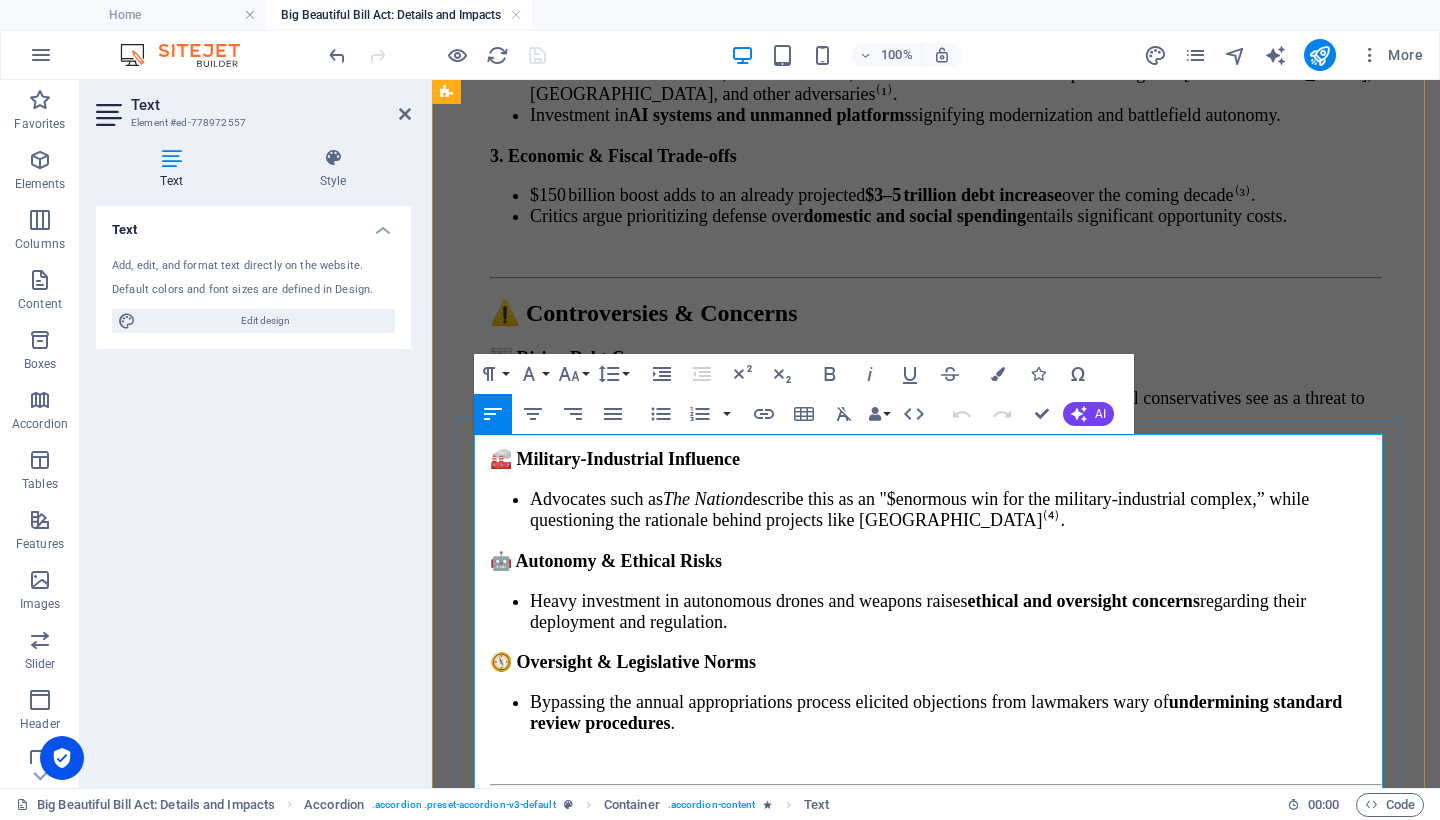 click at bounding box center [936, 1587] 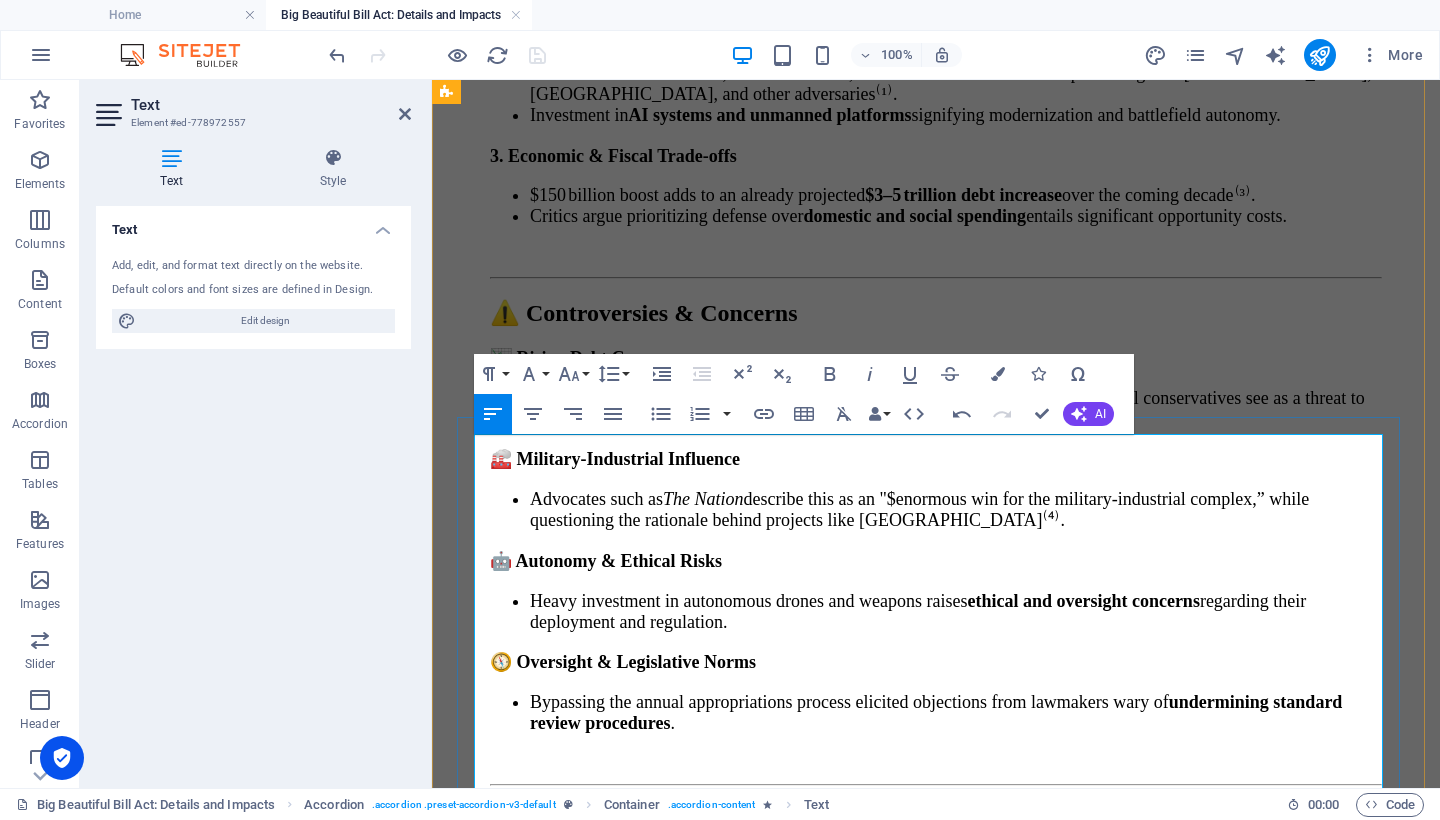 type 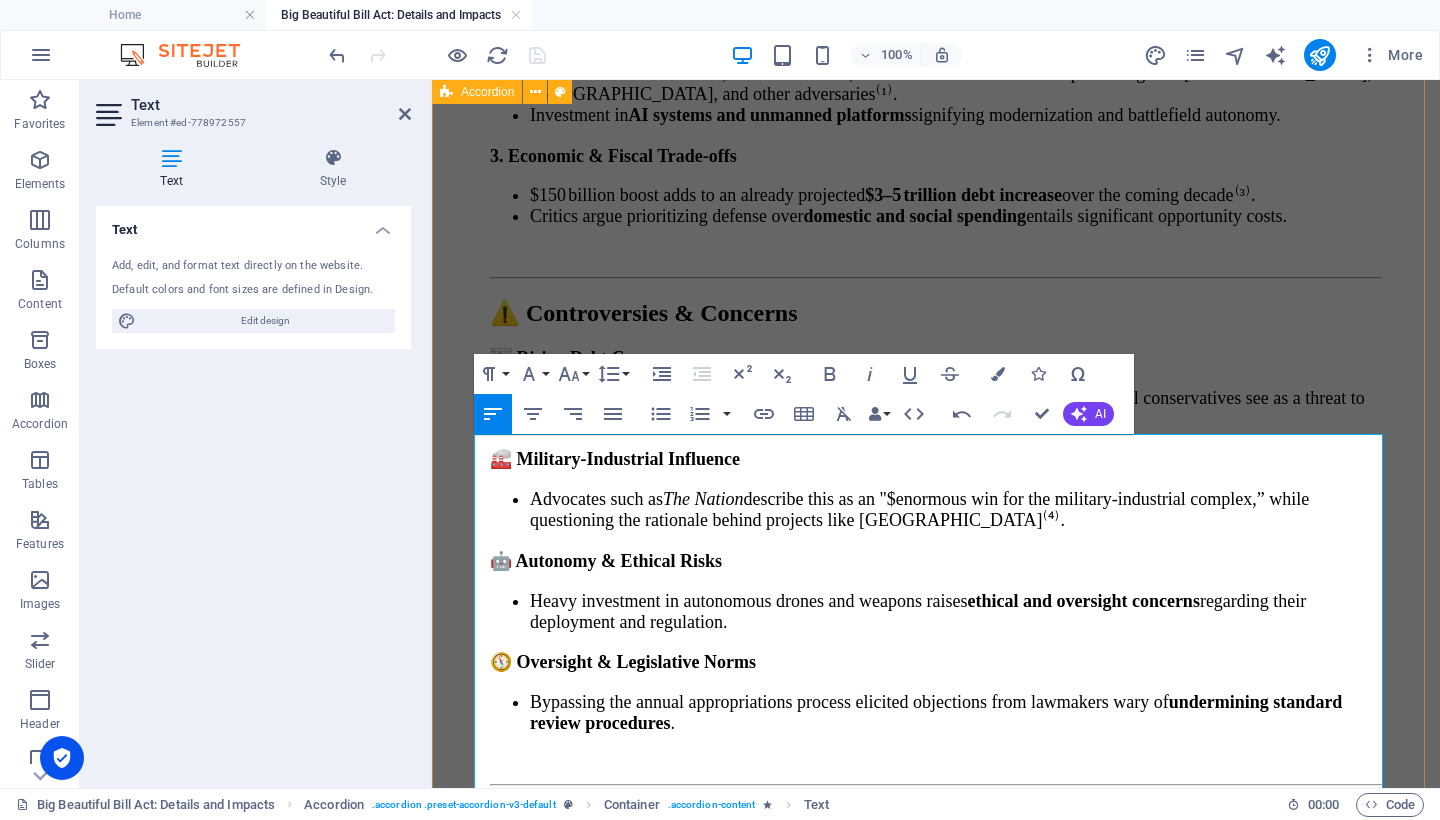 drag, startPoint x: 704, startPoint y: 480, endPoint x: 849, endPoint y: 558, distance: 164.64812 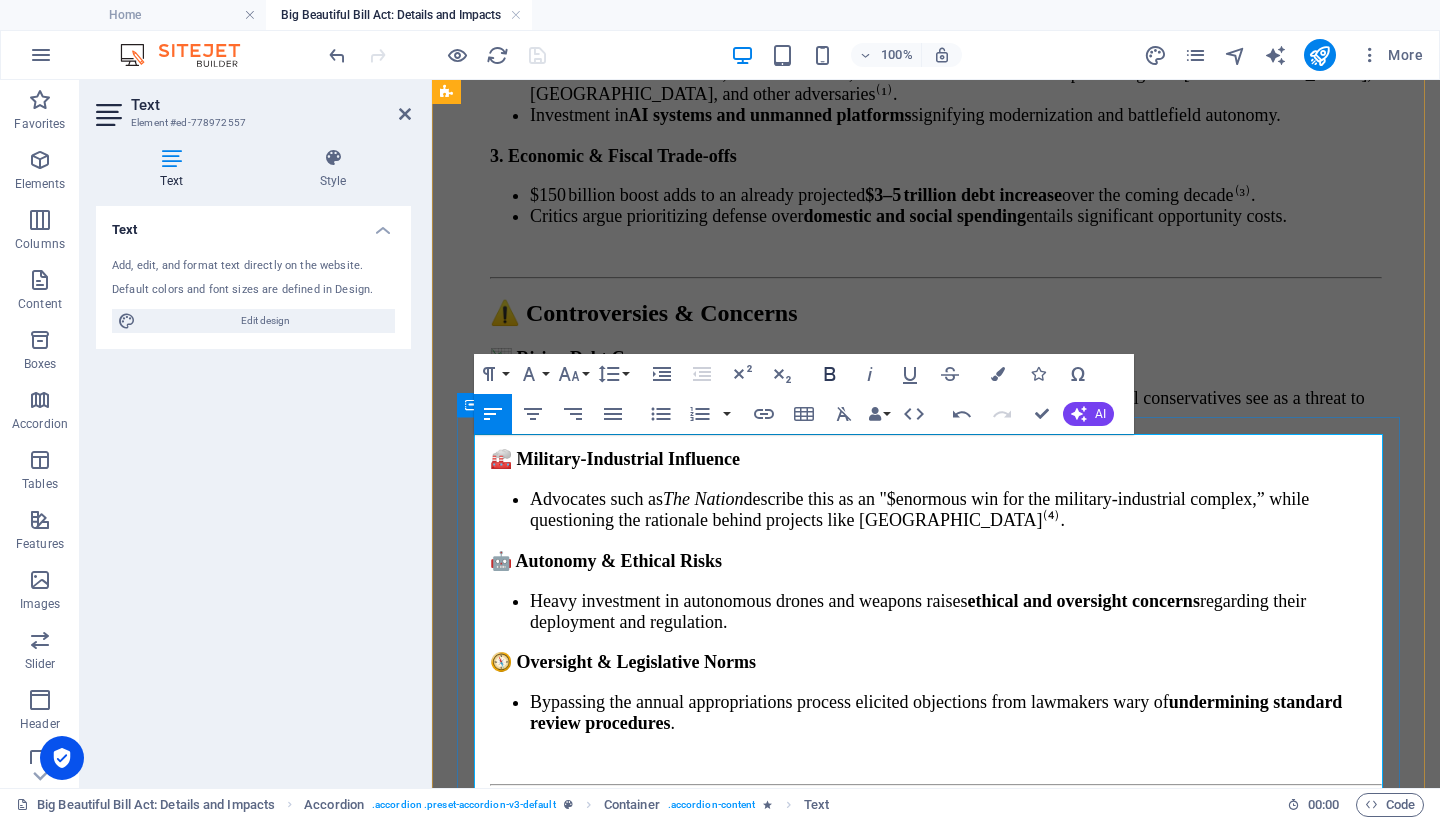 click 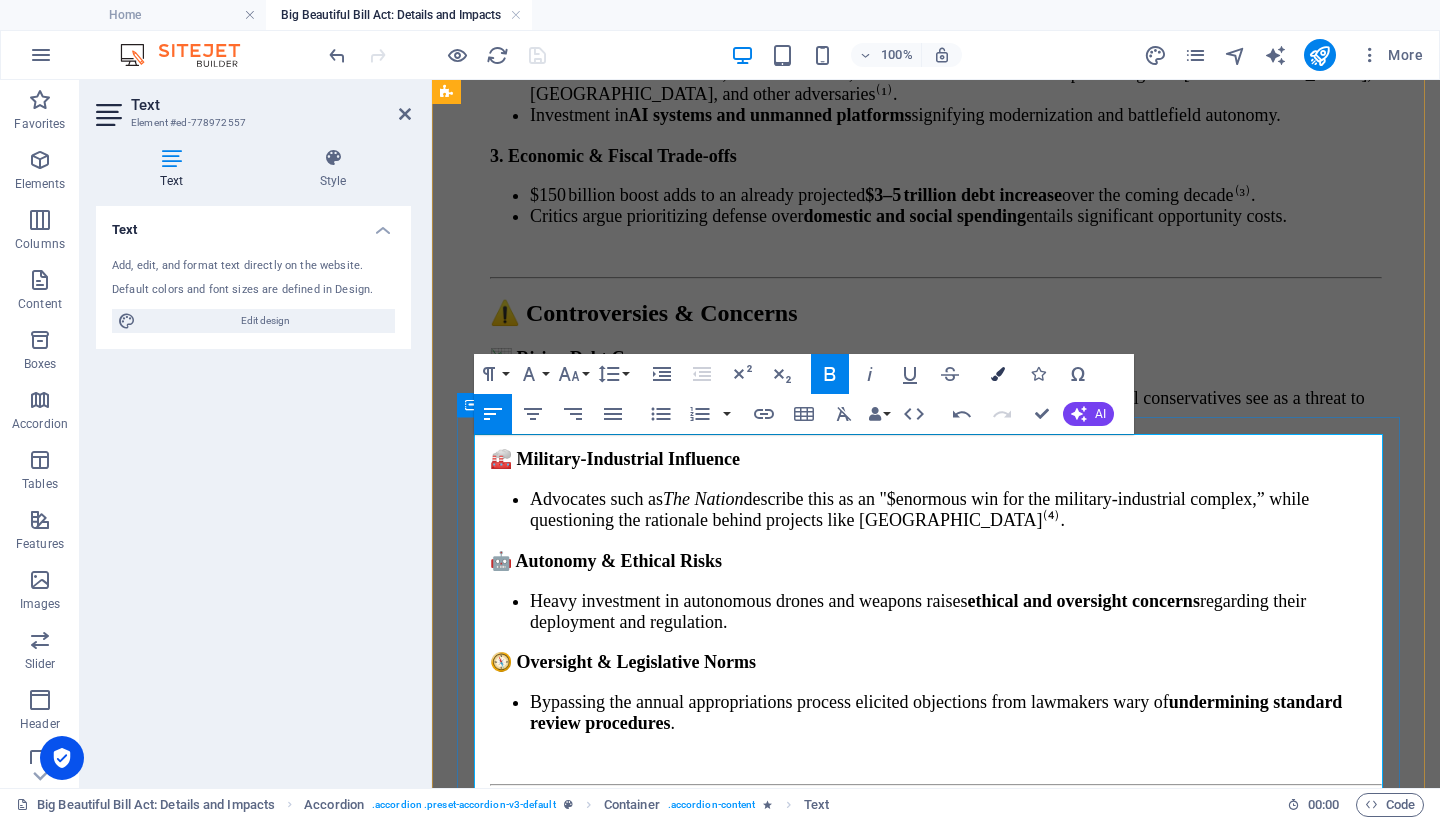 click at bounding box center (998, 374) 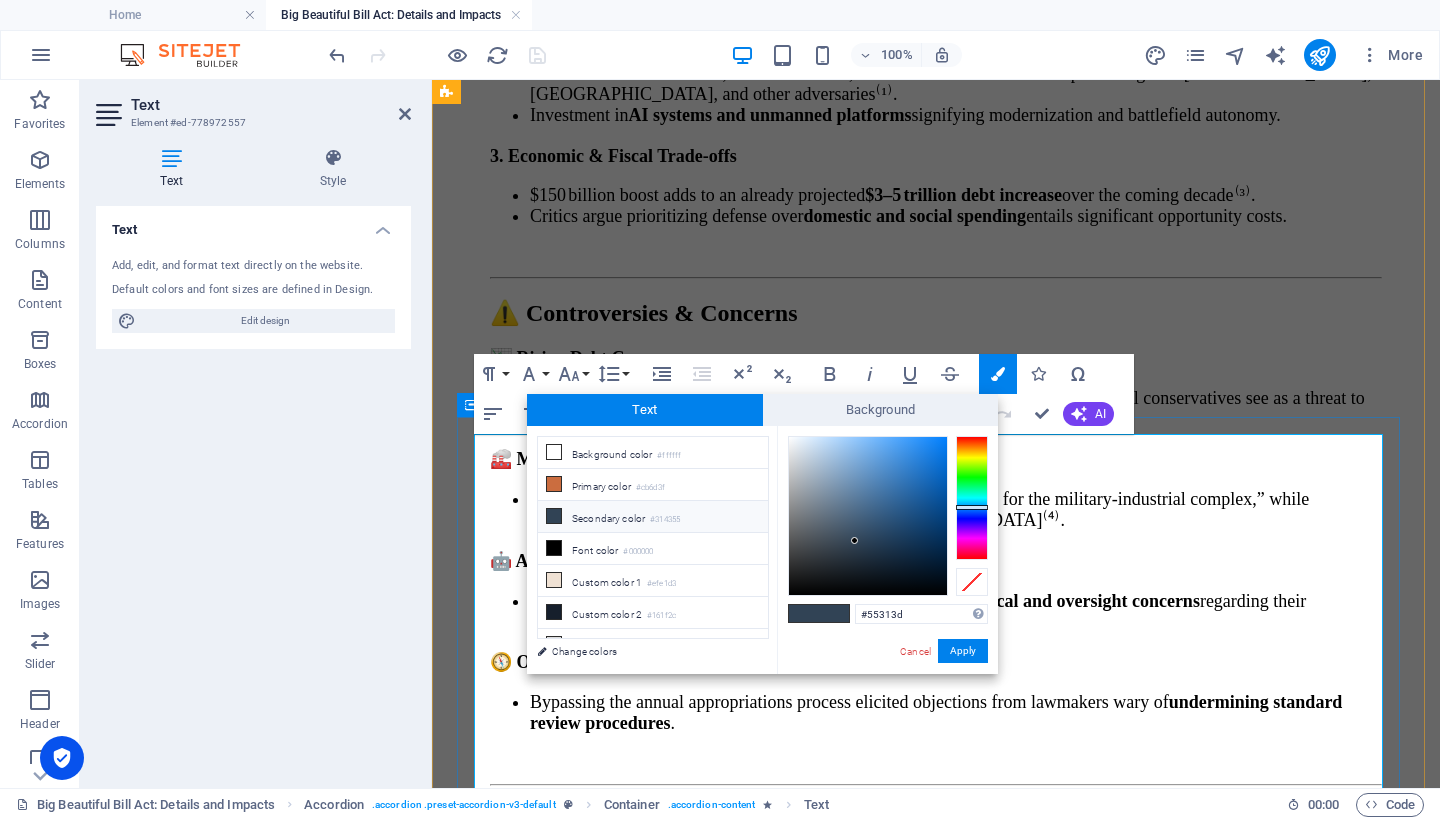 click at bounding box center [972, 498] 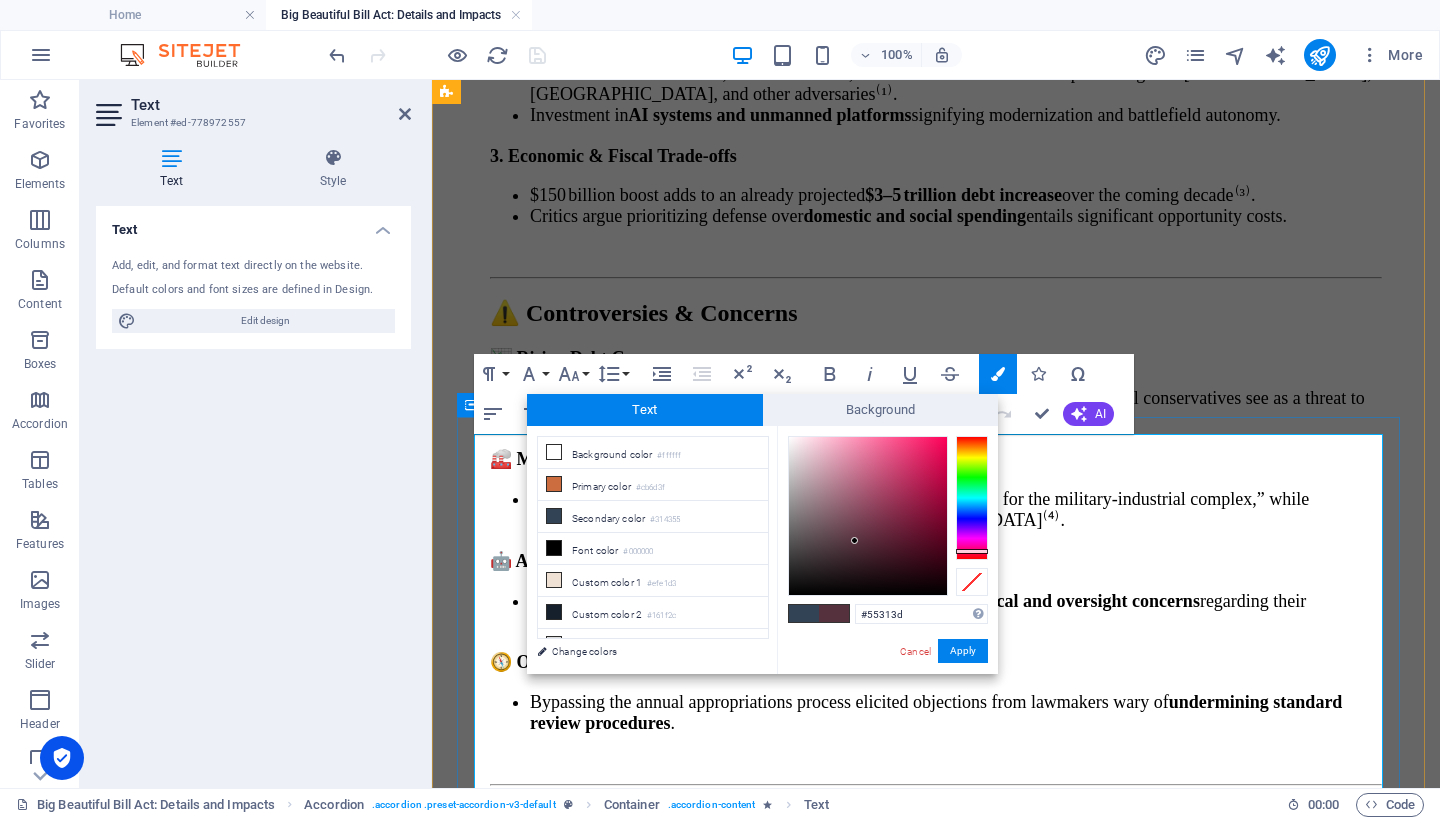 type on "#c20c4b" 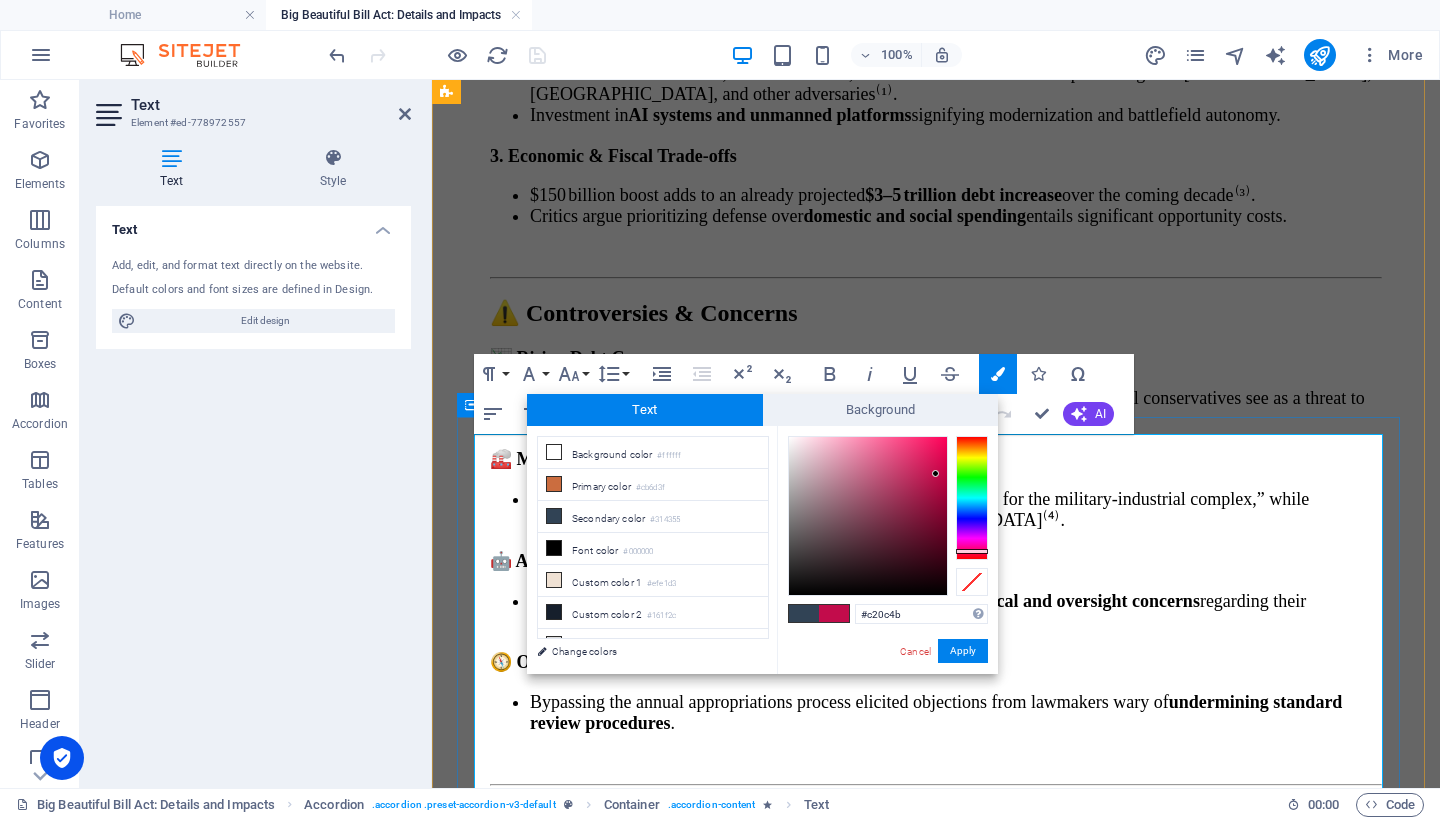 click at bounding box center (868, 516) 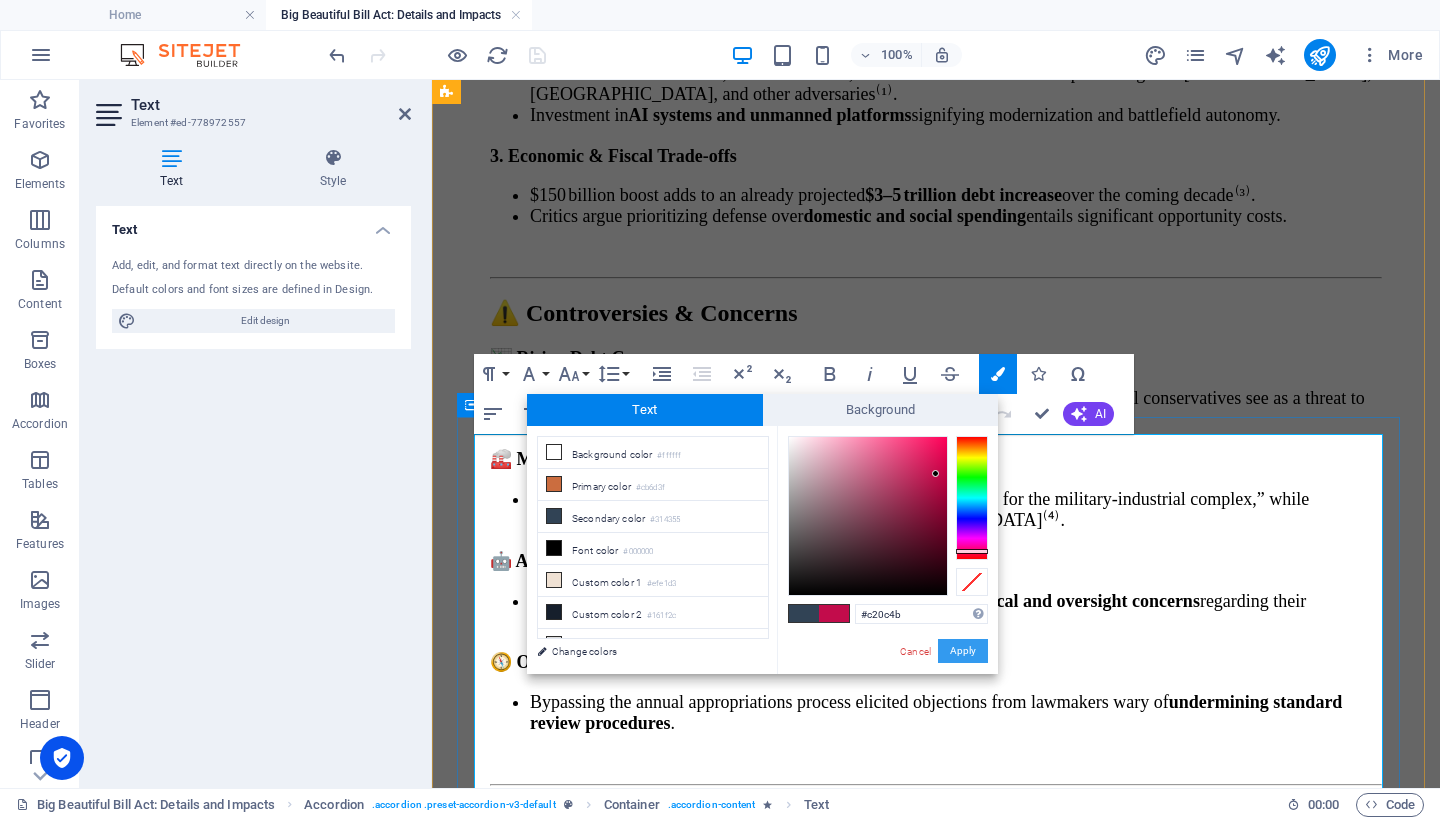 click on "Apply" at bounding box center (963, 651) 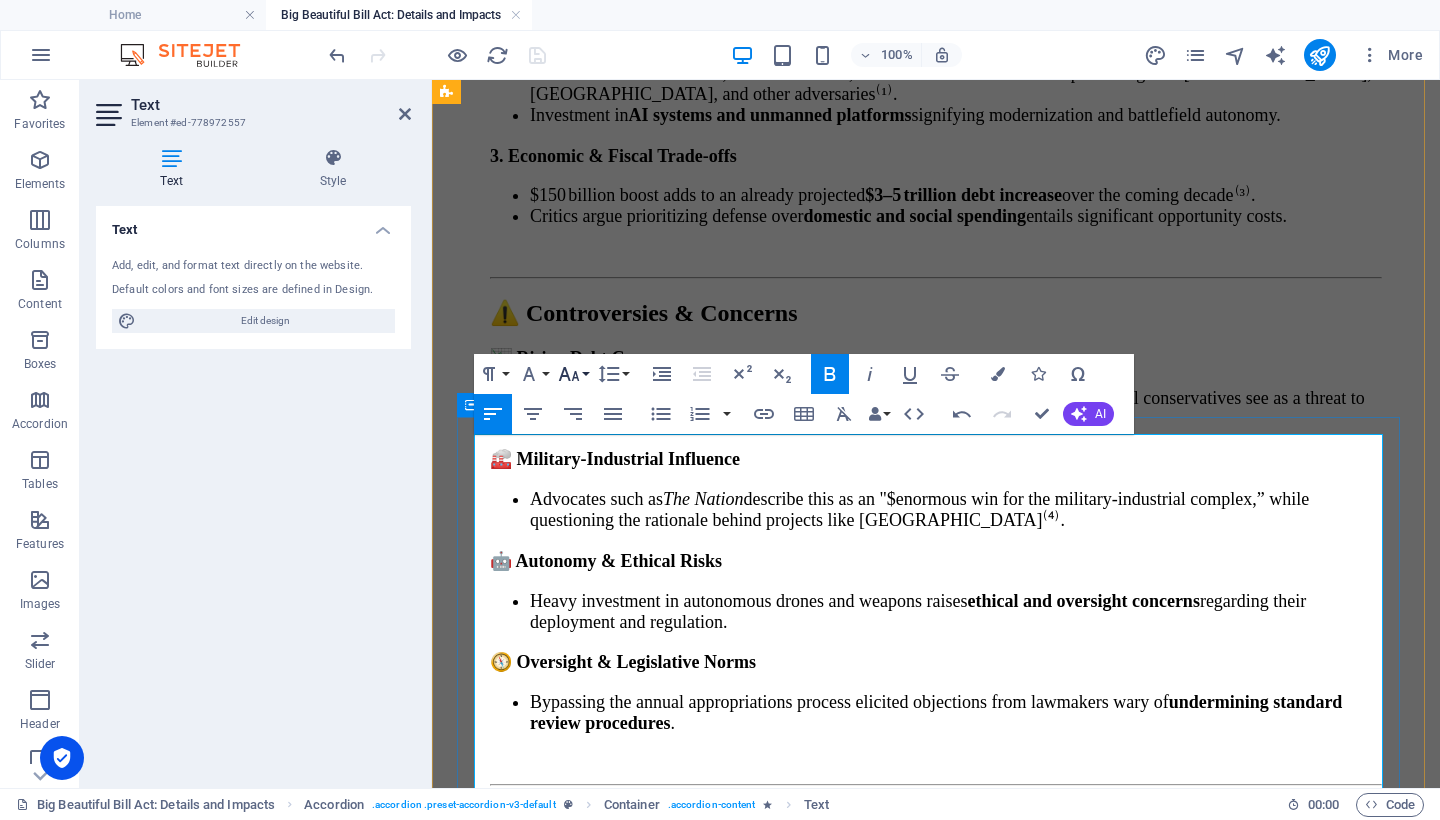 click 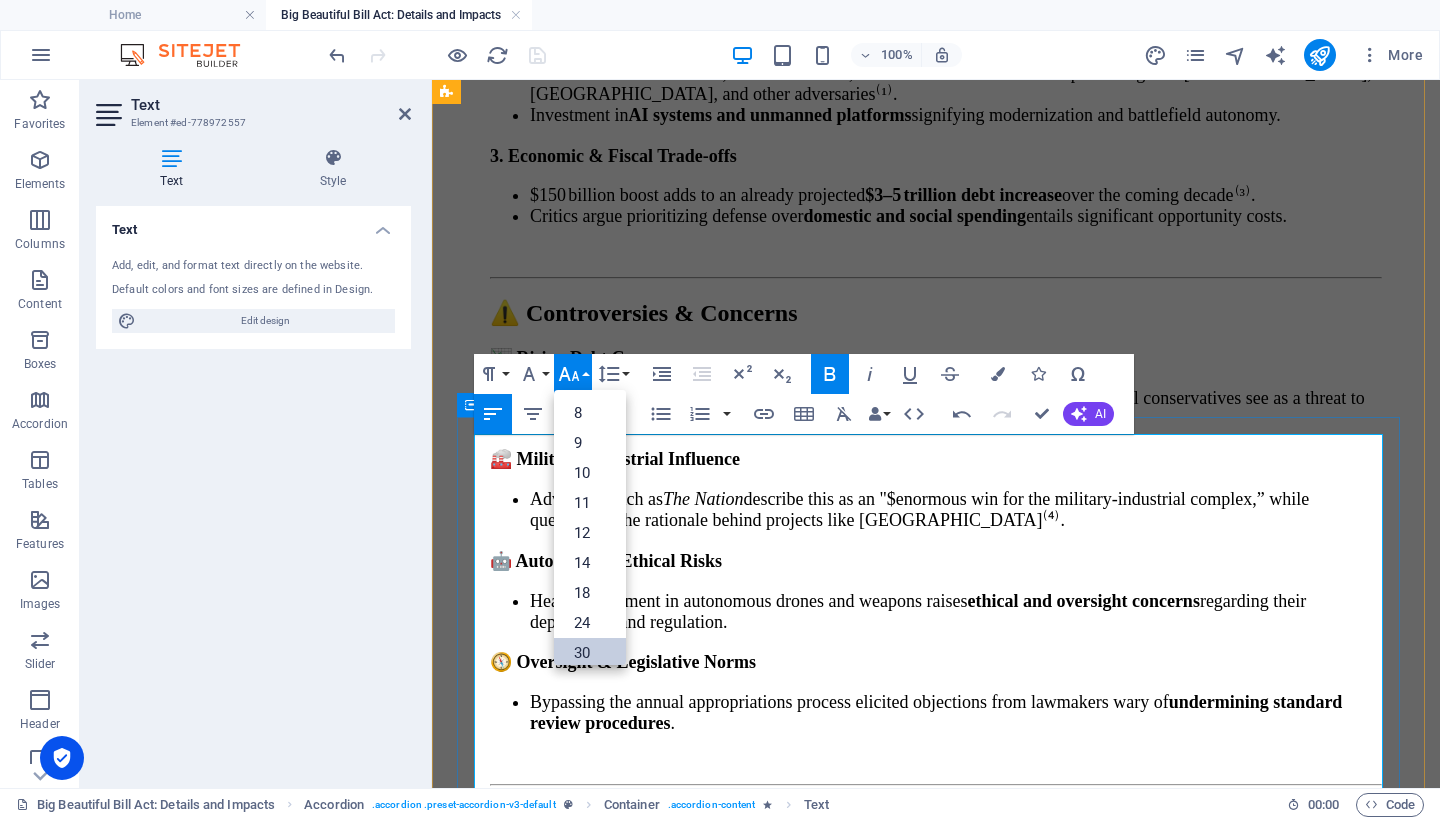 click on "30" at bounding box center [590, 653] 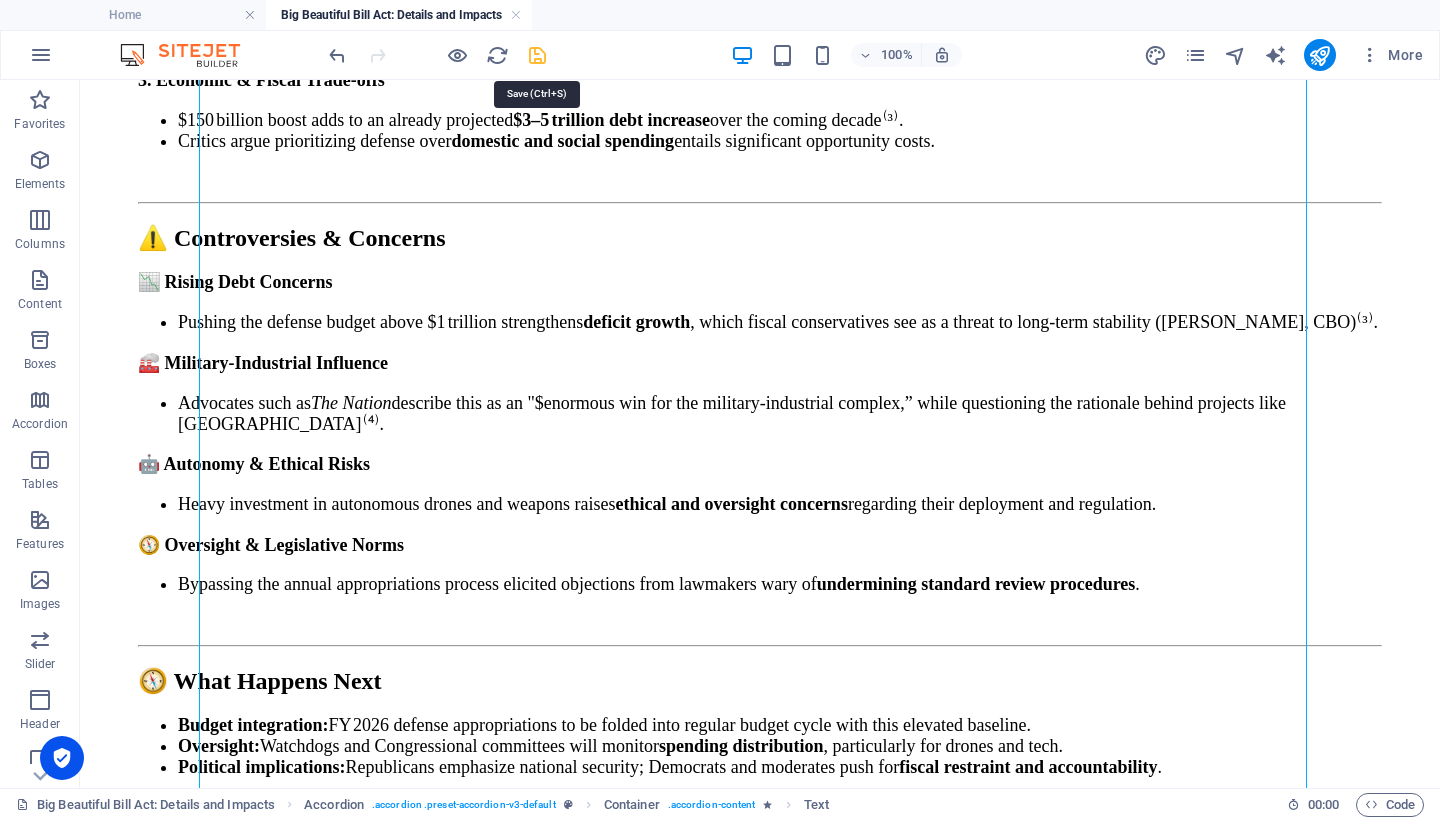 click at bounding box center (537, 55) 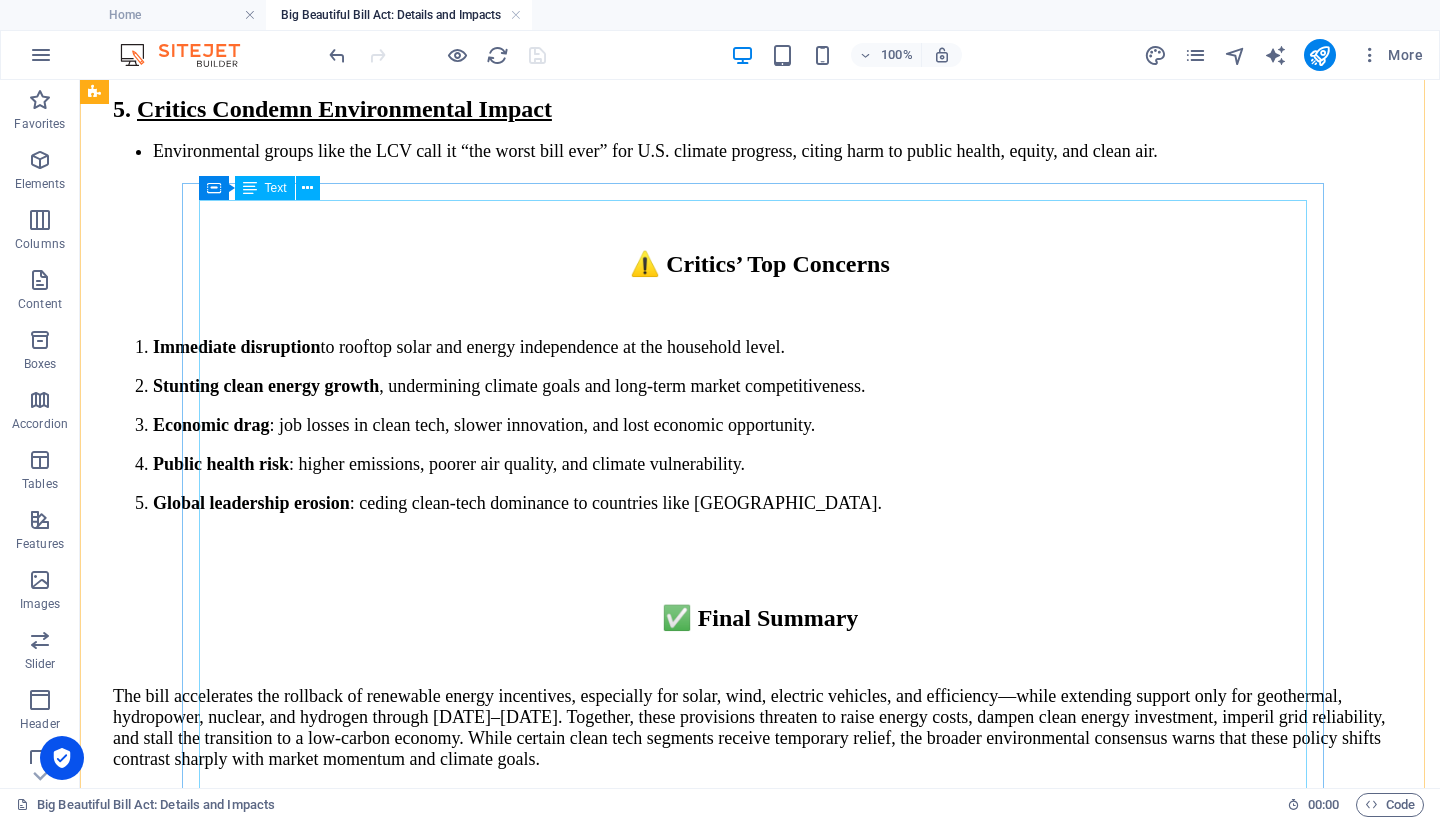 scroll, scrollTop: 17198, scrollLeft: 0, axis: vertical 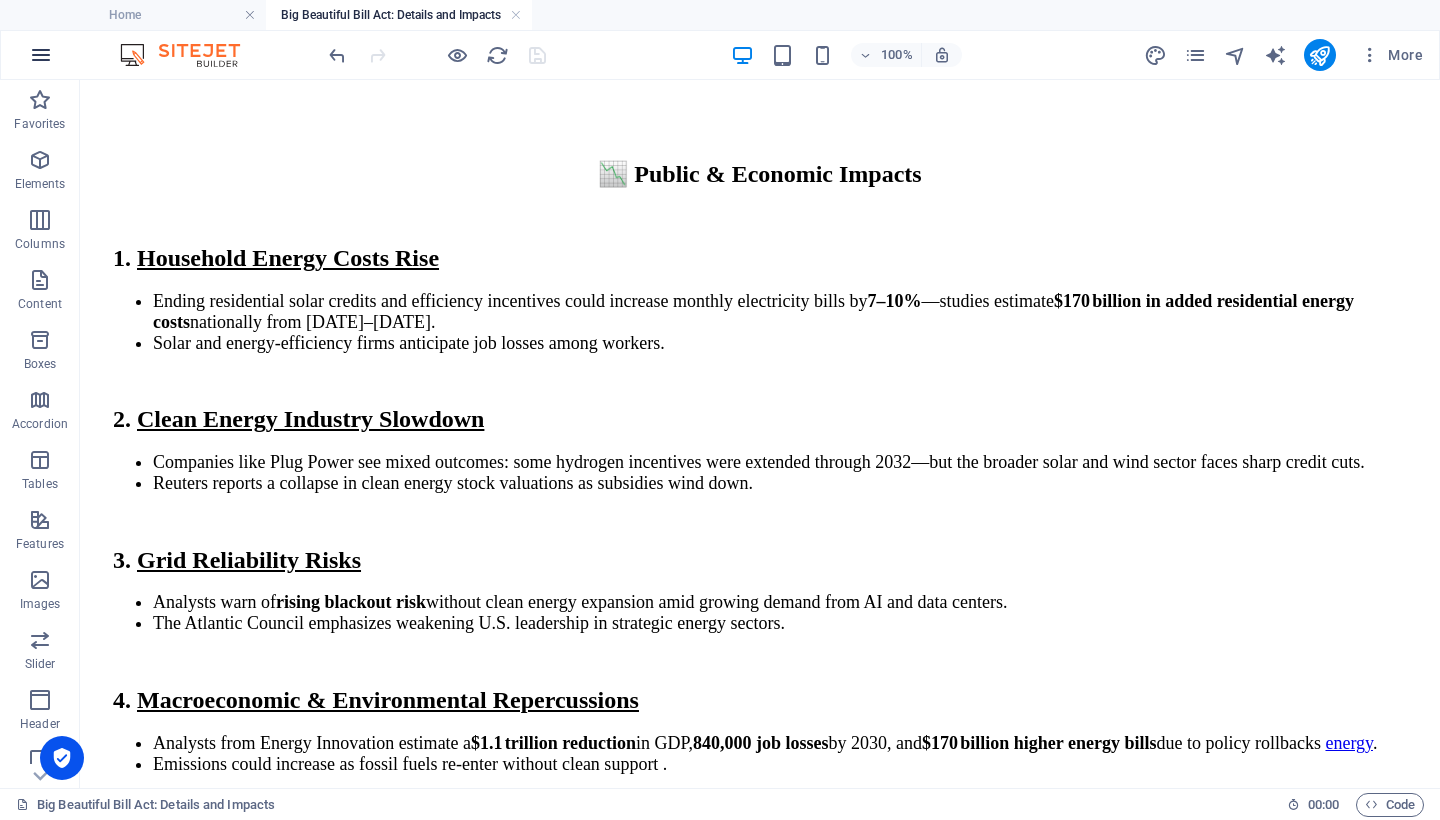 click at bounding box center [41, 55] 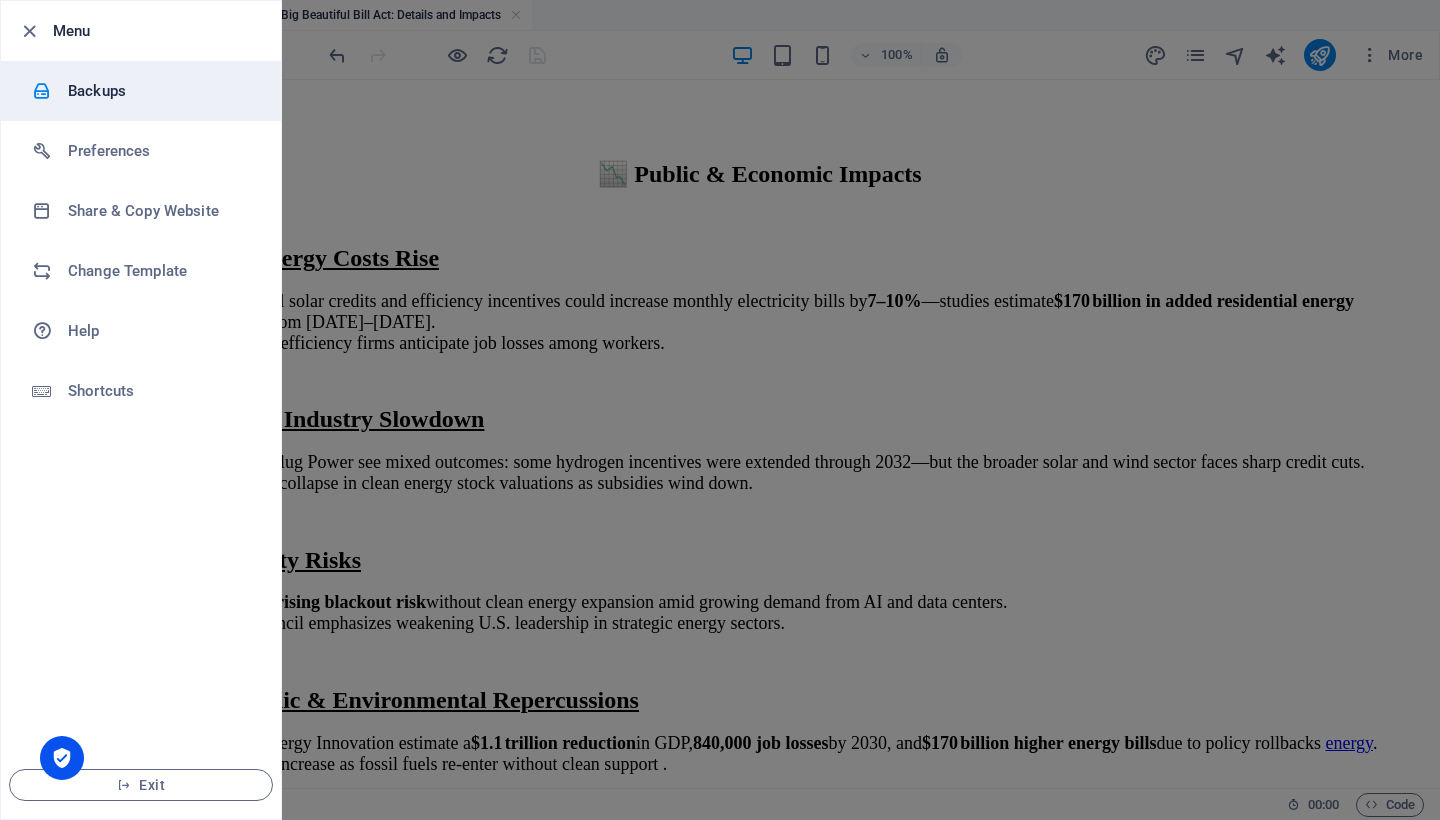 click on "Backups" at bounding box center [160, 91] 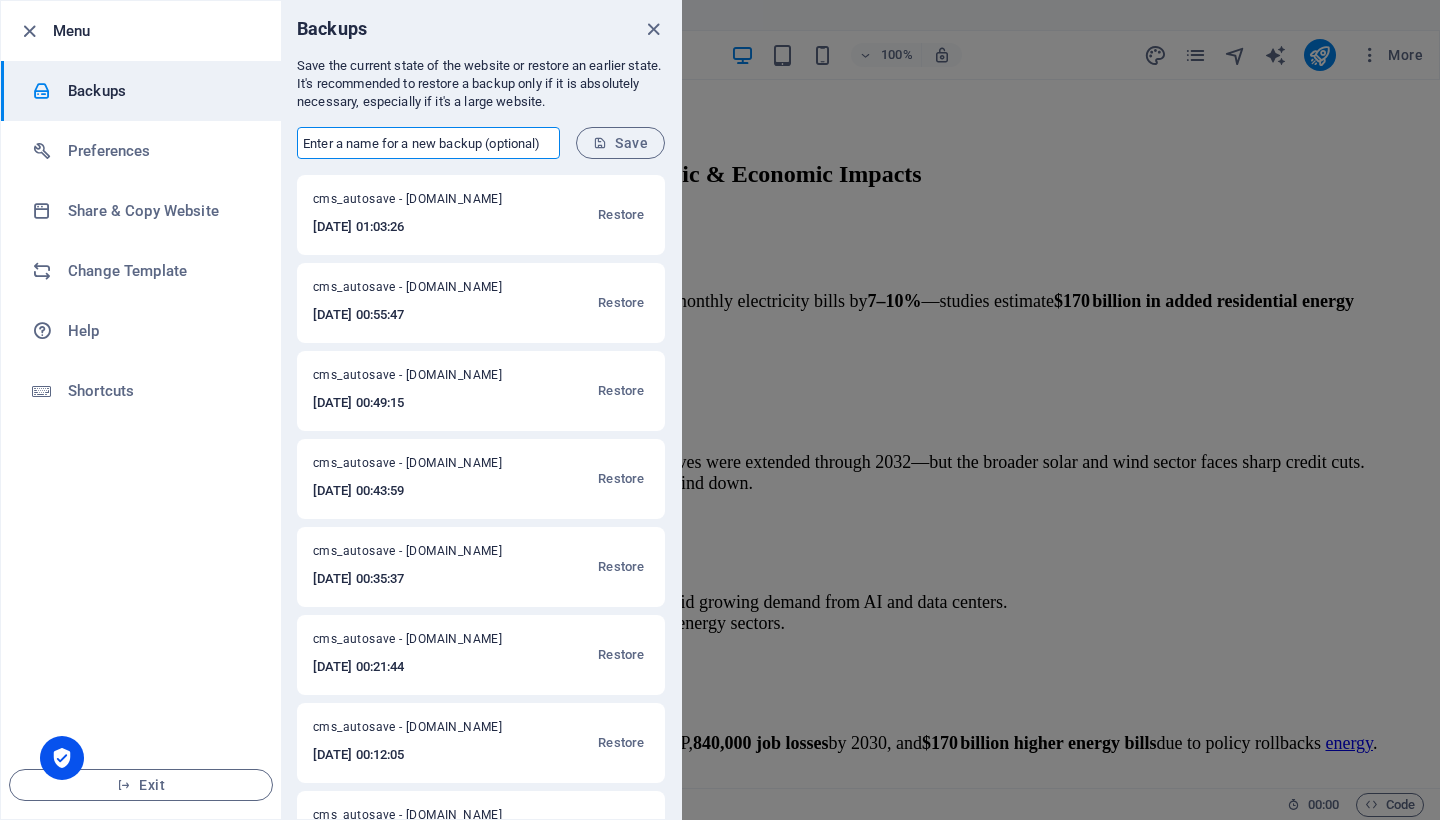 click at bounding box center (428, 143) 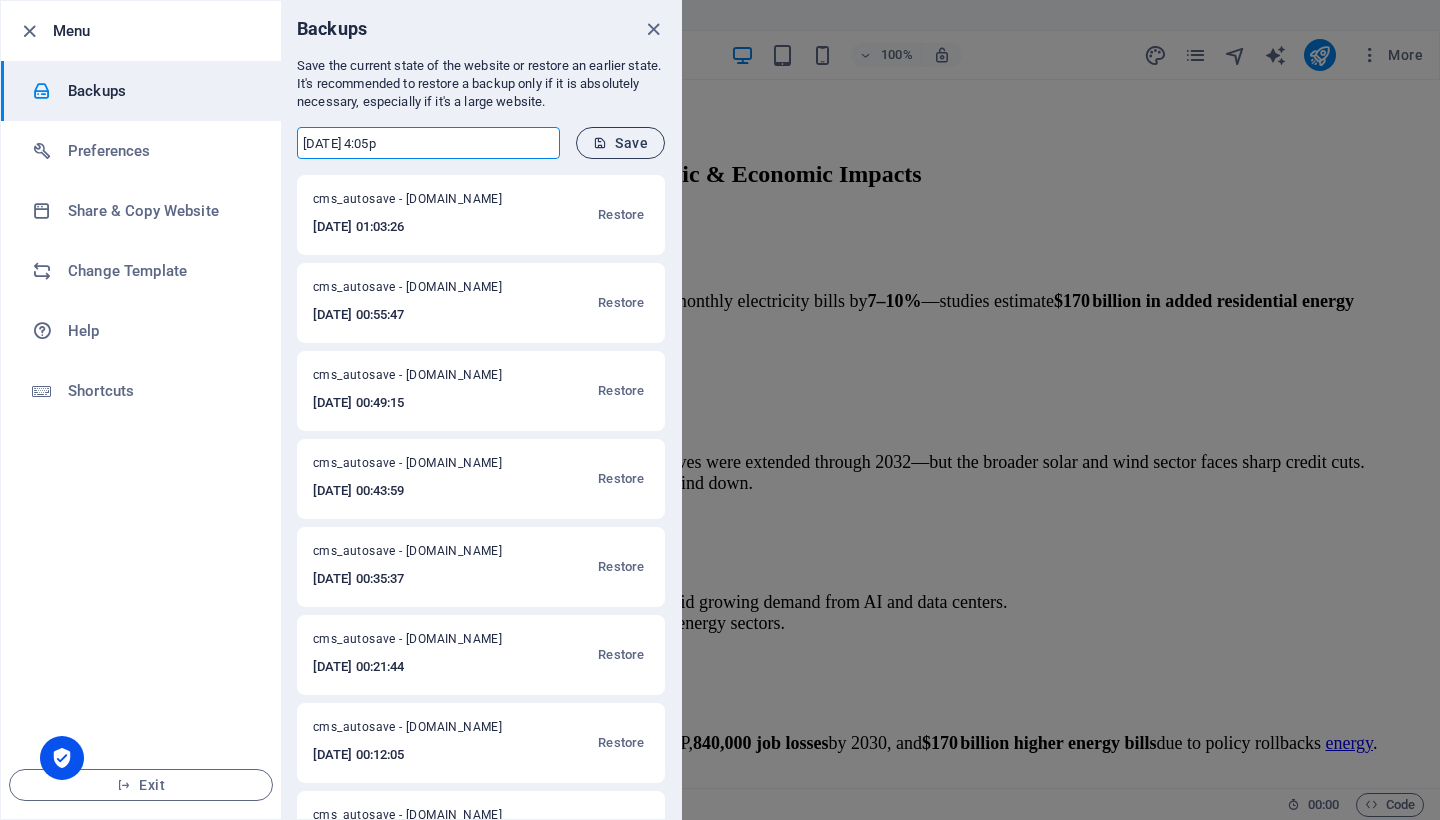 type on "[DATE] 4:05p" 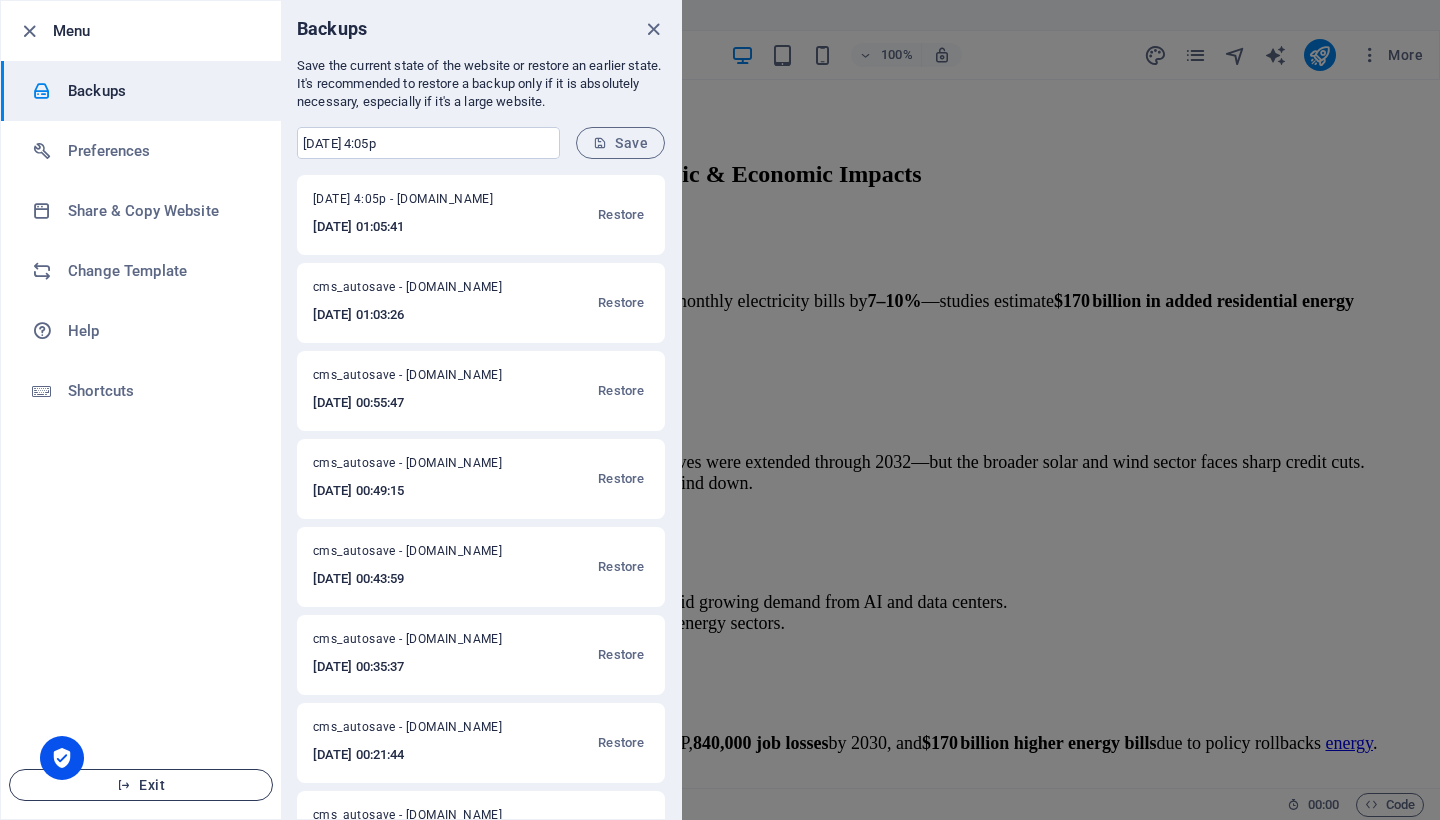 click on "Exit" at bounding box center (141, 785) 